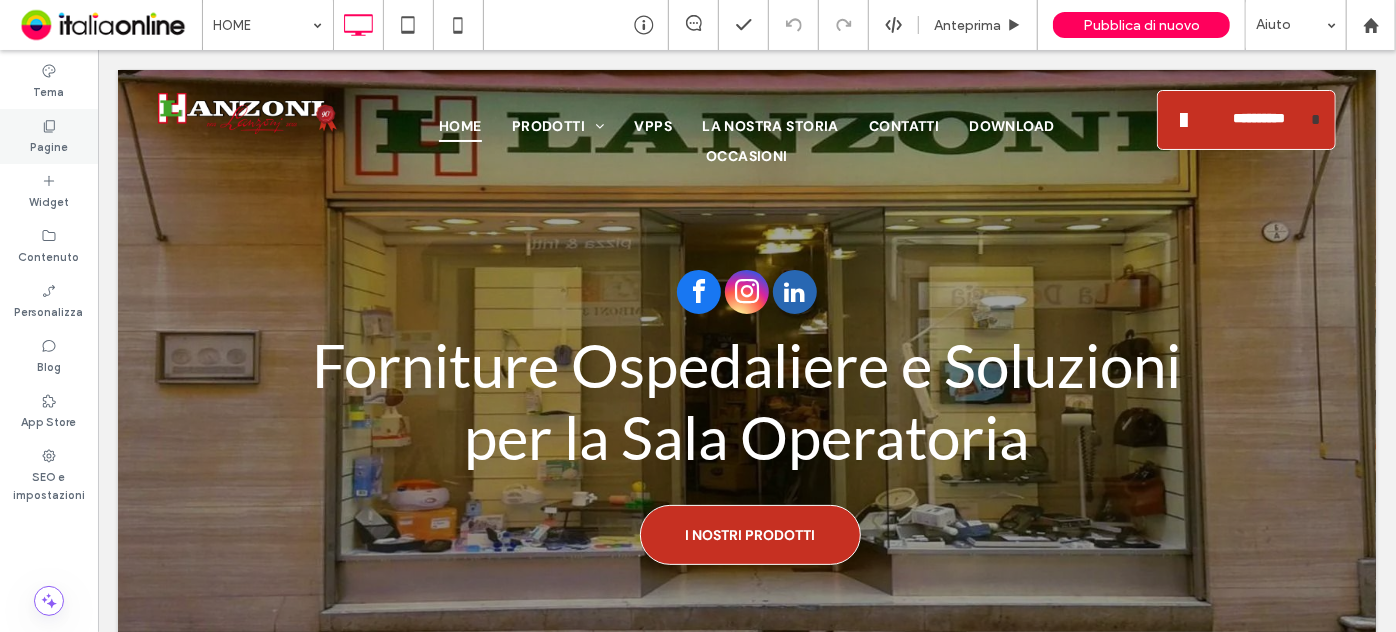 scroll, scrollTop: 0, scrollLeft: 0, axis: both 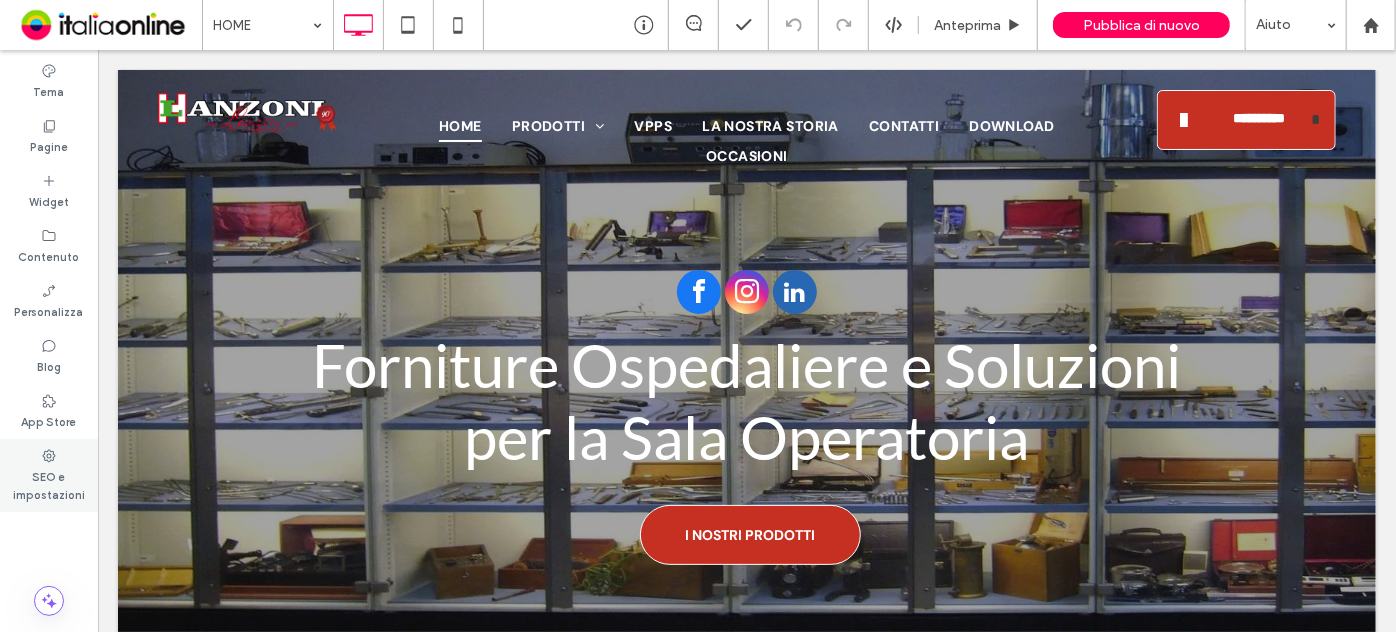 click on "SEO e impostazioni" at bounding box center [49, 484] 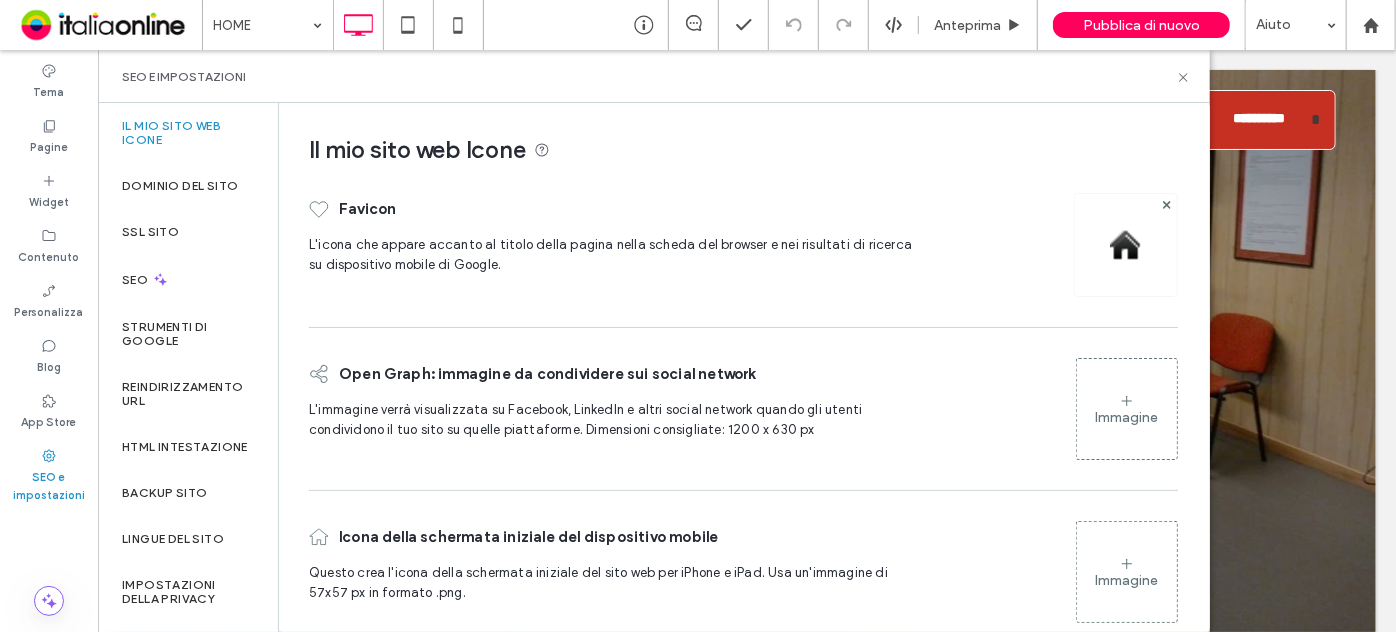 click at bounding box center [1126, 245] 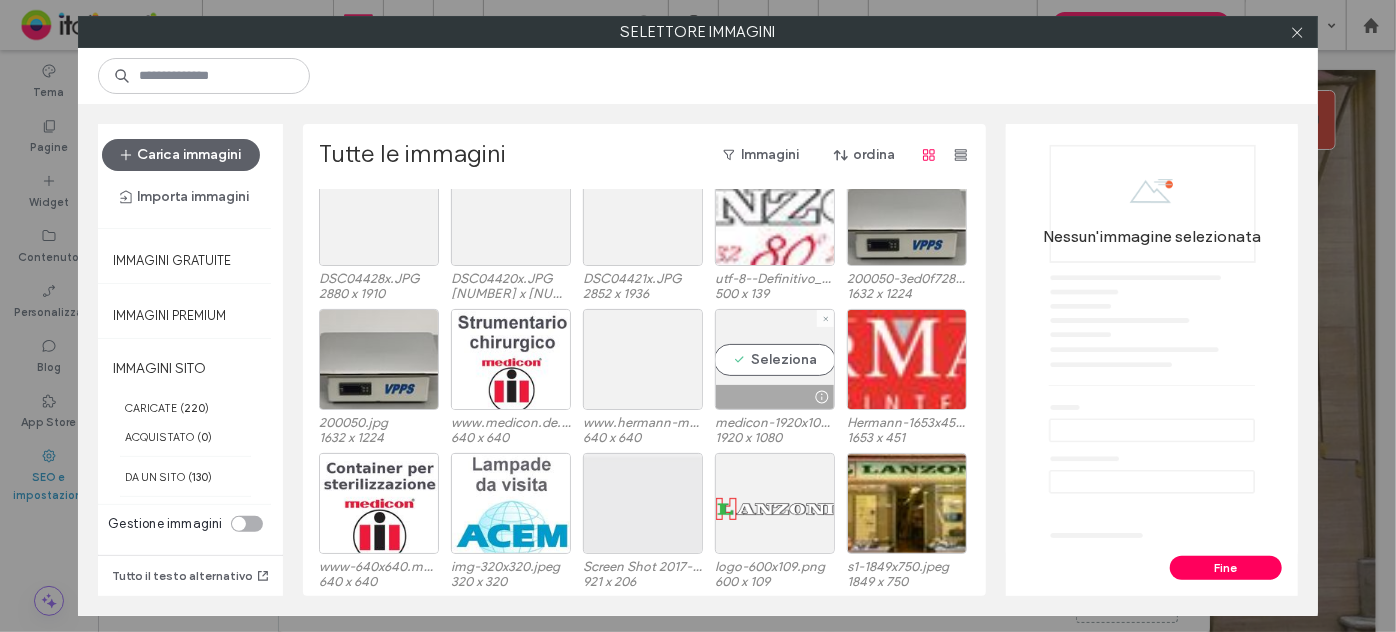 scroll, scrollTop: 5286, scrollLeft: 0, axis: vertical 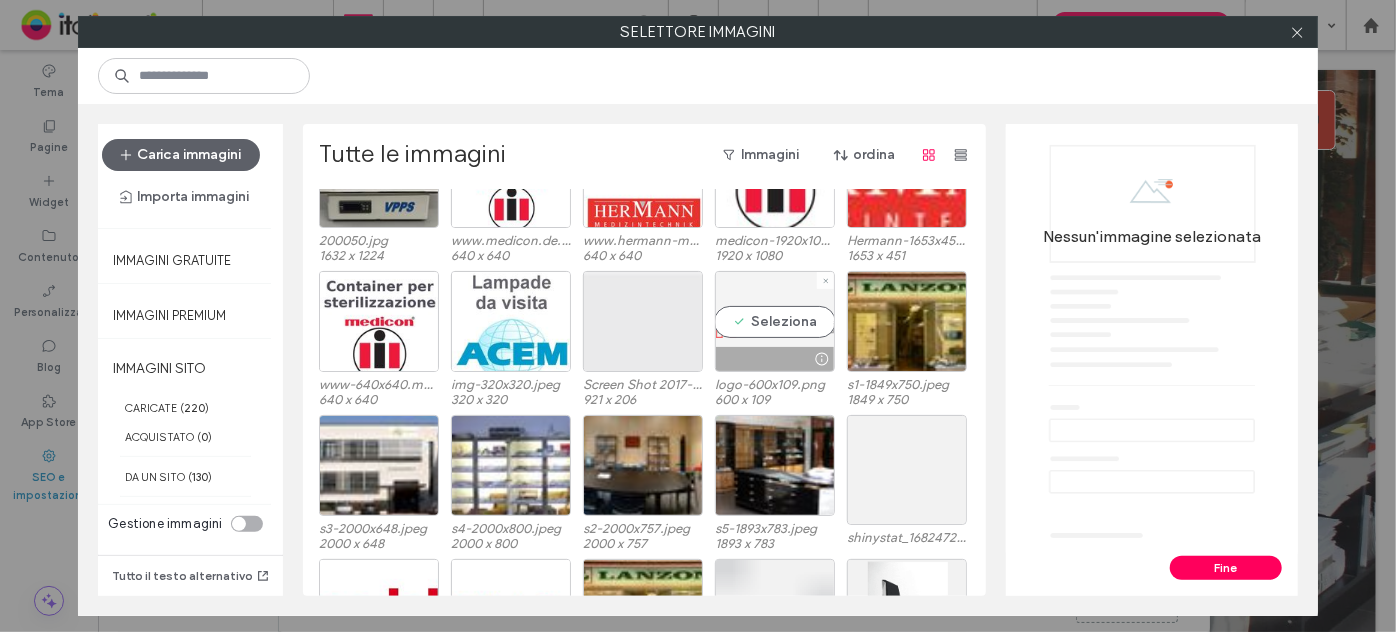 click on "Seleziona" at bounding box center [775, 321] 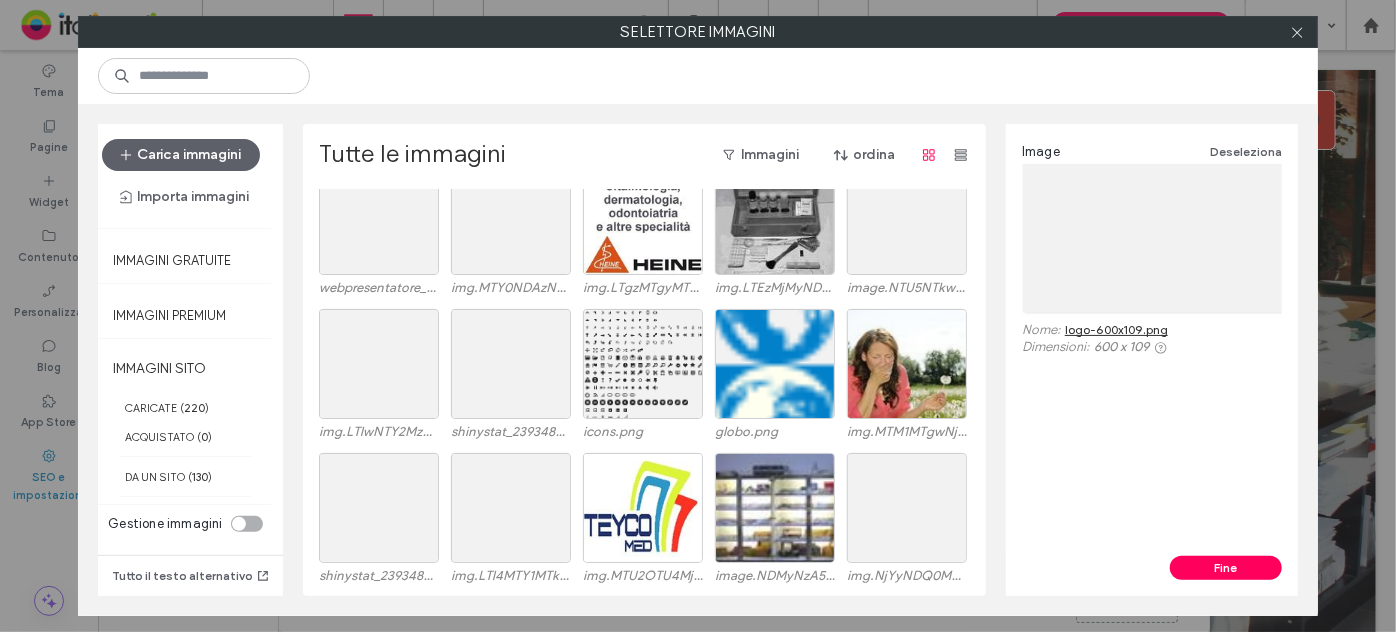 scroll, scrollTop: 0, scrollLeft: 0, axis: both 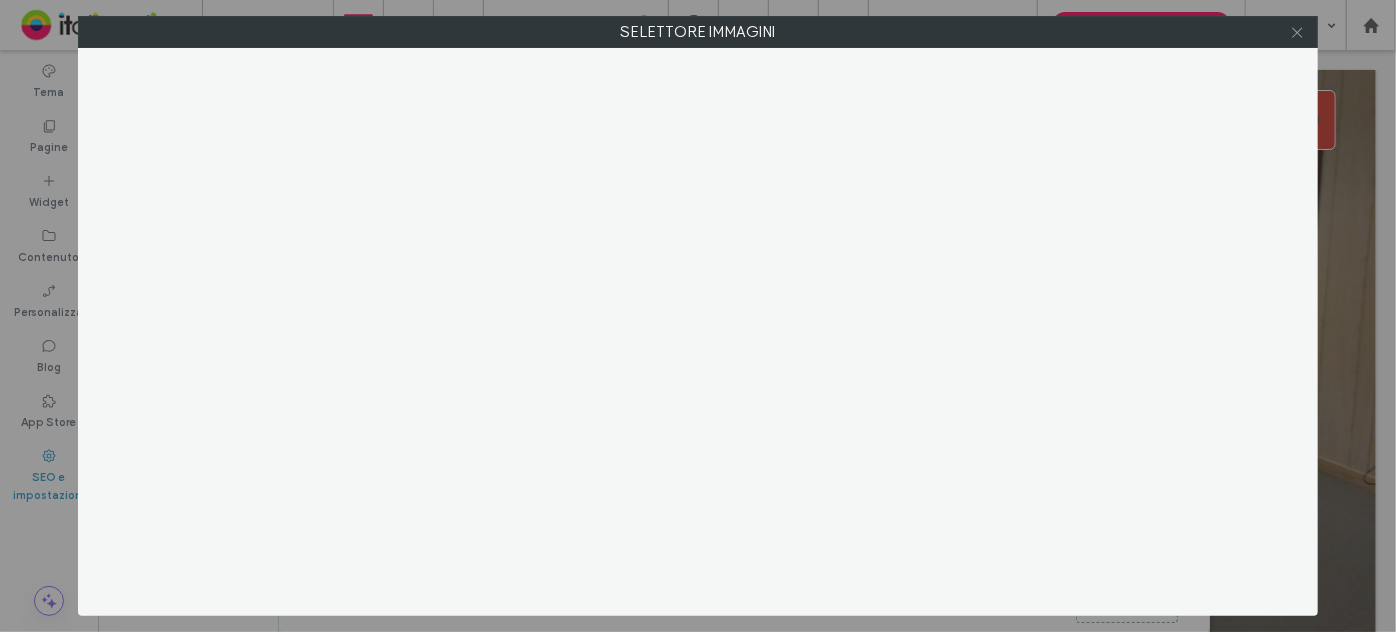 click at bounding box center [1297, 32] 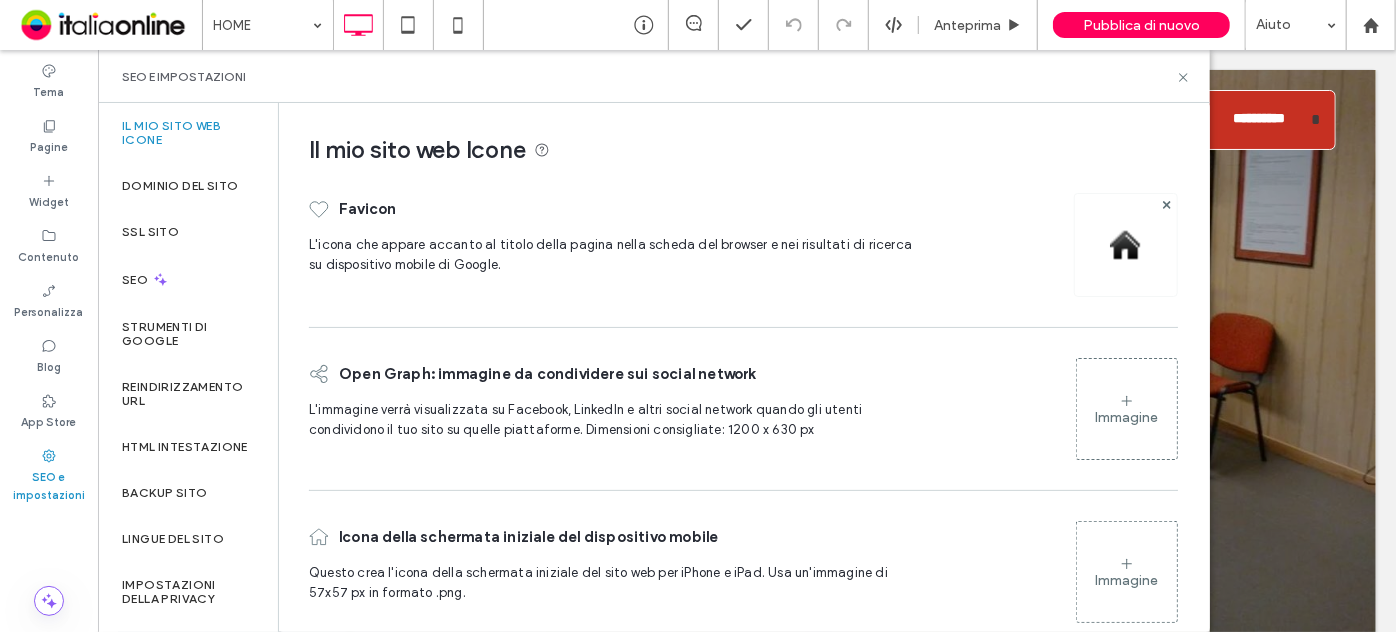 click at bounding box center [1126, 245] 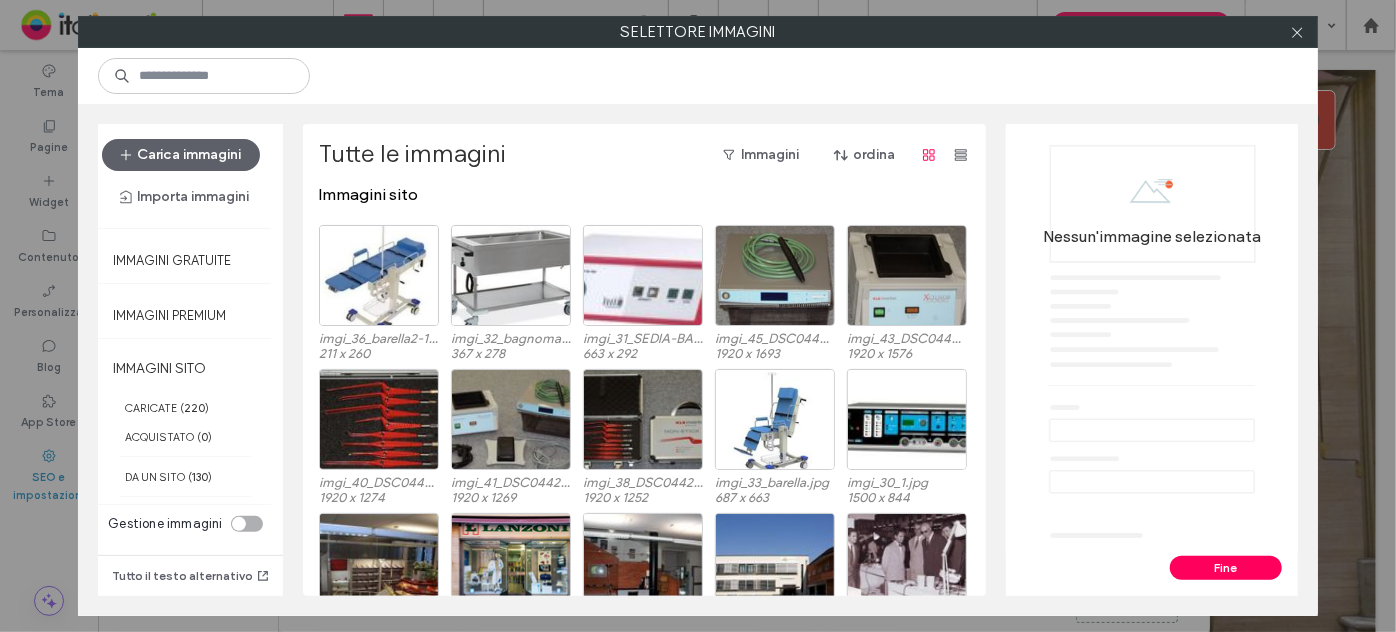 scroll, scrollTop: 228, scrollLeft: 0, axis: vertical 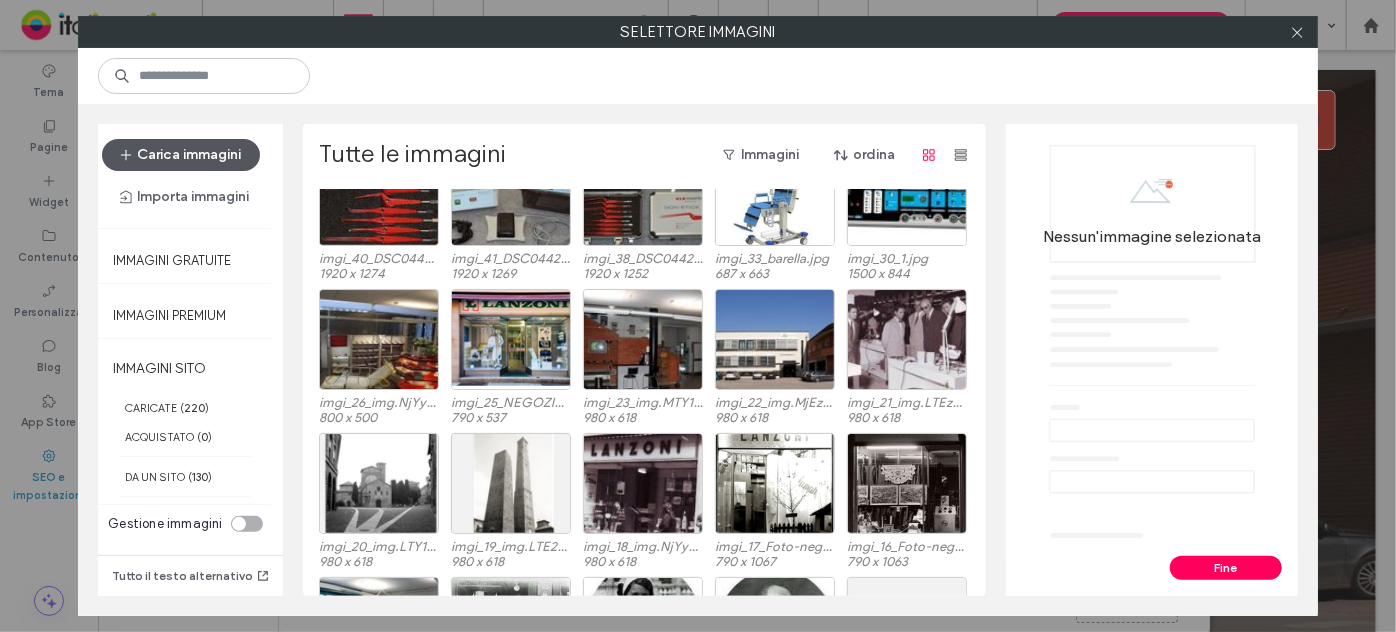 click on "Carica immagini" at bounding box center (181, 155) 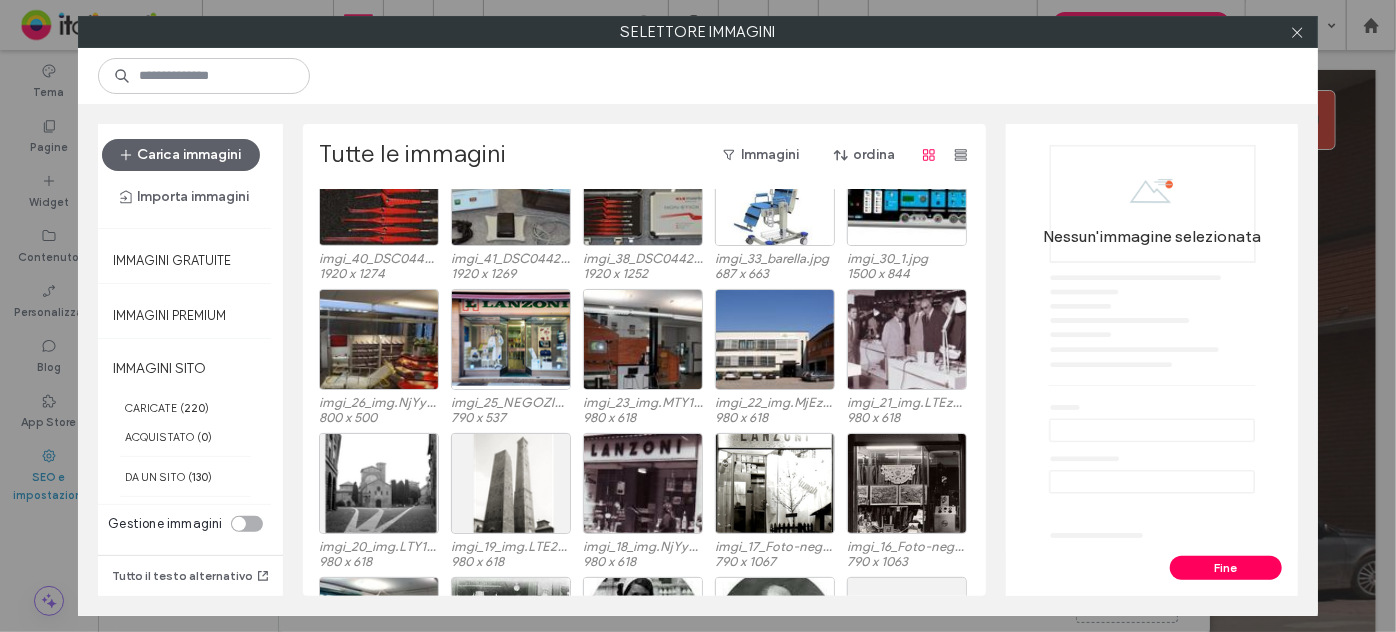 scroll, scrollTop: 682, scrollLeft: 0, axis: vertical 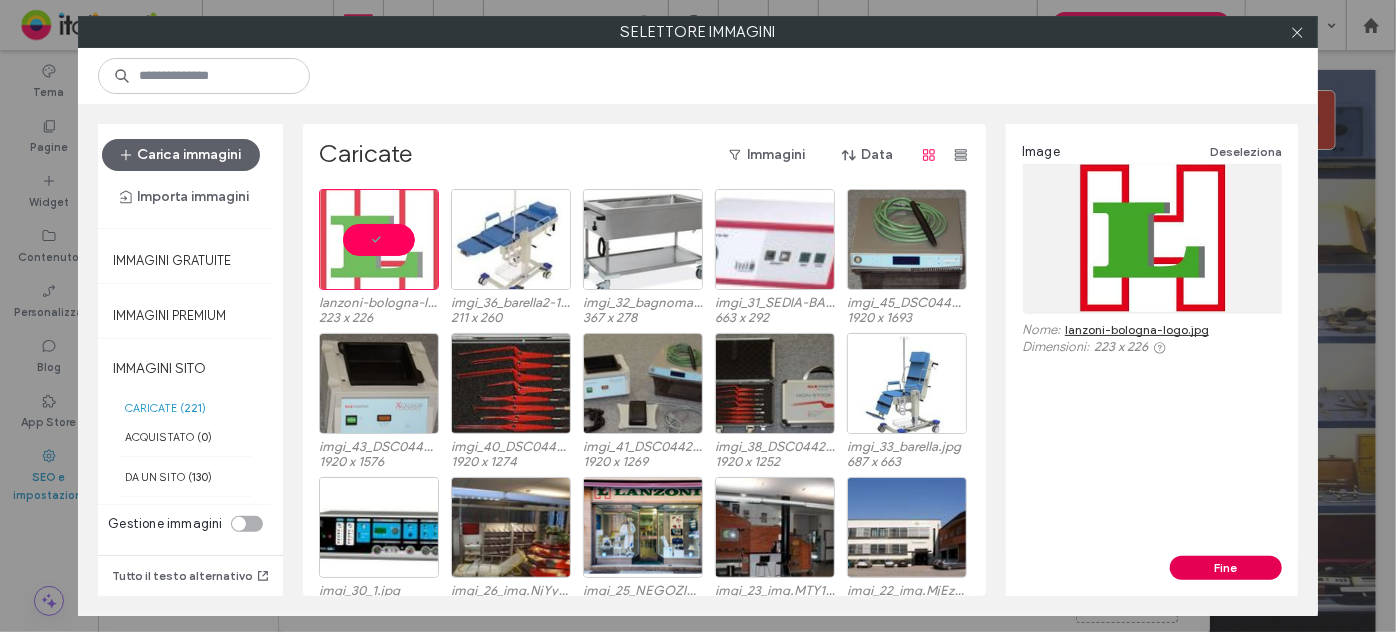 click on "Fine" at bounding box center [1226, 568] 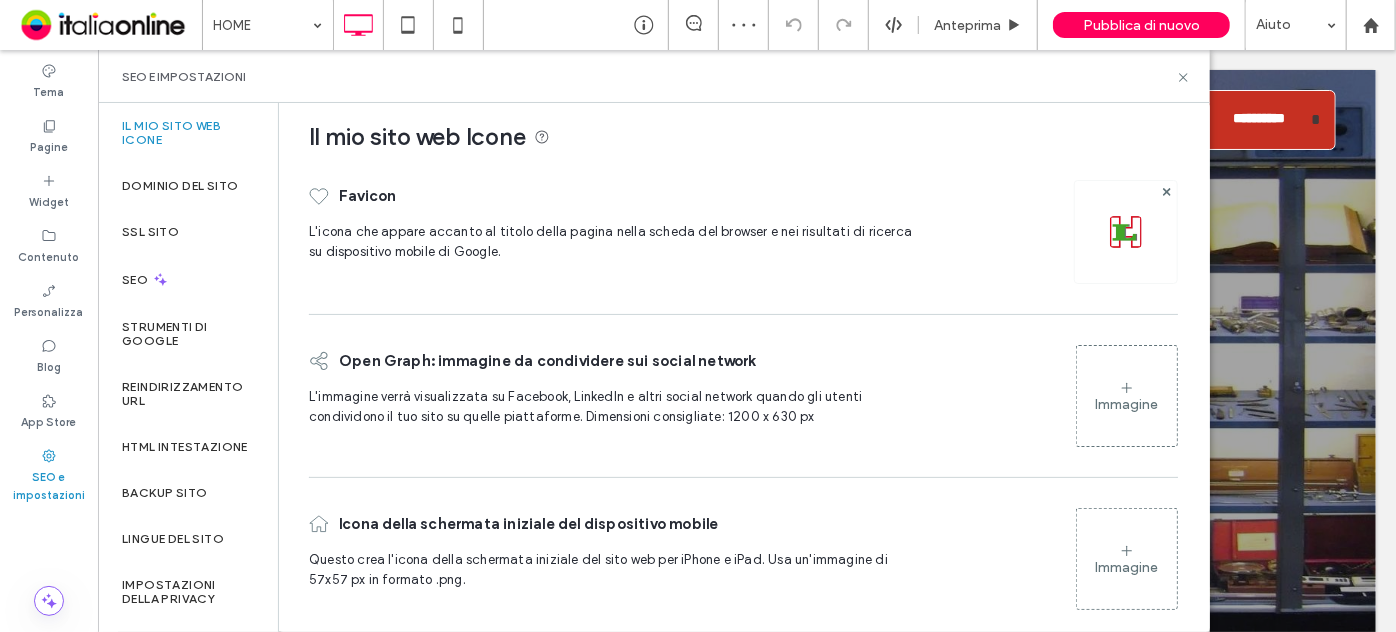 scroll, scrollTop: 32, scrollLeft: 0, axis: vertical 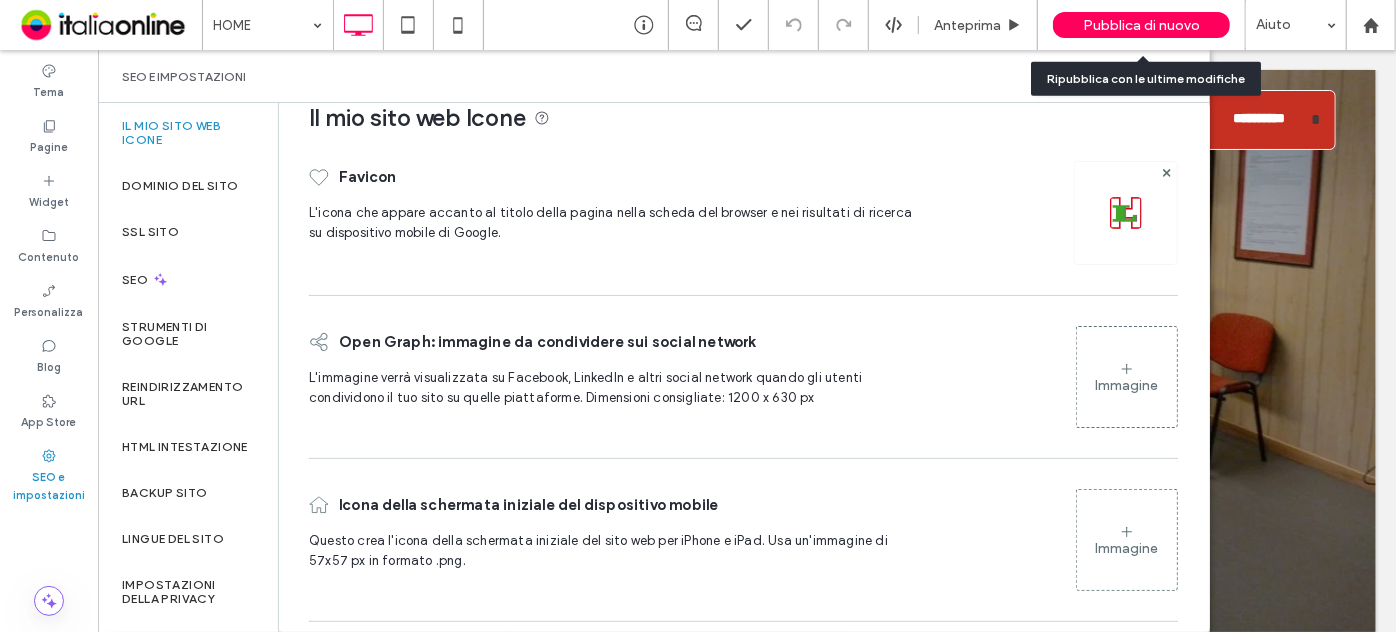 click on "Pubblica di nuovo" at bounding box center (1141, 25) 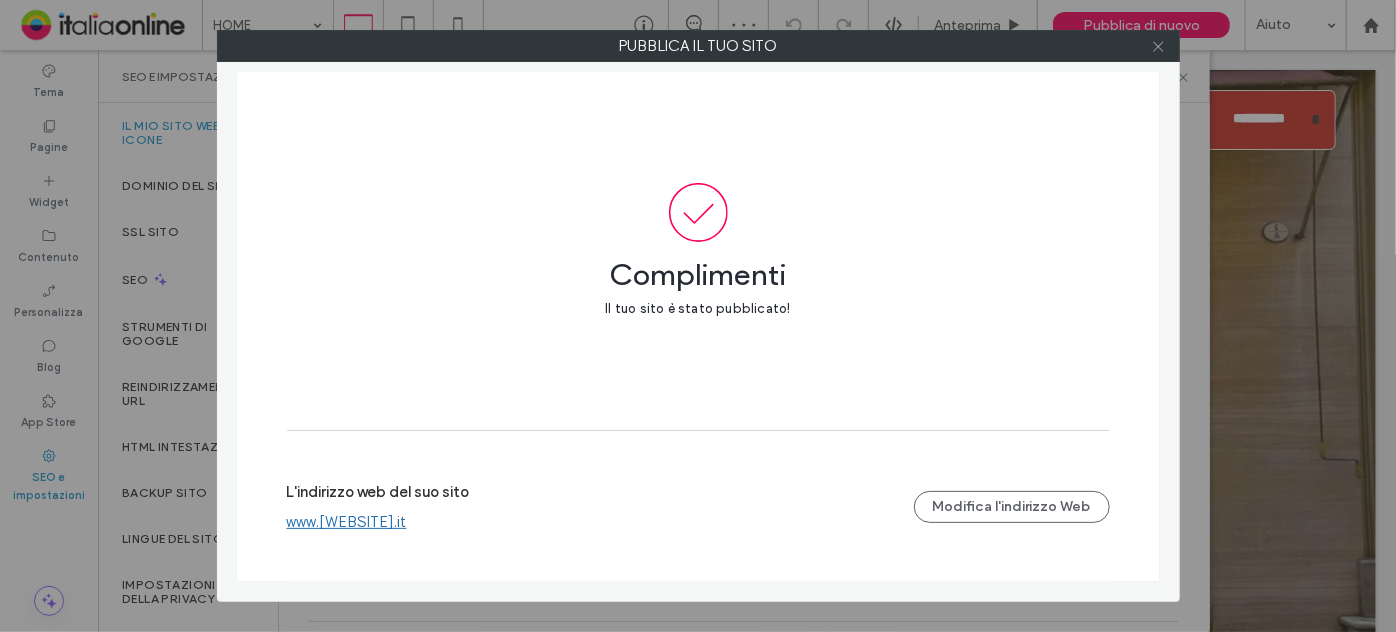 click 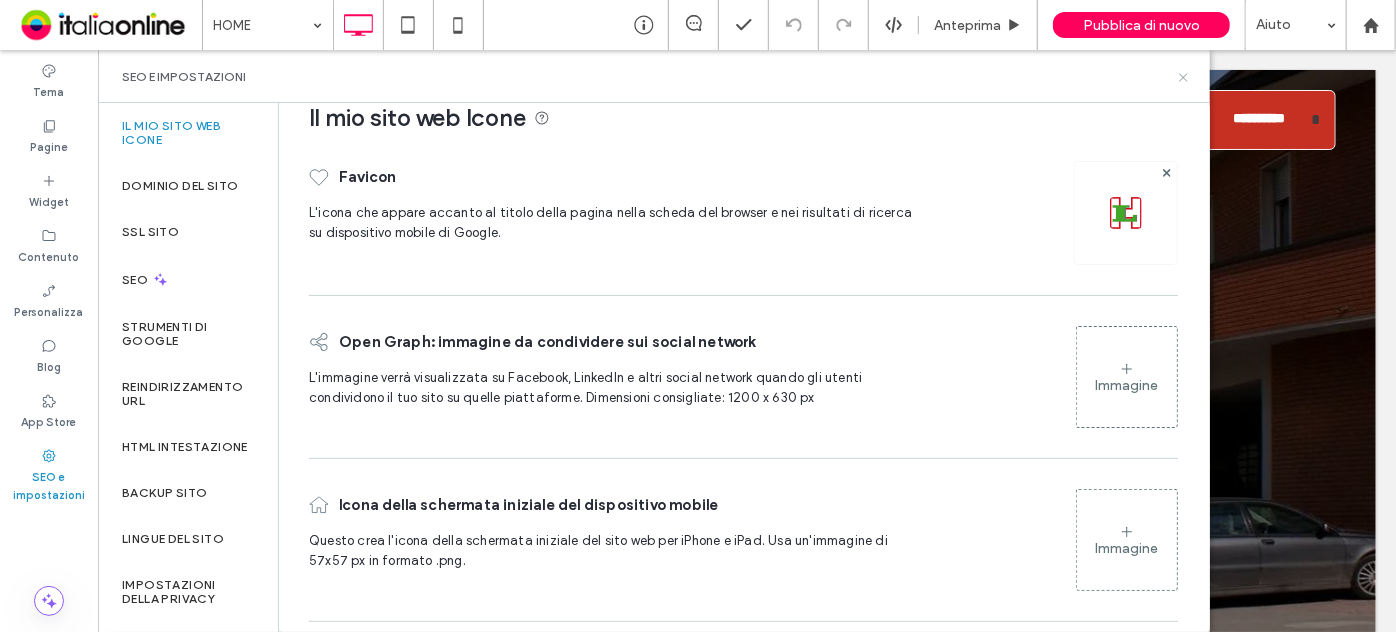click 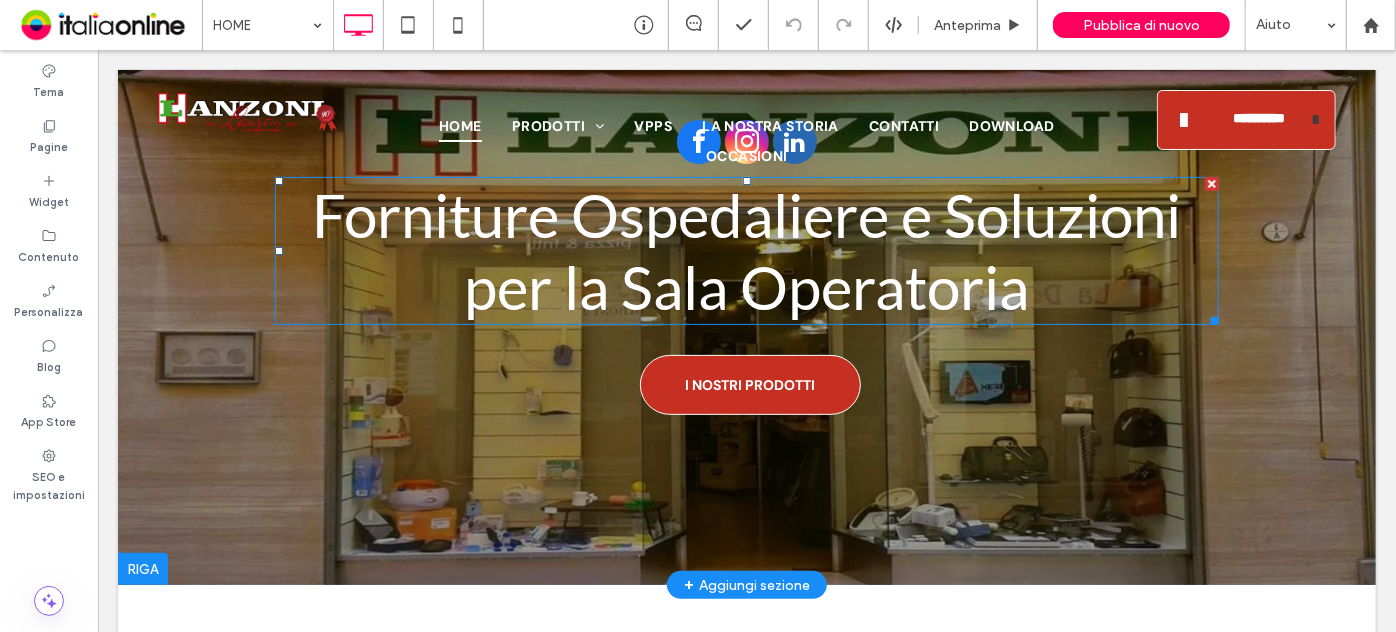 scroll, scrollTop: 90, scrollLeft: 0, axis: vertical 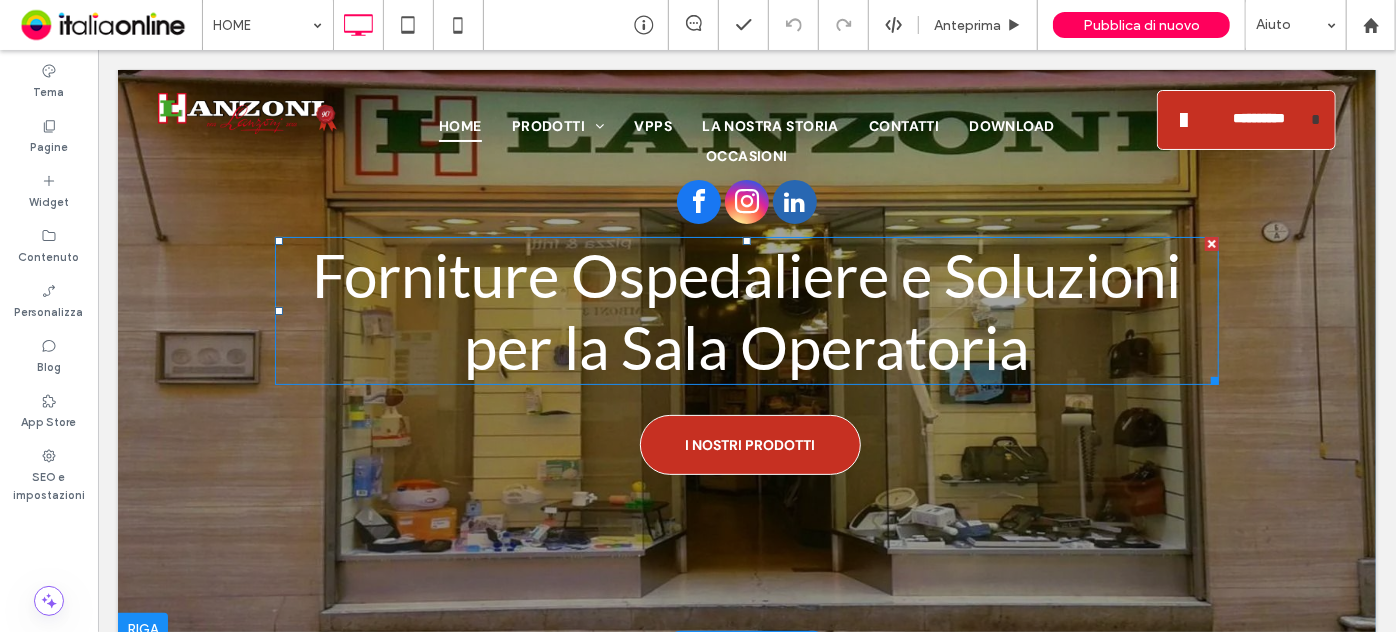 click on "Forniture Ospedaliere e Soluzioni per la Sala Operatoria" at bounding box center (745, 310) 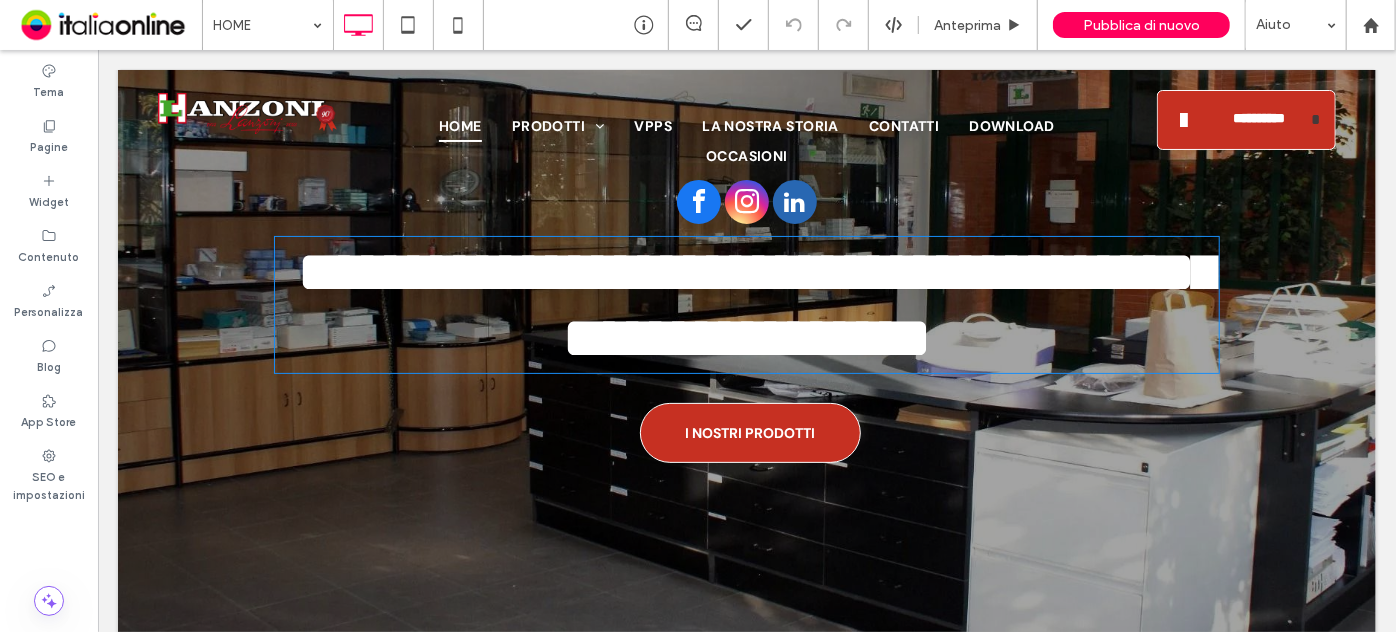type on "****" 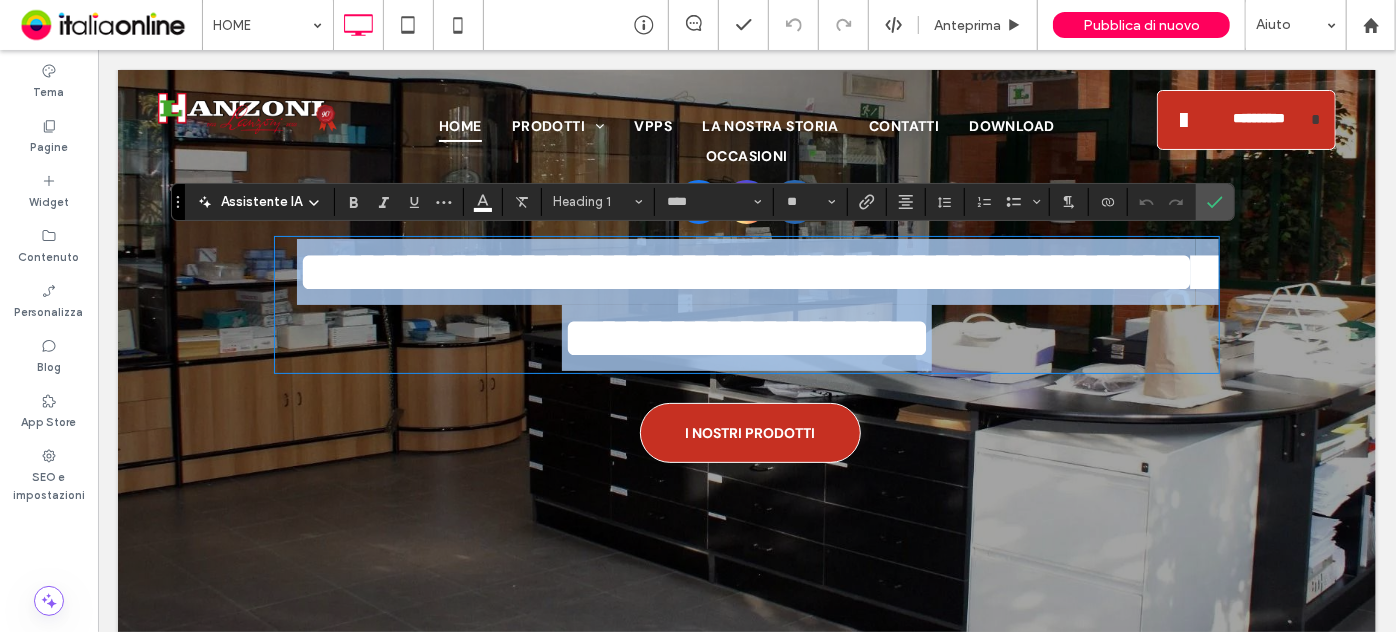 click on "**********" at bounding box center (757, 304) 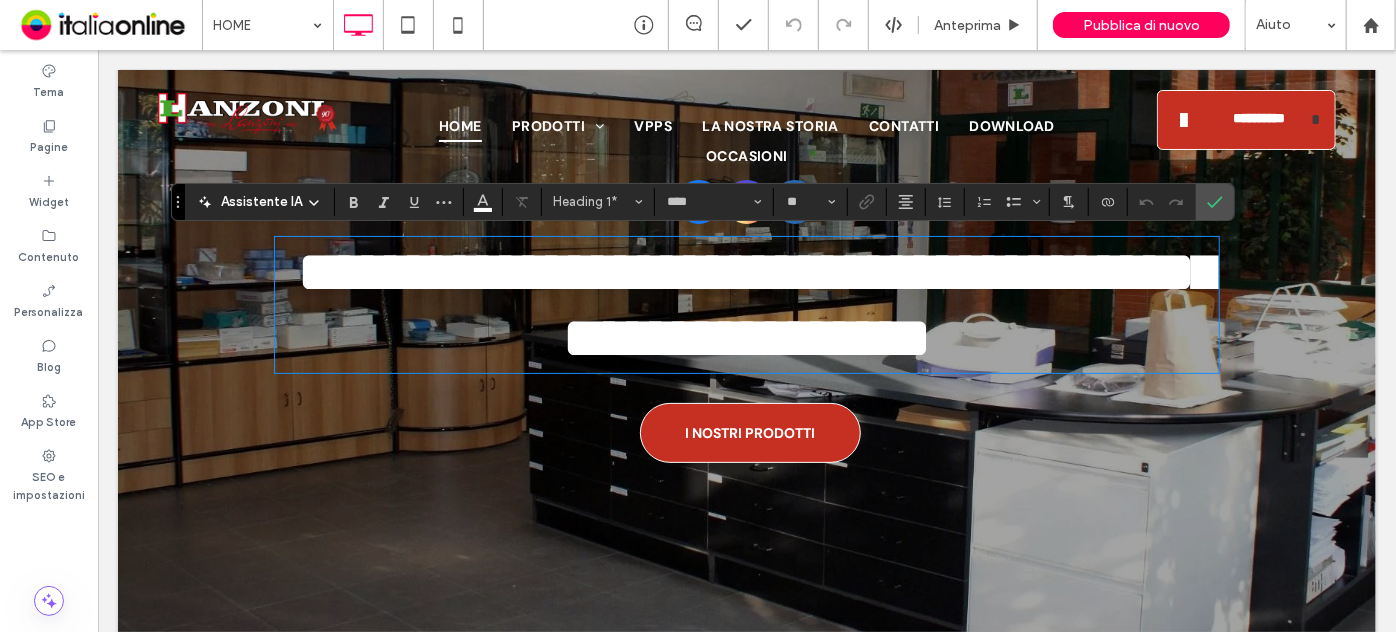 type 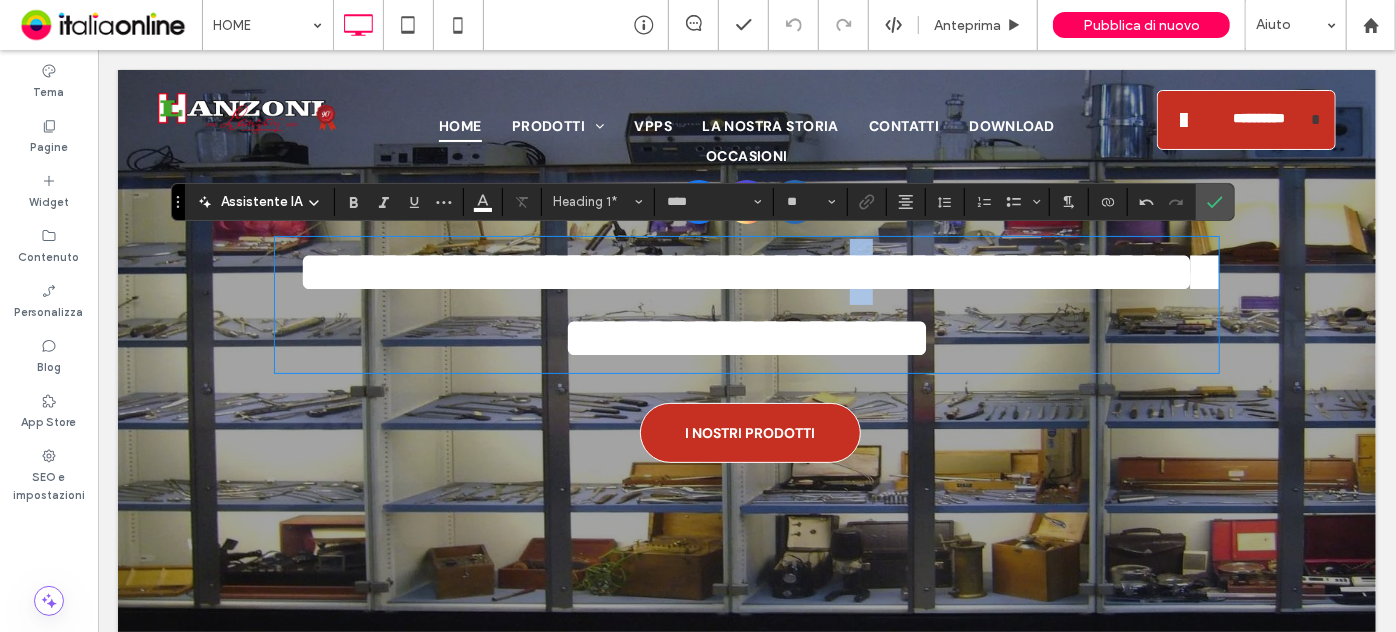 drag, startPoint x: 964, startPoint y: 286, endPoint x: 943, endPoint y: 282, distance: 21.377558 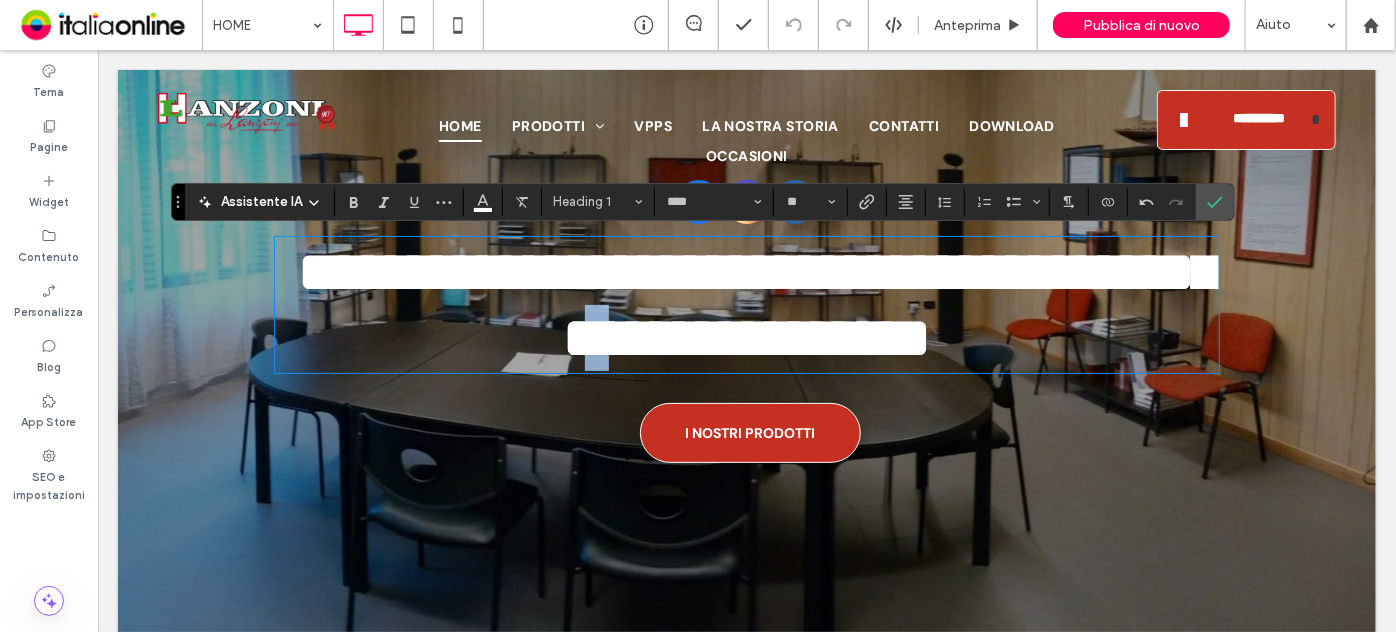 drag, startPoint x: 655, startPoint y: 347, endPoint x: 622, endPoint y: 347, distance: 33 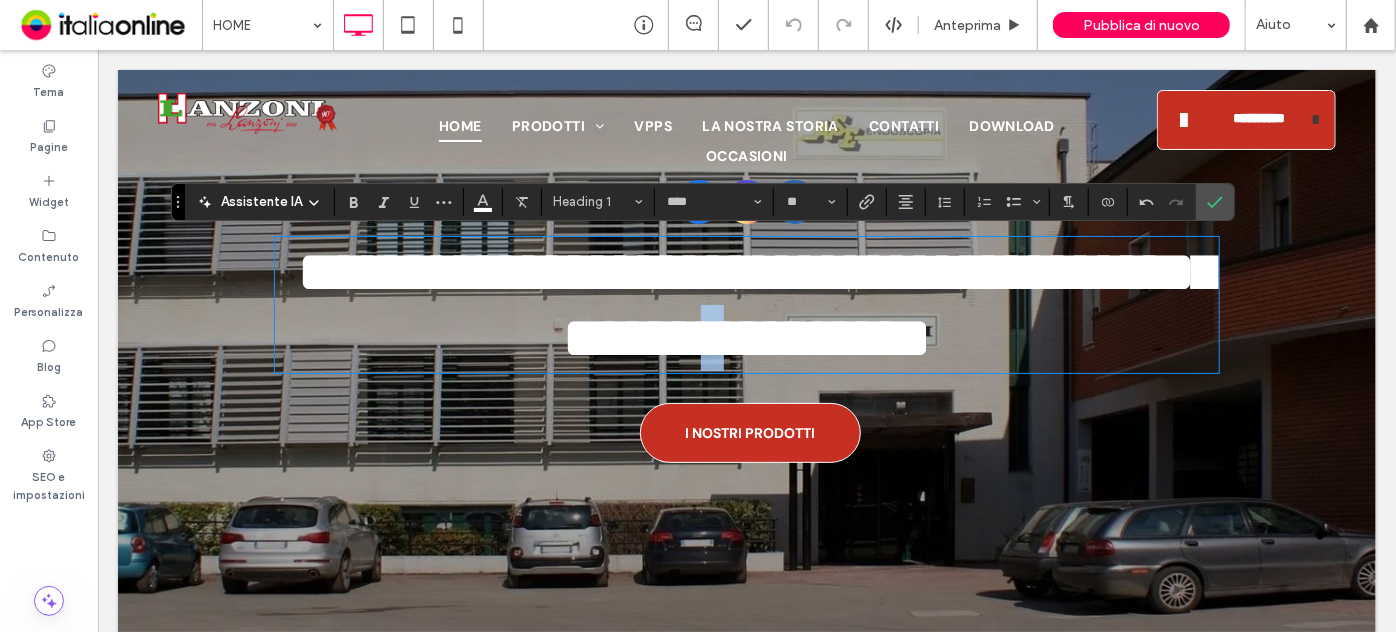drag, startPoint x: 735, startPoint y: 350, endPoint x: 759, endPoint y: 354, distance: 24.33105 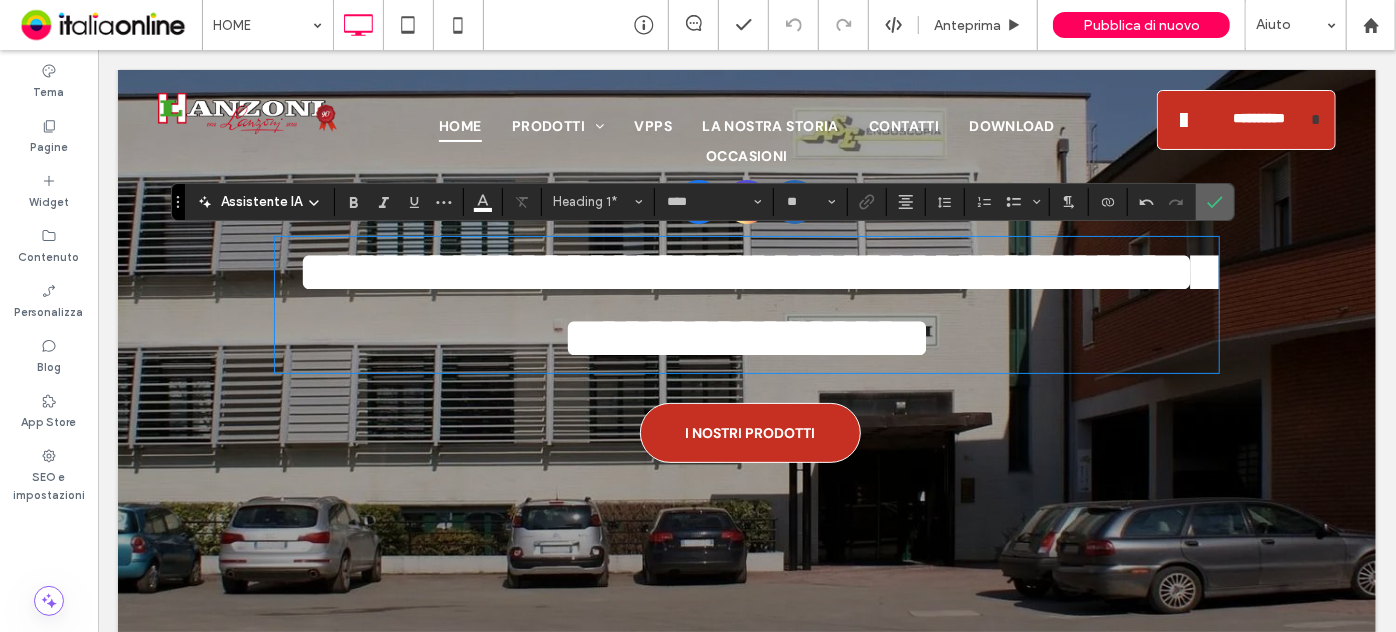 click at bounding box center (1211, 202) 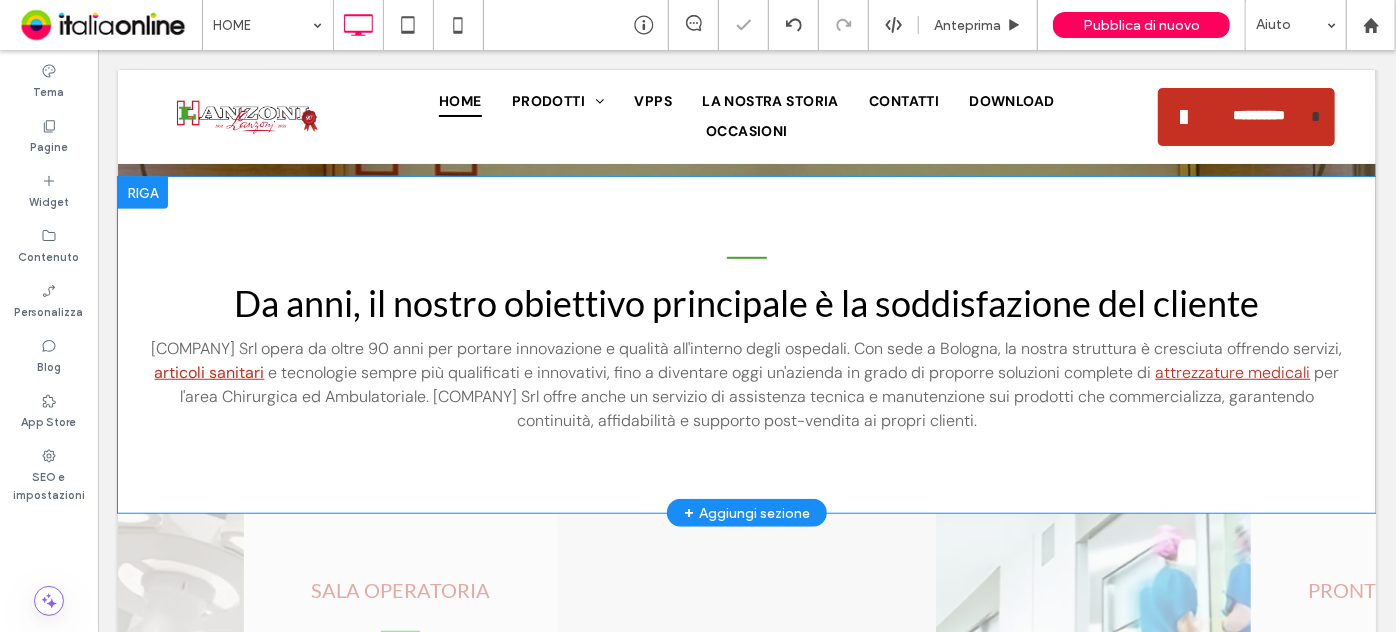 scroll, scrollTop: 636, scrollLeft: 0, axis: vertical 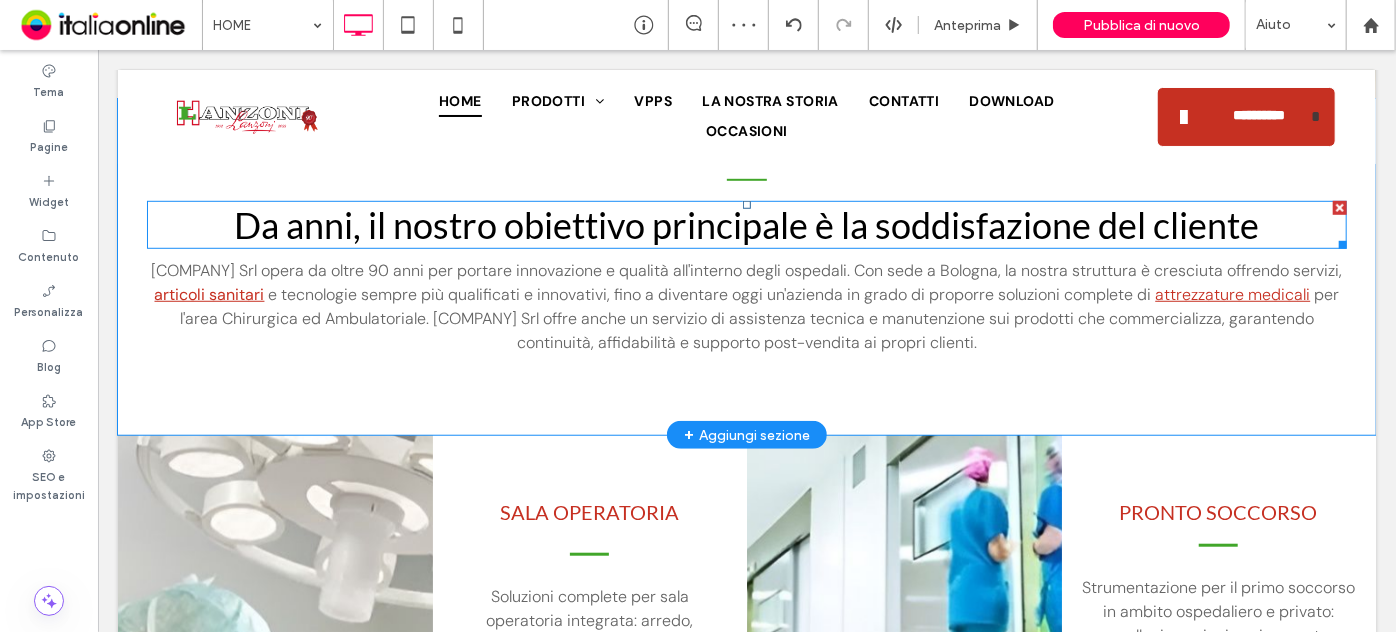 click on "Da anni, il nostro obiettivo principale è la soddisfazione del cliente" at bounding box center (746, 224) 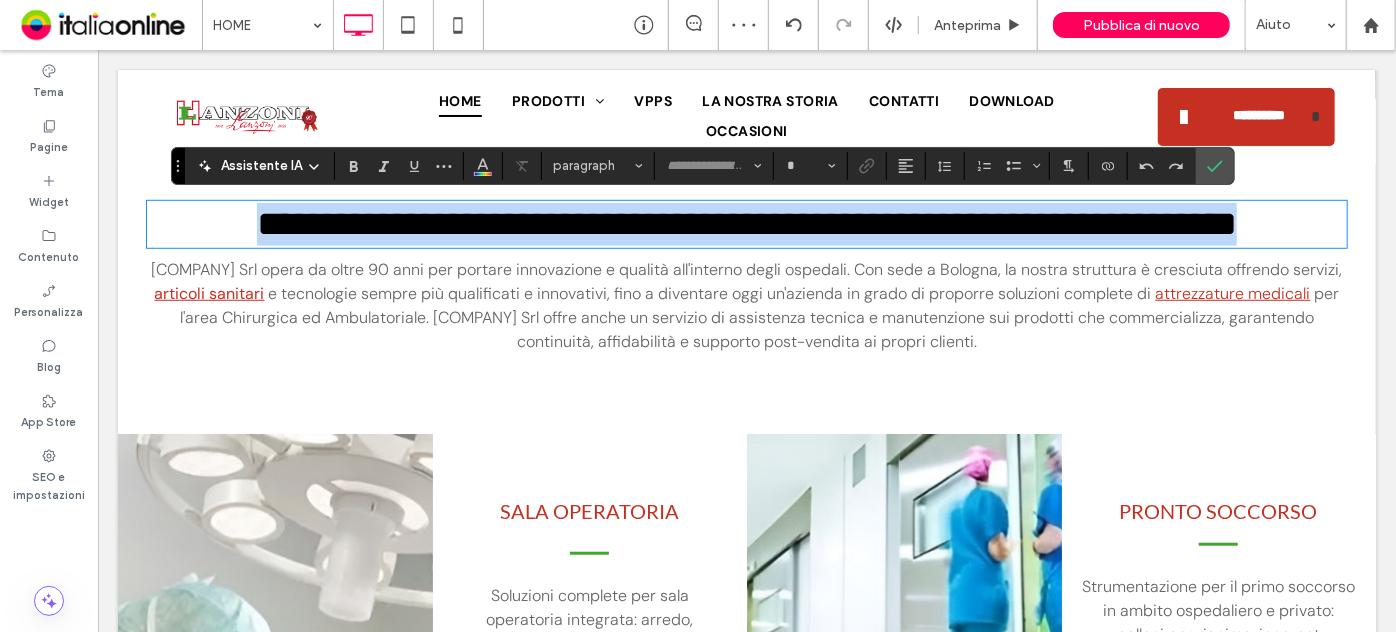 type on "****" 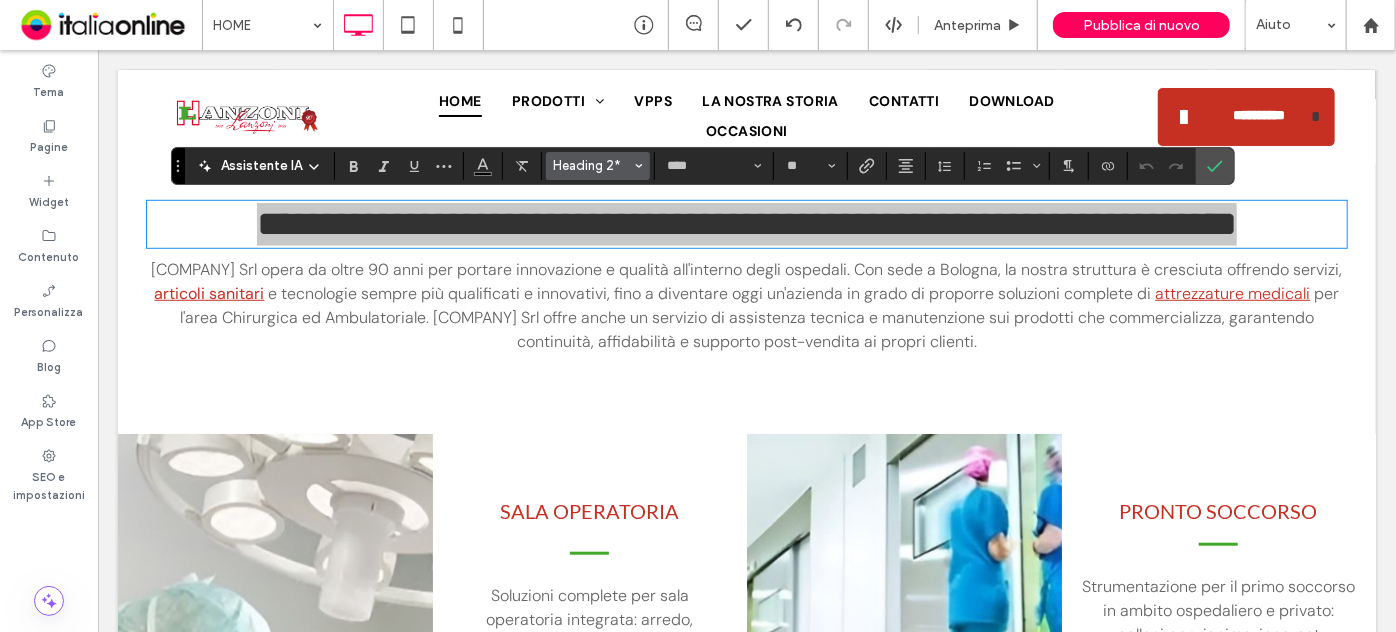 click on "Heading 2*" at bounding box center (592, 165) 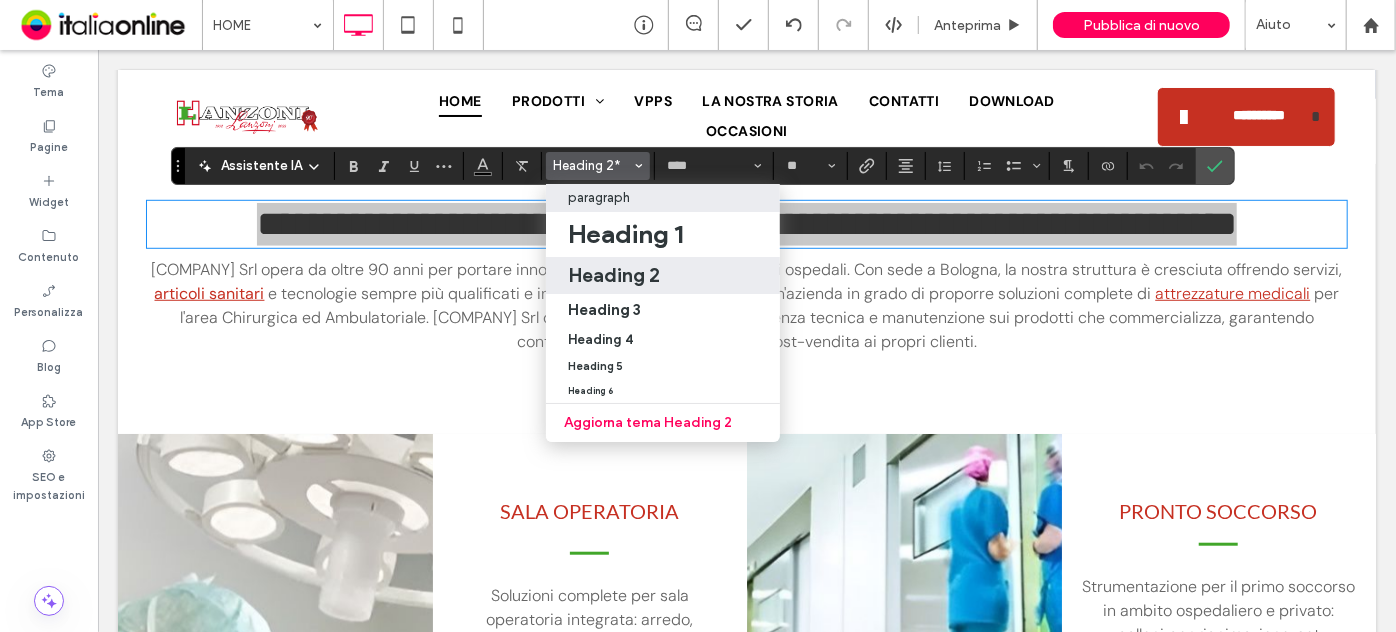click on "paragraph" at bounding box center (599, 197) 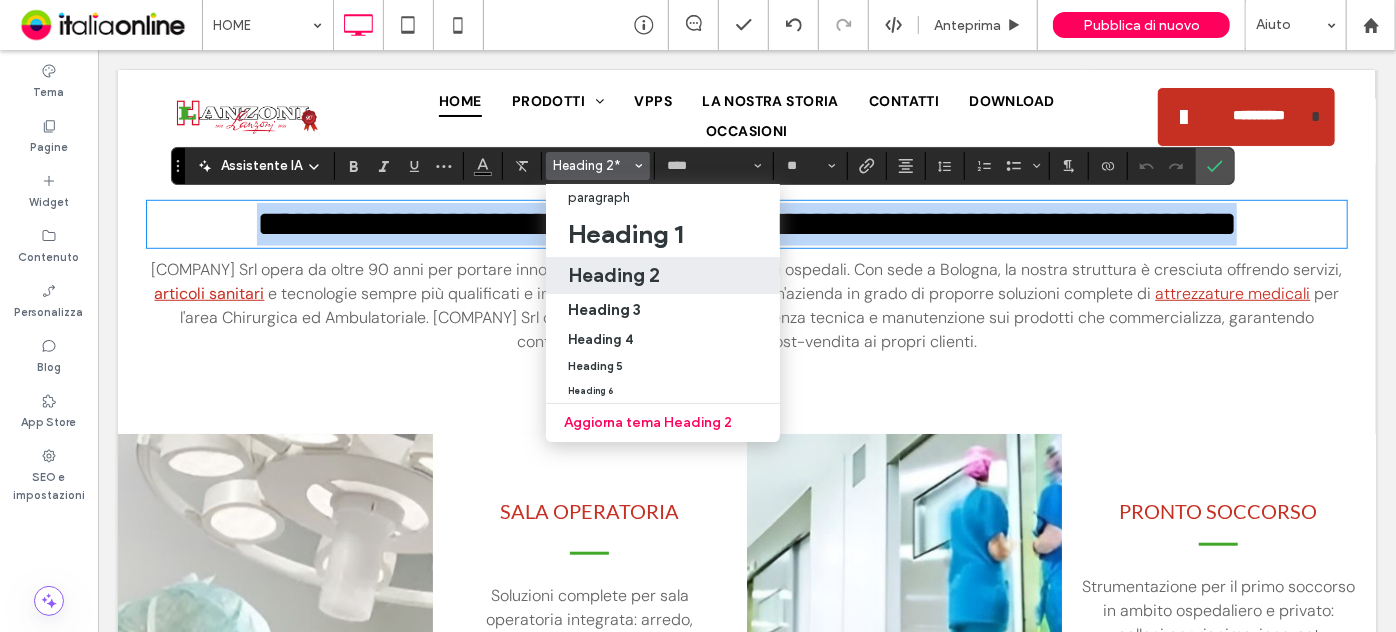 type on "*******" 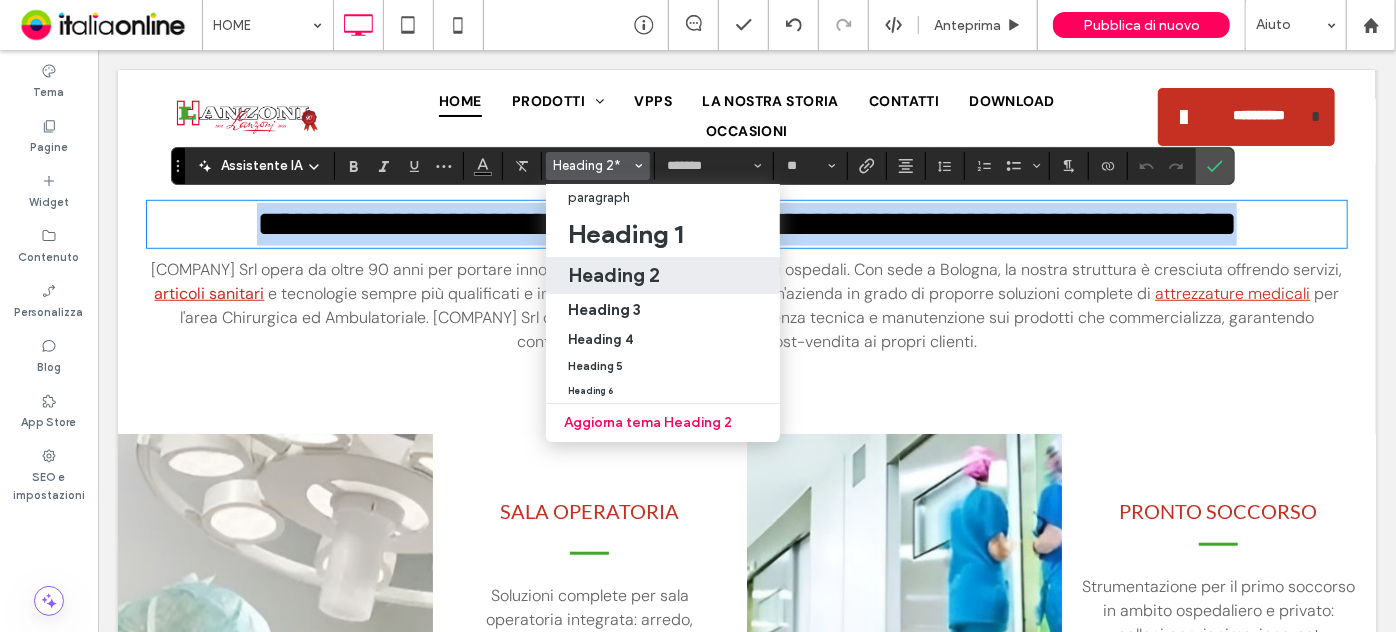 type on "**" 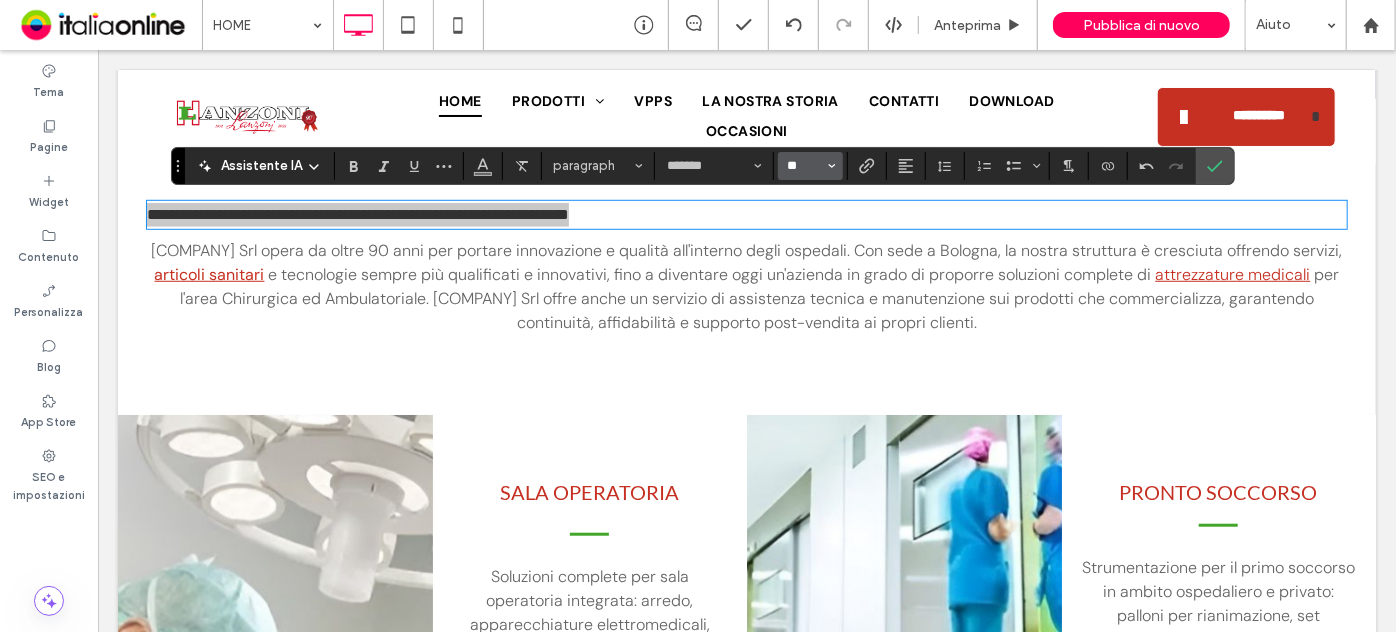 click on "**" at bounding box center [804, 166] 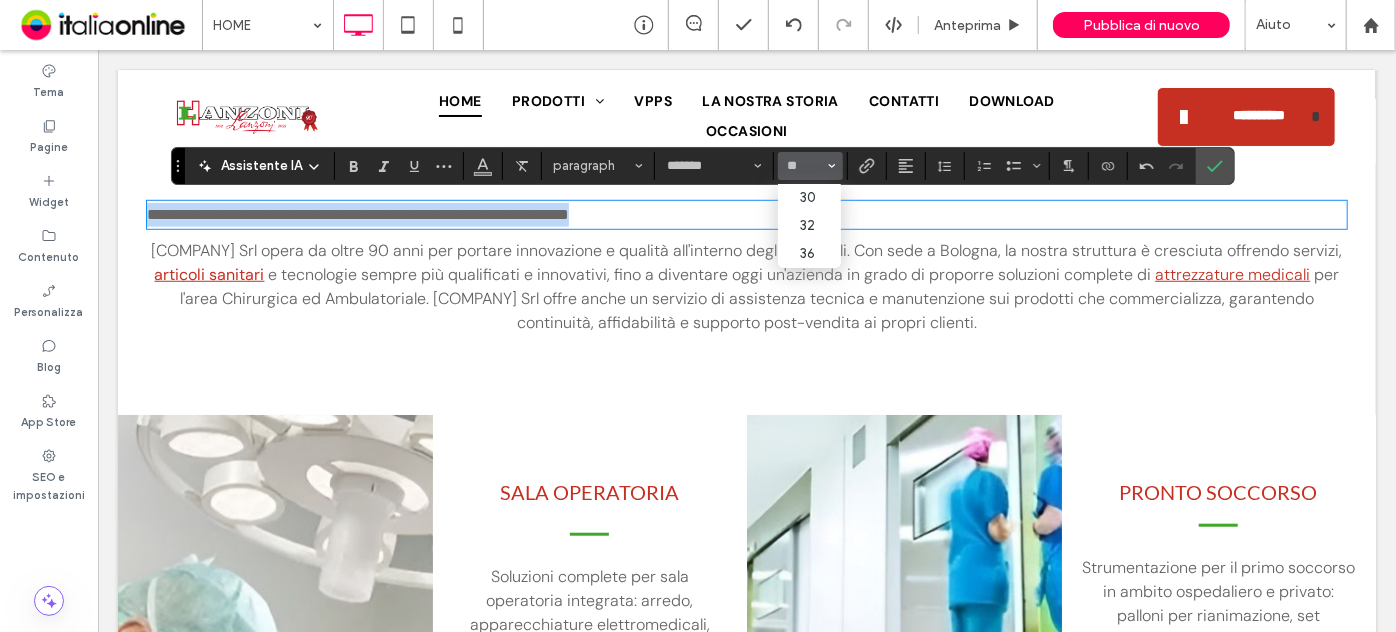 type on "**" 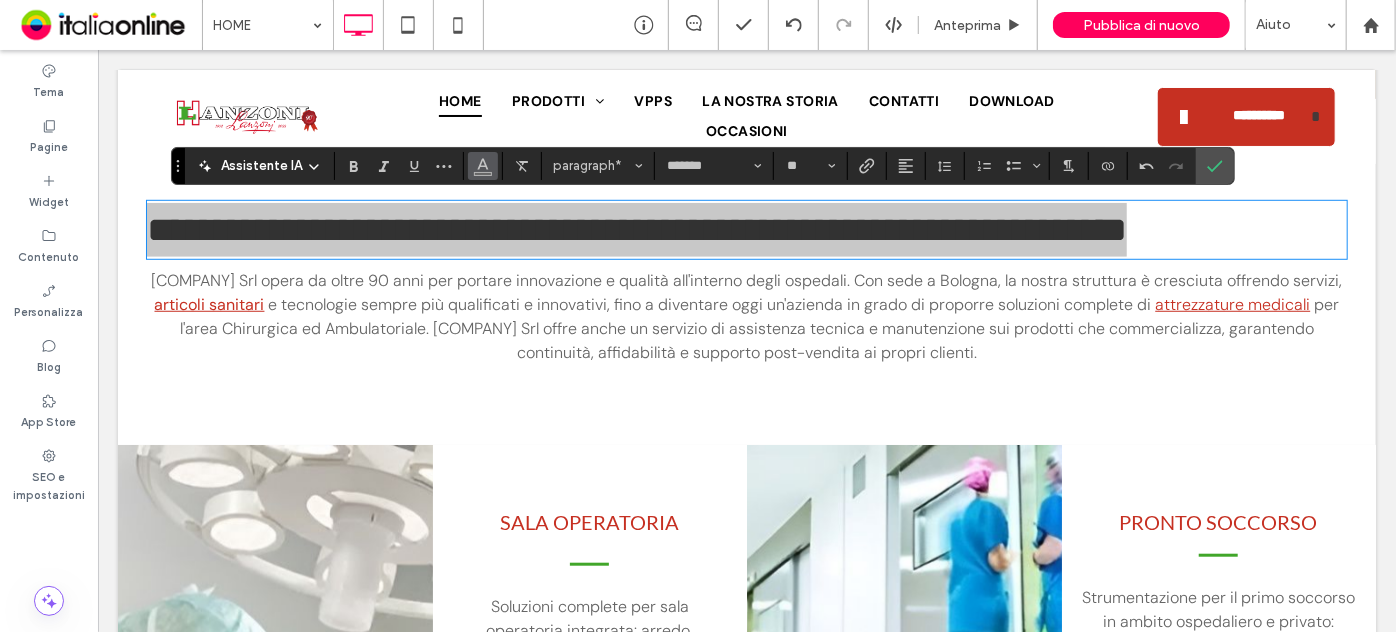click at bounding box center (483, 164) 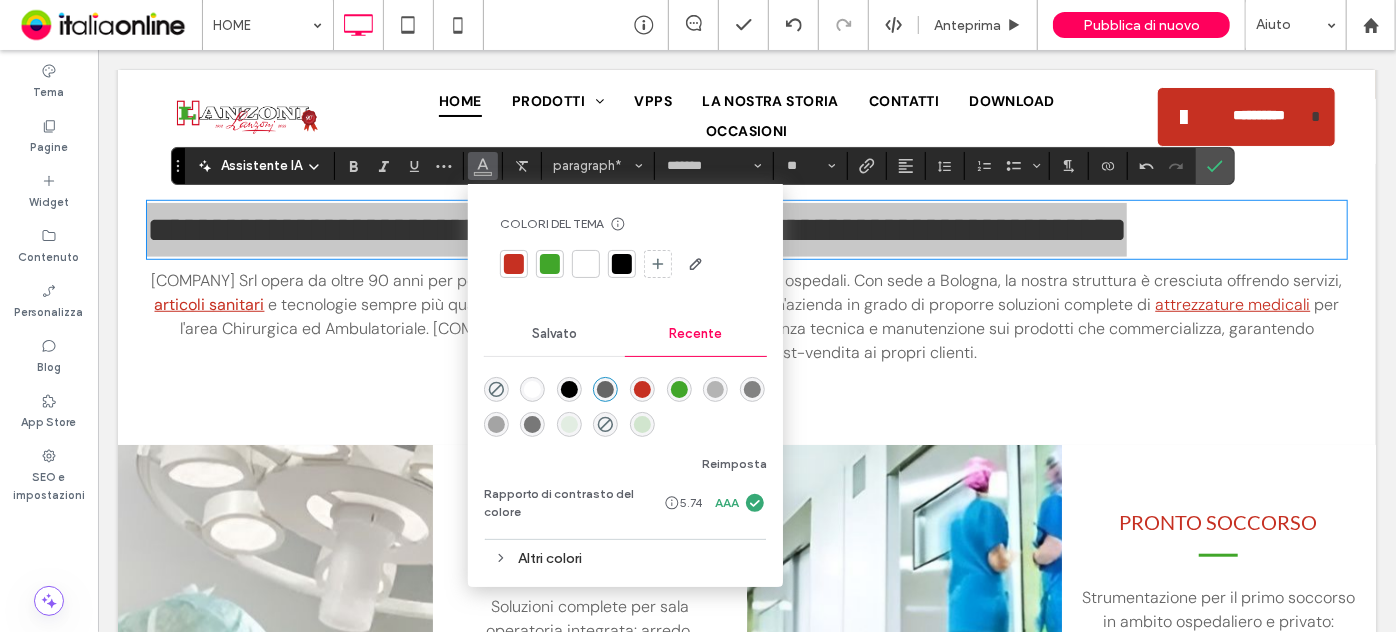 click at bounding box center (514, 264) 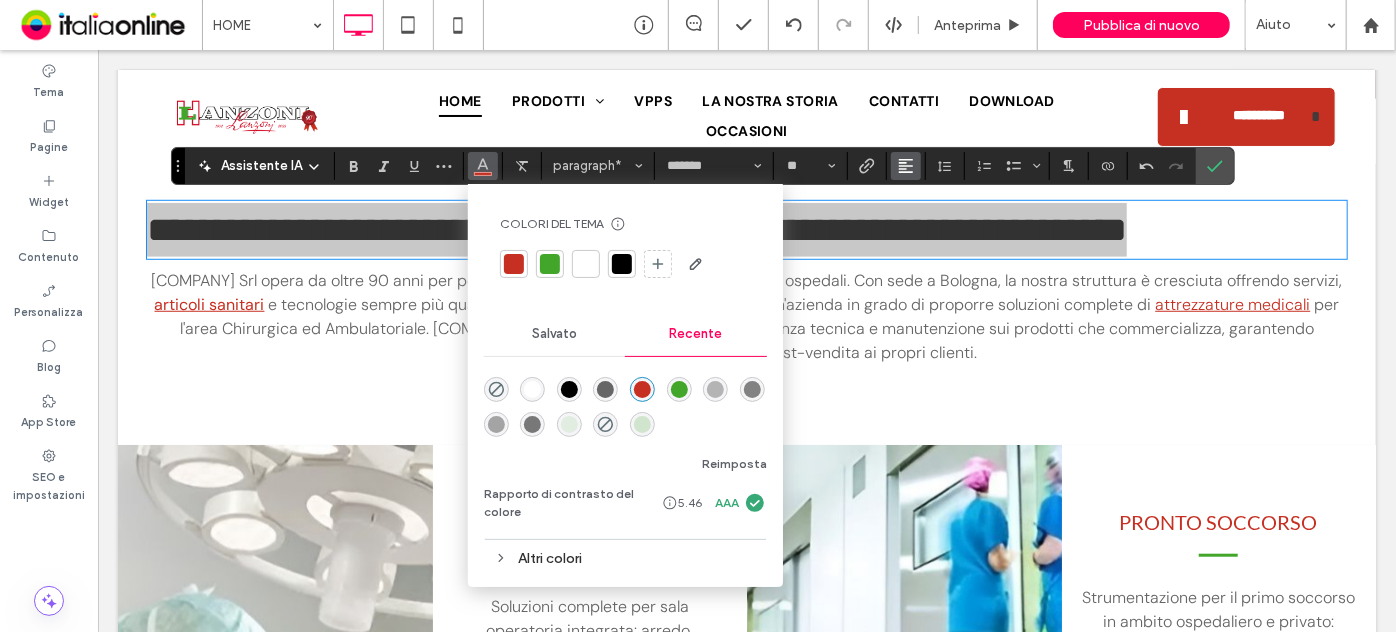 click 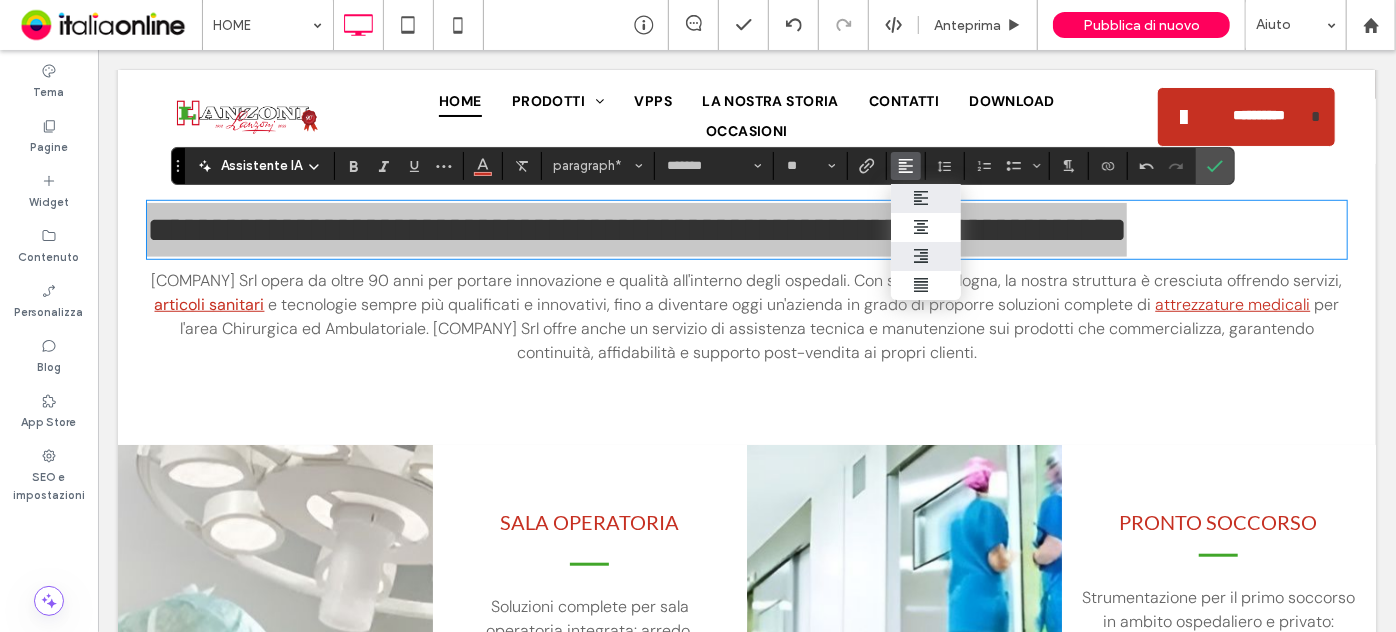click 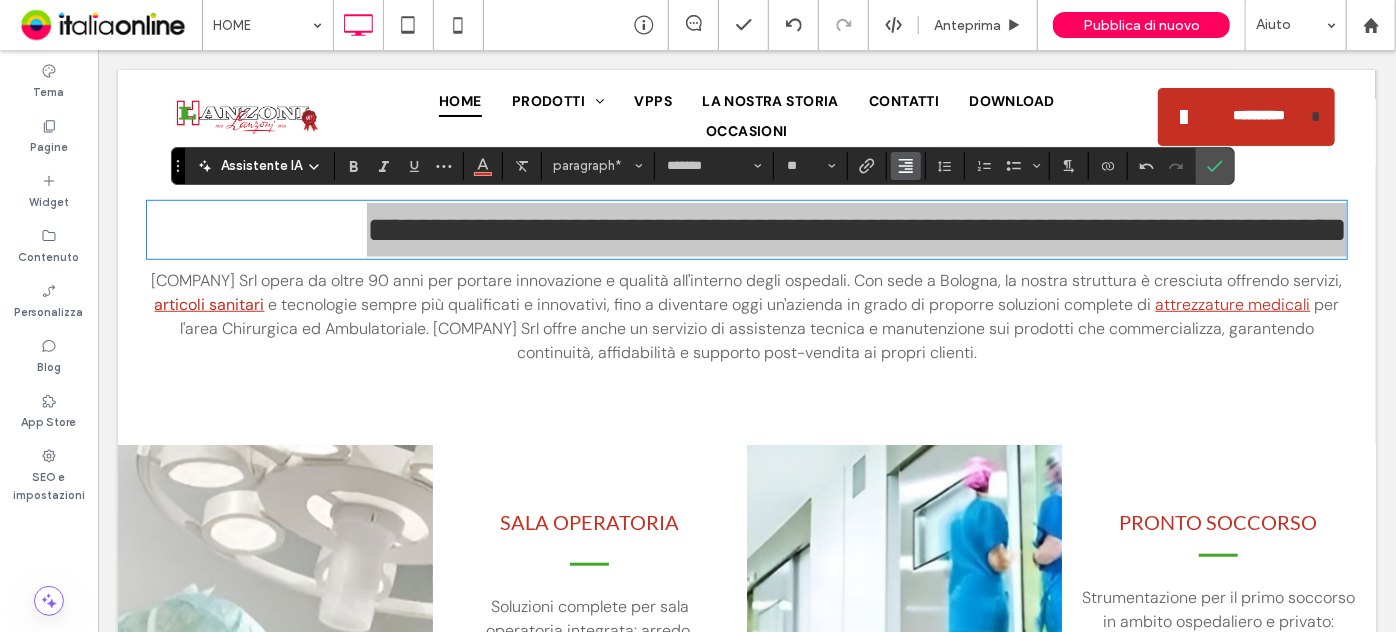click 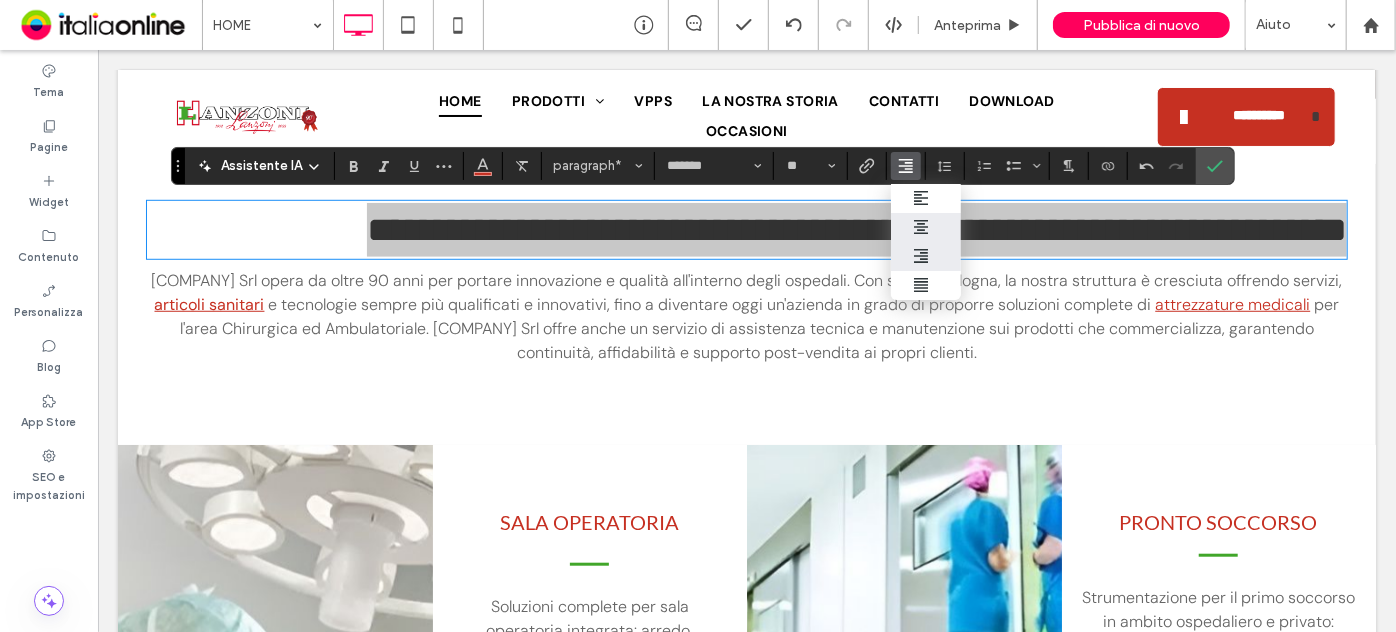 click 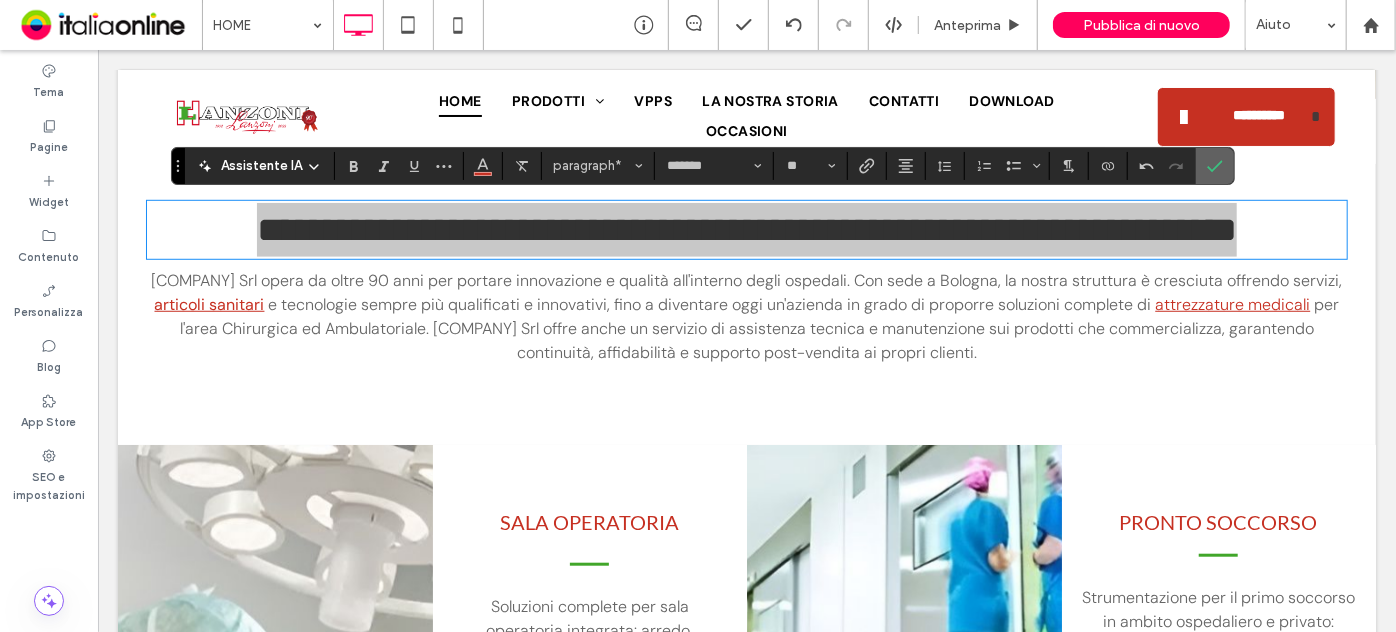 click 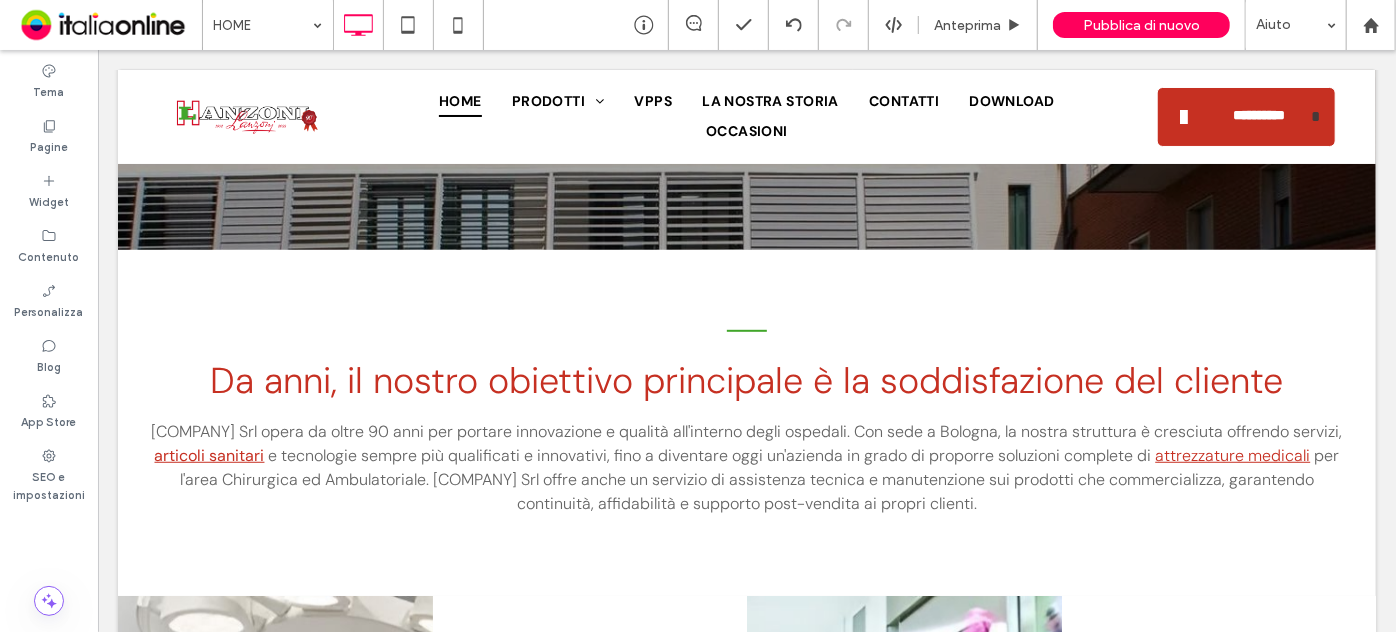 scroll, scrollTop: 454, scrollLeft: 0, axis: vertical 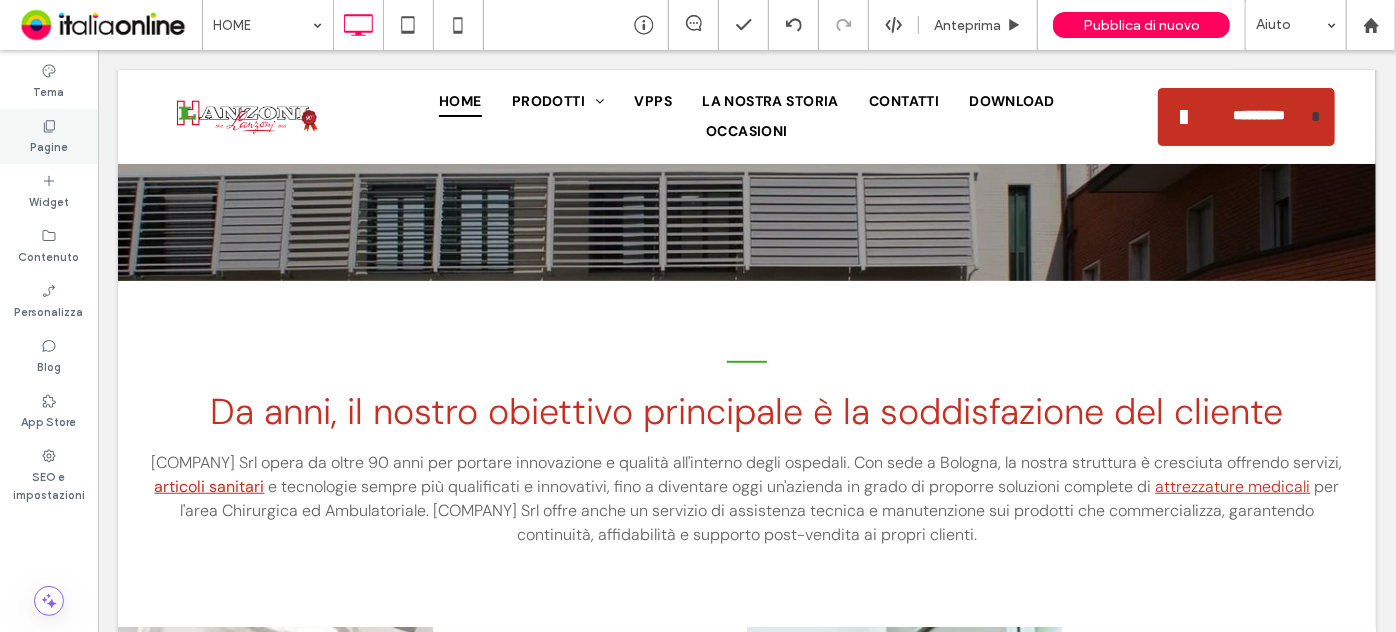 click on "Pagine" at bounding box center (49, 145) 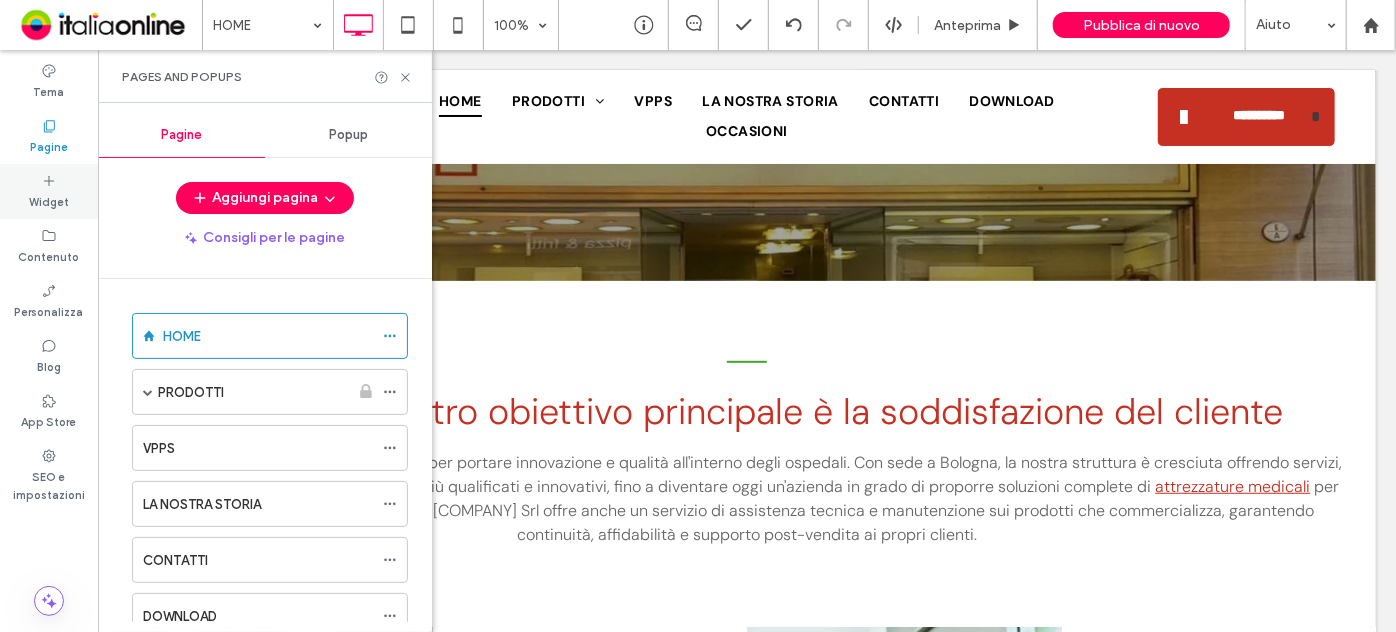 click on "Widget" at bounding box center [49, 200] 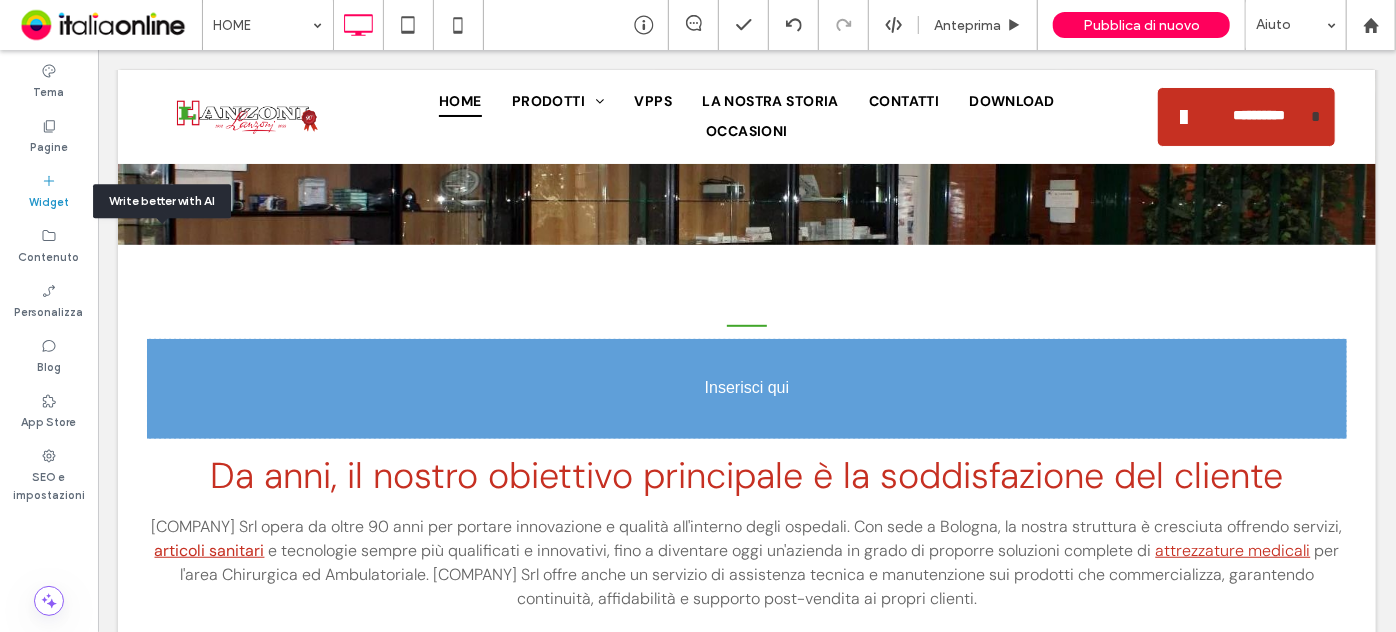 scroll, scrollTop: 500, scrollLeft: 0, axis: vertical 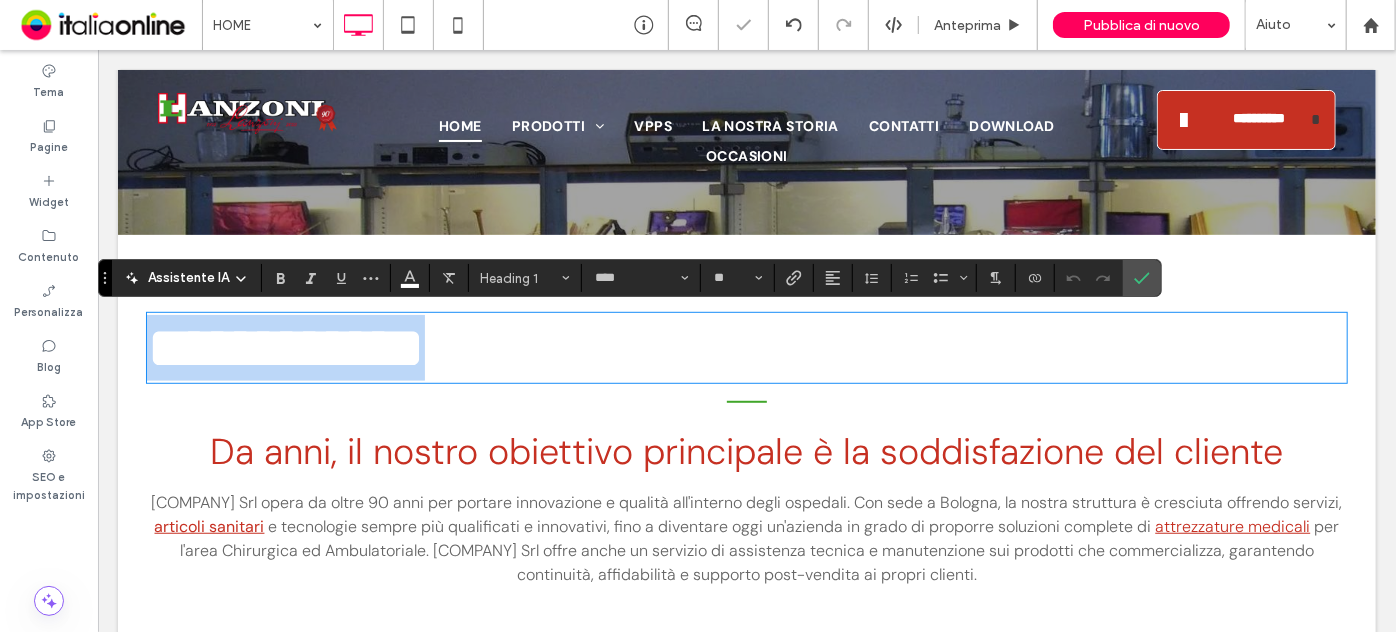 type 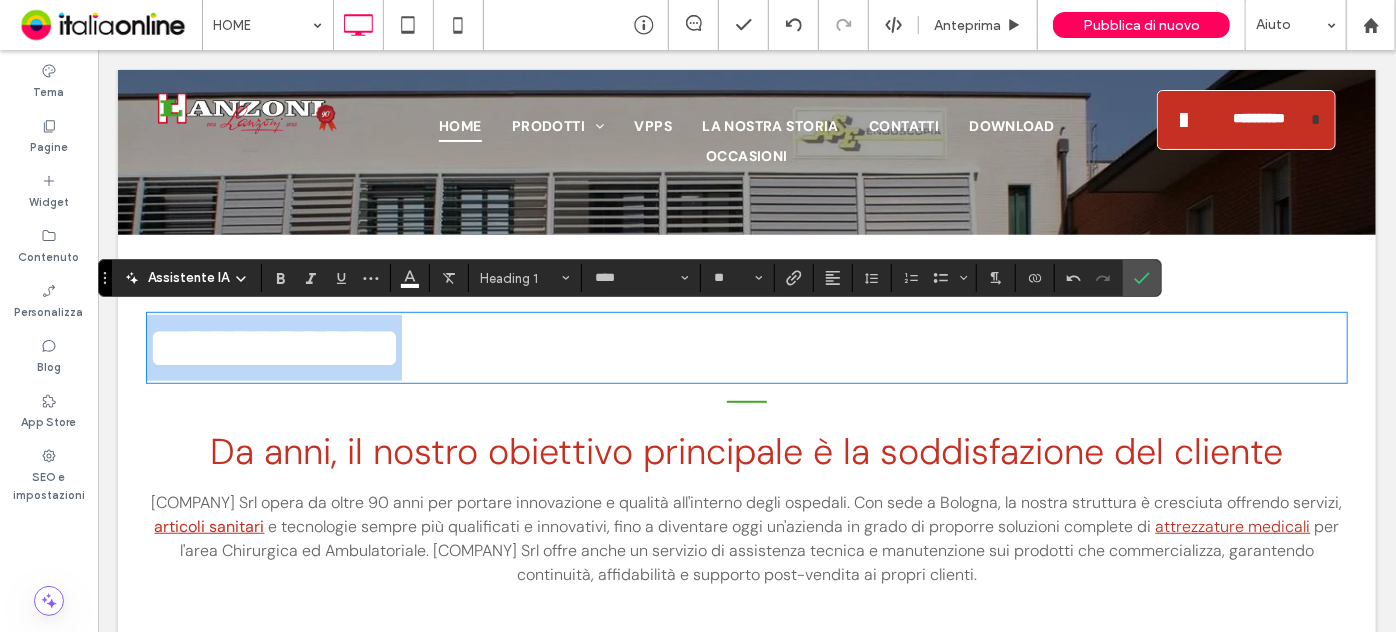 drag, startPoint x: 896, startPoint y: 346, endPoint x: 171, endPoint y: 440, distance: 731.0684 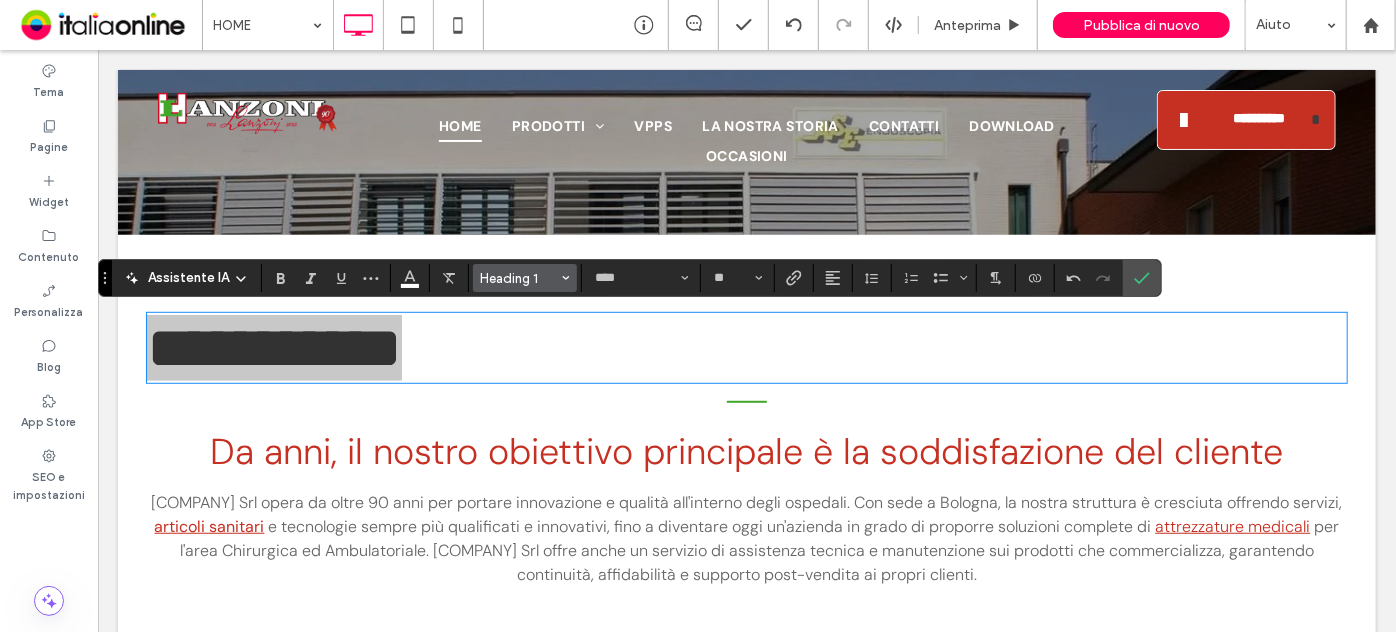 click on "Heading 1" at bounding box center (519, 278) 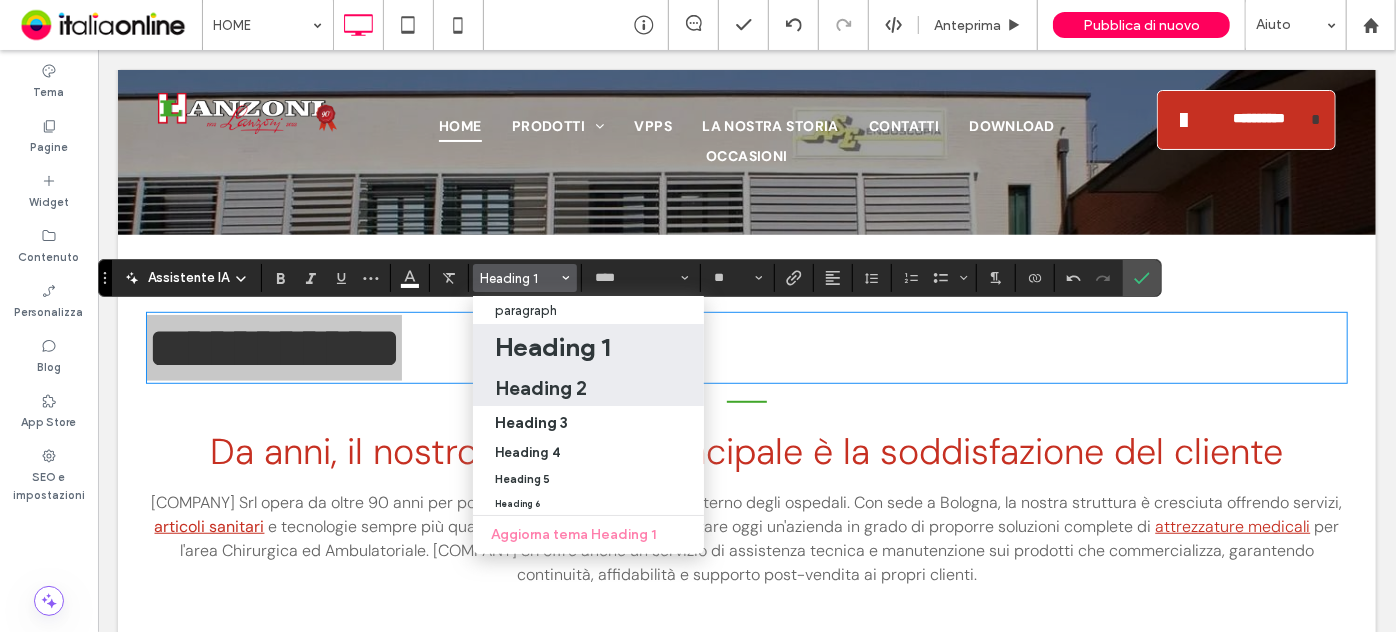 click on "Heading 2" at bounding box center (541, 388) 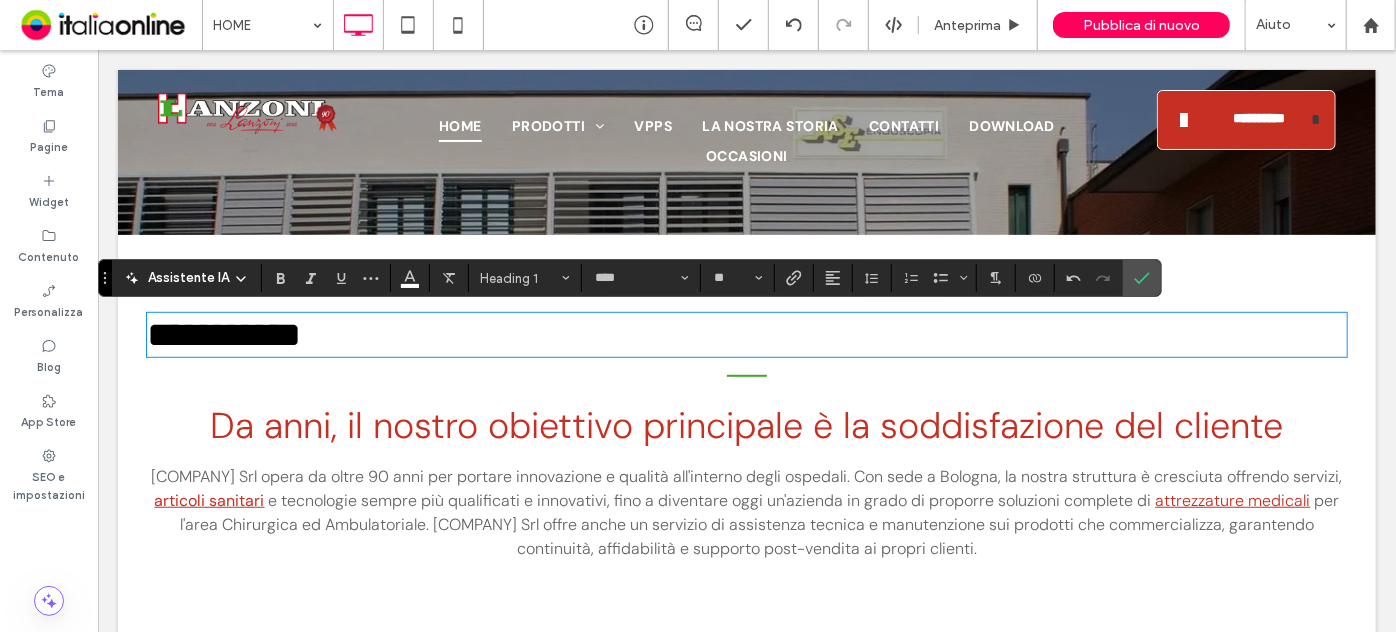 type on "**" 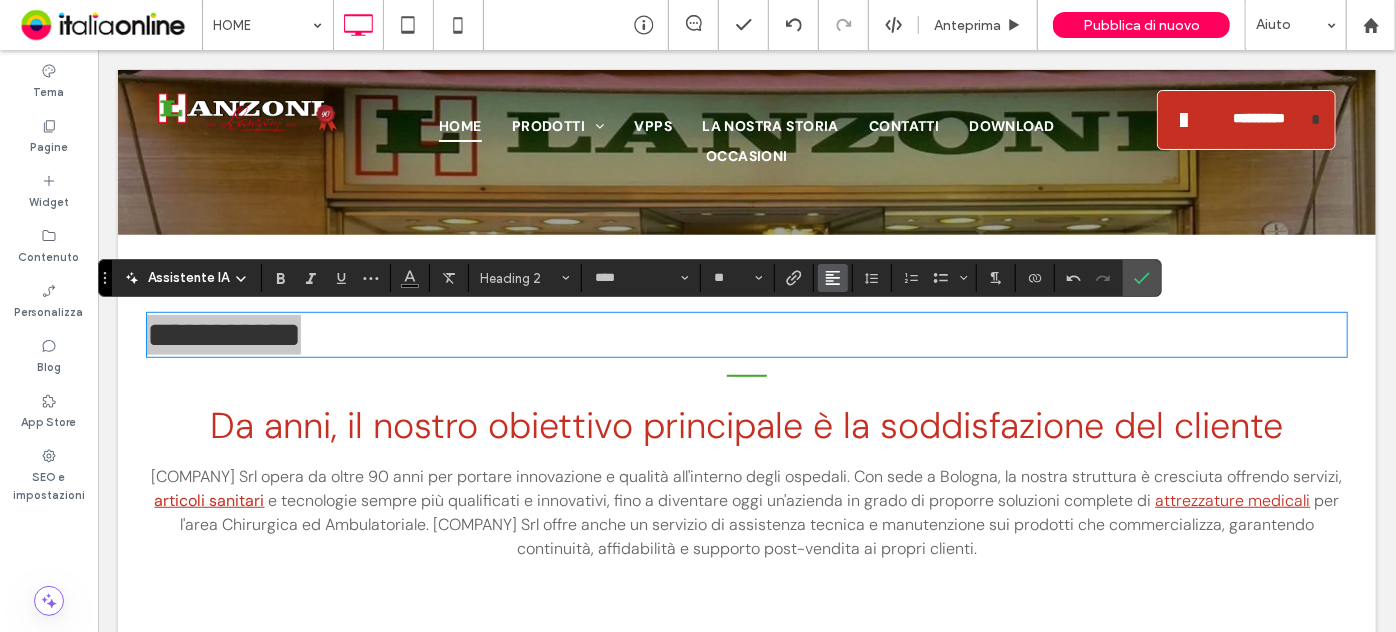 click at bounding box center (833, 278) 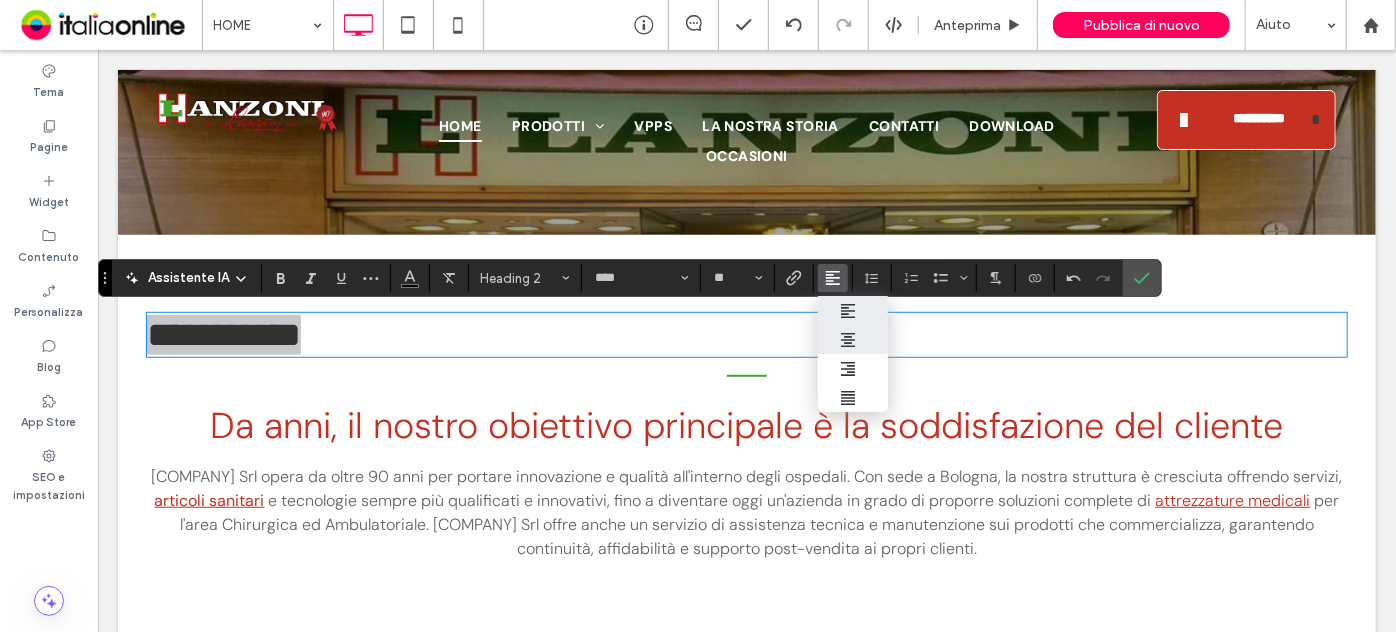 click at bounding box center (853, 339) 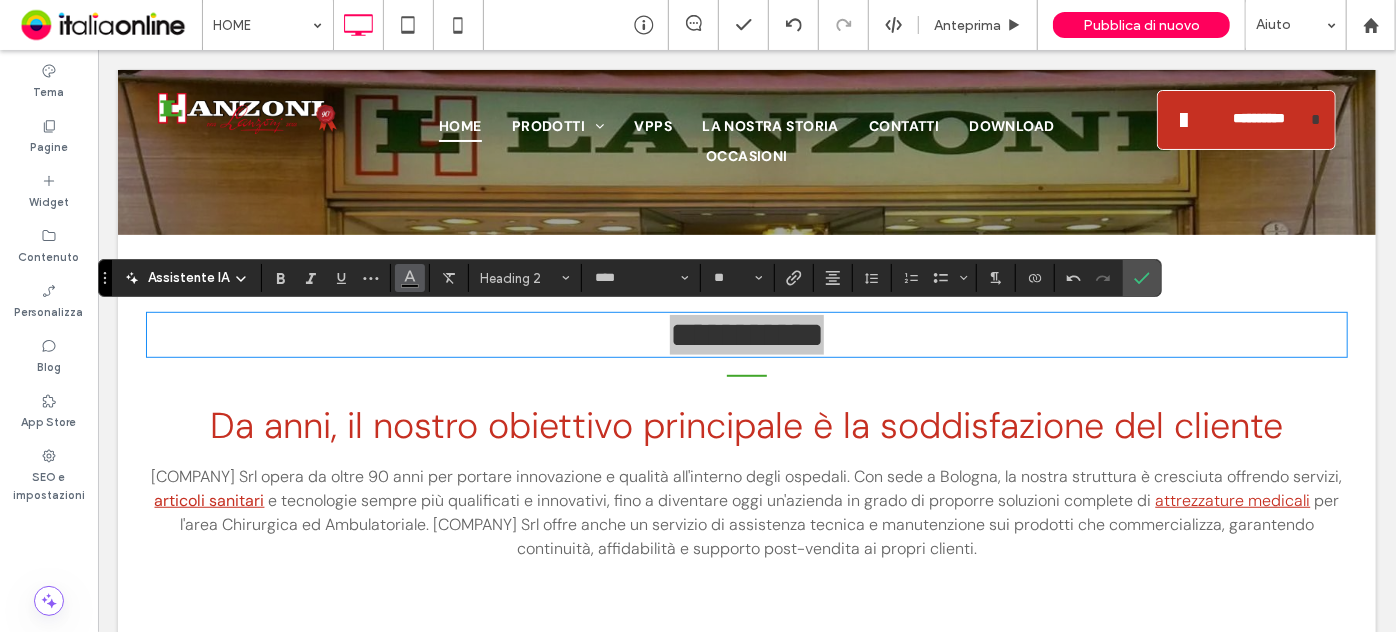 click 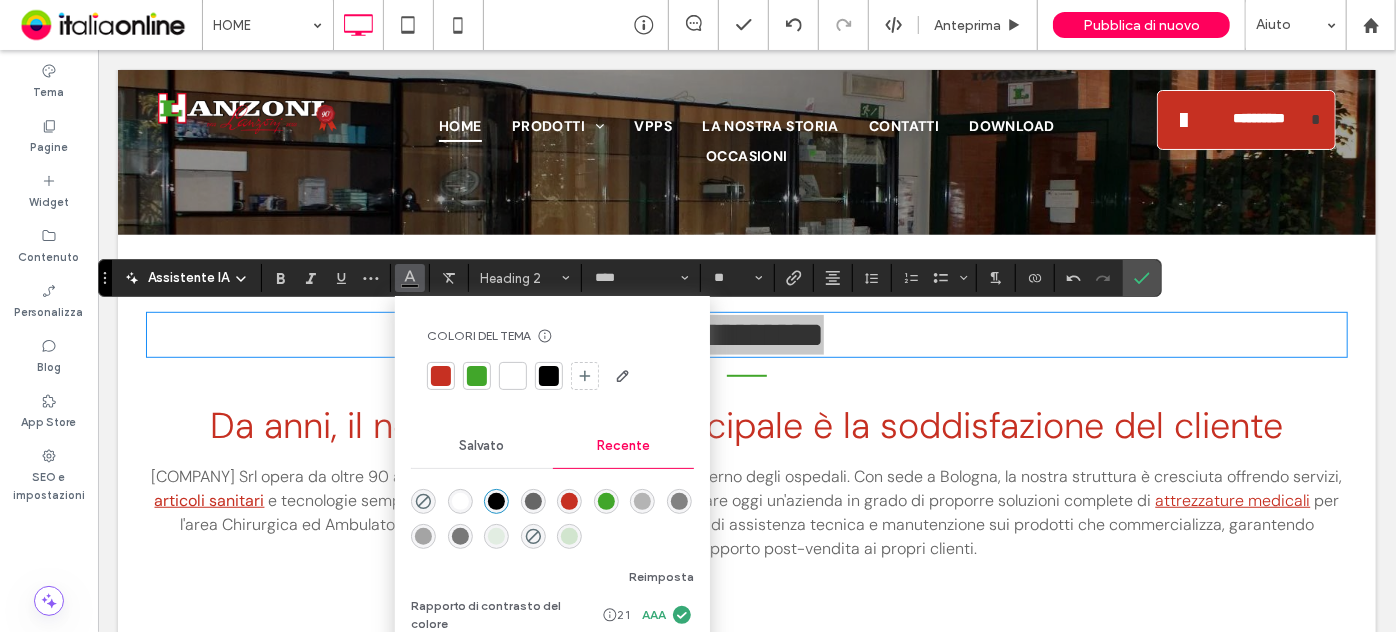 click at bounding box center (441, 376) 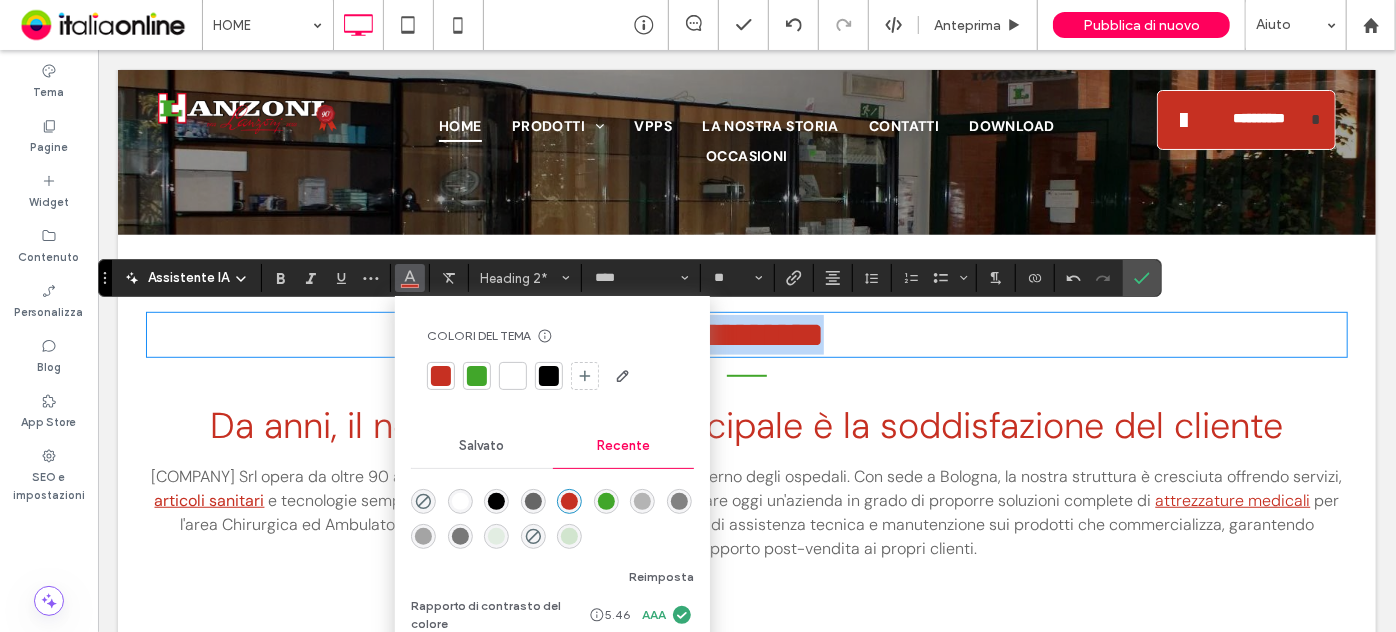 click on "**********" at bounding box center [746, 334] 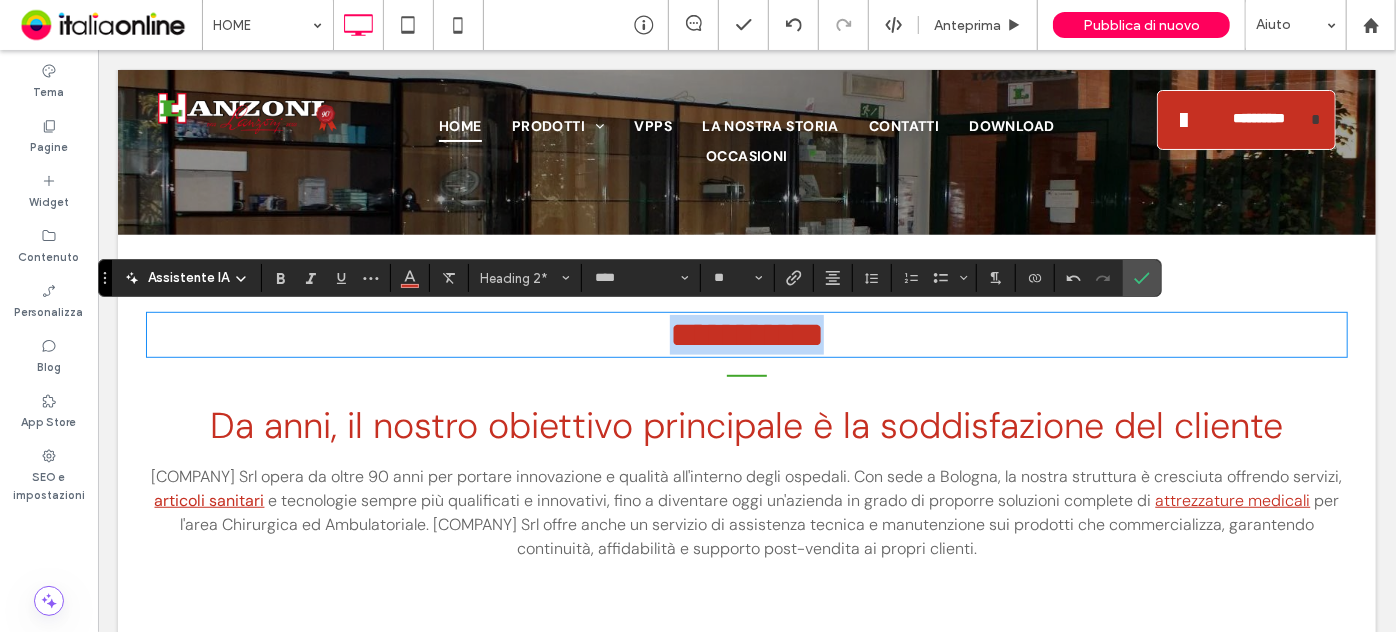 click on "**********" at bounding box center [746, 334] 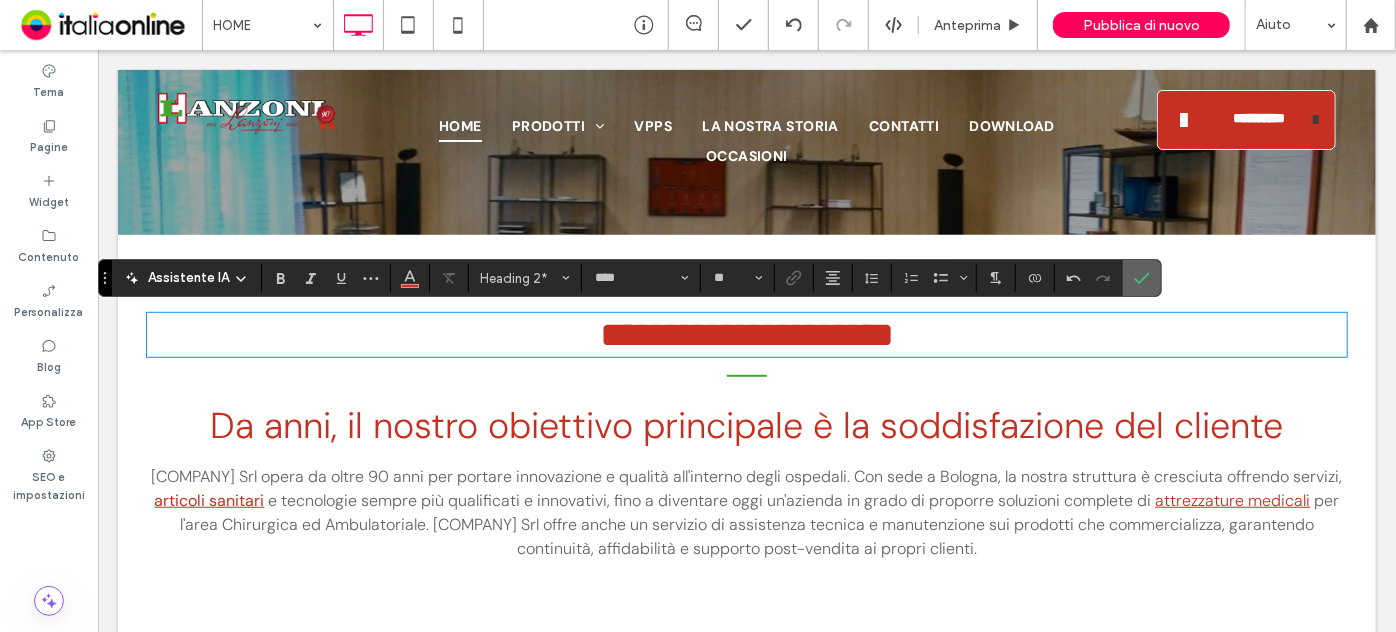 drag, startPoint x: 1130, startPoint y: 274, endPoint x: 934, endPoint y: 259, distance: 196.57314 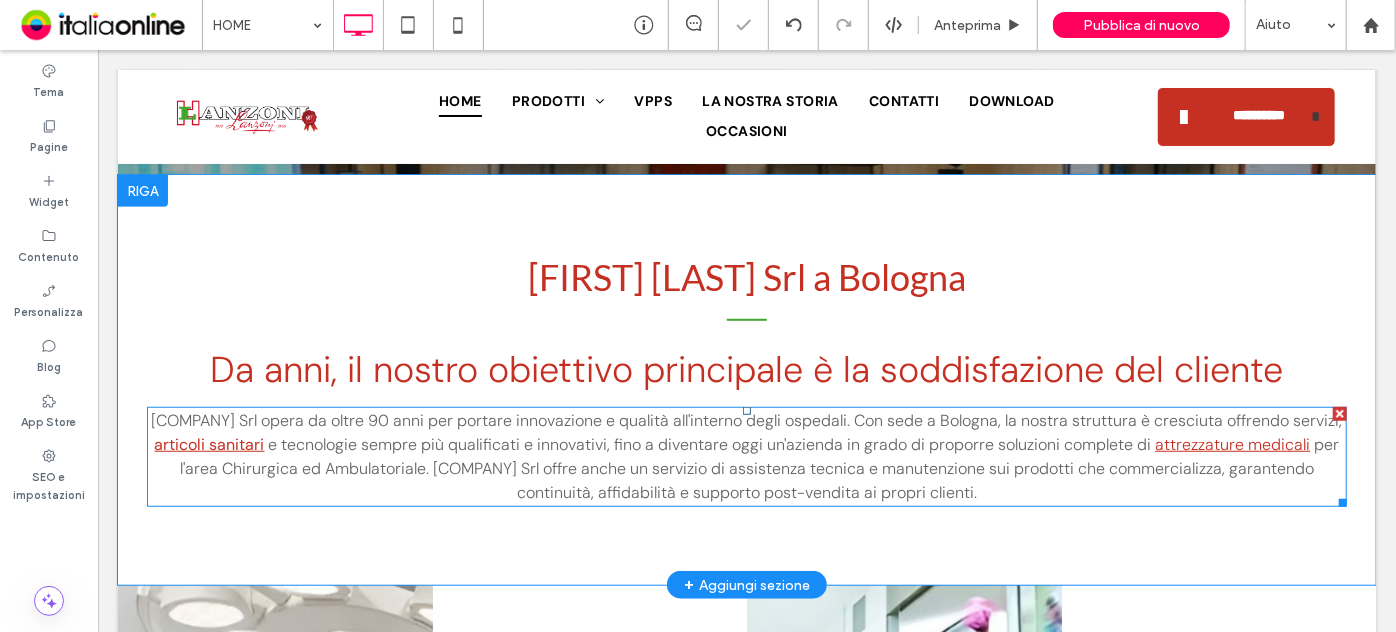 scroll, scrollTop: 591, scrollLeft: 0, axis: vertical 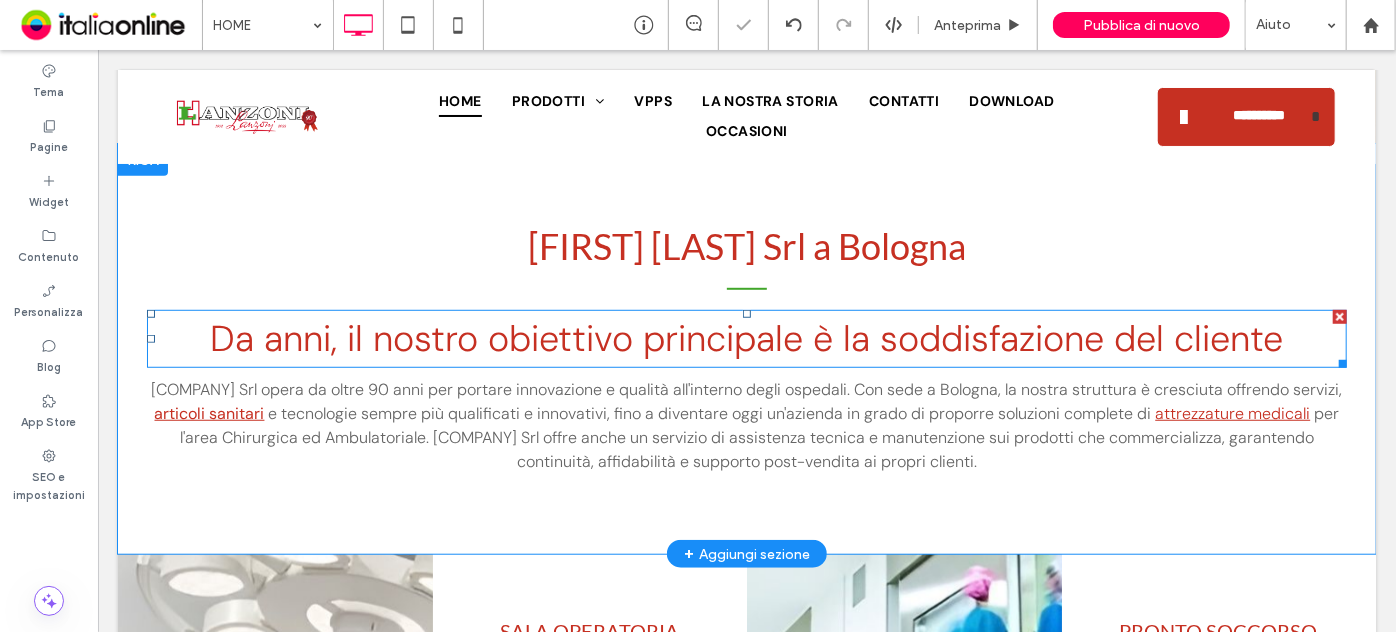 click on "Da anni, il nostro obiettivo principale è la soddisfazione del cliente" at bounding box center (746, 337) 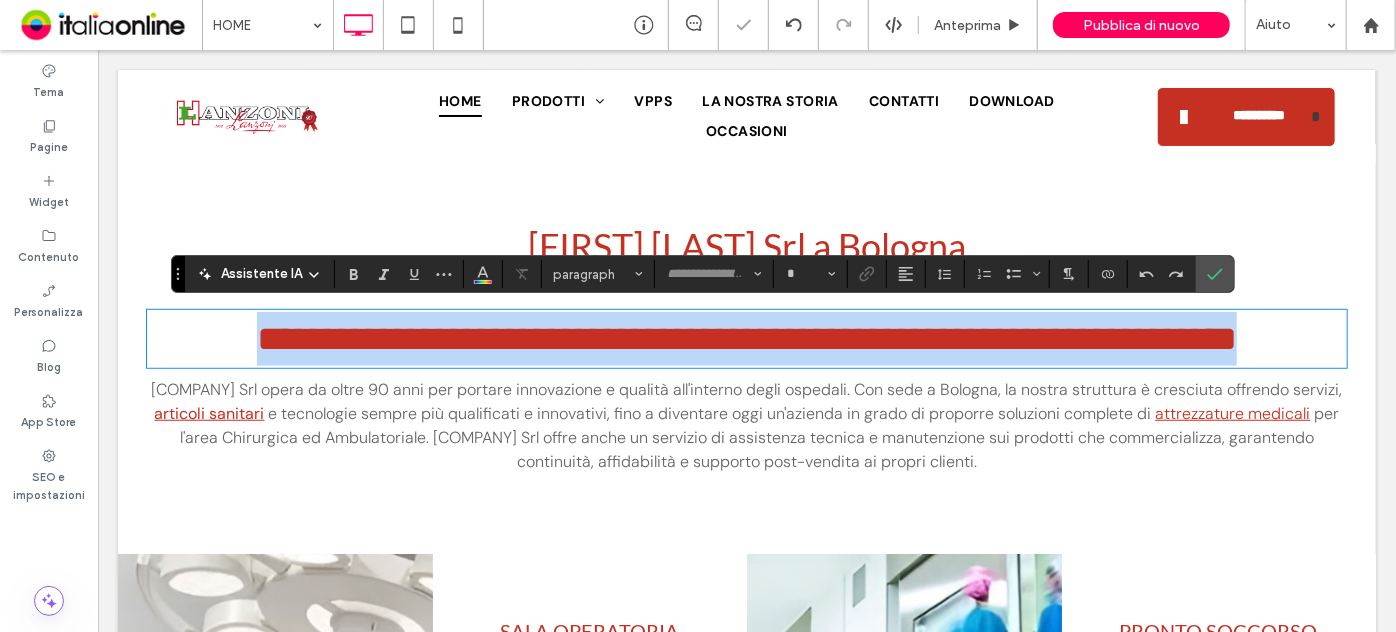 type on "*******" 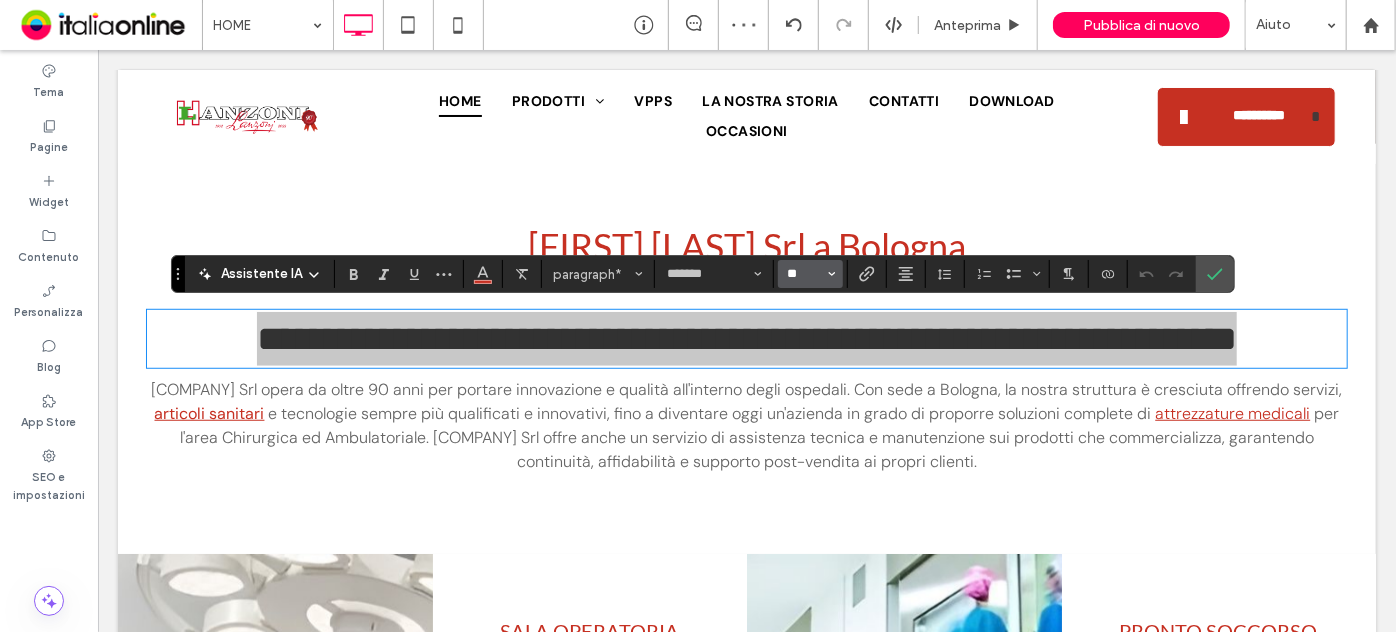 click on "**" at bounding box center (804, 274) 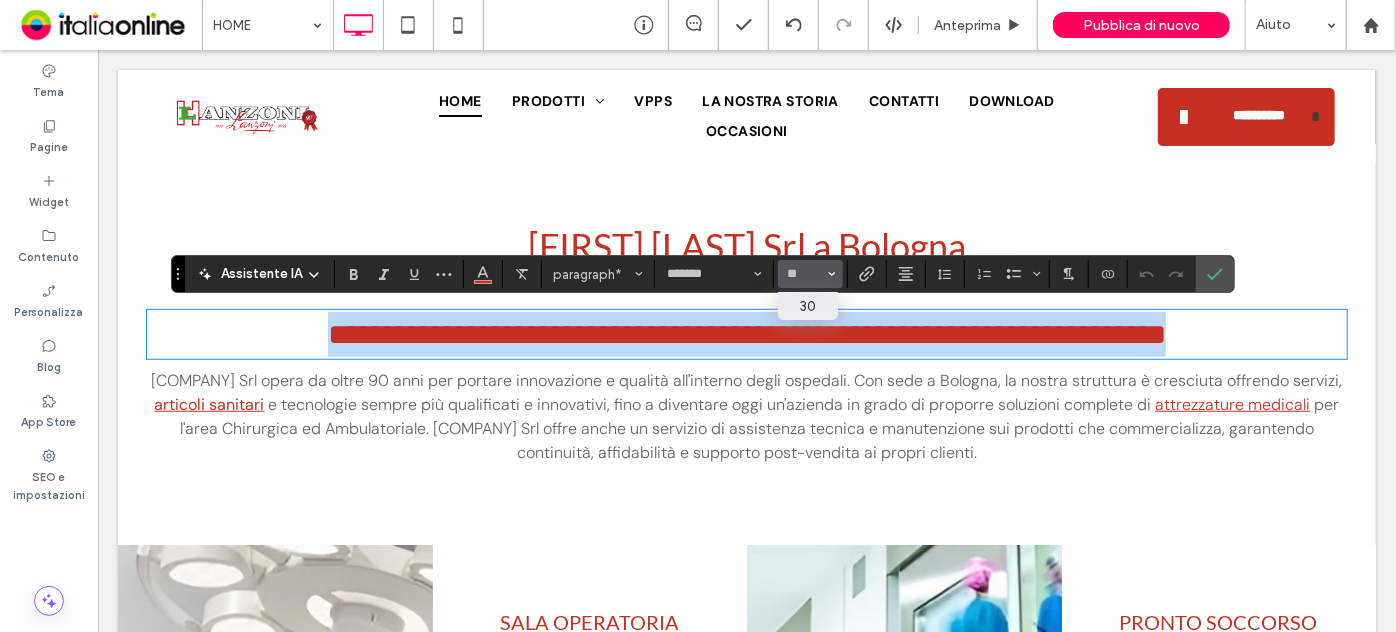 type on "**" 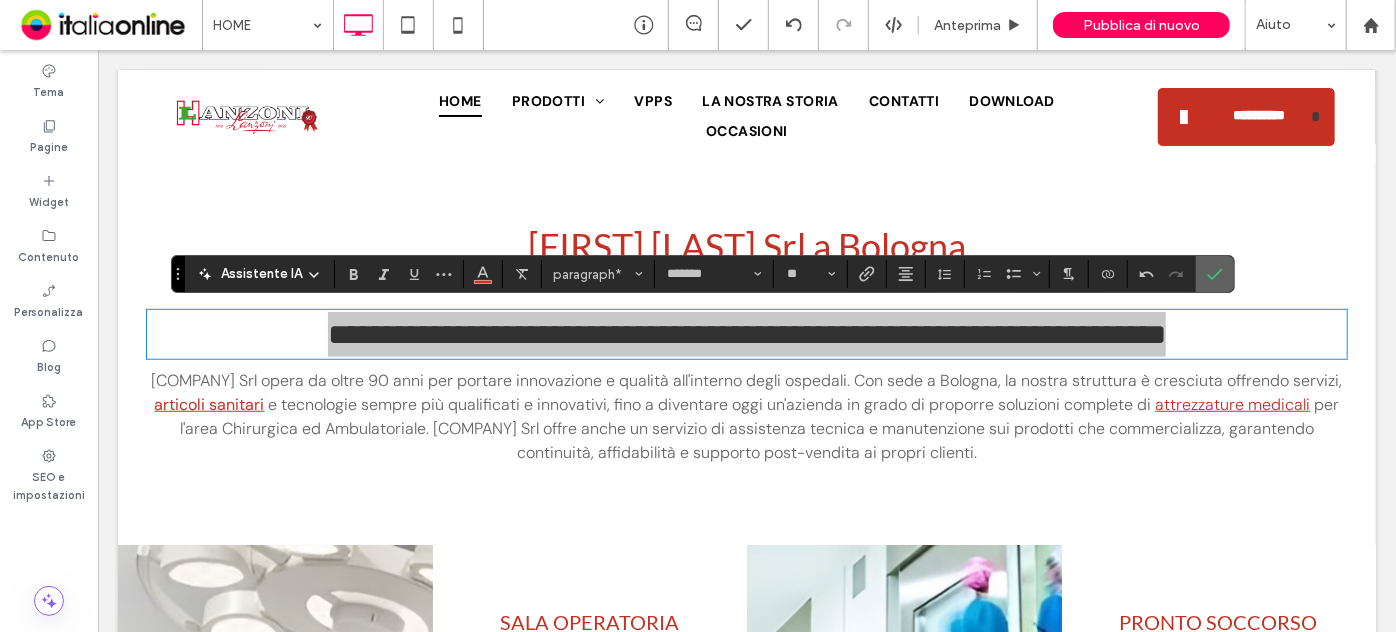 click 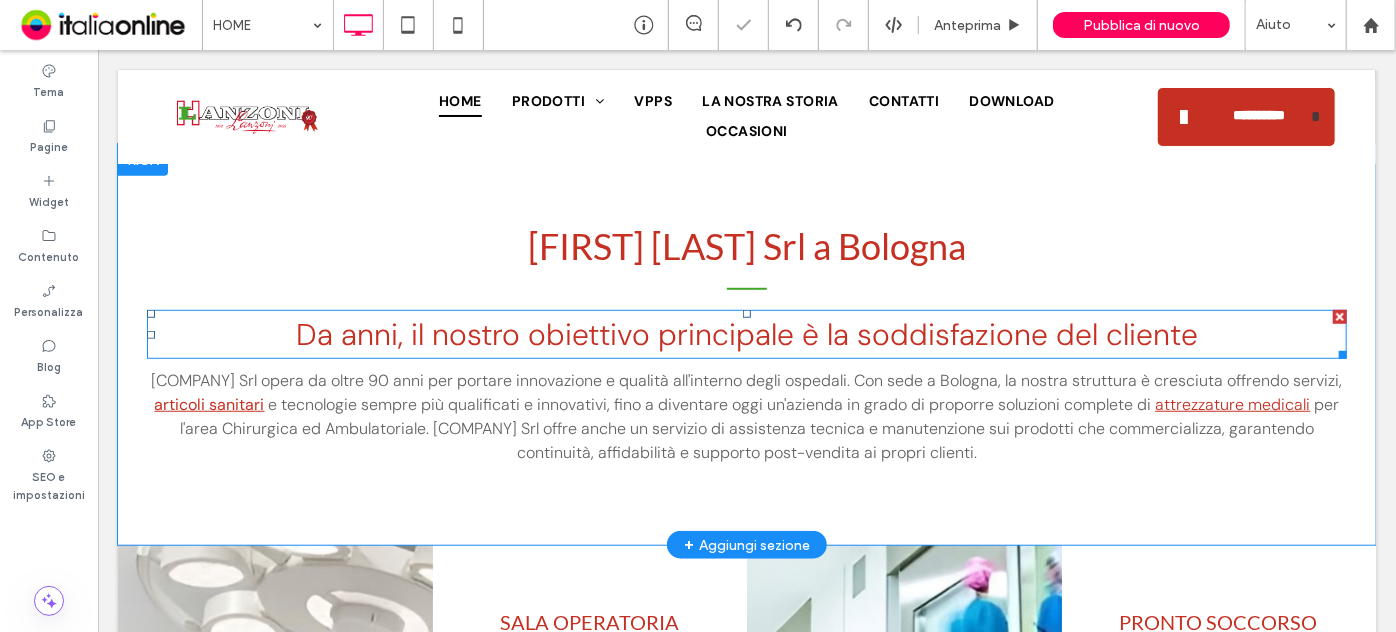 click on "Da anni, il nostro obiettivo principale è la soddisfazione del cliente" at bounding box center [746, 333] 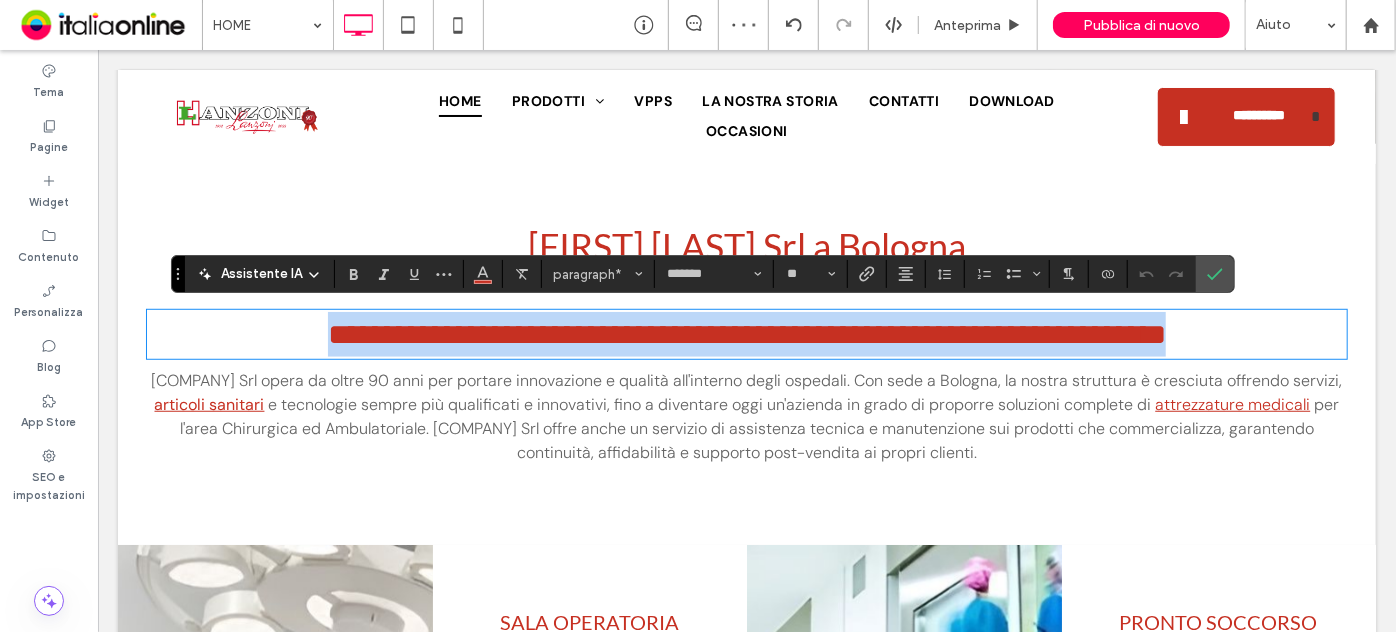 click on "**********" at bounding box center [746, 333] 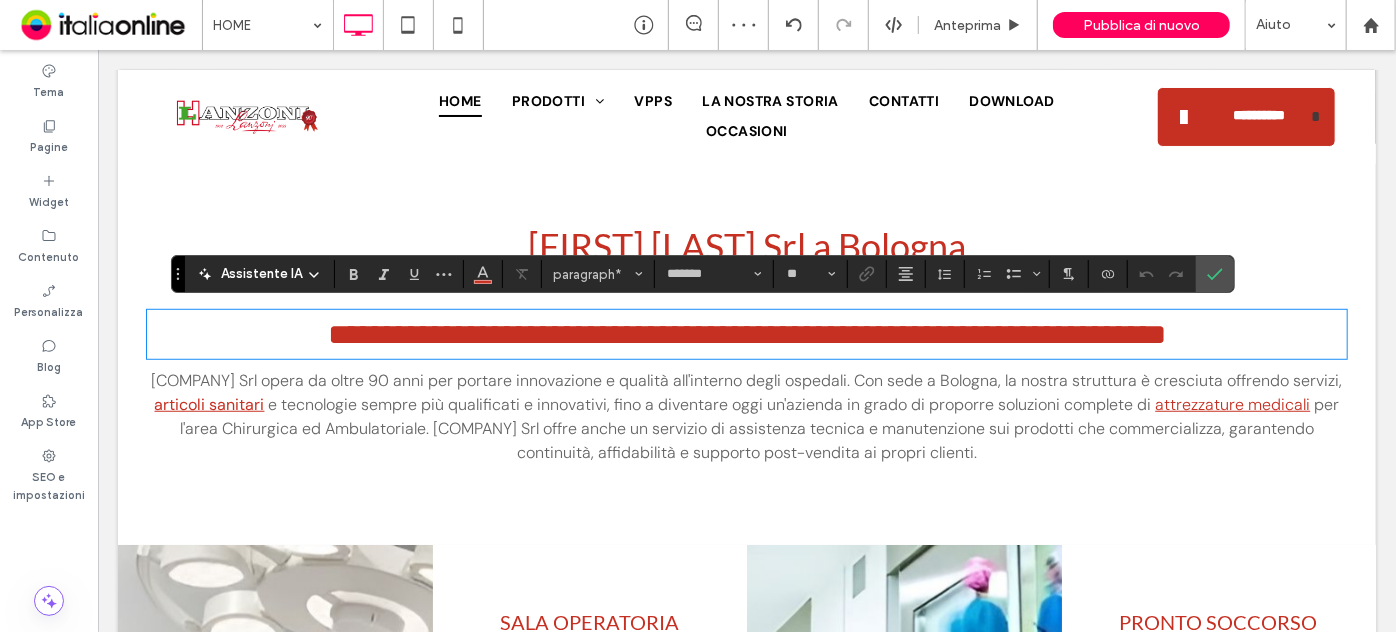 click on "**********" at bounding box center (746, 333) 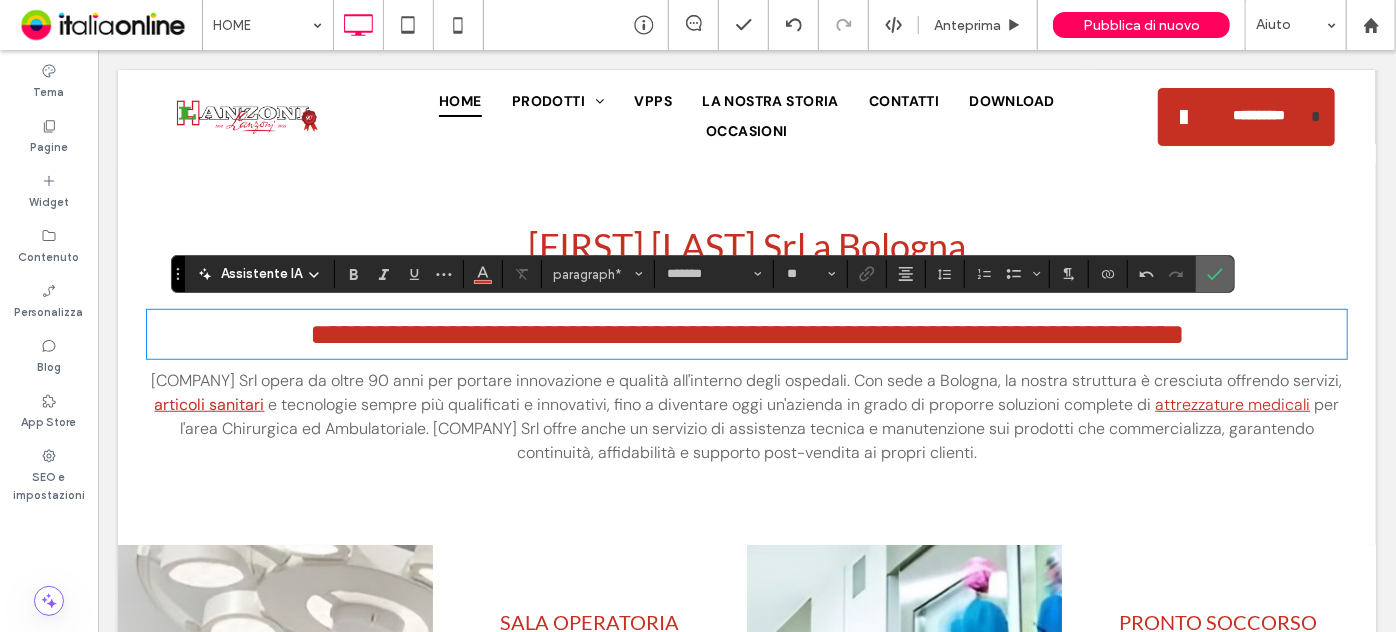 click at bounding box center [1215, 274] 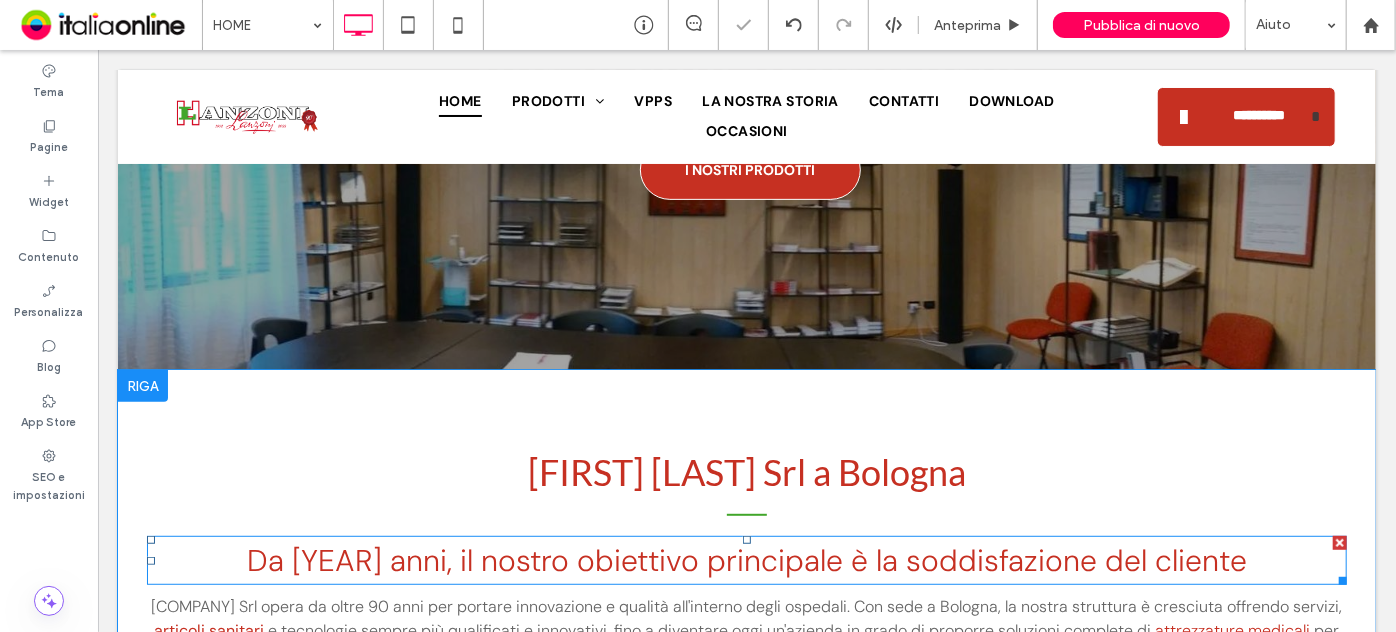 scroll, scrollTop: 500, scrollLeft: 0, axis: vertical 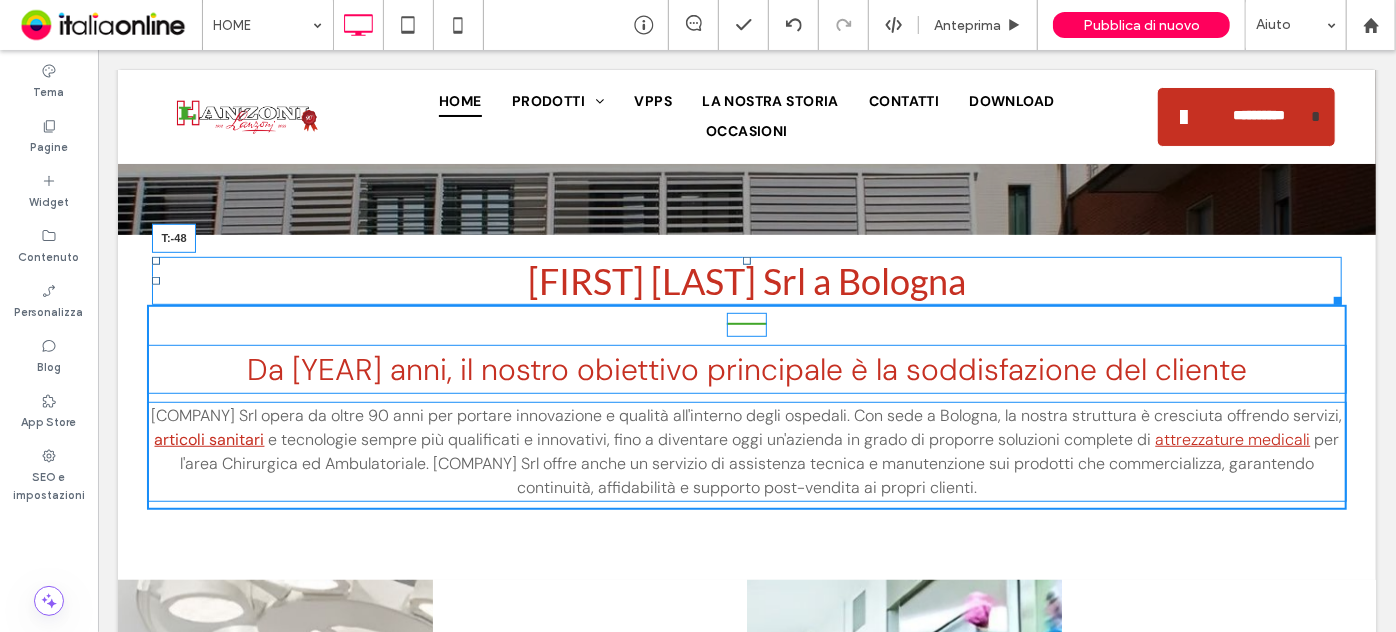 drag, startPoint x: 741, startPoint y: 311, endPoint x: 858, endPoint y: 341, distance: 120.784935 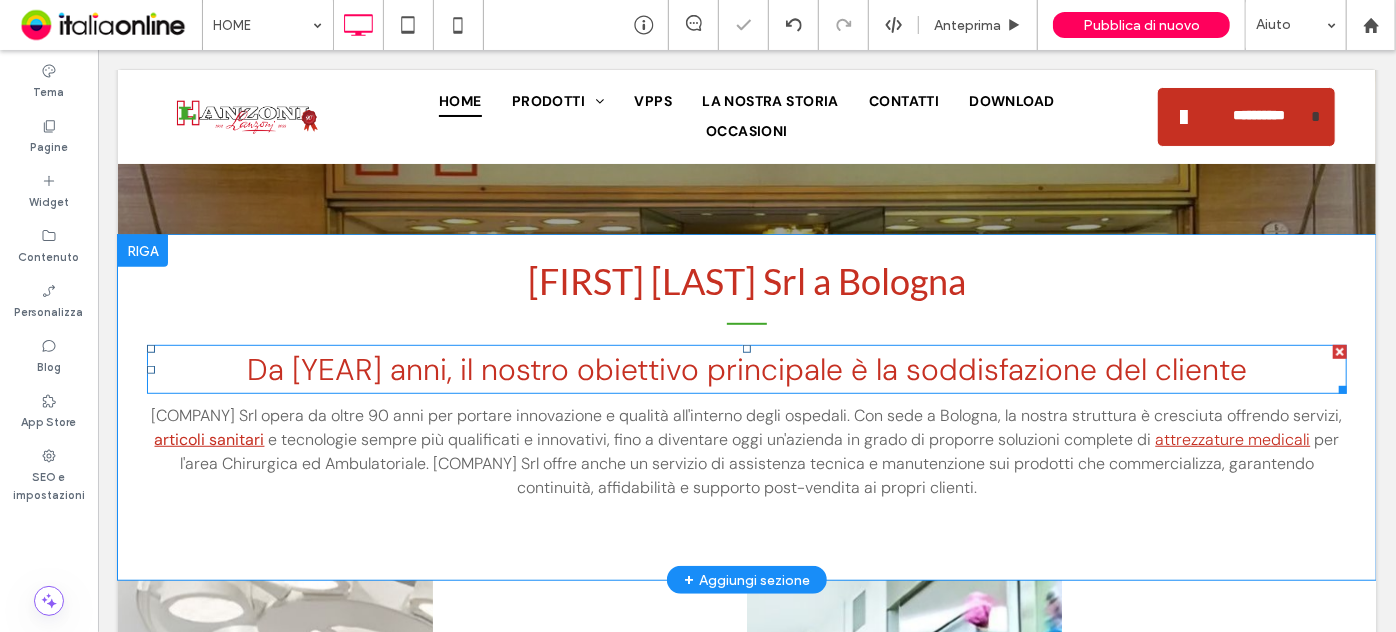 click on "Da 90 anni, il nostro obiettivo principale è la soddisfazione del cliente" at bounding box center [746, 368] 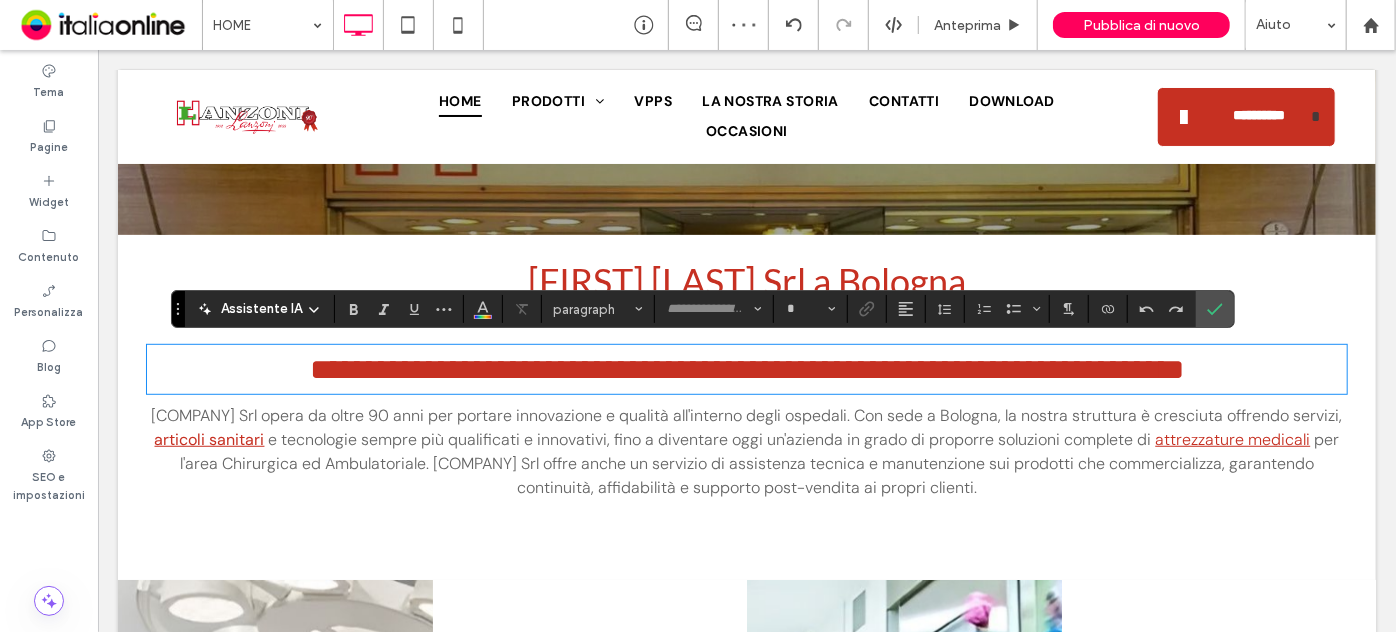 type on "*******" 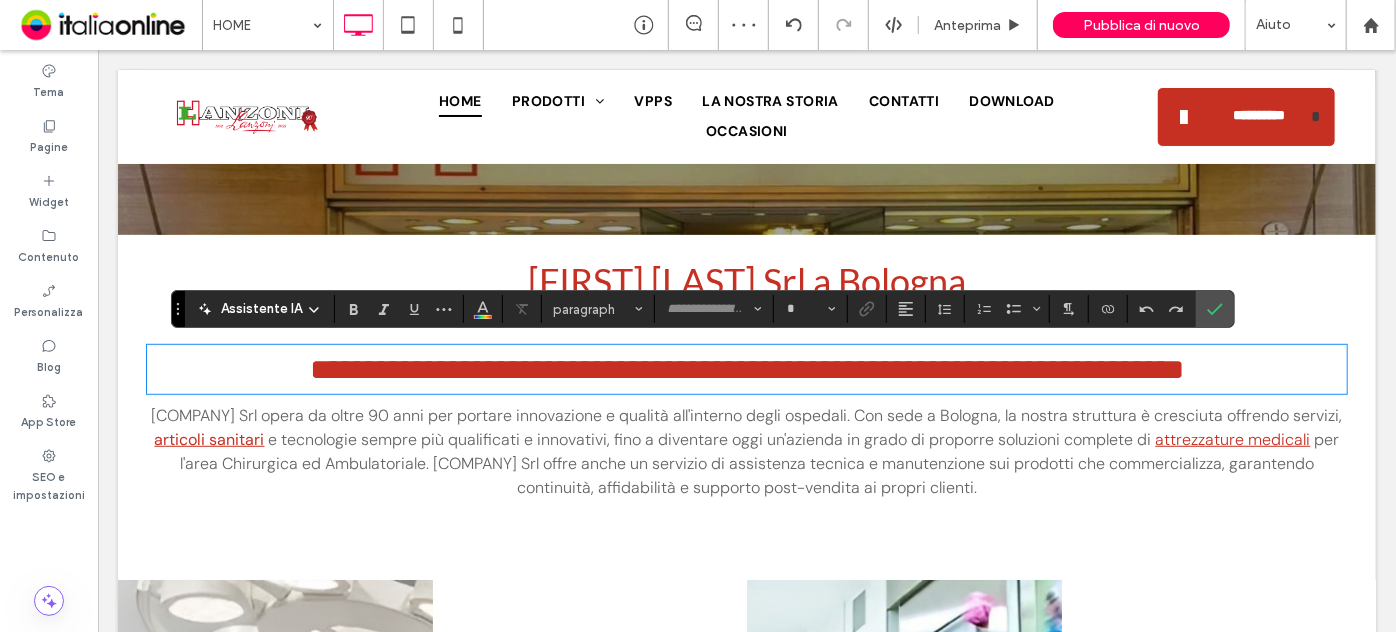 type on "**" 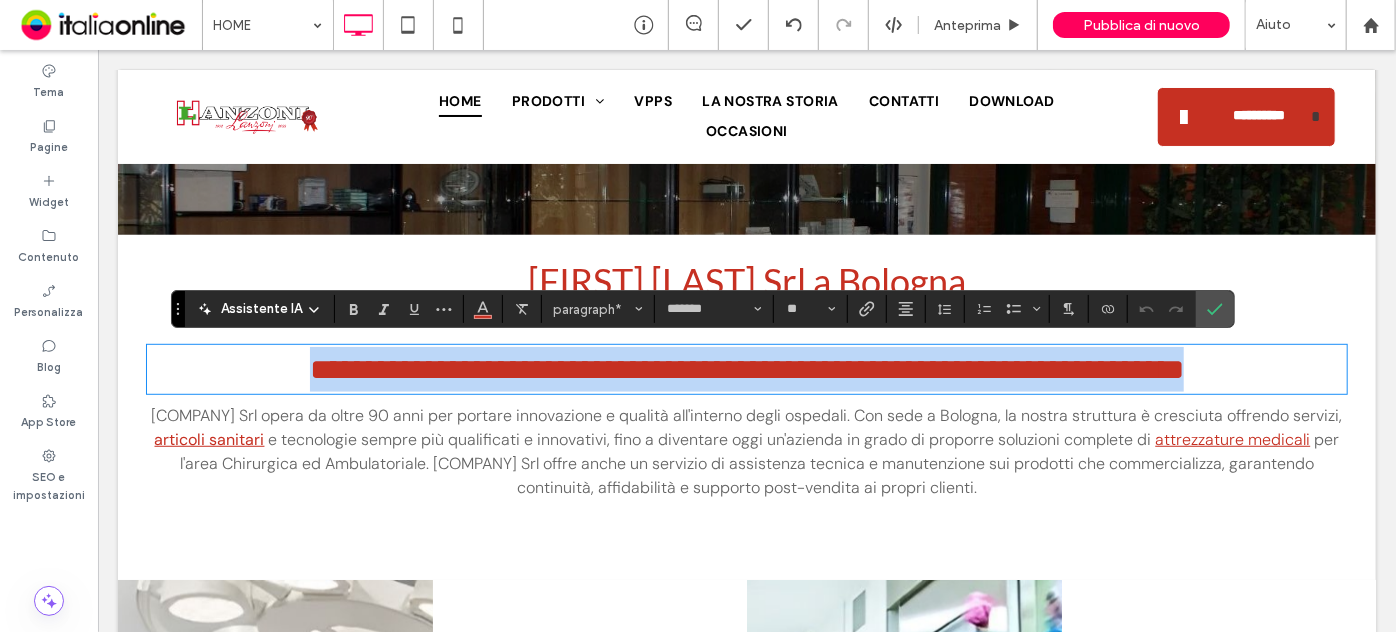 drag, startPoint x: 268, startPoint y: 363, endPoint x: 1394, endPoint y: 379, distance: 1126.1136 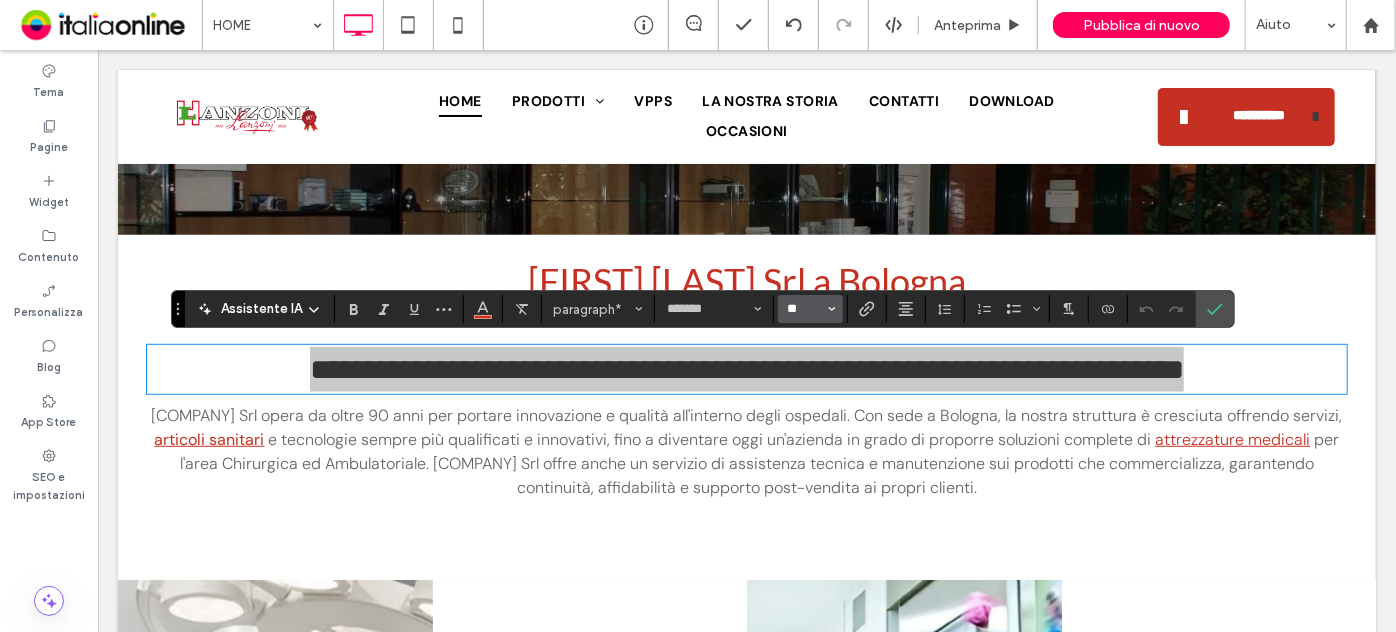 click on "**" at bounding box center (804, 309) 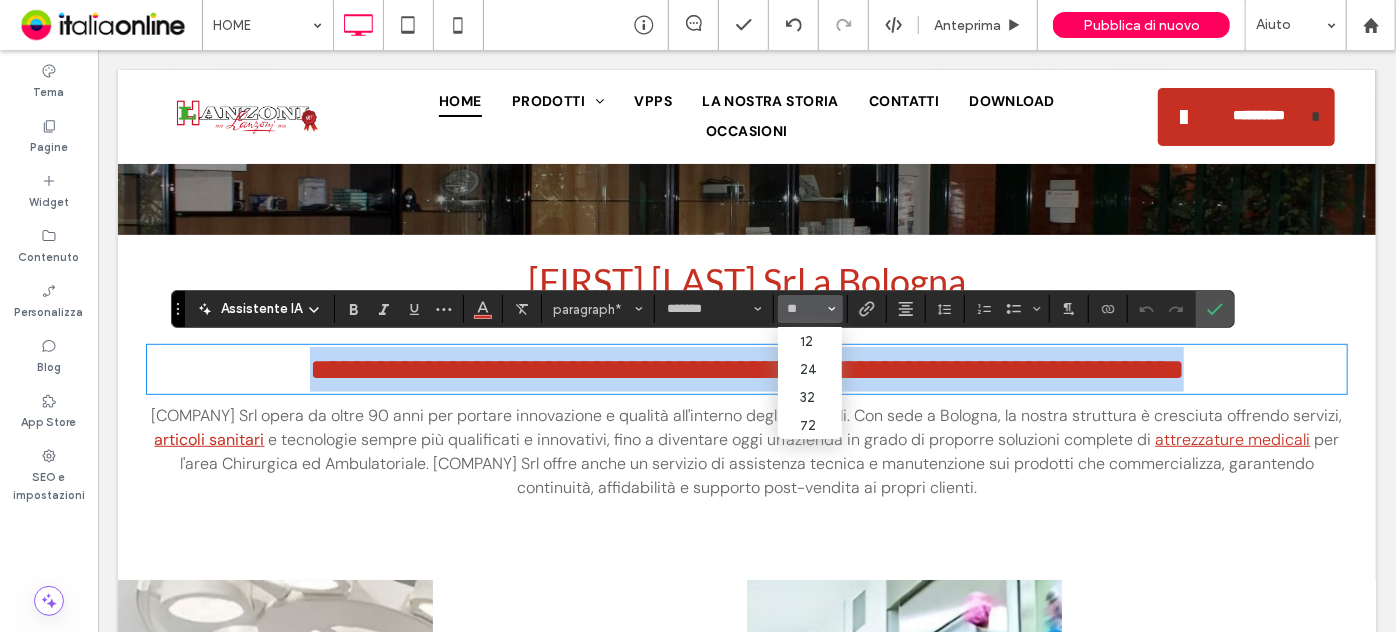 type on "**" 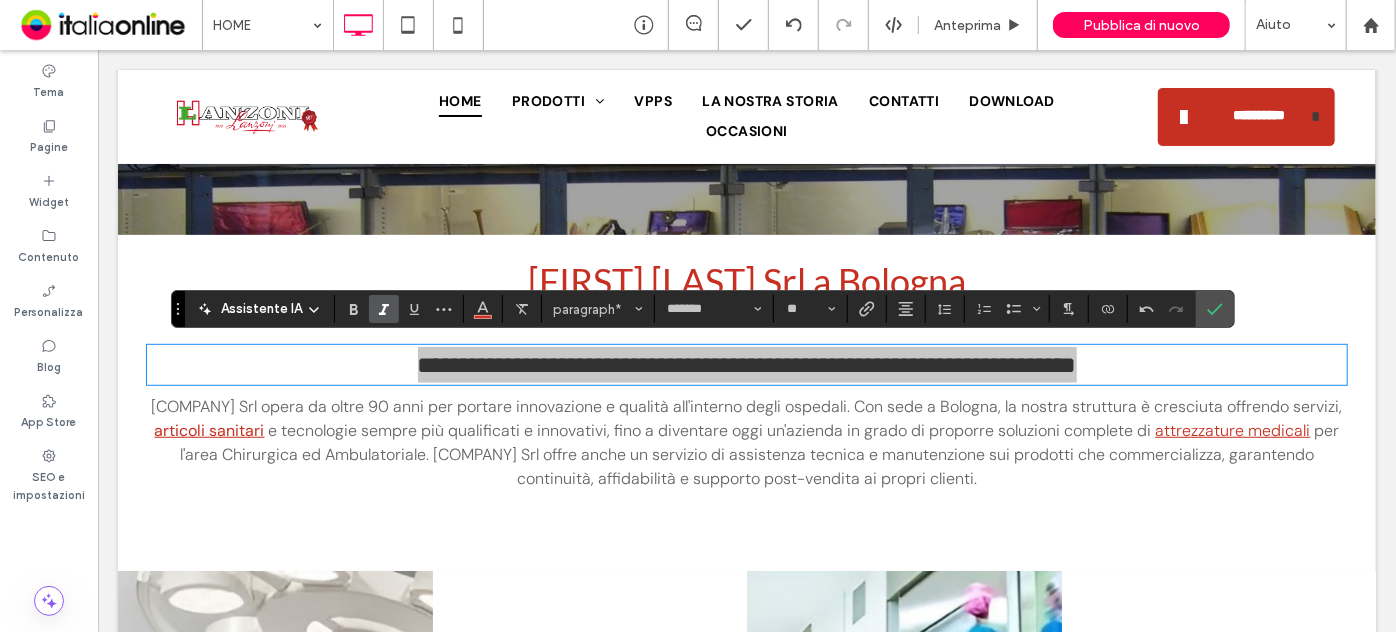 click at bounding box center [384, 309] 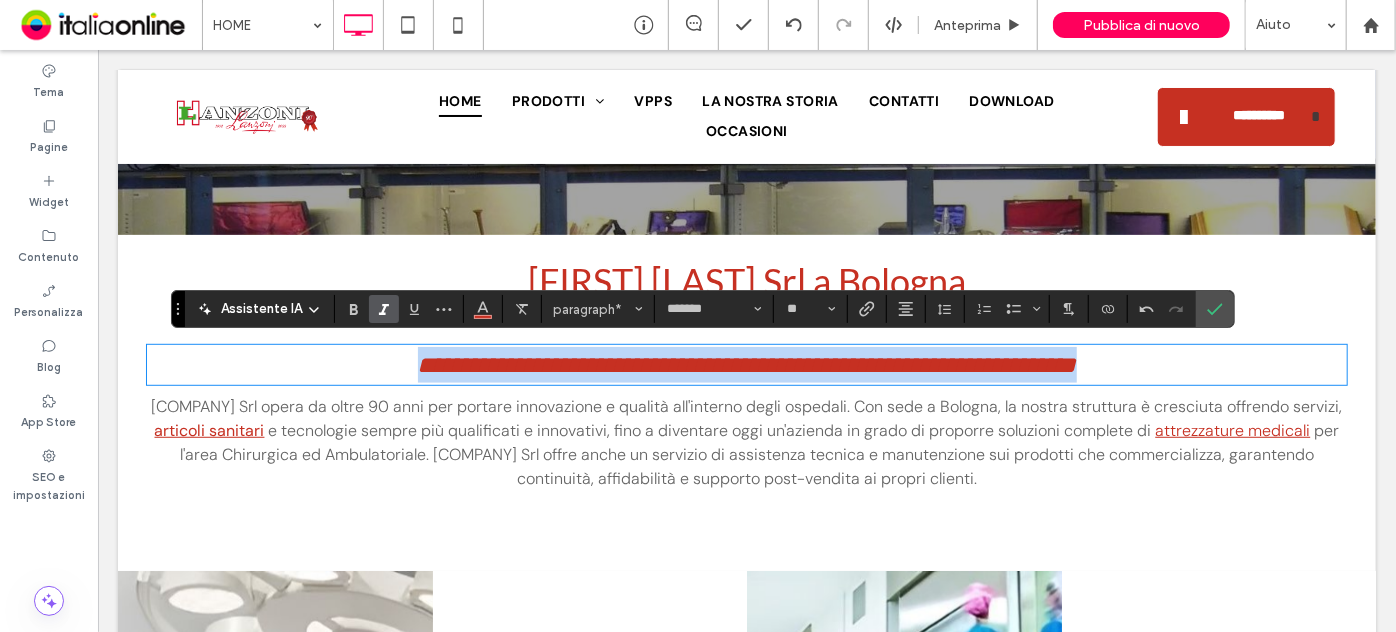 click on "**********" at bounding box center (746, 364) 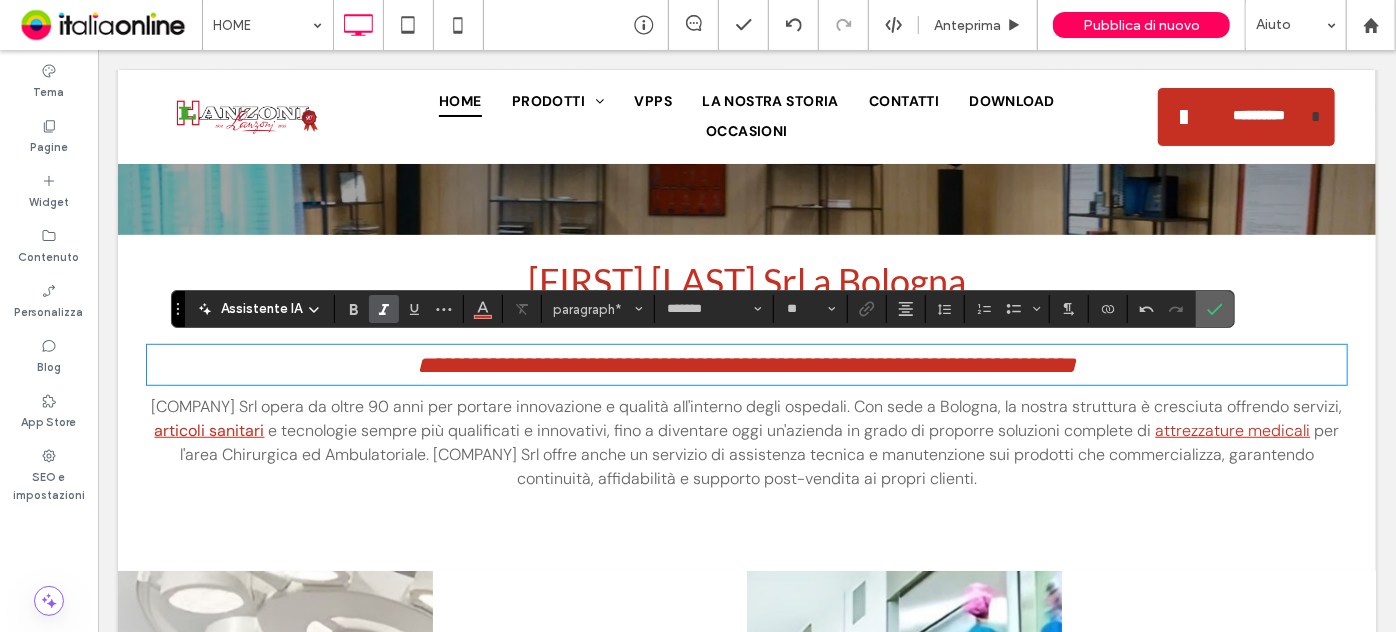 click at bounding box center [1215, 309] 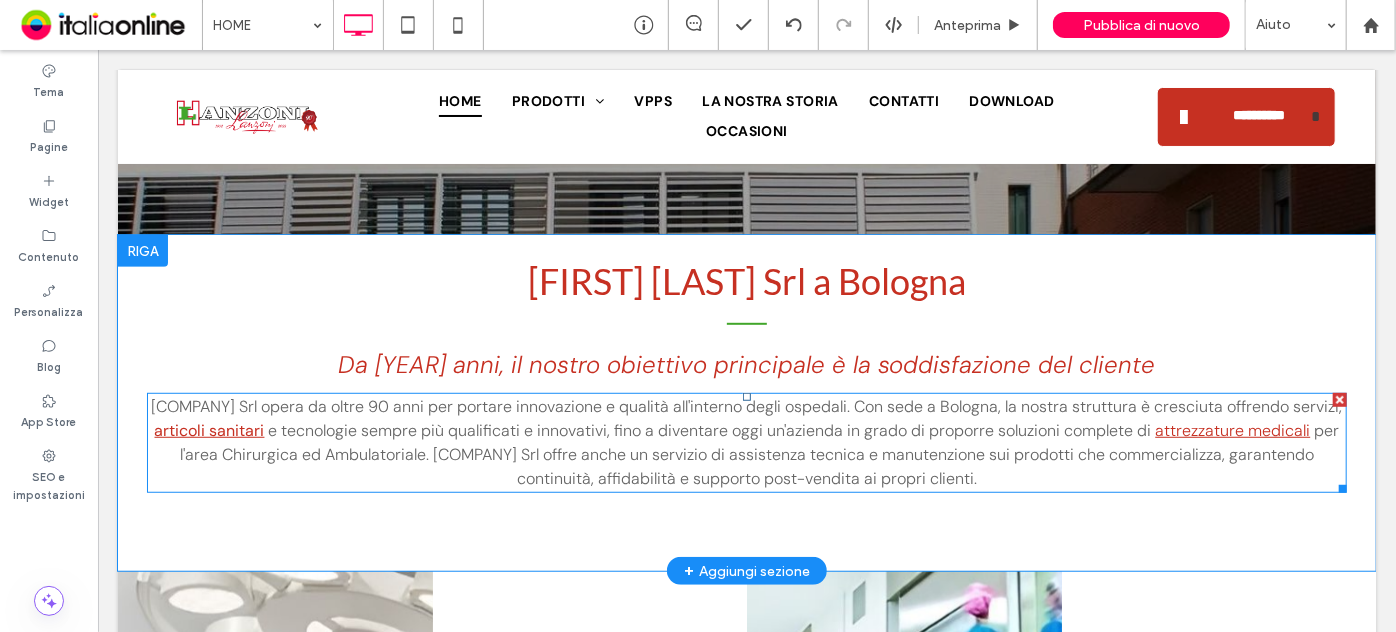click on "Lanzoni Srl opera da oltre 90 anni per portare innovazione e qualità all'interno degli ospedali. Con sede a Bologna, la nostra struttura è cresciuta offrendo servizi," at bounding box center (746, 405) 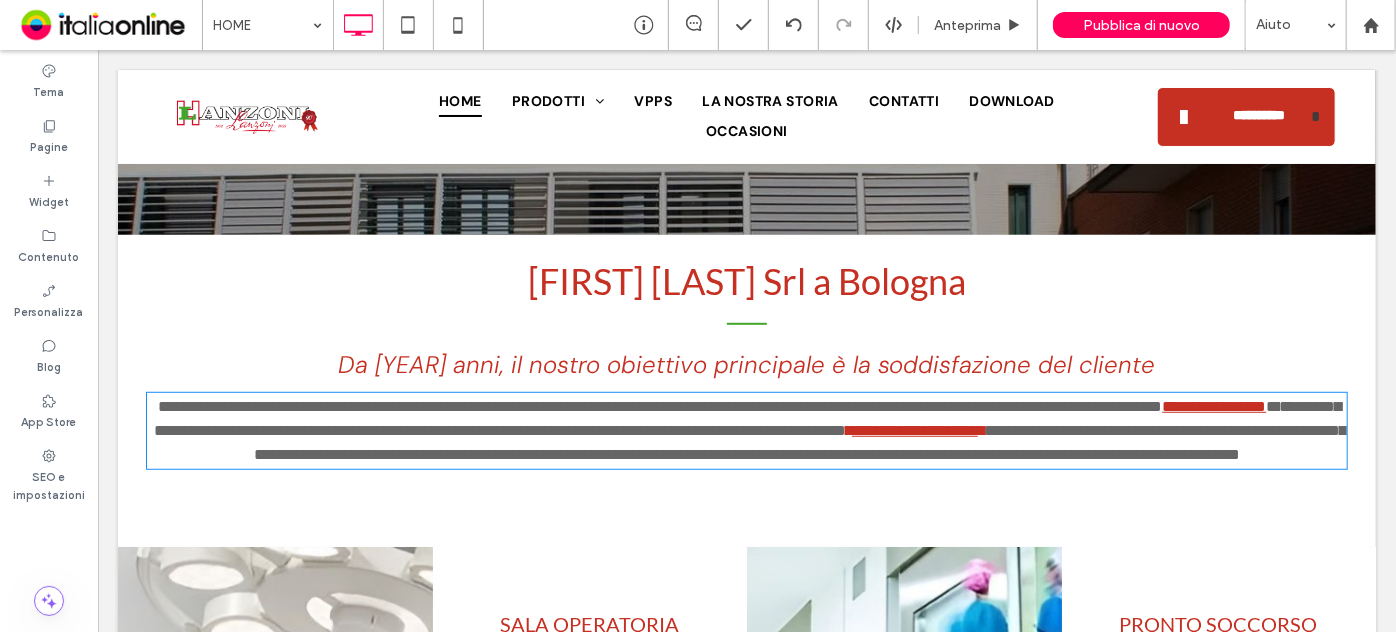 click on "**********" at bounding box center (660, 405) 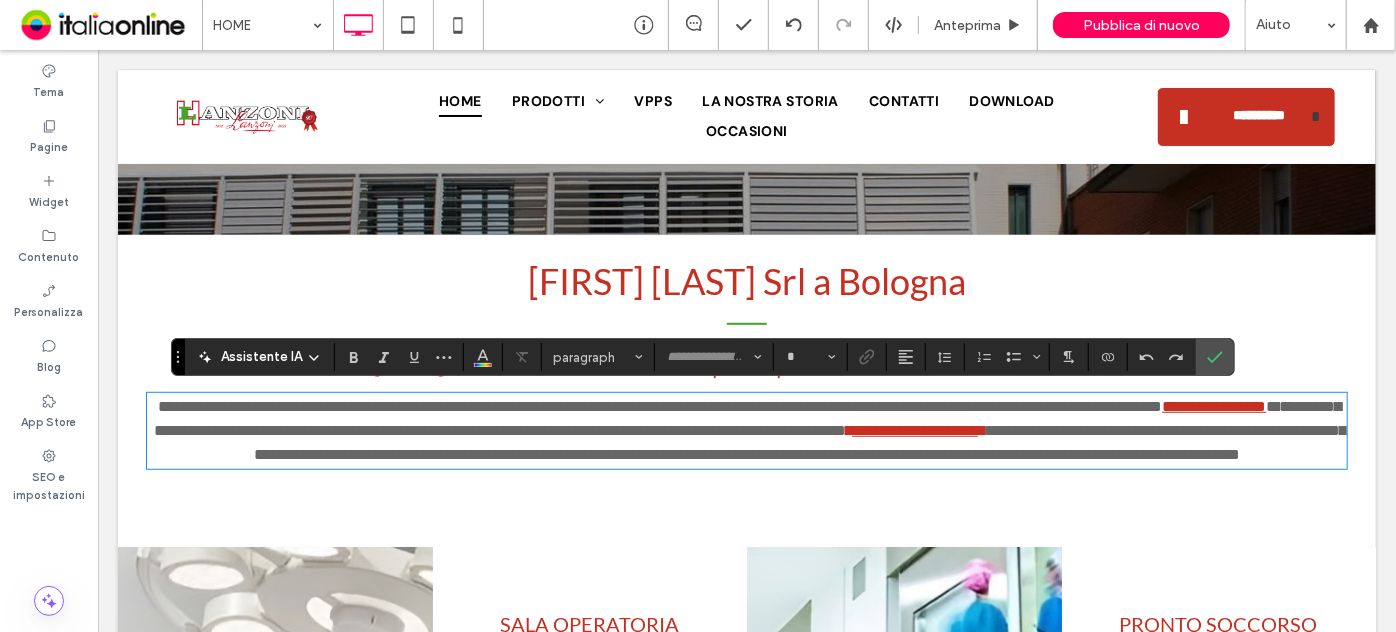 type on "*******" 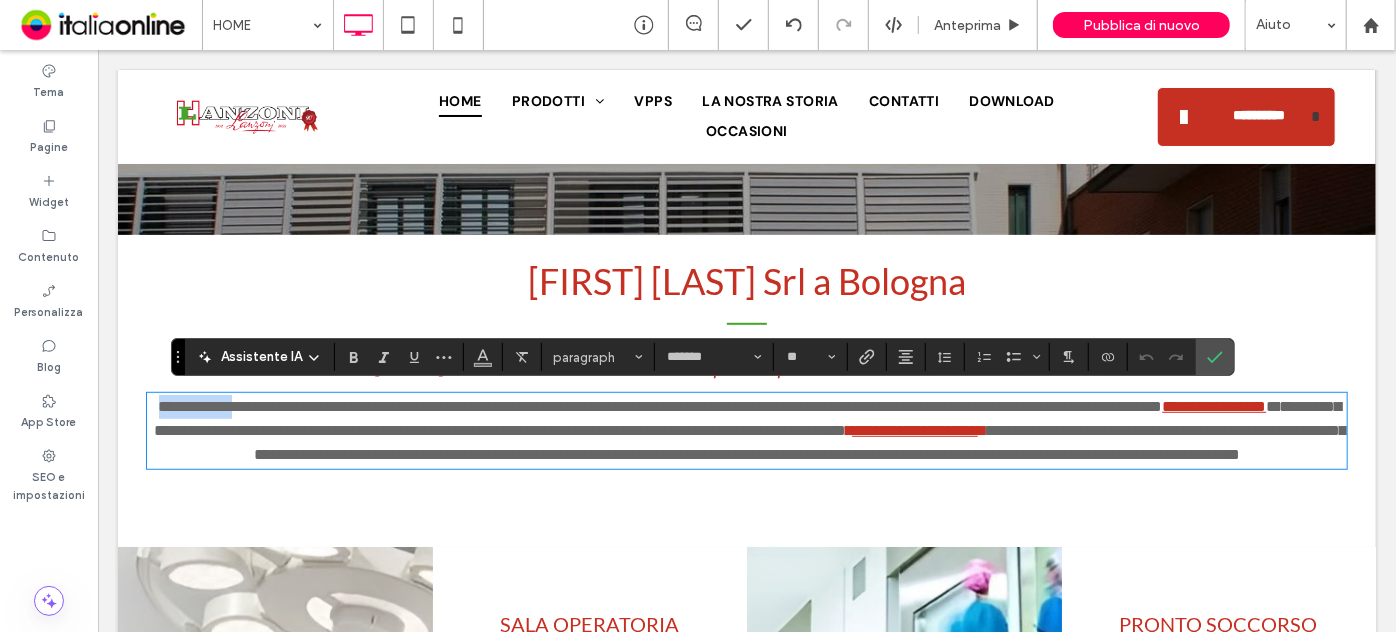 drag, startPoint x: 241, startPoint y: 401, endPoint x: 139, endPoint y: 408, distance: 102.239914 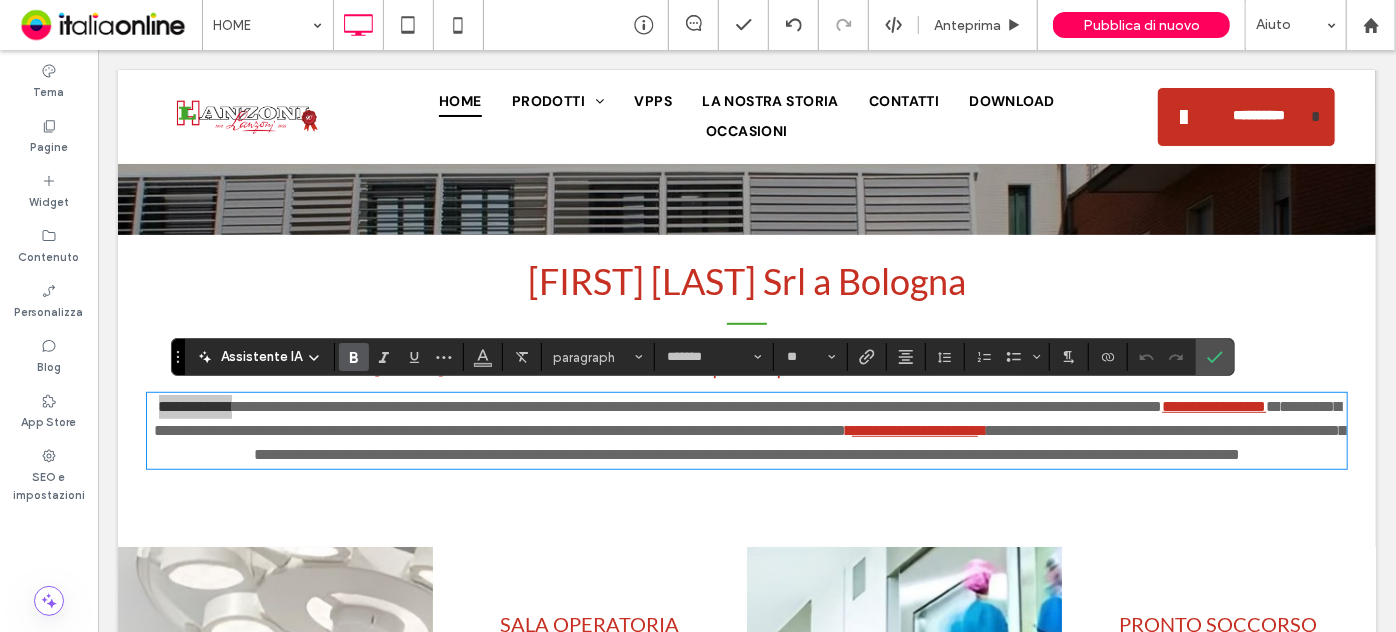 click 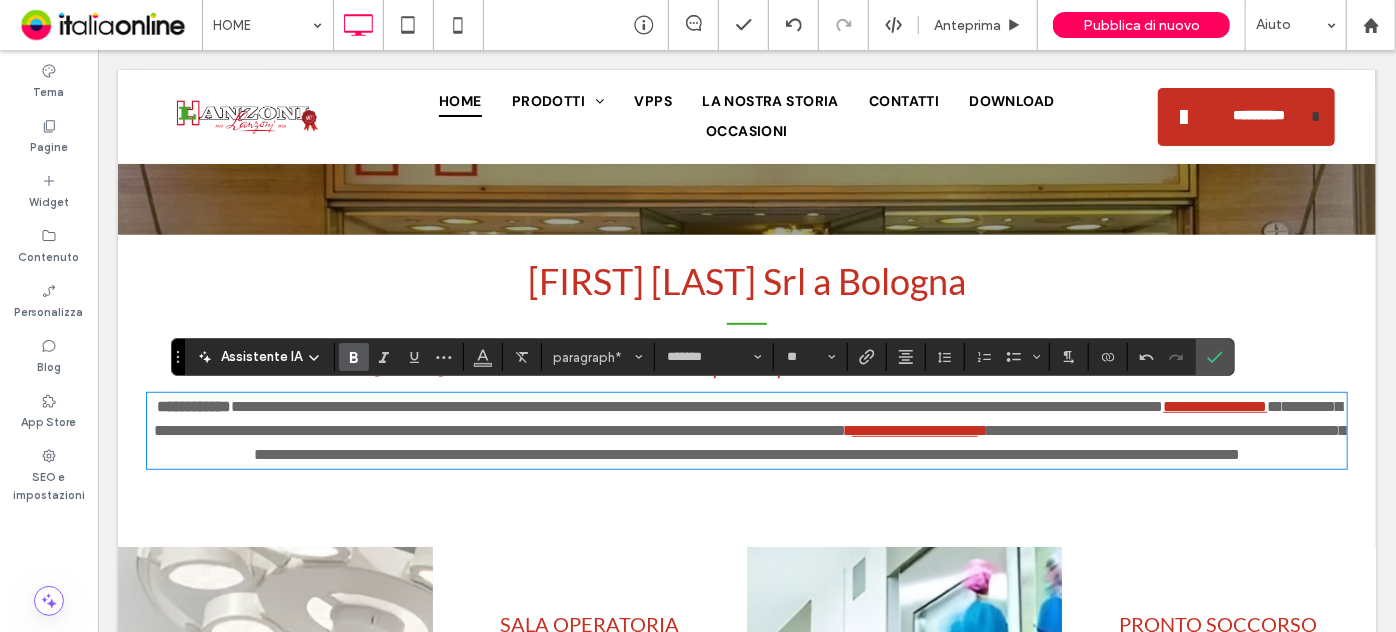 click on "**********" at bounding box center (697, 405) 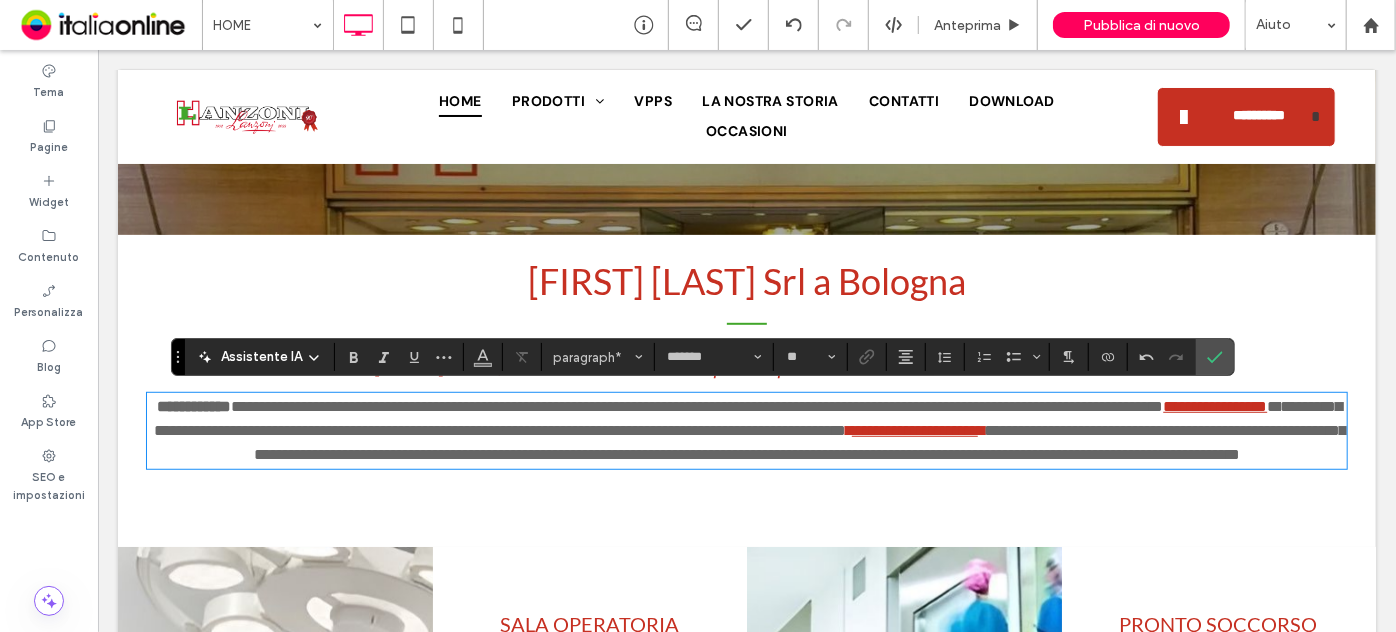 click on "**********" at bounding box center [799, 441] 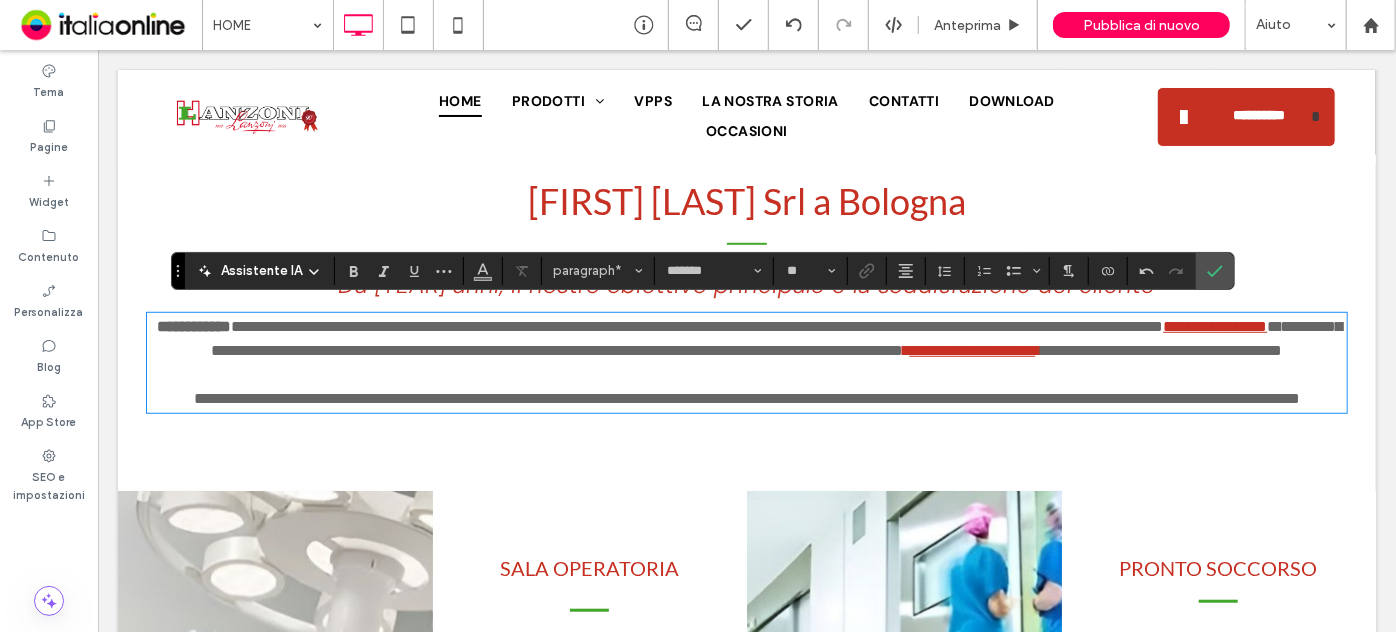 scroll, scrollTop: 591, scrollLeft: 0, axis: vertical 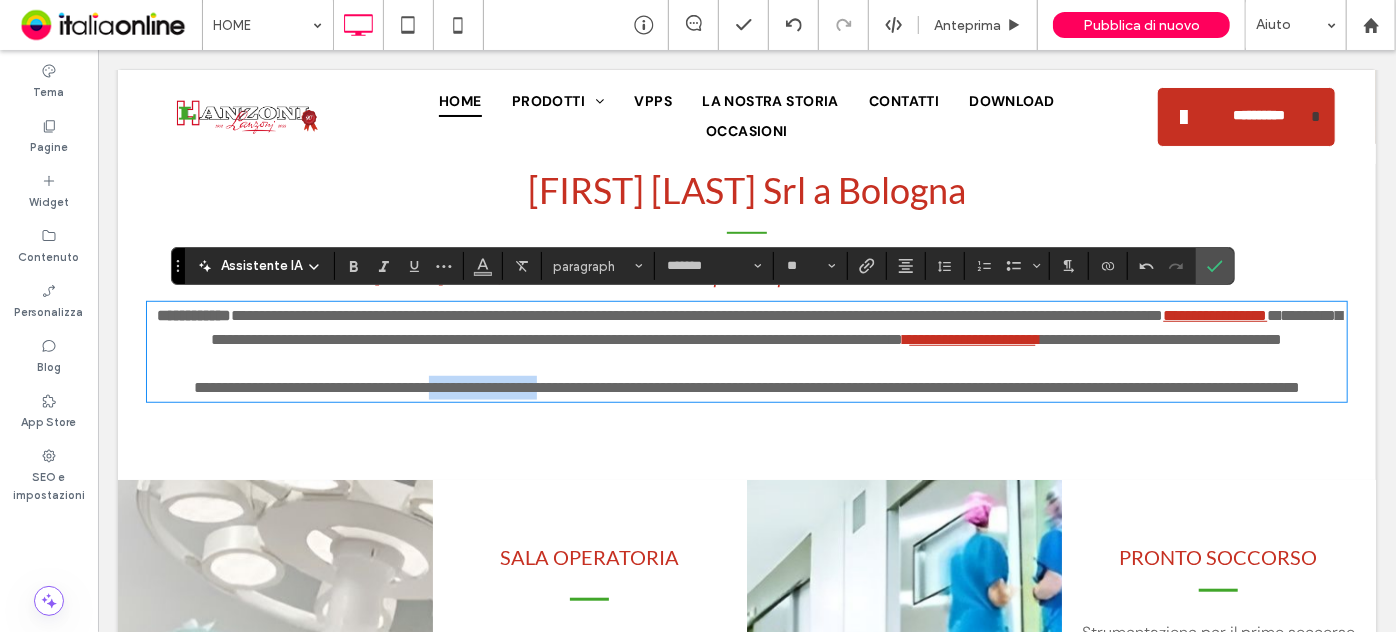 drag, startPoint x: 441, startPoint y: 406, endPoint x: 572, endPoint y: 408, distance: 131.01526 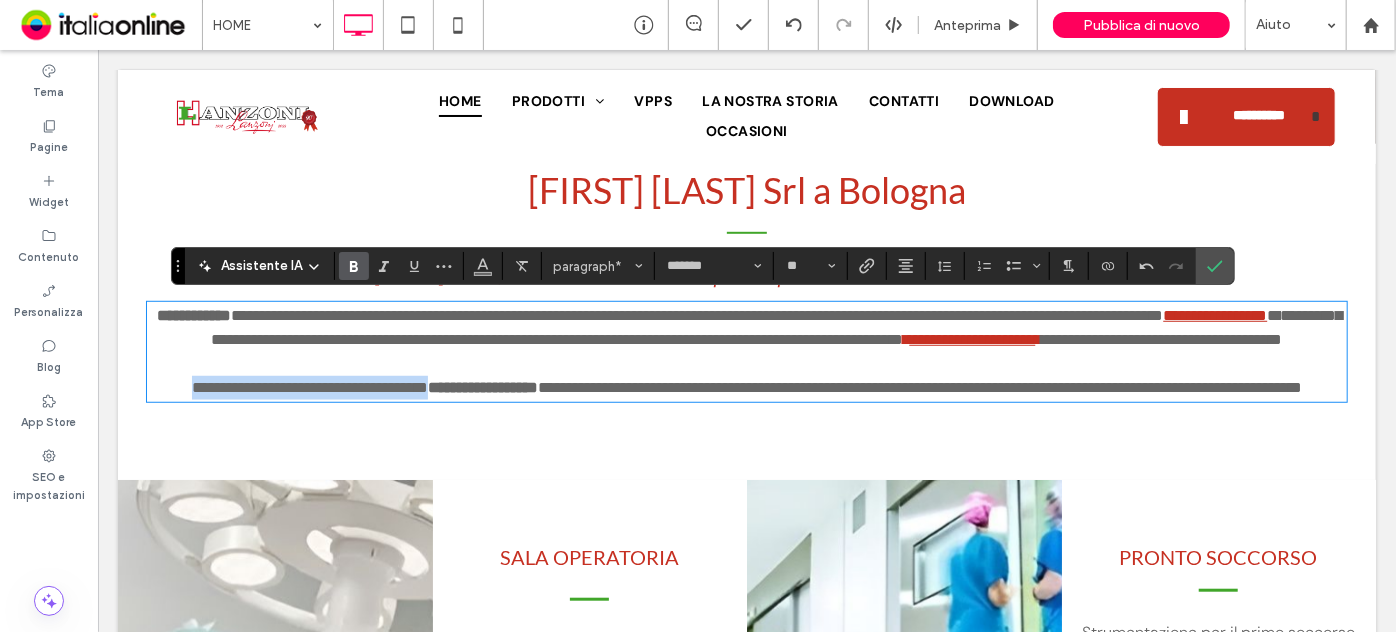 click on "**********" at bounding box center [919, 386] 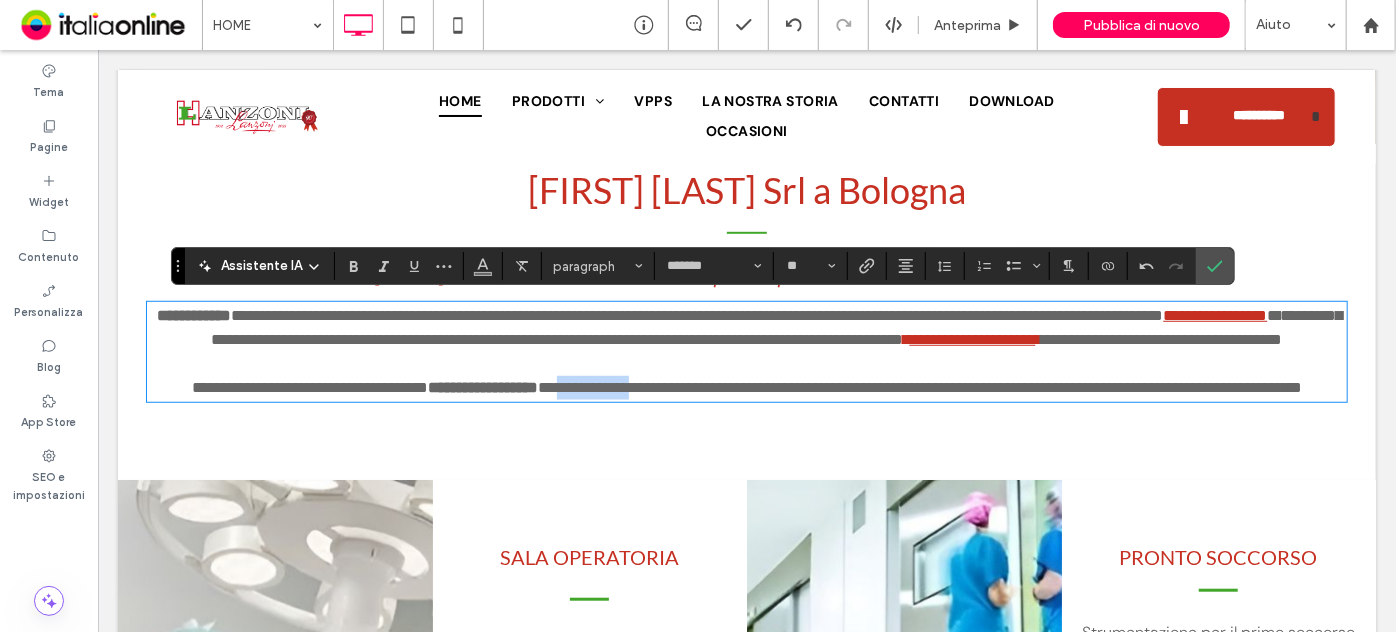 drag, startPoint x: 594, startPoint y: 415, endPoint x: 694, endPoint y: 417, distance: 100.02 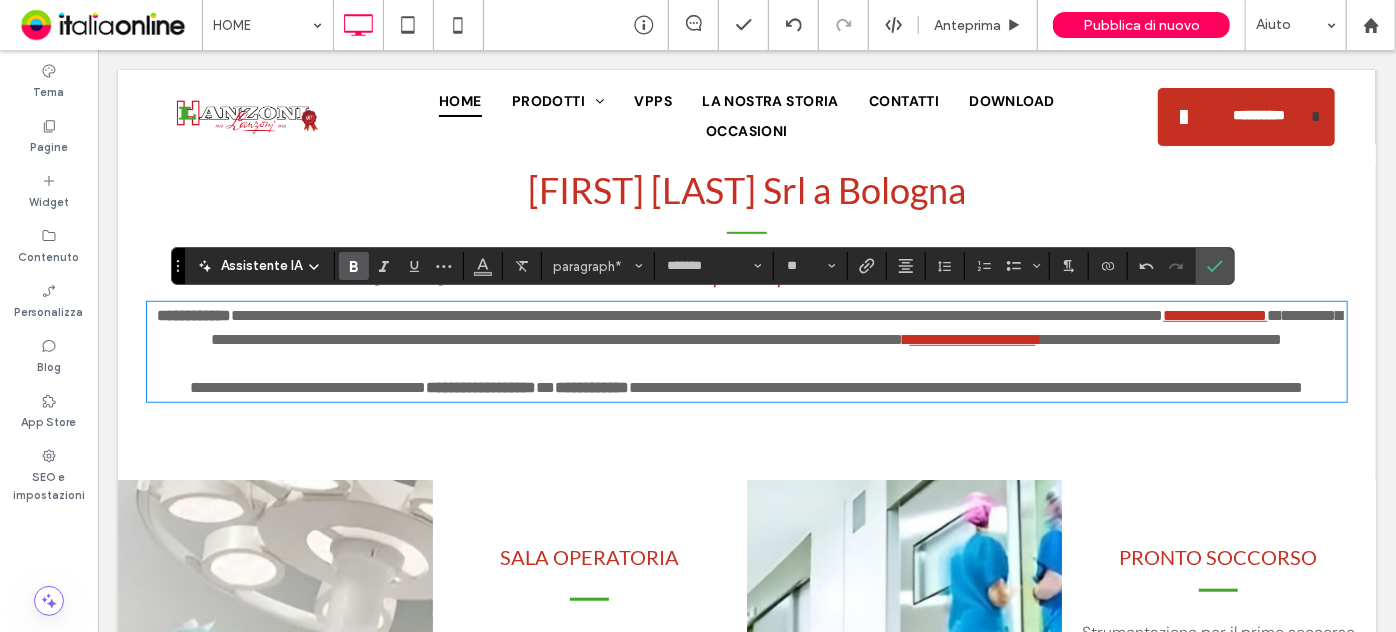 click on "**********" at bounding box center (966, 386) 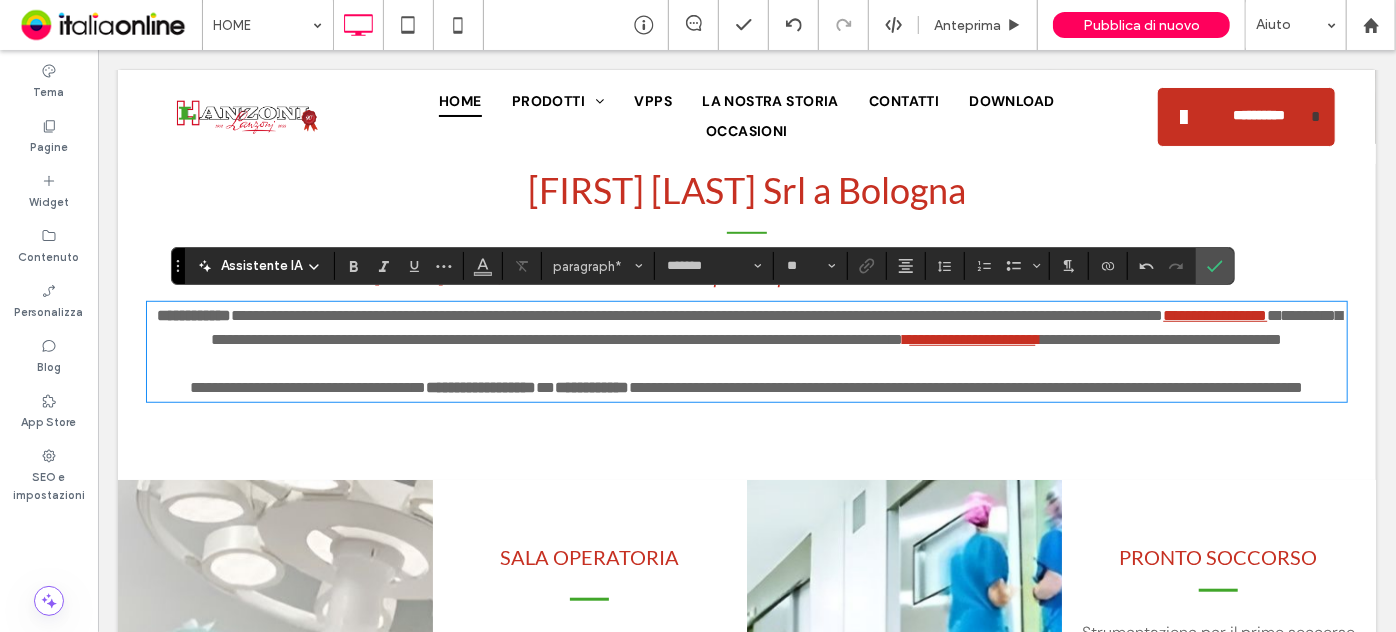 click on "**********" at bounding box center [746, 387] 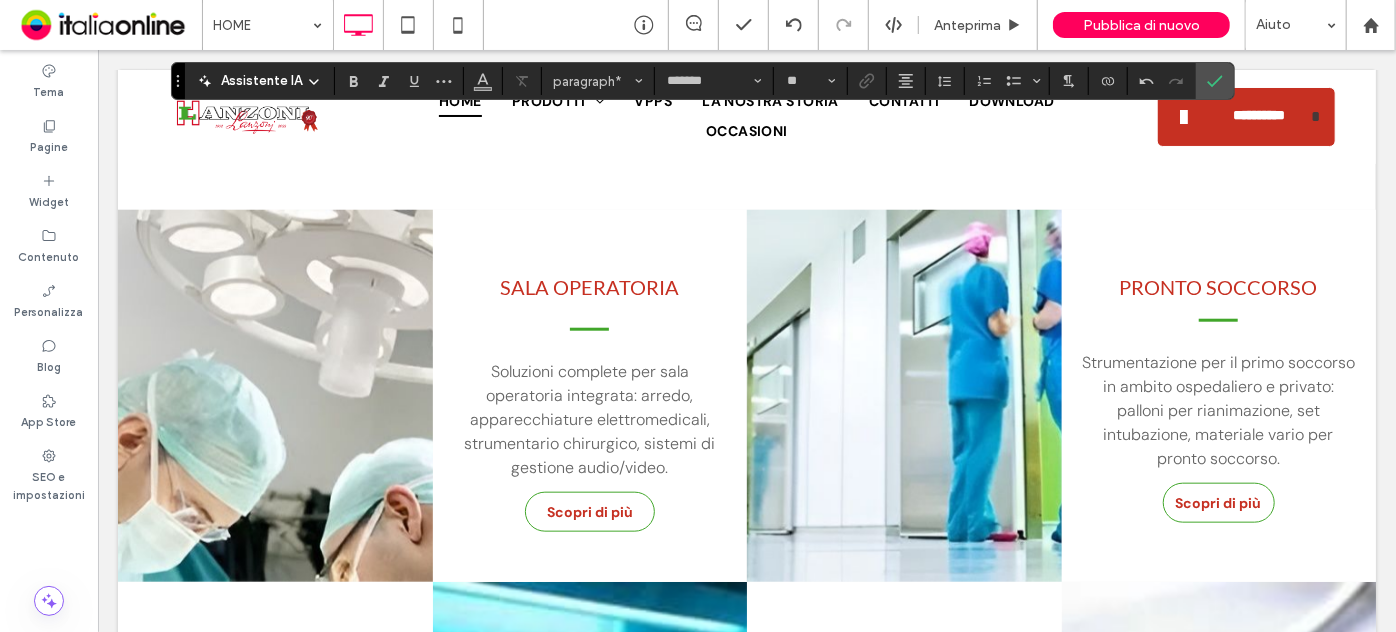 scroll, scrollTop: 864, scrollLeft: 0, axis: vertical 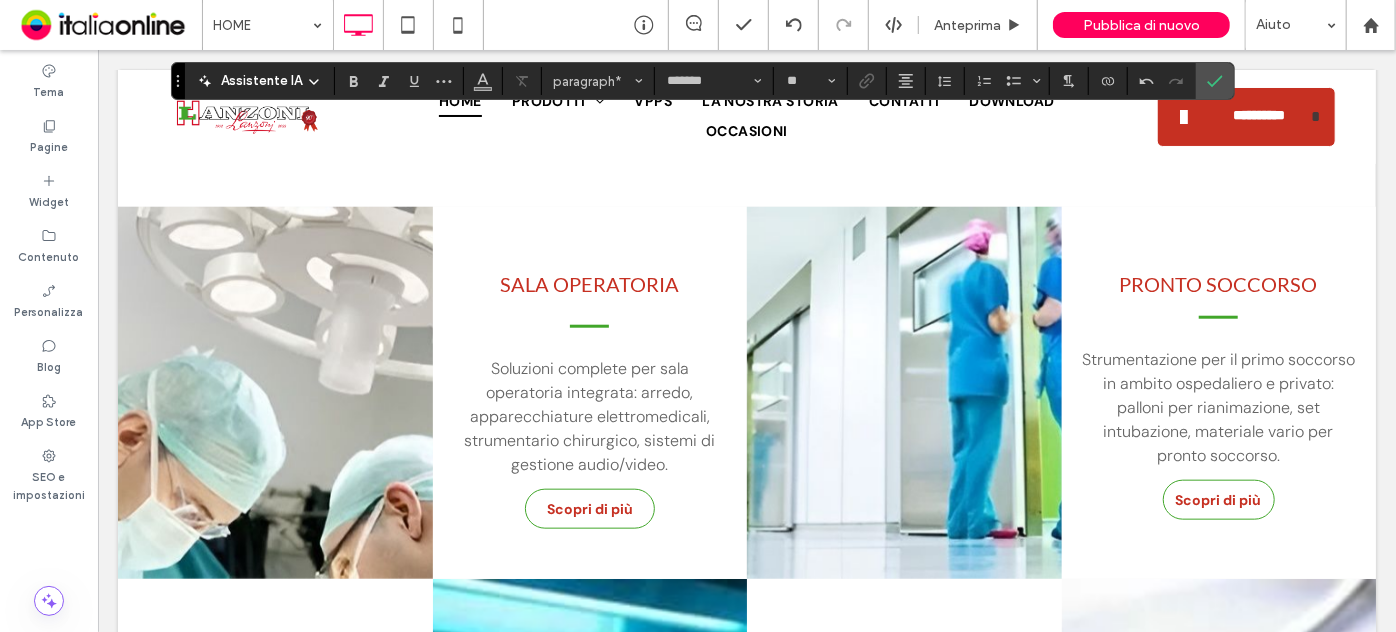 click on "Sala operatoria" at bounding box center (588, 283) 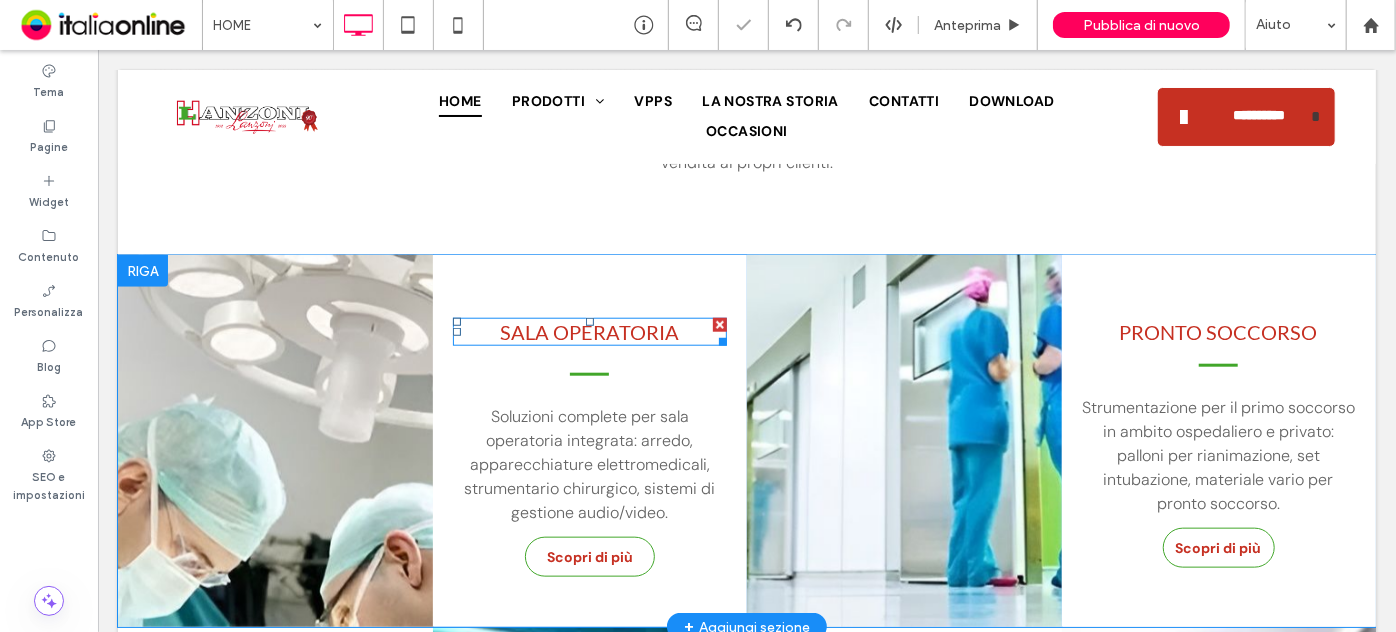 click on "Sala operatoria" at bounding box center [588, 331] 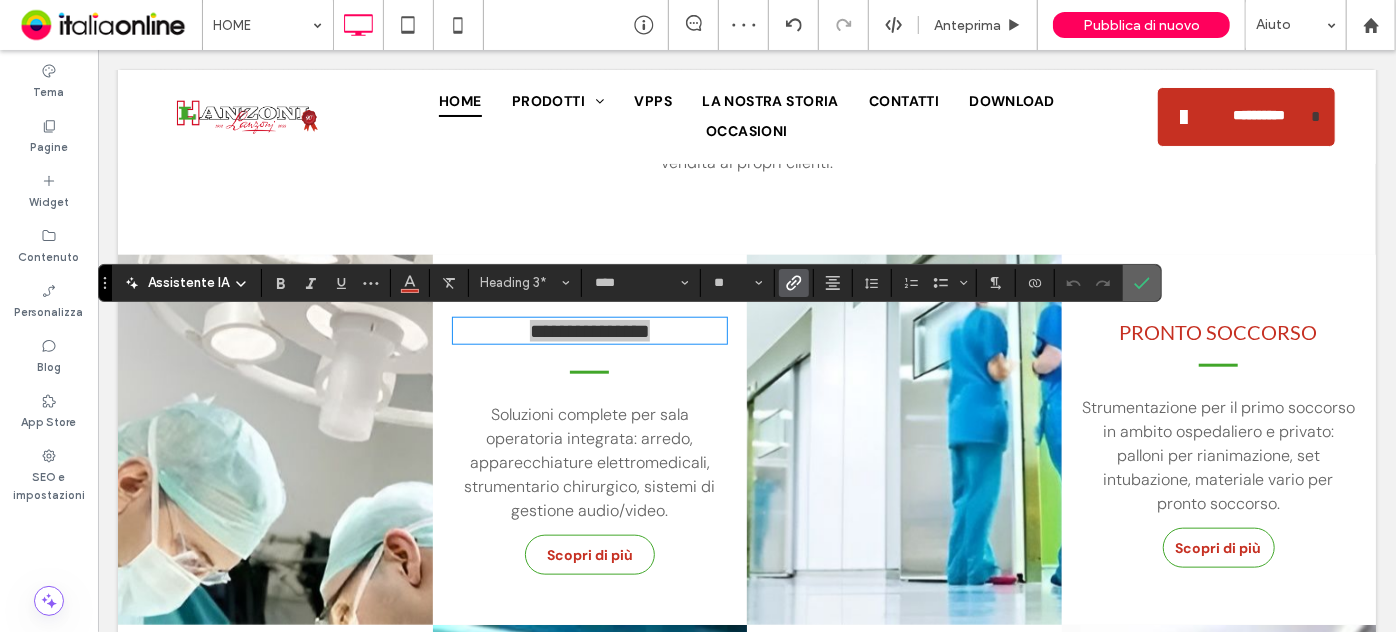 click at bounding box center (1138, 283) 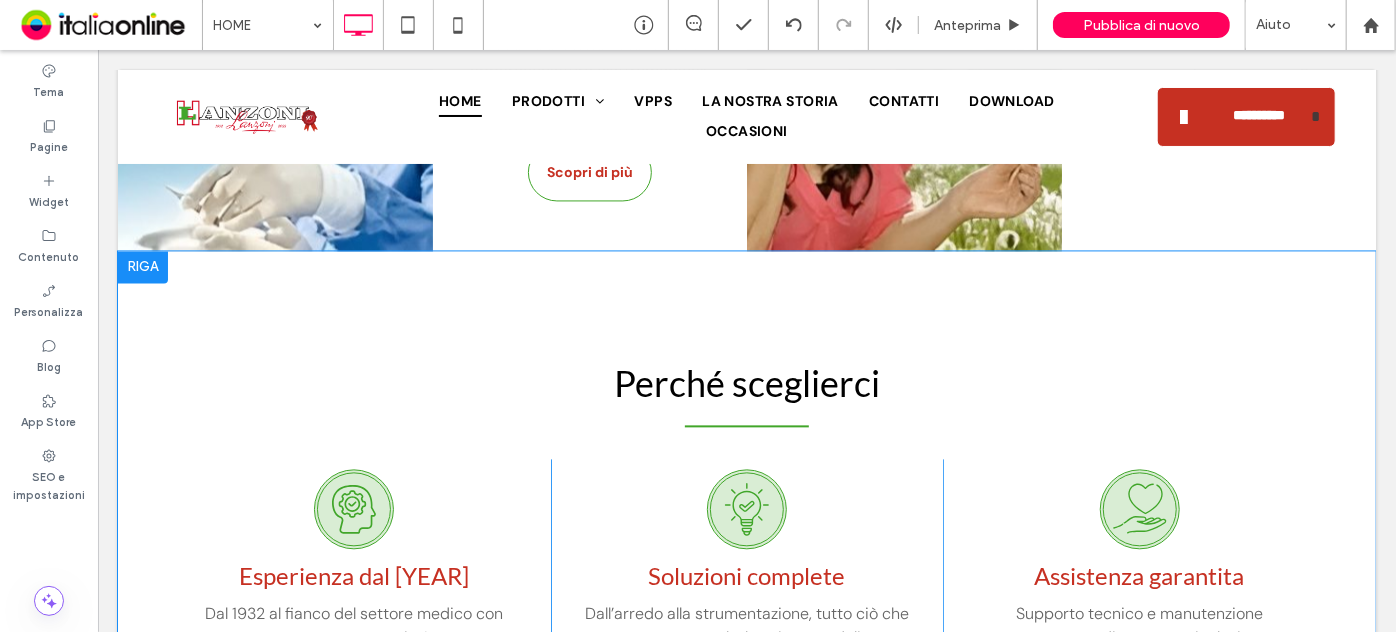 scroll, scrollTop: 2045, scrollLeft: 0, axis: vertical 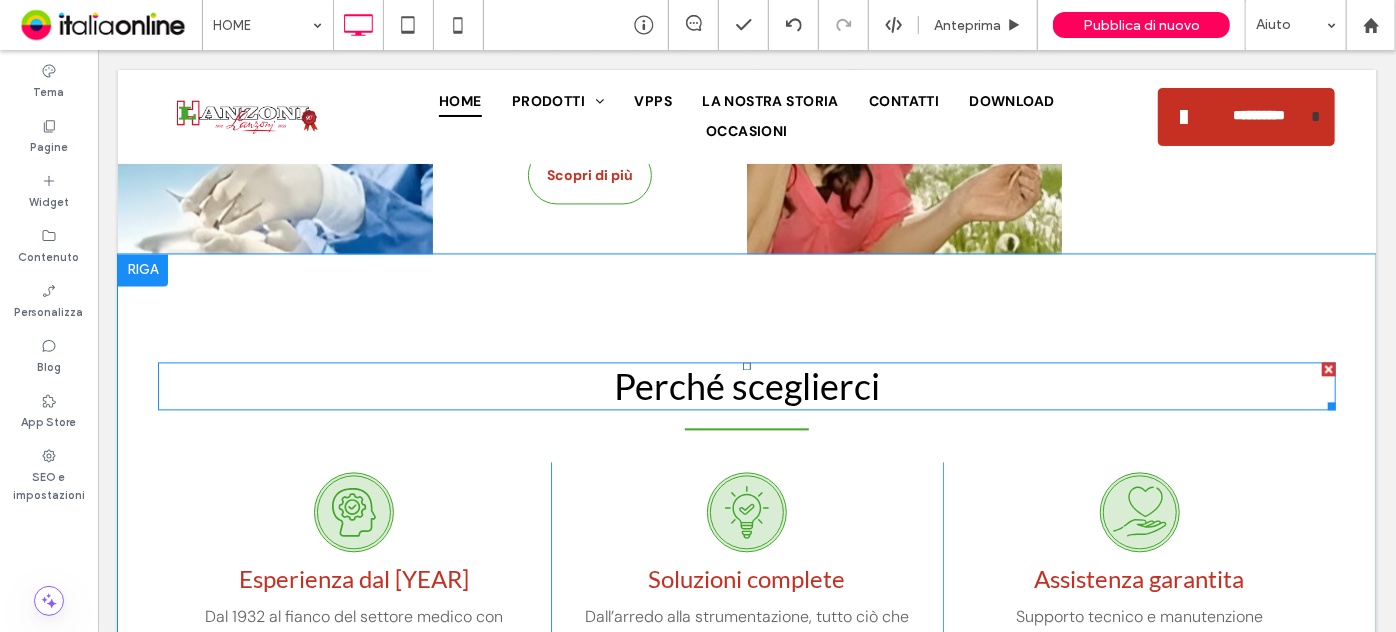 click on "Perché sceglierci" at bounding box center (746, 385) 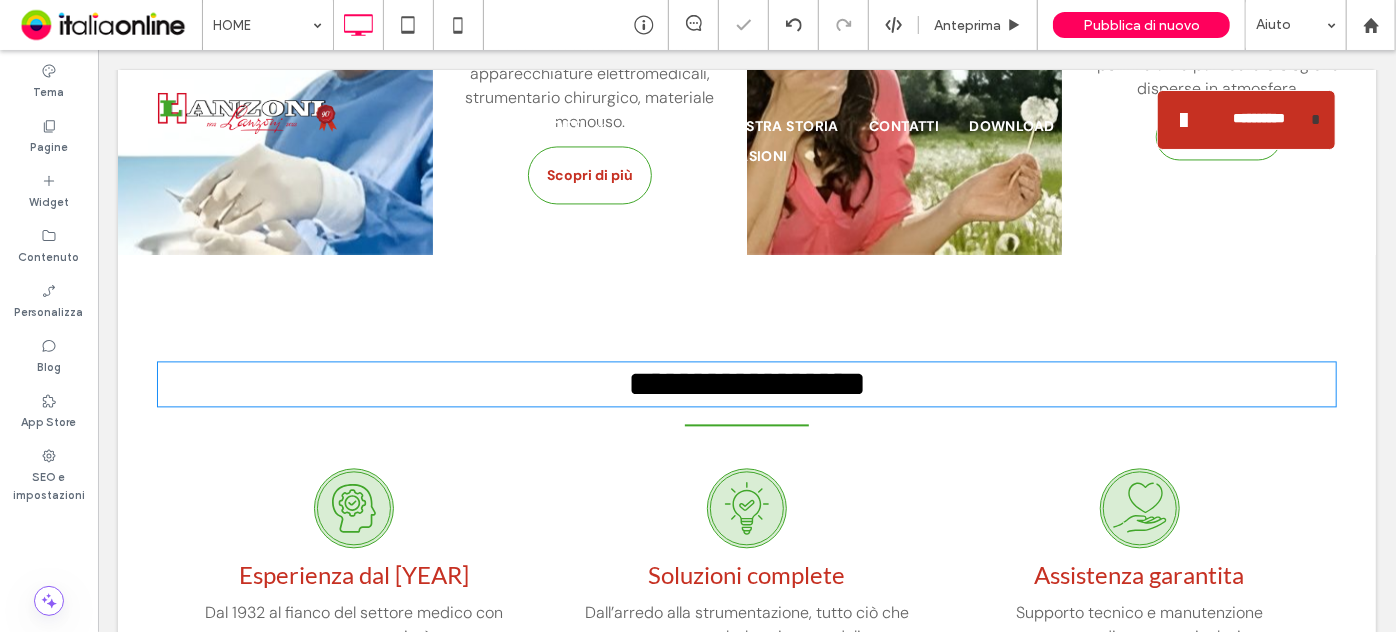 type on "****" 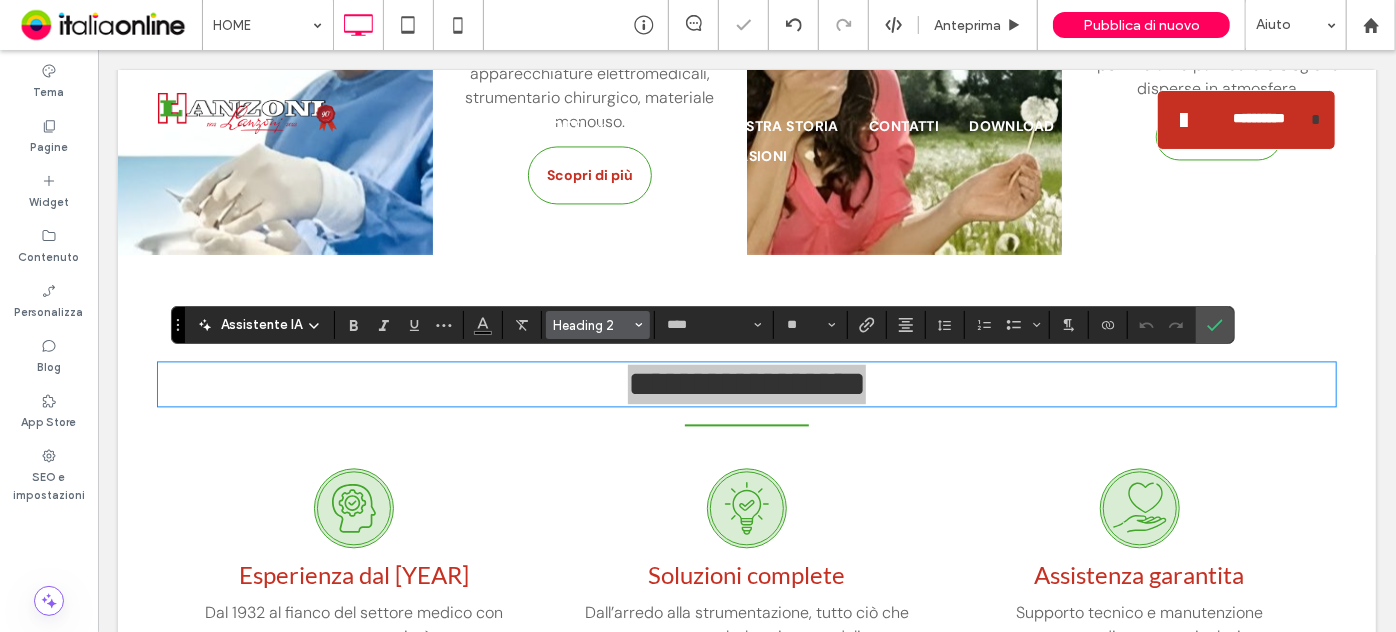click on "Heading 2" at bounding box center (592, 325) 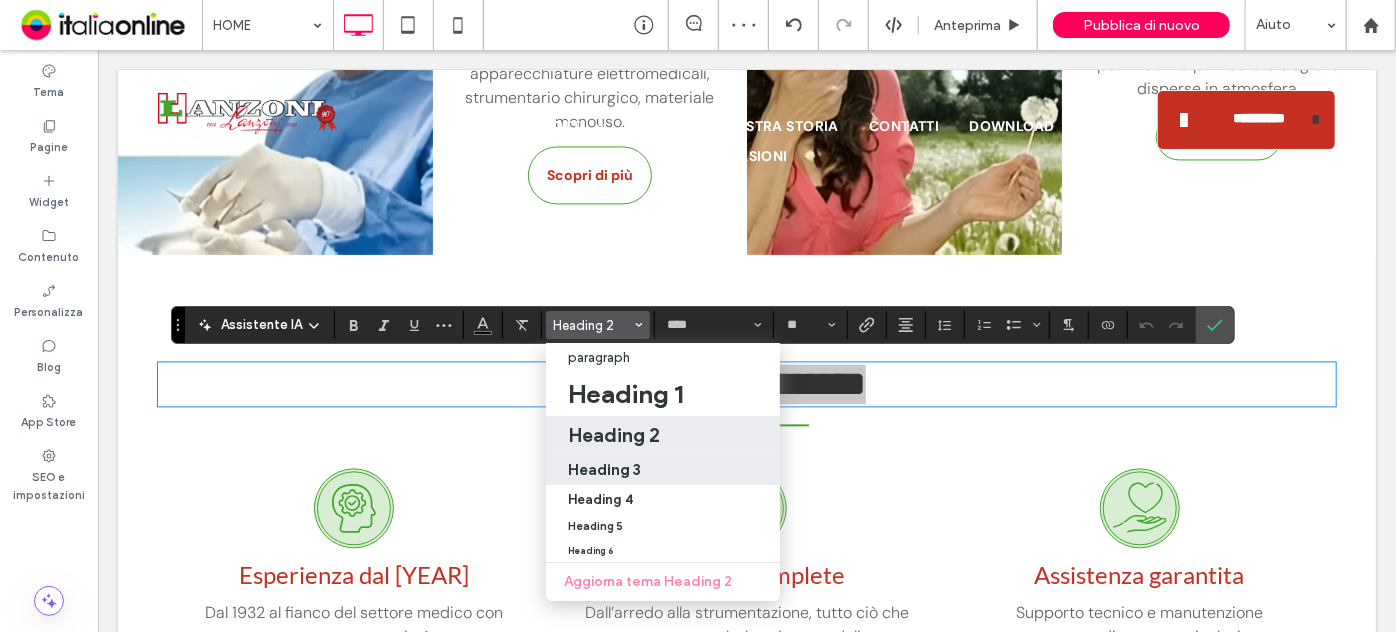 click on "Heading 3" at bounding box center [663, 469] 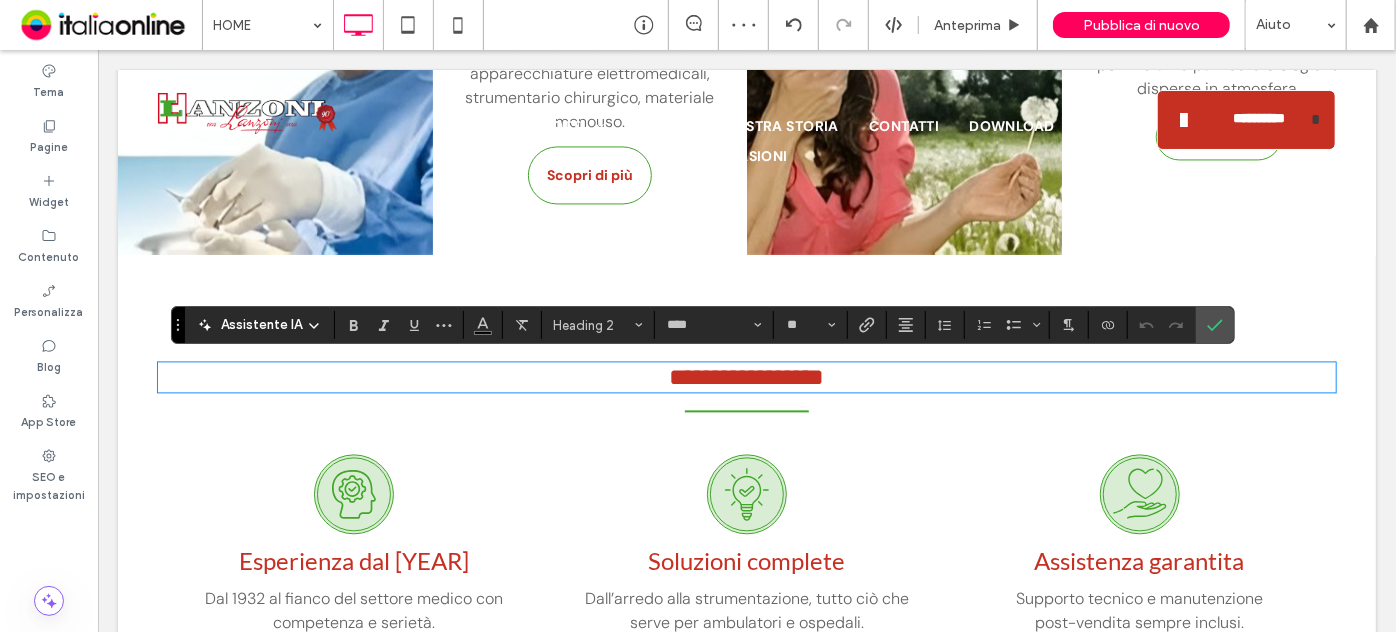 type on "**" 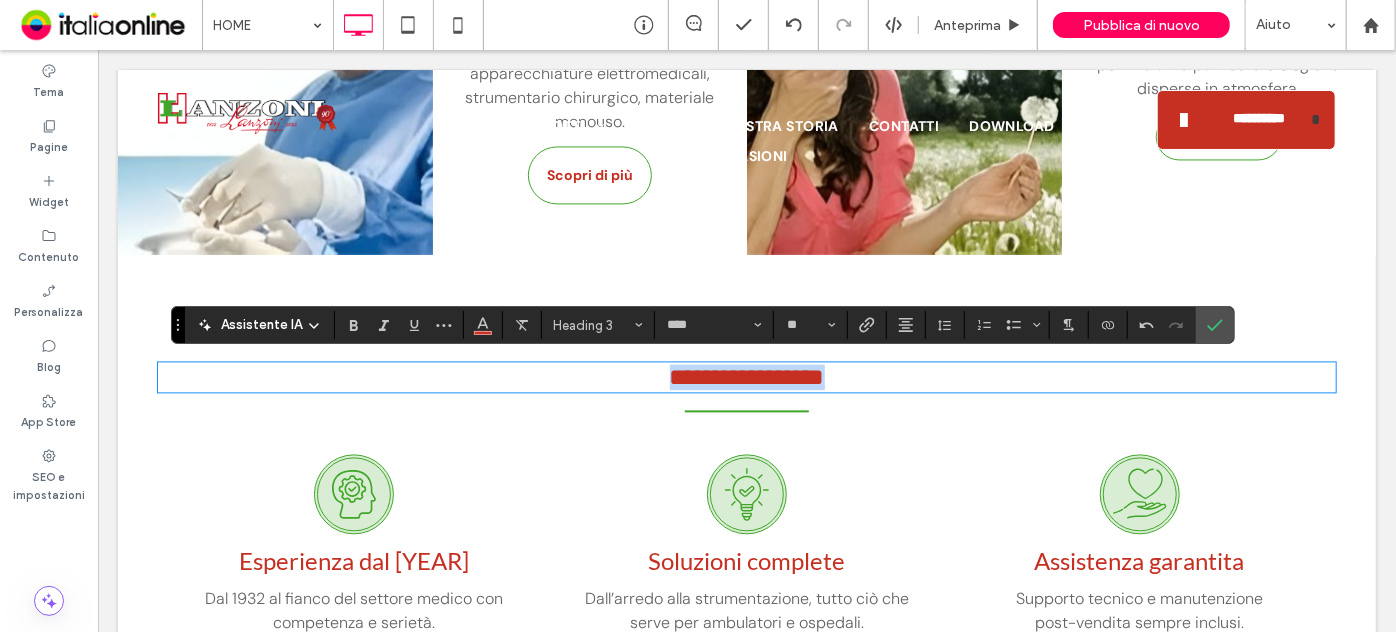 click on "**********" at bounding box center [746, 376] 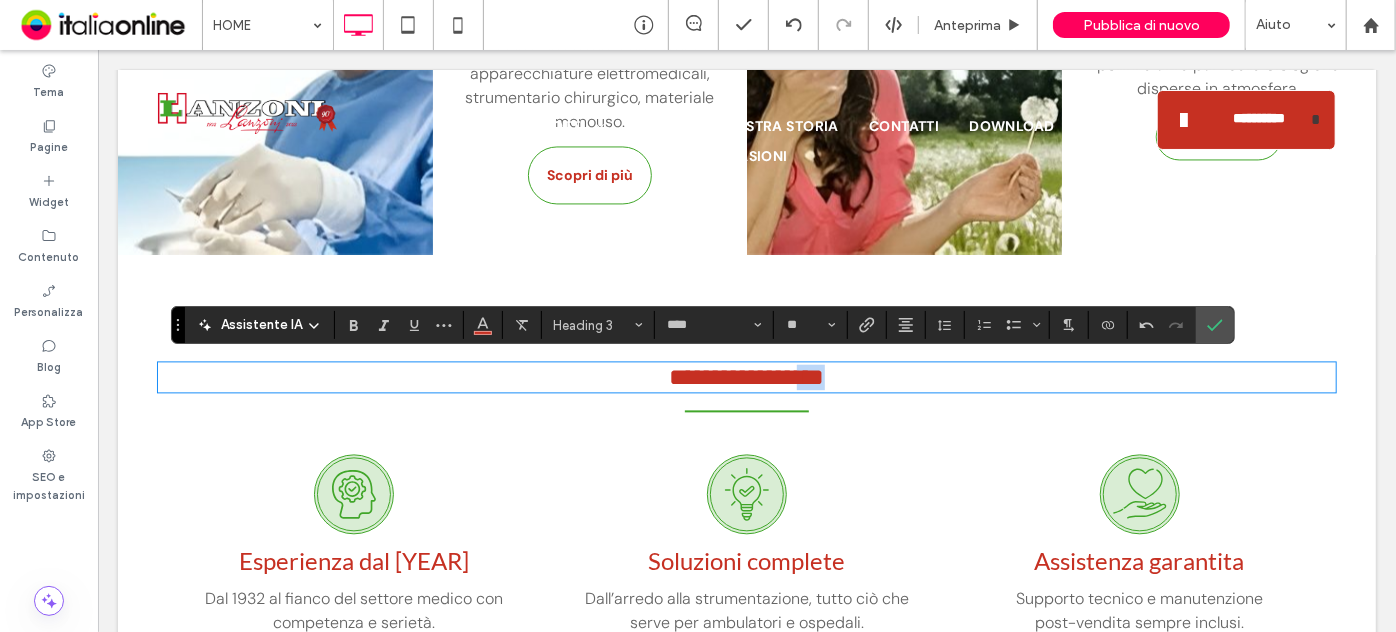 drag, startPoint x: 806, startPoint y: 378, endPoint x: 828, endPoint y: 378, distance: 22 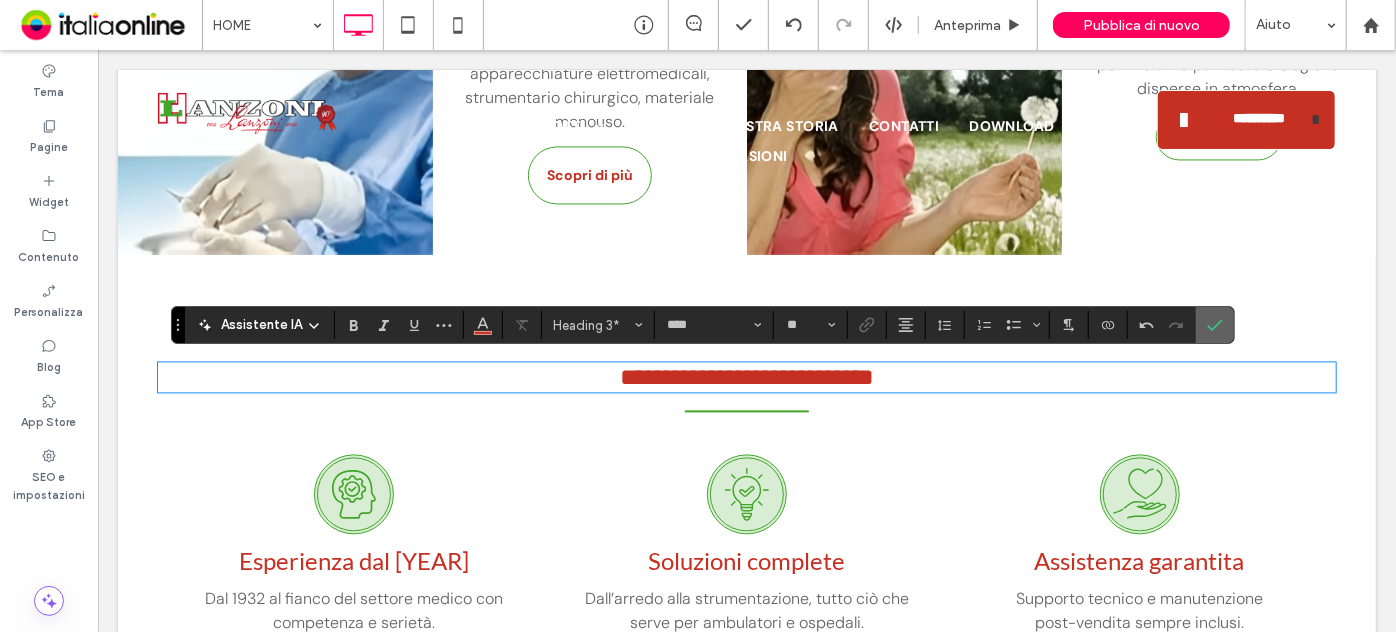click 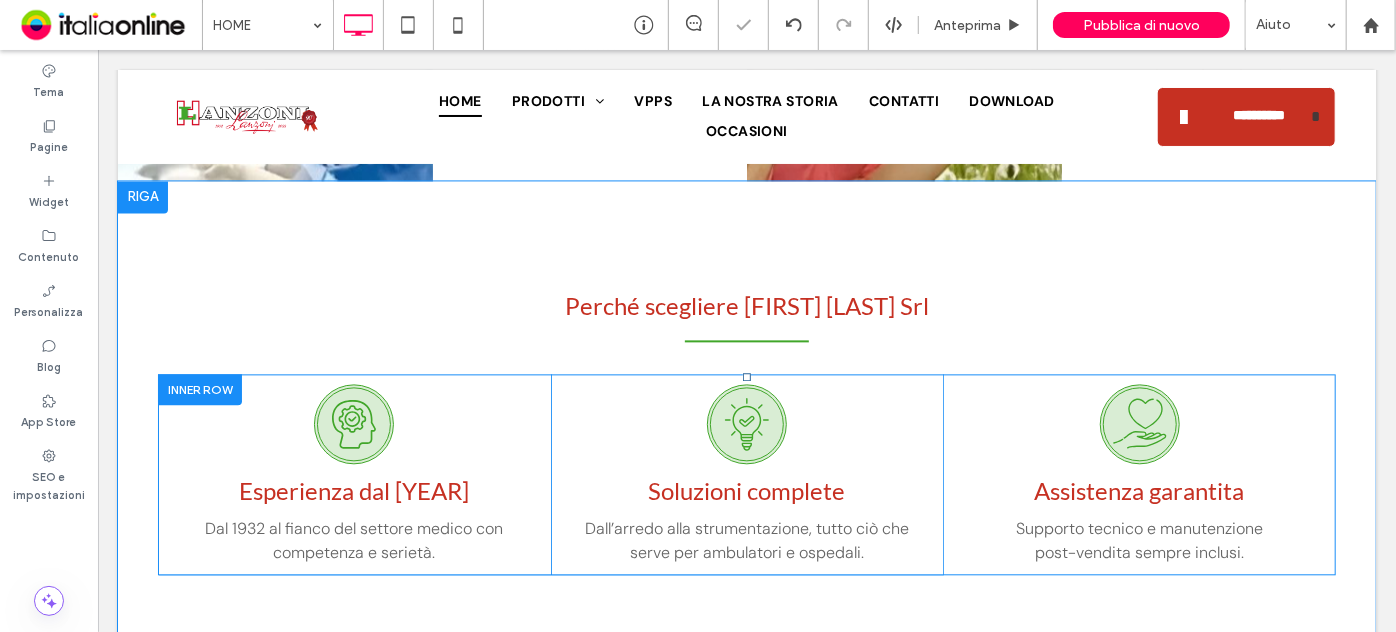 scroll, scrollTop: 2227, scrollLeft: 0, axis: vertical 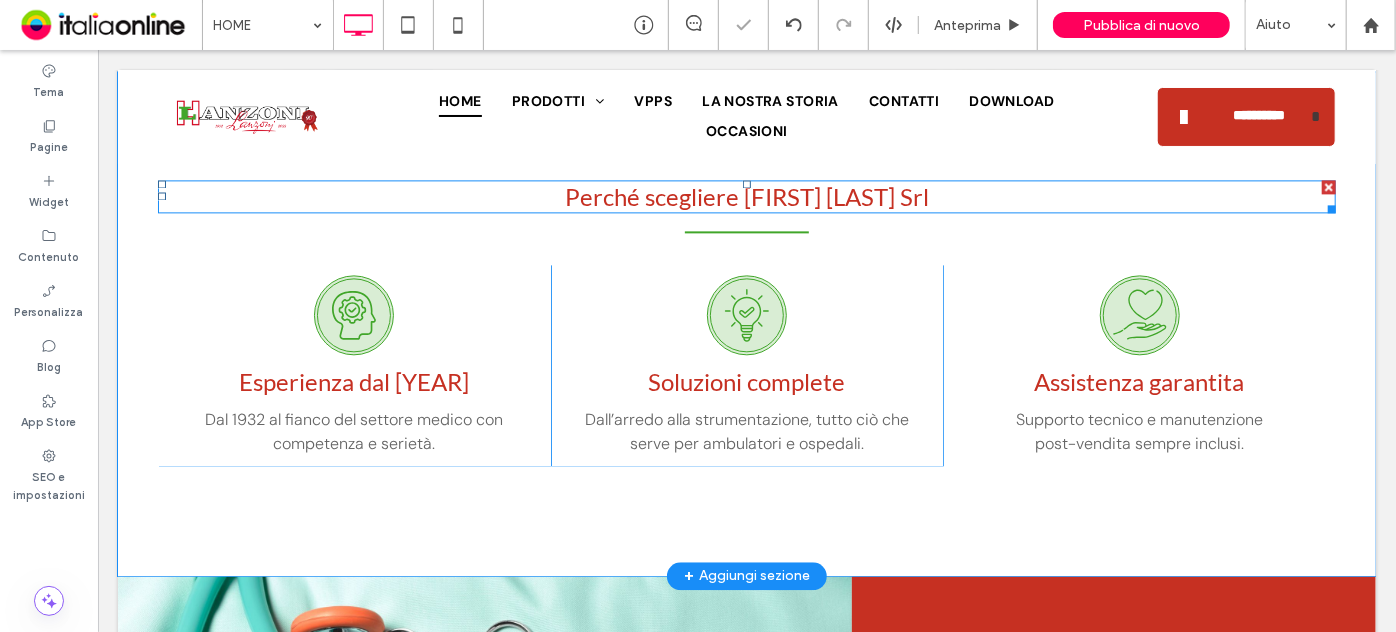 click on "Perché scegliere Lanzoni Srl" at bounding box center (746, 195) 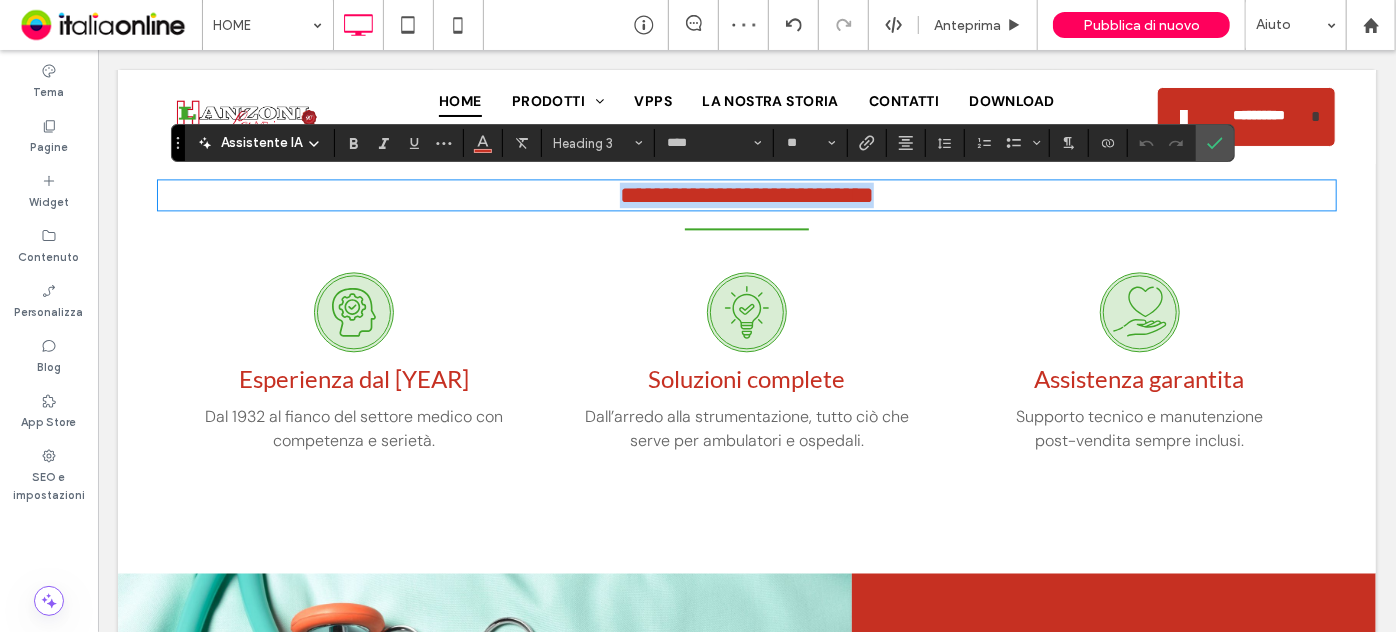 drag, startPoint x: 599, startPoint y: 201, endPoint x: 981, endPoint y: 187, distance: 382.25647 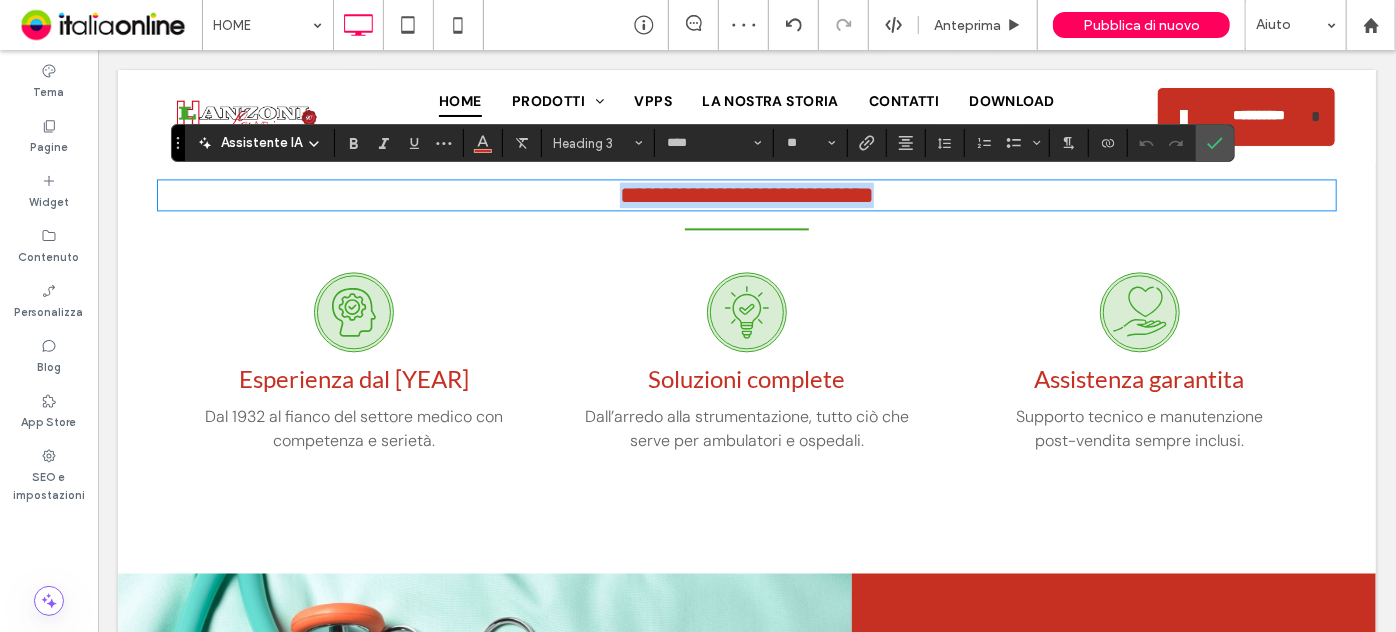 click on "**********" at bounding box center [746, 194] 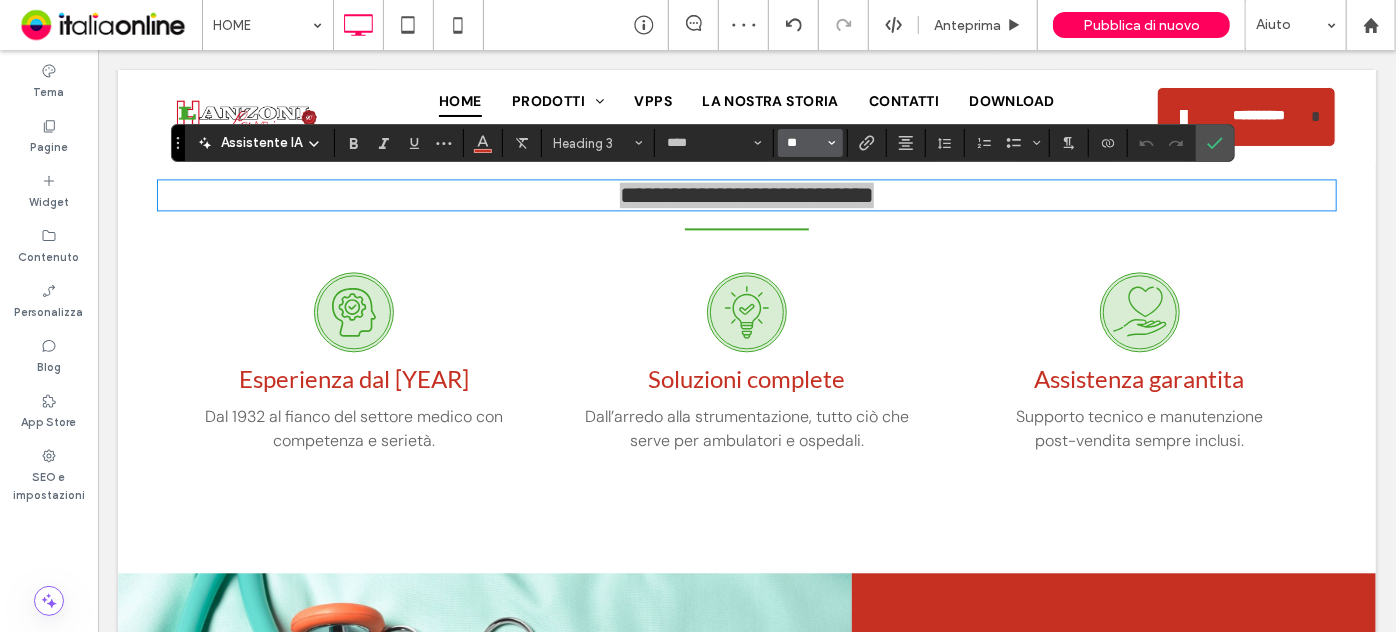 click on "**" at bounding box center [804, 143] 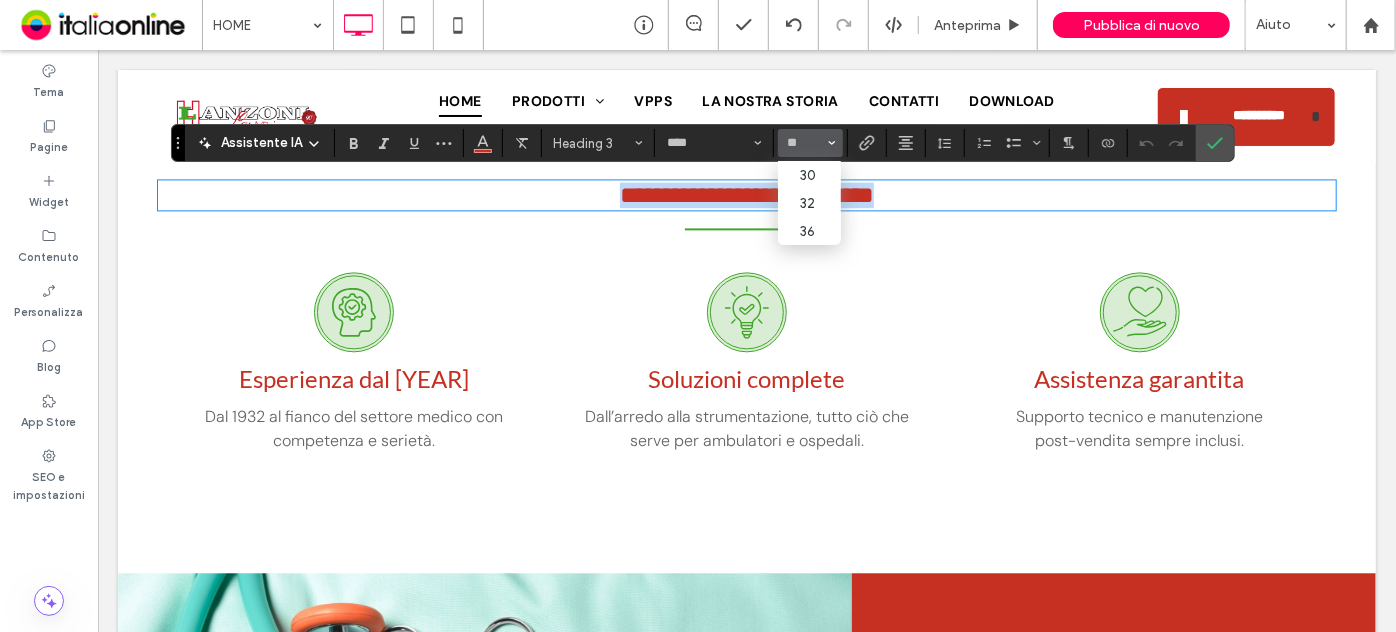 type on "**" 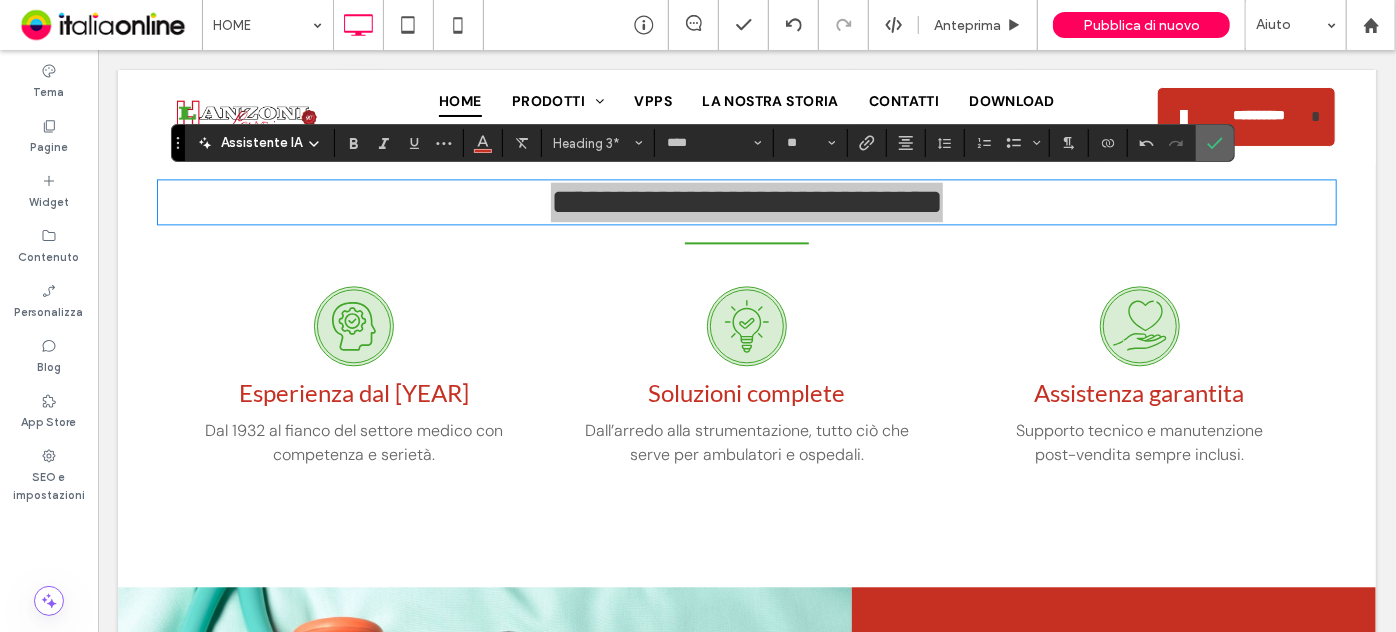click 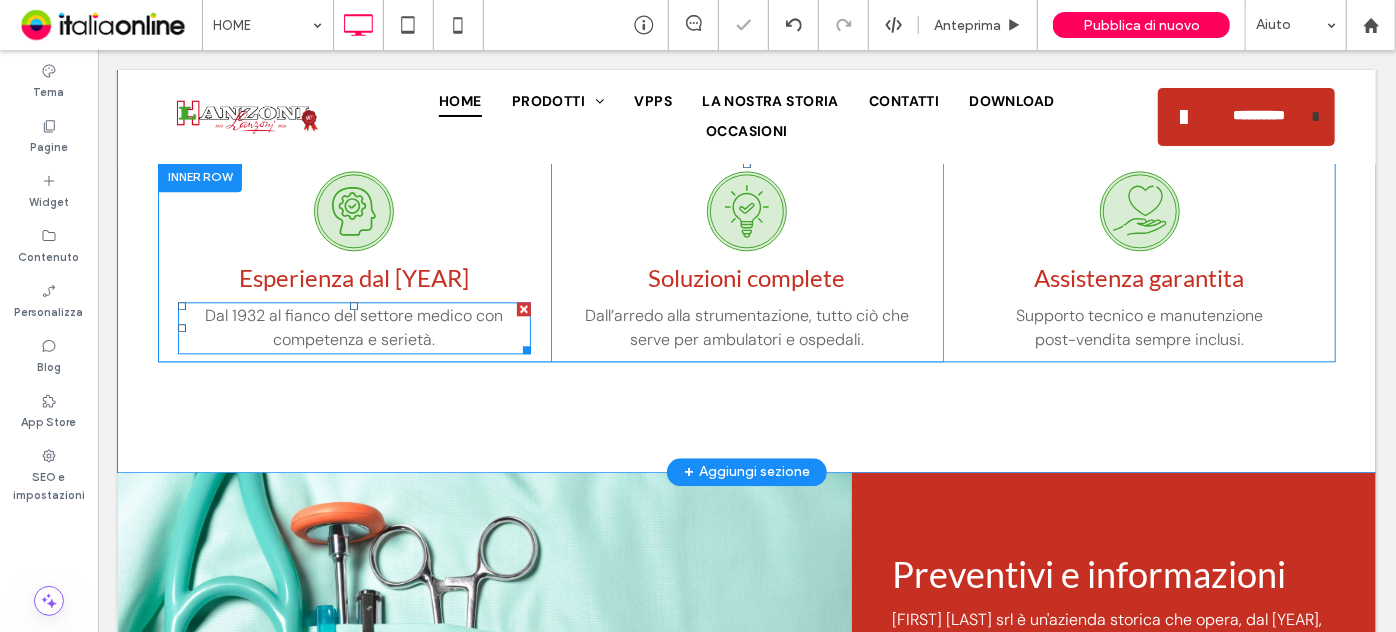 scroll, scrollTop: 2318, scrollLeft: 0, axis: vertical 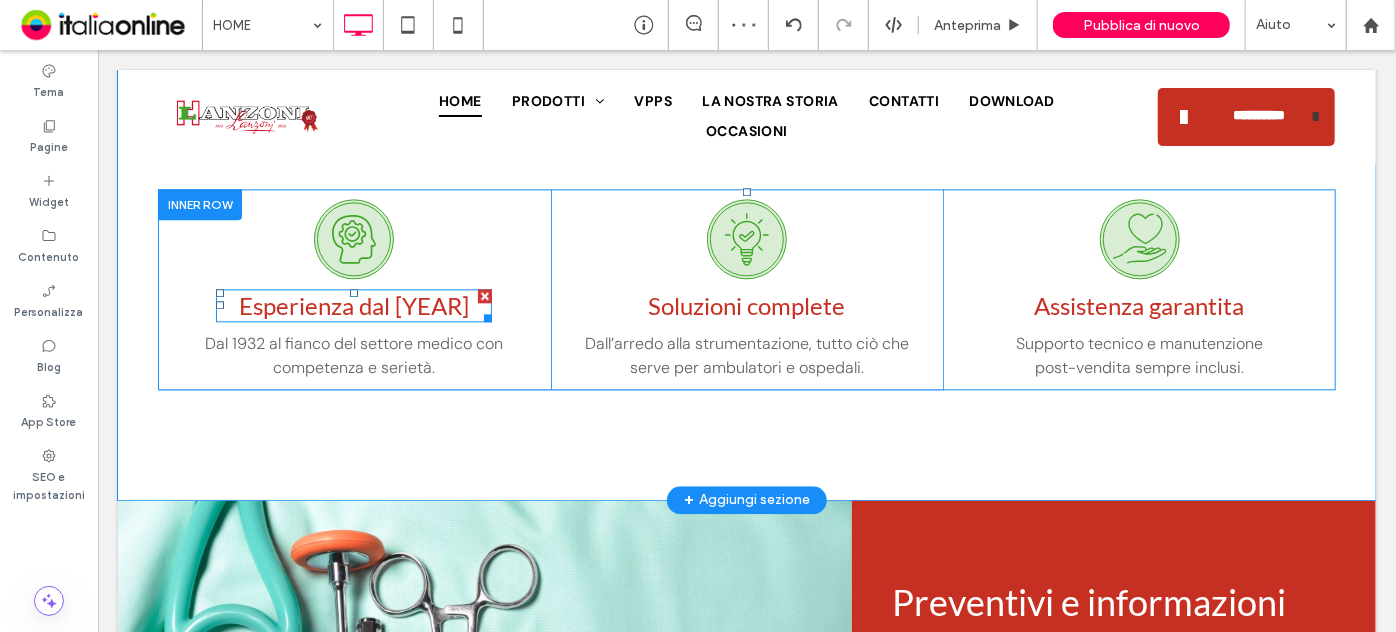 click on "Esperienza dal 1932" at bounding box center (353, 304) 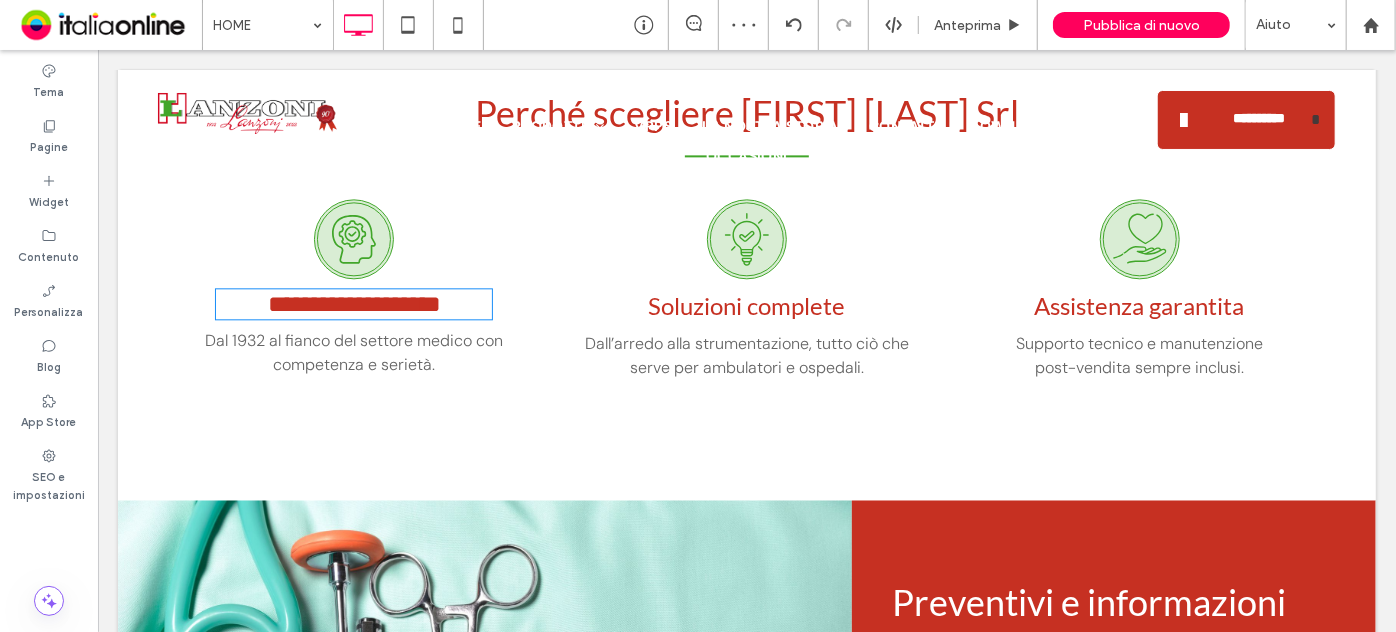 type on "****" 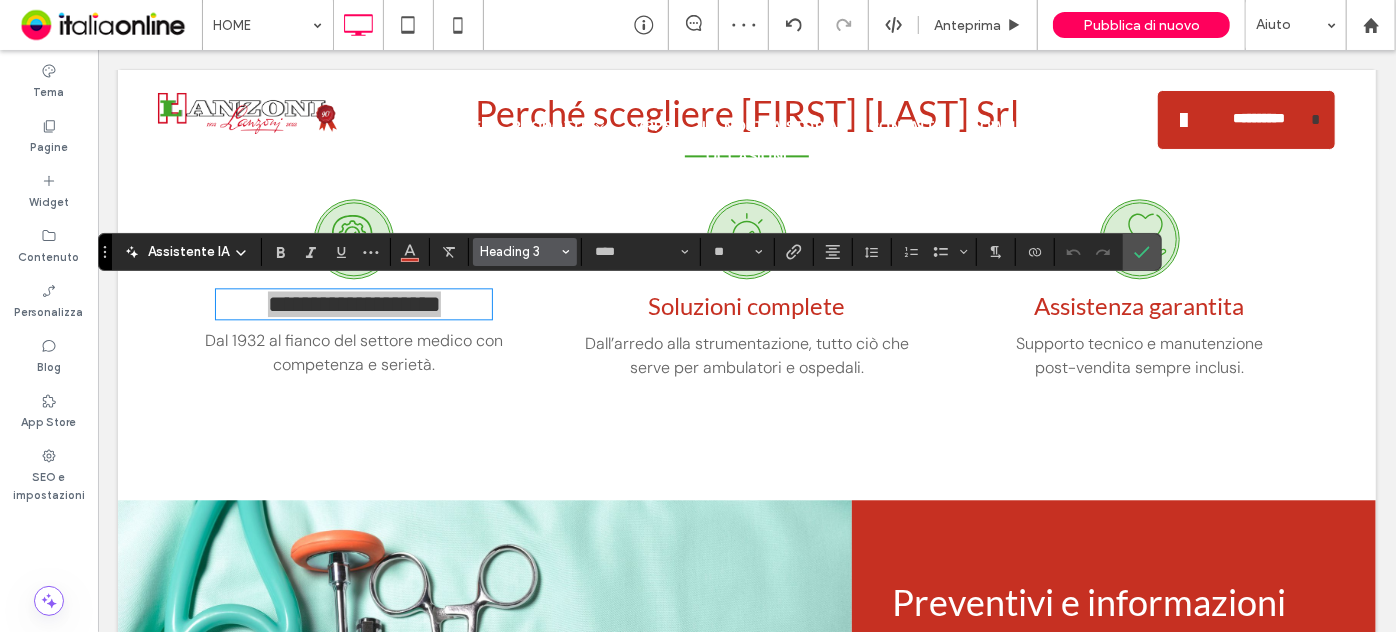 click on "Heading 3" at bounding box center (525, 252) 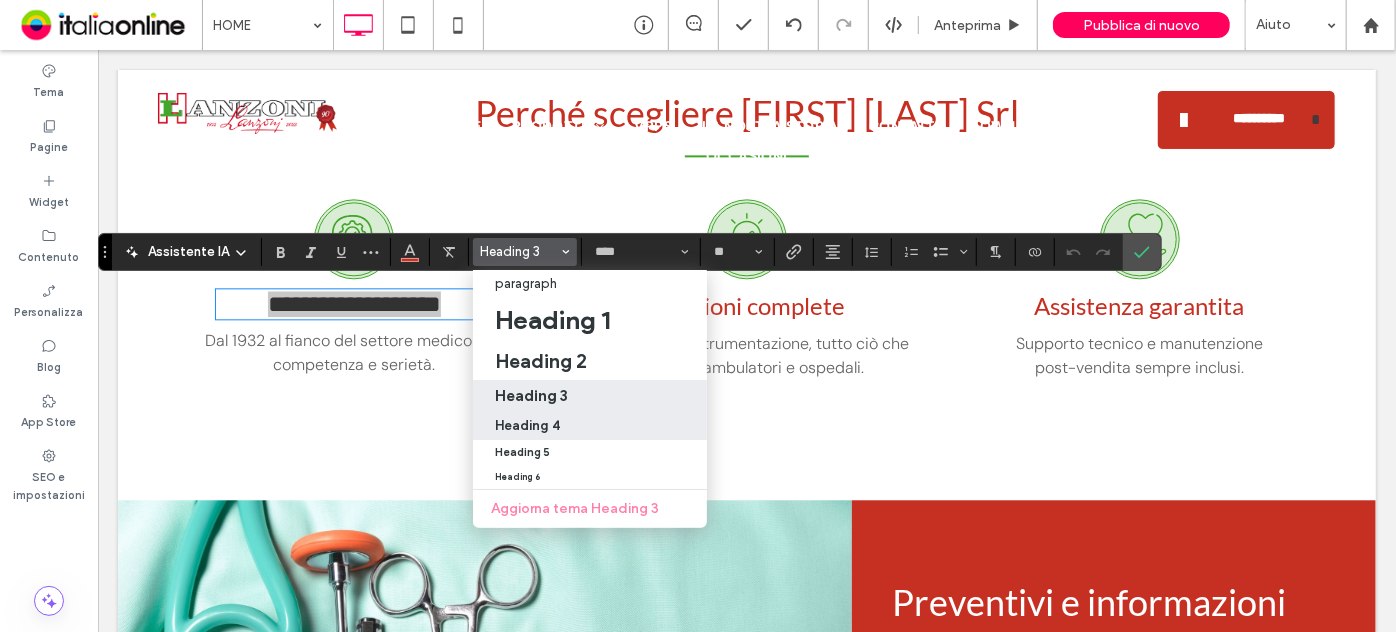 click on "Heading 4" at bounding box center [590, 425] 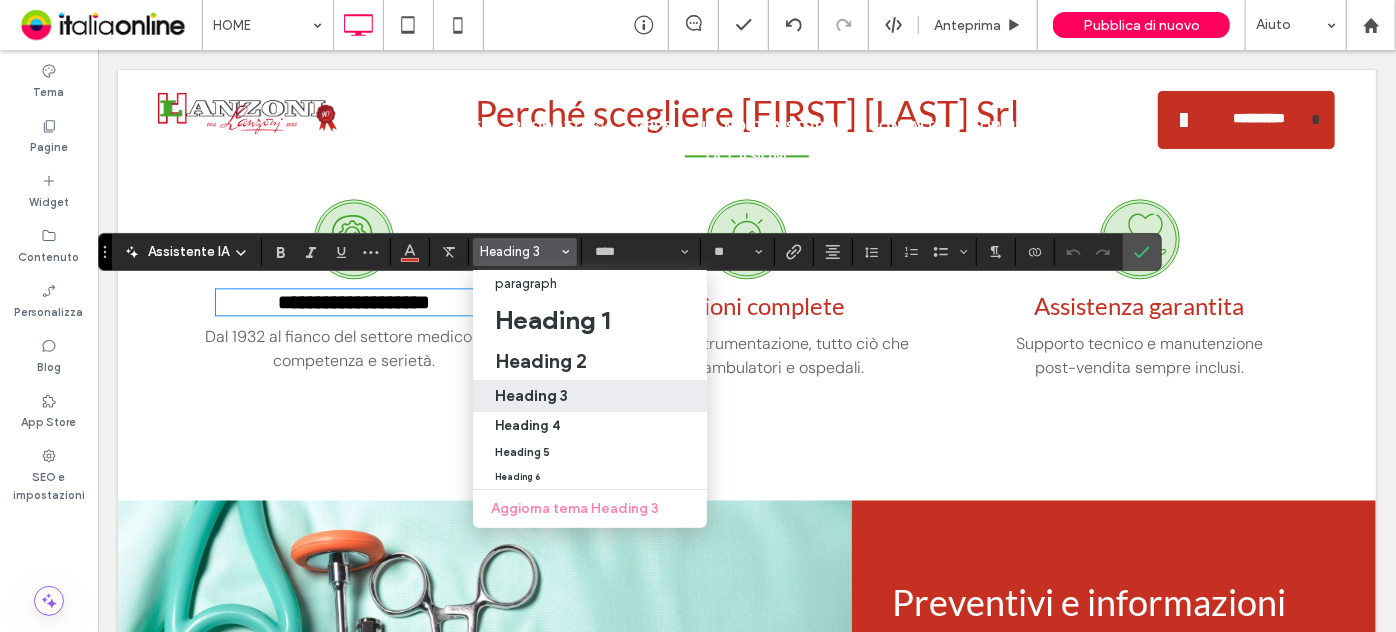 type on "*******" 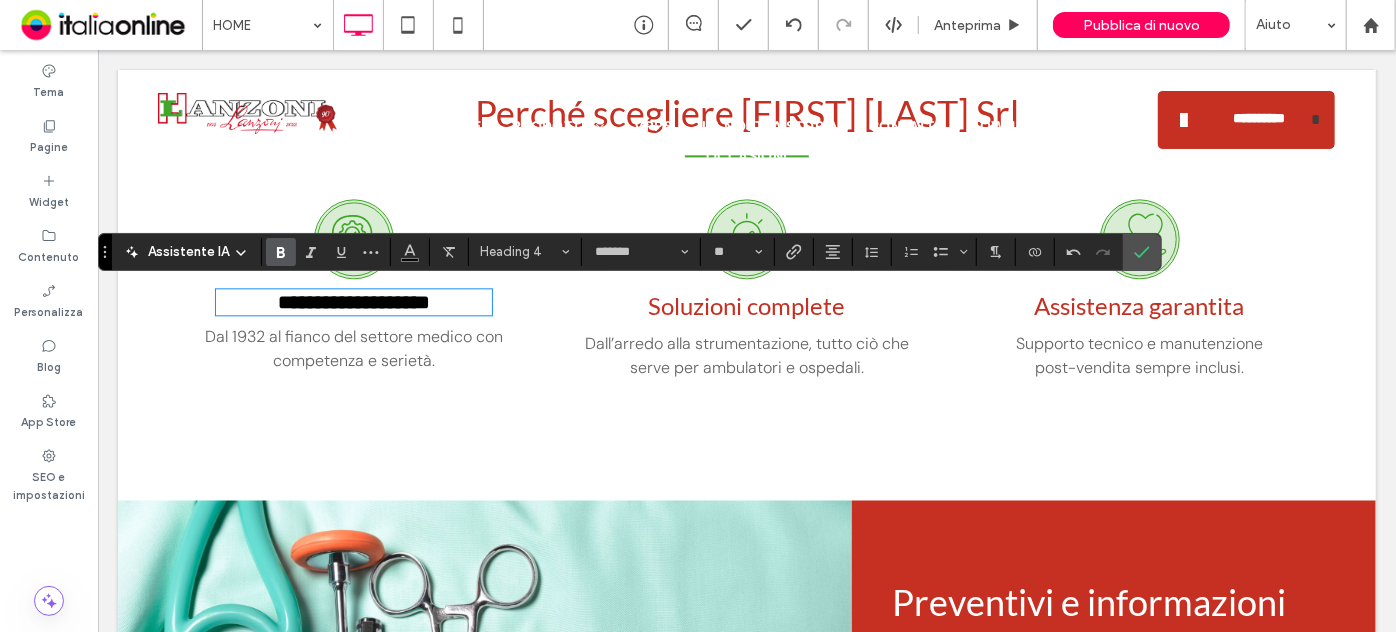 click on "Soluzioni complete" at bounding box center (746, 304) 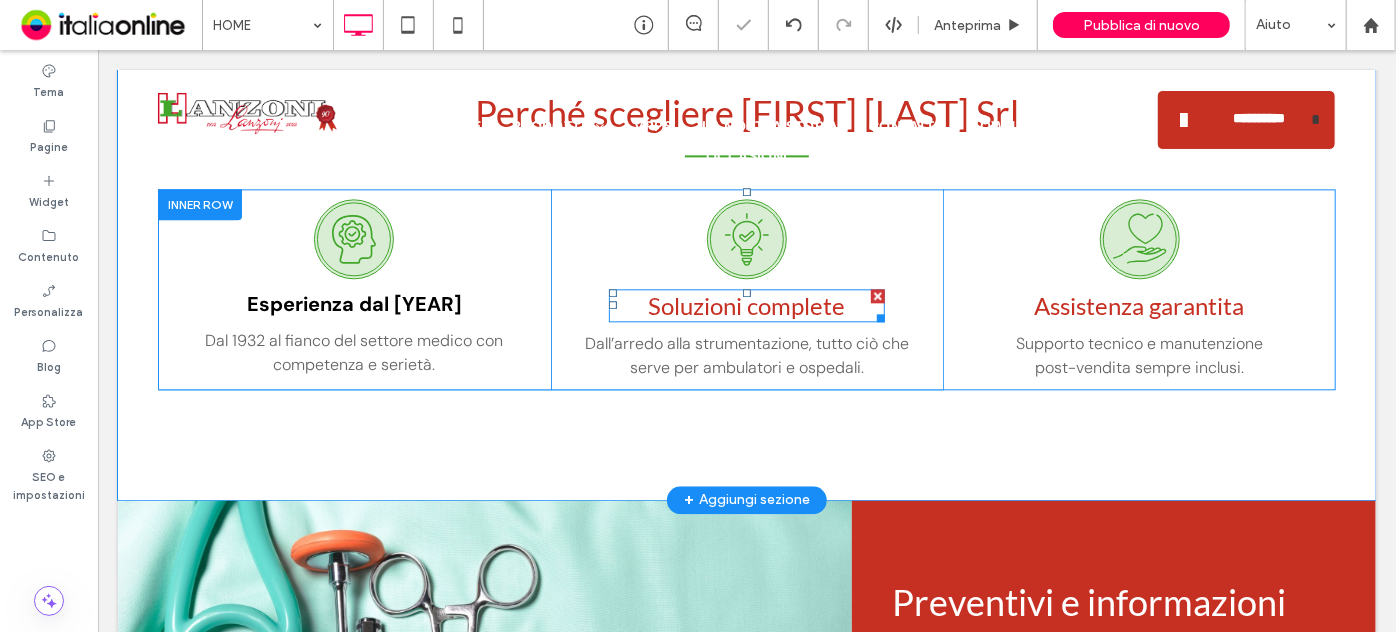 click on "Soluzioni complete" at bounding box center (746, 304) 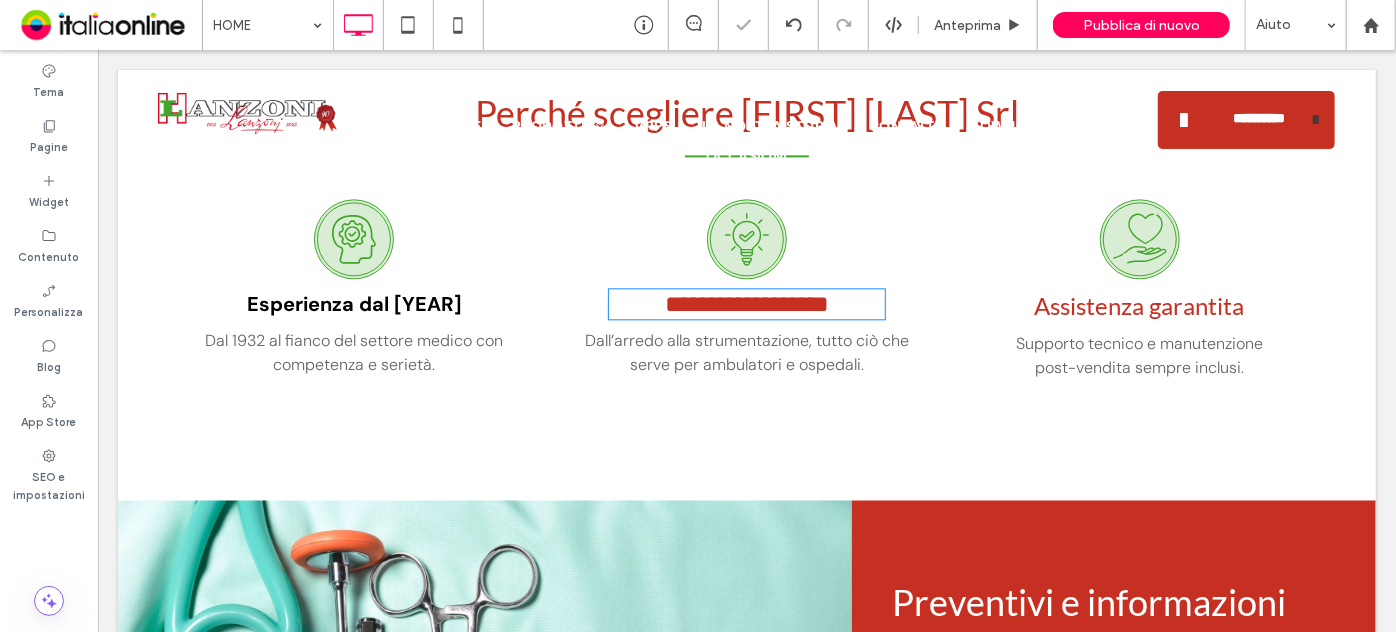 type on "****" 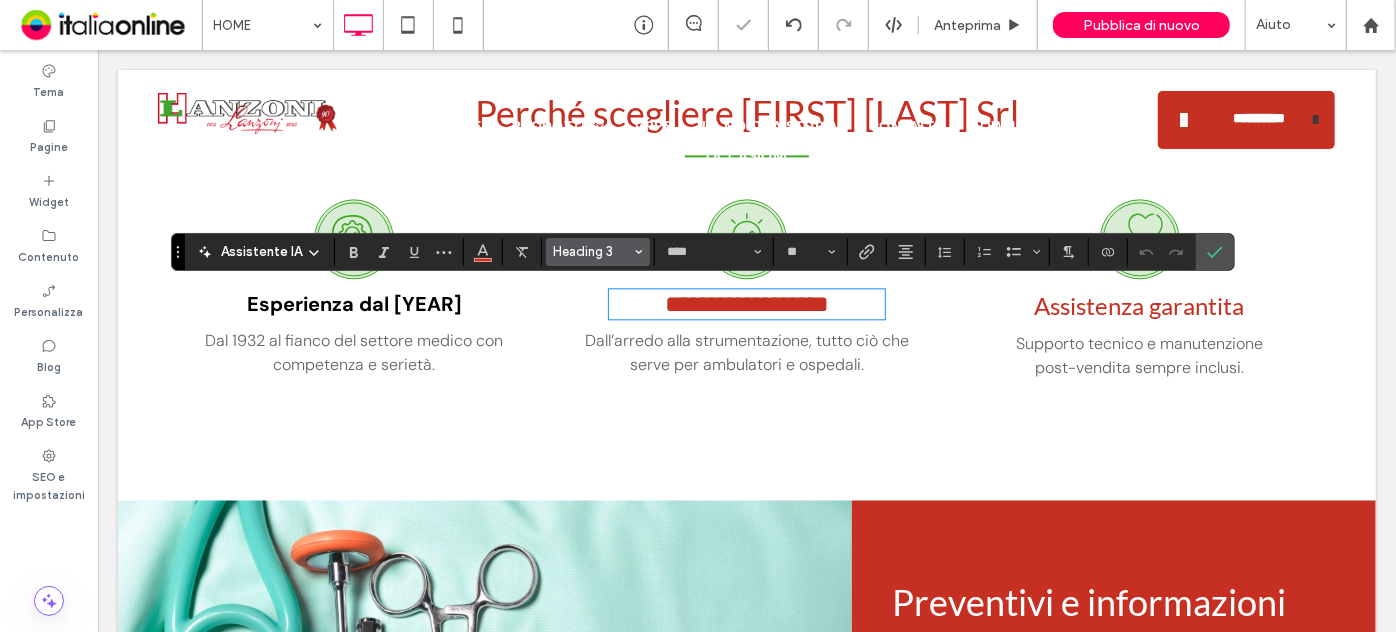 click on "Heading 3" at bounding box center (598, 252) 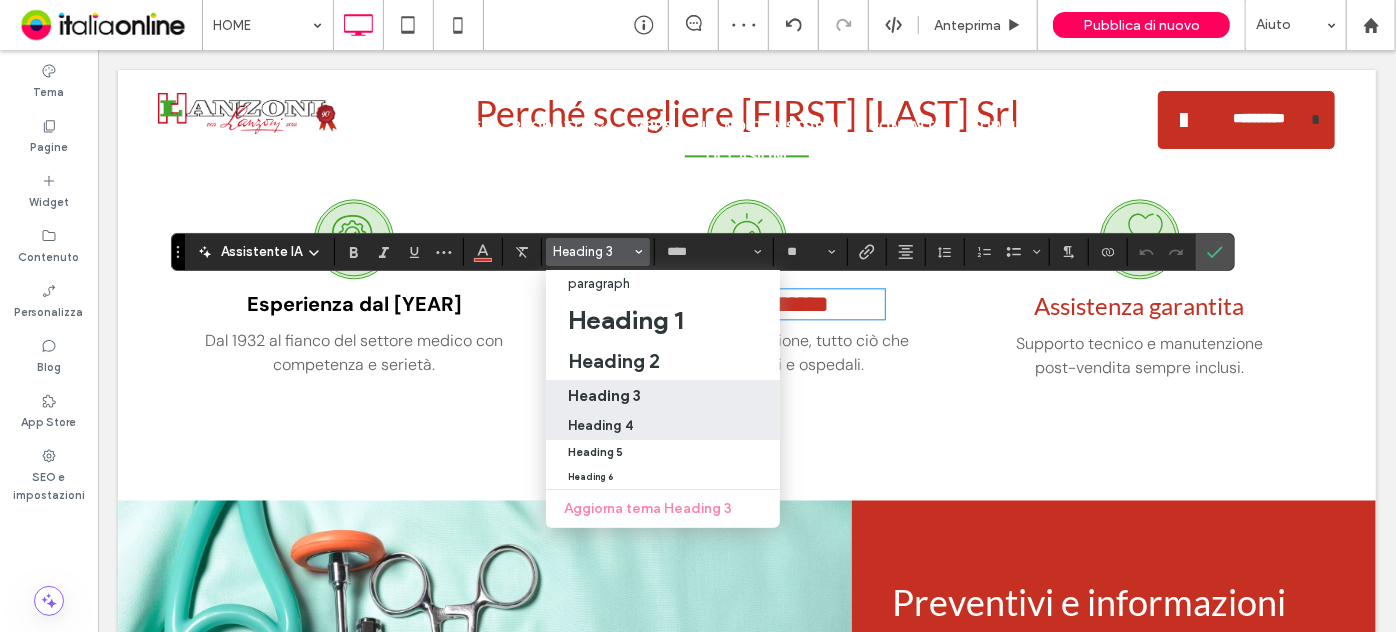 click on "Heading 4" at bounding box center (663, 425) 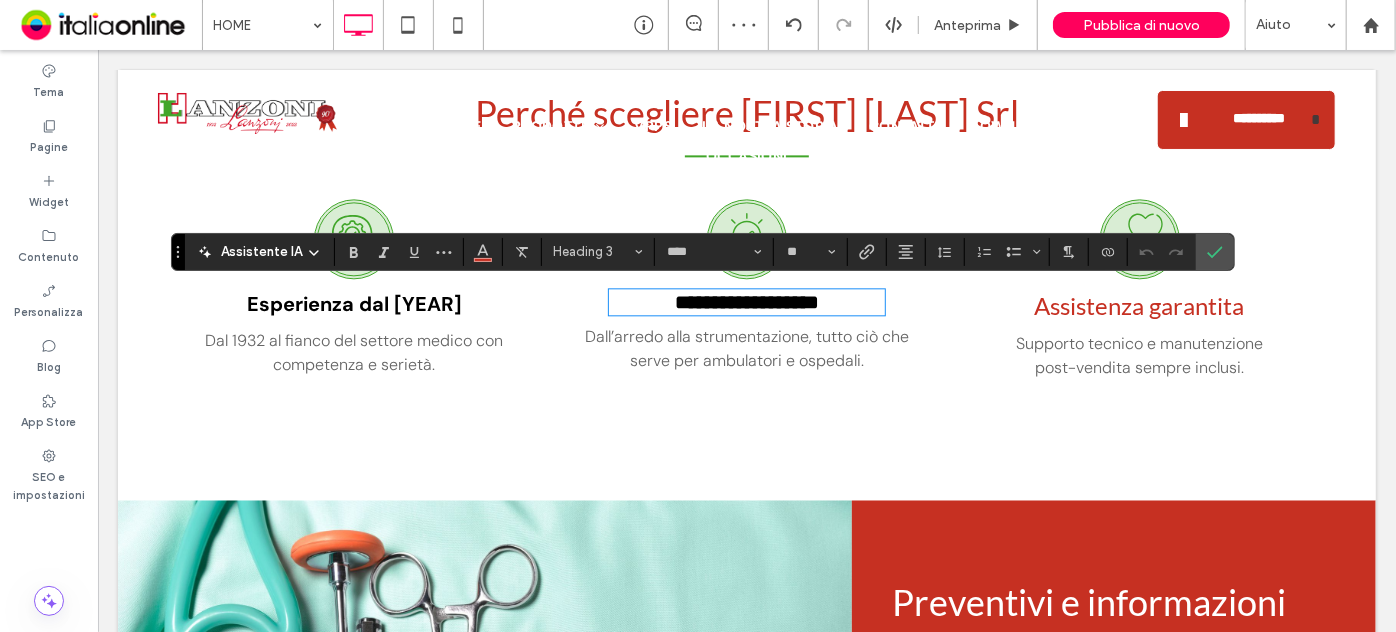 type on "*******" 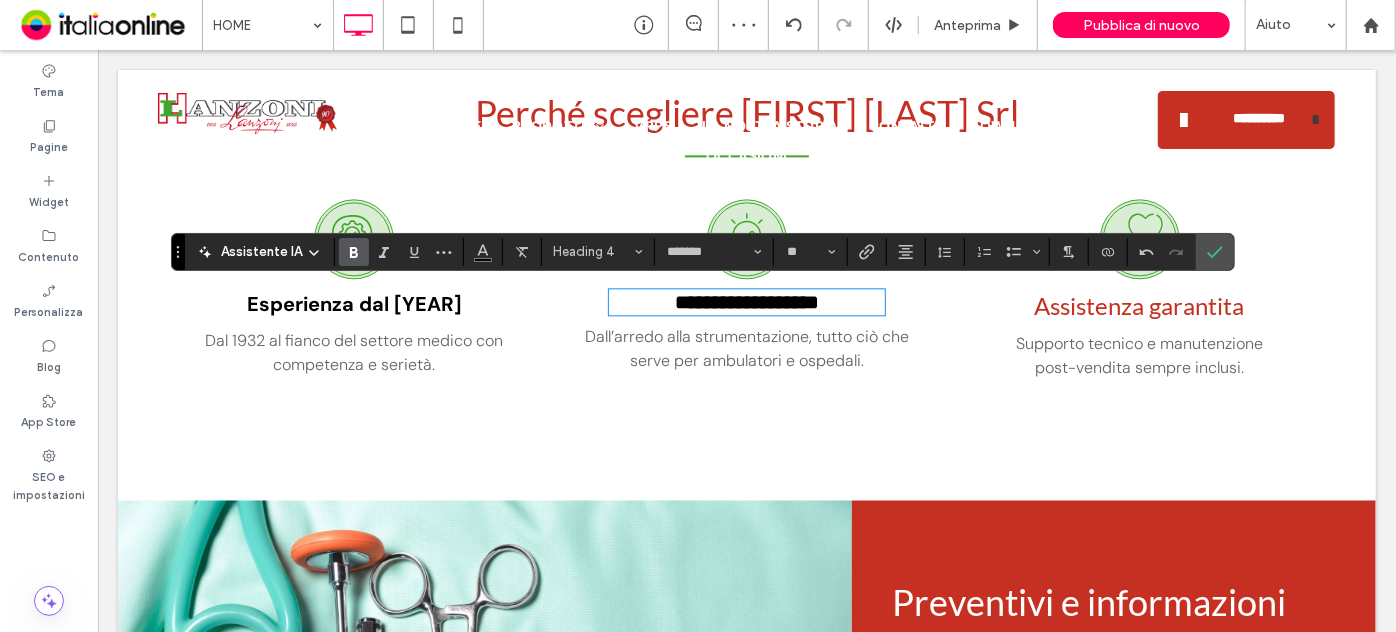 click on "Assistenza garantita" at bounding box center (1139, 304) 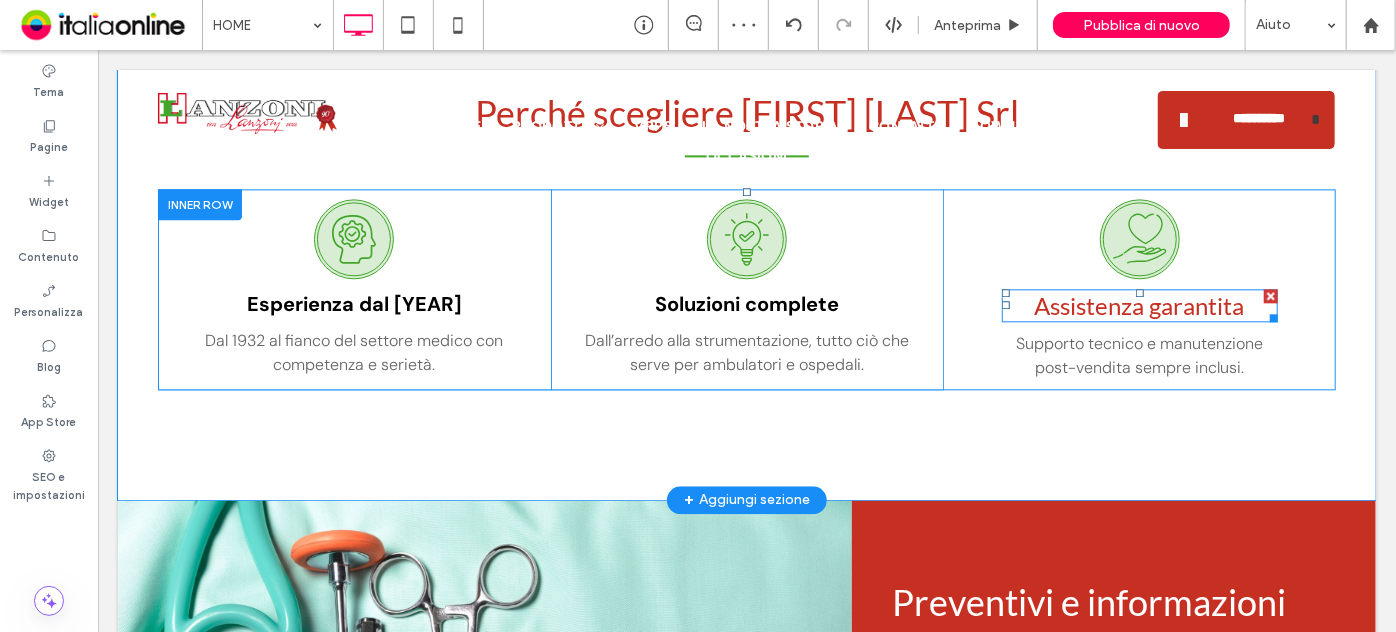 click on "Assistenza garantita" at bounding box center (1139, 304) 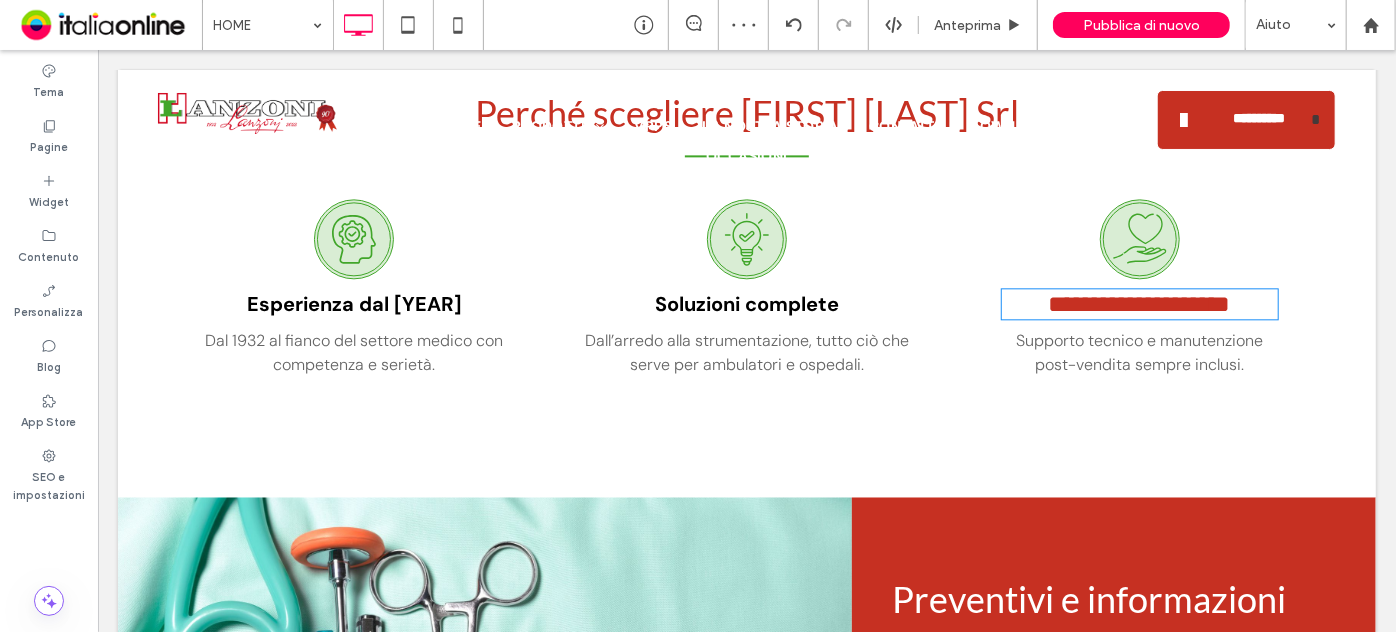 type on "****" 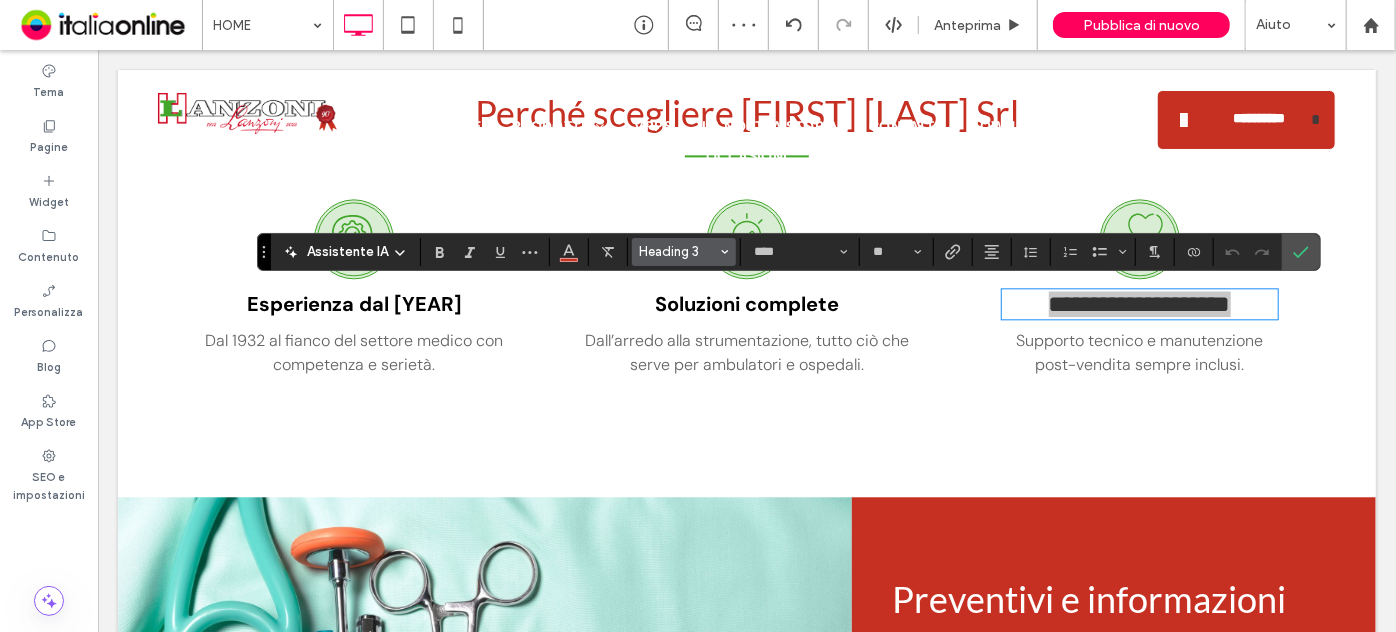 click on "Heading 3" at bounding box center (678, 251) 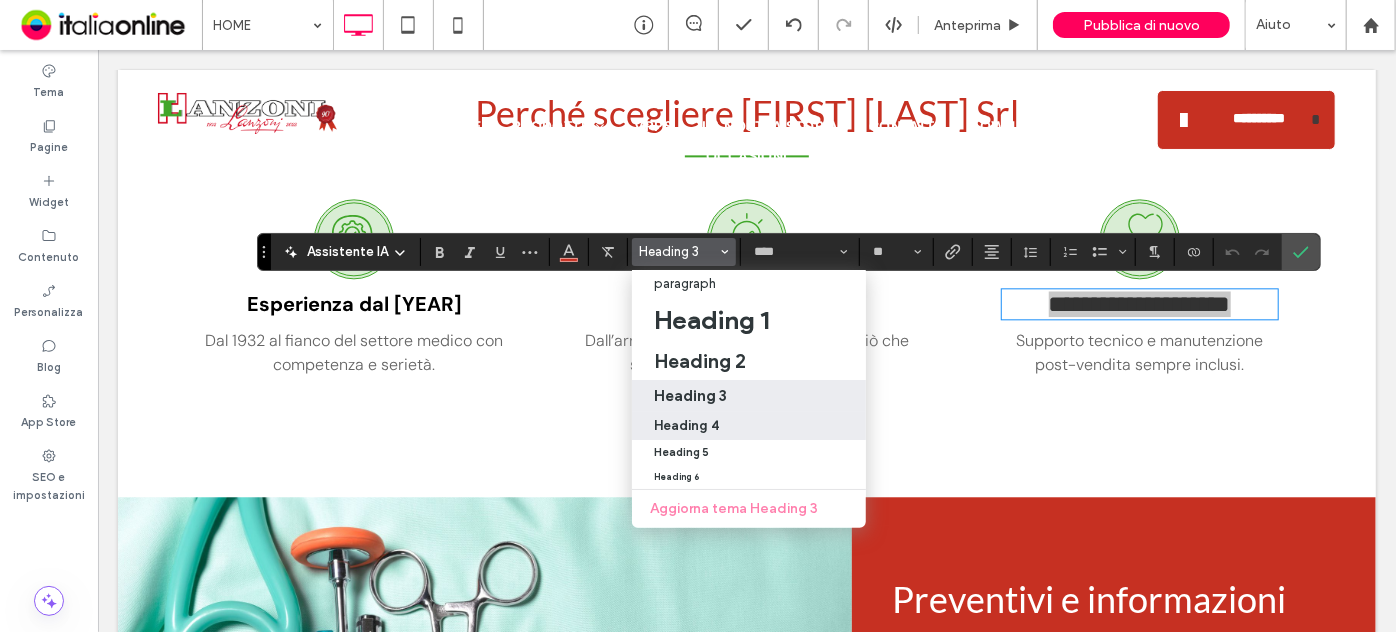 click on "Heading 4" at bounding box center (686, 425) 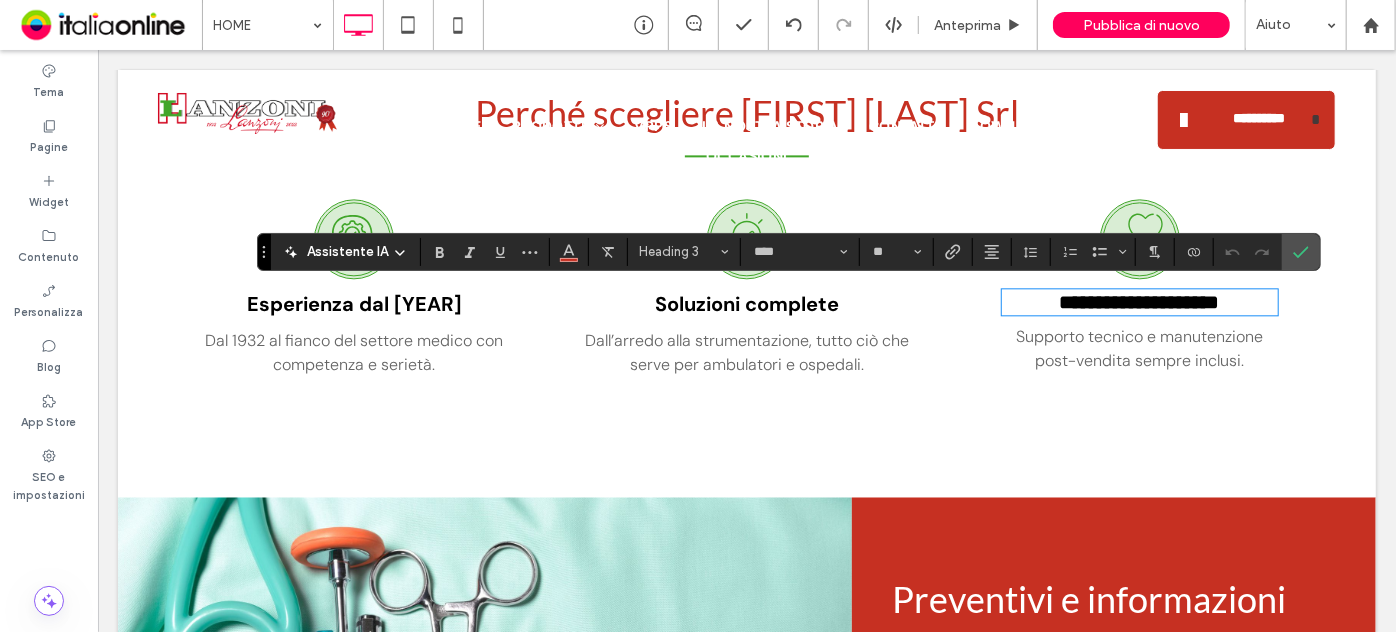 type on "*******" 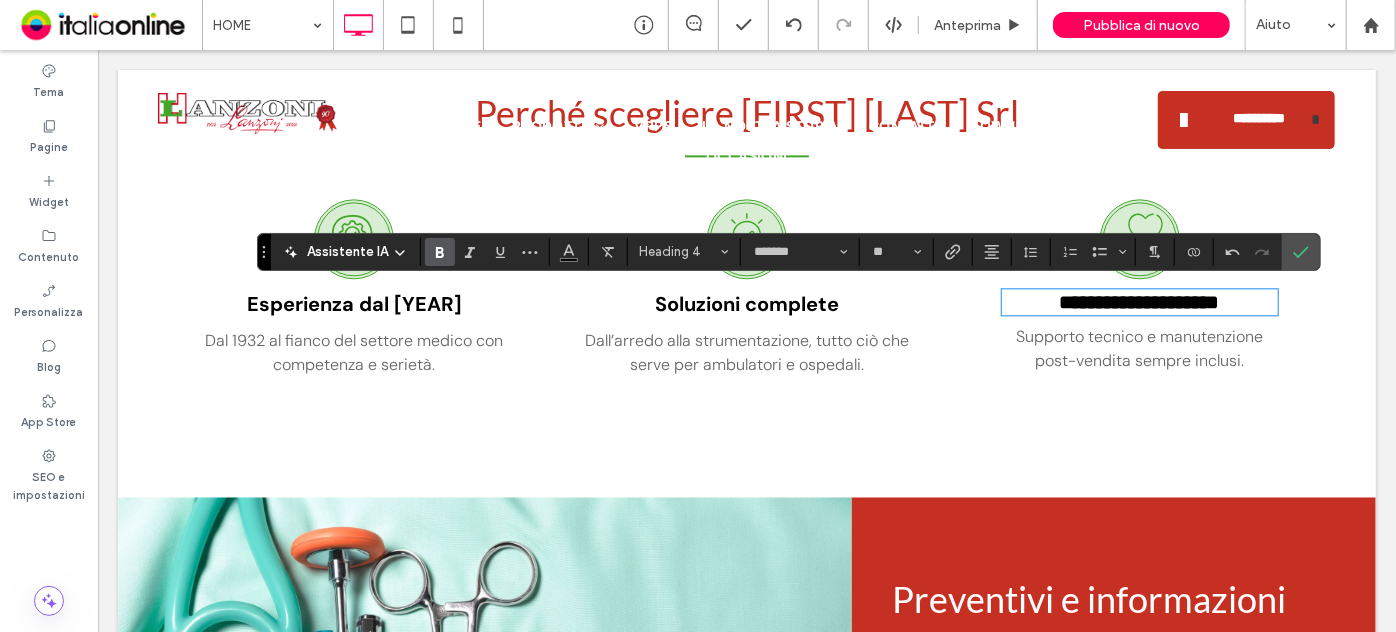 click on "Dal 1932 al fianco del settore medico con competenza e serietà." at bounding box center [353, 352] 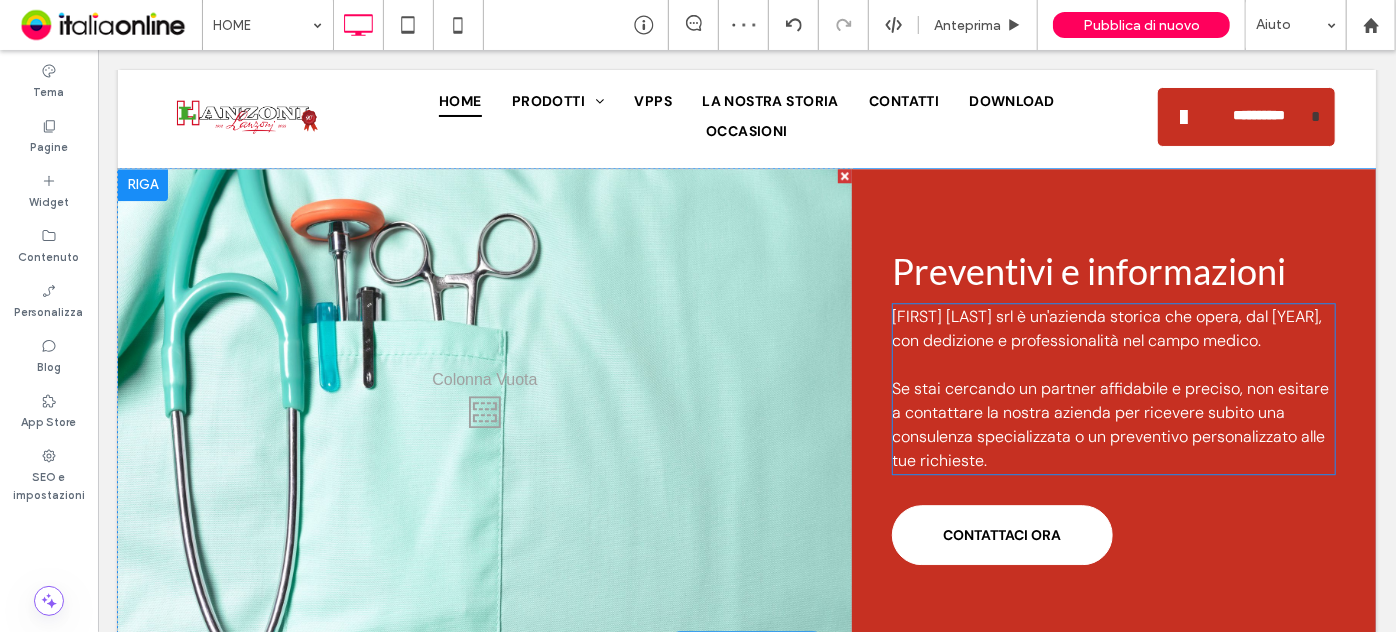 scroll, scrollTop: 2682, scrollLeft: 0, axis: vertical 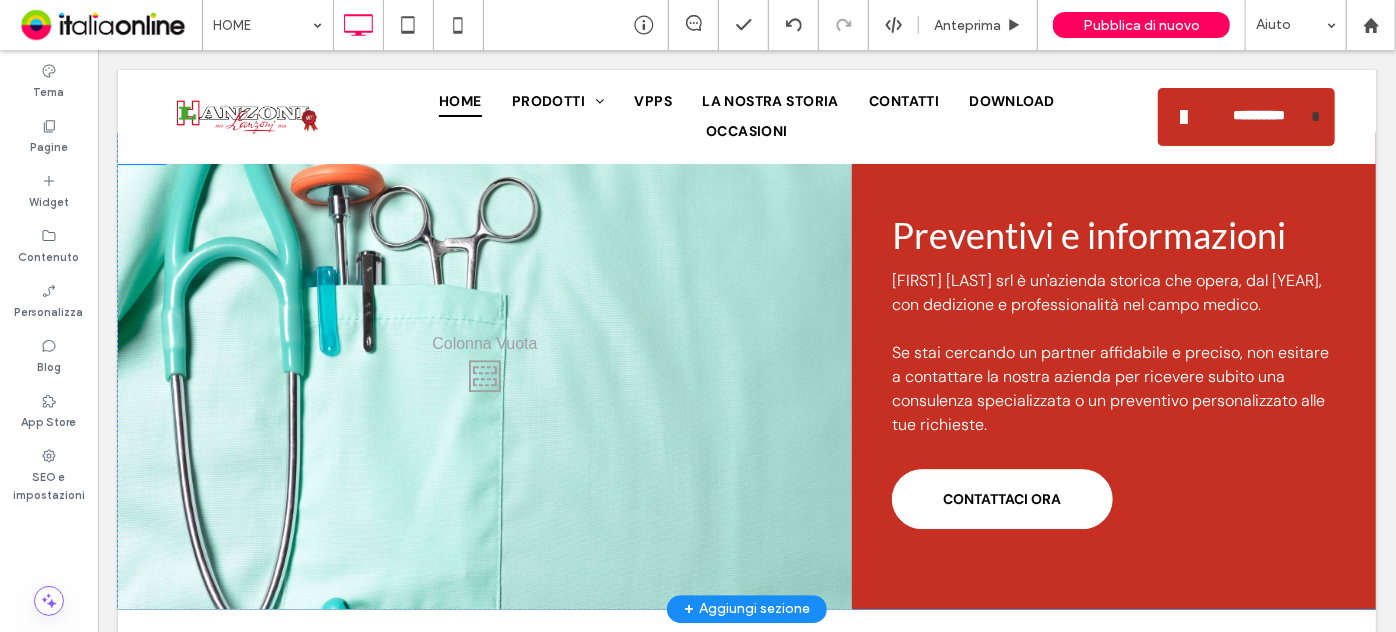 click on "Preventivi e informazioni" at bounding box center [1088, 234] 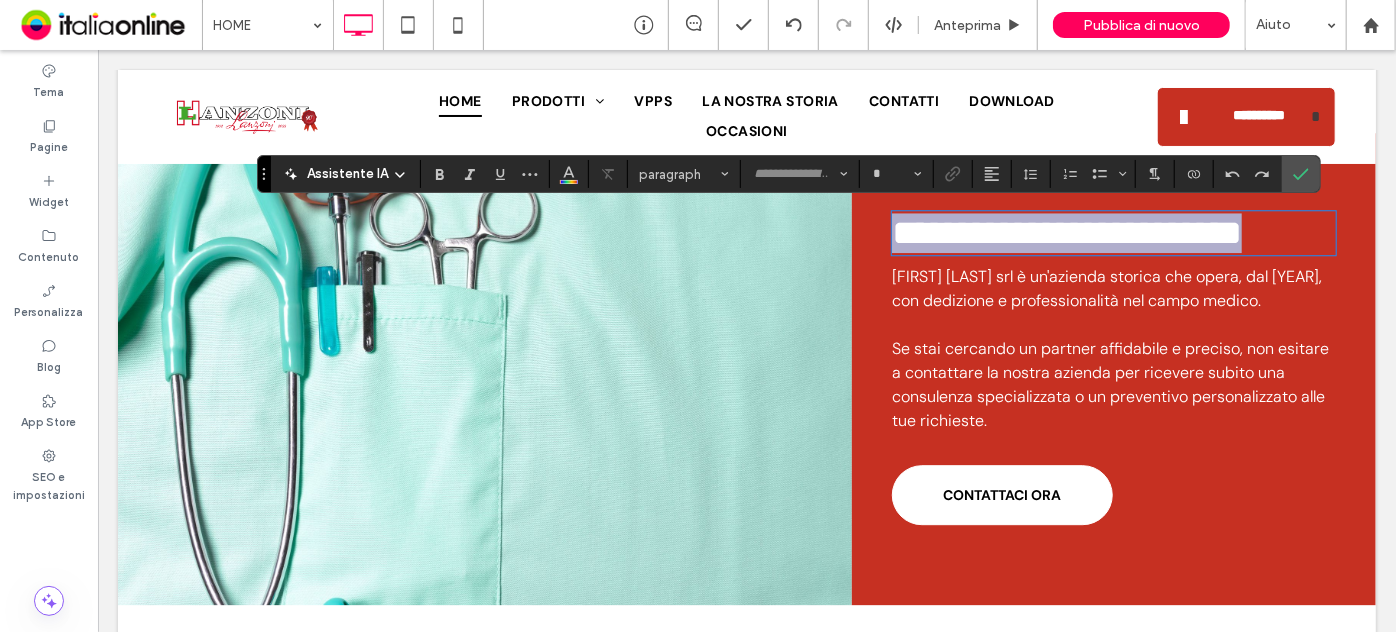 type on "****" 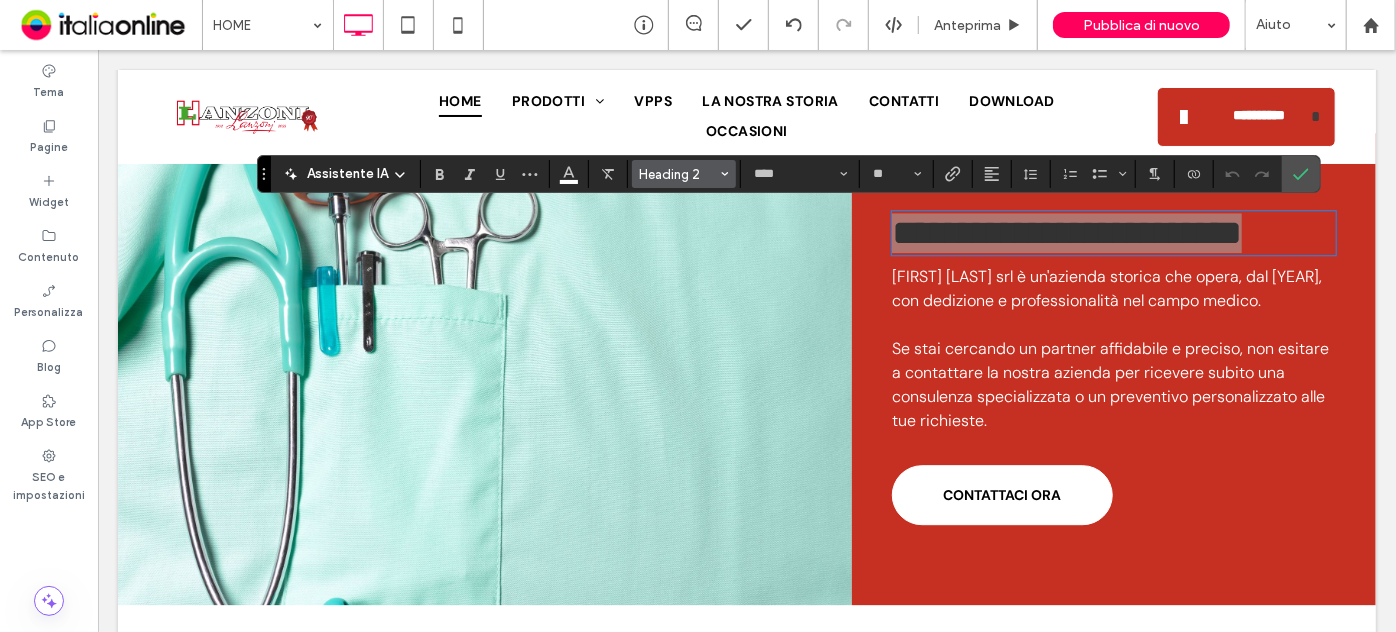 click on "Heading 2" at bounding box center (678, 174) 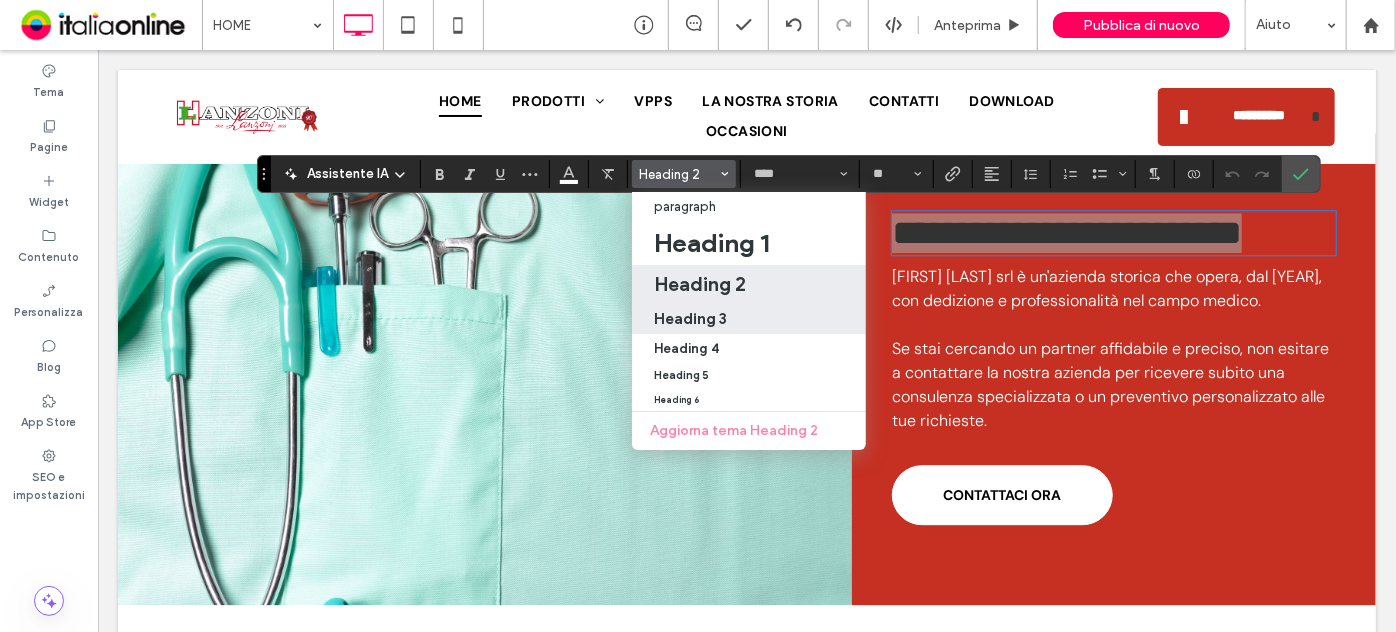 click on "Heading 3" at bounding box center (690, 318) 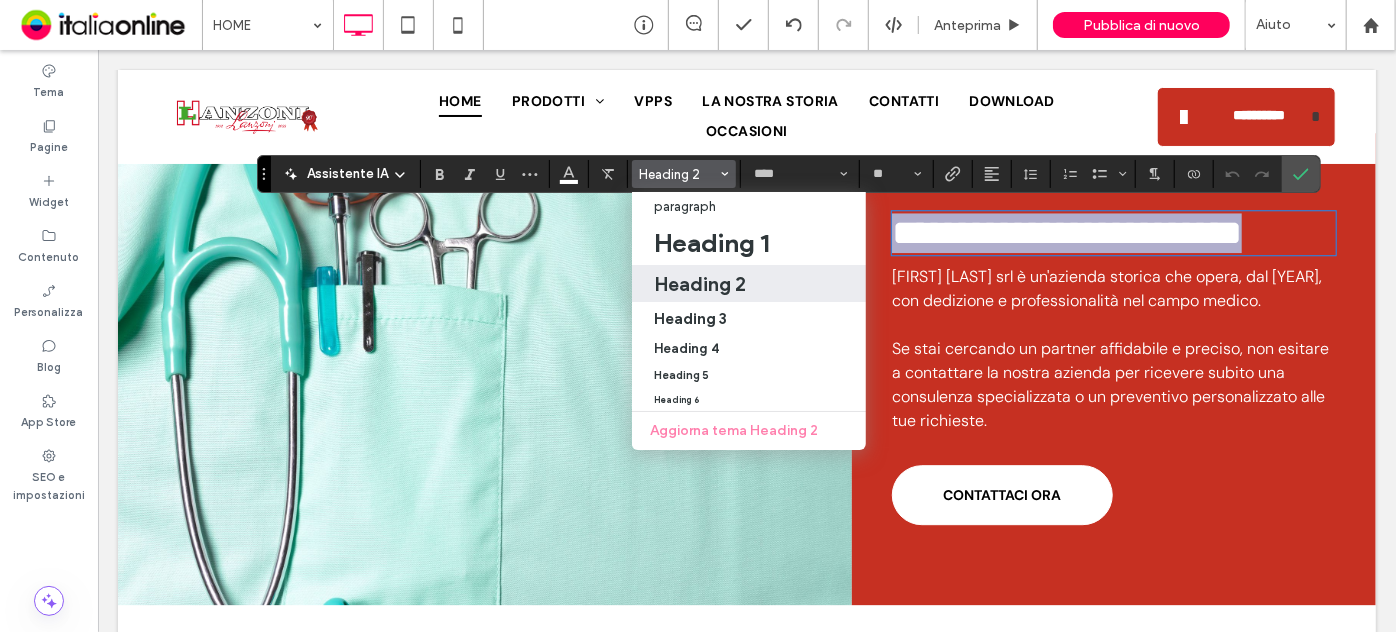 type on "**" 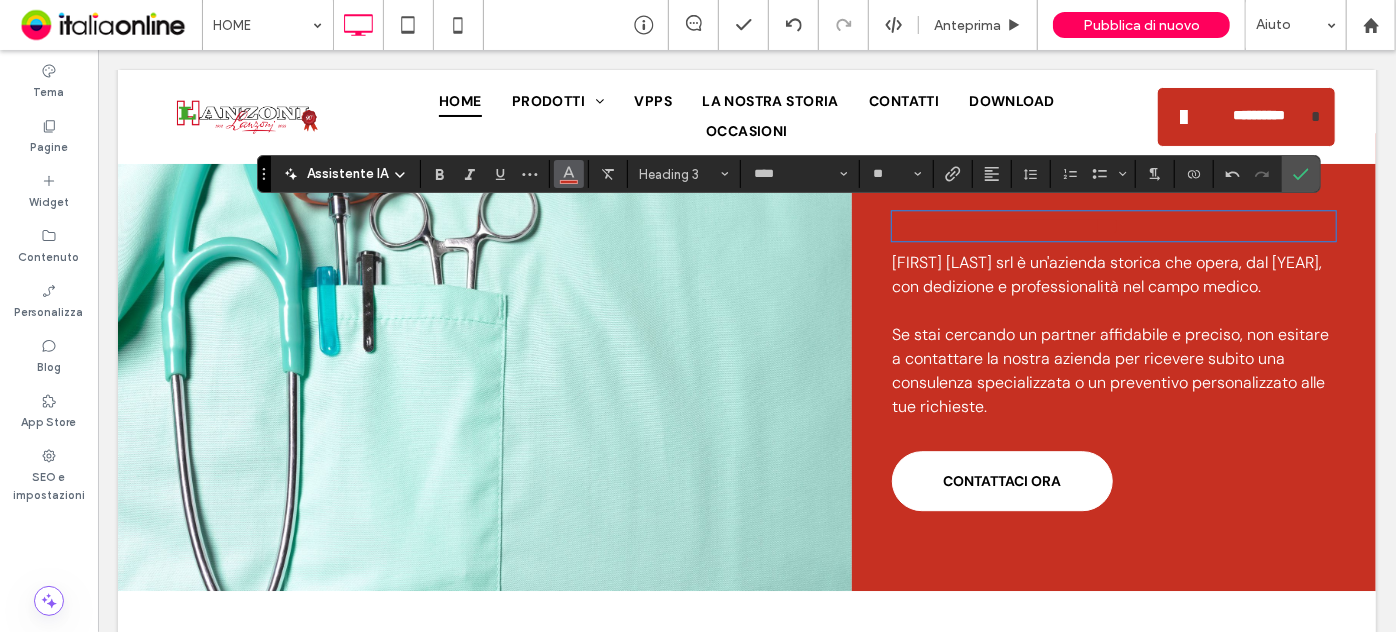 click at bounding box center [569, 174] 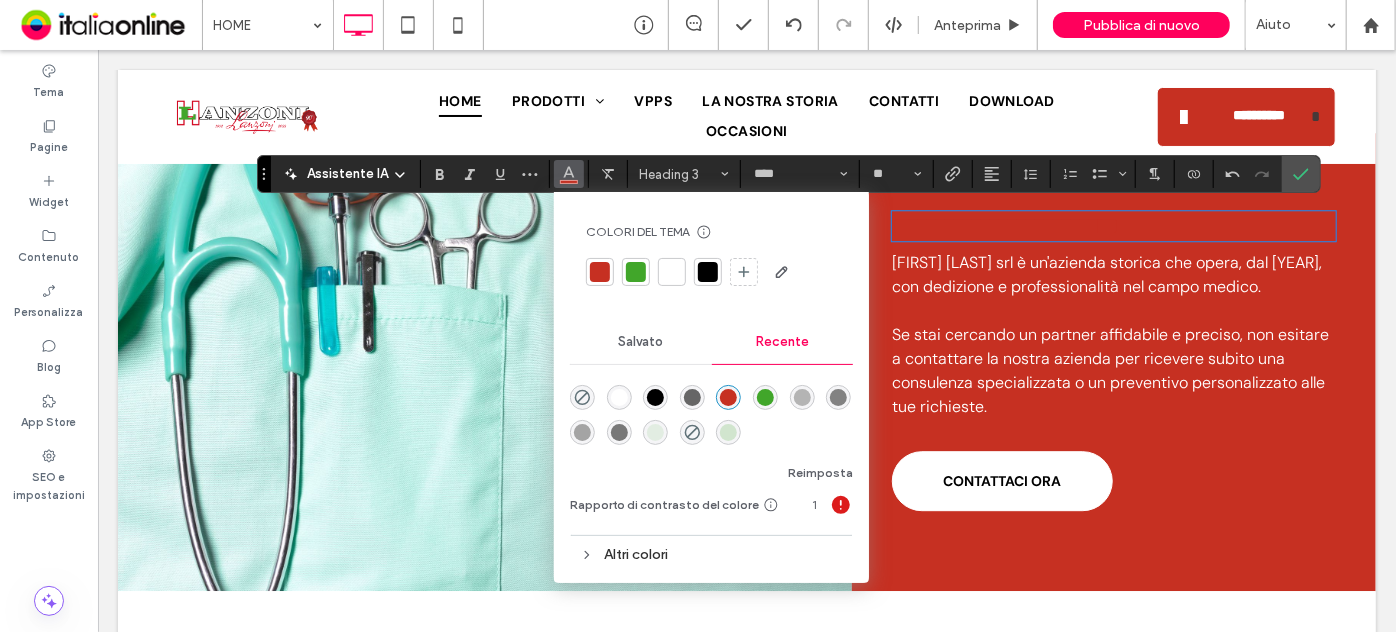 click at bounding box center [672, 272] 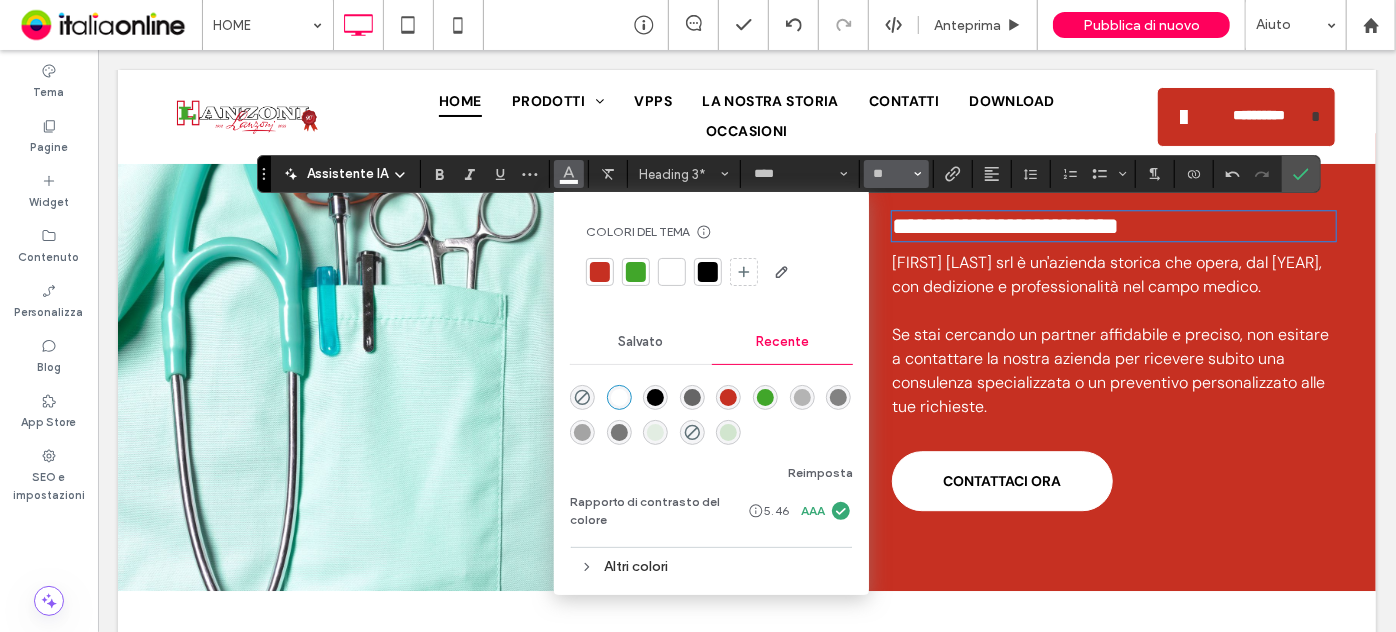 click on "**" at bounding box center [896, 174] 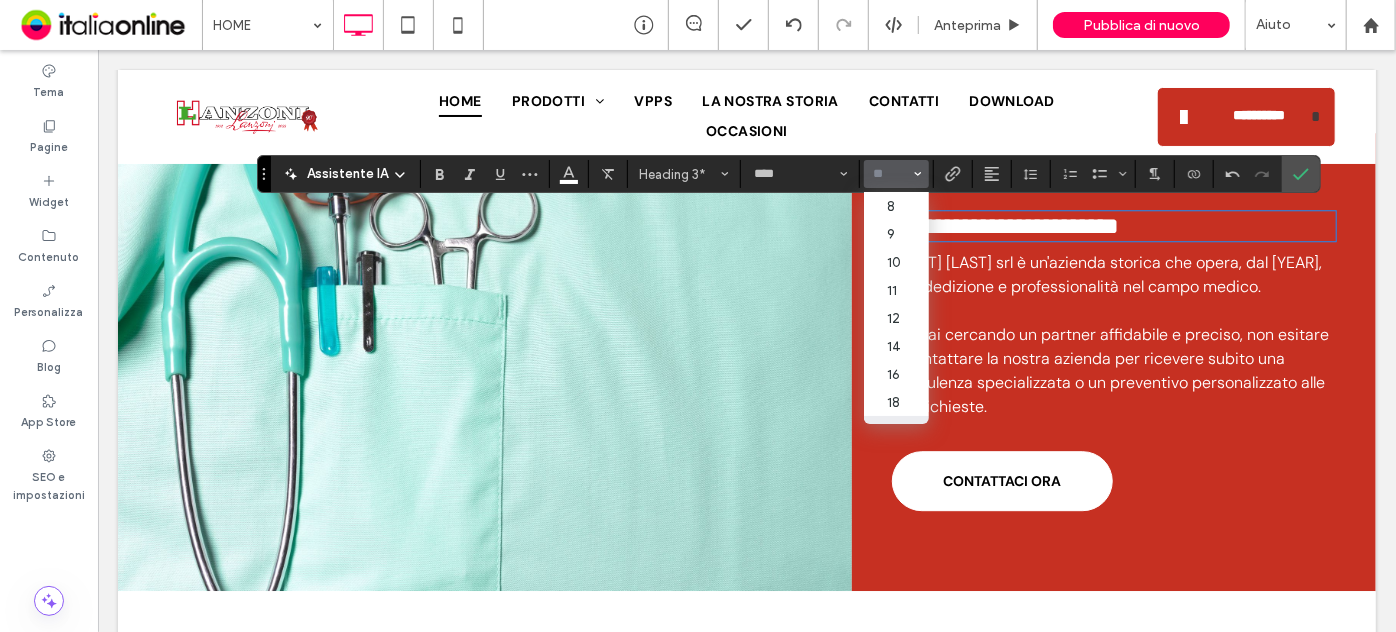 click at bounding box center (890, 174) 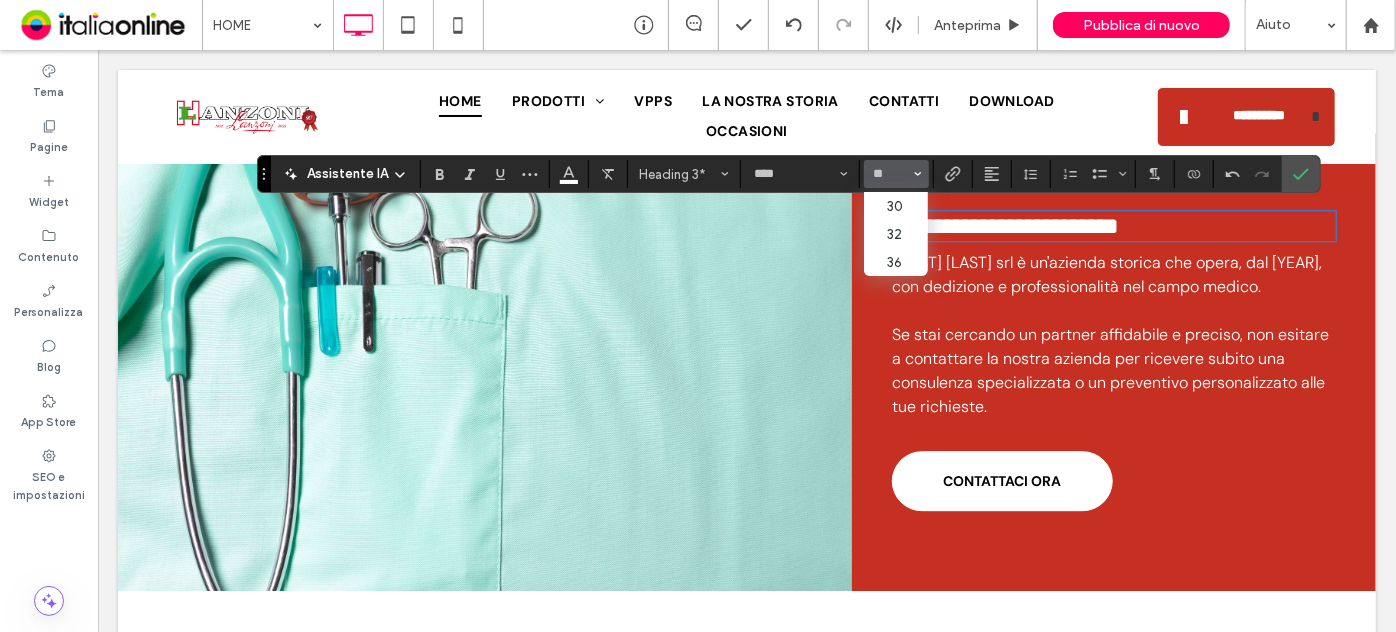 type on "**" 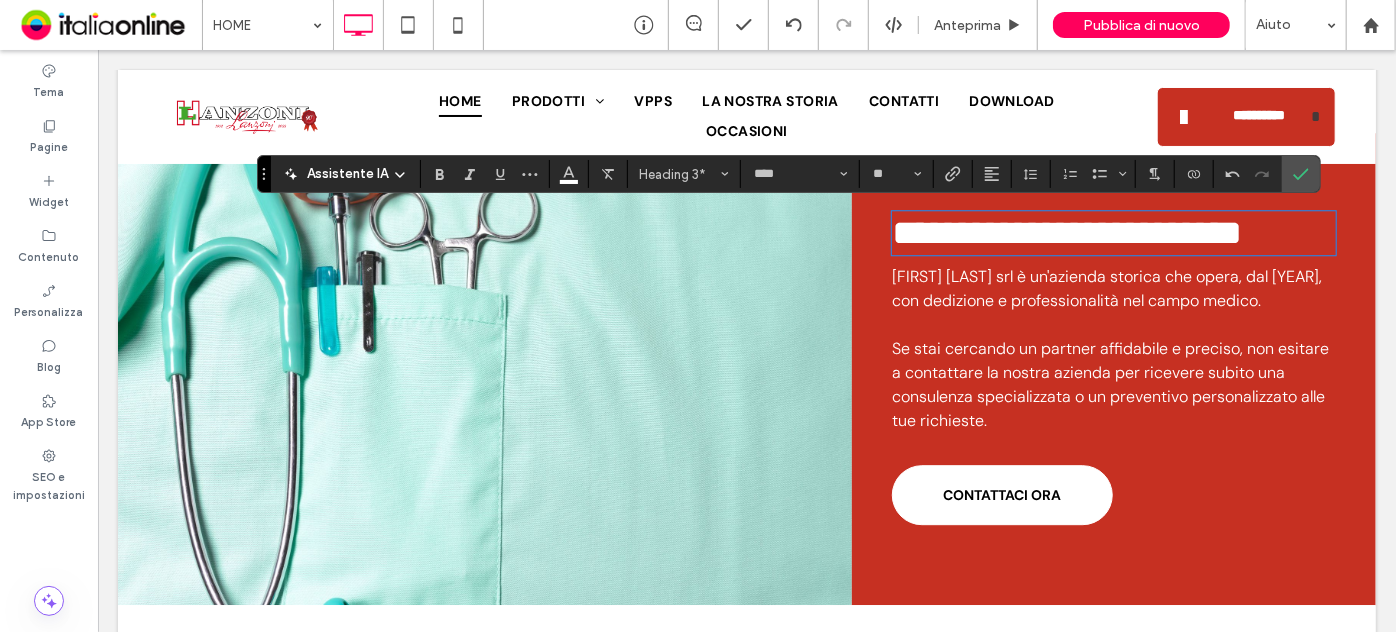 click on "Lanzoni srl è un'azienda storica che opera, dal 1932, con dedizione e professionalità nel campo medico." at bounding box center [1106, 287] 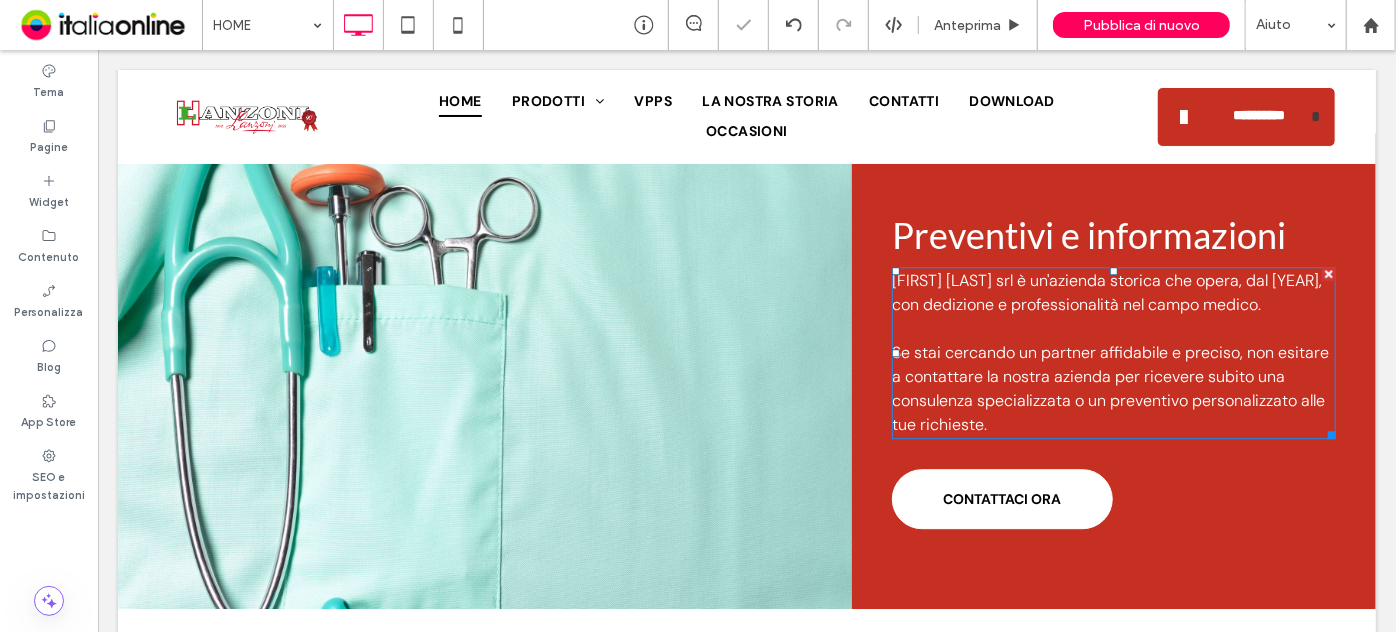 click on "Lanzoni srl è un'azienda storica che opera, dal 1932, con dedizione e professionalità nel campo medico." at bounding box center [1106, 291] 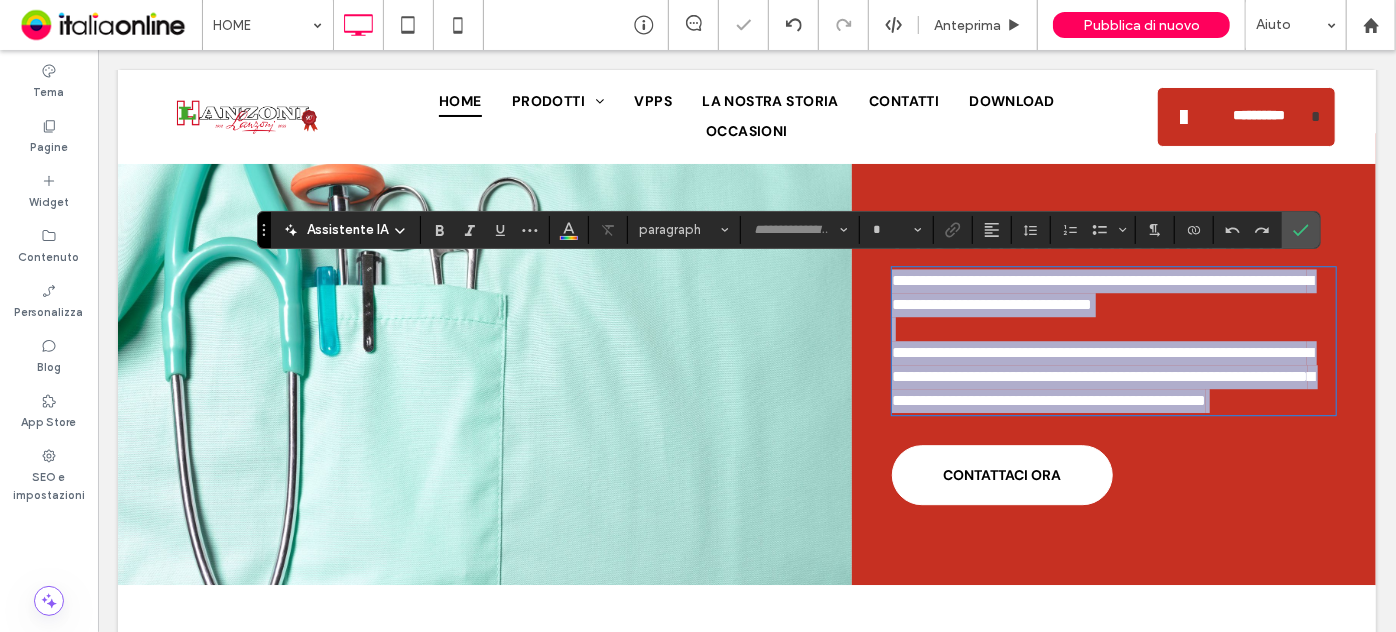 click on "**********" at bounding box center (1101, 291) 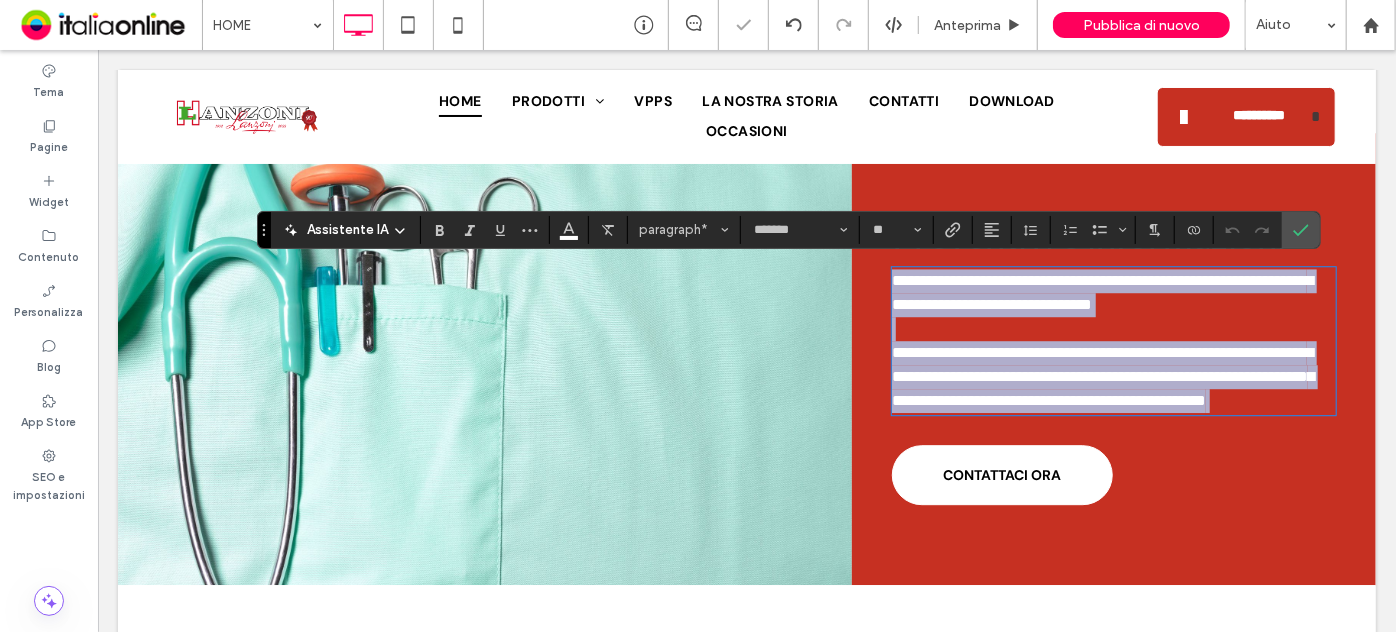 click on "**********" at bounding box center [1101, 291] 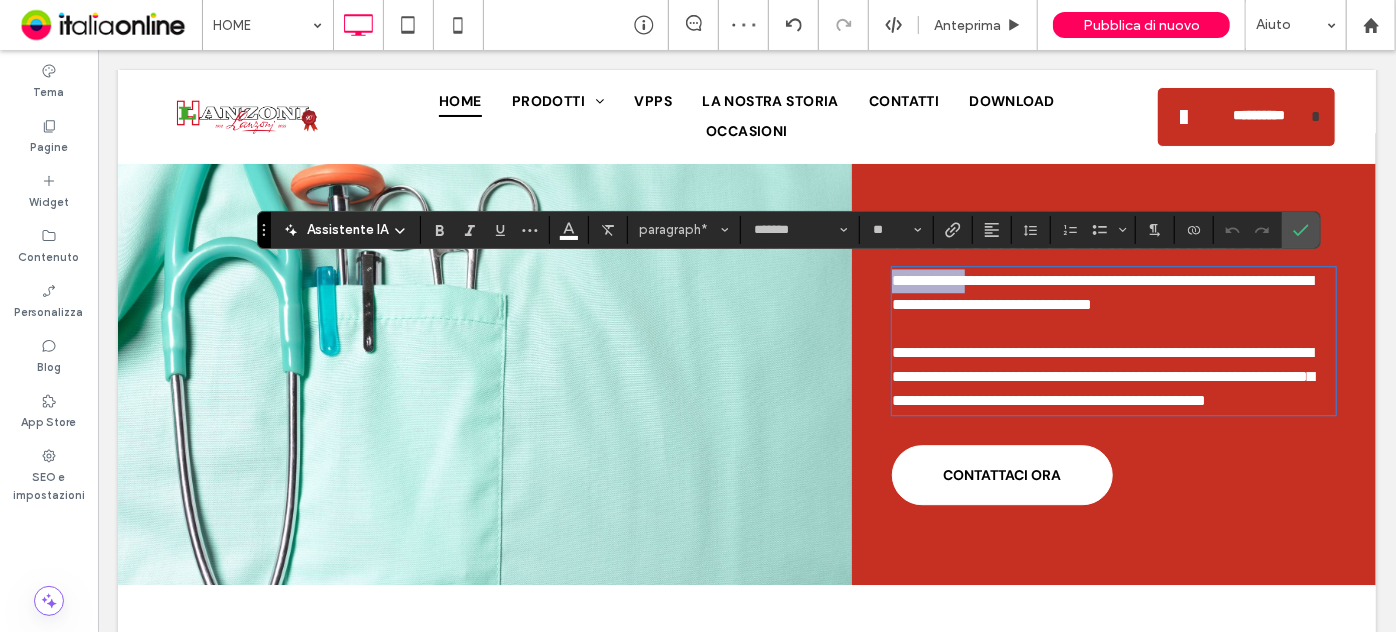 drag, startPoint x: 963, startPoint y: 276, endPoint x: 930, endPoint y: 295, distance: 38.078865 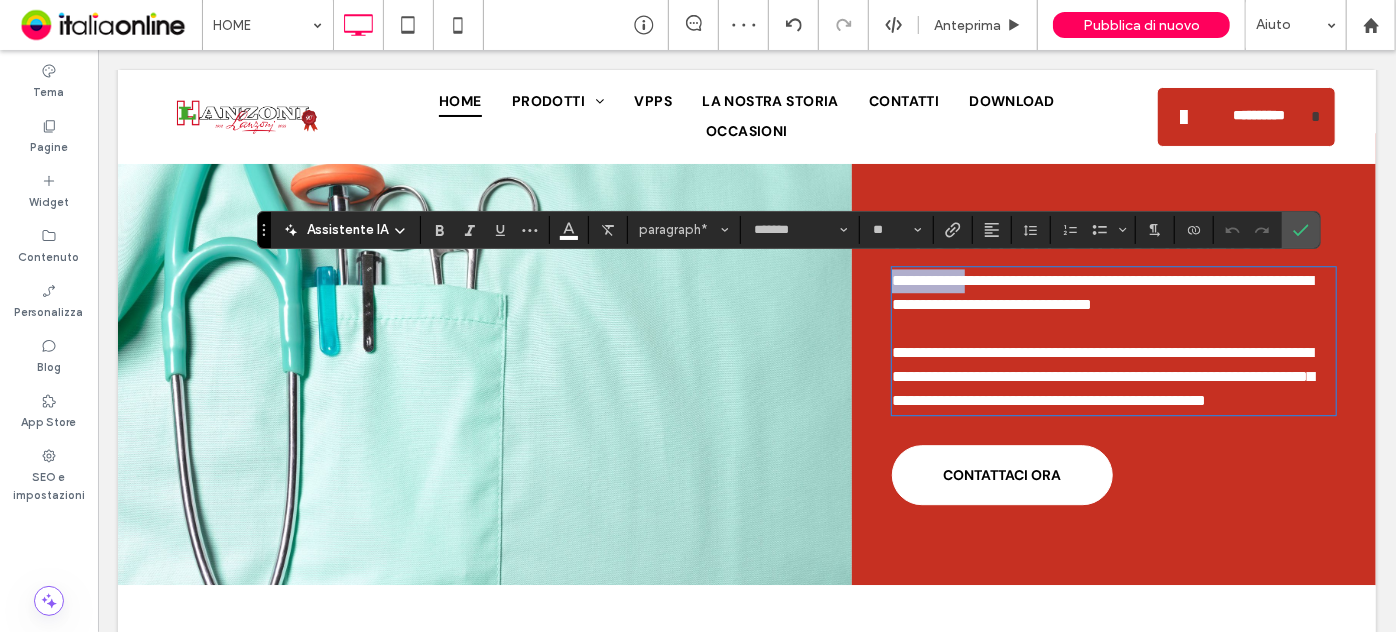 click on "**********" at bounding box center (1113, 358) 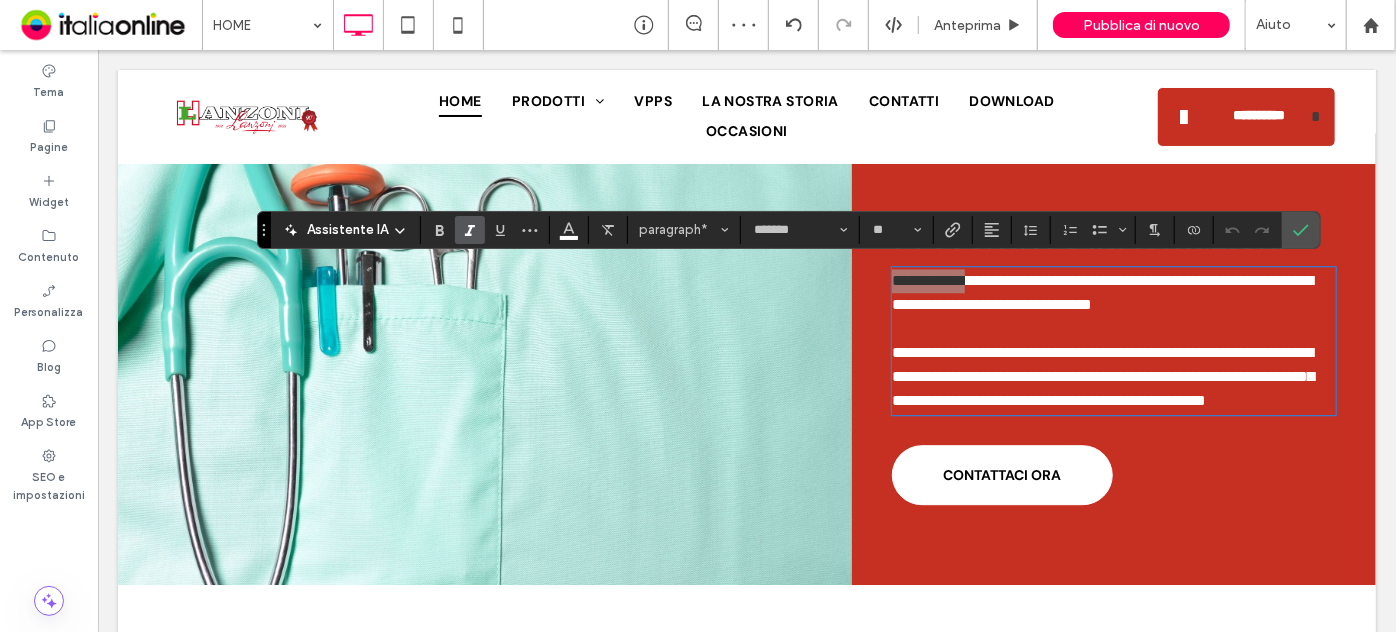 click 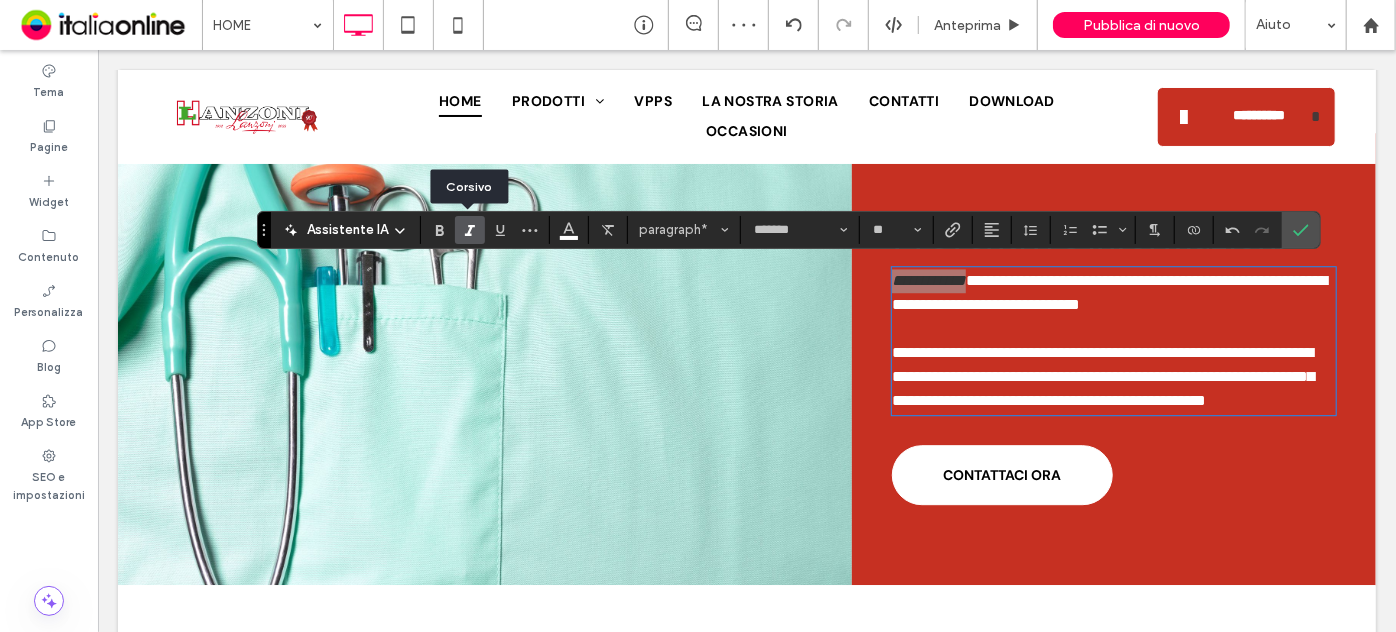 click 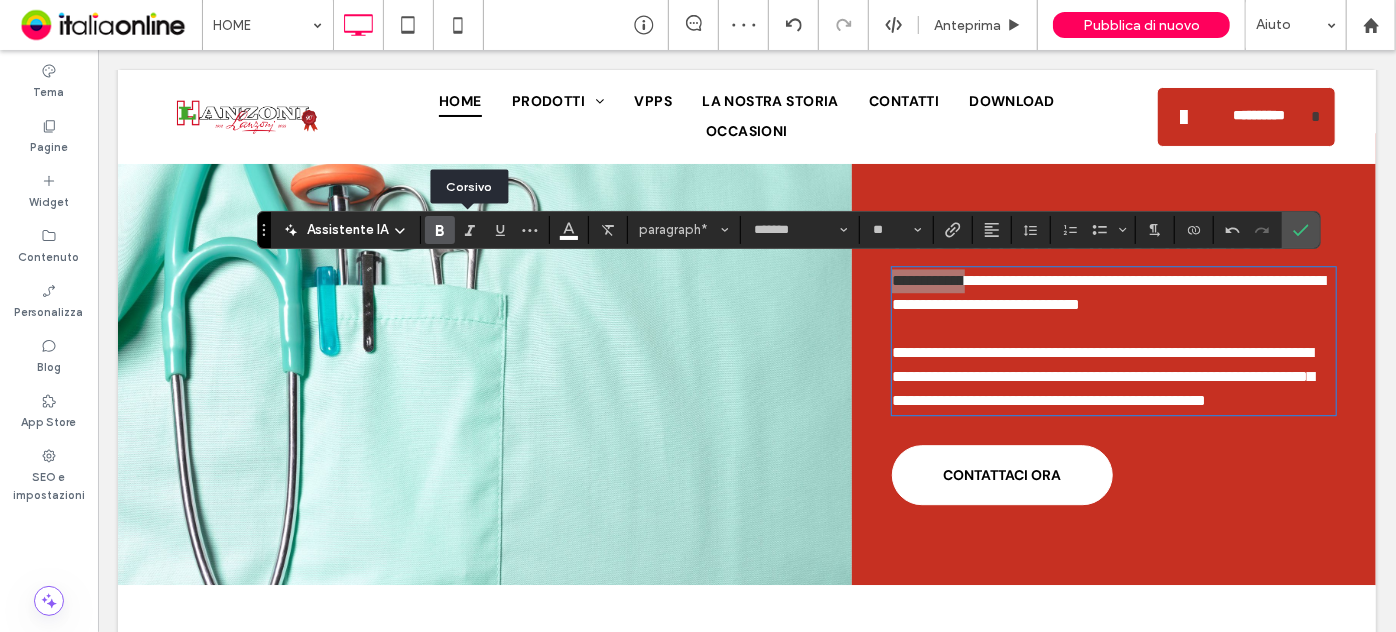 click 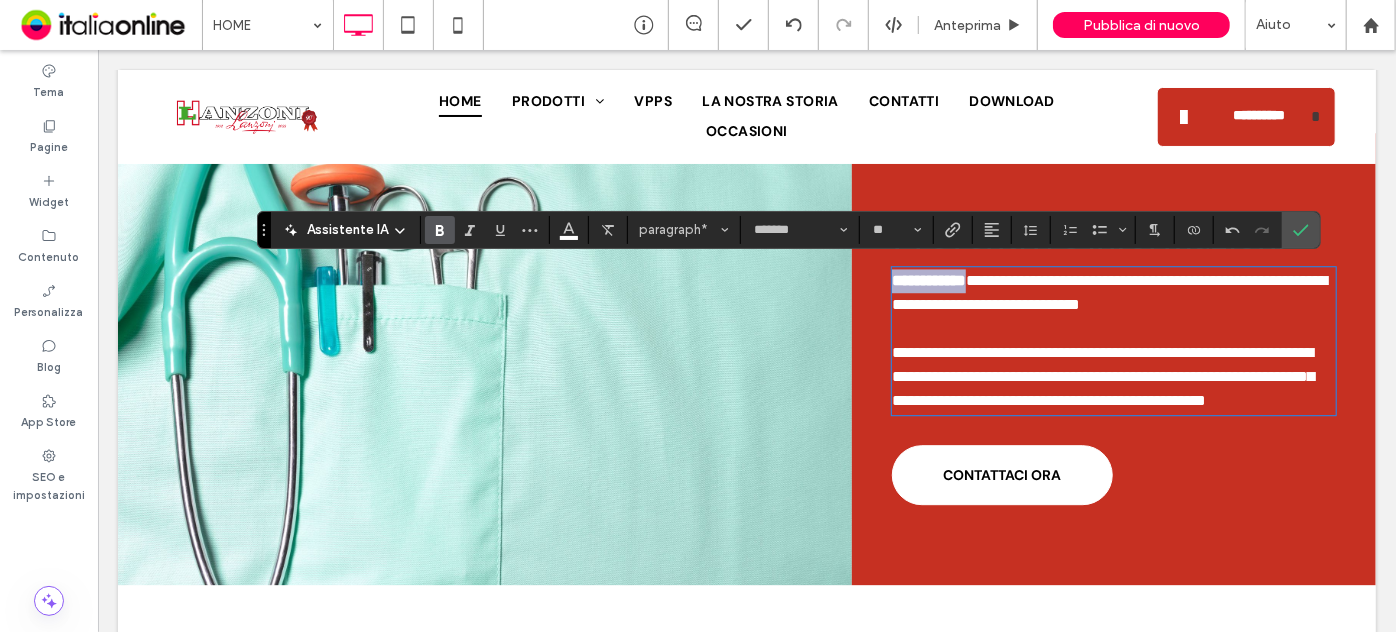 click at bounding box center [1113, 328] 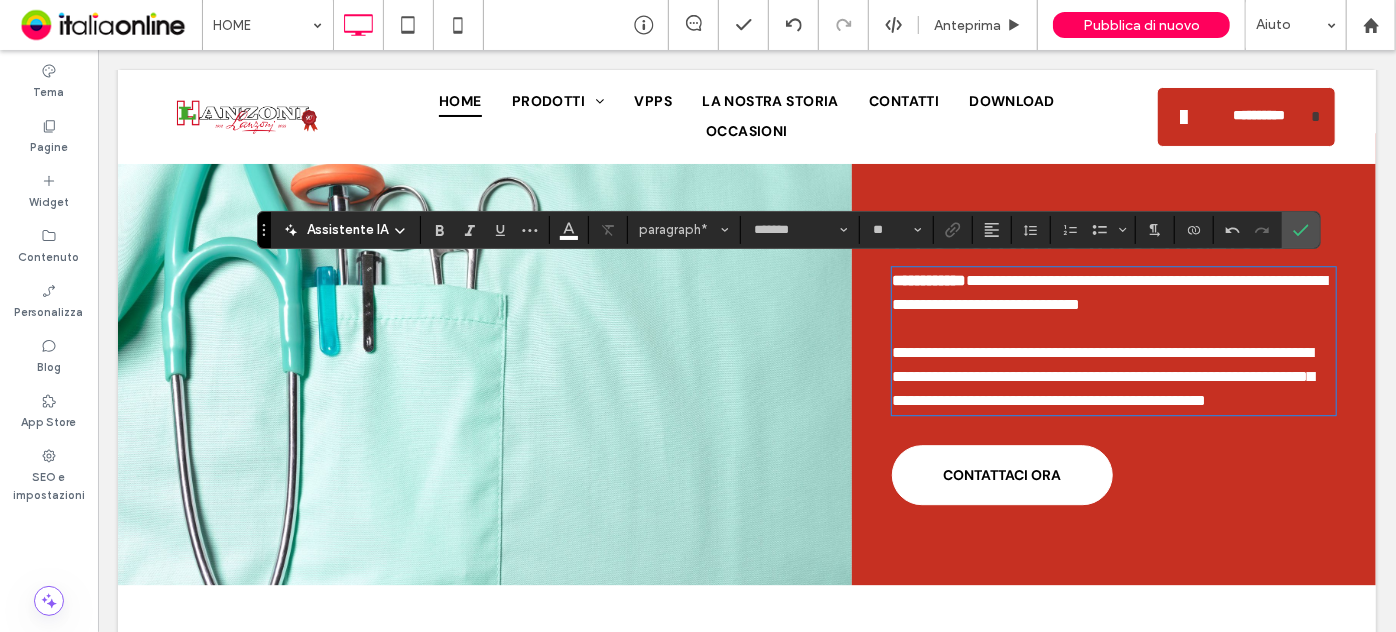 click on "**********" at bounding box center (1108, 291) 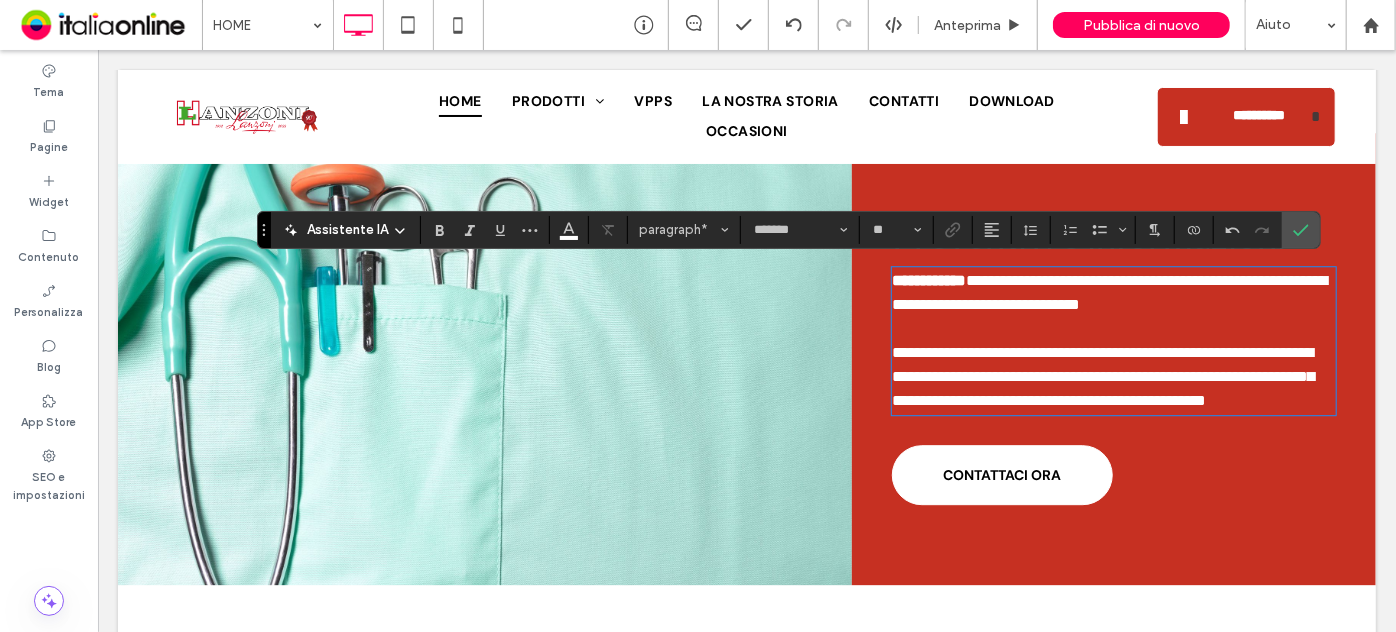 type 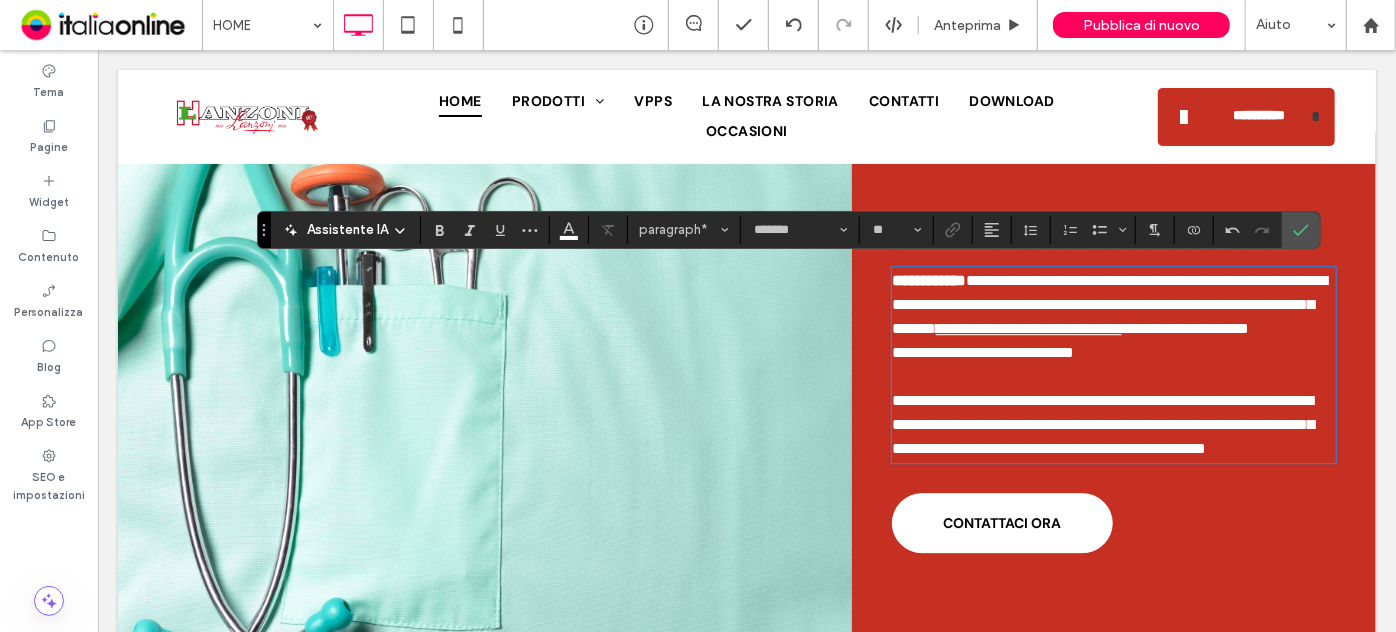 scroll, scrollTop: 0, scrollLeft: 0, axis: both 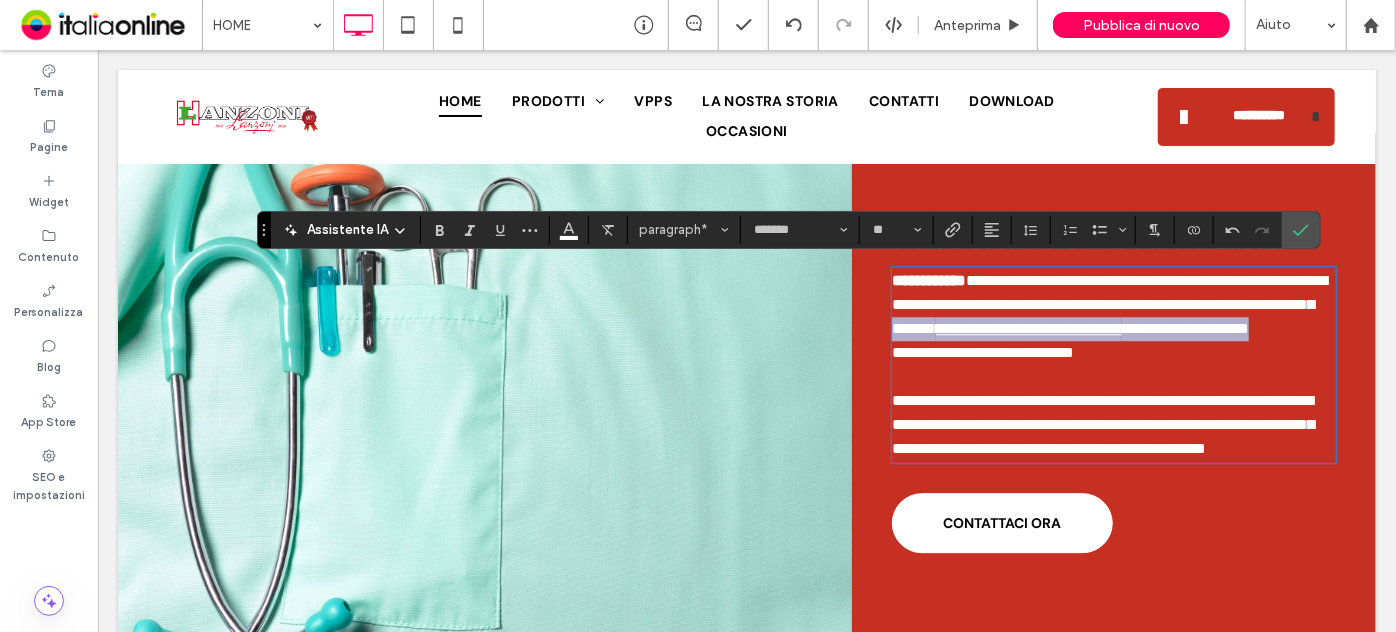 drag, startPoint x: 1079, startPoint y: 323, endPoint x: 1208, endPoint y: 338, distance: 129.86917 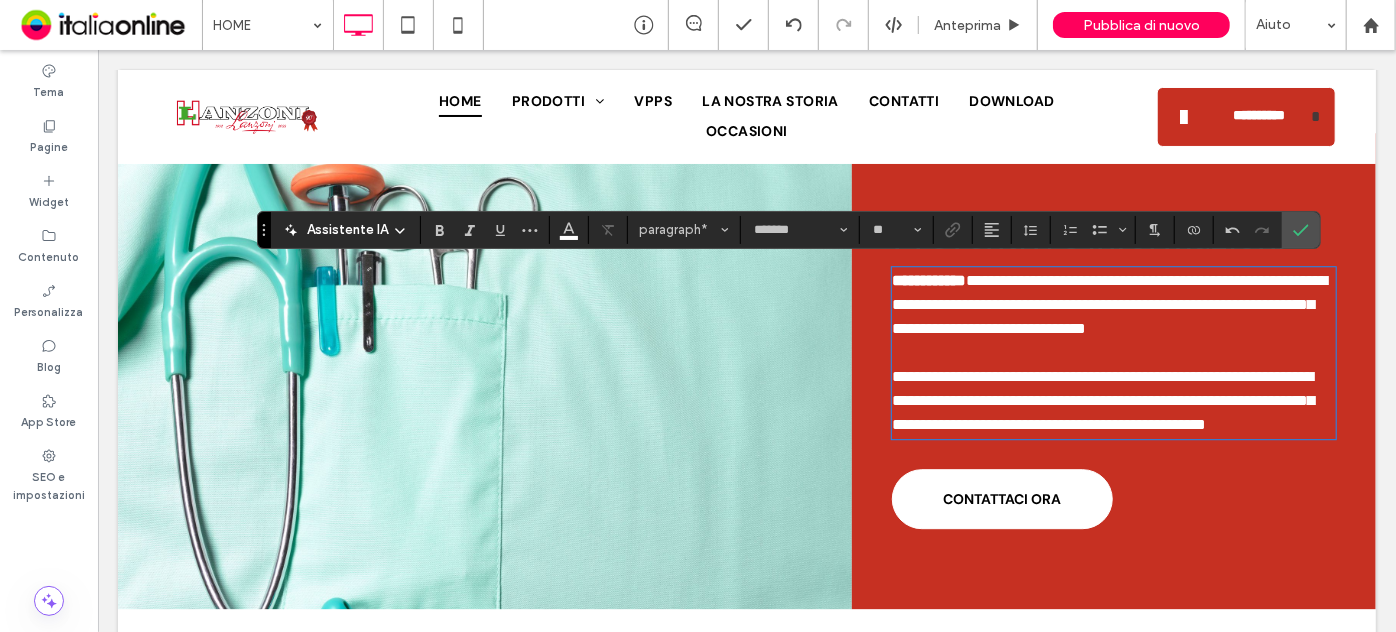 click on "**********" at bounding box center (1108, 303) 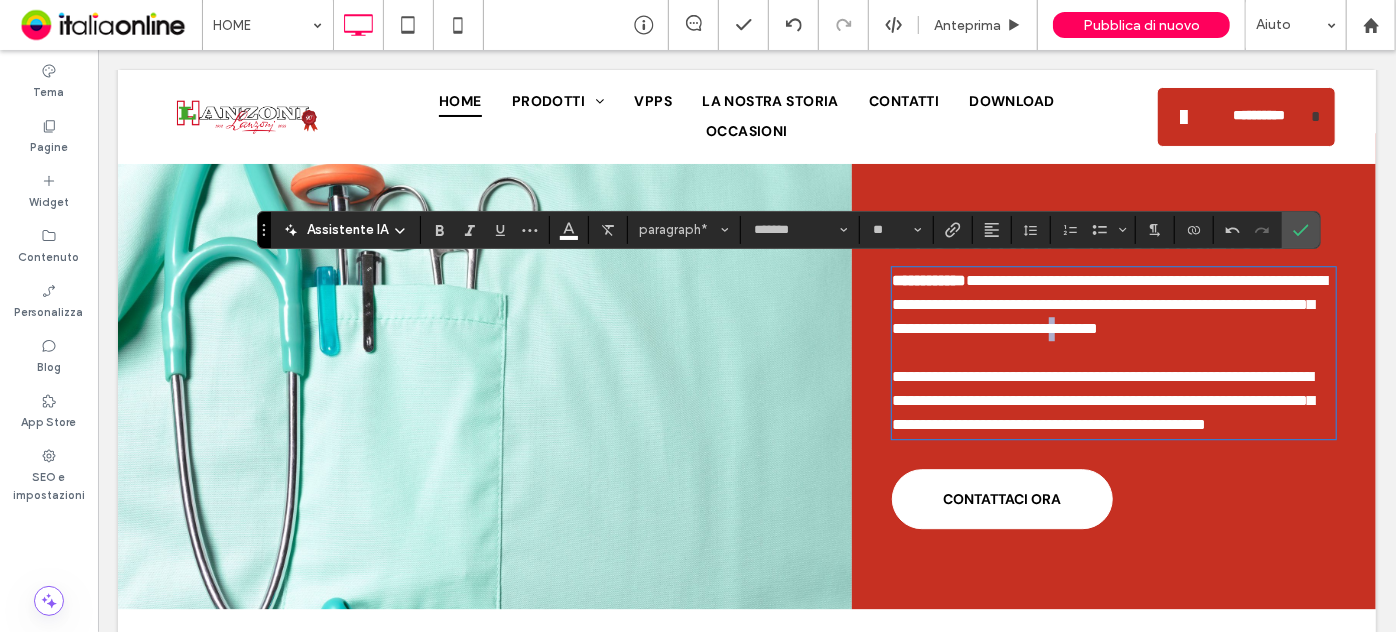 click on "**********" at bounding box center (1108, 303) 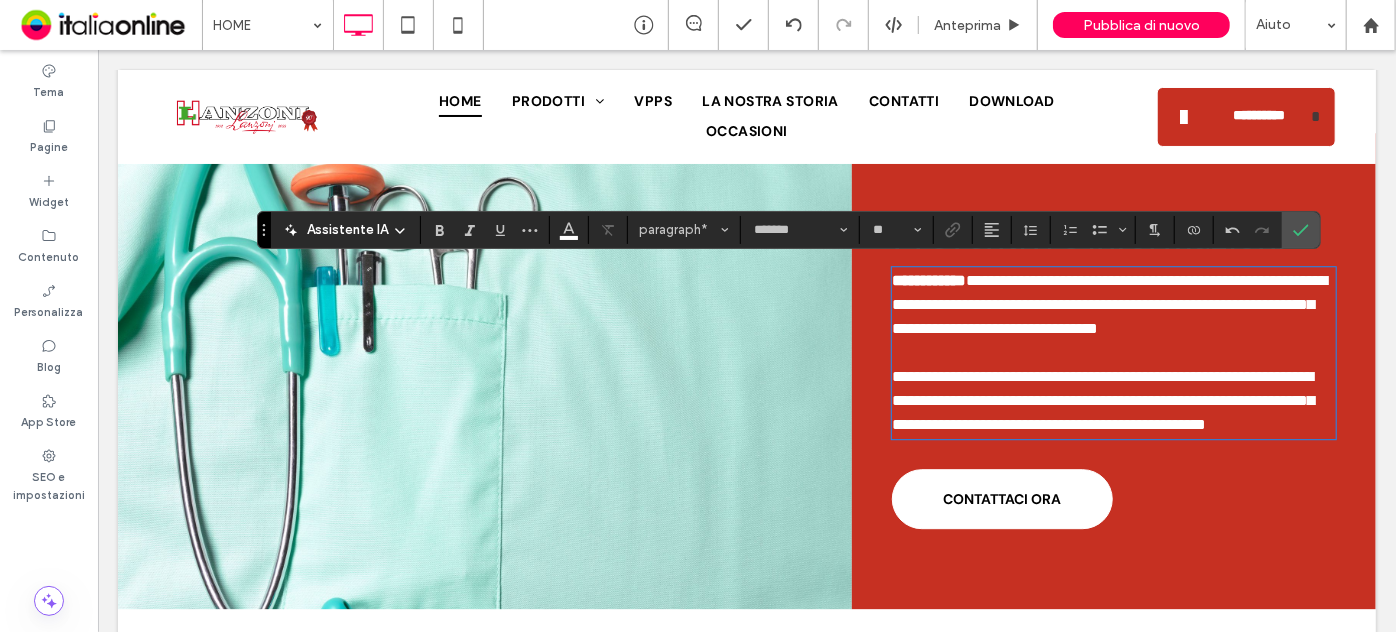 click on "**********" at bounding box center (1113, 304) 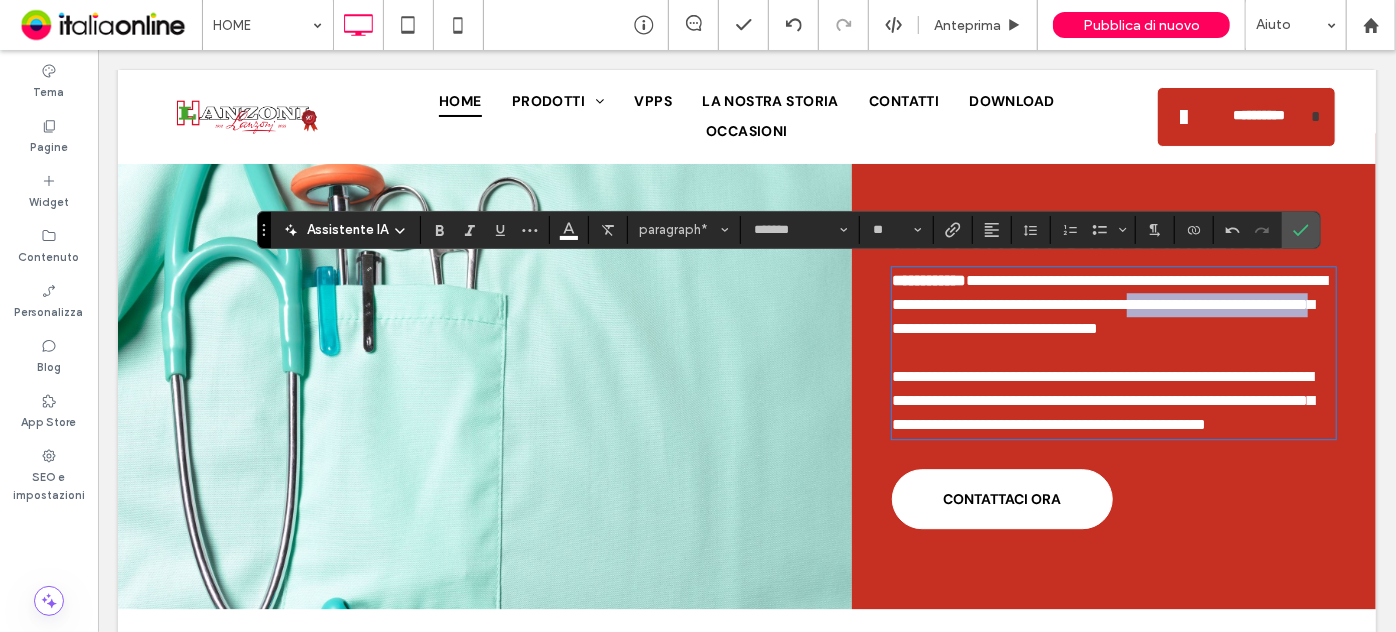 drag, startPoint x: 884, startPoint y: 323, endPoint x: 1075, endPoint y: 324, distance: 191.00262 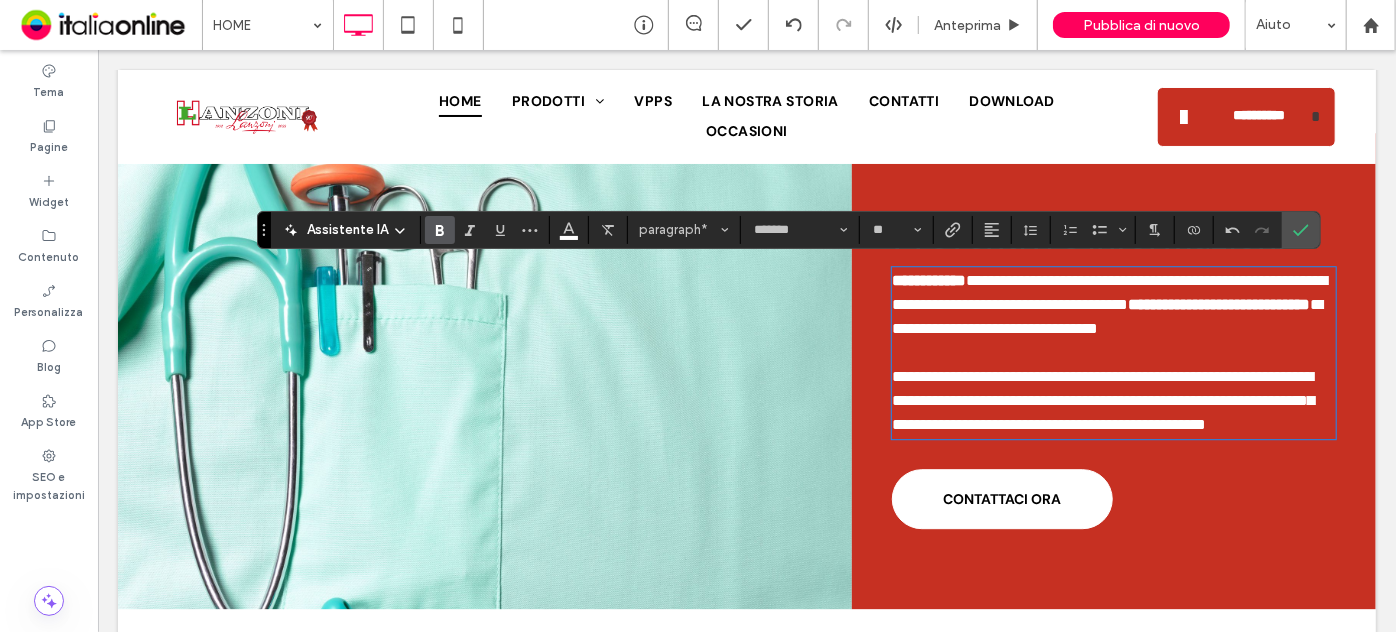 click on "**********" at bounding box center [1106, 315] 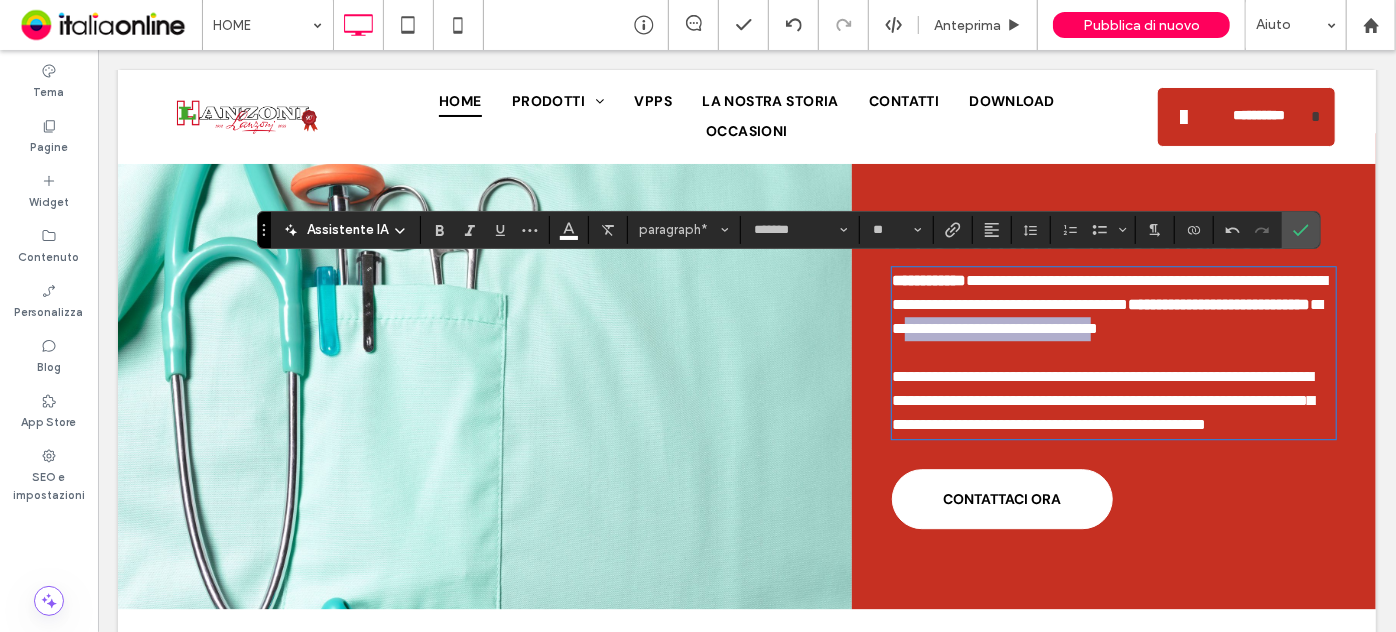 drag, startPoint x: 1111, startPoint y: 330, endPoint x: 942, endPoint y: 343, distance: 169.49927 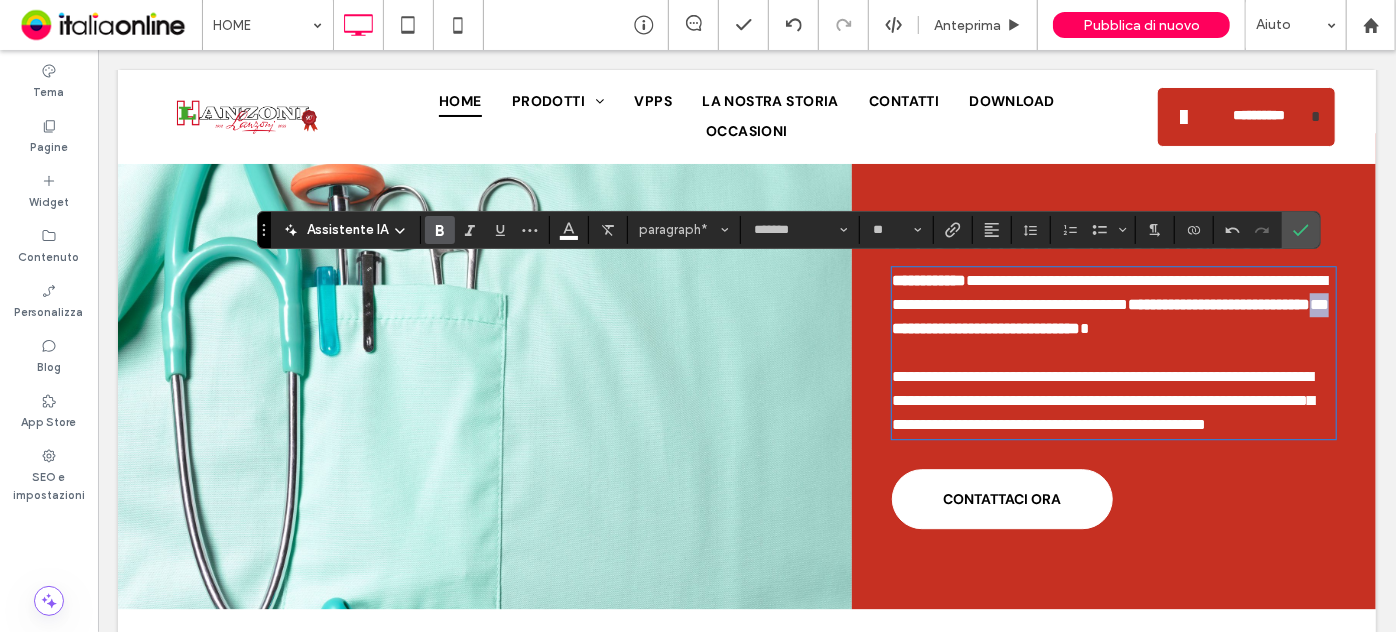 click on "**********" at bounding box center [985, 327] 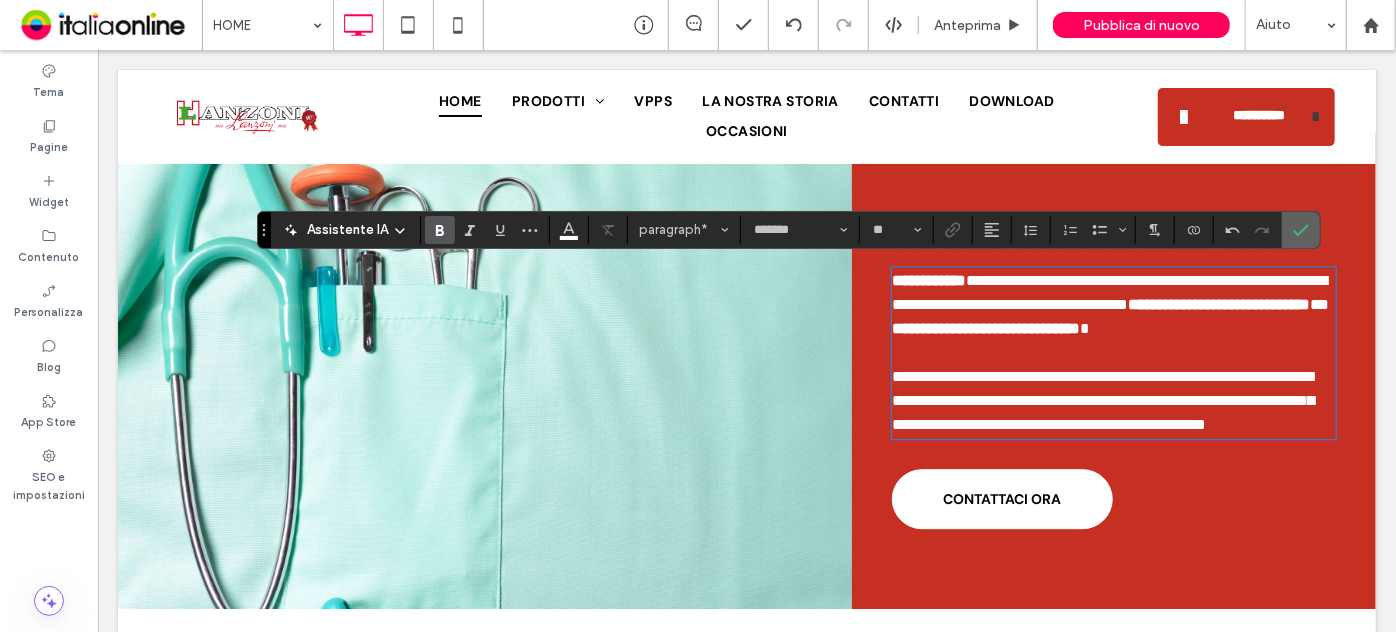 click at bounding box center [1301, 230] 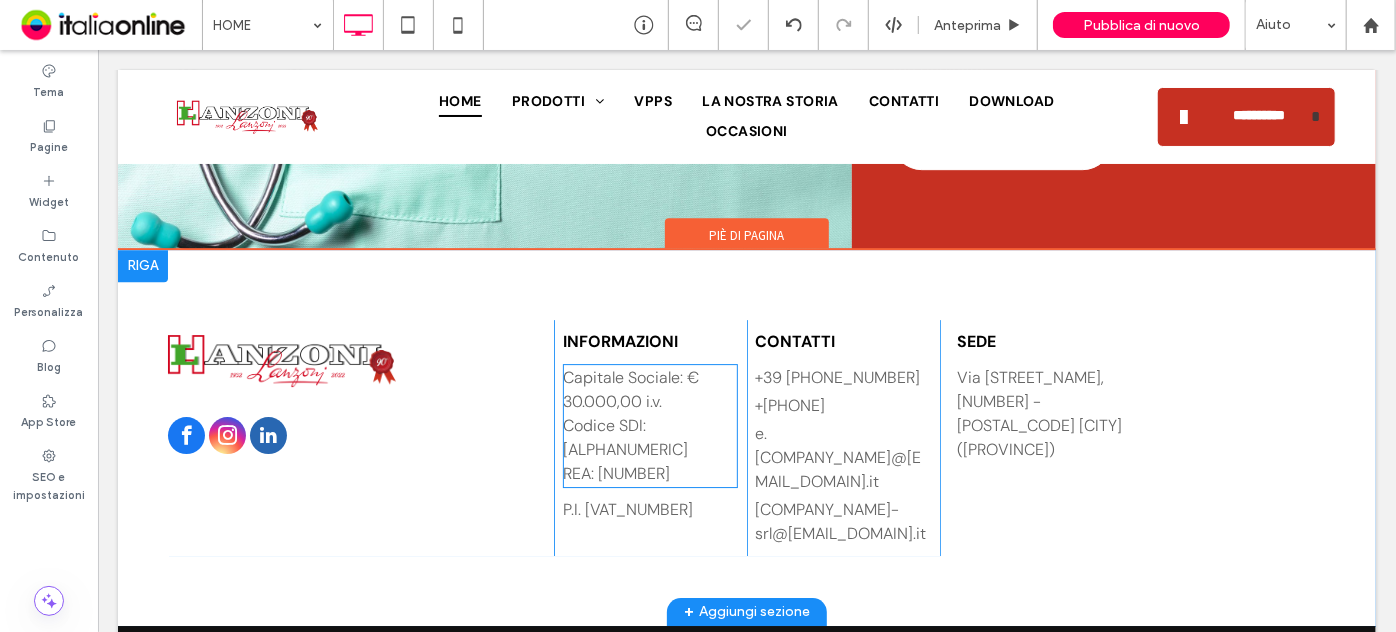 scroll, scrollTop: 3098, scrollLeft: 0, axis: vertical 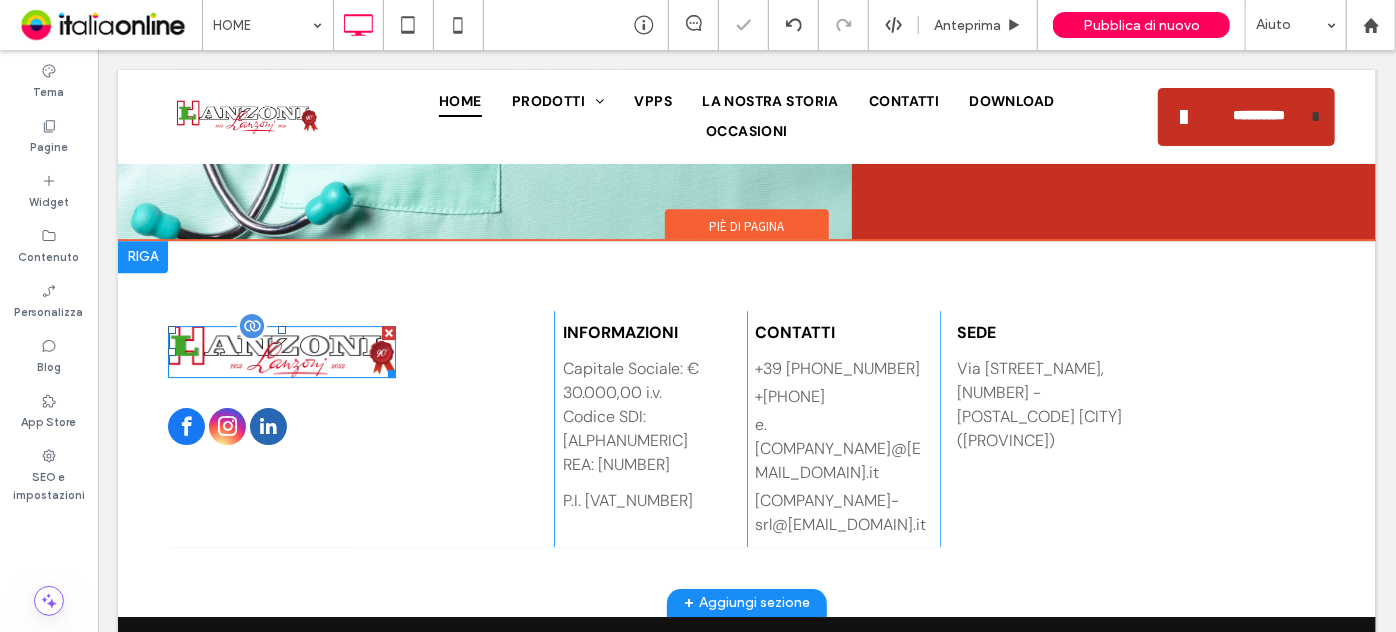 click at bounding box center (281, 351) 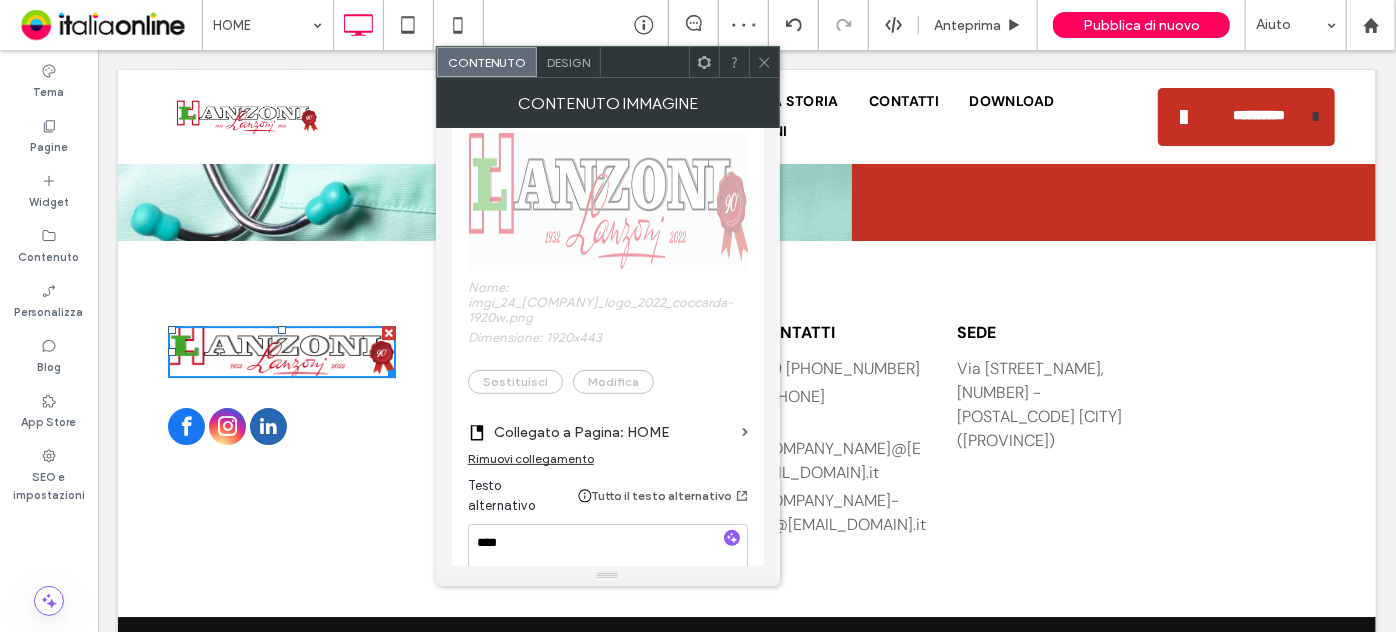 scroll, scrollTop: 272, scrollLeft: 0, axis: vertical 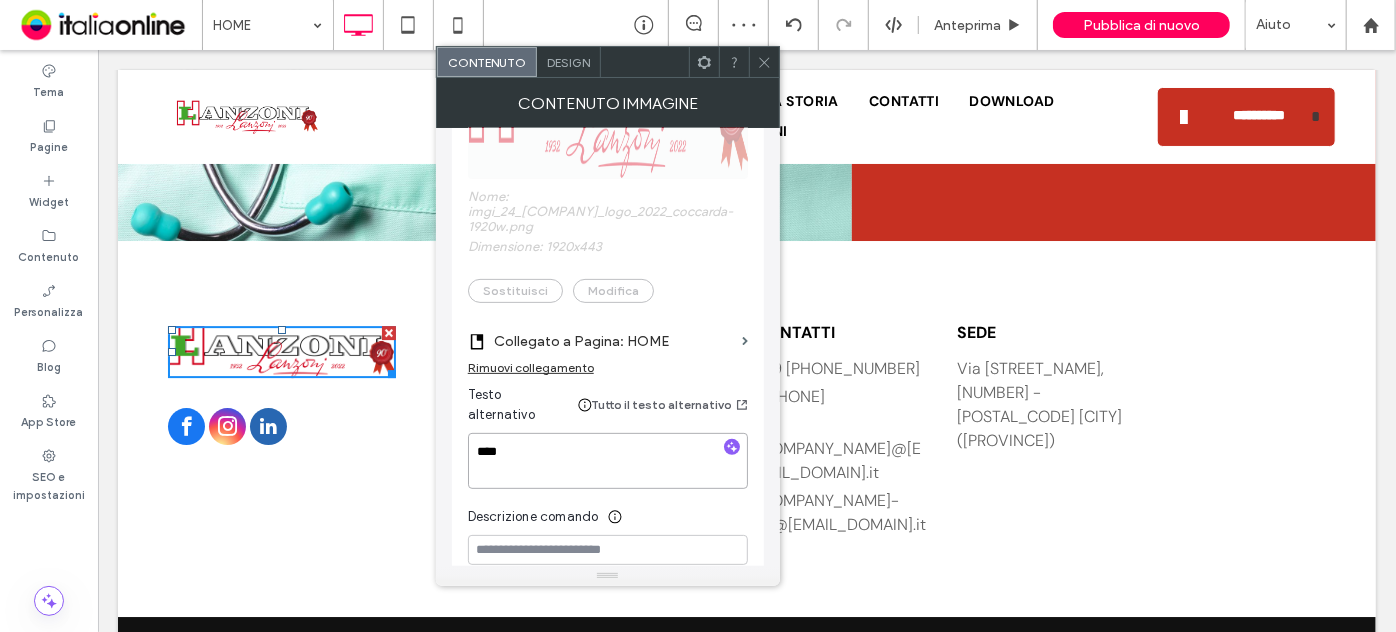 click on "****" at bounding box center [608, 461] 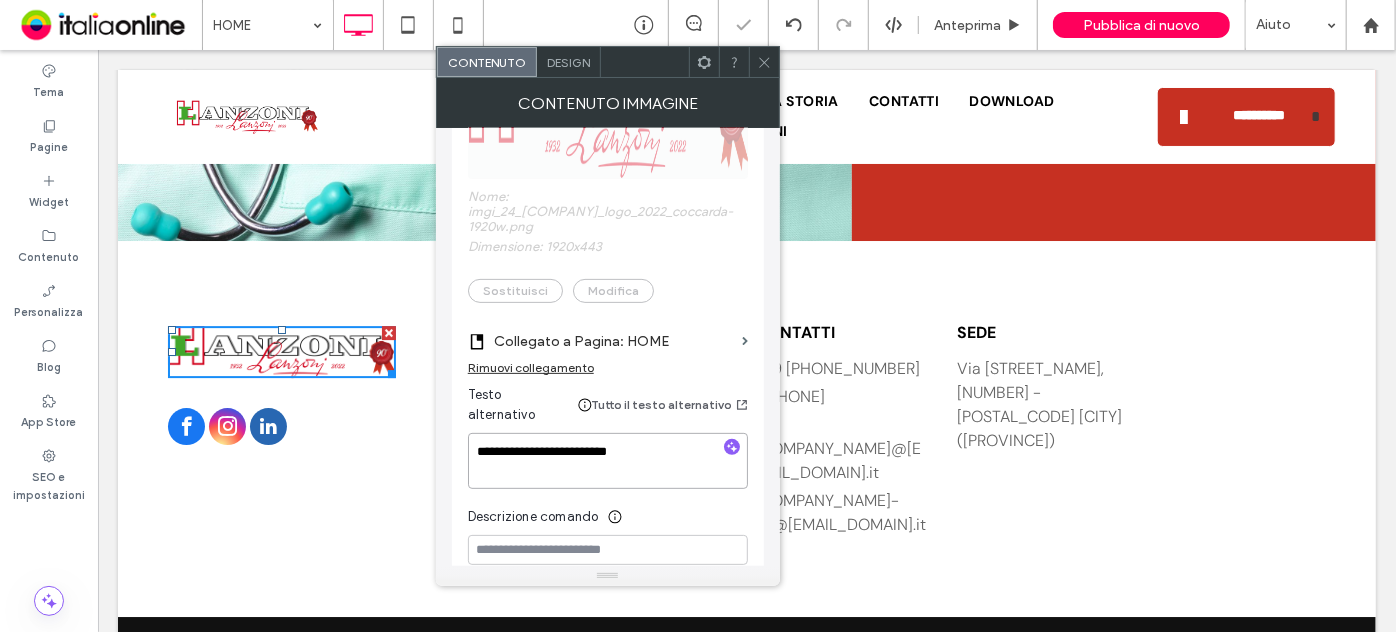 type on "**********" 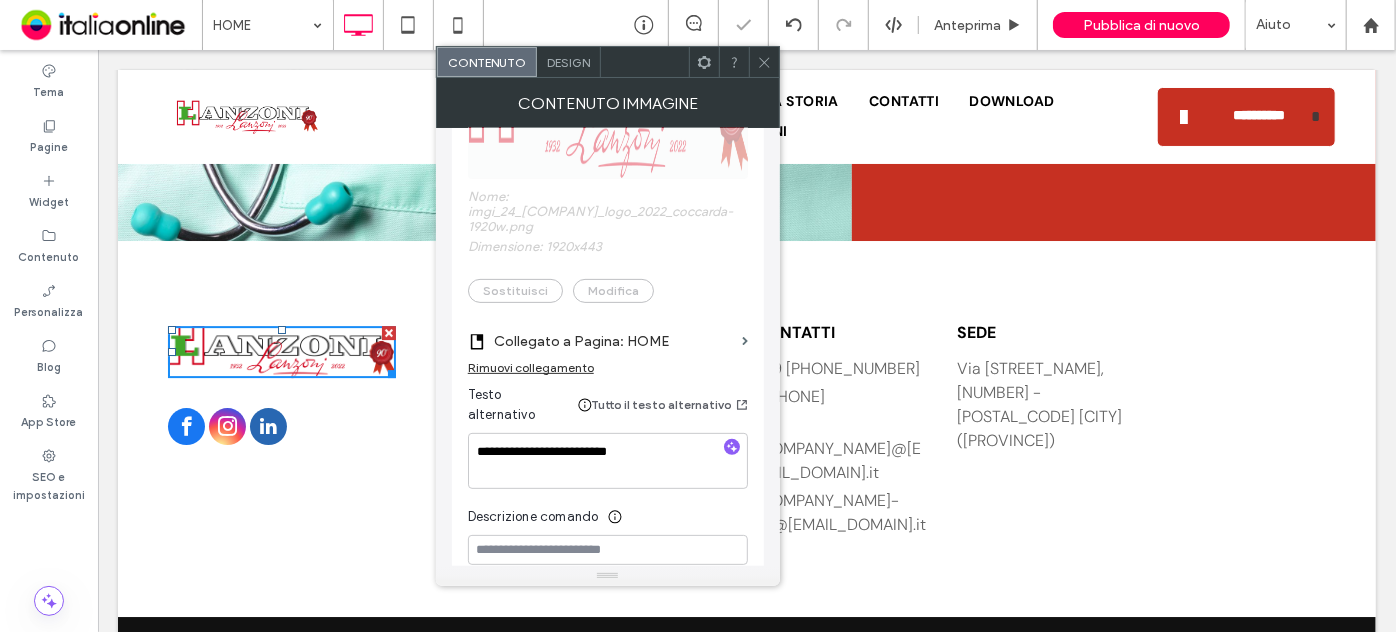 click at bounding box center [764, 62] 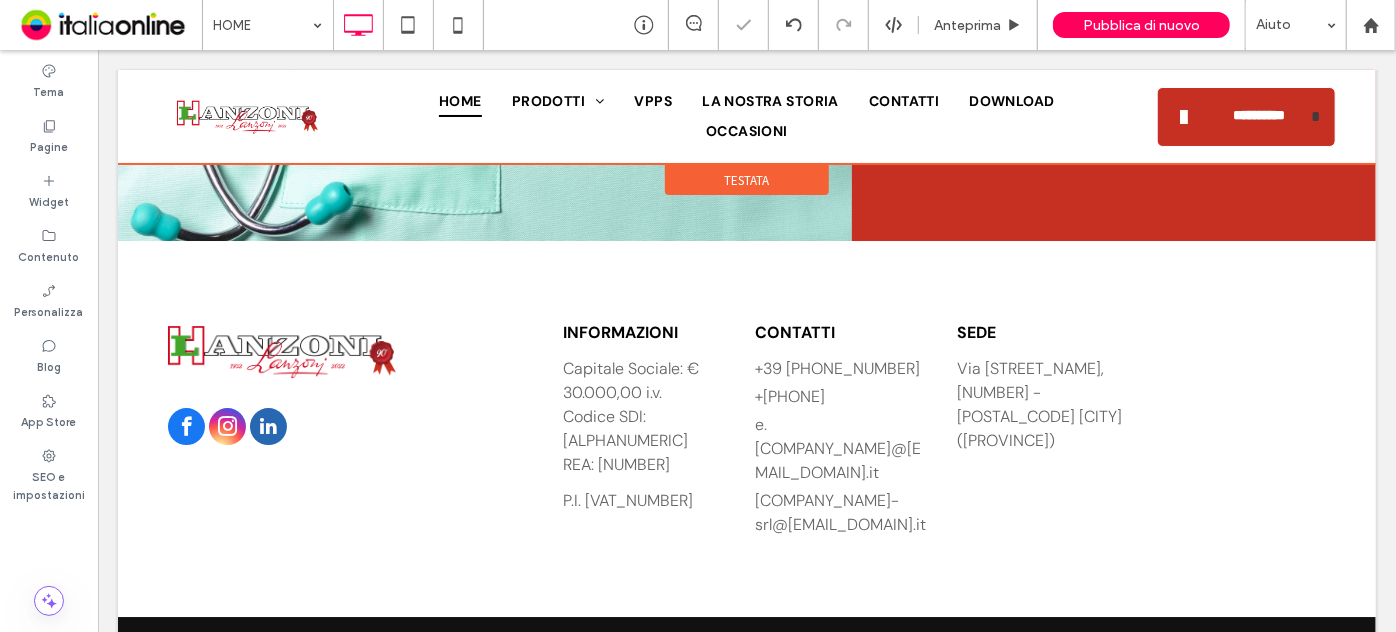 click at bounding box center (746, 116) 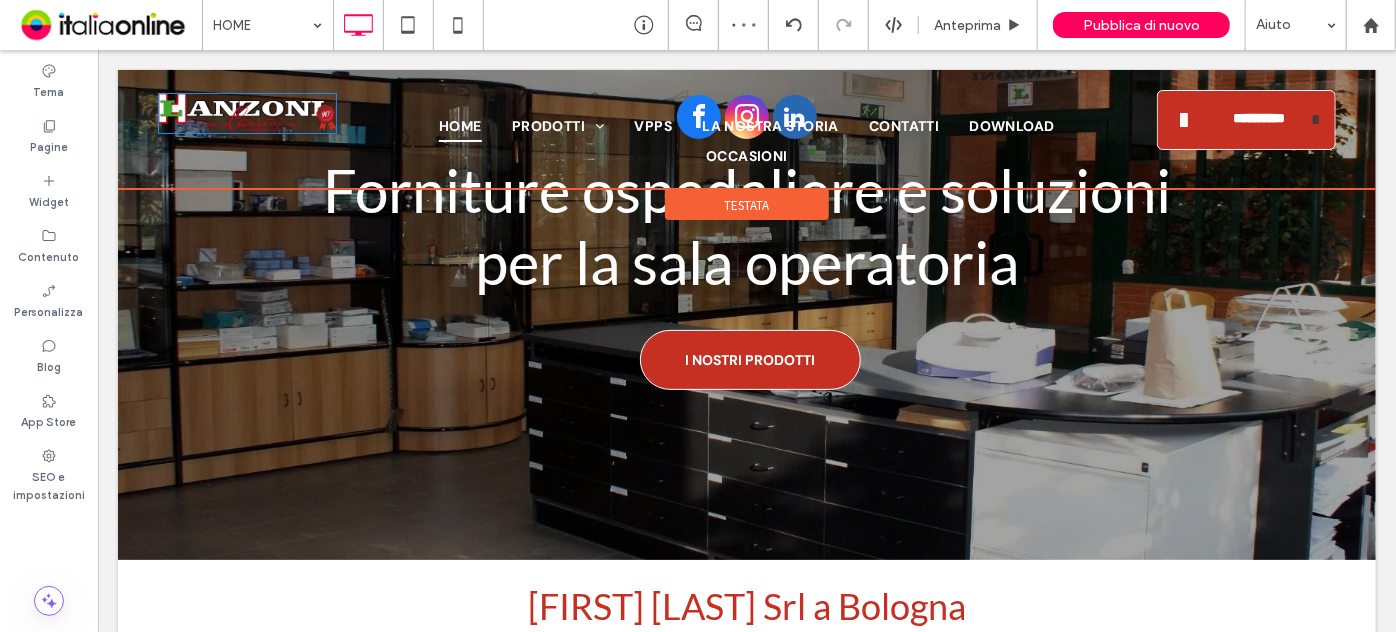 scroll, scrollTop: 0, scrollLeft: 0, axis: both 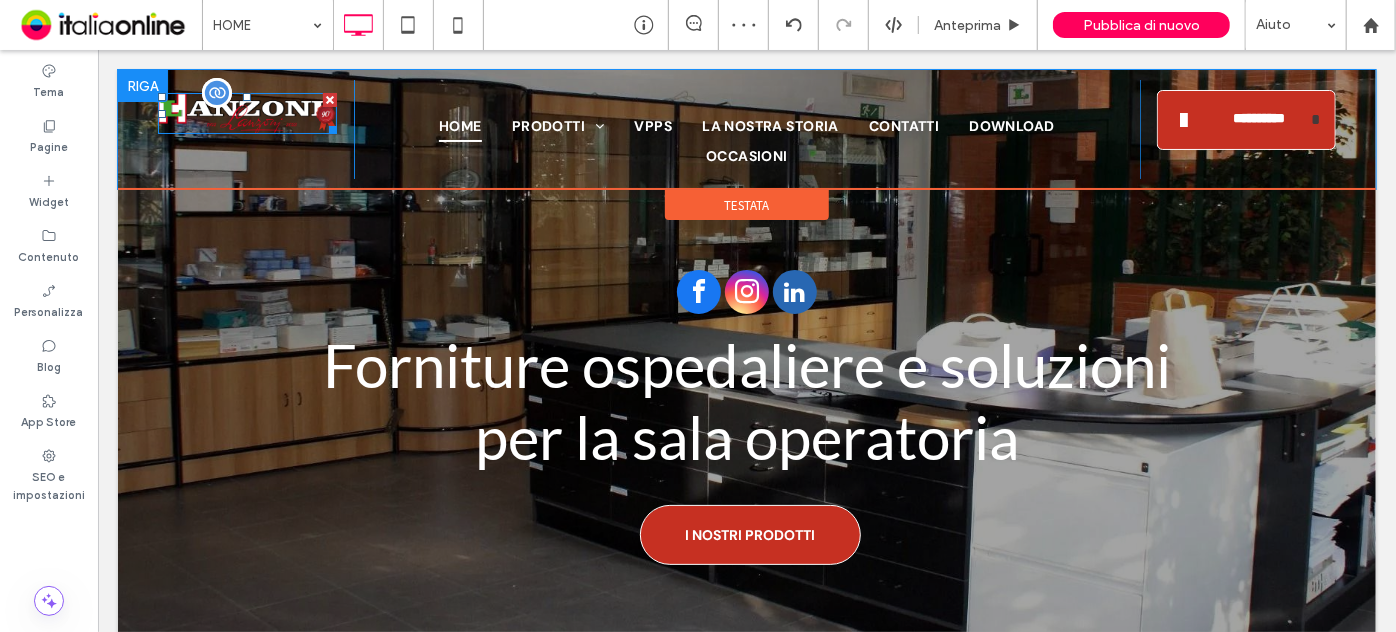 click at bounding box center (246, 112) 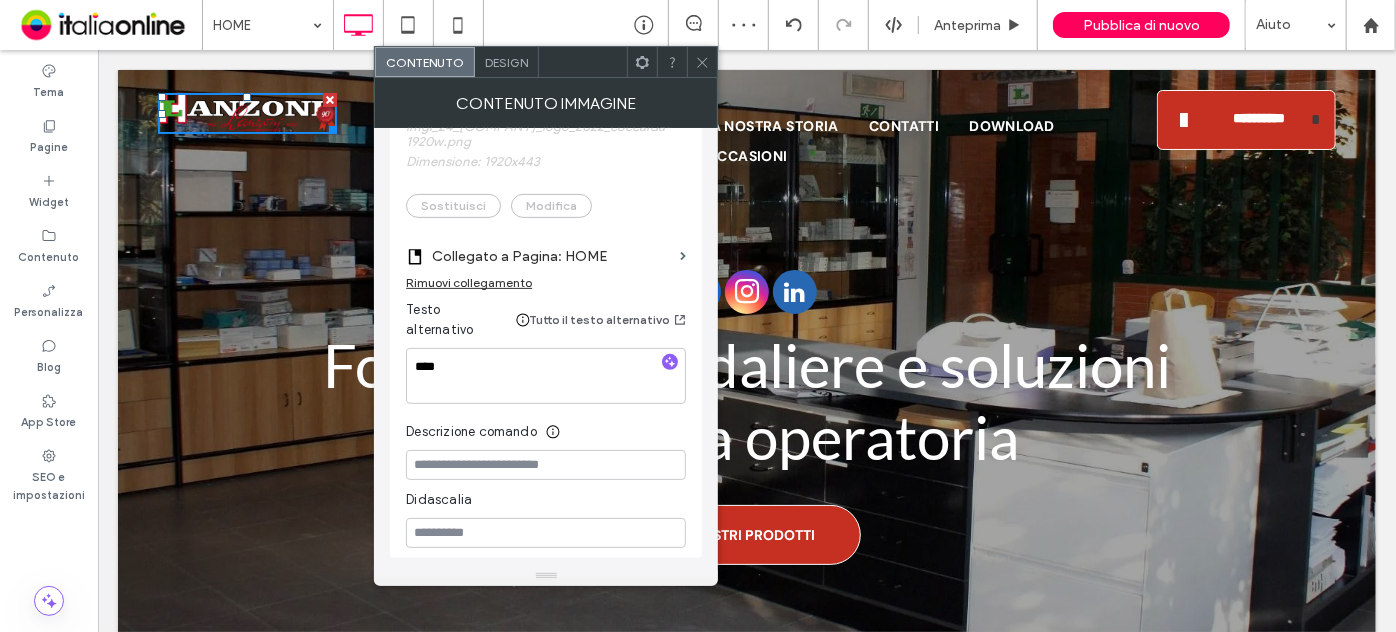 scroll, scrollTop: 363, scrollLeft: 0, axis: vertical 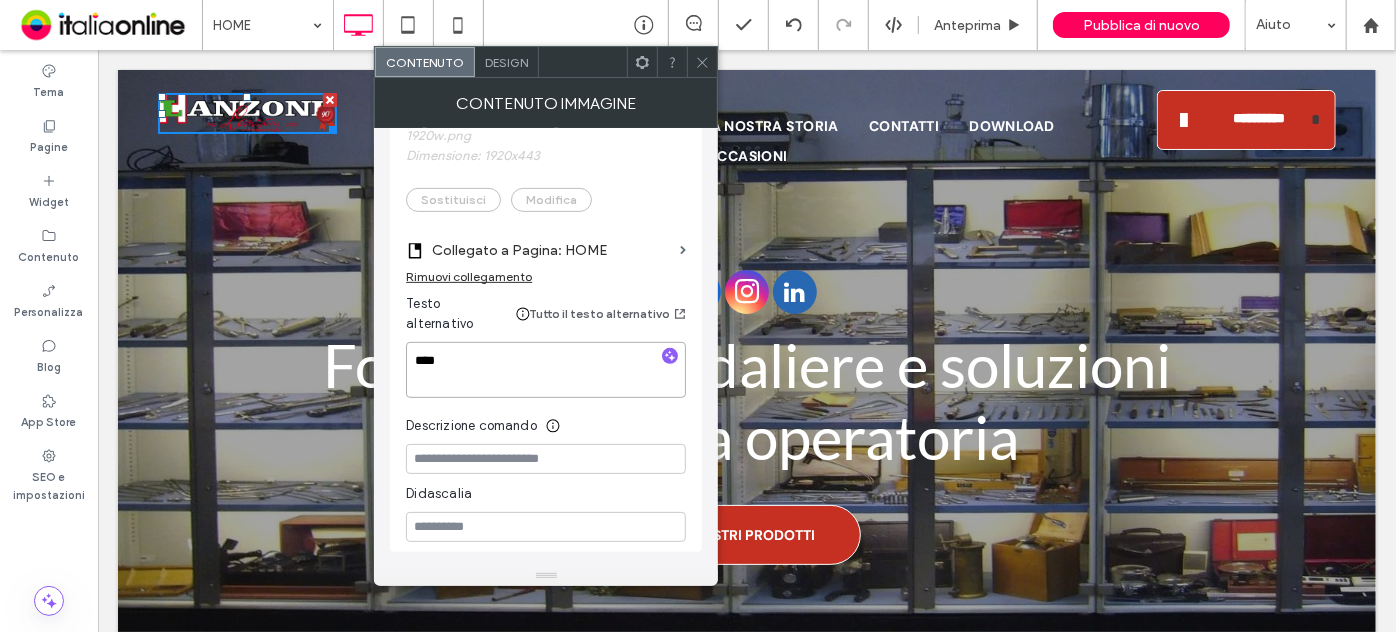 click on "****" at bounding box center (546, 370) 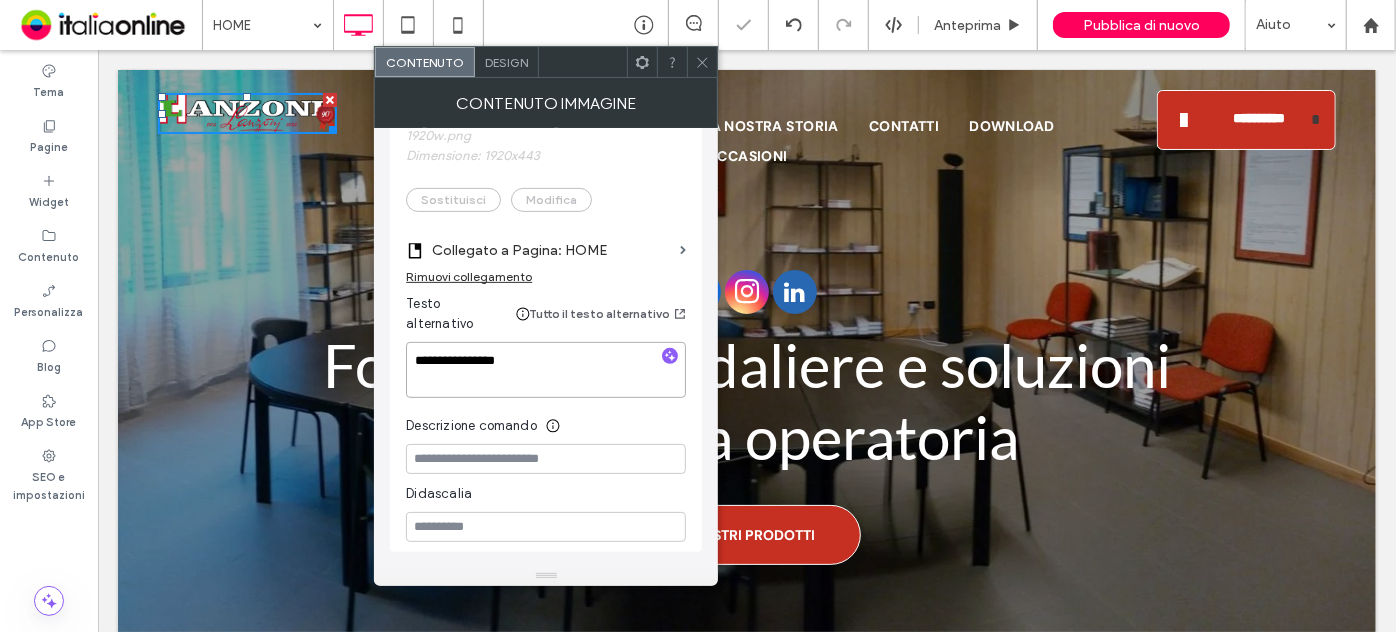 type on "**********" 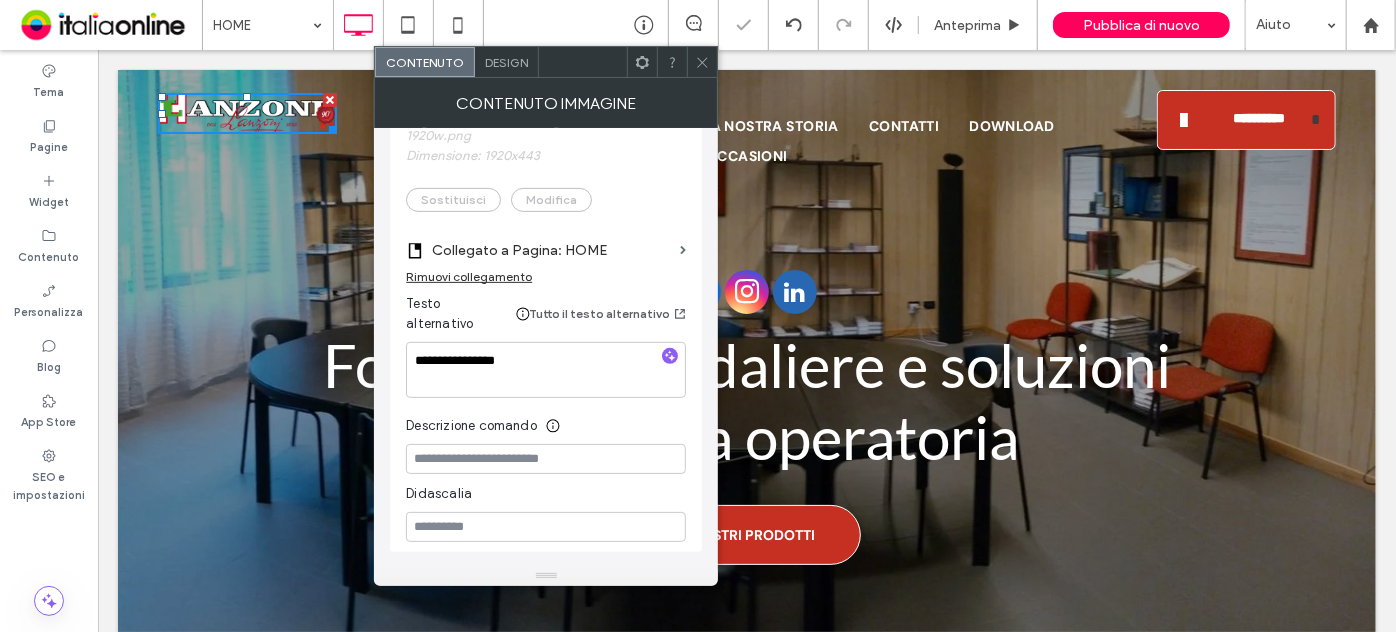 click 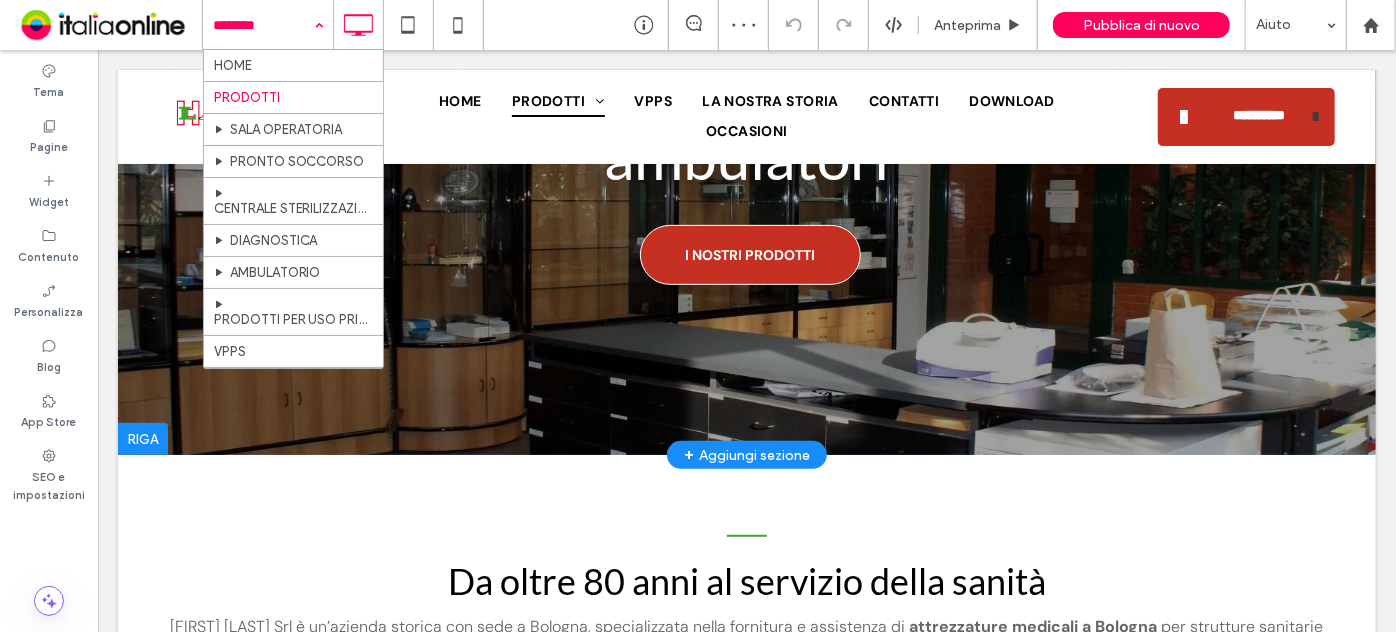 scroll, scrollTop: 181, scrollLeft: 0, axis: vertical 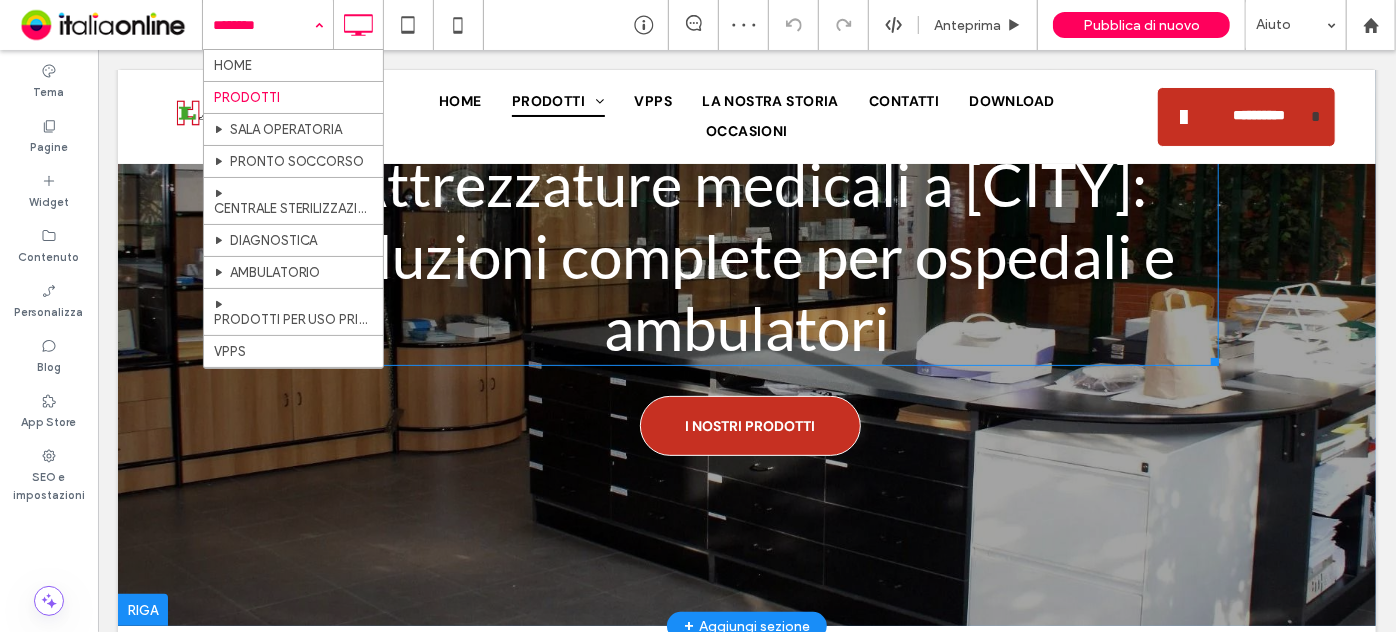 click on "Attrezzature medicali a Bologna: soluzioni complete per ospedali e ambulatori" at bounding box center (745, 255) 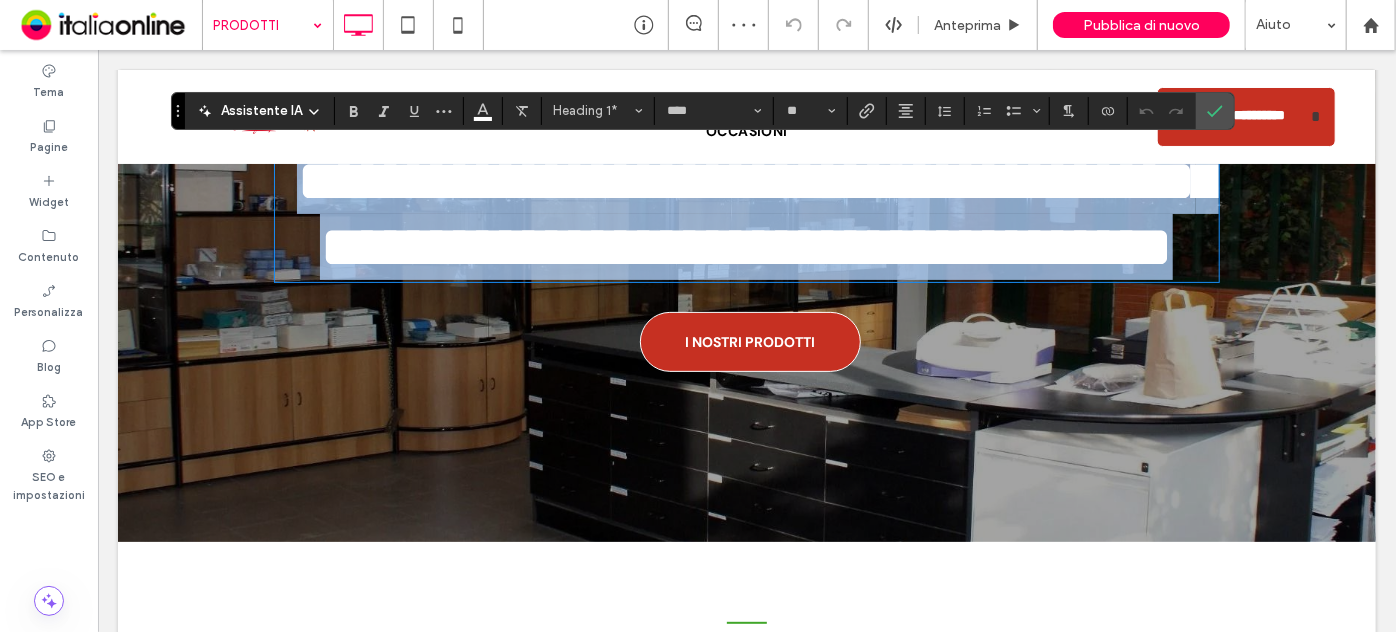 click on "**********" at bounding box center (757, 213) 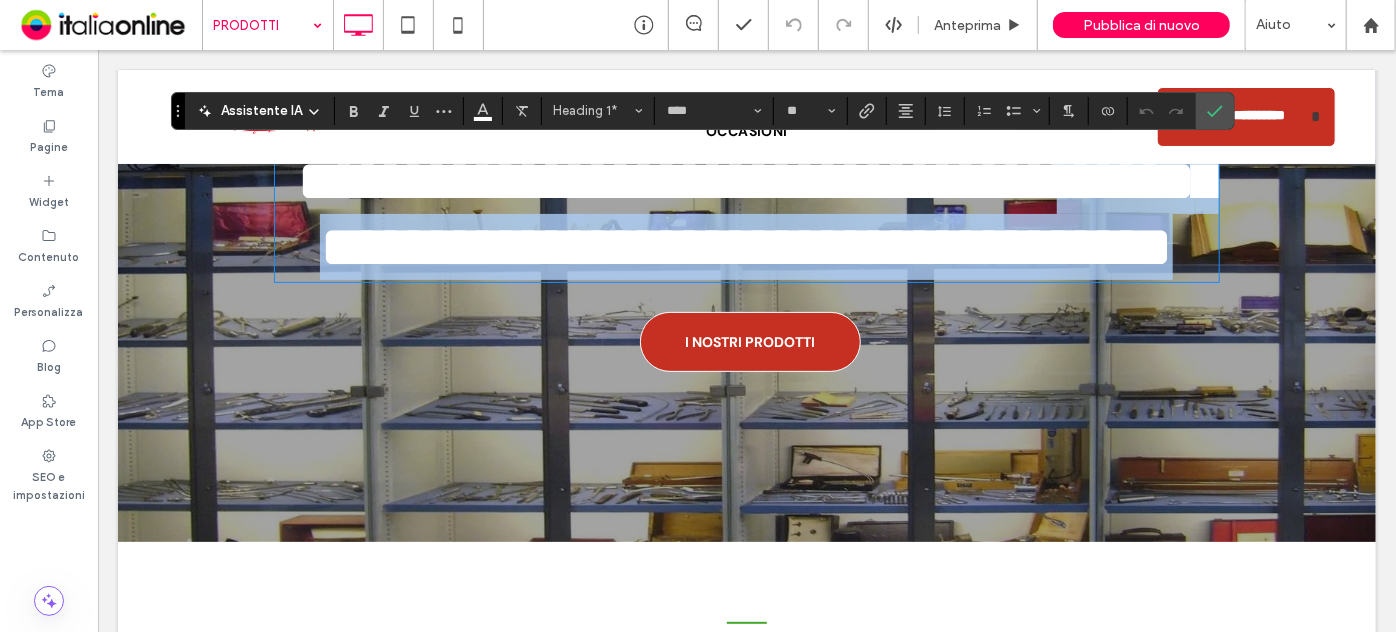 drag, startPoint x: 103, startPoint y: 195, endPoint x: 115, endPoint y: 255, distance: 61.188232 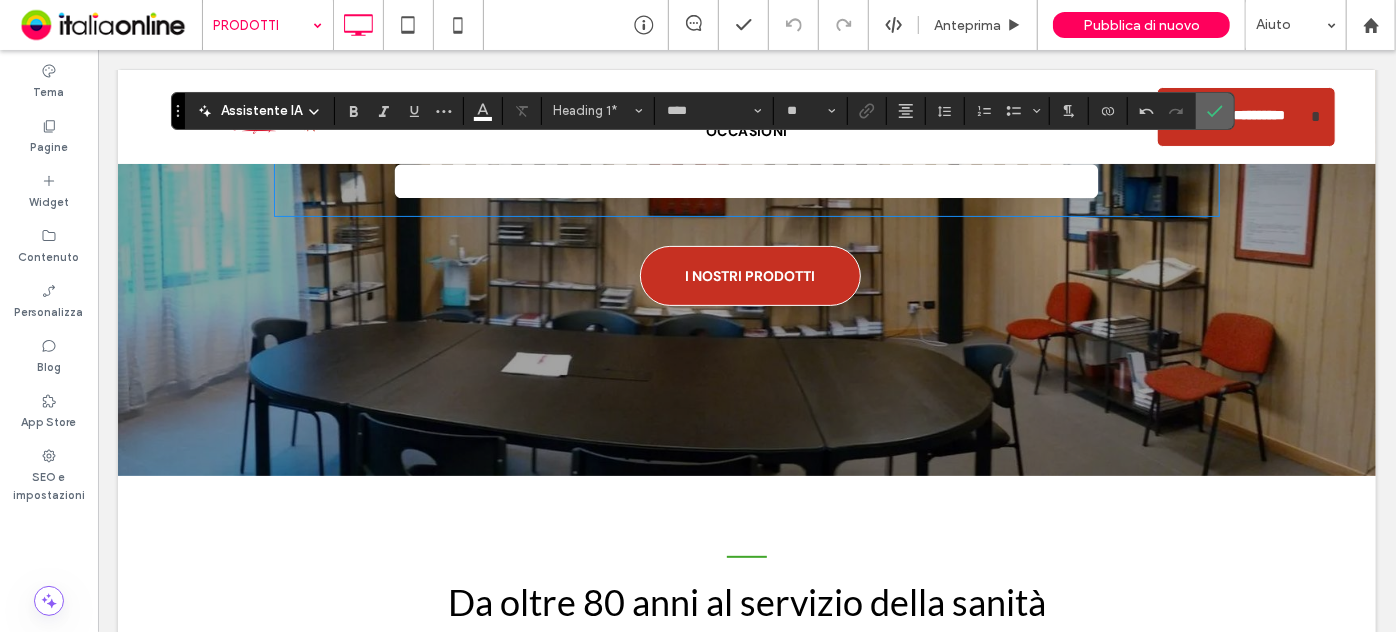 click at bounding box center [1215, 111] 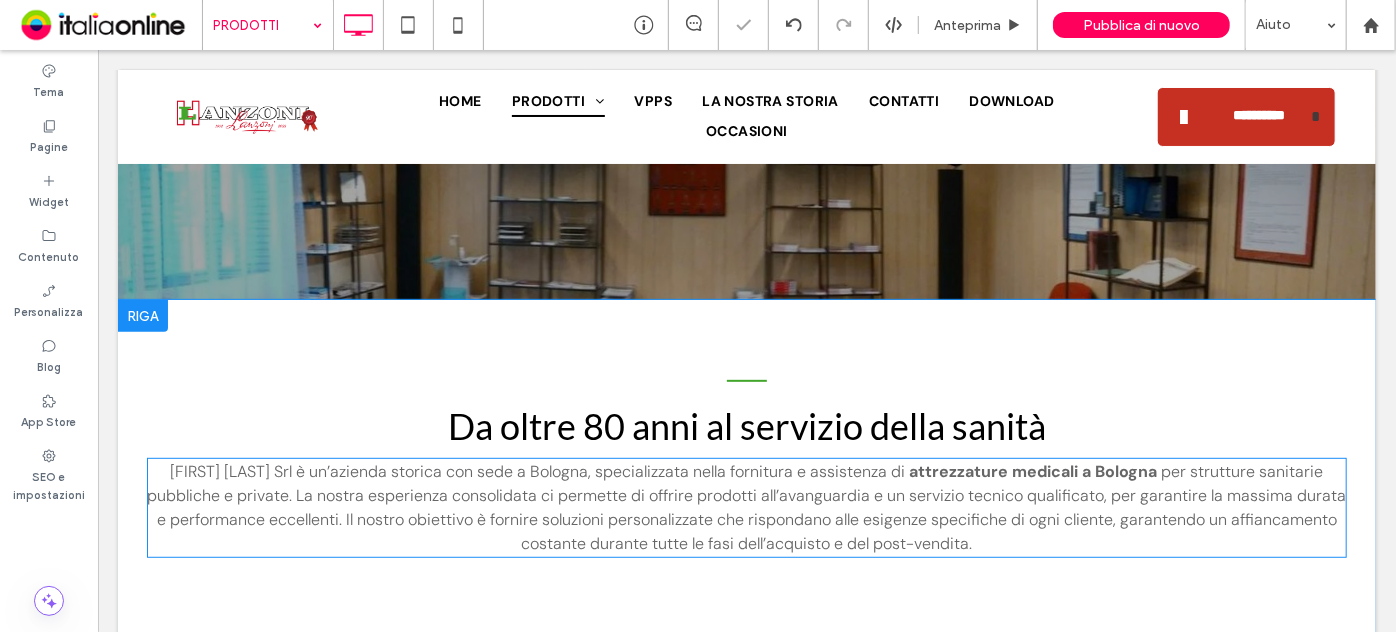 scroll, scrollTop: 454, scrollLeft: 0, axis: vertical 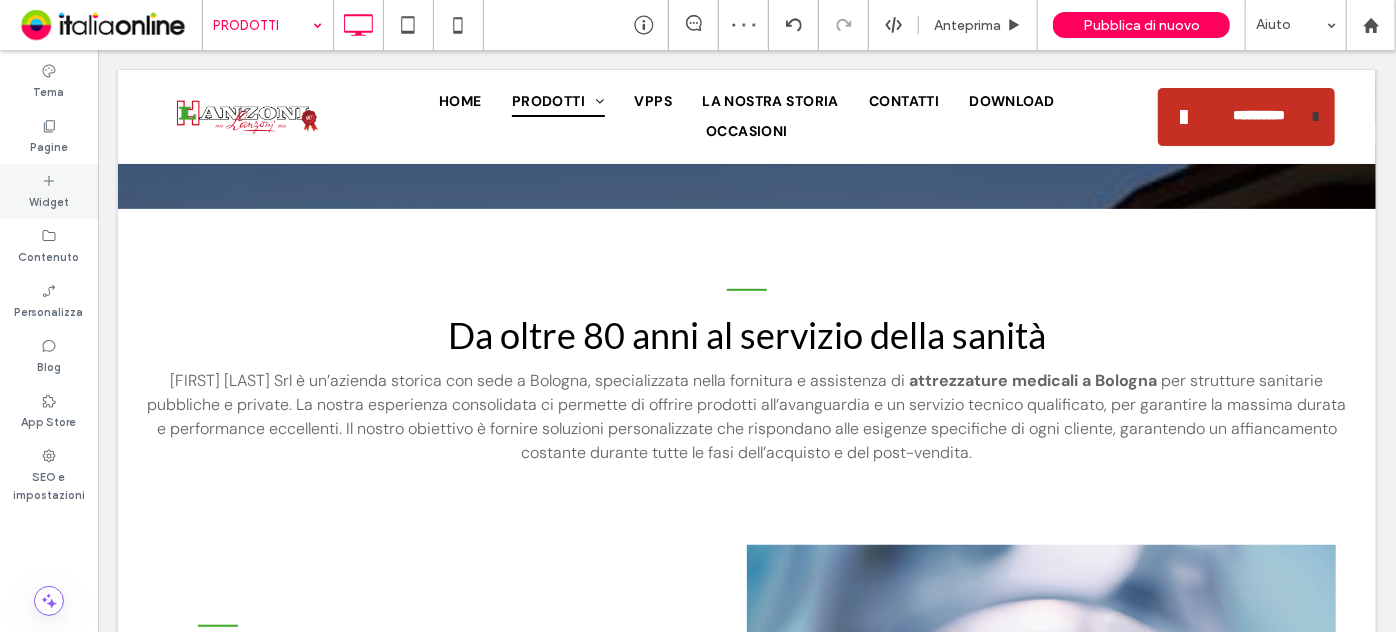 click on "Widget" at bounding box center [49, 191] 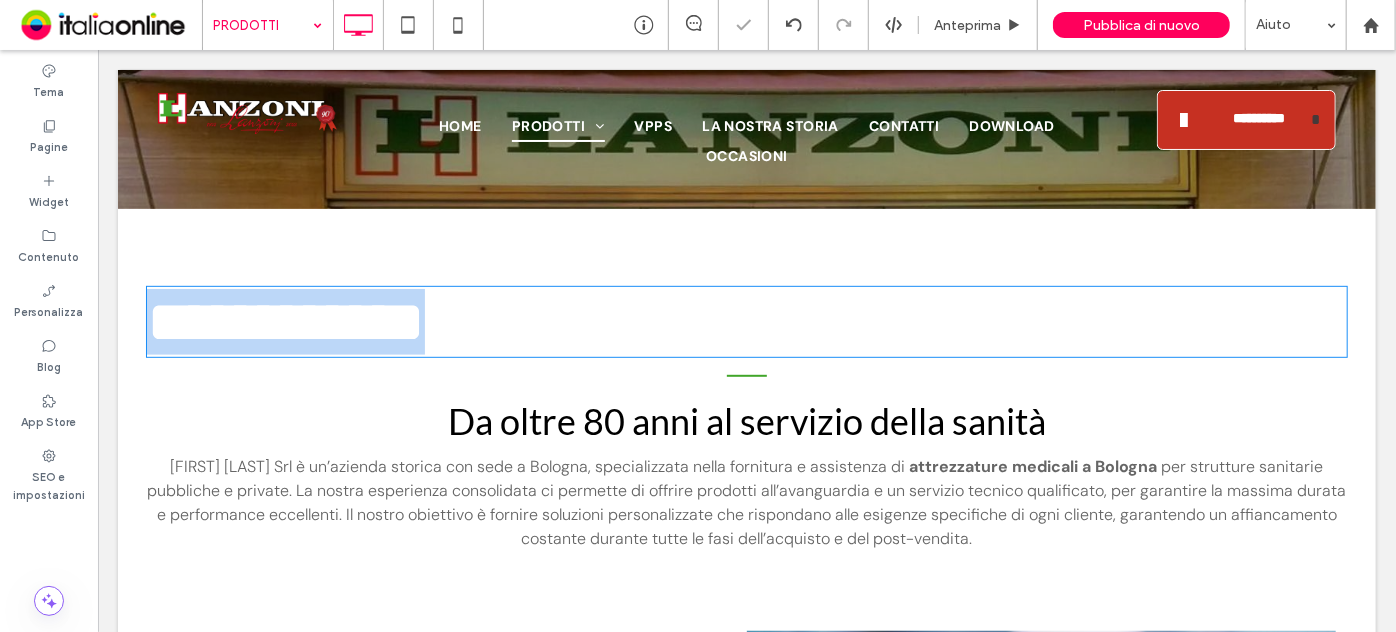 type on "****" 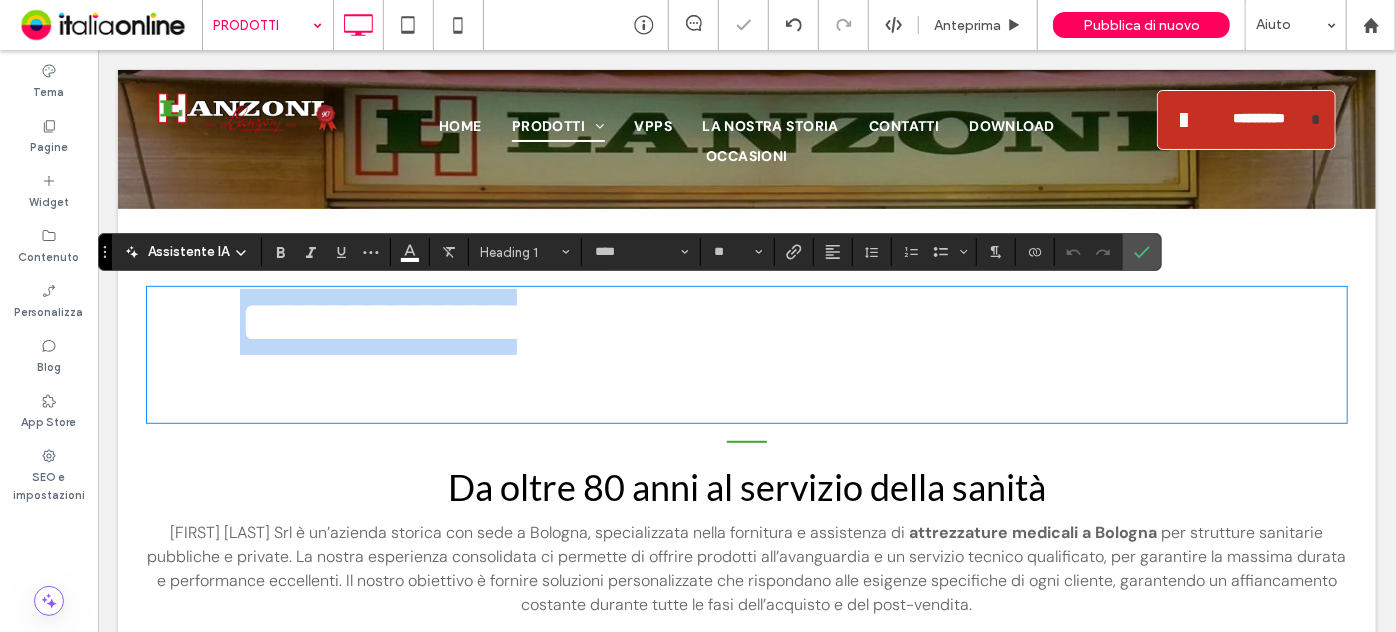 type on "*******" 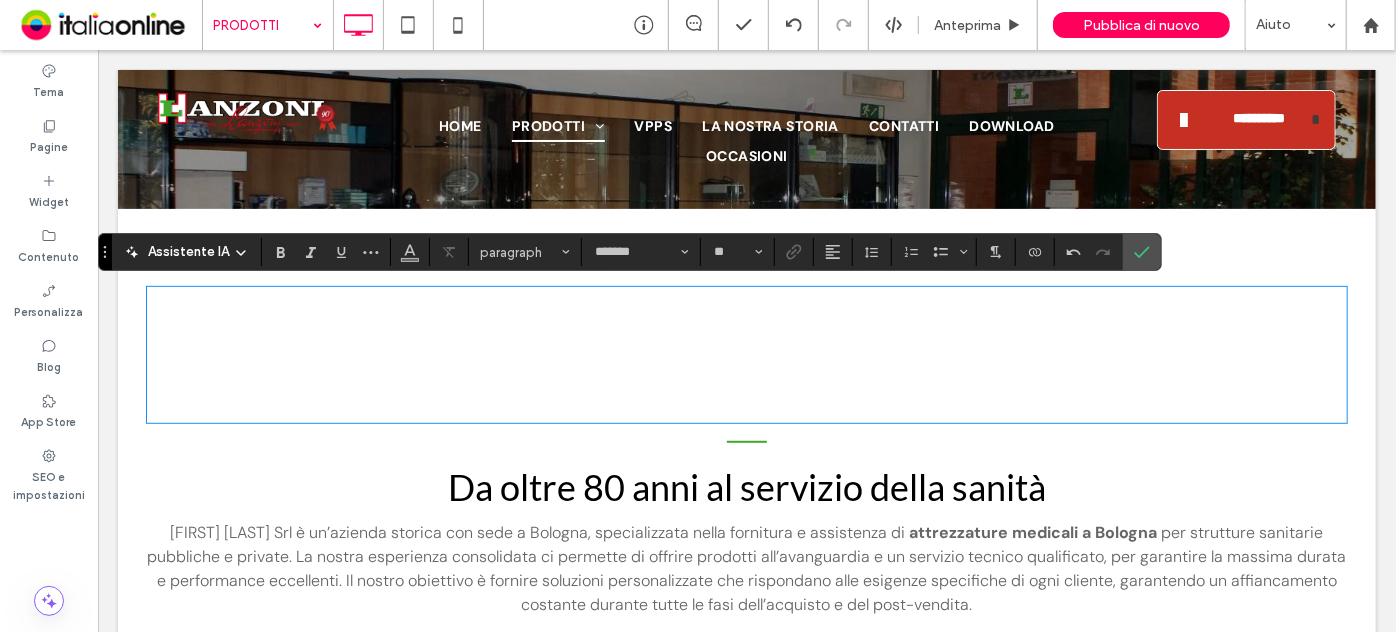 type on "****" 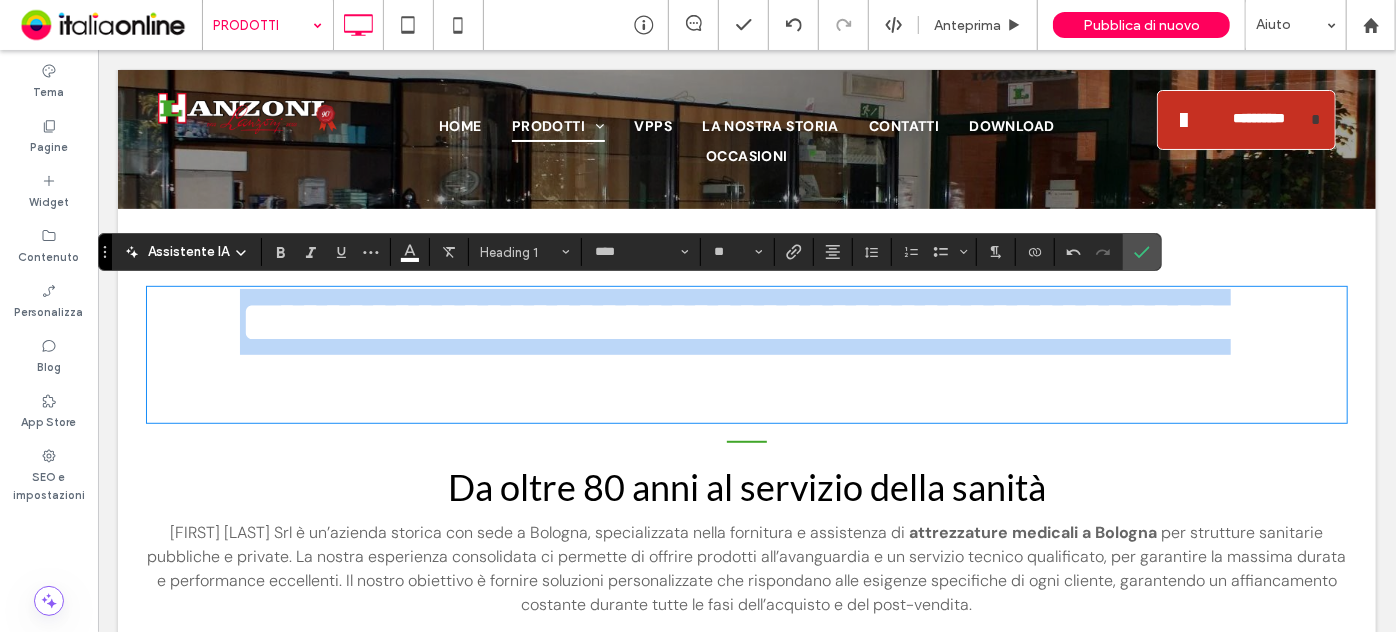 drag, startPoint x: 1308, startPoint y: 319, endPoint x: 138, endPoint y: 290, distance: 1170.3594 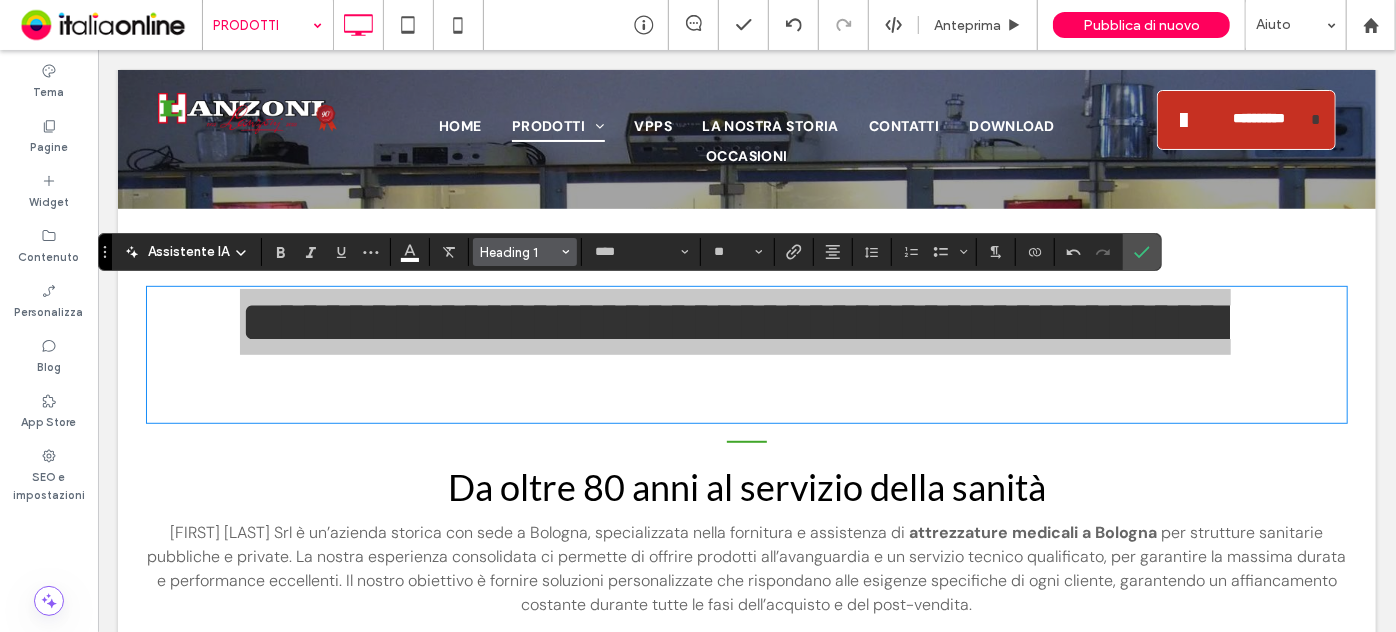 drag, startPoint x: 509, startPoint y: 238, endPoint x: 523, endPoint y: 250, distance: 18.439089 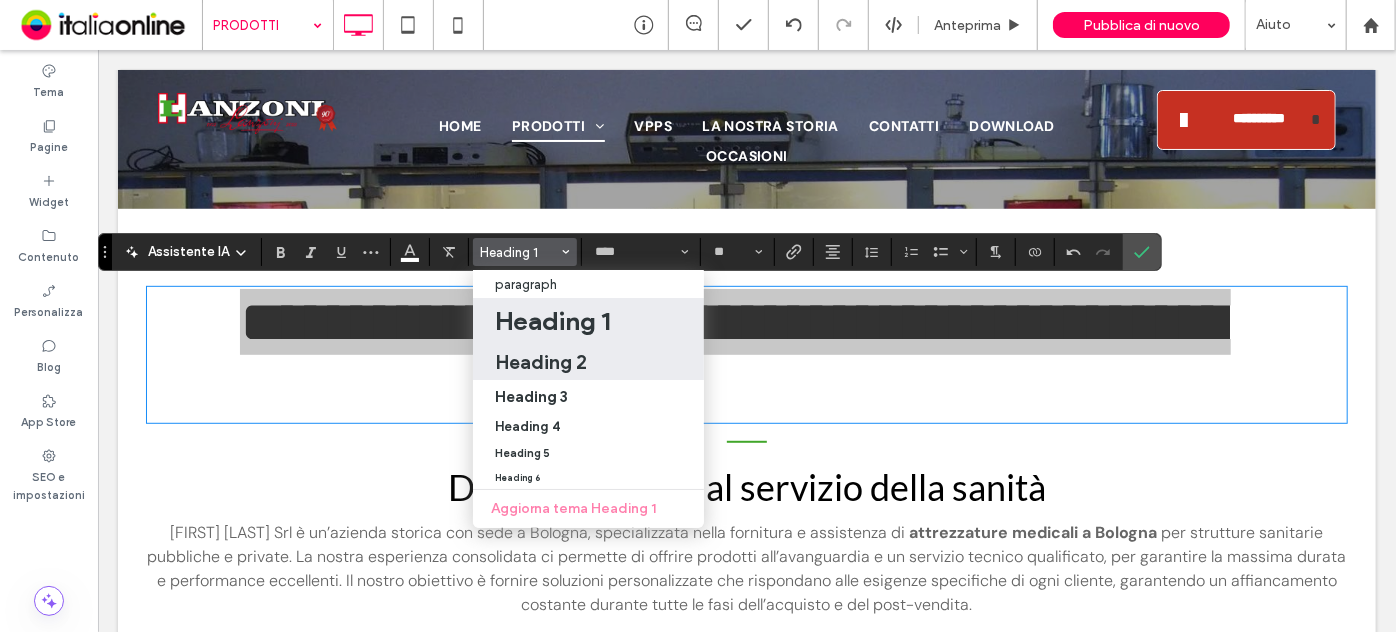 click on "Heading 2" at bounding box center (541, 362) 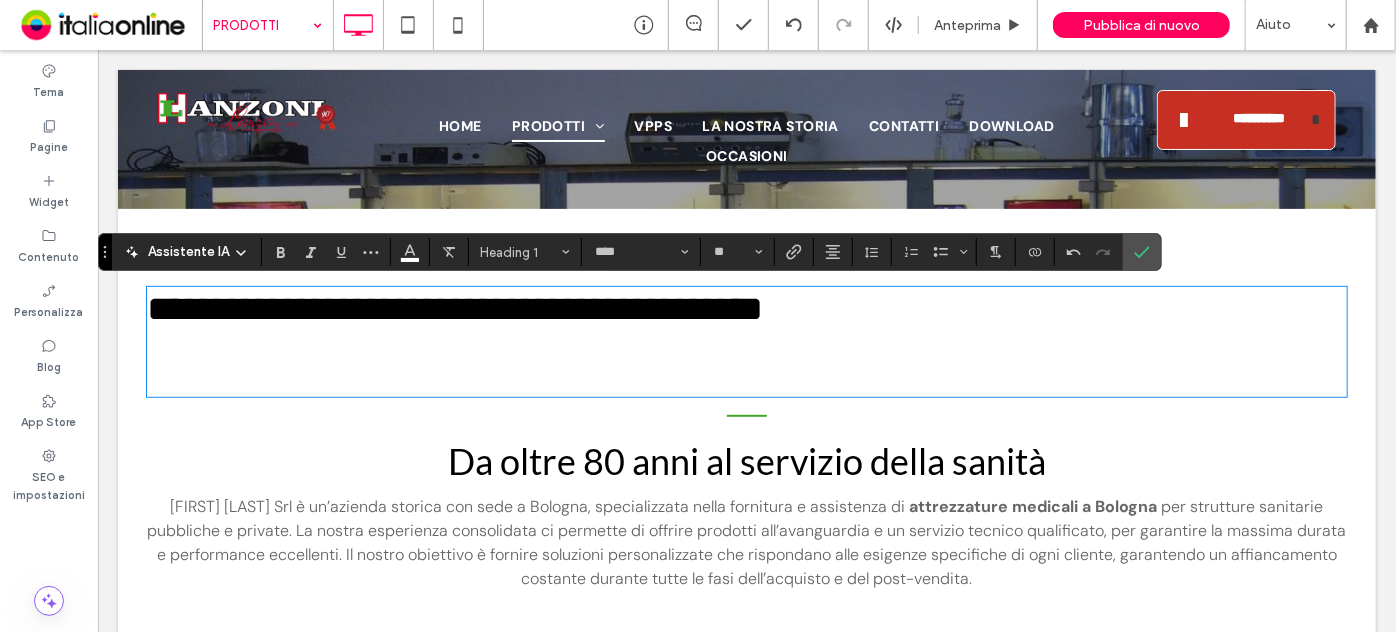 type on "**" 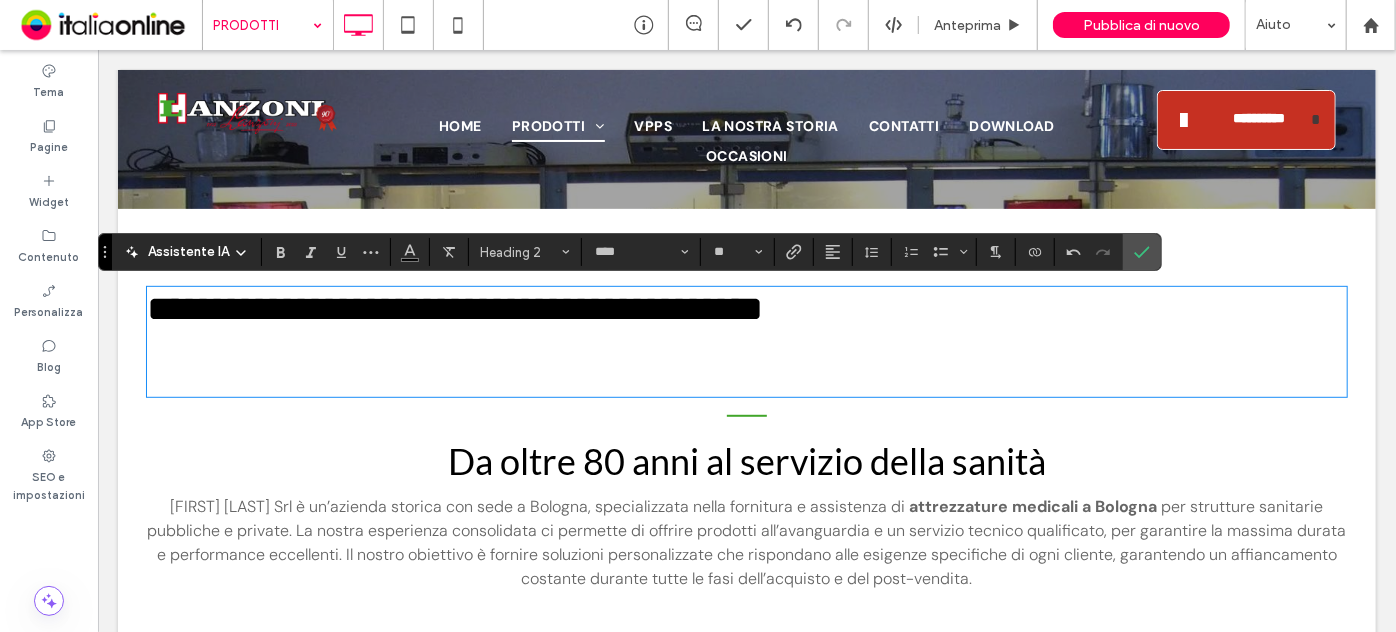 click on "**********" at bounding box center [746, 308] 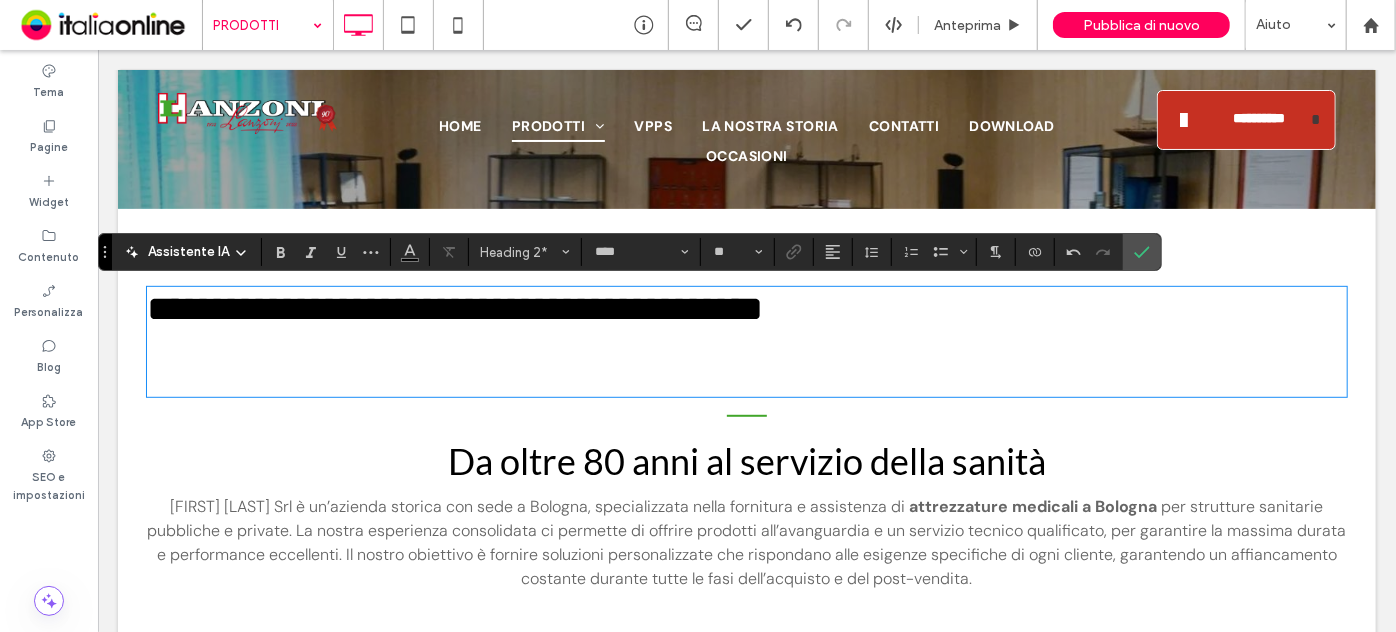 type 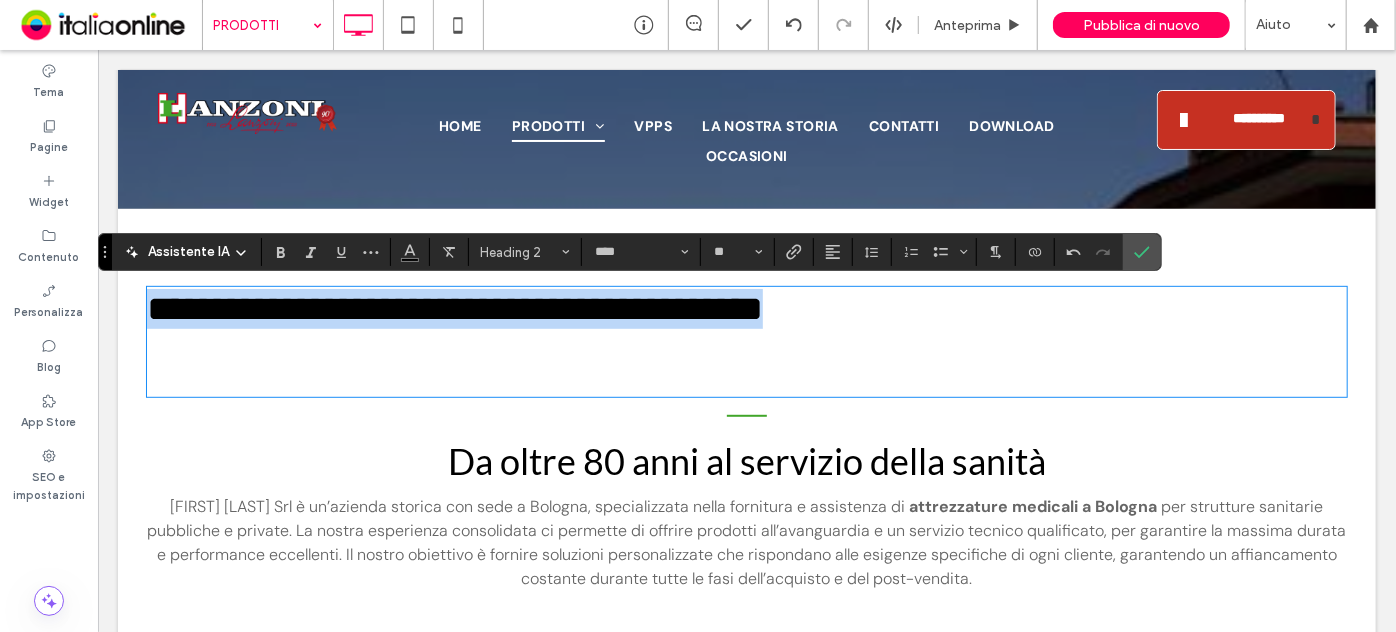 drag, startPoint x: 874, startPoint y: 302, endPoint x: 108, endPoint y: 323, distance: 766.2878 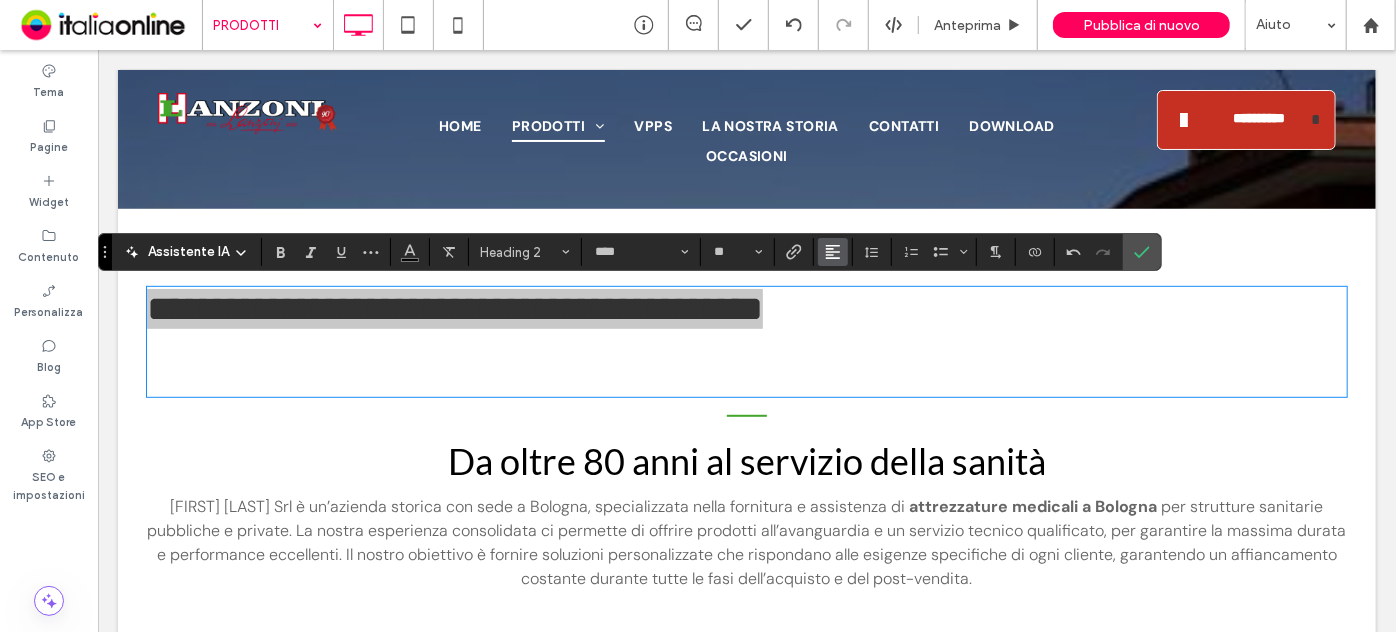click 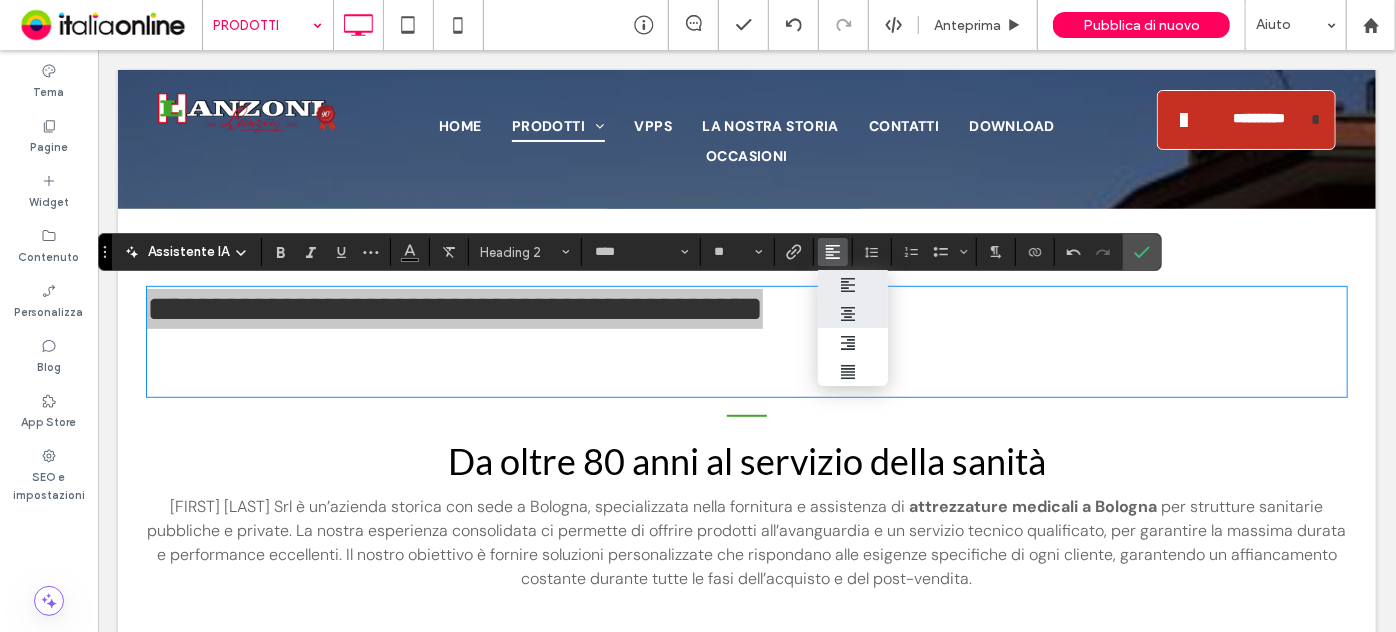 click at bounding box center [853, 314] 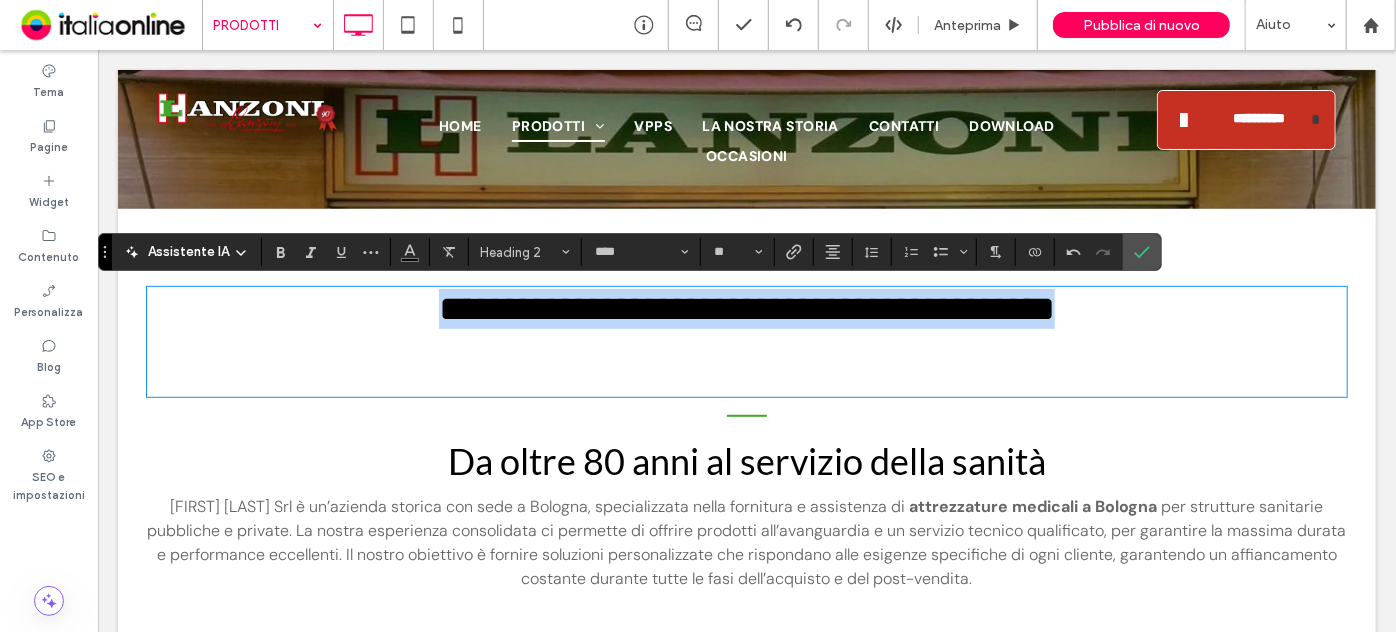click at bounding box center (746, 361) 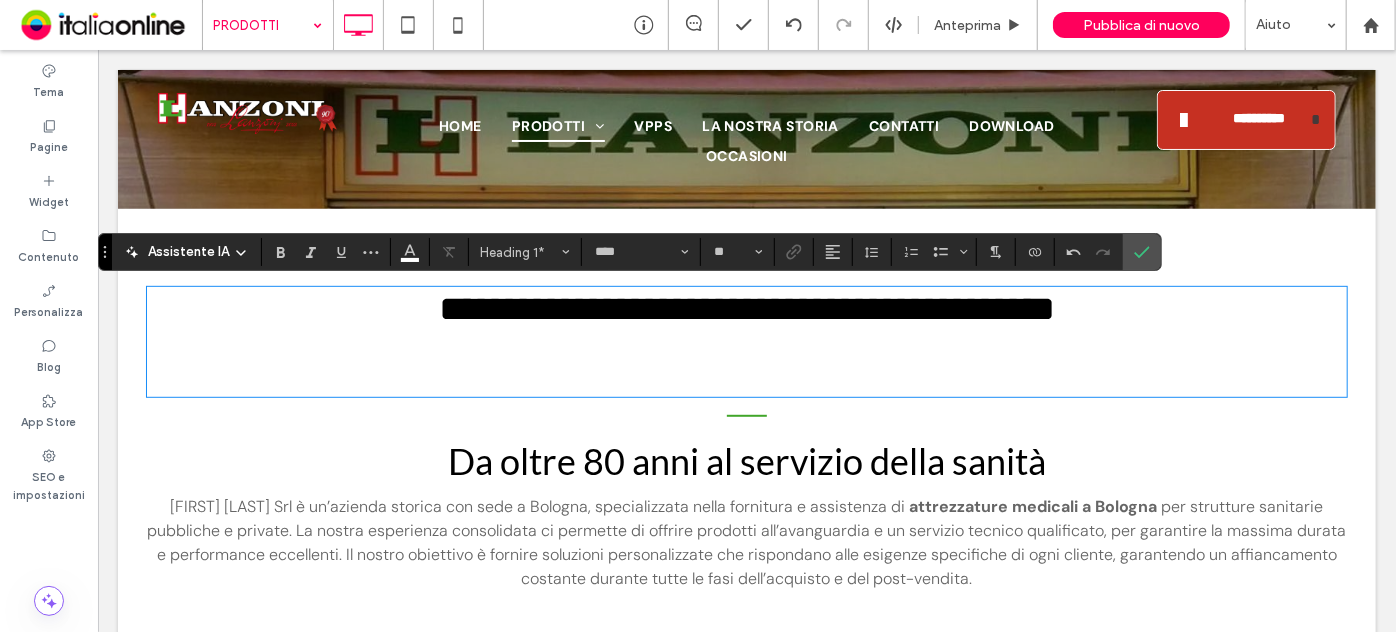 type on "**" 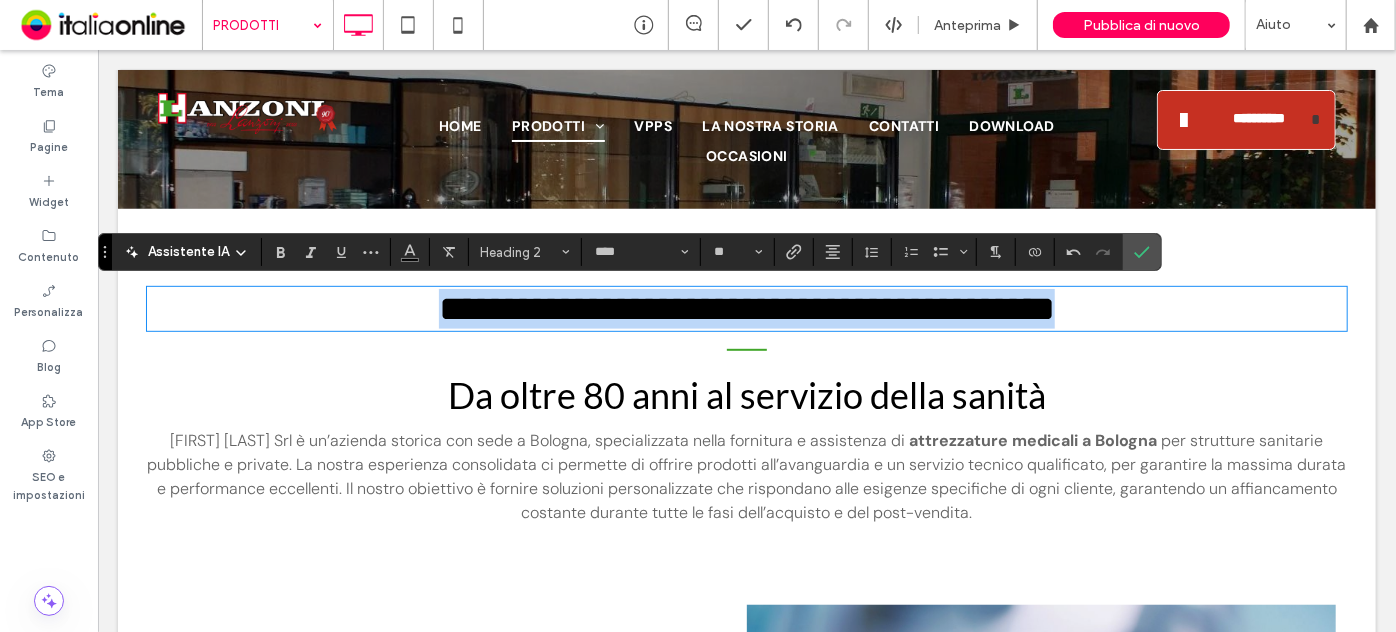 drag, startPoint x: 1101, startPoint y: 315, endPoint x: 359, endPoint y: 345, distance: 742.6062 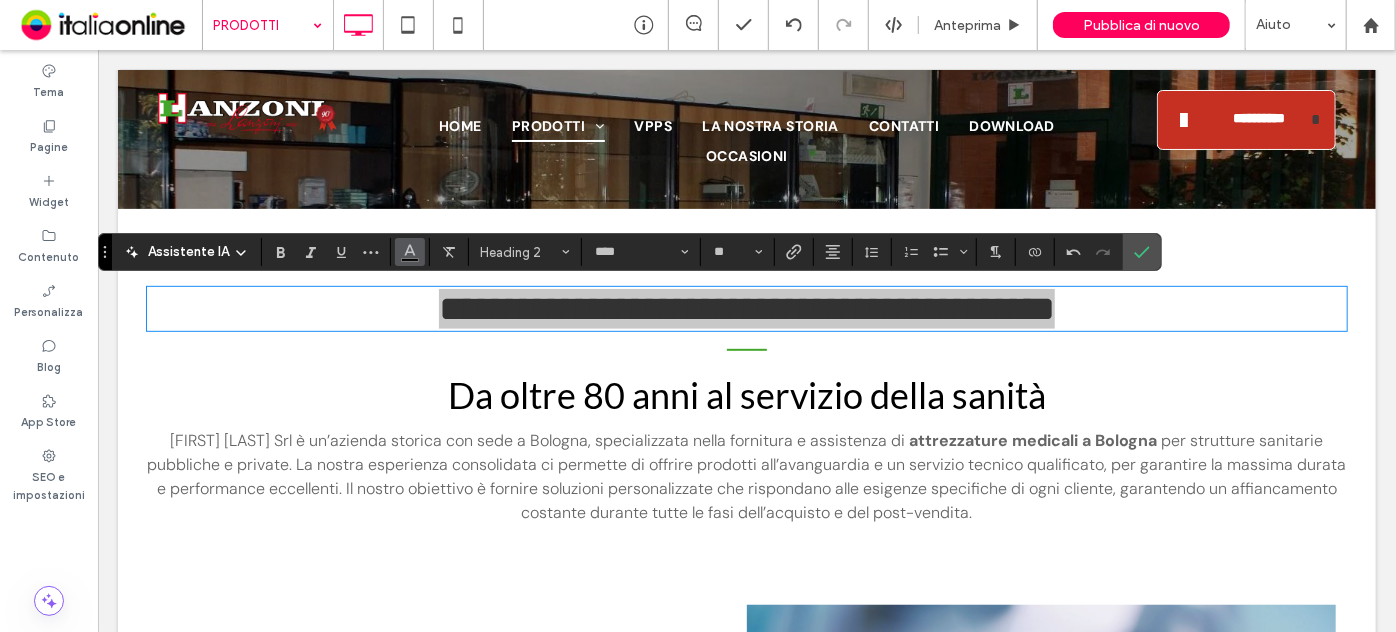 click 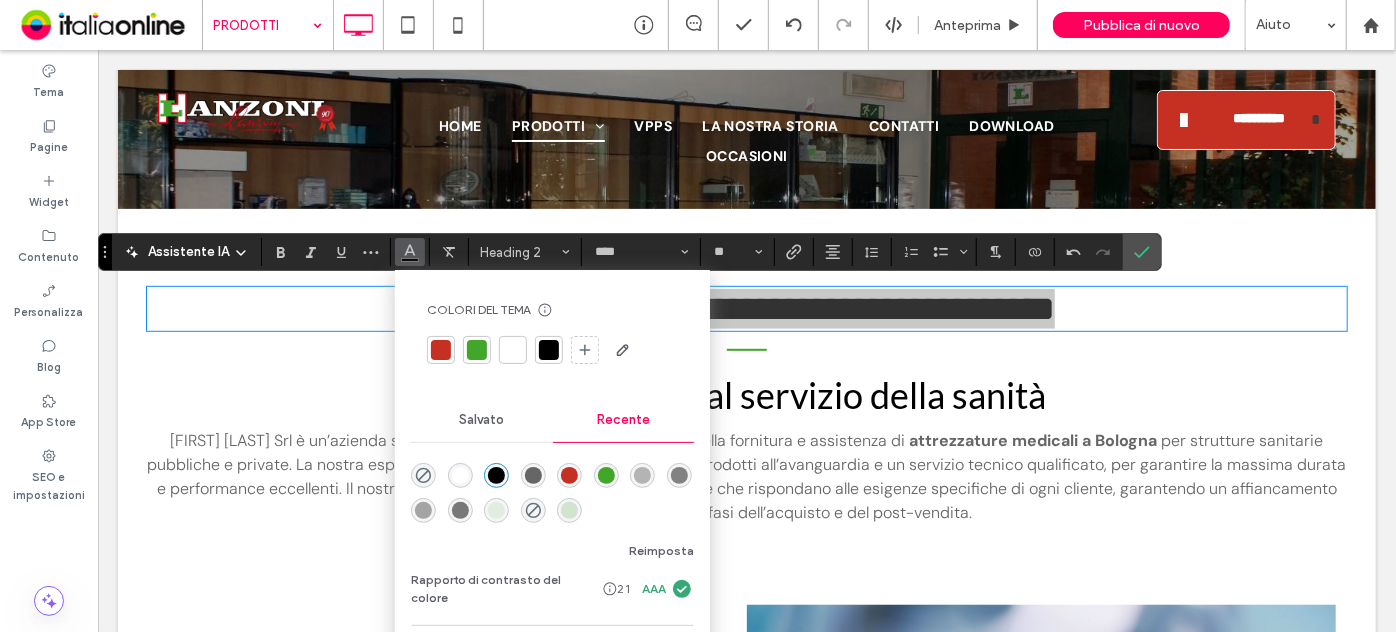 click at bounding box center [441, 350] 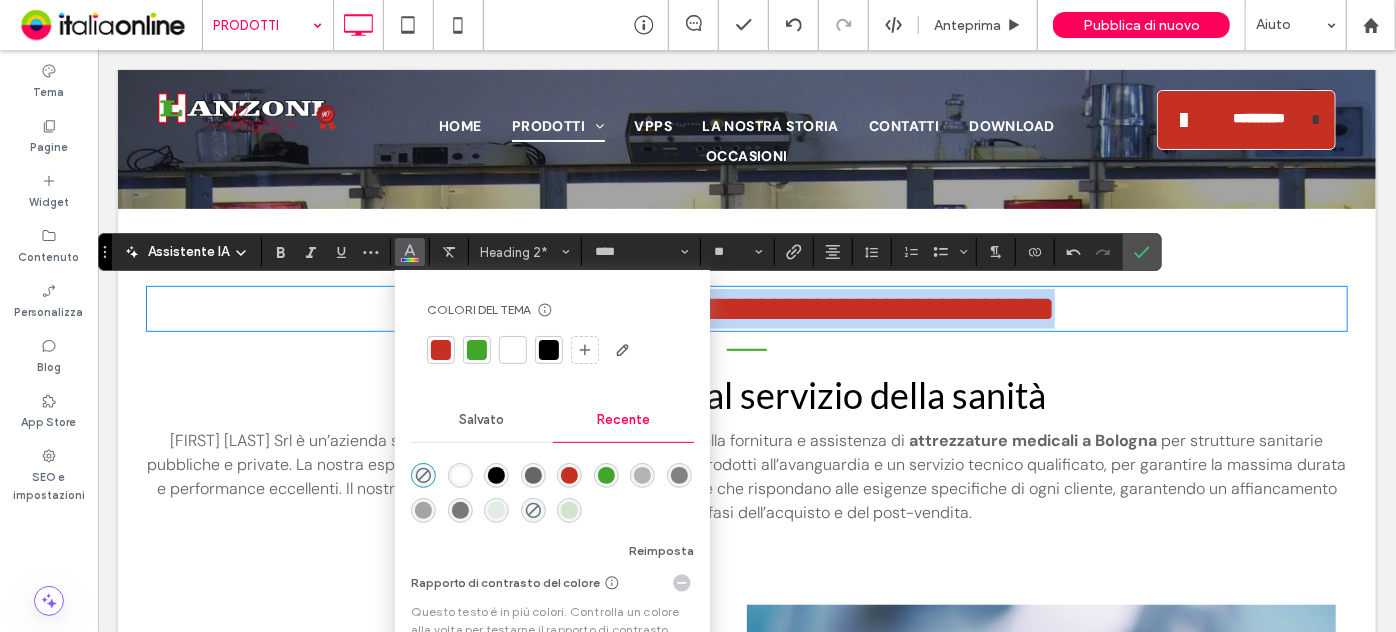 click on "**********" at bounding box center (746, 308) 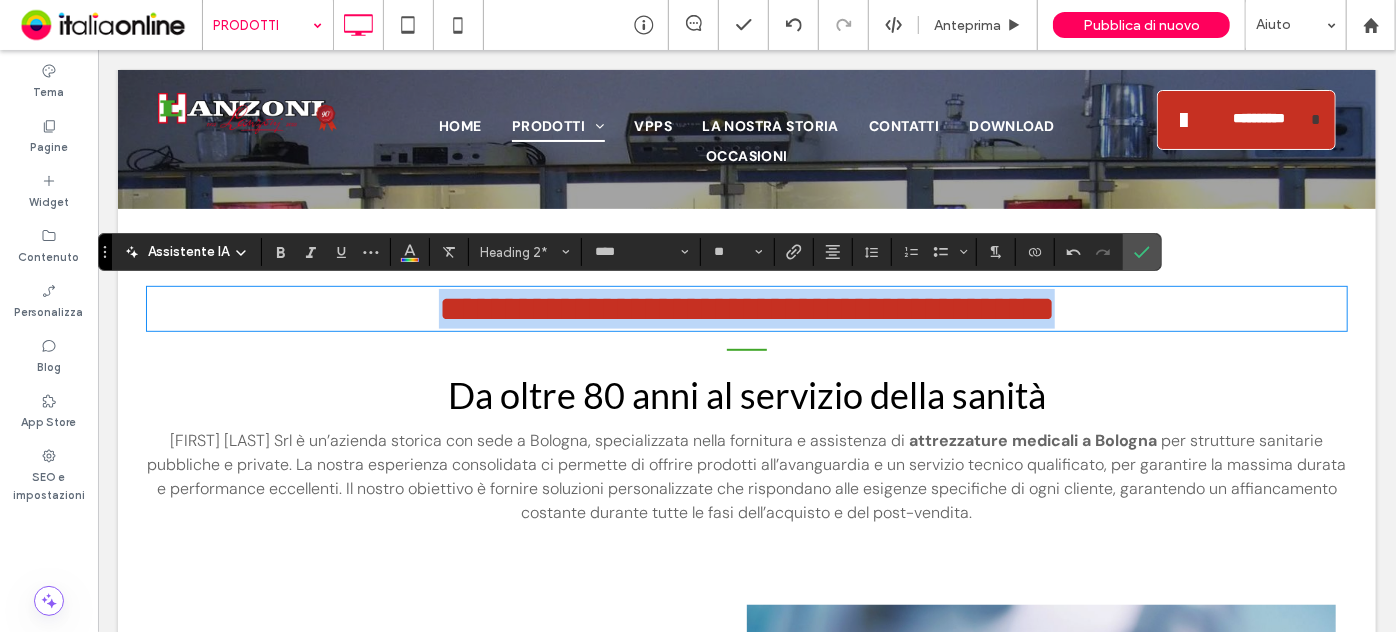 click on "**********" at bounding box center (746, 308) 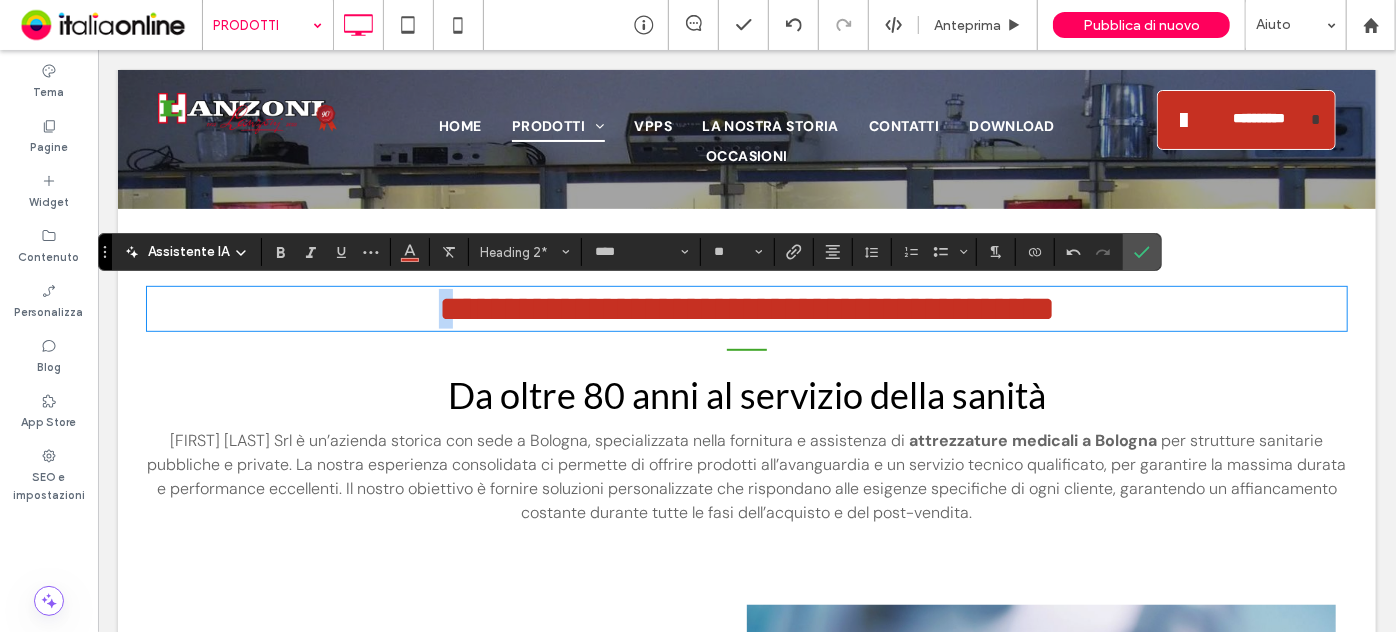 drag, startPoint x: 406, startPoint y: 313, endPoint x: 391, endPoint y: 314, distance: 15.033297 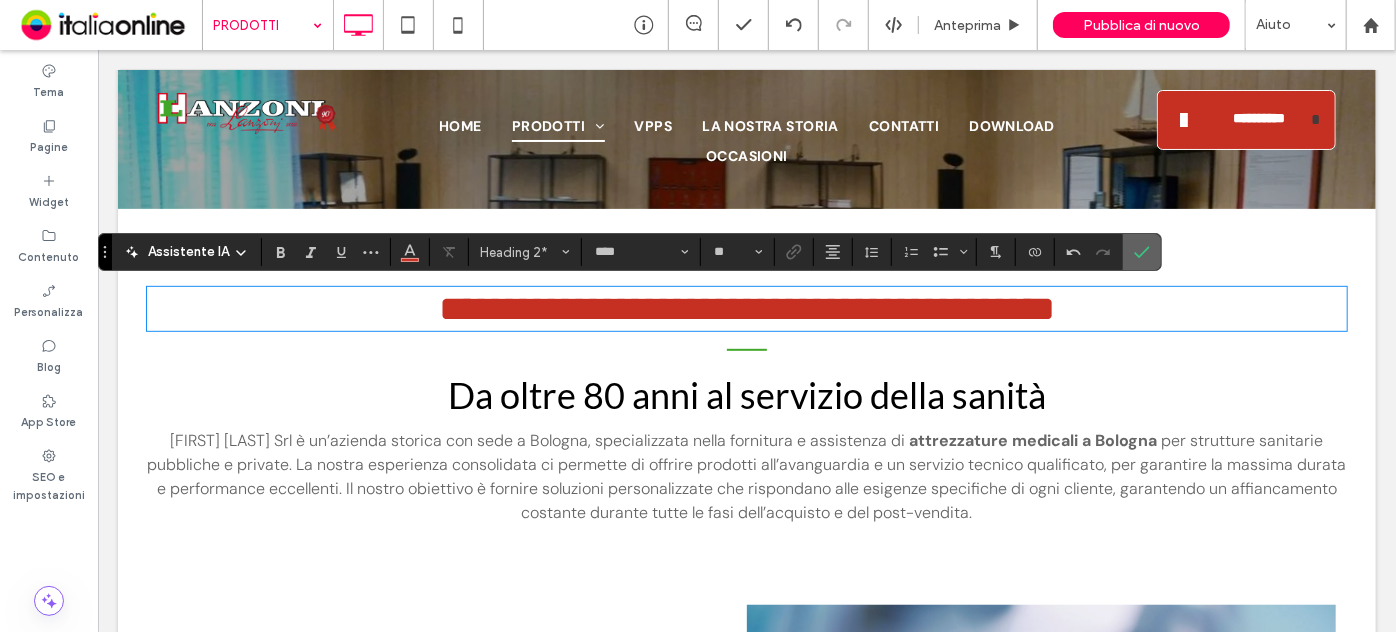 click 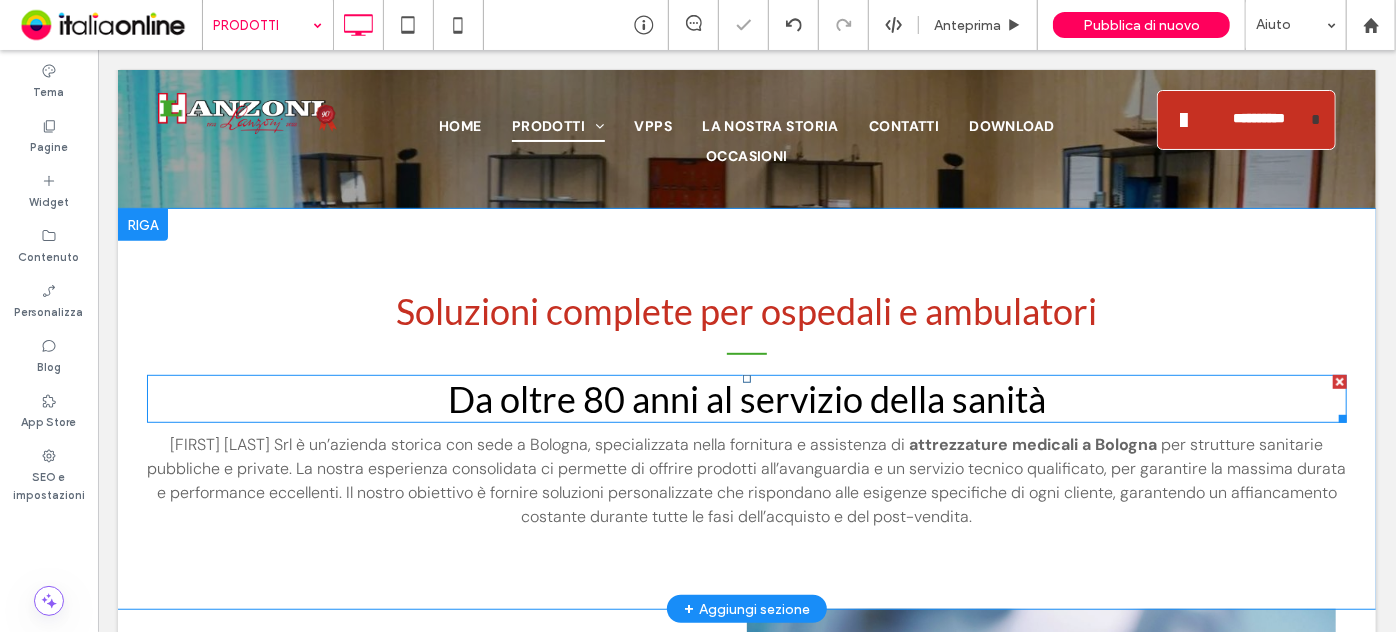 click on "Da oltre 80 anni al servizio della sanità" at bounding box center (746, 398) 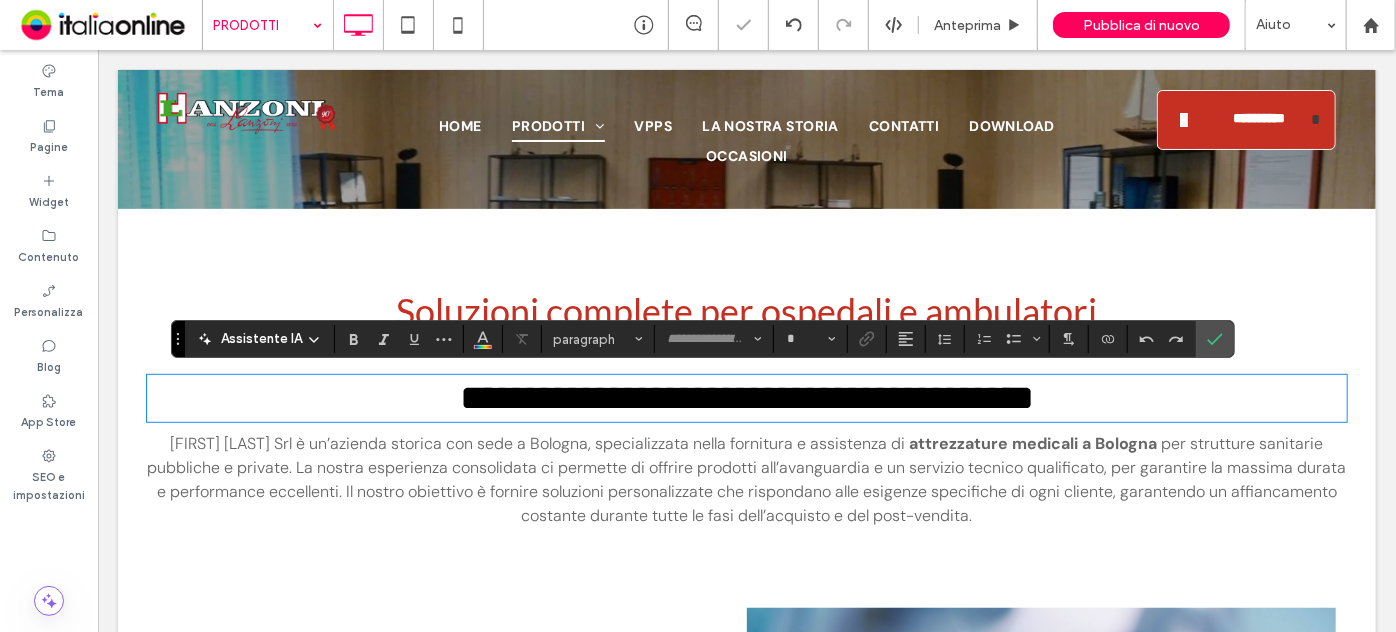 type on "****" 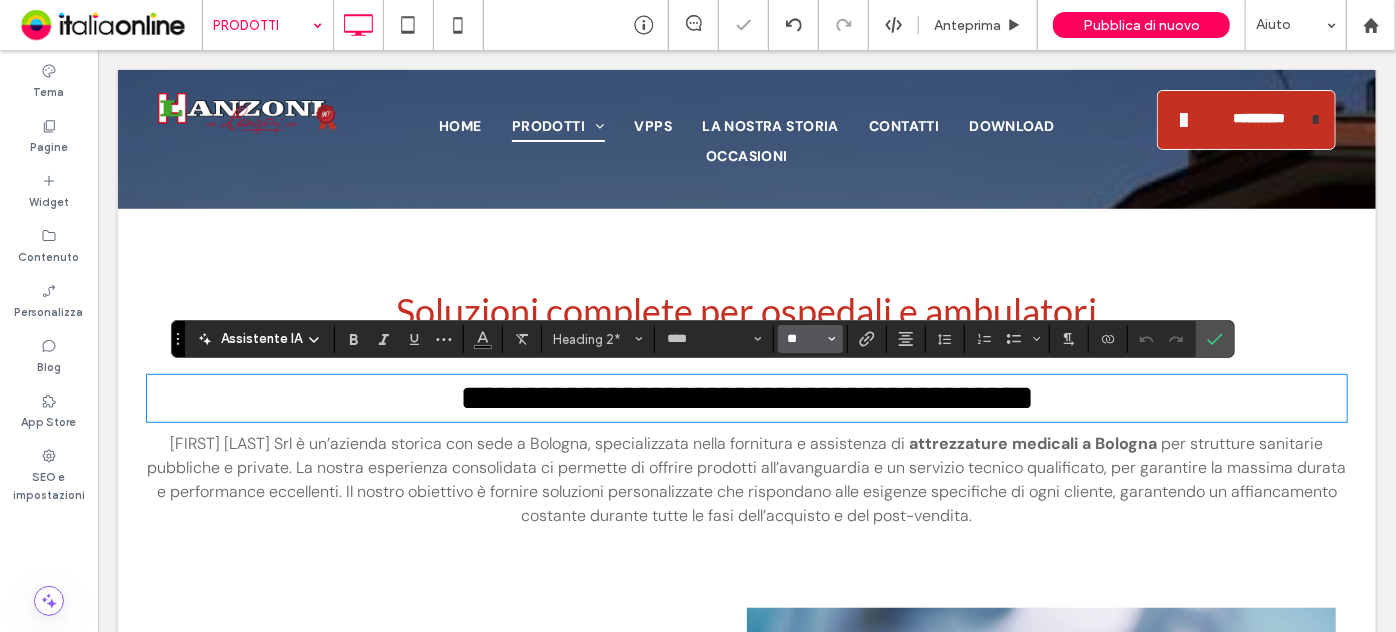 click on "**" at bounding box center (804, 339) 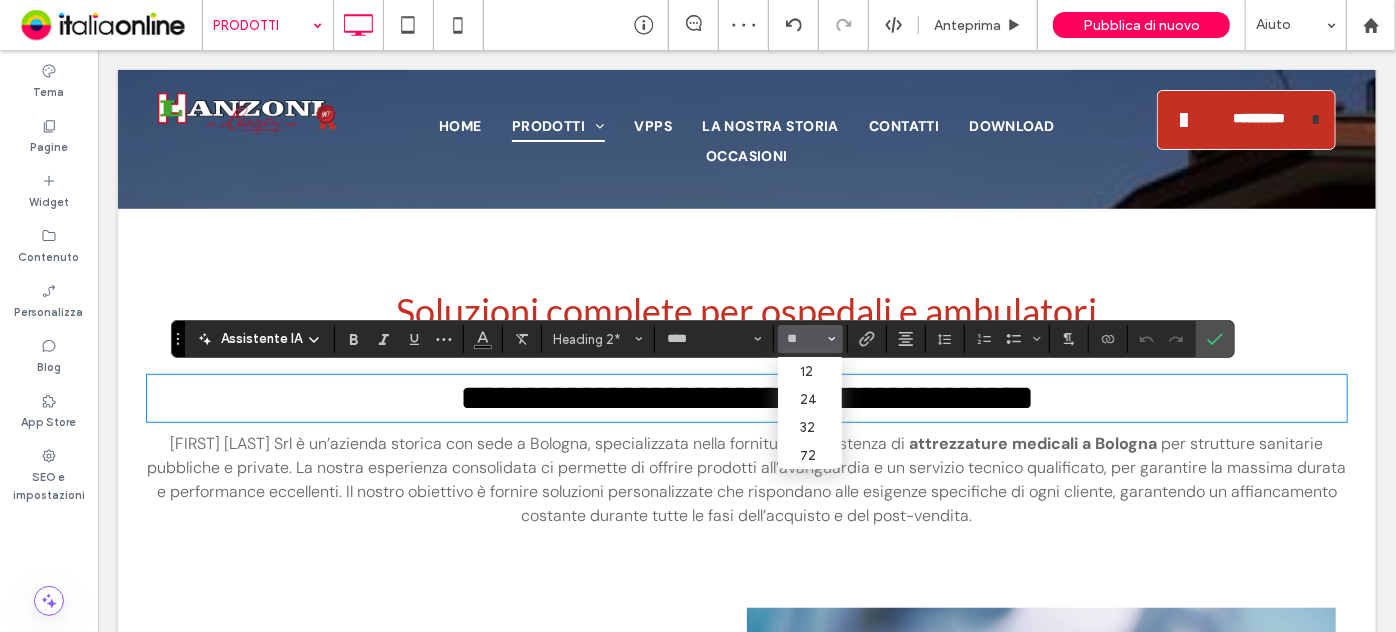 type on "**" 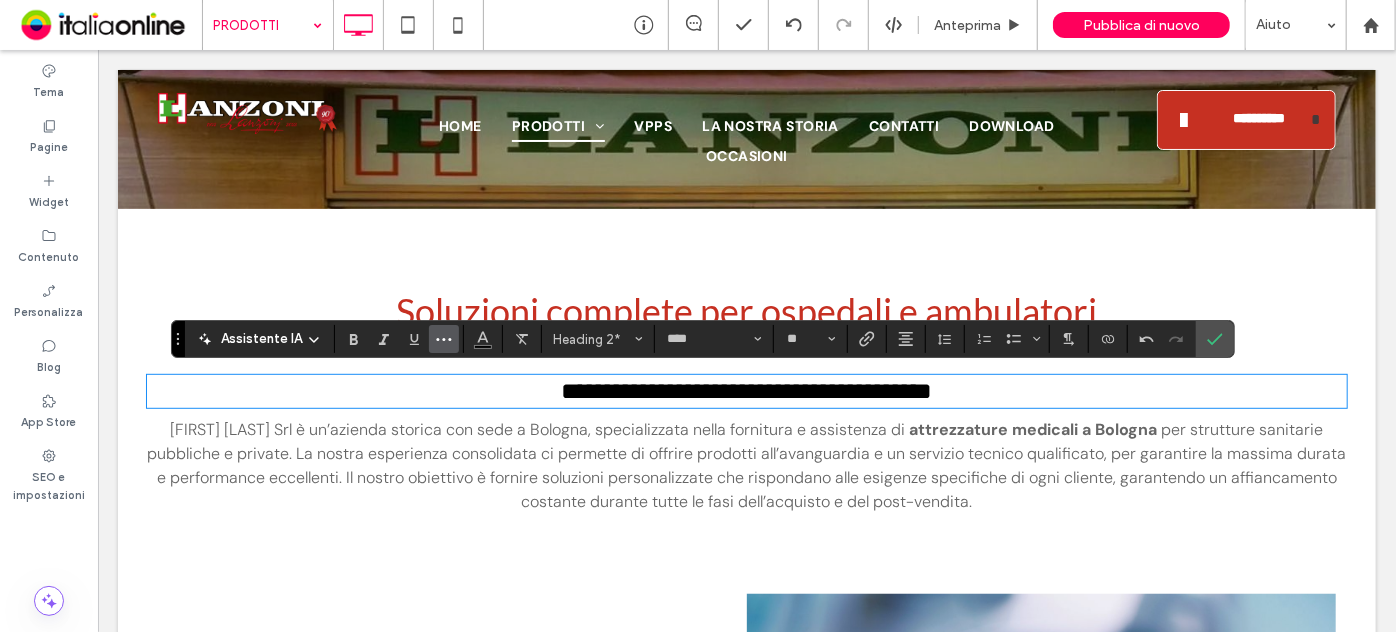 drag, startPoint x: 376, startPoint y: 339, endPoint x: 455, endPoint y: 332, distance: 79.30952 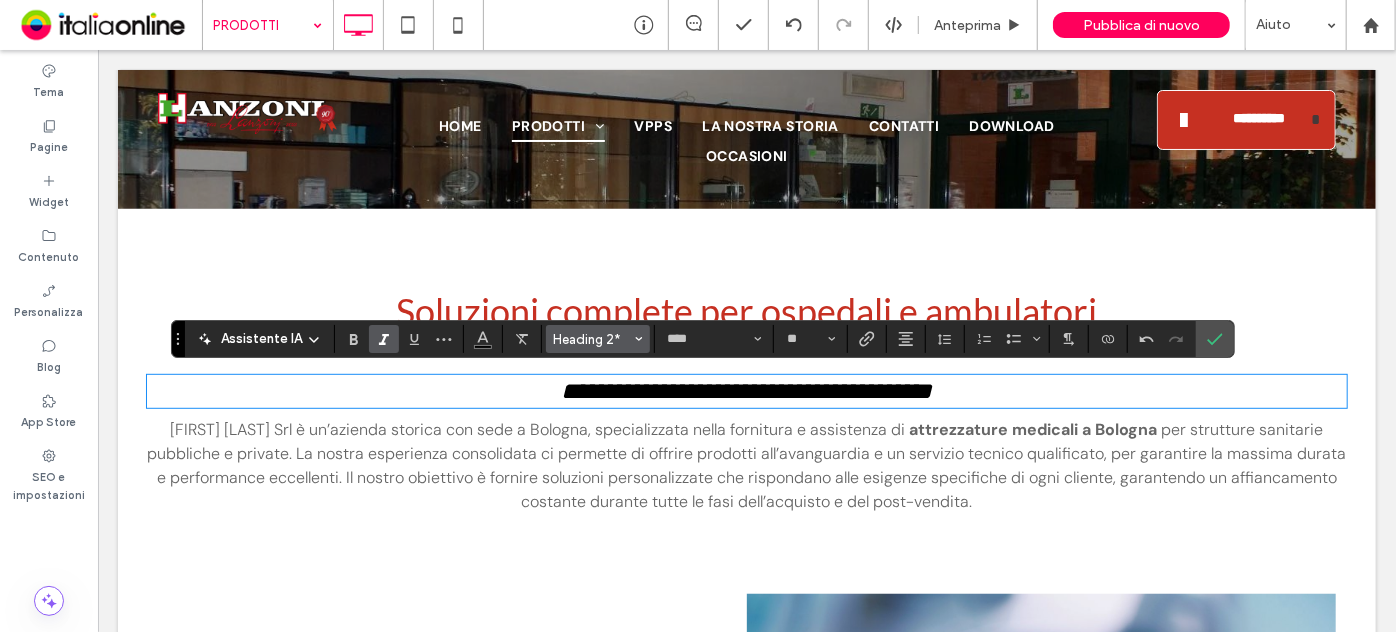 click 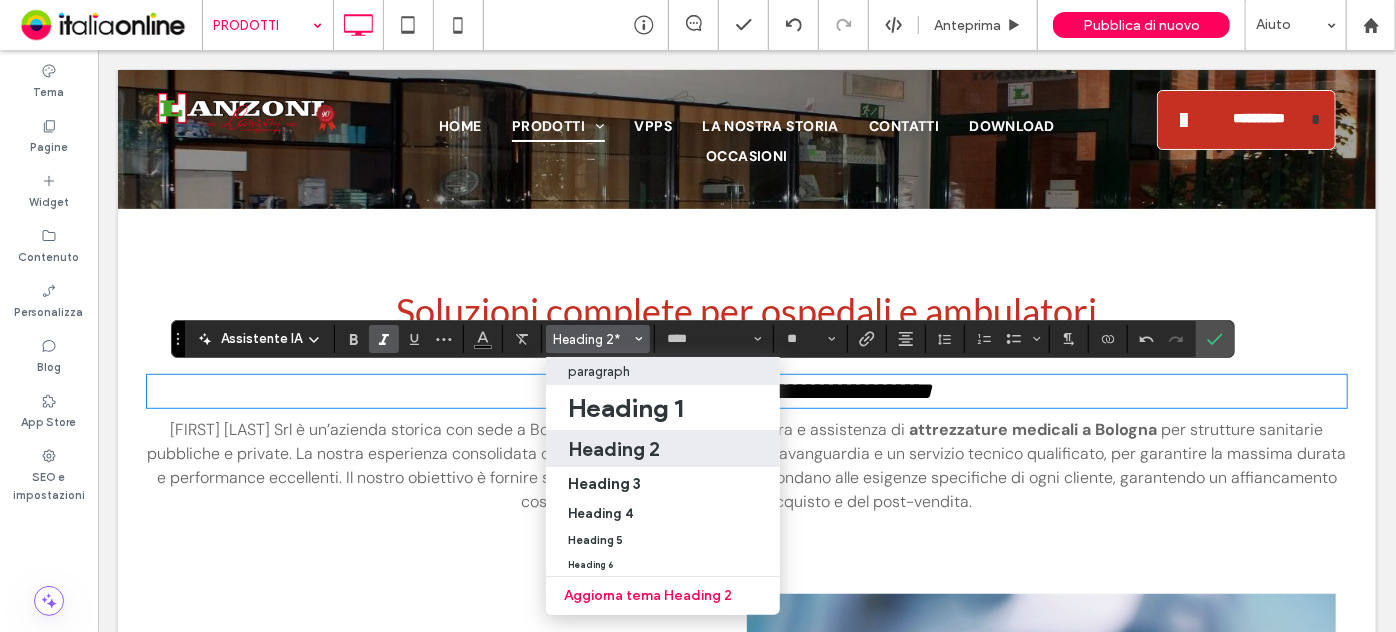 click on "paragraph" at bounding box center (663, 371) 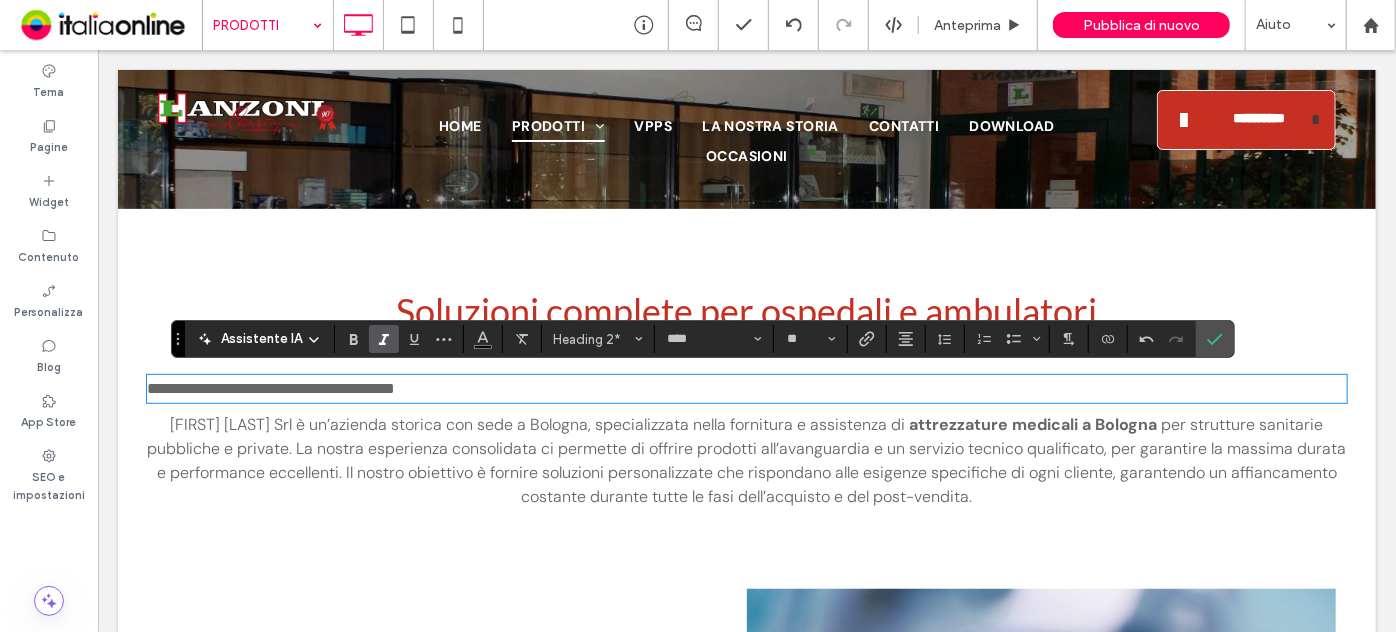 type on "*******" 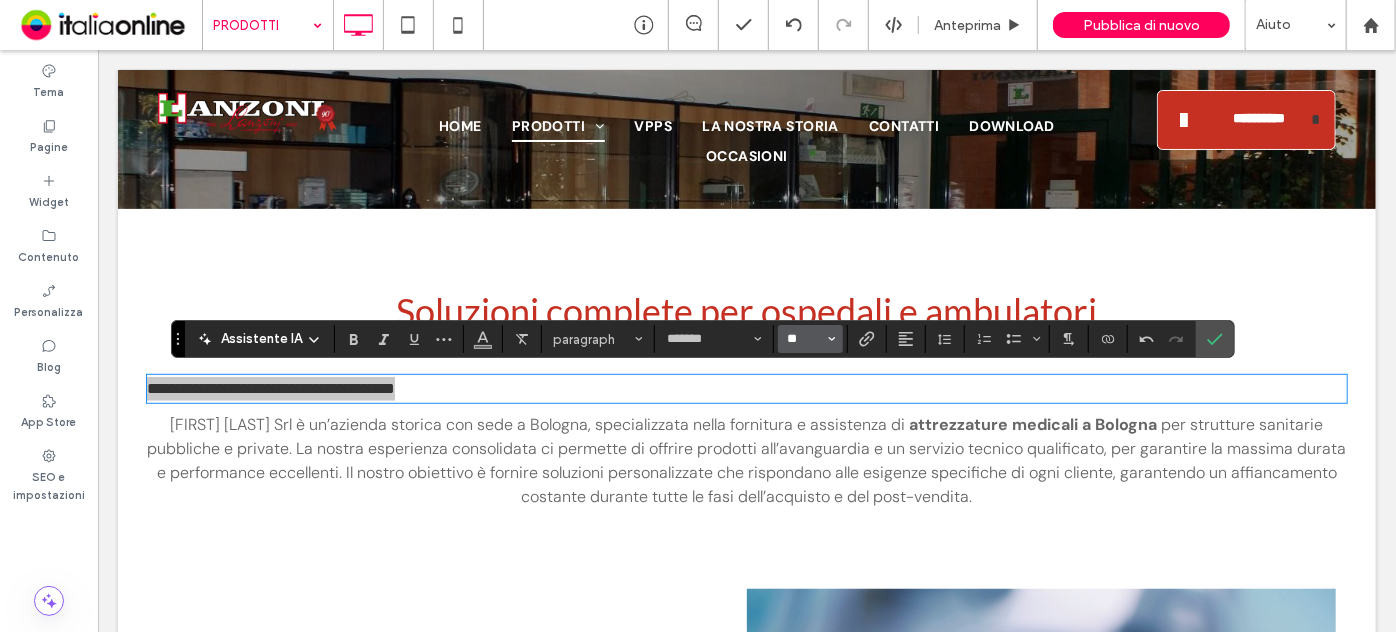 click on "**" at bounding box center (804, 339) 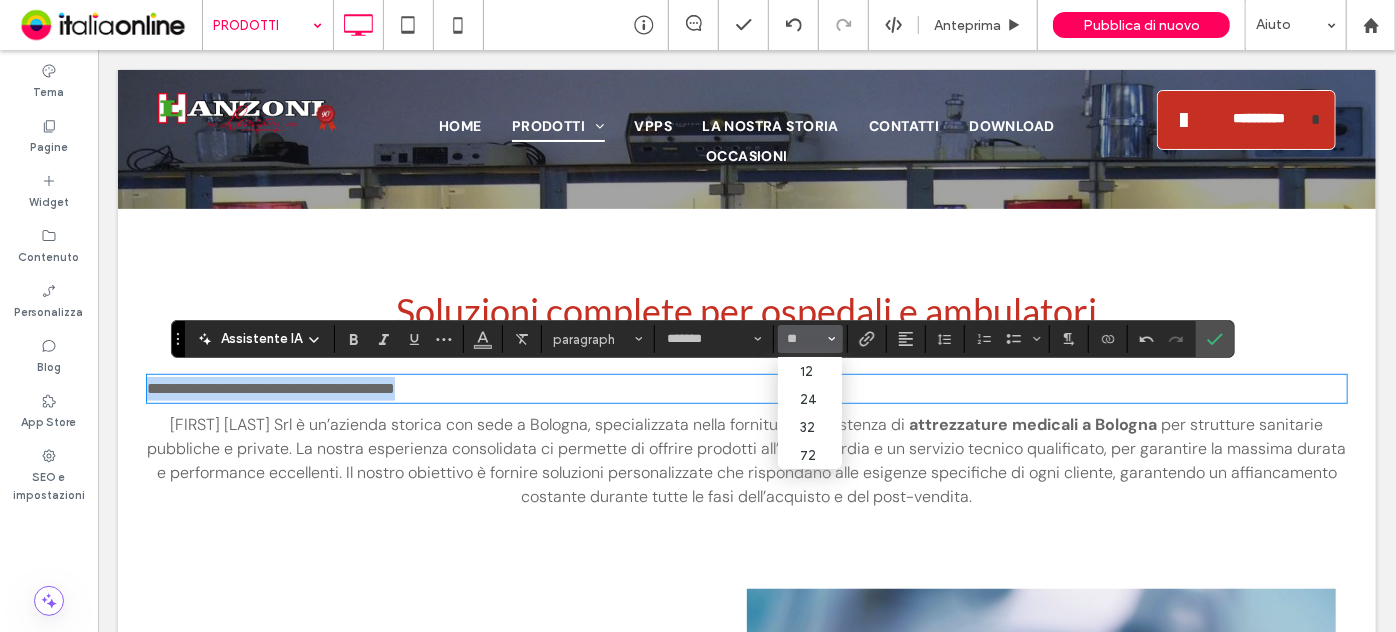 type on "**" 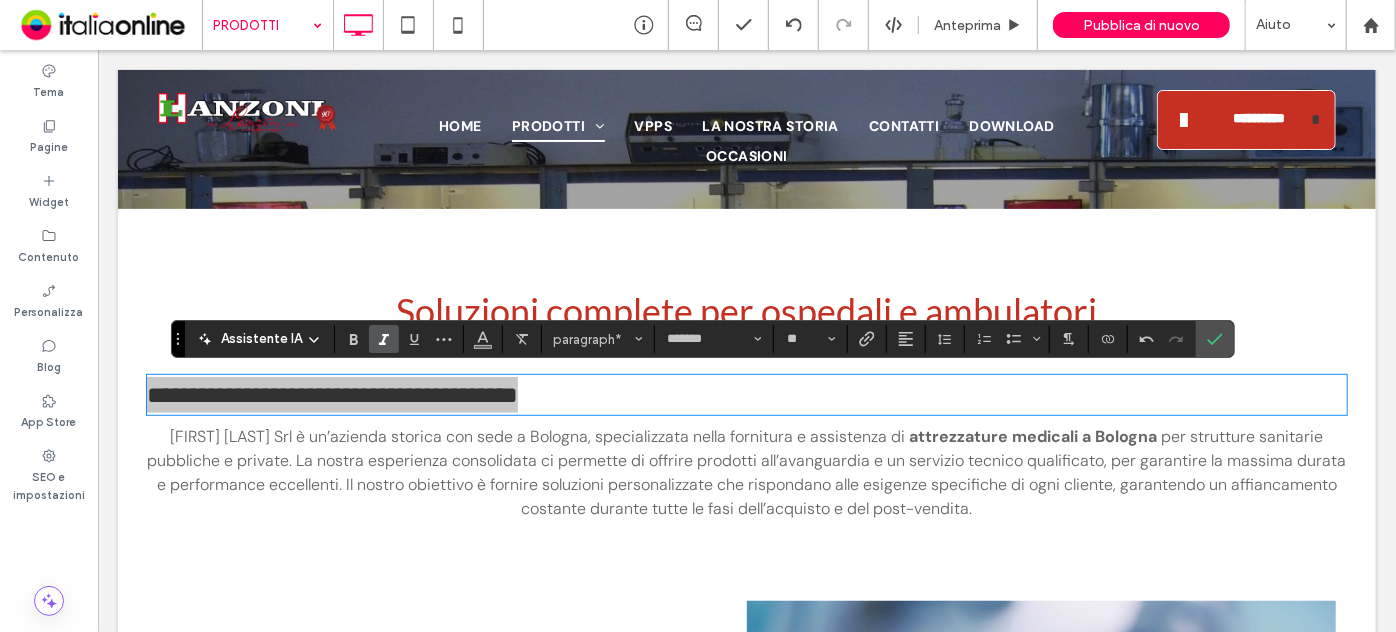 click at bounding box center [384, 339] 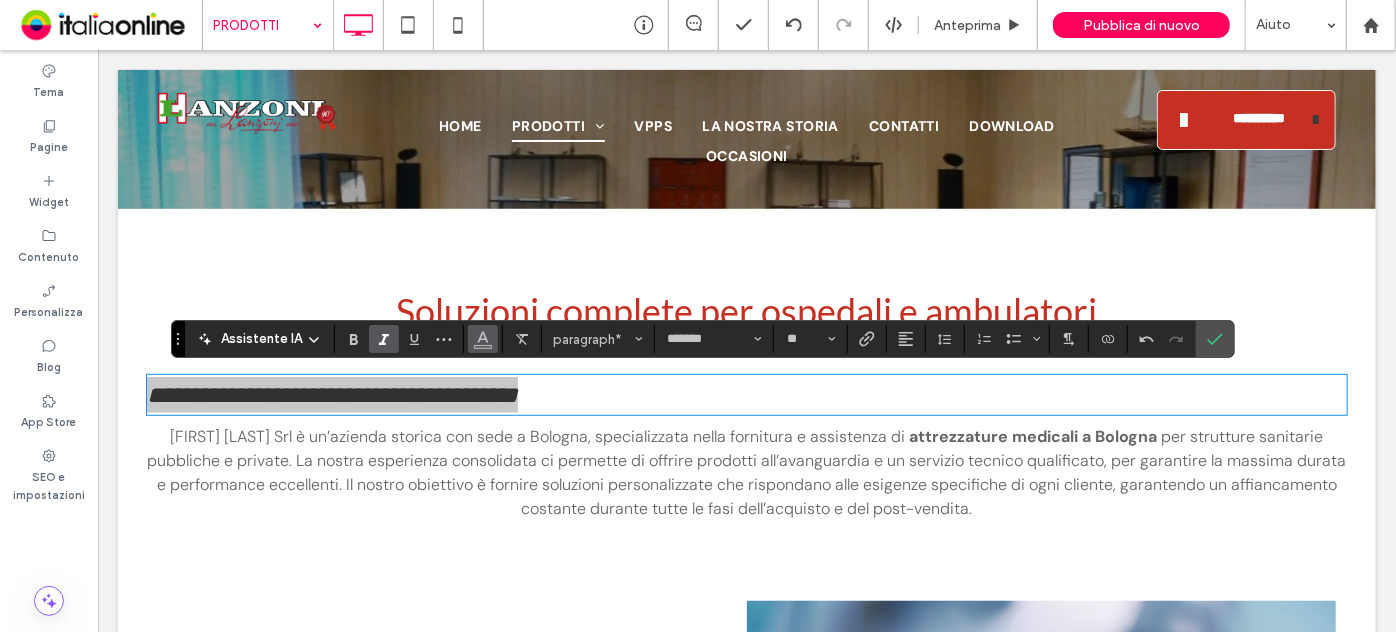click 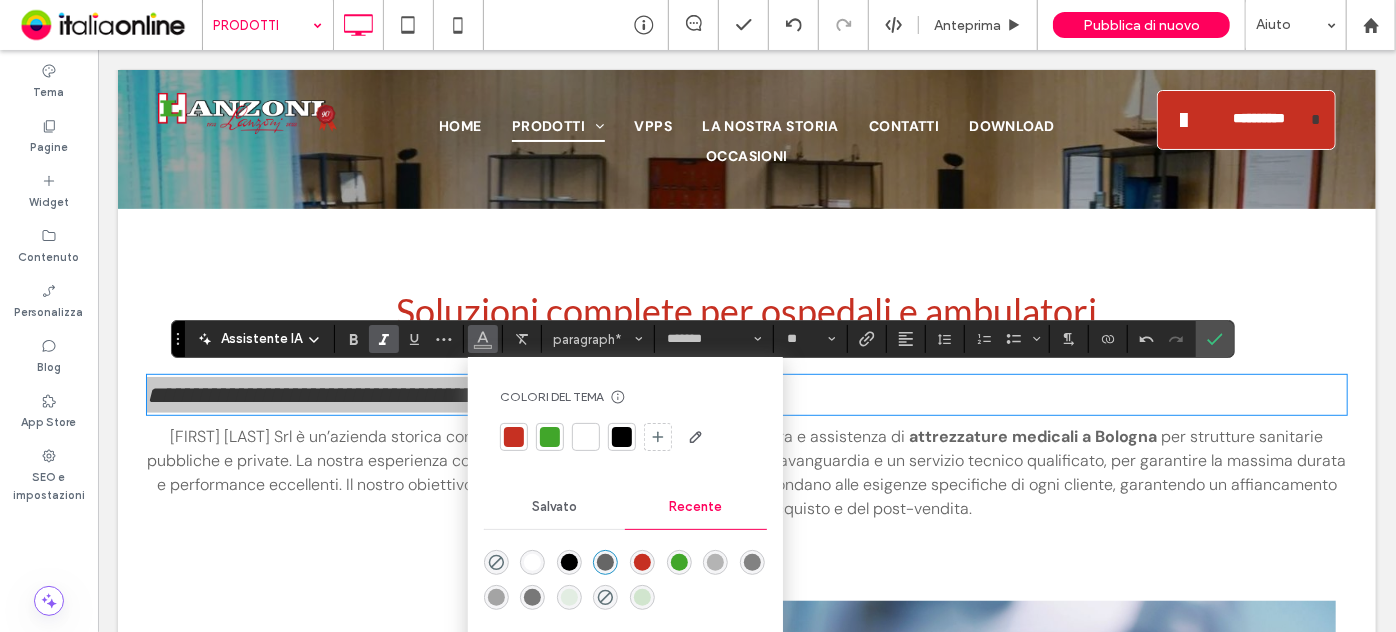 click at bounding box center [514, 437] 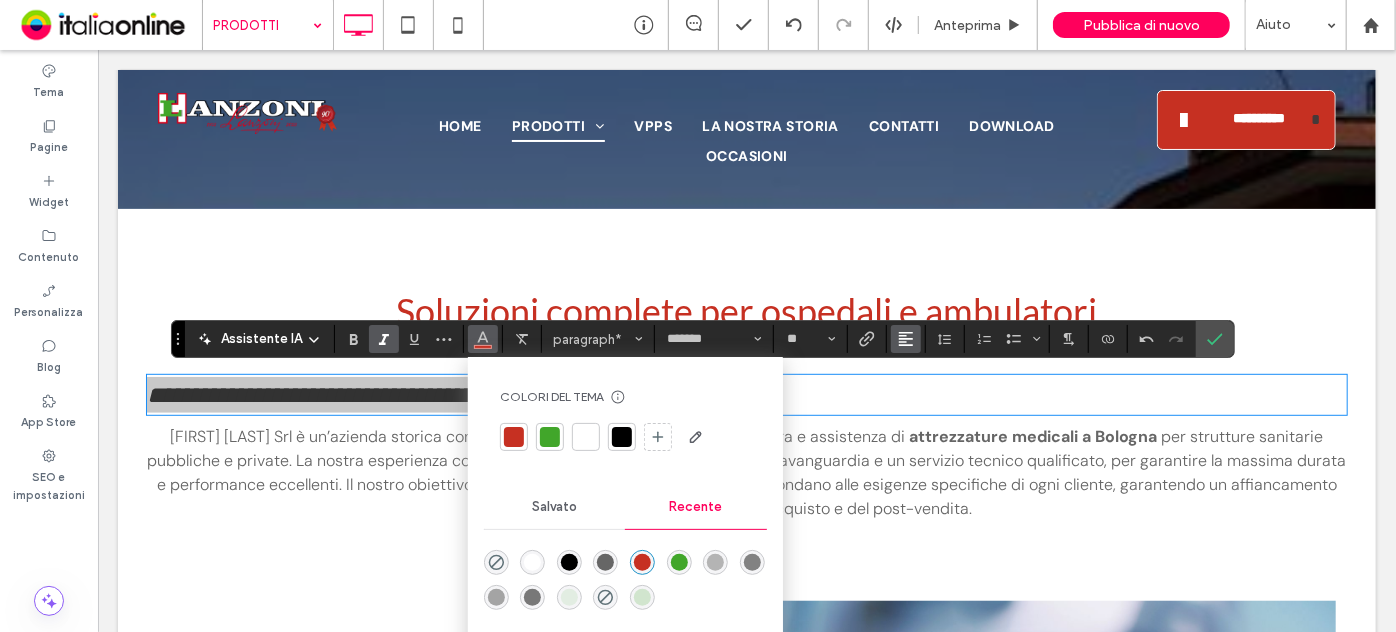 click 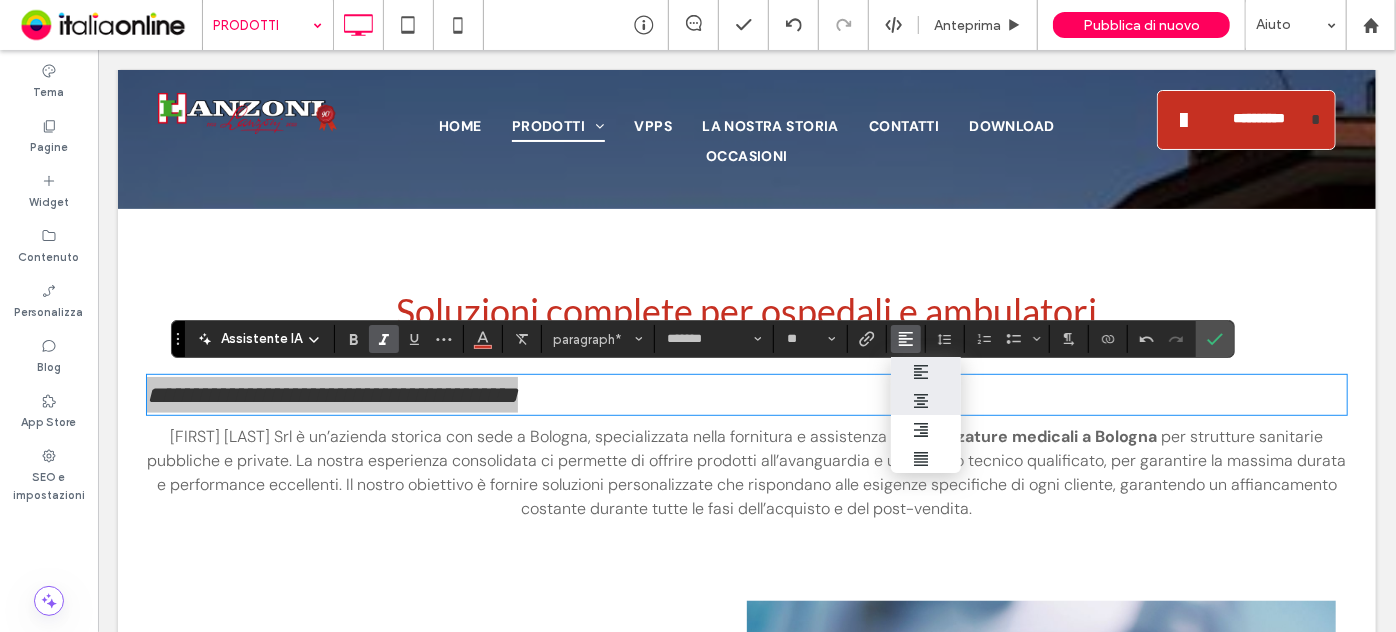click 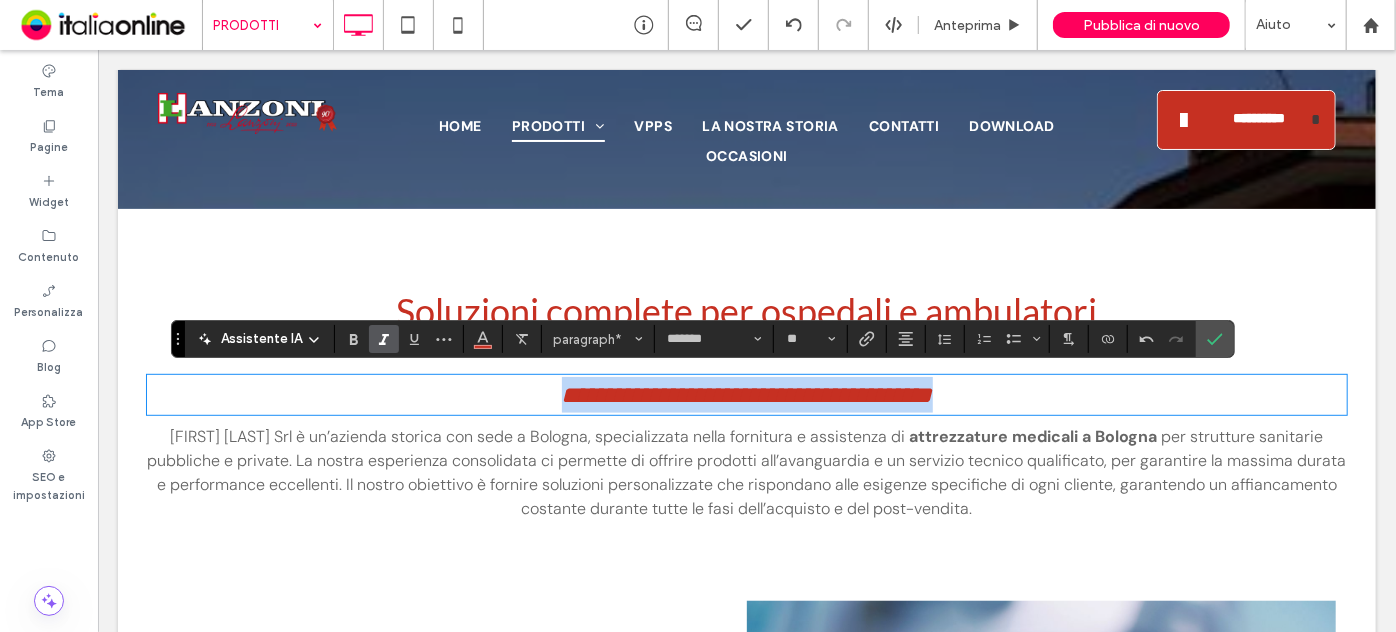 click on "**********" at bounding box center [746, 394] 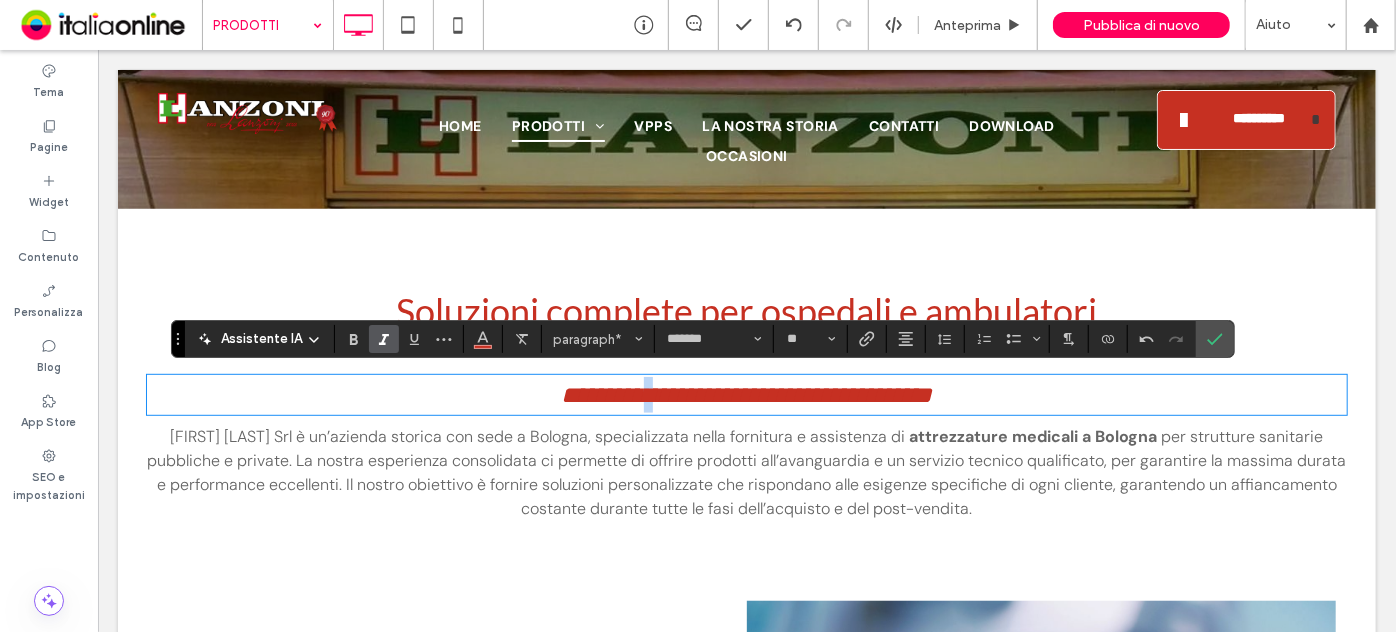 drag, startPoint x: 633, startPoint y: 393, endPoint x: 621, endPoint y: 393, distance: 12 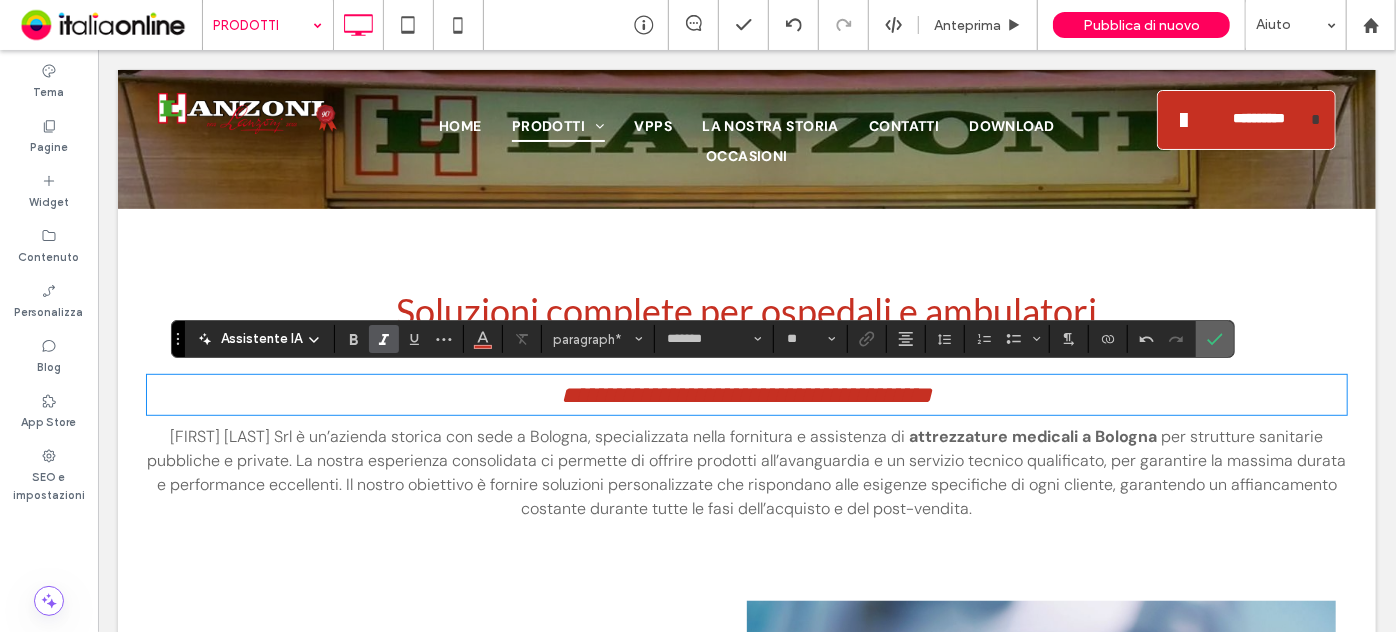 click at bounding box center [1215, 339] 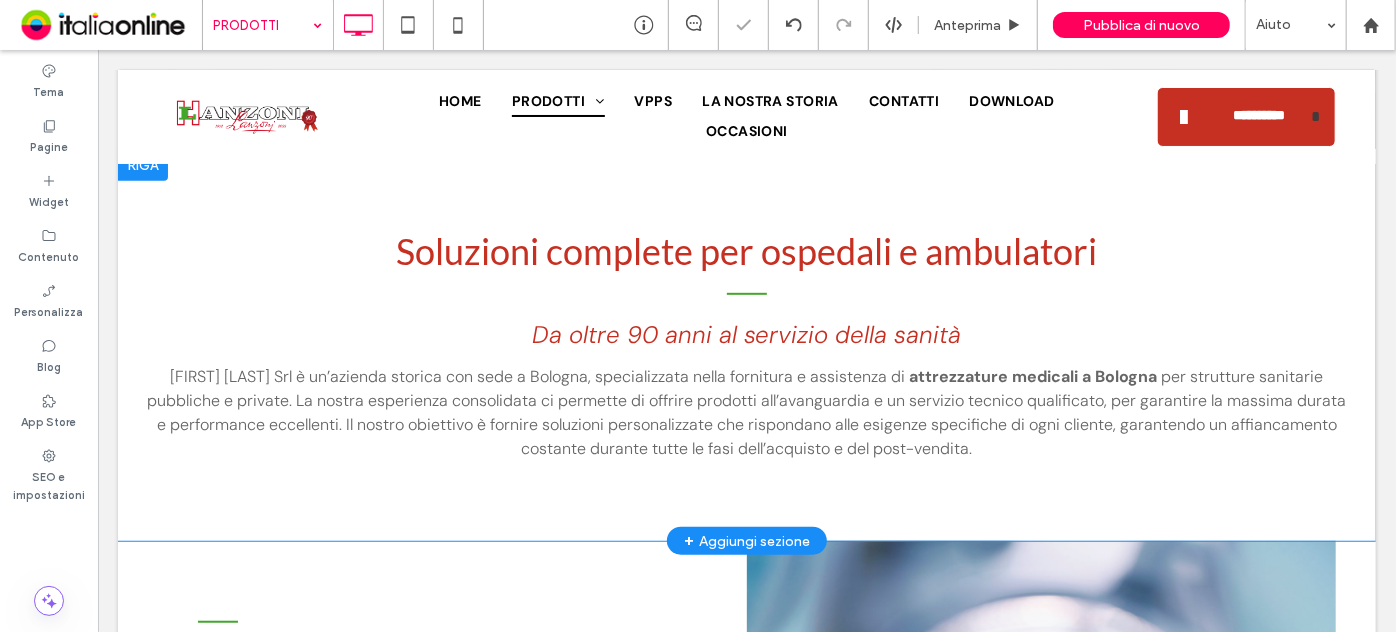 scroll, scrollTop: 545, scrollLeft: 0, axis: vertical 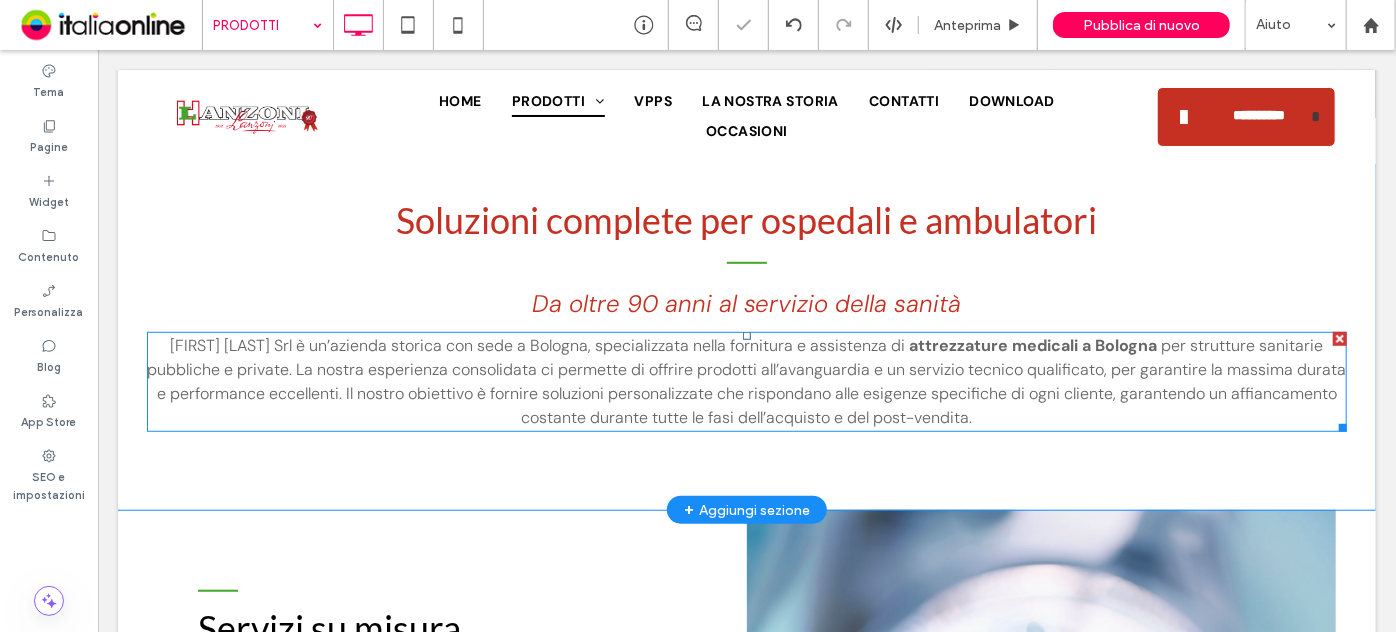 click on "per strutture sanitarie pubbliche e private. La nostra esperienza consolidata ci permette di offrire prodotti all’avanguardia e un servizio tecnico qualificato, per garantire la massima durata e performance eccellenti. Il nostro obiettivo è fornire soluzioni personalizzate che rispondano alle esigenze specifiche di ogni cliente, garantendo un affiancamento costante durante tutte le fasi dell’acquisto e del post-vendita." at bounding box center [746, 380] 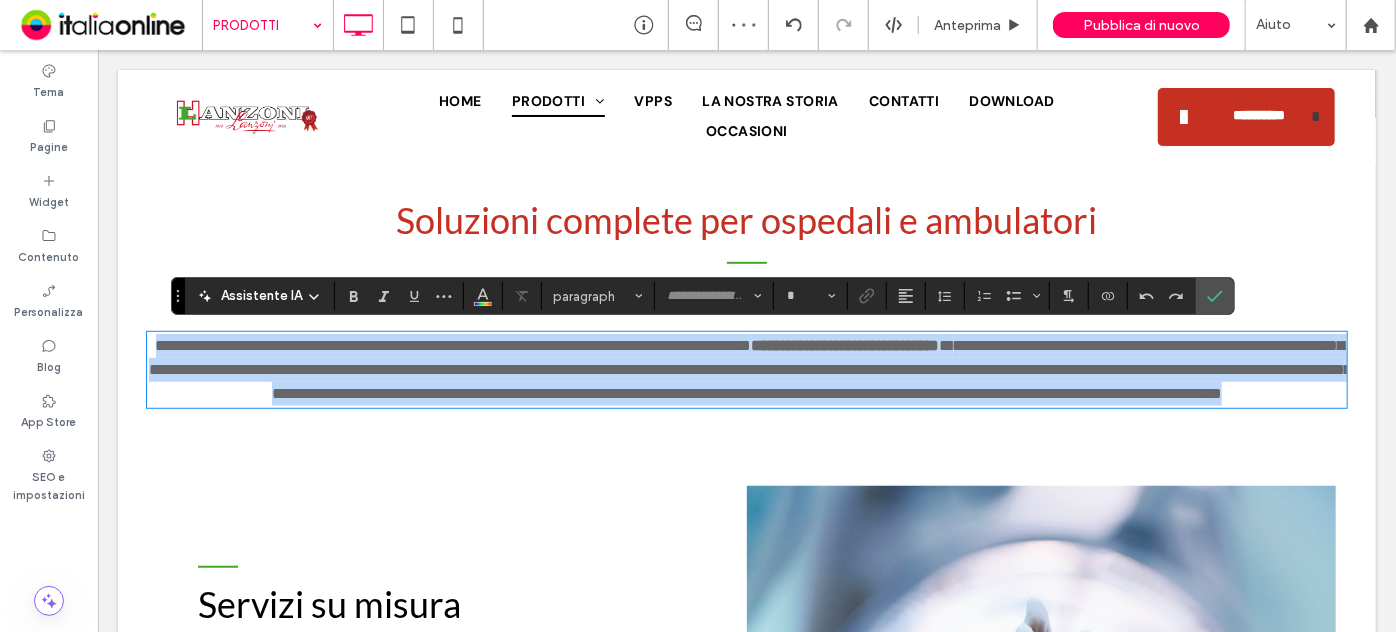 type on "*******" 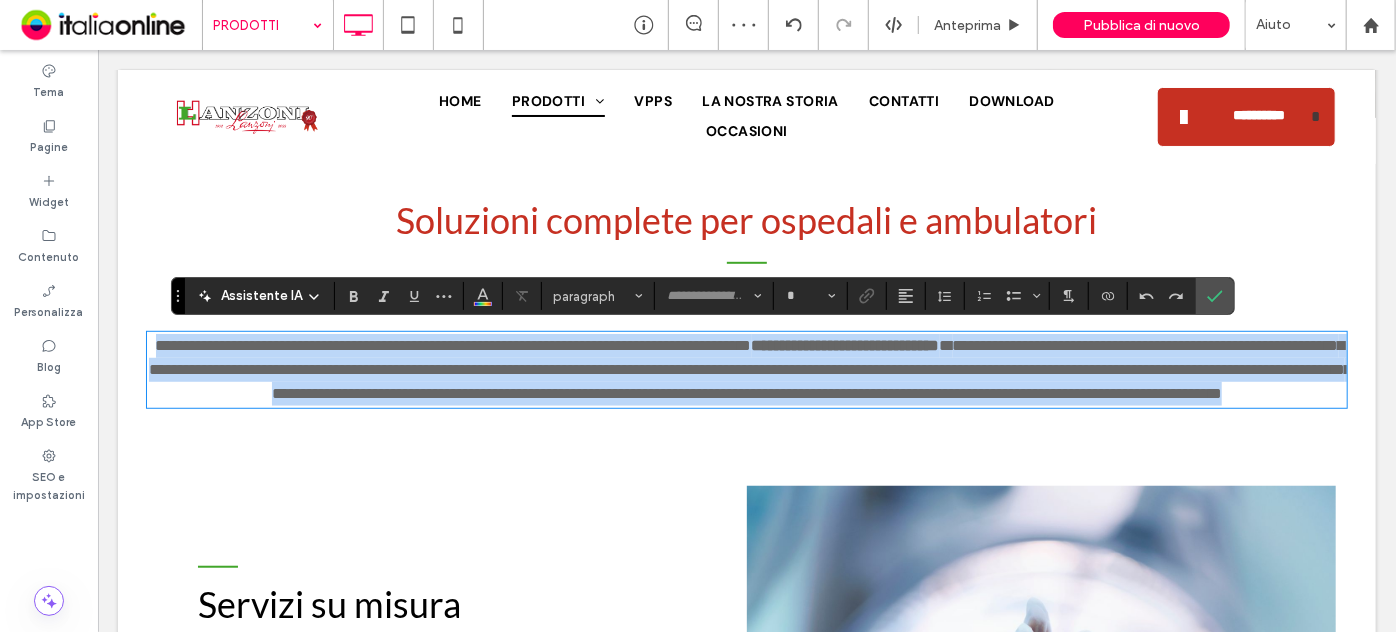 type on "**" 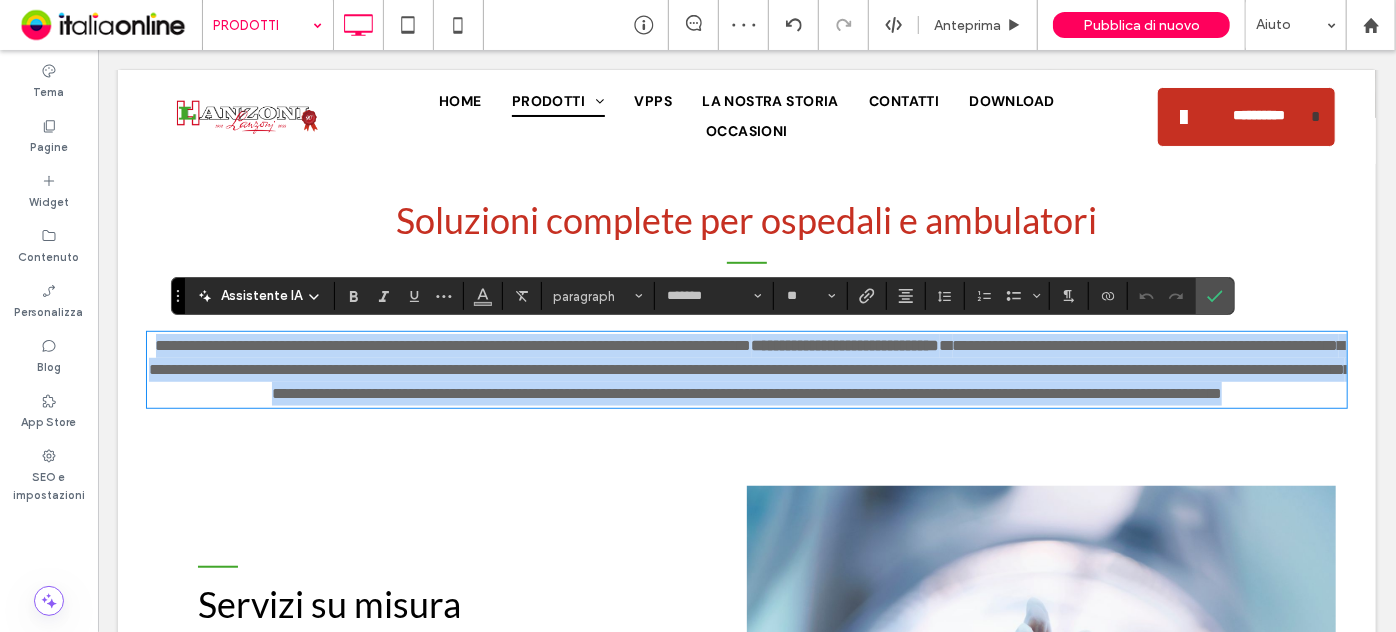 click on "**********" at bounding box center [749, 368] 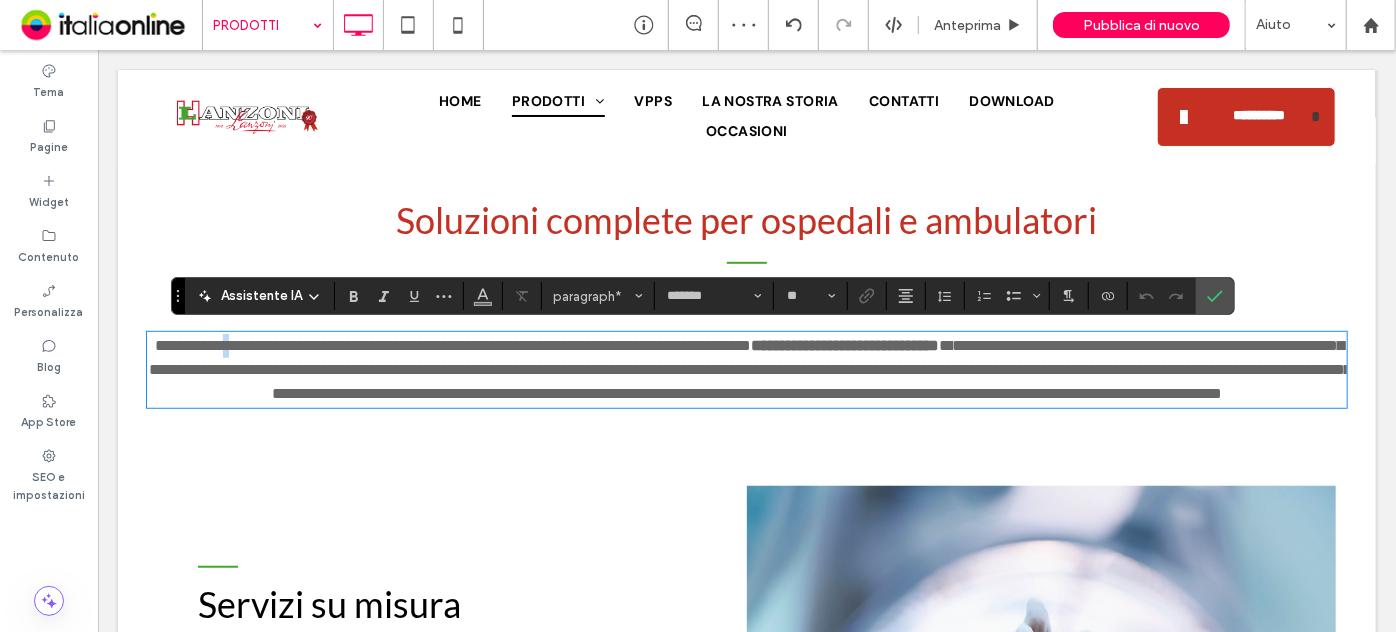 drag, startPoint x: 231, startPoint y: 344, endPoint x: 68, endPoint y: 342, distance: 163.01227 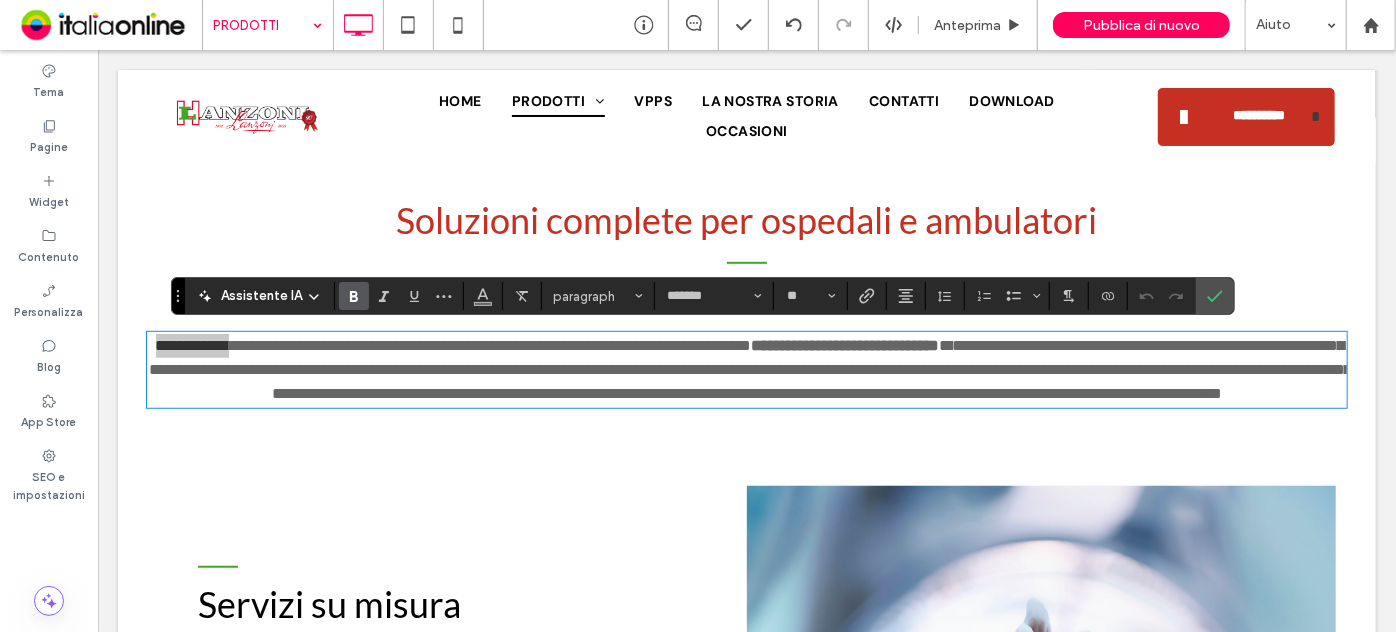 click 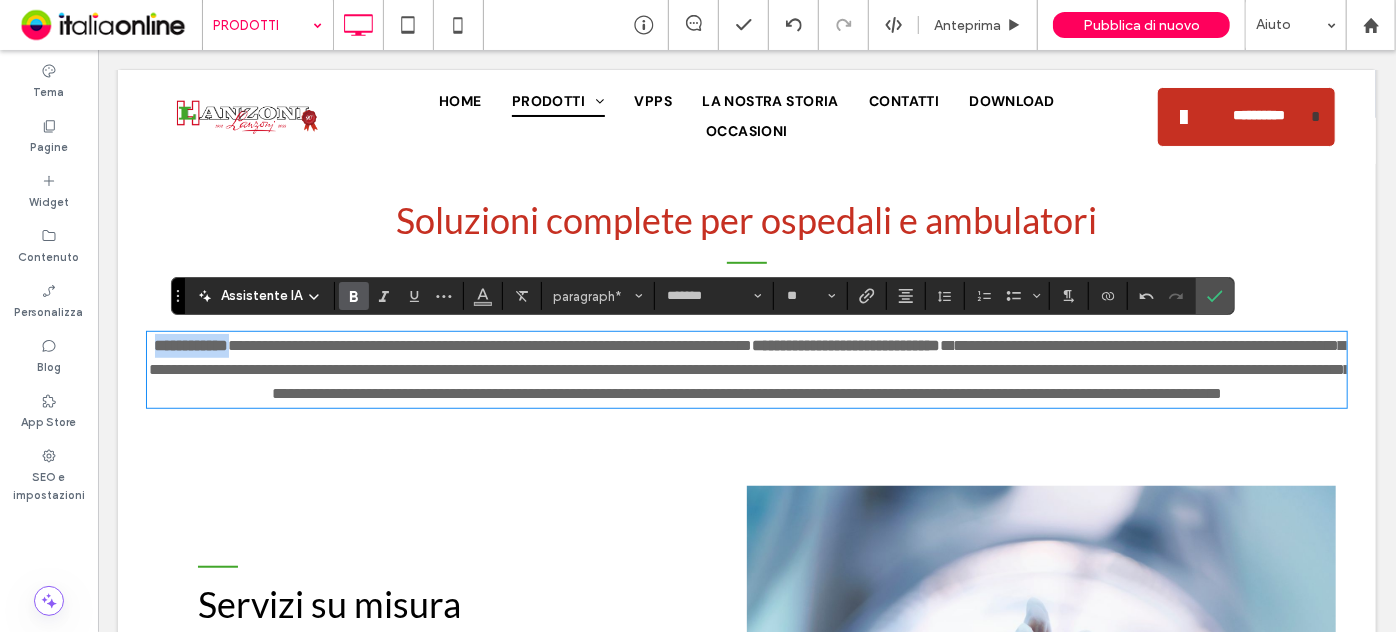 click on "**********" at bounding box center (490, 344) 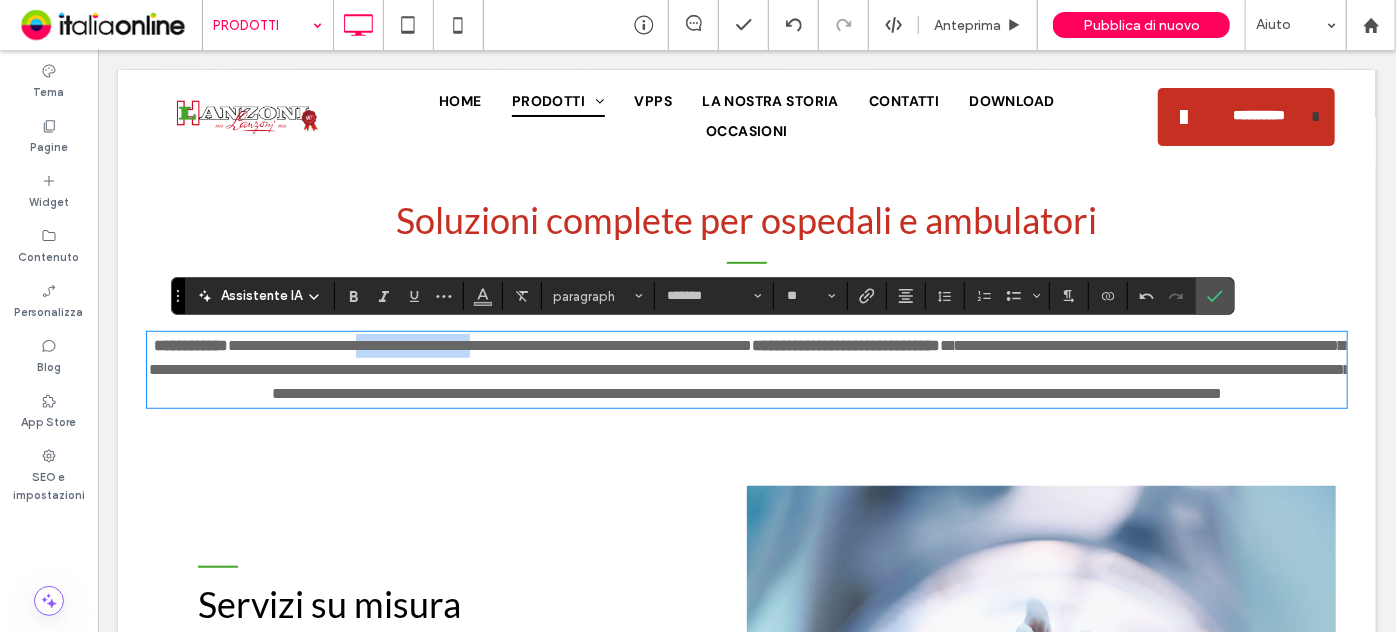 drag, startPoint x: 527, startPoint y: 342, endPoint x: 382, endPoint y: 347, distance: 145.08618 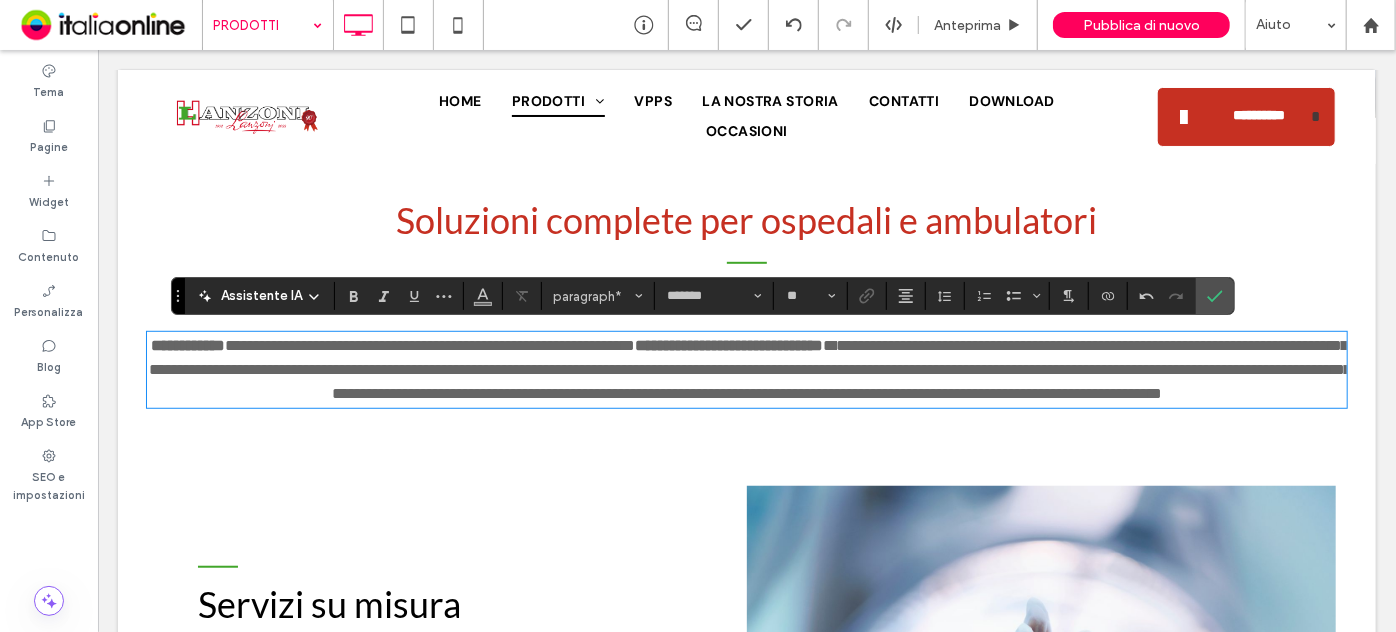 type 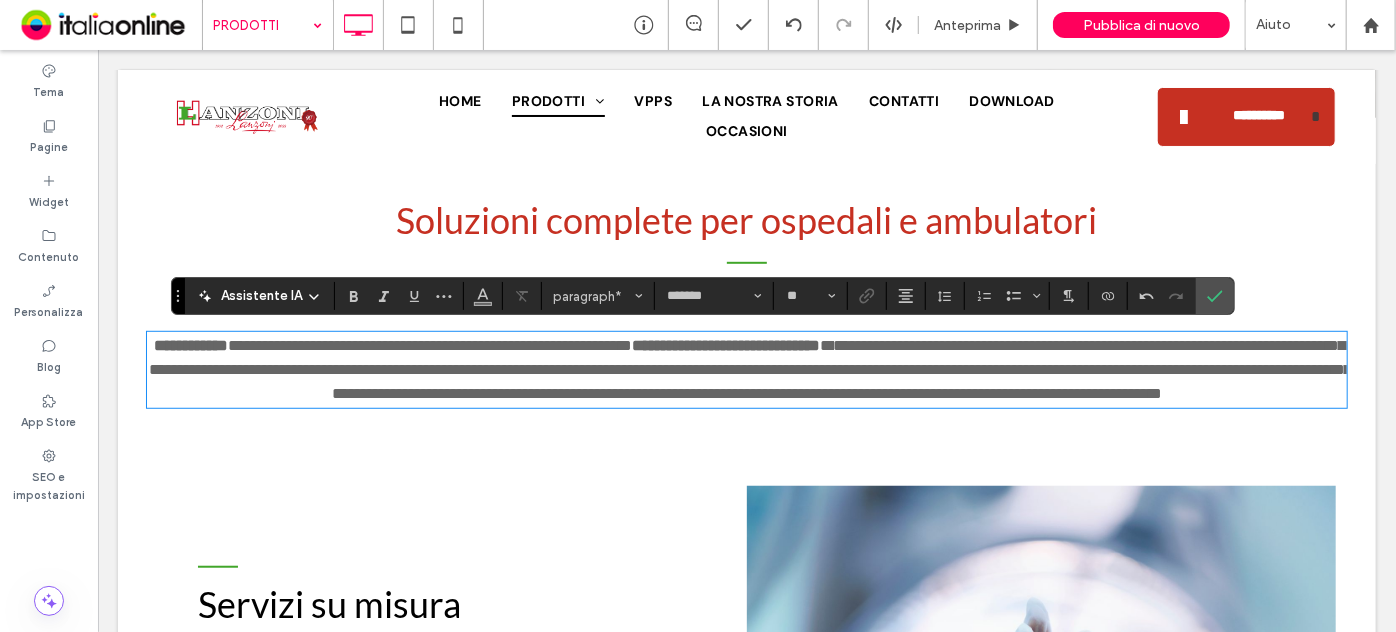 click on "**********" at bounding box center [749, 368] 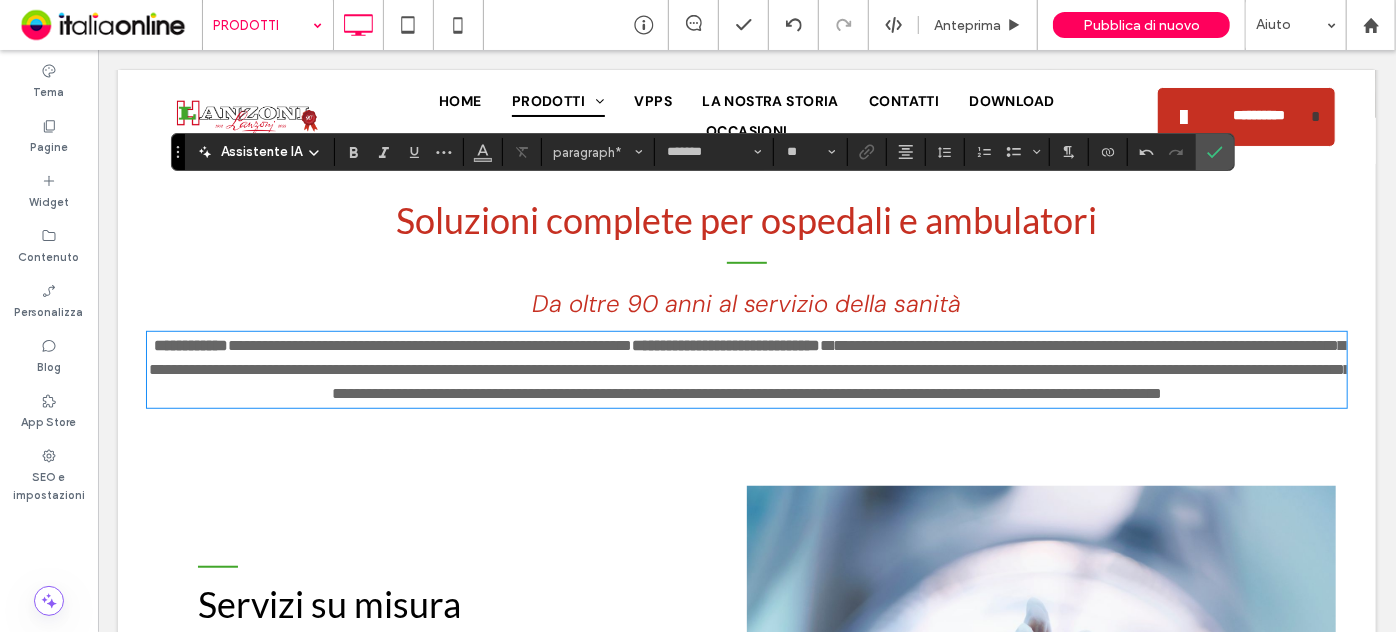 scroll, scrollTop: 727, scrollLeft: 0, axis: vertical 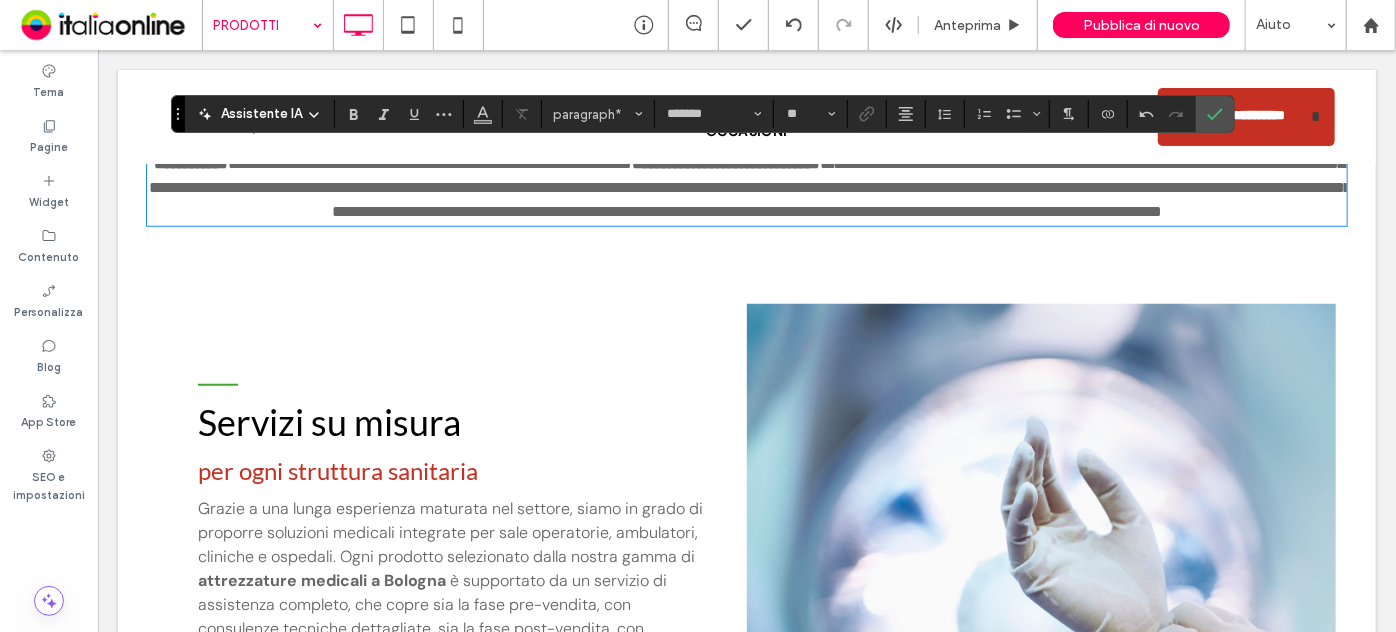 click on "**********" at bounding box center [749, 186] 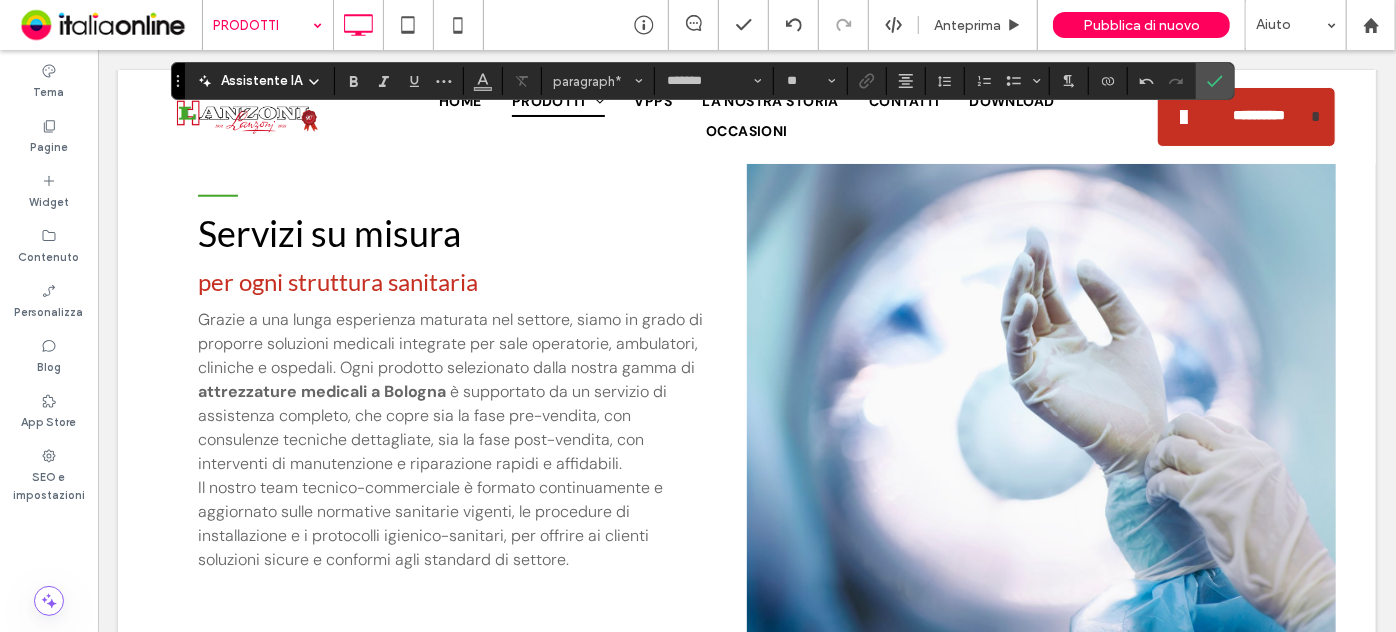 scroll, scrollTop: 909, scrollLeft: 0, axis: vertical 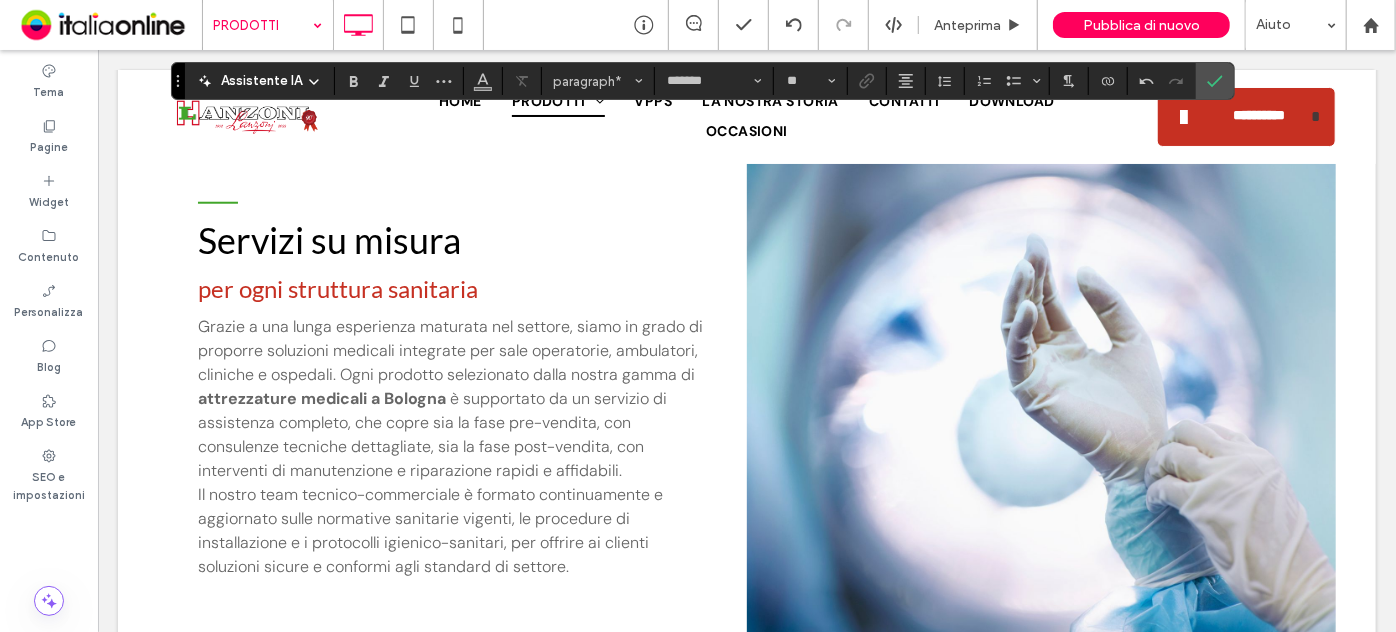 click on "Servizi su misura" at bounding box center (328, 239) 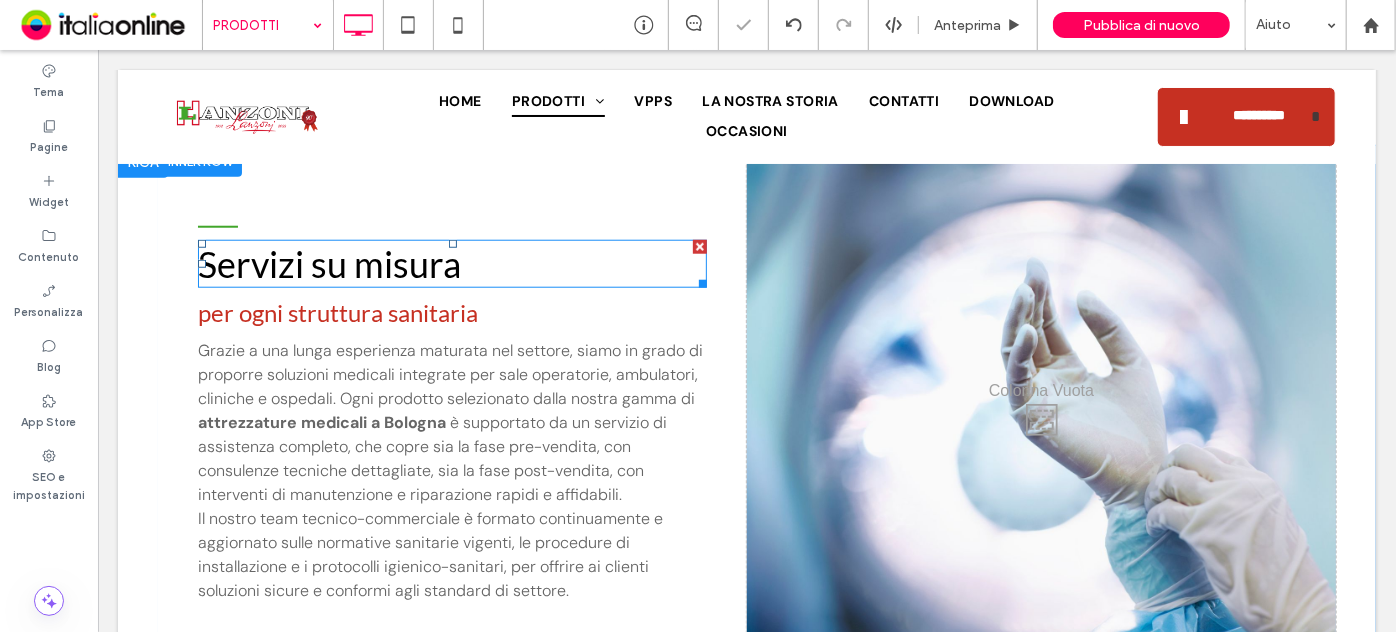 click on "Servizi su misura" at bounding box center (328, 263) 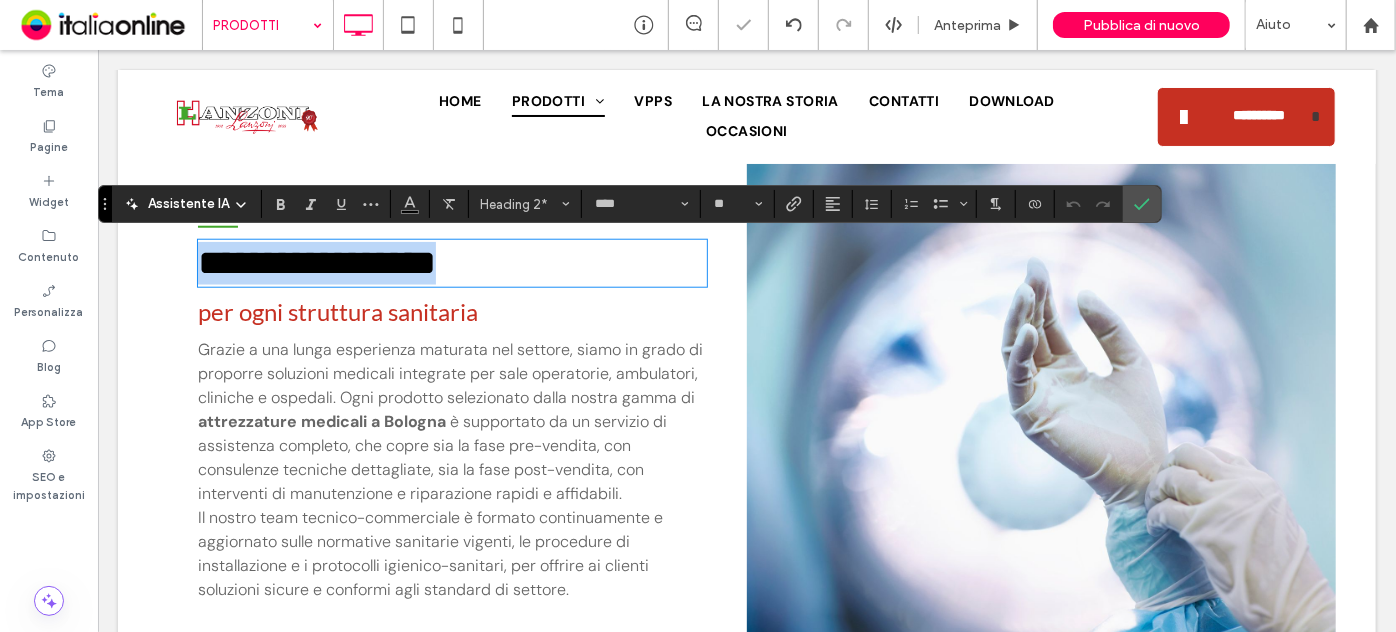 click on "**********" at bounding box center [451, 262] 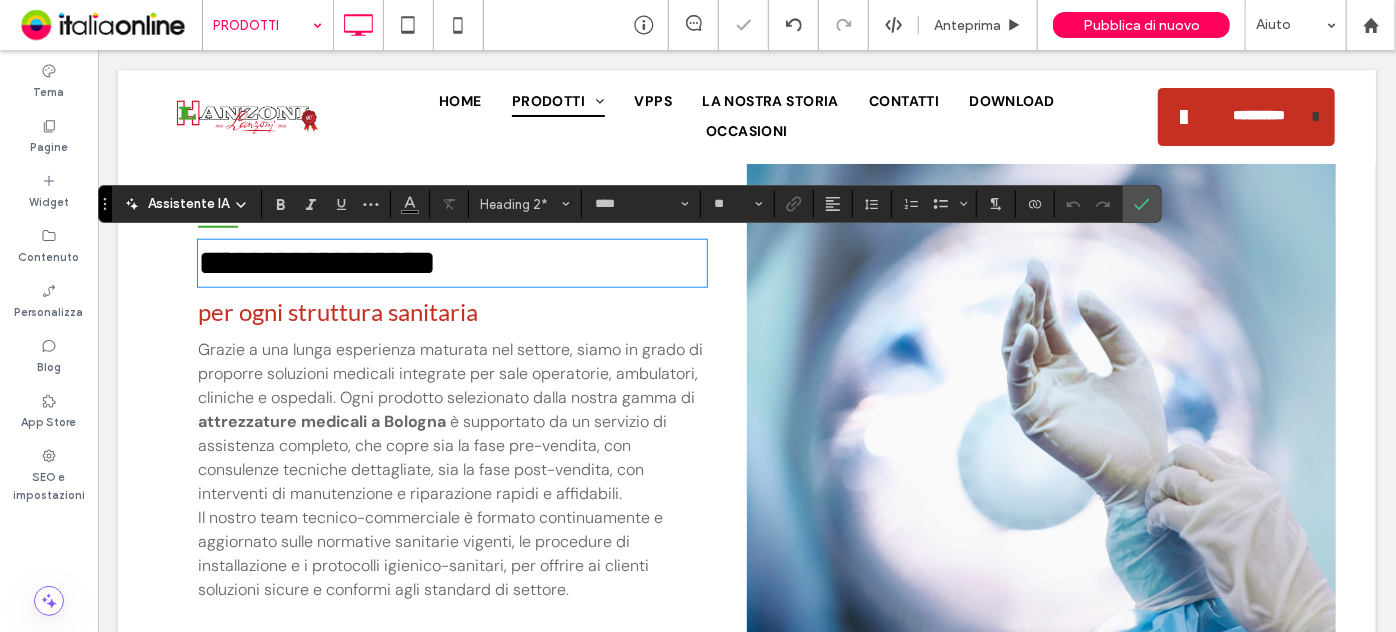 click on "per ogni struttura sanitaria" at bounding box center (337, 310) 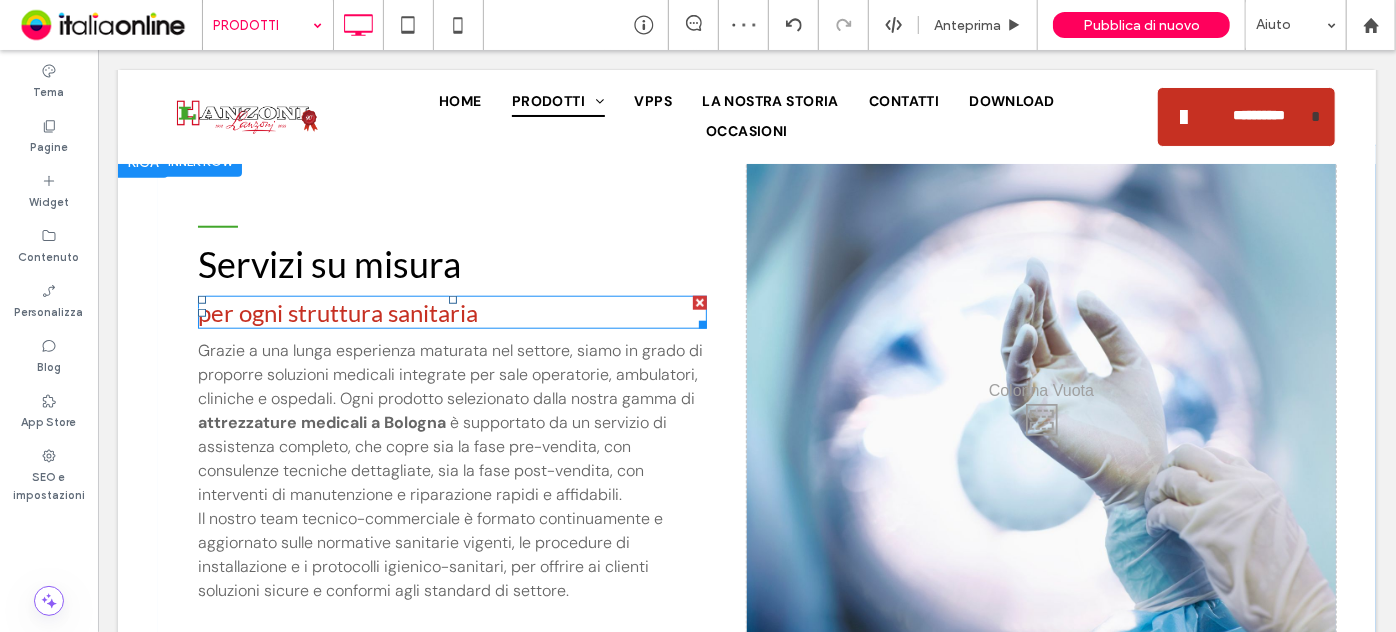 click on "per ogni struttura sanitaria" at bounding box center [337, 311] 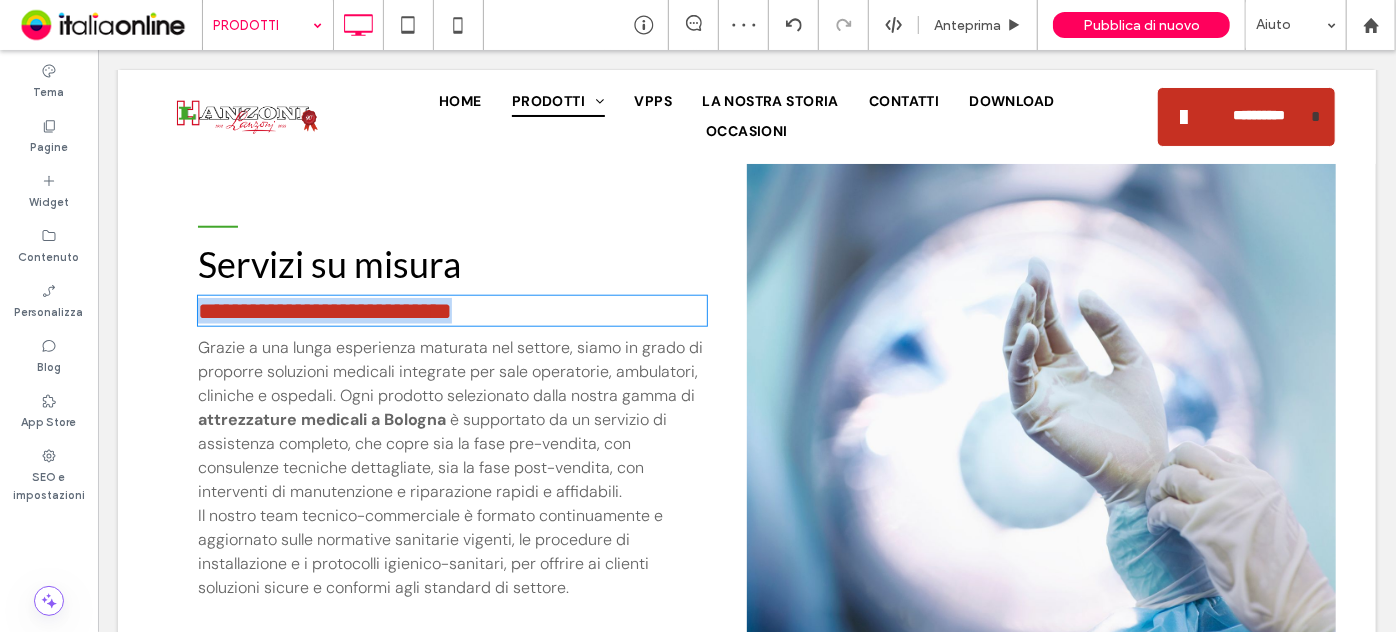 type on "****" 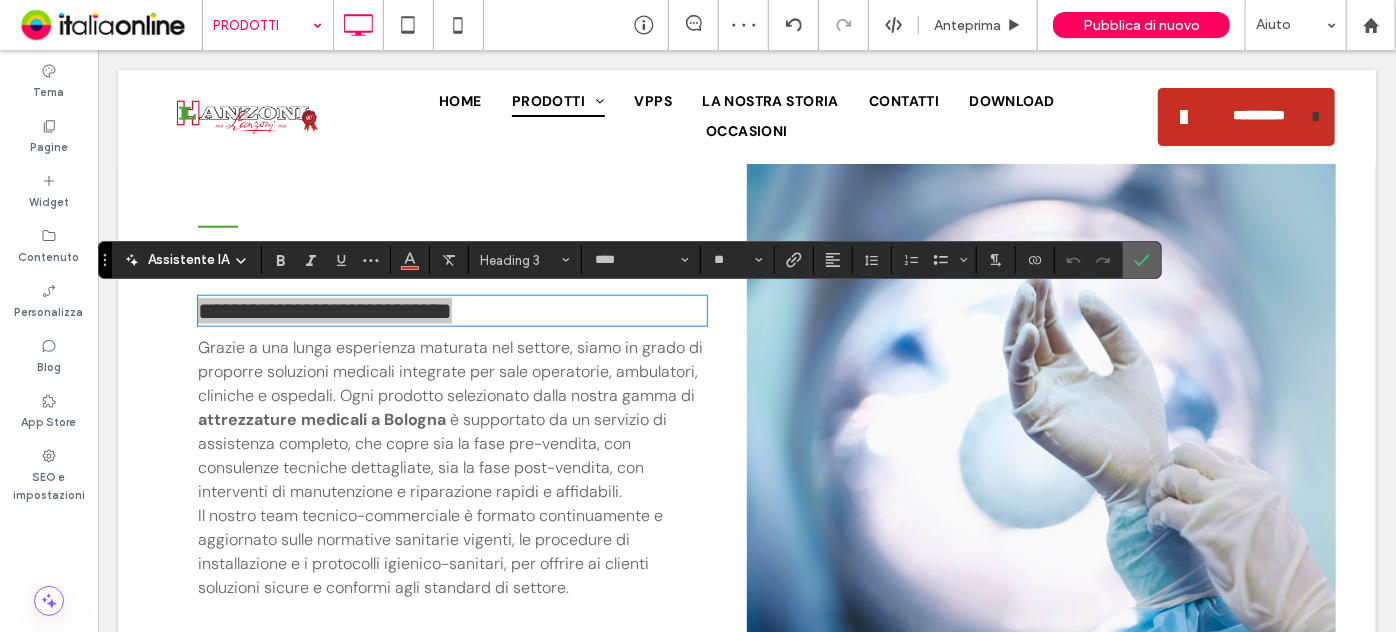 click at bounding box center (1138, 260) 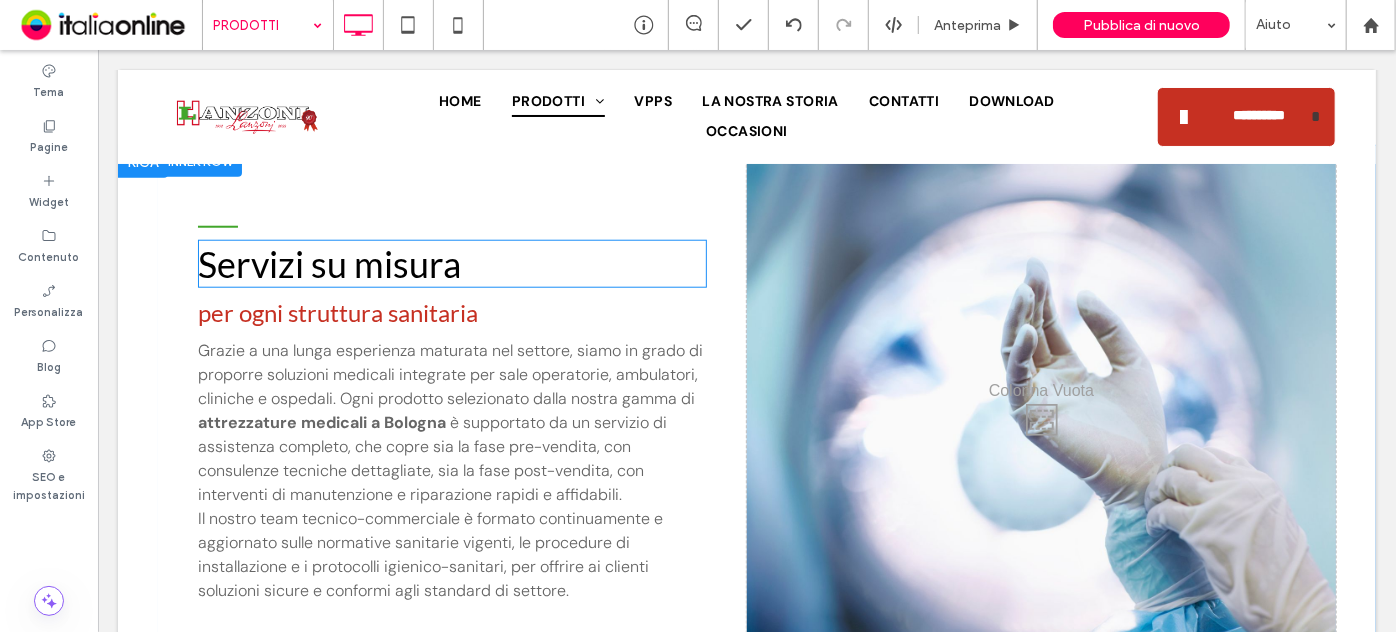 click on "Servizi su misura" at bounding box center [328, 263] 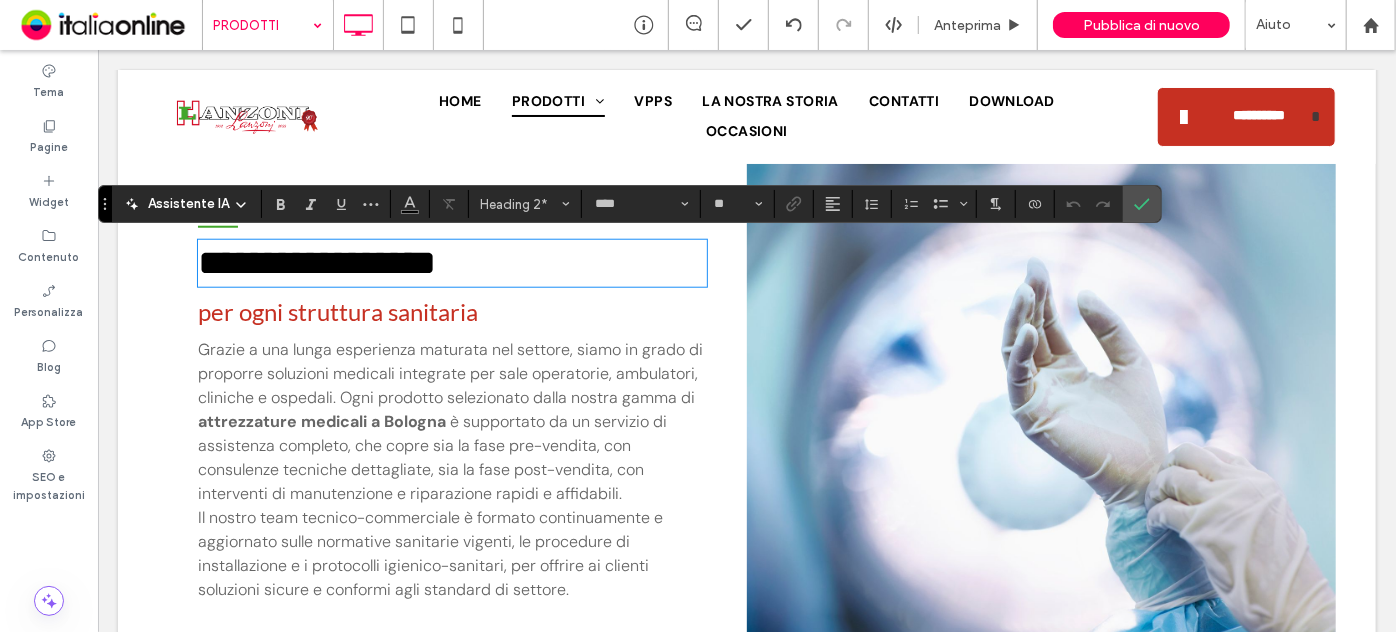 click on "per ogni struttura sanitaria" at bounding box center (337, 310) 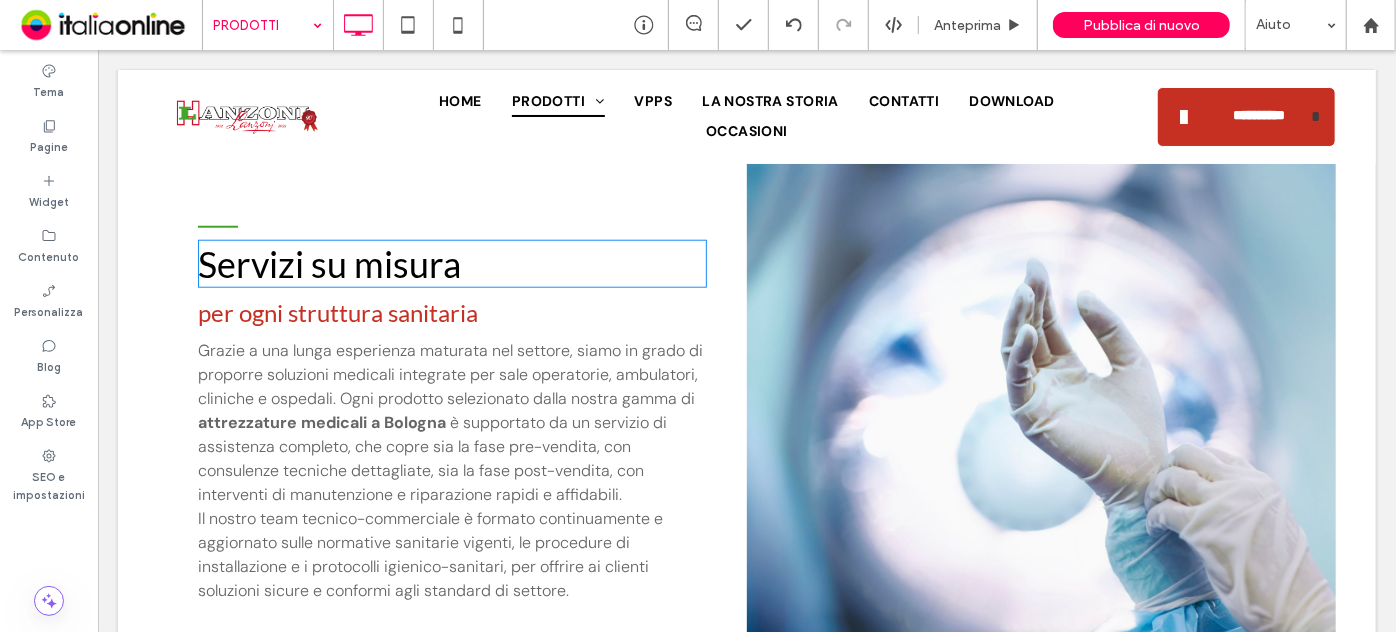 click on "Servizi su misura" at bounding box center [328, 263] 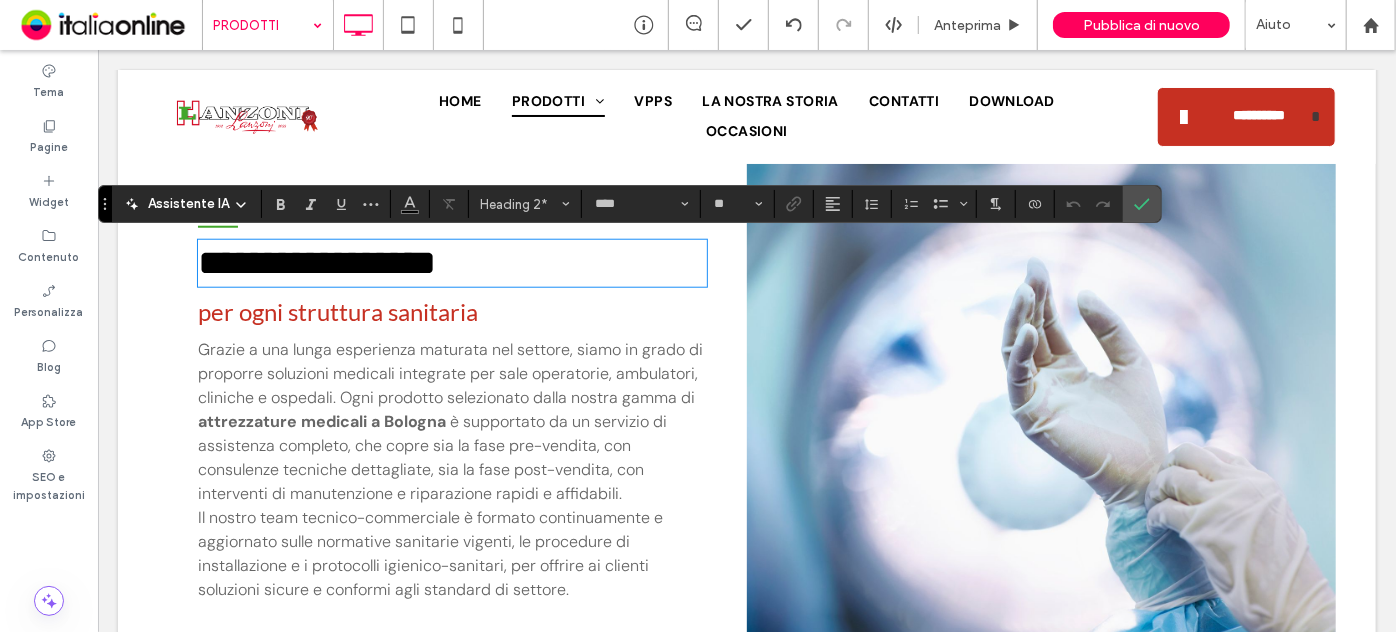 type 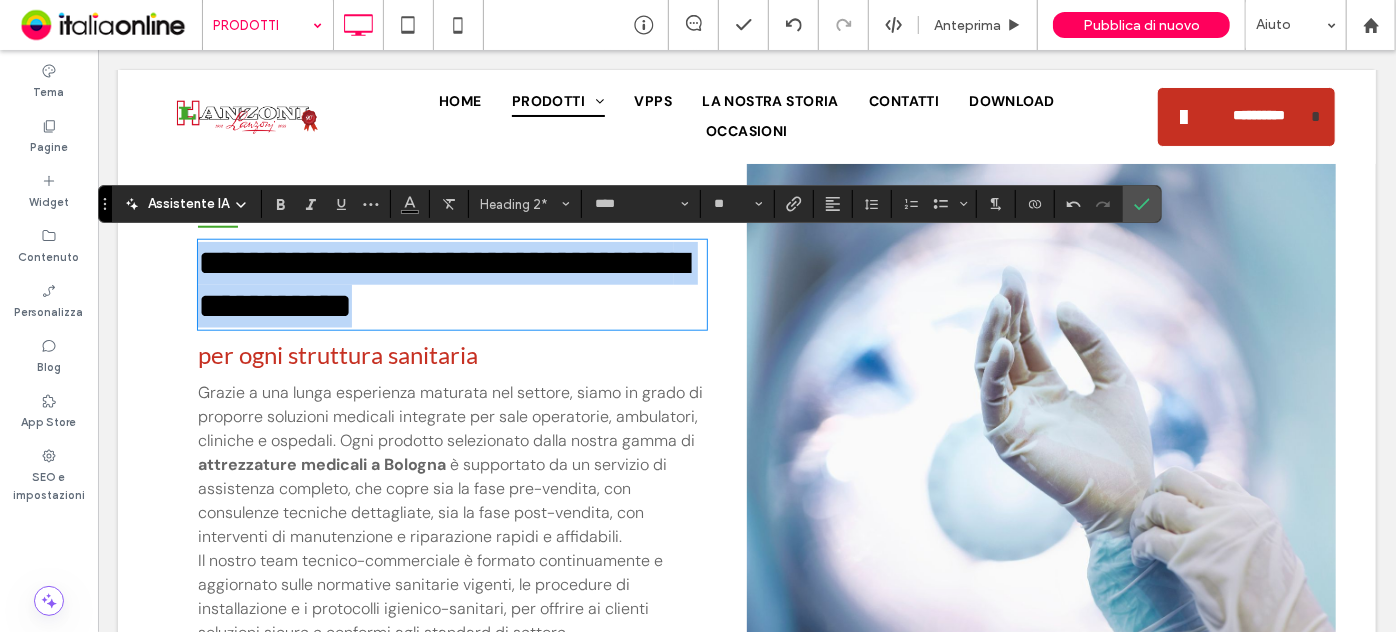 drag, startPoint x: 220, startPoint y: 243, endPoint x: 174, endPoint y: 240, distance: 46.09772 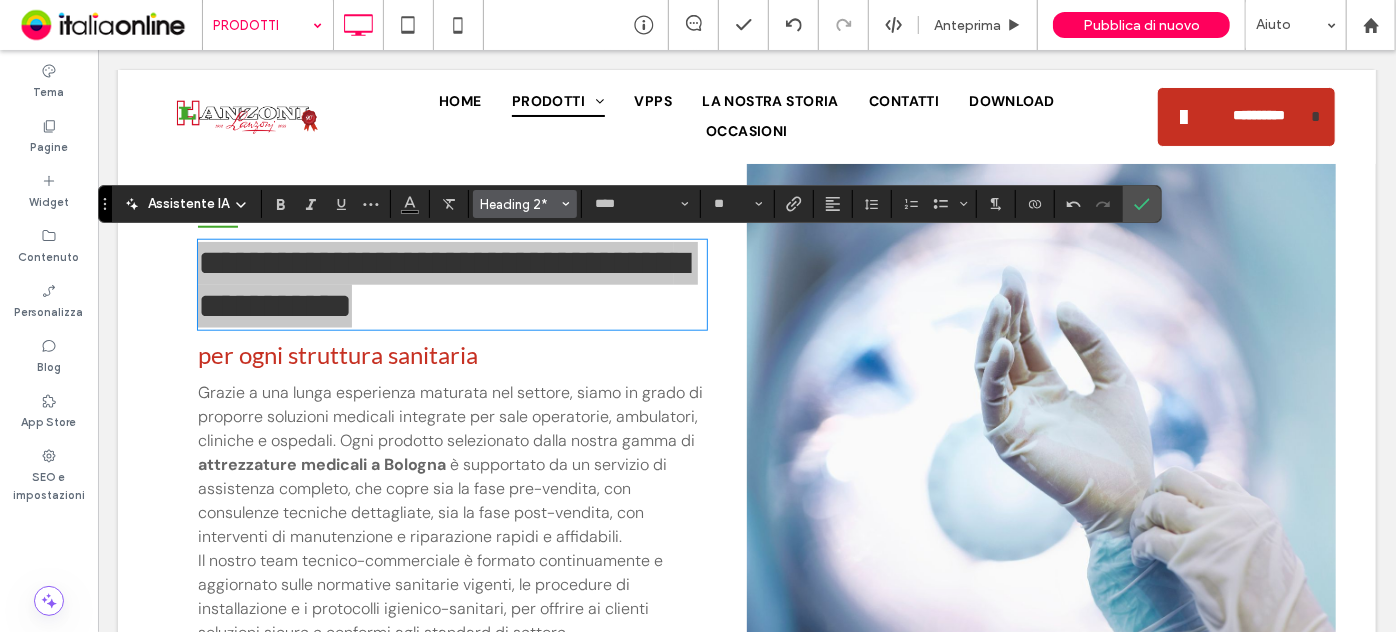 click on "Heading 2*" at bounding box center (525, 204) 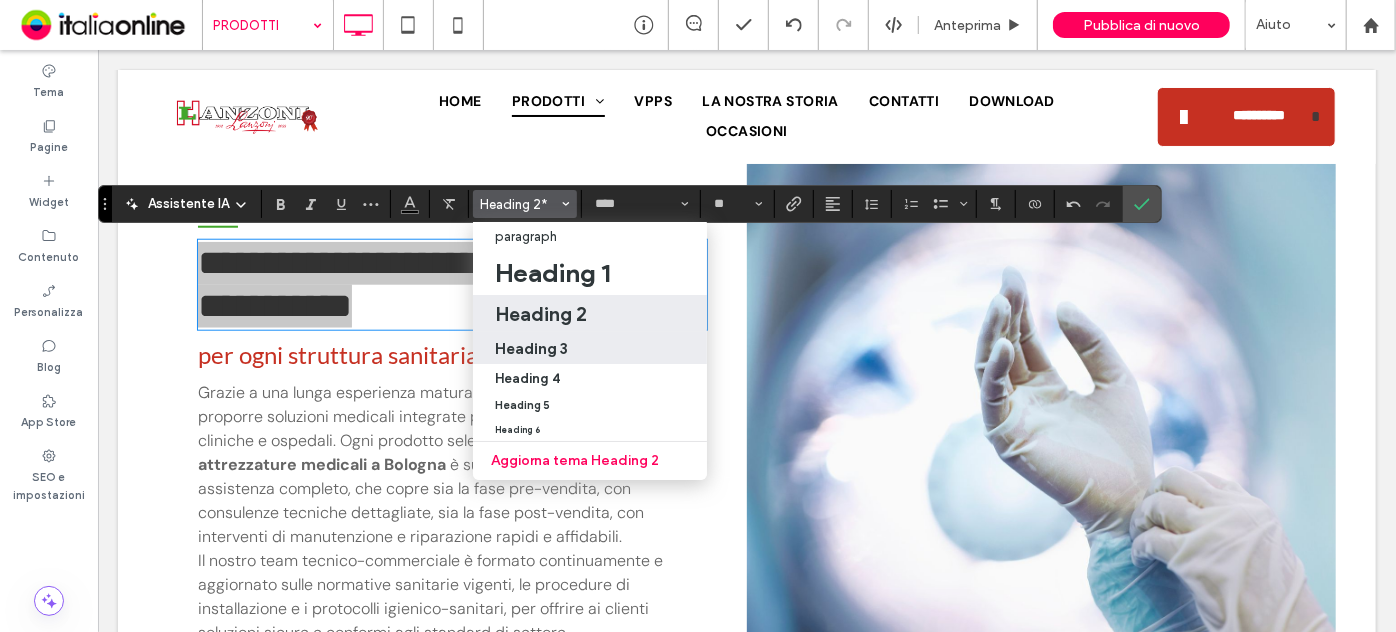 click on "Heading 3" at bounding box center [531, 348] 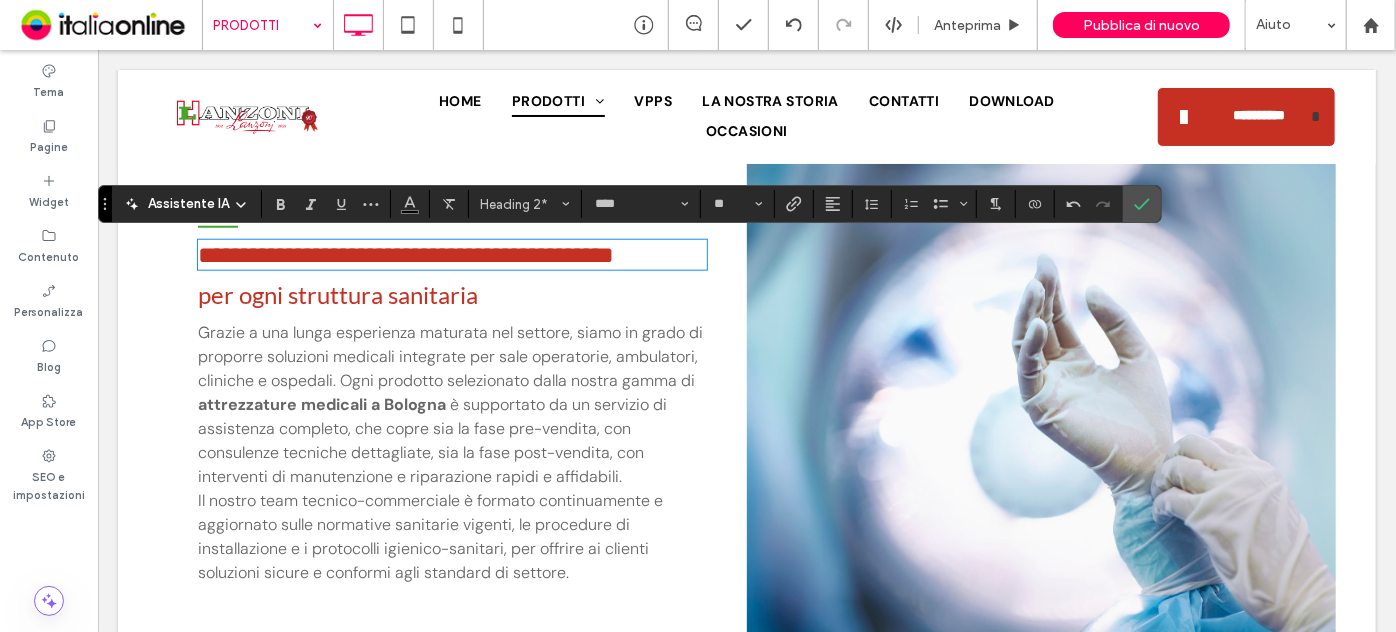 type on "**" 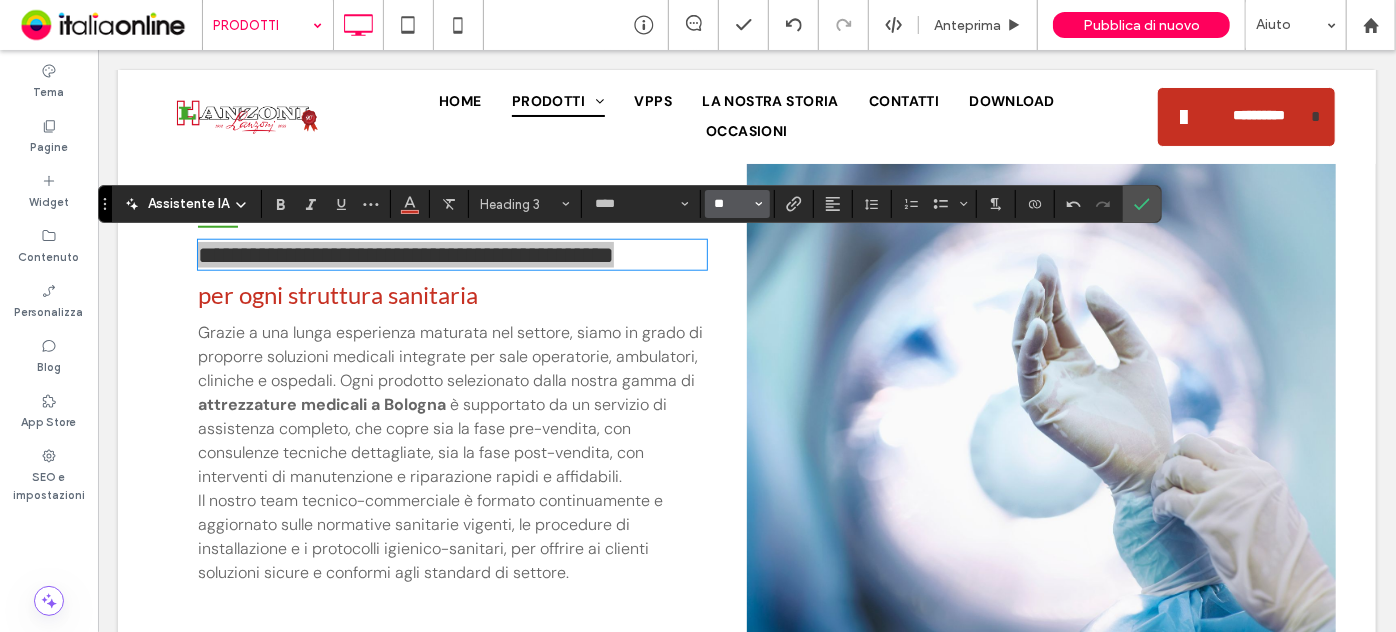 click on "**" at bounding box center [731, 204] 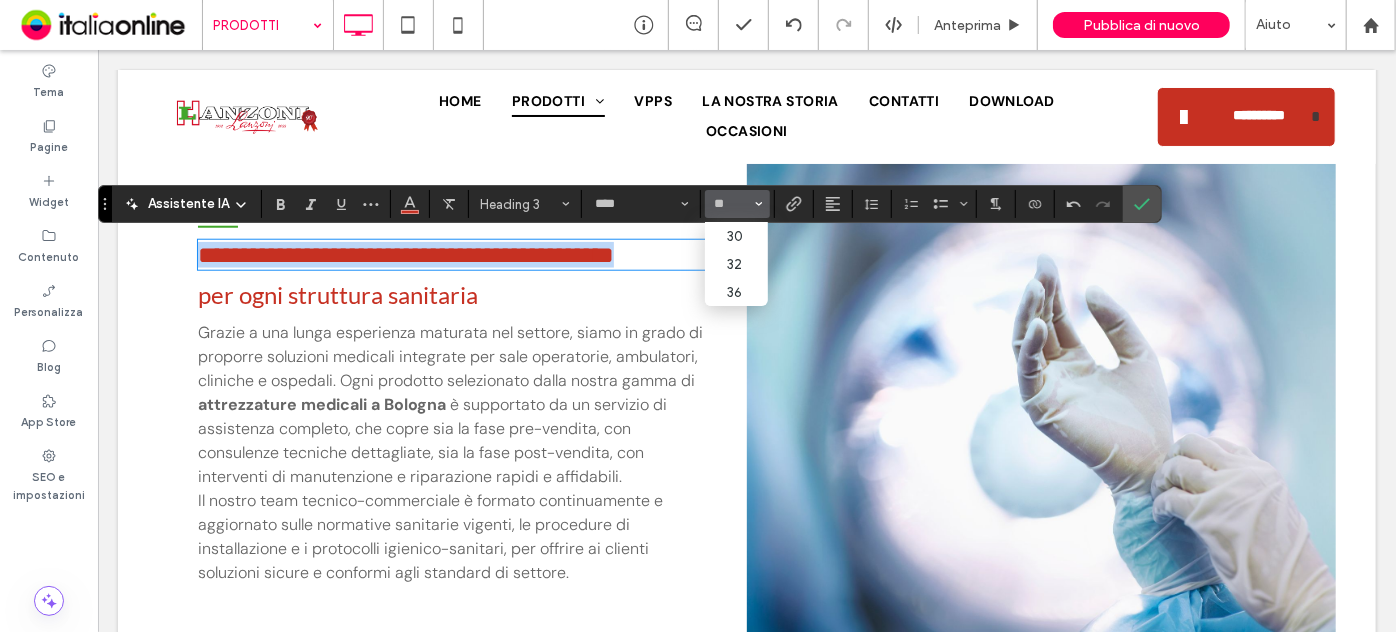type on "**" 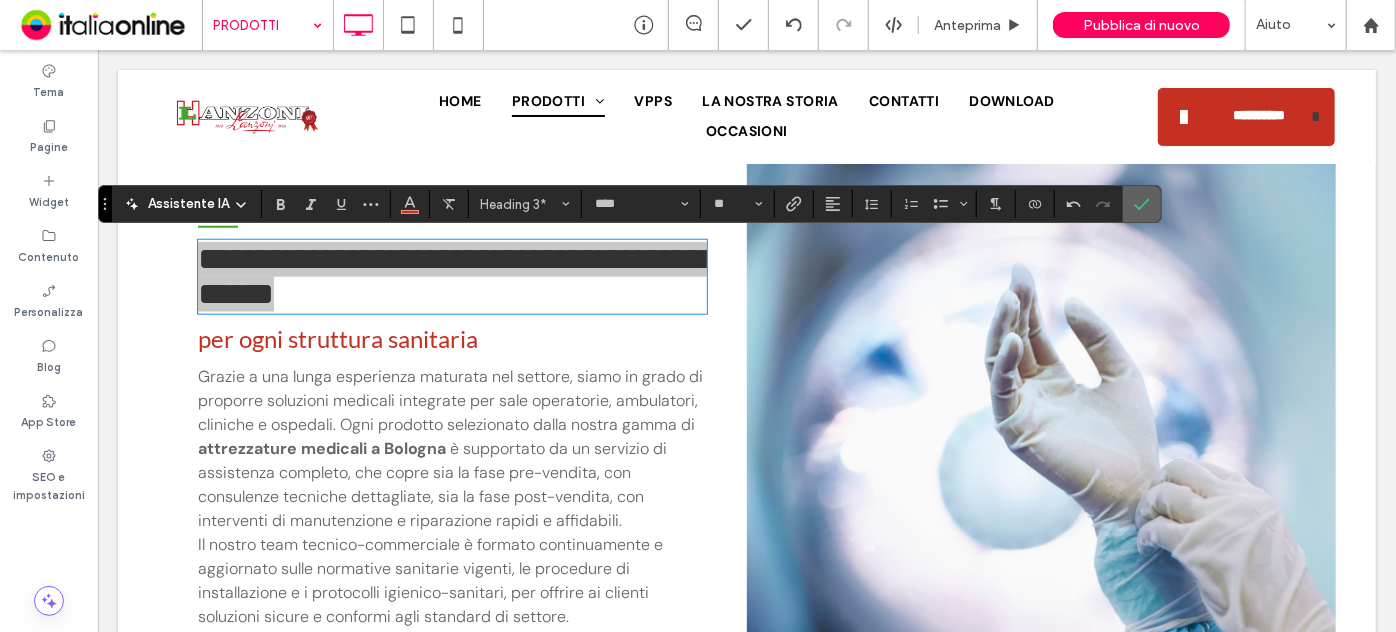 click 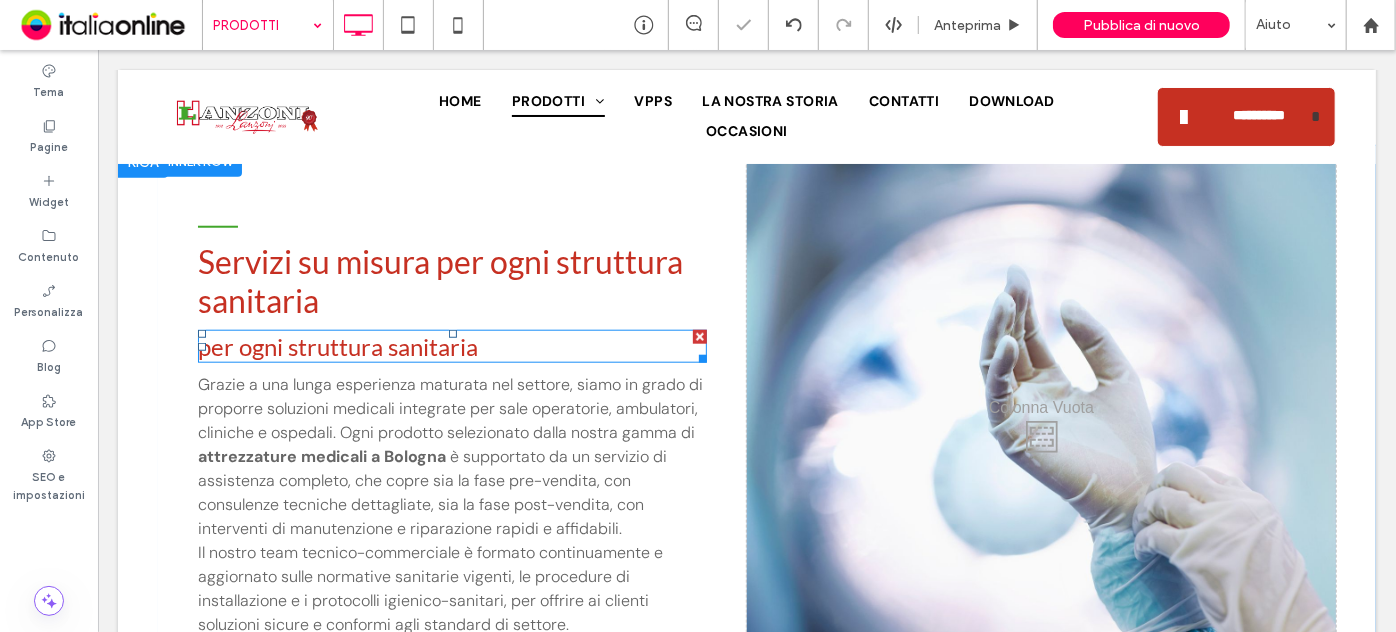 click at bounding box center (699, 336) 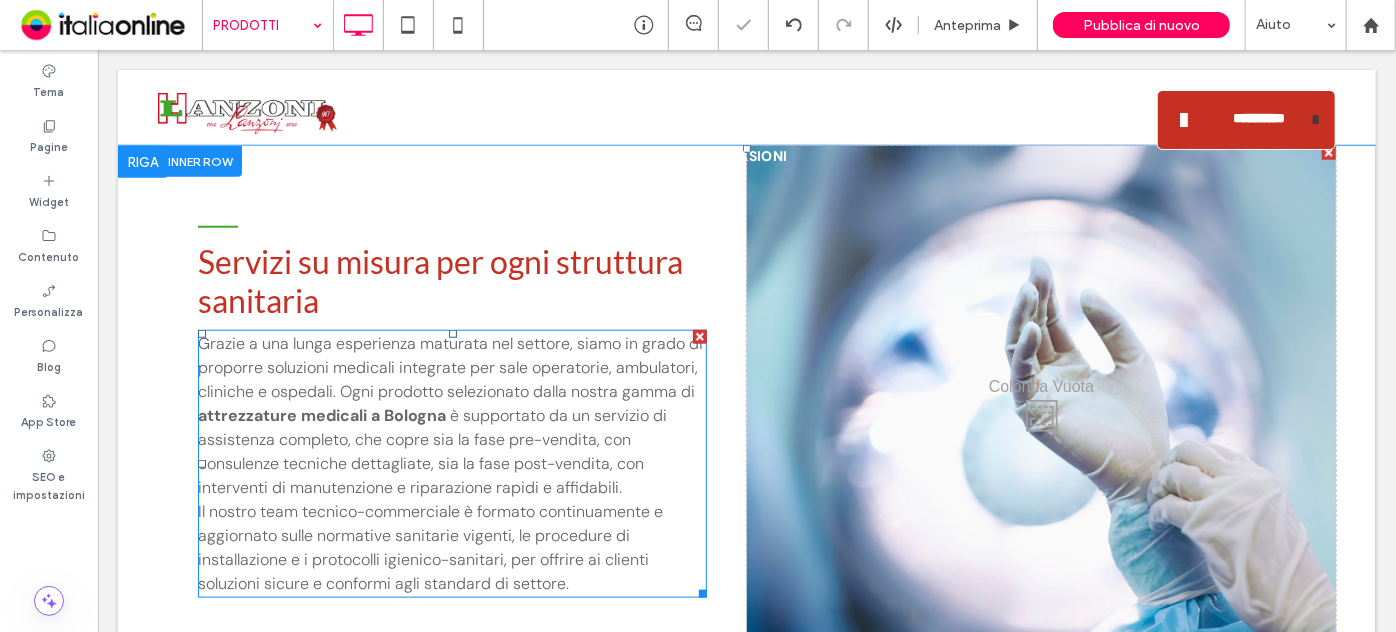 click on "Grazie a una lunga esperienza maturata nel settore, siamo in grado di proporre soluzioni medicali integrate per sale operatorie, ambulatori, cliniche e ospedali. Ogni prodotto selezionato dalla nostra gamma di" at bounding box center (449, 366) 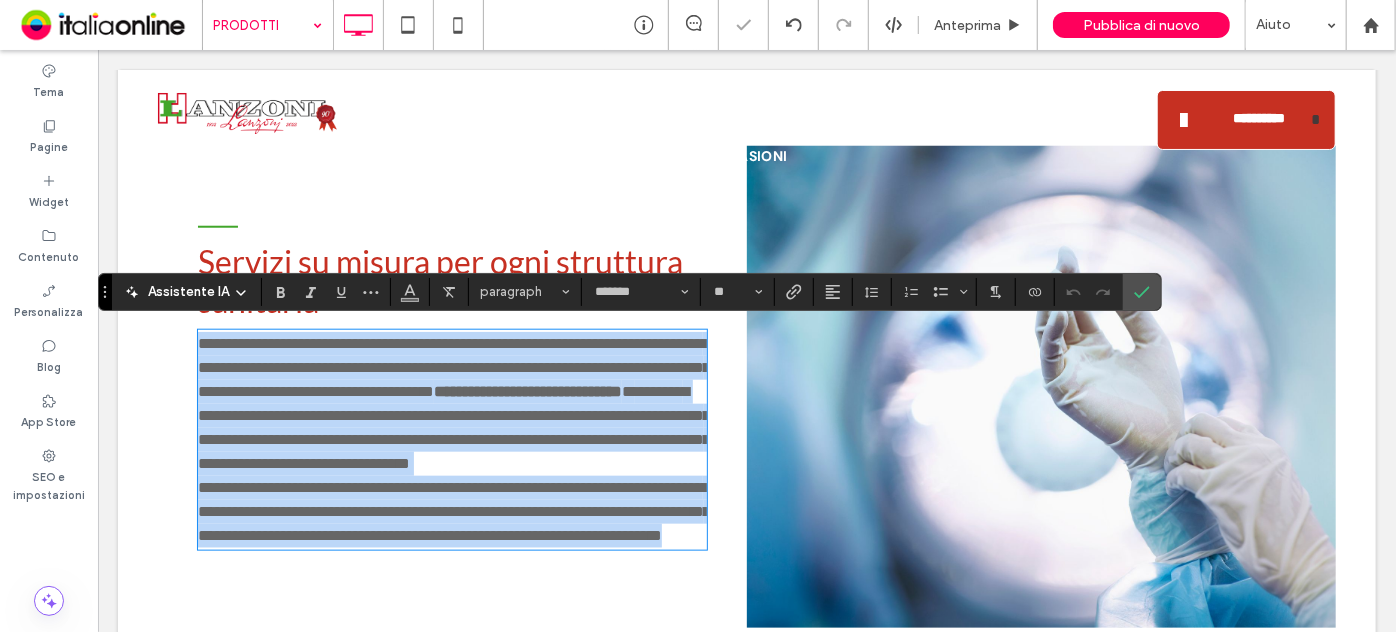 drag, startPoint x: 402, startPoint y: 382, endPoint x: 423, endPoint y: 382, distance: 21 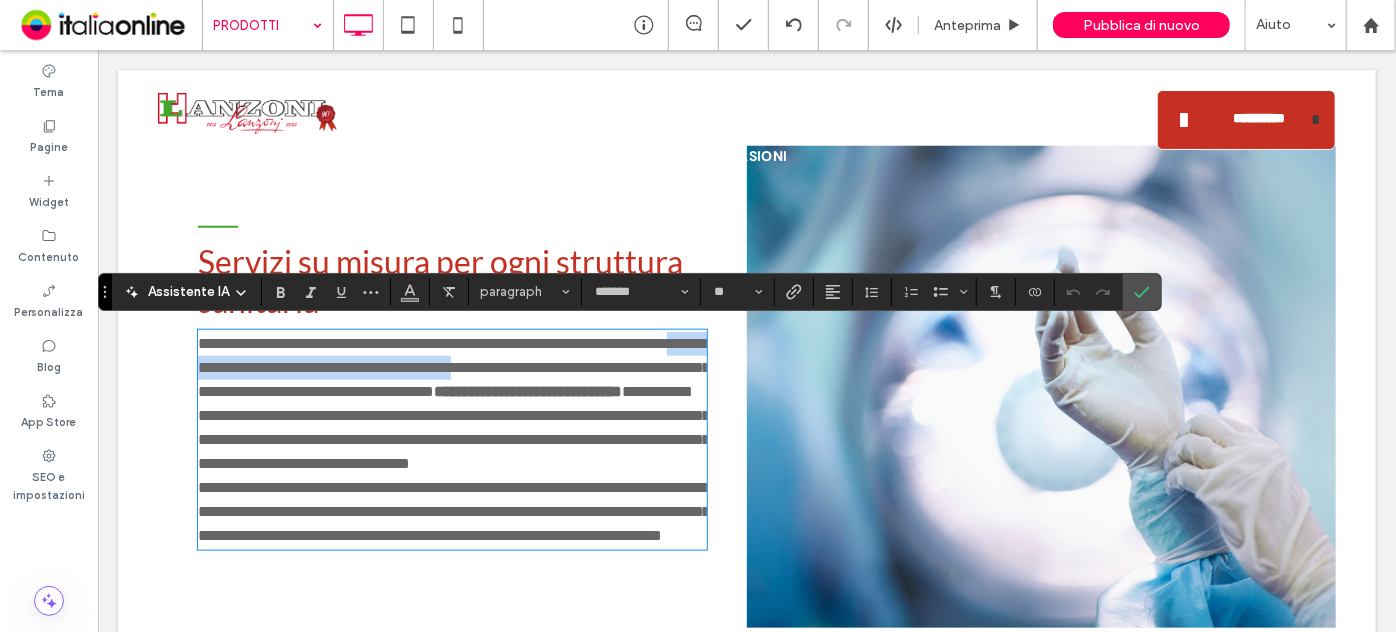 drag, startPoint x: 263, startPoint y: 360, endPoint x: 604, endPoint y: 358, distance: 341.00586 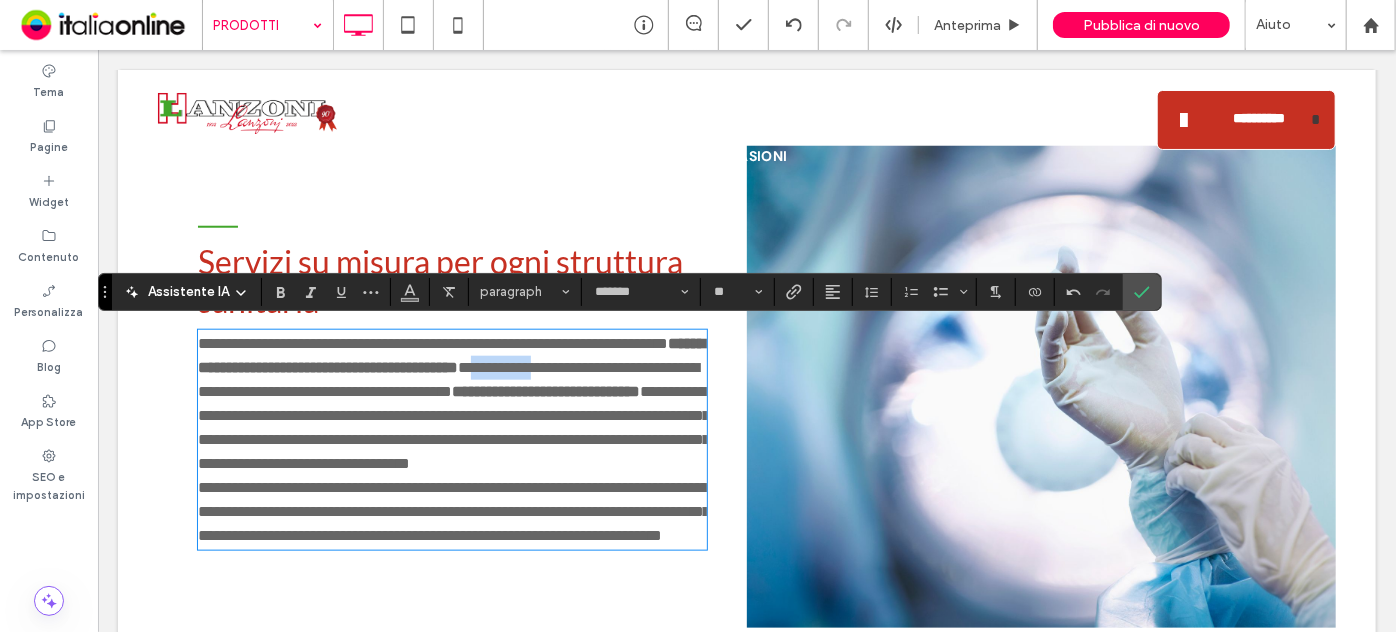 drag, startPoint x: 274, startPoint y: 388, endPoint x: 179, endPoint y: 393, distance: 95.131485 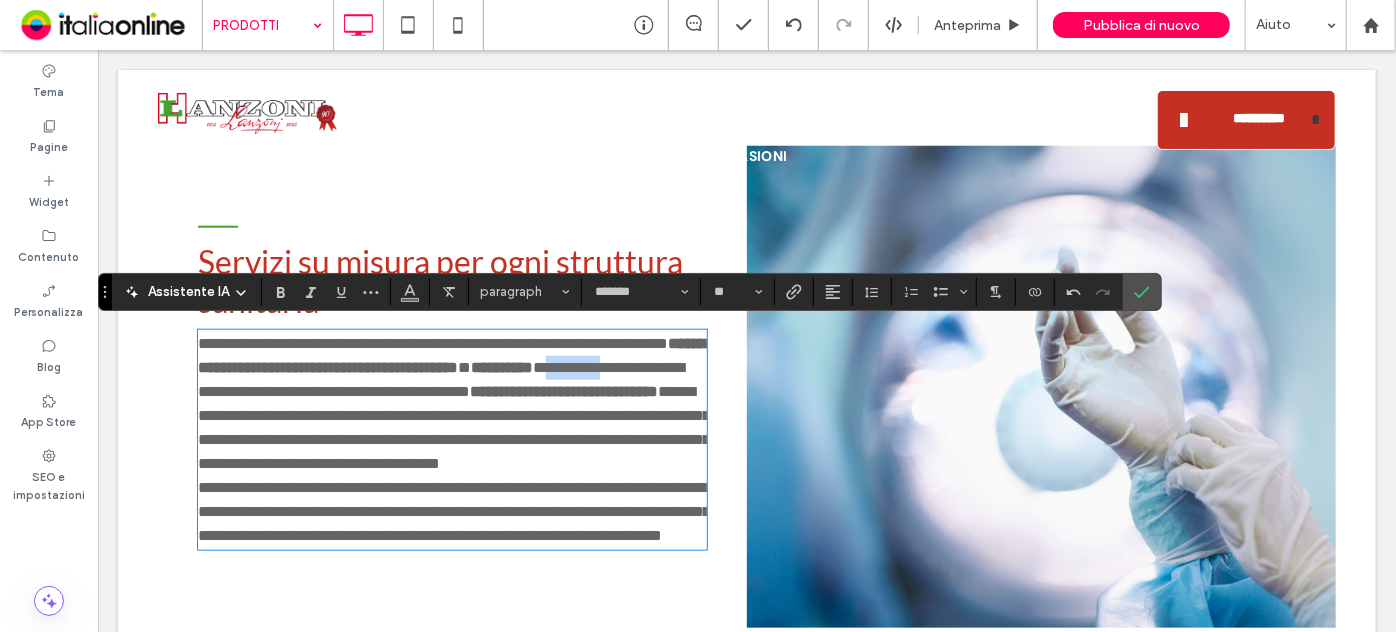 drag, startPoint x: 291, startPoint y: 385, endPoint x: 350, endPoint y: 382, distance: 59.07622 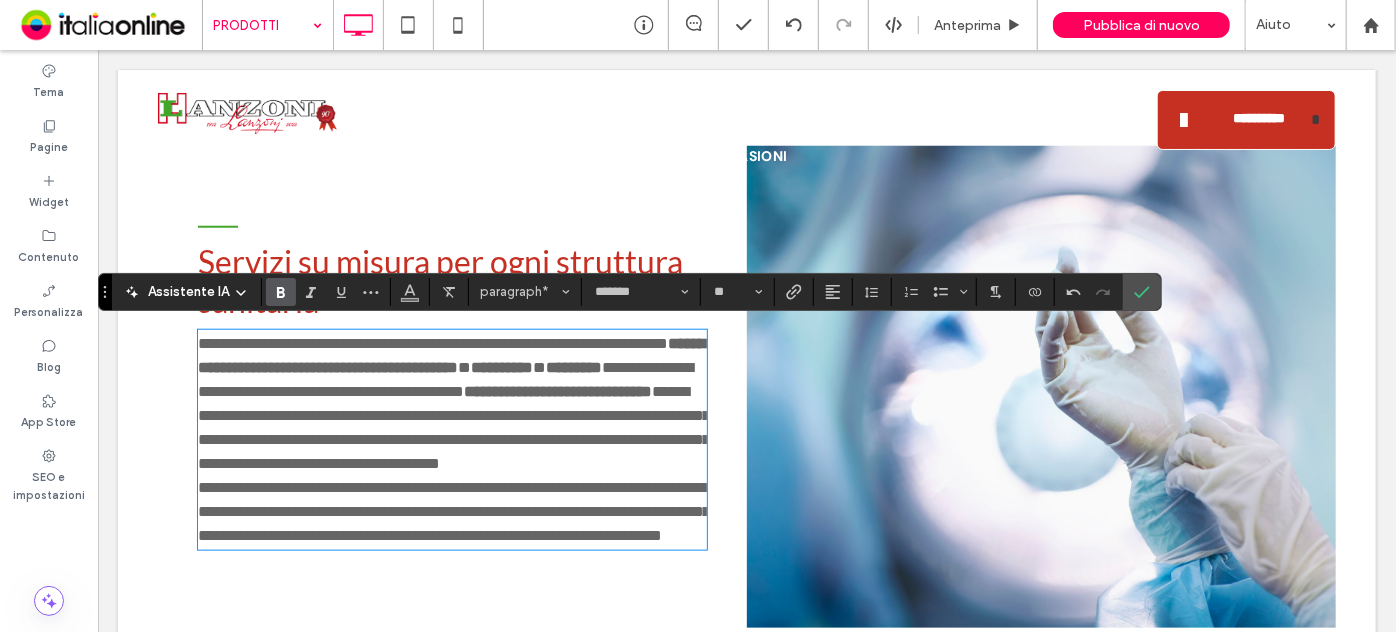 click on "**********" at bounding box center [444, 378] 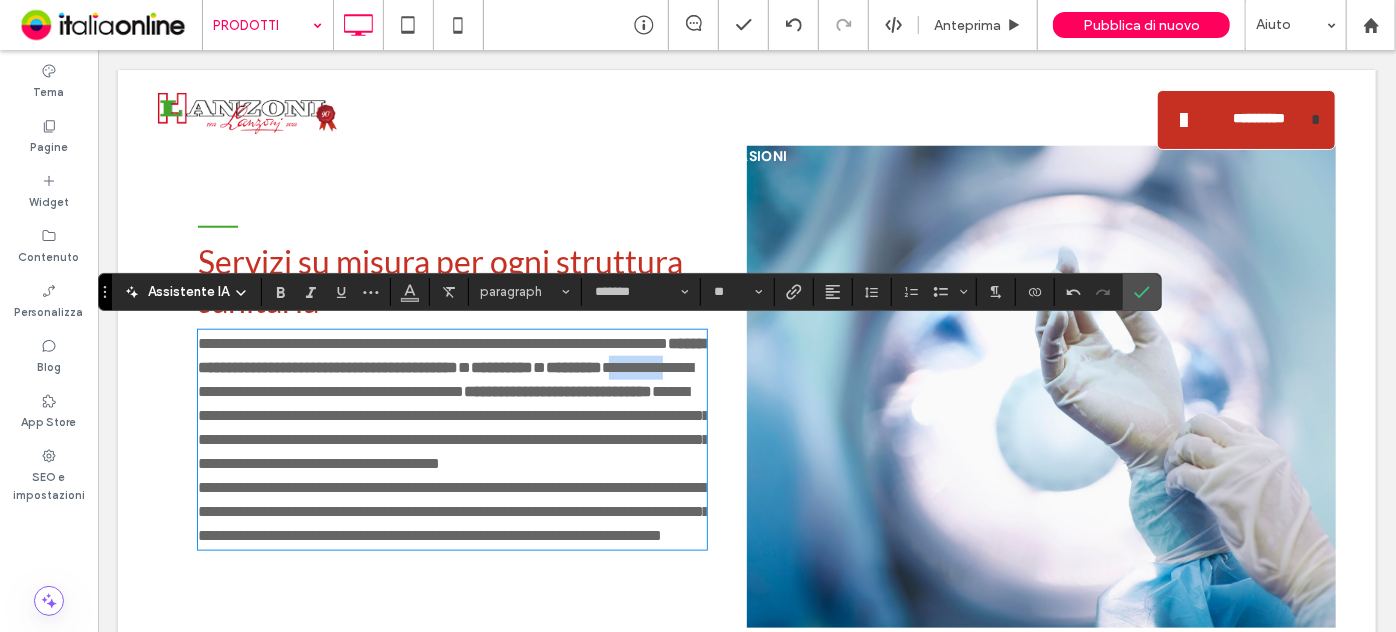 drag, startPoint x: 363, startPoint y: 392, endPoint x: 430, endPoint y: 393, distance: 67.00746 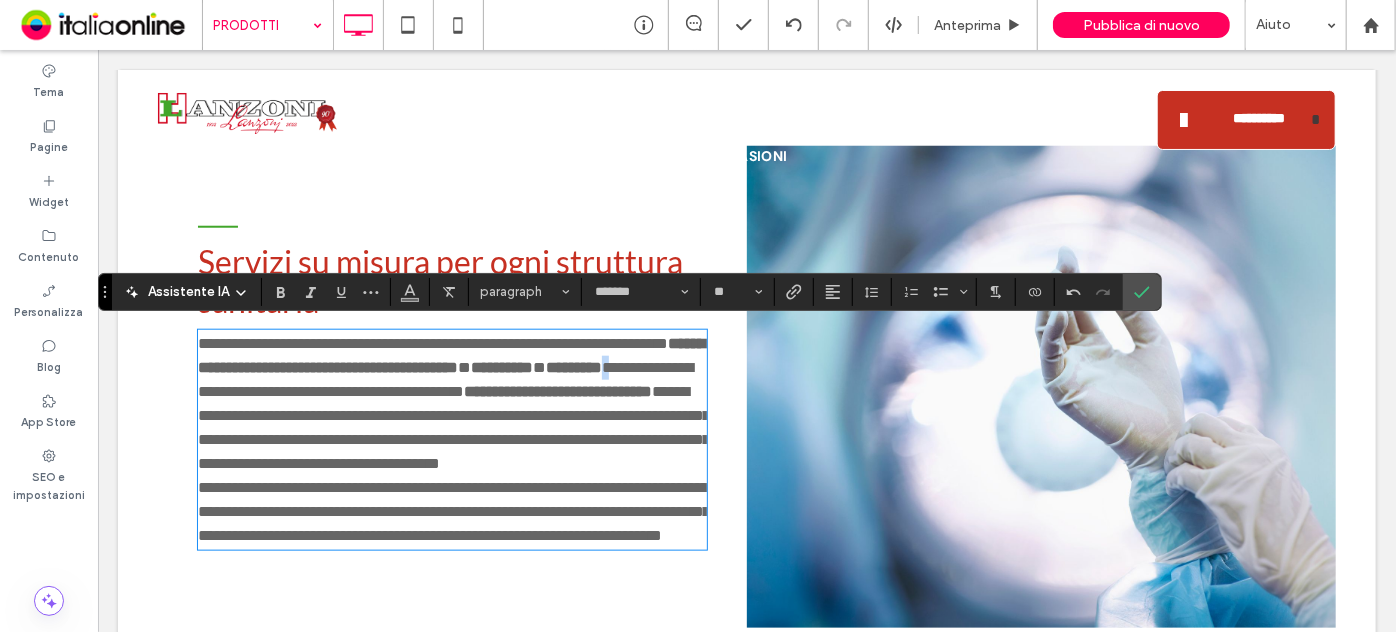 click on "**********" at bounding box center [557, 390] 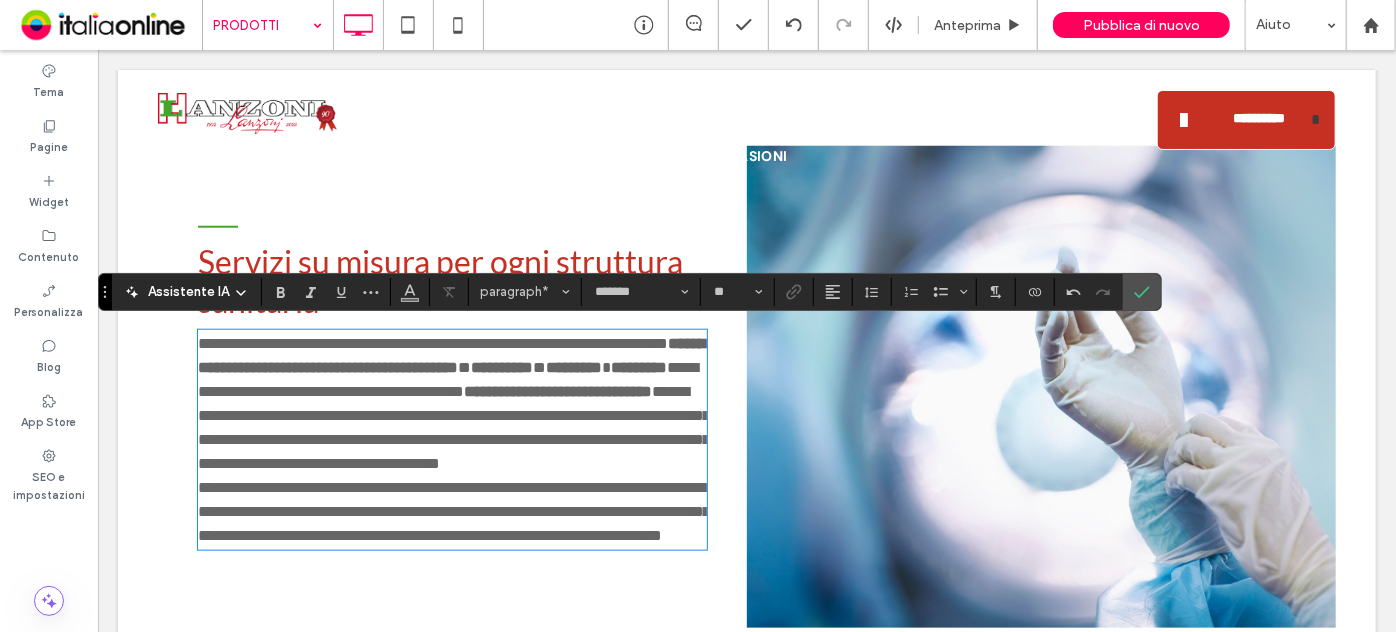 click on "**********" at bounding box center (451, 403) 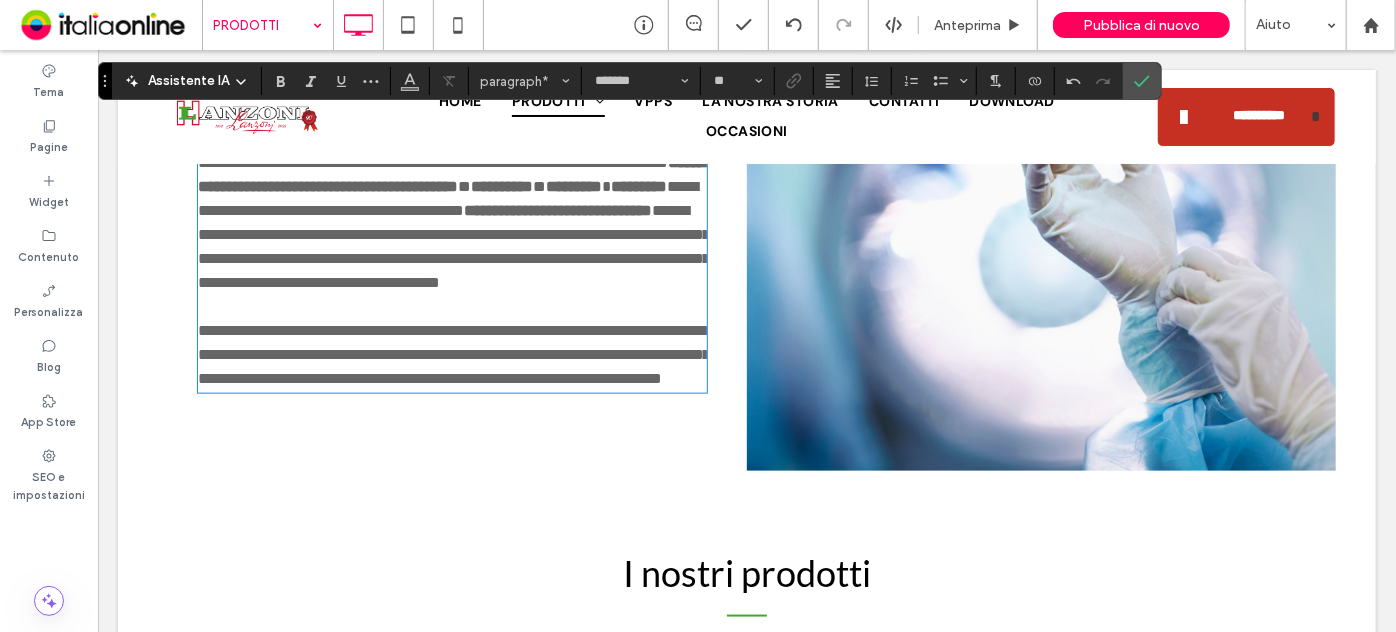 scroll, scrollTop: 1181, scrollLeft: 0, axis: vertical 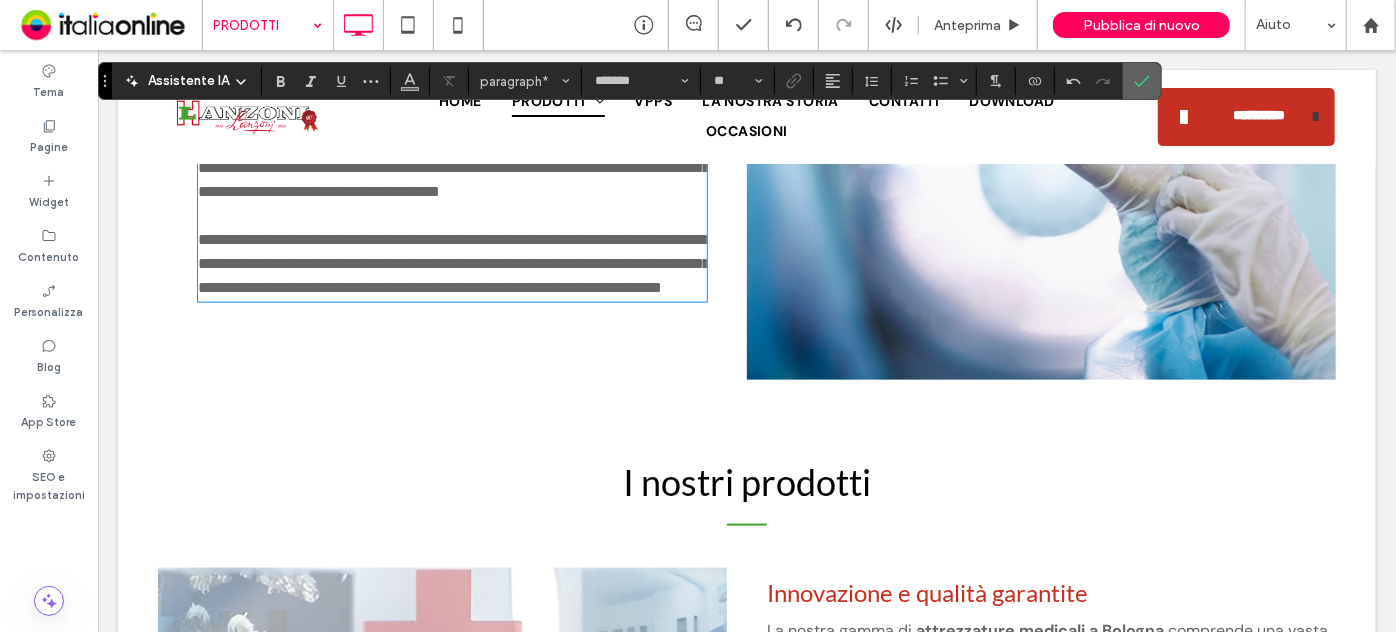 click at bounding box center (1142, 81) 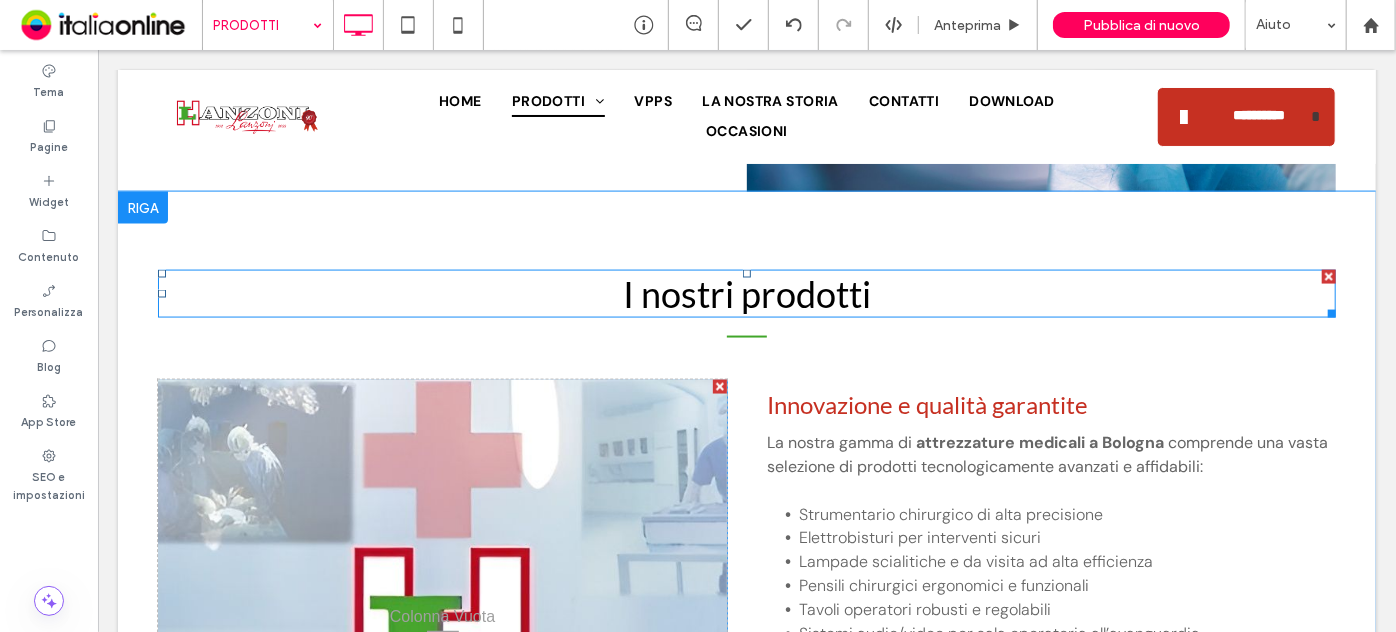 scroll, scrollTop: 1363, scrollLeft: 0, axis: vertical 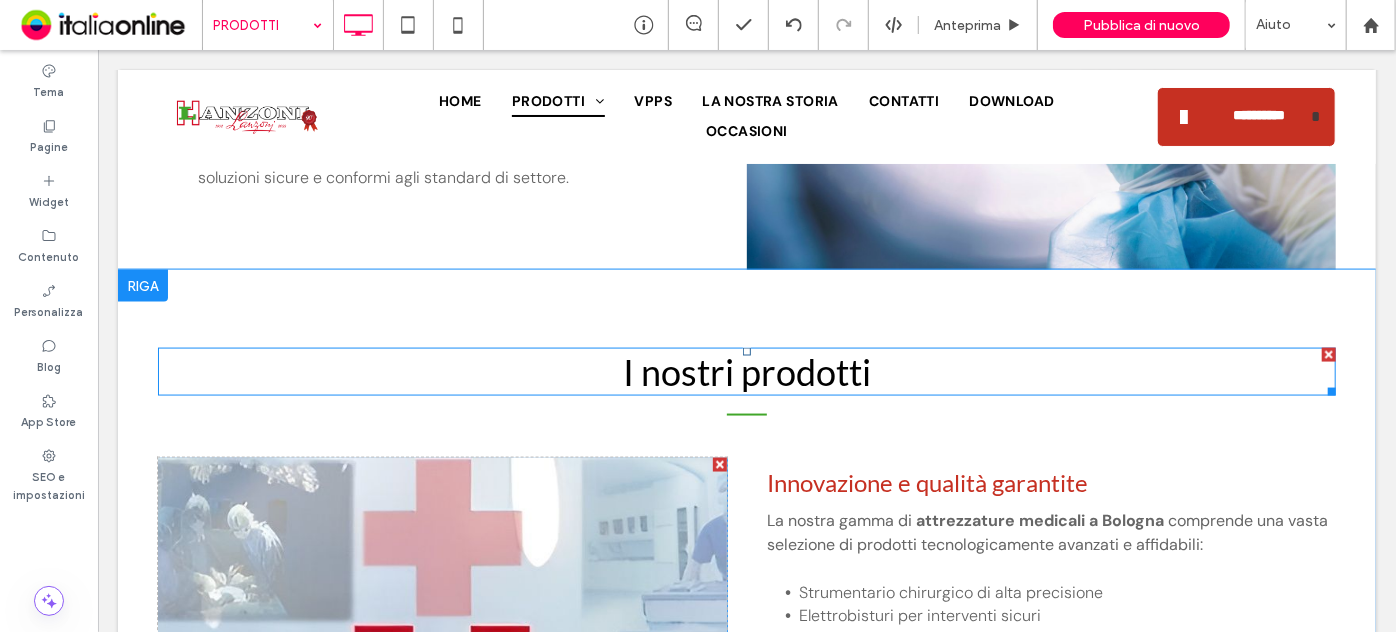 click at bounding box center (1328, 354) 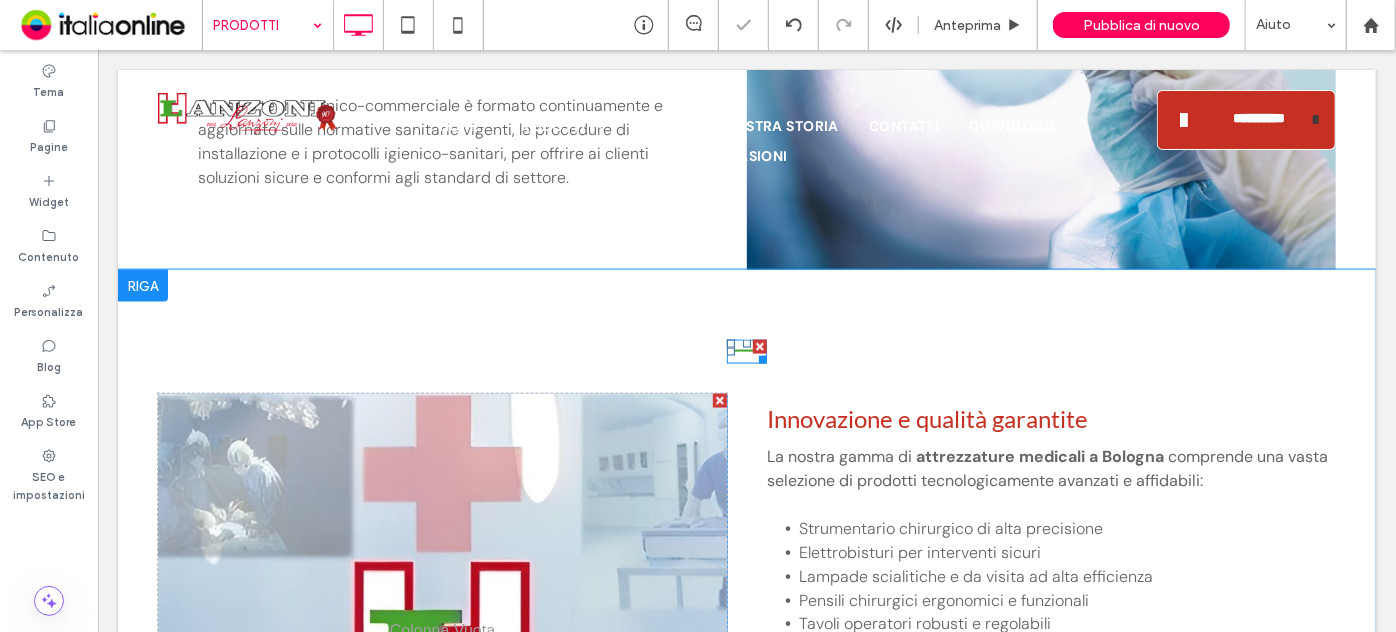 click at bounding box center (759, 346) 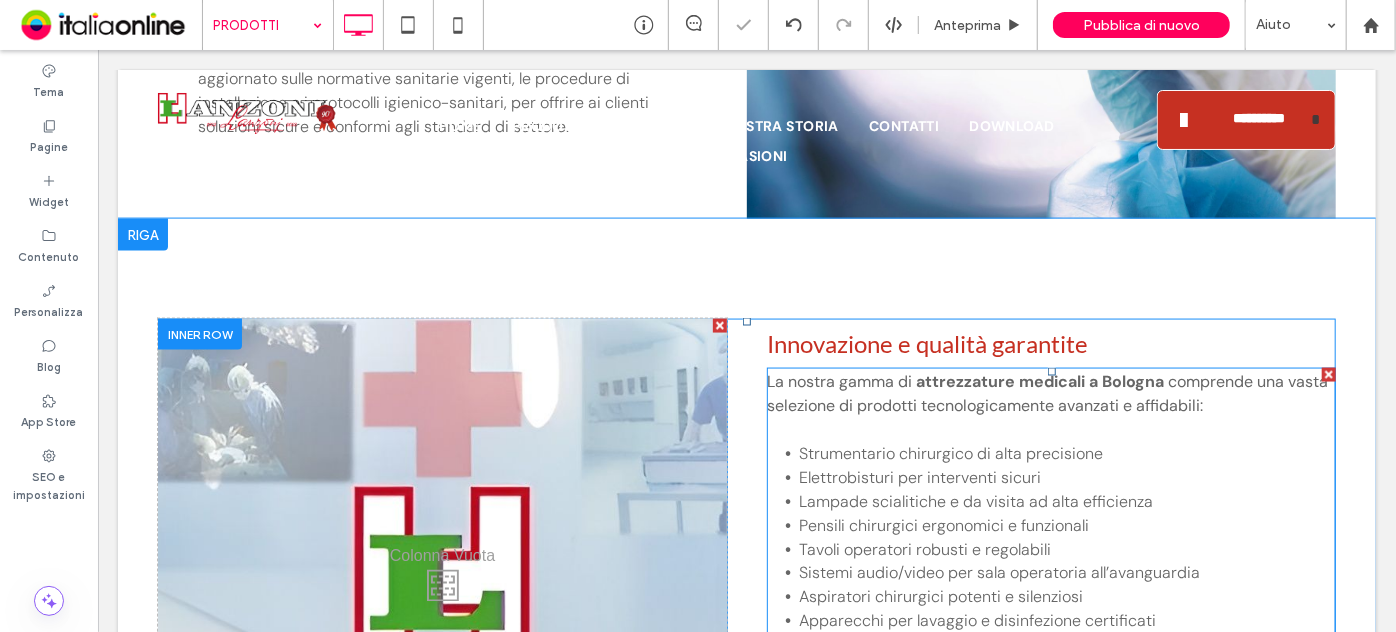 scroll, scrollTop: 1454, scrollLeft: 0, axis: vertical 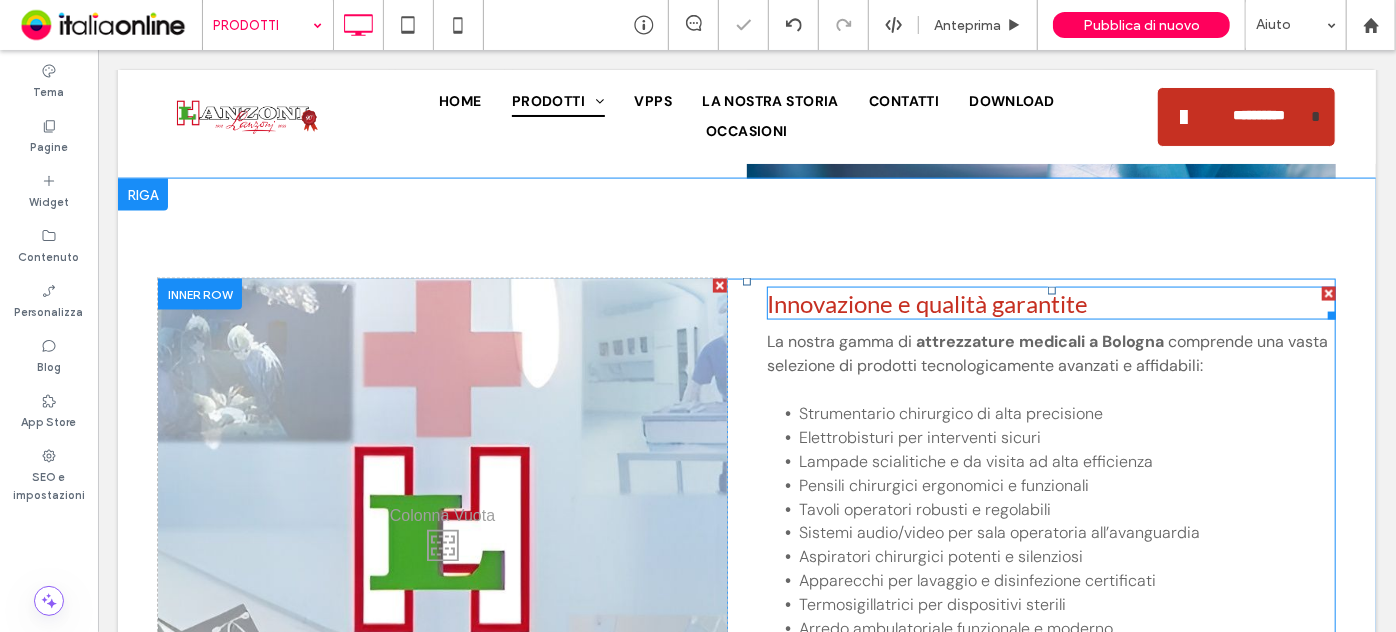 click on "Innovazione e qualità garantite" at bounding box center (926, 302) 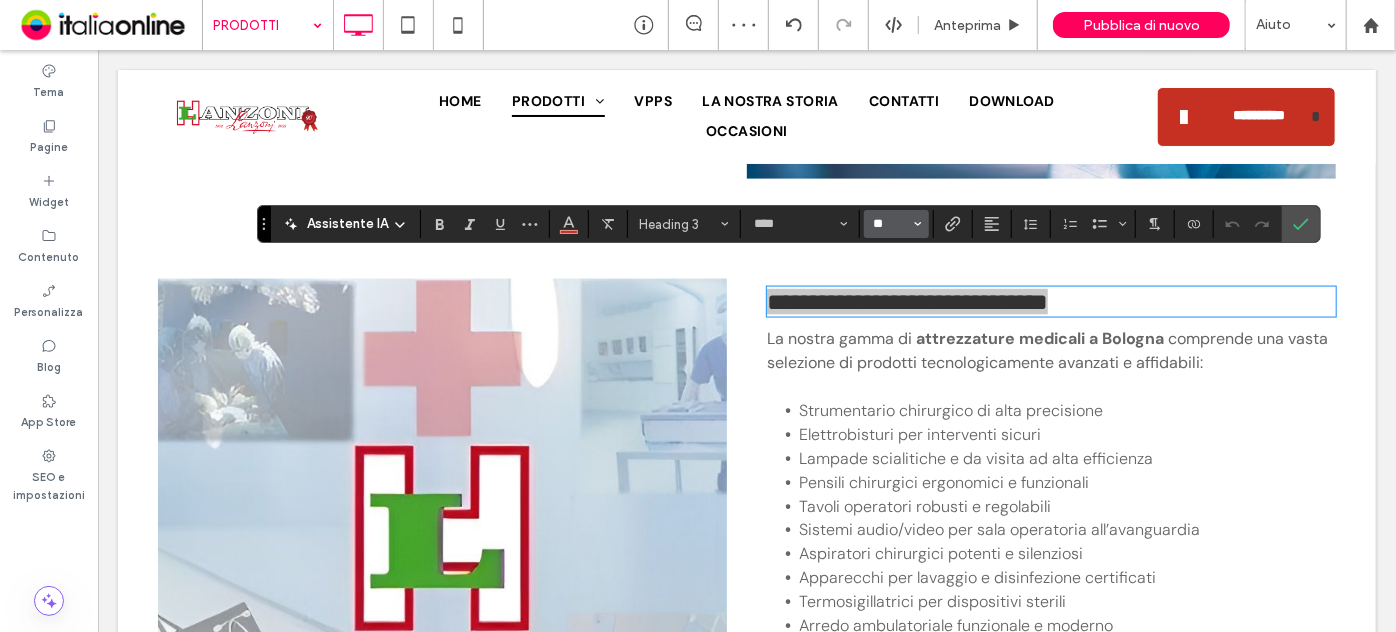 click on "**" at bounding box center [890, 224] 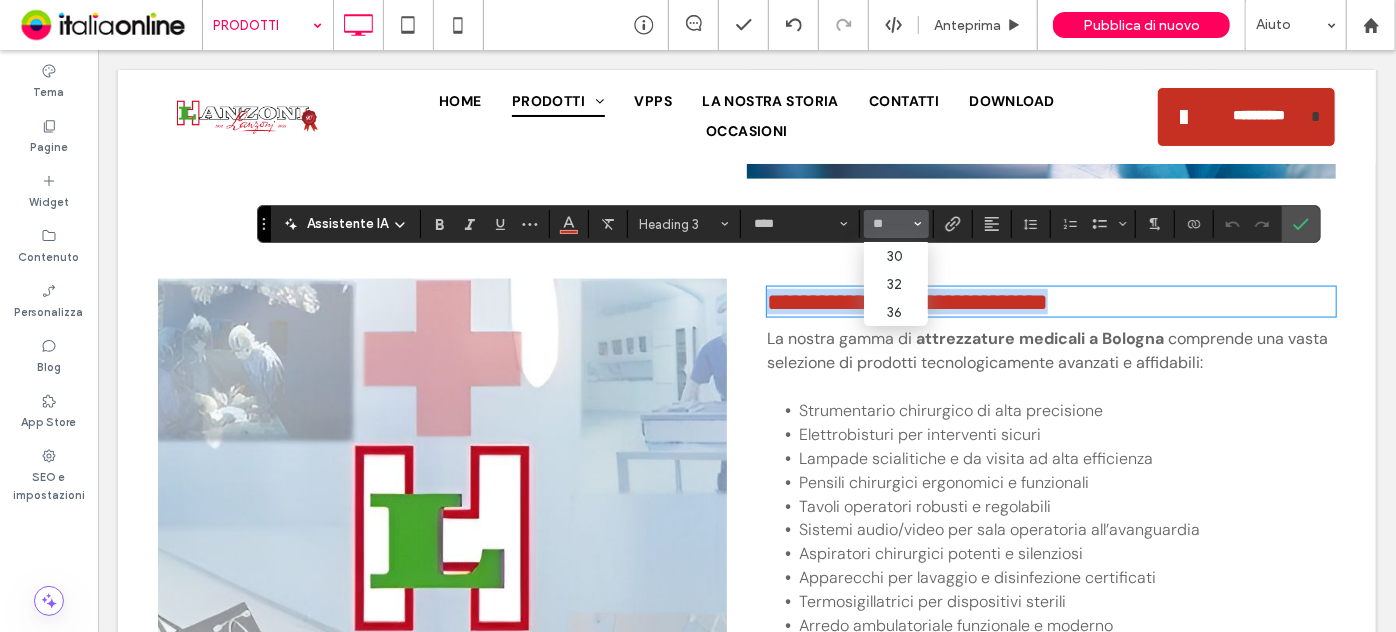 type on "**" 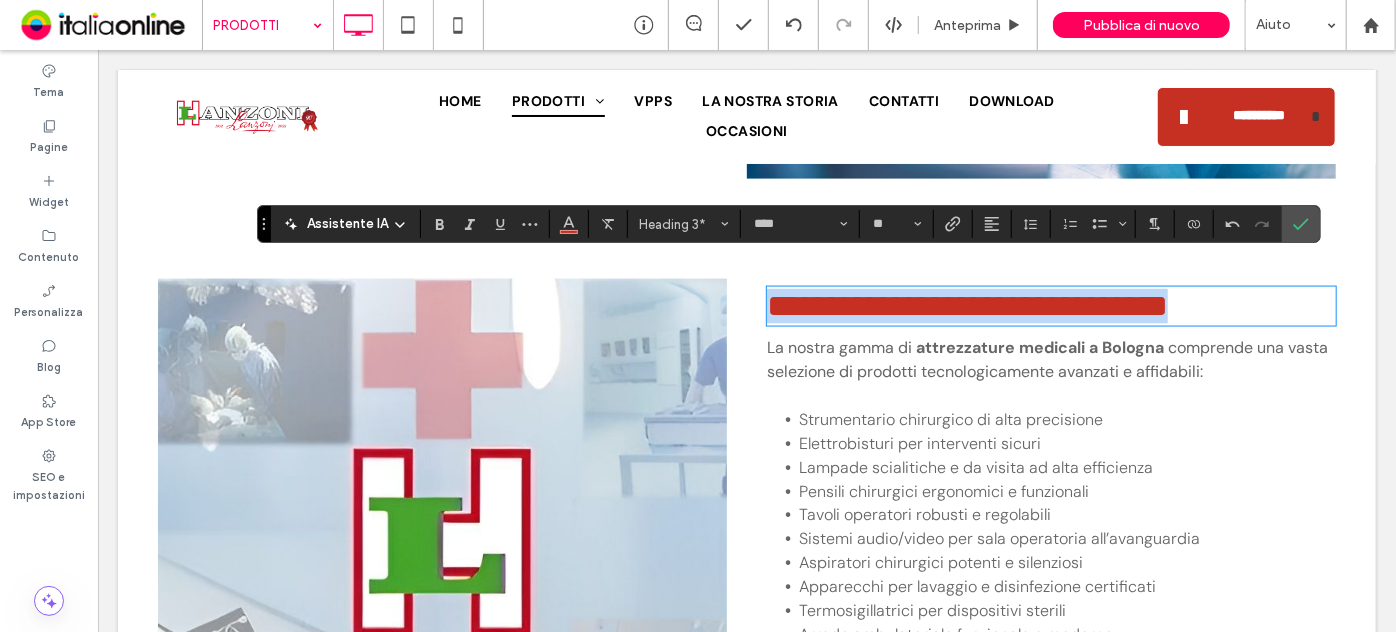 click on "**********" at bounding box center [966, 305] 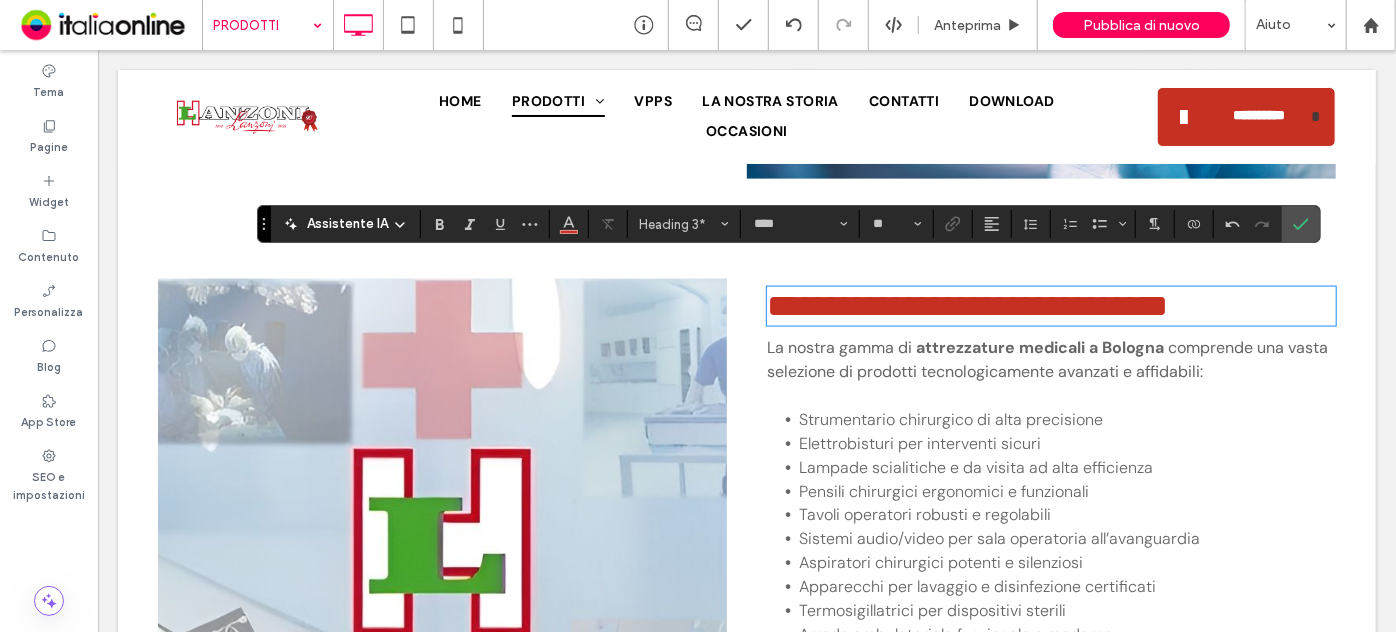type 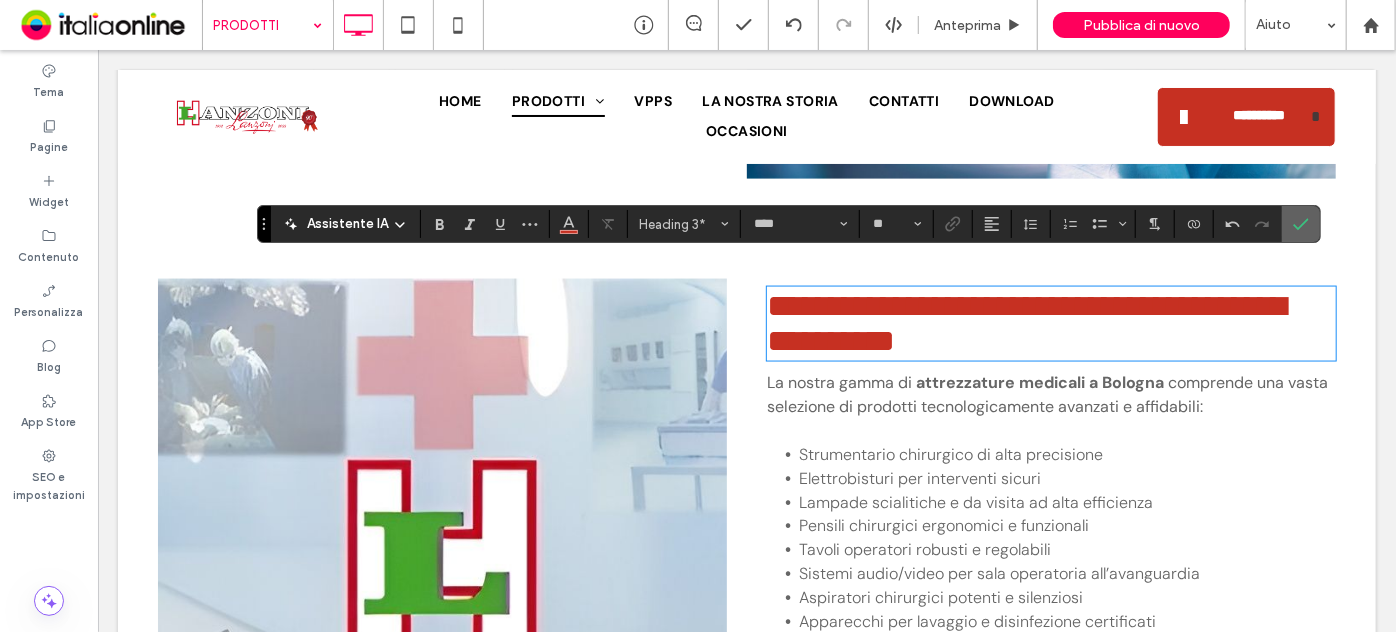 click at bounding box center (1301, 224) 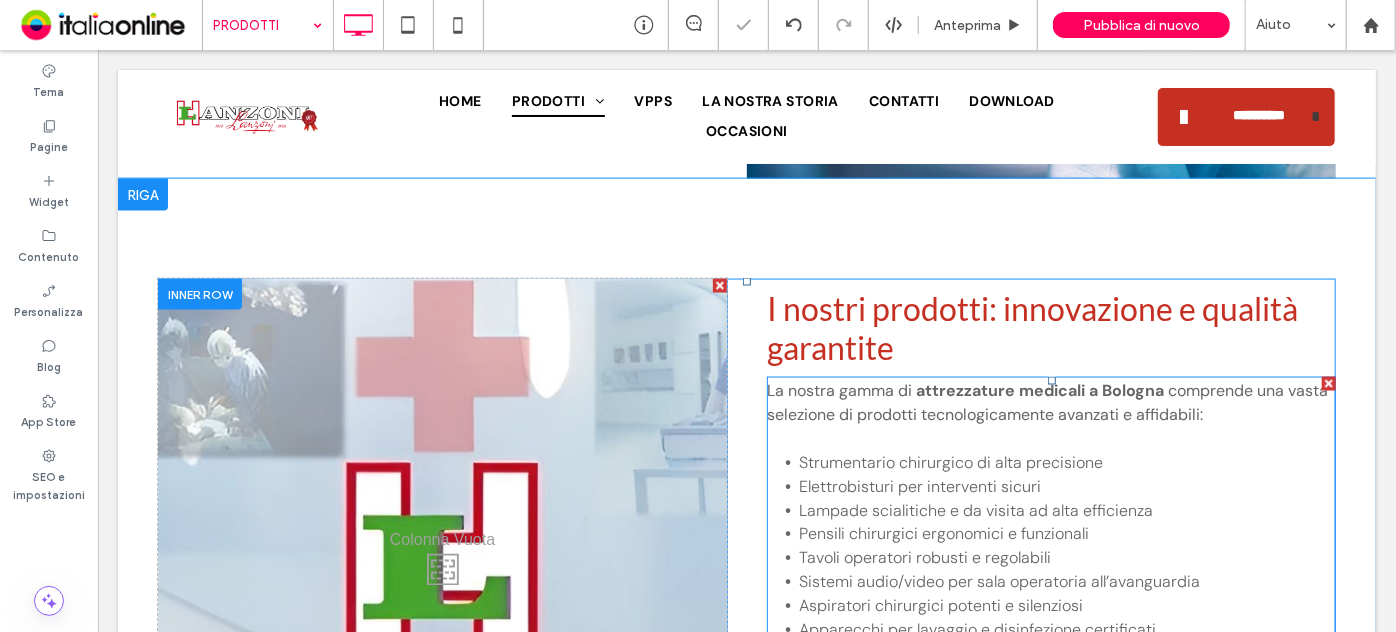 scroll, scrollTop: 1545, scrollLeft: 0, axis: vertical 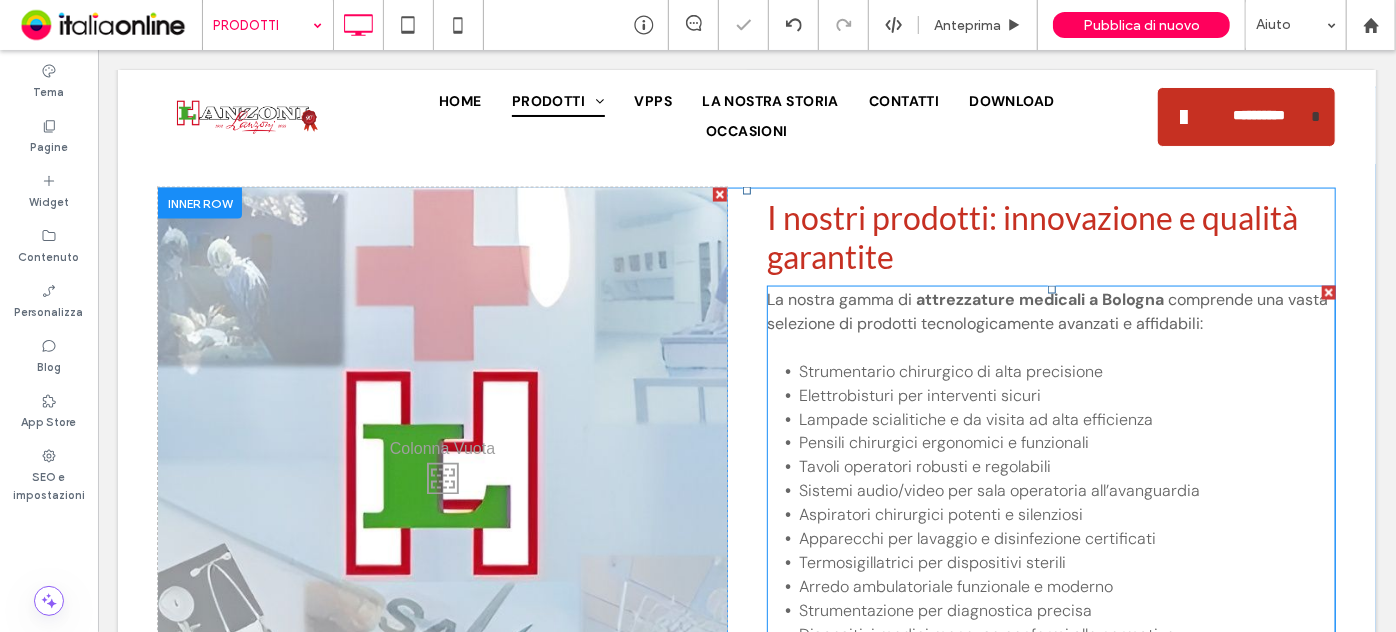 click on "comprende una vasta selezione di prodotti tecnologicamente avanzati e affidabili:" at bounding box center (1046, 310) 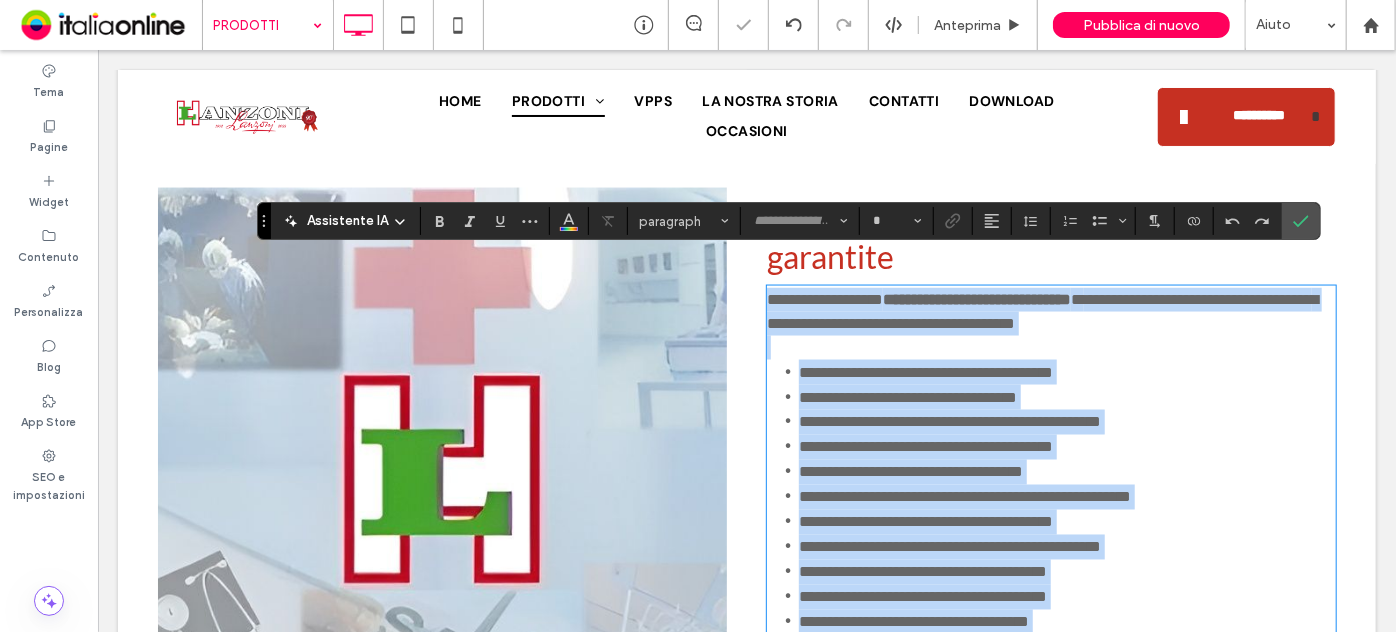 type on "*******" 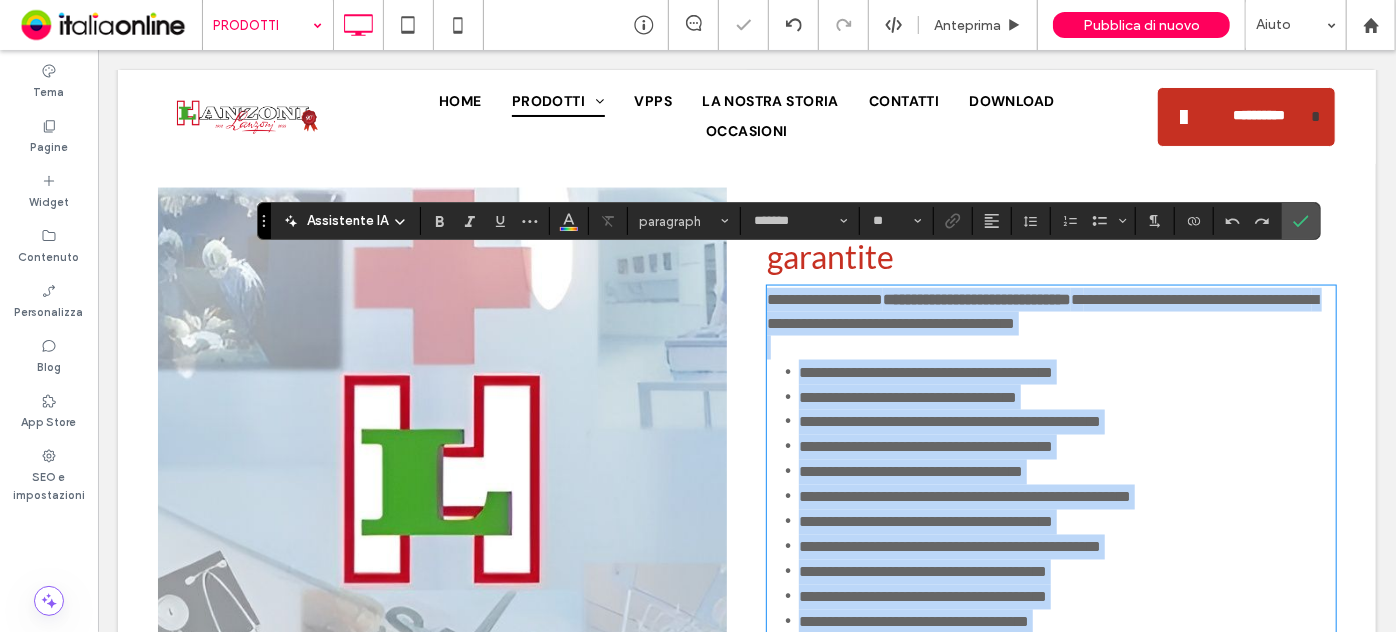 click on "**********" at bounding box center (976, 298) 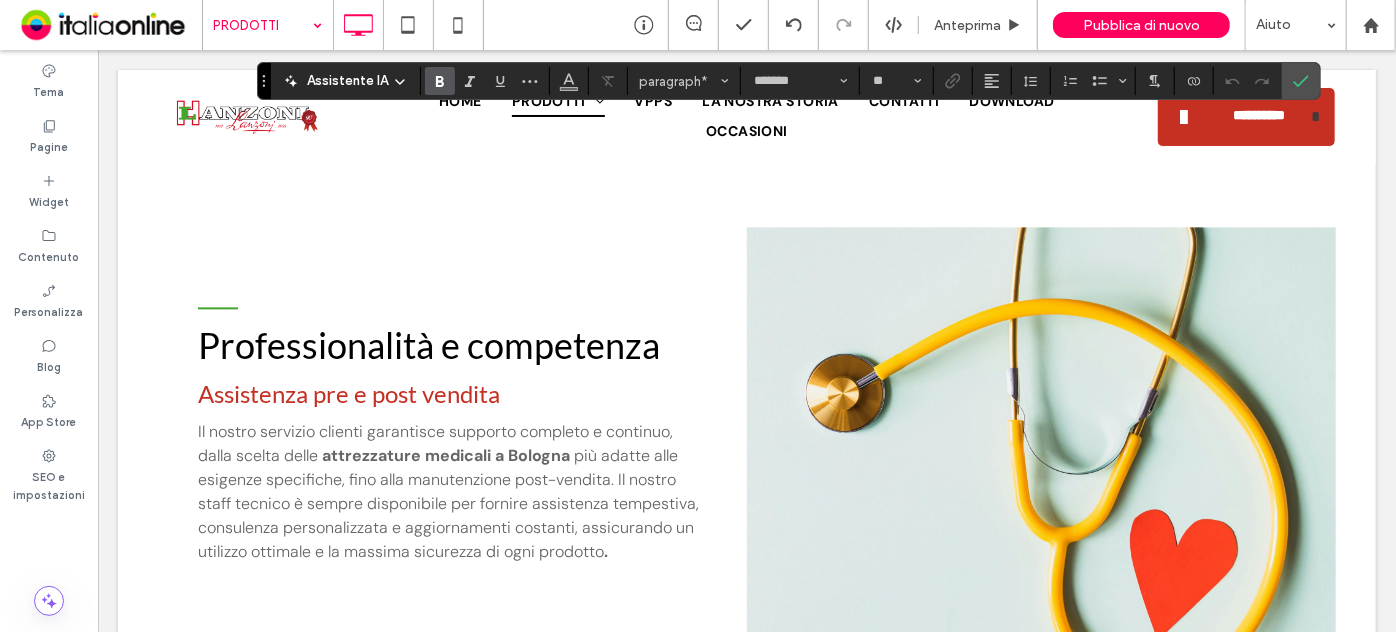 scroll, scrollTop: 2181, scrollLeft: 0, axis: vertical 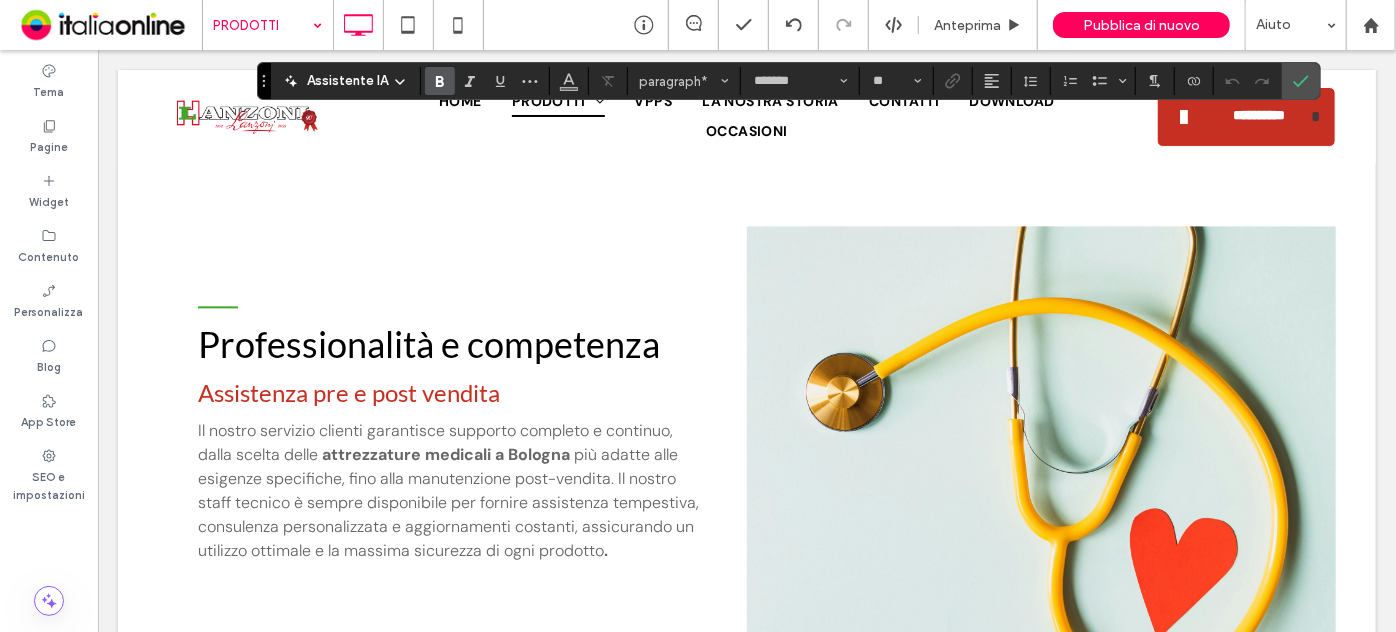 click on "Professionalità e competenza" at bounding box center (428, 343) 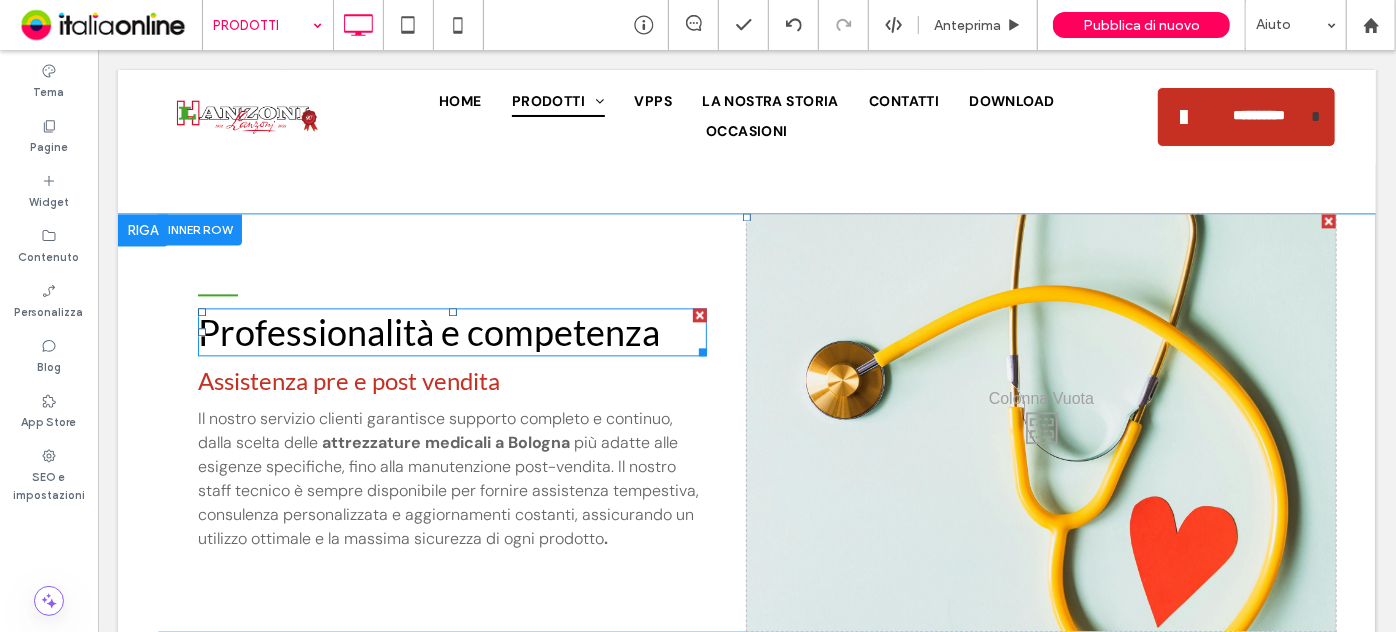 click on "Professionalità e competenza" at bounding box center [428, 331] 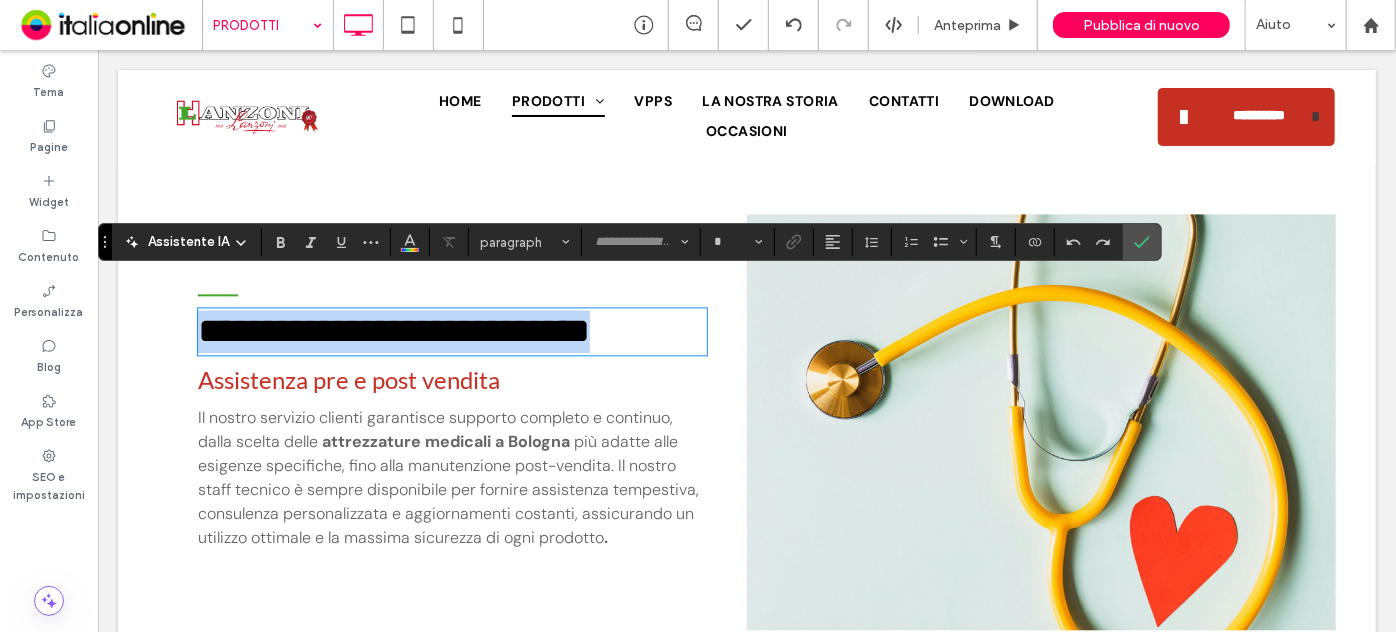 type on "****" 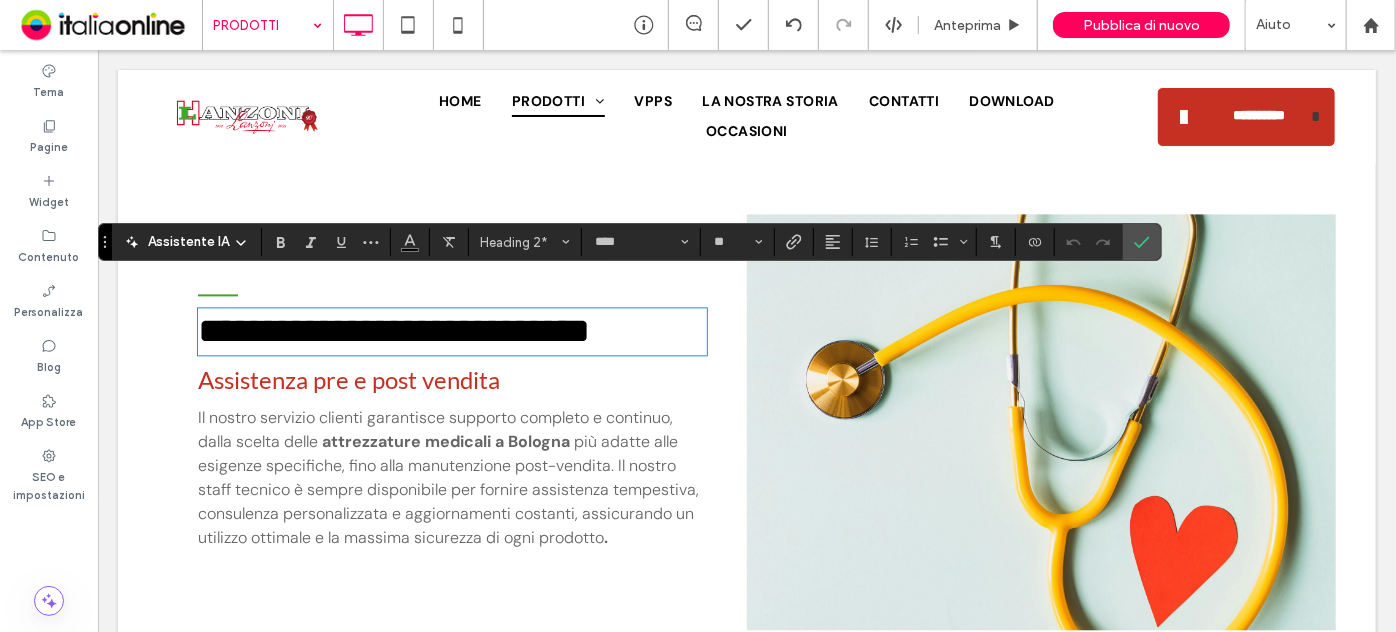 click on "Assistenza pre e post vendita" at bounding box center [348, 378] 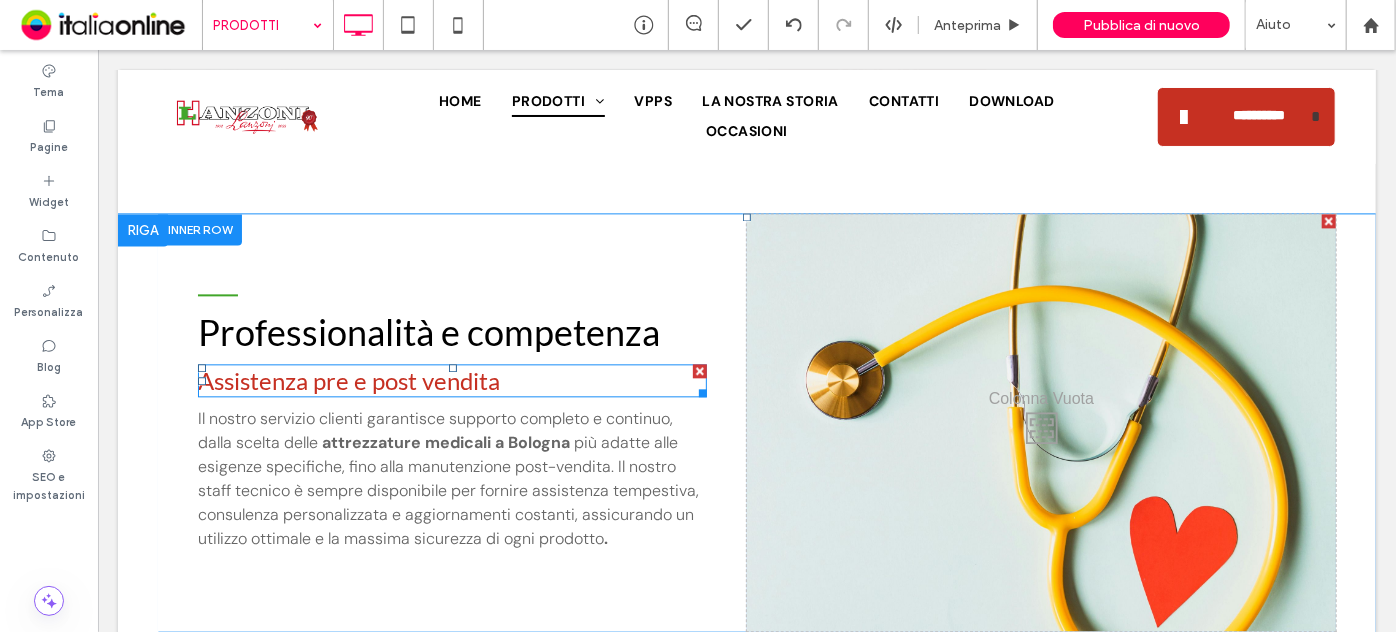 click on "Assistenza pre e post vendita" at bounding box center [451, 379] 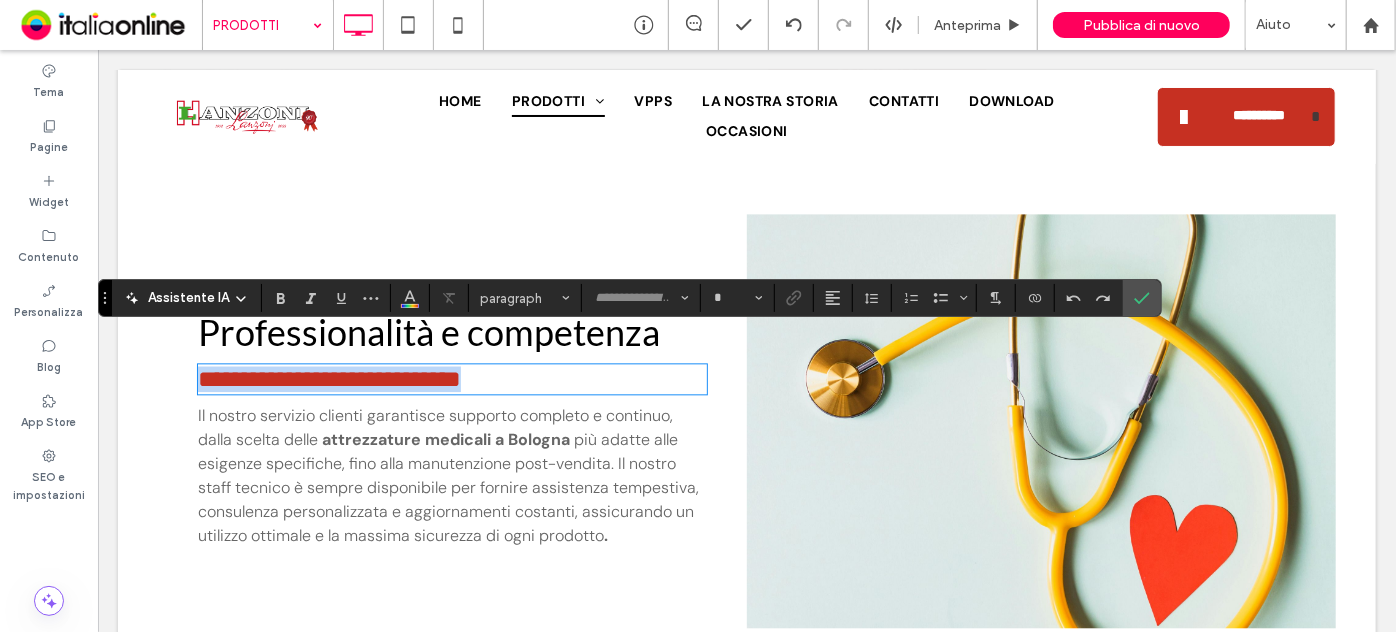 type on "****" 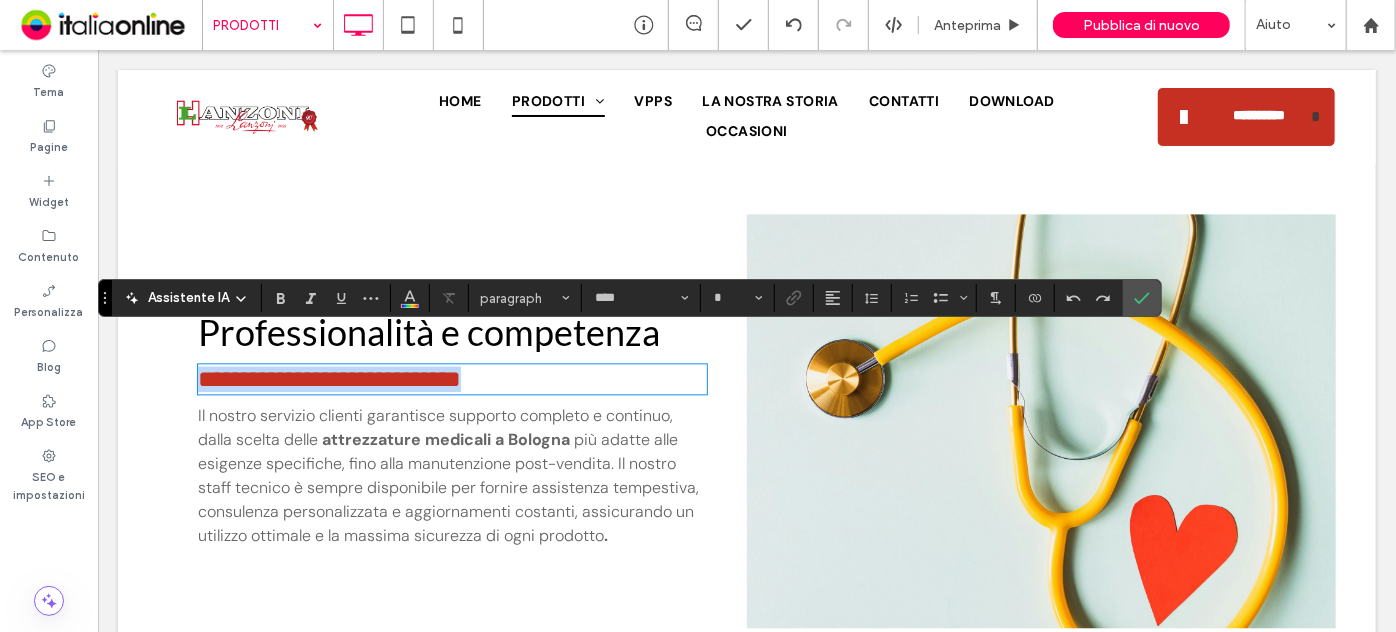 type on "**" 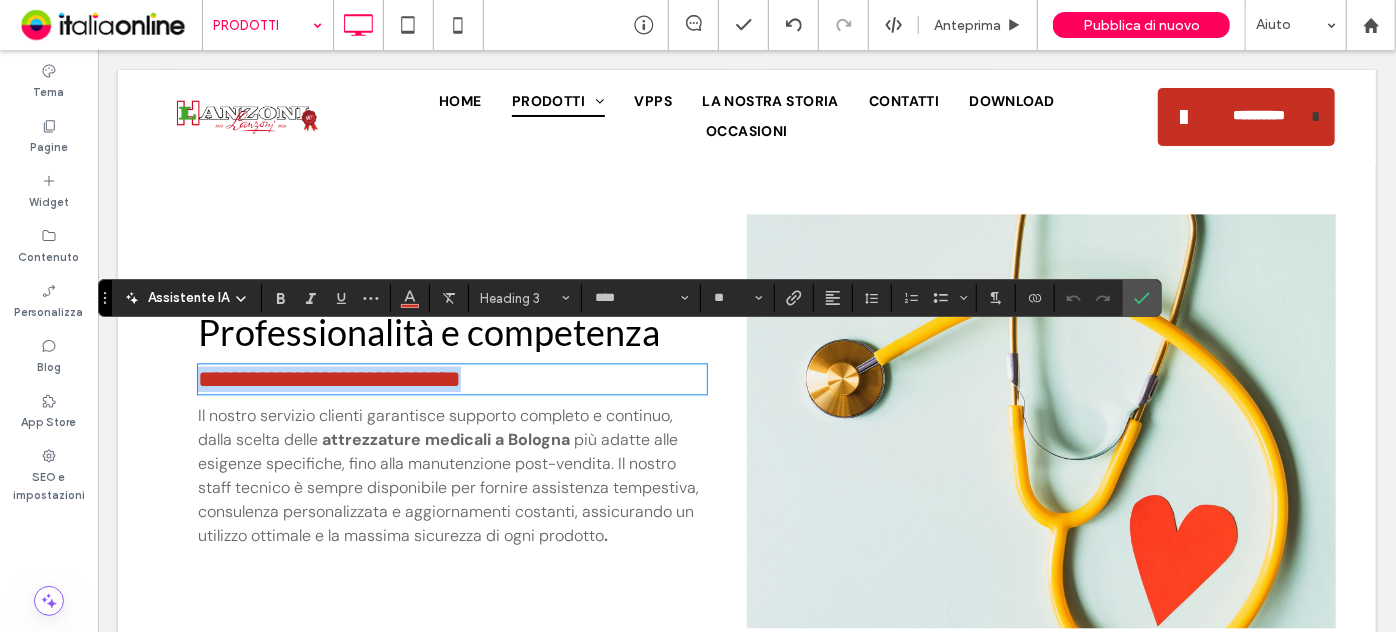 copy on "**********" 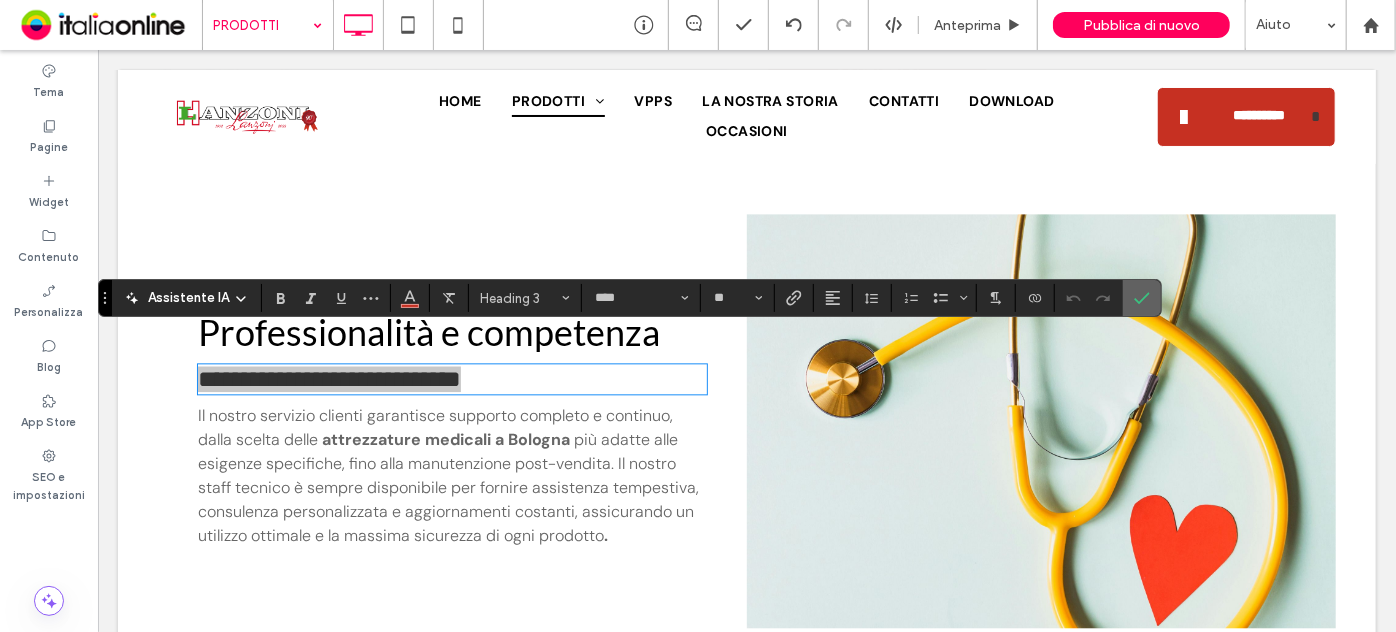 click 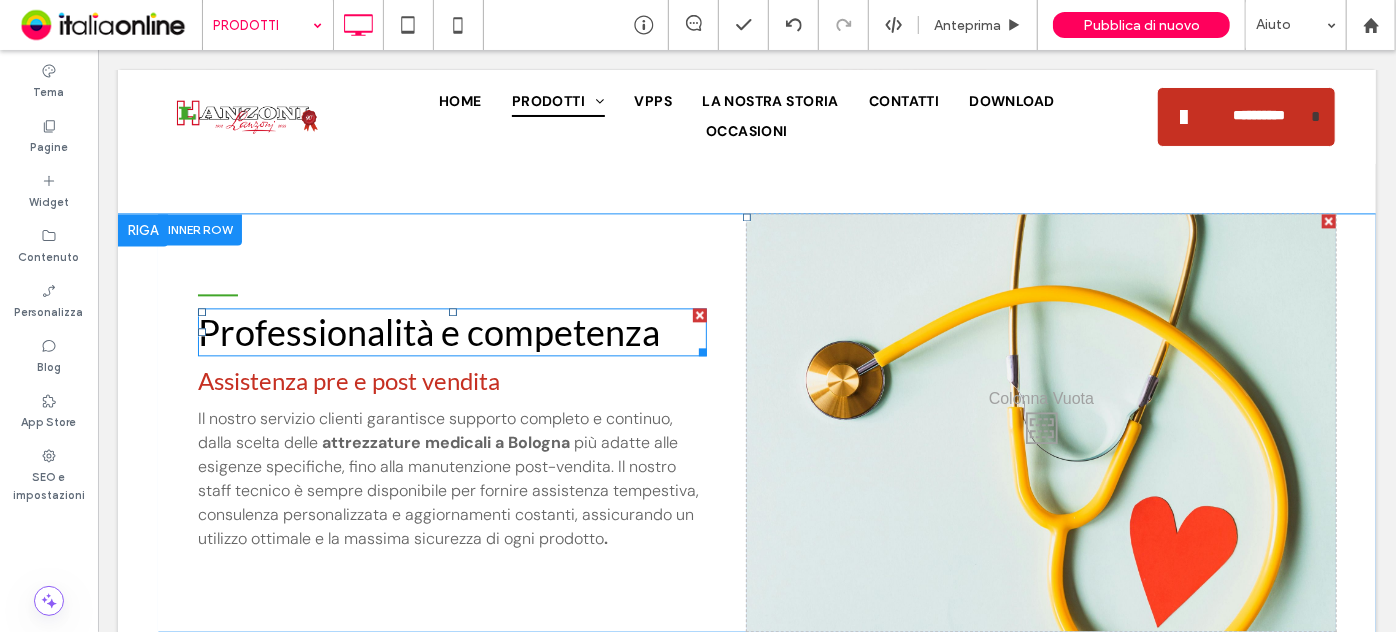 click on "Professionalità e competenza" at bounding box center (451, 331) 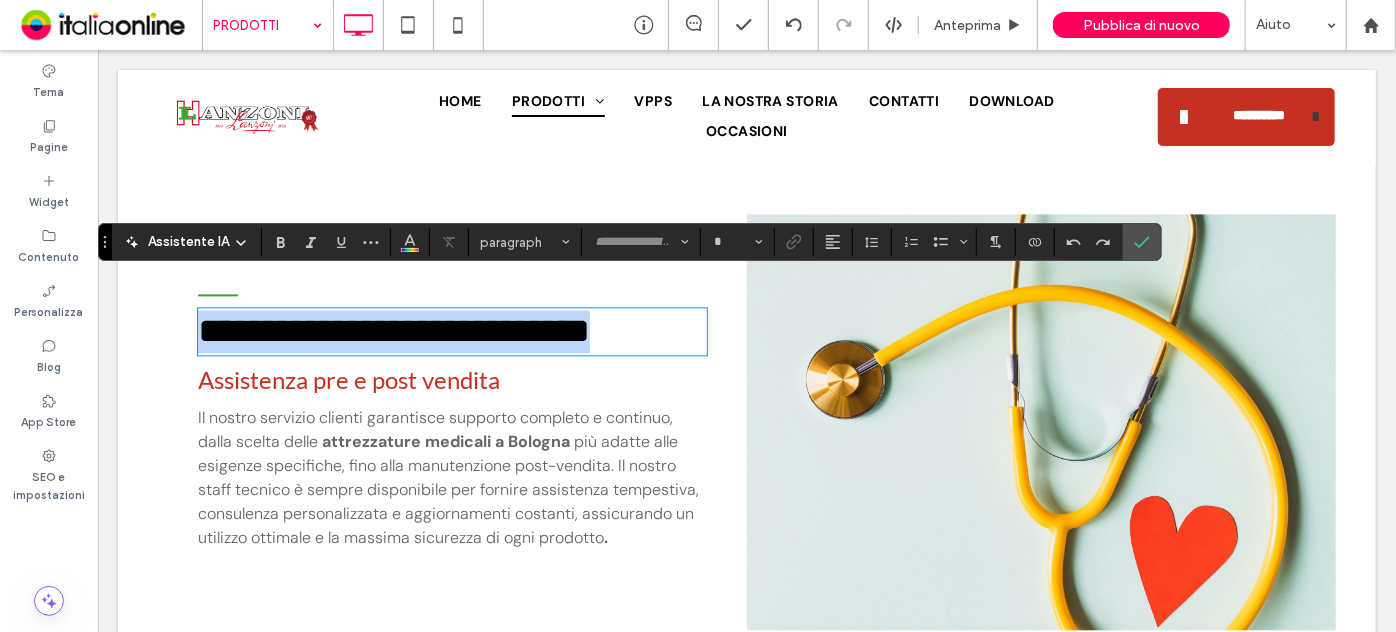 click on "**********" at bounding box center [451, 330] 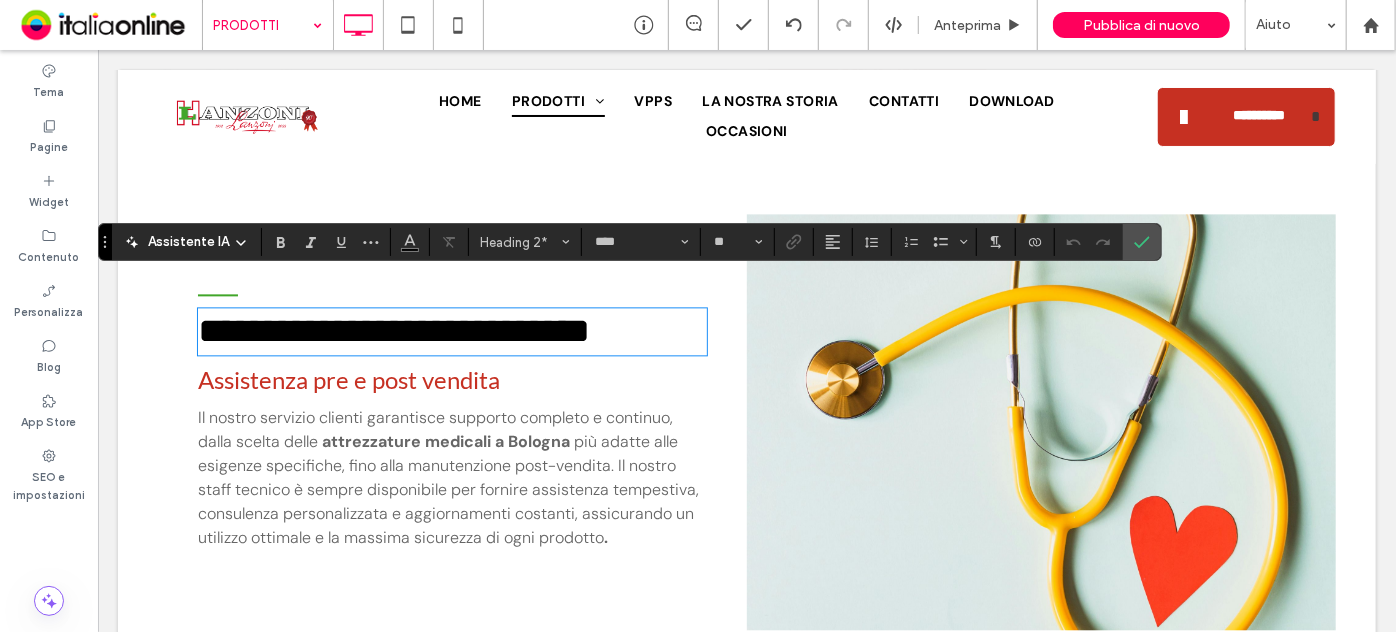 type 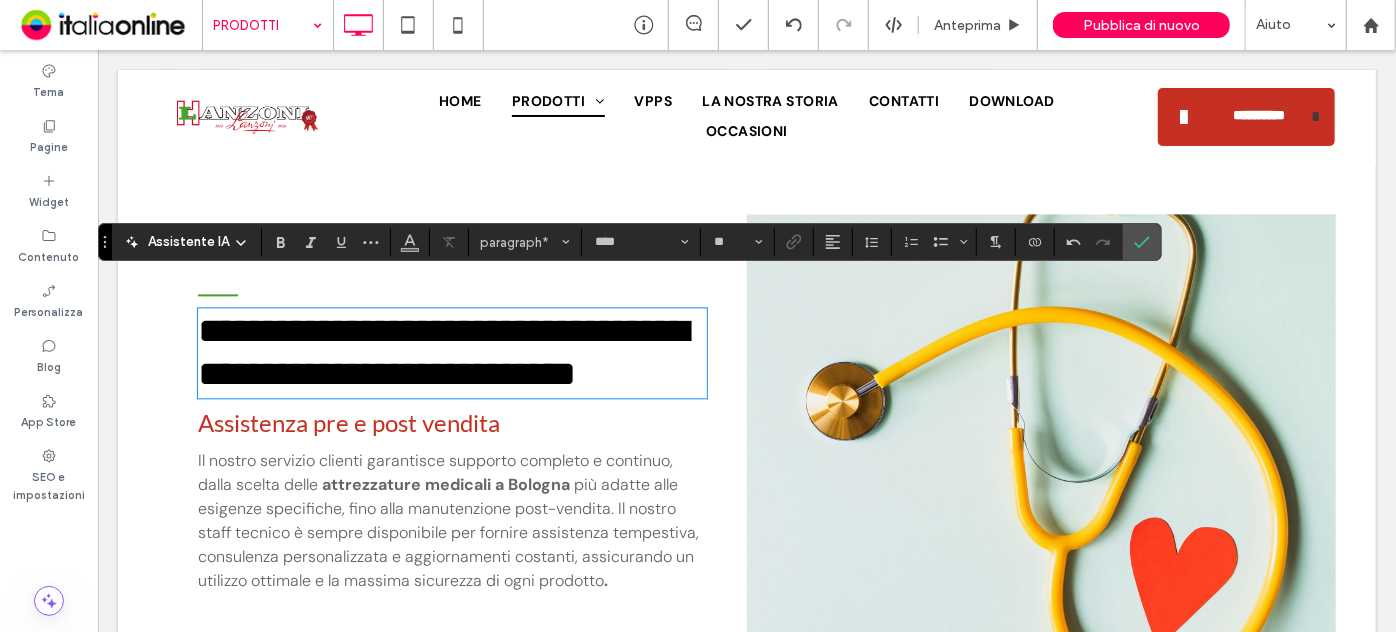 type on "*******" 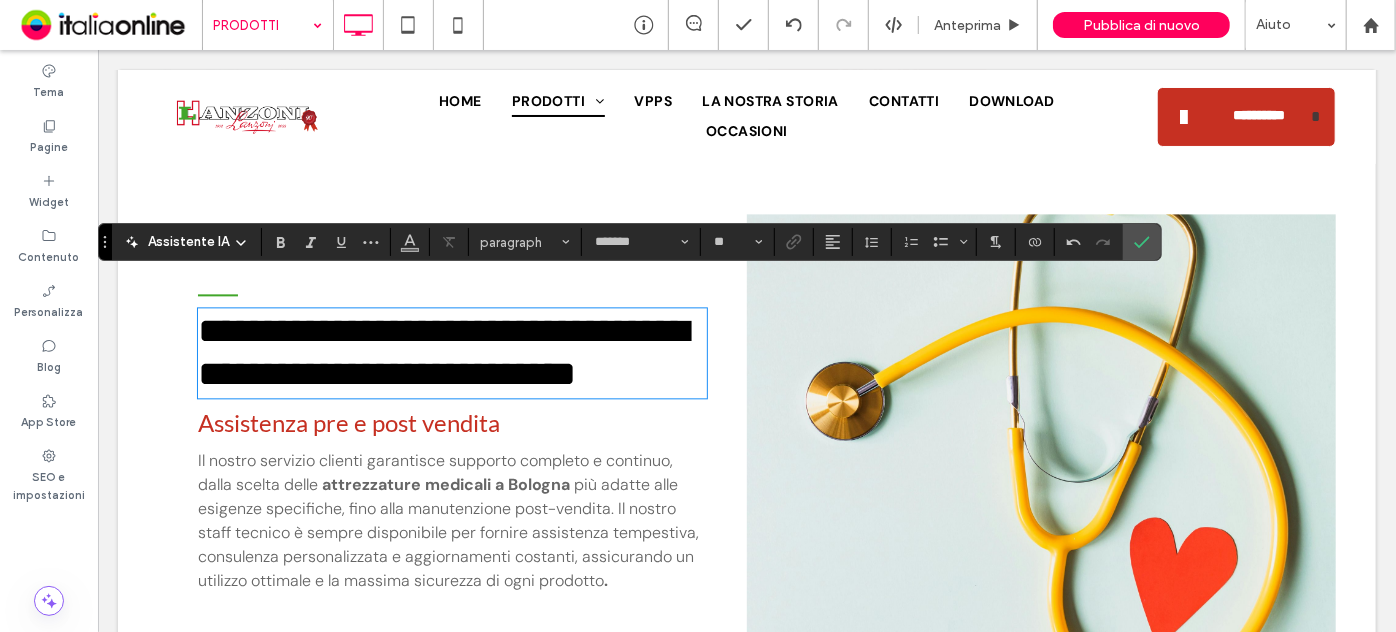 type on "****" 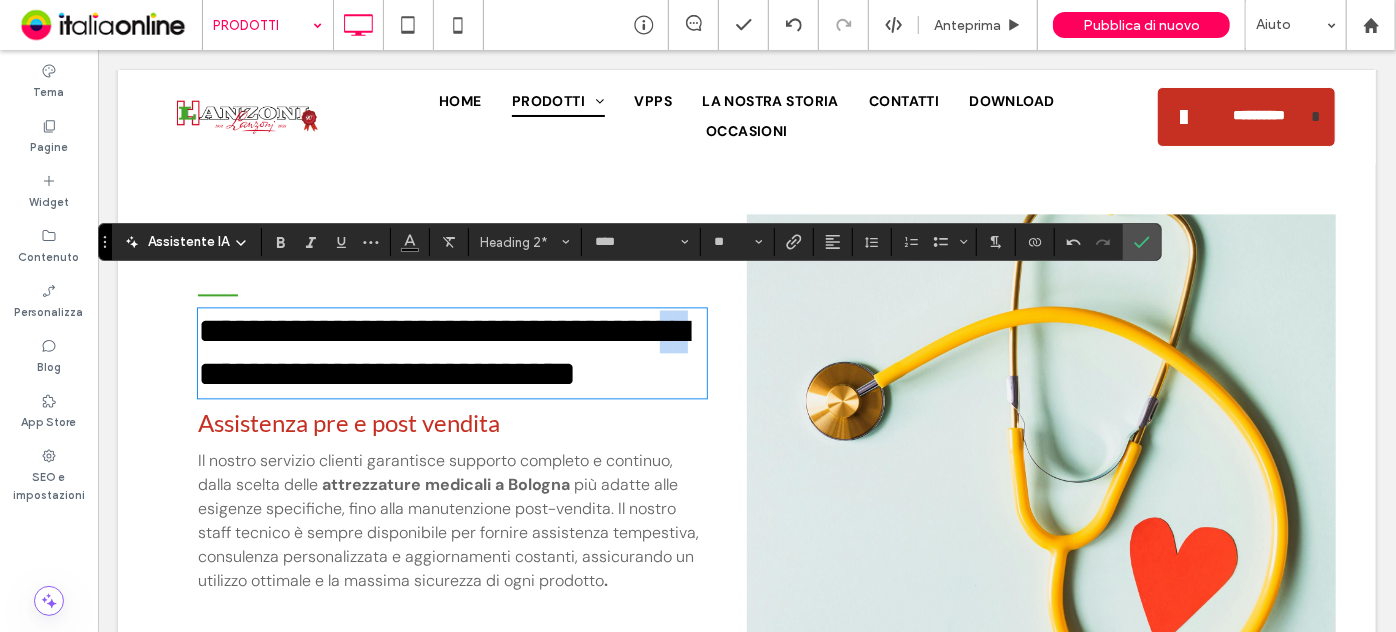 drag, startPoint x: 295, startPoint y: 344, endPoint x: 267, endPoint y: 347, distance: 28.160255 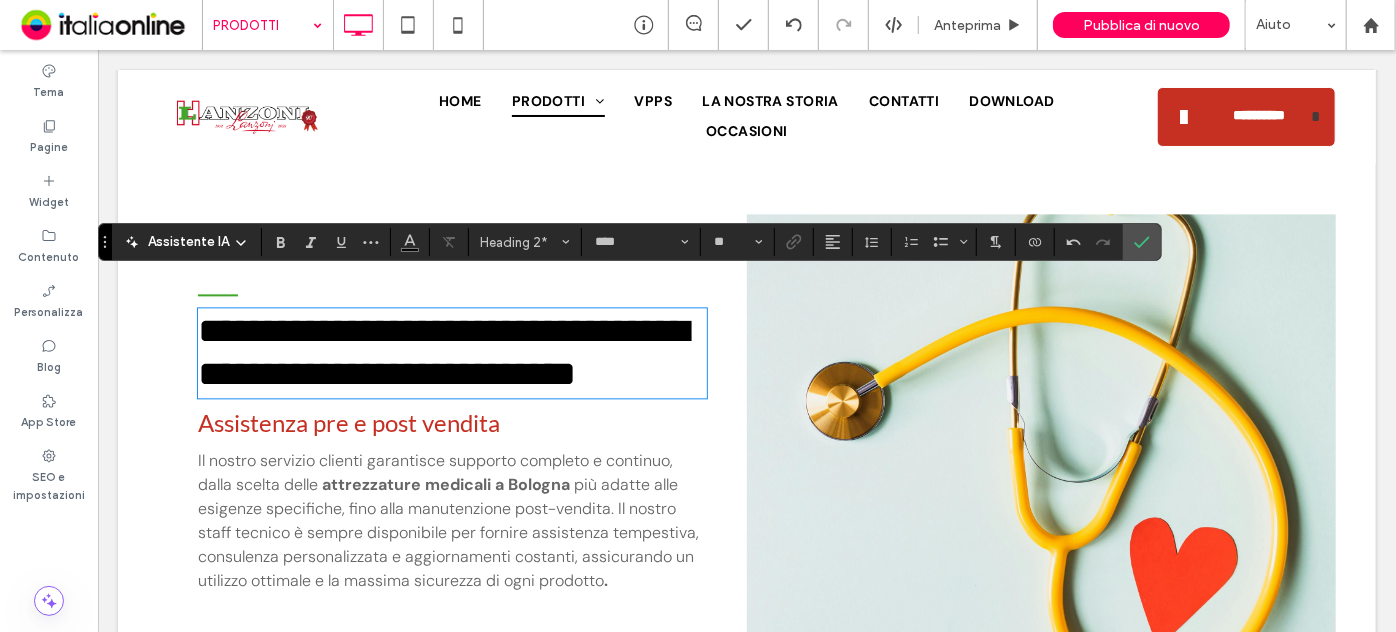 click on "**********" at bounding box center [442, 351] 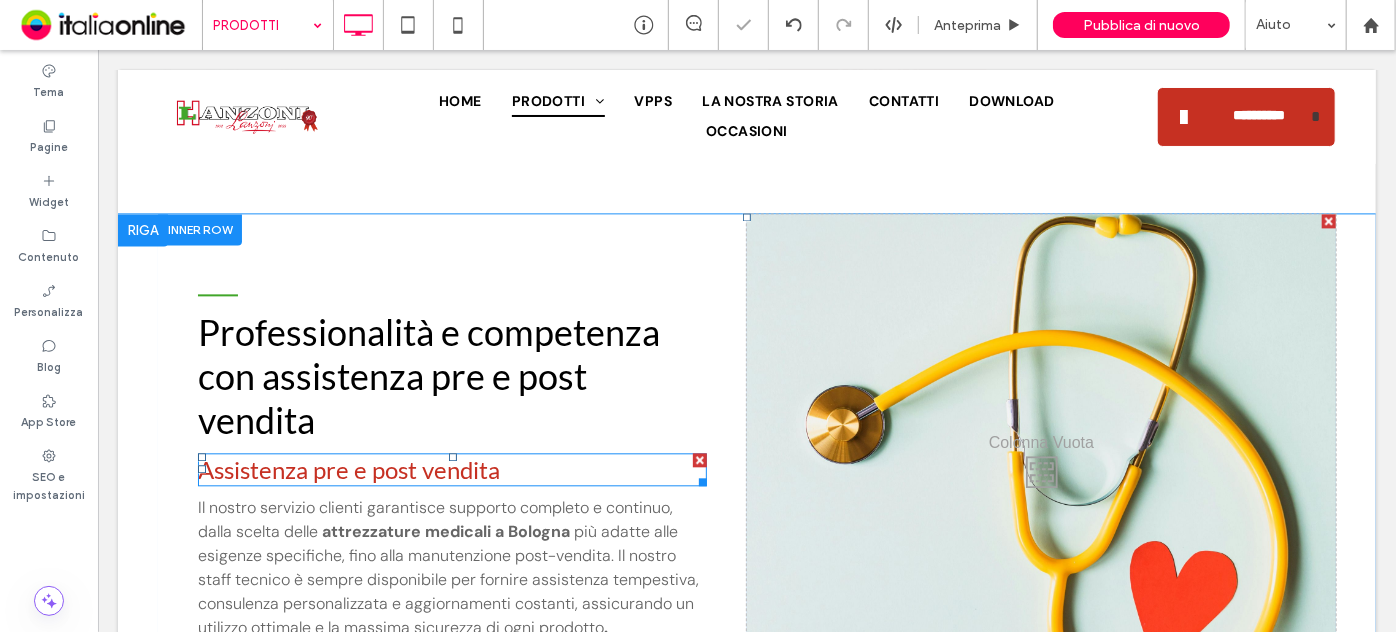 click on "Assistenza pre e post vendita" at bounding box center [451, 468] 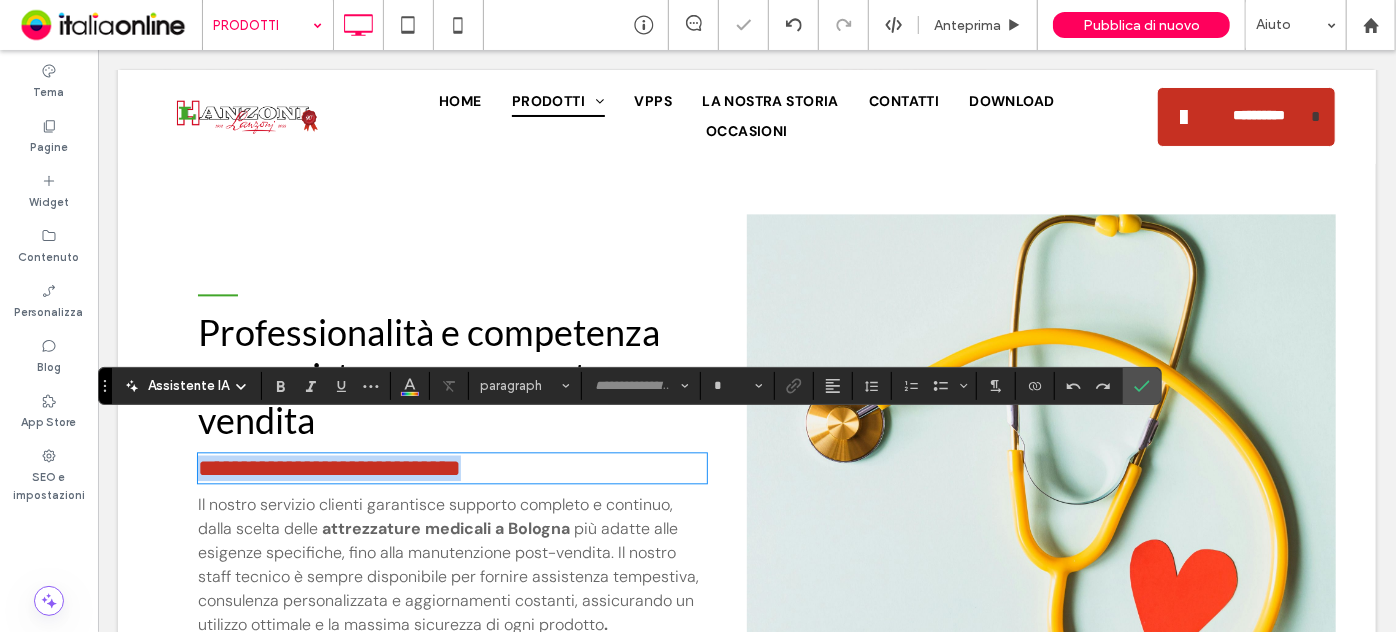 type on "****" 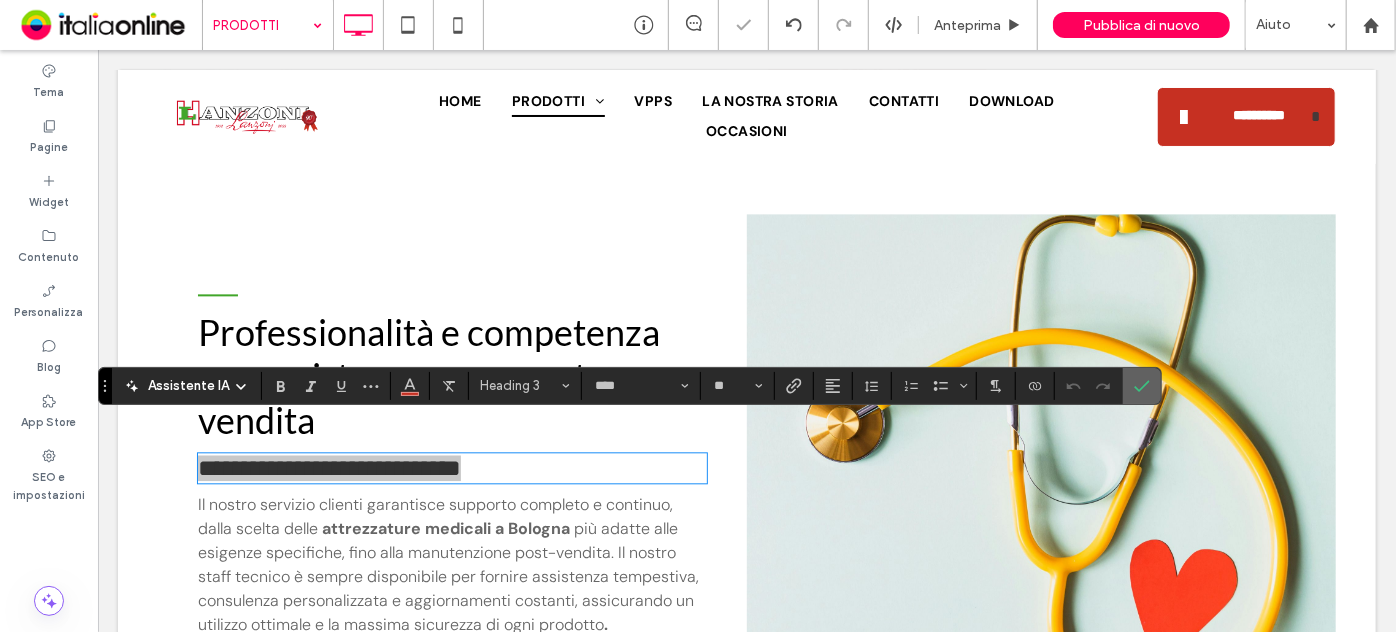 click 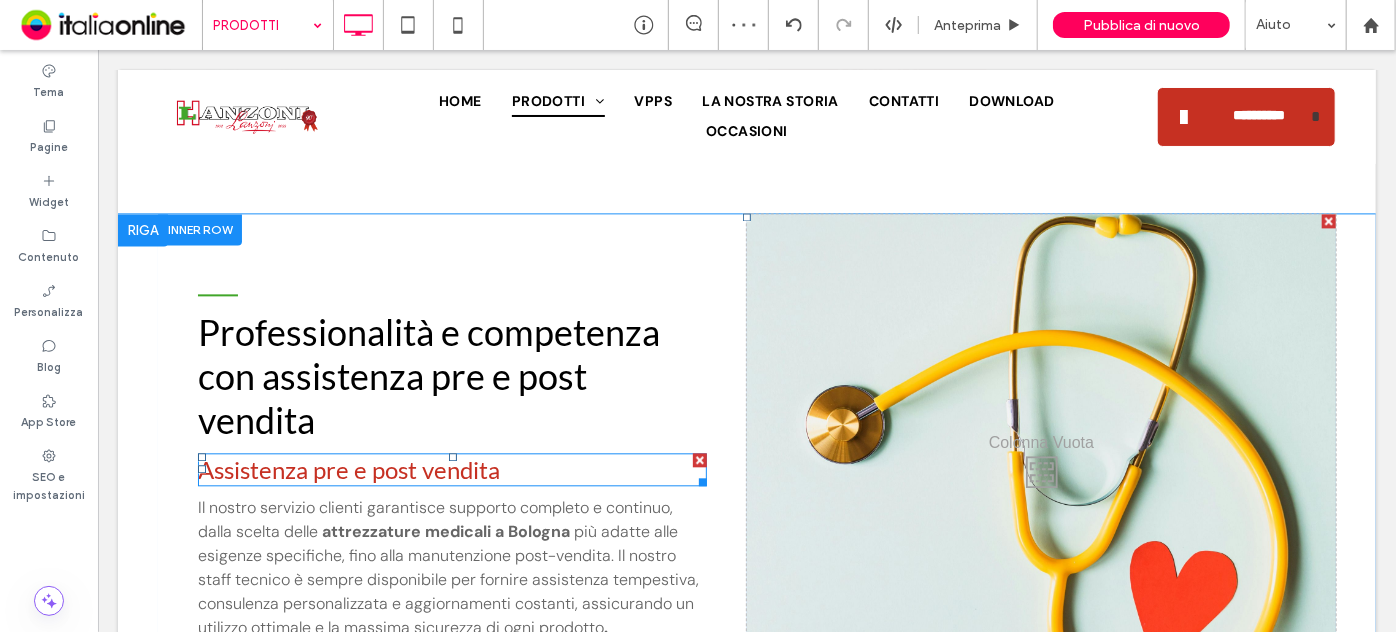 click at bounding box center (699, 459) 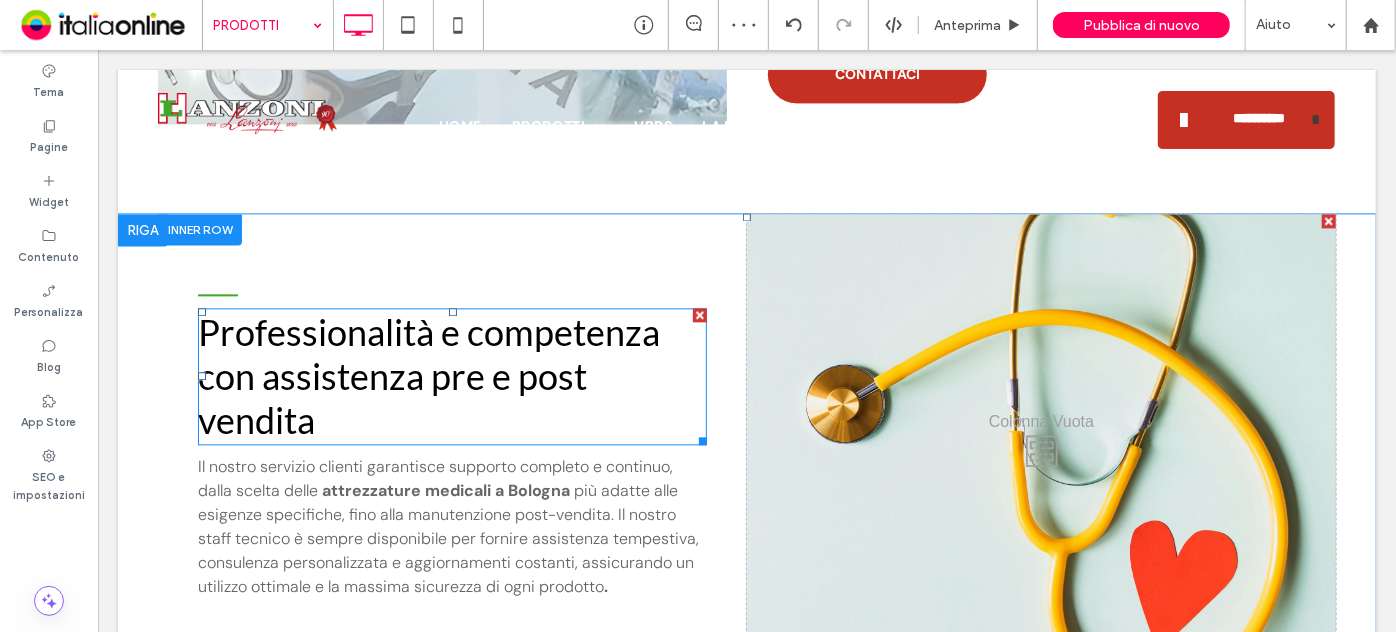 click on "Professionalità e competenza con assistenza pre e post vendita" at bounding box center (428, 375) 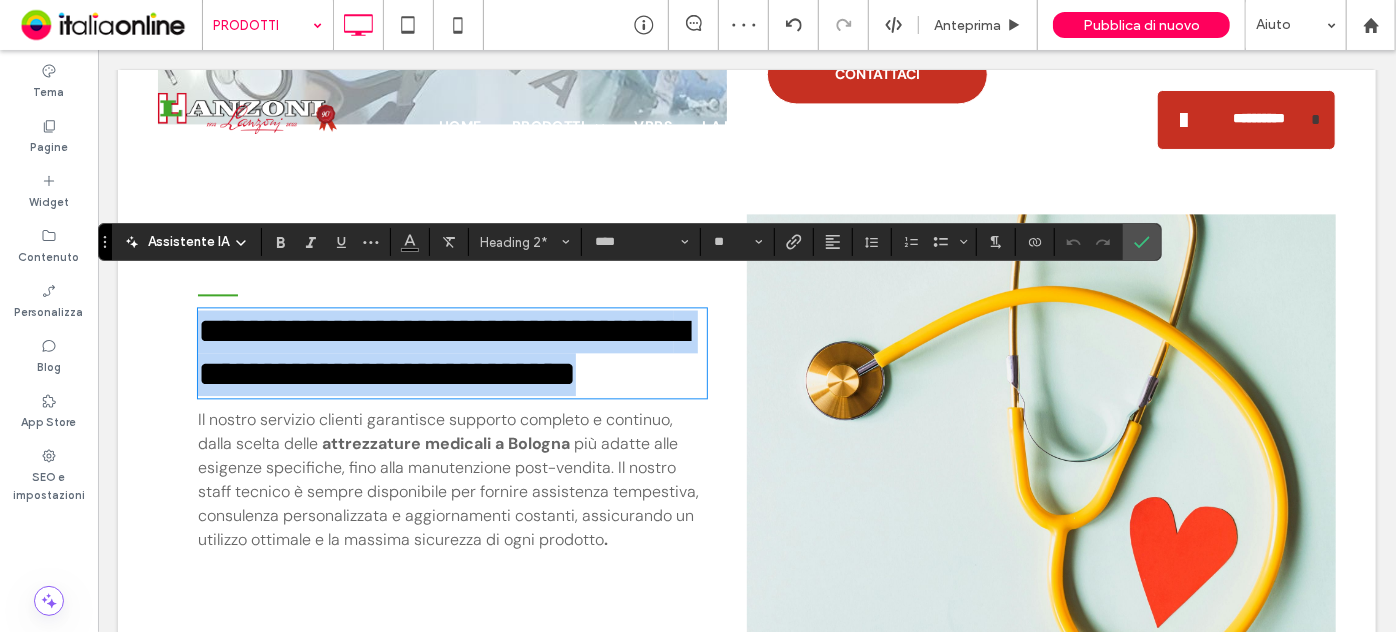 drag, startPoint x: 280, startPoint y: 364, endPoint x: 70, endPoint y: 265, distance: 232.1659 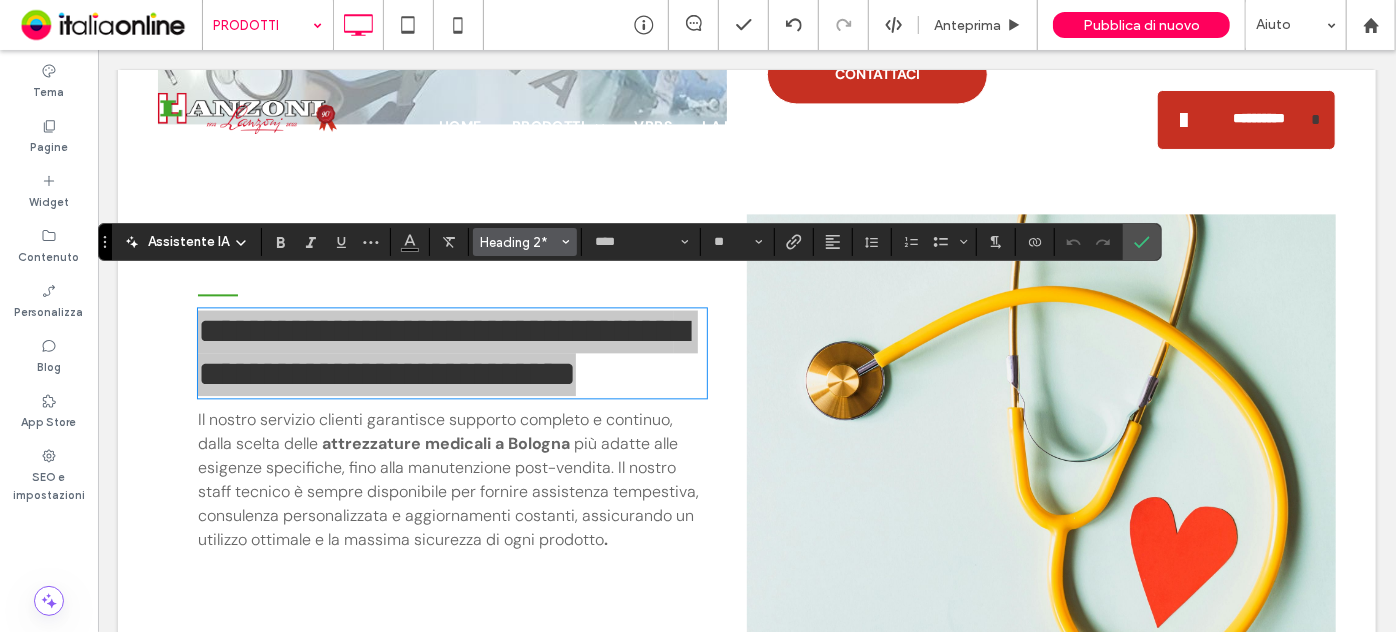 click on "Heading 2*" at bounding box center (525, 242) 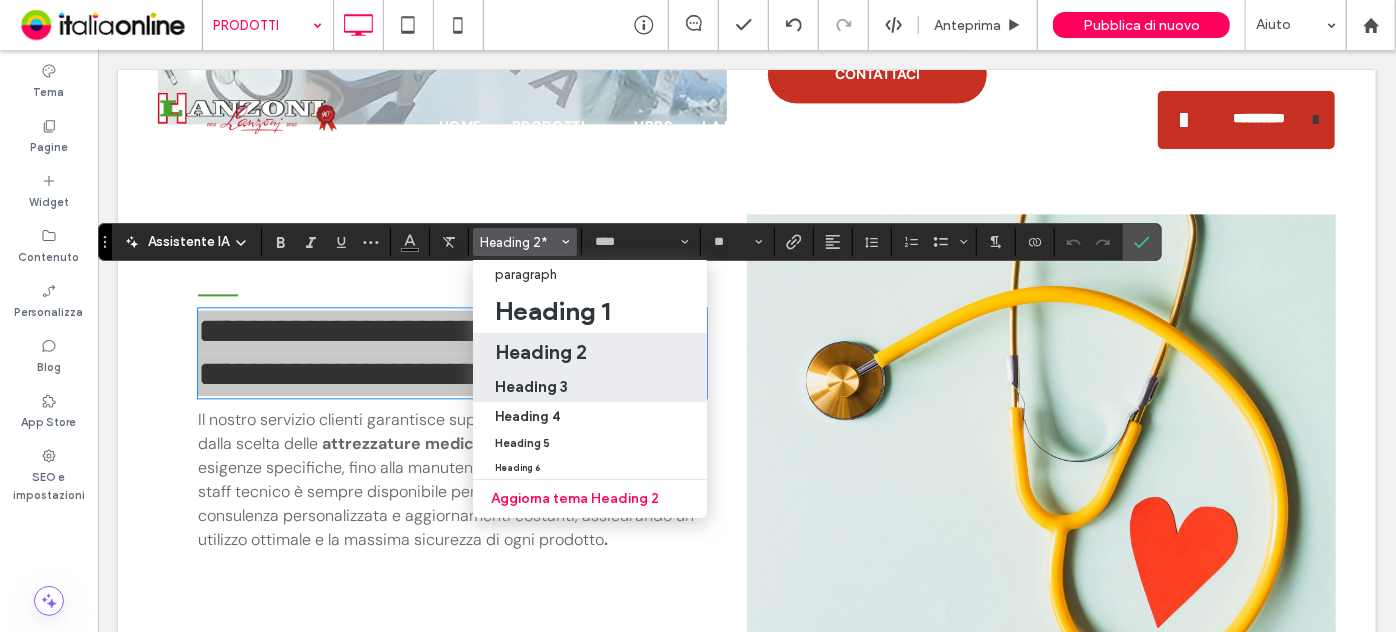 click on "Heading 3" at bounding box center (590, 386) 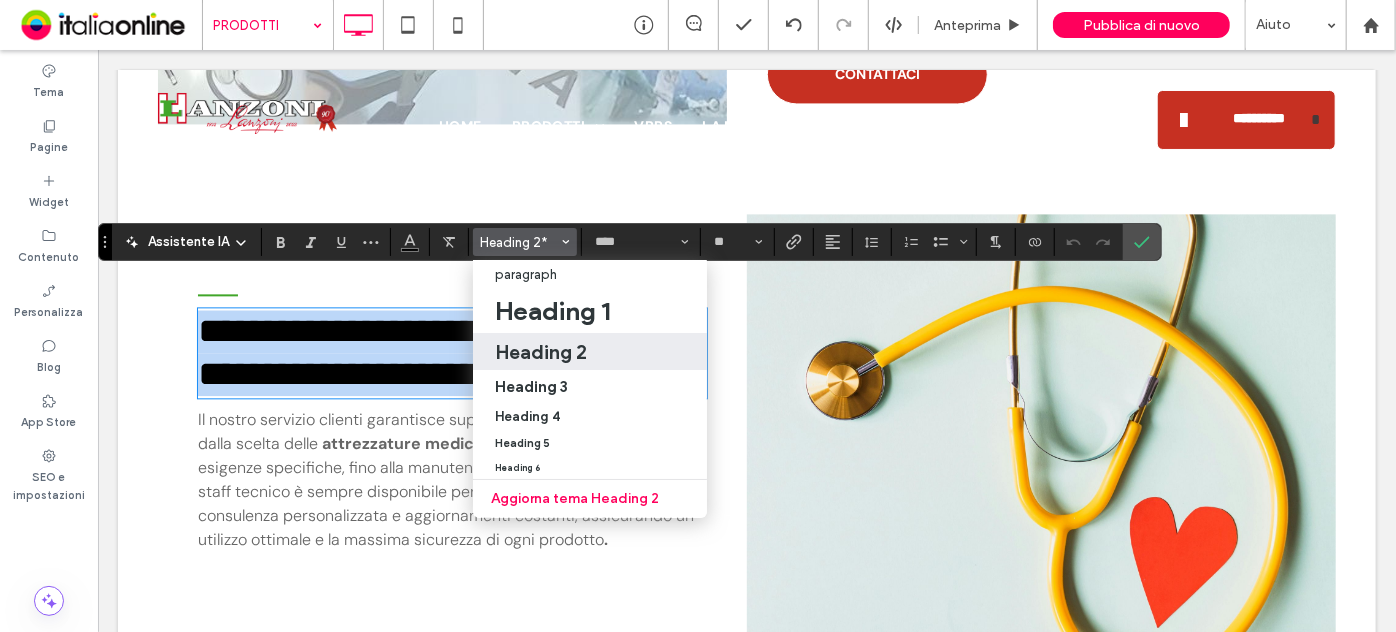 type on "**" 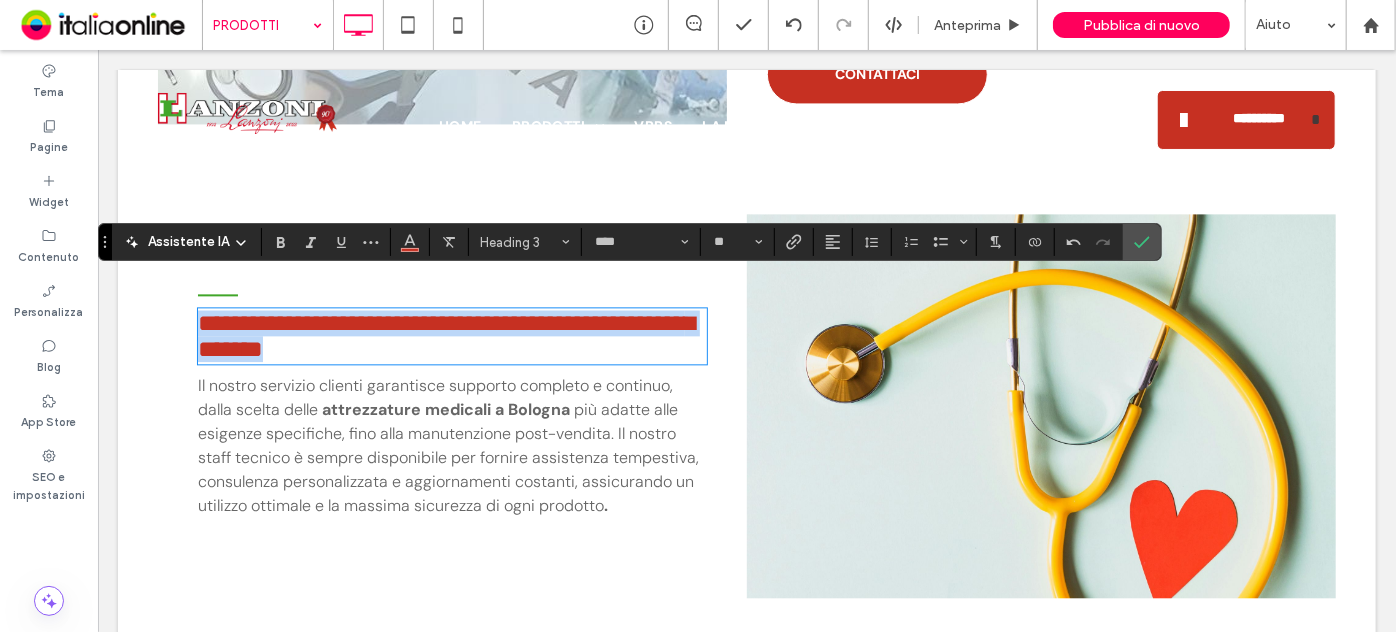 click on "**********" at bounding box center [451, 335] 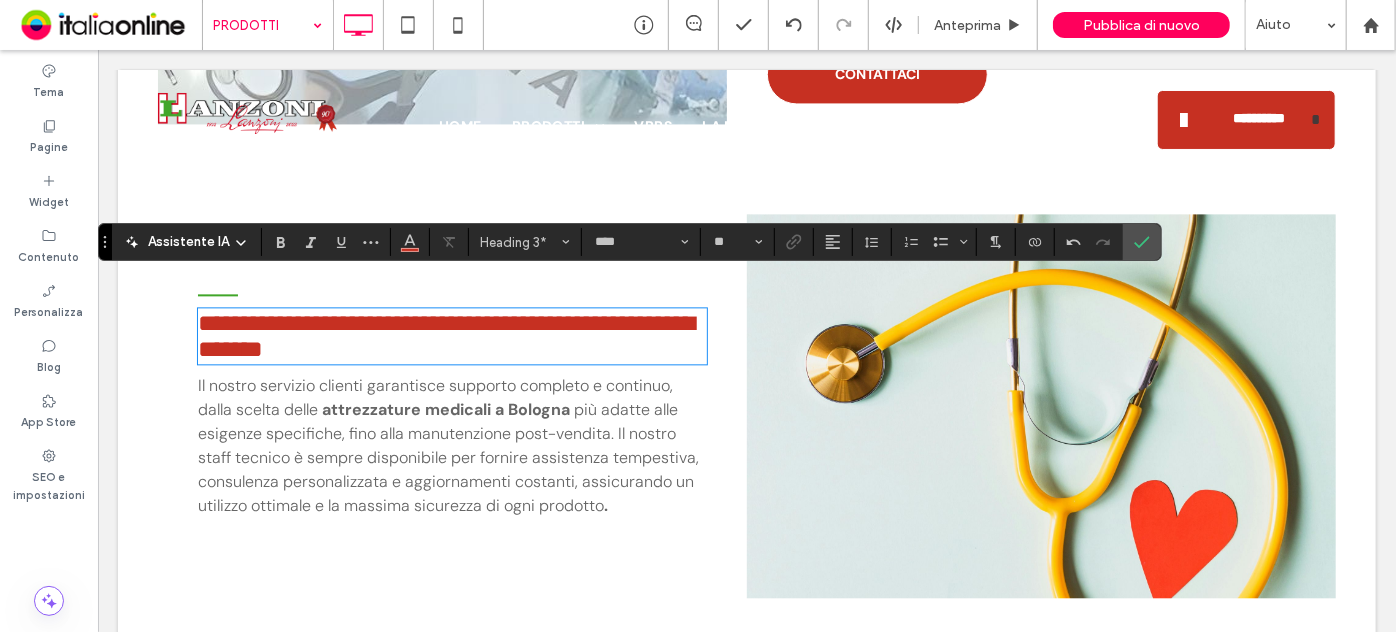 click on "Il nostro servizio clienti garantisce supporto completo e continuo, dalla scelta delle" at bounding box center [434, 396] 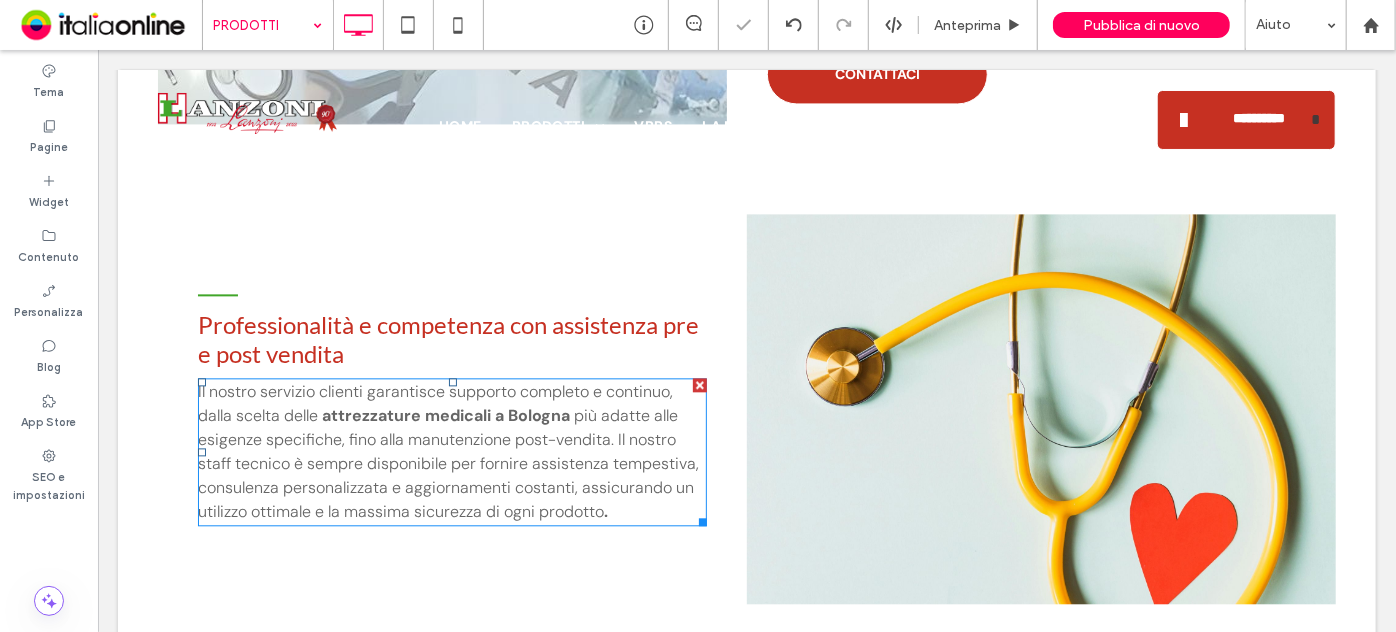 click on "più adatte alle esigenze specifiche, fino alla manutenzione post-vendita. Il nostro staff tecnico è sempre disponibile per fornire assistenza tempestiva, consulenza personalizzata e aggiornamenti costanti, assicurando un utilizzo ottimale e la massima sicurezza di ogni prodotto" at bounding box center (447, 462) 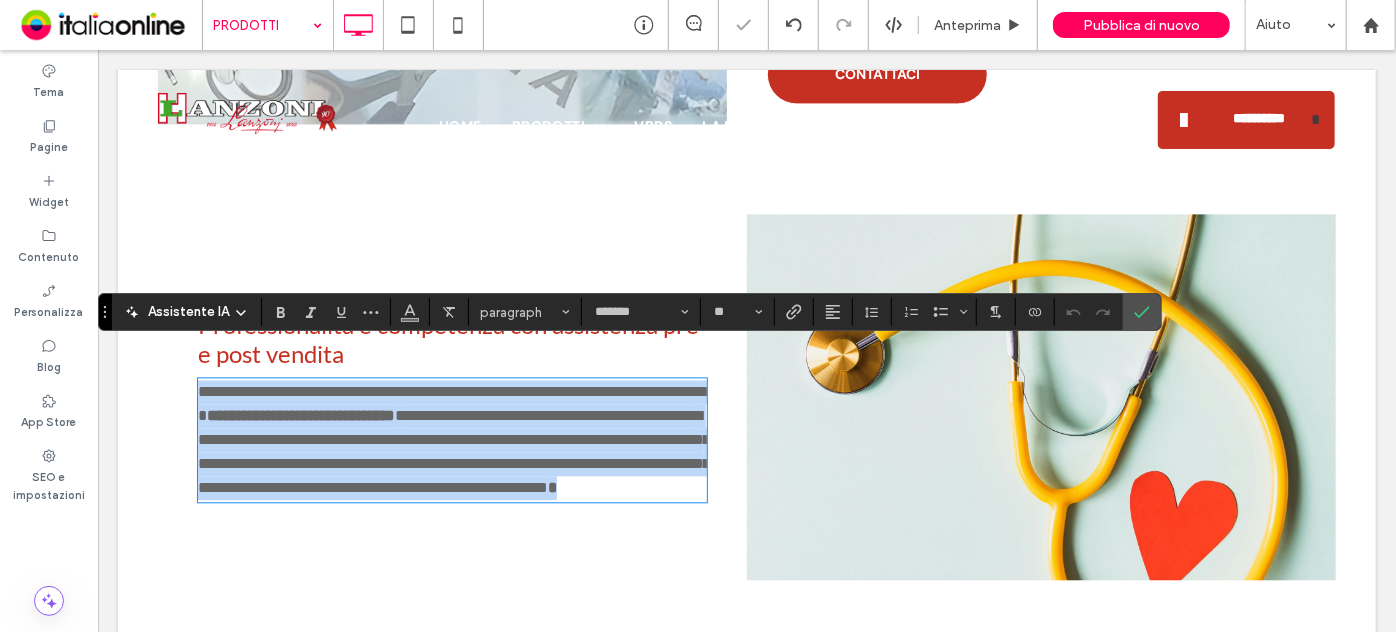 click on "**********" at bounding box center [453, 450] 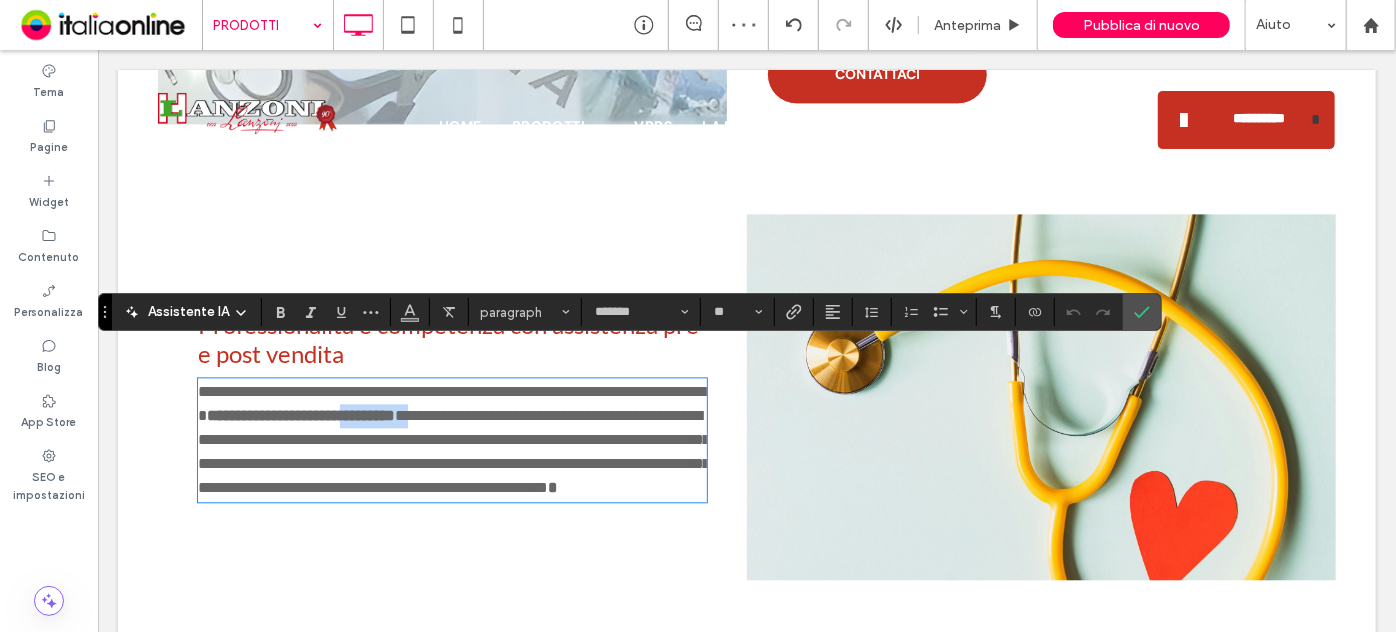 drag, startPoint x: 493, startPoint y: 381, endPoint x: 572, endPoint y: 375, distance: 79.22752 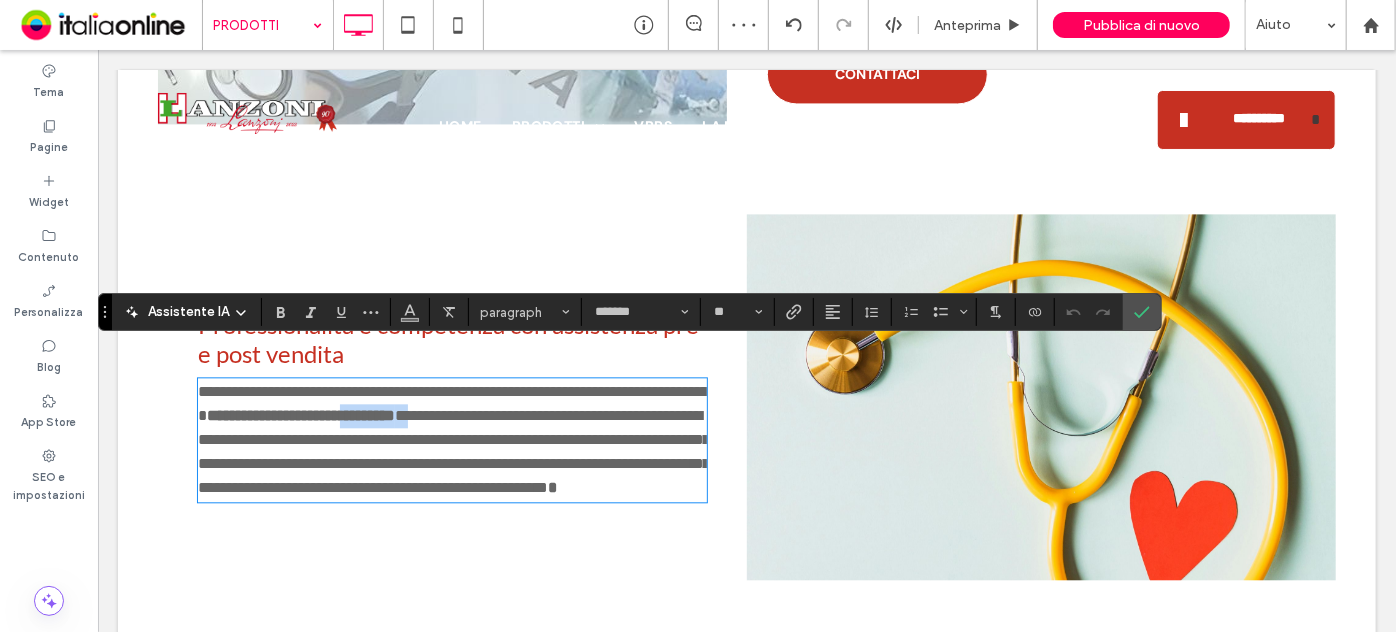 click on "**********" at bounding box center (451, 439) 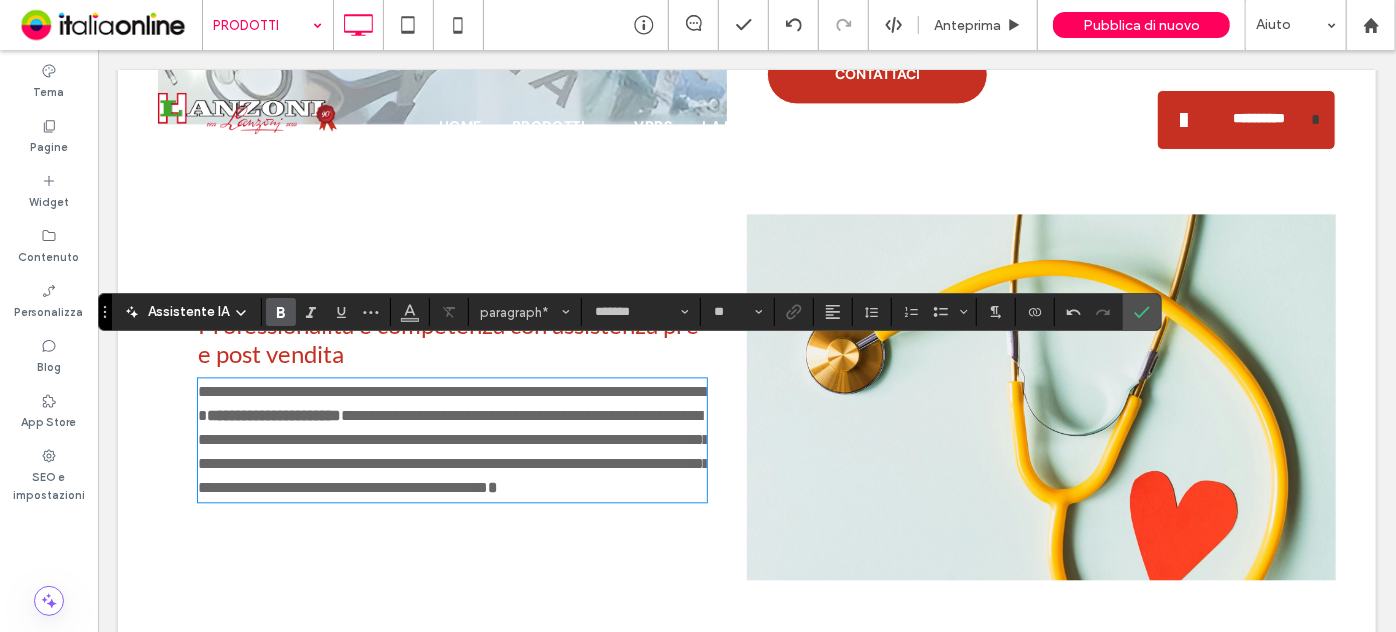 click on "**********" at bounding box center (453, 450) 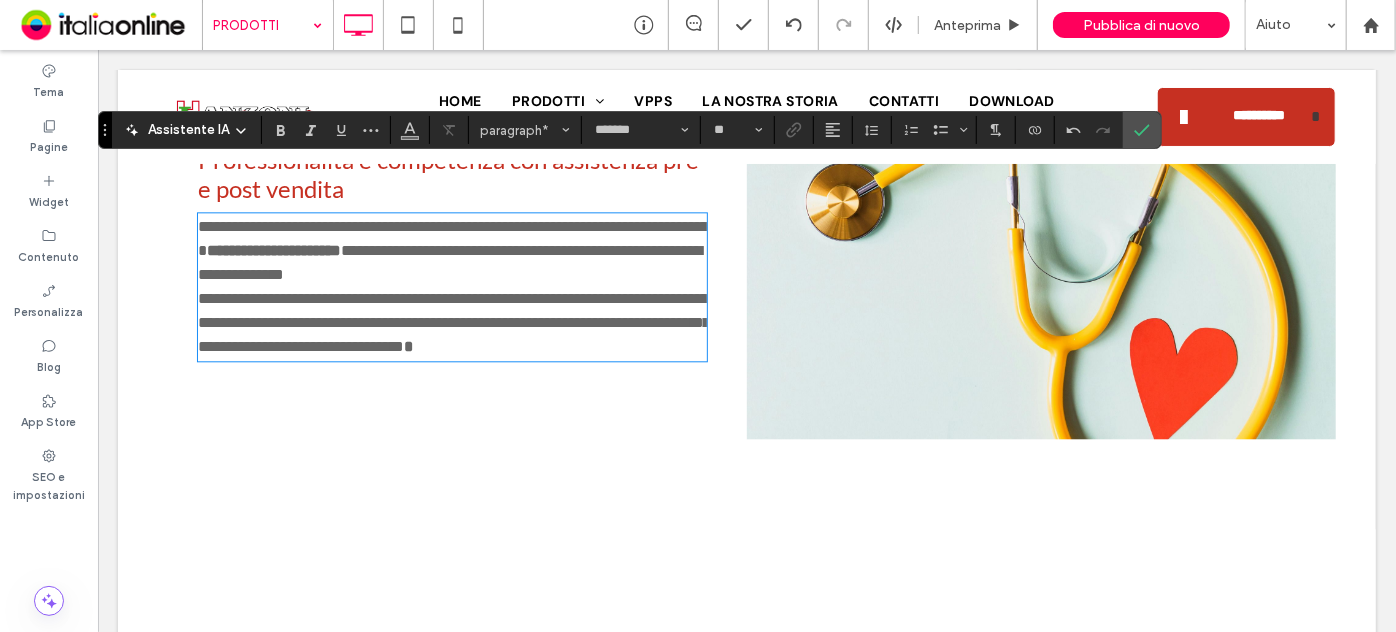 scroll, scrollTop: 2363, scrollLeft: 0, axis: vertical 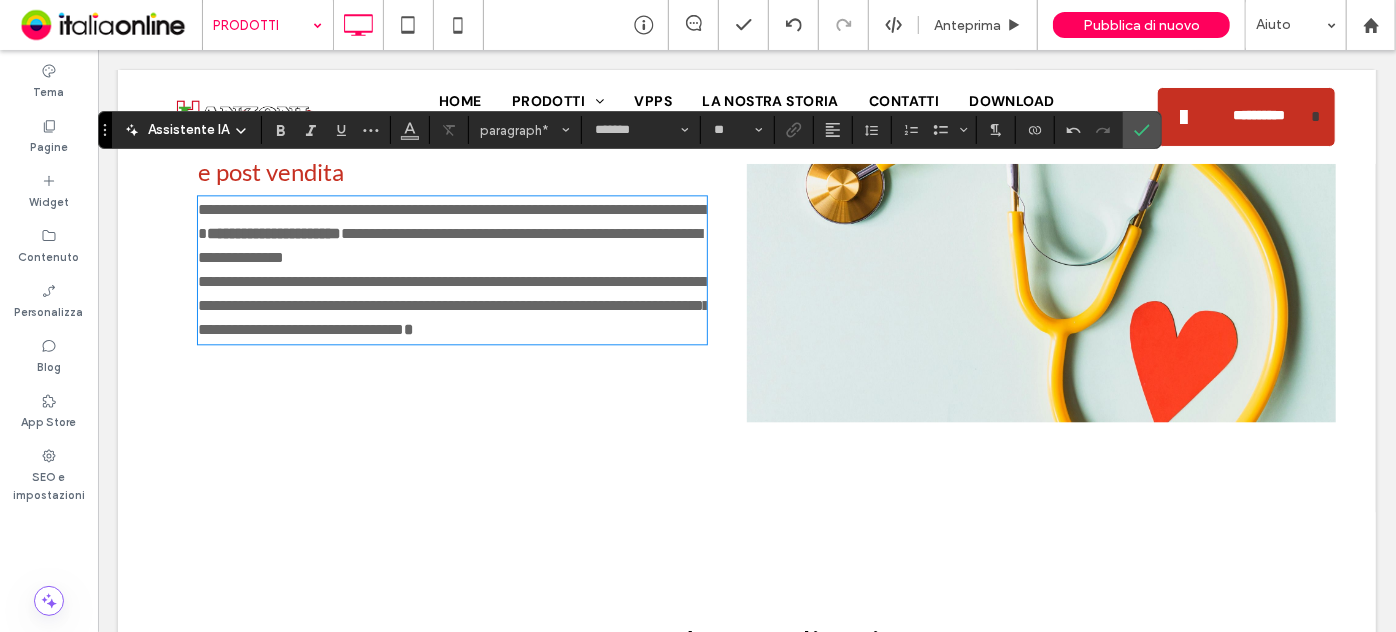 click on "**********" at bounding box center [453, 304] 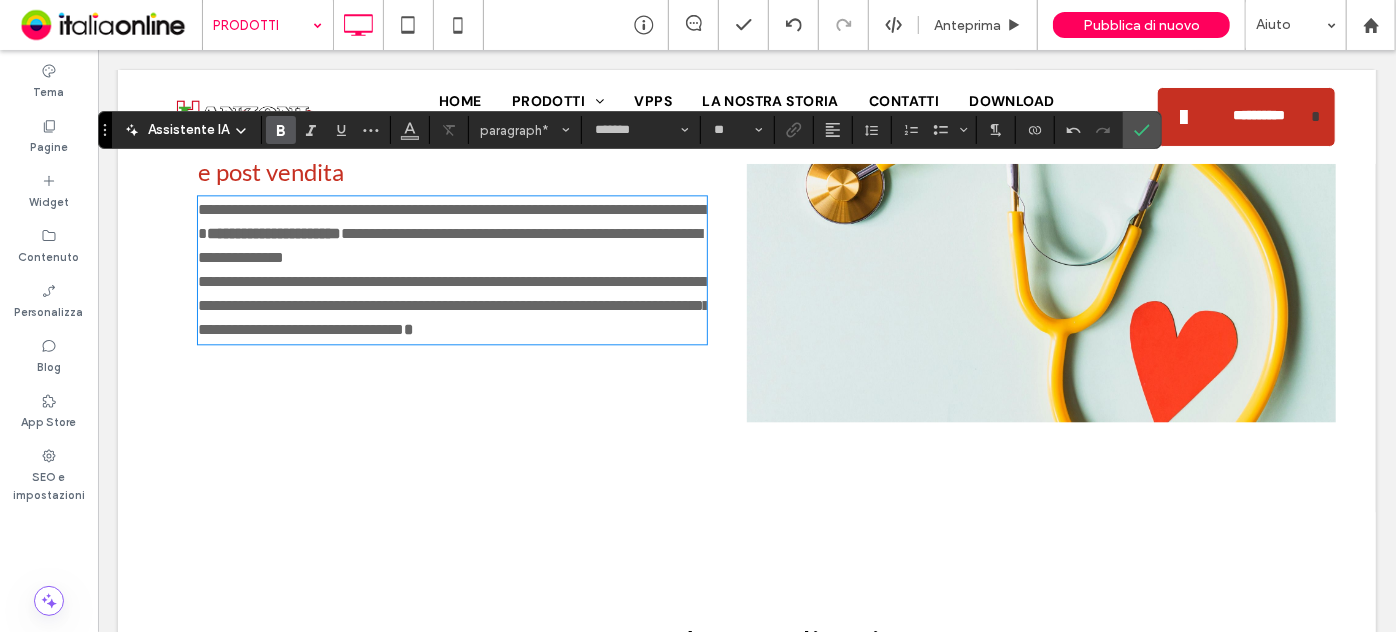 type 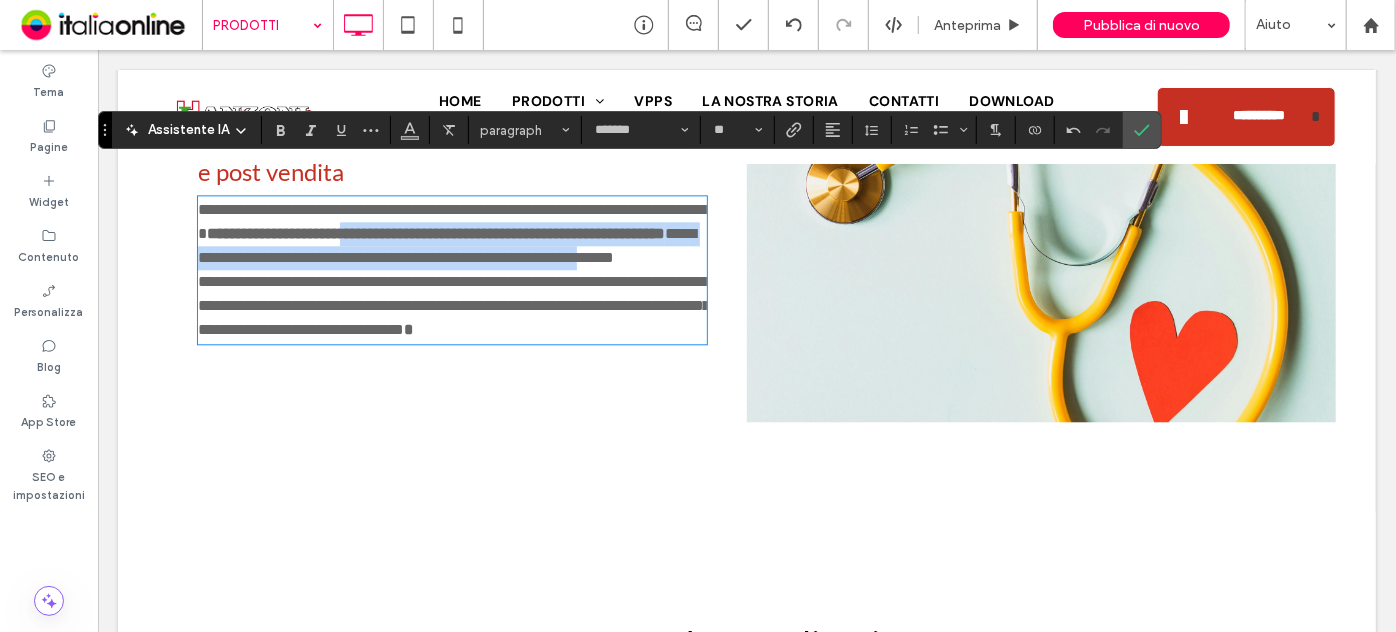 drag, startPoint x: 495, startPoint y: 206, endPoint x: 513, endPoint y: 241, distance: 39.357338 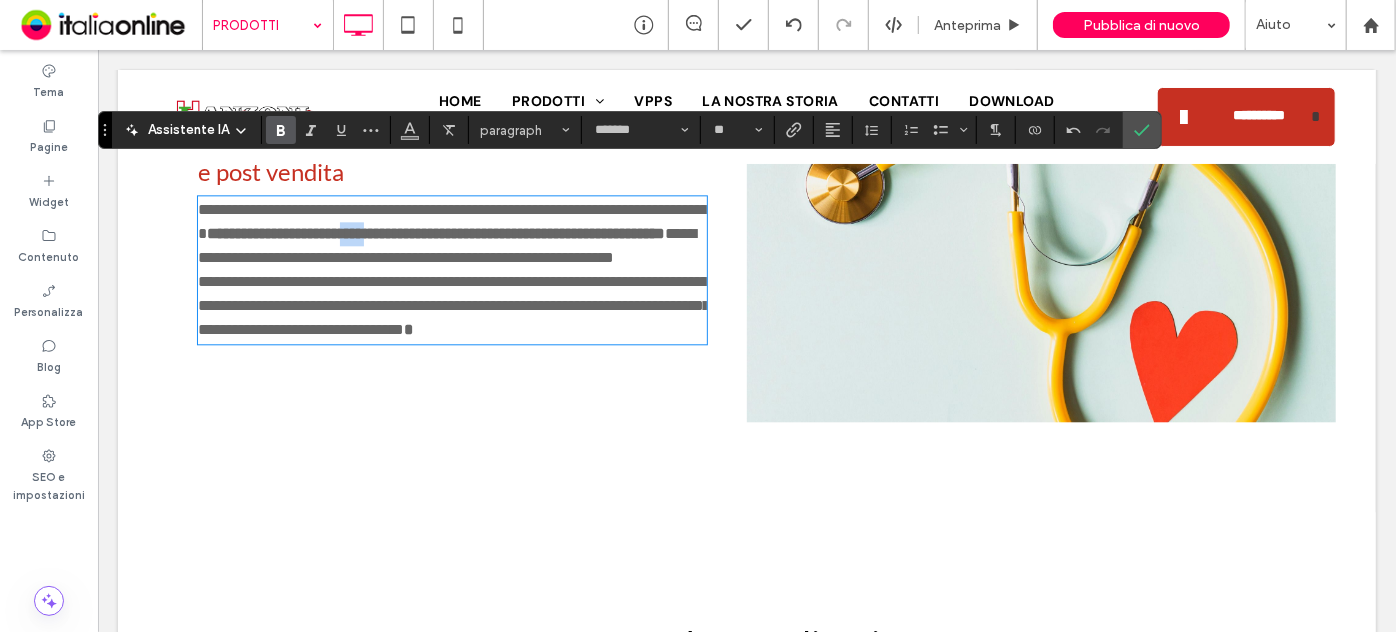 drag, startPoint x: 526, startPoint y: 195, endPoint x: 497, endPoint y: 203, distance: 30.083218 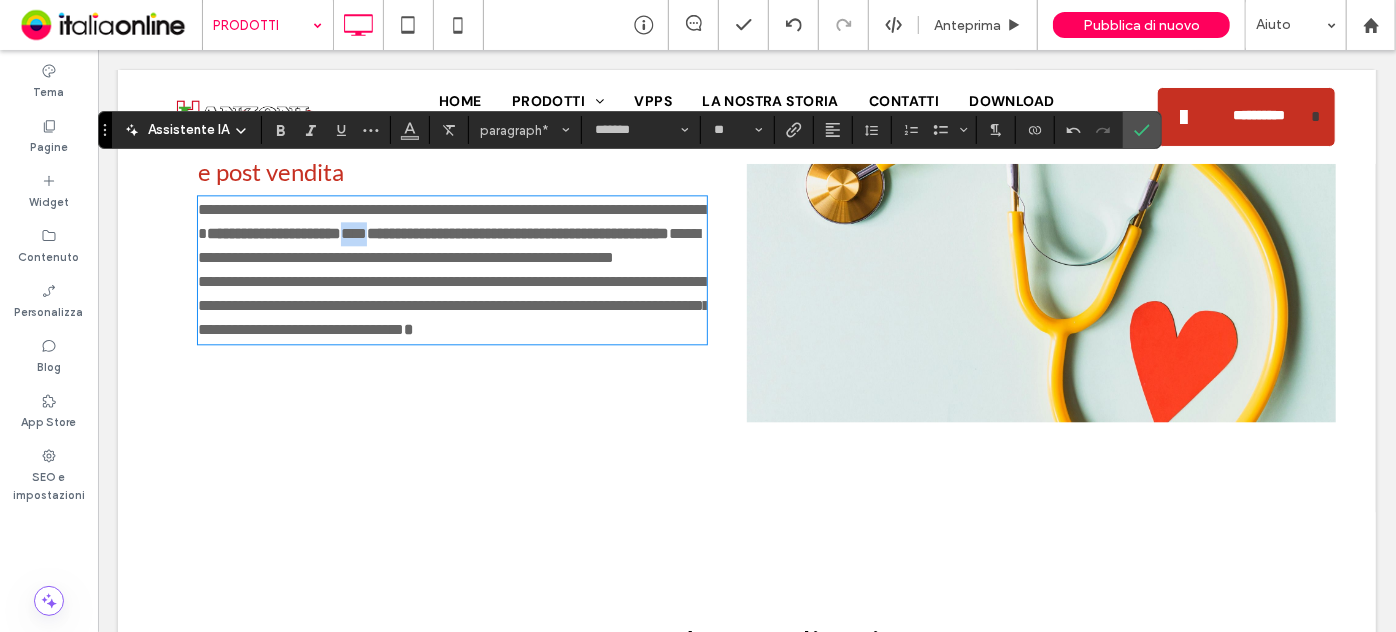 click on "**********" at bounding box center (448, 244) 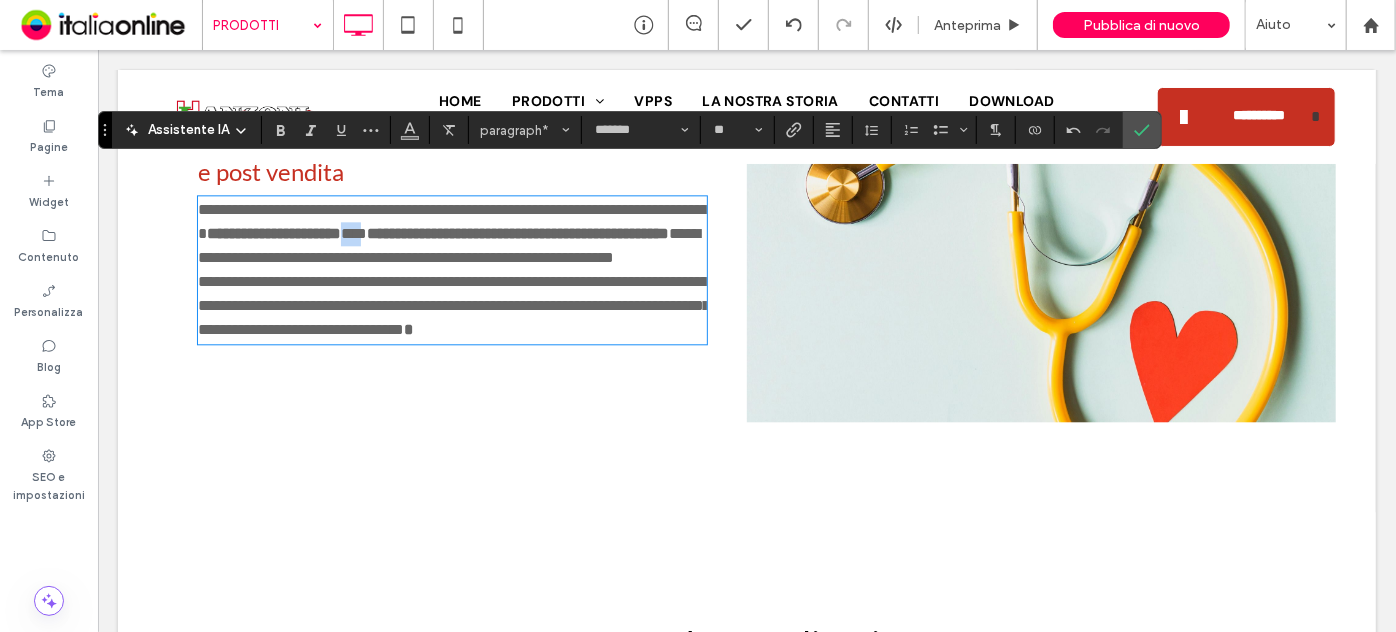 drag, startPoint x: 521, startPoint y: 193, endPoint x: 497, endPoint y: 198, distance: 24.5153 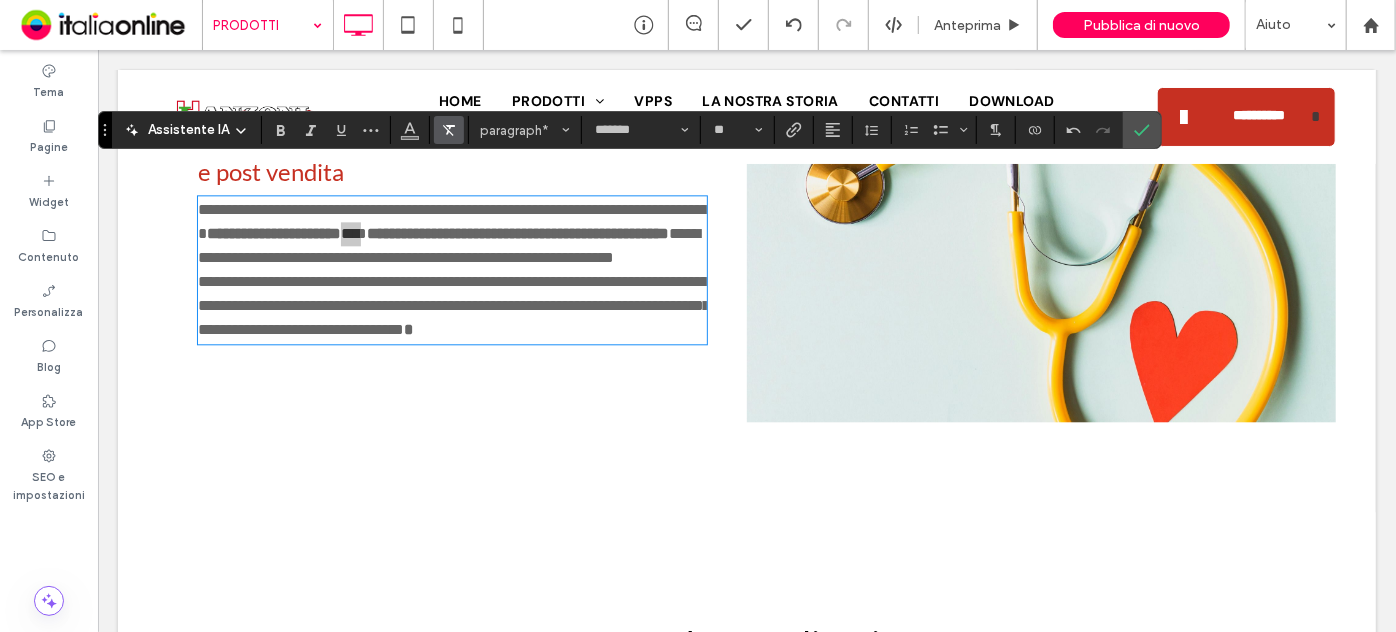 click at bounding box center [445, 130] 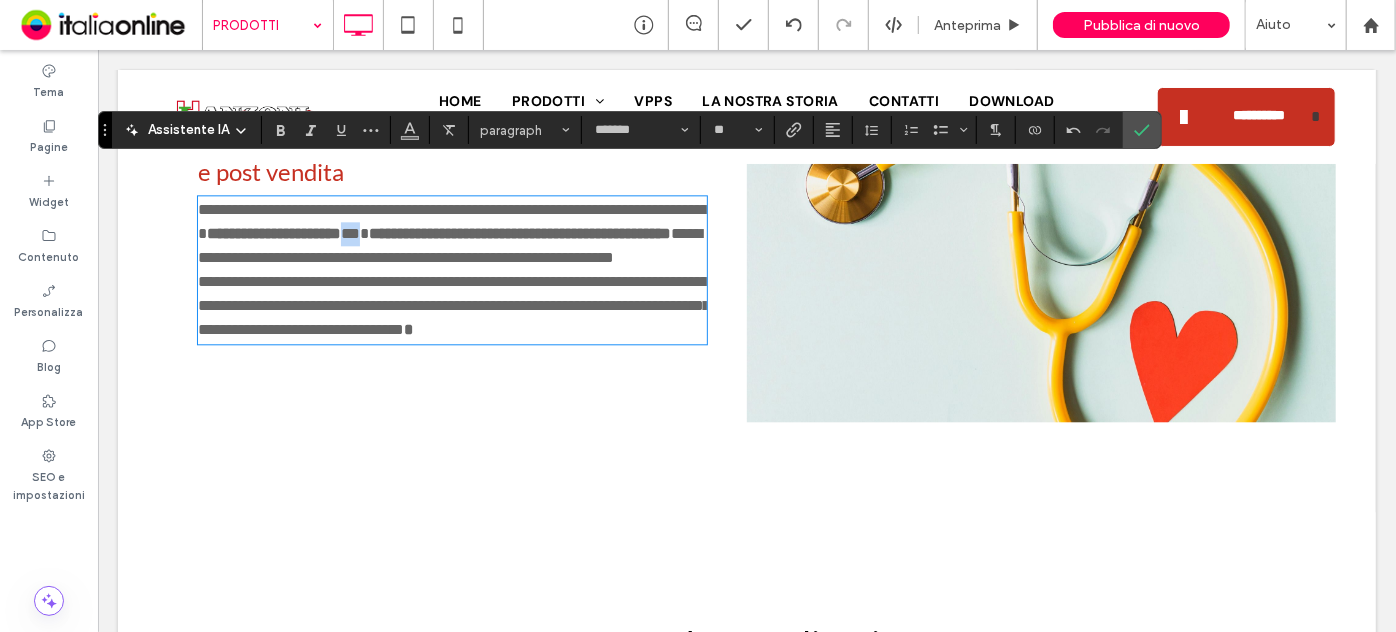 click on "**********" at bounding box center [449, 244] 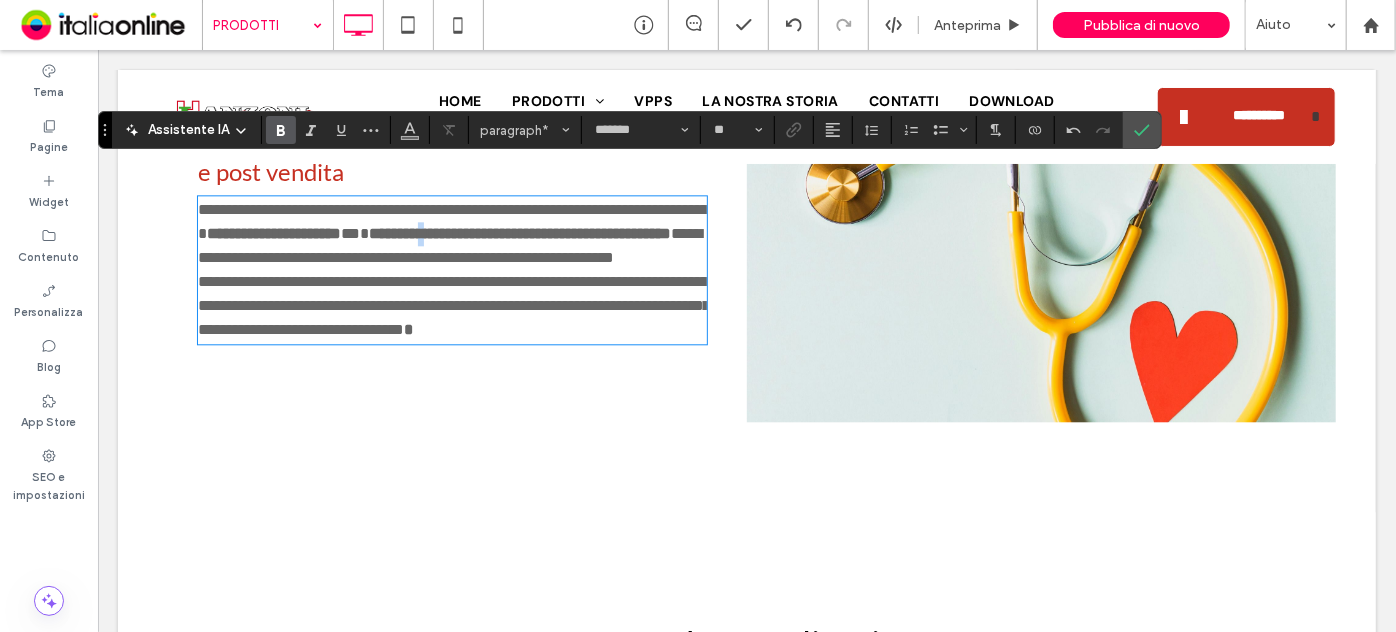 click on "**********" at bounding box center (519, 232) 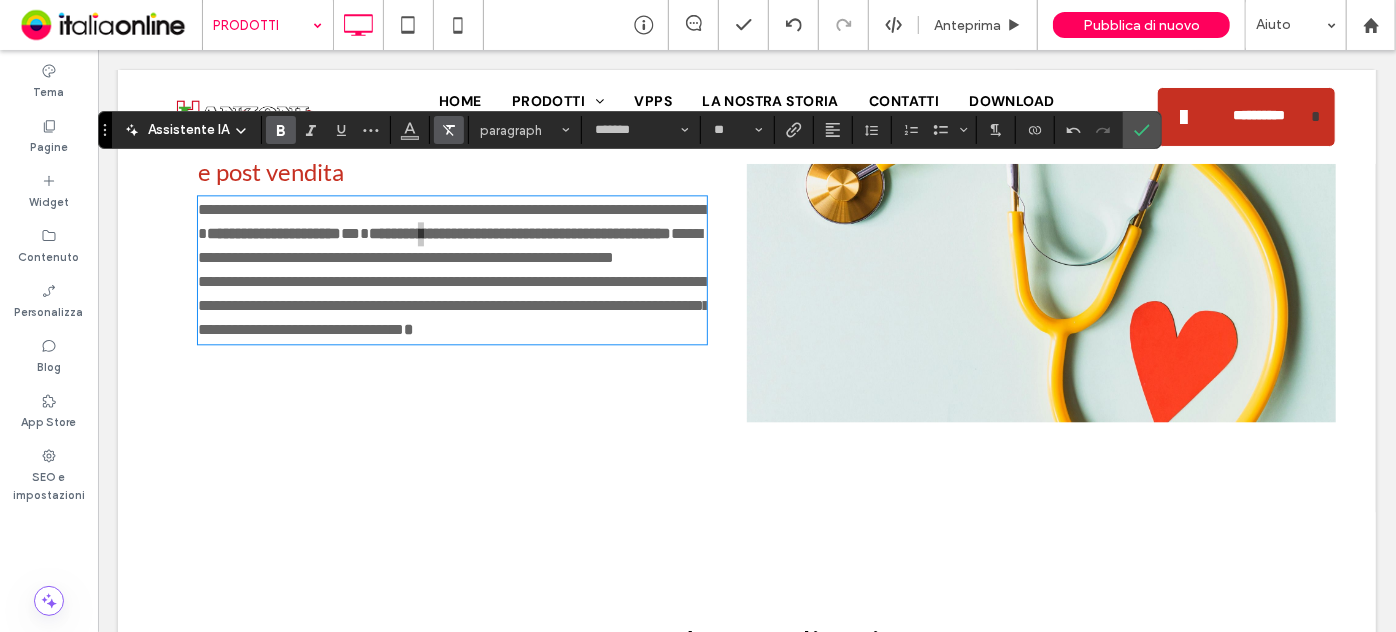 click 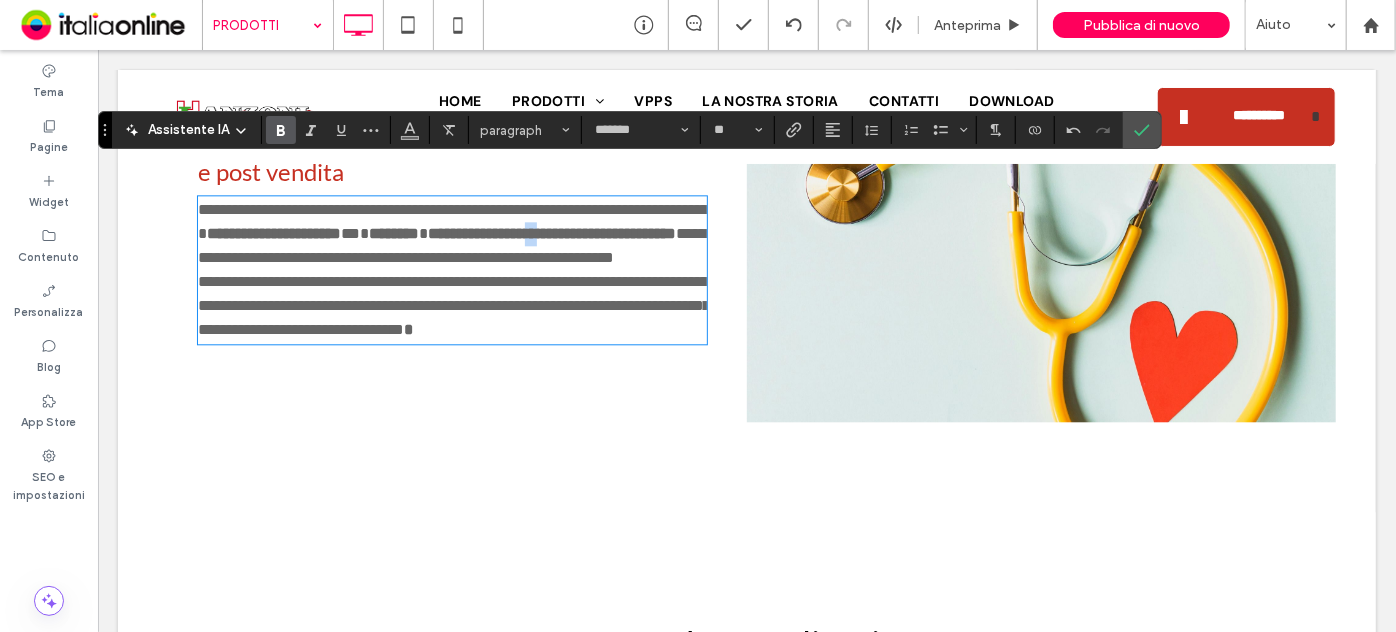 click on "**********" at bounding box center [551, 232] 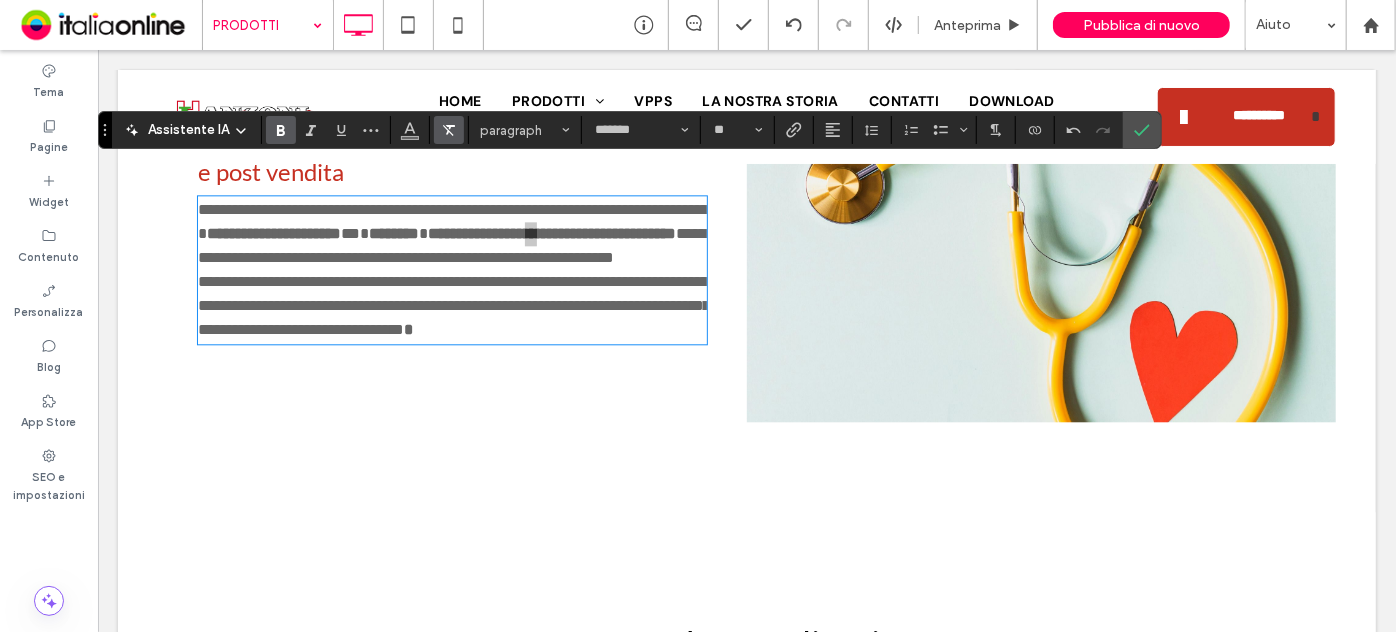 click 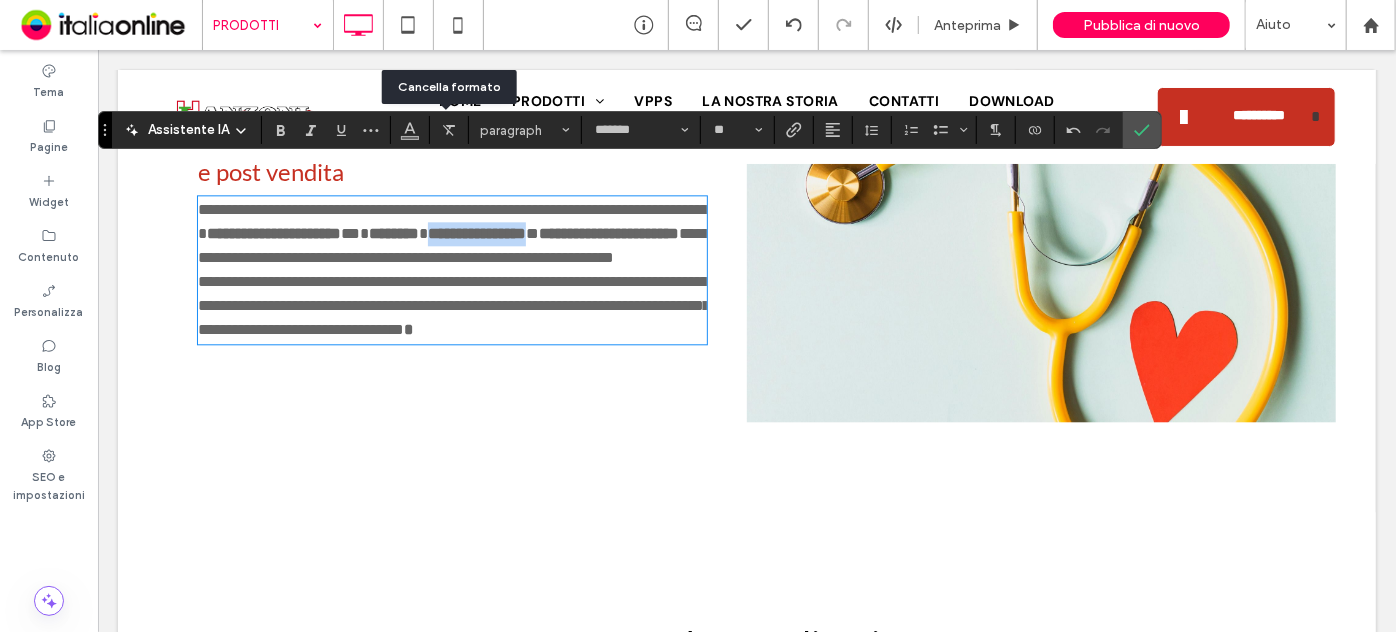 click on "**********" at bounding box center (453, 244) 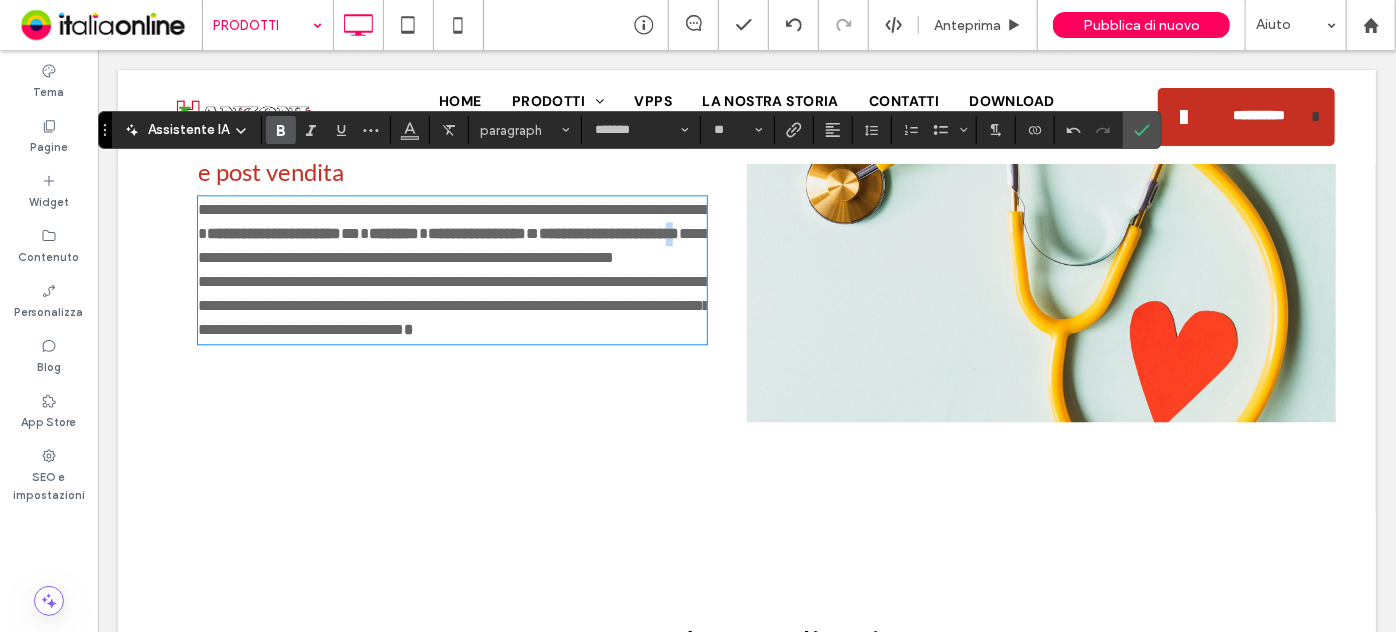 click on "**********" at bounding box center (608, 232) 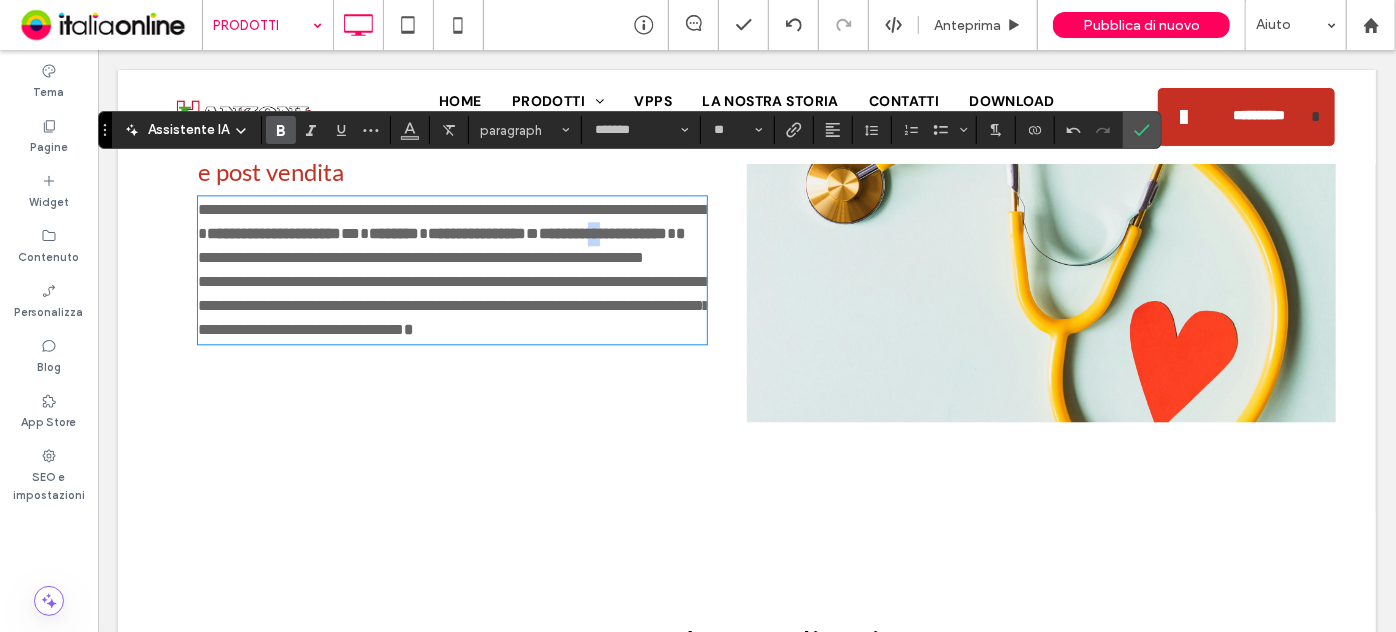 drag, startPoint x: 357, startPoint y: 219, endPoint x: 374, endPoint y: 205, distance: 22.022715 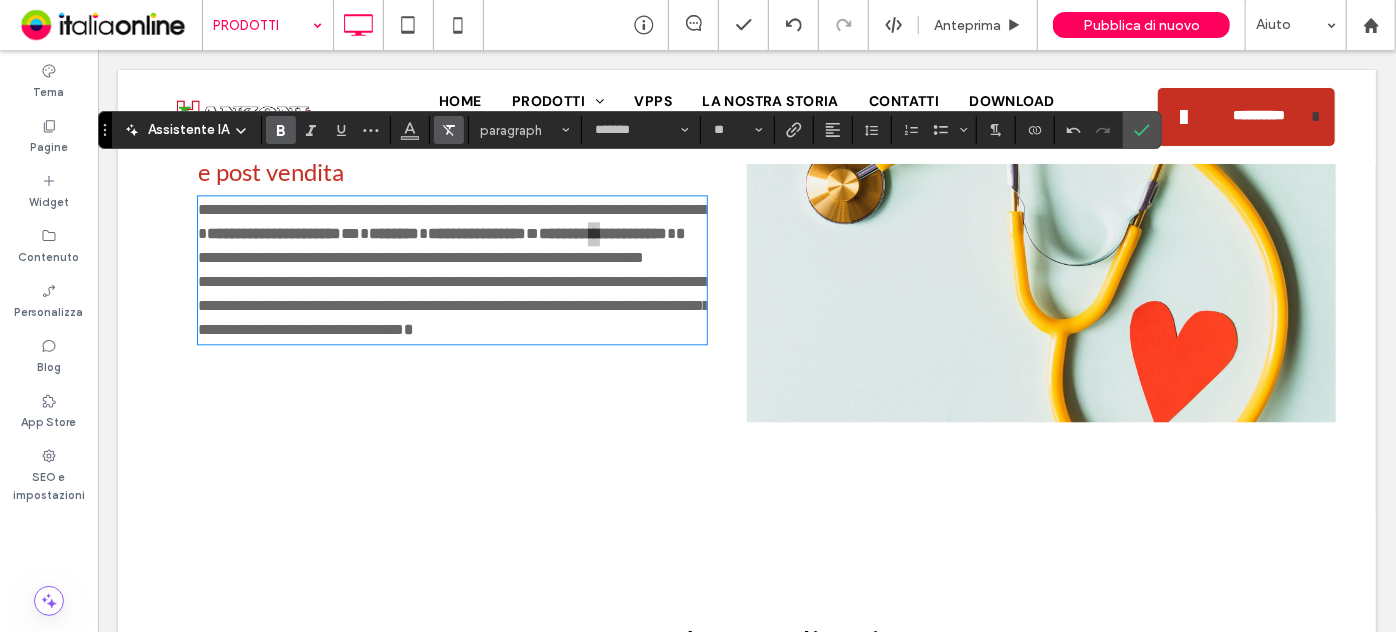click 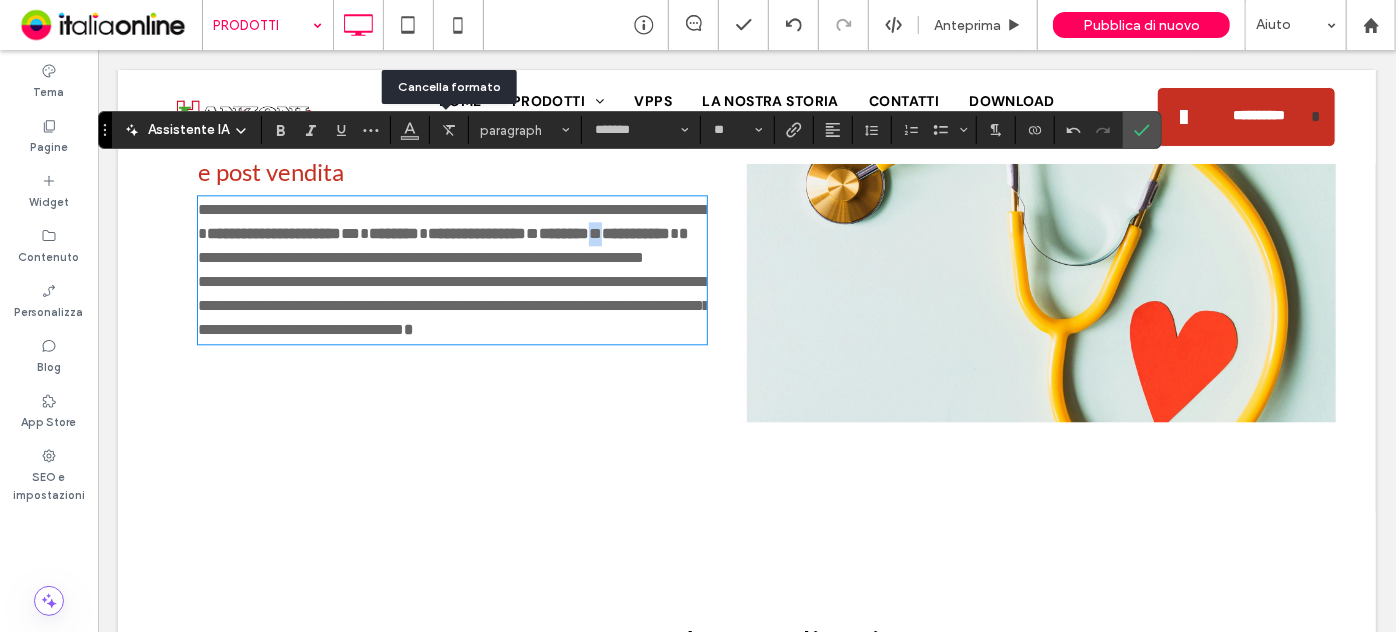 click on "**********" at bounding box center (420, 256) 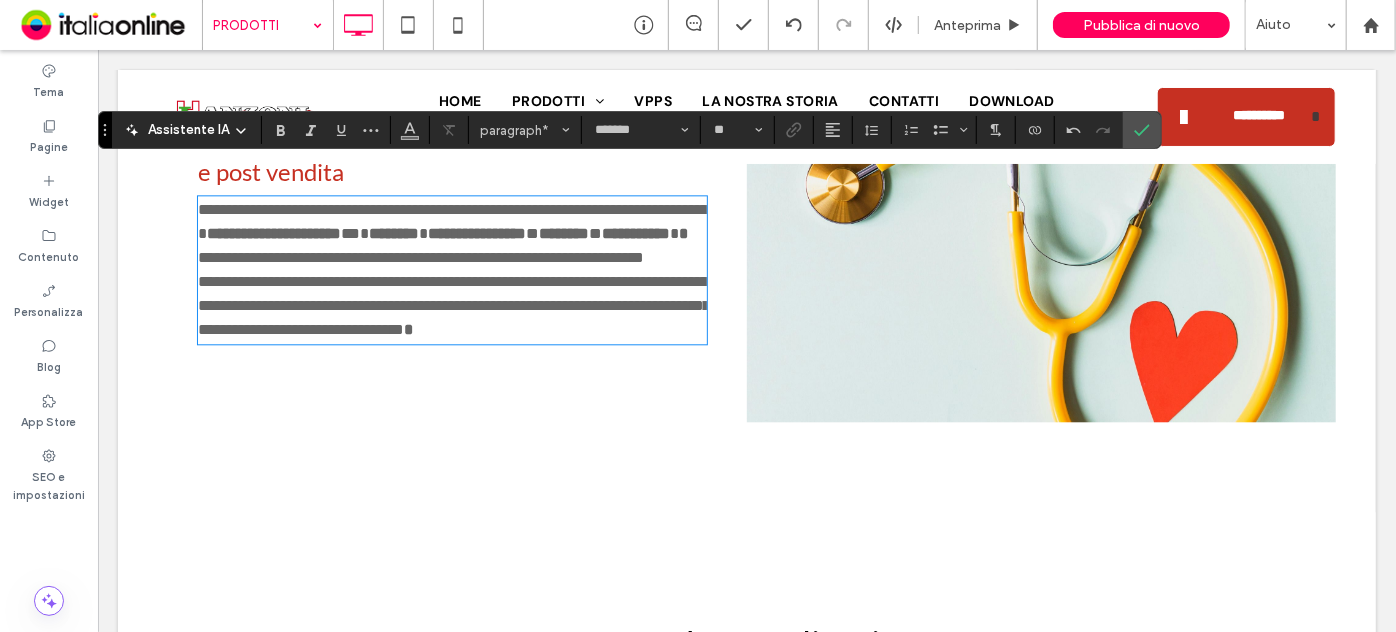 click on "**********" at bounding box center (420, 256) 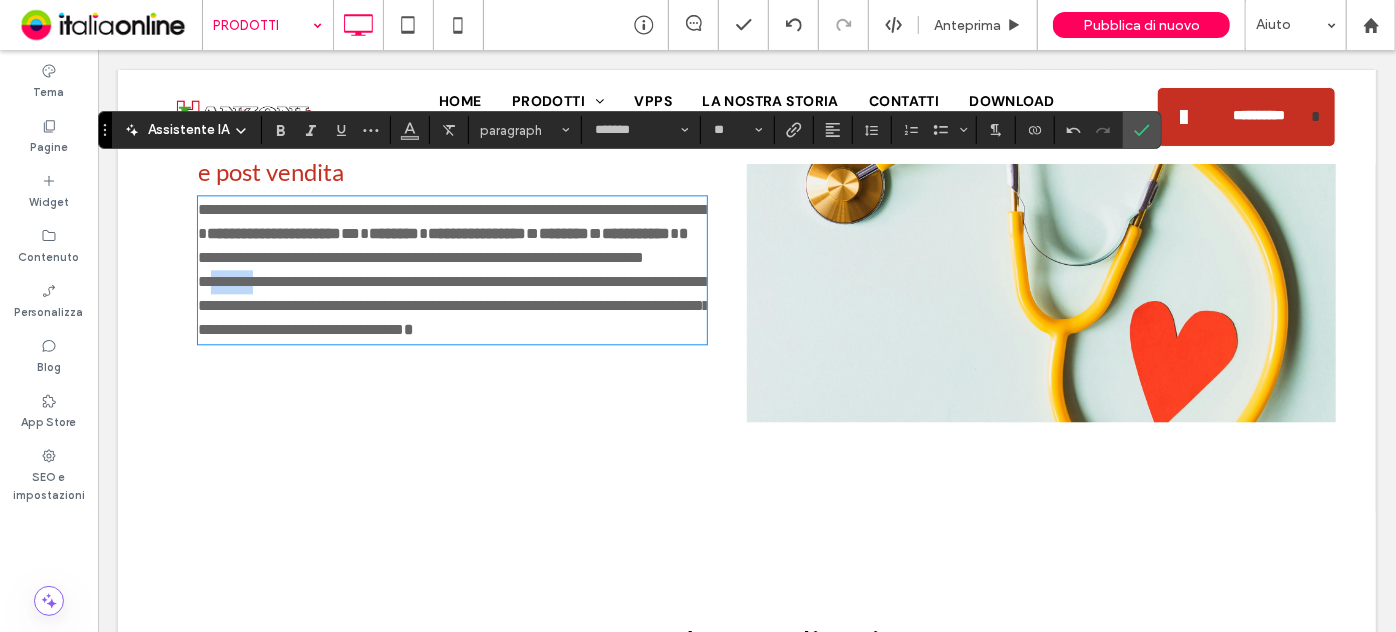 drag, startPoint x: 252, startPoint y: 274, endPoint x: 175, endPoint y: 278, distance: 77.10383 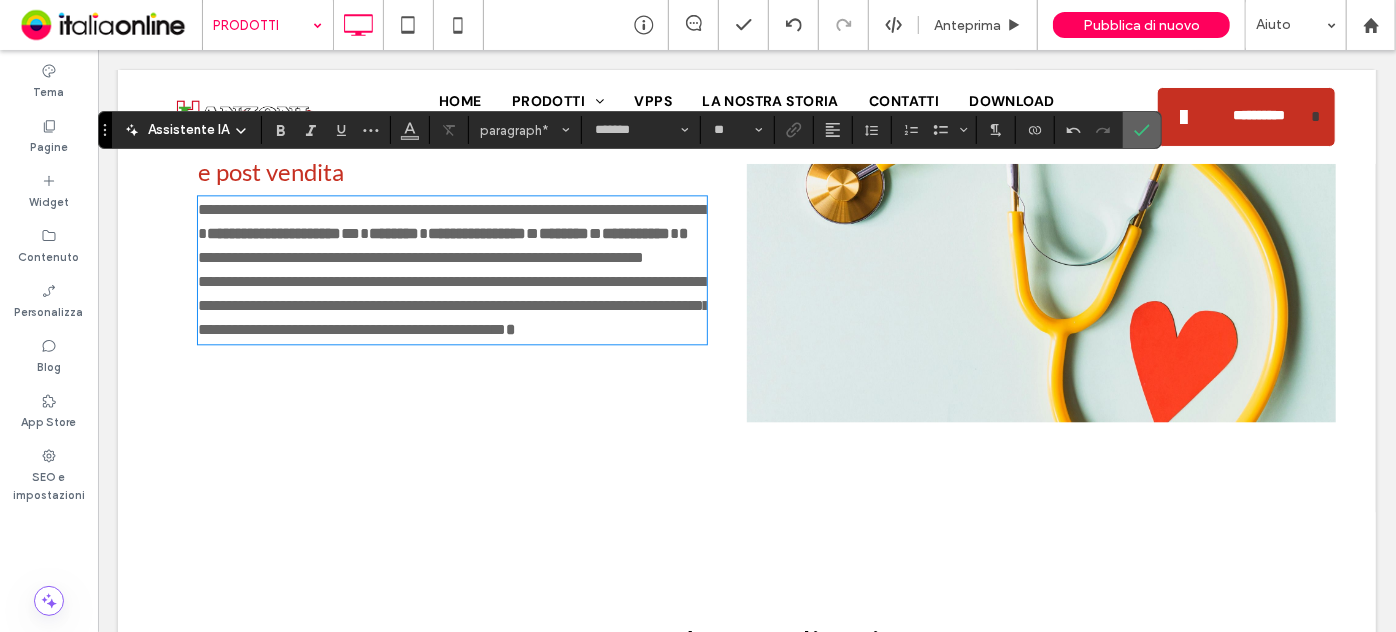click 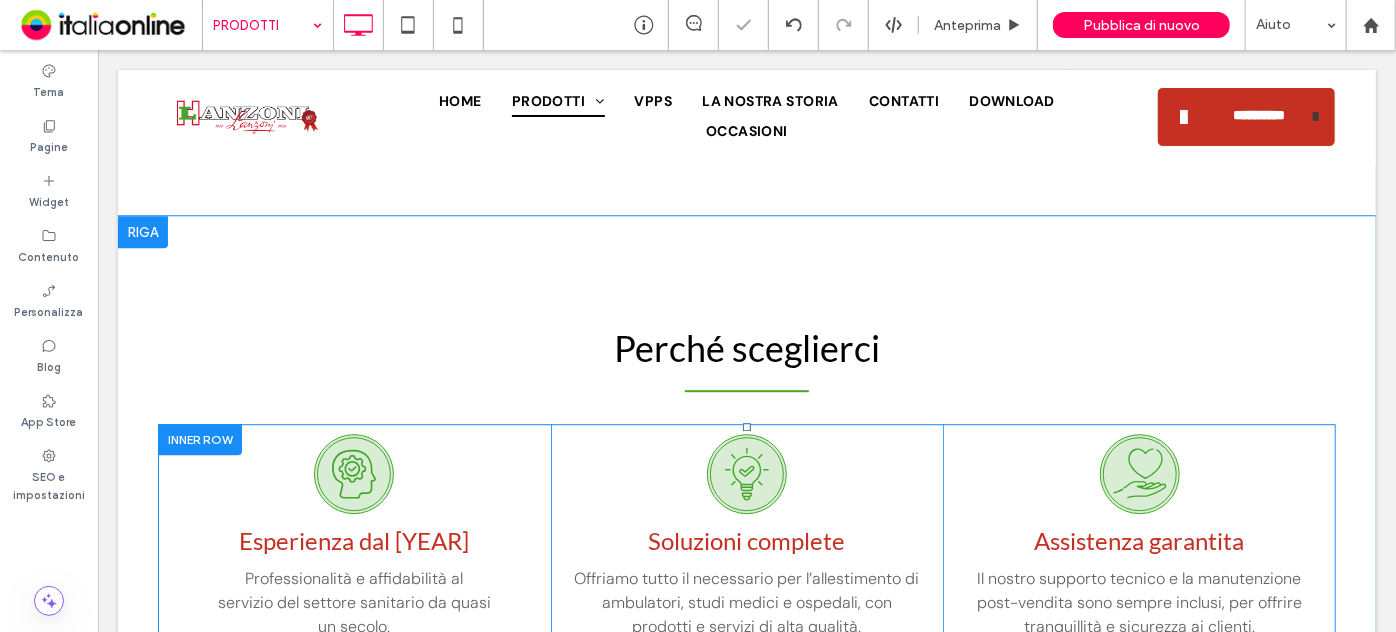 scroll, scrollTop: 2818, scrollLeft: 0, axis: vertical 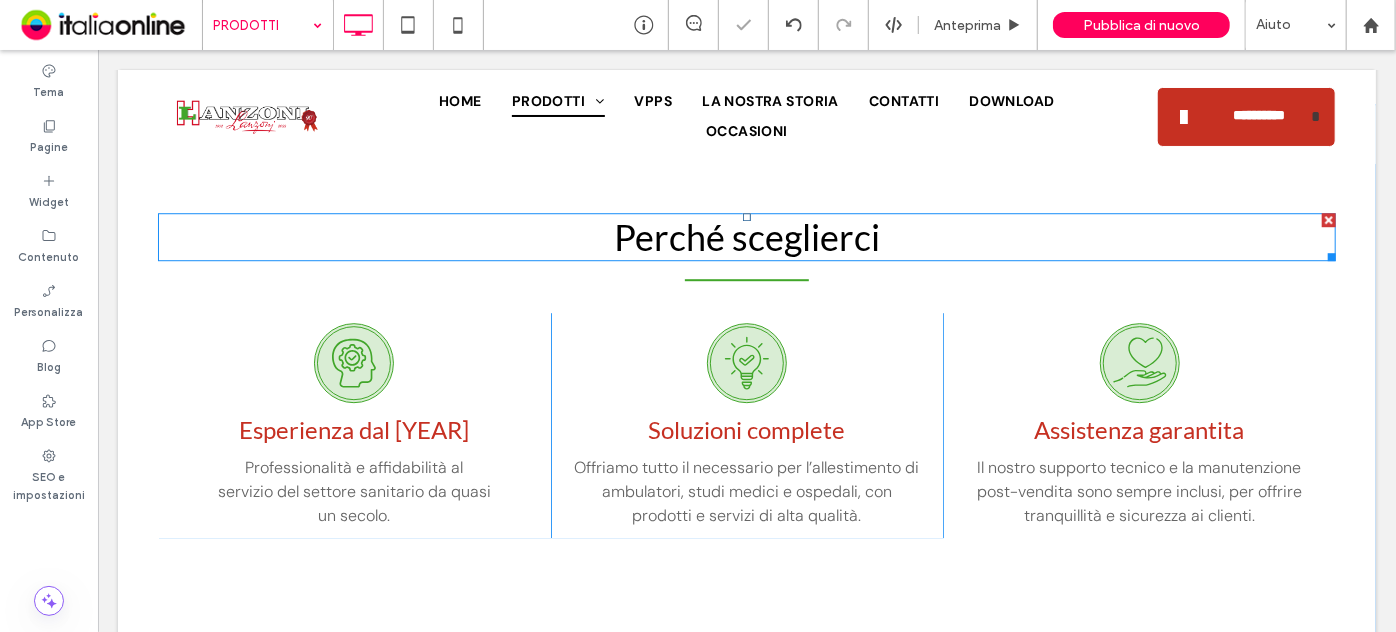 click on "Perché sceglierci" at bounding box center [746, 236] 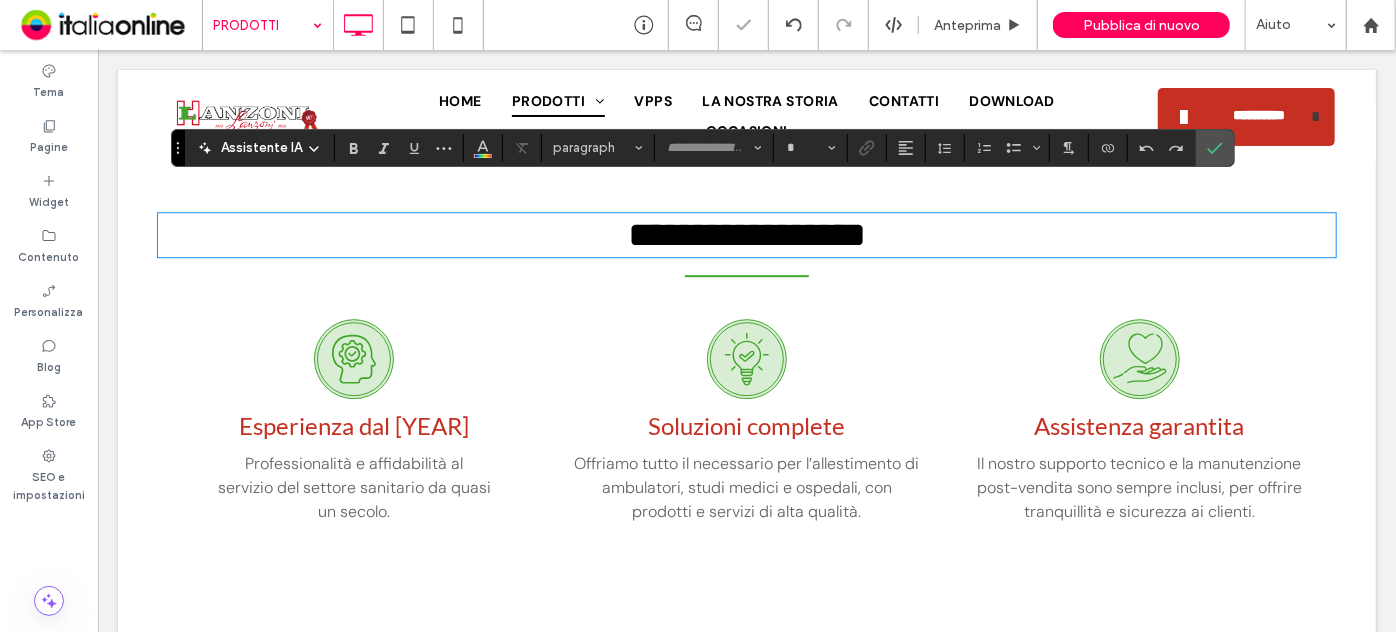 type on "****" 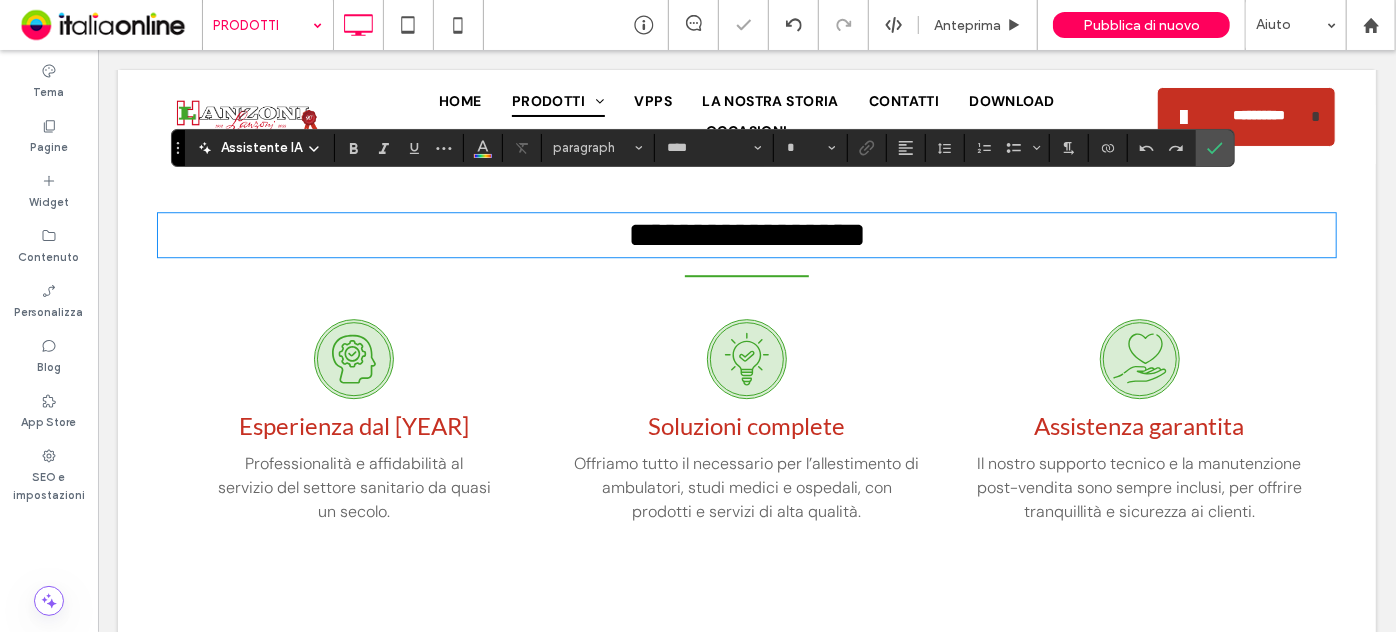 type on "**" 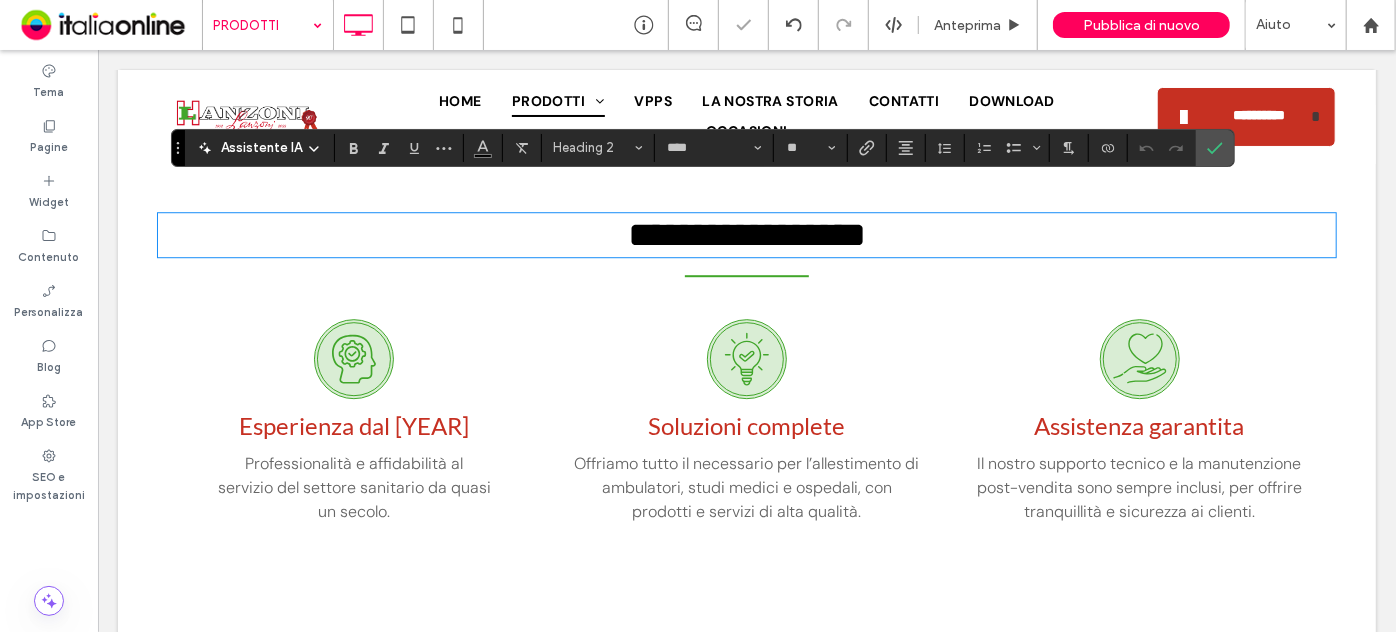 click on "**********" at bounding box center (746, 234) 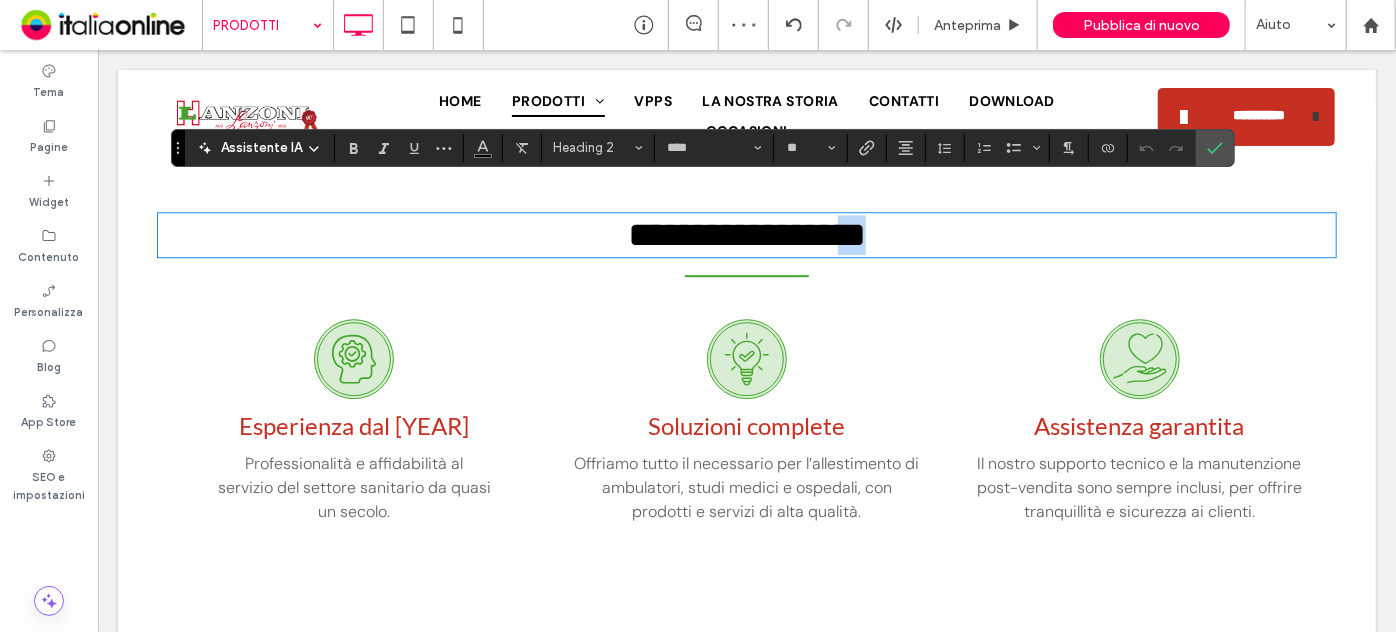 drag, startPoint x: 844, startPoint y: 212, endPoint x: 881, endPoint y: 206, distance: 37.48333 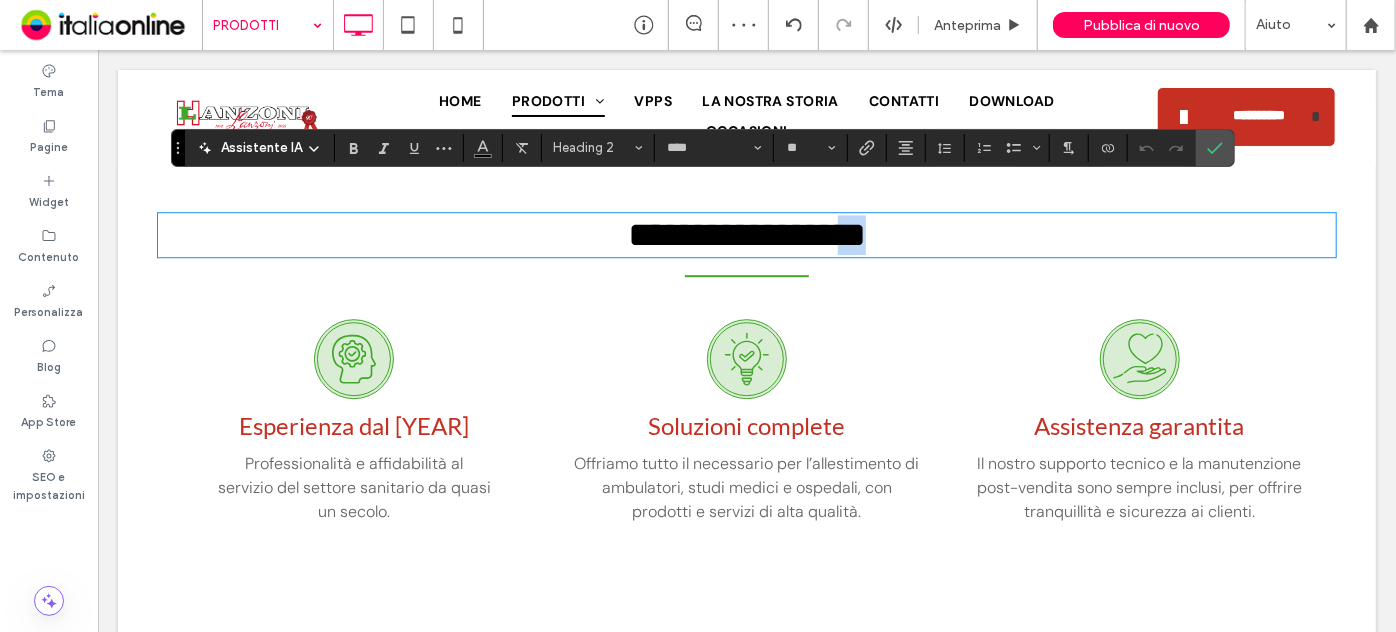 click on "**********" at bounding box center (746, 234) 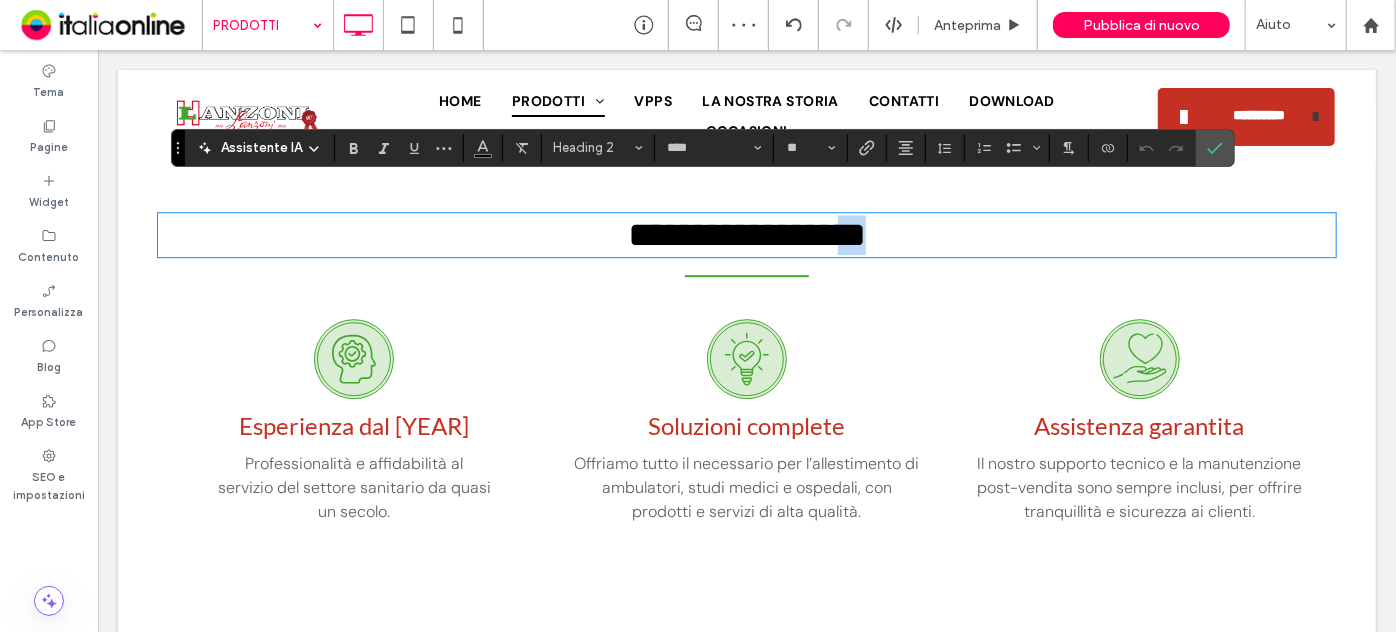 type 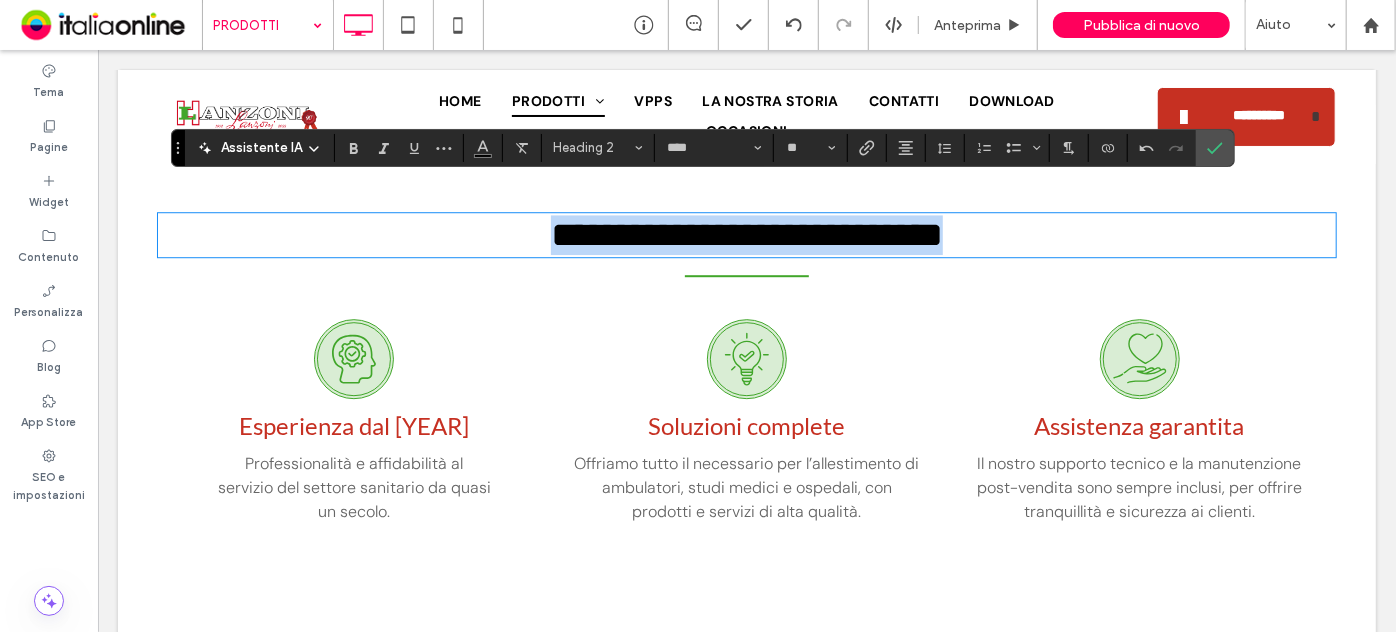 drag, startPoint x: 977, startPoint y: 202, endPoint x: 286, endPoint y: 179, distance: 691.3827 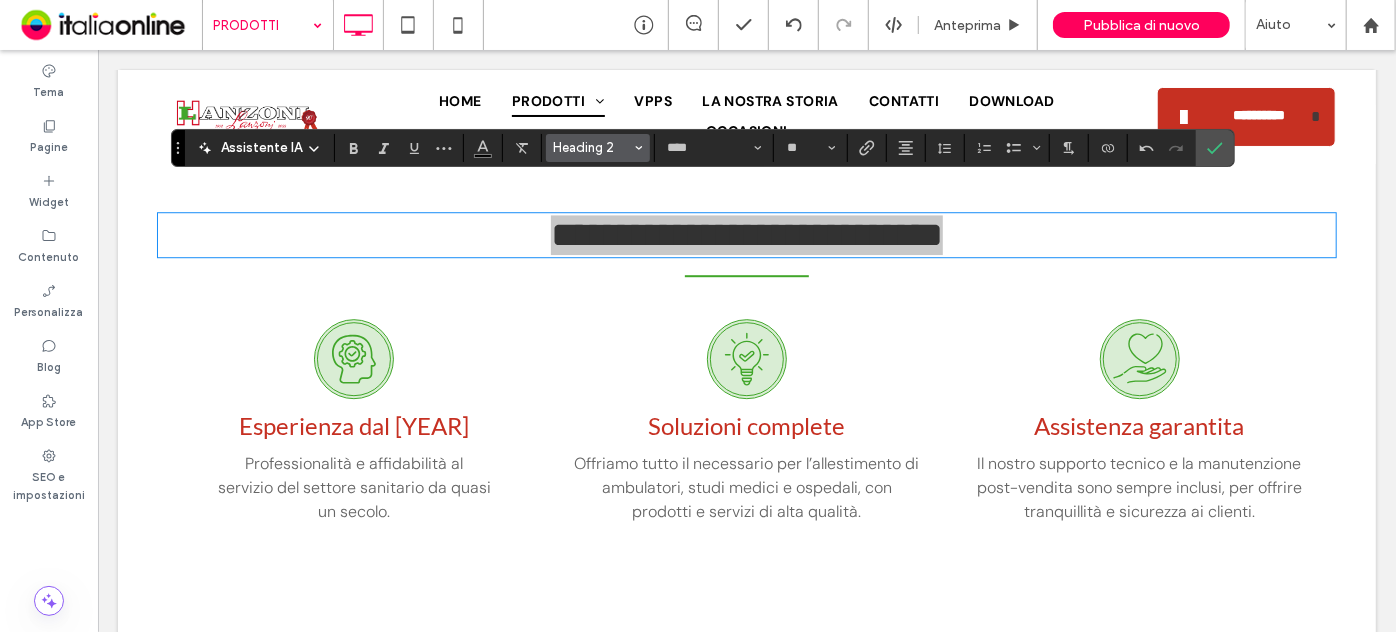 click on "Heading 2" at bounding box center (598, 148) 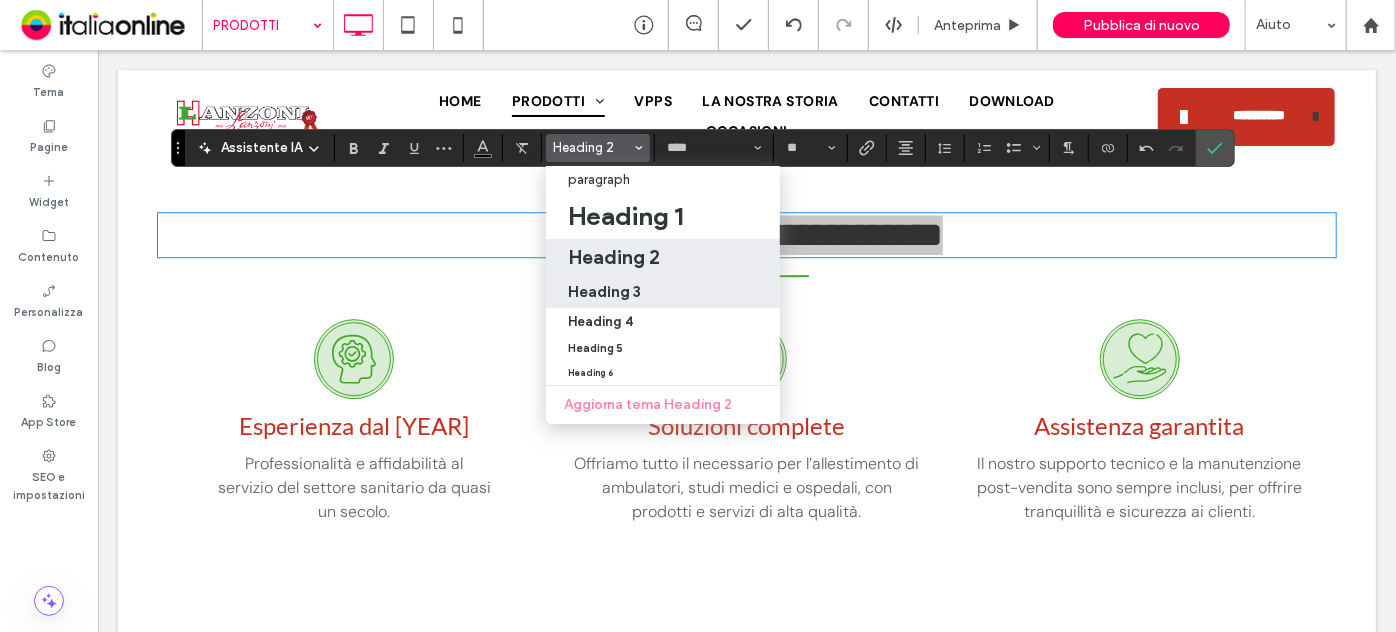 click on "Heading 3" at bounding box center (604, 291) 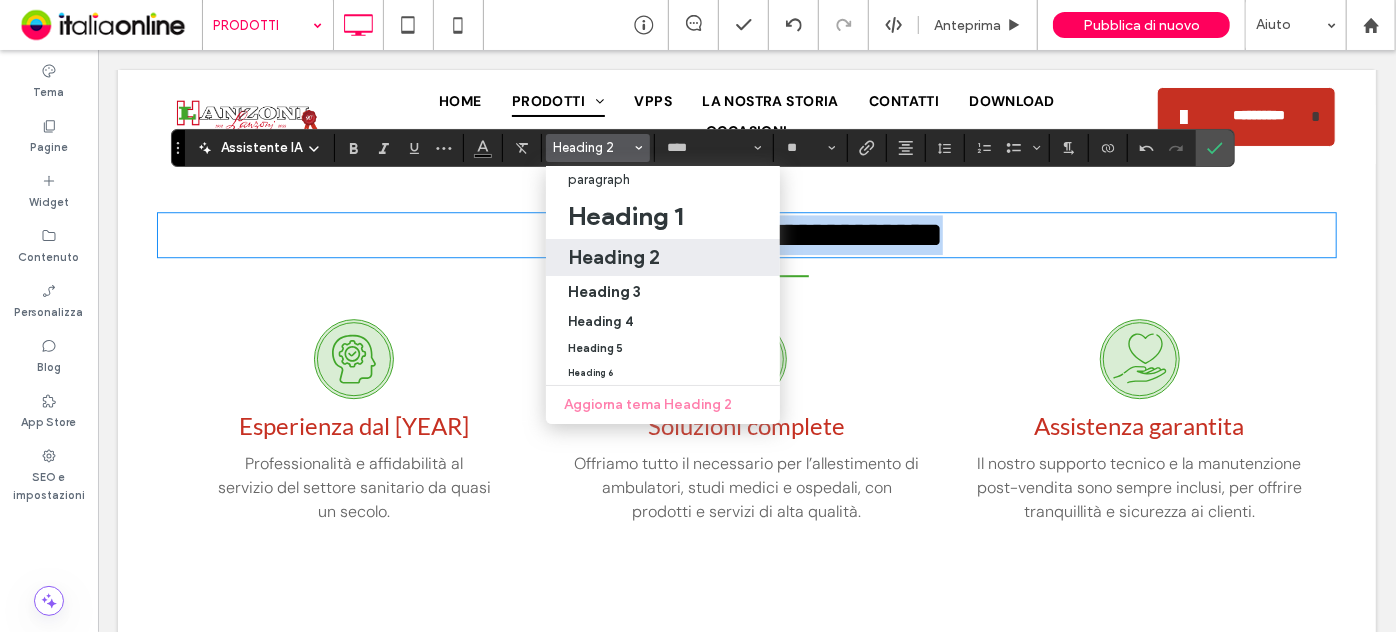 type on "**" 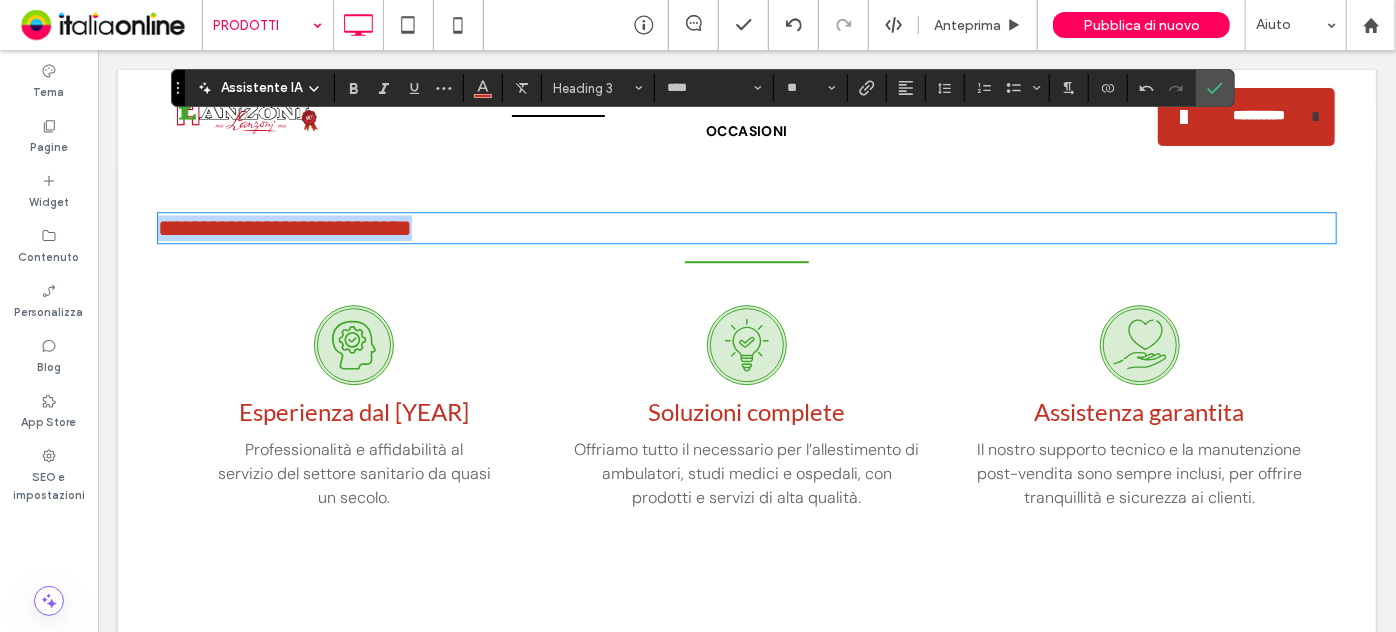 scroll, scrollTop: 2909, scrollLeft: 0, axis: vertical 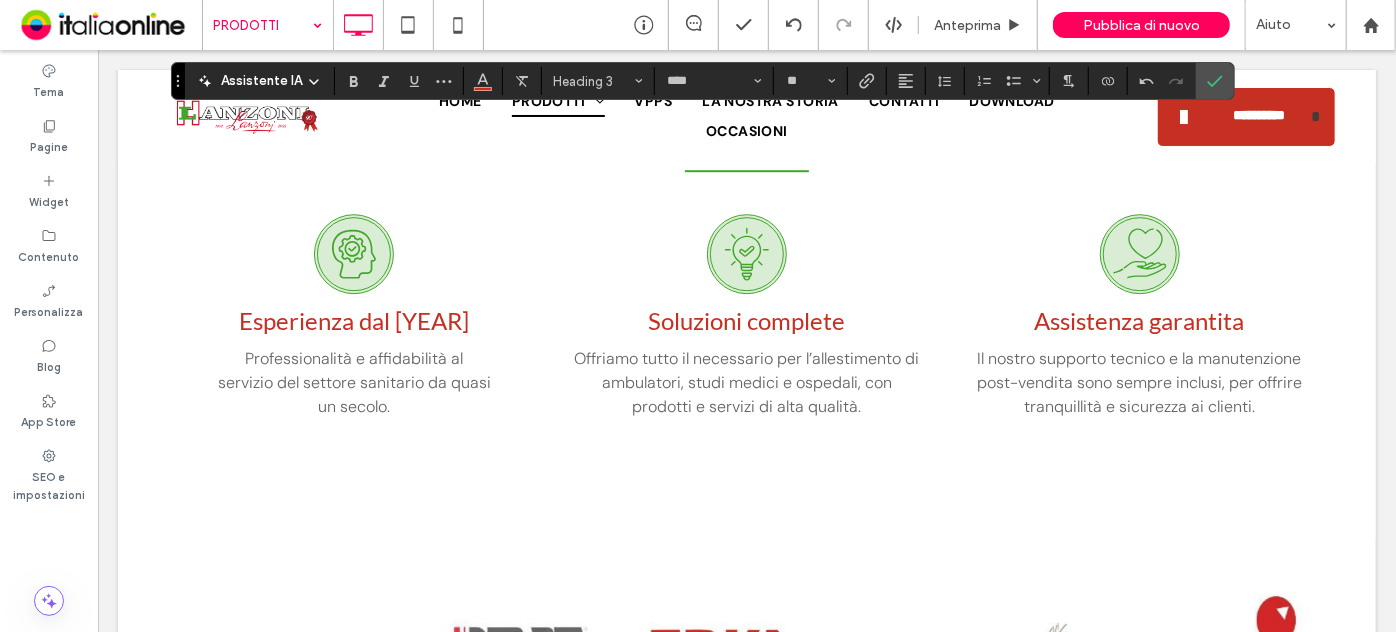 click on "Esperienza dal 1932" at bounding box center [353, 319] 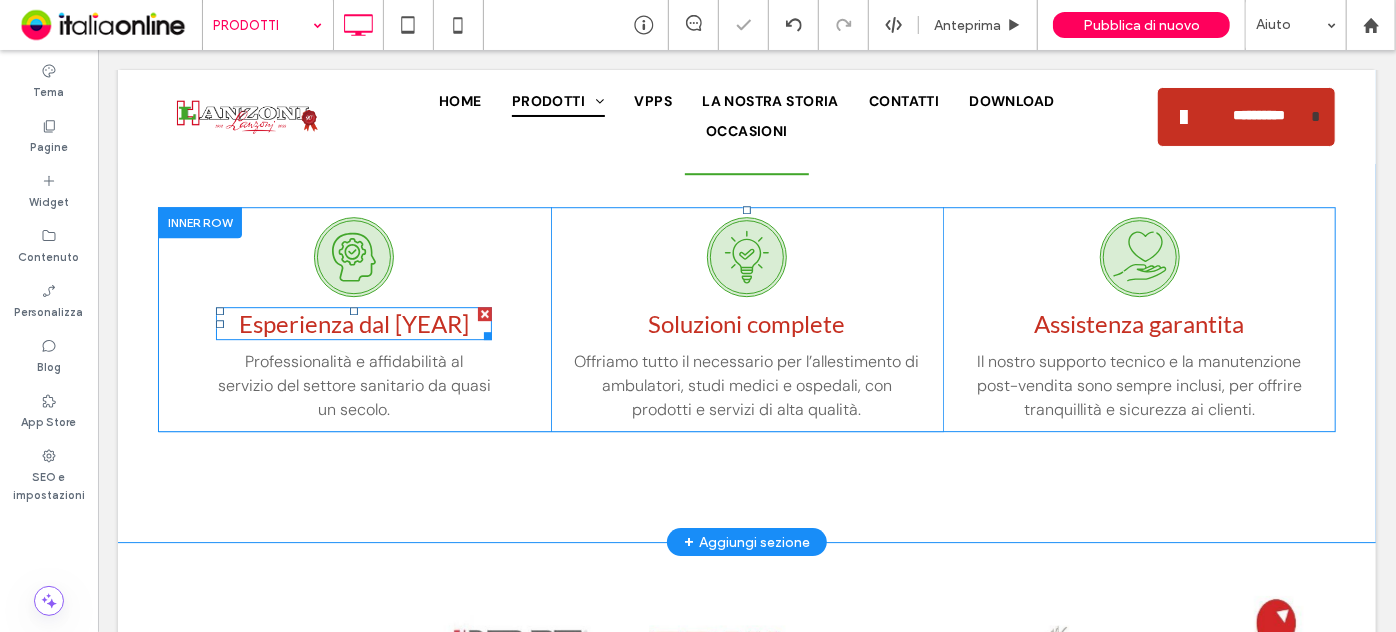 click on "Esperienza dal 1932" at bounding box center (353, 322) 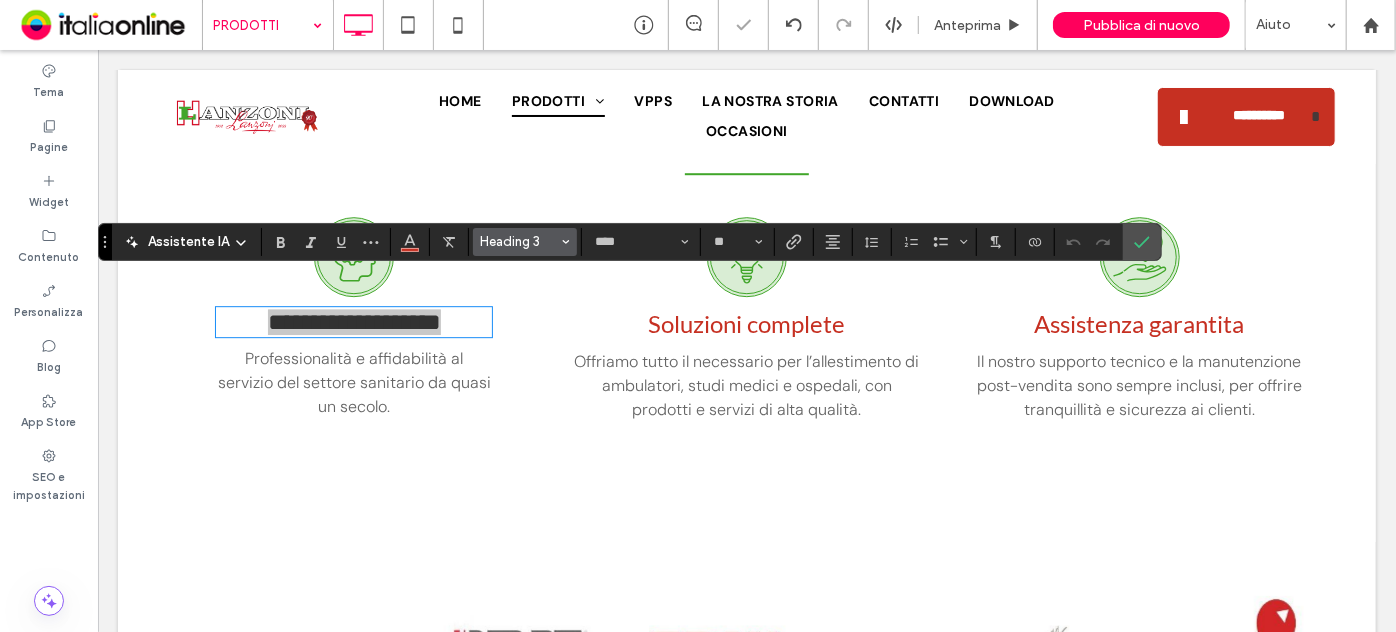 click on "Heading 3" at bounding box center (519, 241) 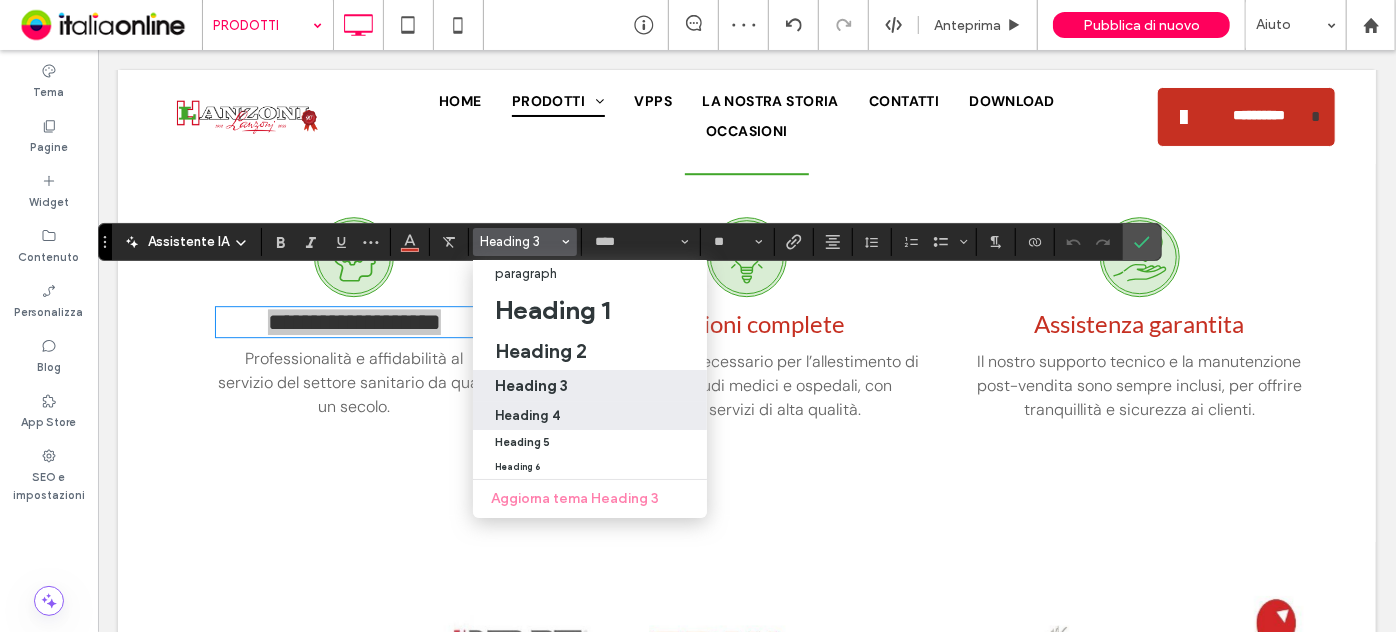 click on "Heading 4" at bounding box center [590, 415] 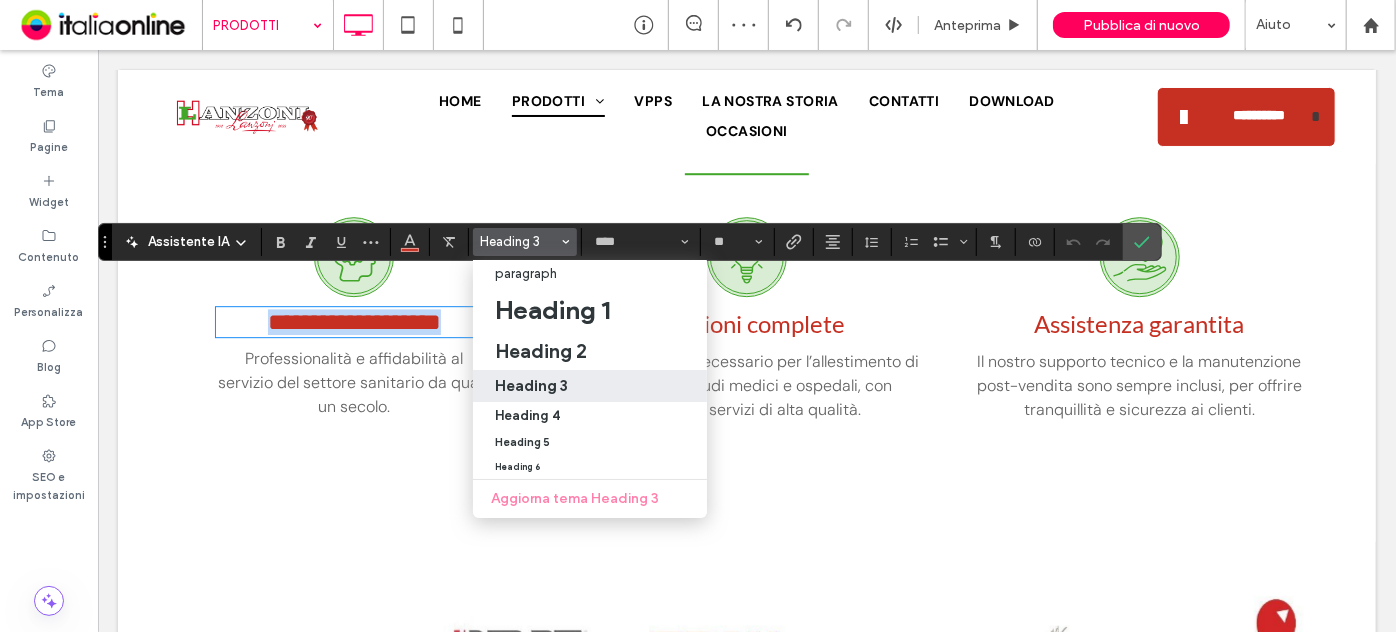 type on "*******" 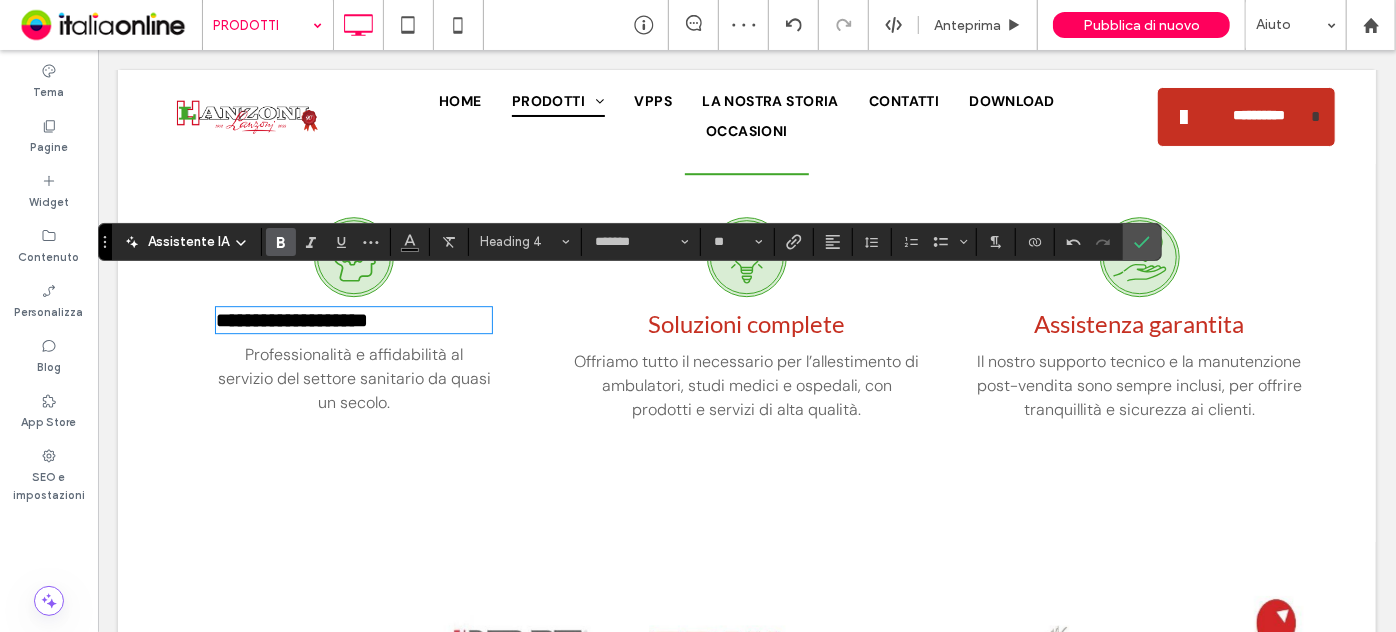 click on "Soluzioni complete" at bounding box center [746, 322] 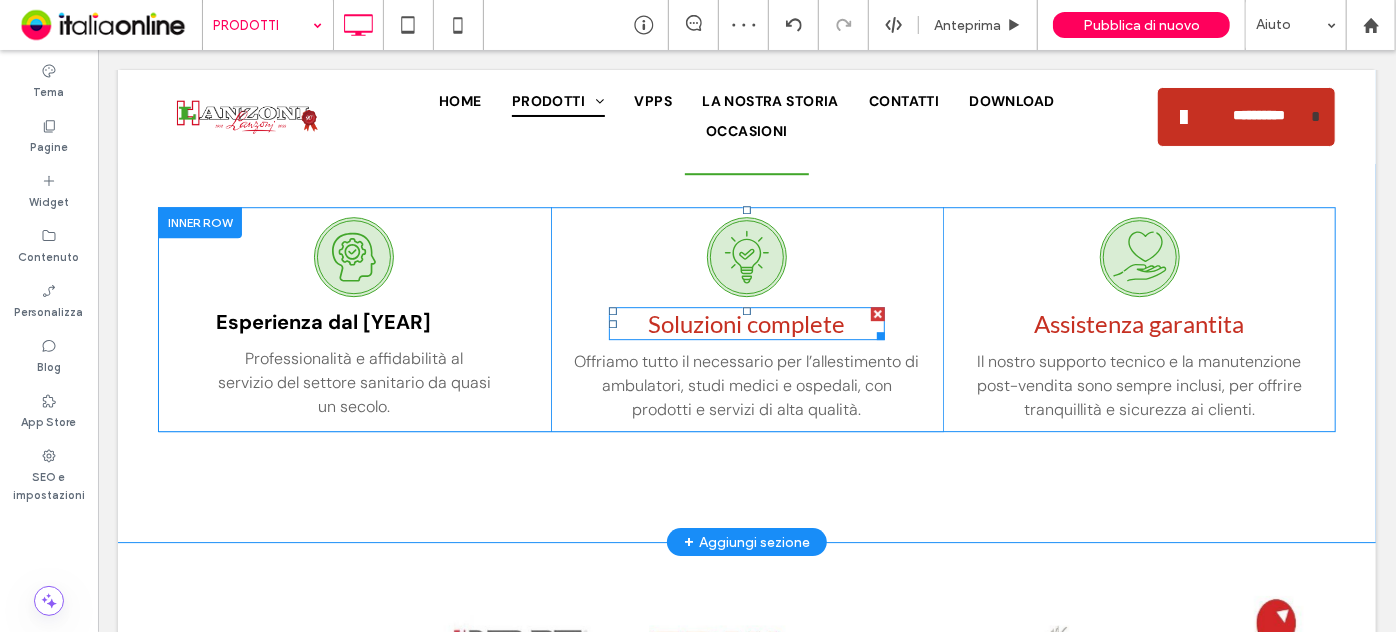 click on "Soluzioni complete" at bounding box center [746, 322] 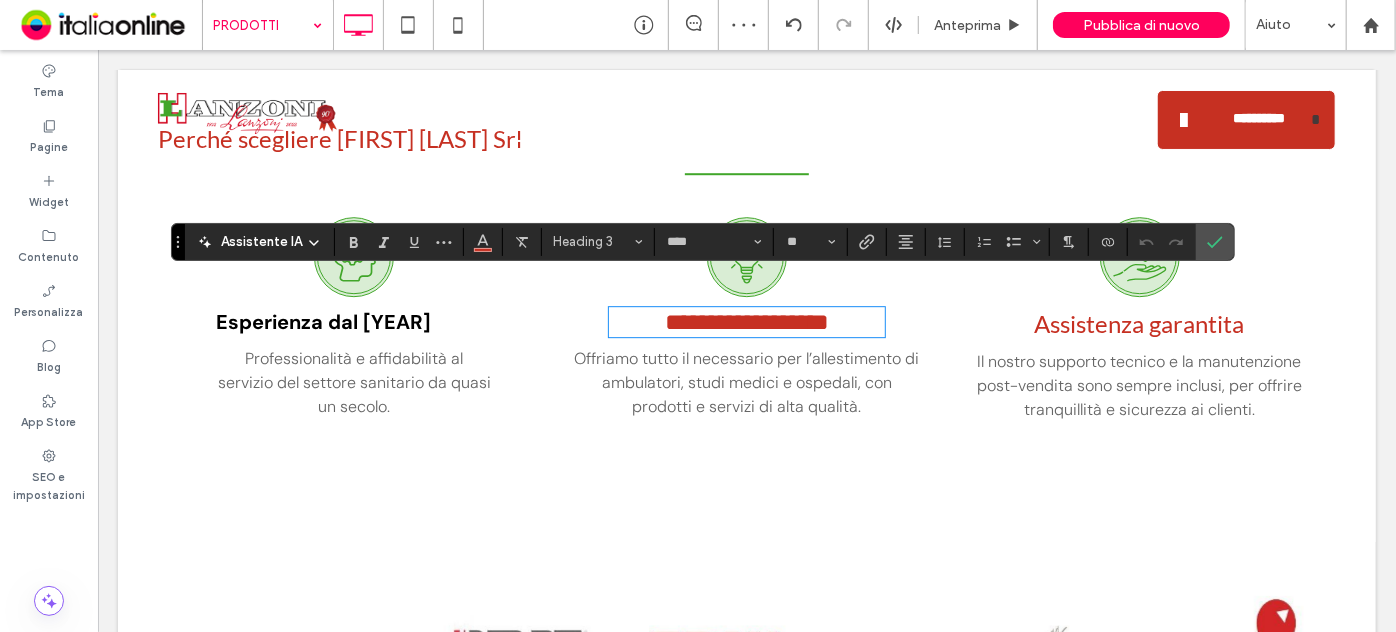 type on "****" 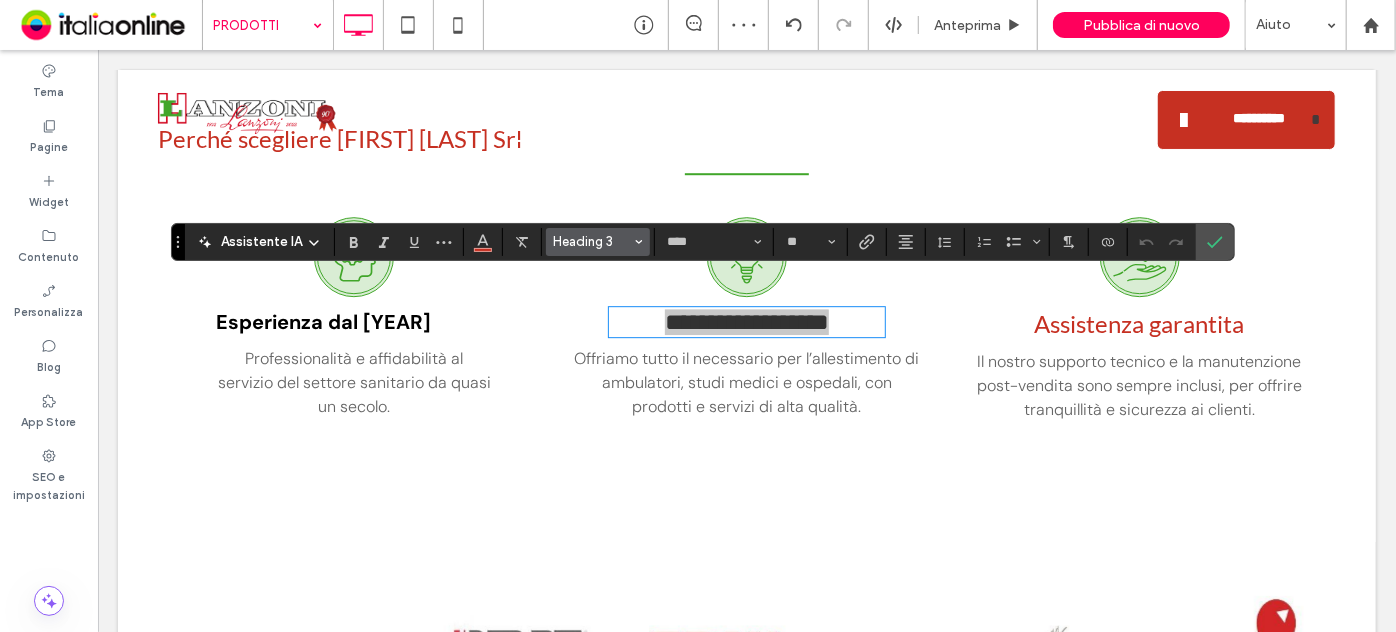 click on "Heading 3" at bounding box center (592, 241) 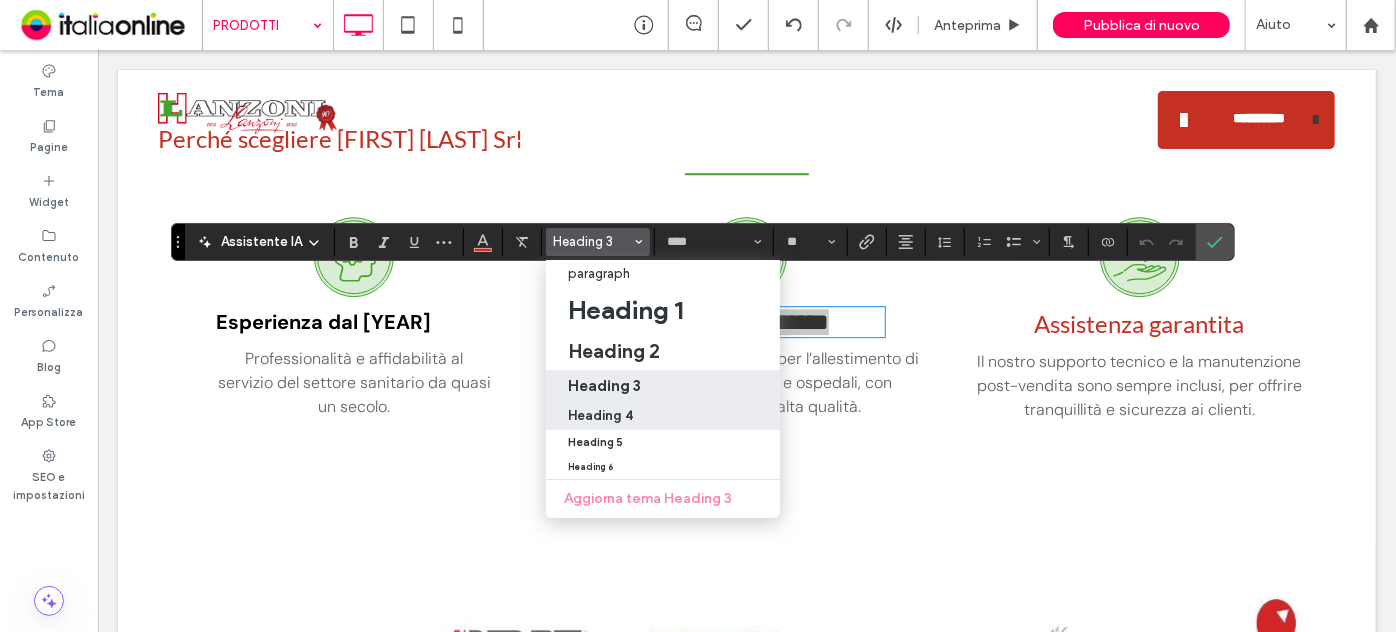 click on "Heading 4" at bounding box center (600, 415) 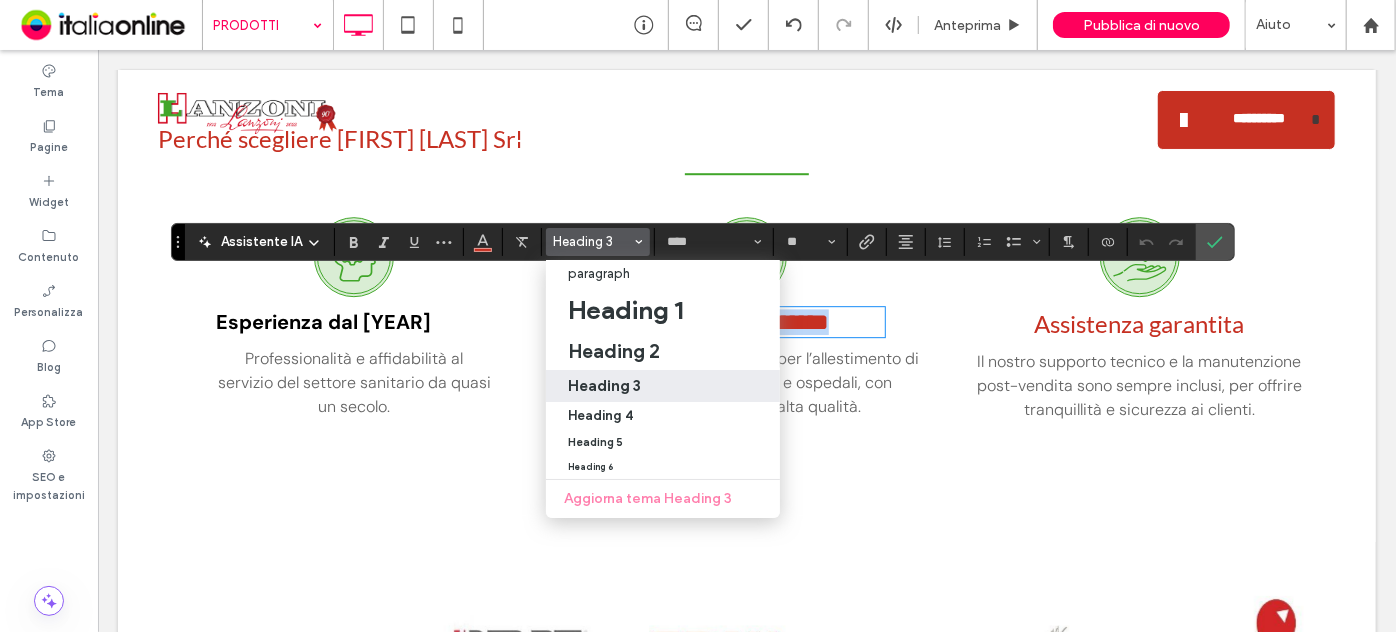 type on "*******" 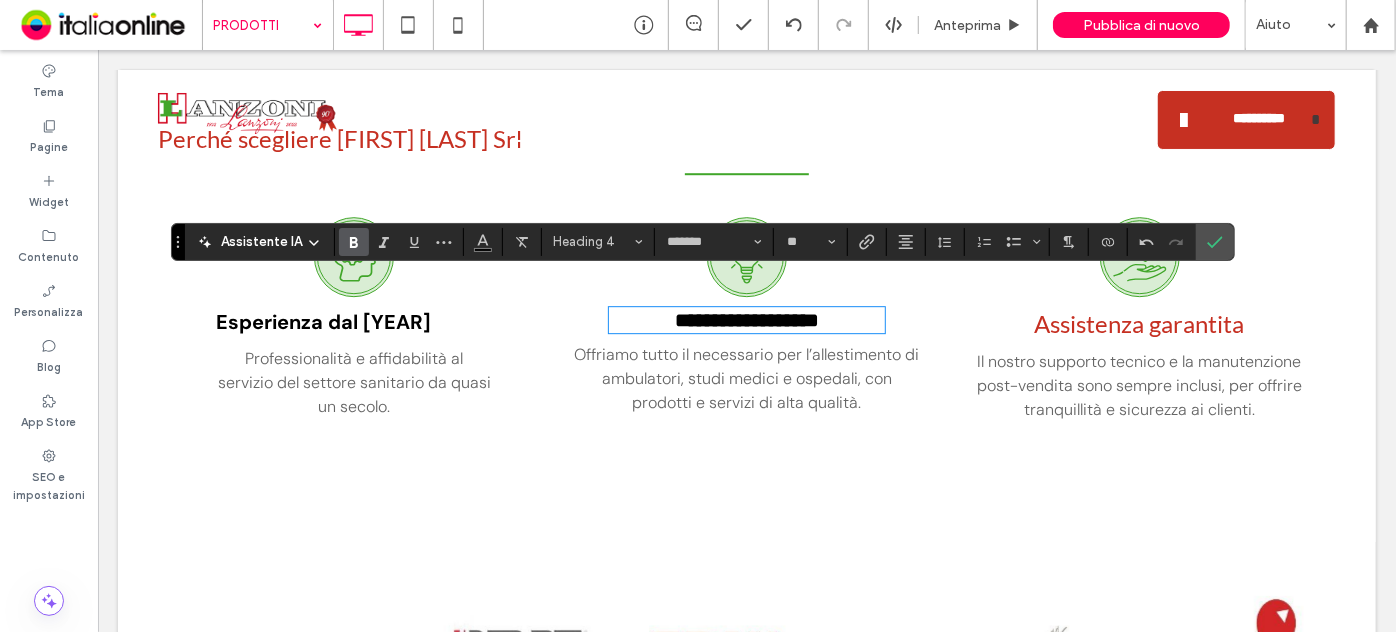 click on "Assistenza garantita" at bounding box center [1139, 322] 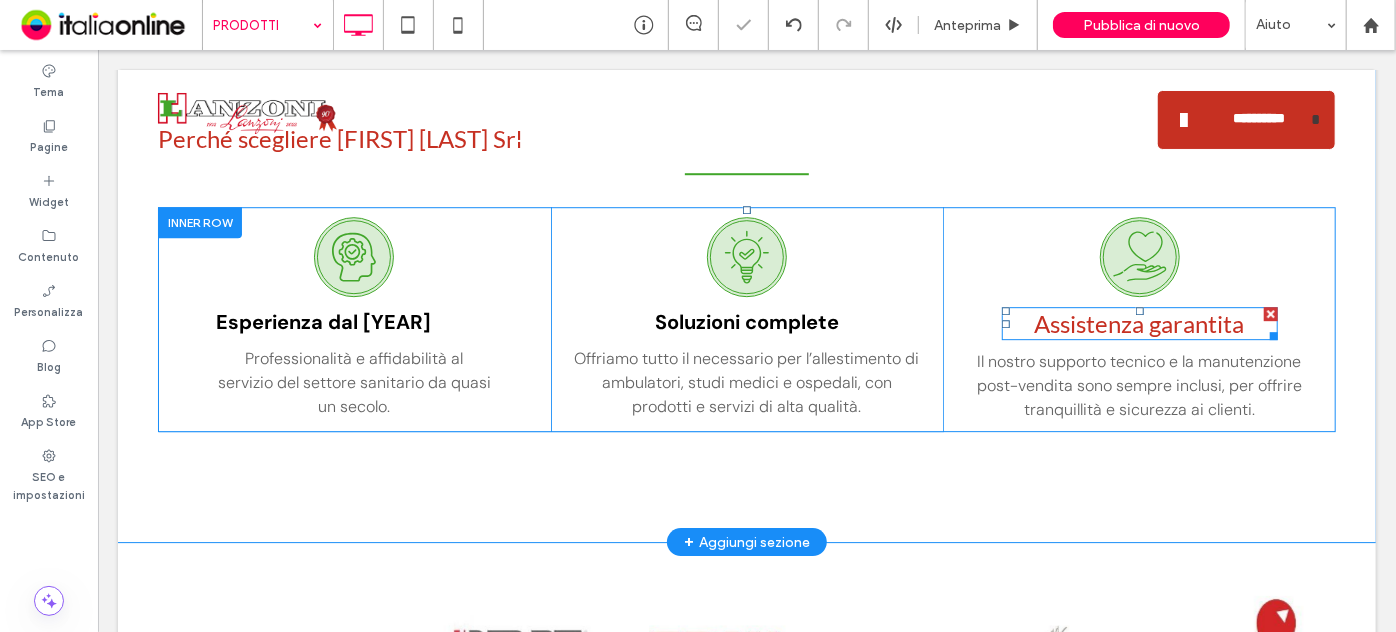 click on "Assistenza garantita" at bounding box center [1139, 322] 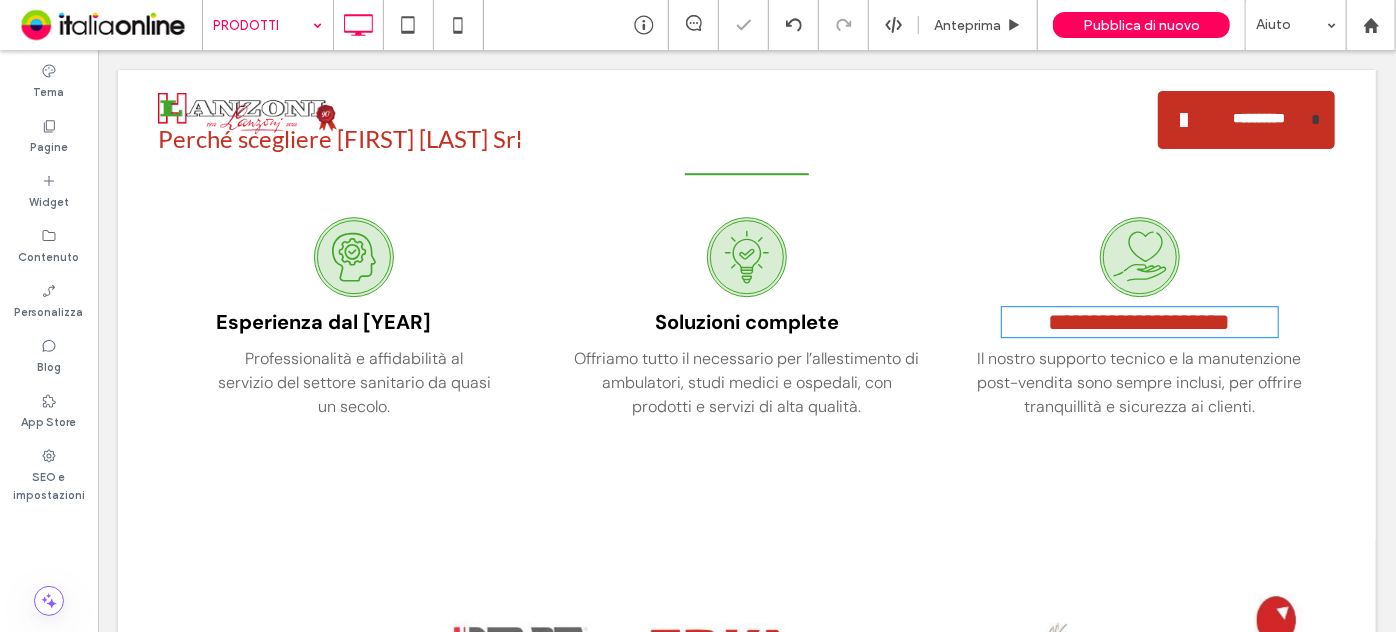 type on "****" 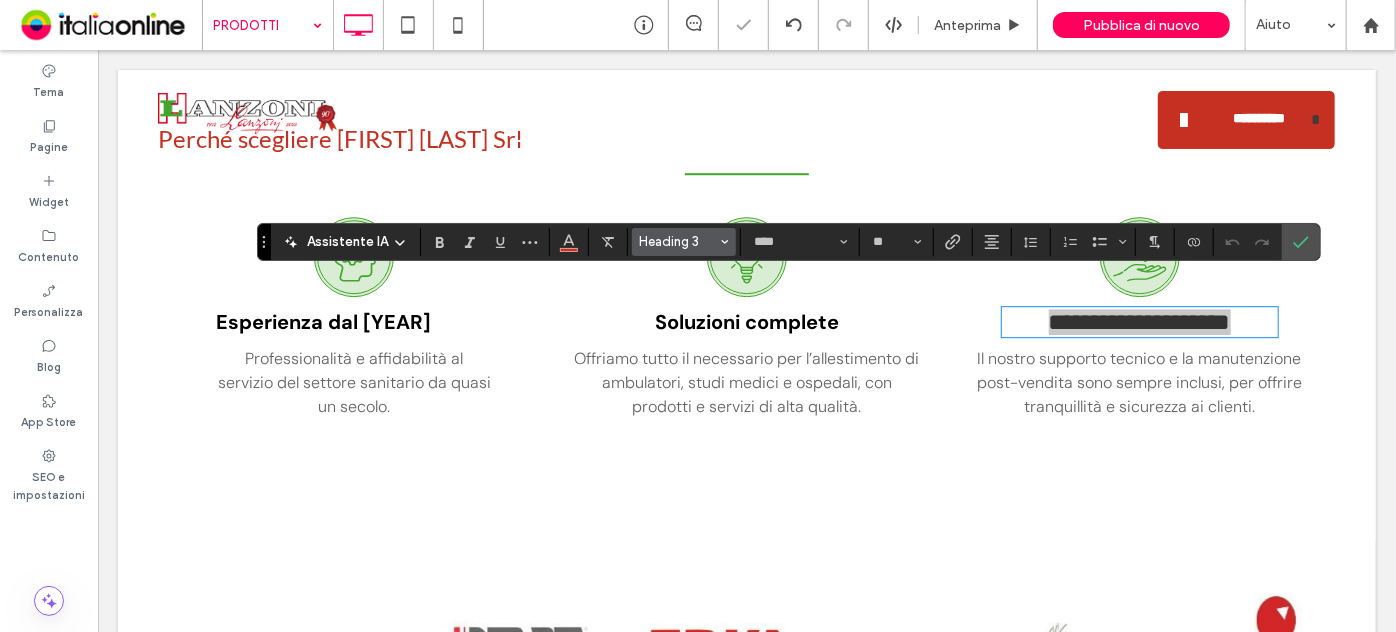 click on "Heading 3" at bounding box center (678, 241) 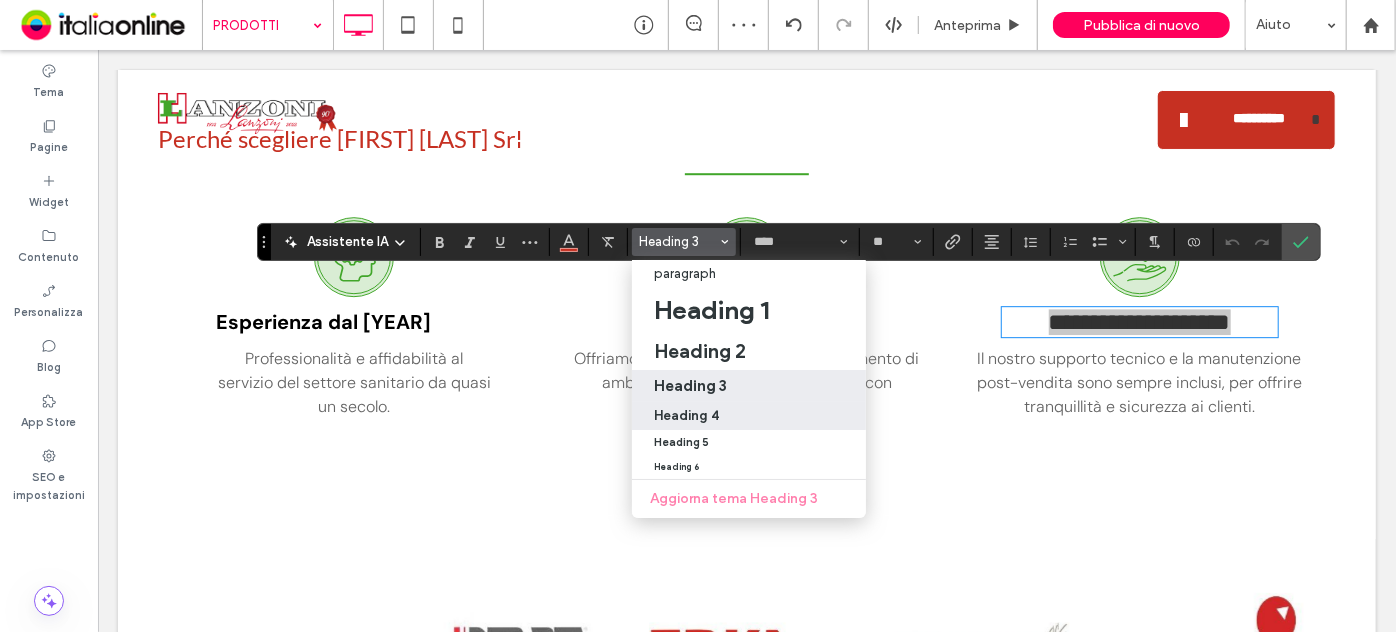 click on "Heading 4" at bounding box center [686, 415] 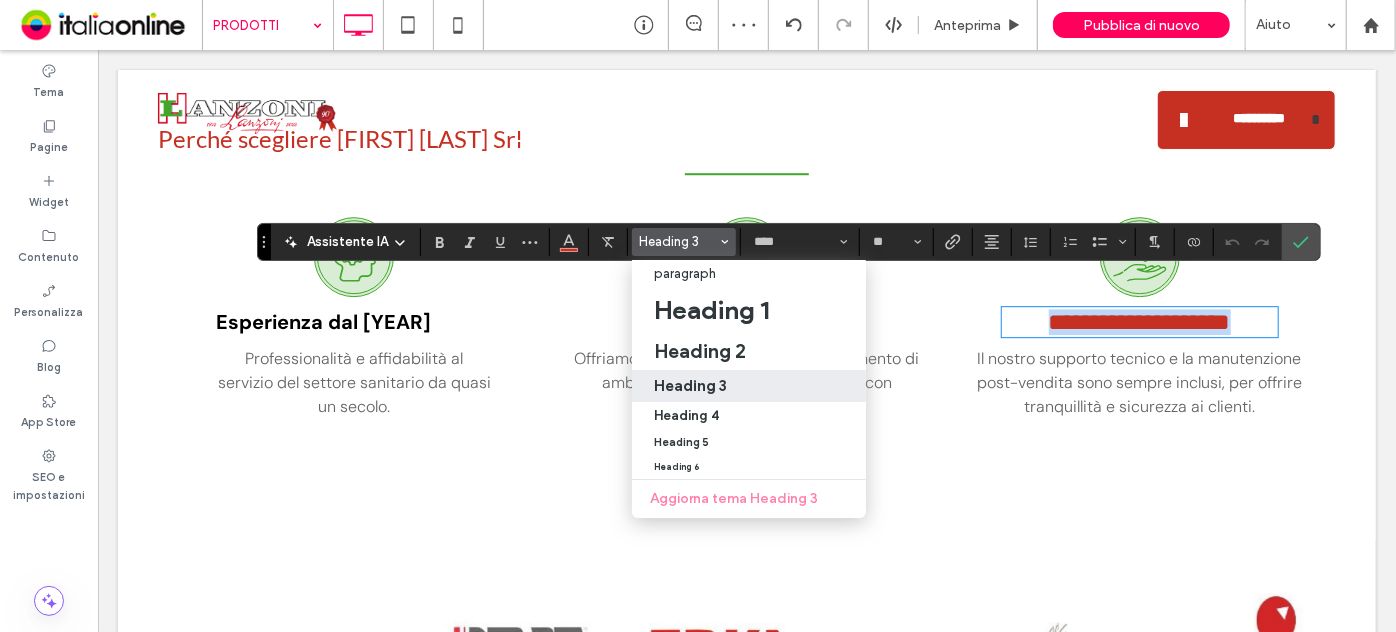 type on "*******" 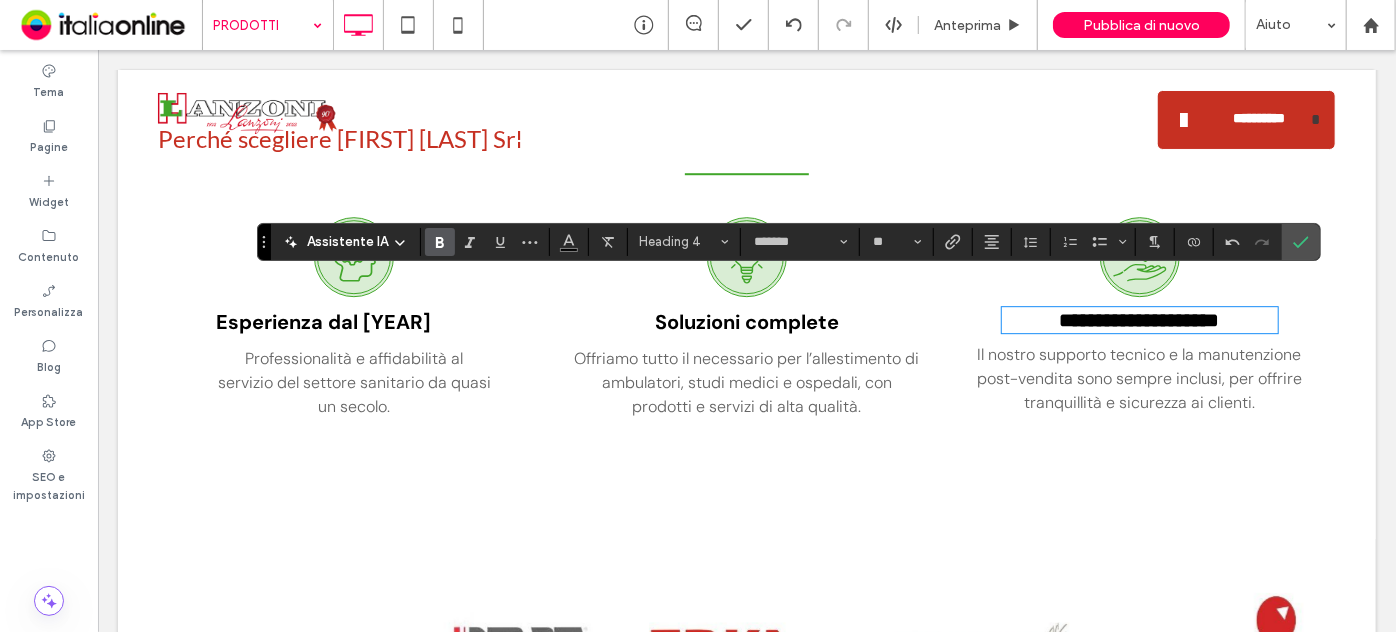 click on "Soluzioni complete" at bounding box center (746, 321) 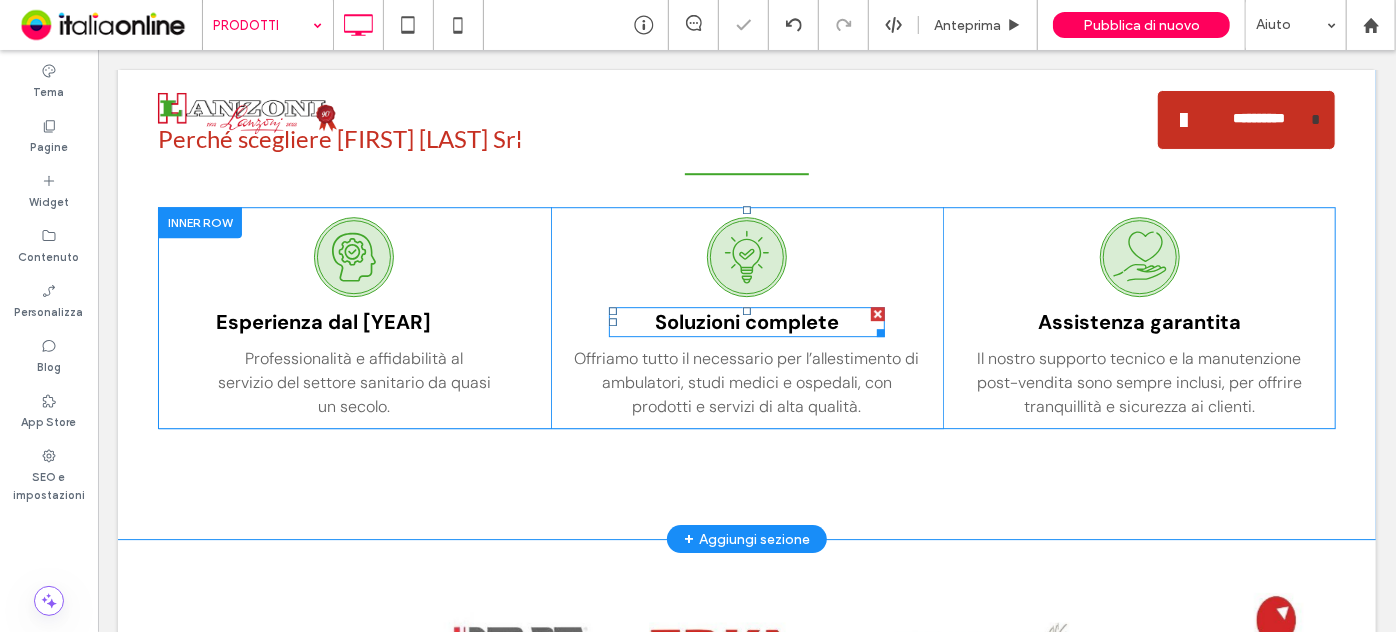 click on "Soluzioni complete" at bounding box center (746, 321) 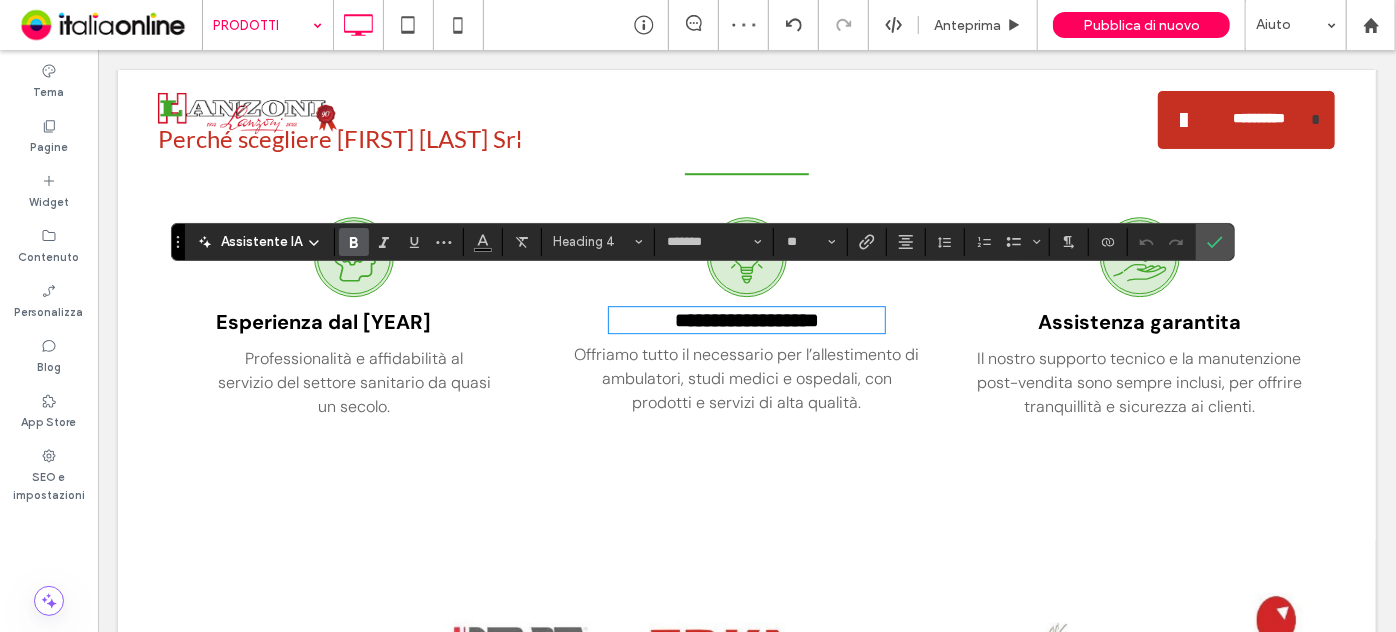 click on "Esperienza dal 1932" at bounding box center [322, 321] 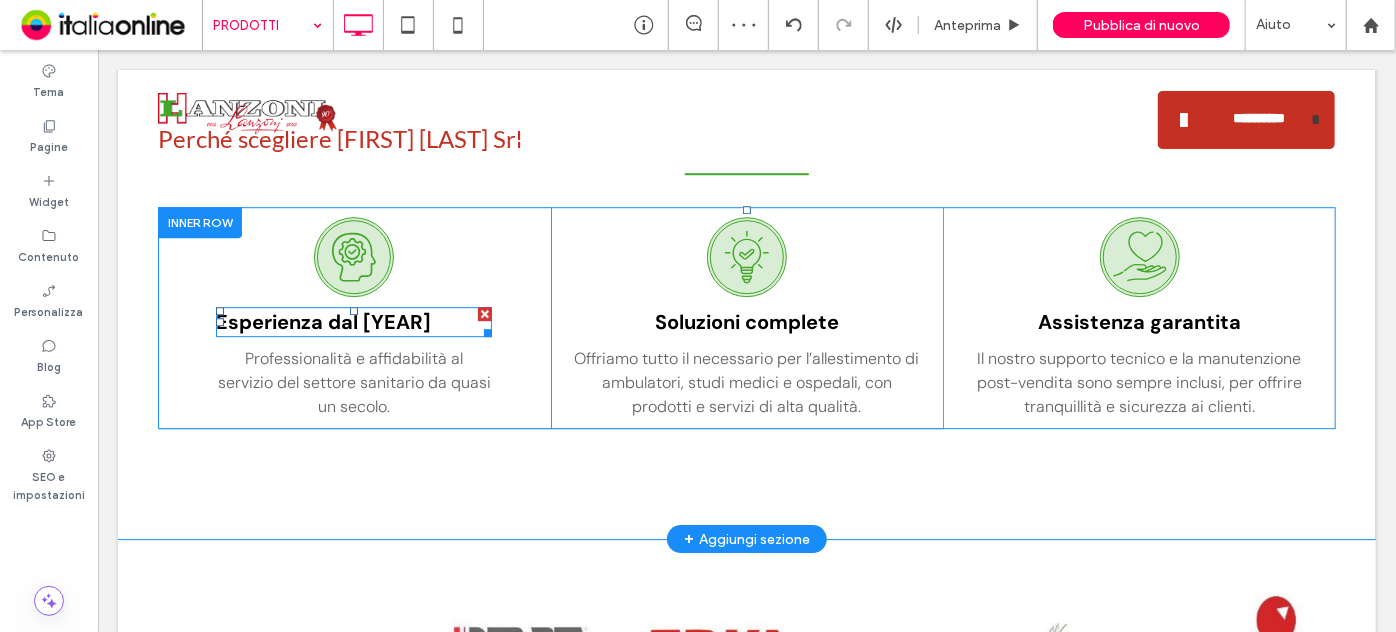 click on "Esperienza dal 1932" at bounding box center (322, 321) 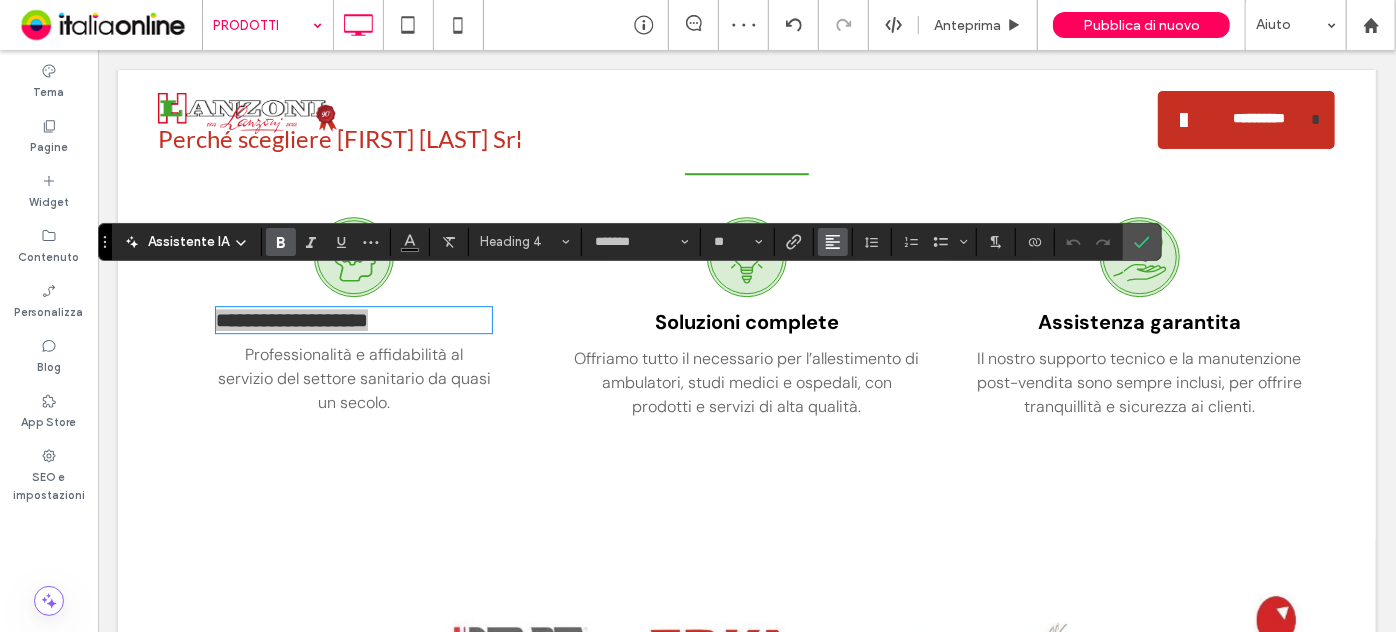 click at bounding box center (833, 242) 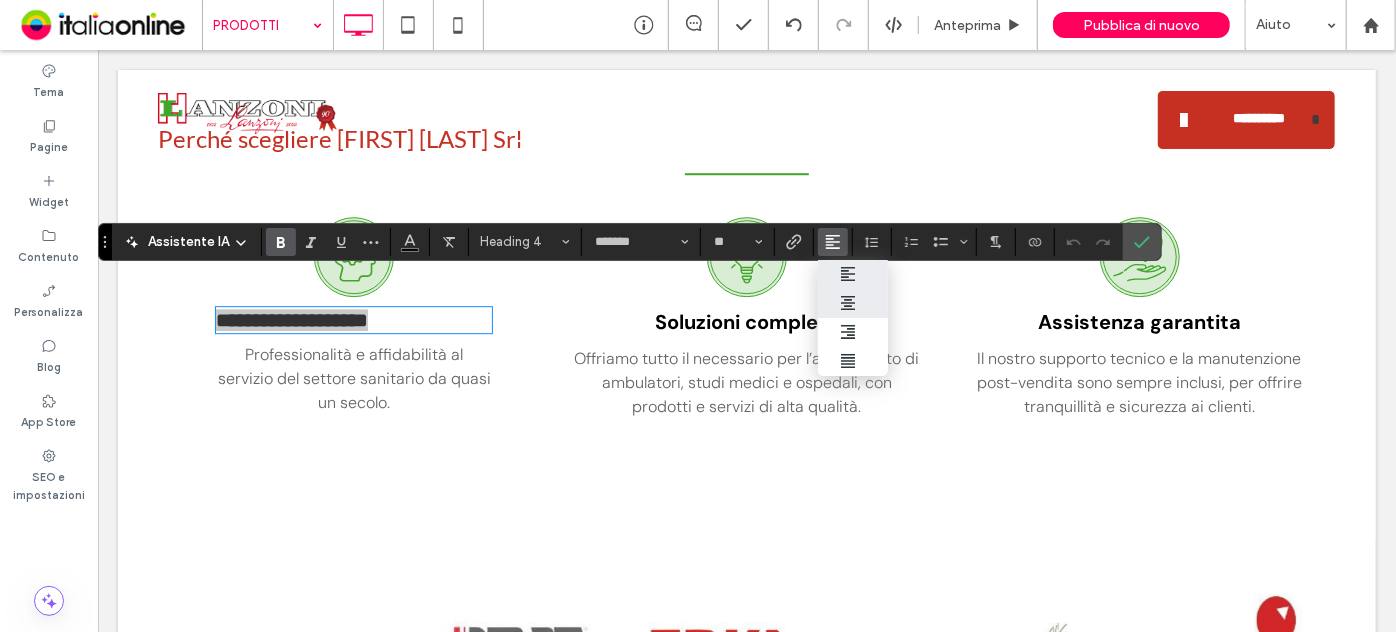 click 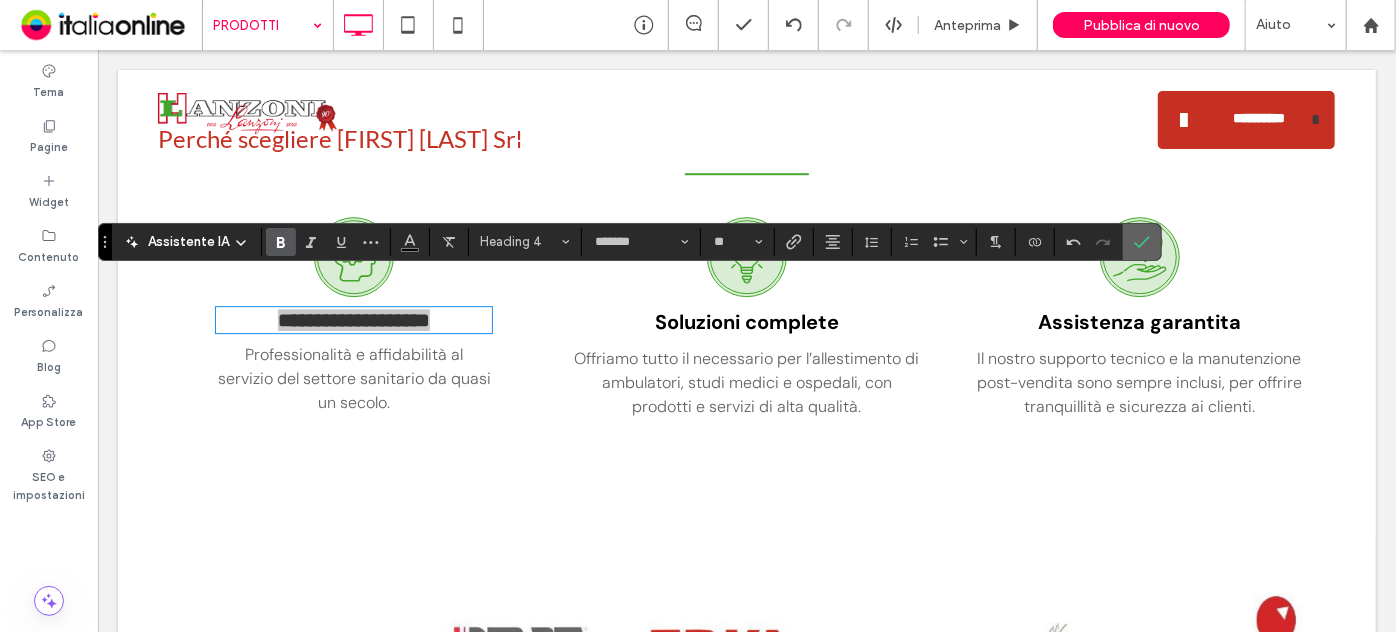 click at bounding box center [1142, 242] 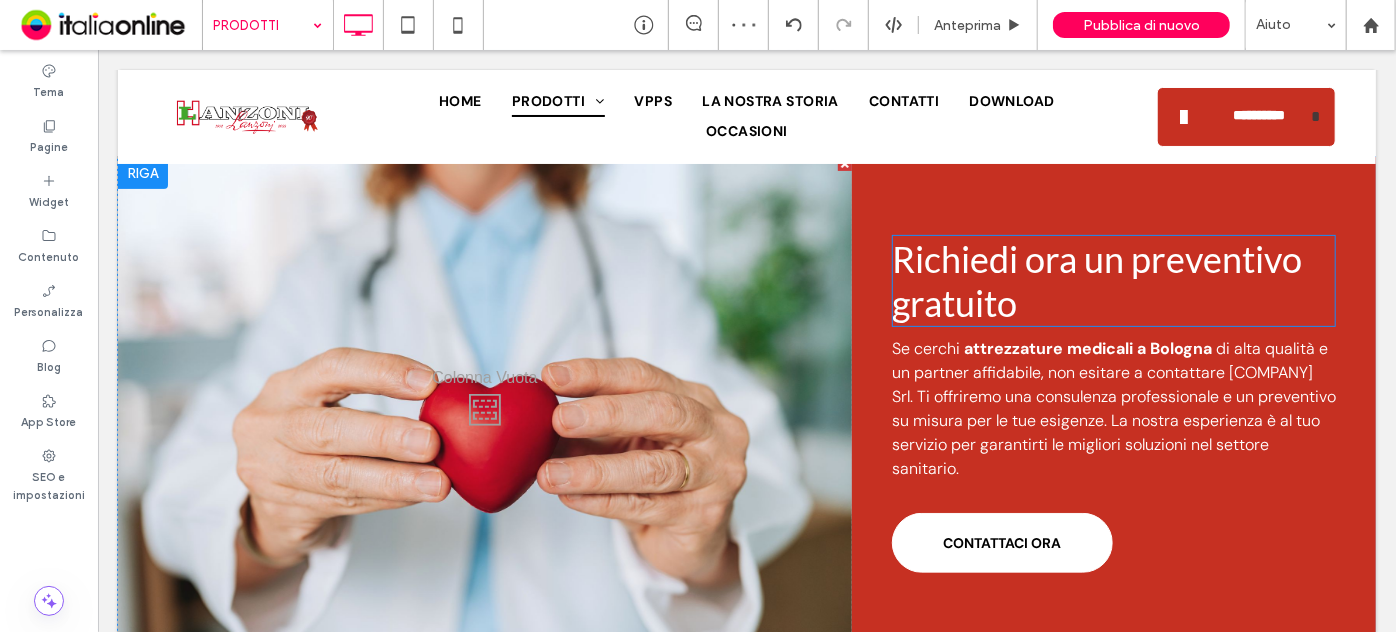 scroll, scrollTop: 4090, scrollLeft: 0, axis: vertical 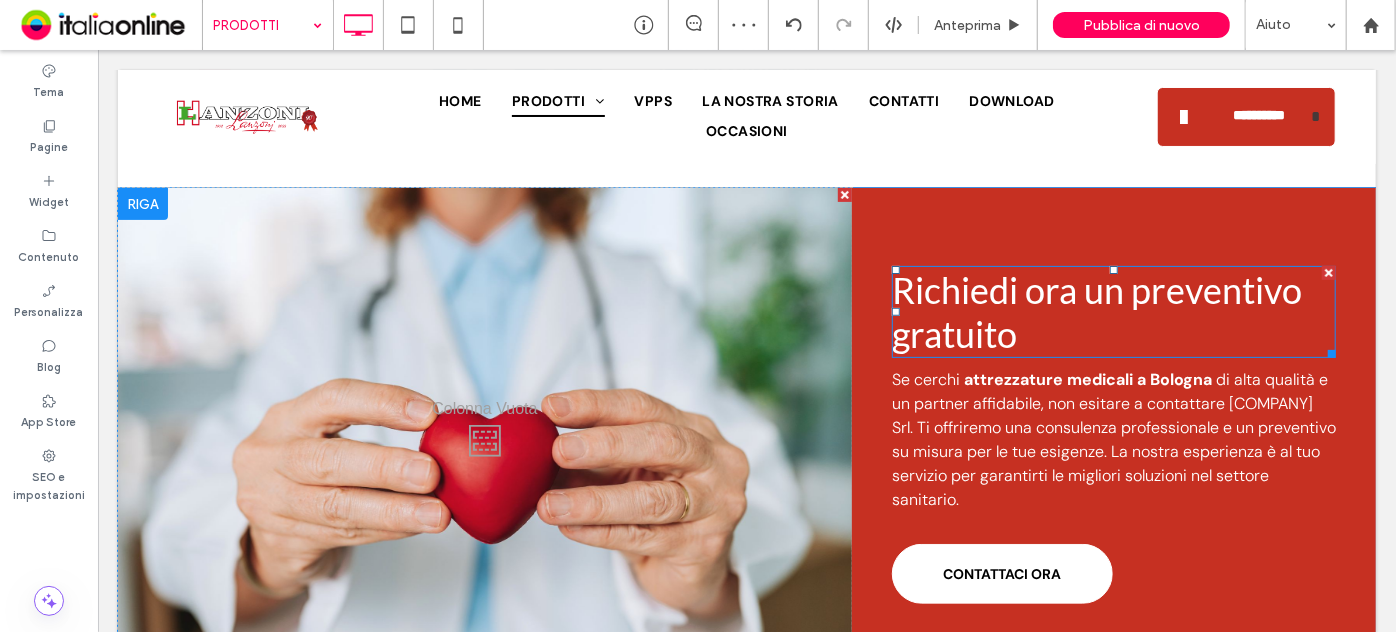 click on "Richiedi ora un preventivo gratuito" at bounding box center [1096, 311] 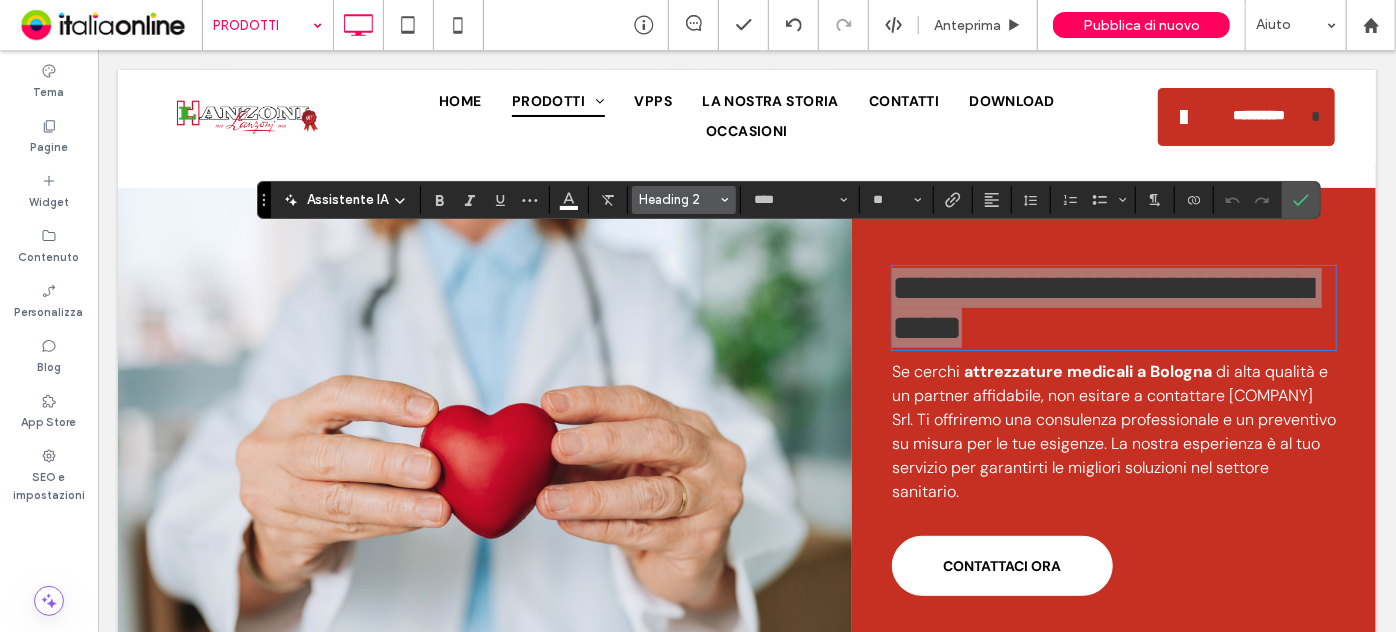 click on "Heading 2" at bounding box center [678, 199] 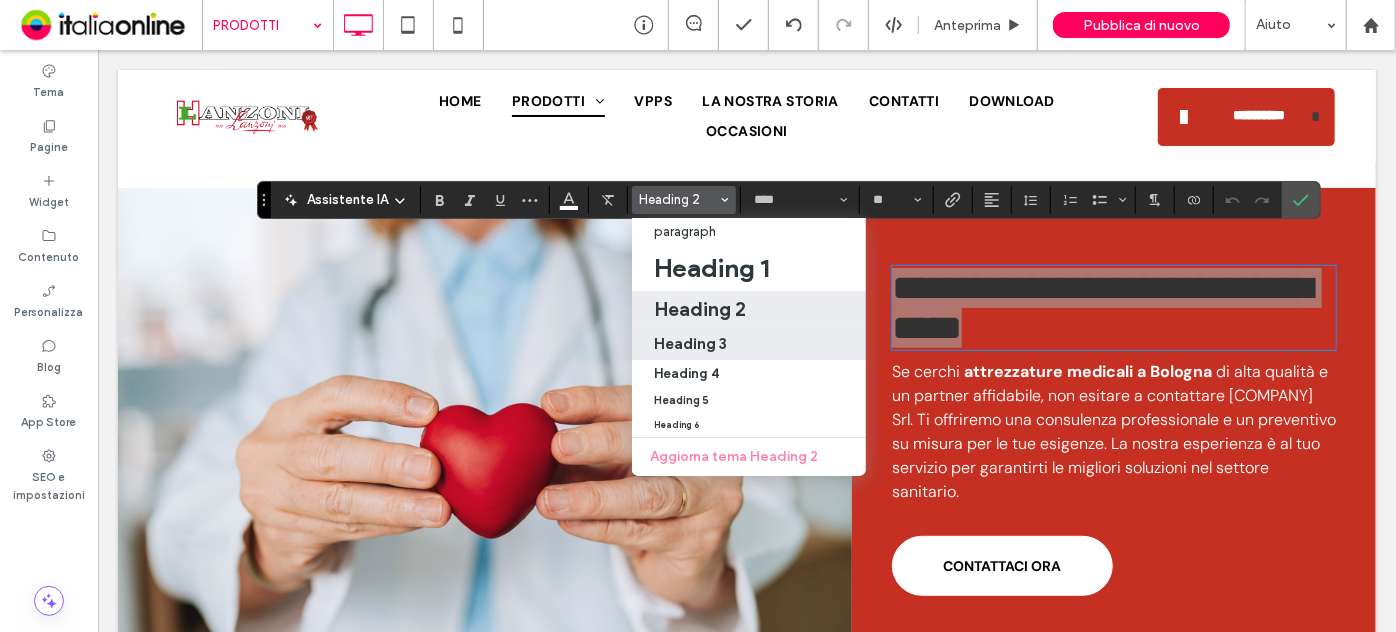 click on "Heading 3" at bounding box center (749, 343) 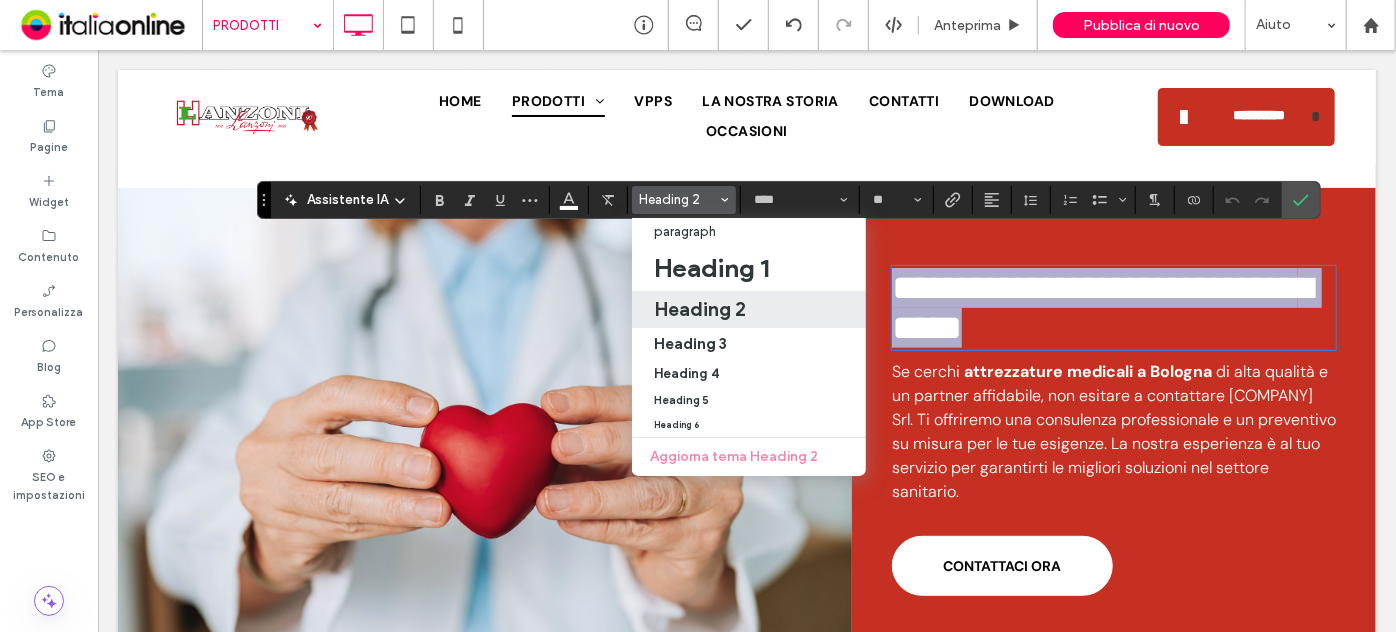 type on "**" 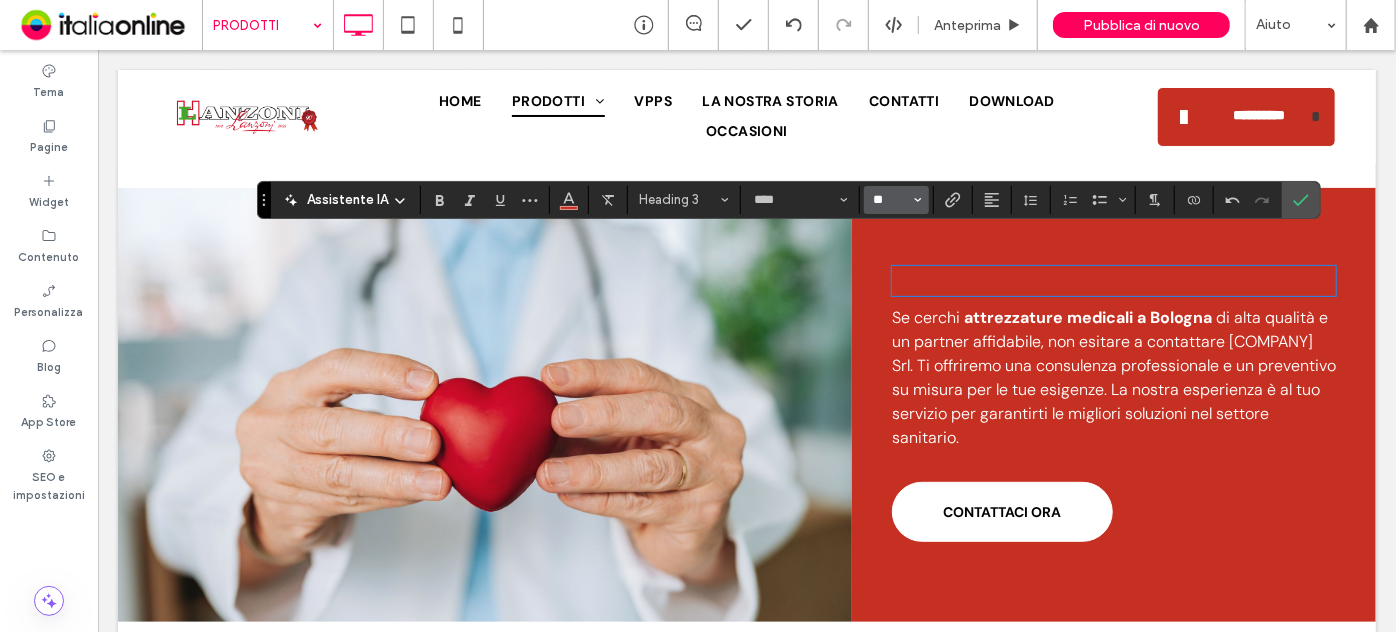 click on "**" at bounding box center (890, 200) 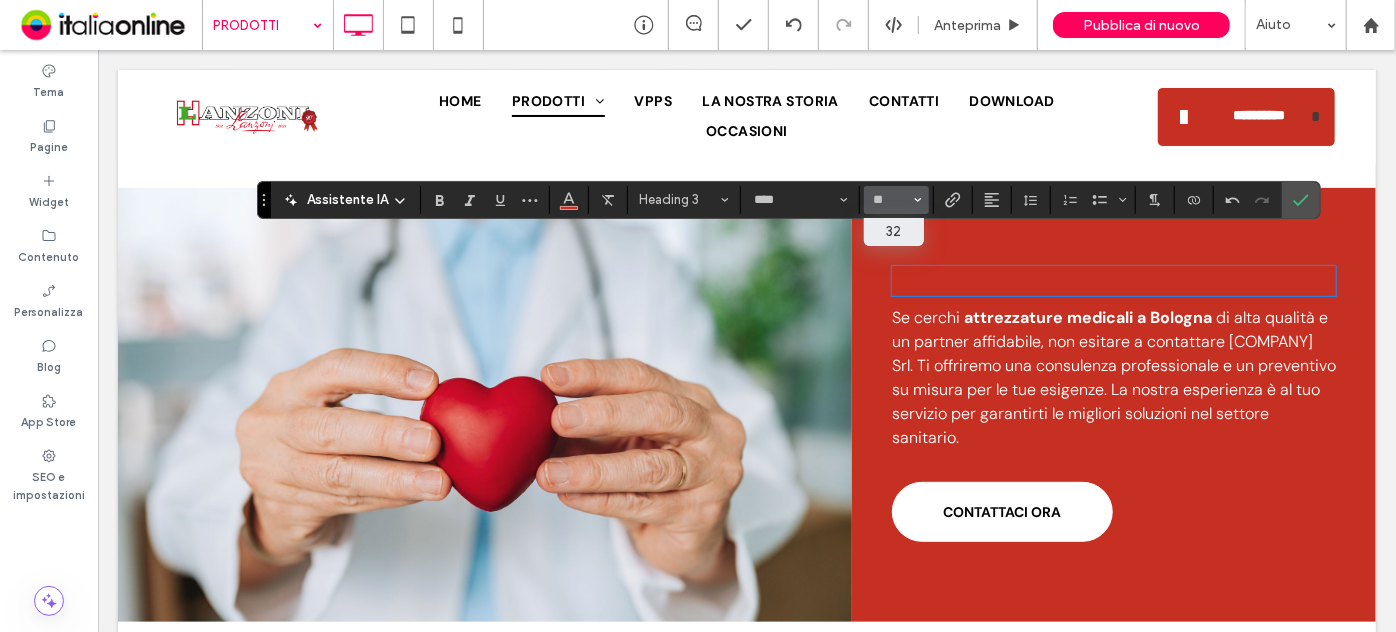 type on "**" 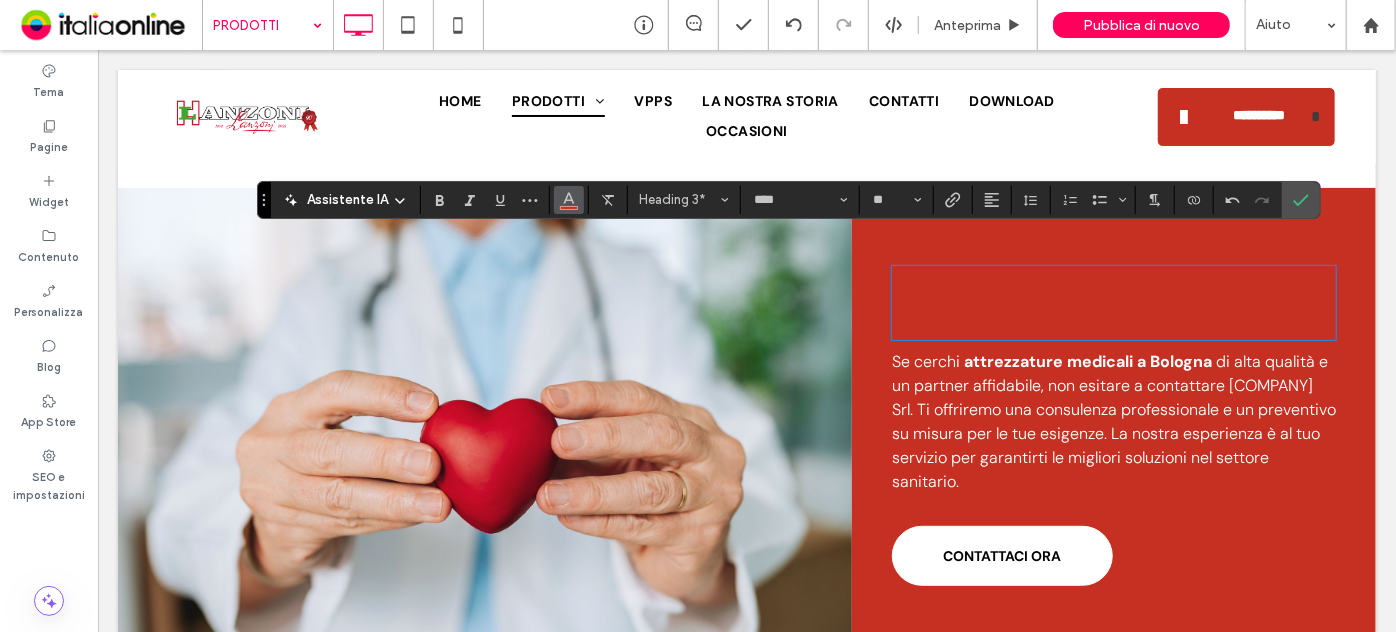 click at bounding box center (569, 200) 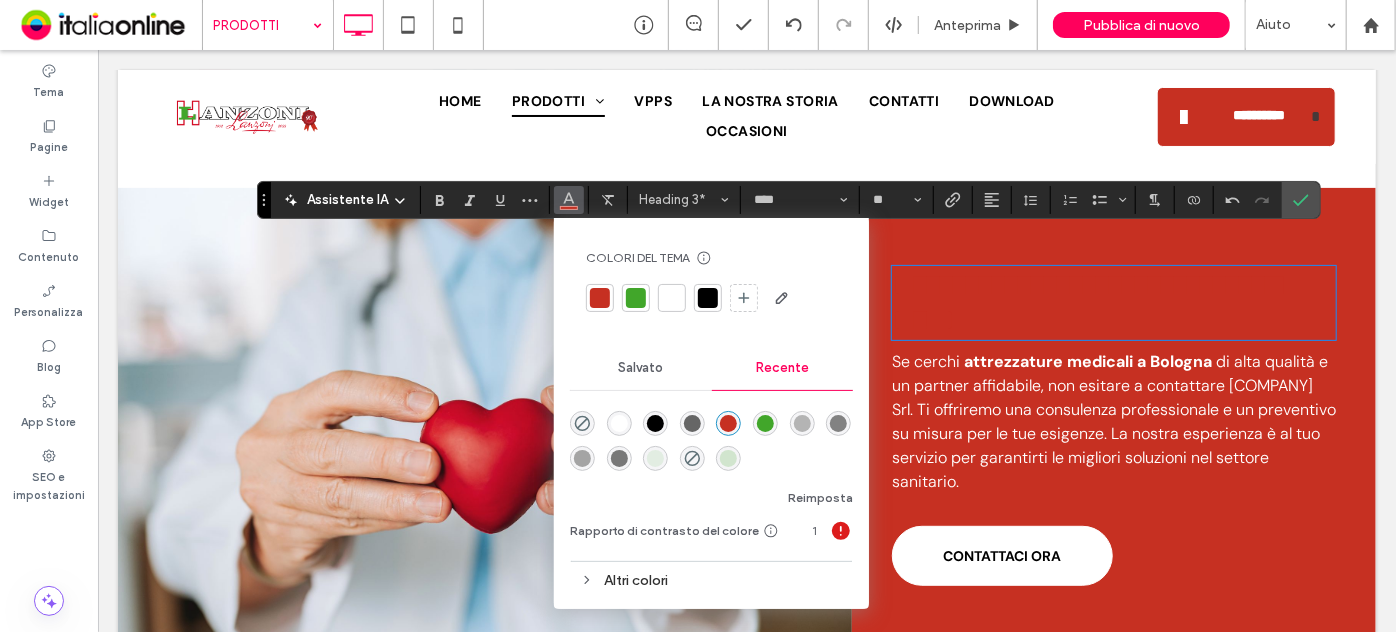 click at bounding box center [672, 298] 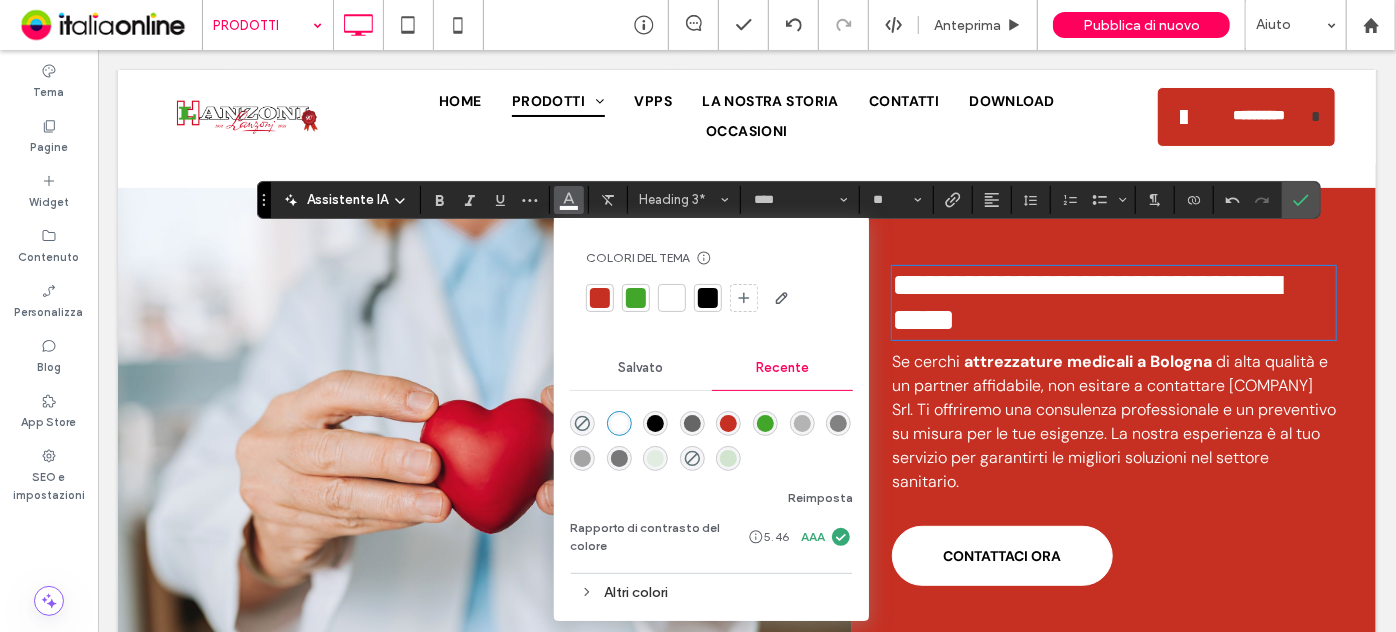 click on "attrezzature medicali a [CITY]" at bounding box center [1087, 360] 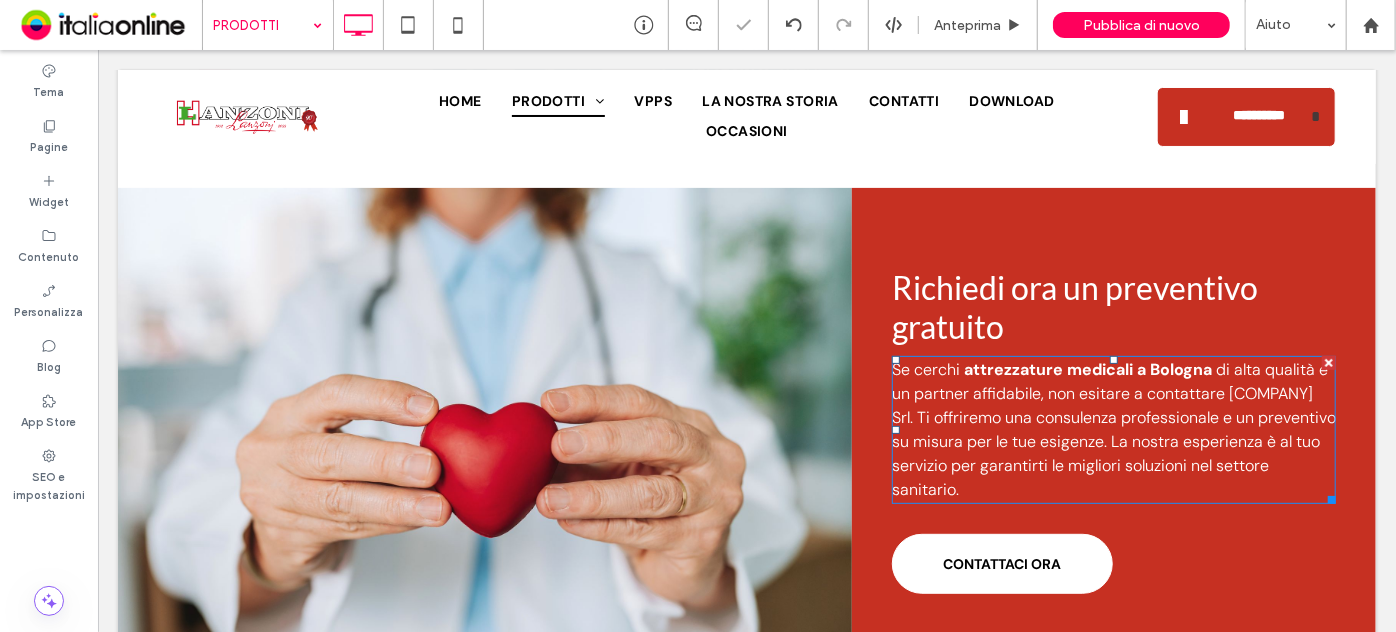 click on "di alta qualità e un partner affidabile, non esitare a contattare Lanzoni Srl. Ti offriremo una consulenza professionale e un preventivo su misura per le tue esigenze. La nostra esperienza è al tuo servizio per garantirti le migliori soluzioni nel settore sanitario." at bounding box center [1113, 428] 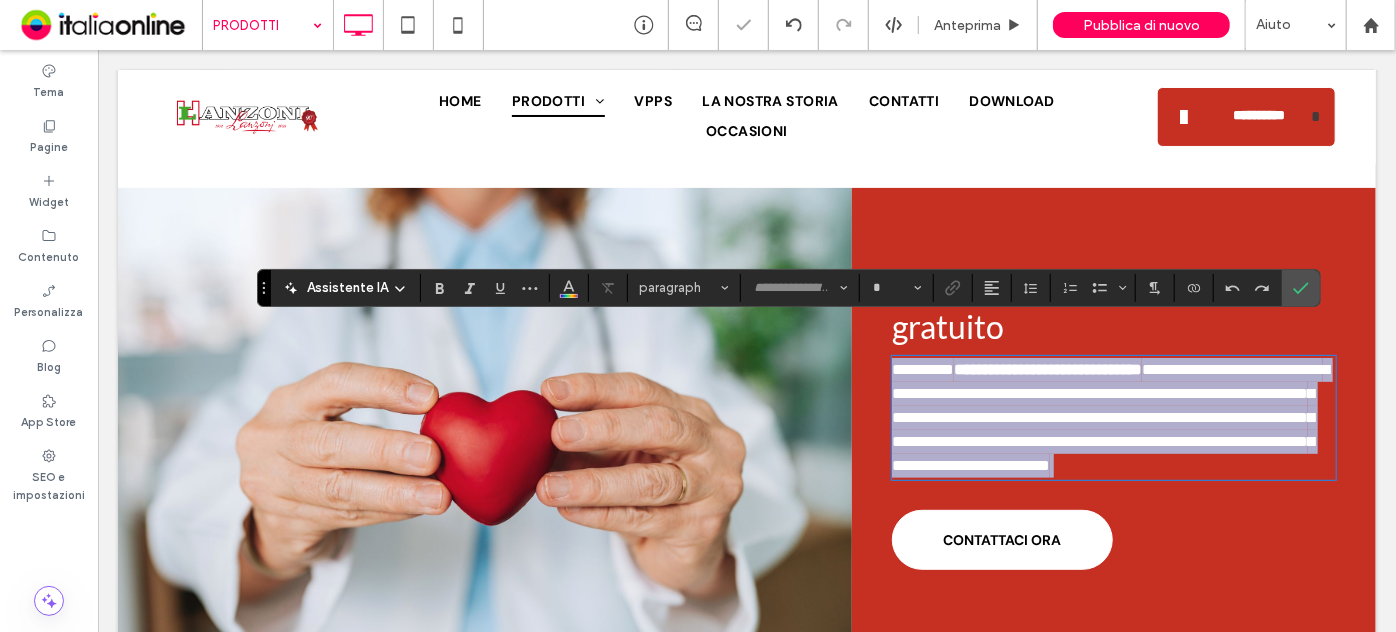 type on "*******" 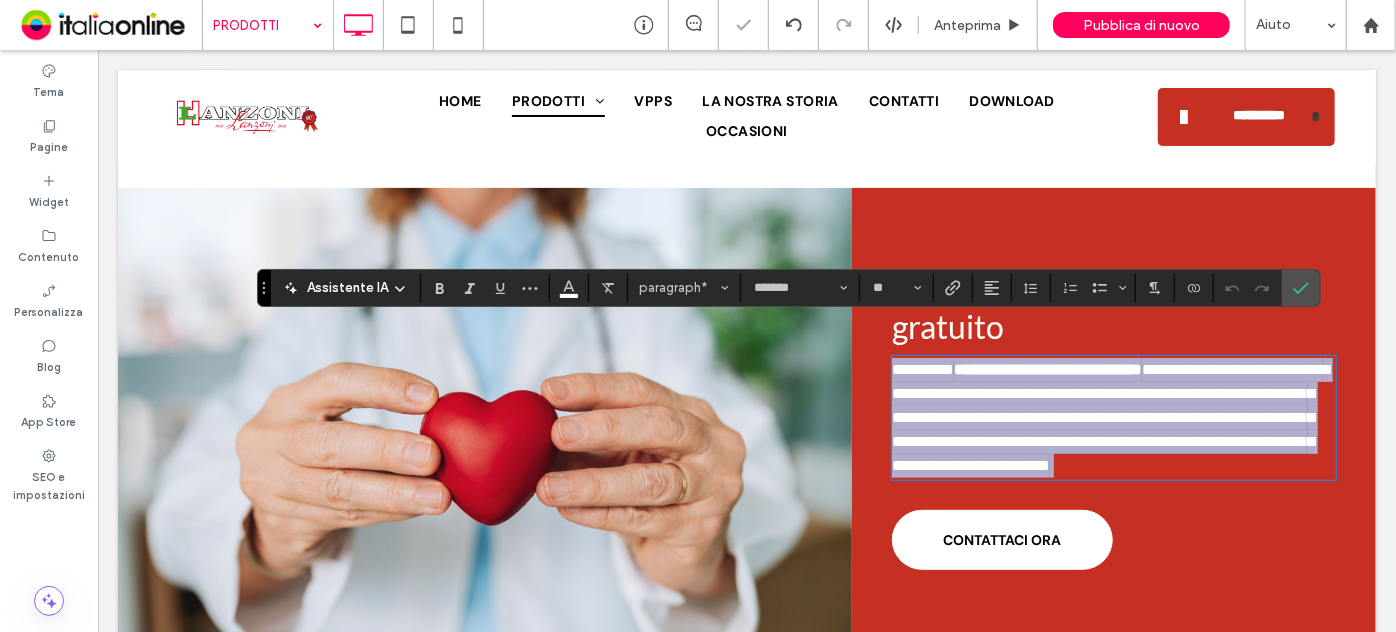 click on "**********" at bounding box center (1109, 416) 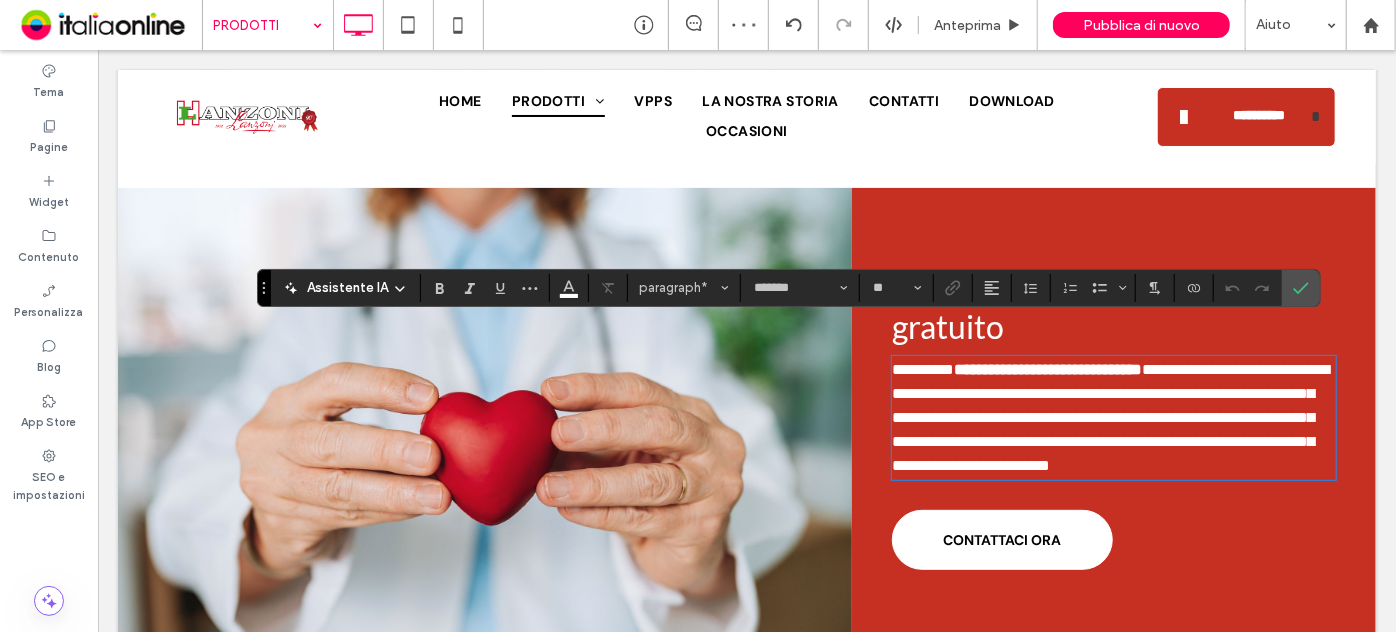 click on "**********" at bounding box center (1109, 416) 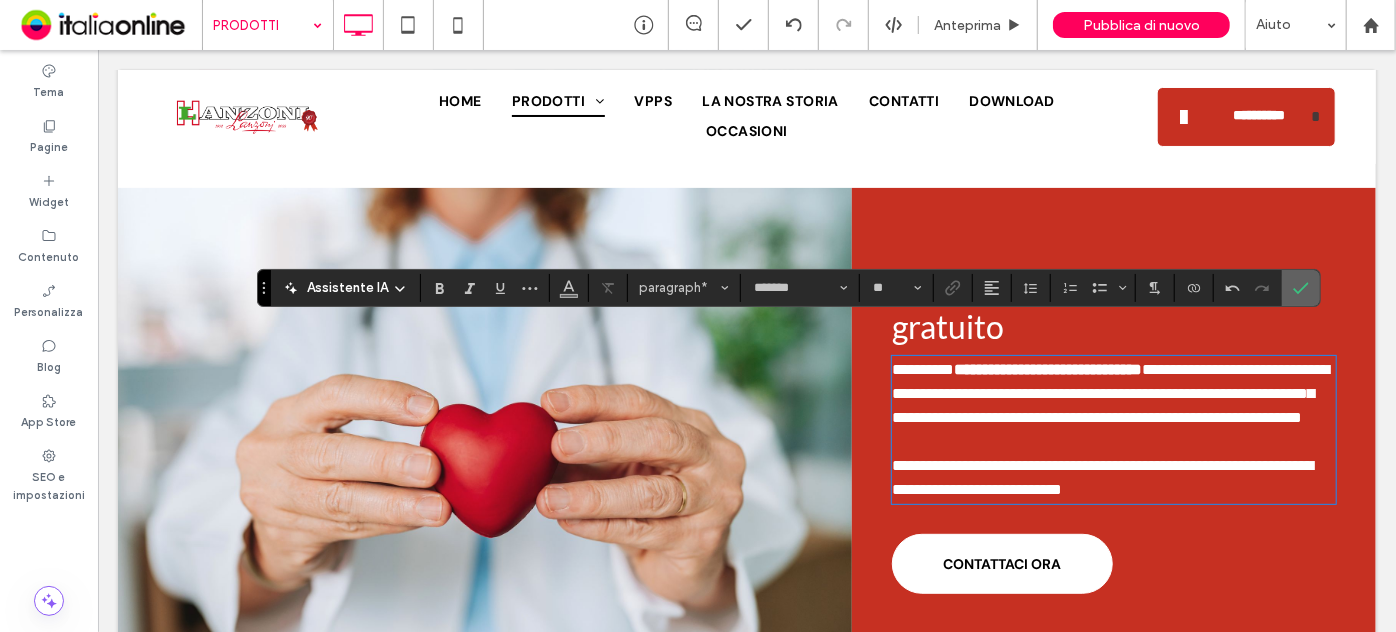 click 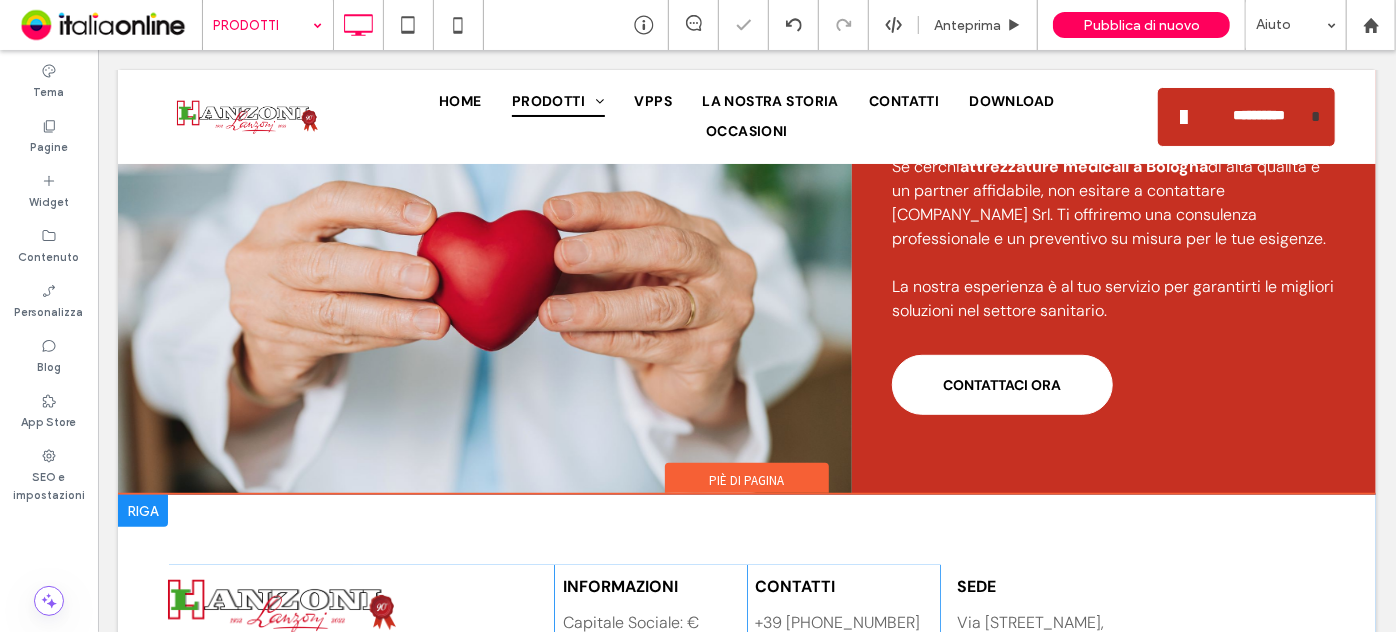 scroll, scrollTop: 4517, scrollLeft: 0, axis: vertical 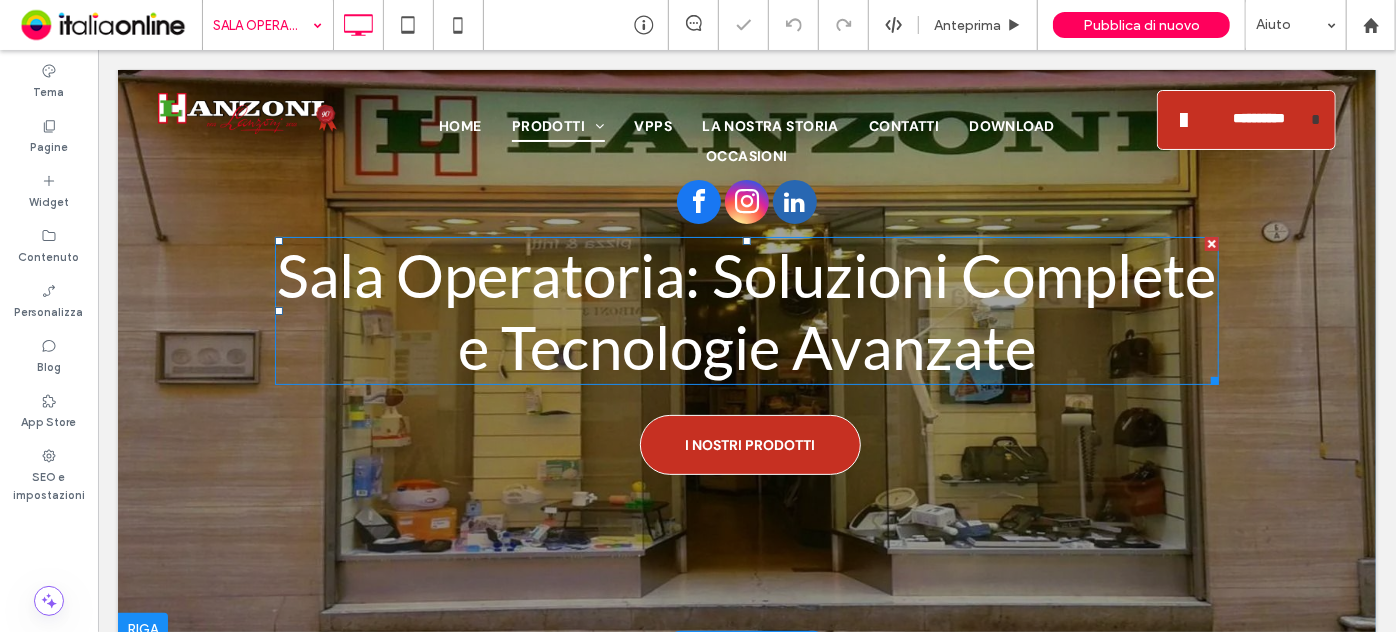 click on "Sala Operatoria: Soluzioni Complete e Tecnologie Avanzate" at bounding box center [745, 310] 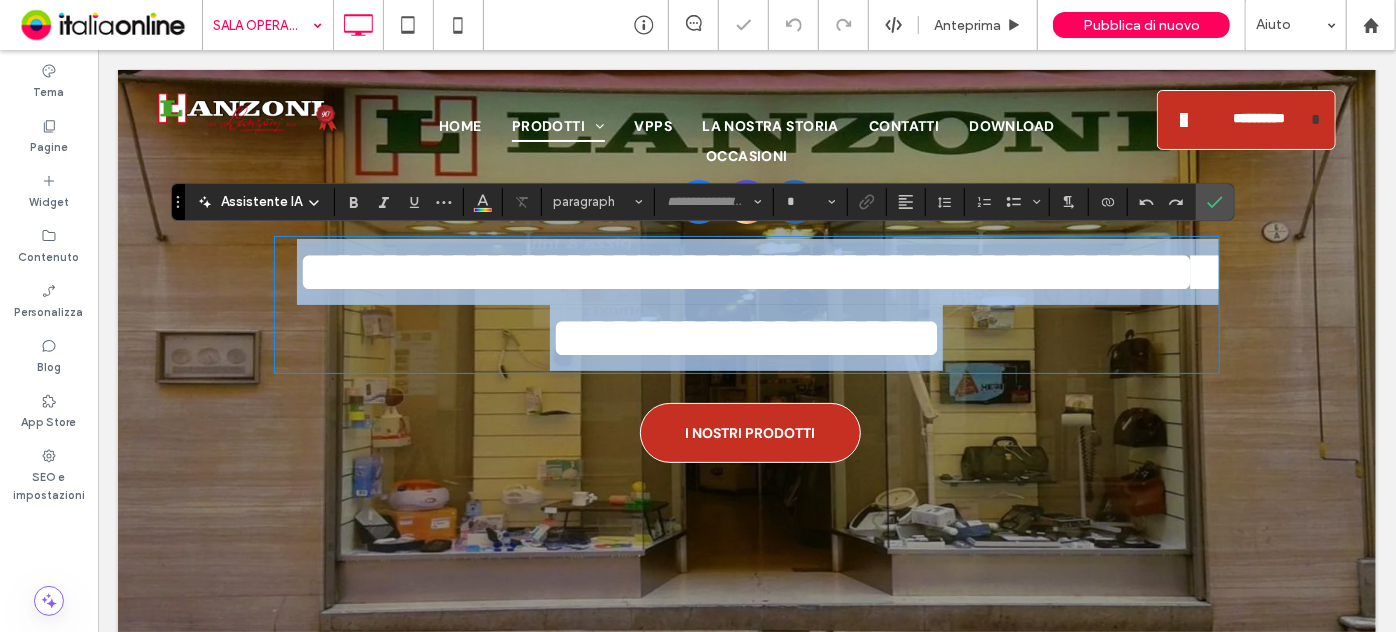click on "**********" at bounding box center (757, 304) 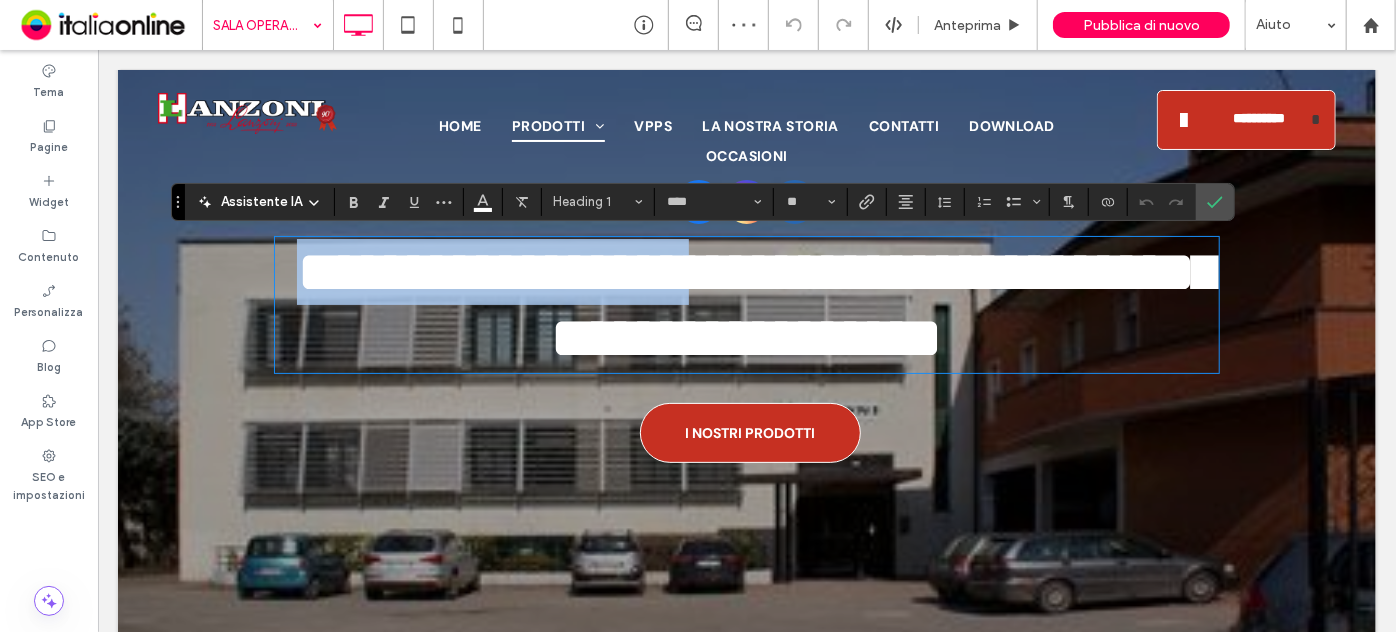 drag, startPoint x: 836, startPoint y: 273, endPoint x: 220, endPoint y: 241, distance: 616.8306 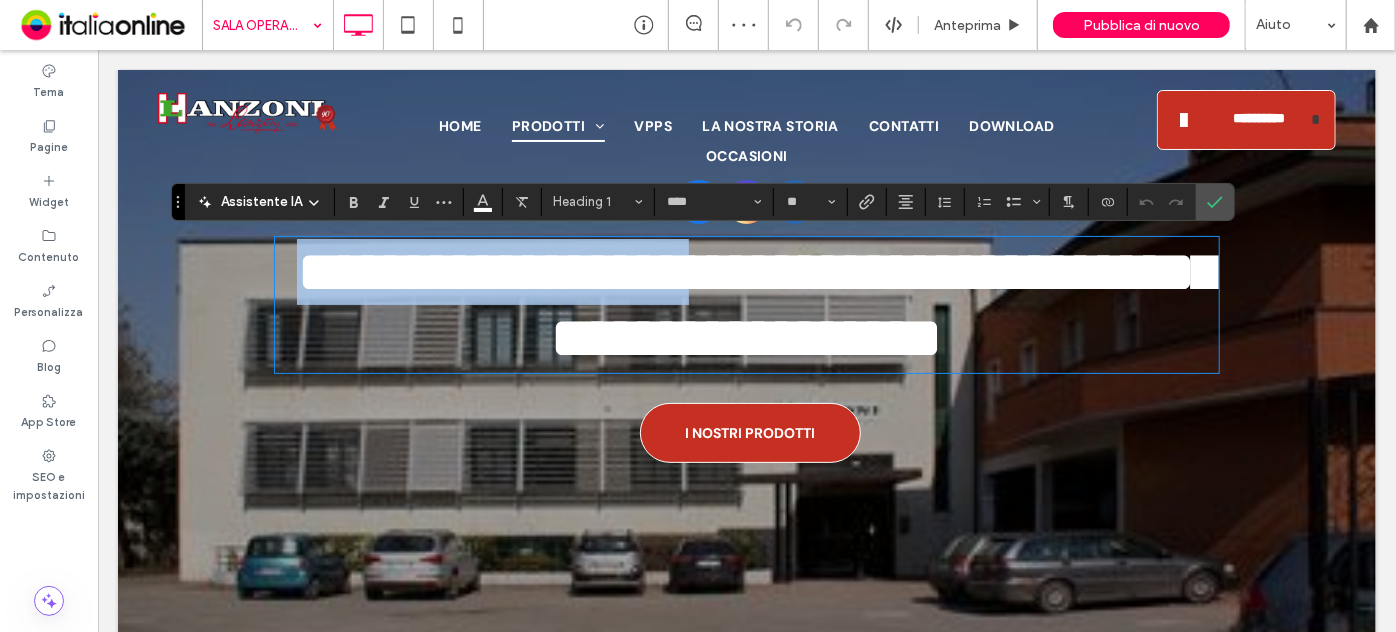 click on "**********" at bounding box center (746, 325) 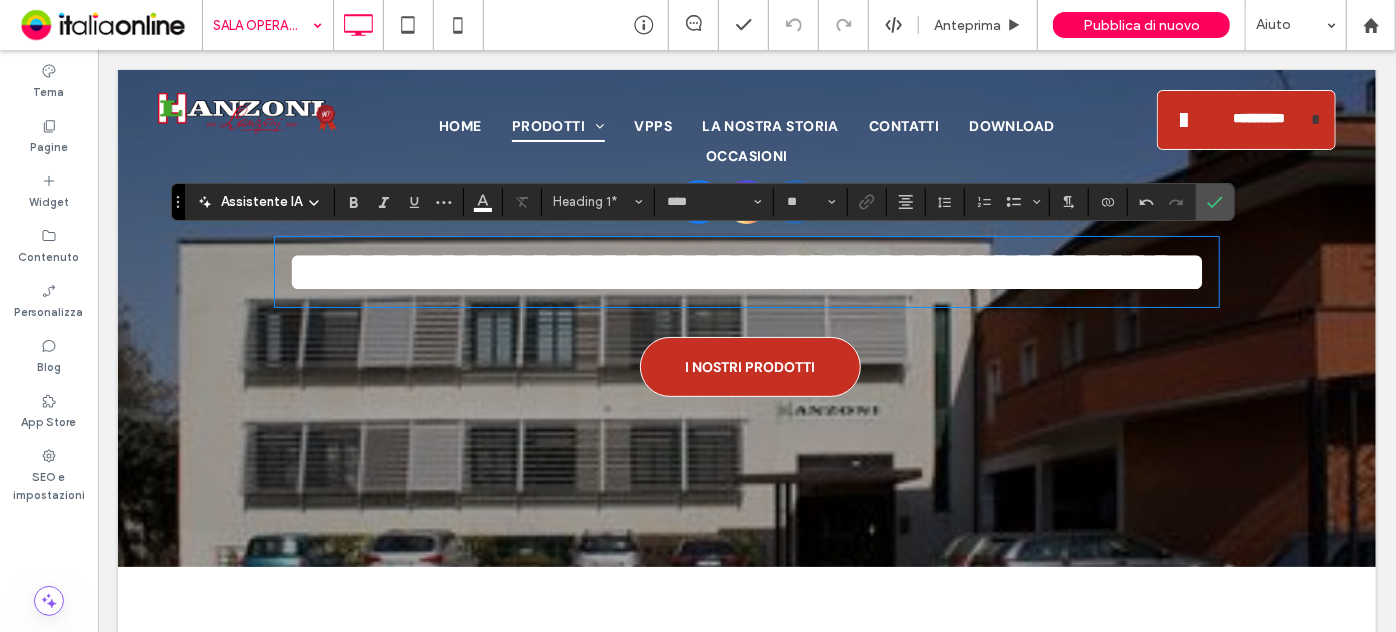 click on "**********" at bounding box center (746, 271) 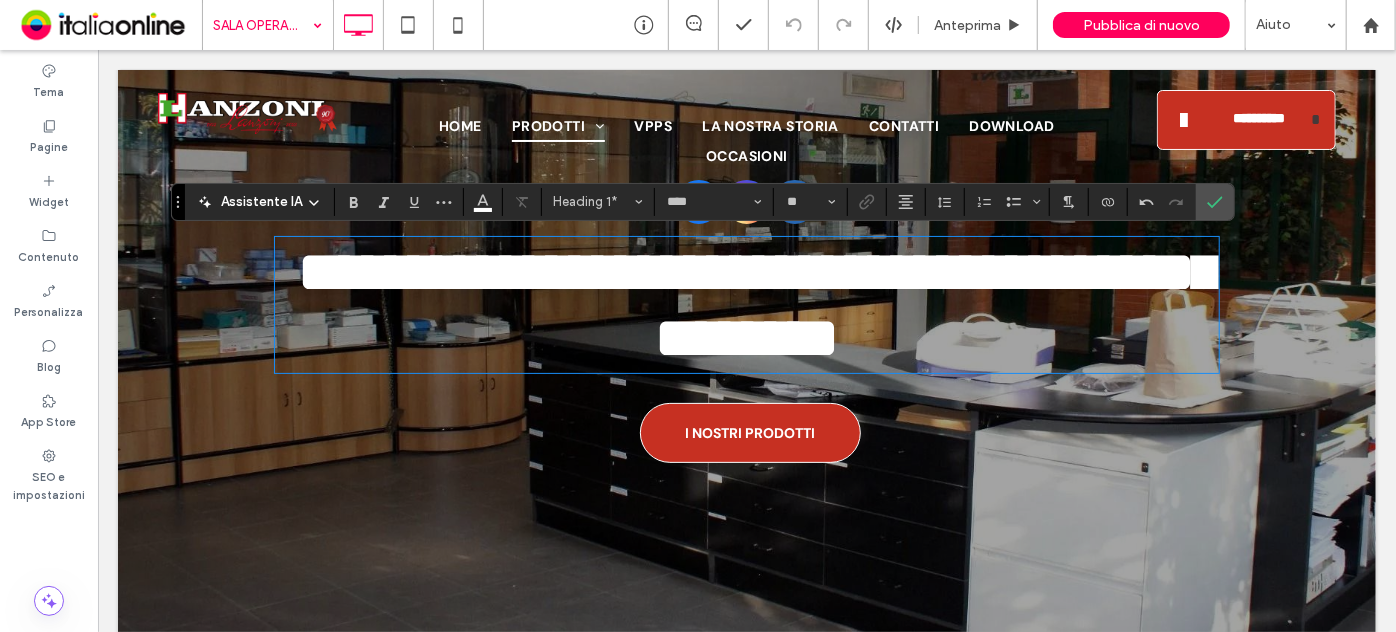 paste 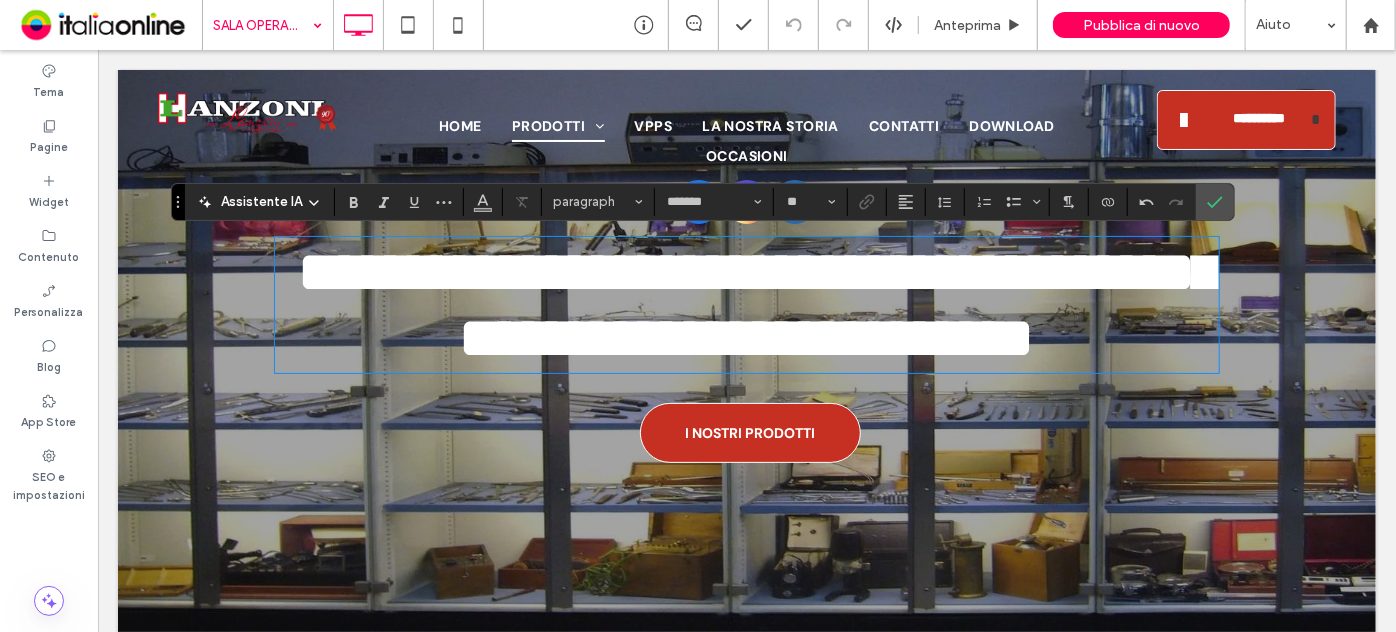 type on "****" 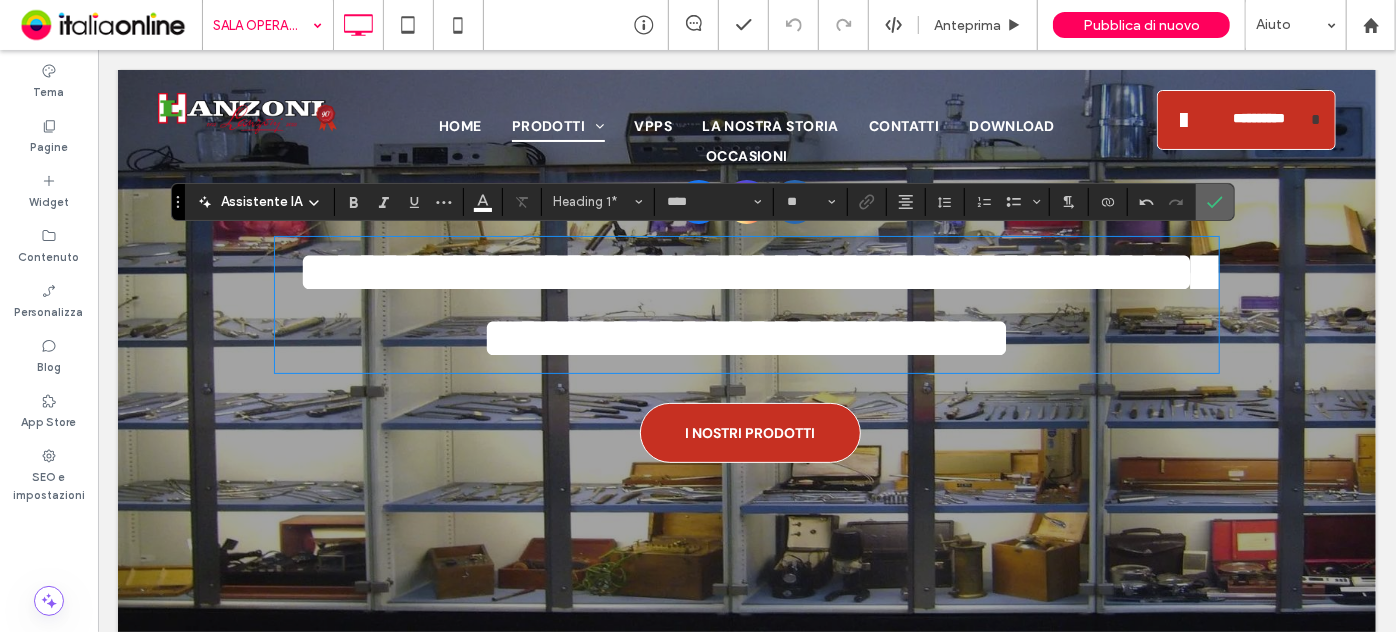click 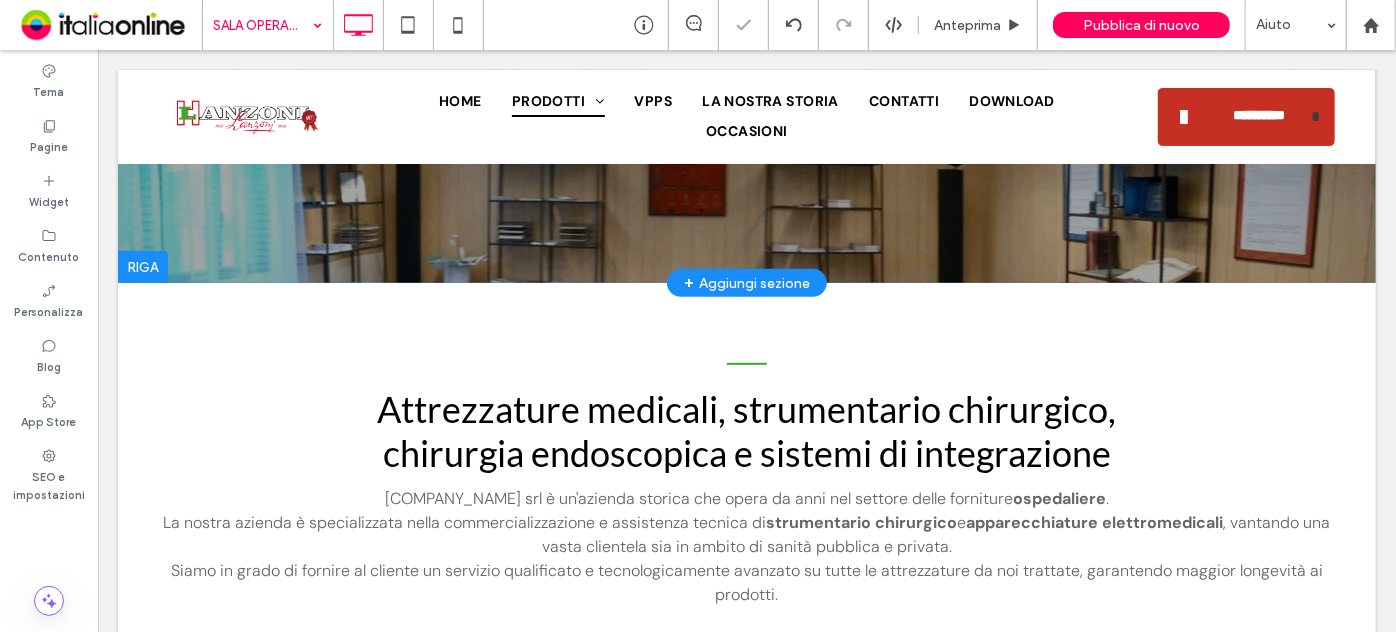 scroll, scrollTop: 545, scrollLeft: 0, axis: vertical 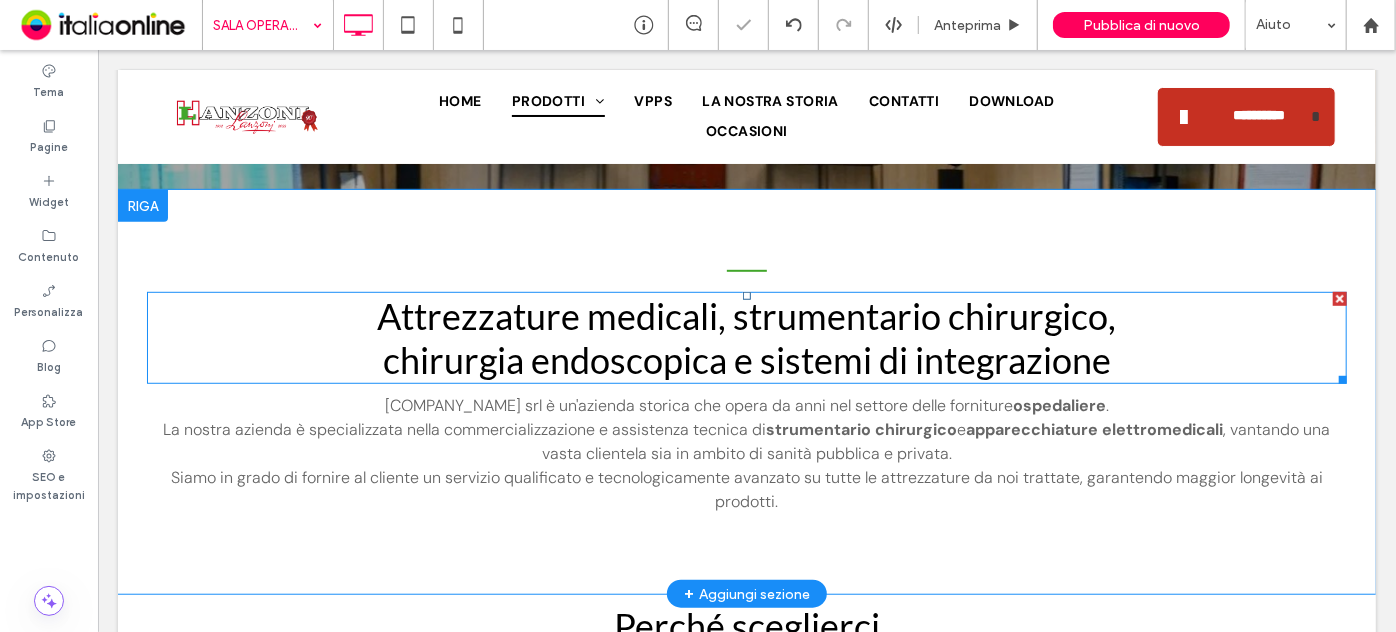 click on "Attrezzature medicali, strumentario chirurgico, chirurgia endoscopica e sistemi di integrazione" at bounding box center [746, 337] 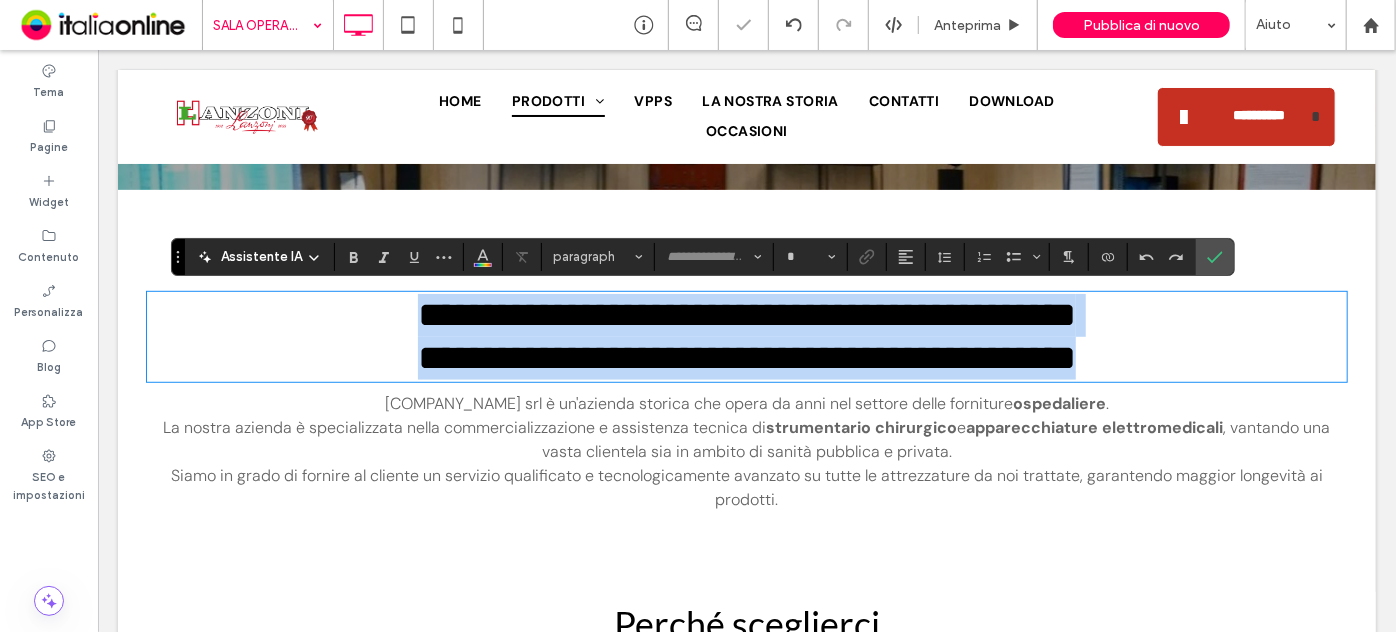type on "****" 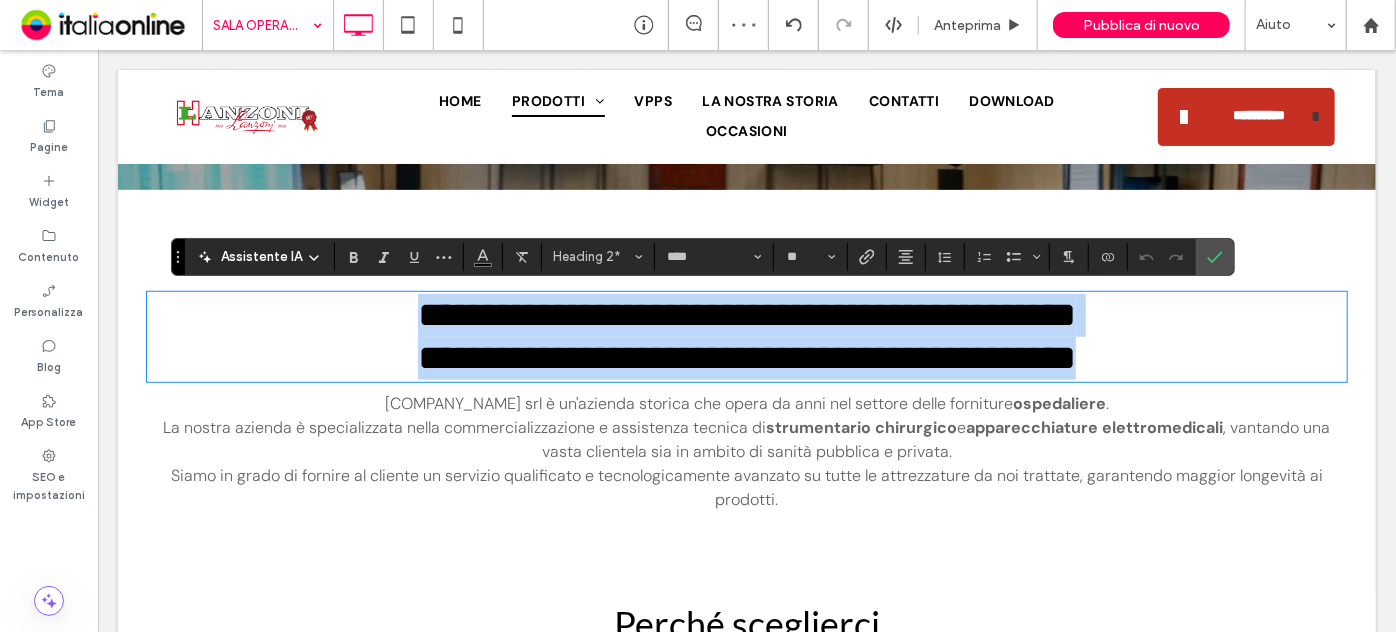 click on "**********" at bounding box center (746, 335) 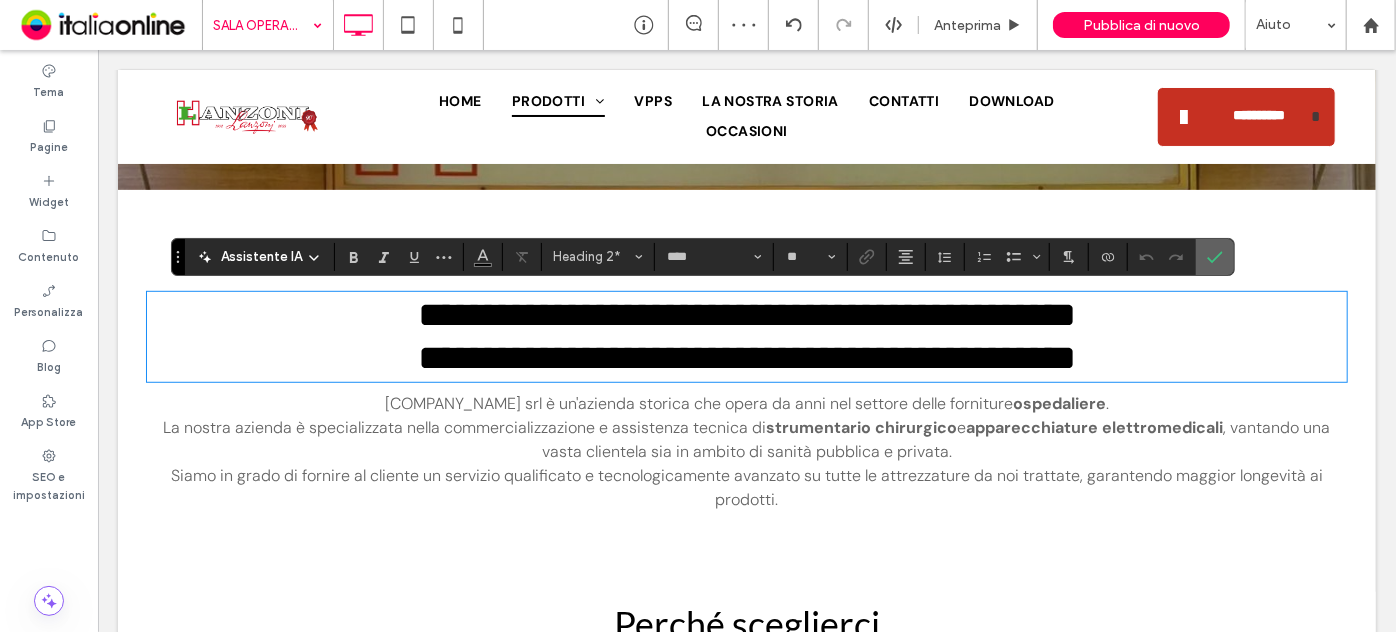 click 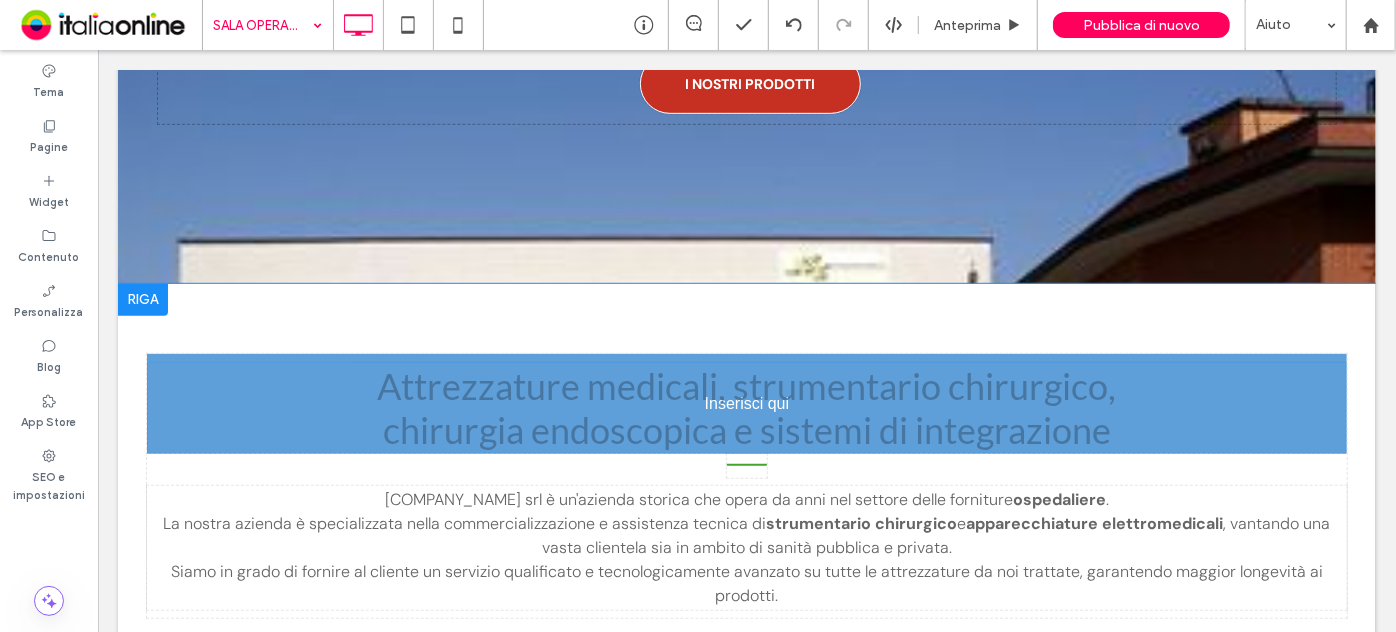 drag, startPoint x: 770, startPoint y: 346, endPoint x: 660, endPoint y: 372, distance: 113.03097 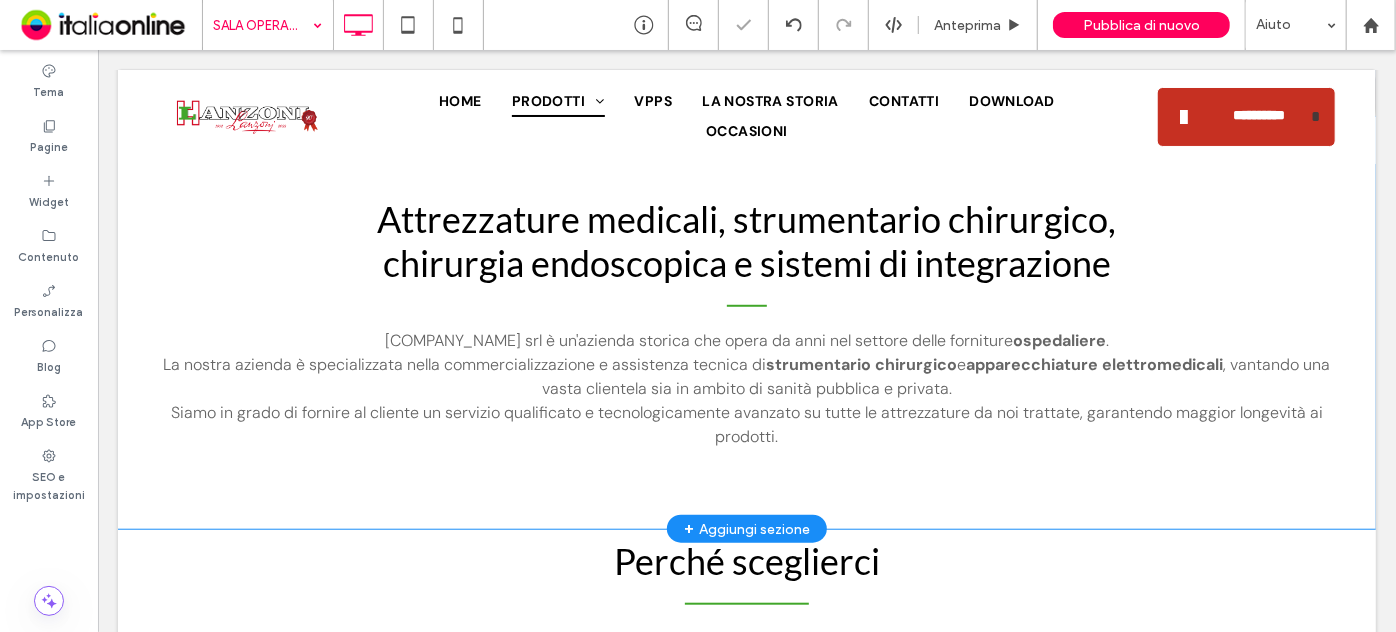 scroll, scrollTop: 727, scrollLeft: 0, axis: vertical 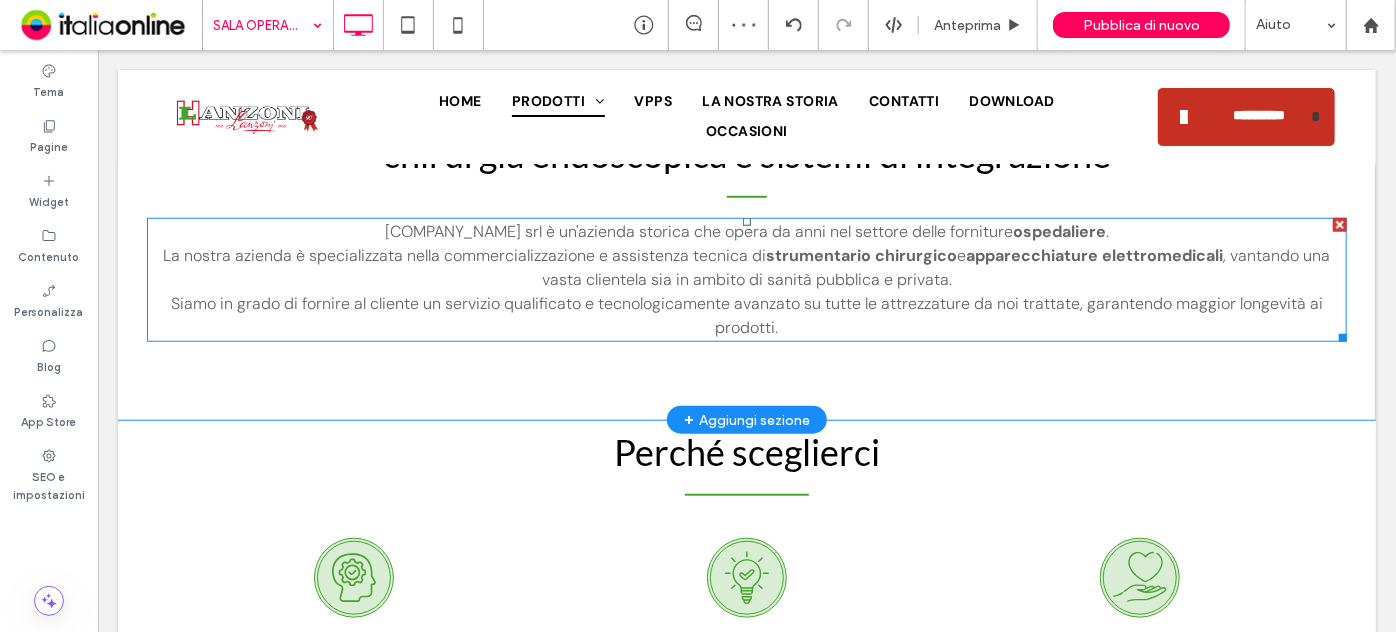 click on ", vantando una vasta clientela sia in ambito di sanità pubblica e privata. Siamo in grado di fornire al cliente un servizio qualificato e tecnologicamente avanzato su tutte le attrezzature da noi trattate, garantendo maggior longevità ai prodotti." at bounding box center [750, 290] 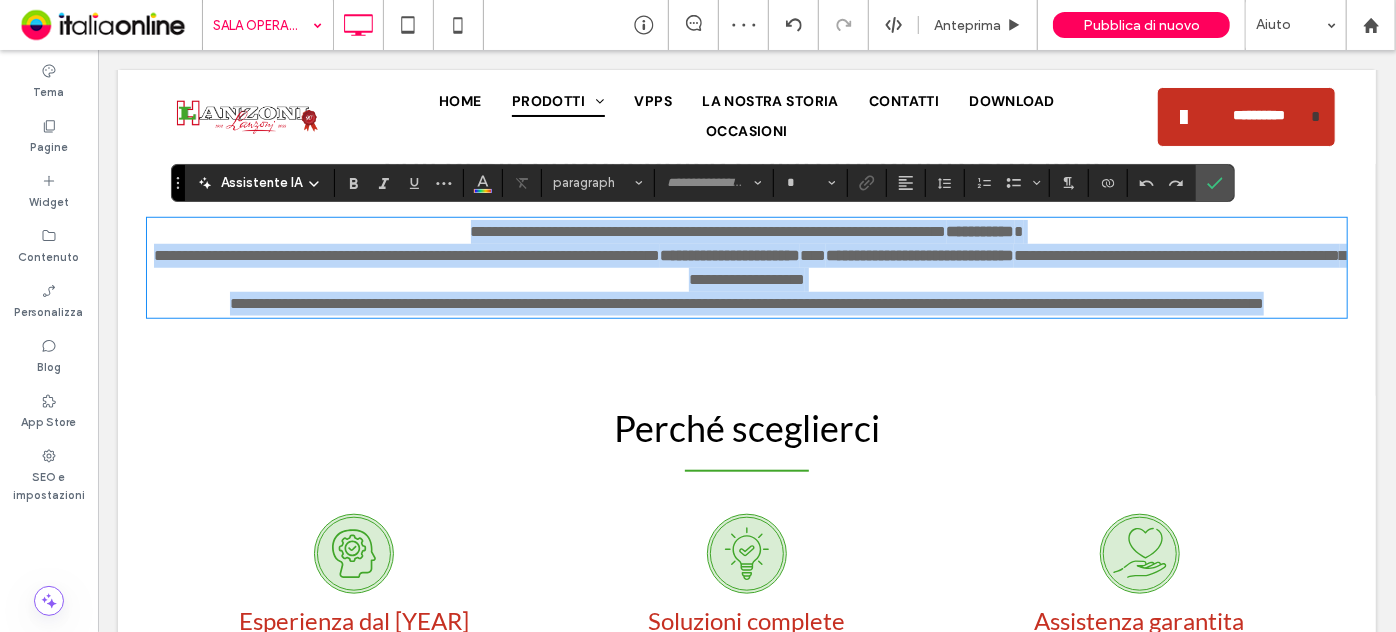 type on "*******" 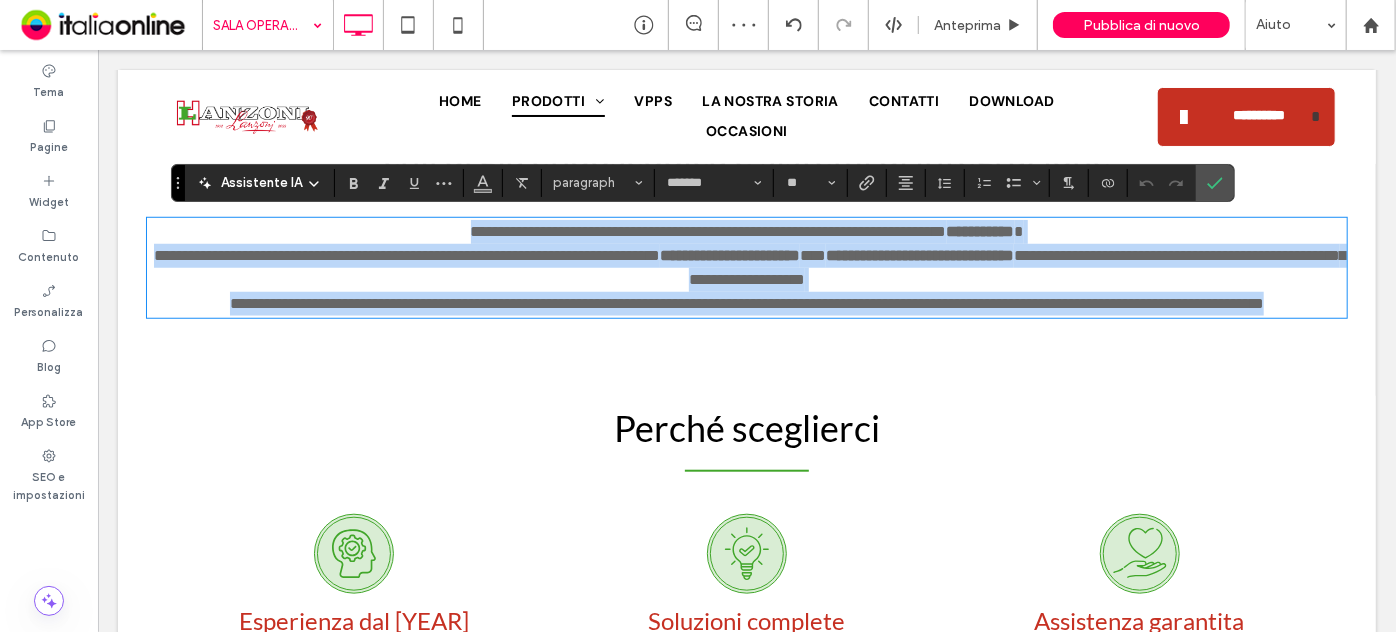 click on "**********" at bounding box center (588, 242) 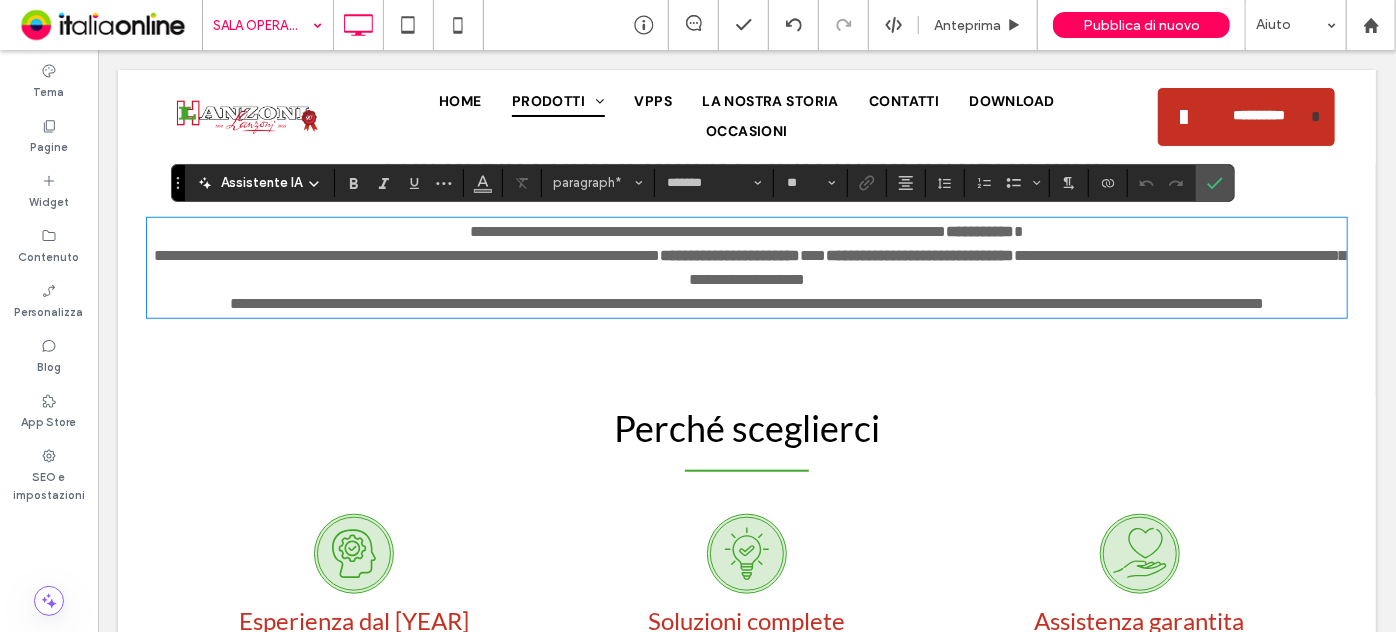 click on "**********" at bounding box center (708, 230) 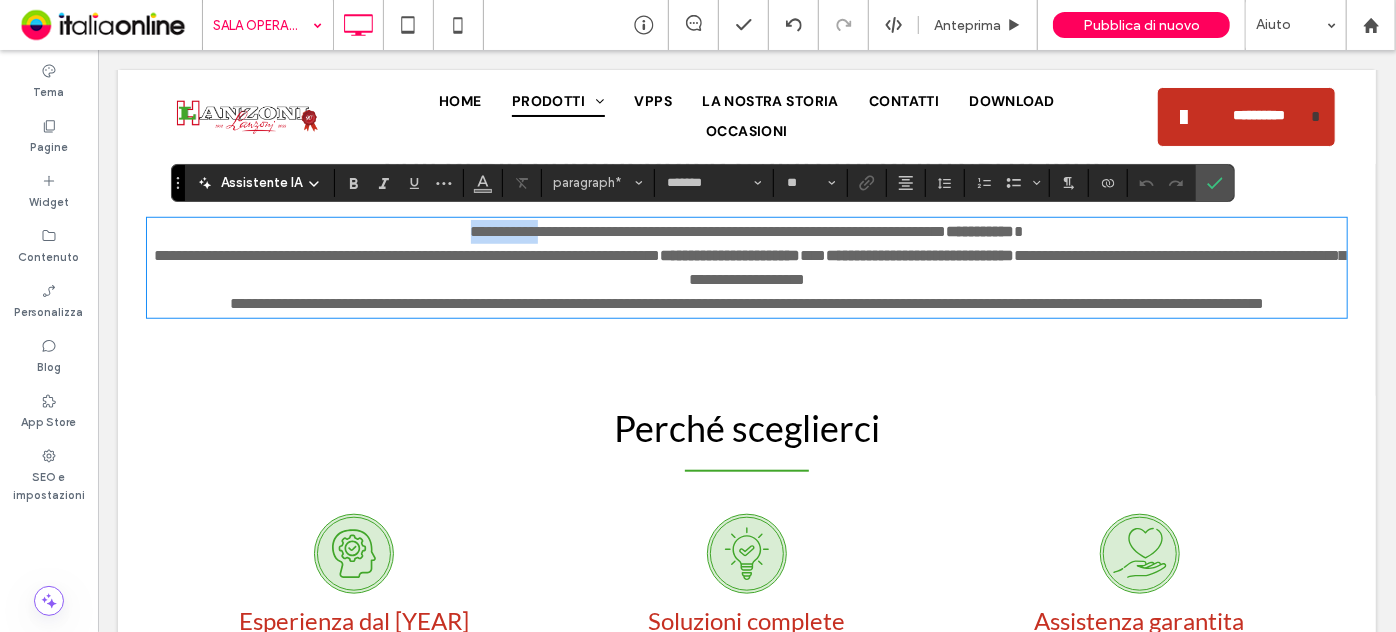 drag, startPoint x: 492, startPoint y: 226, endPoint x: 387, endPoint y: 226, distance: 105 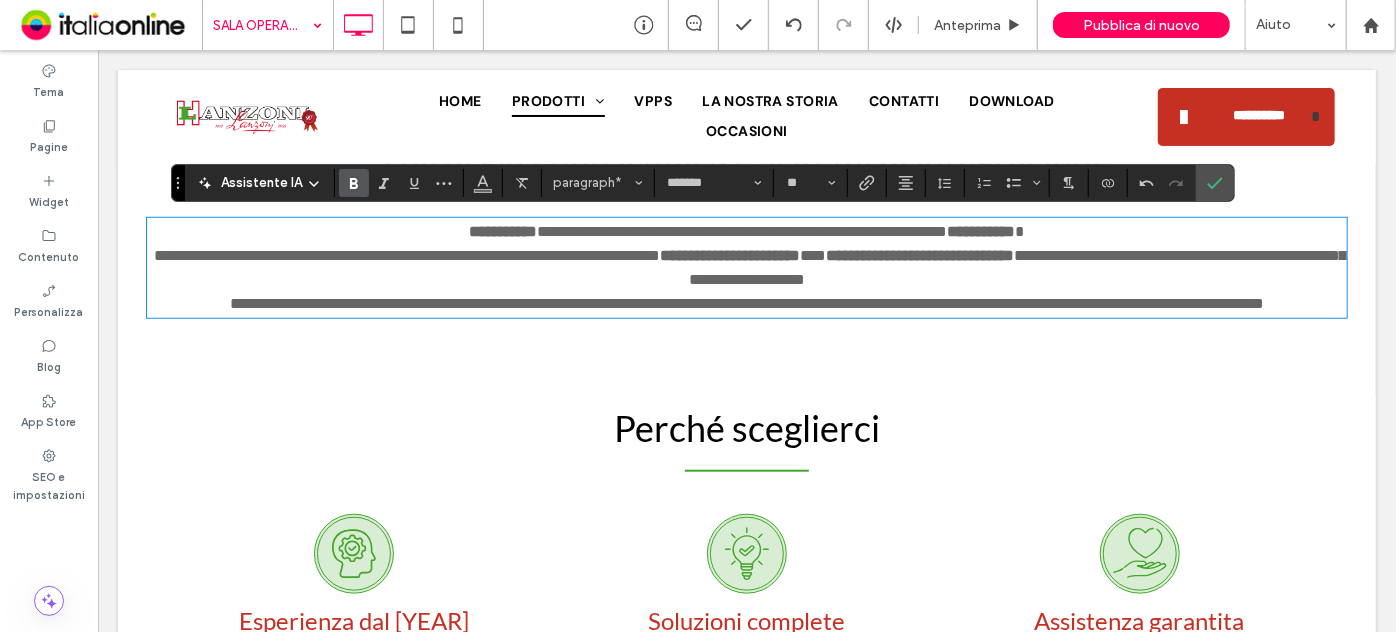 click on "**********" at bounding box center [588, 242] 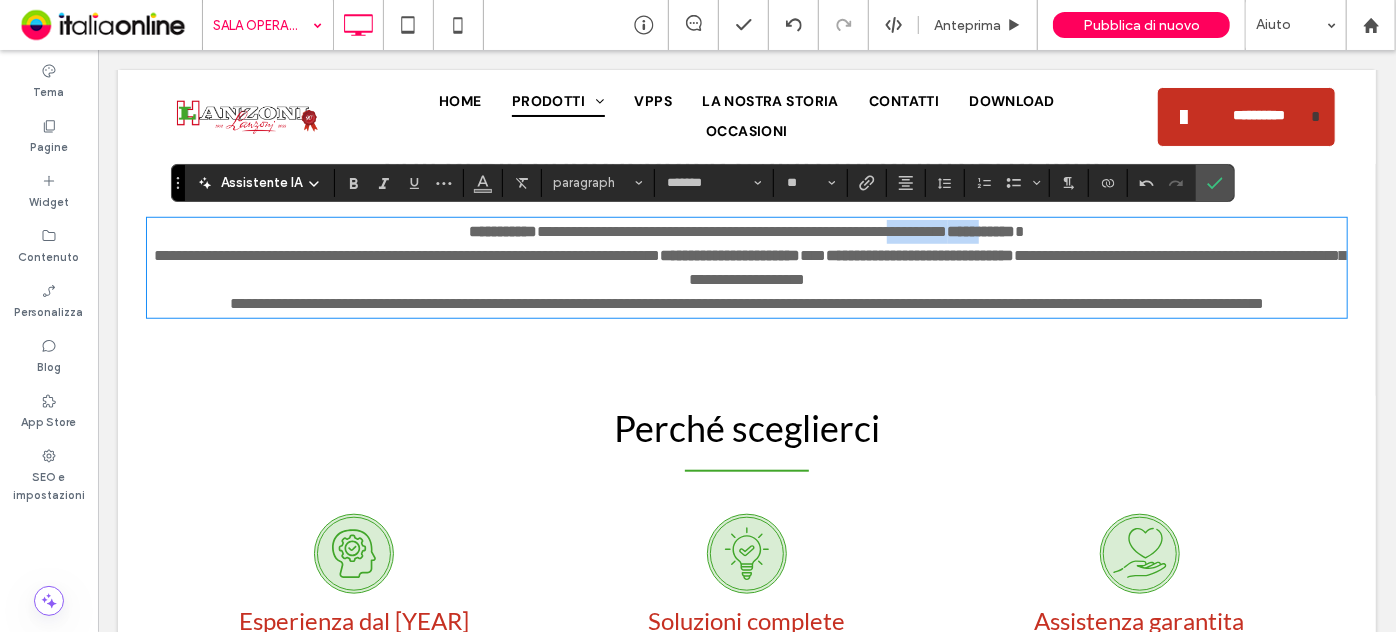 drag, startPoint x: 902, startPoint y: 230, endPoint x: 1019, endPoint y: 227, distance: 117.03845 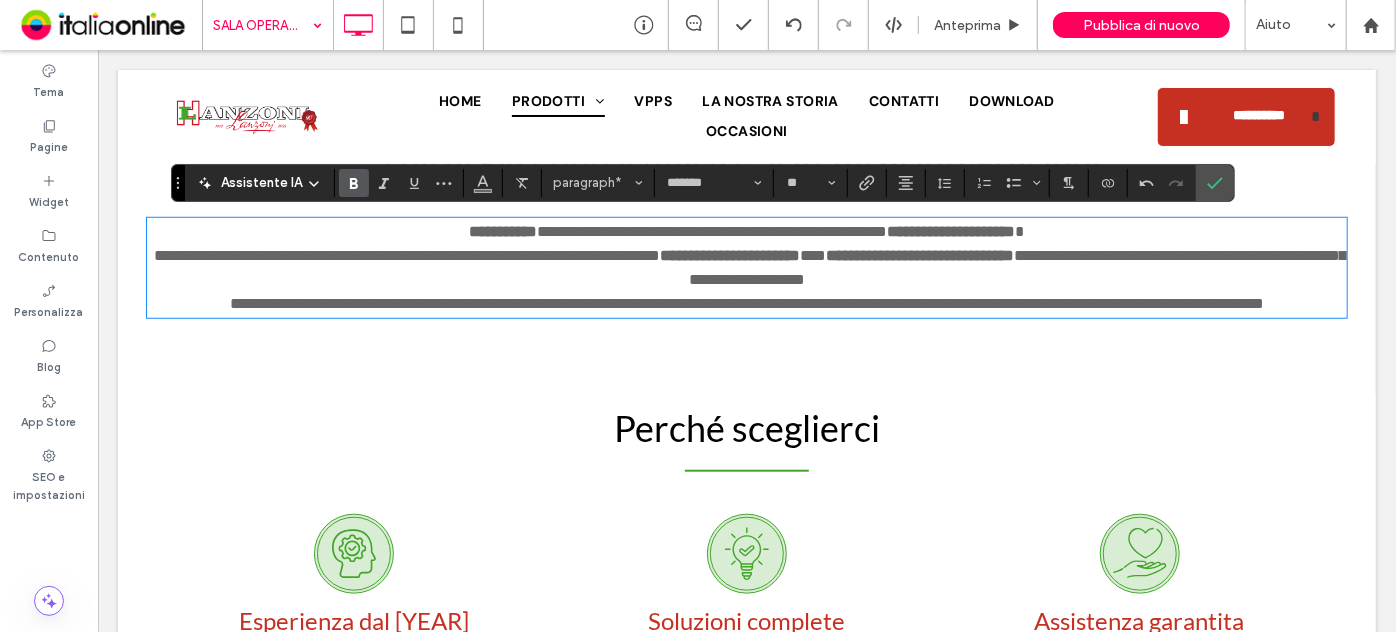 click on "**********" at bounding box center (919, 254) 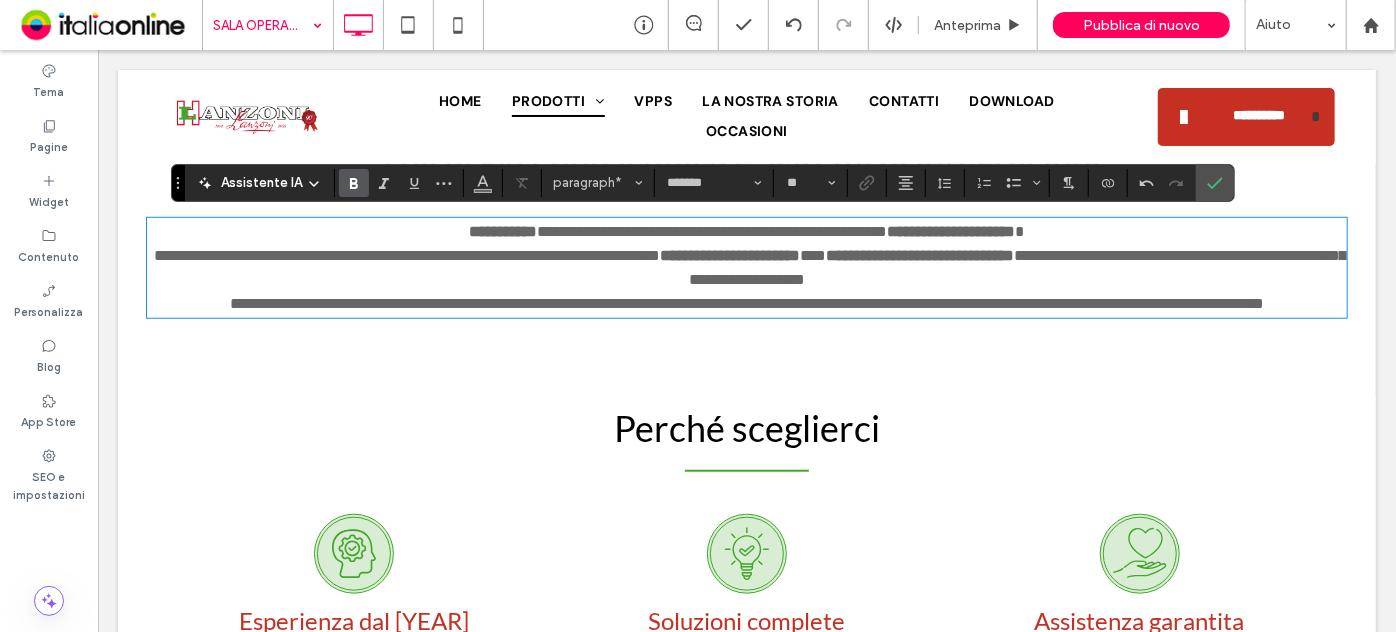 click on "**********" at bounding box center [588, 242] 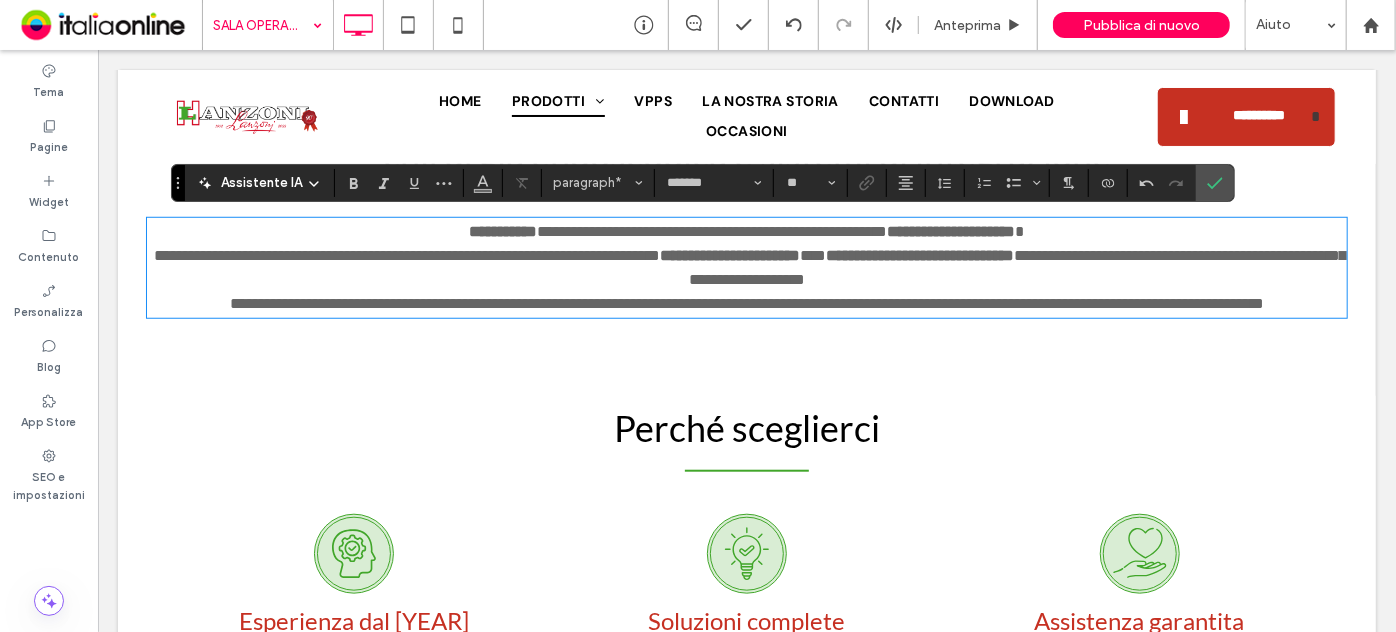 type 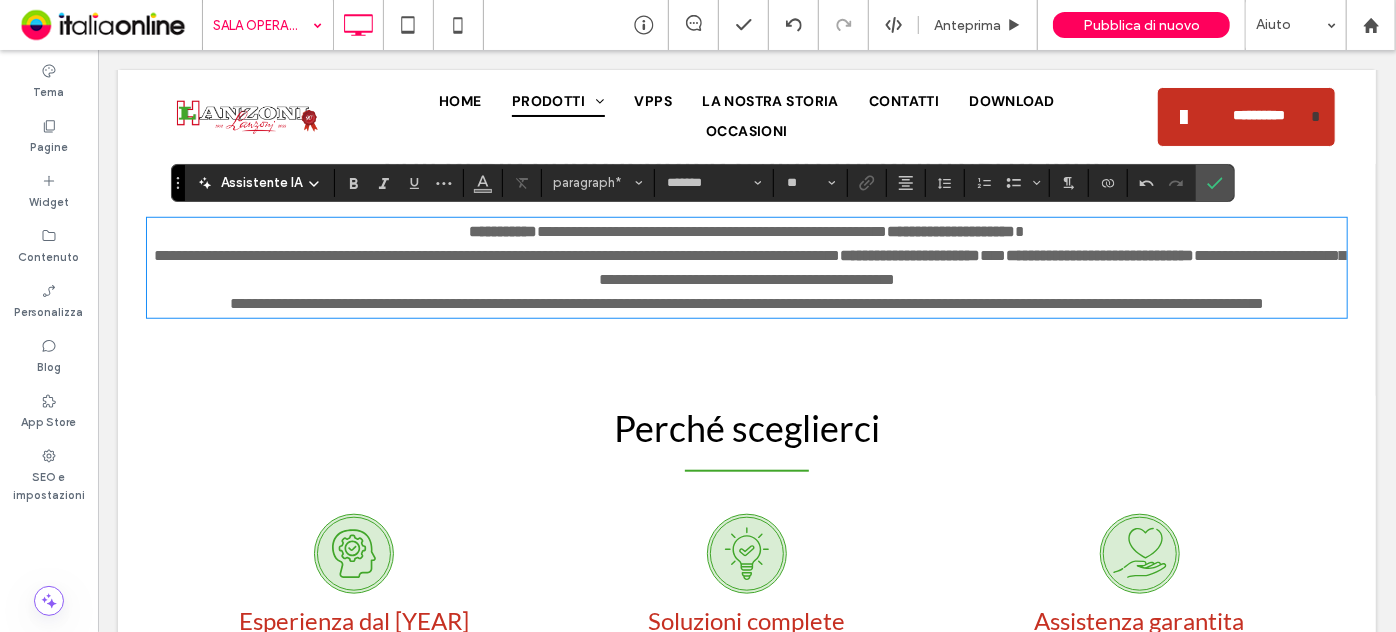 scroll, scrollTop: 0, scrollLeft: 0, axis: both 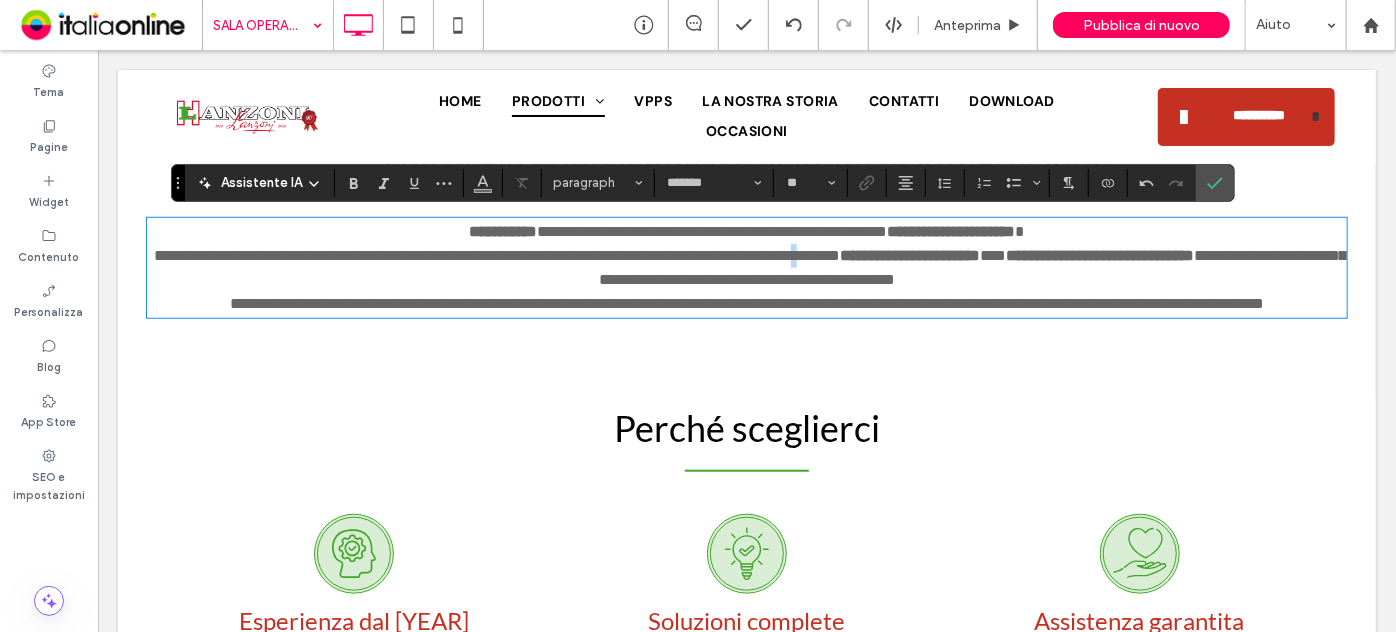 click on "**********" at bounding box center (588, 242) 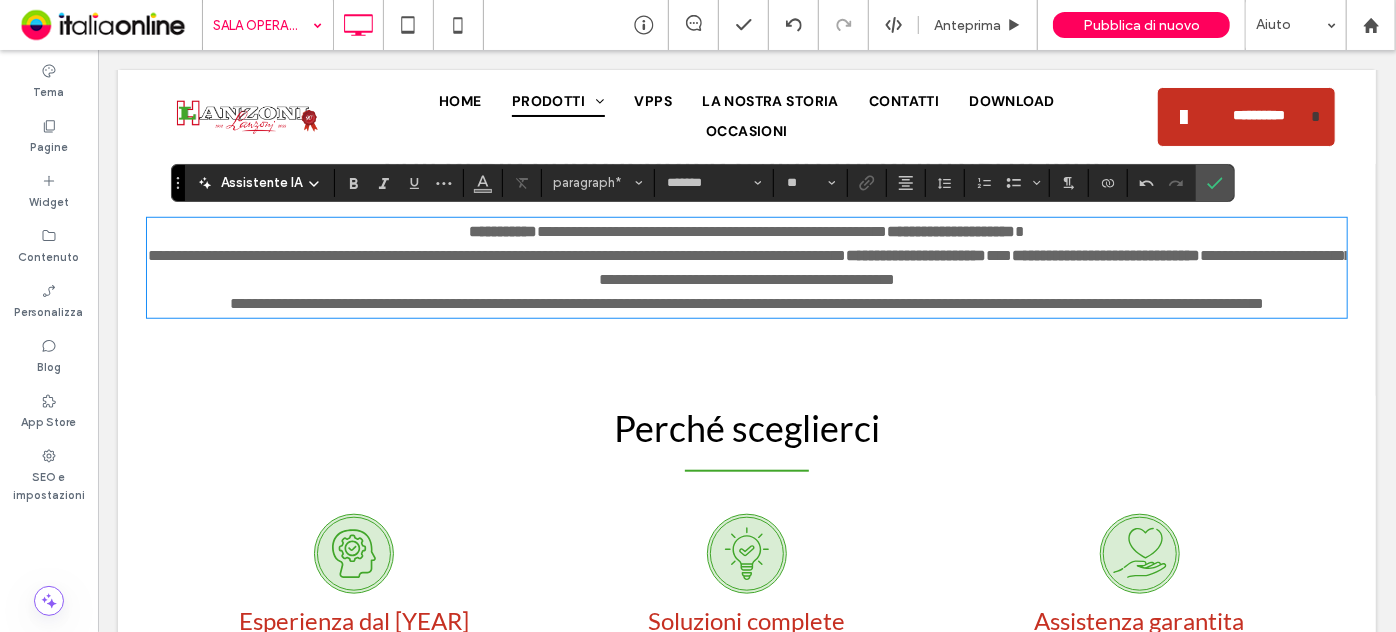 click on "**********" at bounding box center (585, 242) 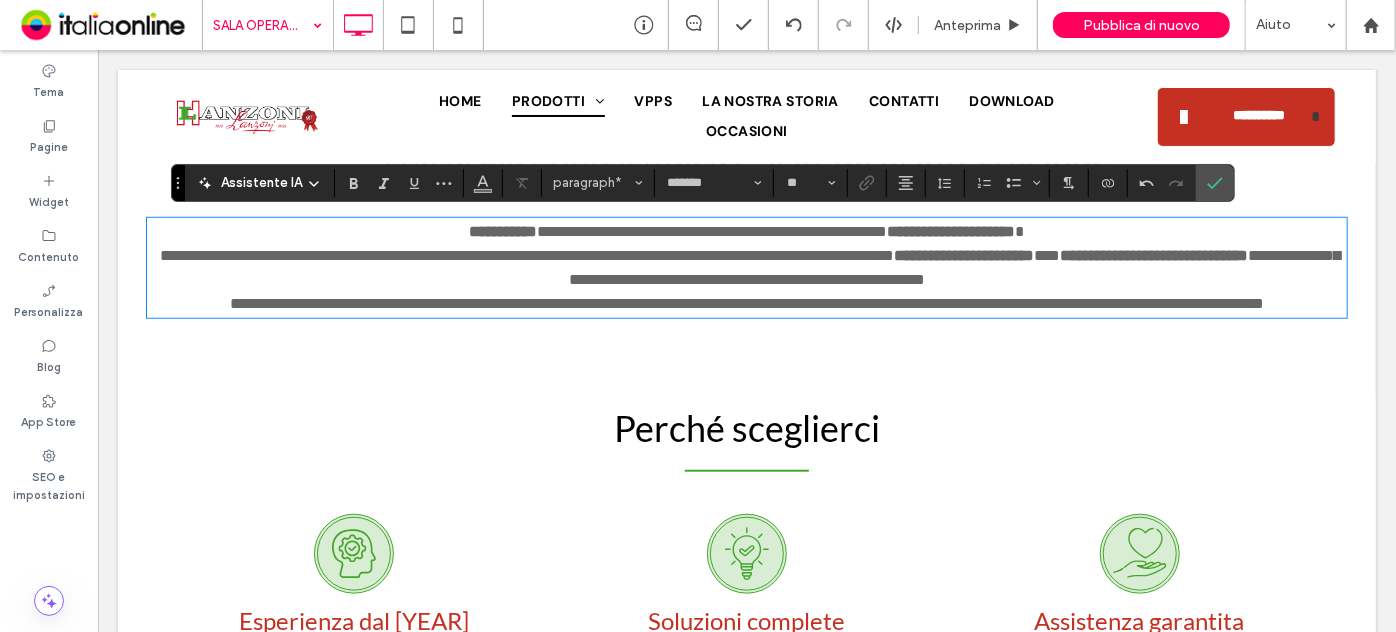 click on "**********" at bounding box center (746, 267) 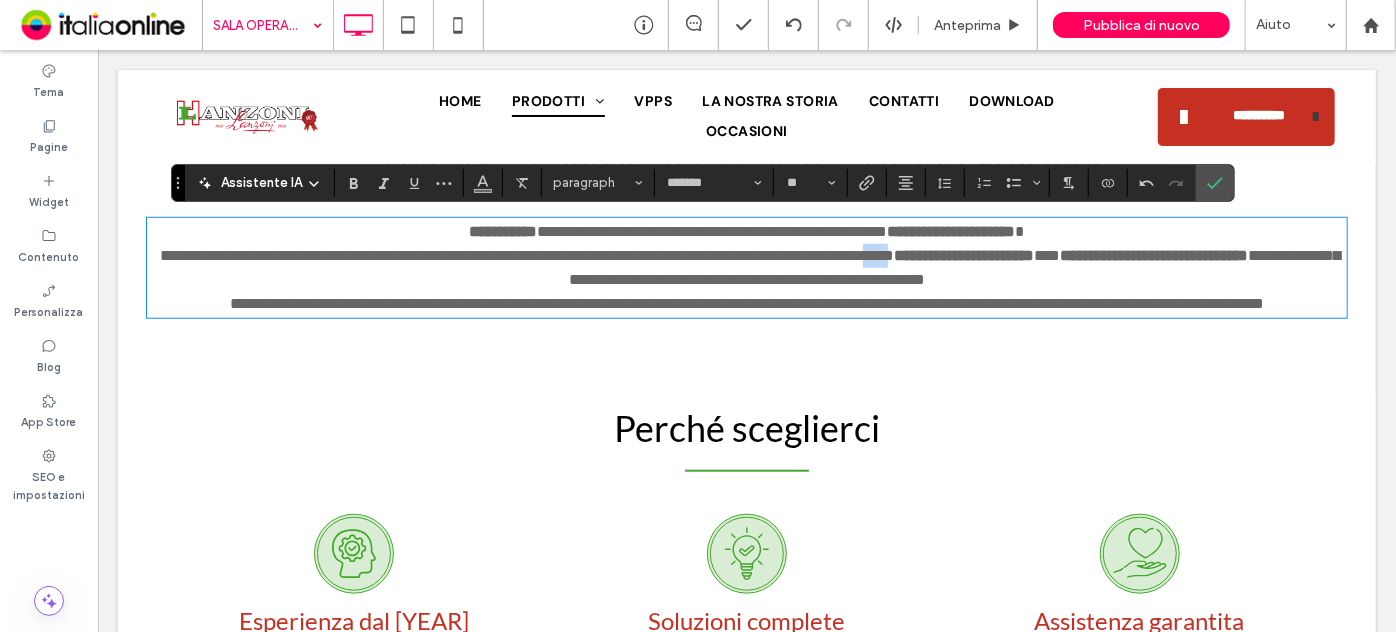 drag, startPoint x: 1063, startPoint y: 257, endPoint x: 1042, endPoint y: 257, distance: 21 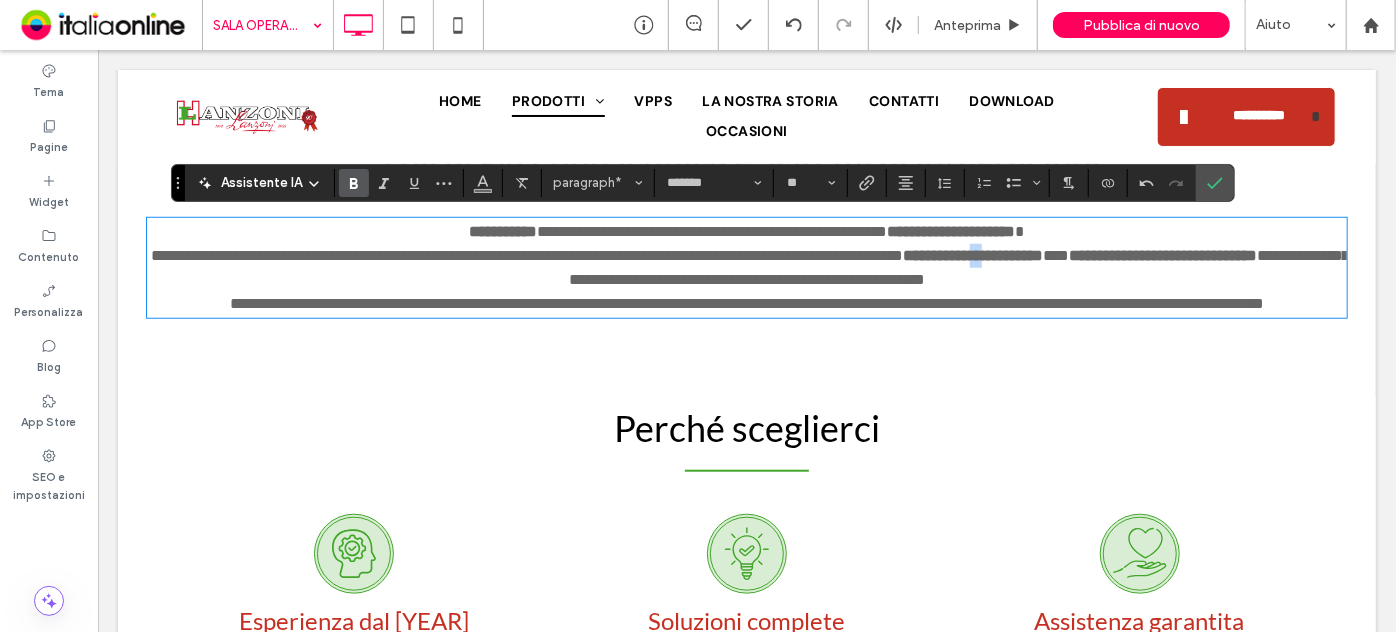 click on "**********" at bounding box center (972, 254) 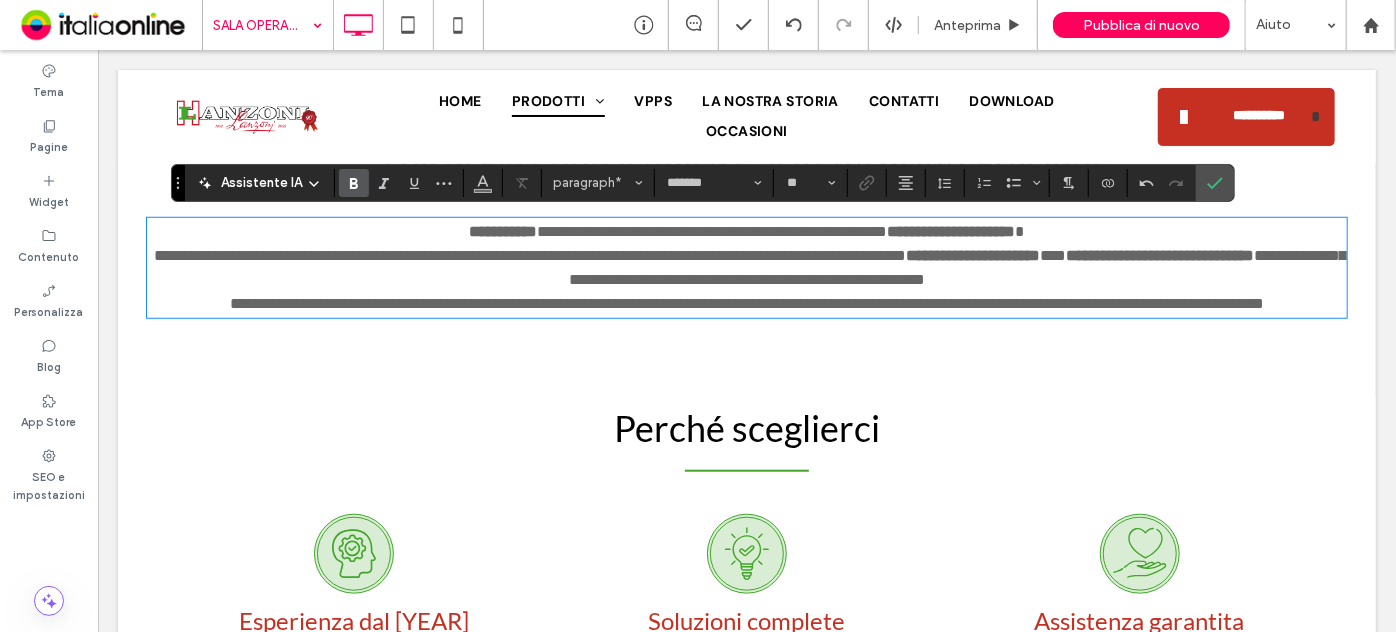 click on "**********" at bounding box center [972, 254] 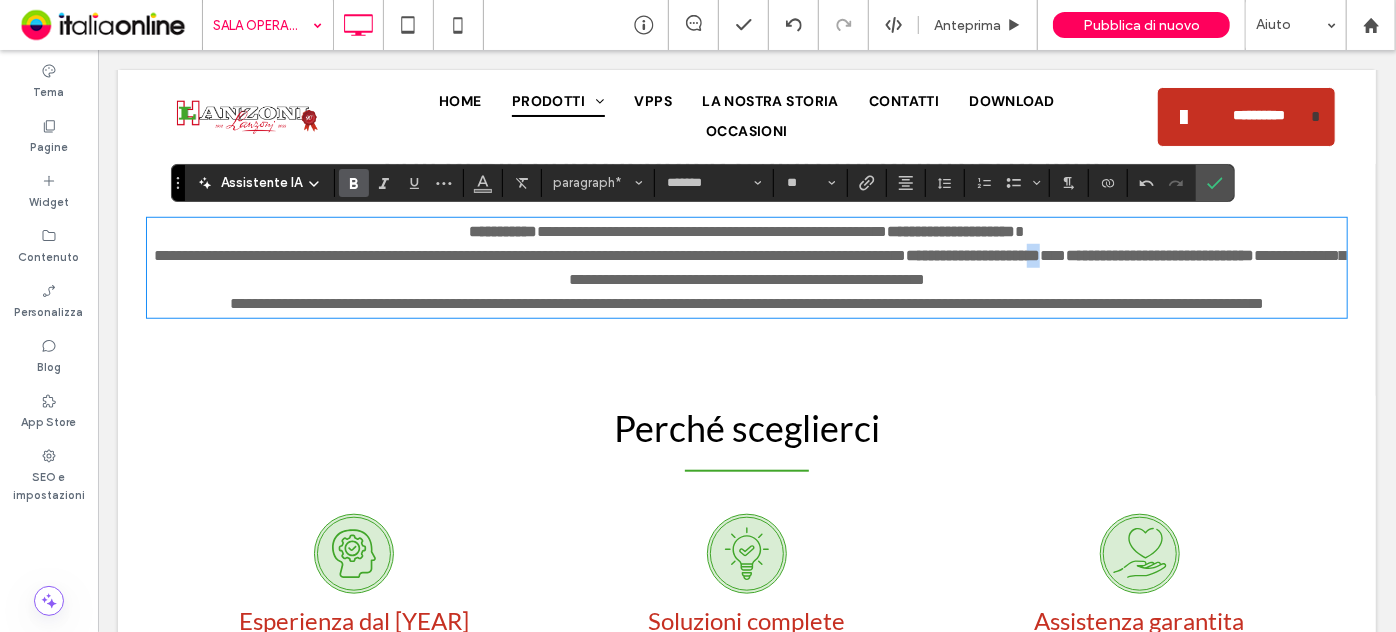 drag, startPoint x: 1250, startPoint y: 259, endPoint x: 1266, endPoint y: 259, distance: 16 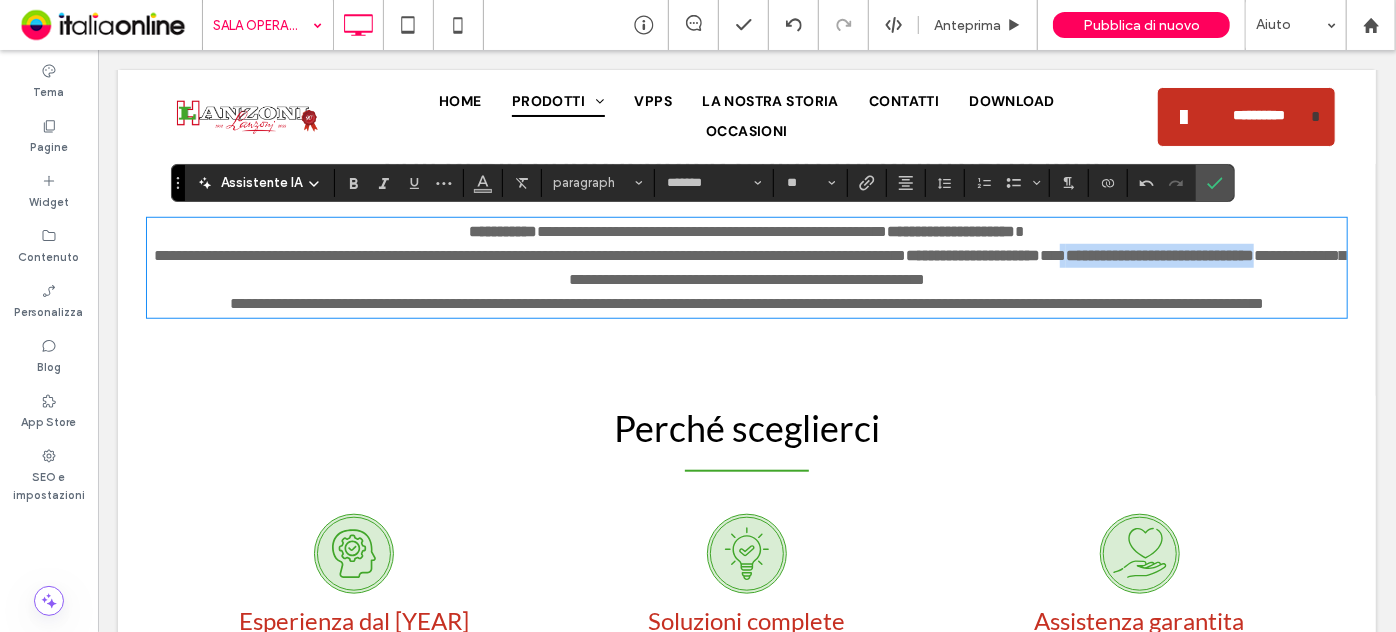 drag, startPoint x: 615, startPoint y: 275, endPoint x: 352, endPoint y: 284, distance: 263.15396 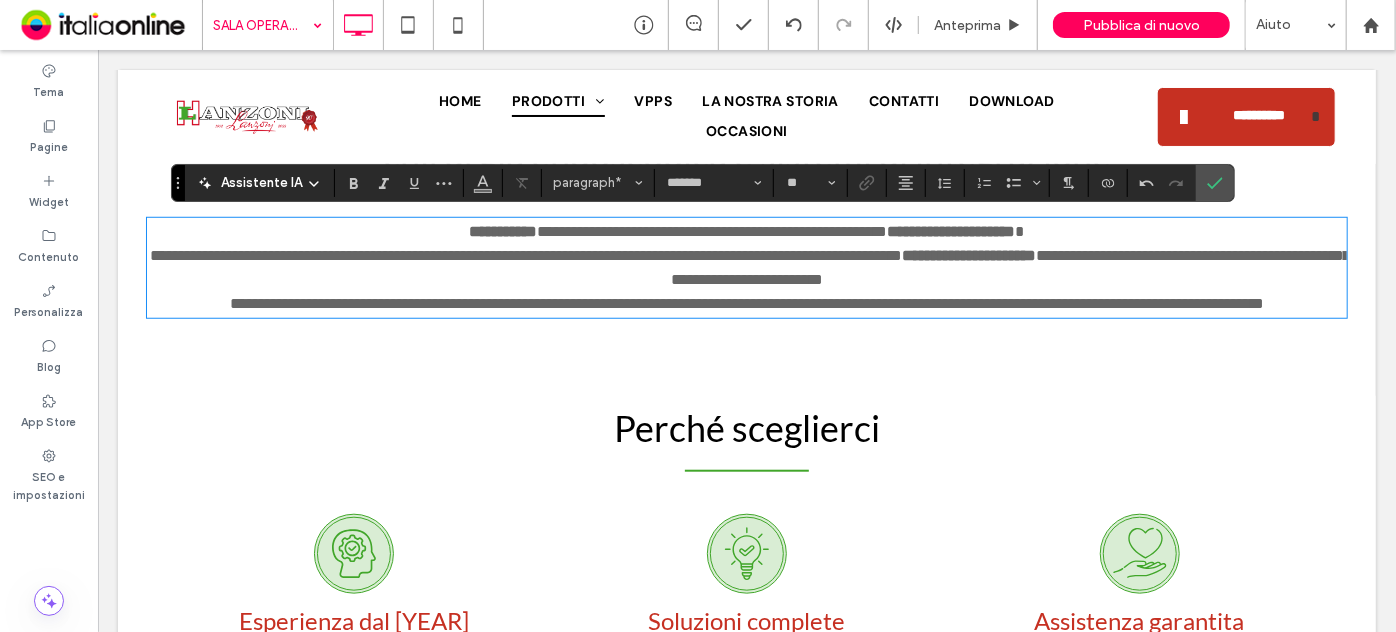 click on "**********" at bounding box center [789, 278] 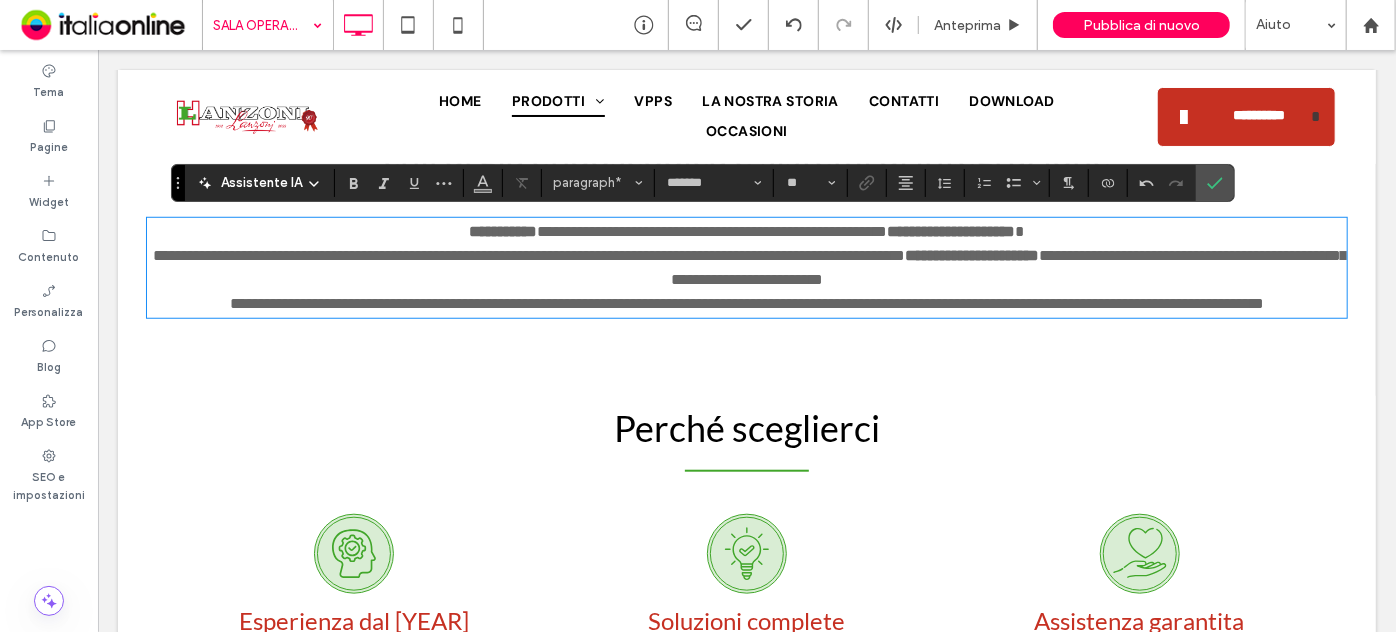 click on "**********" at bounding box center [787, 278] 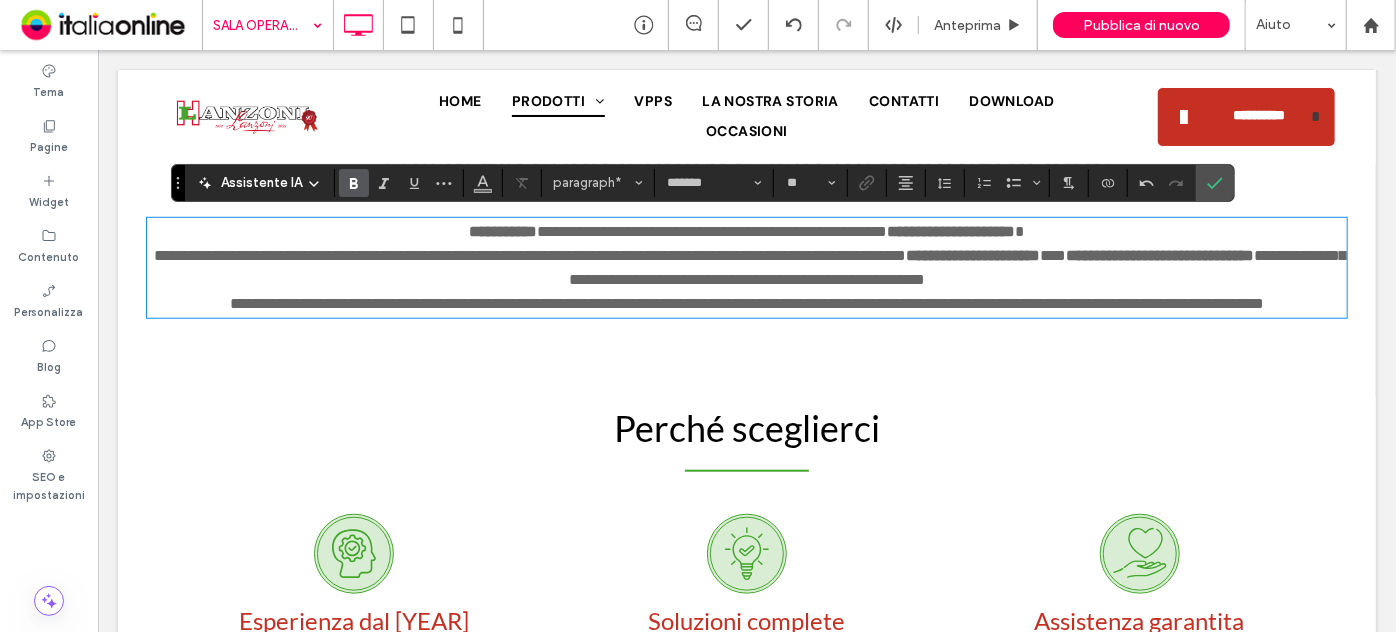 click on "**********" at bounding box center (746, 267) 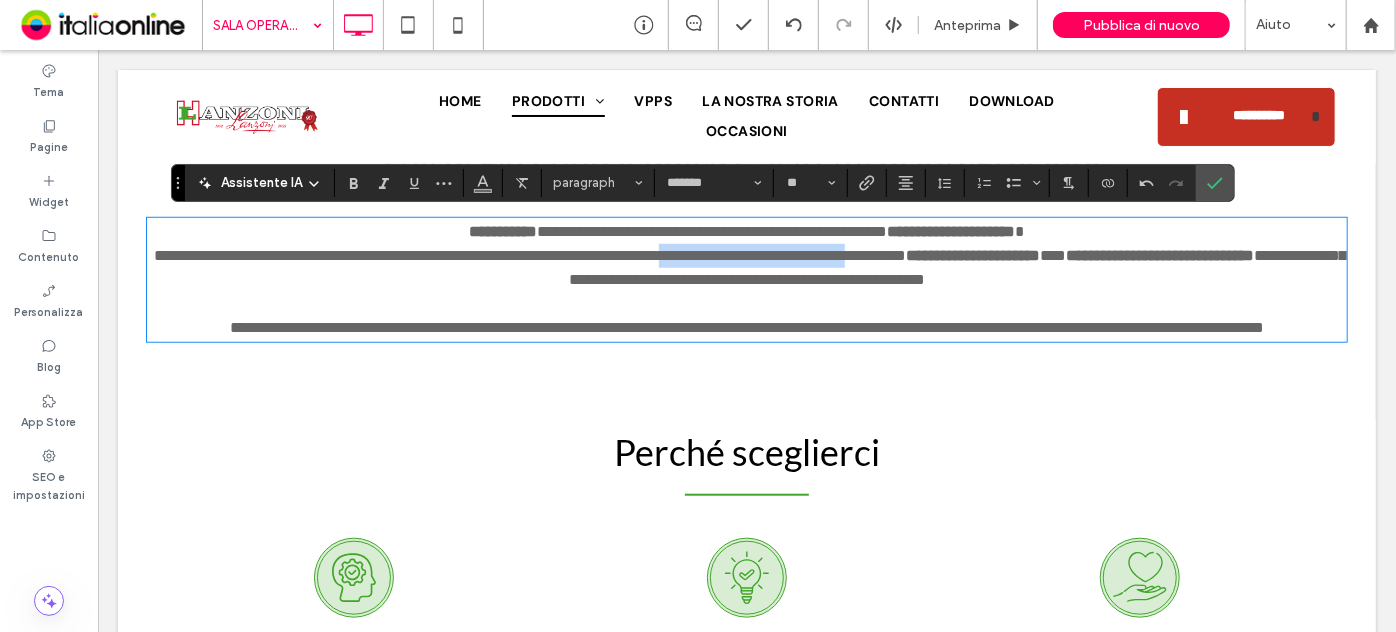 drag, startPoint x: 804, startPoint y: 255, endPoint x: 1028, endPoint y: 247, distance: 224.1428 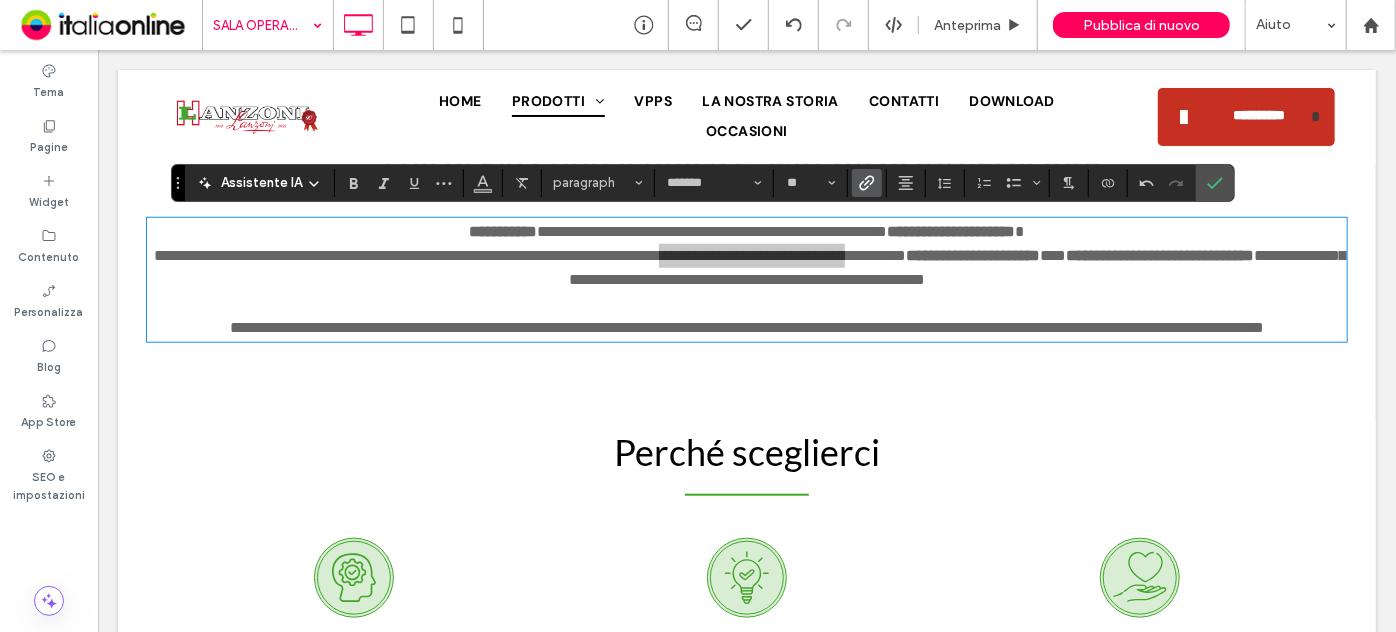 click at bounding box center [867, 183] 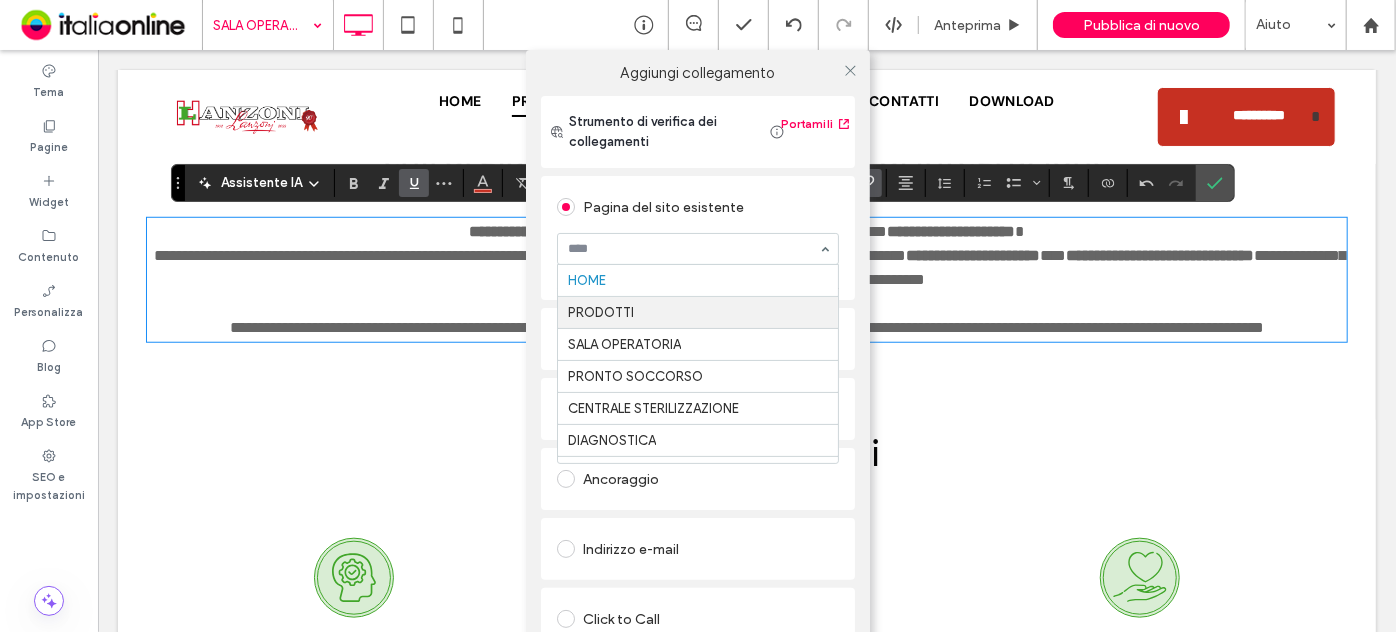 drag, startPoint x: 722, startPoint y: 319, endPoint x: 733, endPoint y: 316, distance: 11.401754 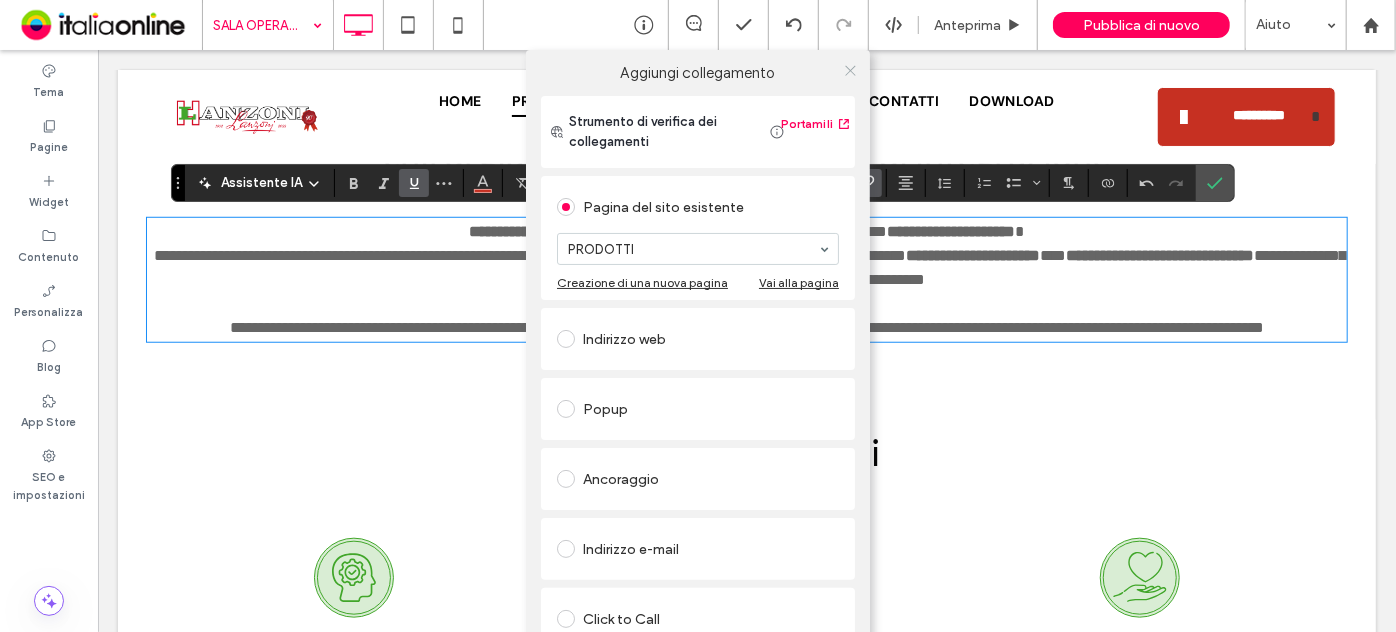 click 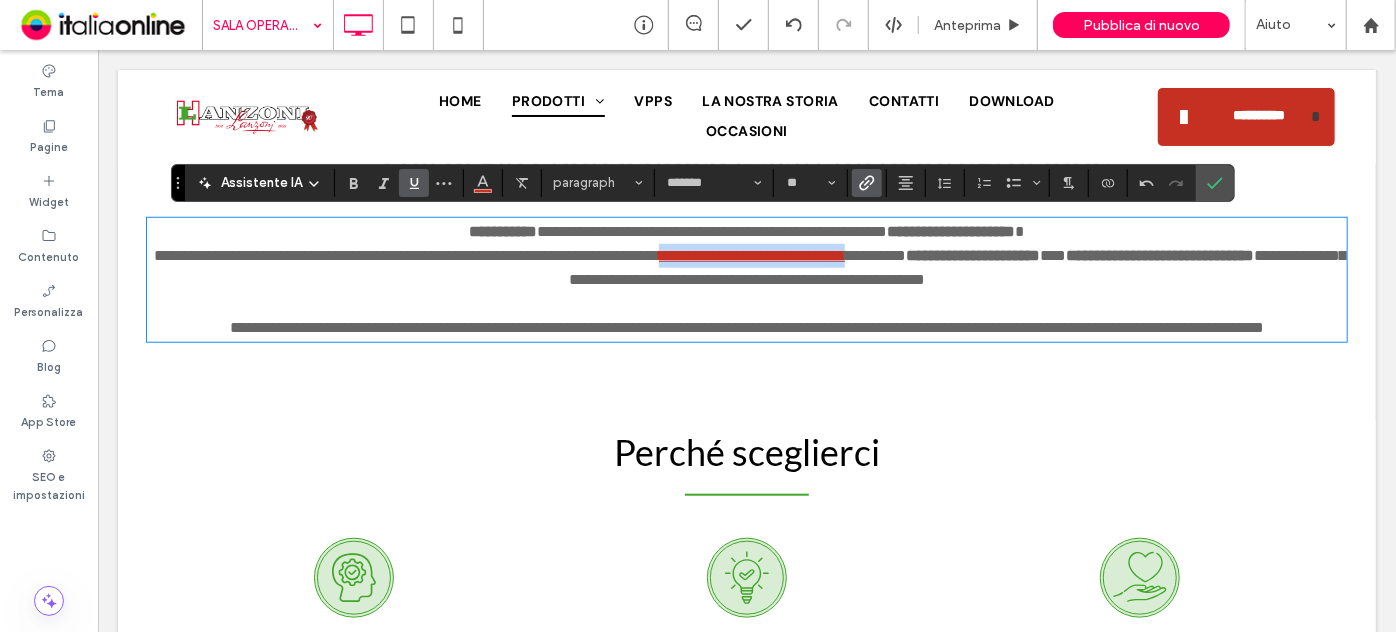 click on "**********" at bounding box center (746, 315) 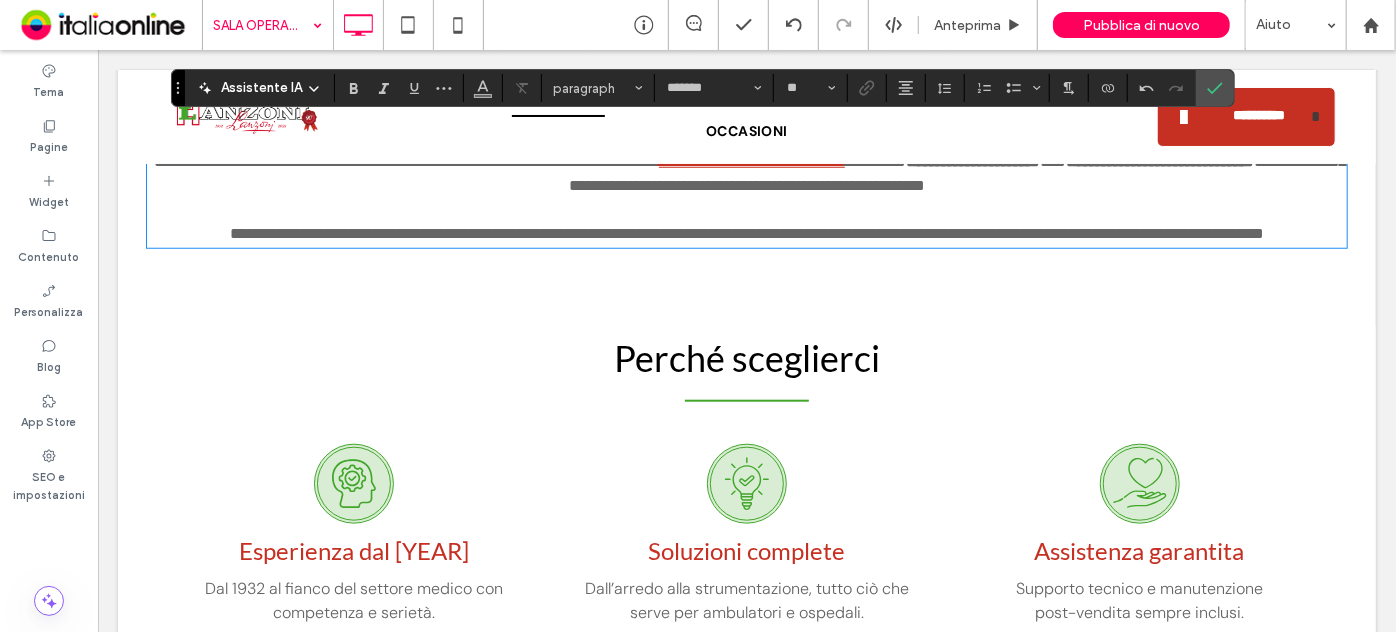 scroll, scrollTop: 818, scrollLeft: 0, axis: vertical 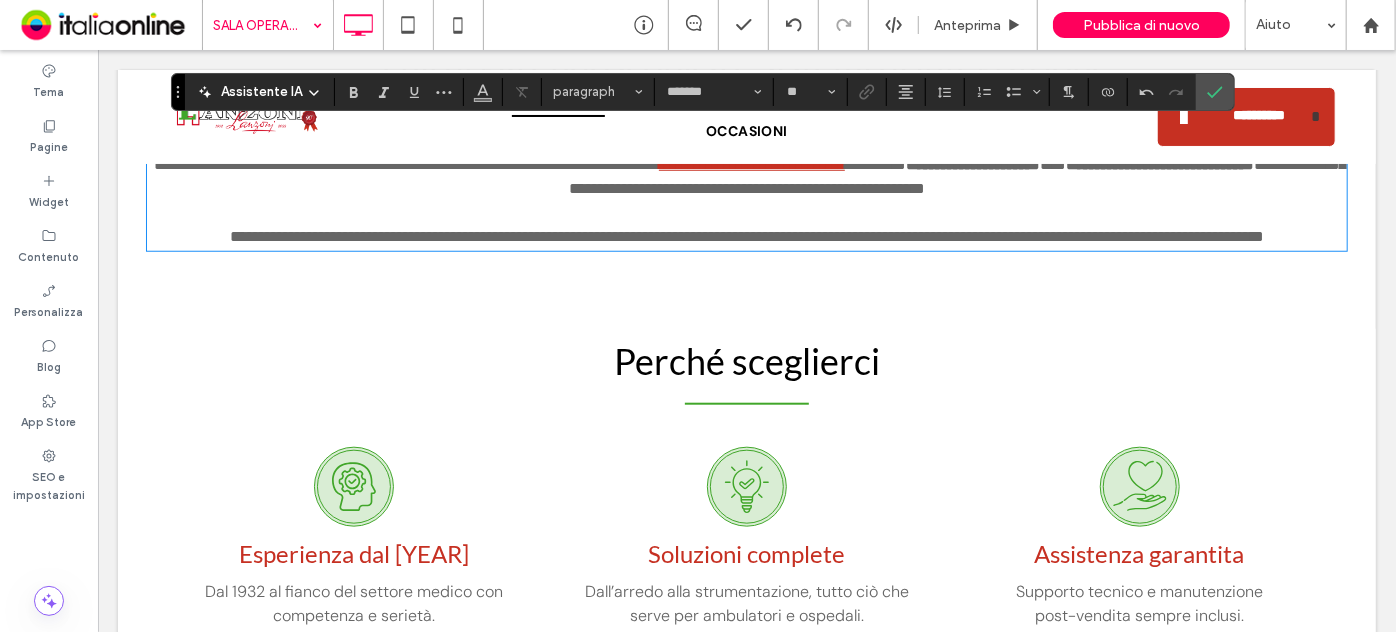click on "Perché sceglierci" at bounding box center (746, 360) 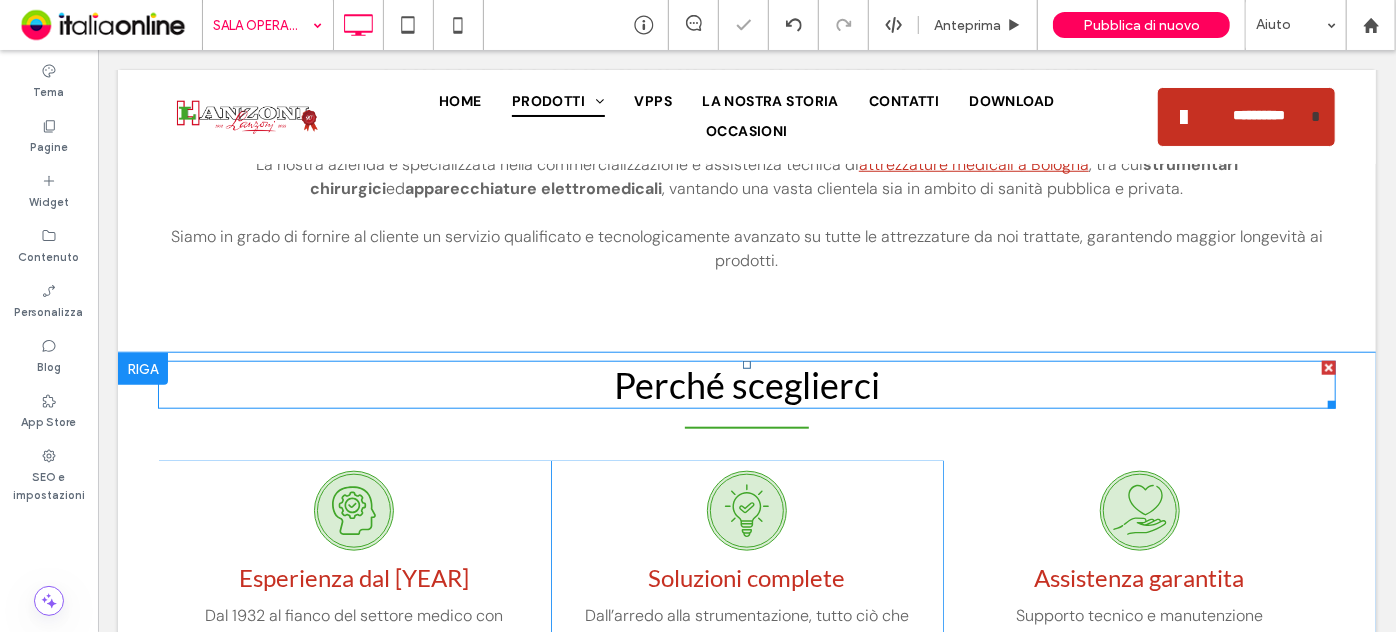 click on "Perché sceglierci" at bounding box center (746, 384) 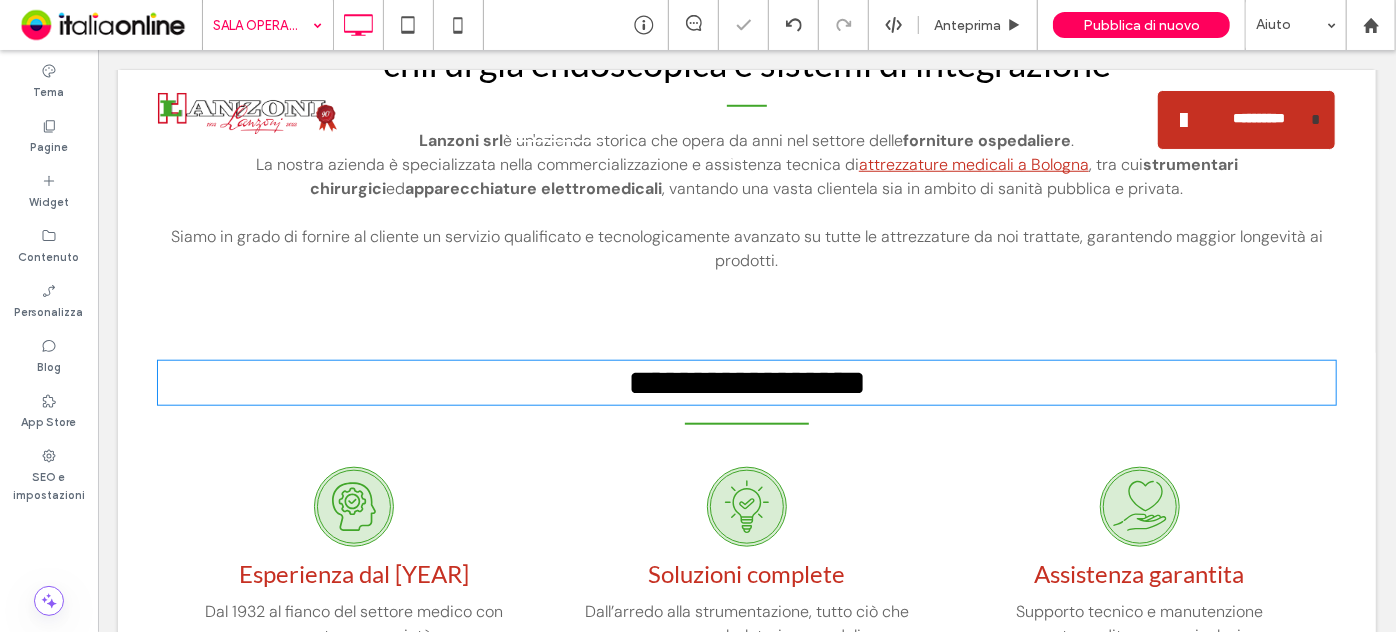 type on "****" 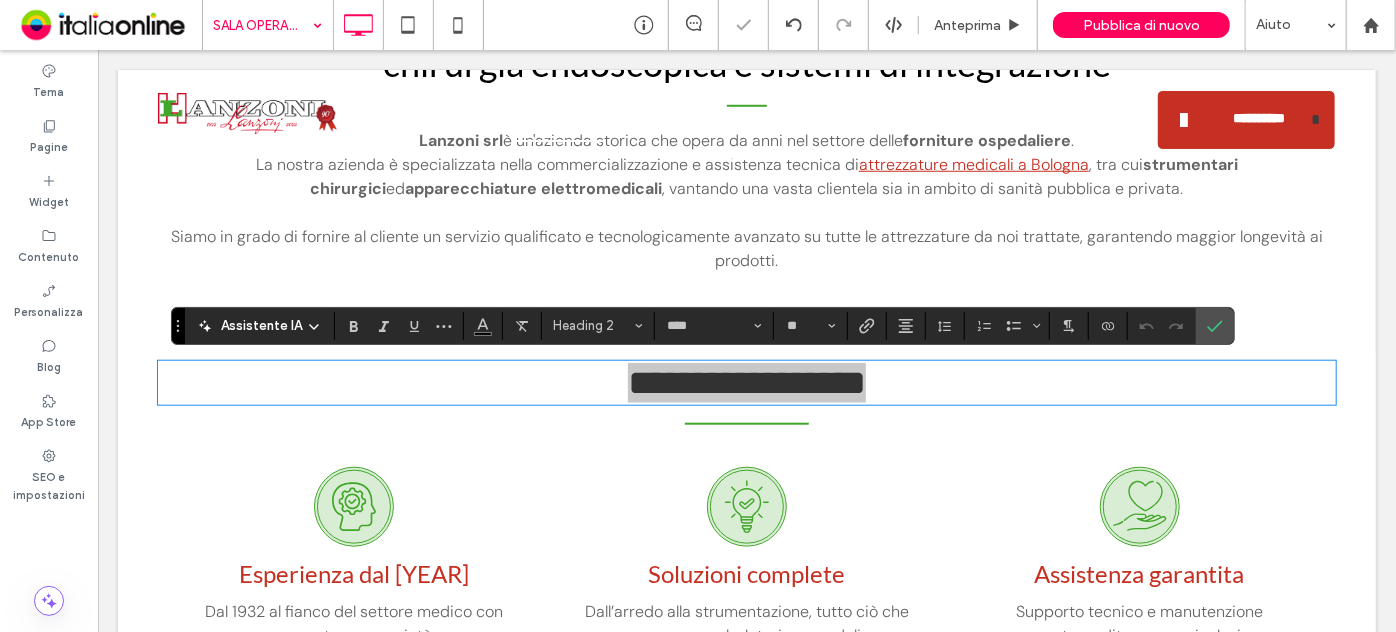 click on "****" at bounding box center (714, 326) 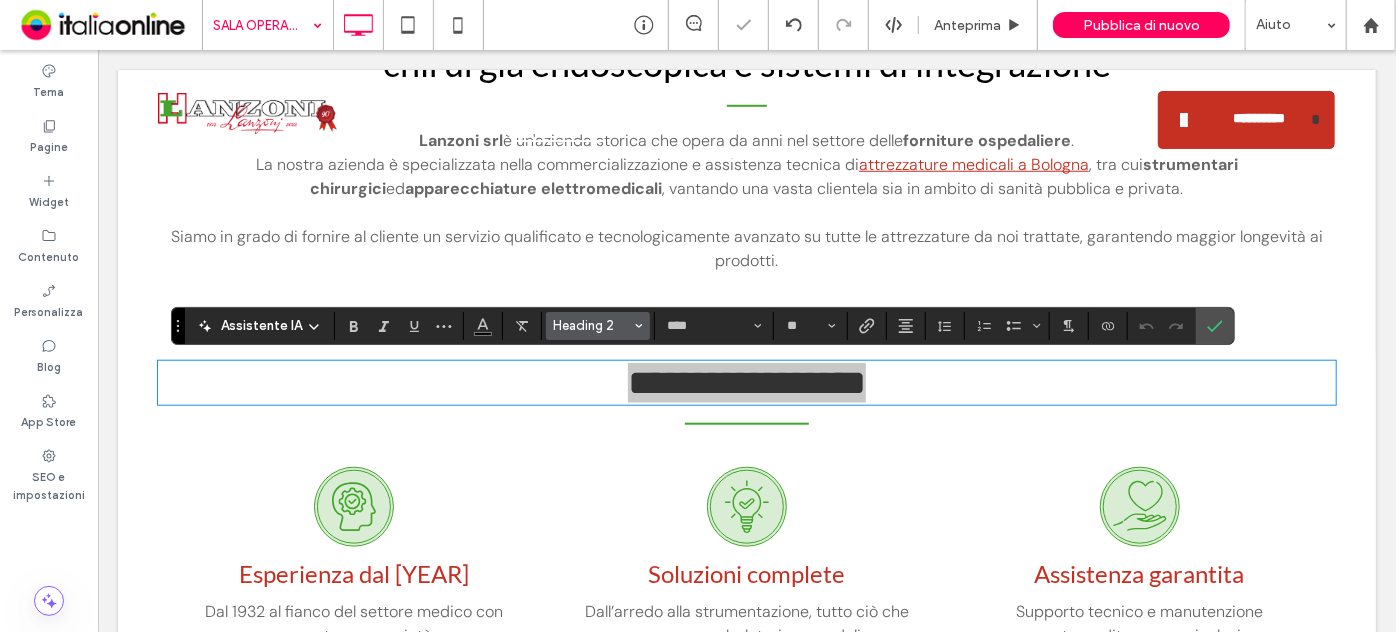 click on "Heading 2" at bounding box center (598, 326) 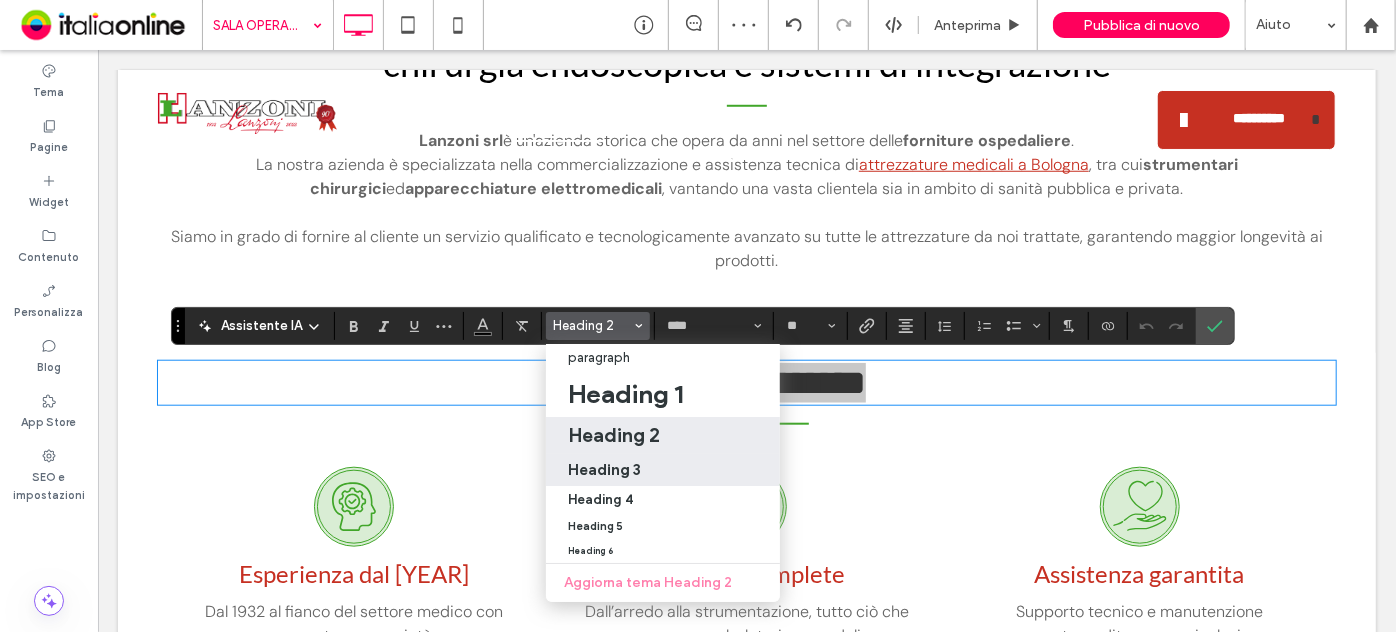 click on "Heading 3" at bounding box center (663, 469) 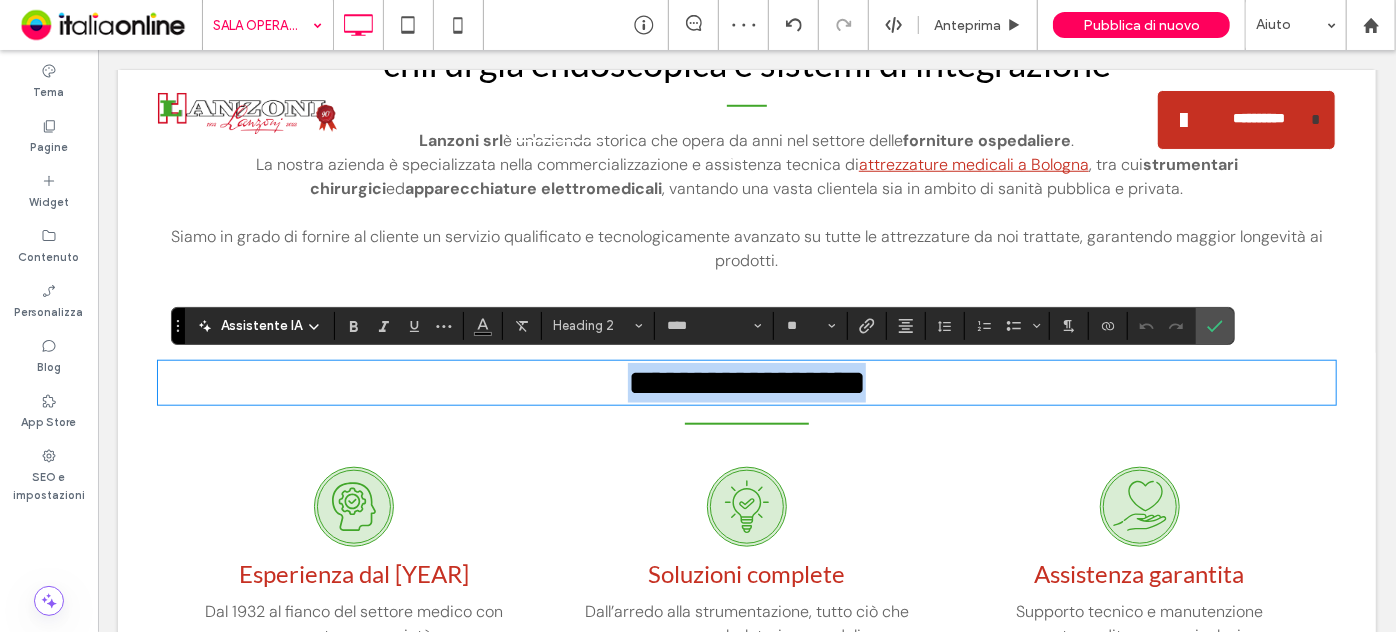 type on "**" 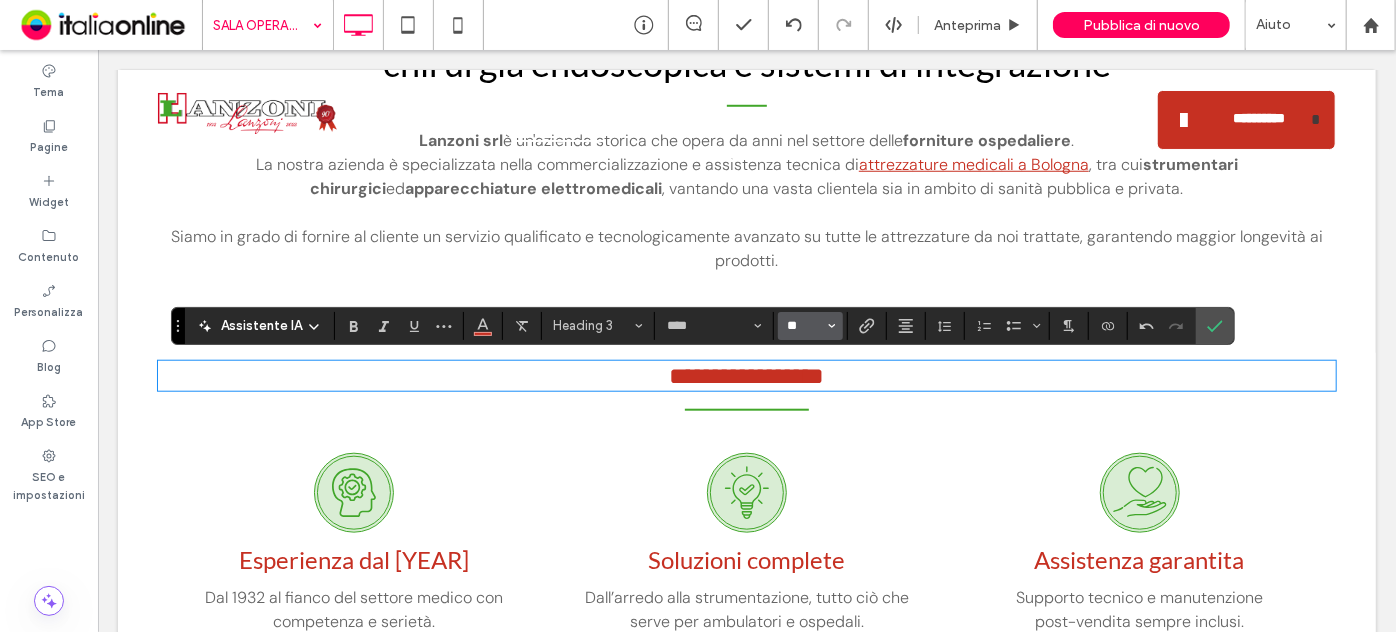 click on "**" at bounding box center [804, 326] 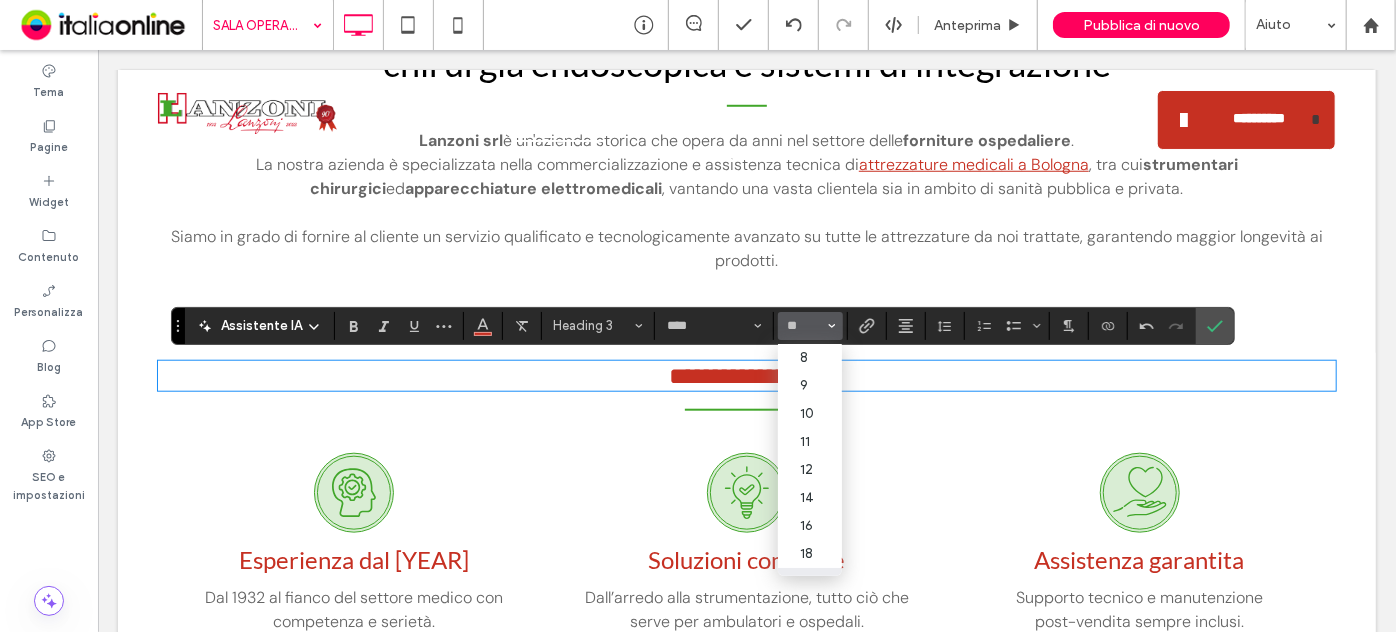 type on "**" 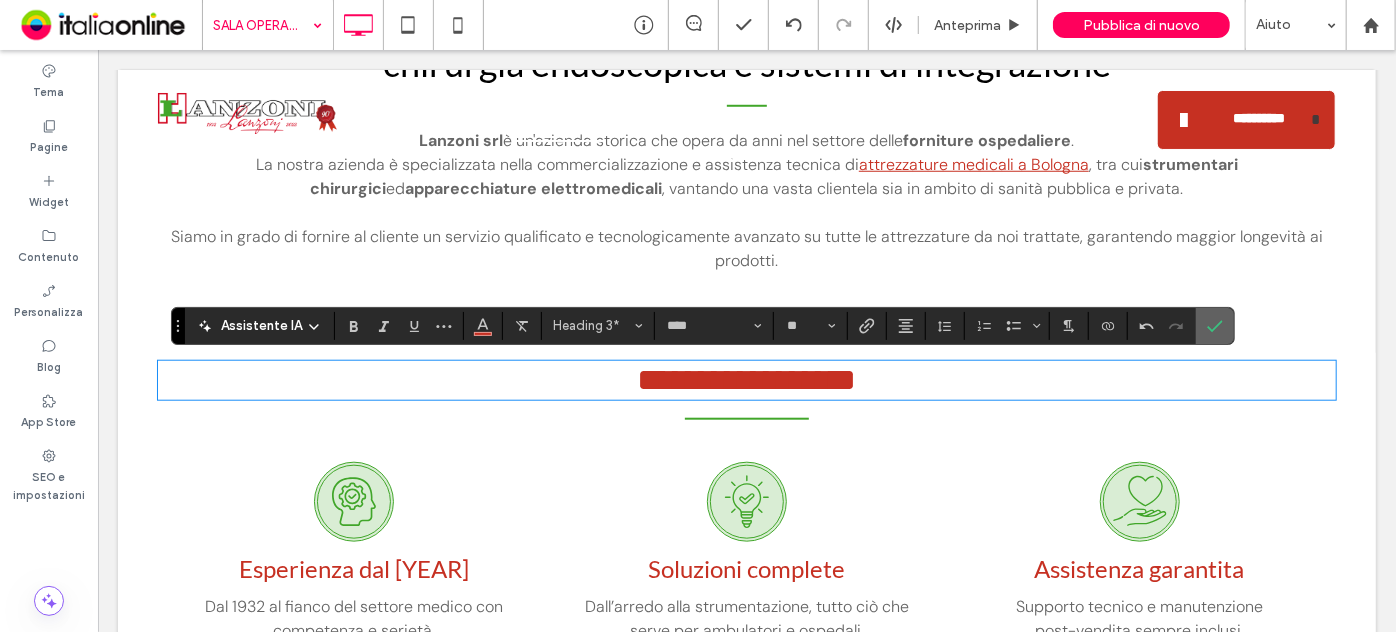 click 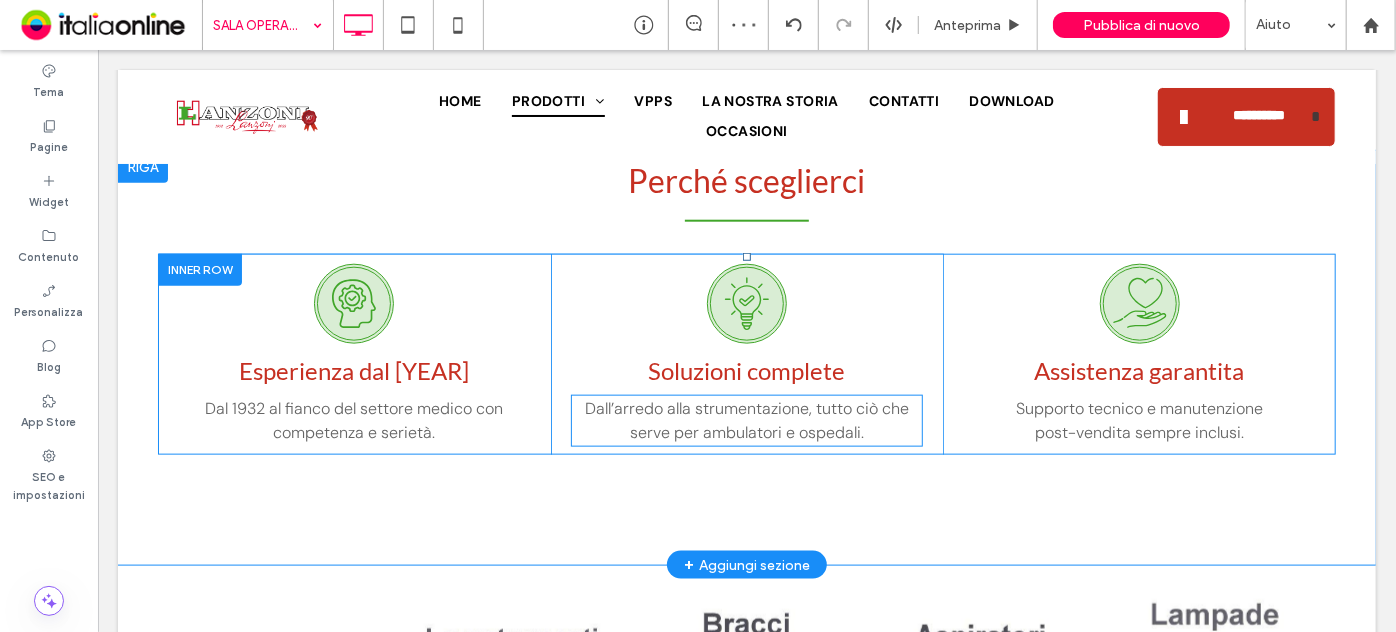 scroll, scrollTop: 909, scrollLeft: 0, axis: vertical 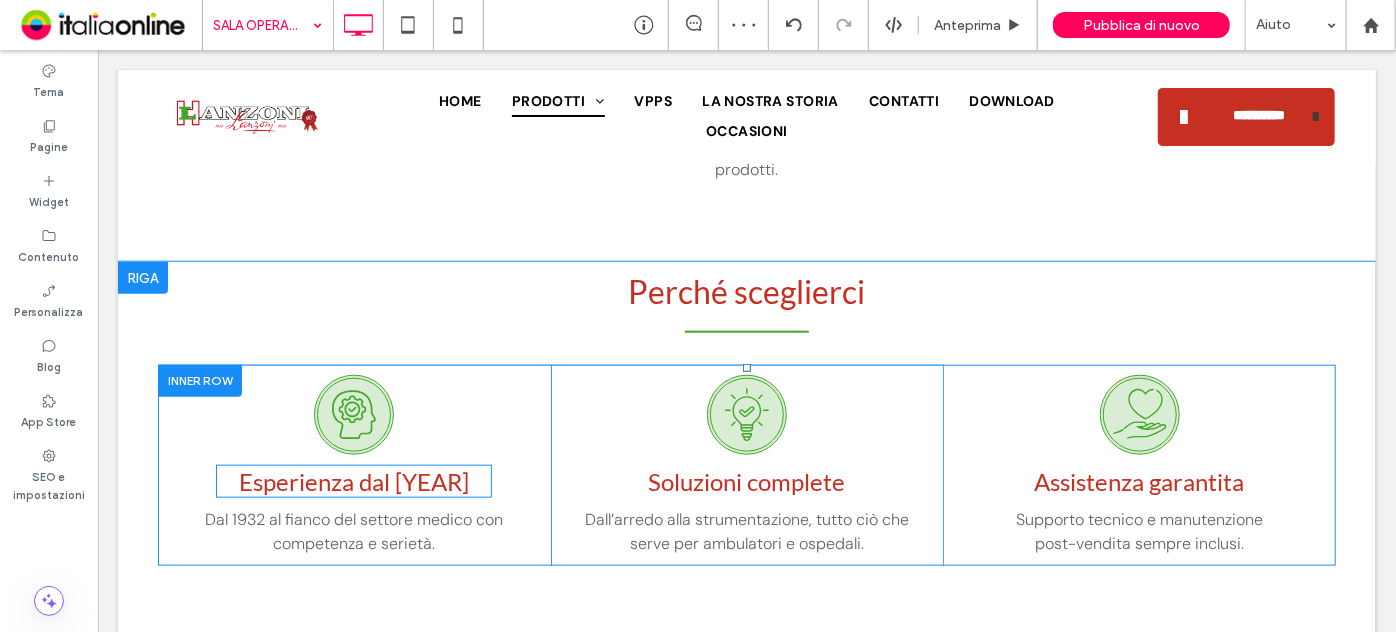 click on "Esperienza dal 1932" at bounding box center (353, 480) 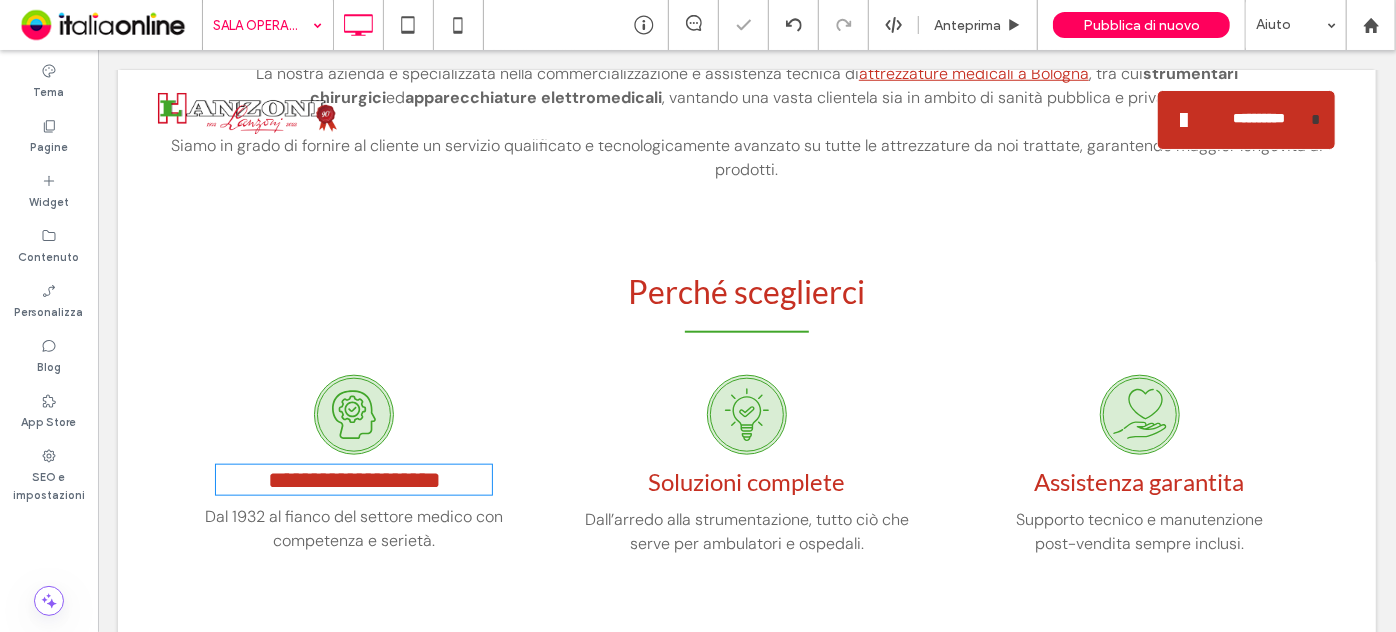 type on "****" 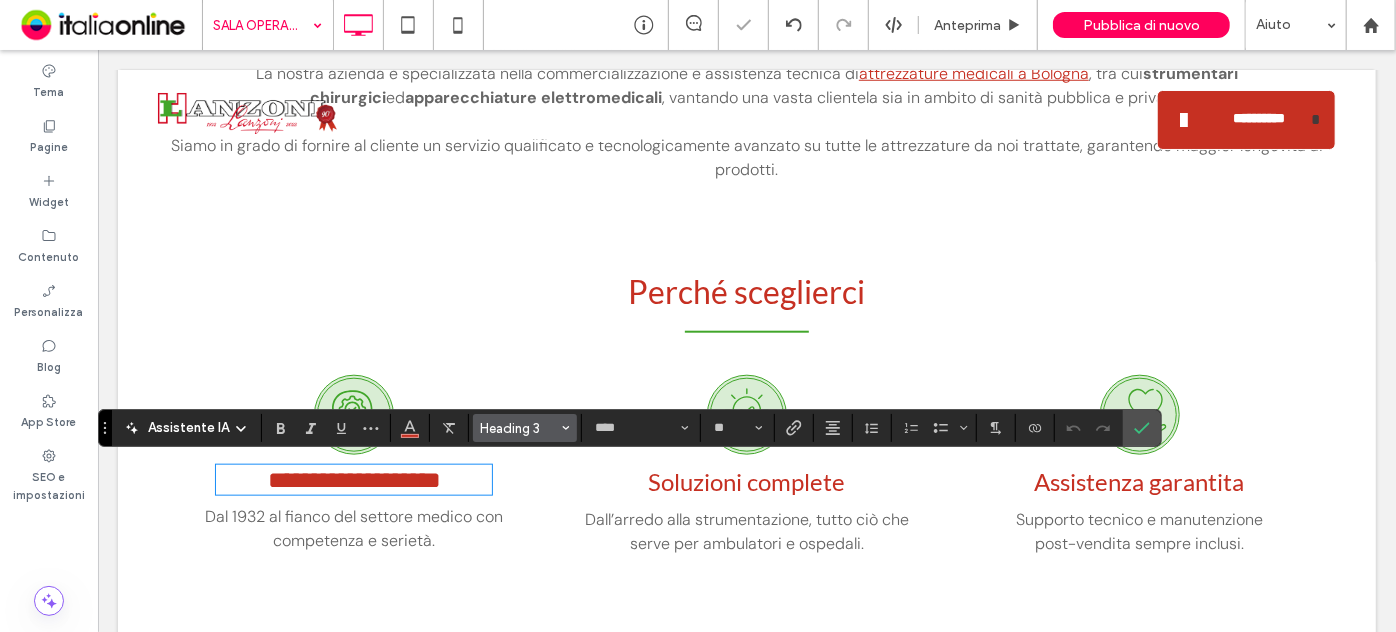 drag, startPoint x: 525, startPoint y: 431, endPoint x: 537, endPoint y: 431, distance: 12 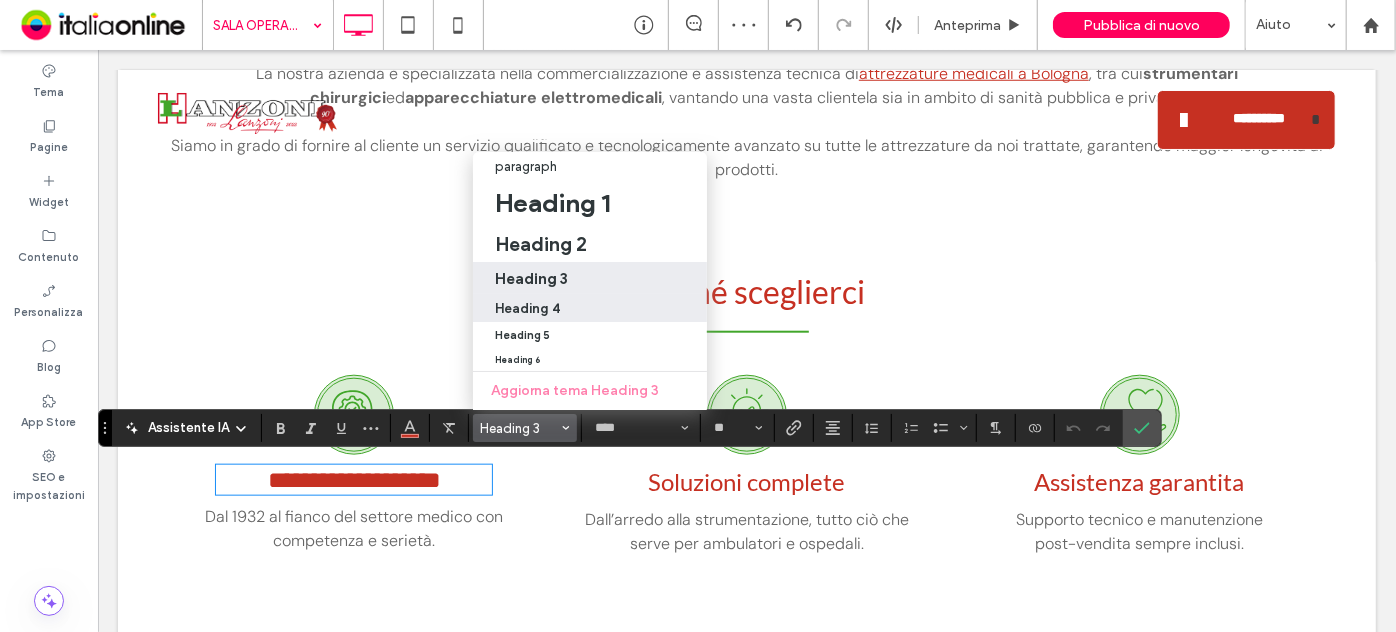 drag, startPoint x: 538, startPoint y: 290, endPoint x: 467, endPoint y: 261, distance: 76.6942 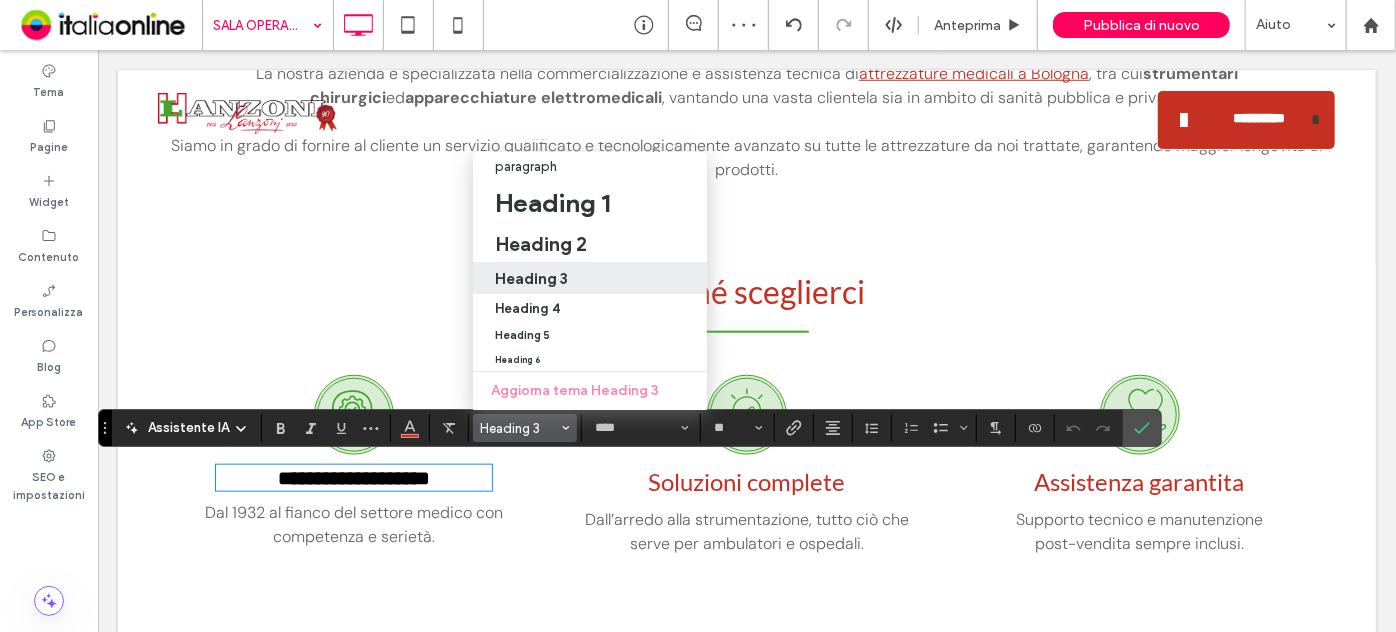 type on "*******" 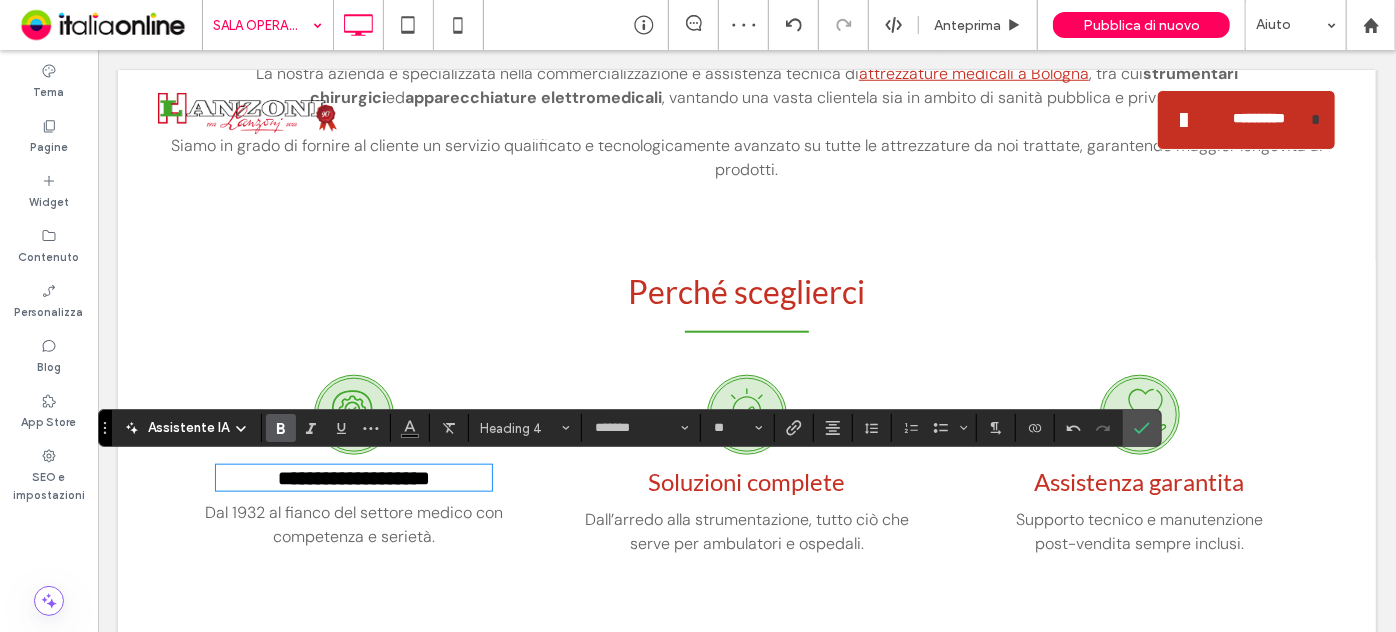click on "Soluzioni complete" at bounding box center (746, 480) 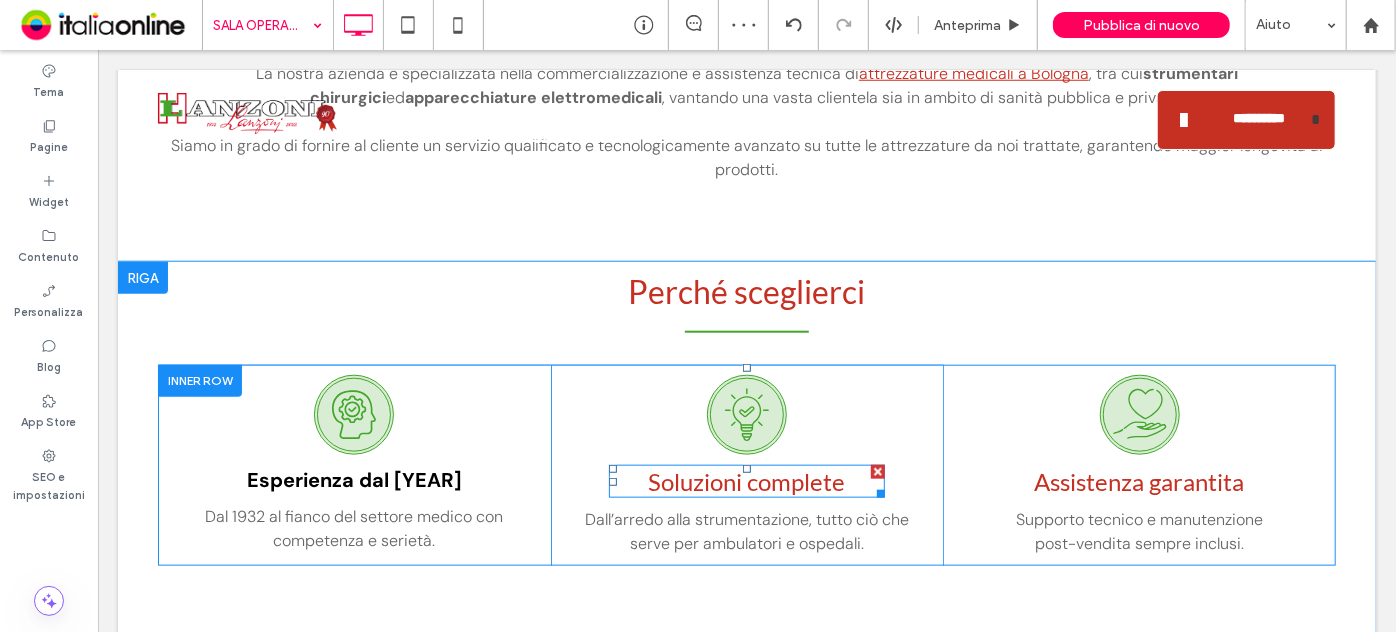 click on "Soluzioni complete" at bounding box center (746, 480) 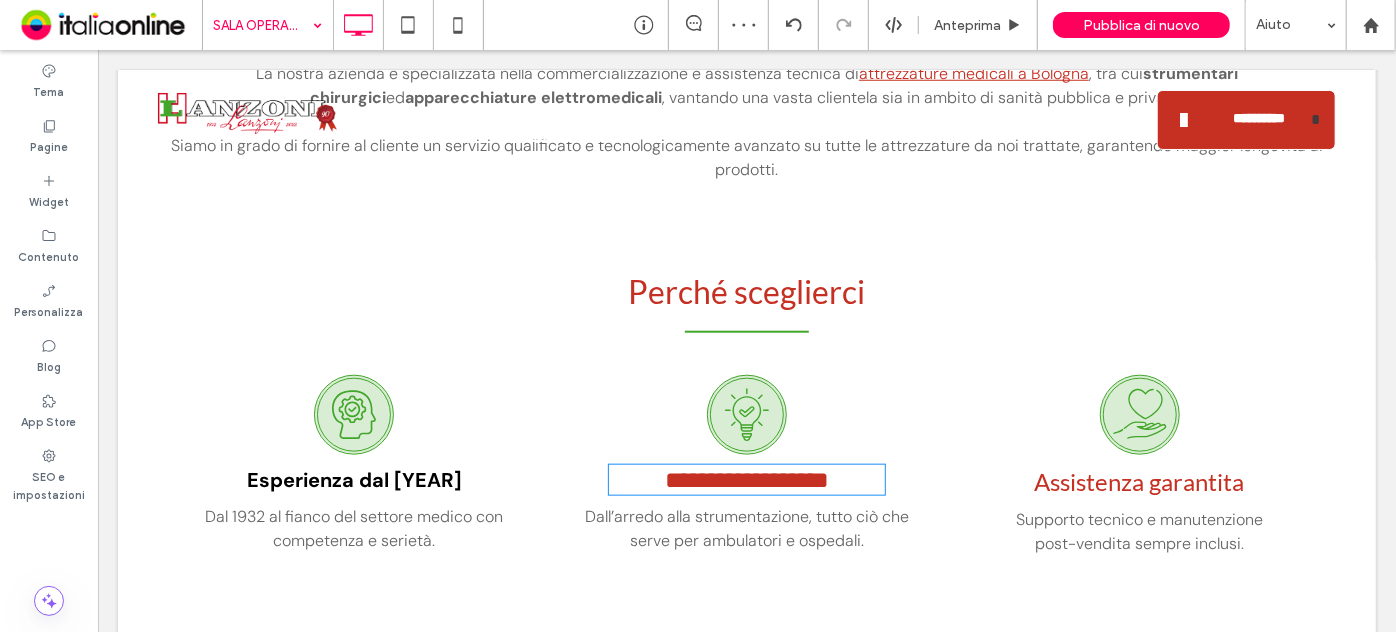 type on "****" 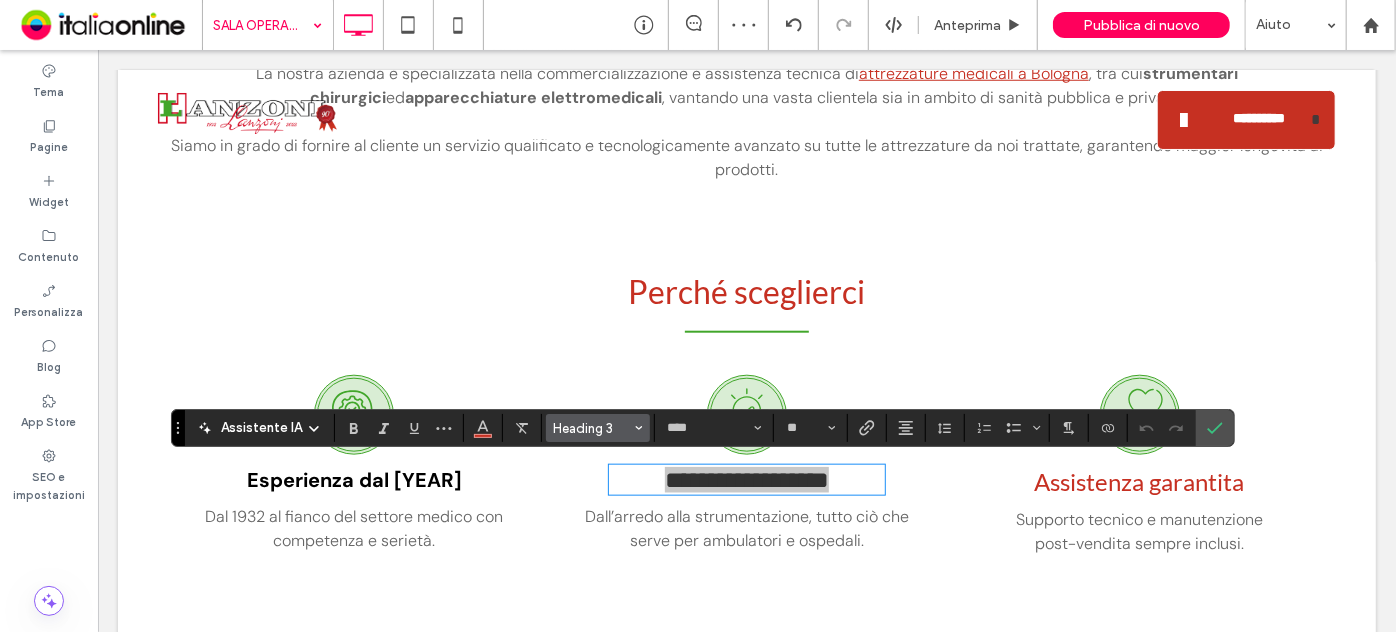 click at bounding box center [639, 428] 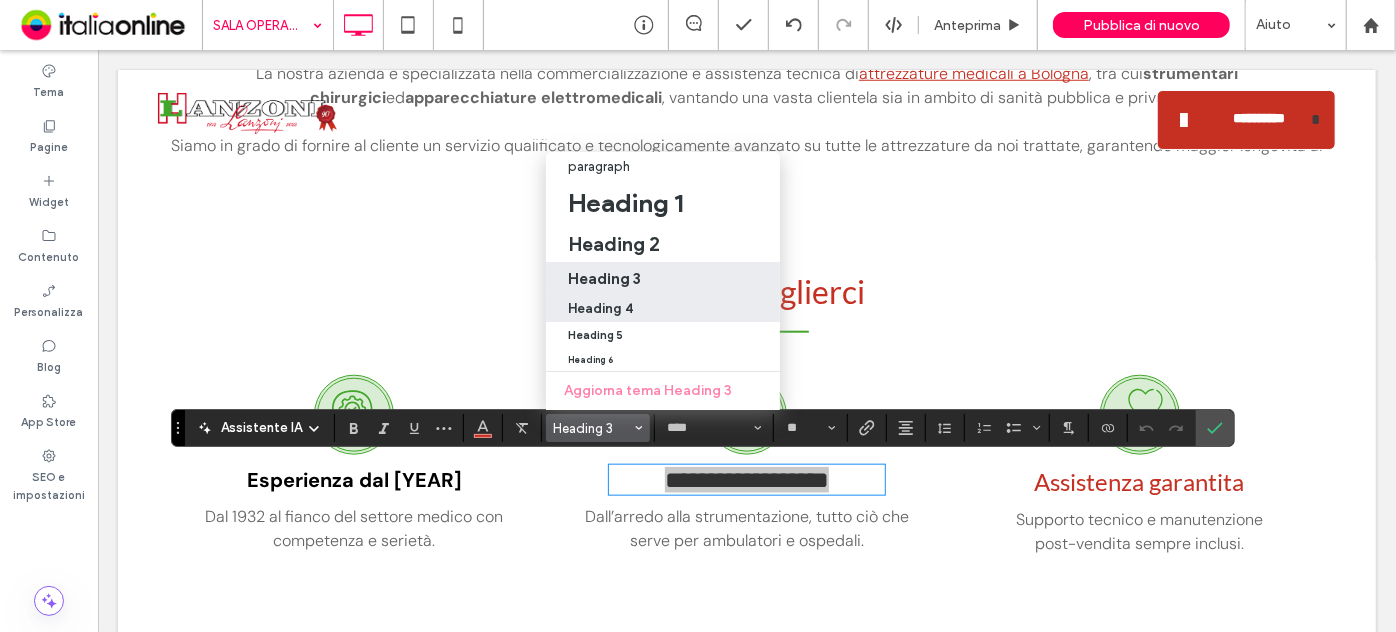 click on "Heading 4" at bounding box center [600, 308] 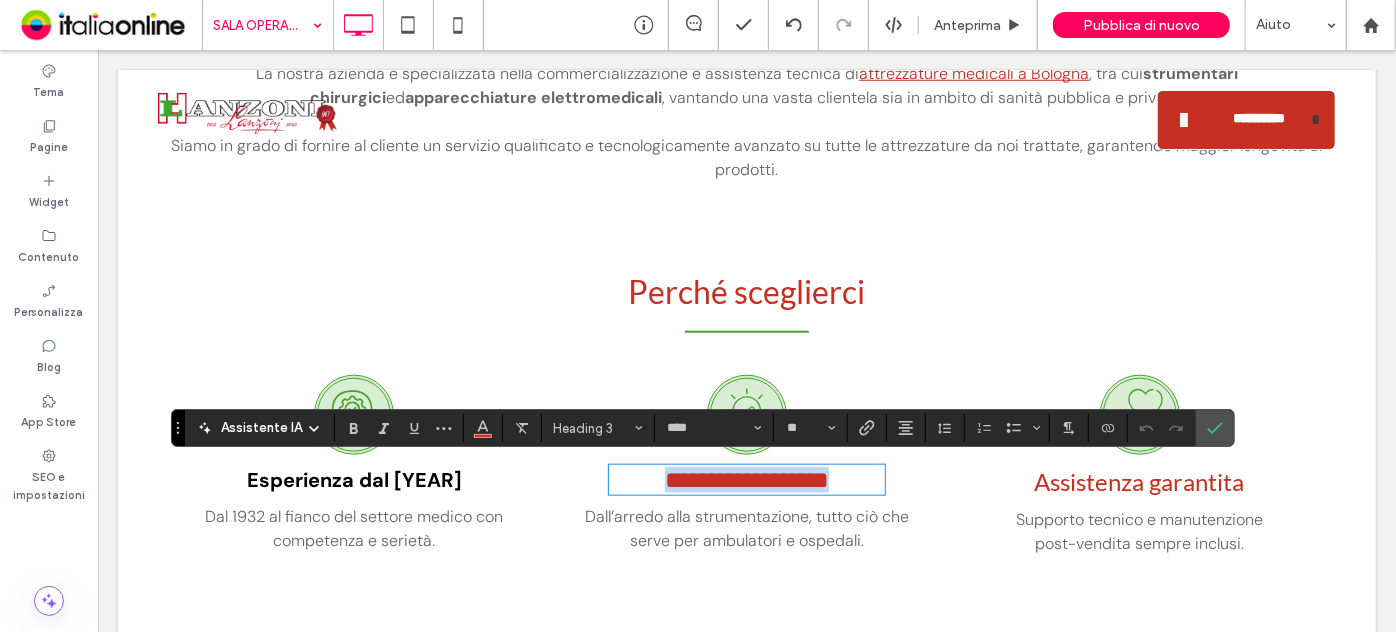 type on "*******" 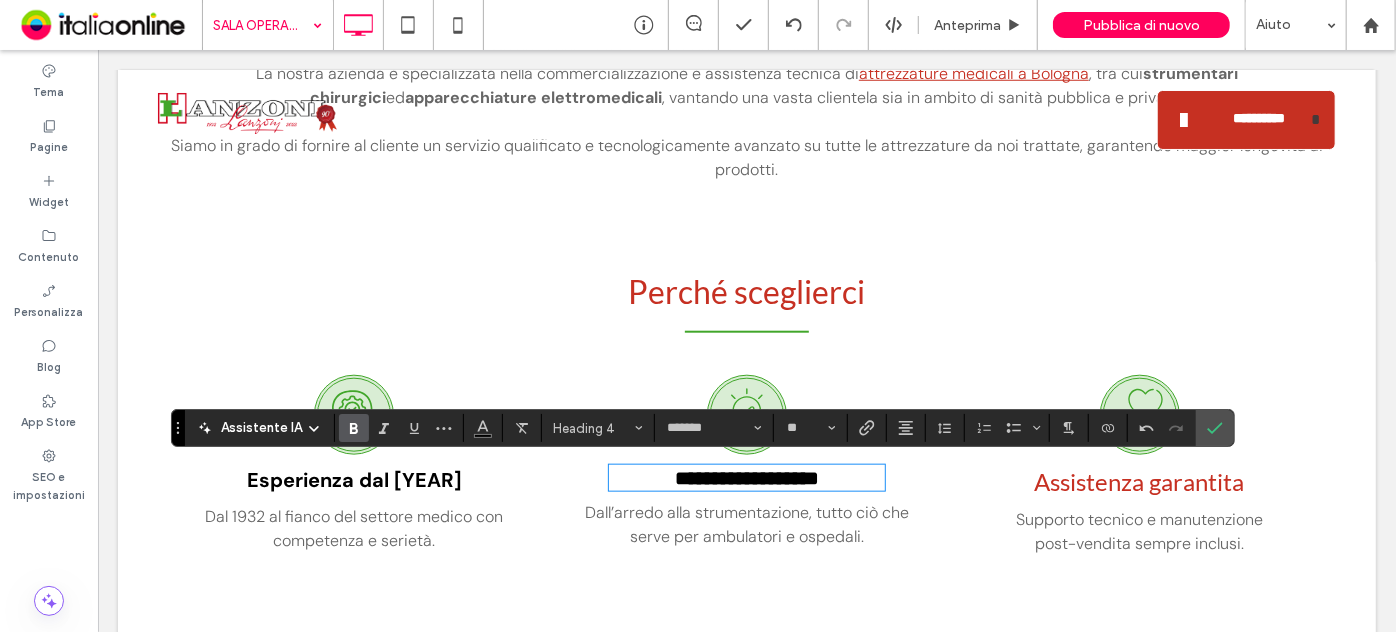 click on "Assistenza garantita" at bounding box center [1139, 480] 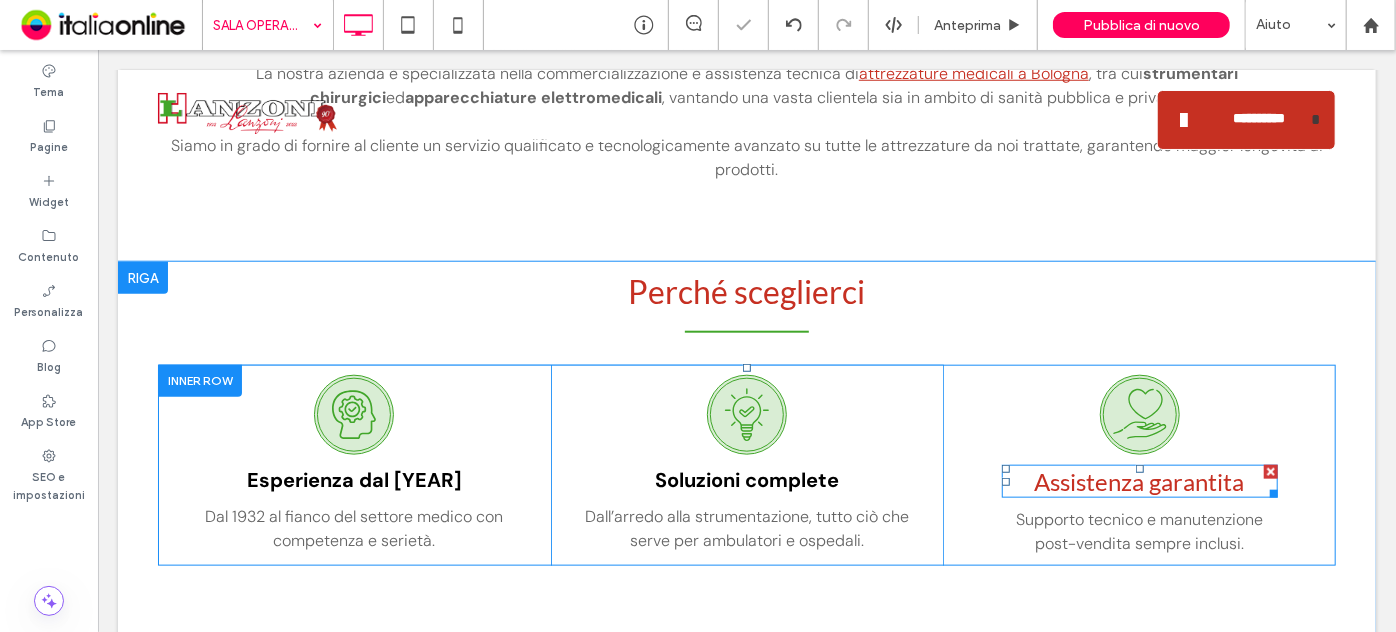 click on "Assistenza garantita" at bounding box center (1139, 480) 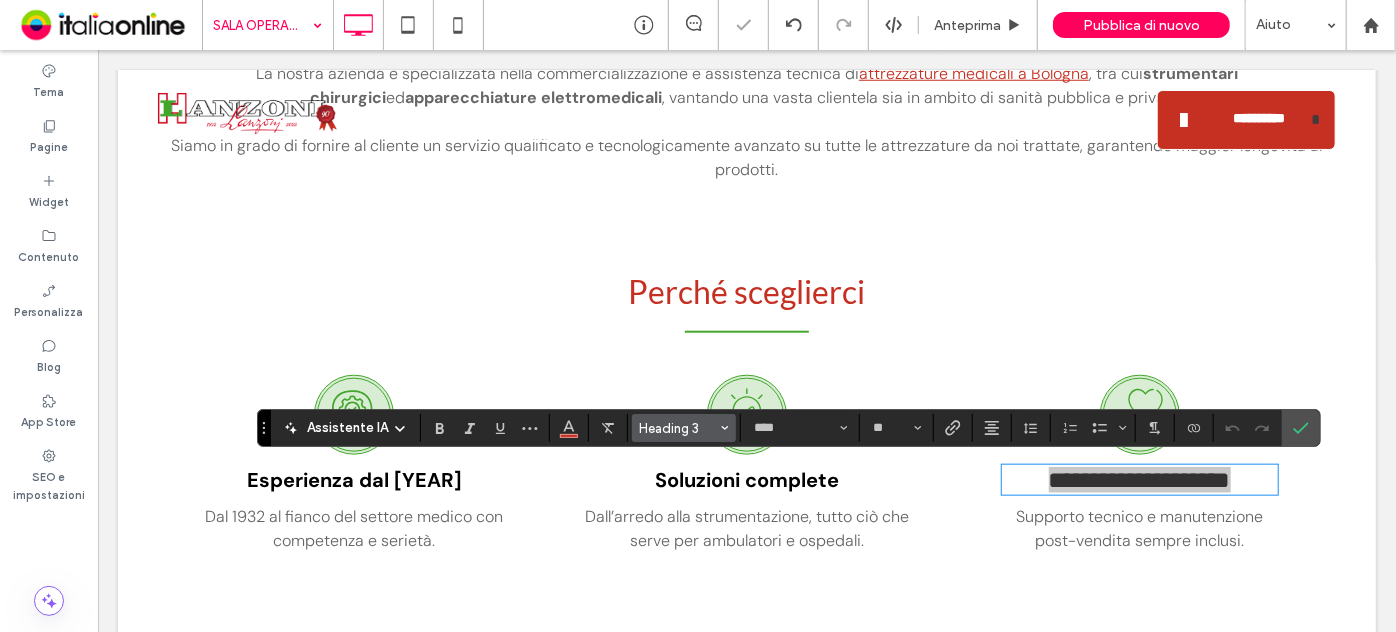 click on "Heading 3" at bounding box center [678, 428] 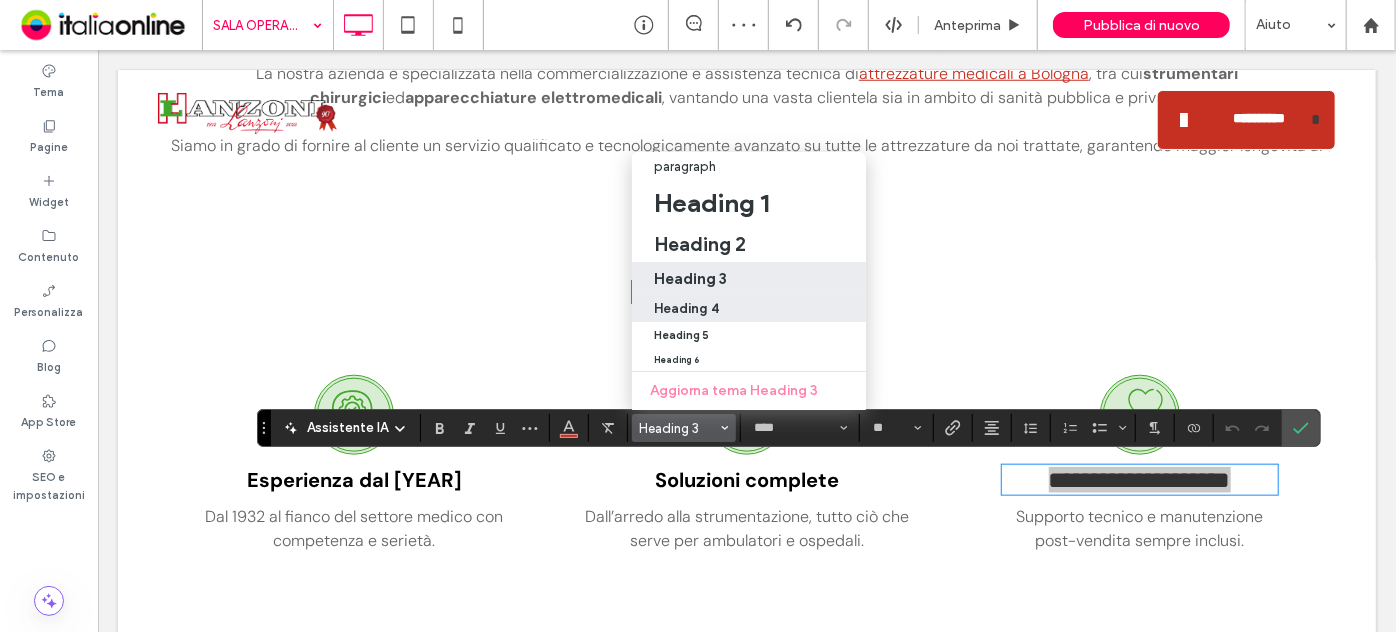 click on "Heading 4" at bounding box center (686, 308) 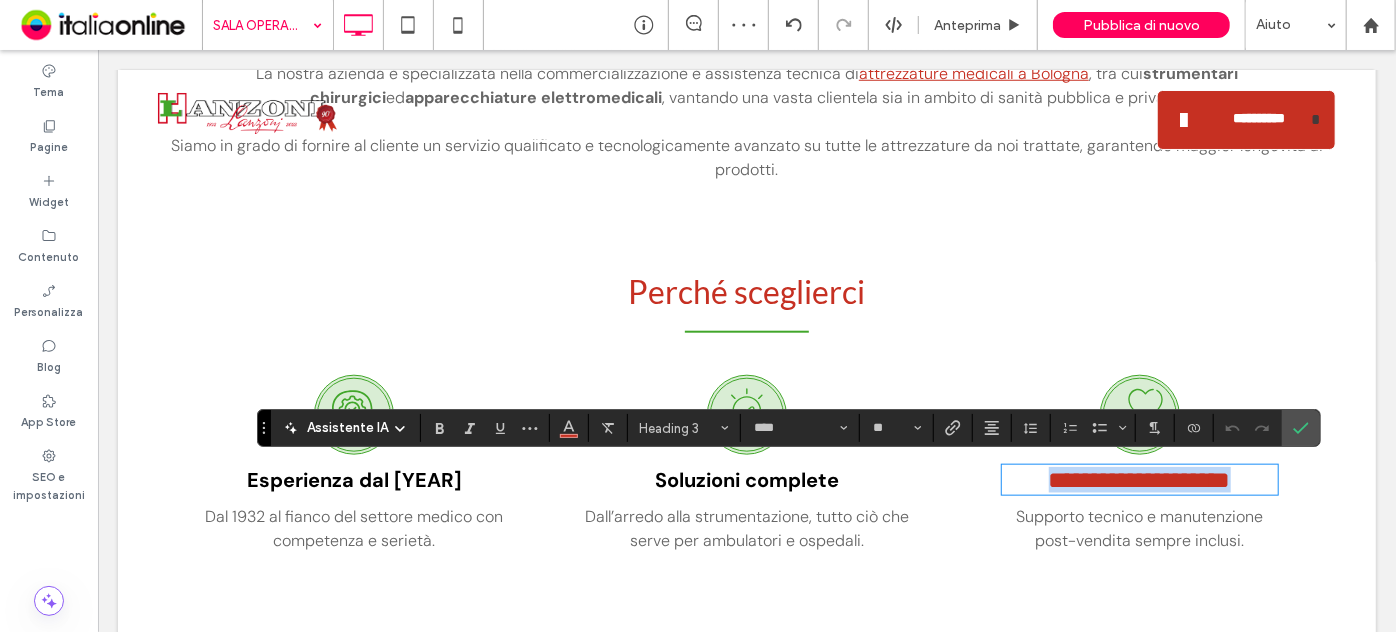 type on "*******" 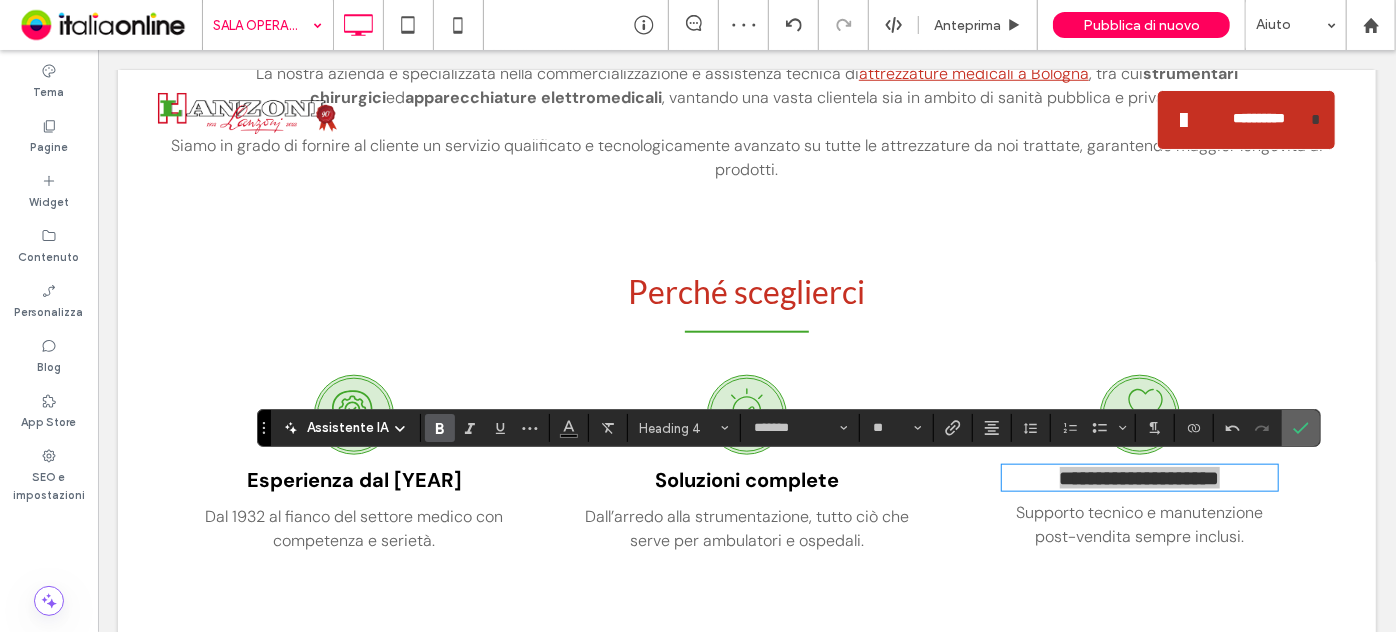 drag, startPoint x: 1301, startPoint y: 411, endPoint x: 1160, endPoint y: 387, distance: 143.02797 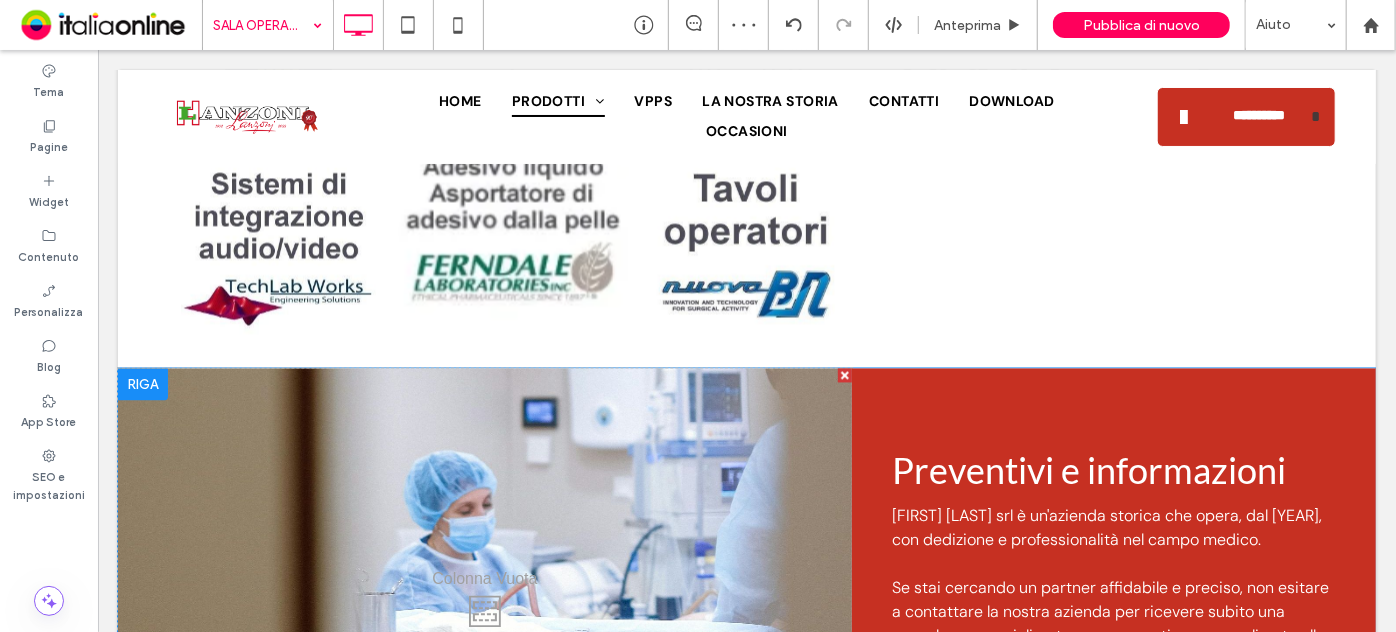 scroll, scrollTop: 2090, scrollLeft: 0, axis: vertical 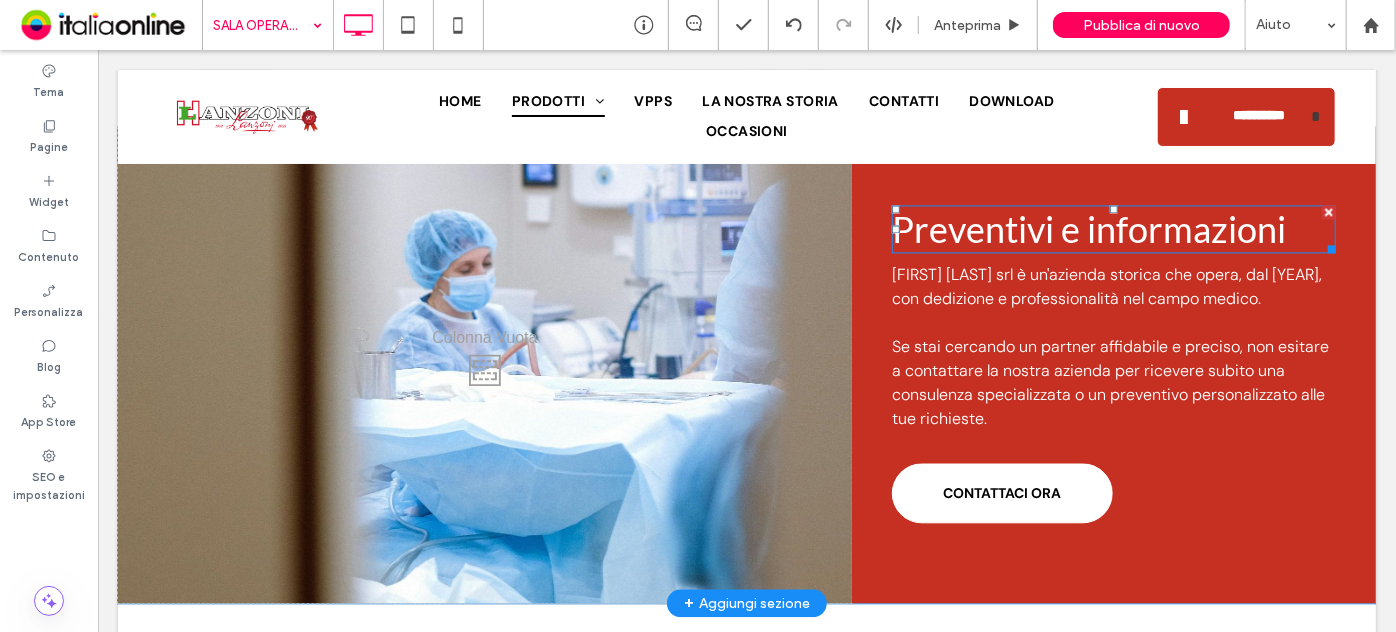 click on "Preventivi e informazioni" at bounding box center (1088, 228) 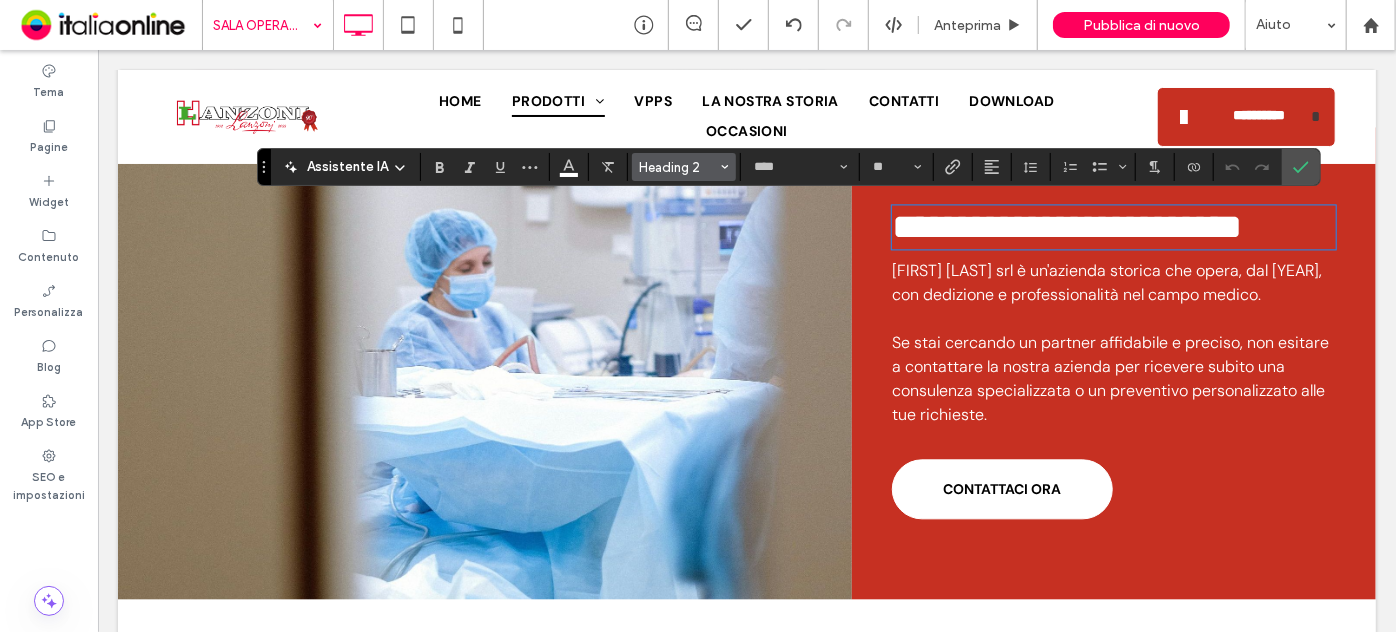 click on "Heading 2" at bounding box center [678, 167] 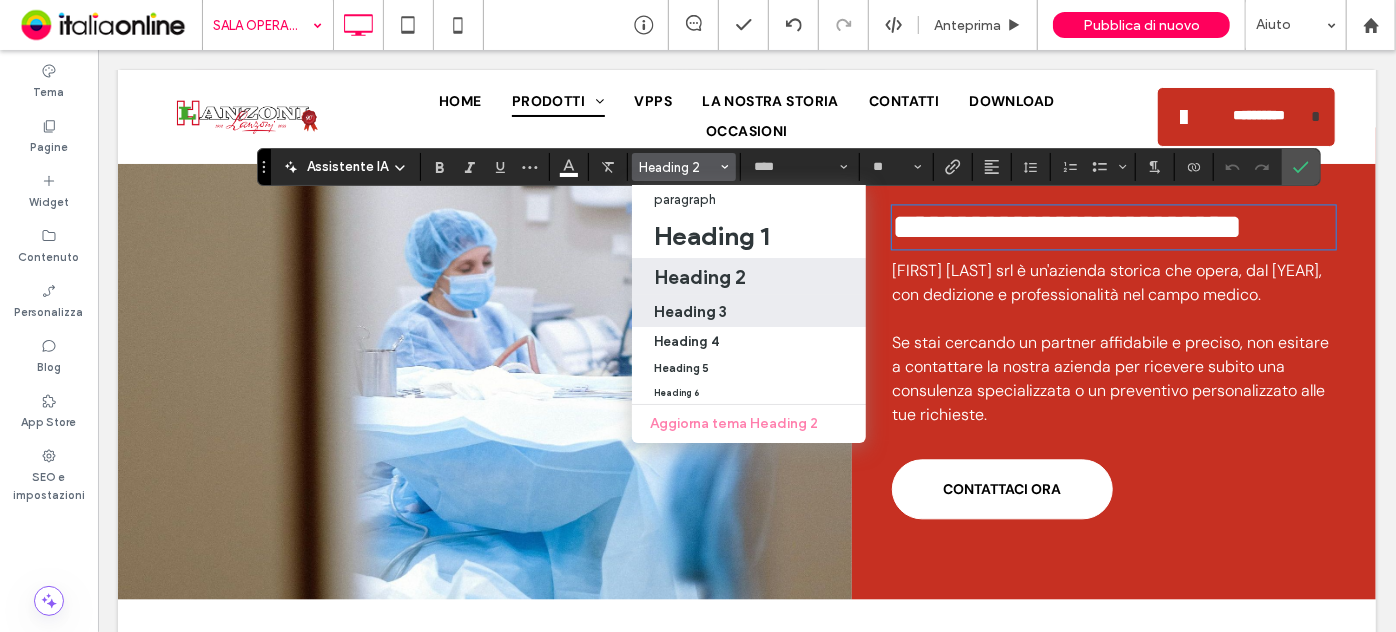 click on "Heading 3" at bounding box center [690, 311] 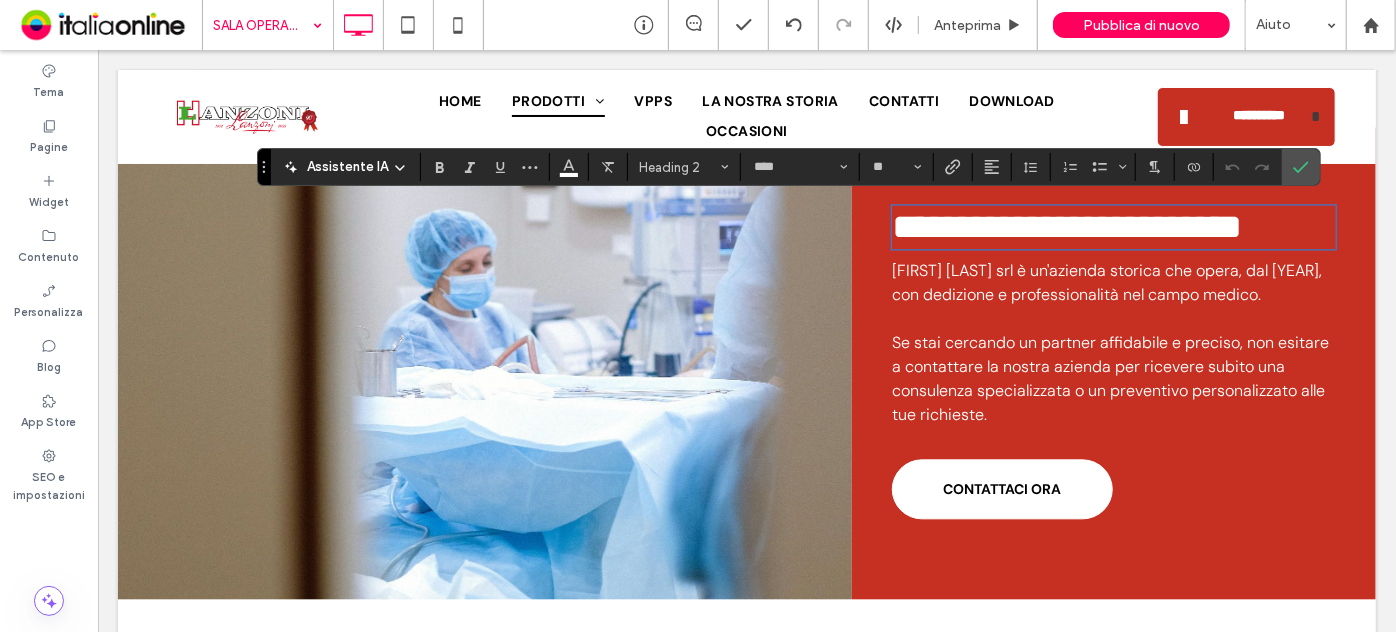 type on "**" 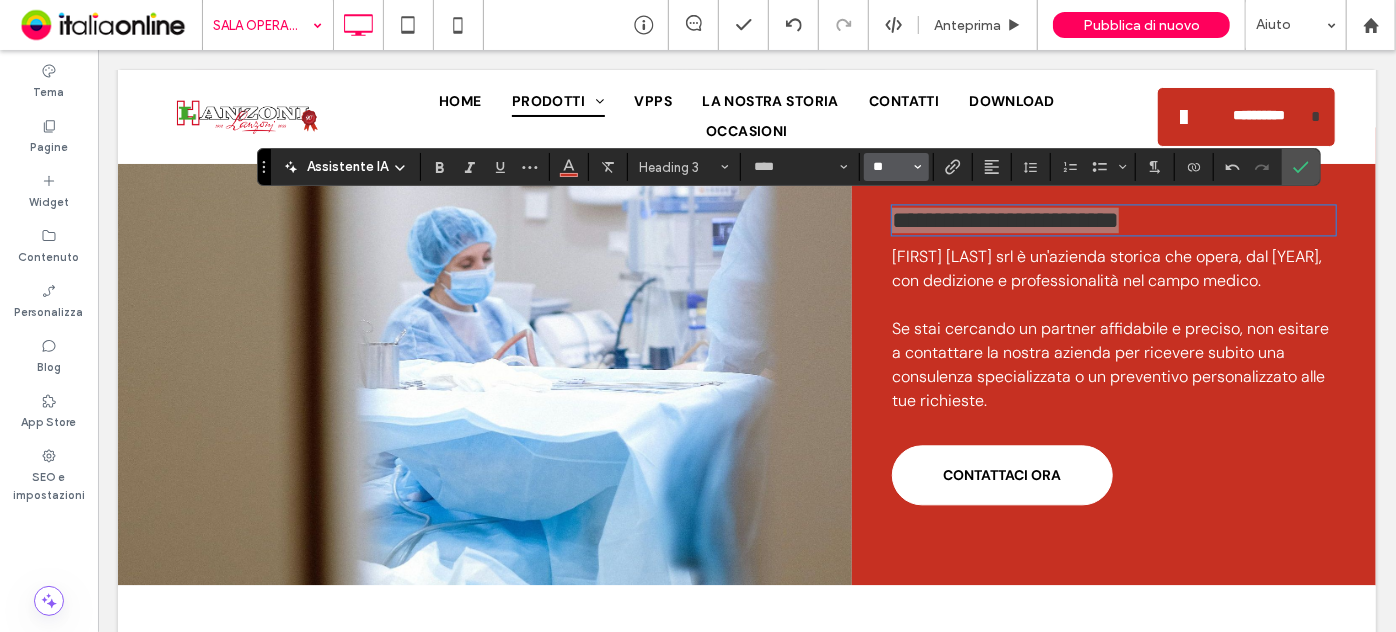 click on "**" at bounding box center [890, 167] 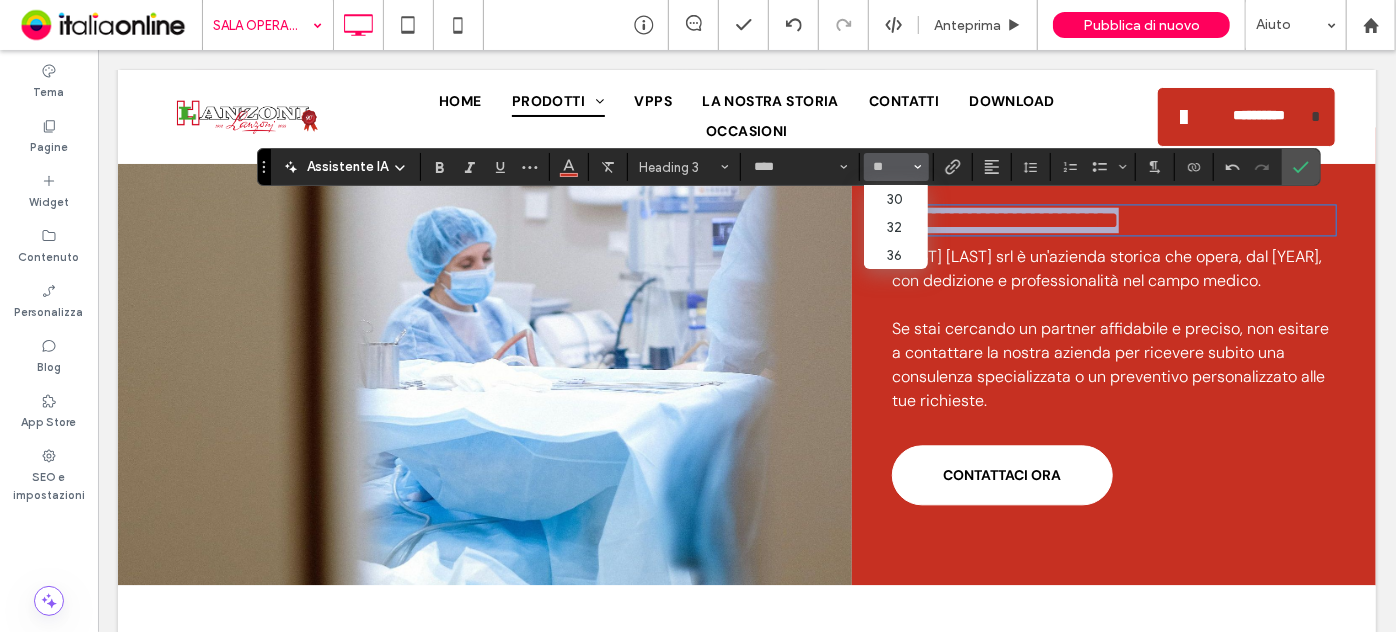 type on "**" 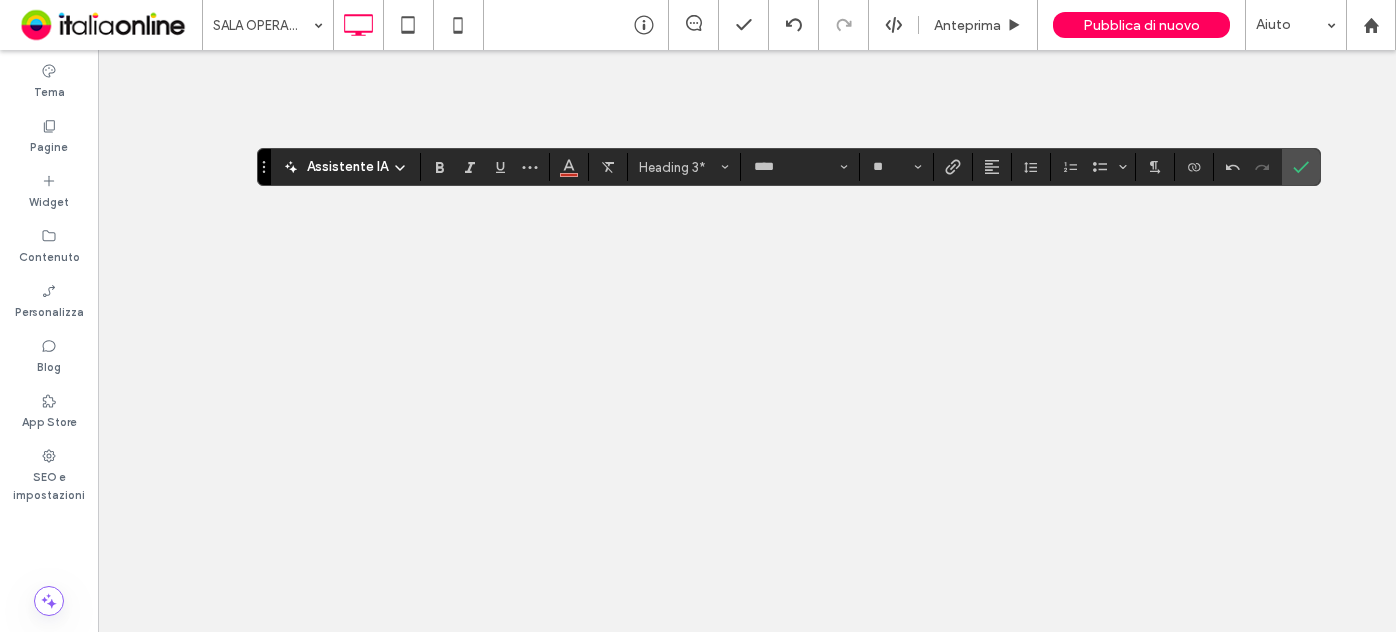 click at bounding box center (569, 167) 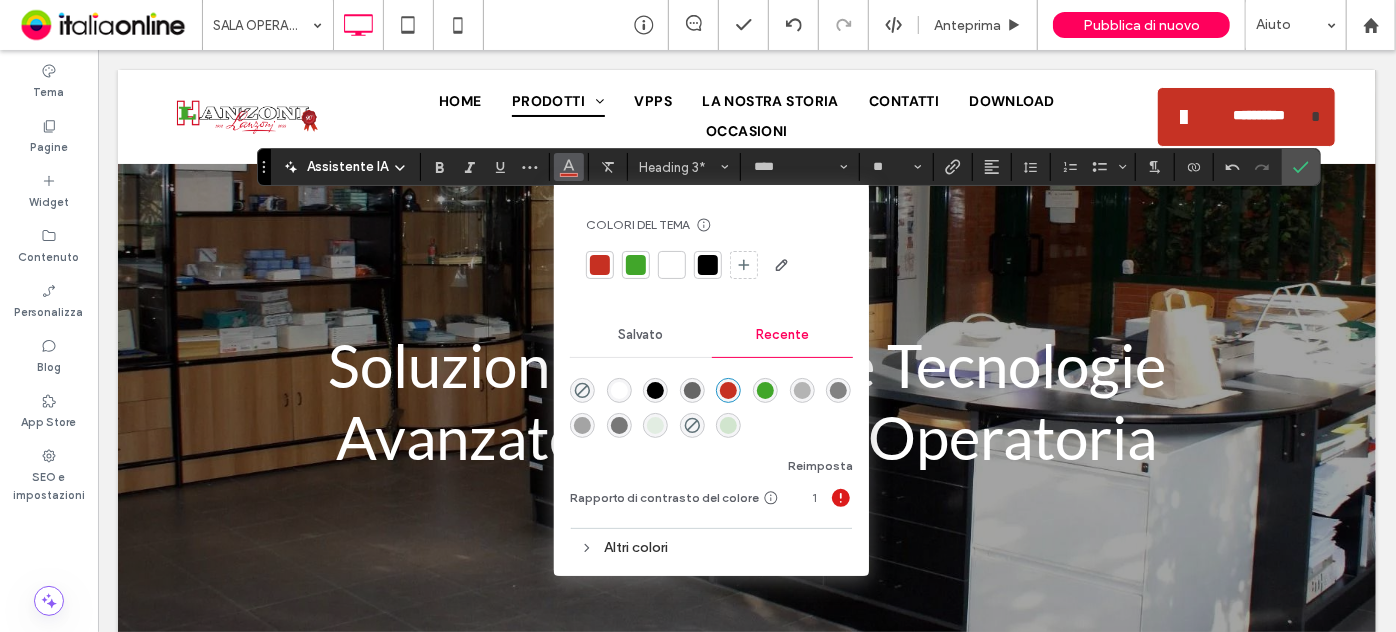 scroll, scrollTop: 2090, scrollLeft: 0, axis: vertical 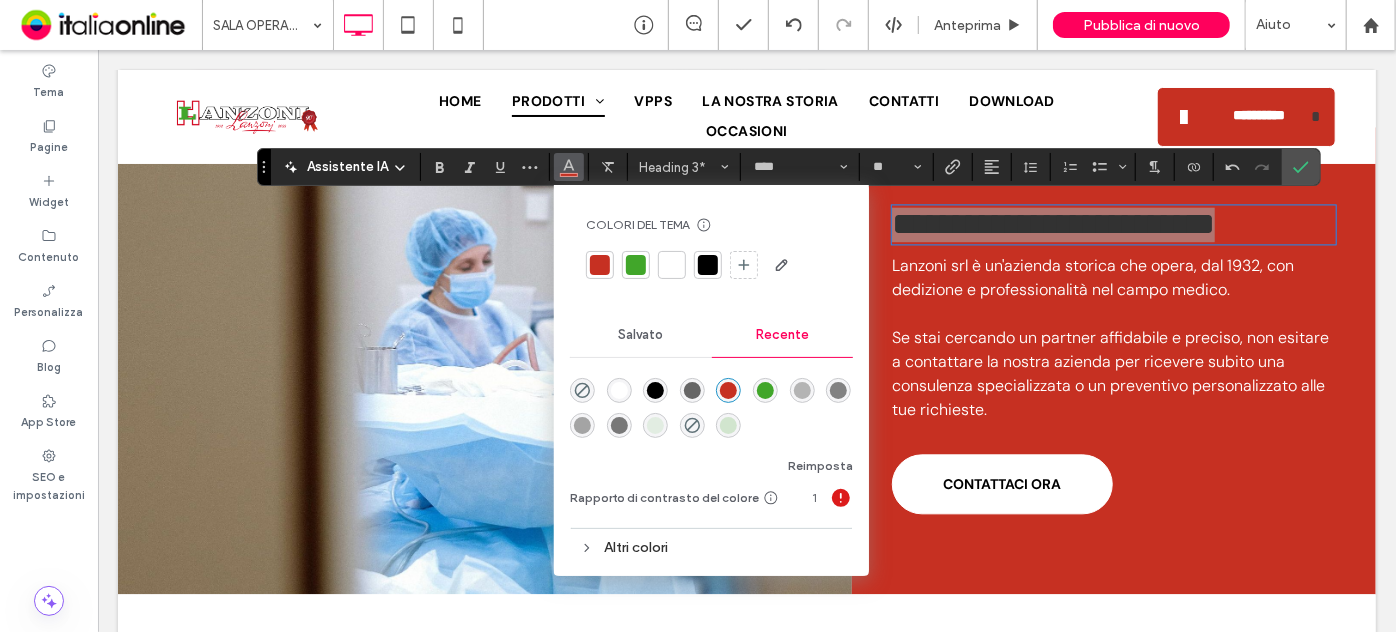 click at bounding box center [711, 265] 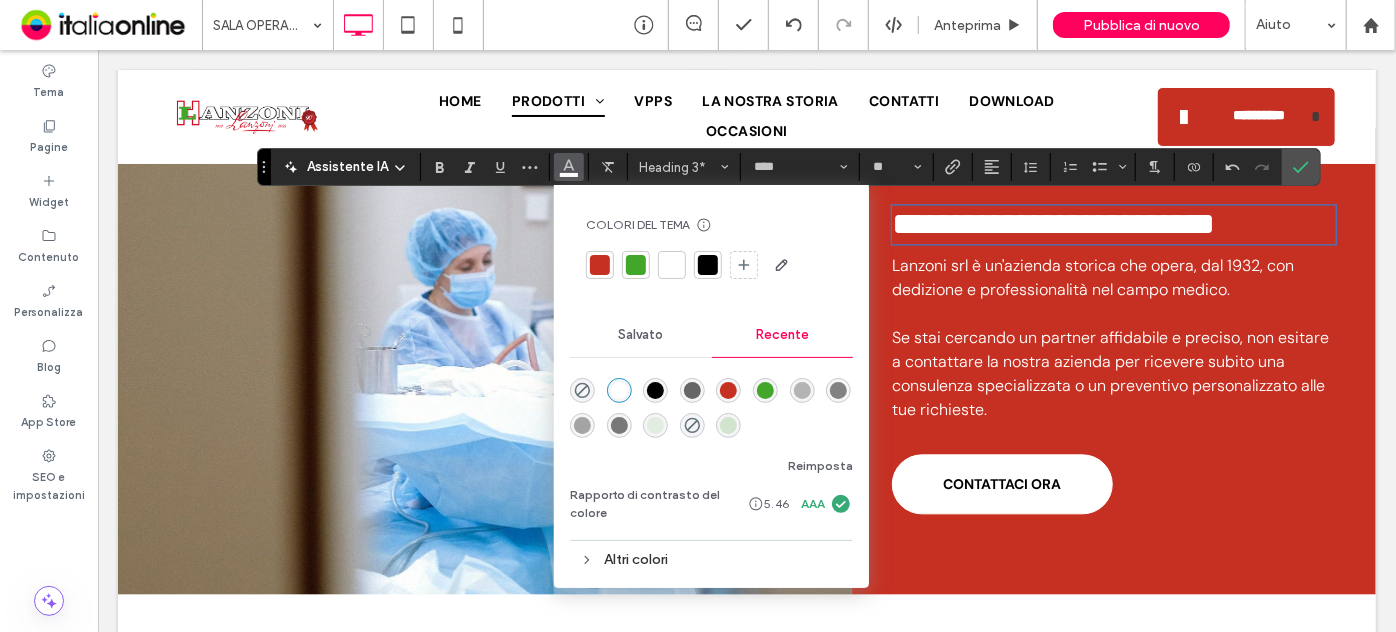click on "Lanzoni srl è un'azienda storica che opera, dal 1932, con dedizione e professionalità nel campo medico." at bounding box center [1092, 276] 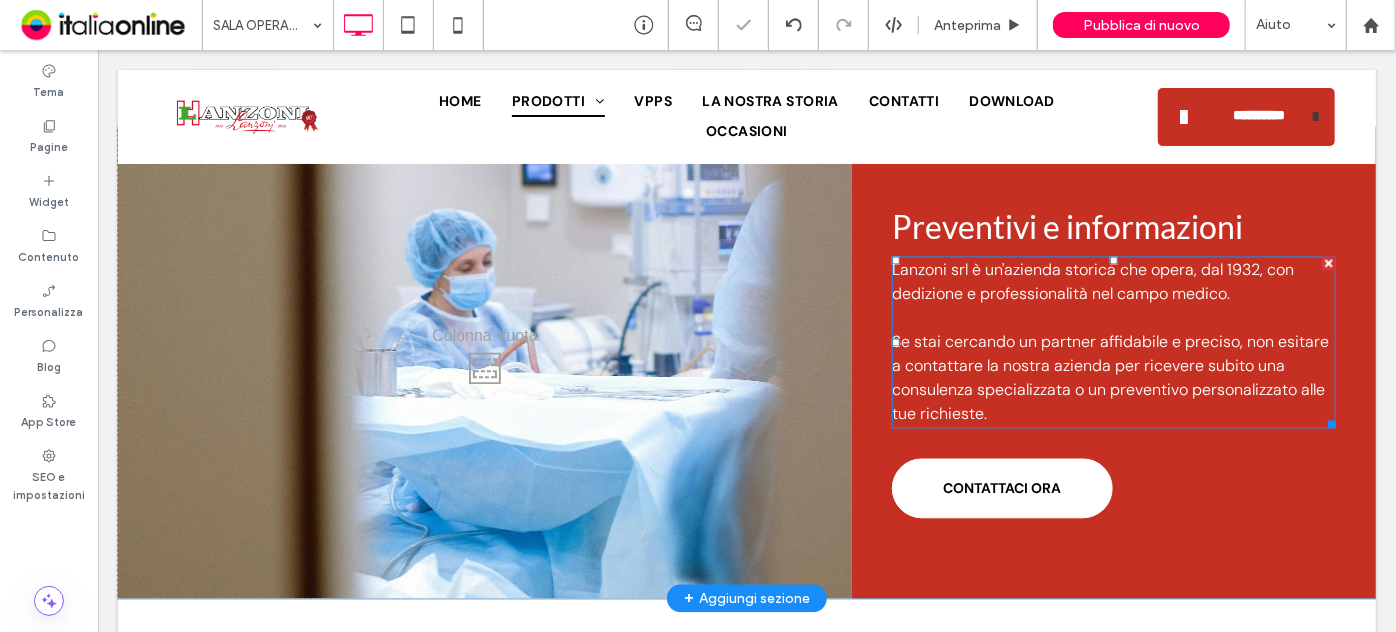 click on "Lanzoni srl è un'azienda storica che opera, dal 1932, con dedizione e professionalità nel campo medico." at bounding box center (1092, 280) 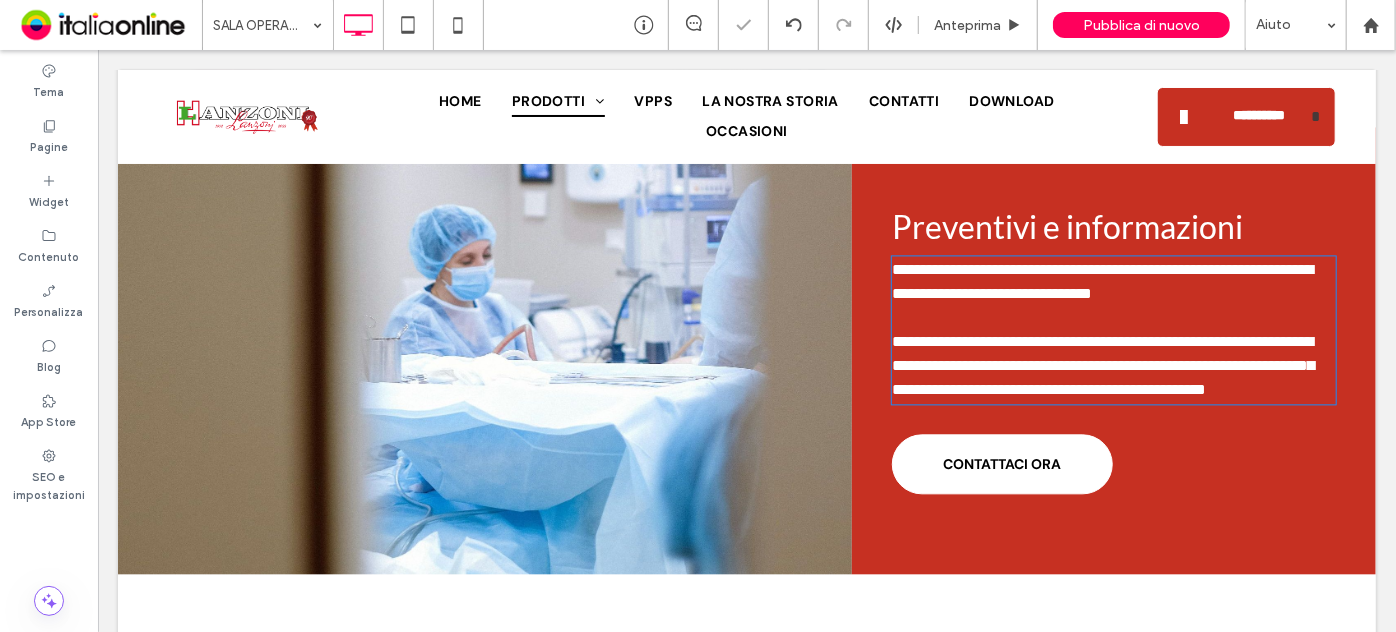 click on "**********" at bounding box center [1101, 280] 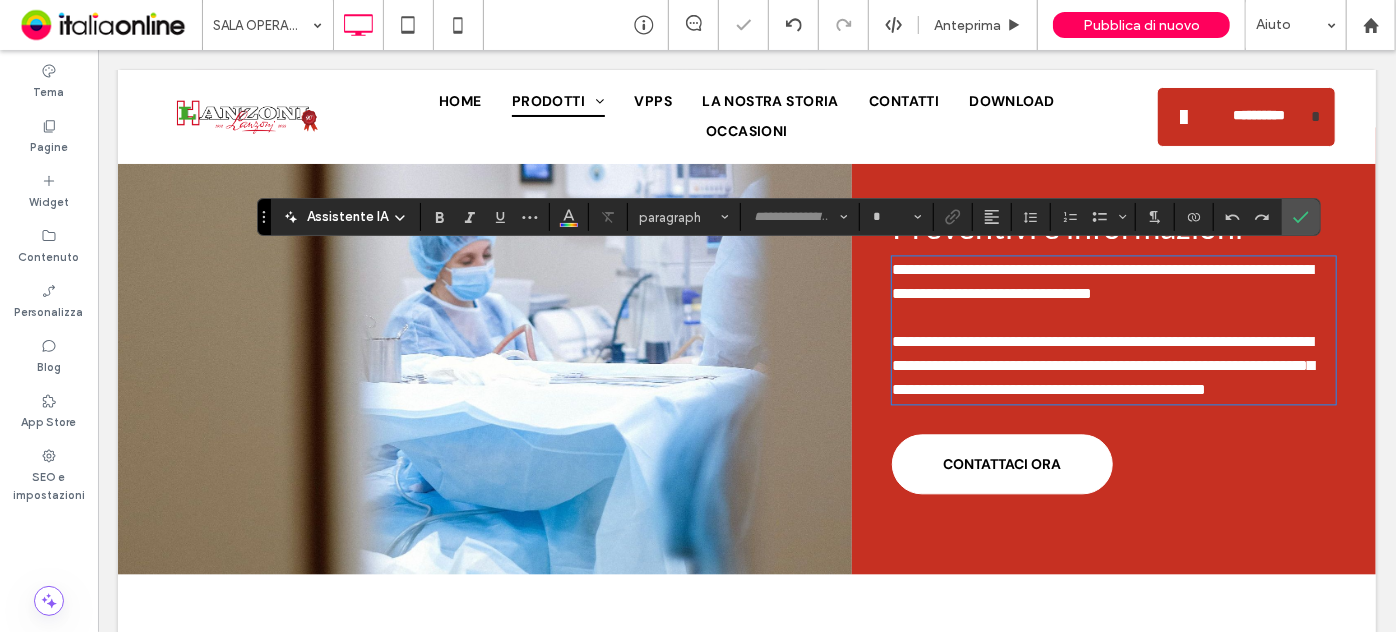 type on "*******" 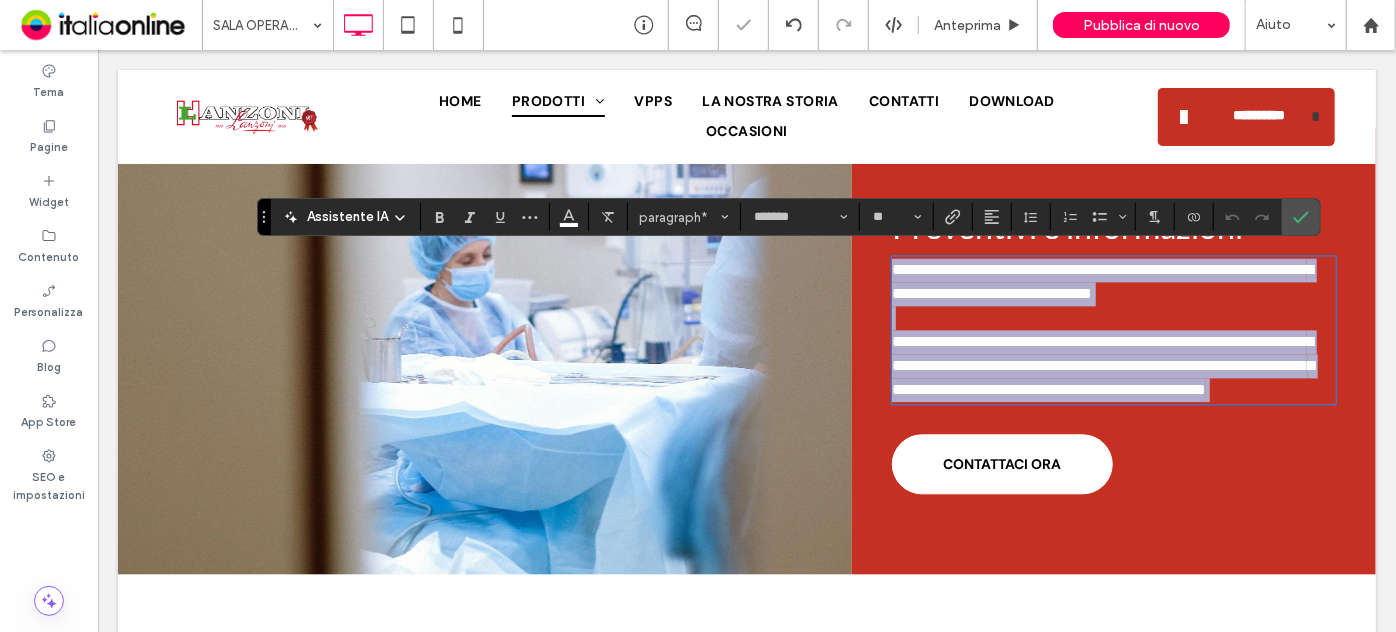 click on "**********" at bounding box center (1101, 280) 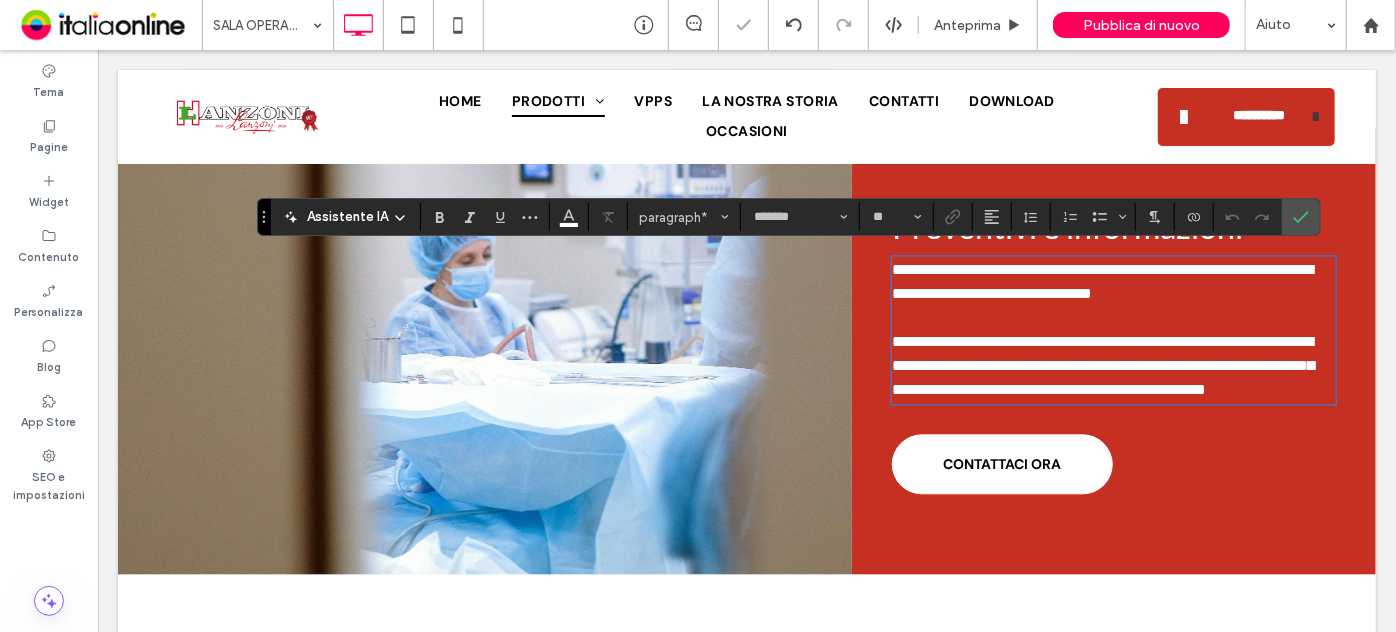 click on "**********" at bounding box center [1101, 280] 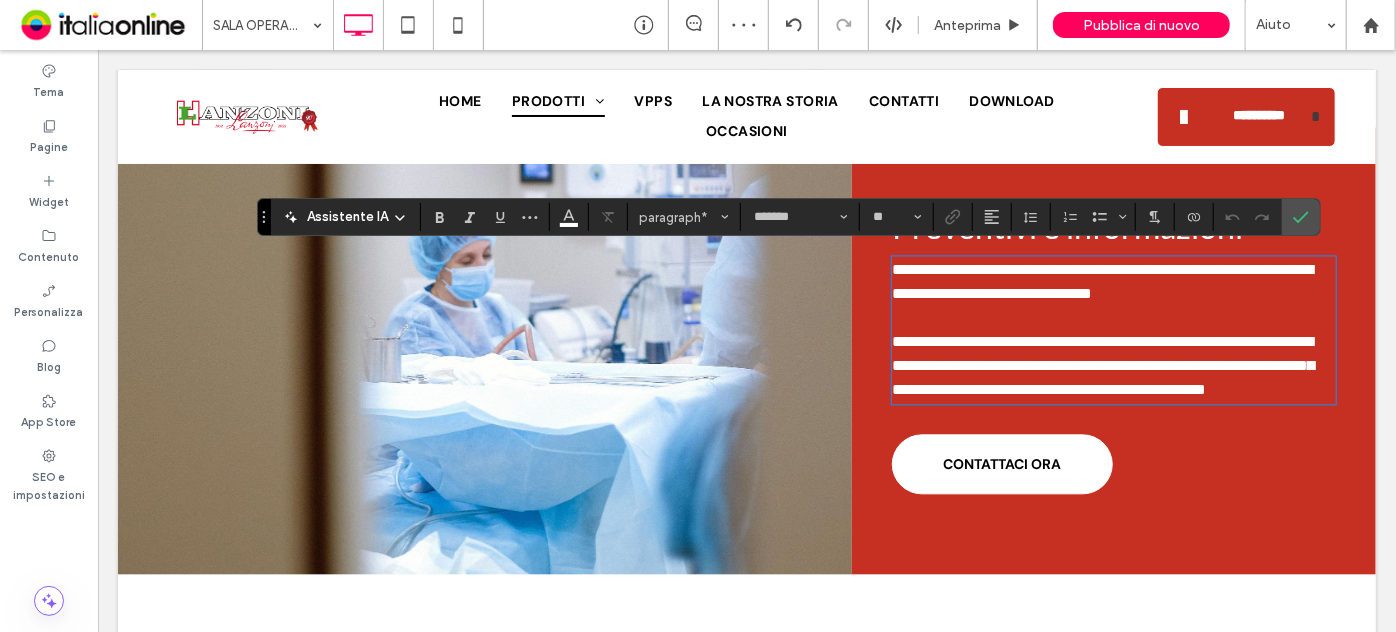 click on "**********" at bounding box center [1101, 280] 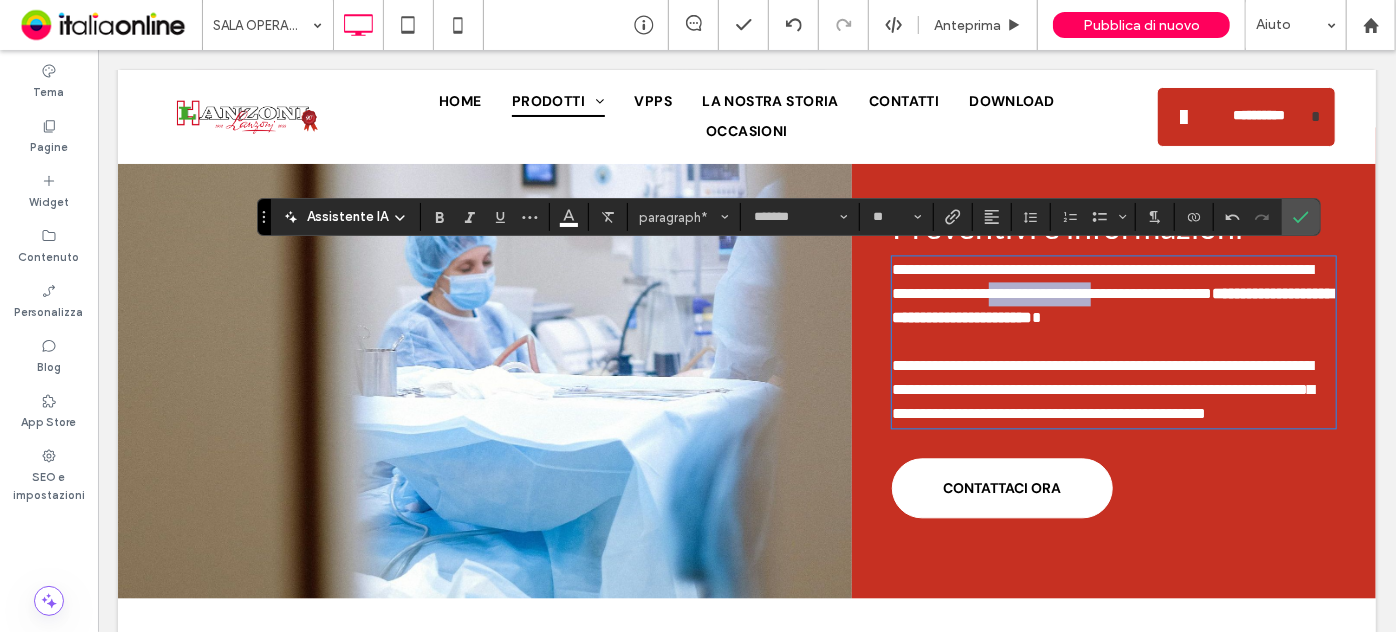 drag, startPoint x: 1096, startPoint y: 288, endPoint x: 1223, endPoint y: 286, distance: 127.01575 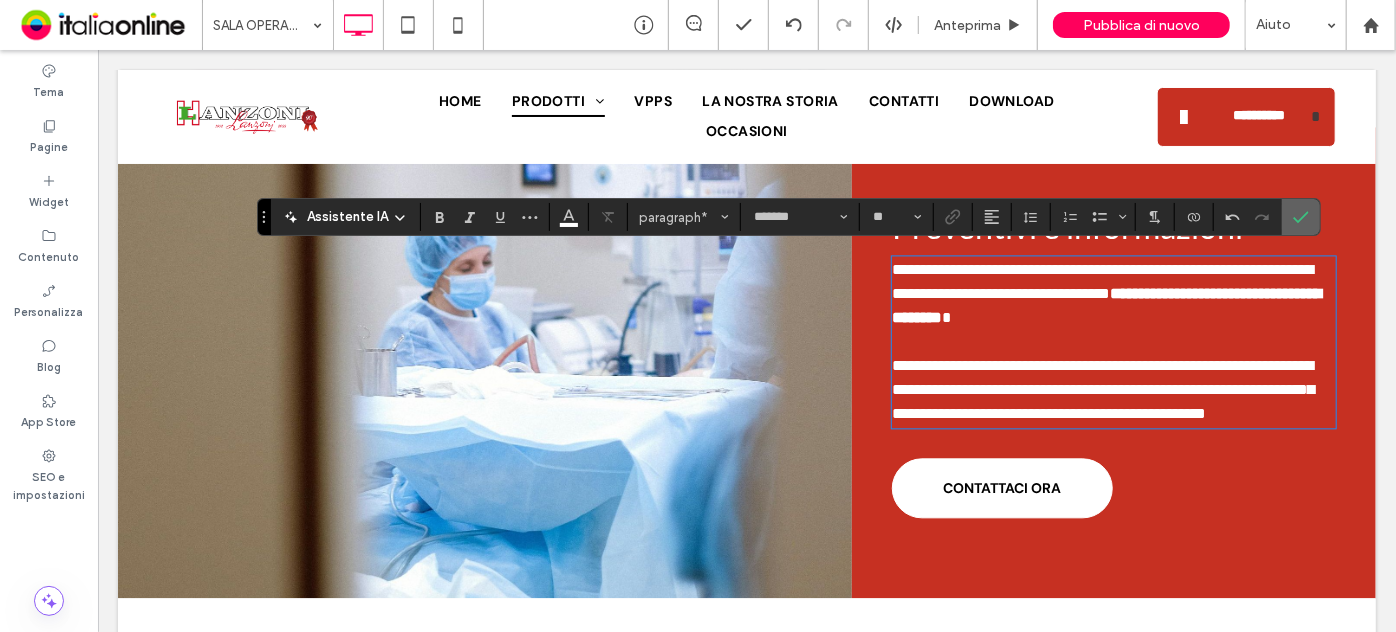 click at bounding box center [1301, 217] 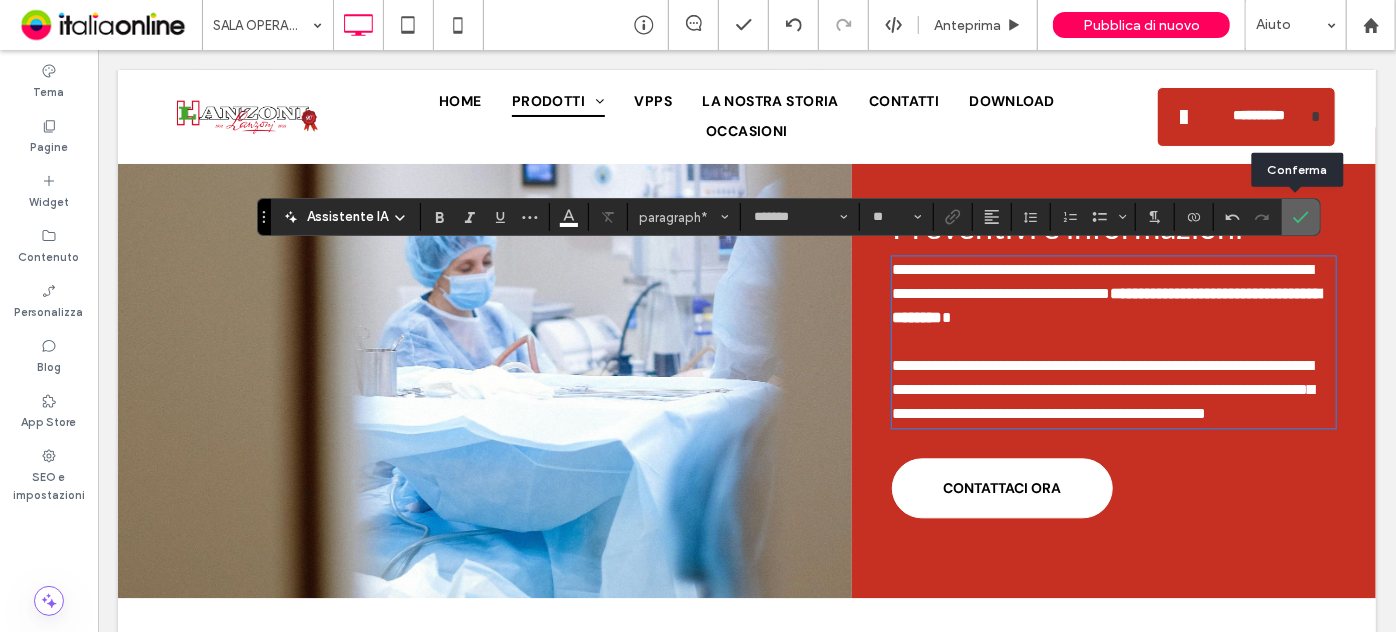 drag, startPoint x: 1301, startPoint y: 204, endPoint x: 1153, endPoint y: 170, distance: 151.8552 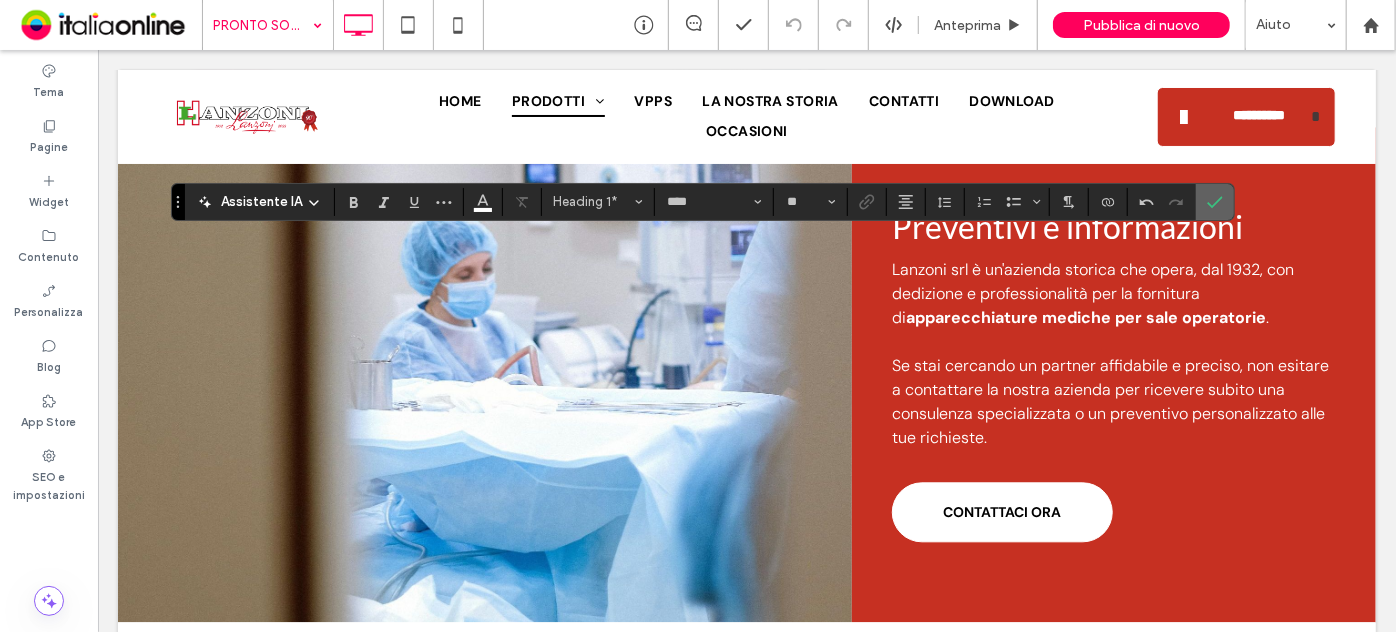 click at bounding box center (1215, 202) 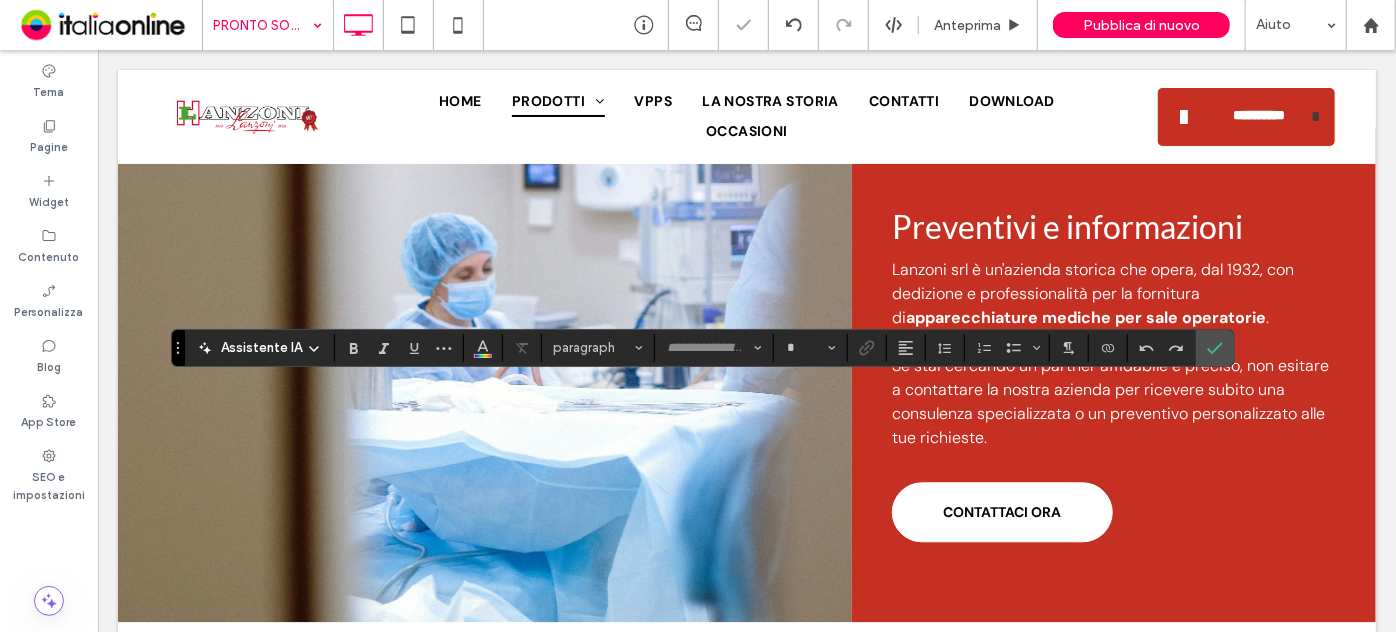 type on "****" 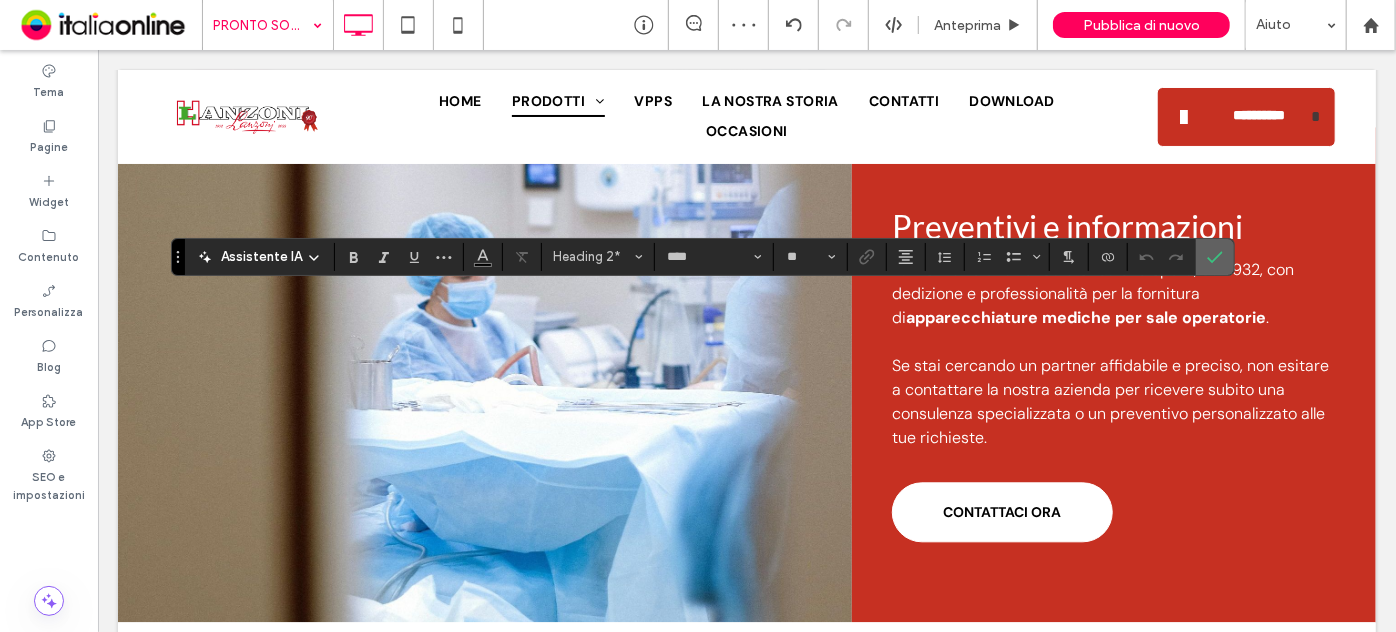 click at bounding box center [1215, 257] 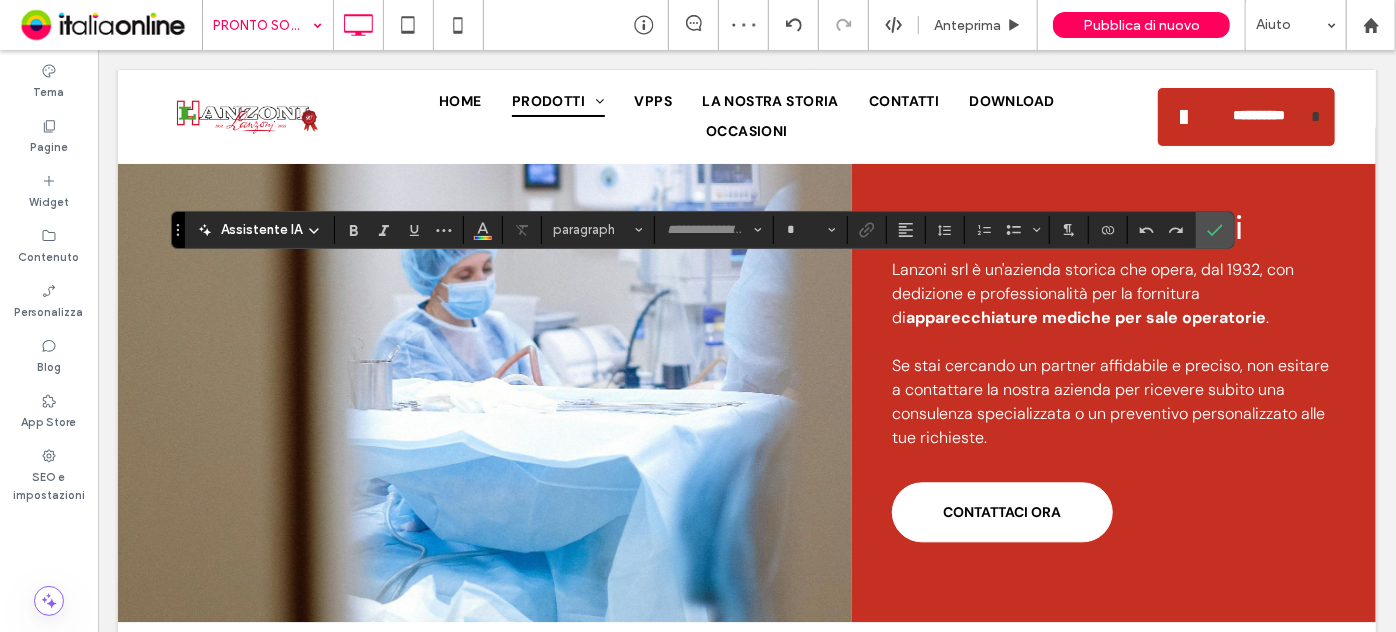 type on "*******" 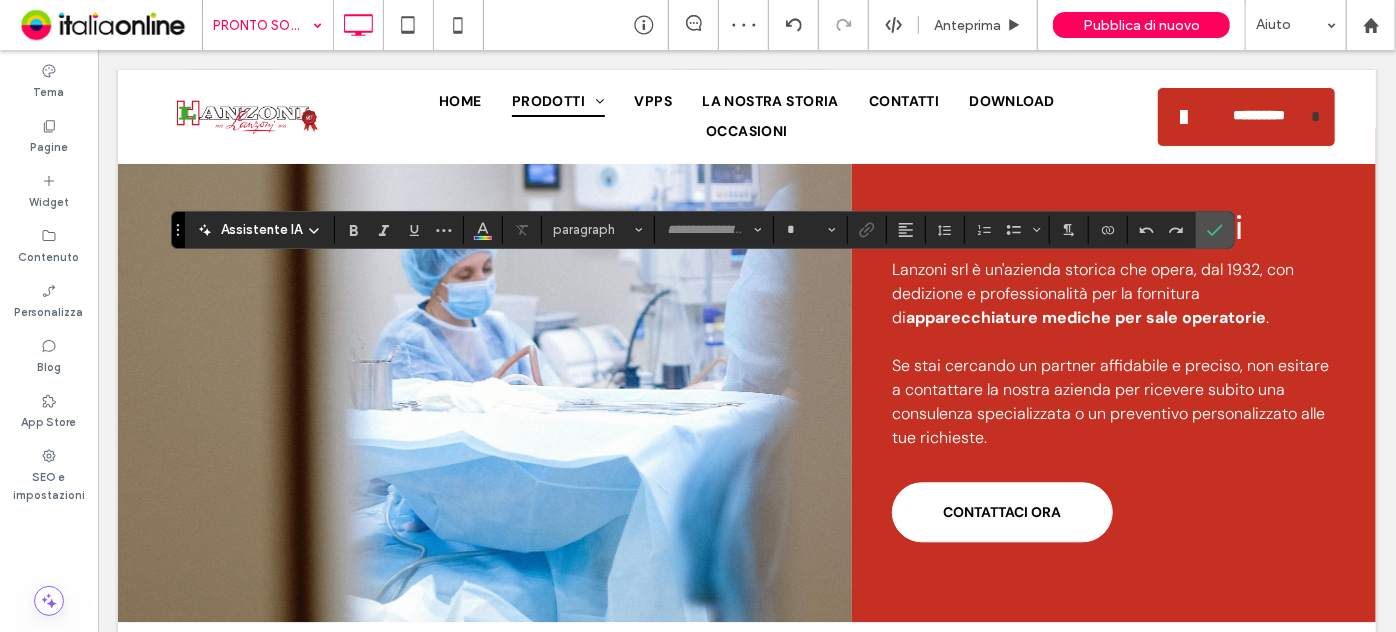 type on "**" 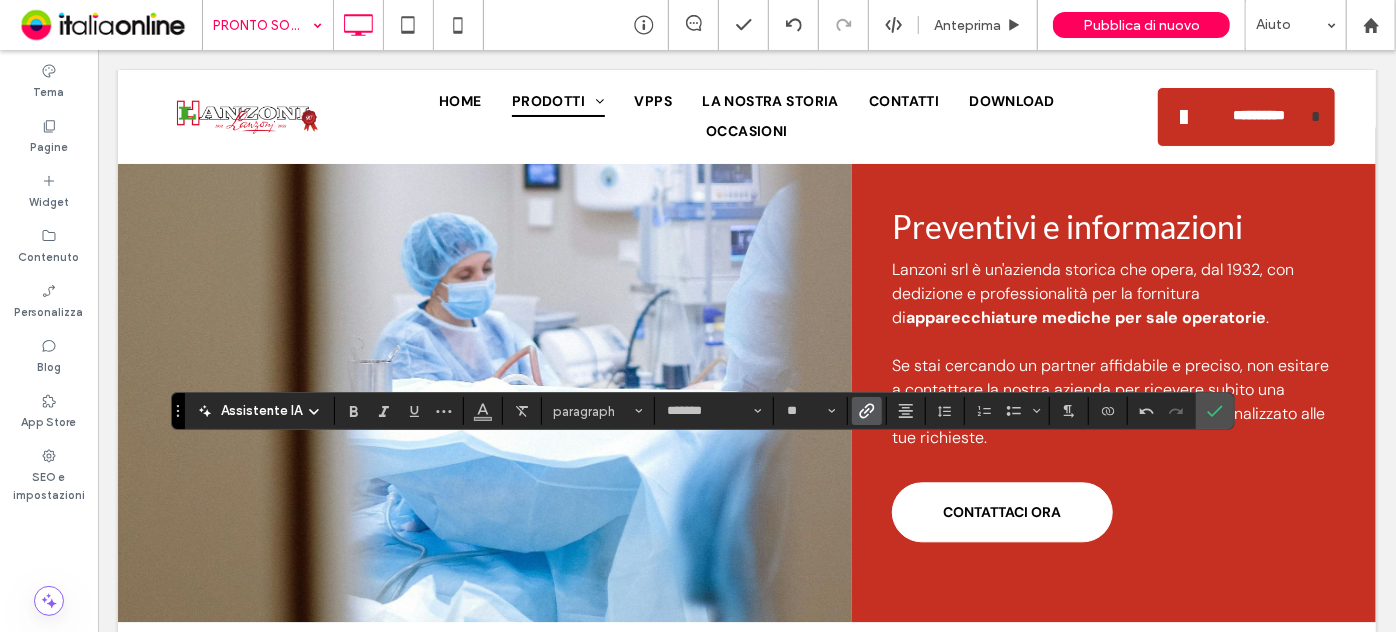 click 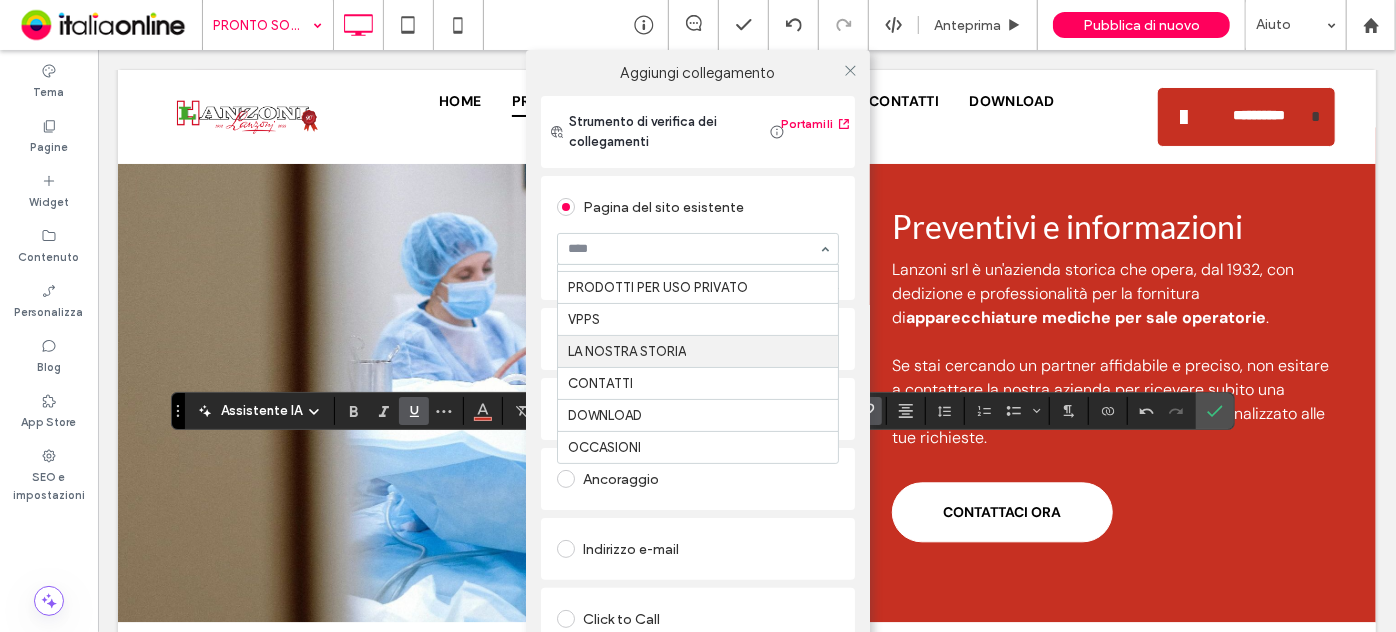 scroll, scrollTop: 0, scrollLeft: 0, axis: both 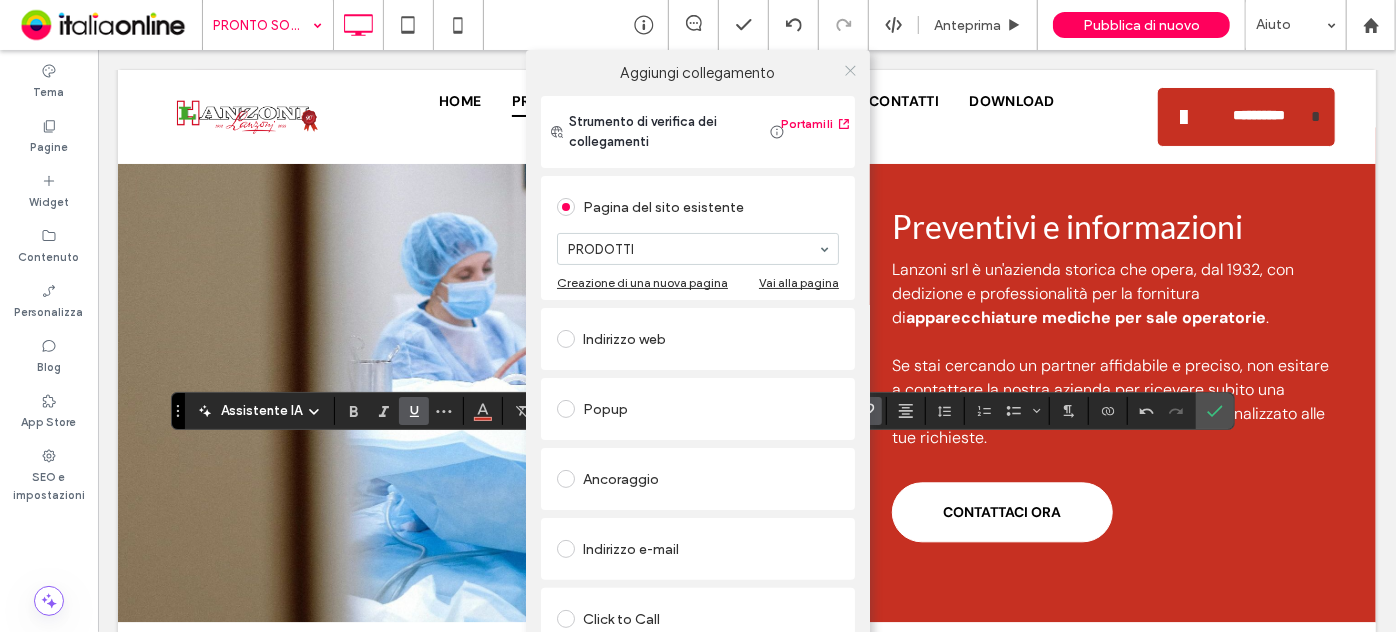 click 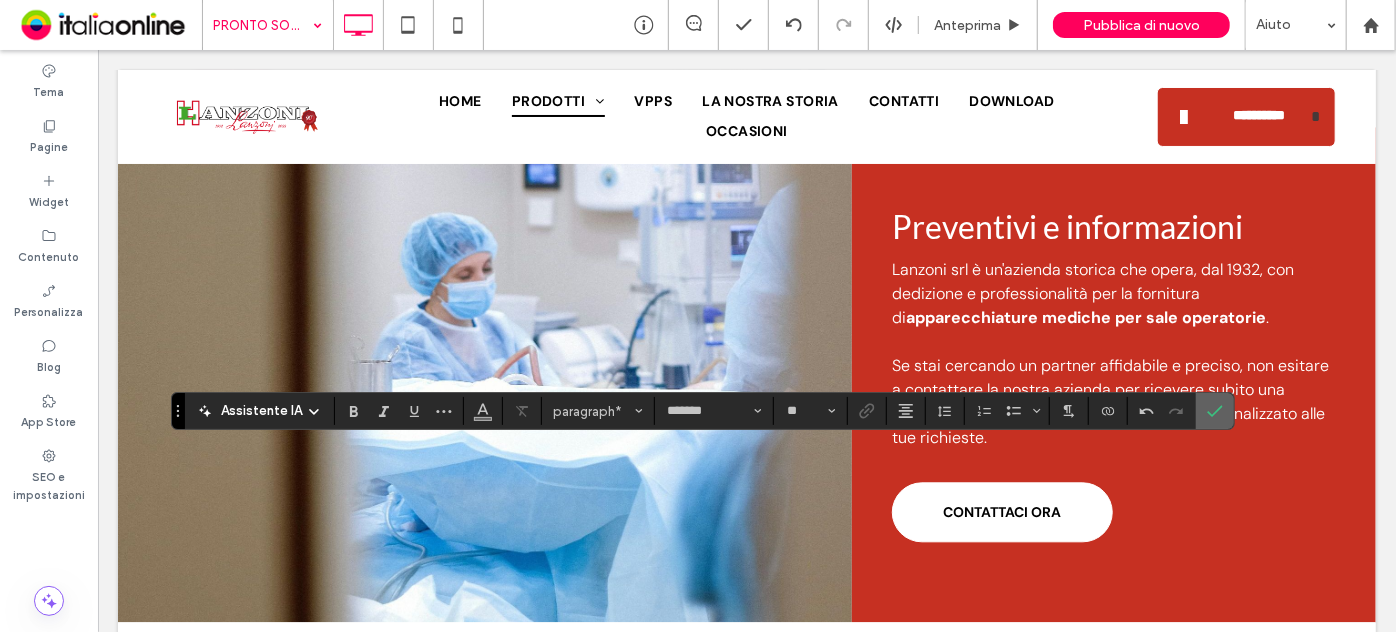 click 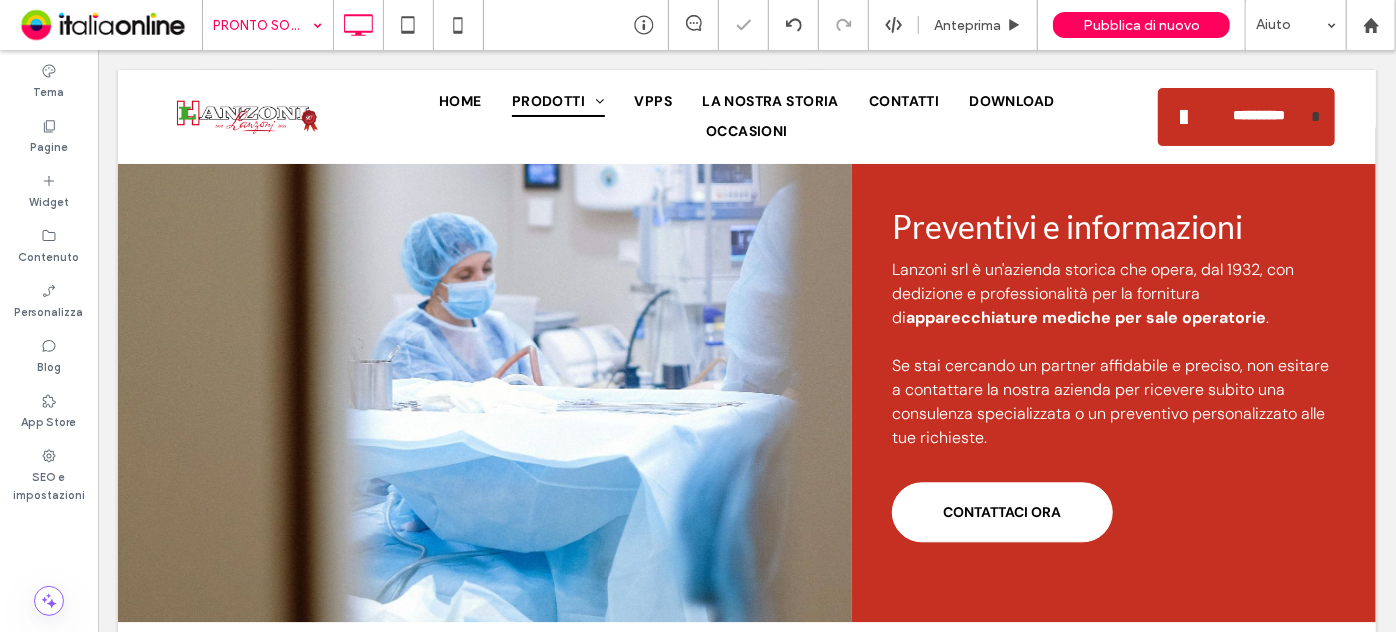 type on "****" 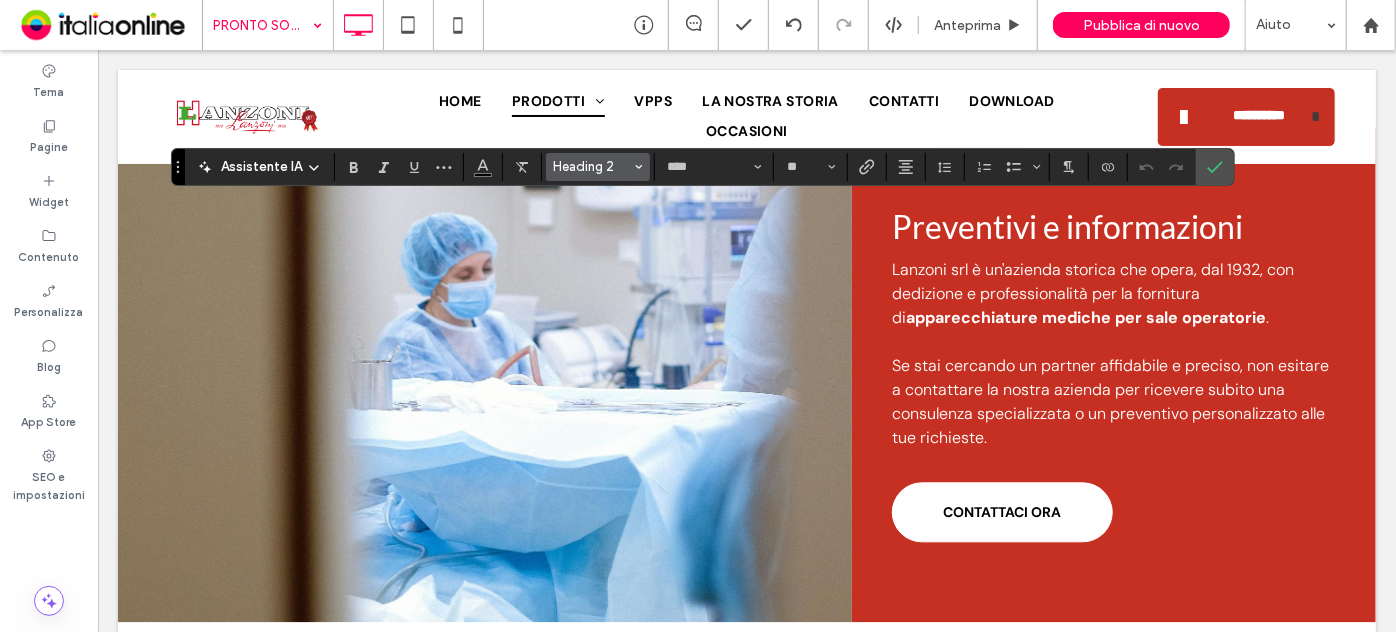 click on "Heading 2" at bounding box center (592, 166) 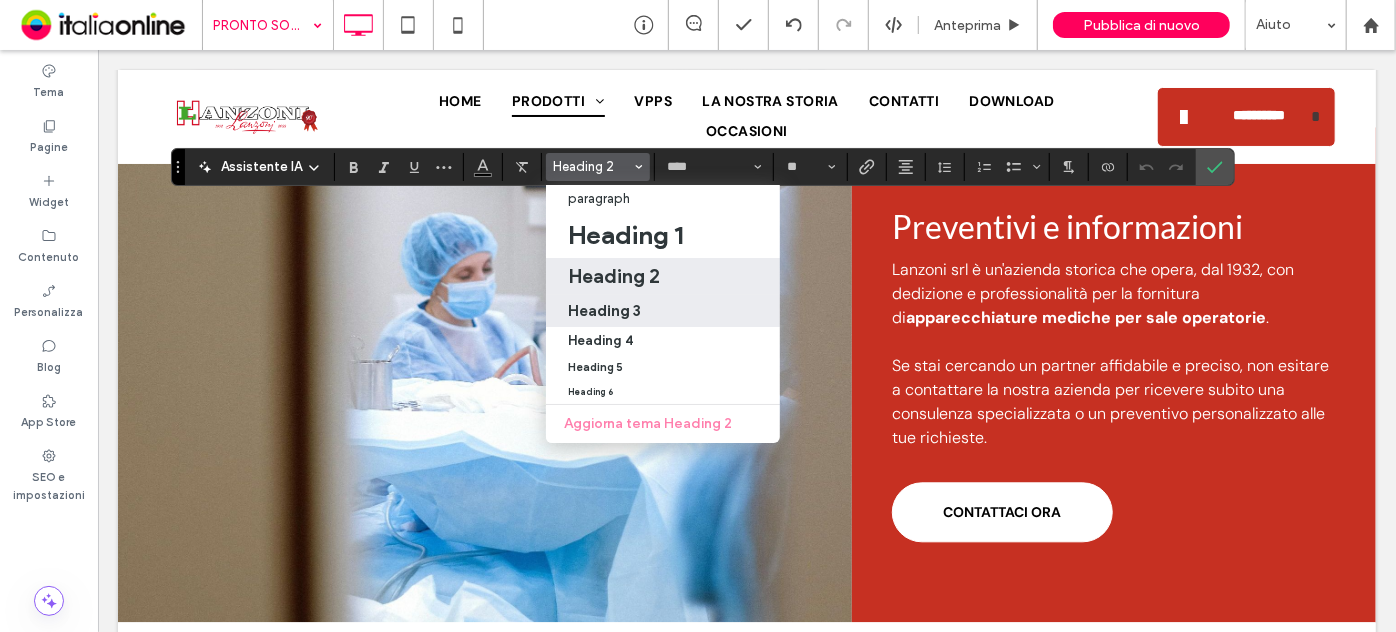 click on "Heading 3" at bounding box center (604, 310) 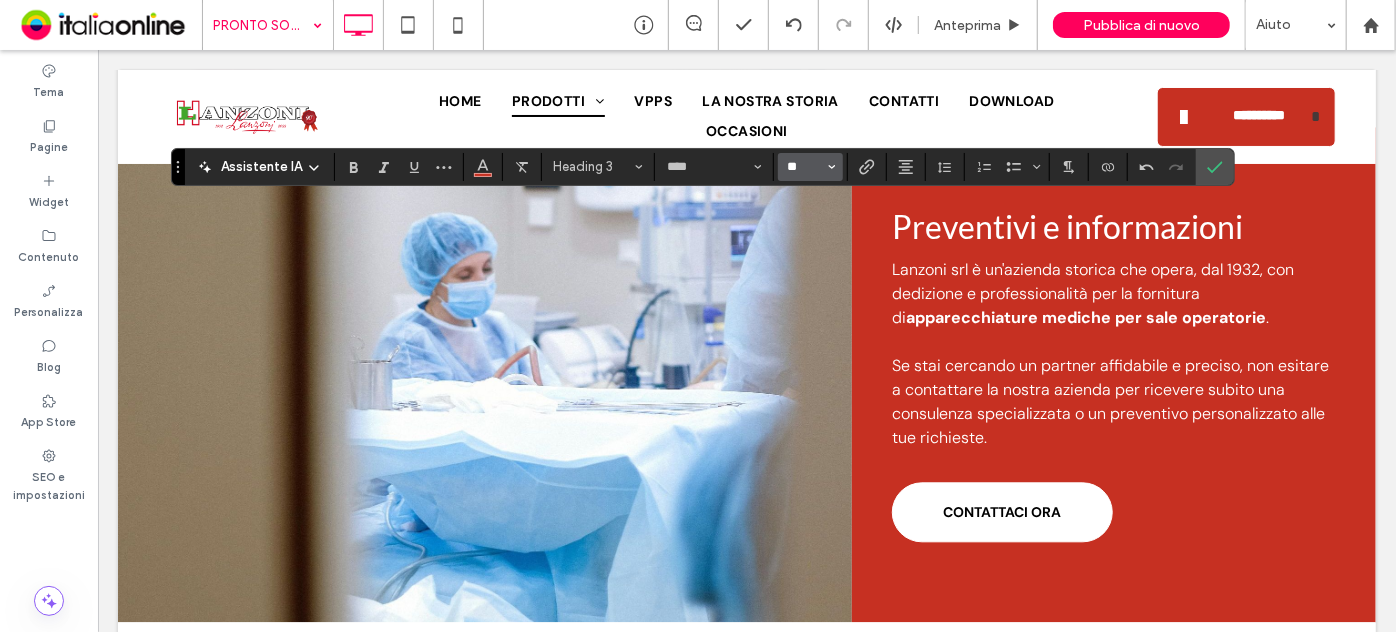 click on "**" at bounding box center [804, 167] 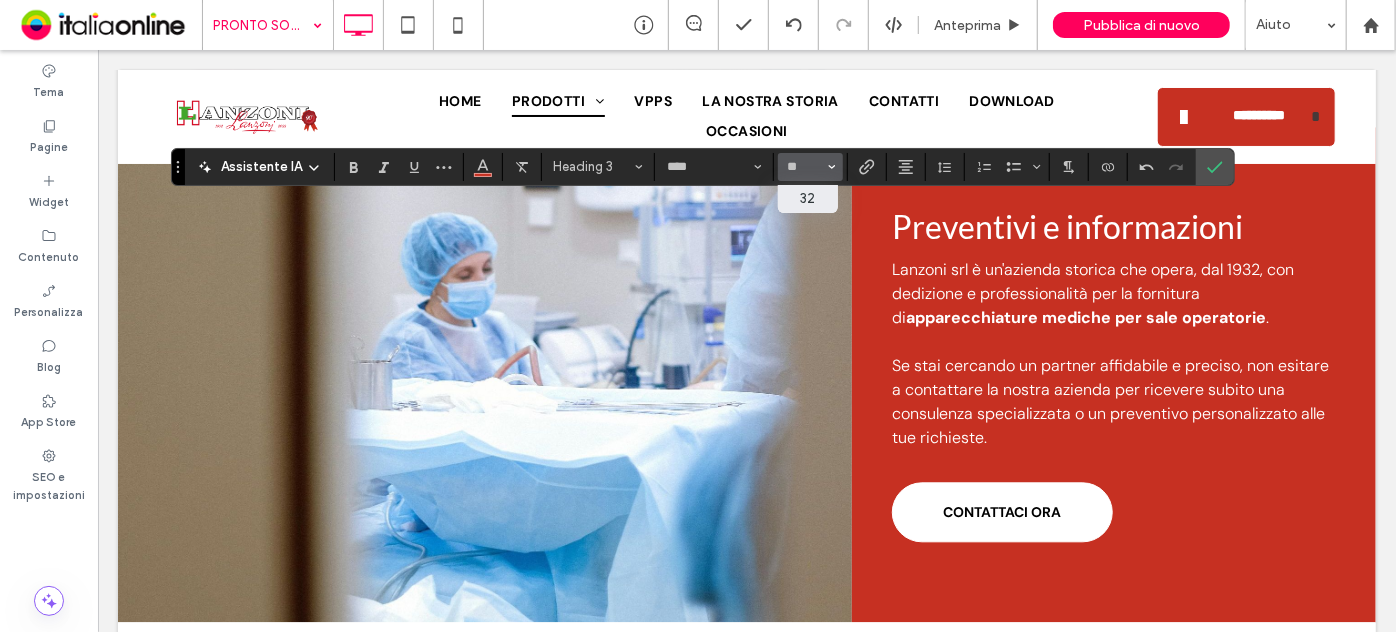 type on "**" 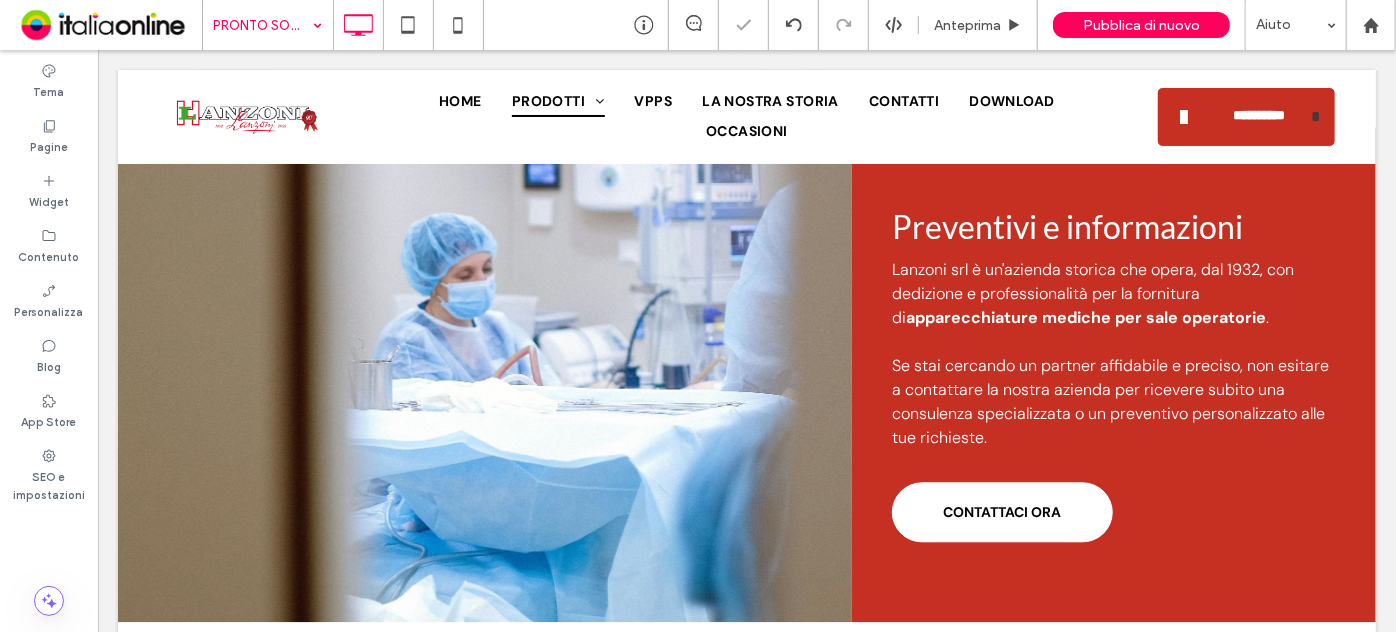 type on "****" 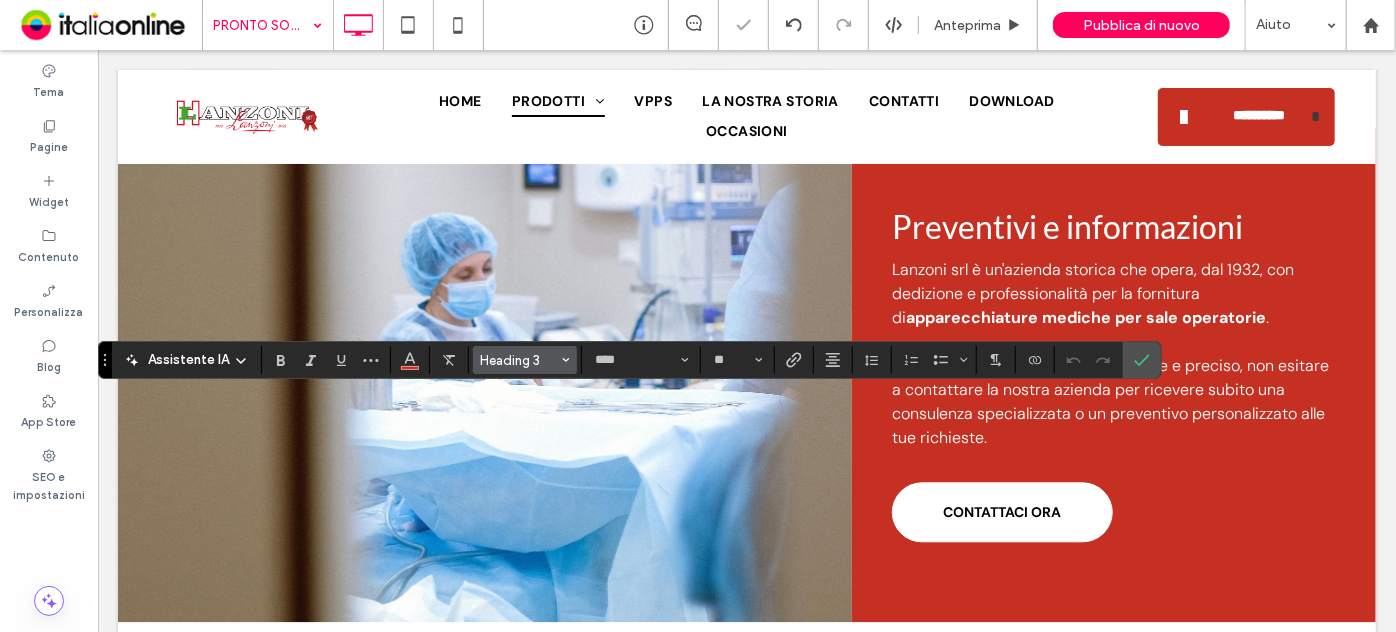 click on "Heading 3" at bounding box center [519, 360] 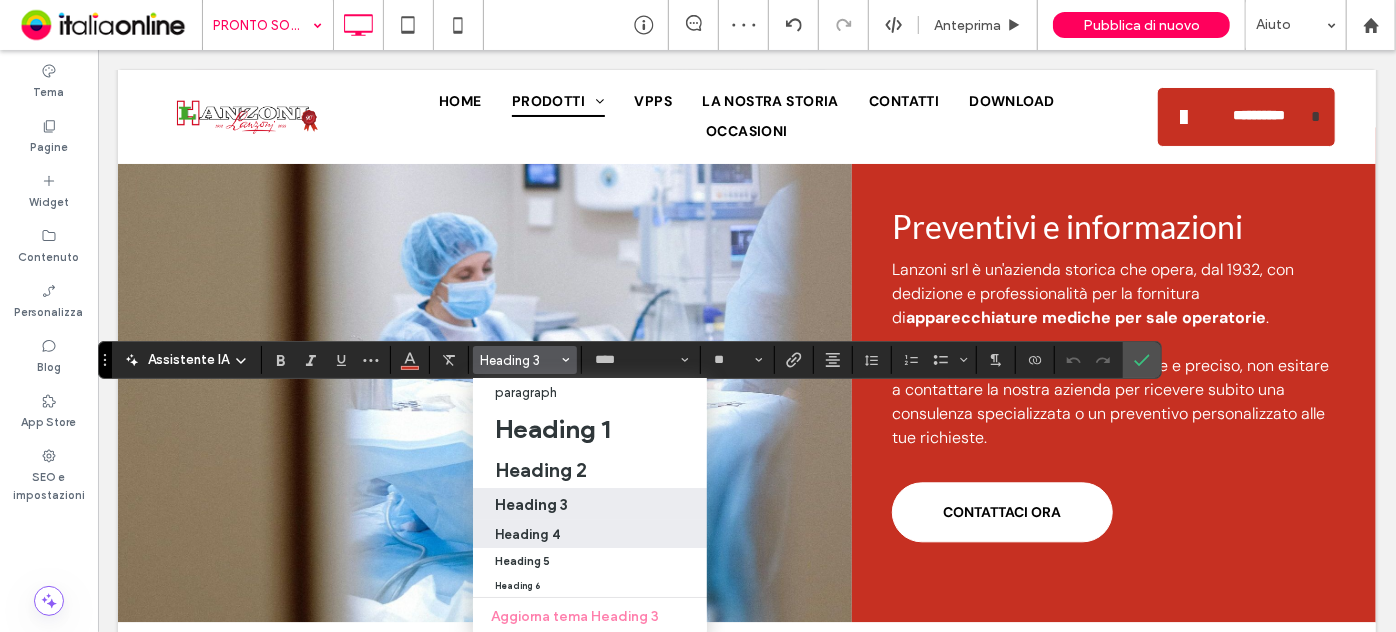 click on "Heading 4" at bounding box center (590, 534) 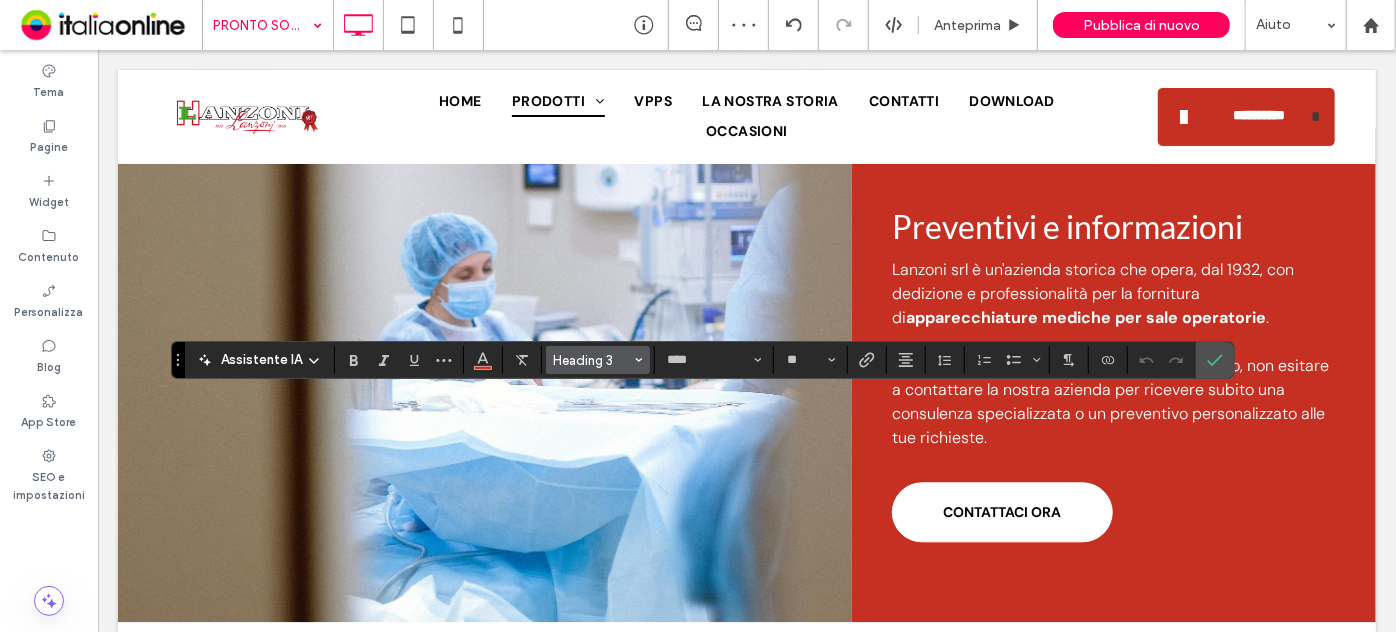 click on "Heading 3" at bounding box center [592, 360] 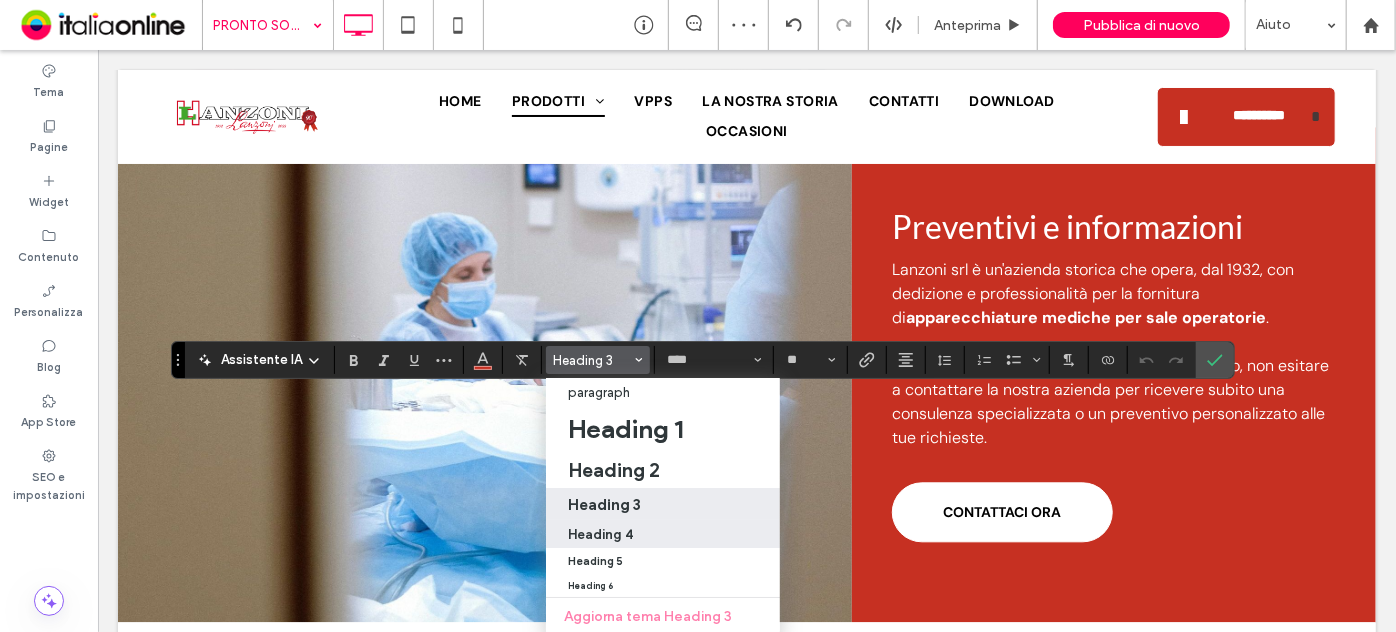 click on "Heading 4" at bounding box center [663, 534] 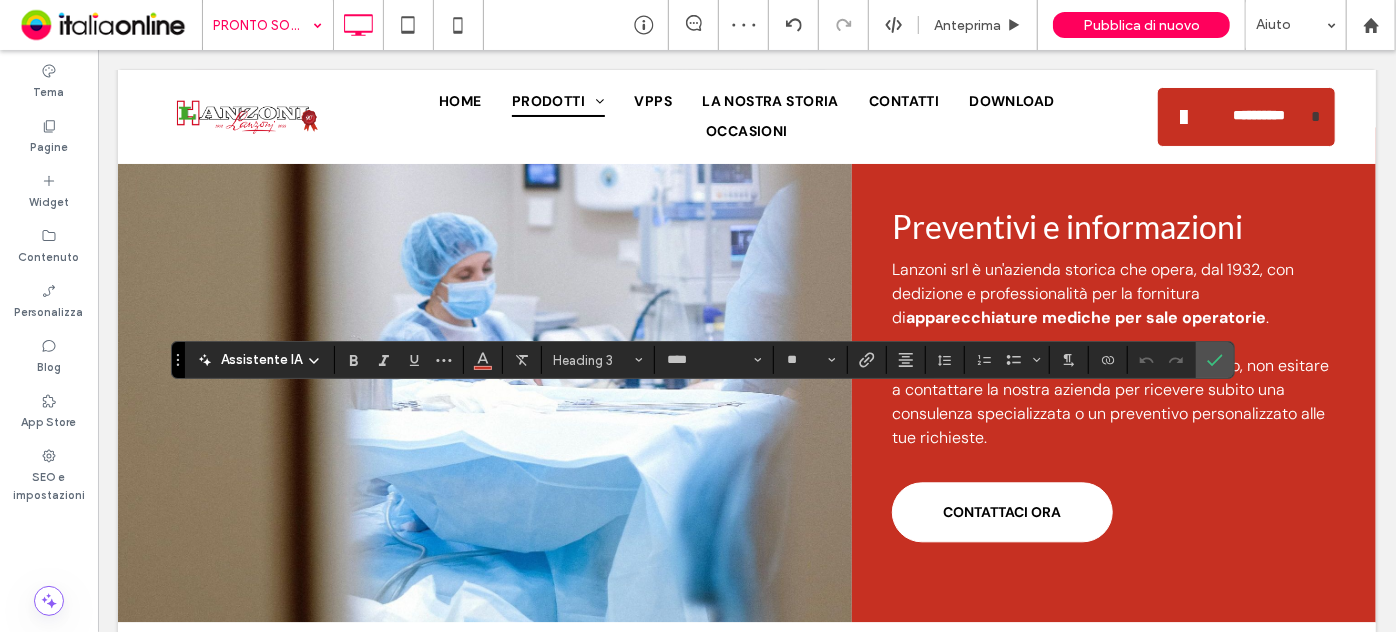 type on "*******" 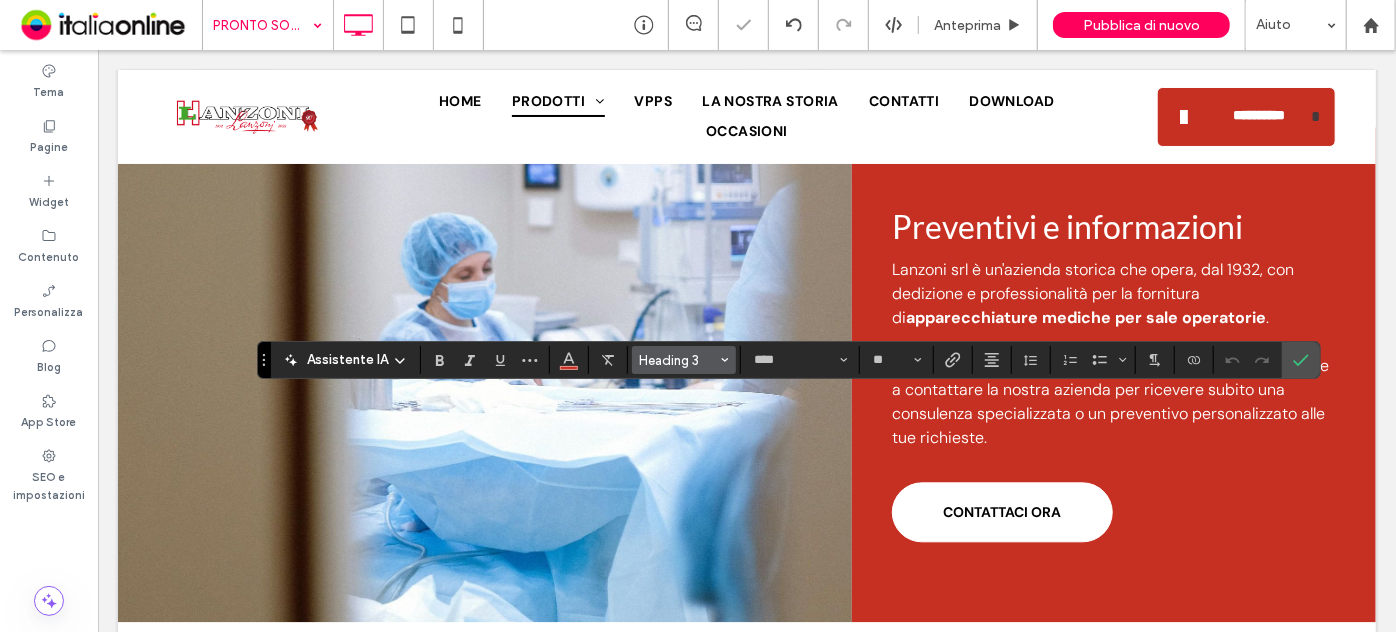click on "Heading 3" at bounding box center (684, 360) 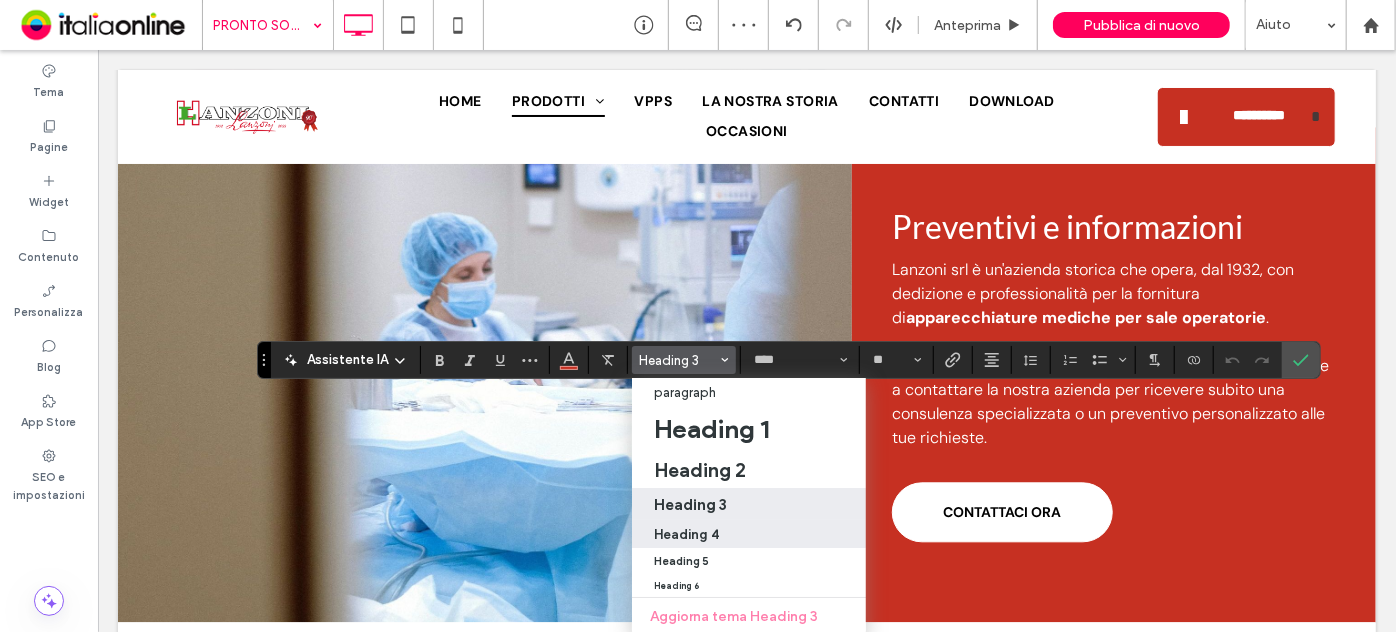 click on "Heading 4" at bounding box center [686, 534] 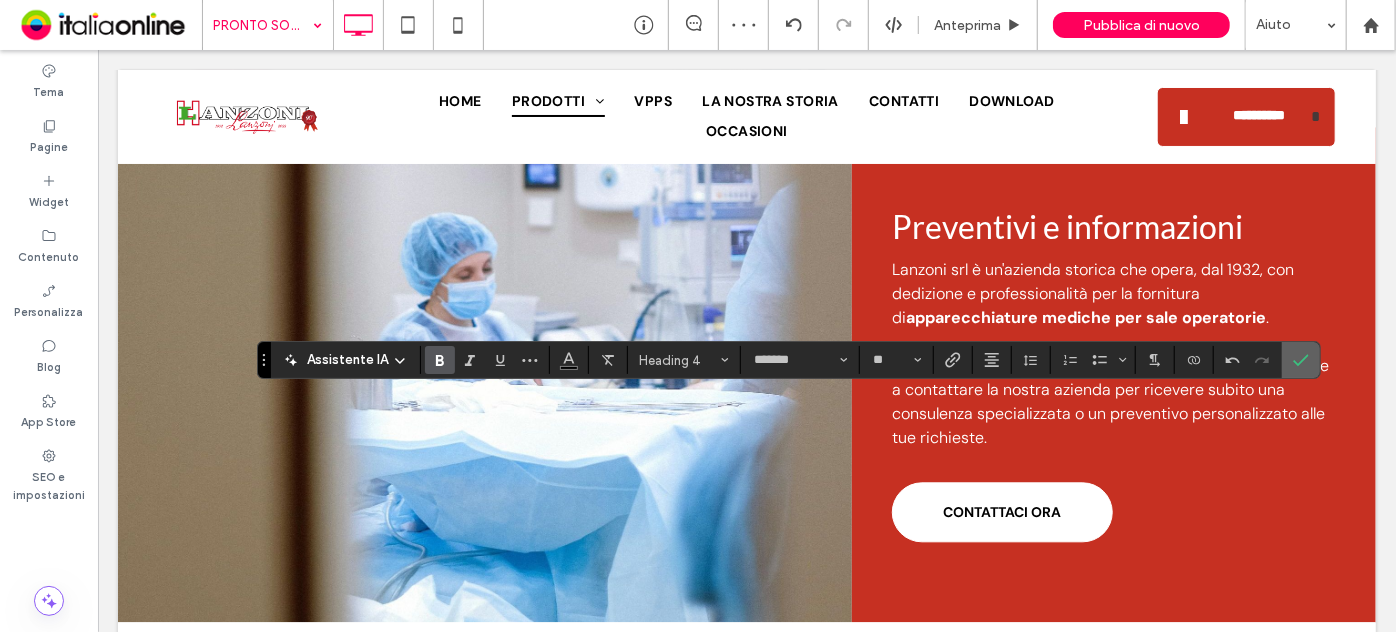 click 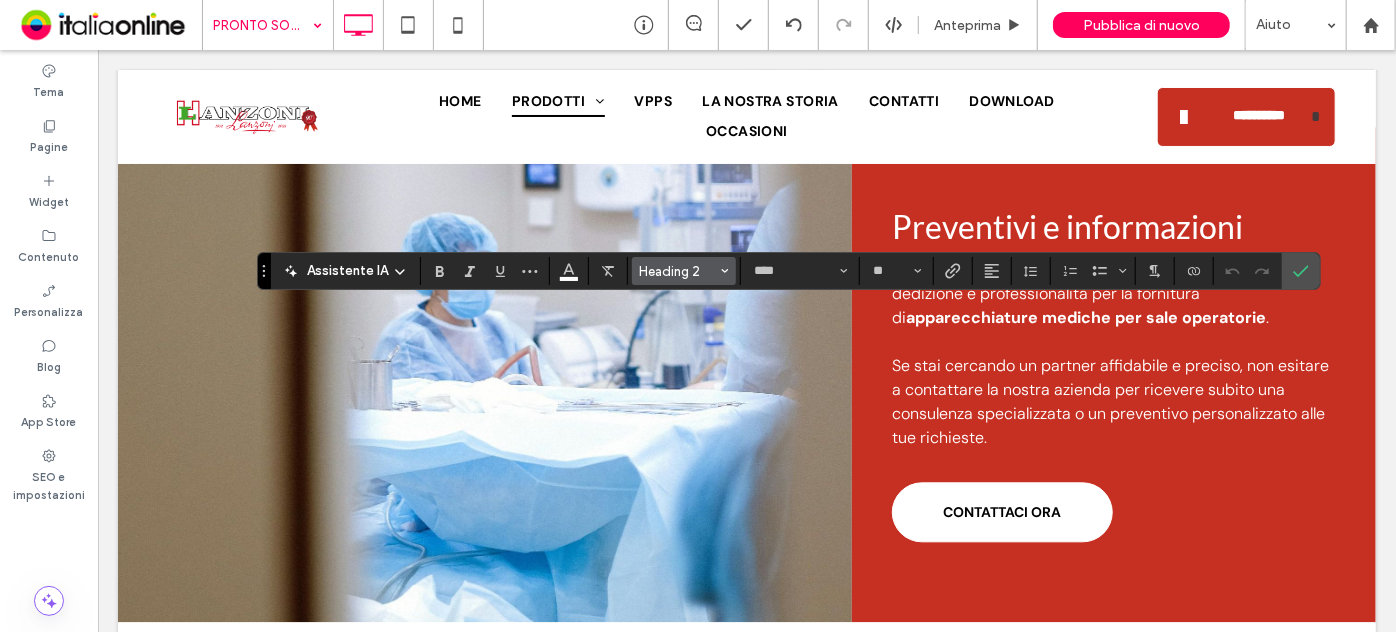 click on "Heading 2" at bounding box center [684, 271] 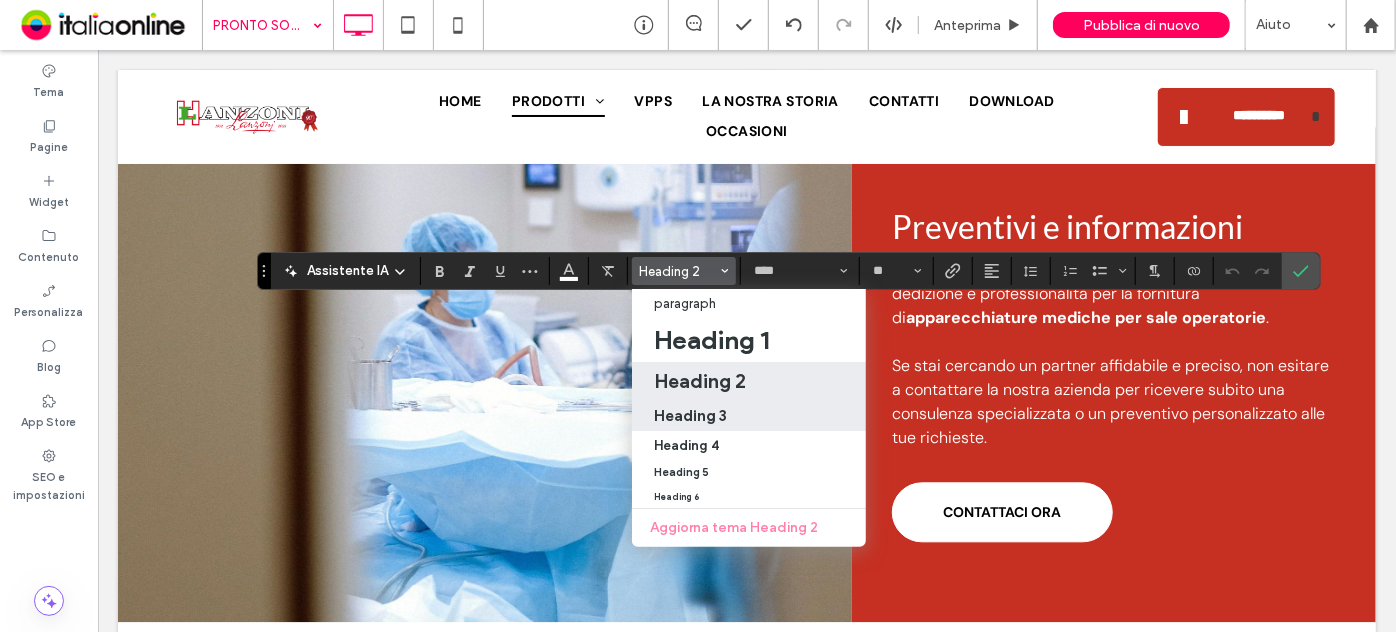 click on "Heading 3" at bounding box center [749, 415] 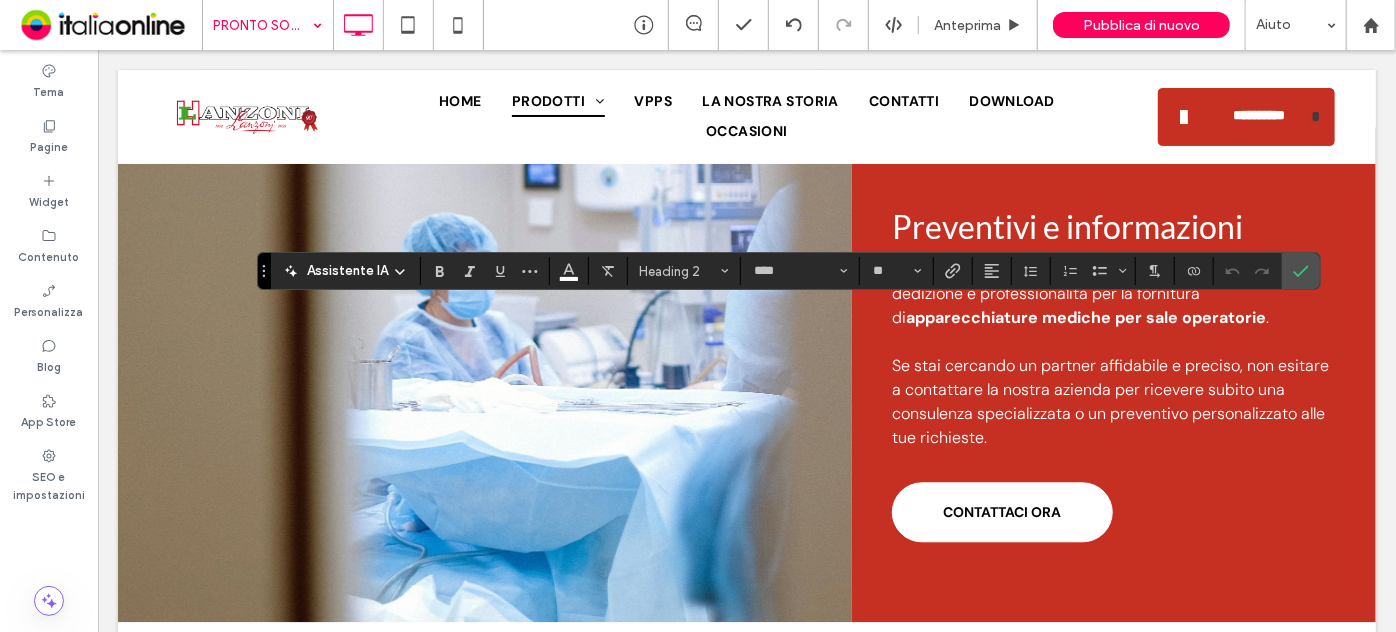 type on "**" 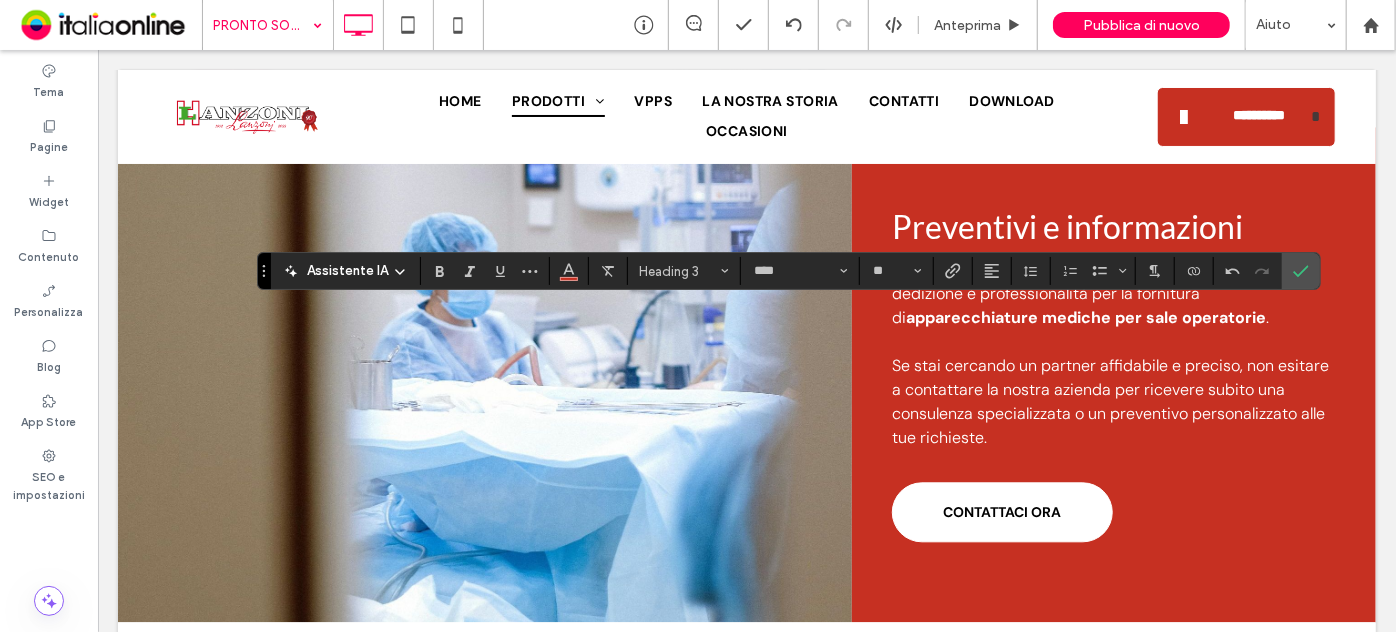 click on "Assistente IA Heading 3 **** **" at bounding box center [789, 271] 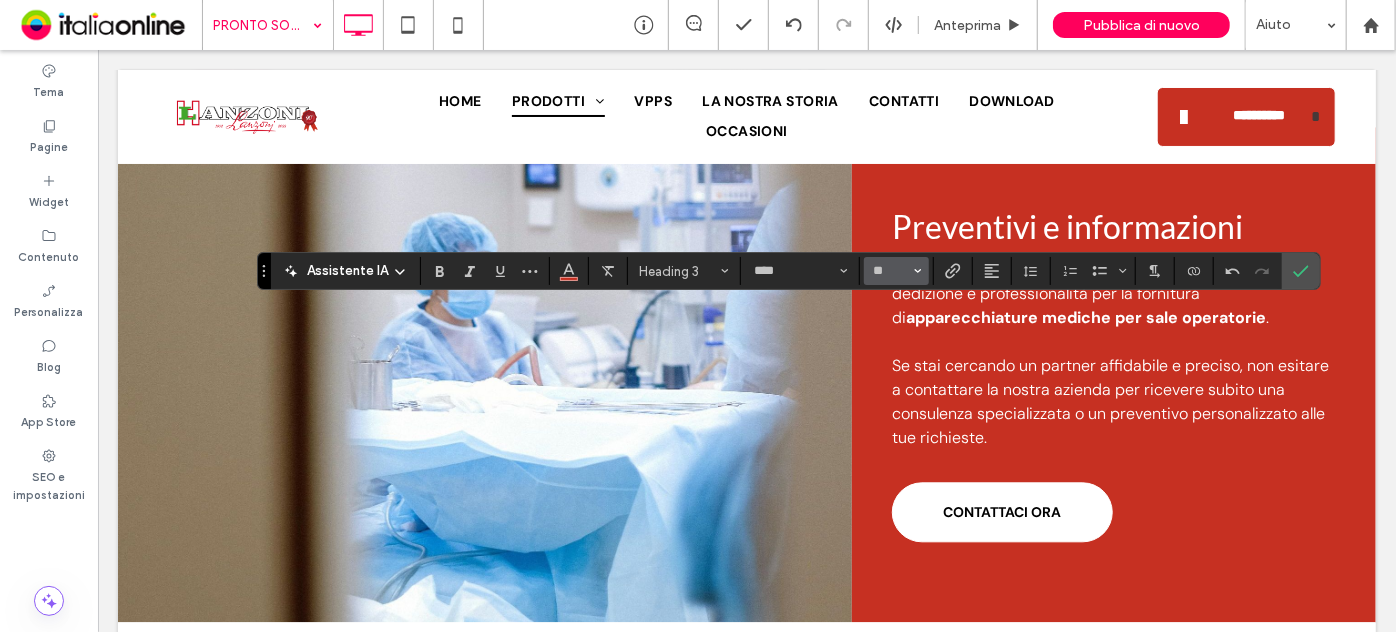 click on "**" at bounding box center [896, 271] 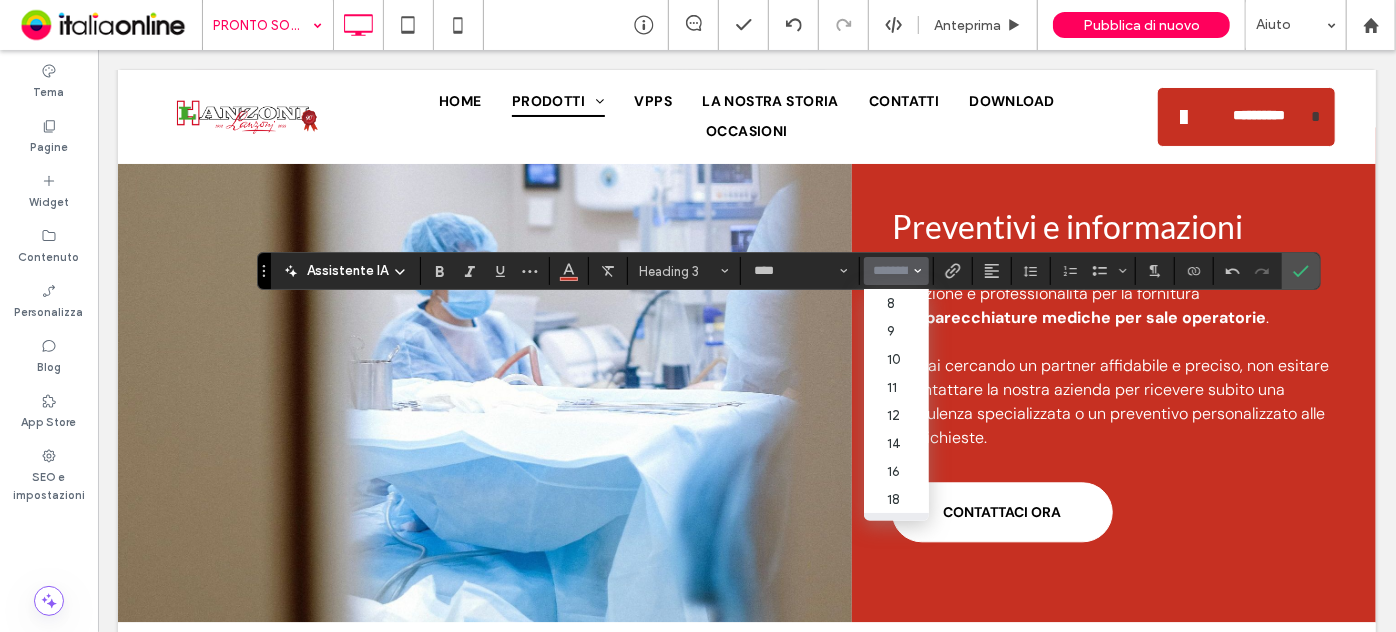 click at bounding box center [890, 271] 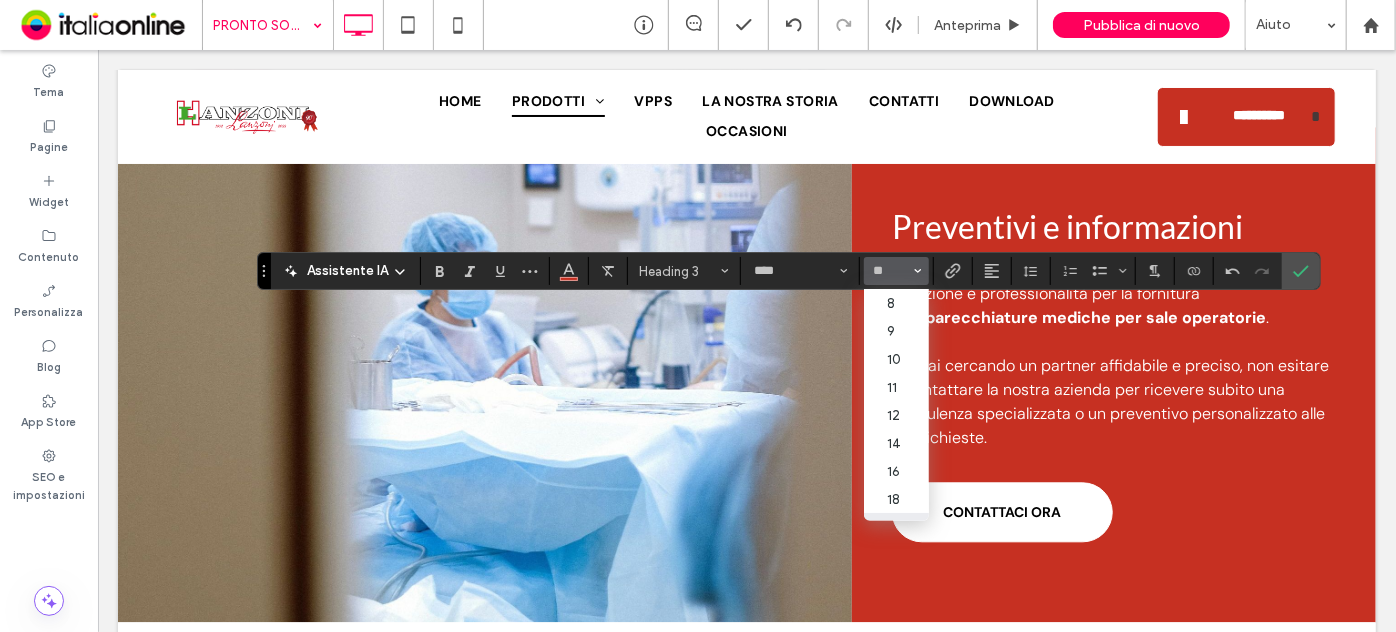 type on "**" 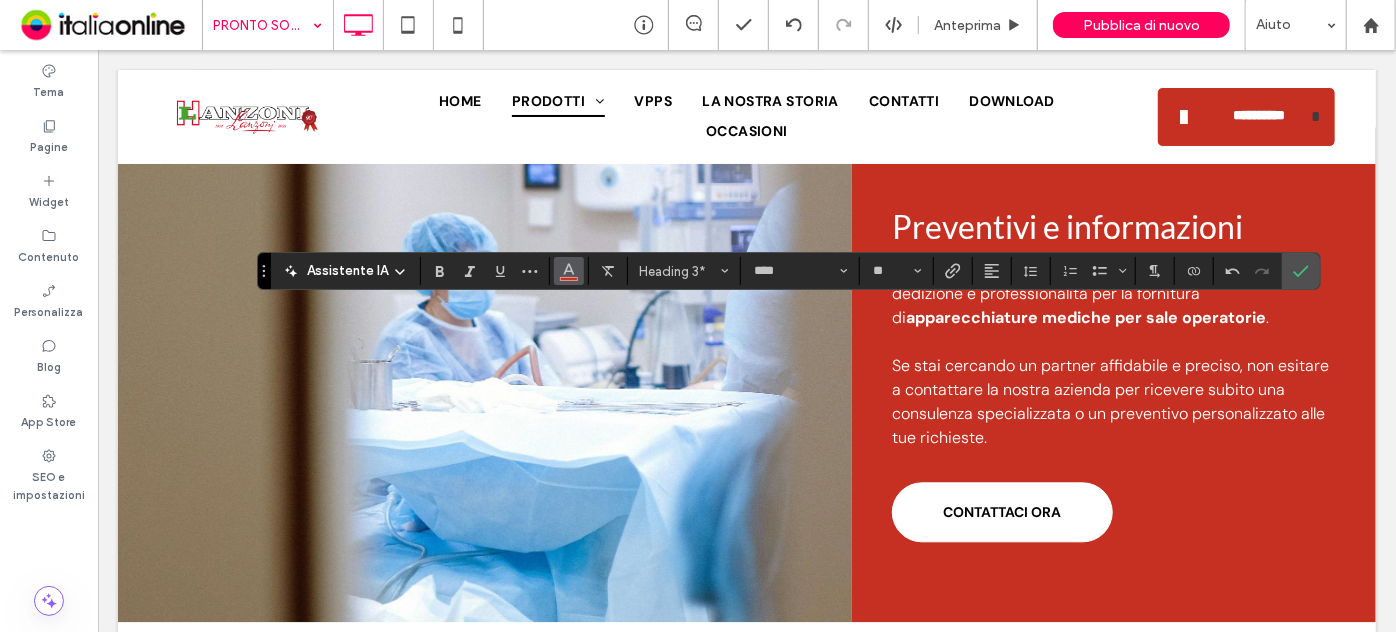 click at bounding box center [569, 271] 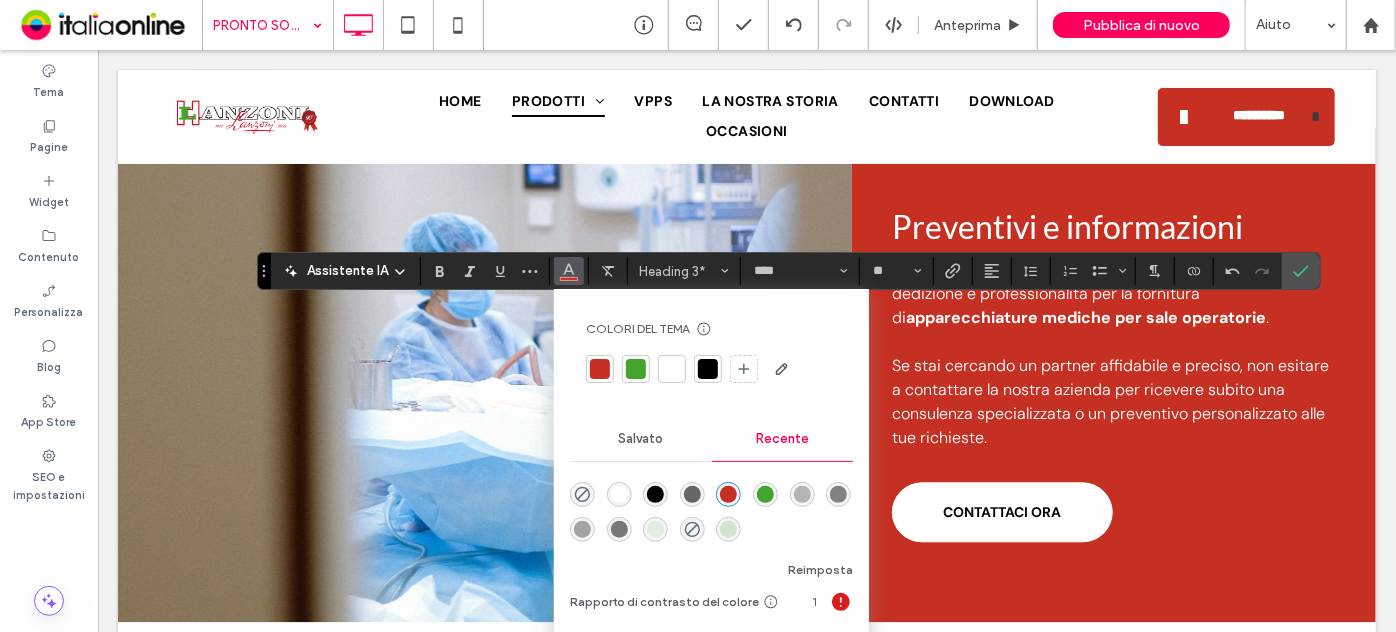 click at bounding box center [672, 369] 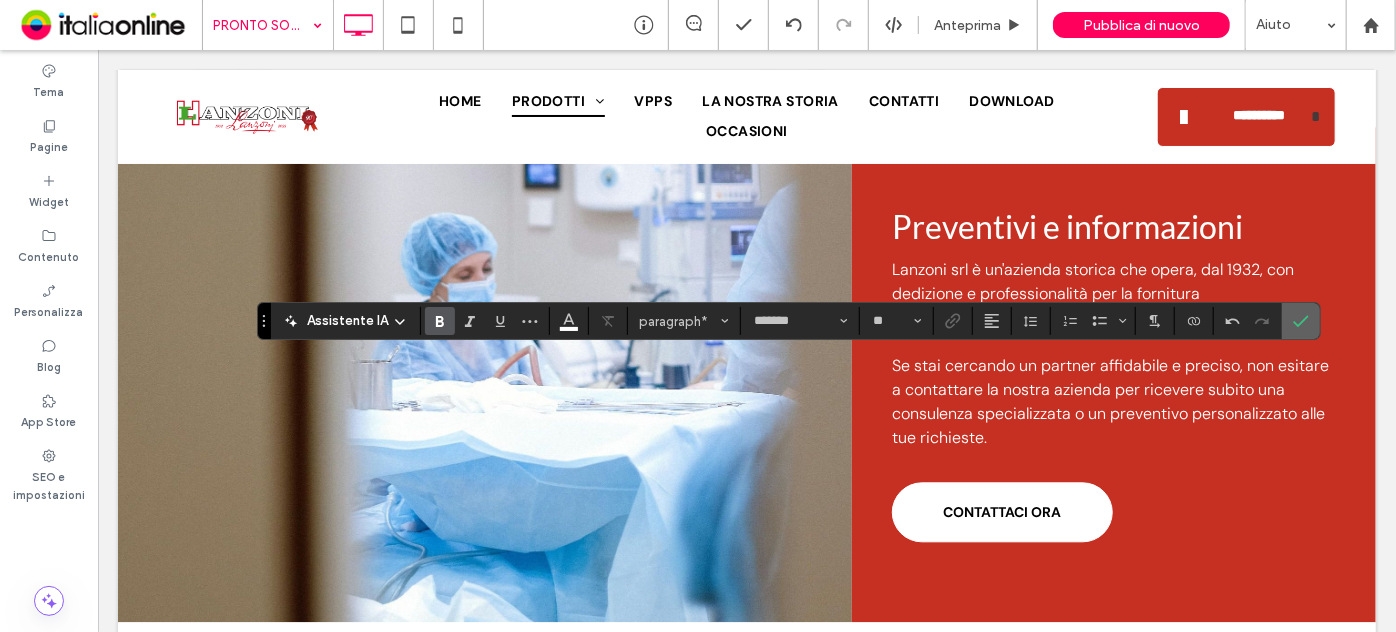click at bounding box center (1297, 321) 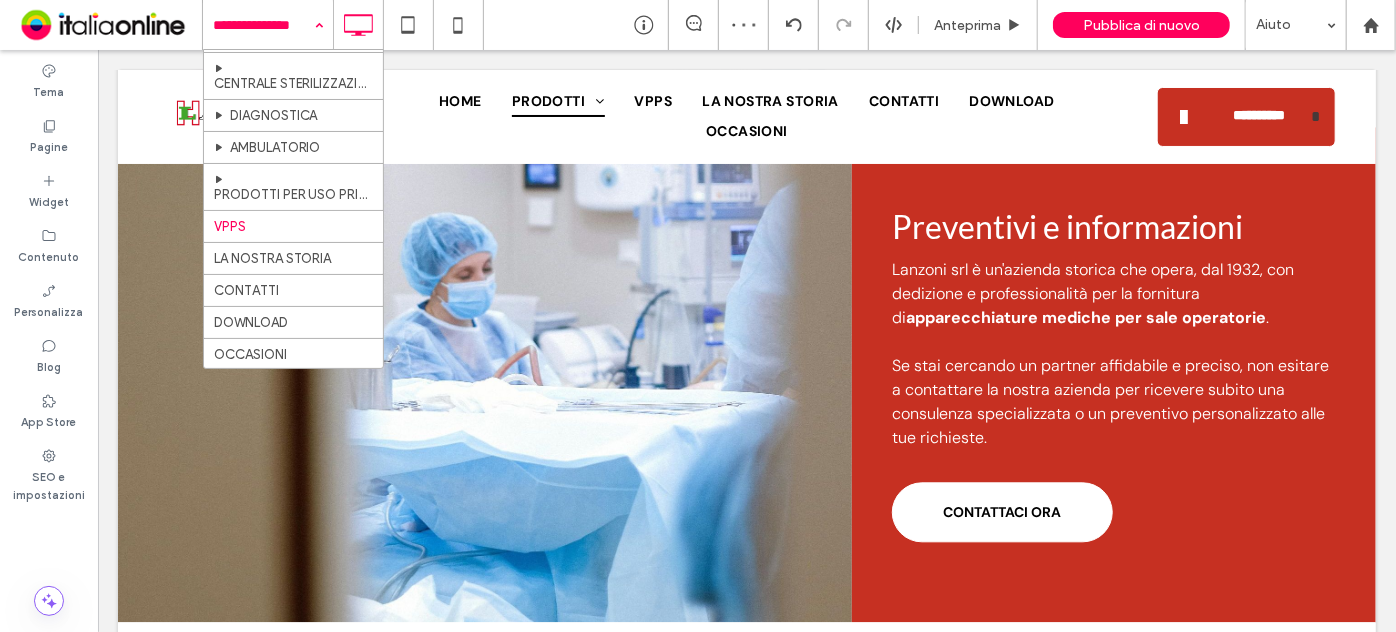 scroll, scrollTop: 61, scrollLeft: 0, axis: vertical 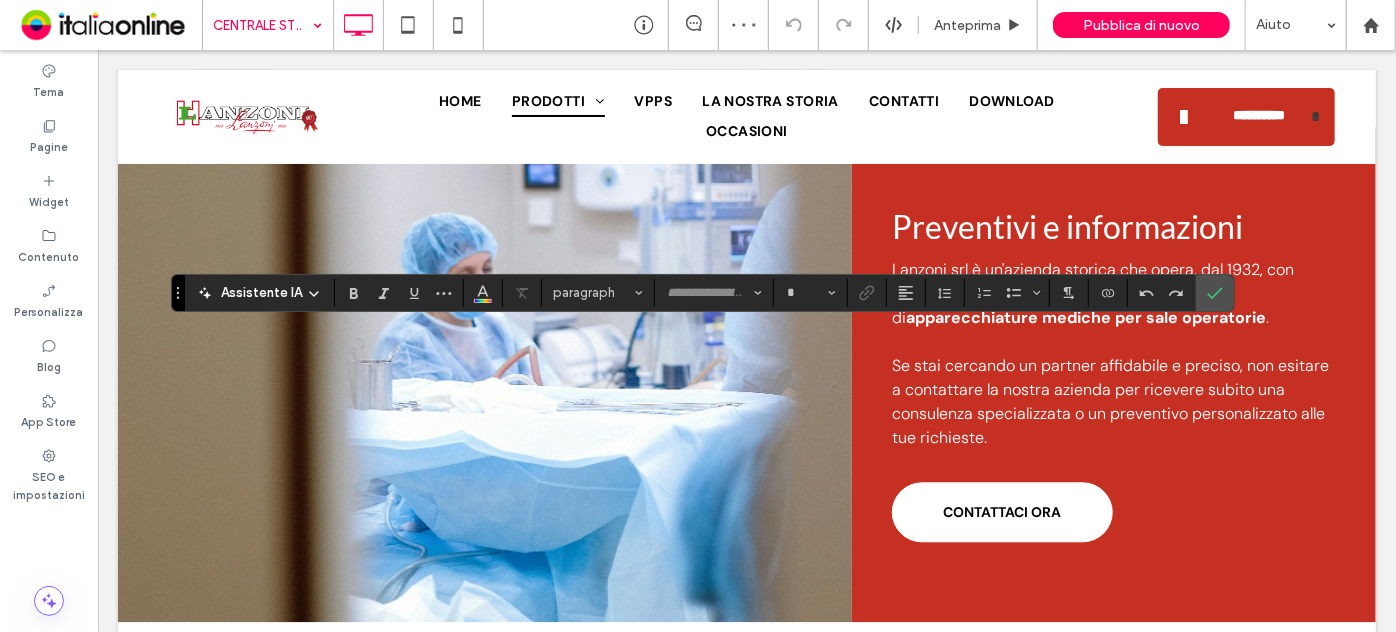 type on "****" 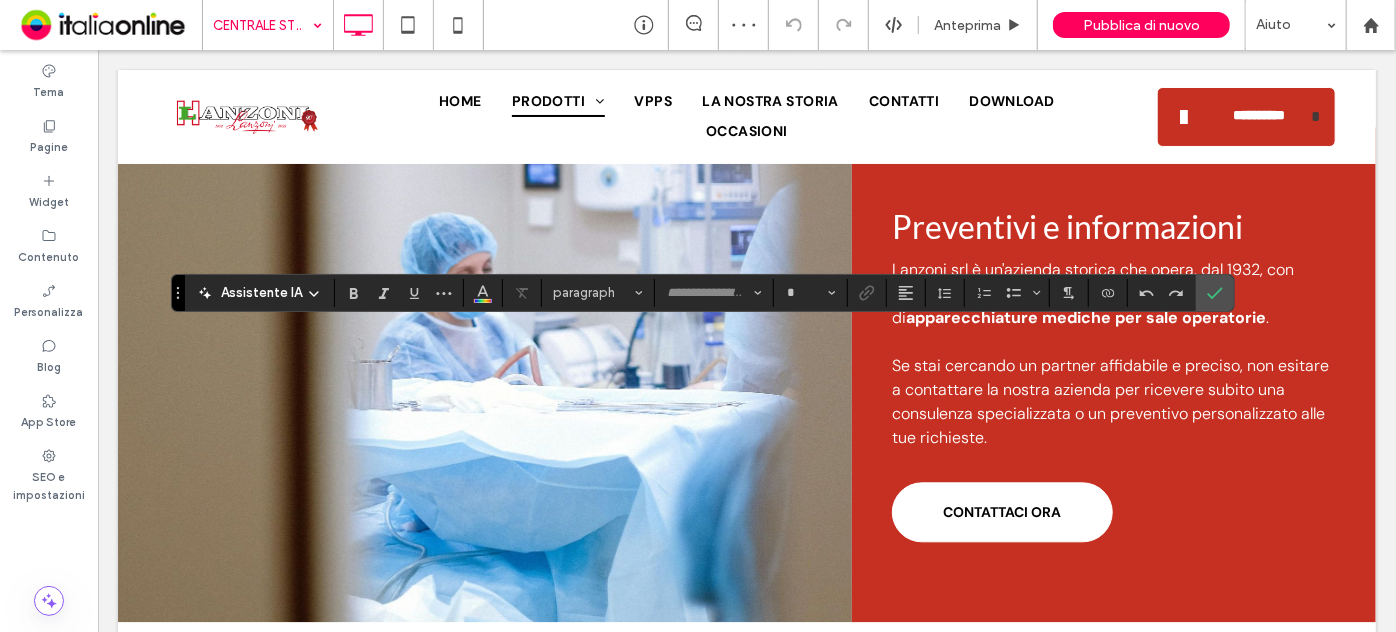 type on "**" 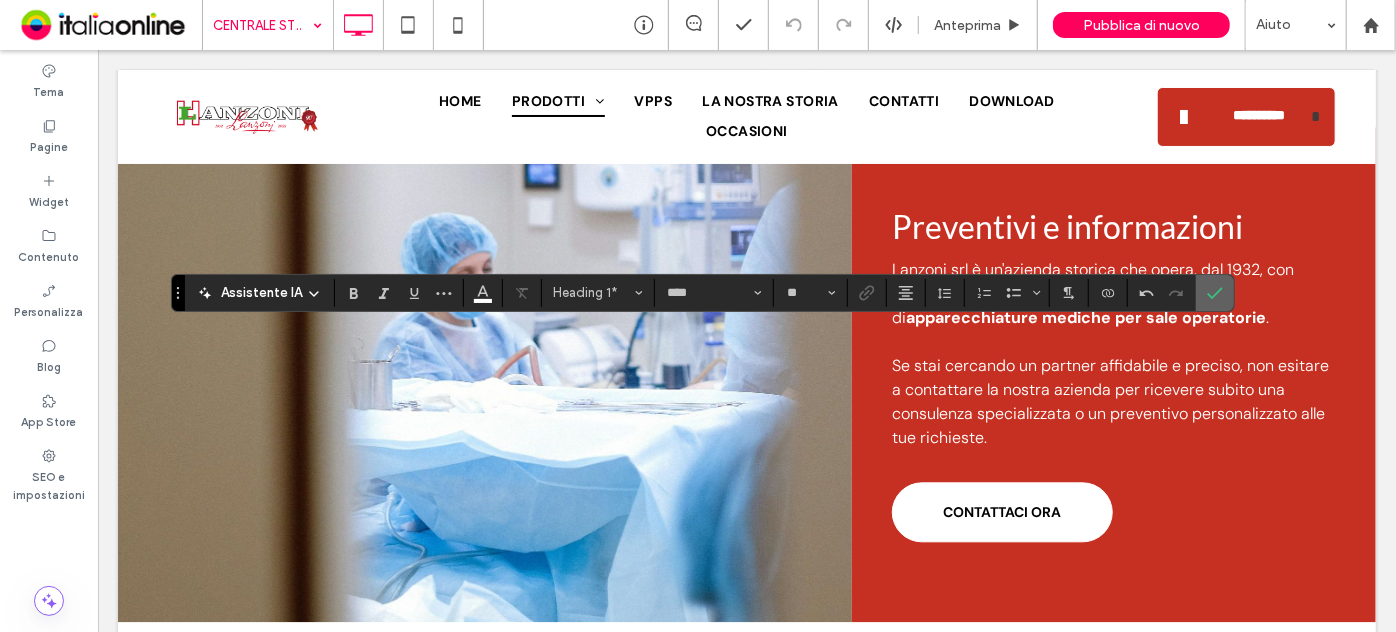 click 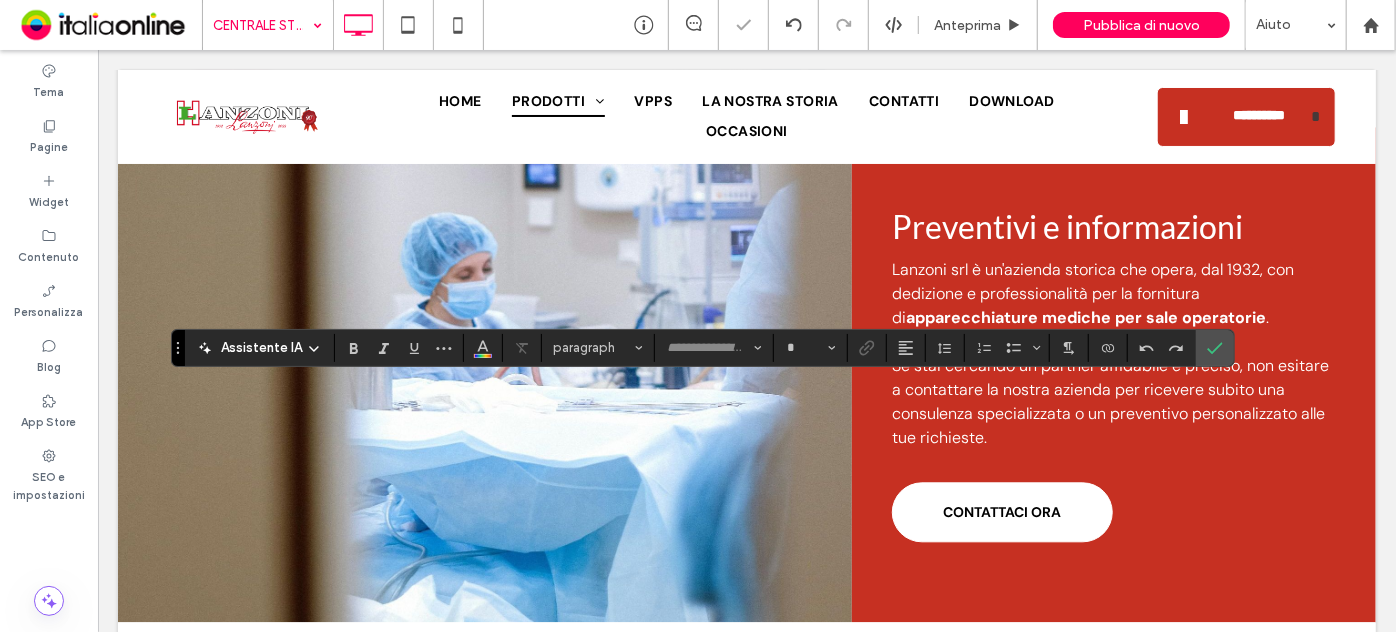 type on "****" 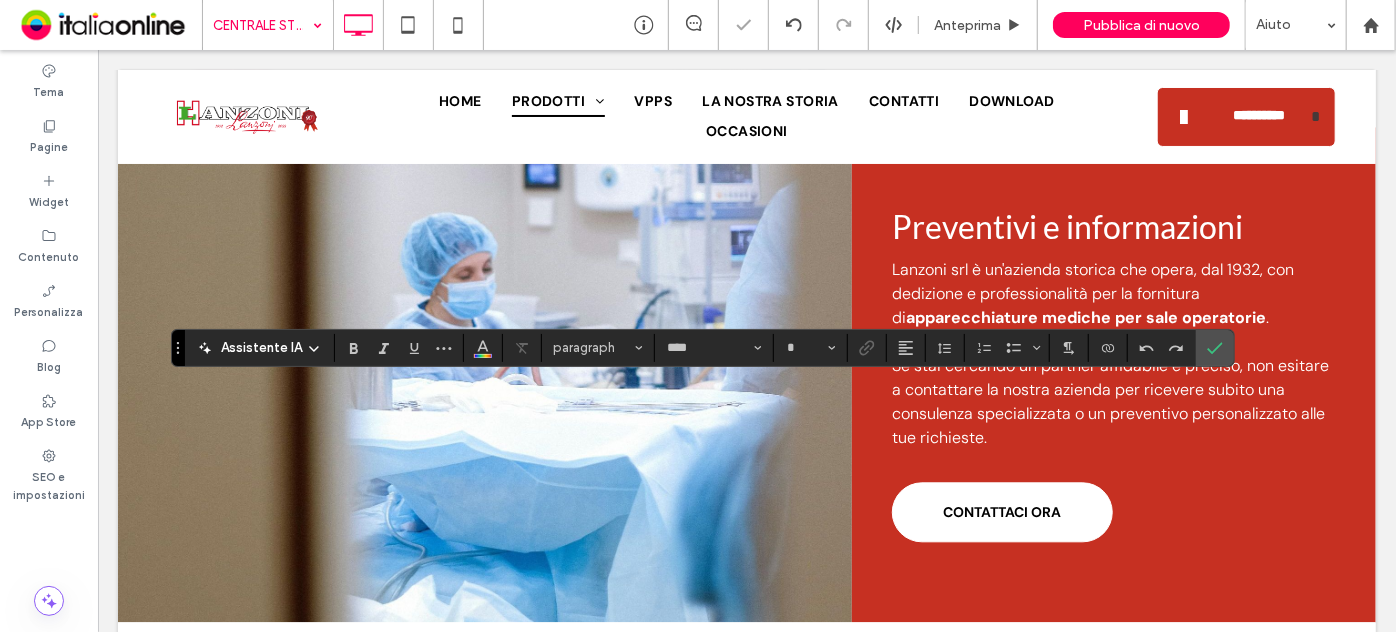 type on "**" 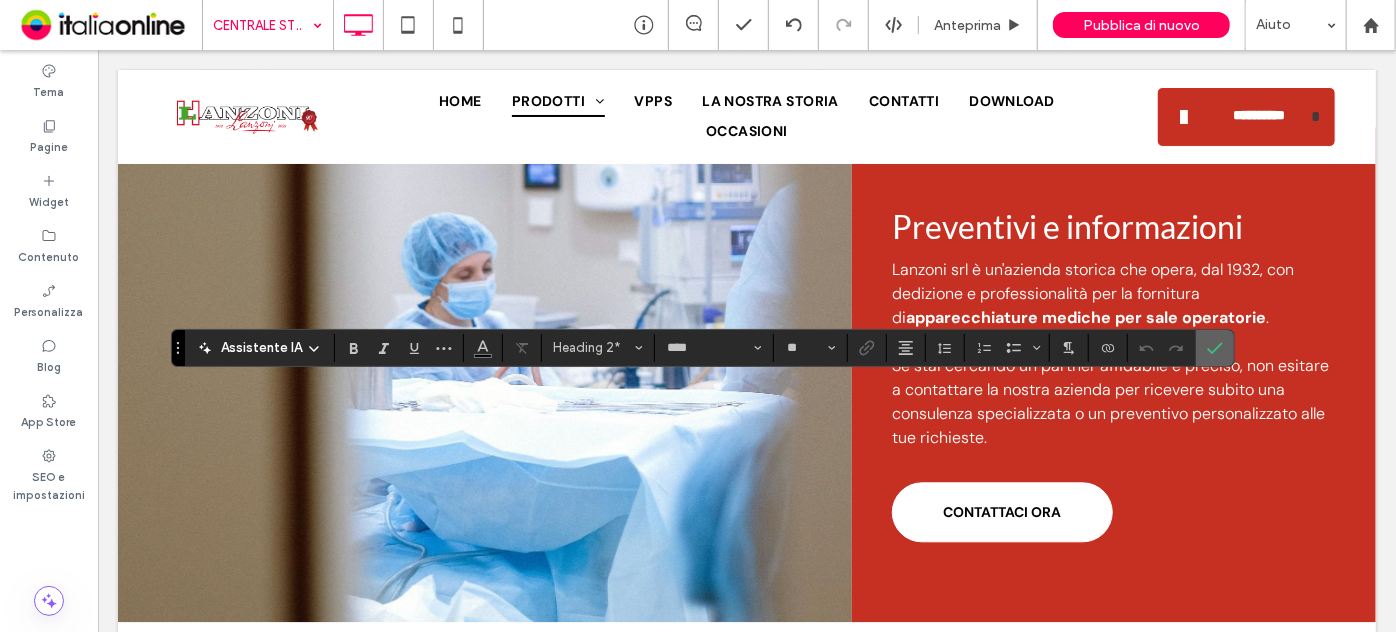 click at bounding box center [1215, 348] 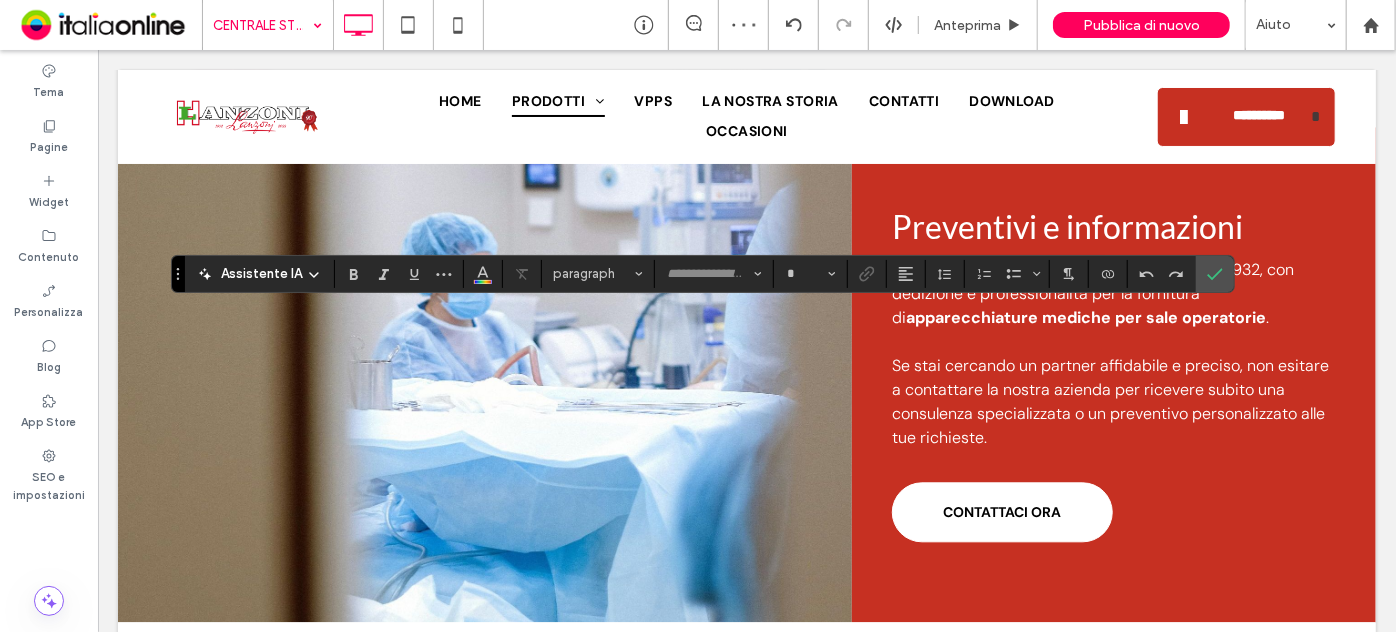 type on "*******" 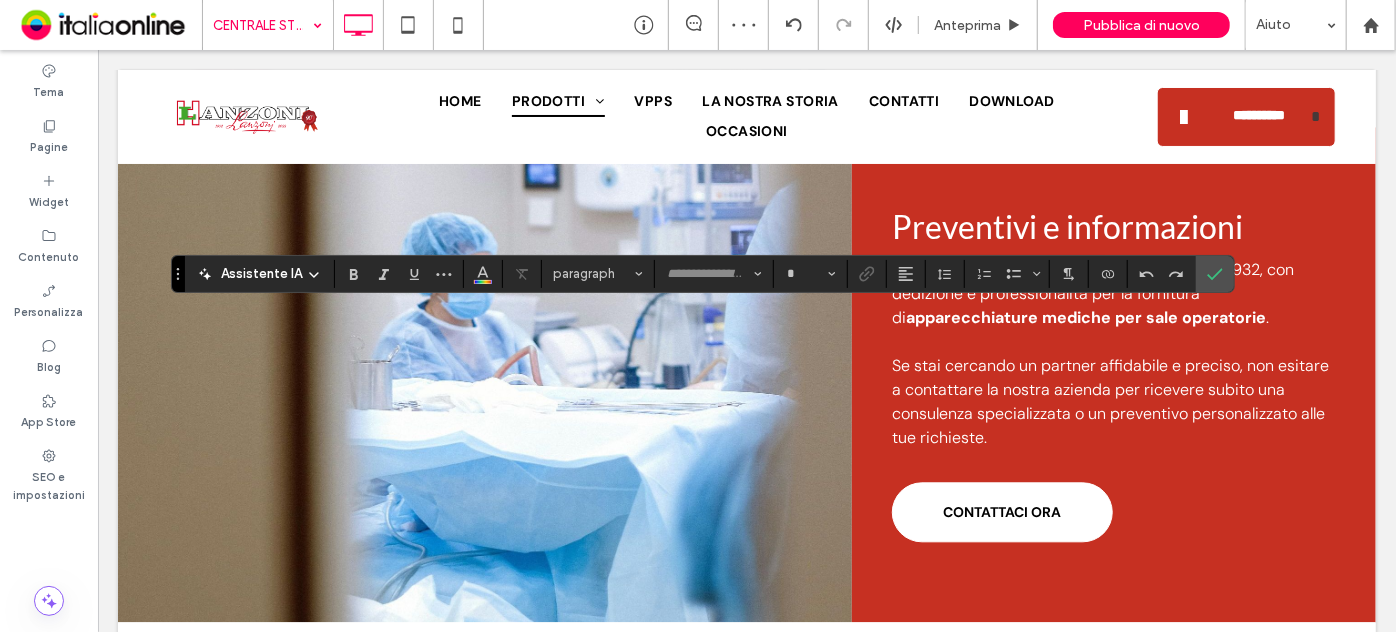type on "**" 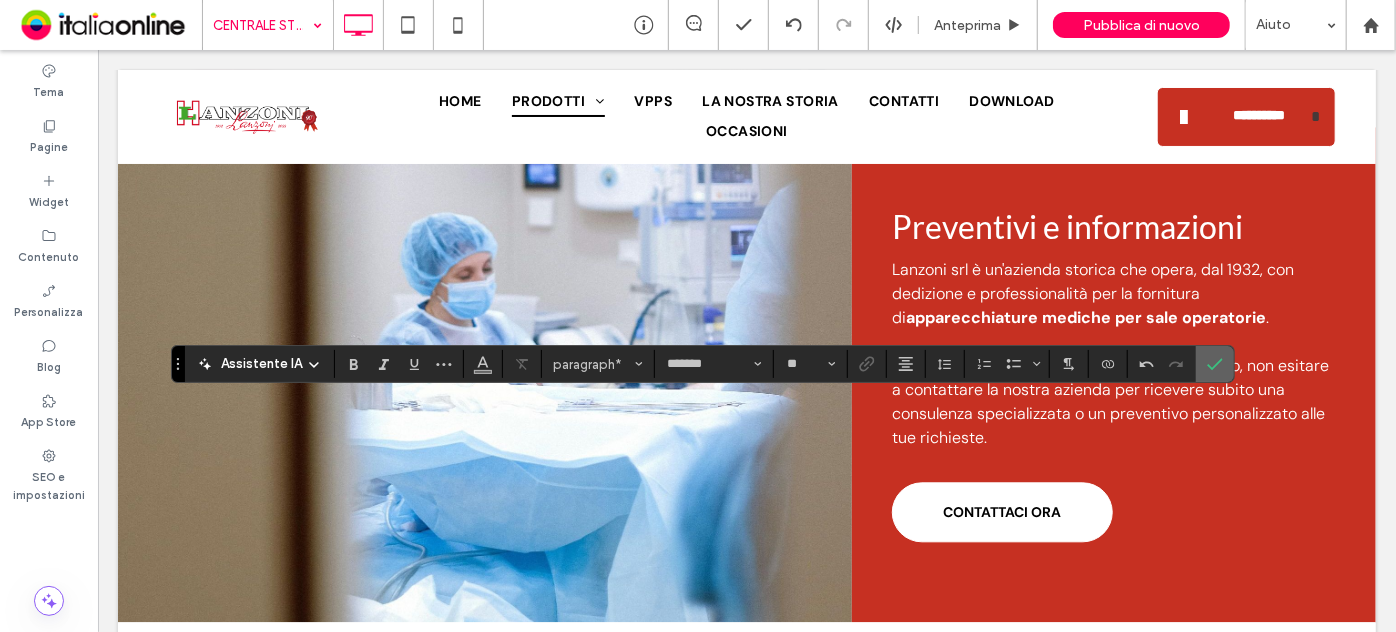 click at bounding box center [1215, 364] 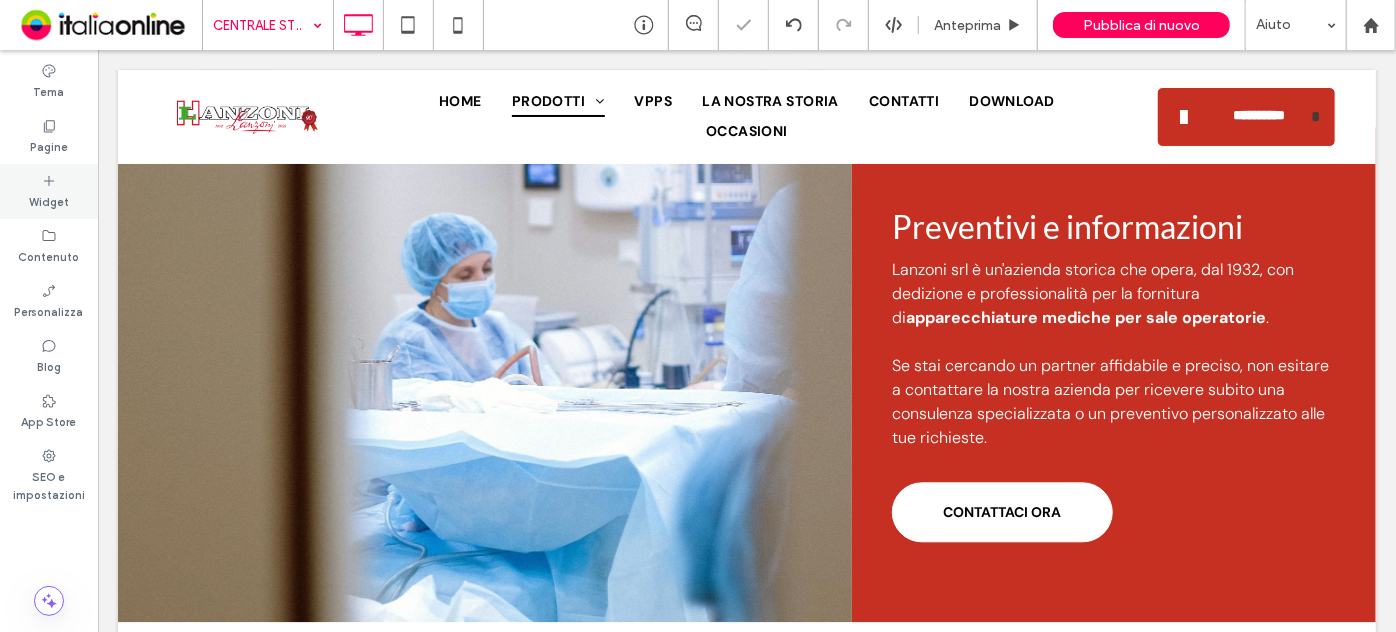 click on "Widget" at bounding box center [49, 191] 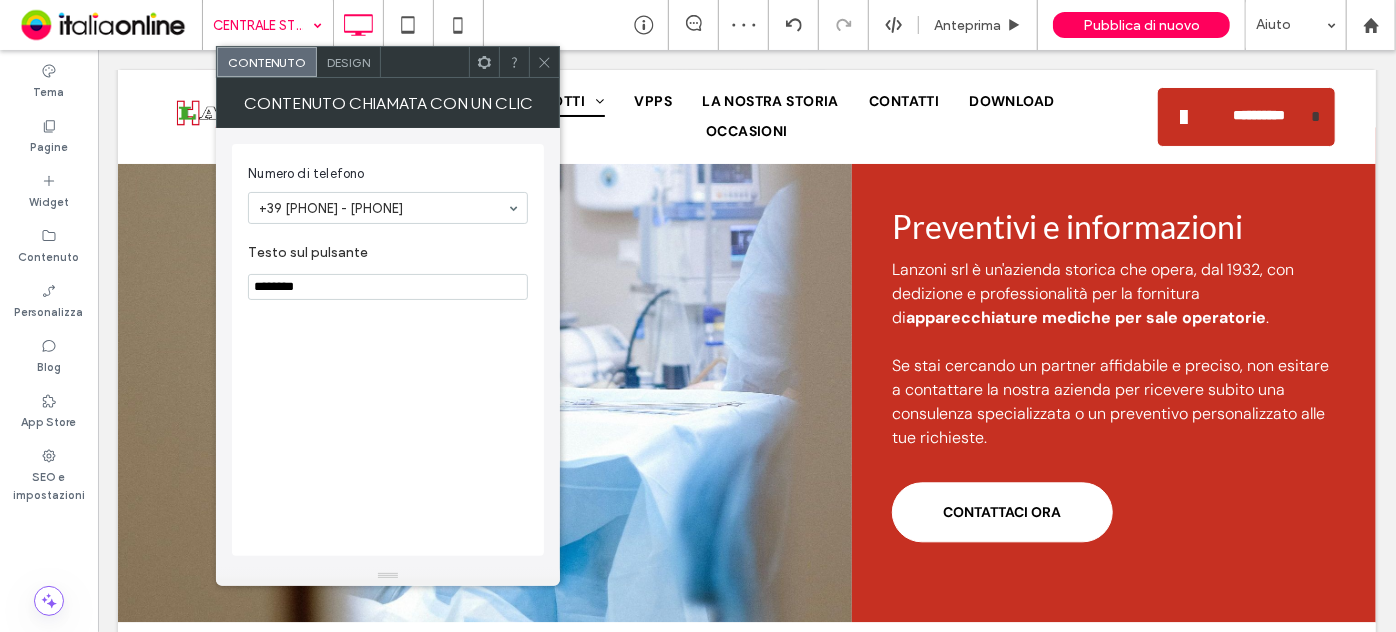 click 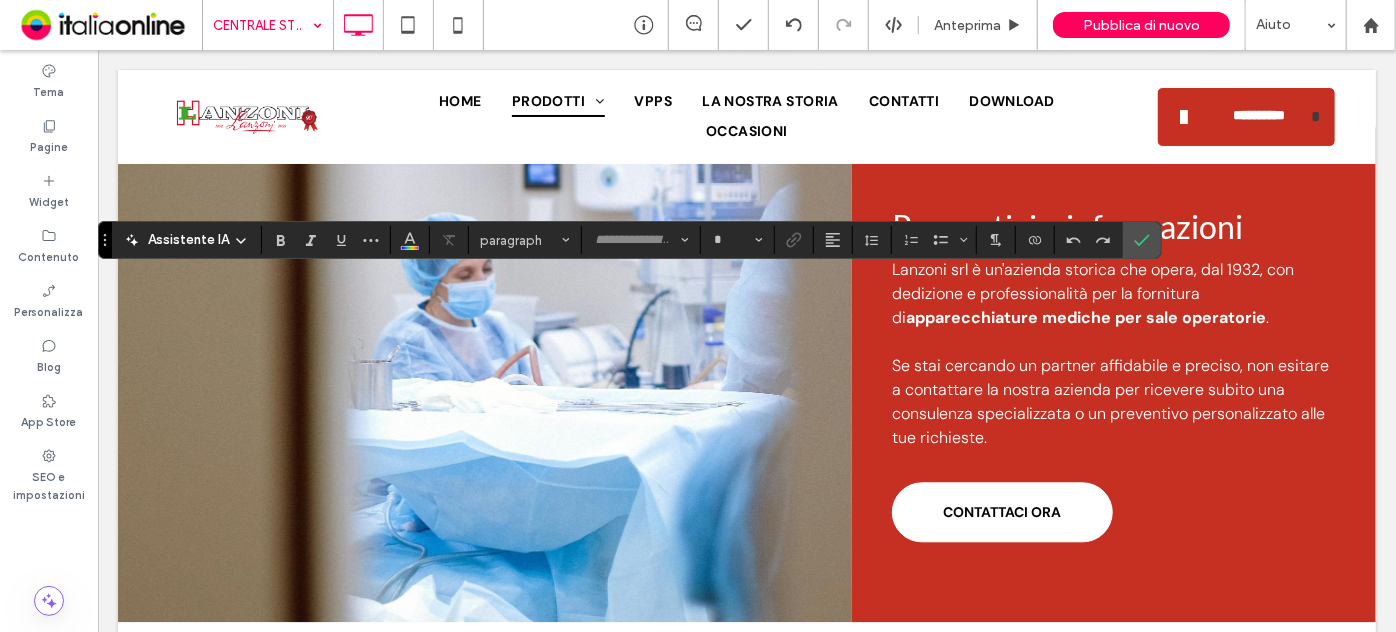 type on "****" 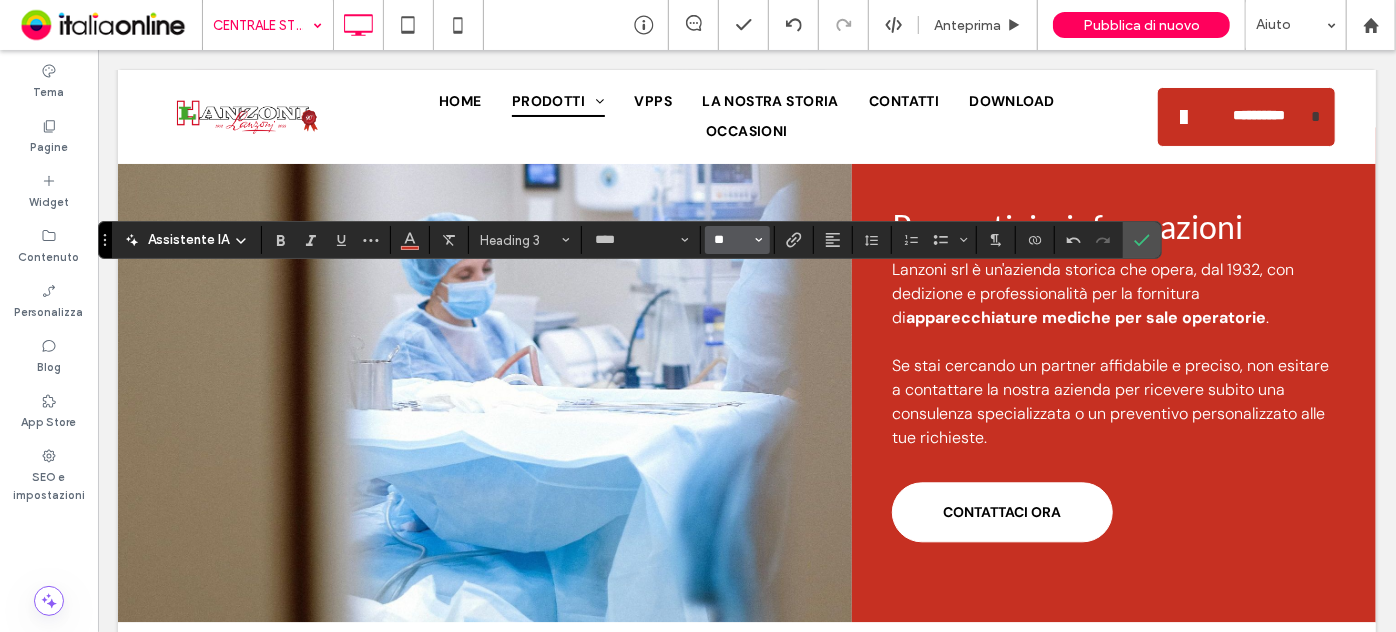 click on "**" at bounding box center [731, 240] 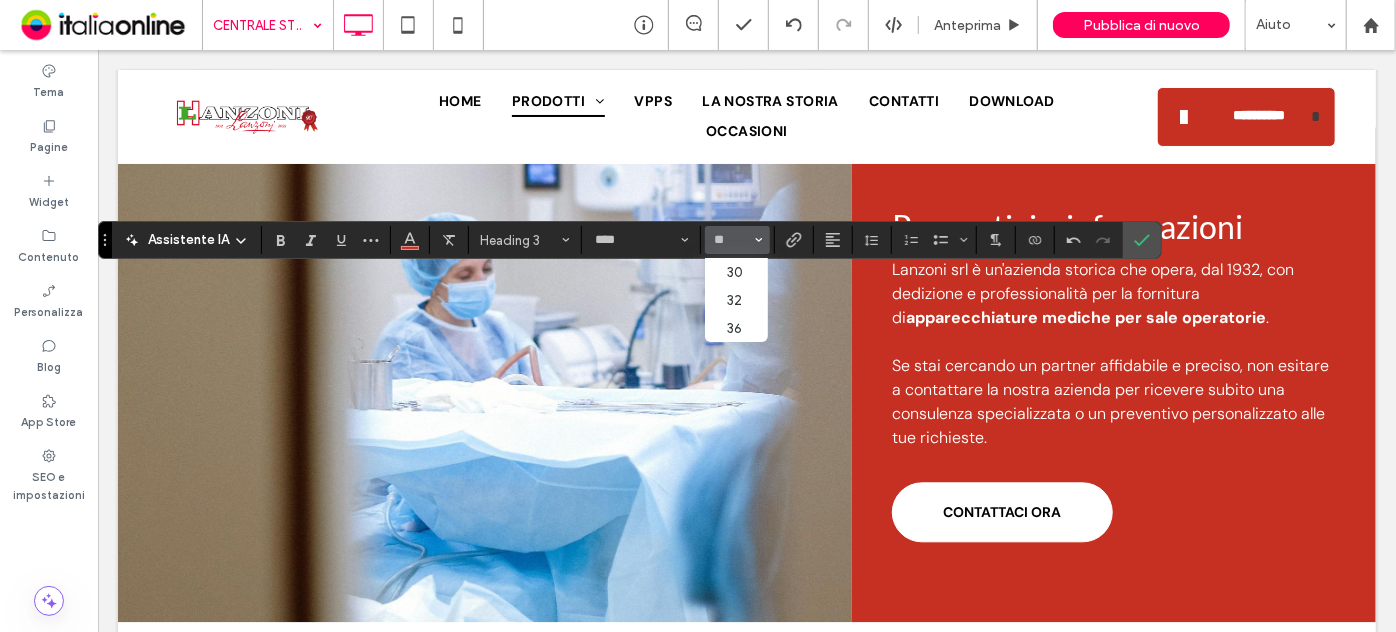 type on "**" 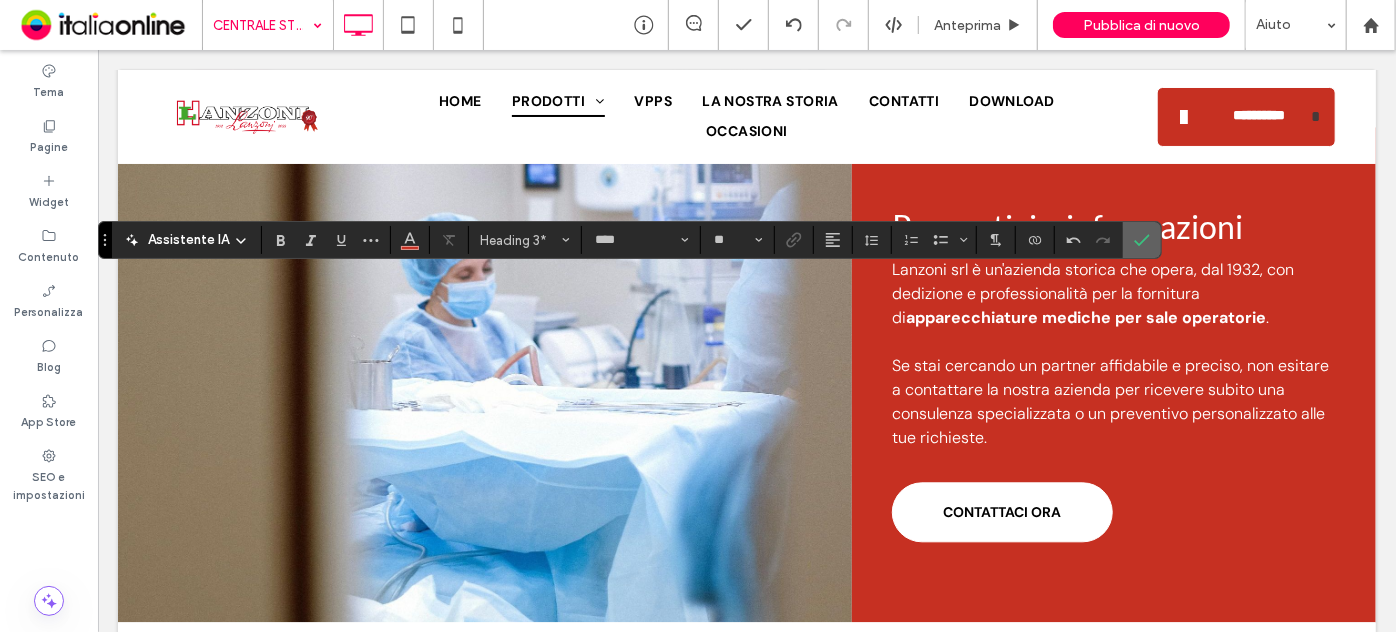 click 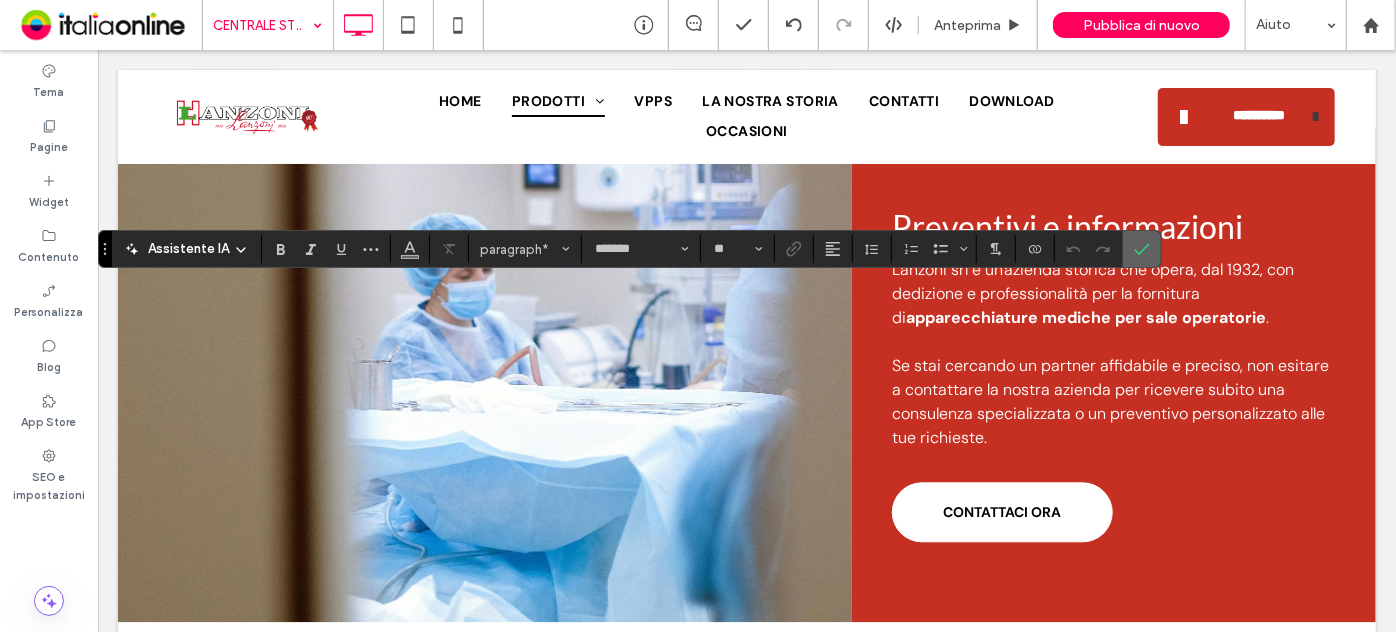 click at bounding box center (1142, 249) 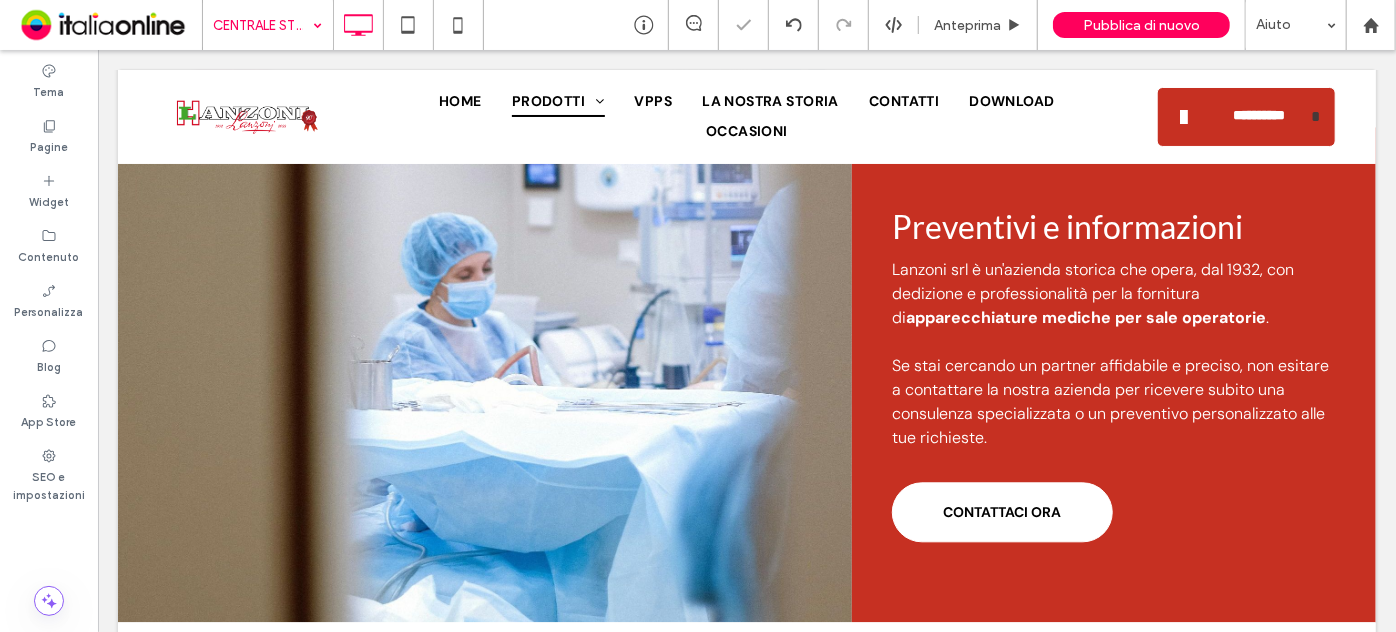 type on "****" 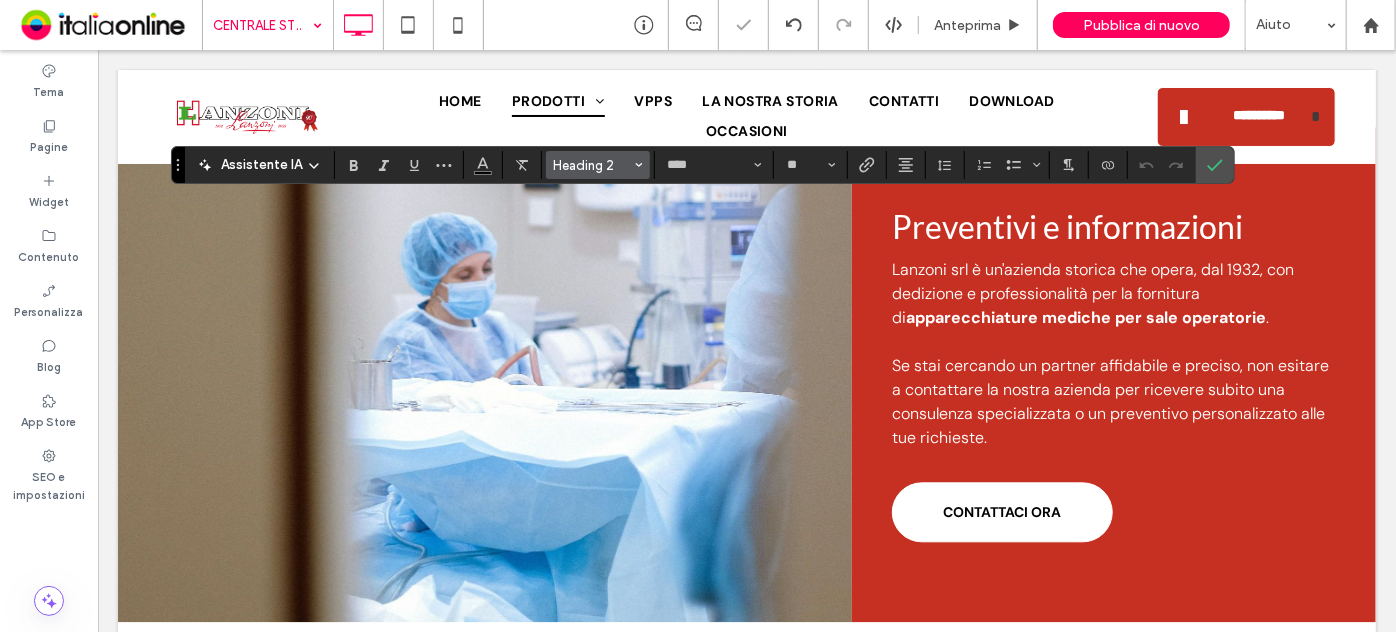 click on "Heading 2" at bounding box center [592, 165] 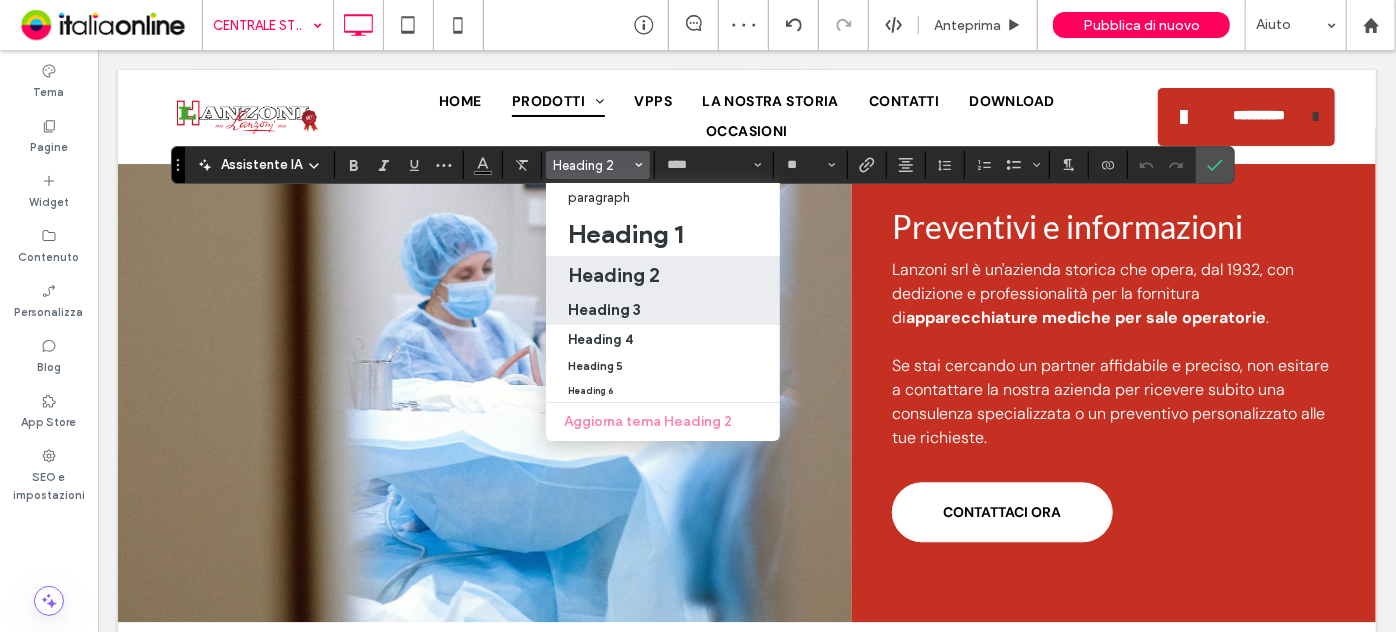 click on "Heading 3" at bounding box center [663, 309] 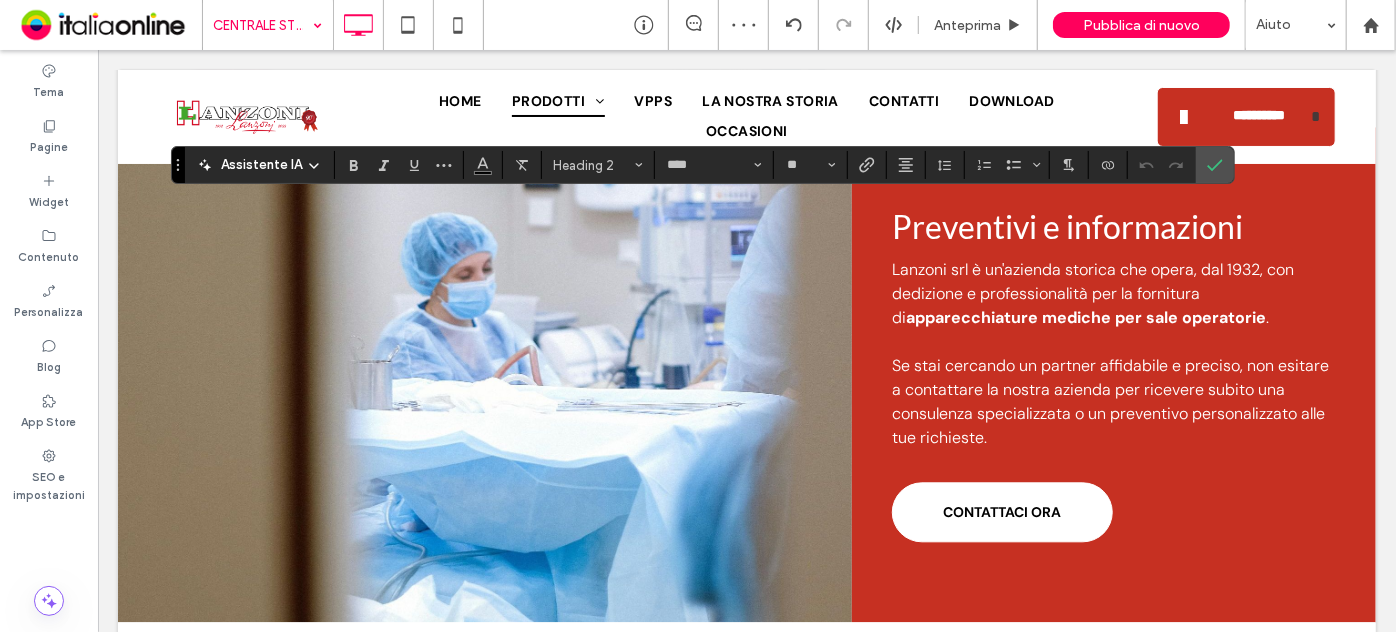 type on "**" 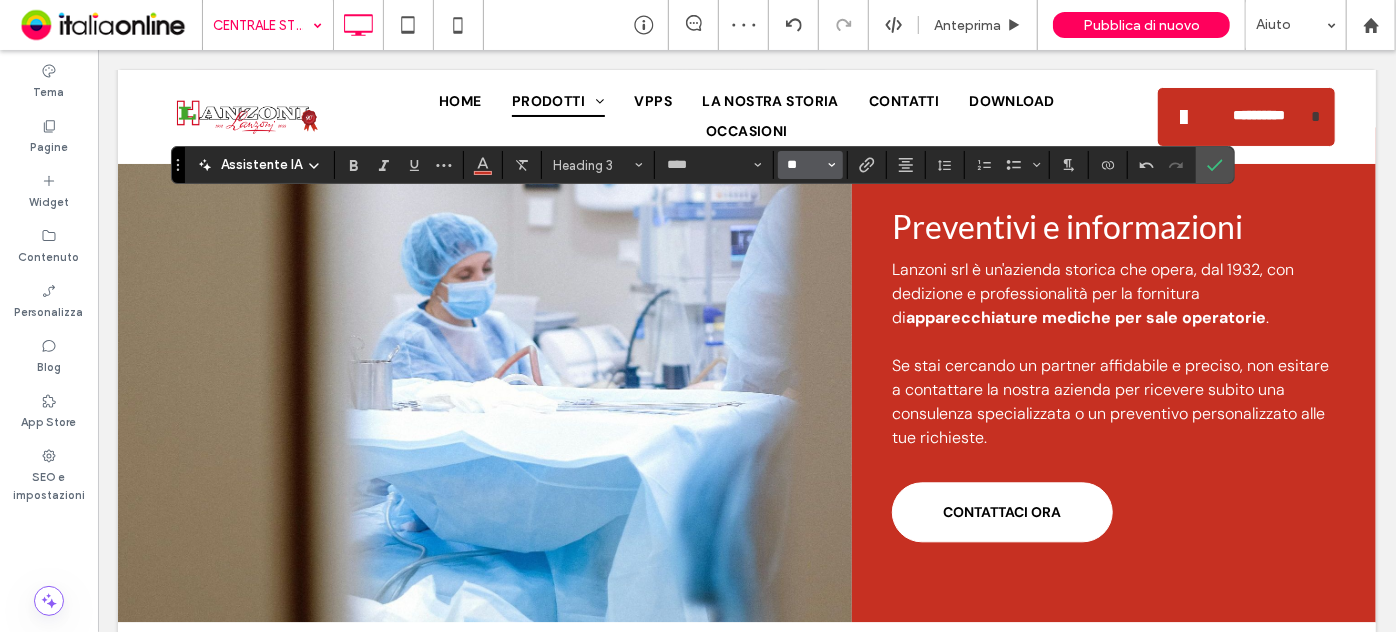 click on "**" at bounding box center (804, 165) 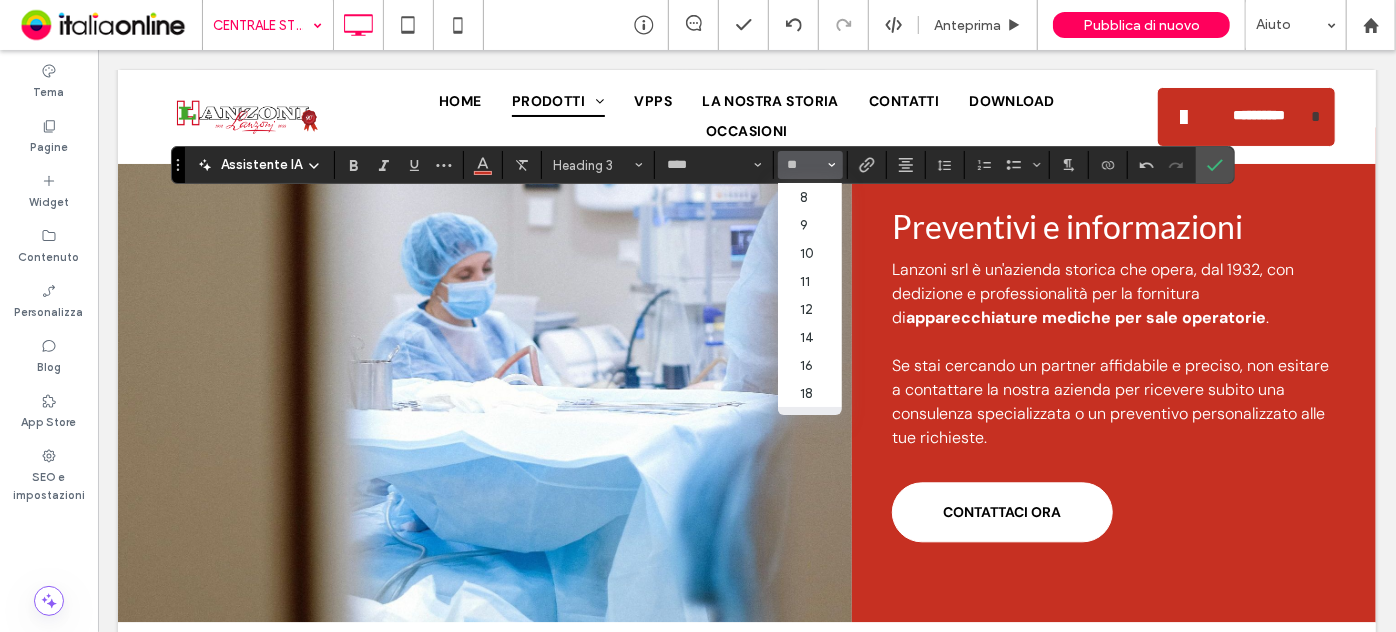 type on "**" 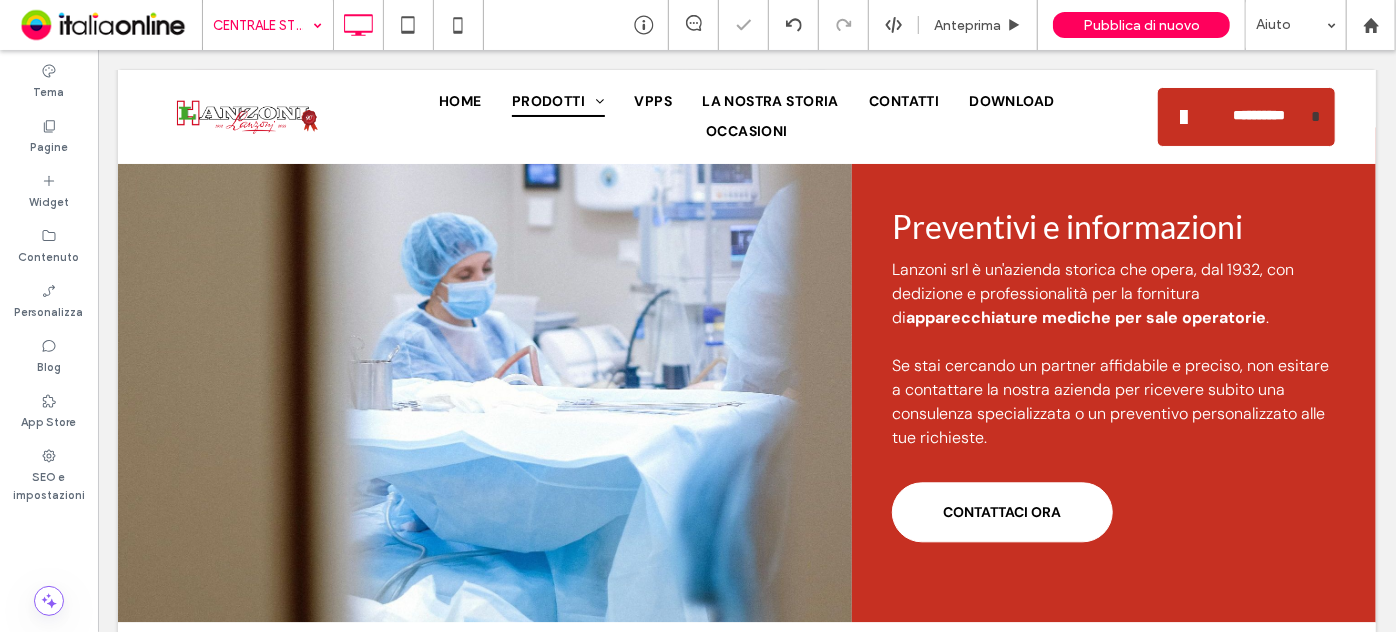 type on "****" 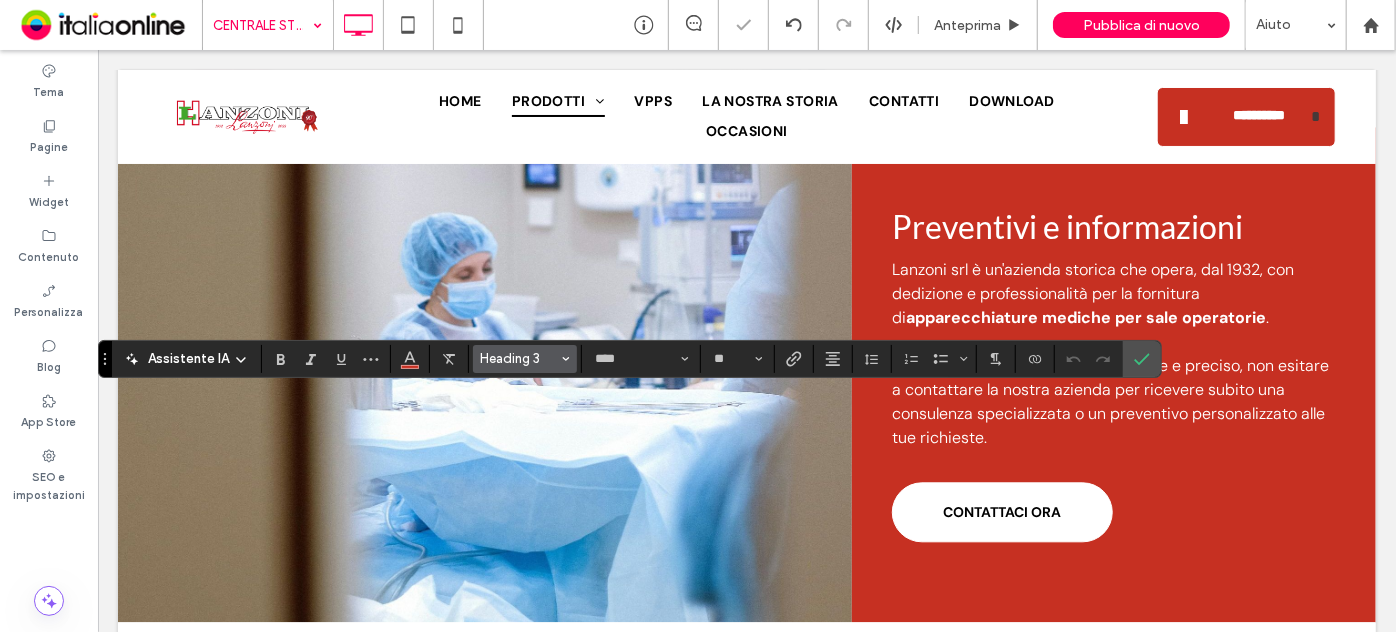 click on "Heading 3" at bounding box center (519, 358) 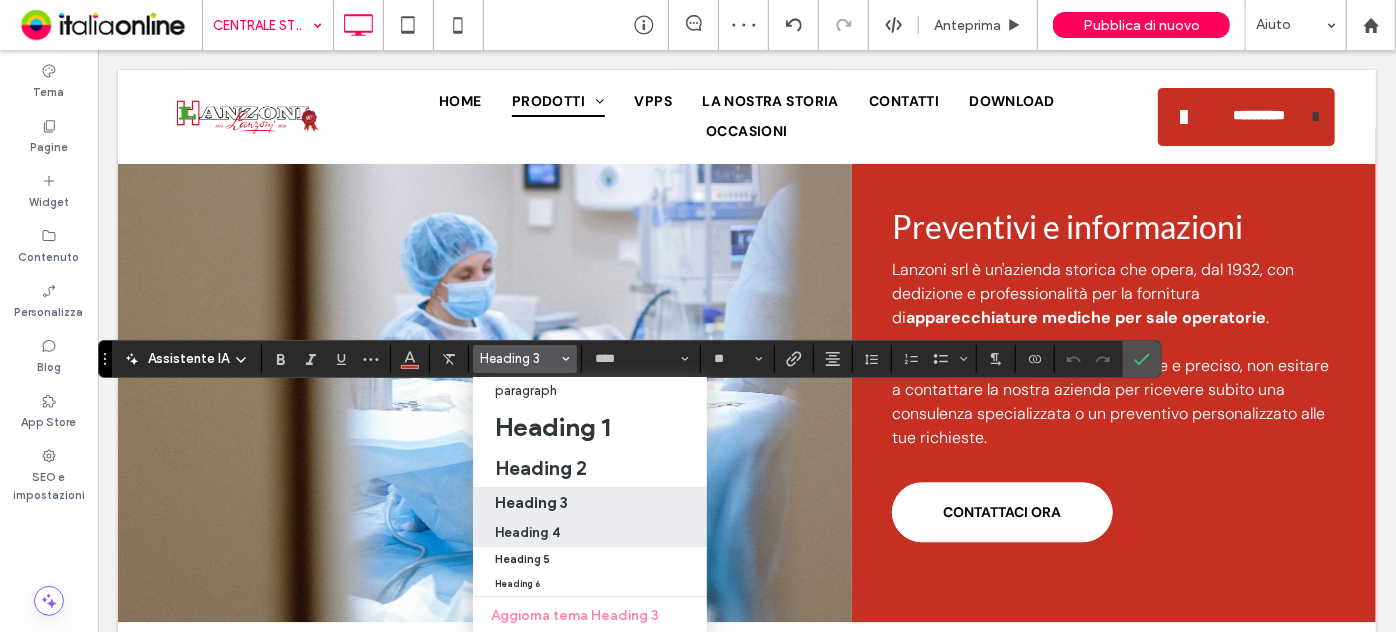 click on "Heading 4" at bounding box center [527, 532] 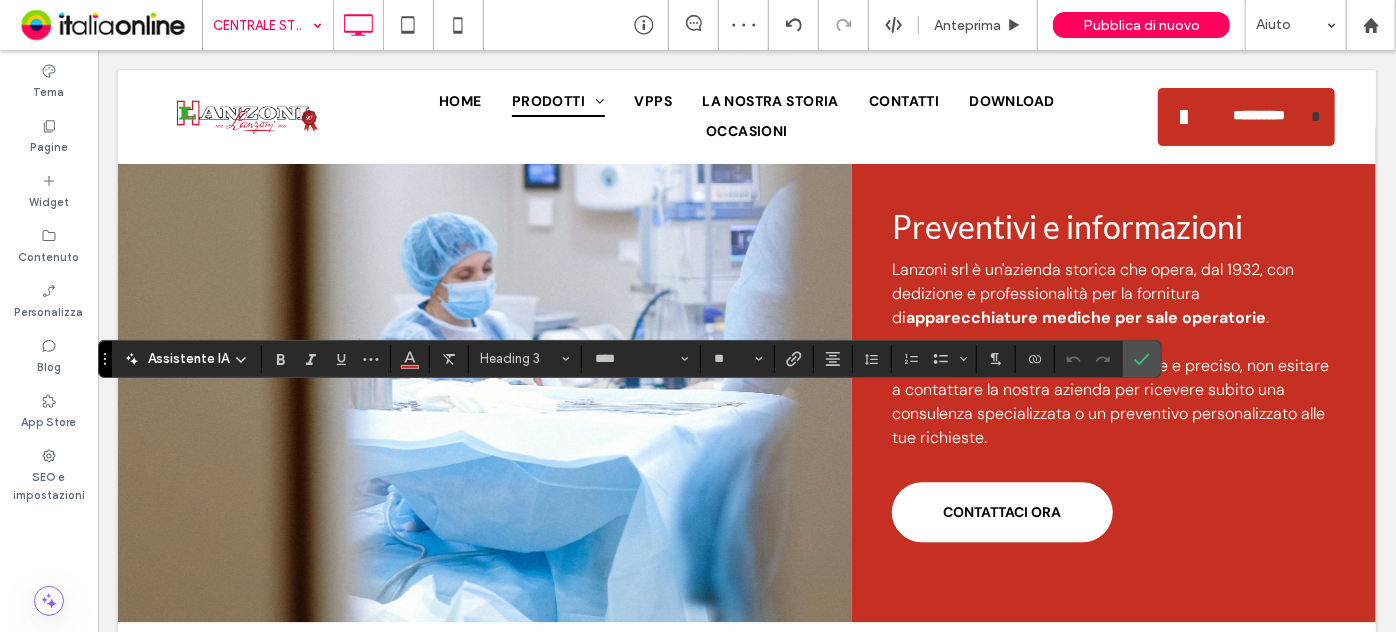 type on "*******" 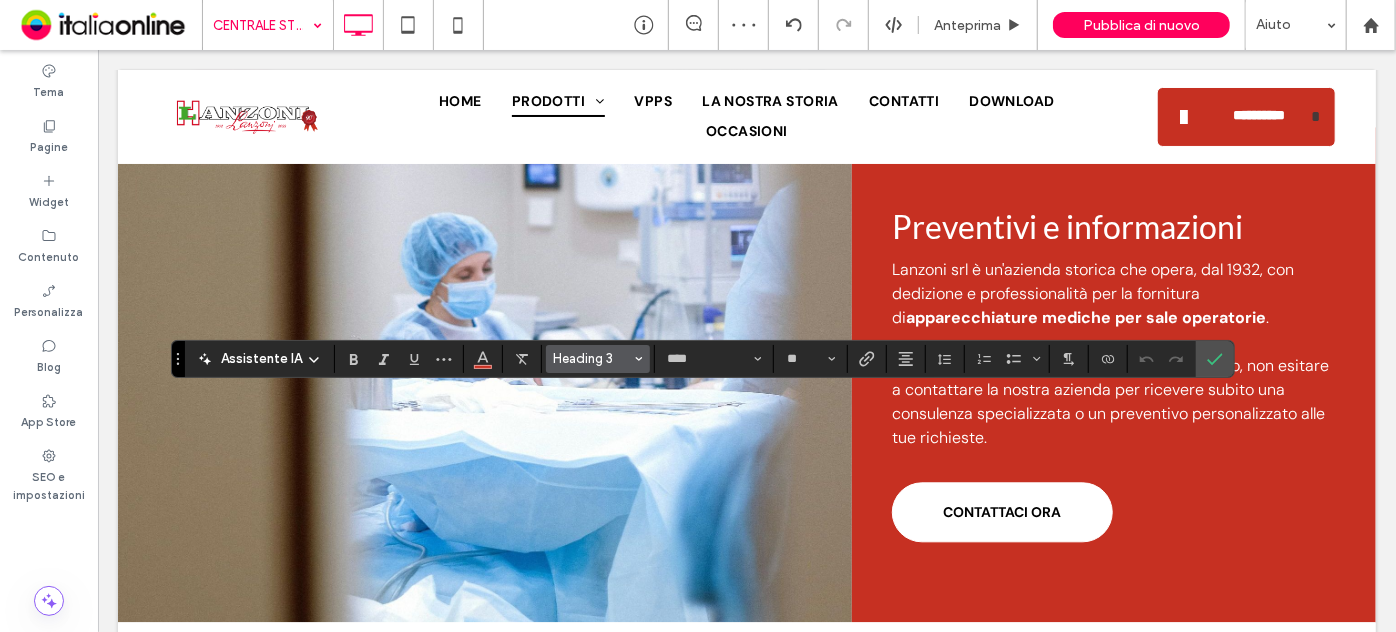 click on "Heading 3" at bounding box center [592, 358] 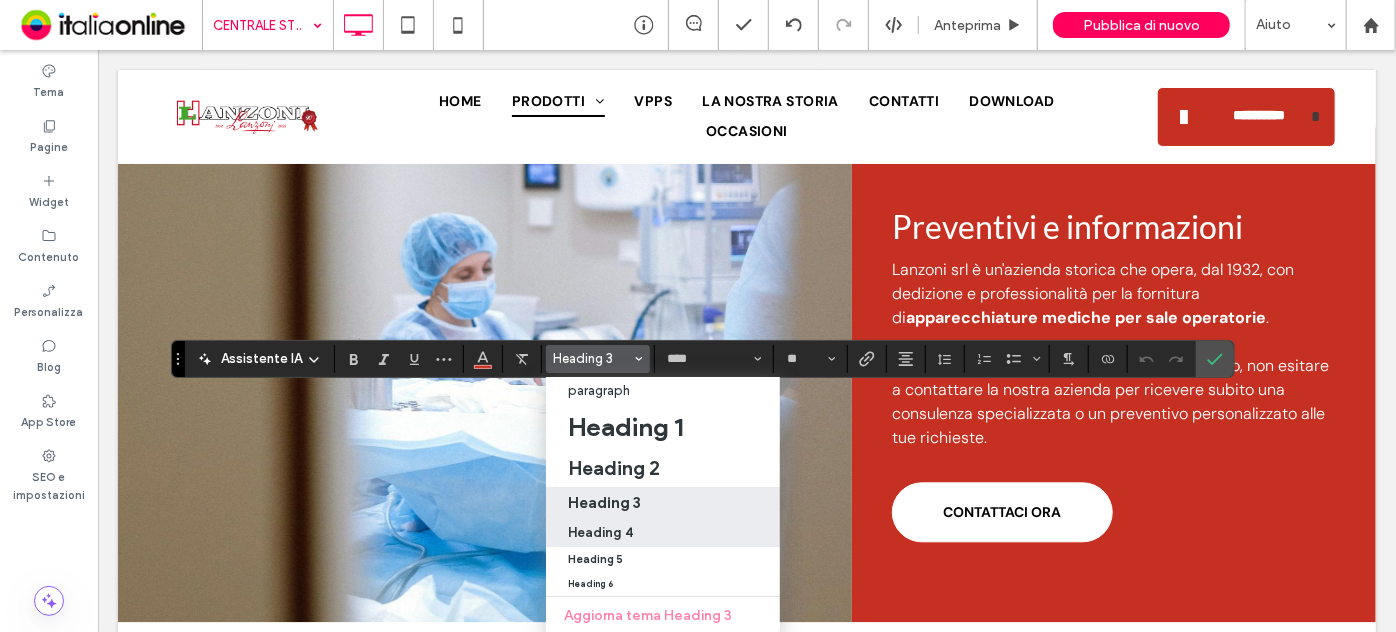 click on "Heading 4" at bounding box center [663, 532] 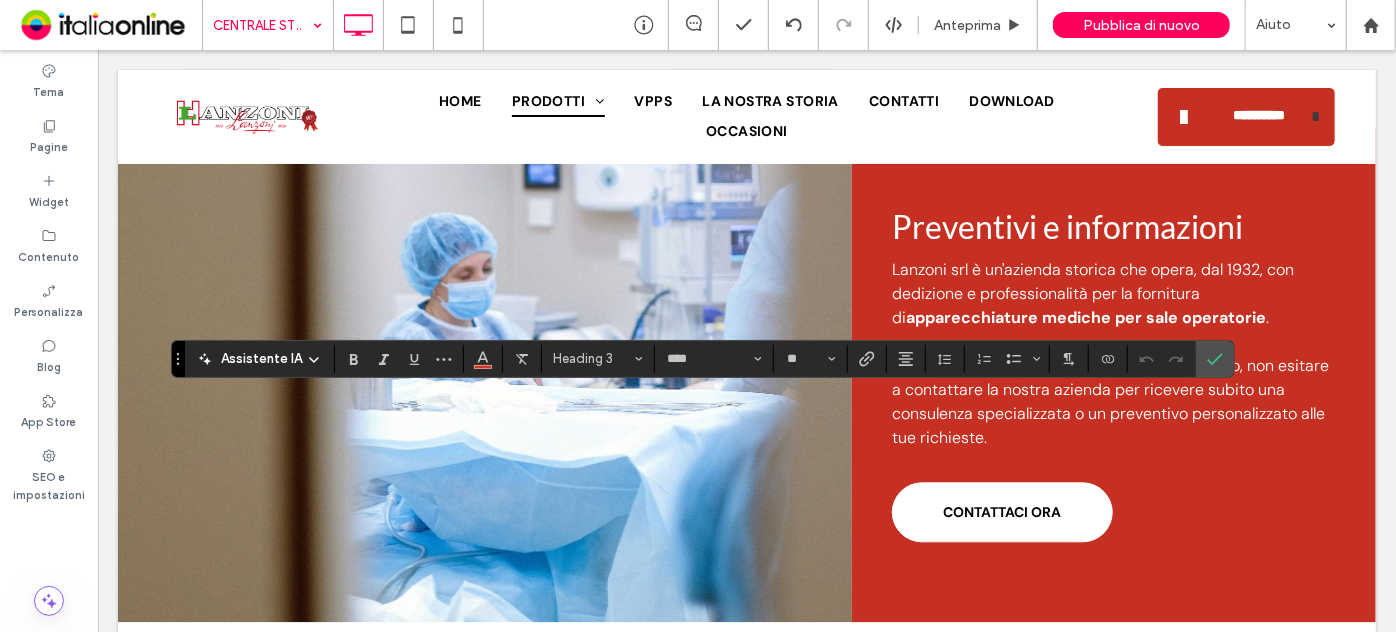 type on "*******" 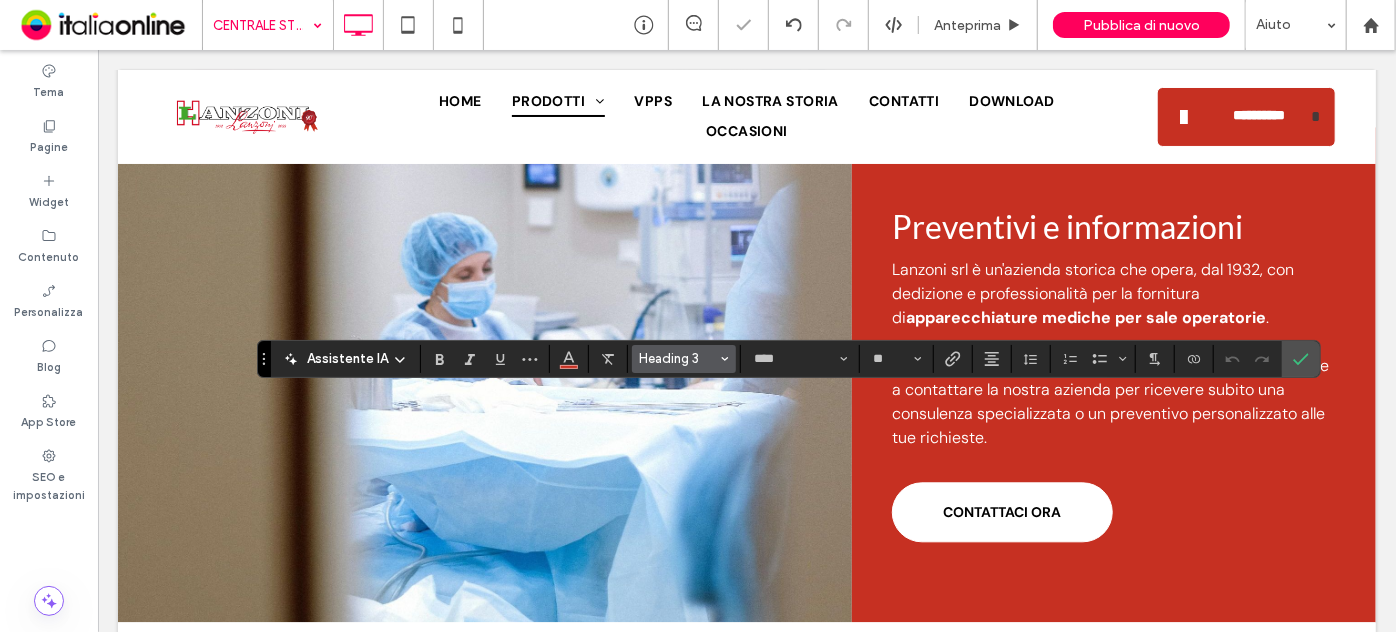 click on "Heading 3" at bounding box center (678, 358) 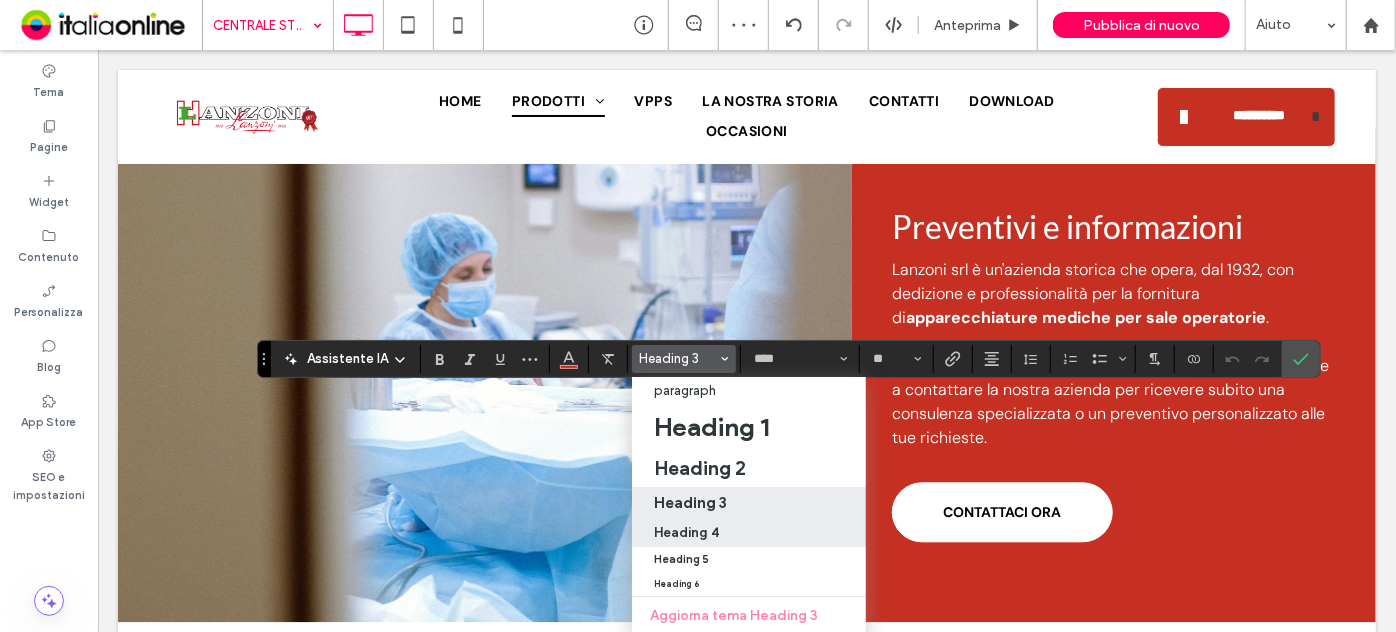 click on "Heading 4" at bounding box center [749, 533] 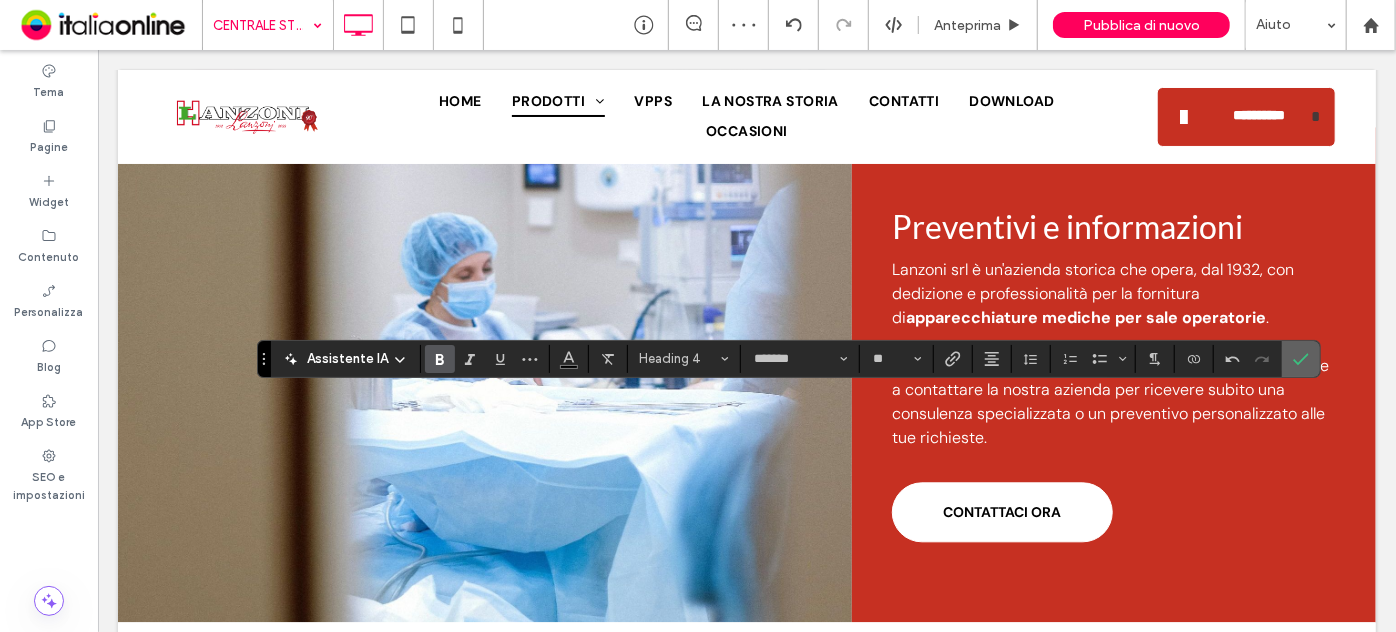 click at bounding box center [1297, 359] 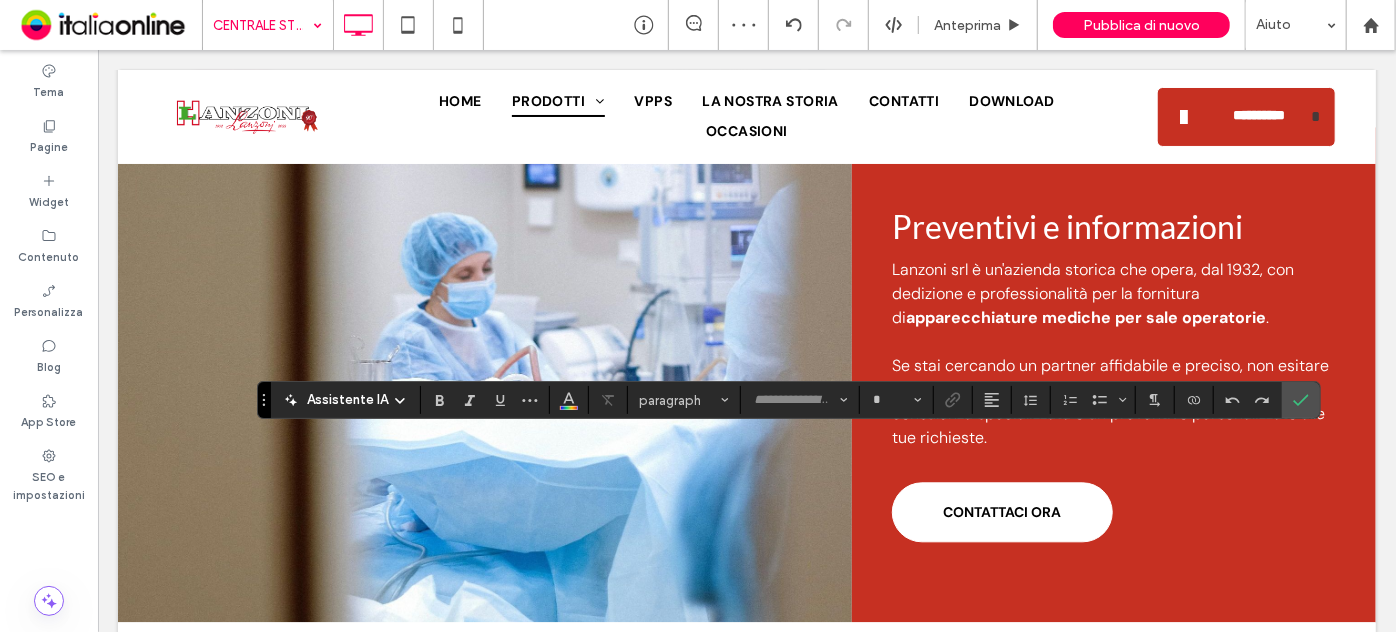 type on "*******" 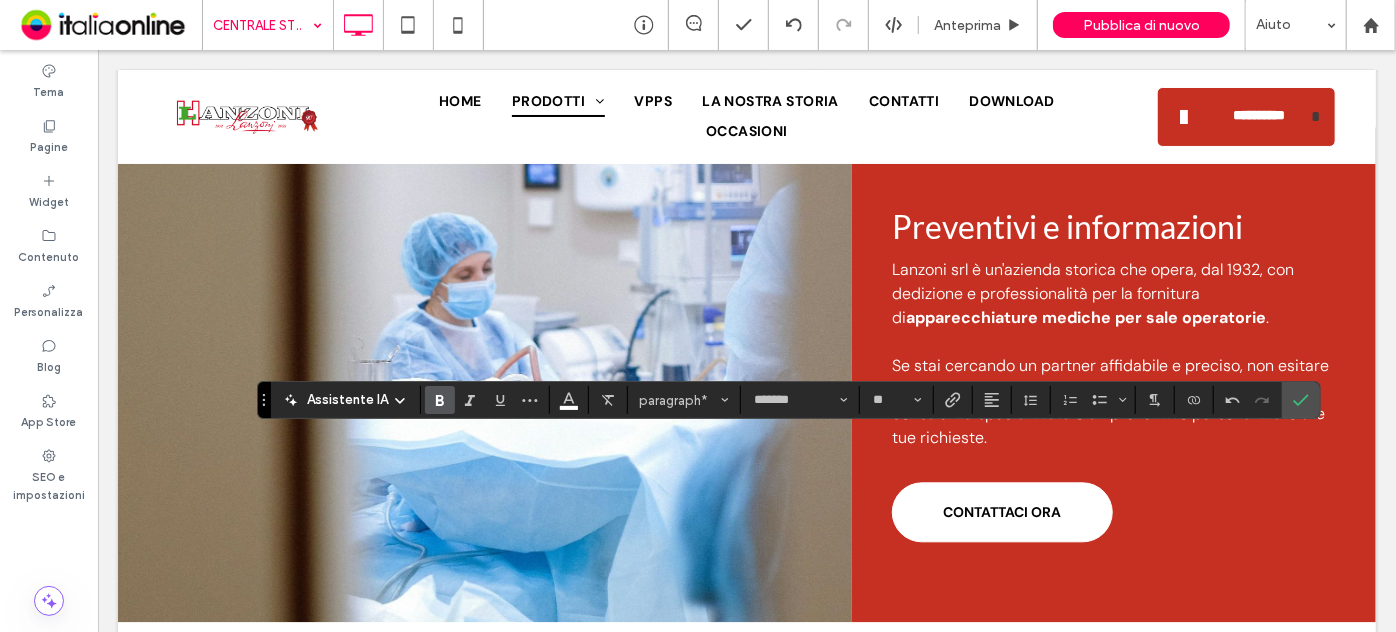click 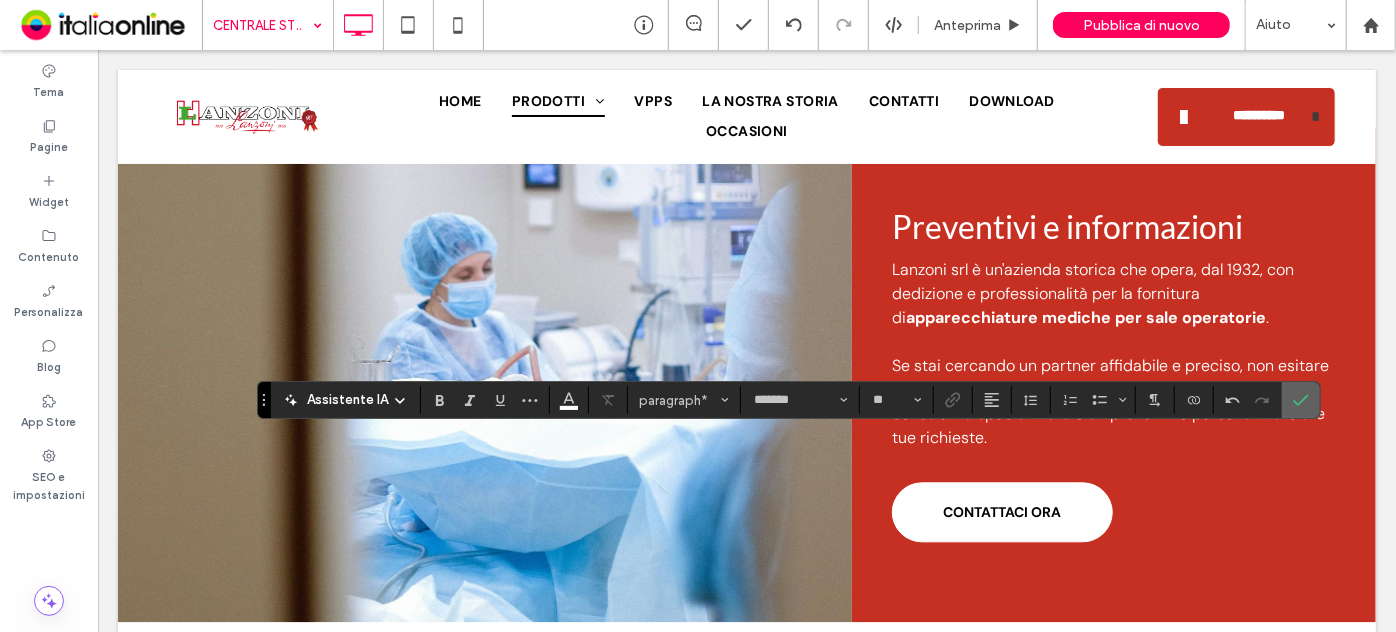 click 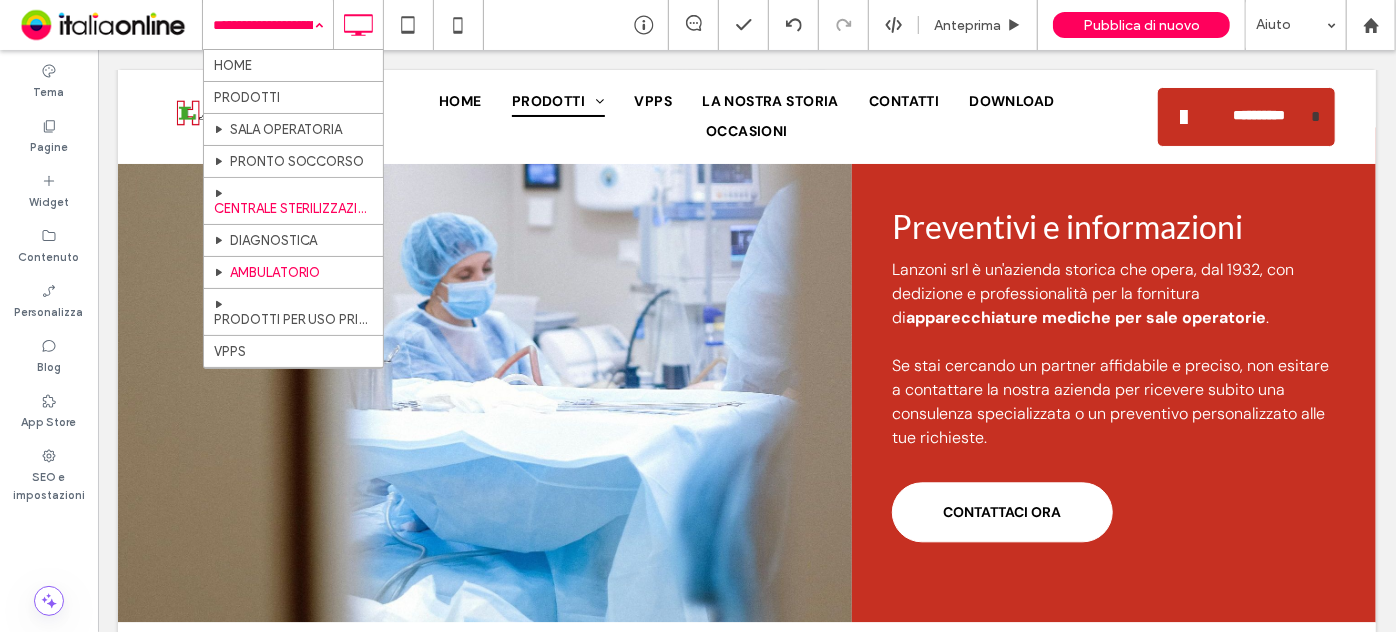 scroll, scrollTop: 90, scrollLeft: 0, axis: vertical 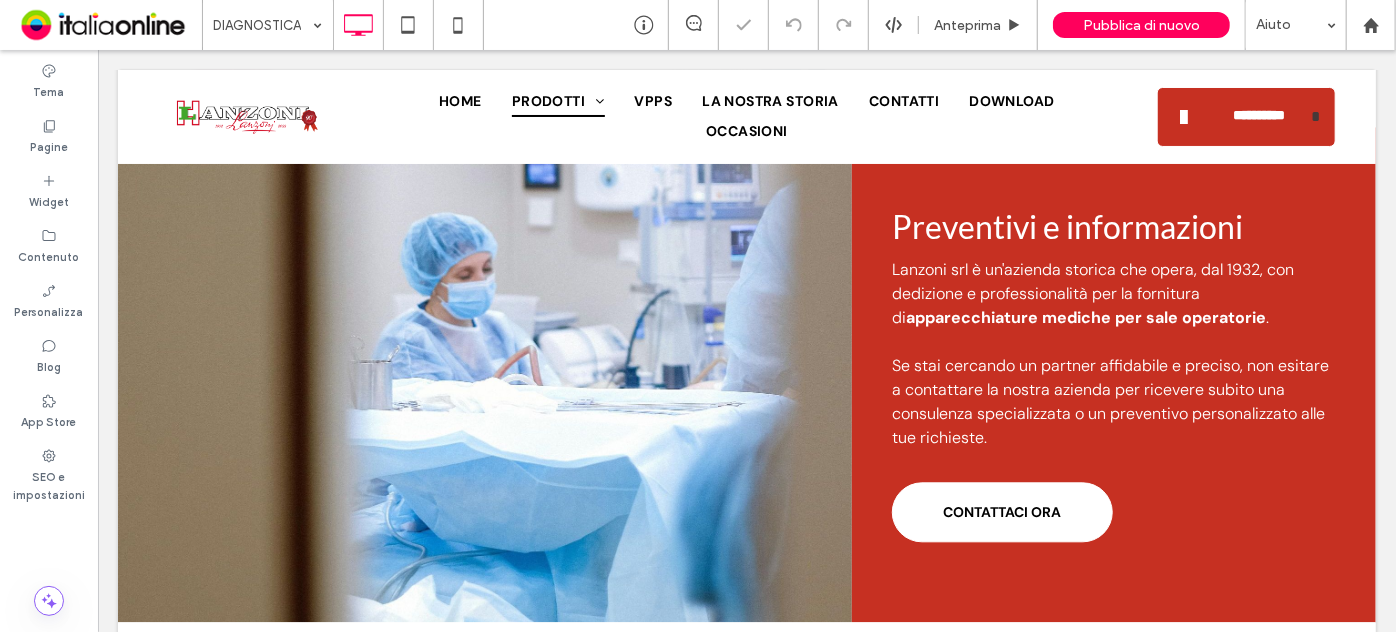 type on "****" 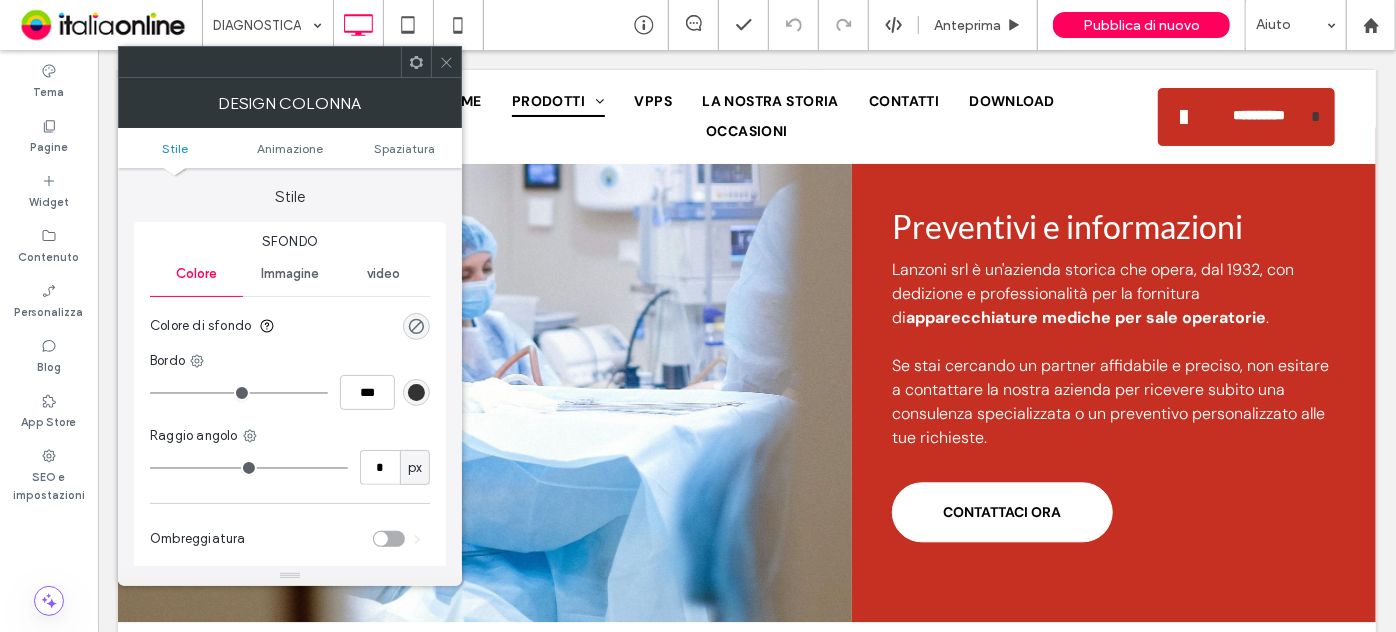 click 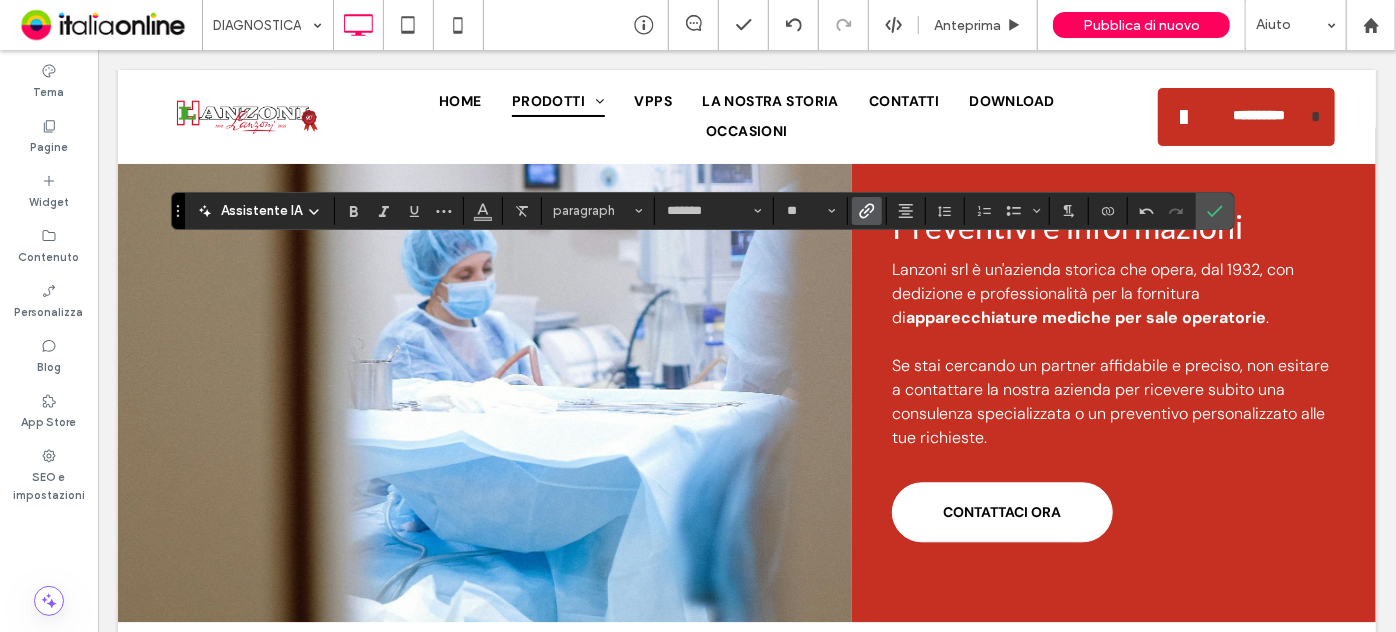 click 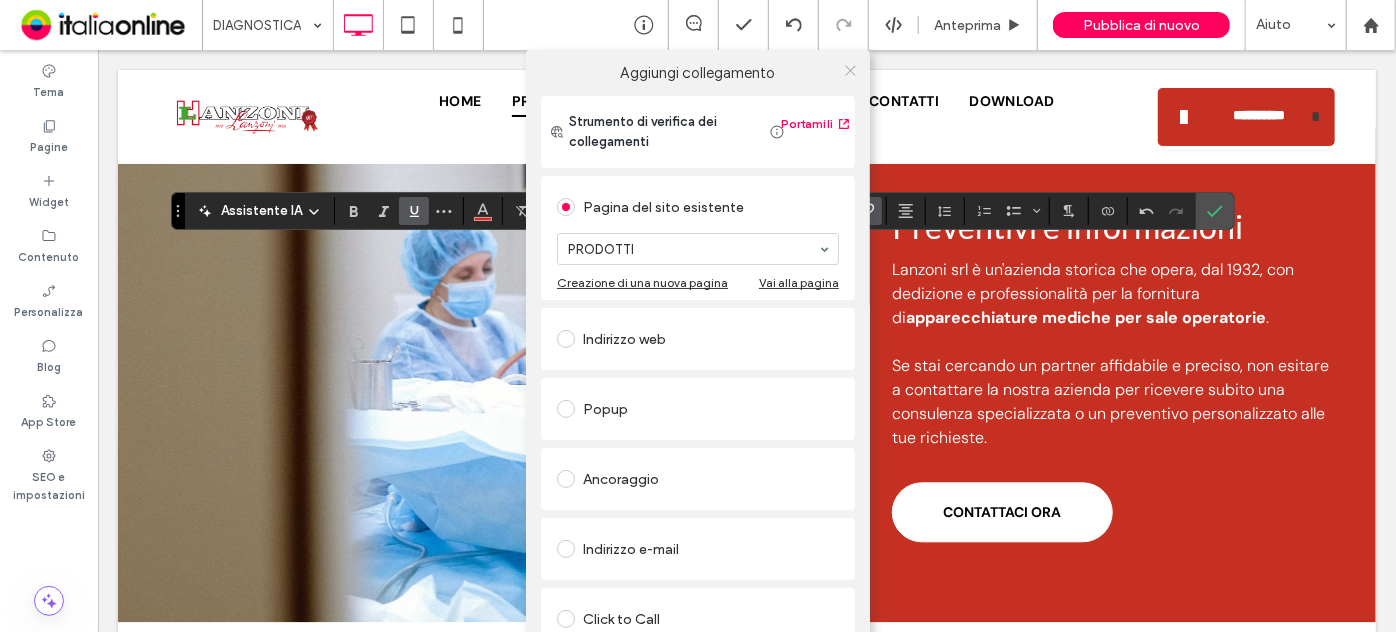 click 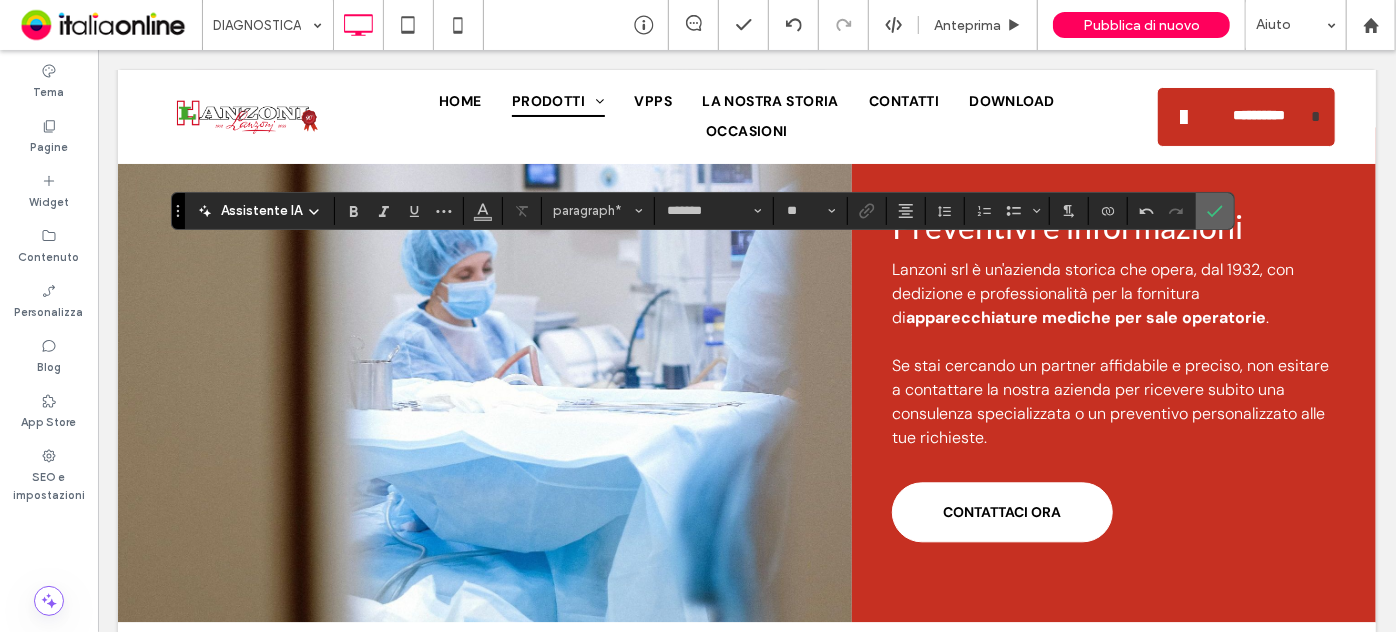 click at bounding box center (1215, 211) 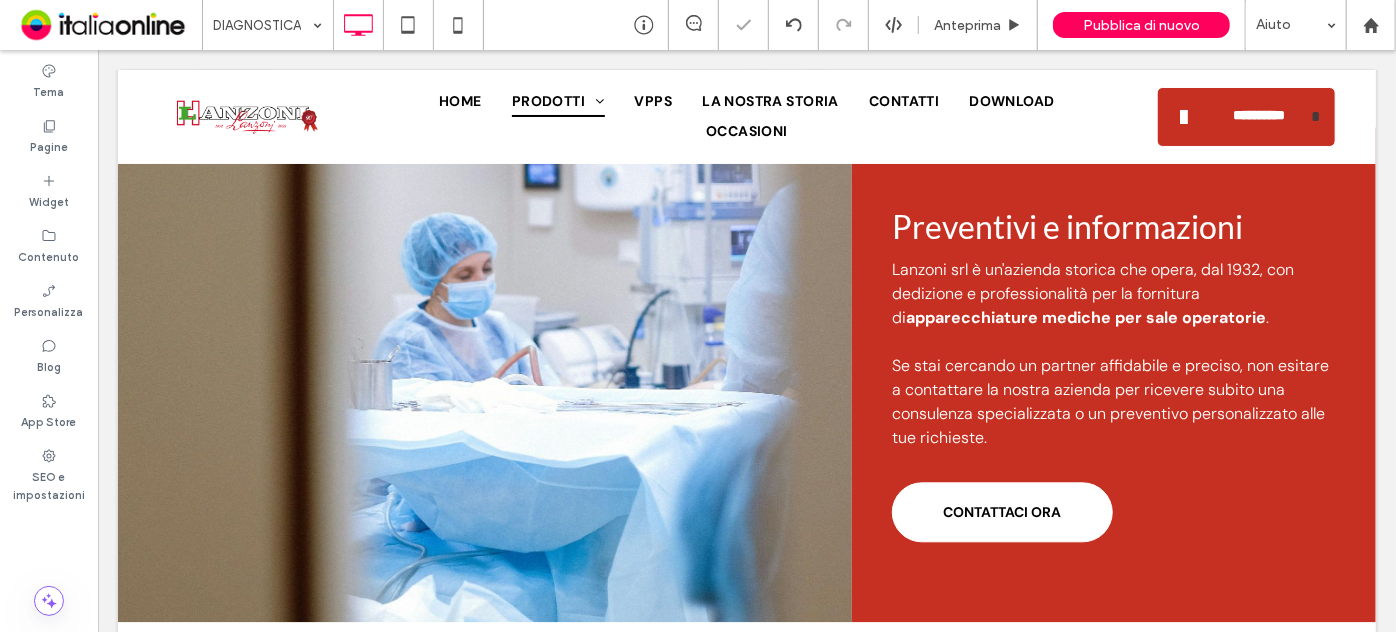 type on "****" 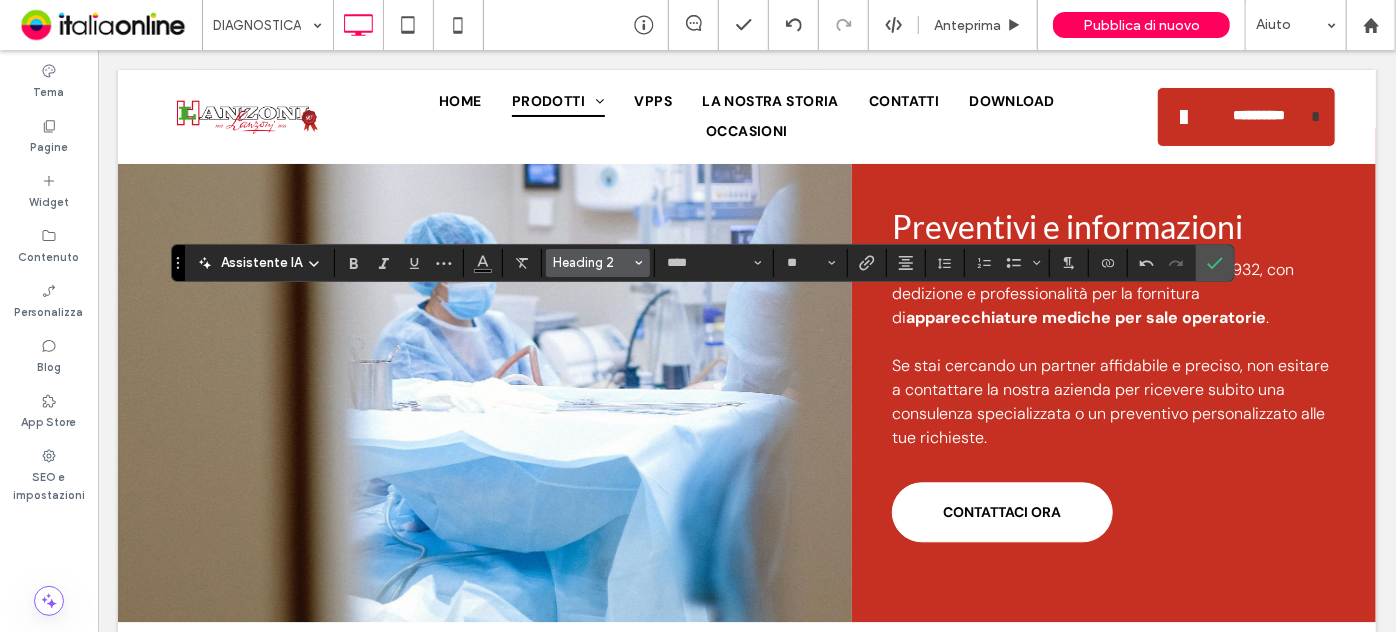 click on "Heading 2" at bounding box center (598, 263) 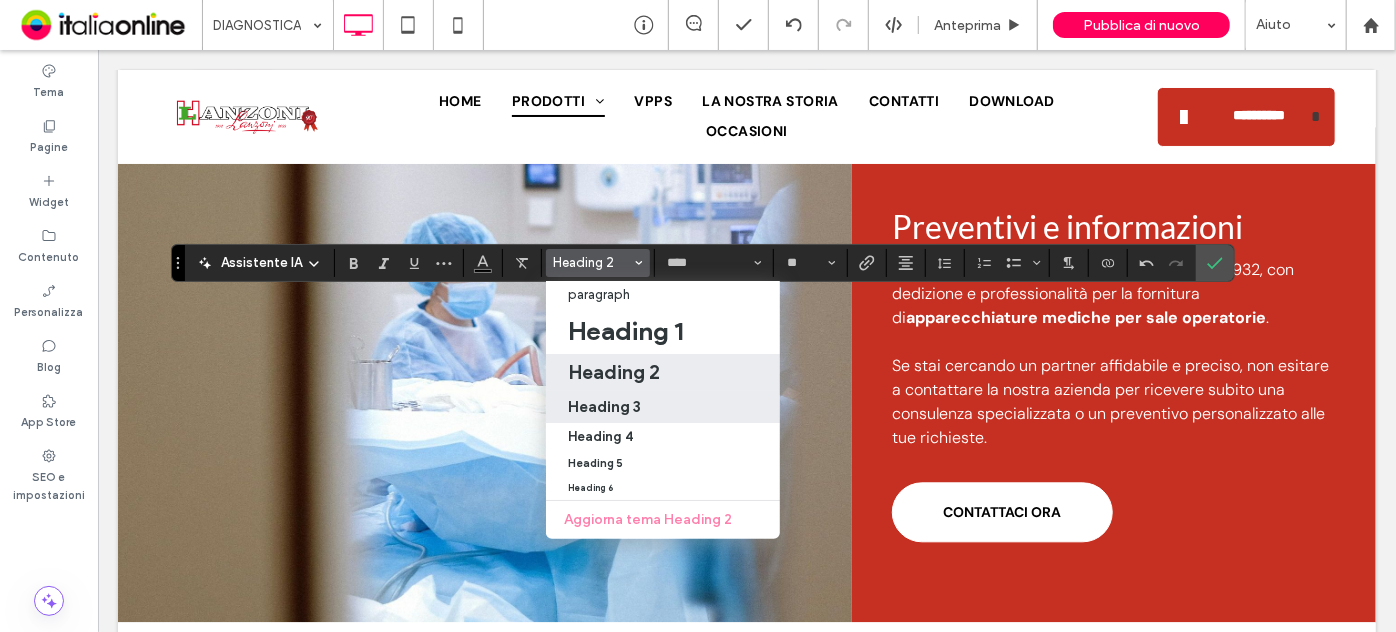 click on "Heading 3" at bounding box center (663, 406) 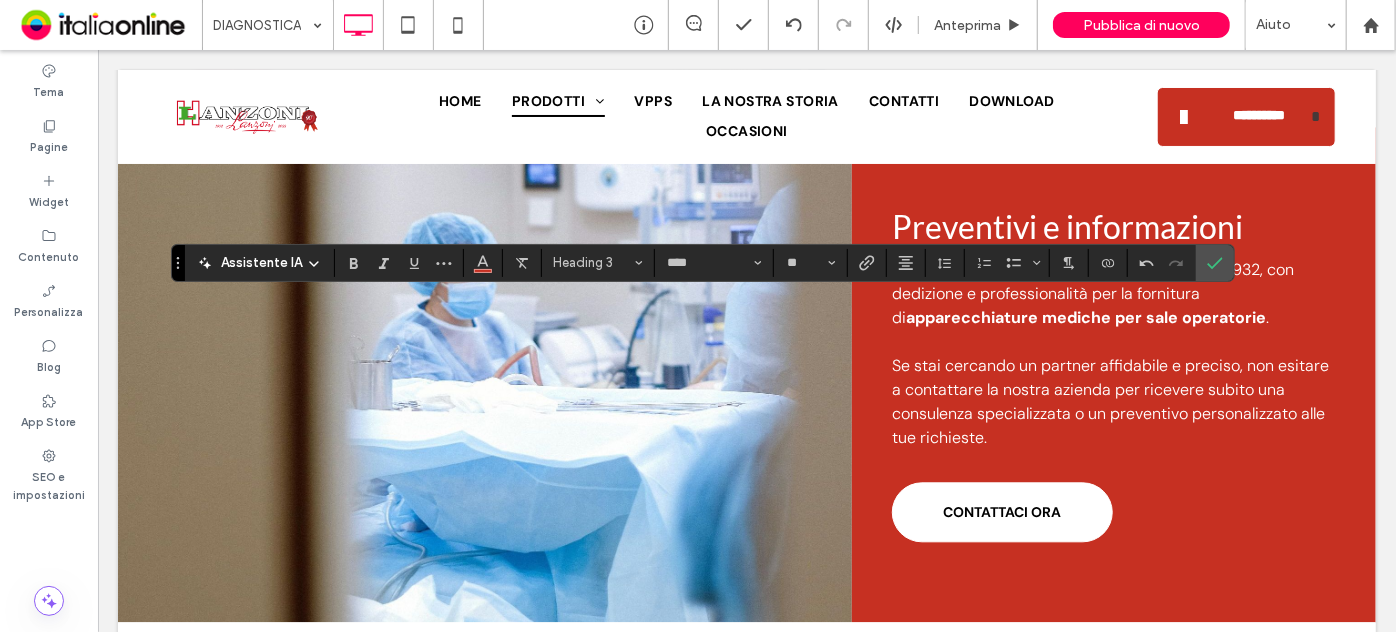 type on "**" 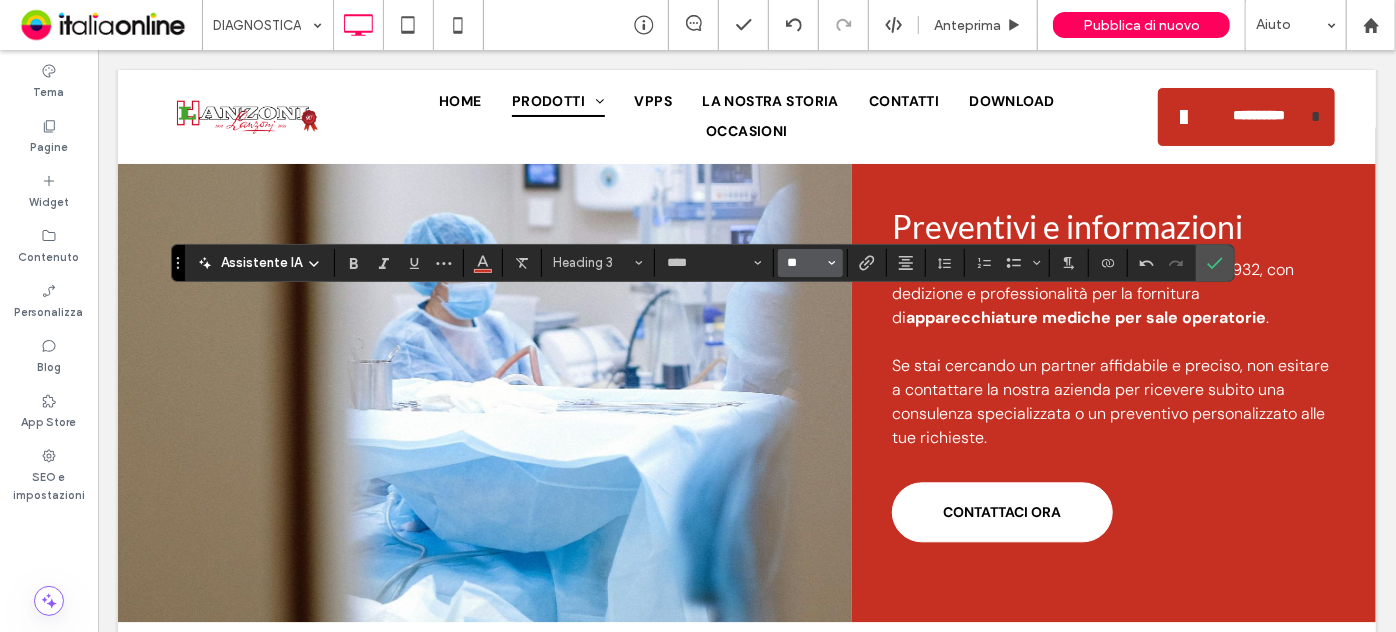 click on "**" at bounding box center [804, 263] 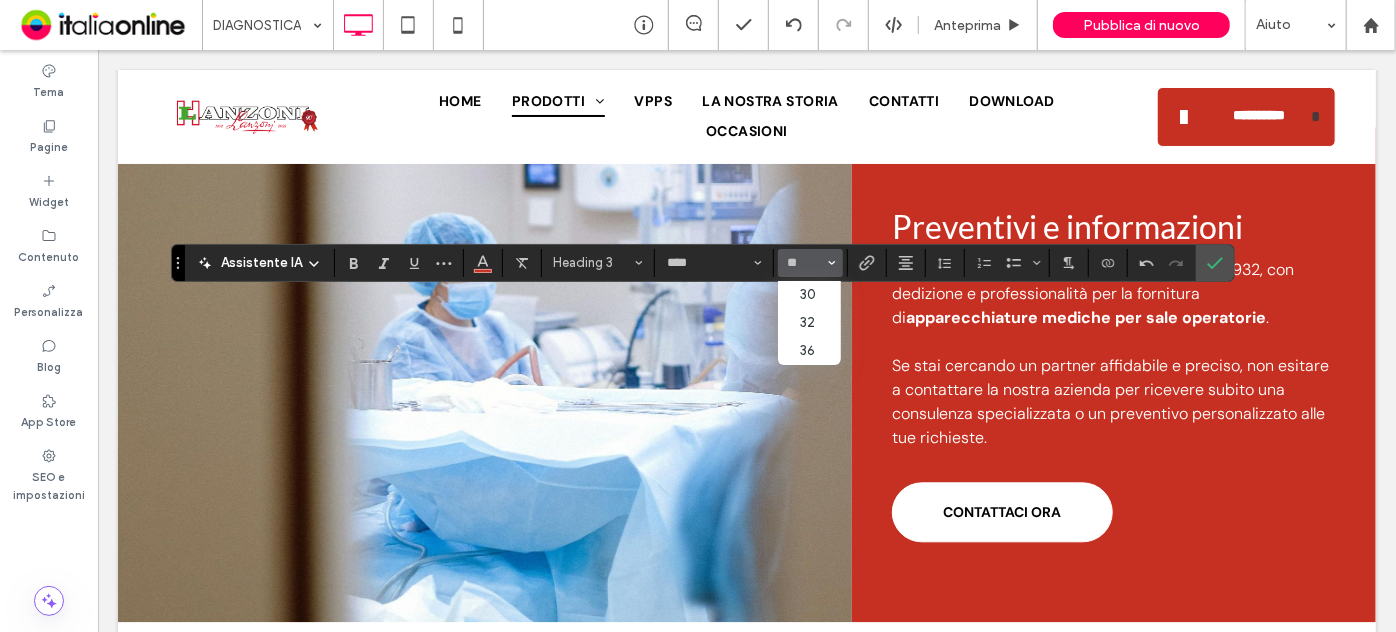 type on "**" 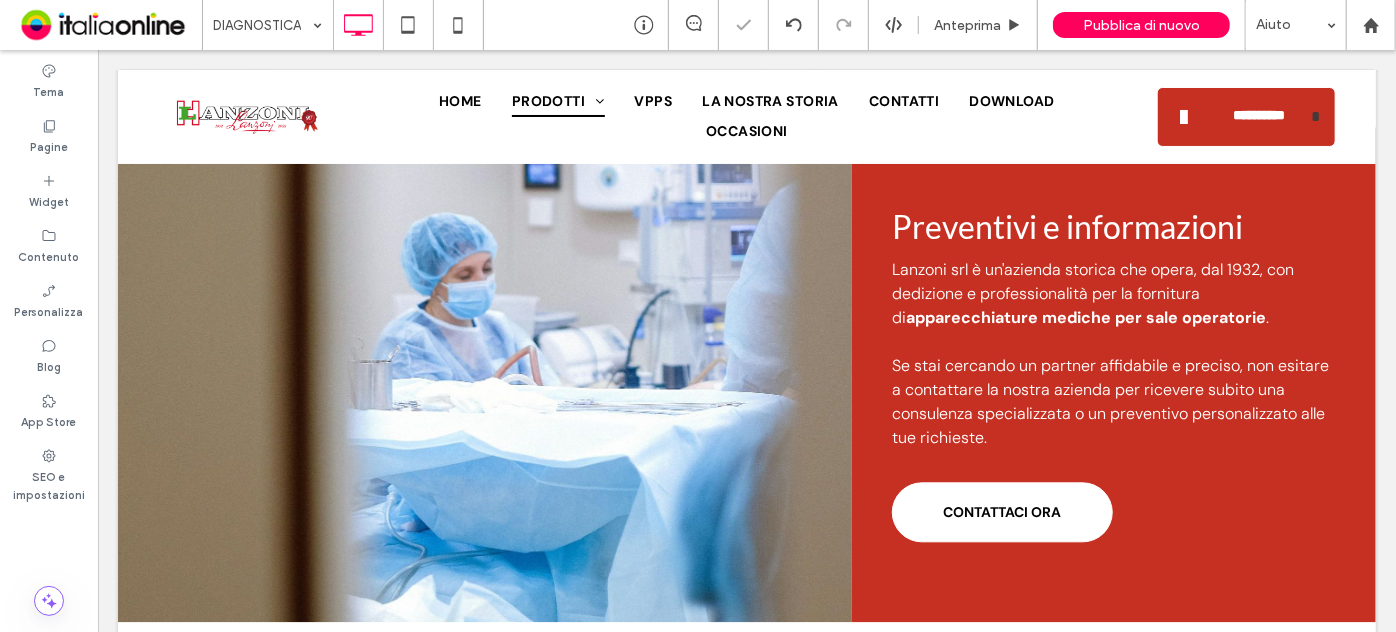 type on "****" 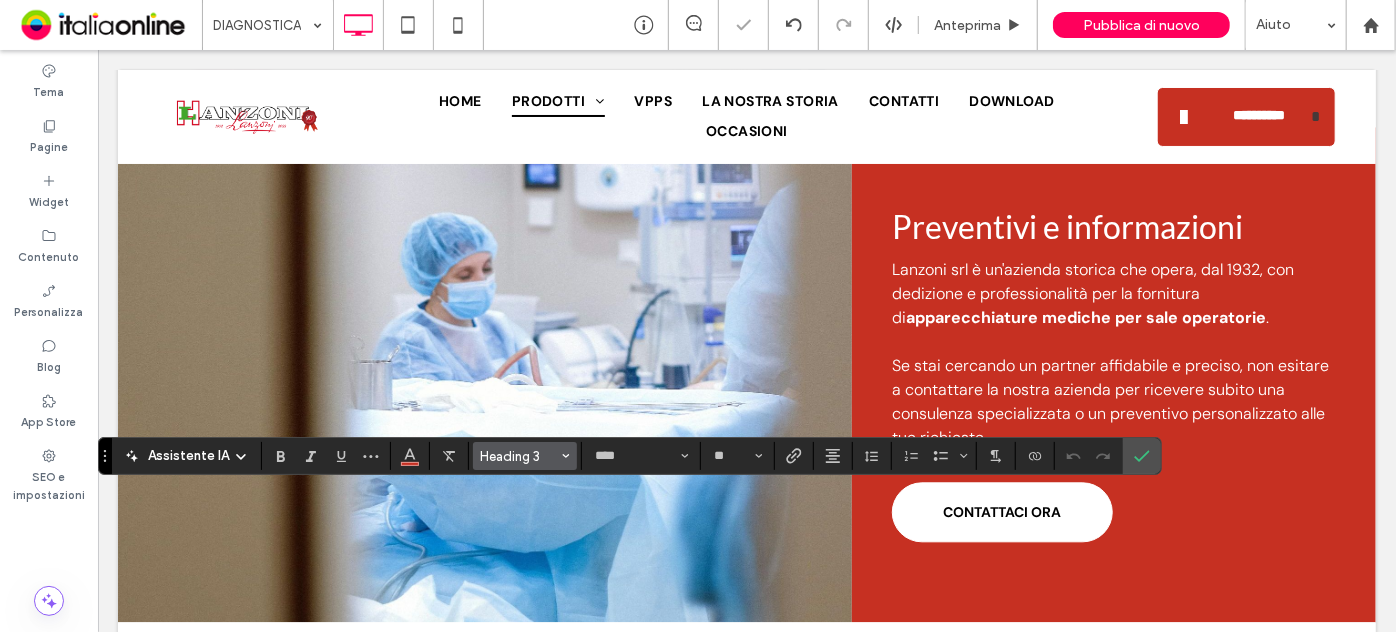 click on "Heading 3" at bounding box center (519, 456) 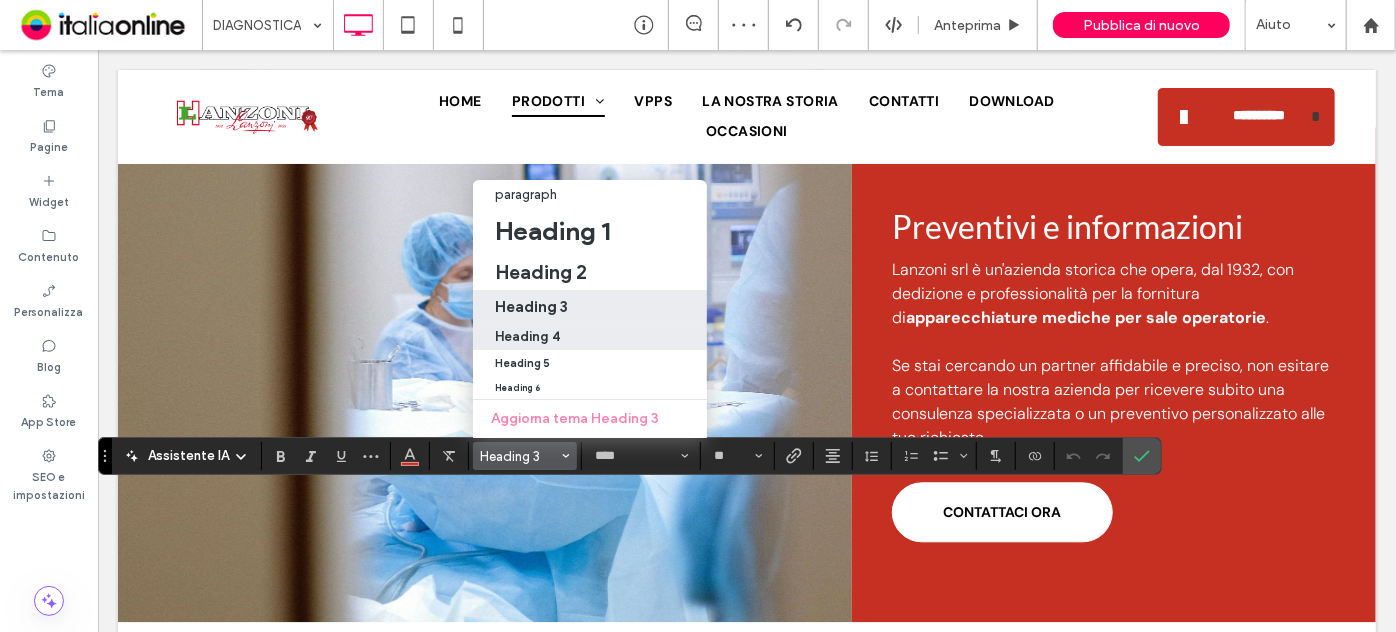click on "Heading 4" at bounding box center (527, 336) 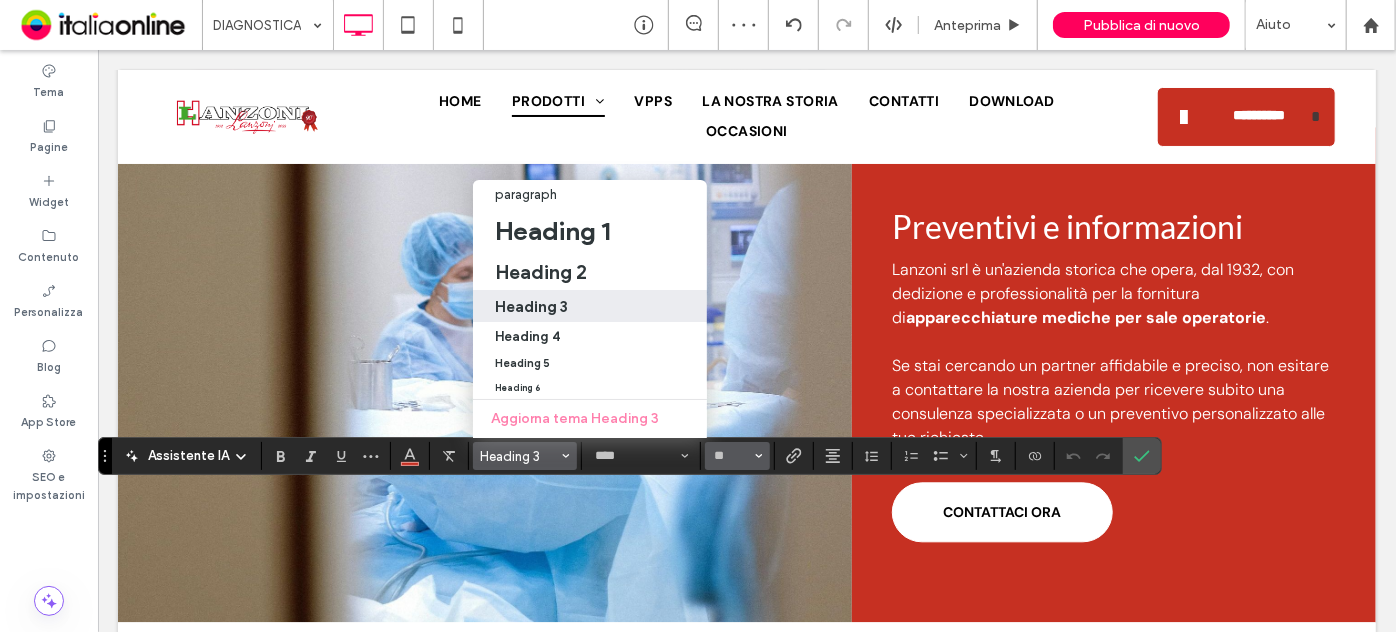 type on "*******" 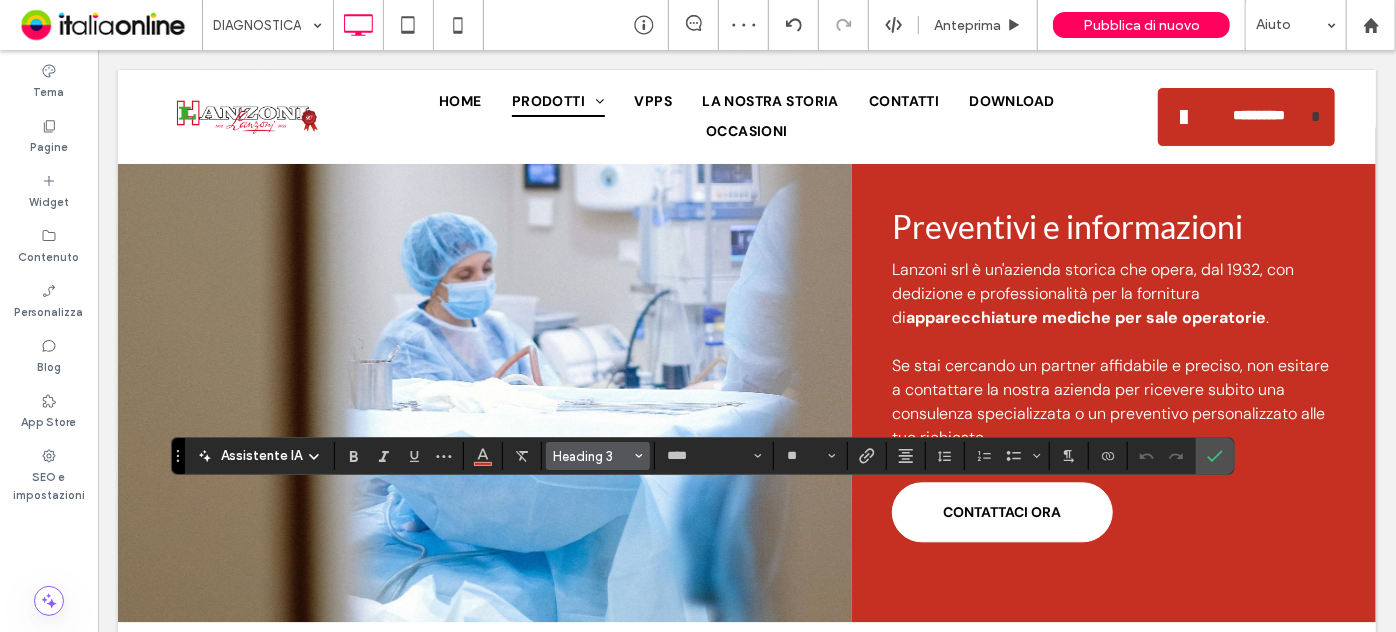click on "Heading 3" at bounding box center [592, 456] 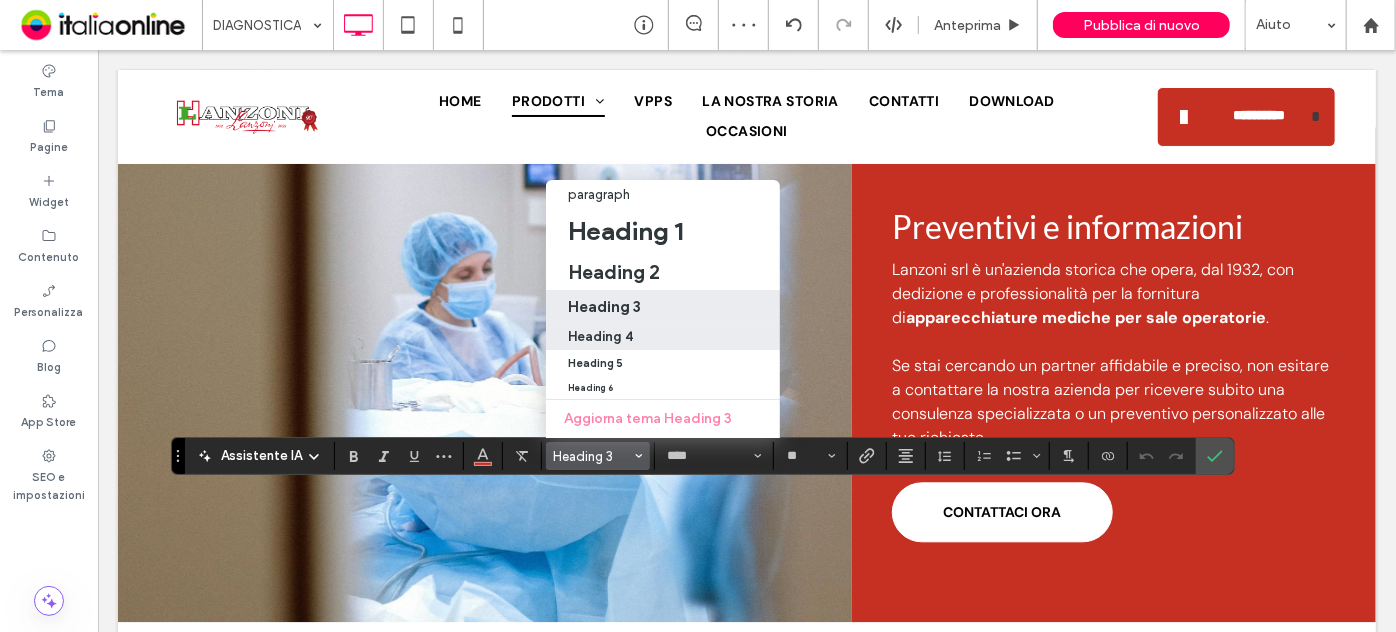 click on "Heading 4" at bounding box center (600, 336) 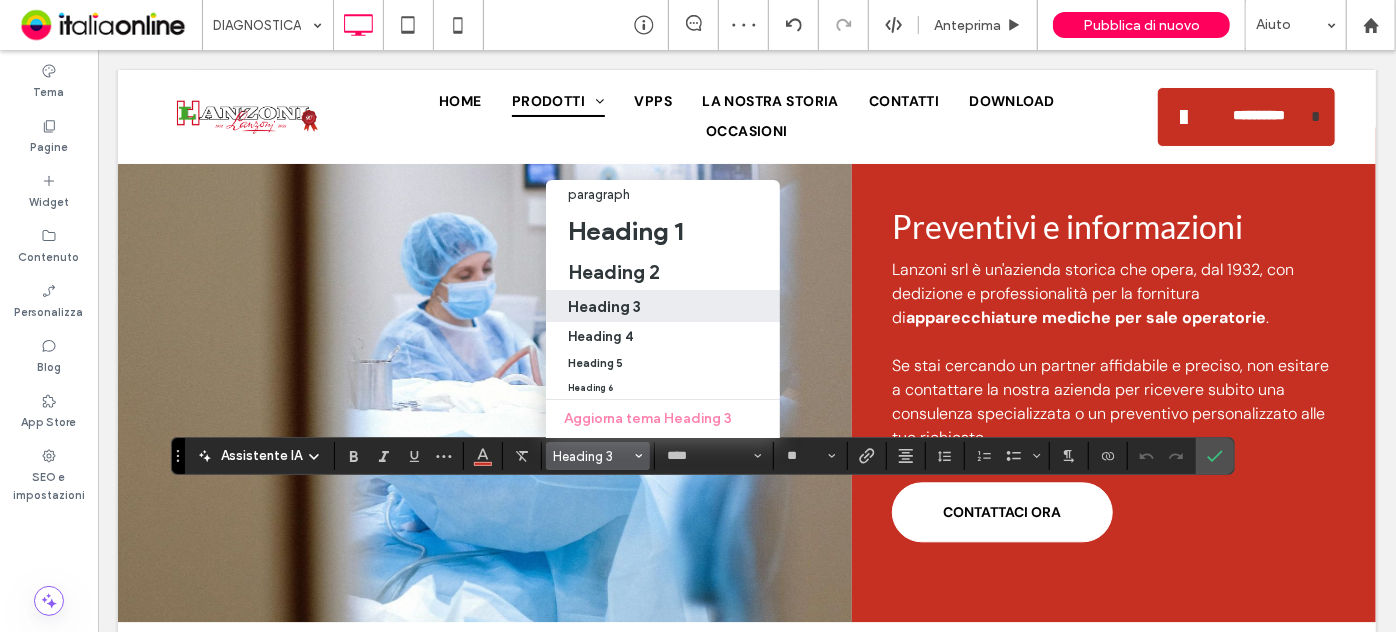 type on "*******" 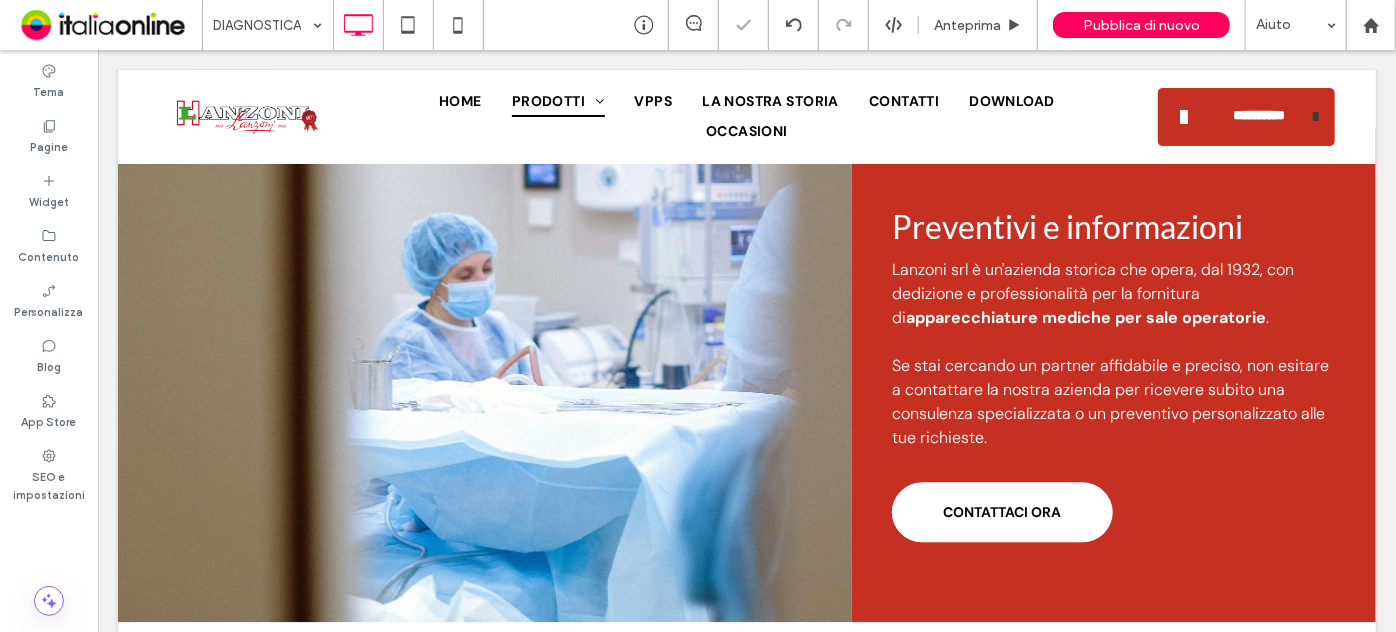 type on "****" 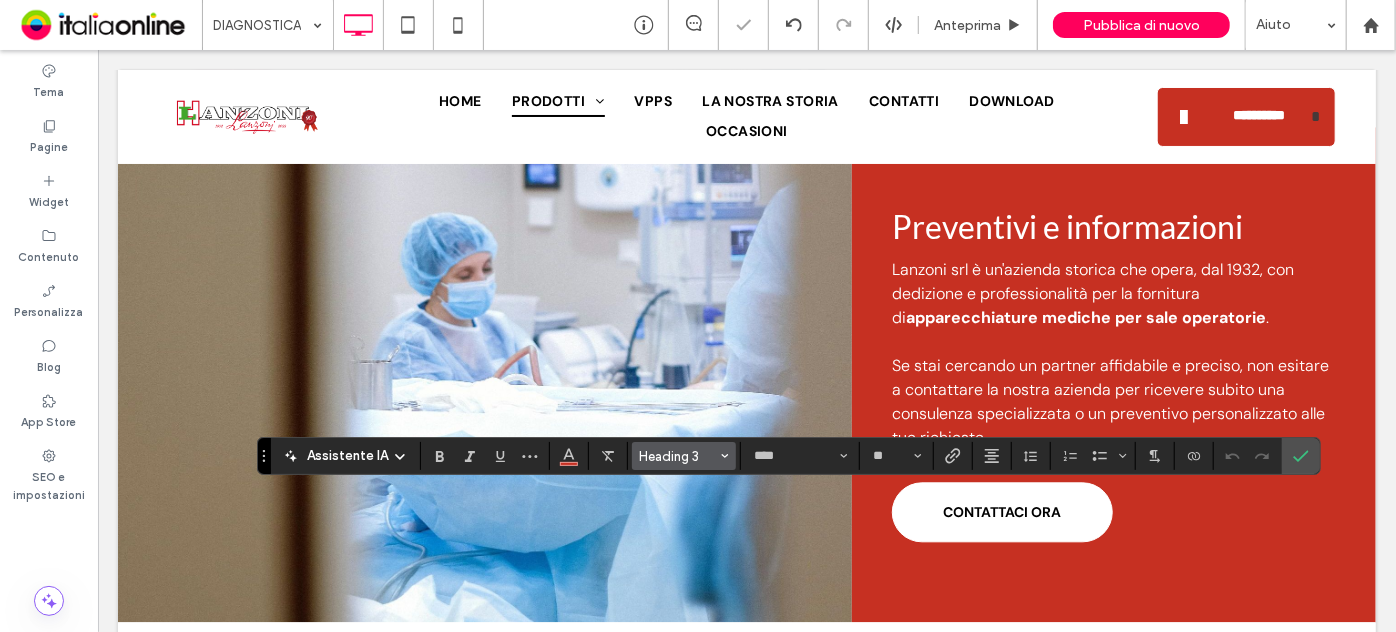 click on "Heading 3" at bounding box center [684, 456] 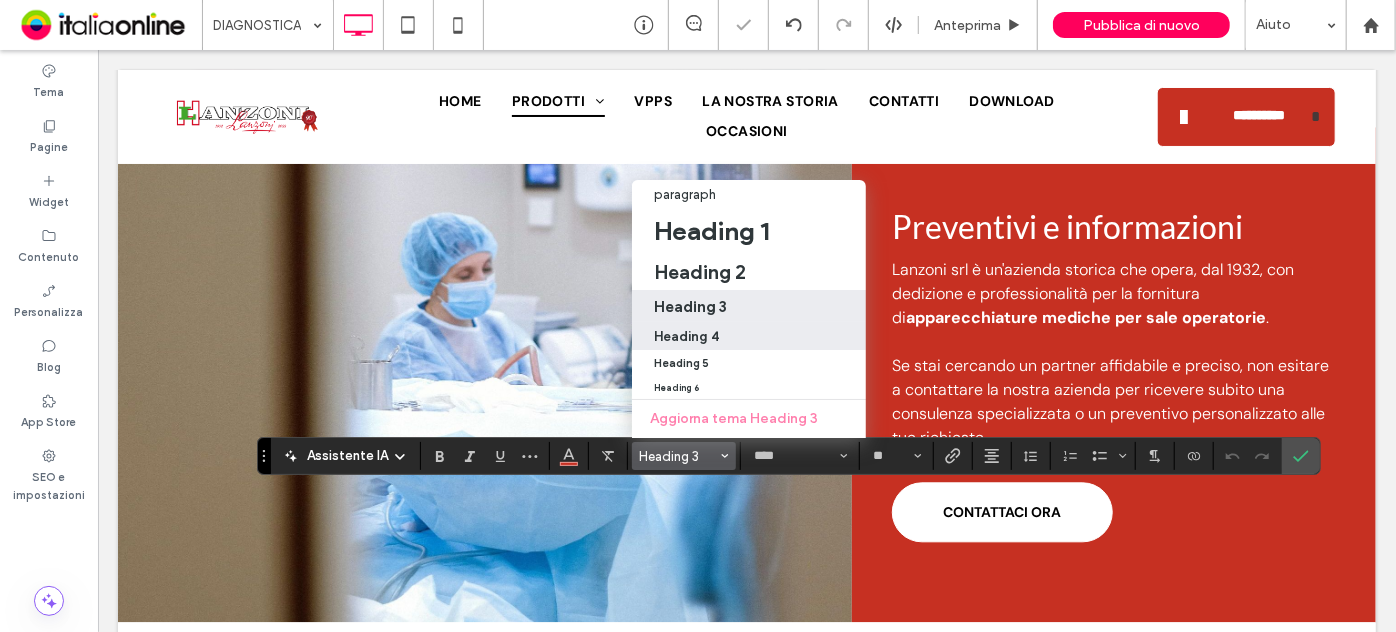 click on "Heading 4" at bounding box center (686, 336) 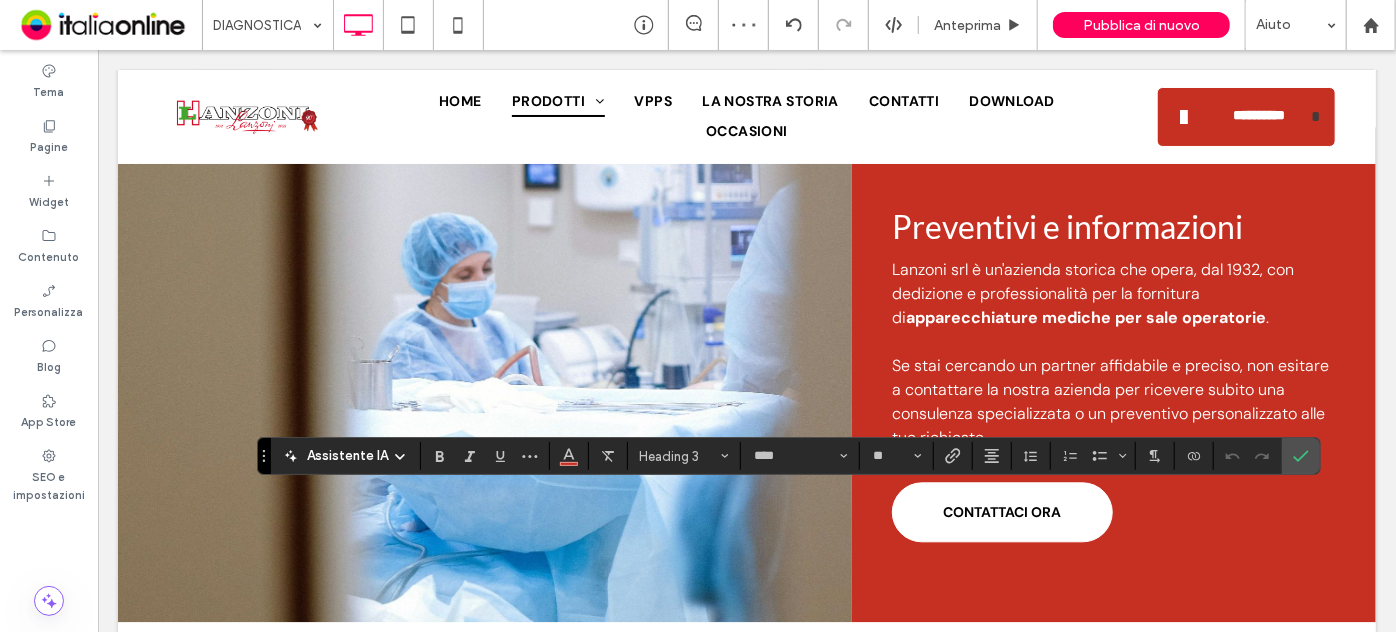 type on "*******" 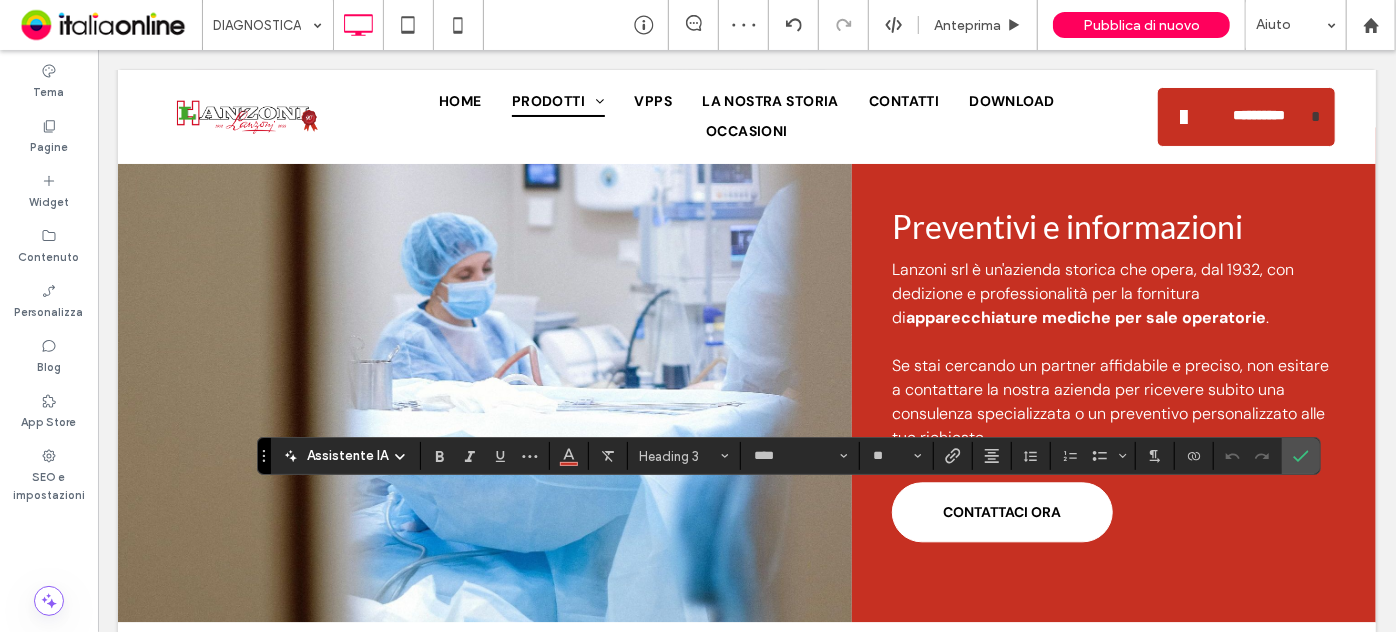 type on "**" 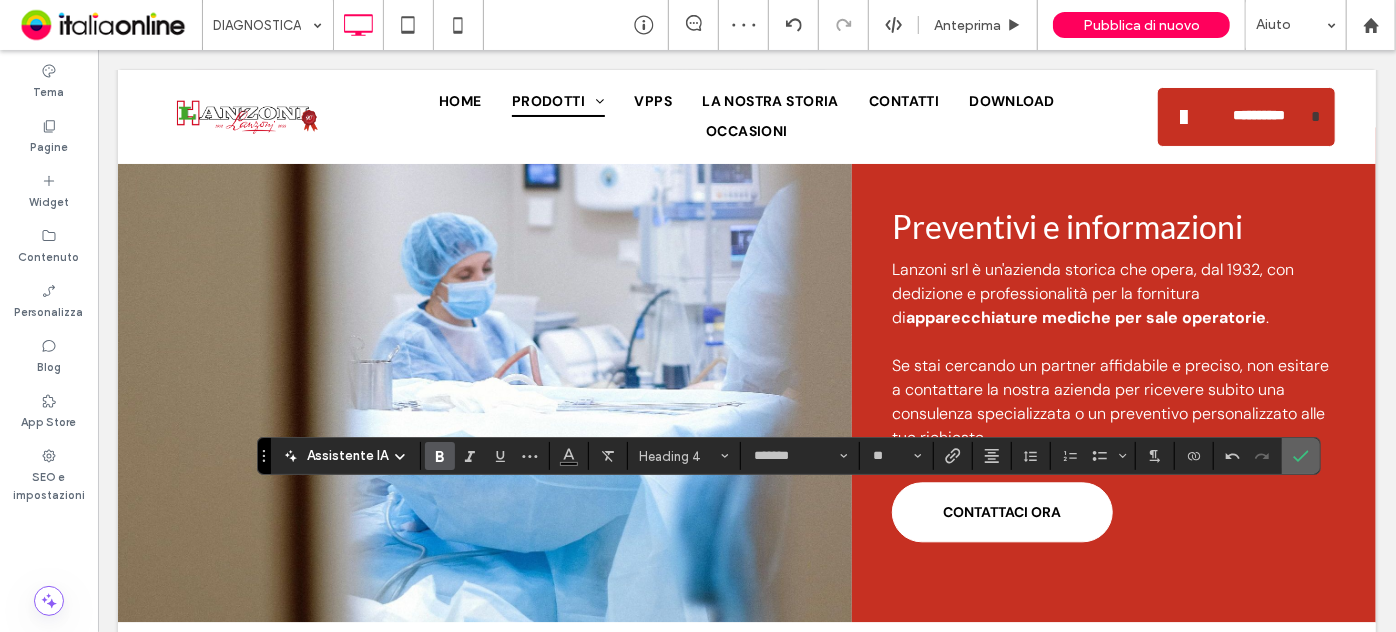click at bounding box center (1301, 456) 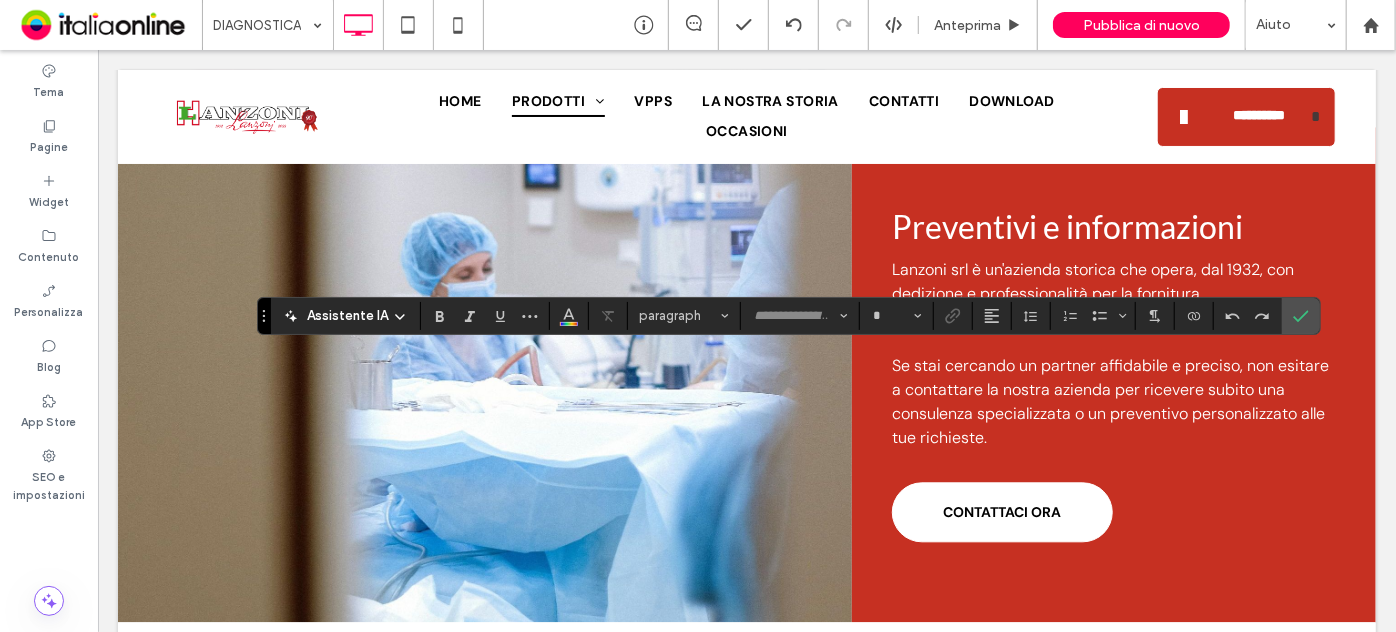 type on "*******" 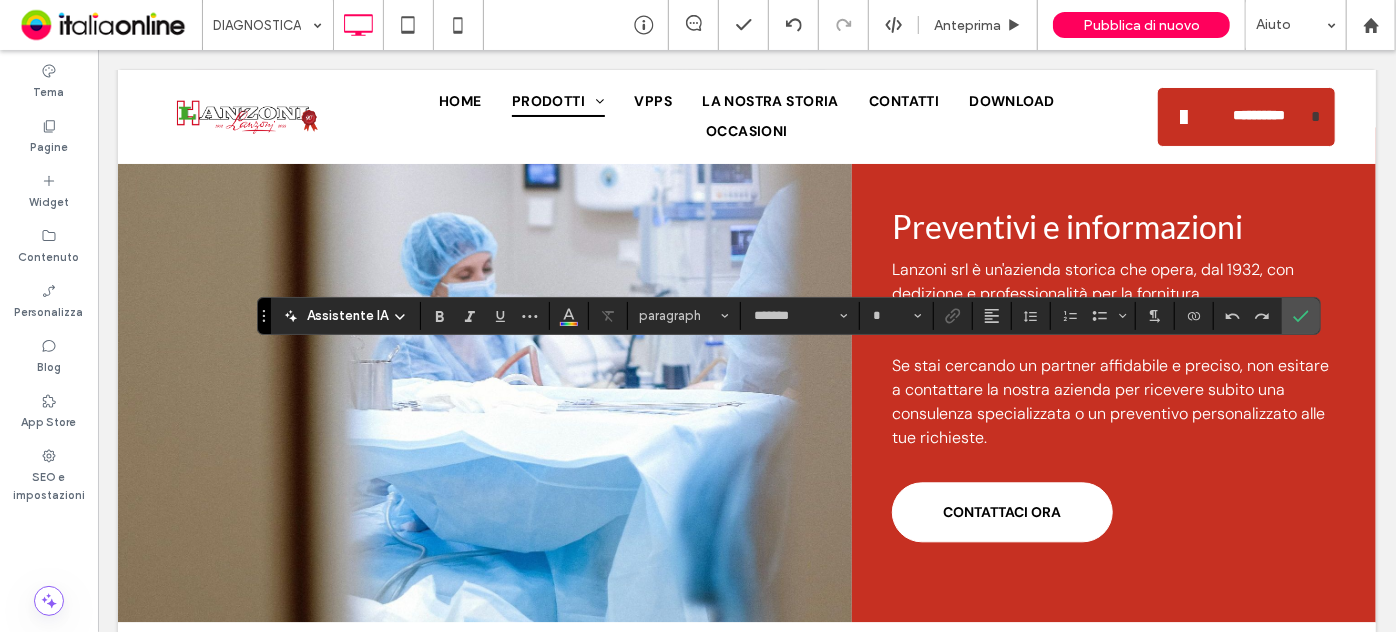 type on "**" 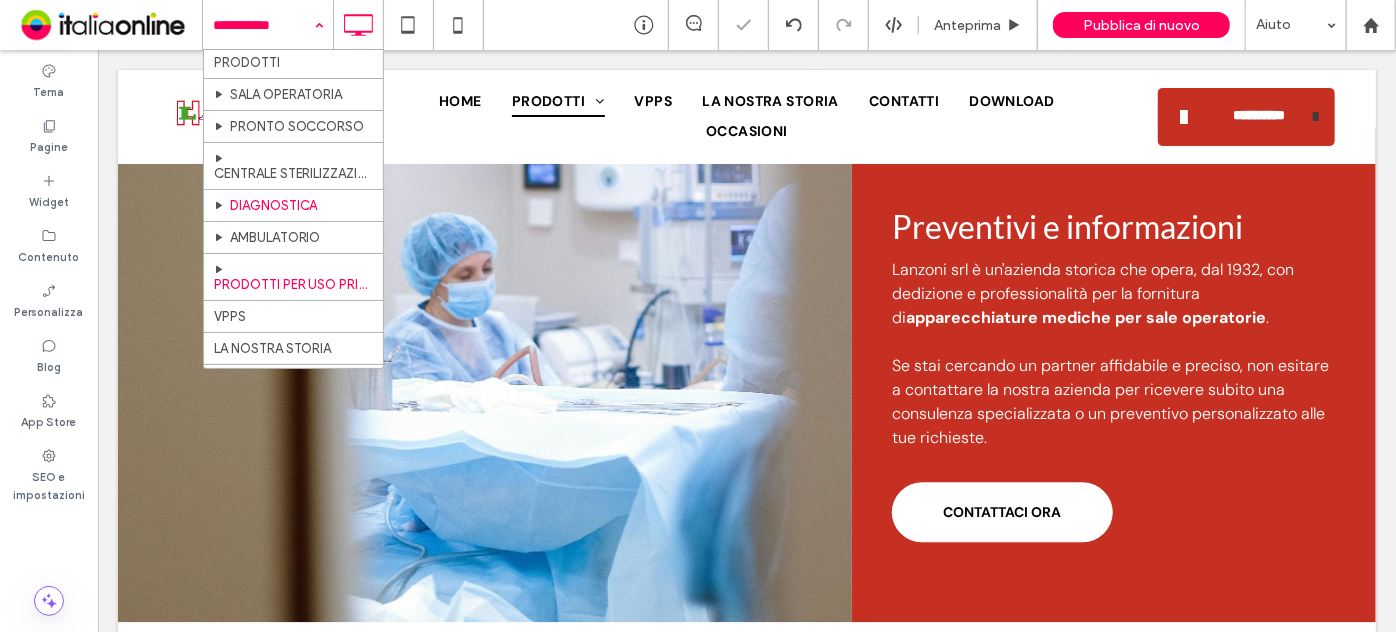 scroll, scrollTop: 90, scrollLeft: 0, axis: vertical 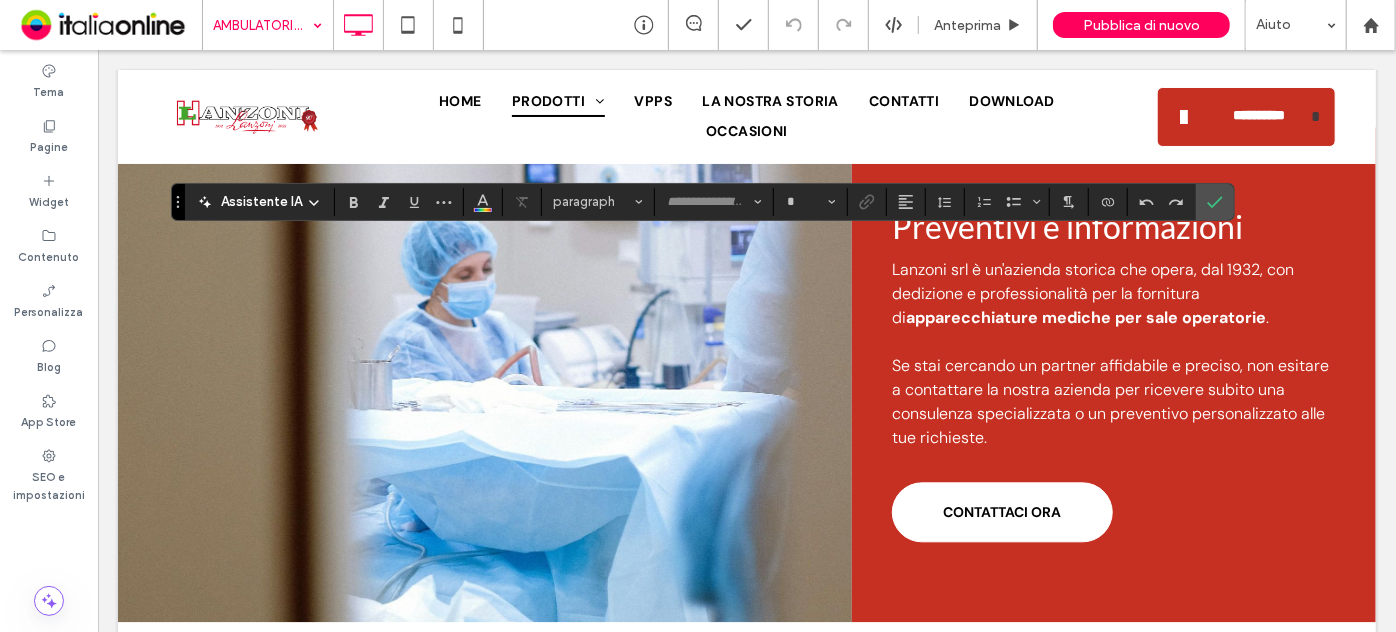 type on "****" 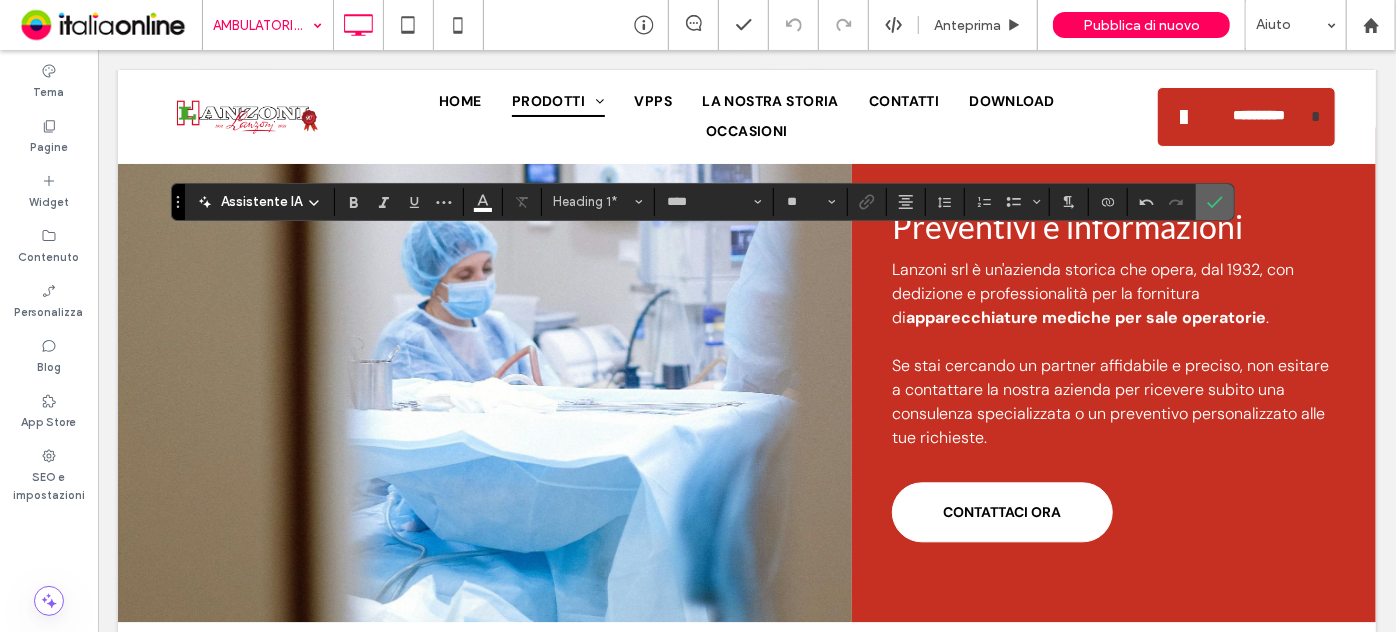 click 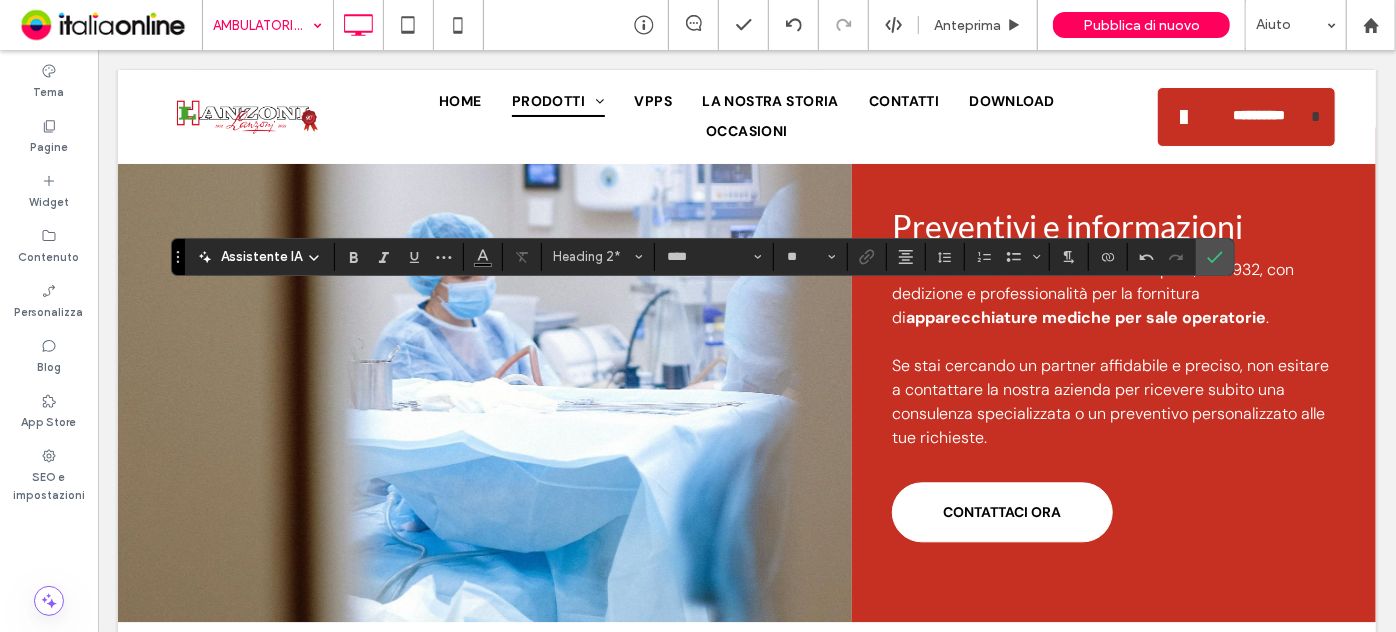 type on "*******" 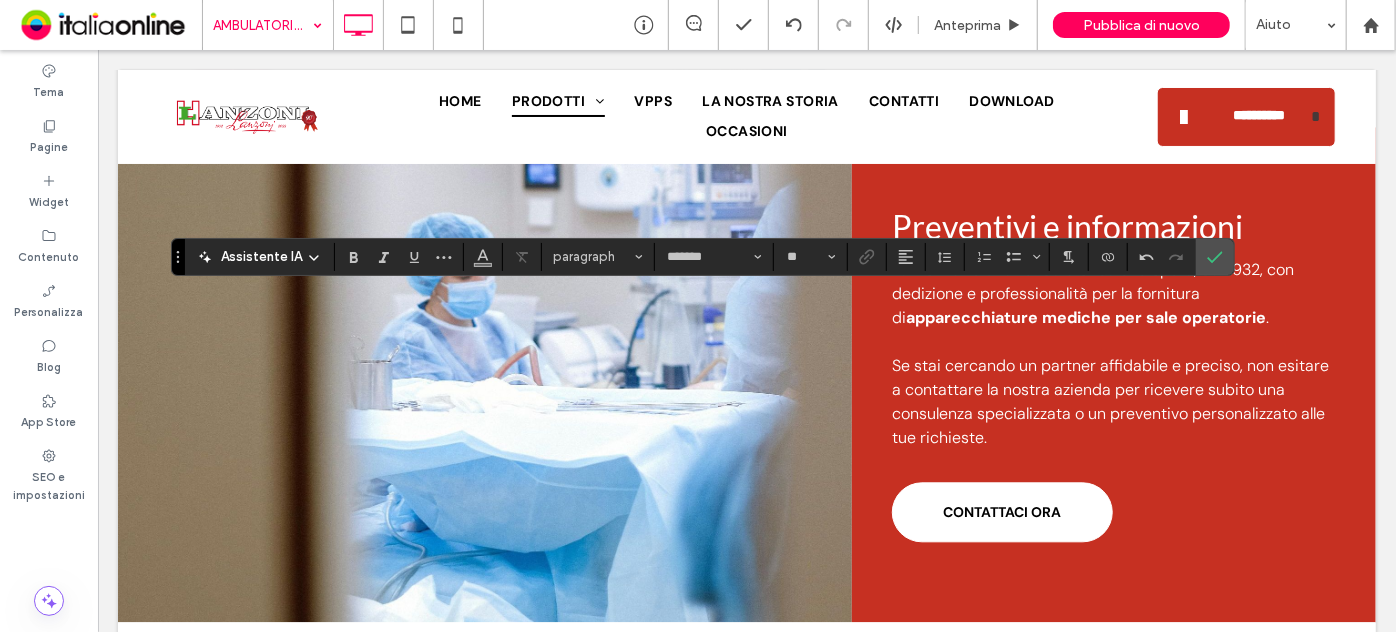 type on "****" 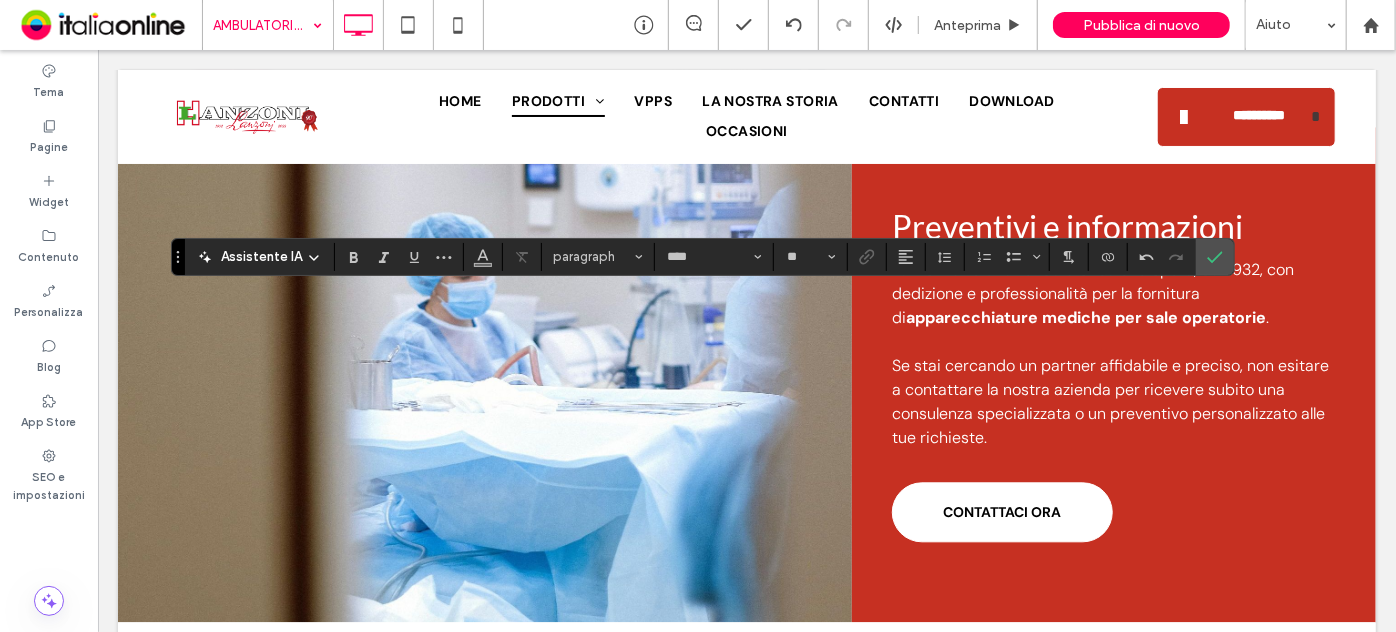 type on "**" 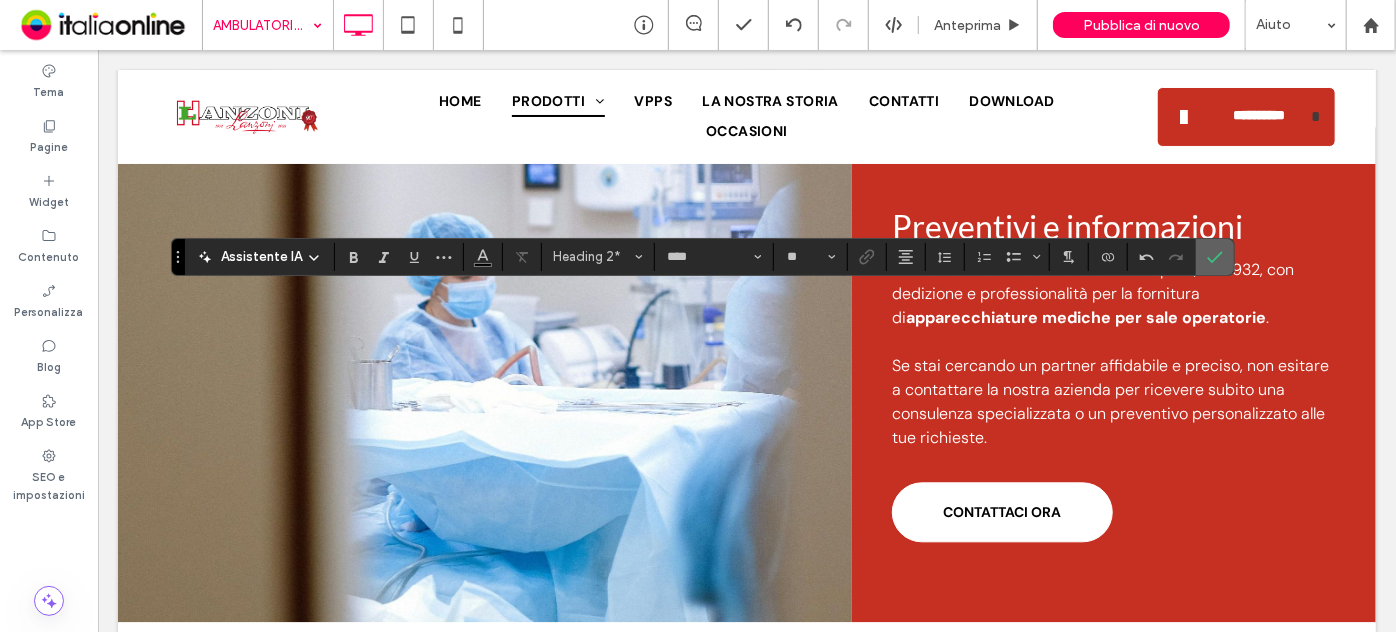 click 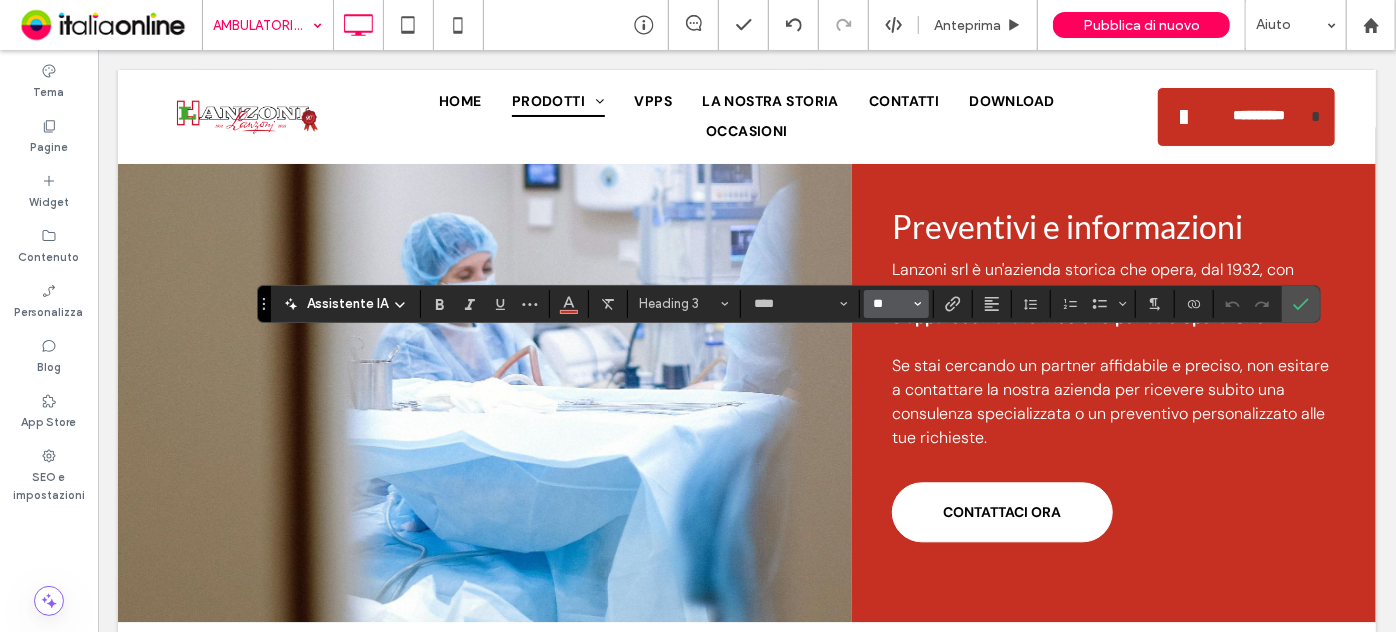 click on "**" at bounding box center (890, 304) 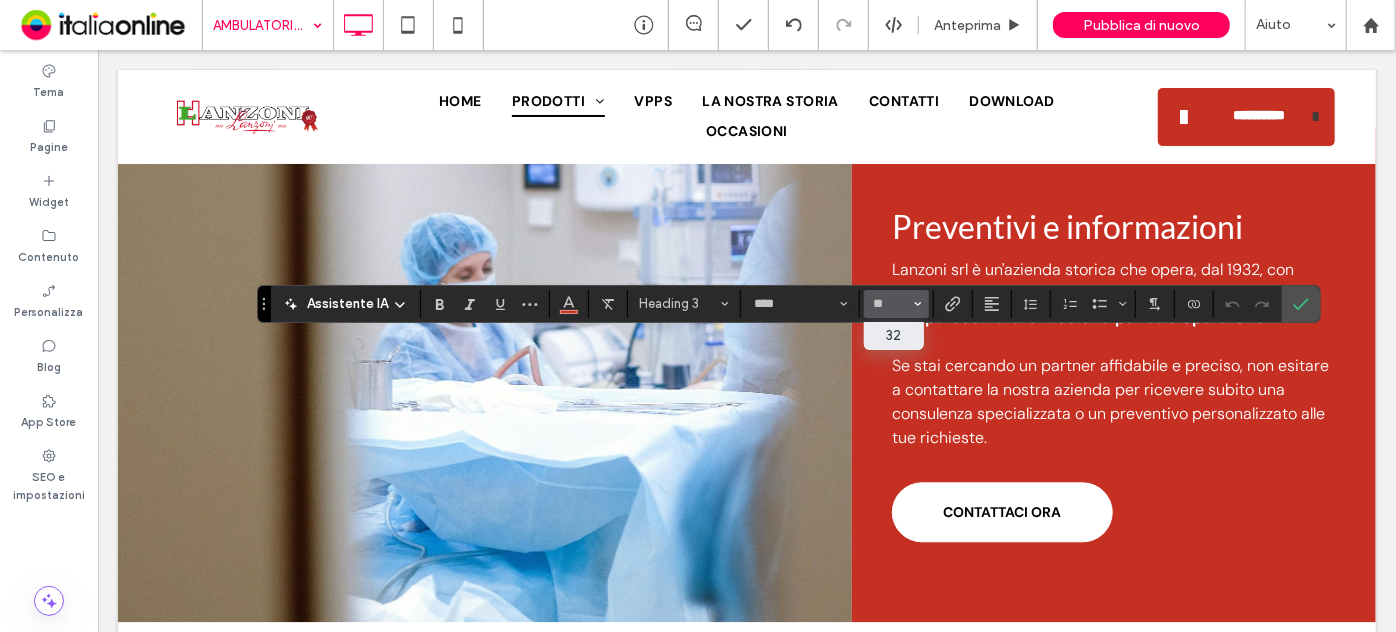 type on "**" 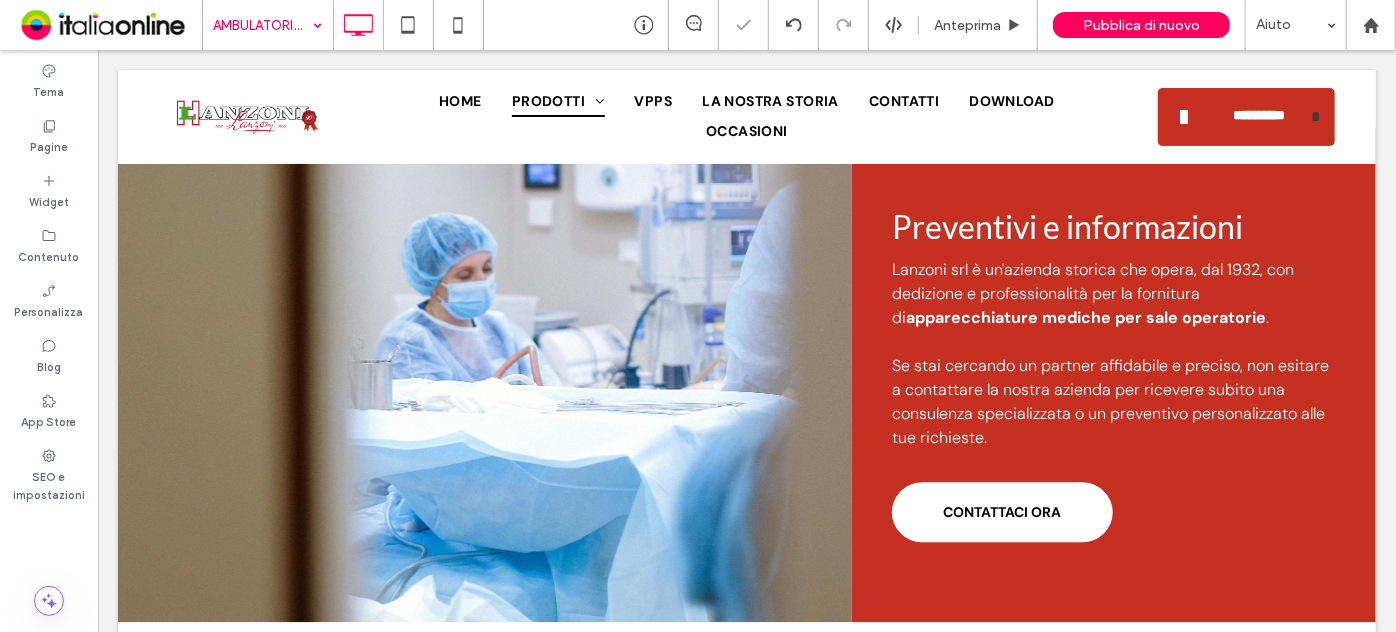 type on "*******" 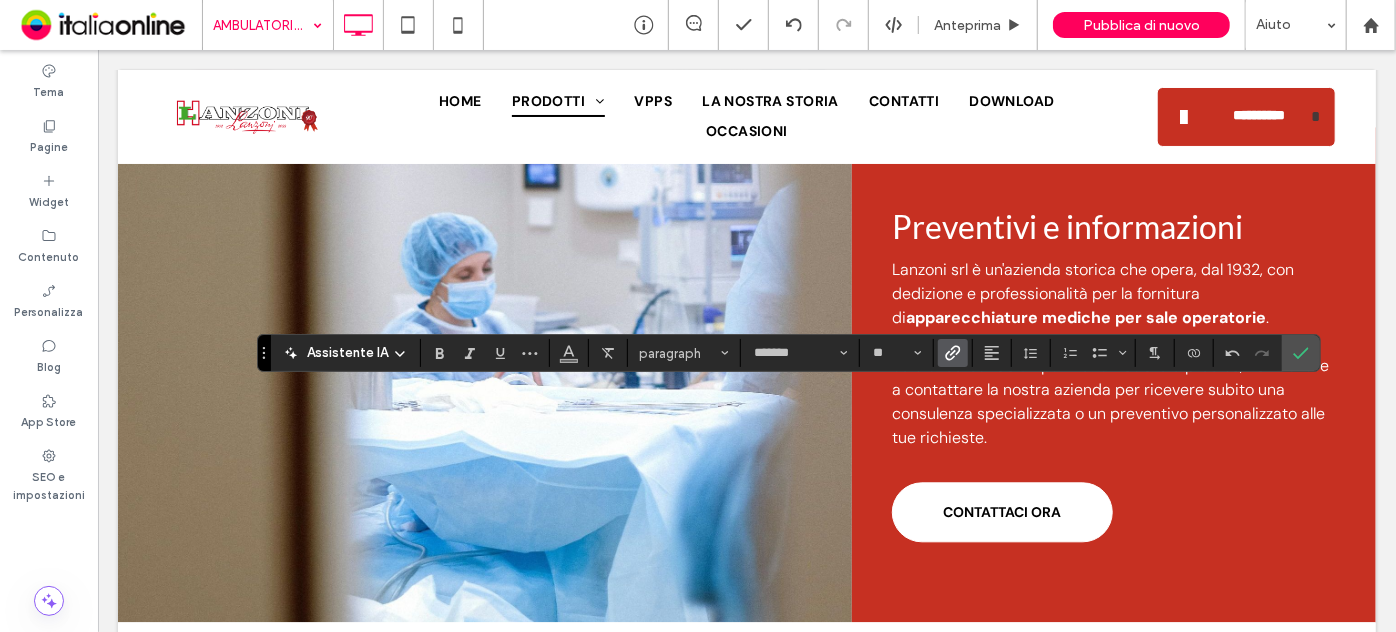 click at bounding box center (953, 353) 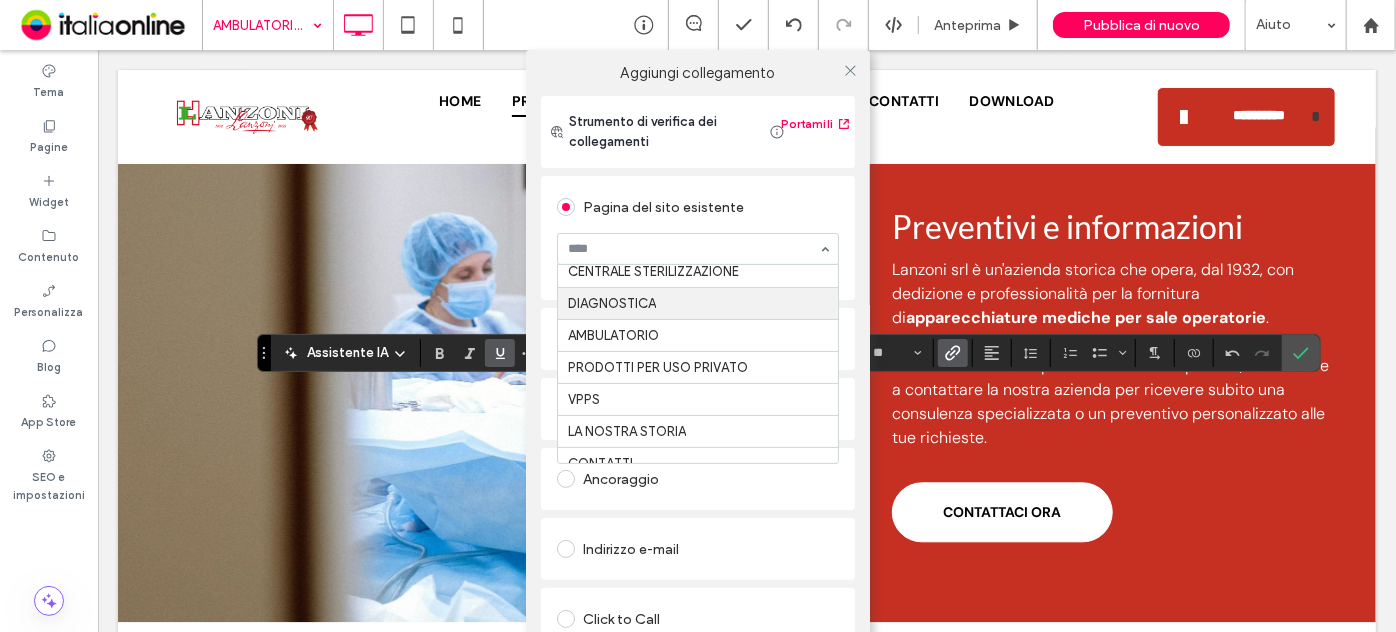 scroll, scrollTop: 181, scrollLeft: 0, axis: vertical 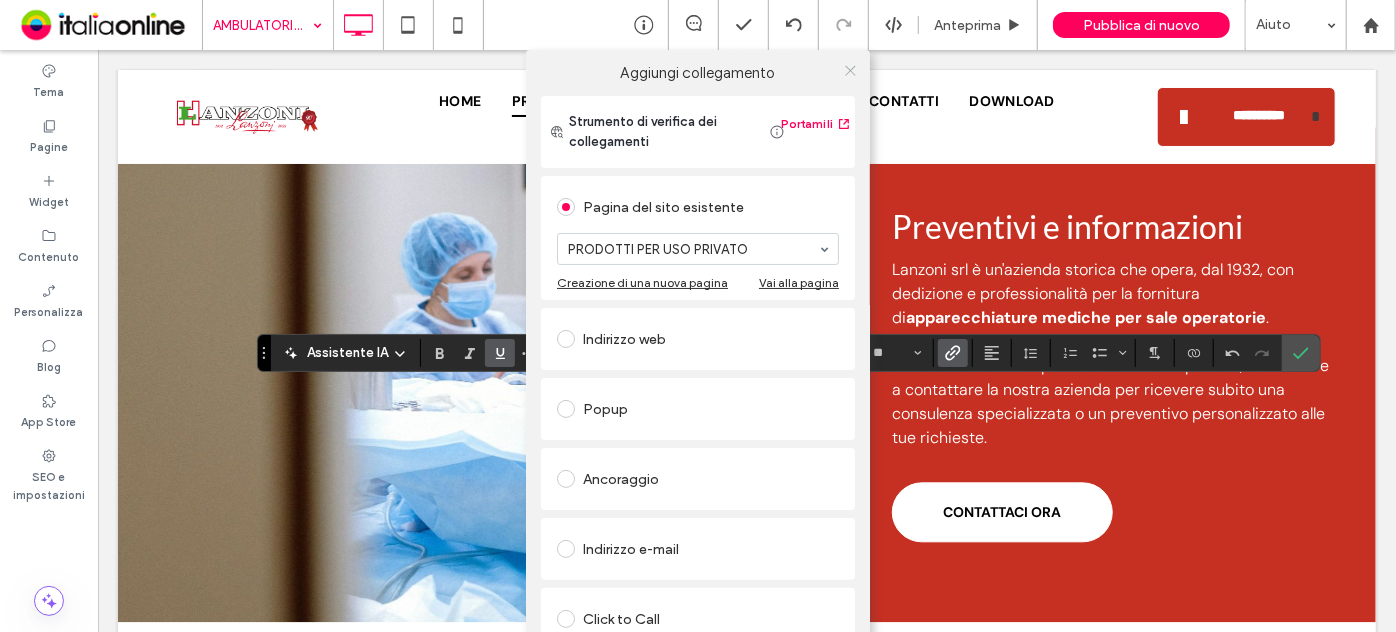click 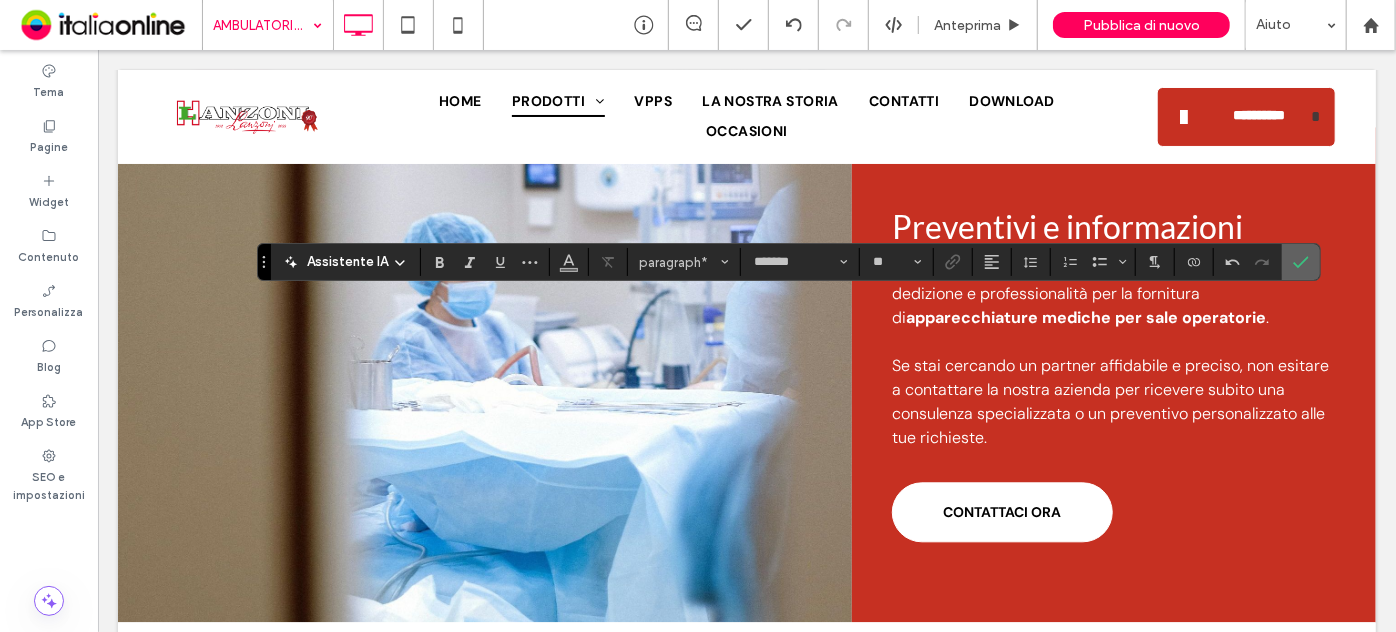 click at bounding box center (1297, 262) 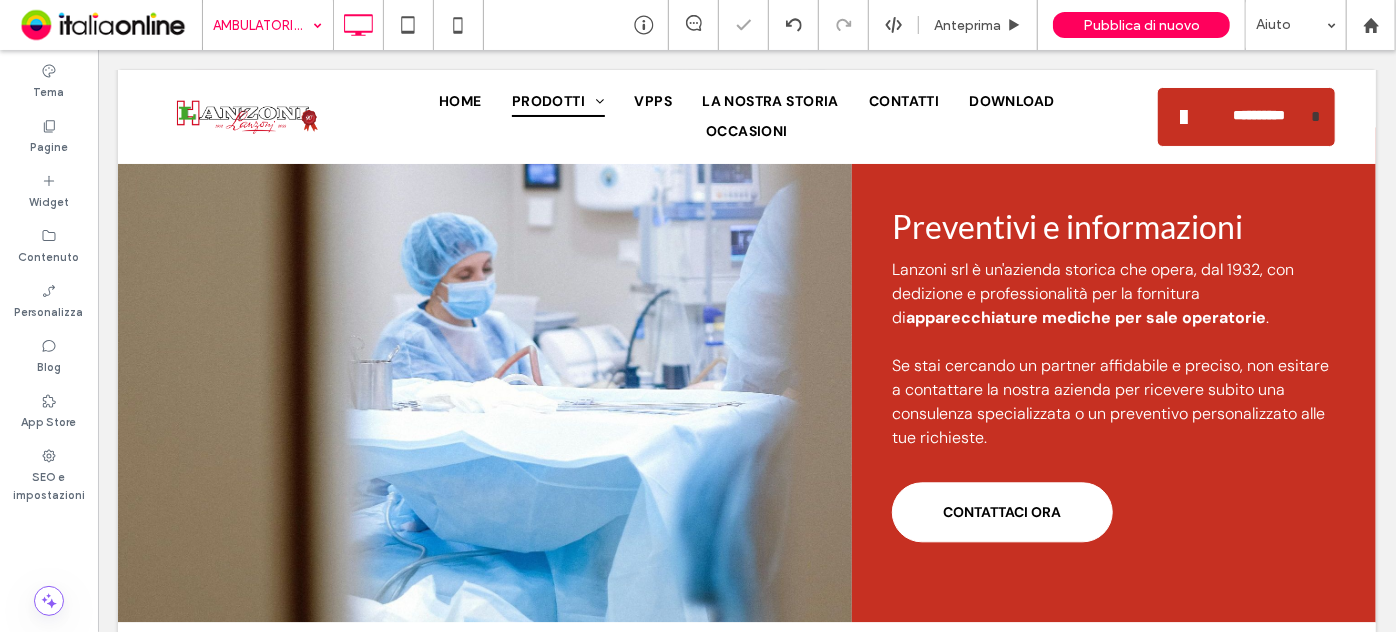 type on "****" 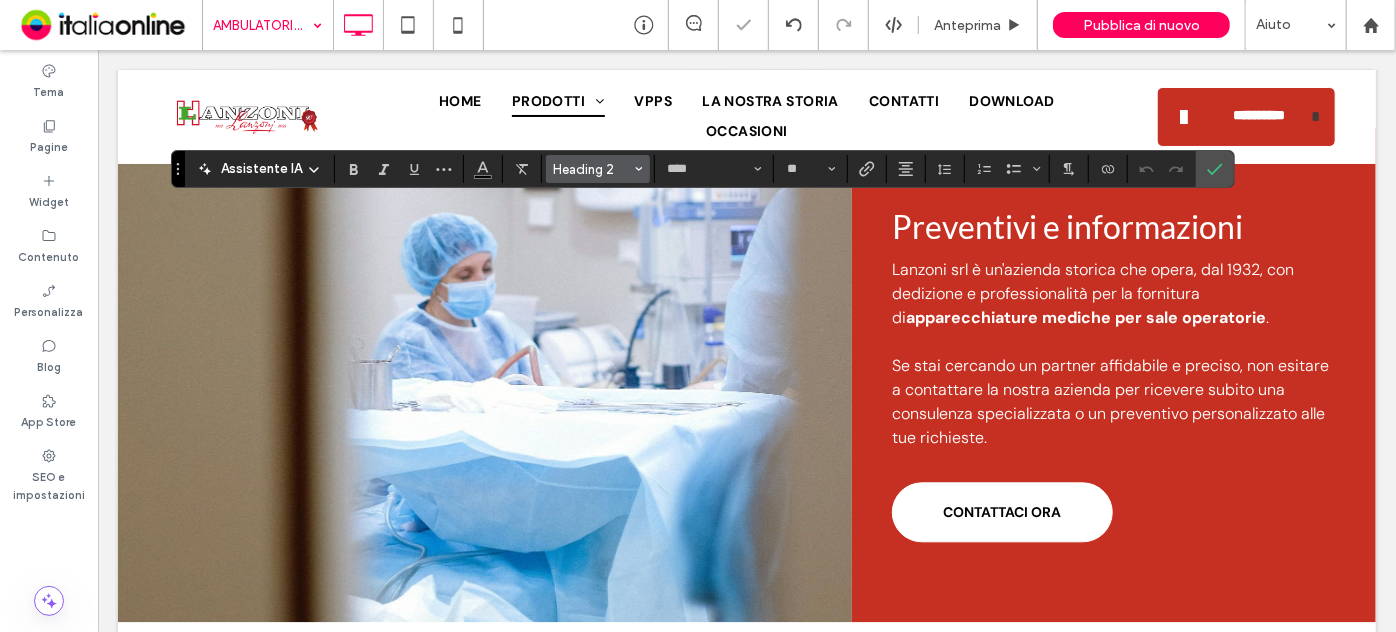 click on "Heading 2" at bounding box center [592, 169] 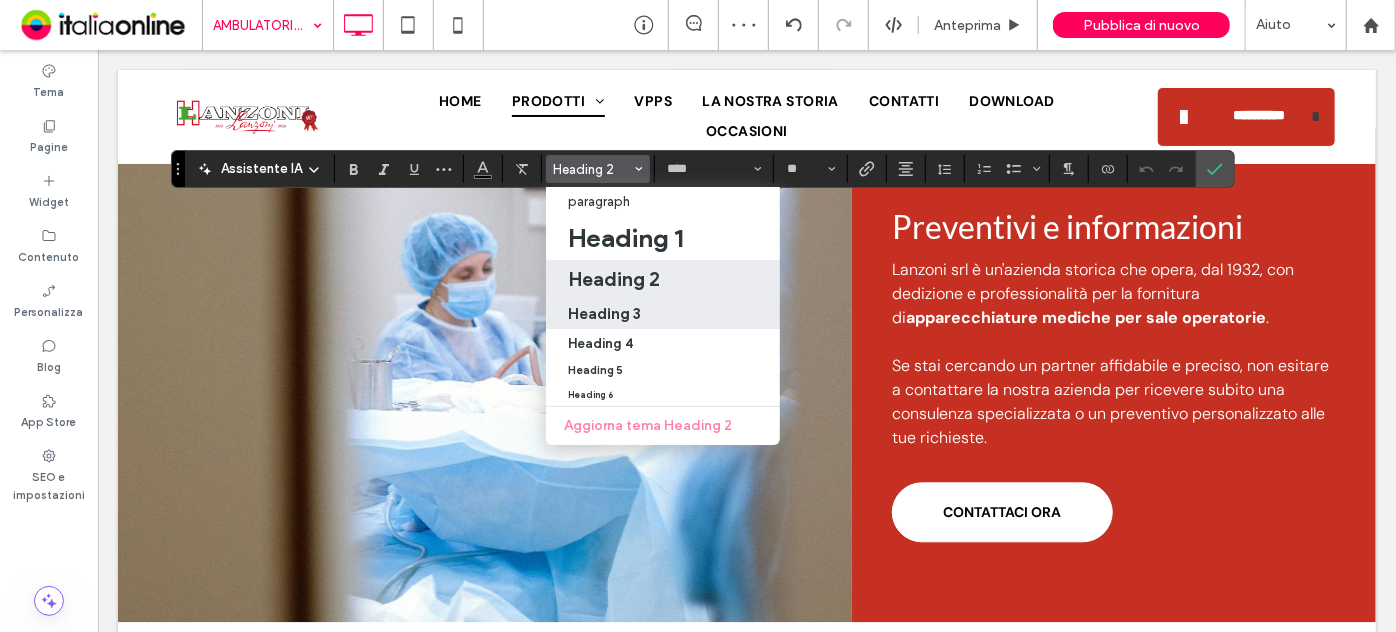 click on "Heading 3" at bounding box center (663, 313) 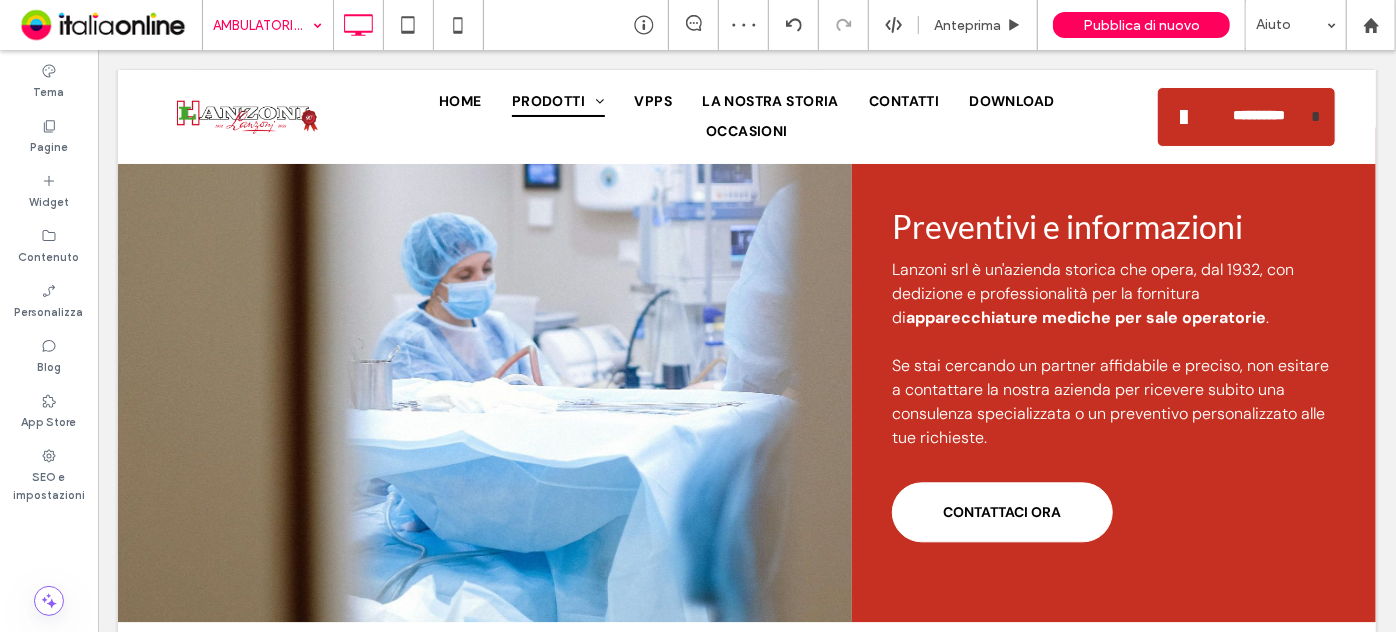 type on "****" 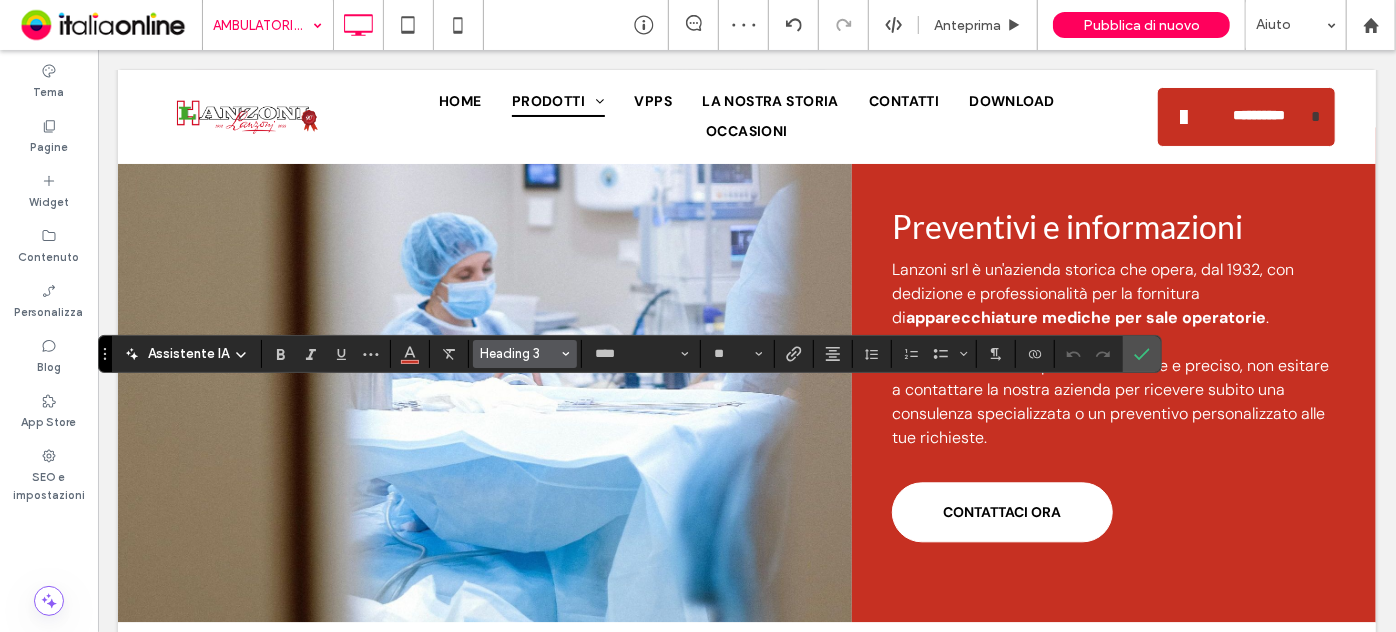 click on "Heading 3" at bounding box center [525, 354] 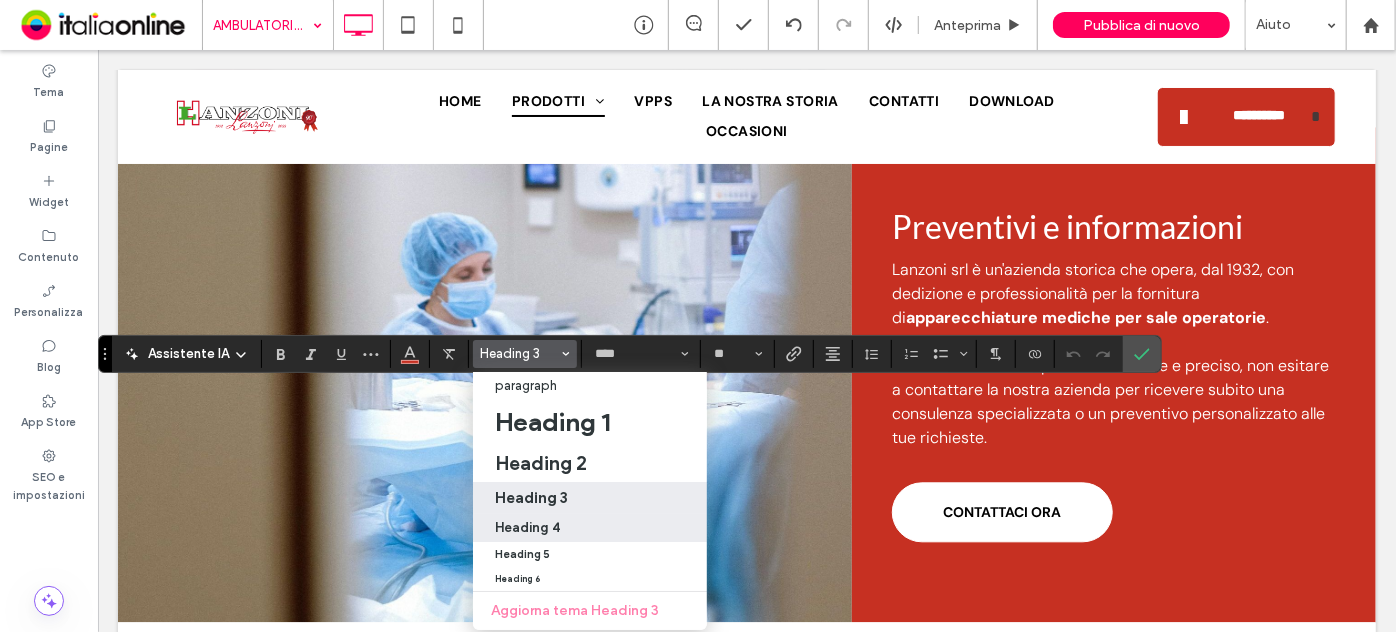 click on "Heading 4" at bounding box center [590, 527] 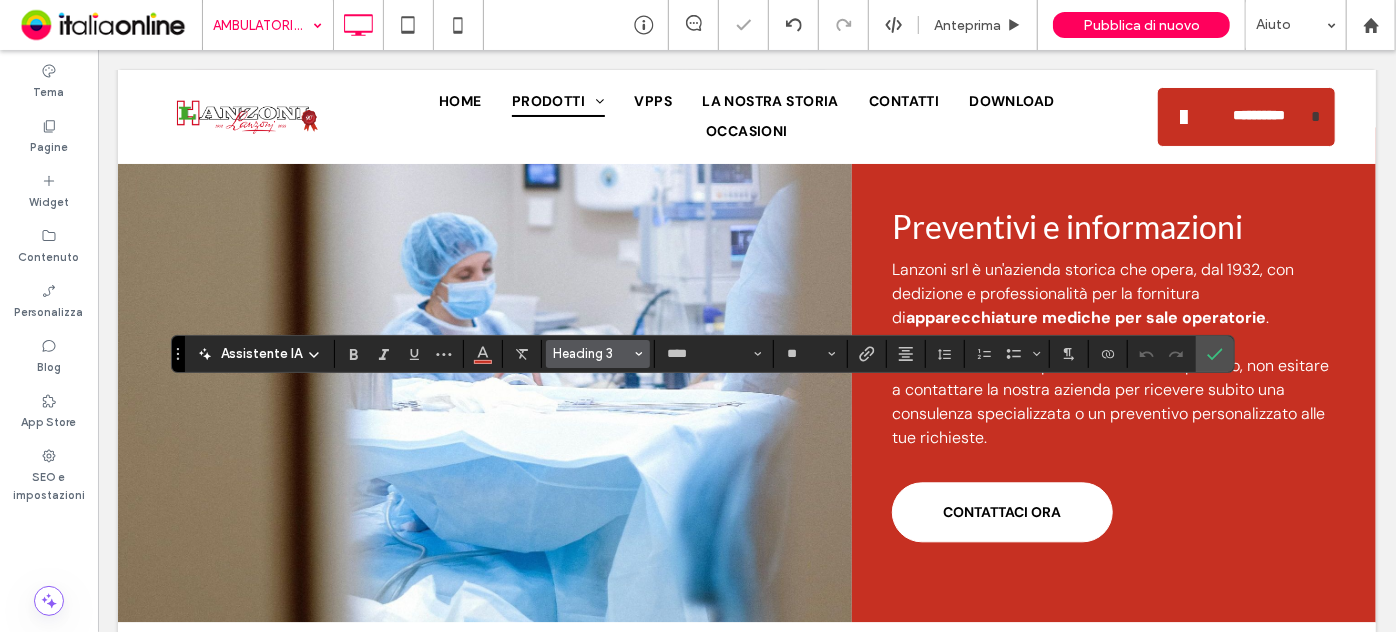 click on "Heading 3" at bounding box center [592, 353] 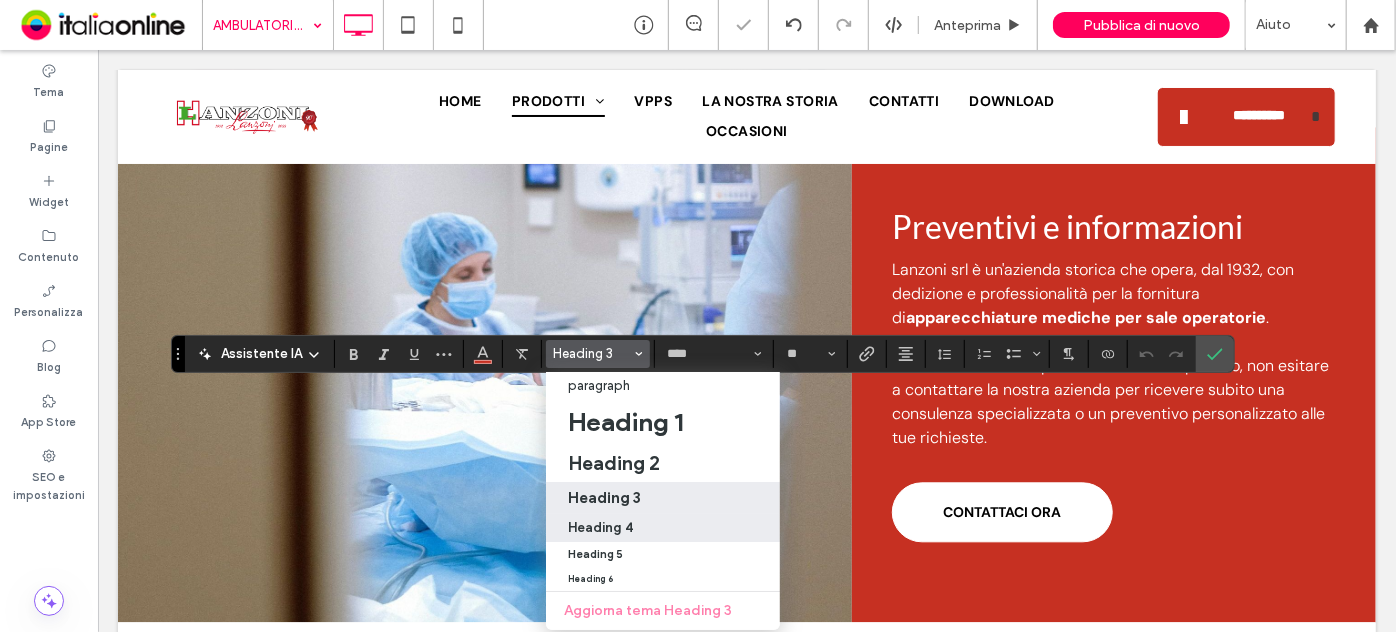 click on "Heading 4" at bounding box center (600, 527) 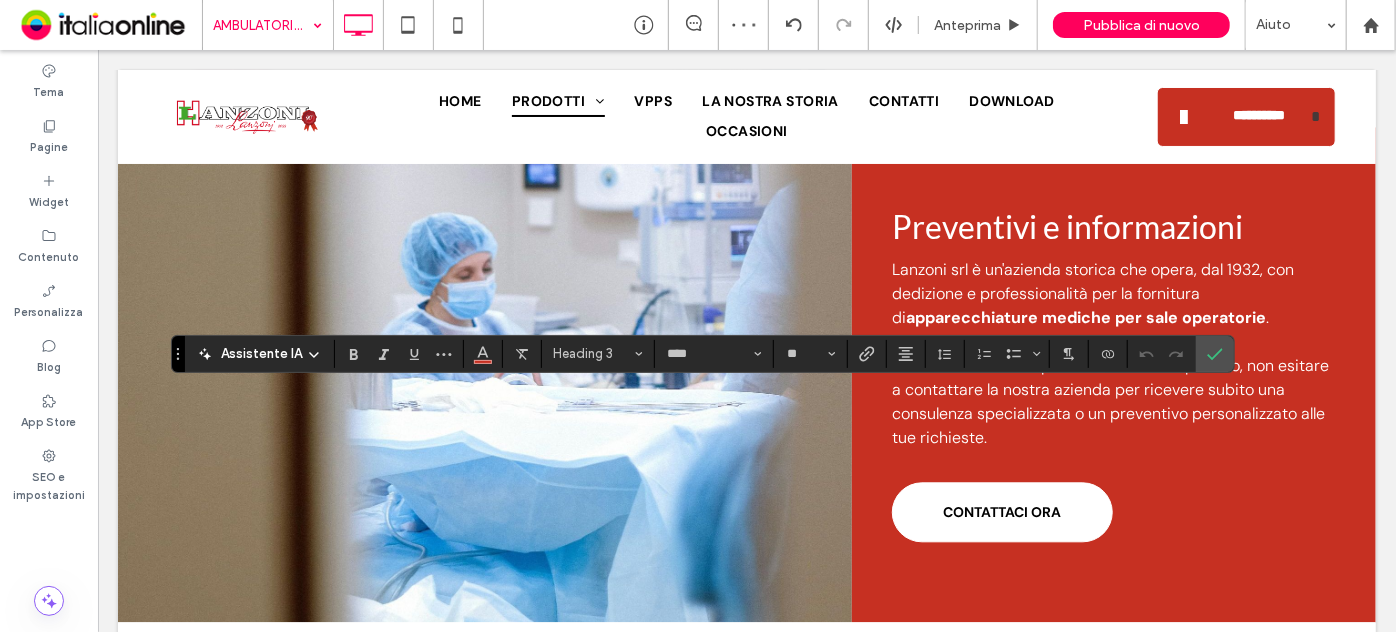 type on "*******" 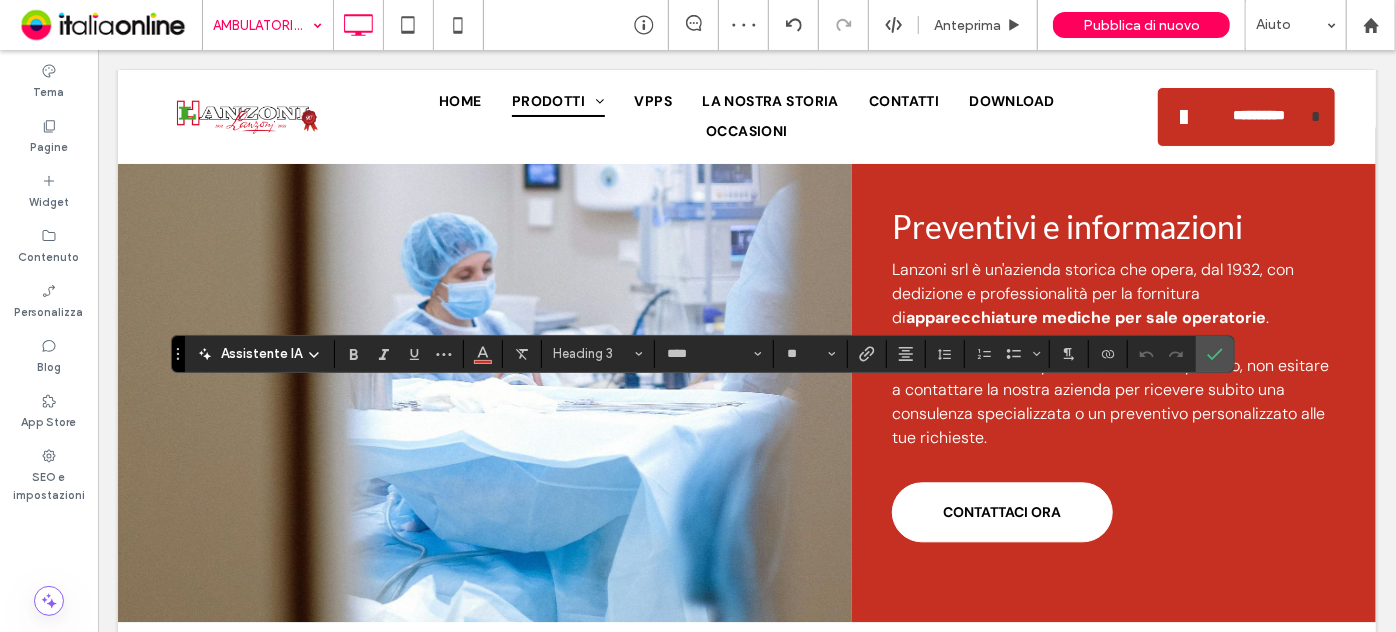 type on "**" 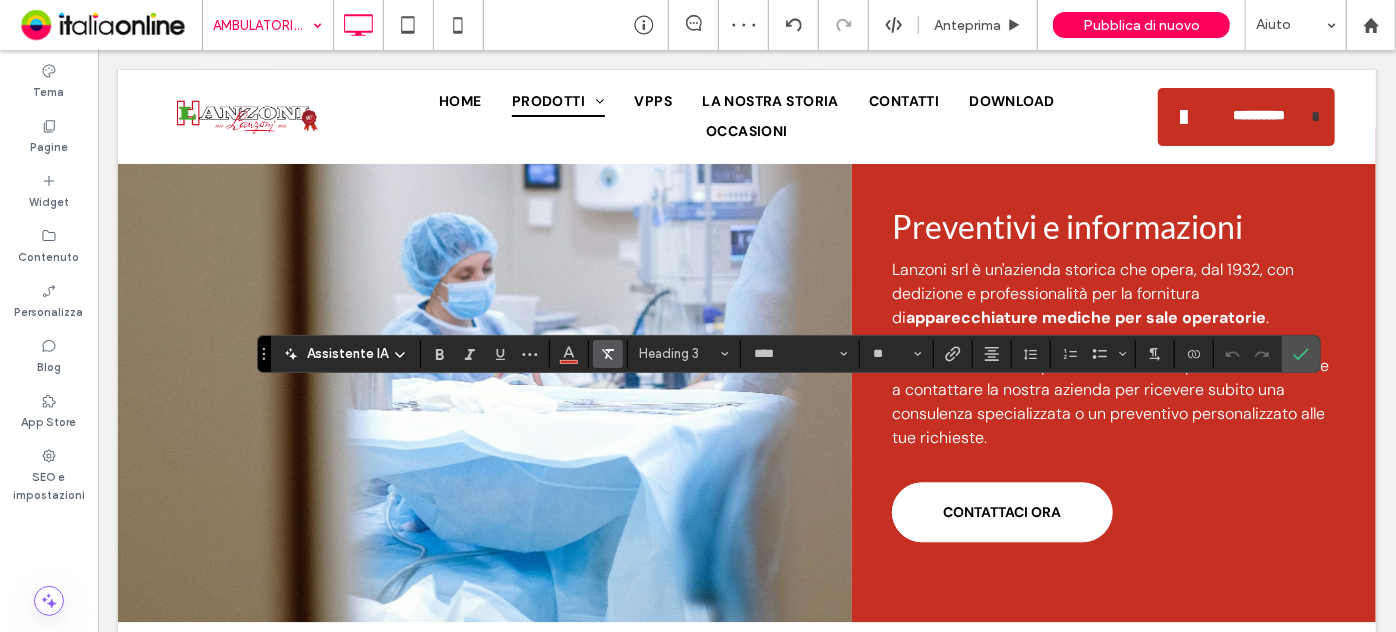 click 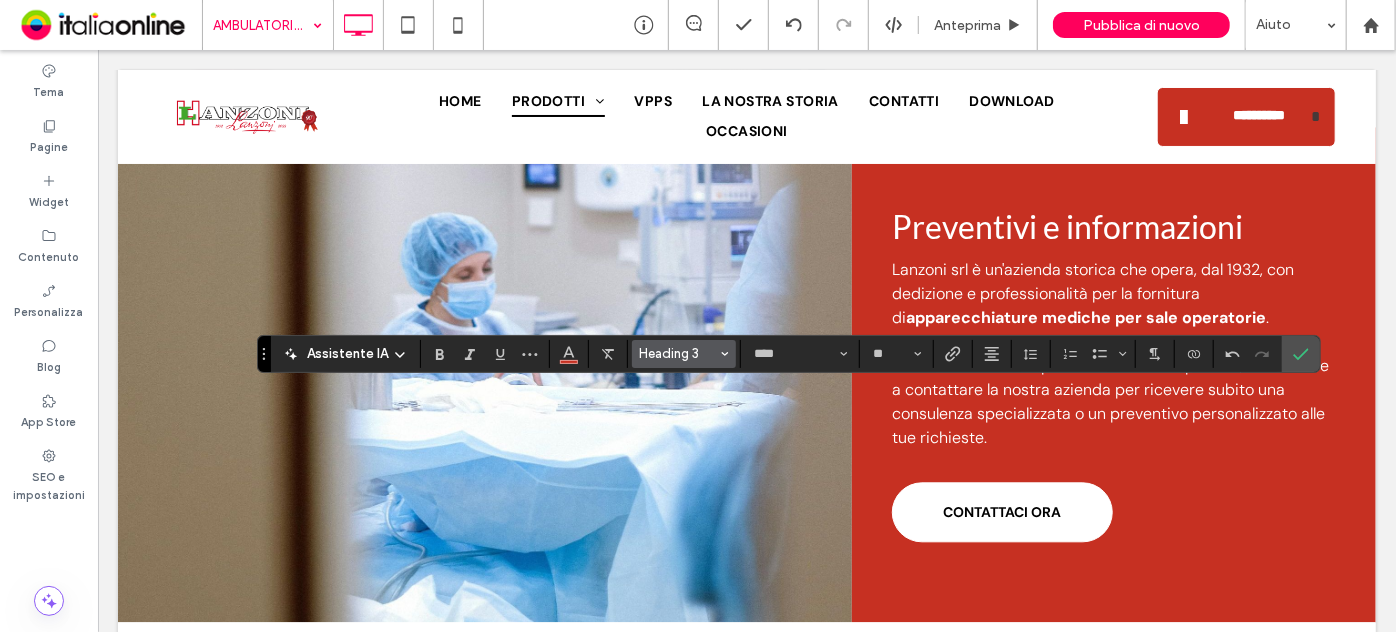 click on "Heading 3" at bounding box center [678, 353] 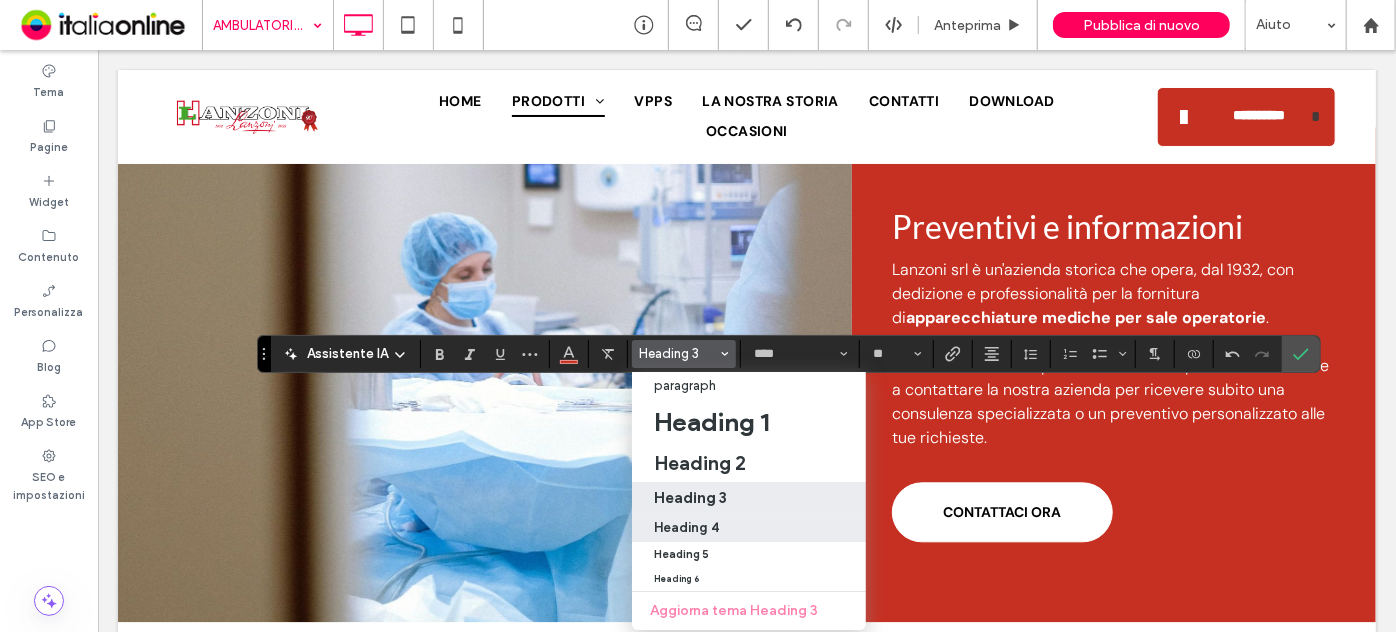 click on "Heading 4" at bounding box center (749, 527) 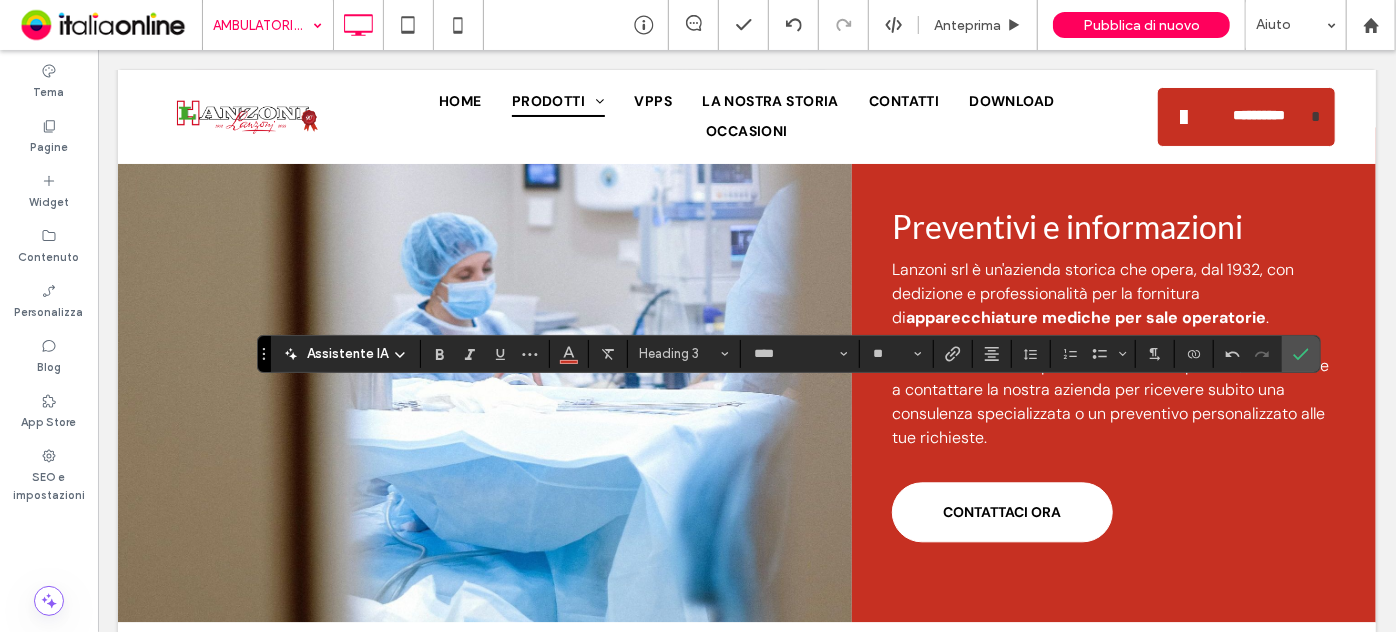 type on "*******" 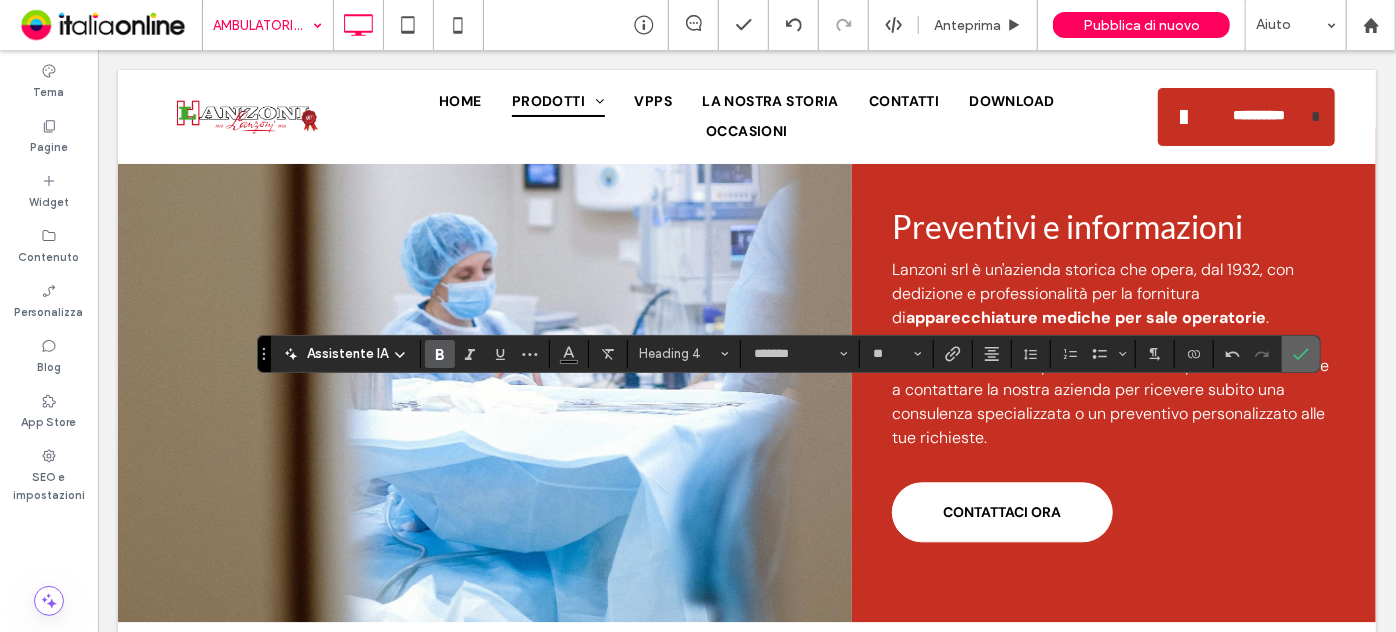 click 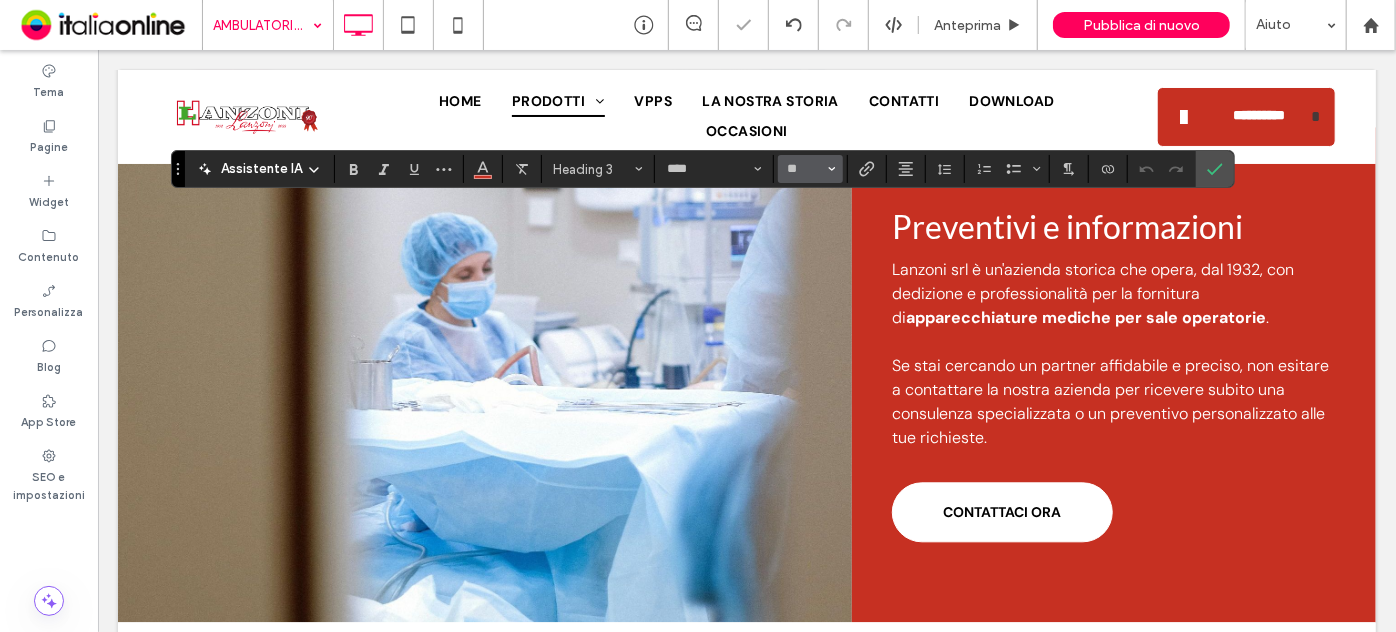 drag, startPoint x: 834, startPoint y: 167, endPoint x: 808, endPoint y: 174, distance: 26.925823 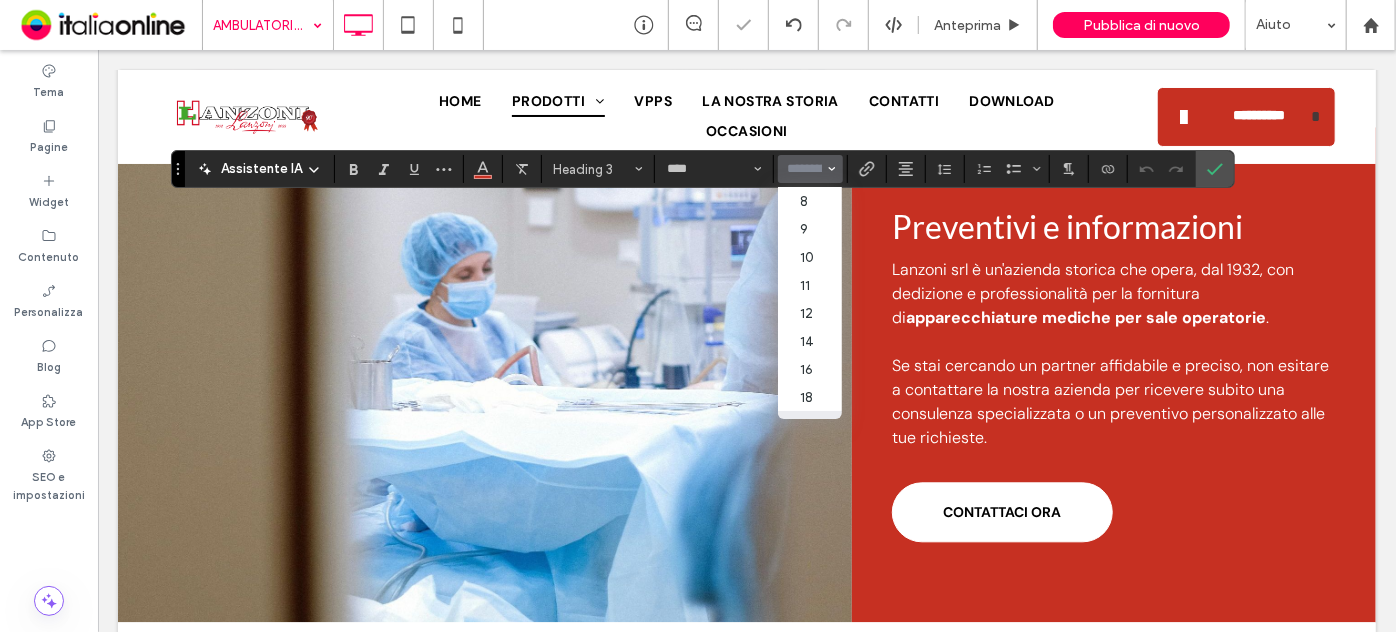 click at bounding box center [804, 169] 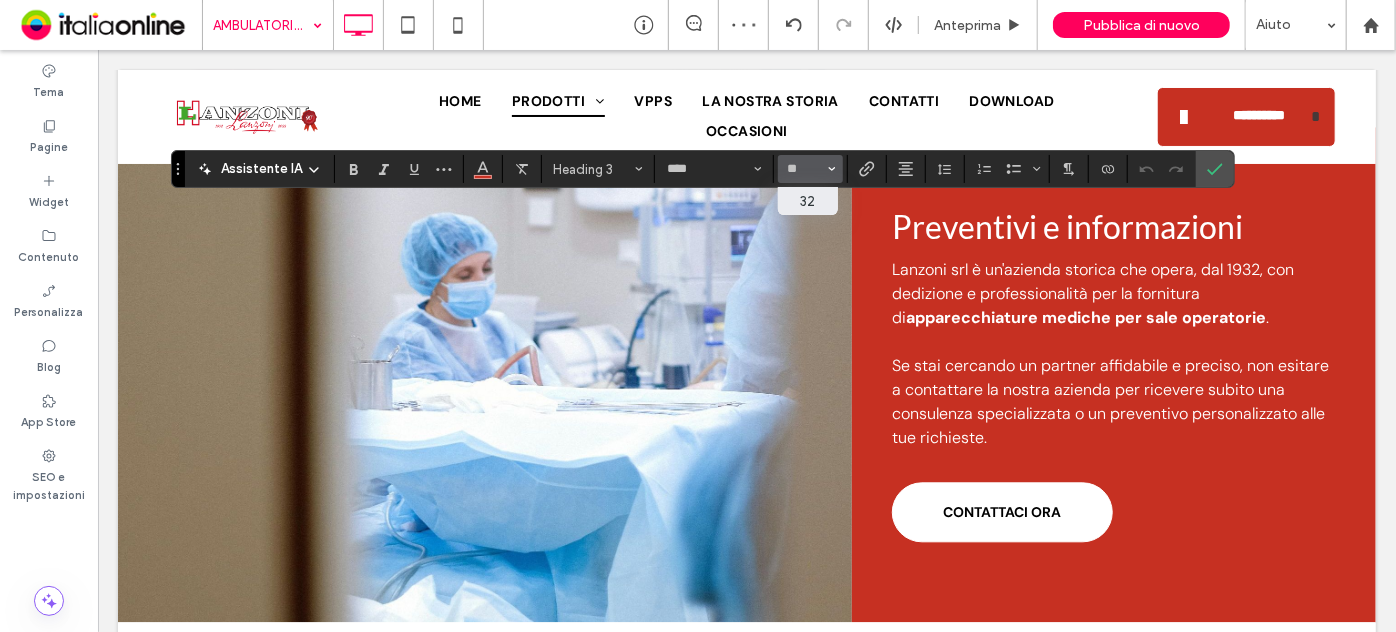 type on "**" 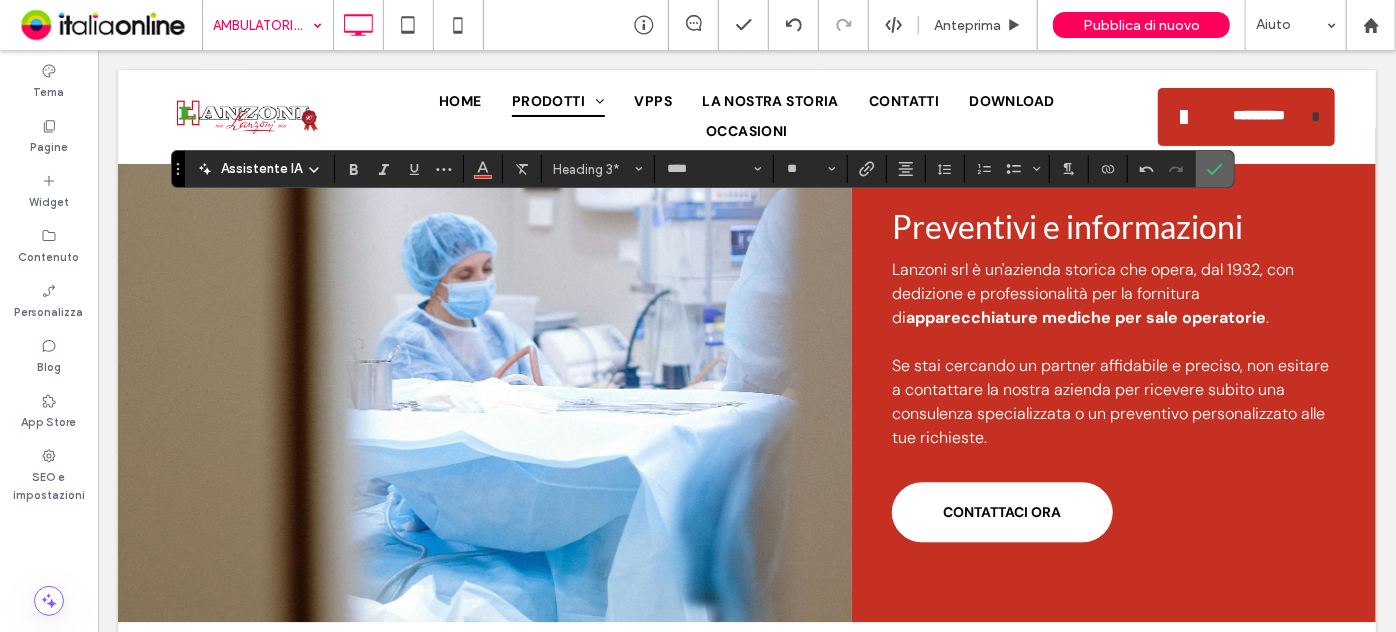 click 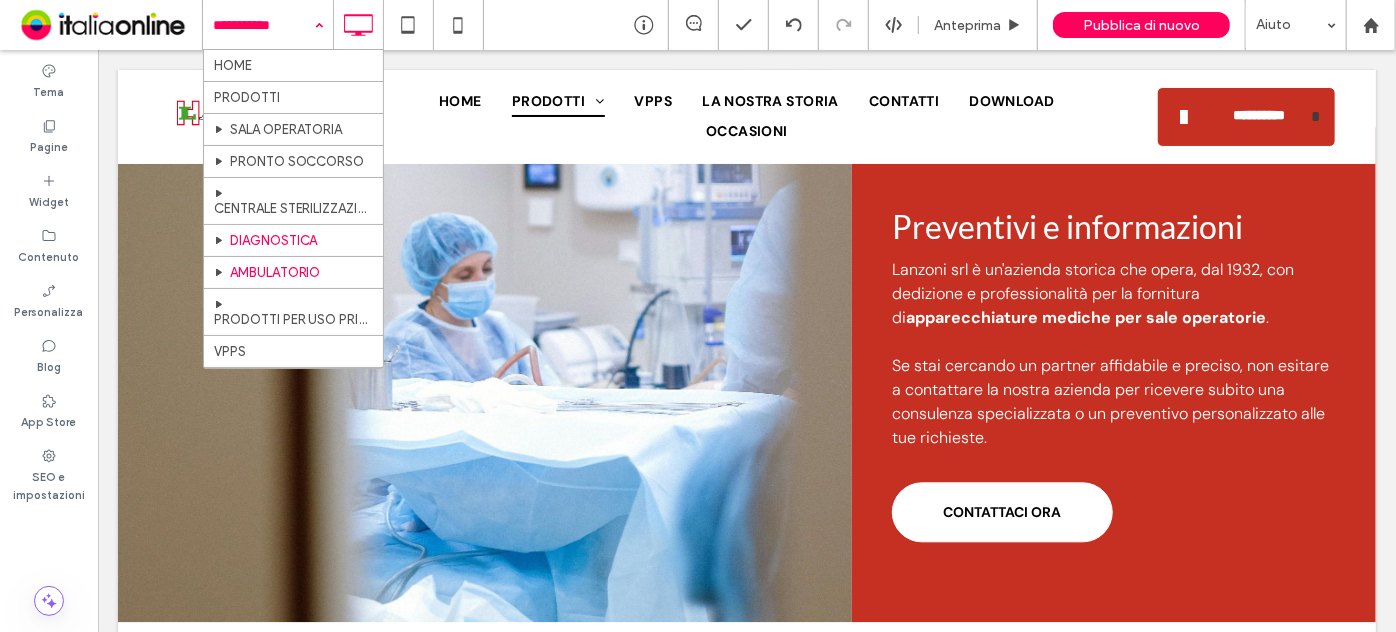 scroll, scrollTop: 90, scrollLeft: 0, axis: vertical 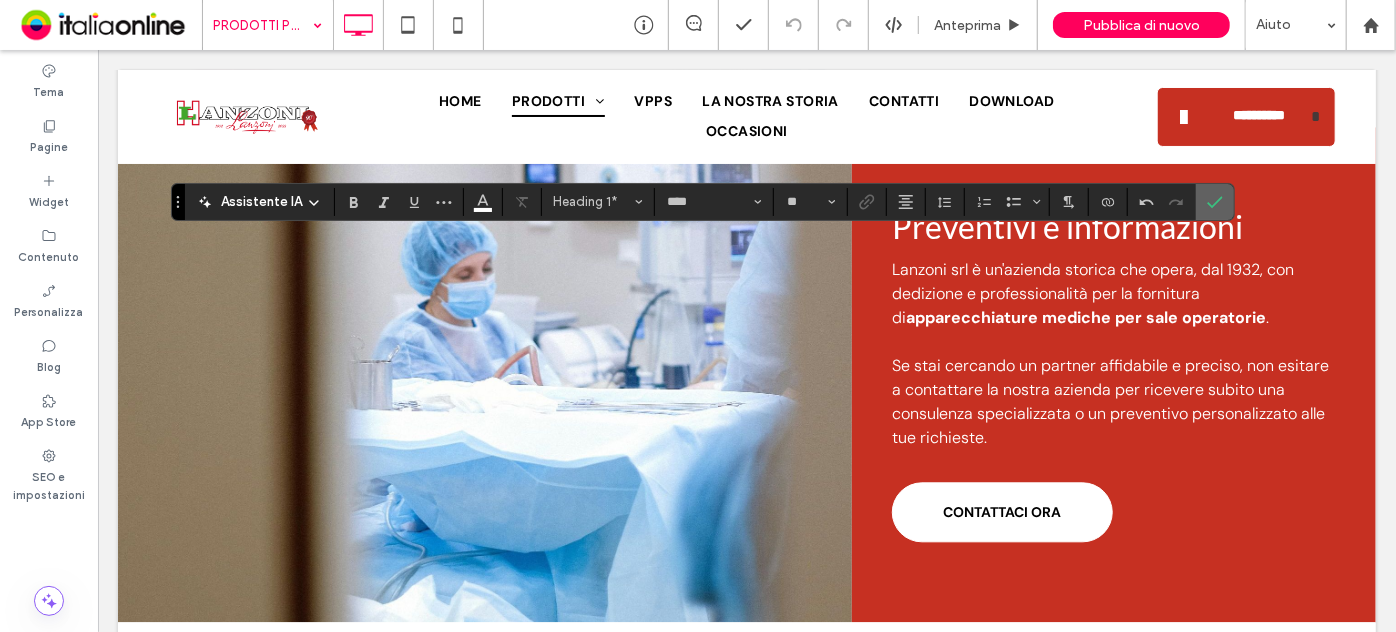 click at bounding box center [1215, 202] 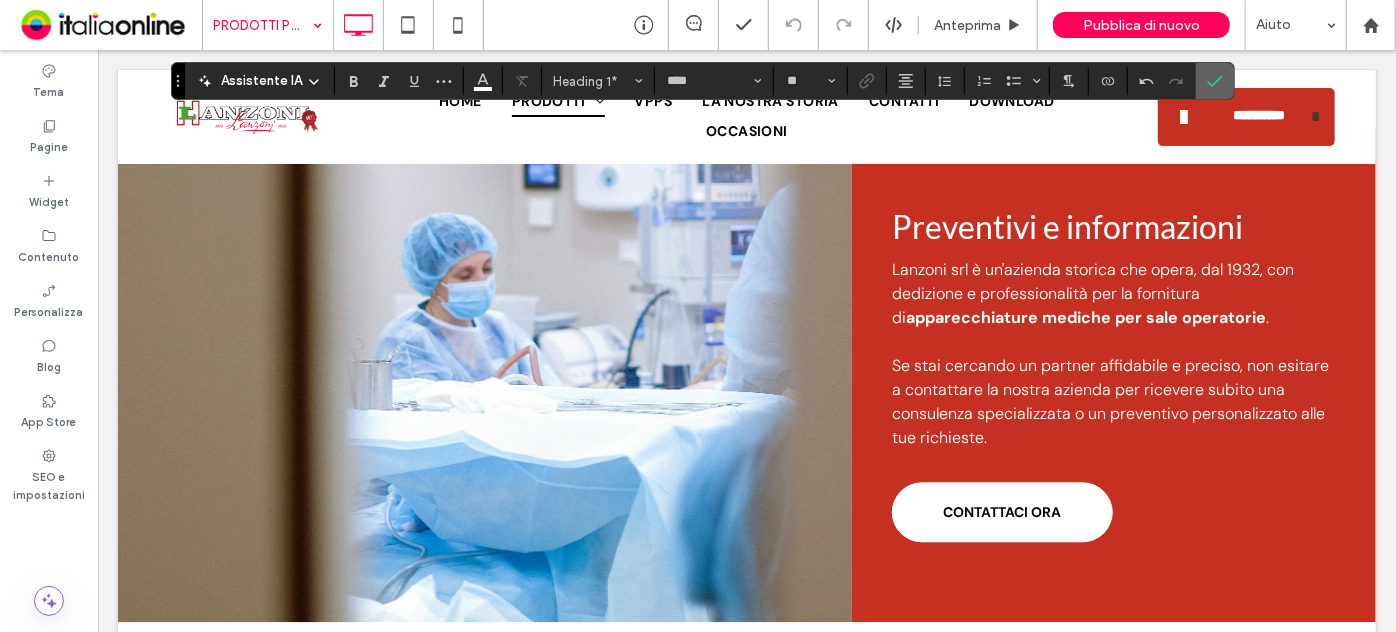 click 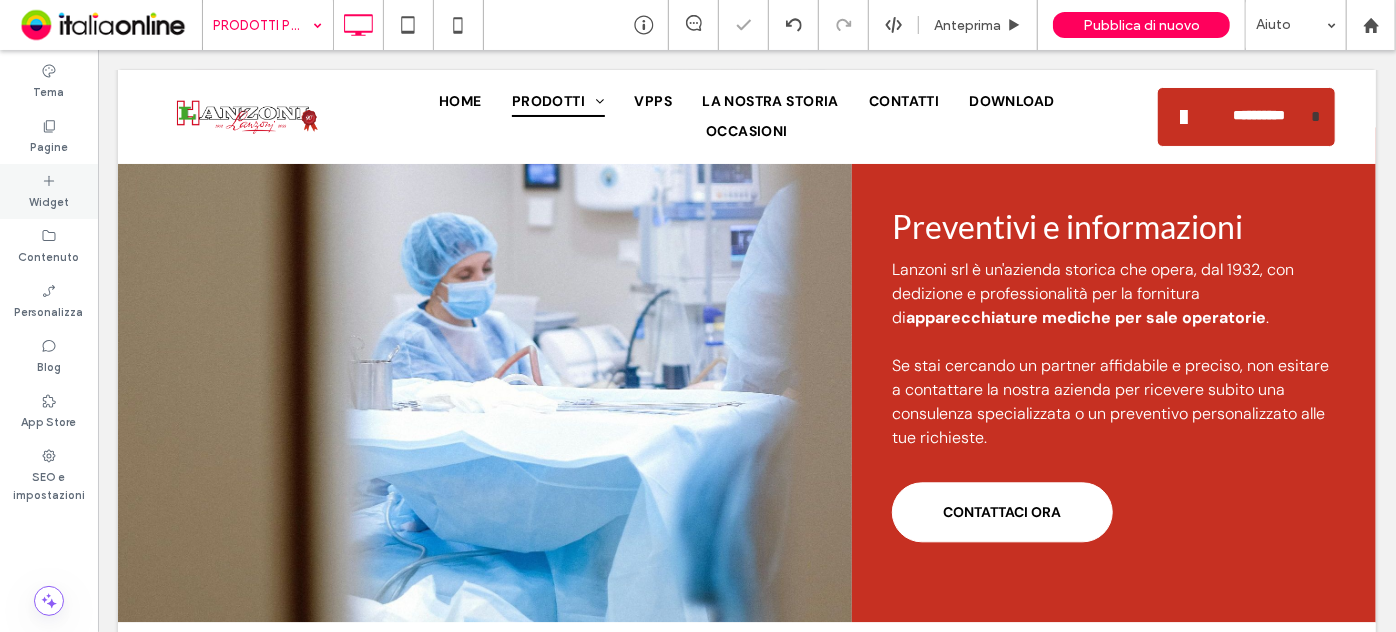 click on "Widget" at bounding box center [49, 200] 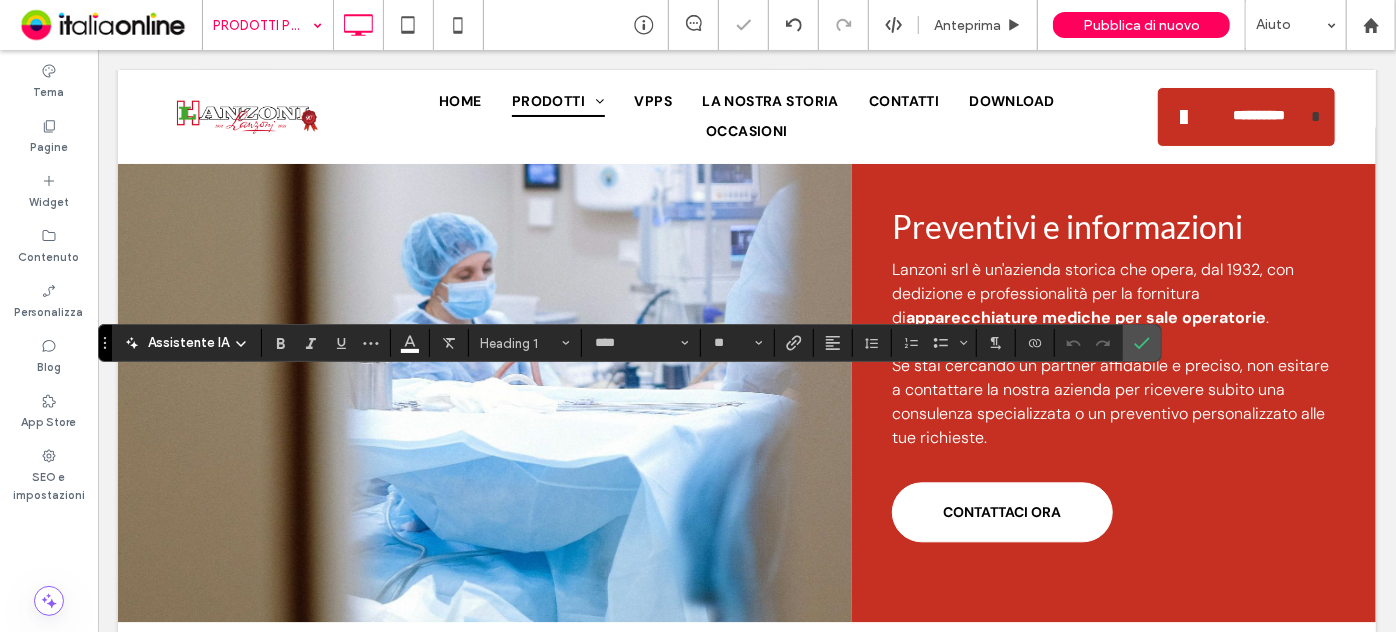 type on "*******" 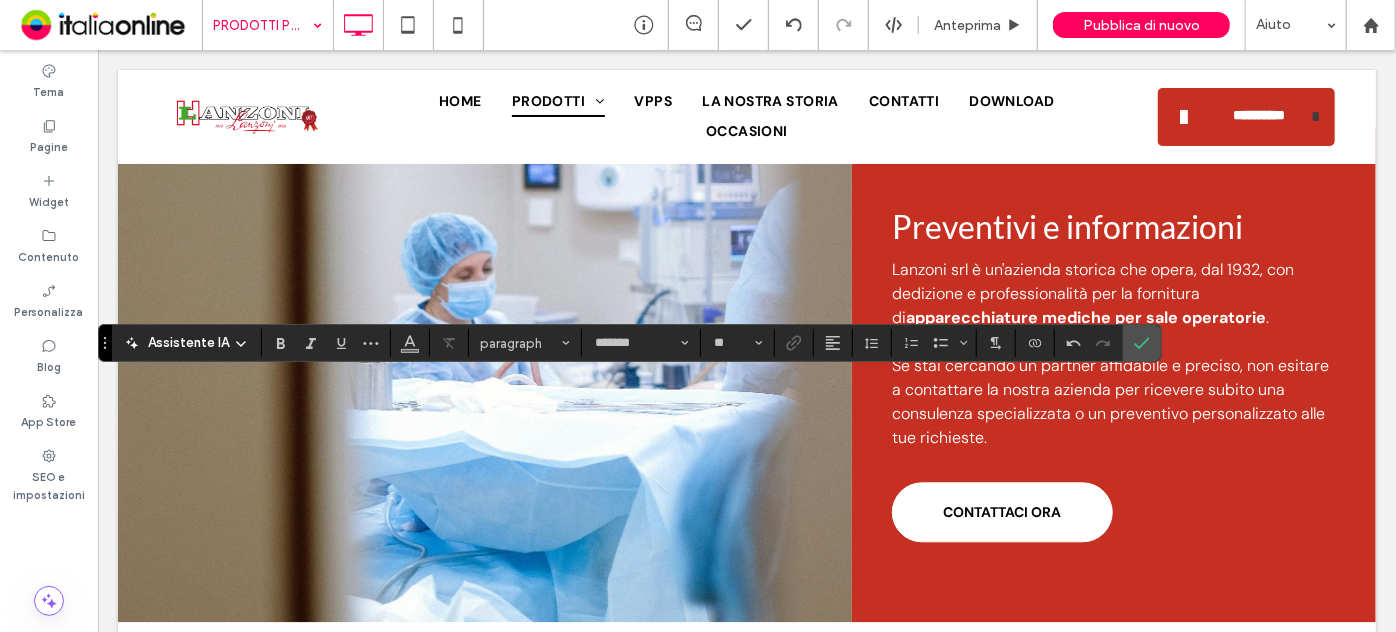 type on "****" 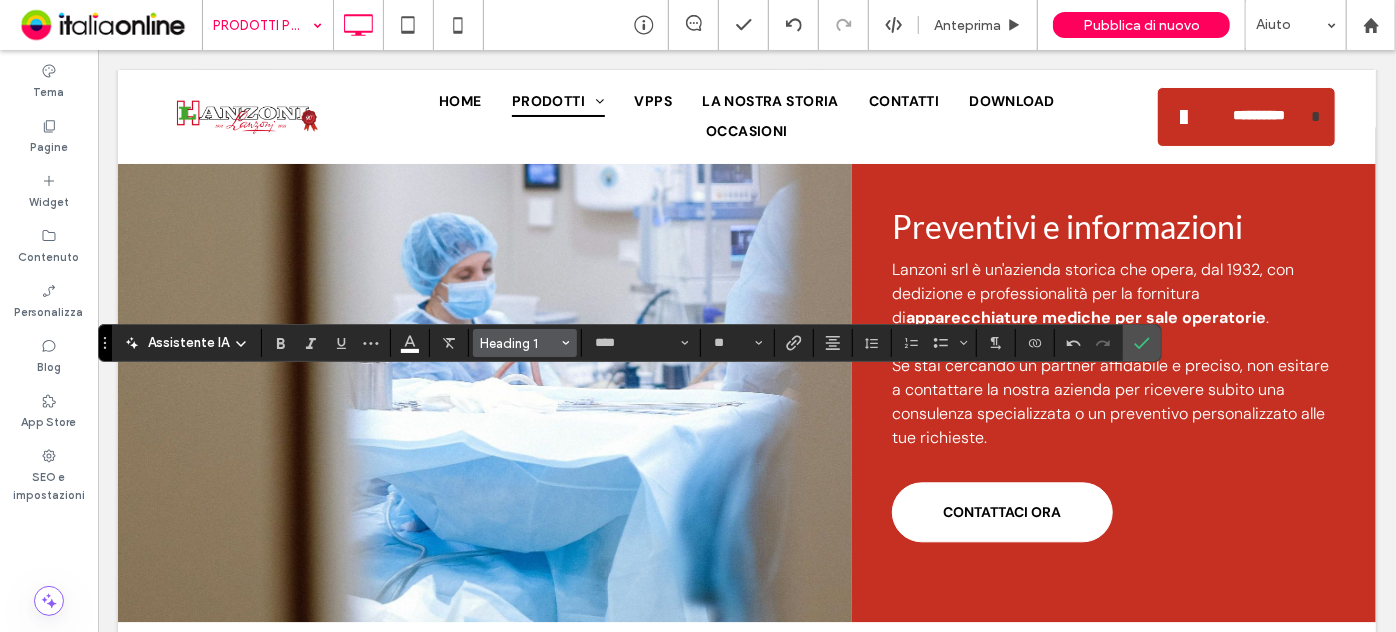 click on "Heading 1" at bounding box center (519, 343) 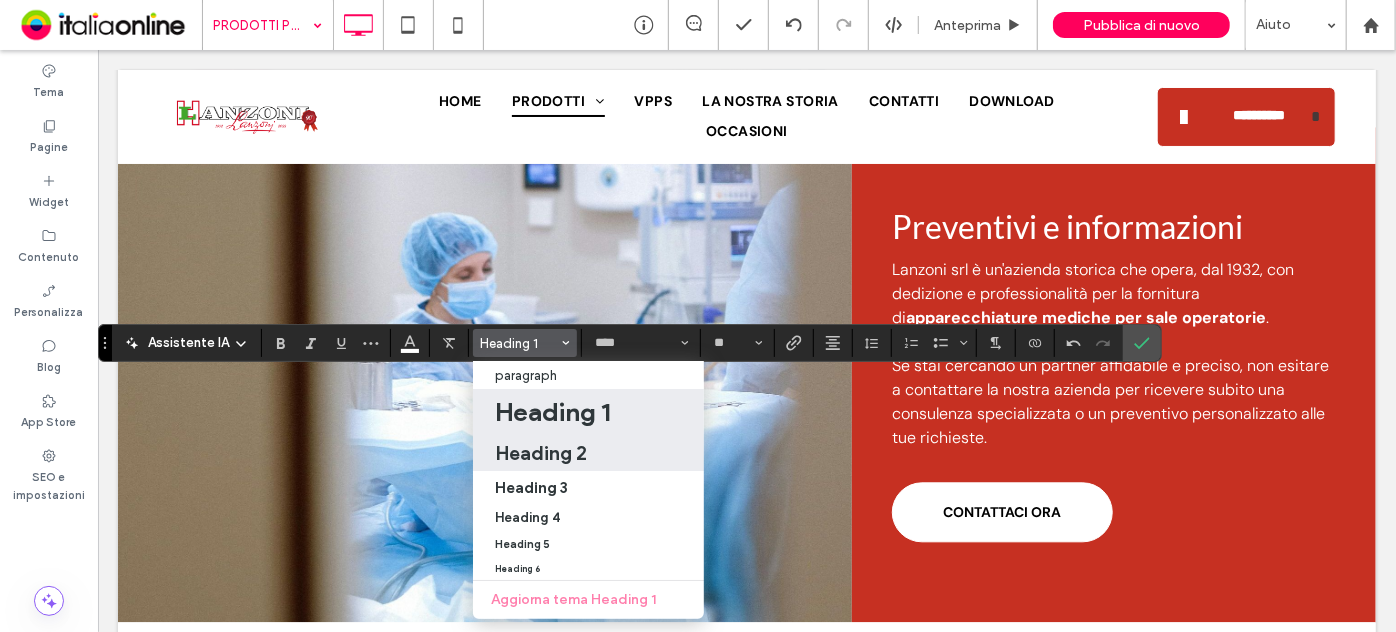 click on "Heading 2" at bounding box center (588, 453) 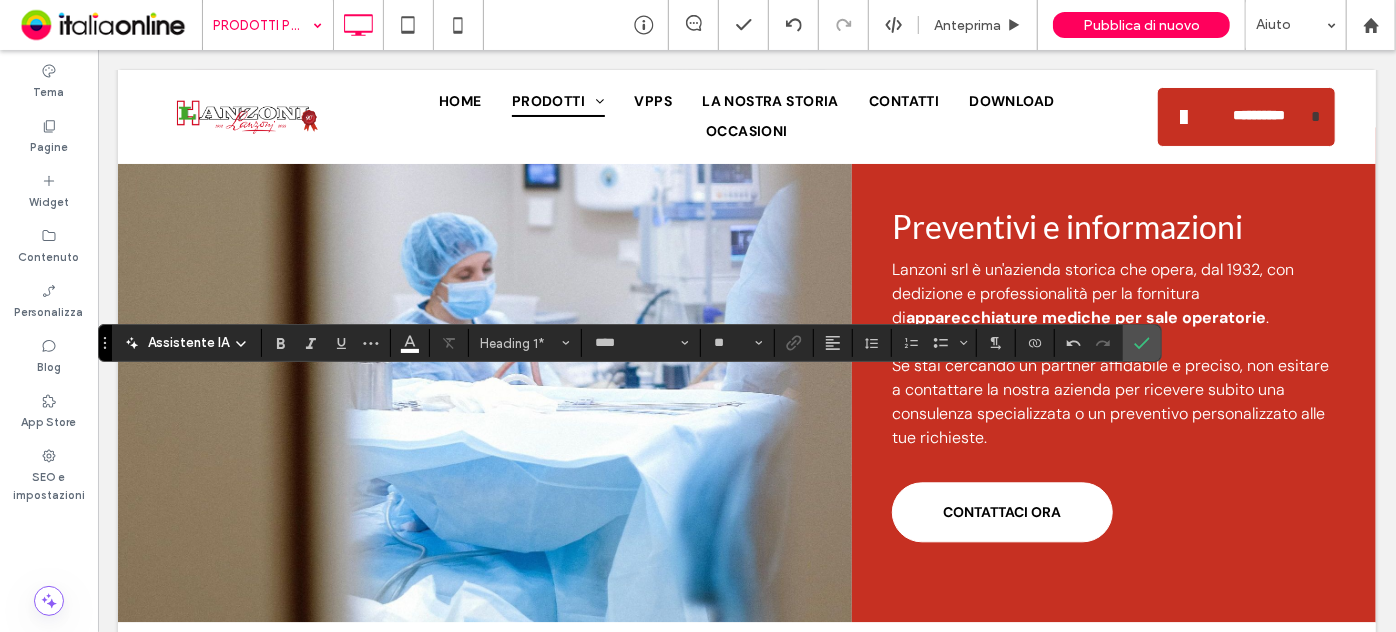 type on "**" 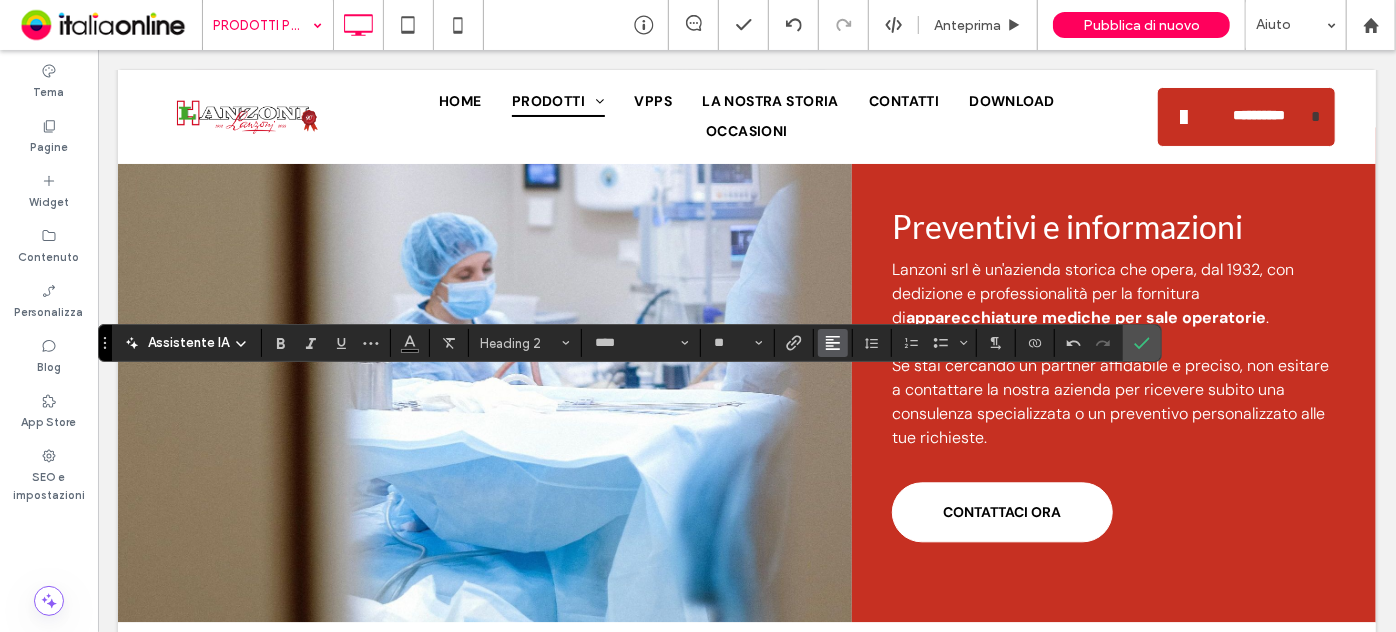 click at bounding box center [833, 343] 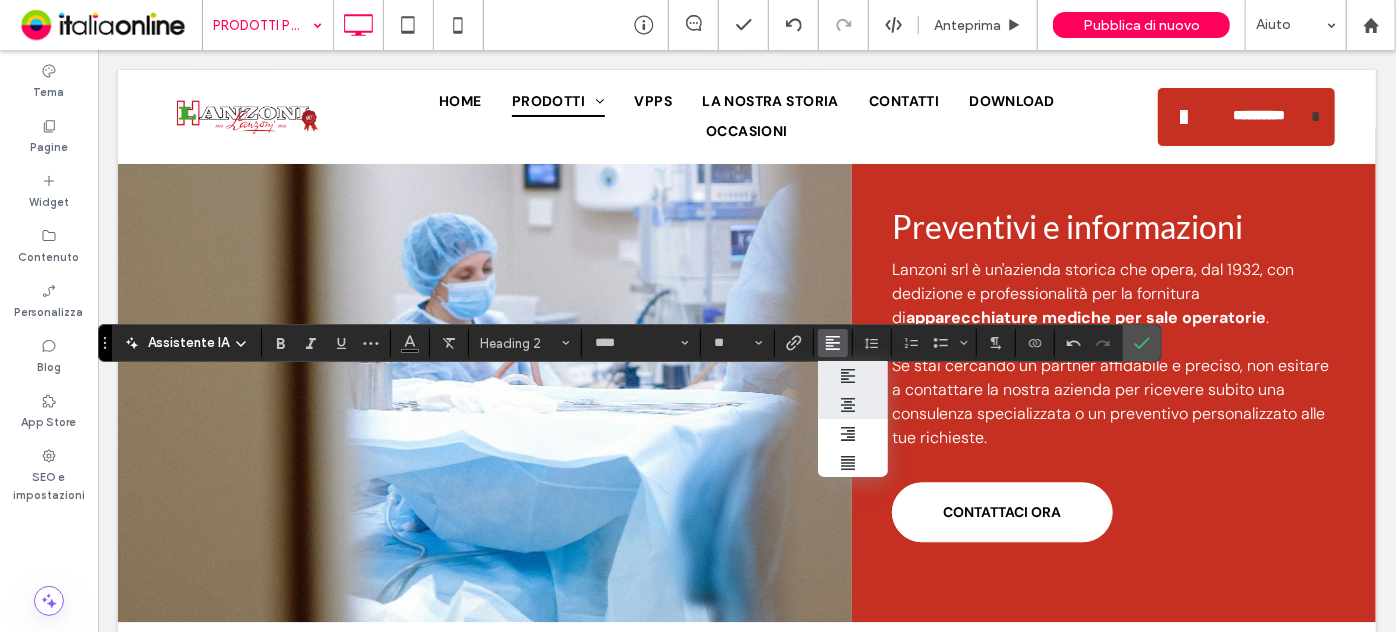 click at bounding box center [853, 405] 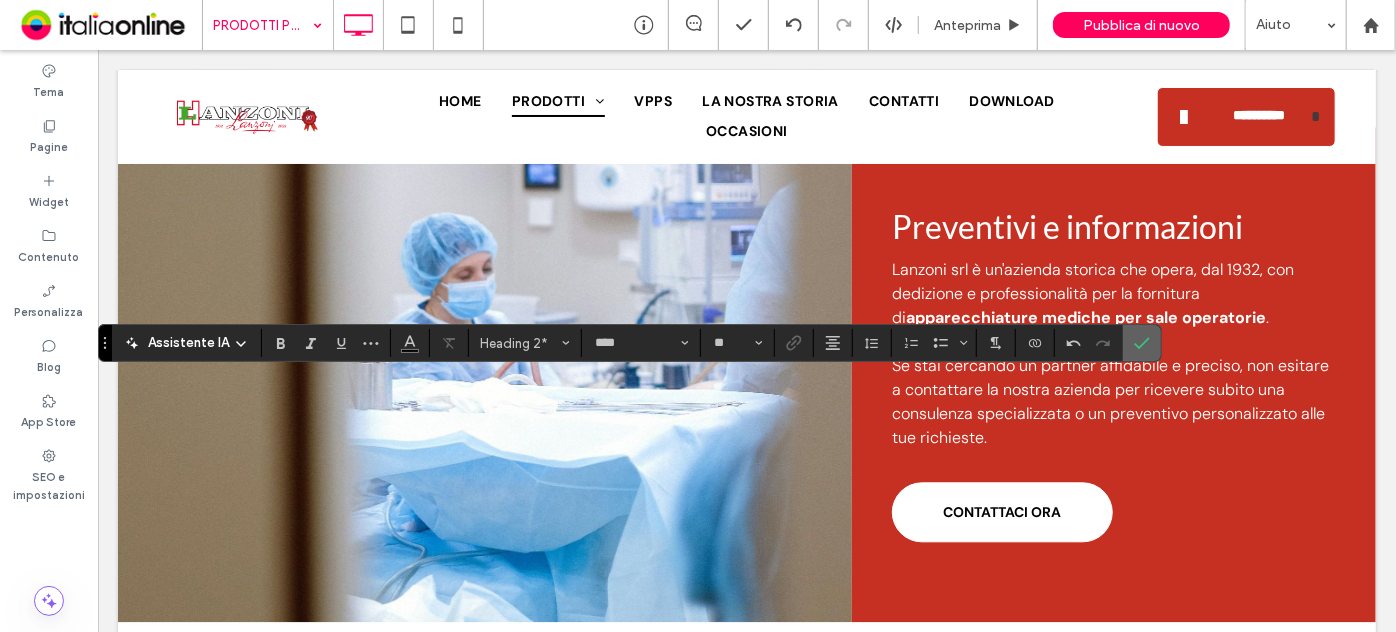 click 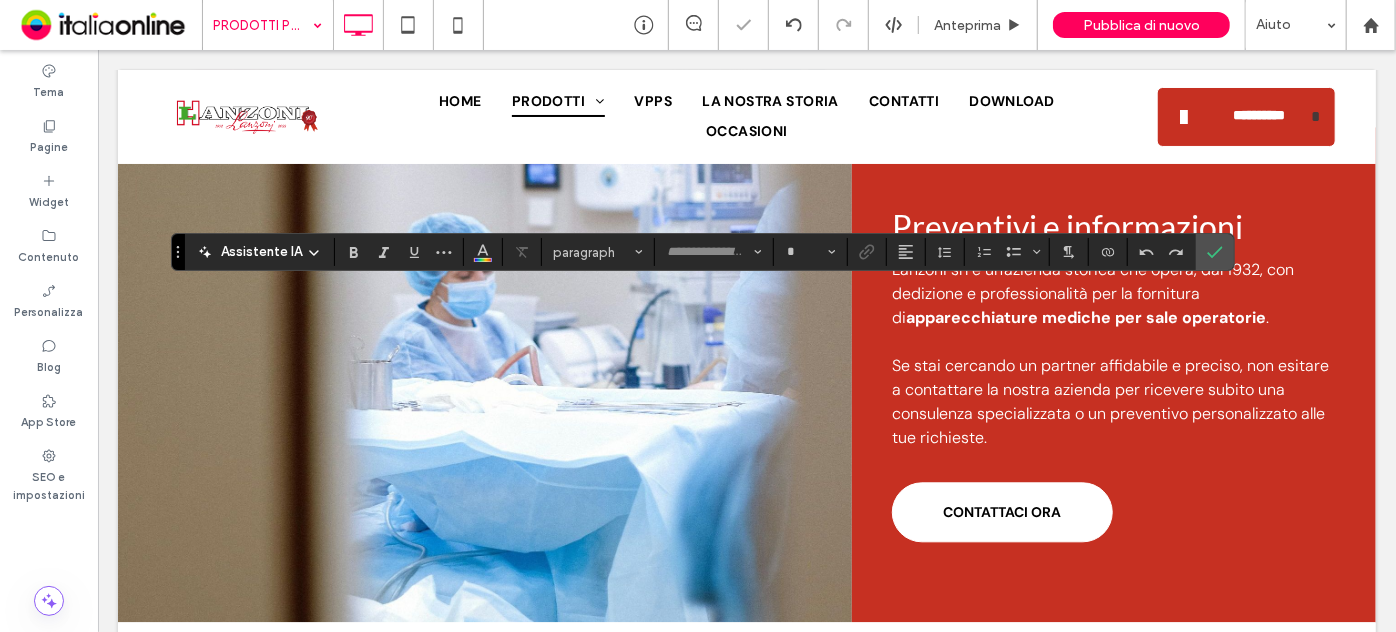 type on "****" 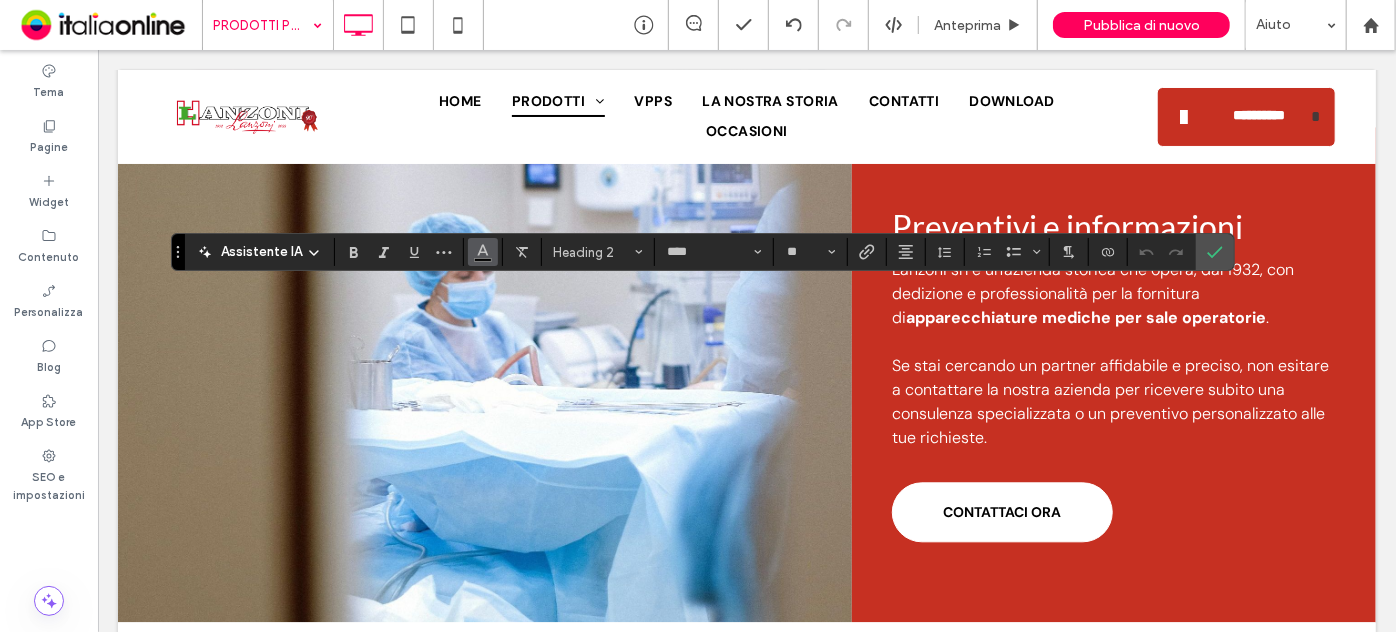 click 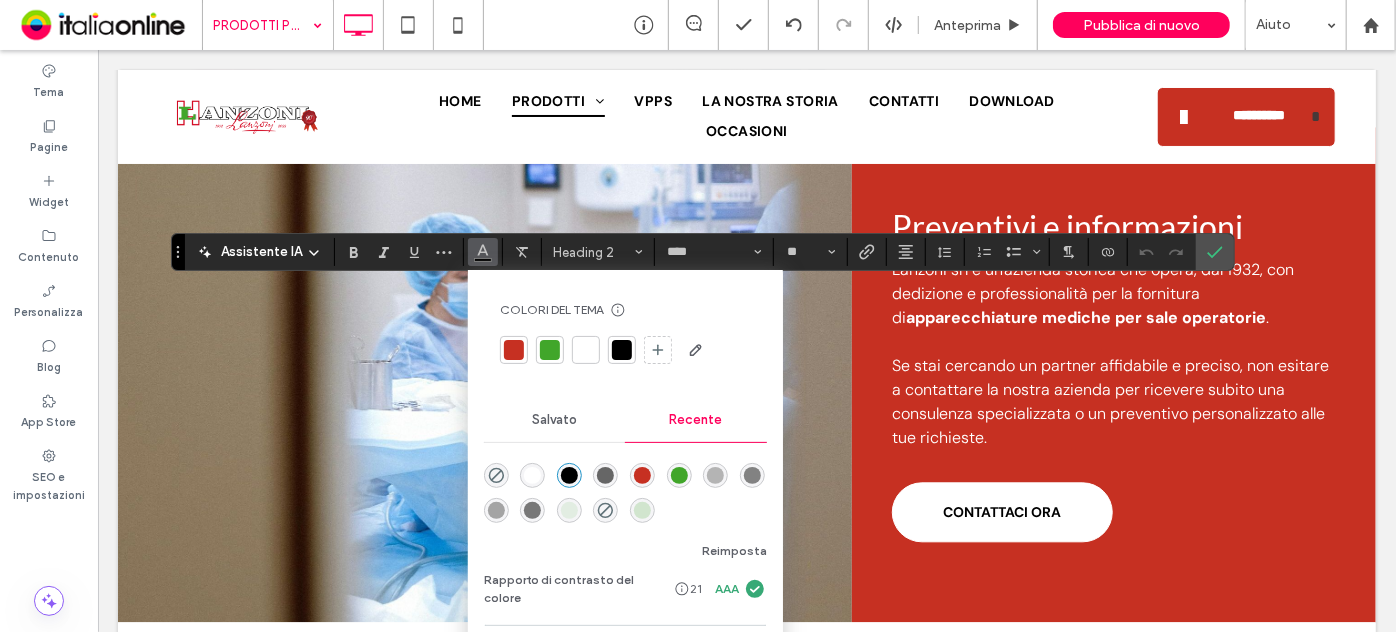 click at bounding box center [514, 350] 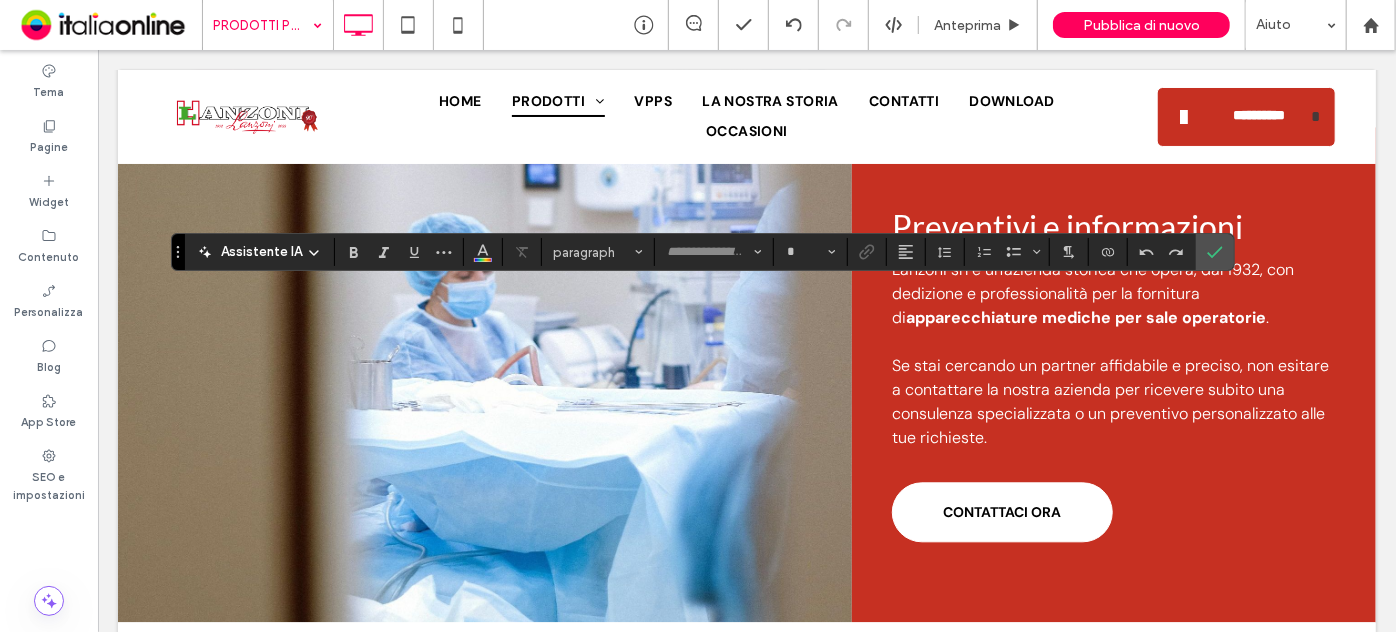 type on "****" 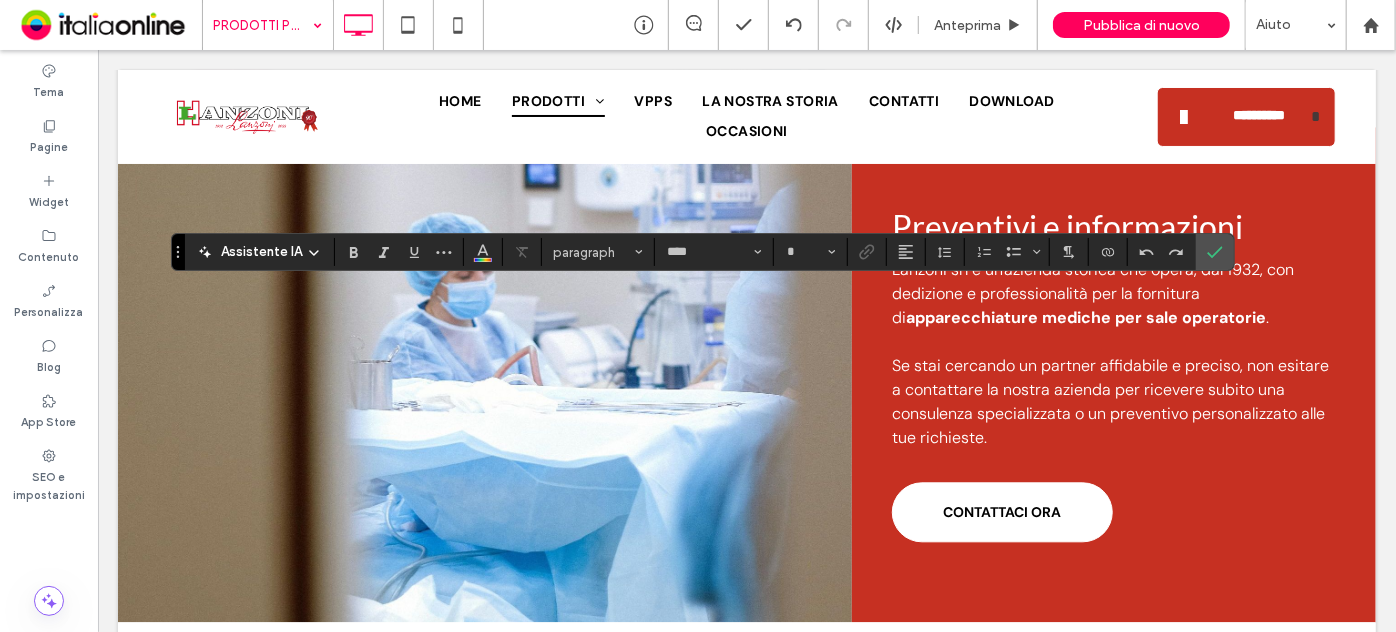 type on "**" 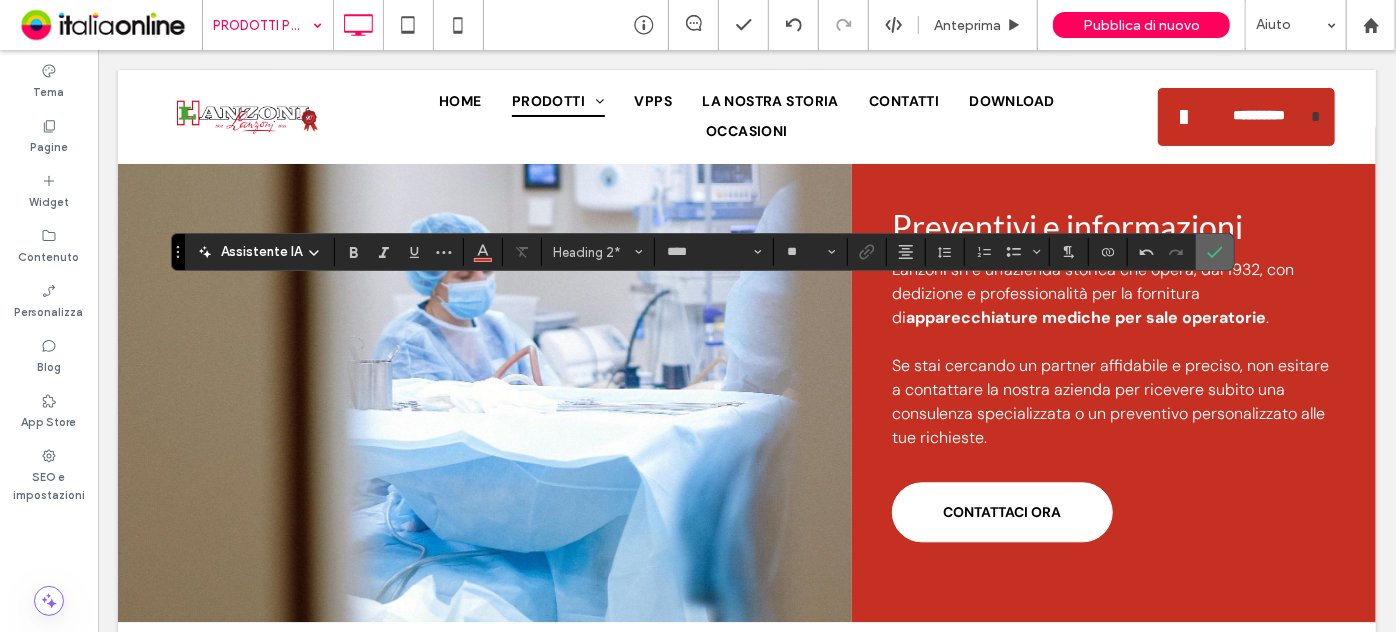 click 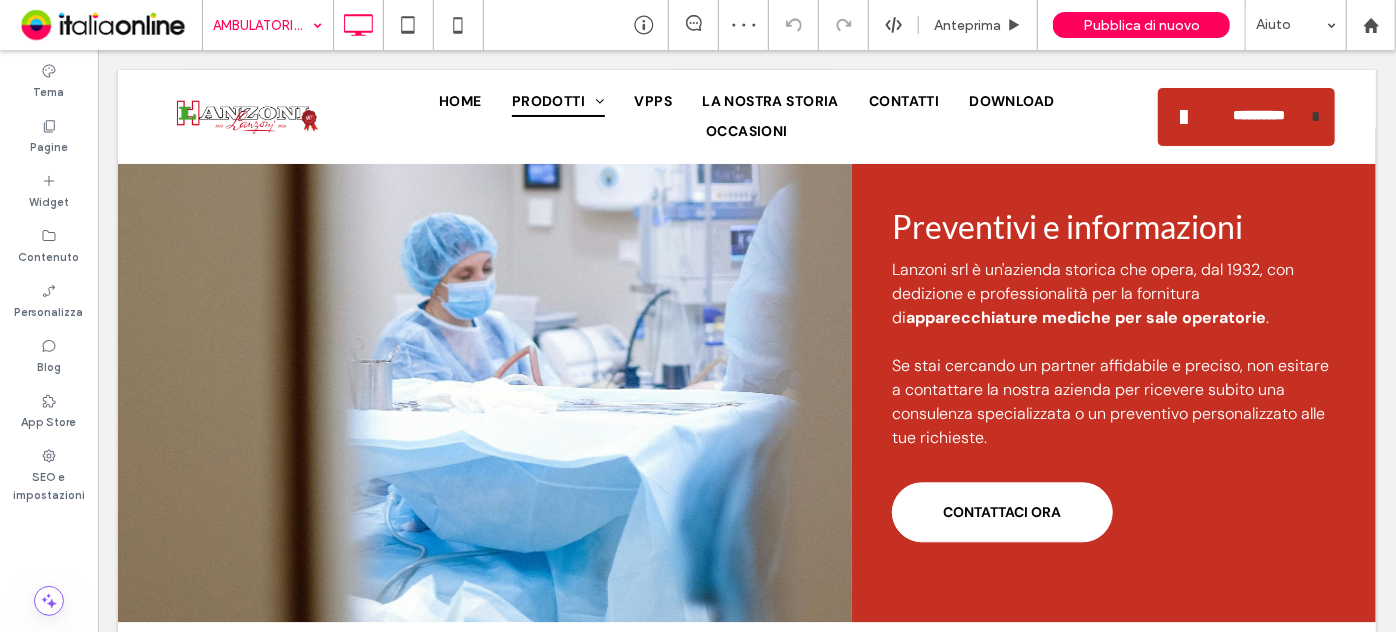 click at bounding box center [263, 25] 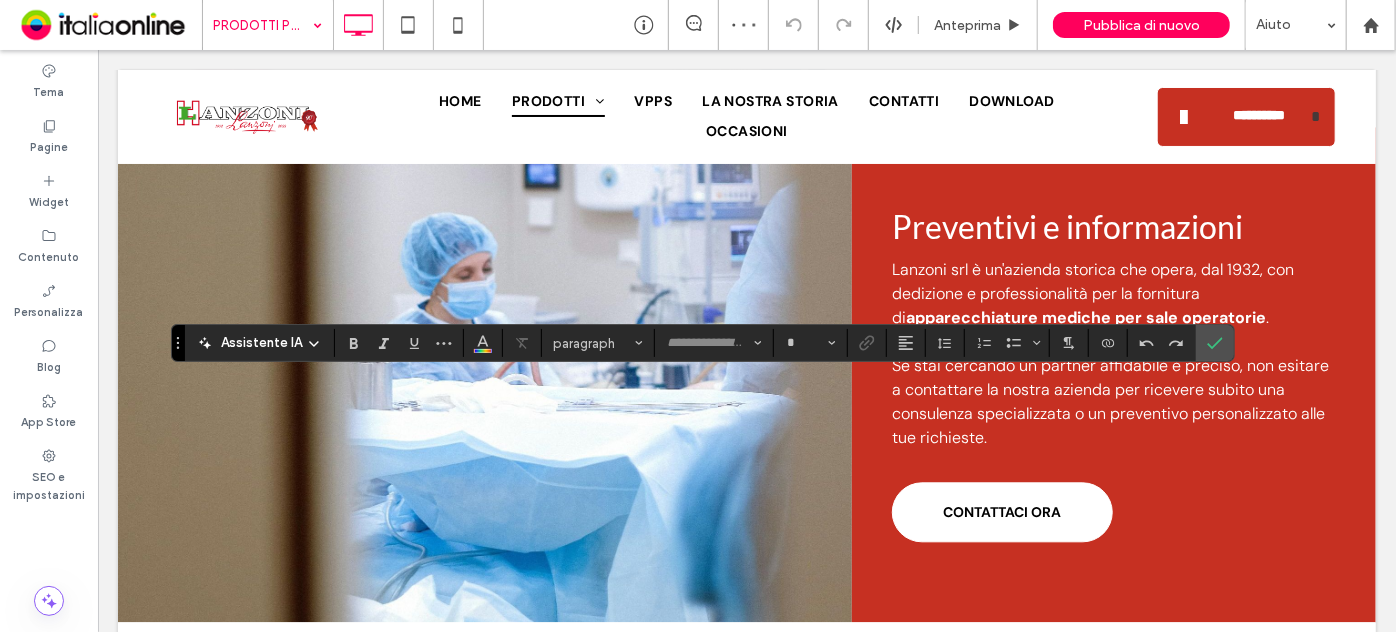type on "****" 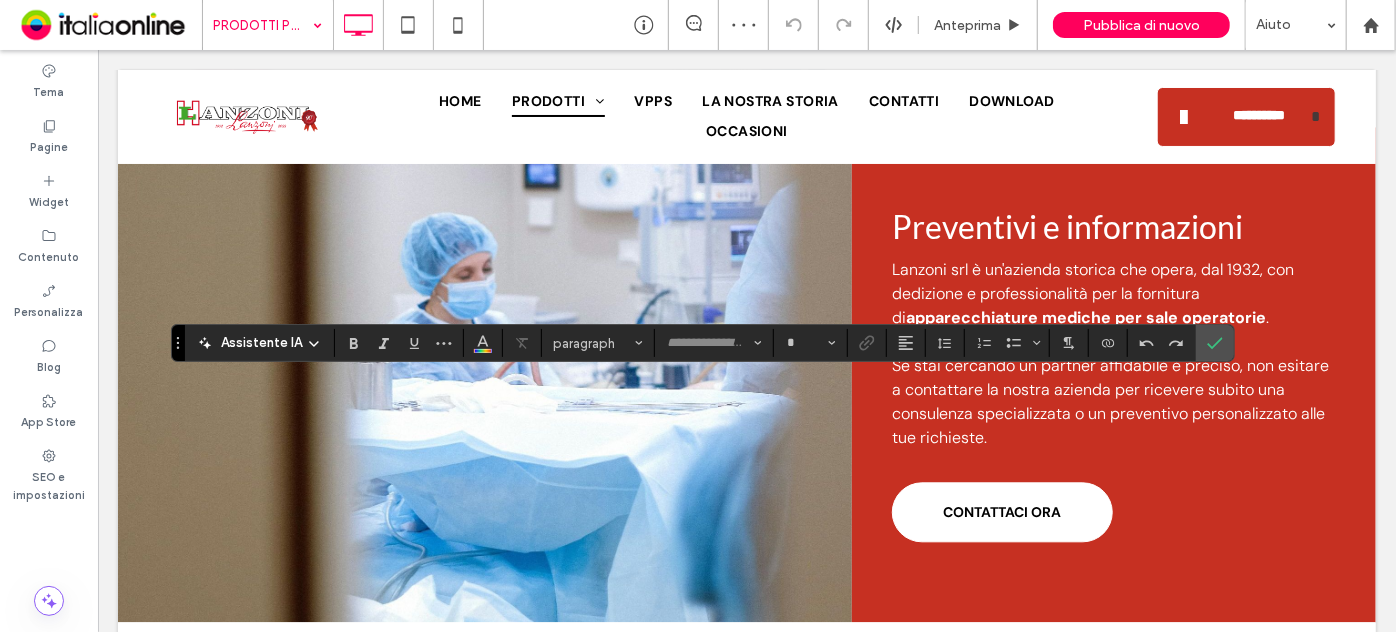 type on "**" 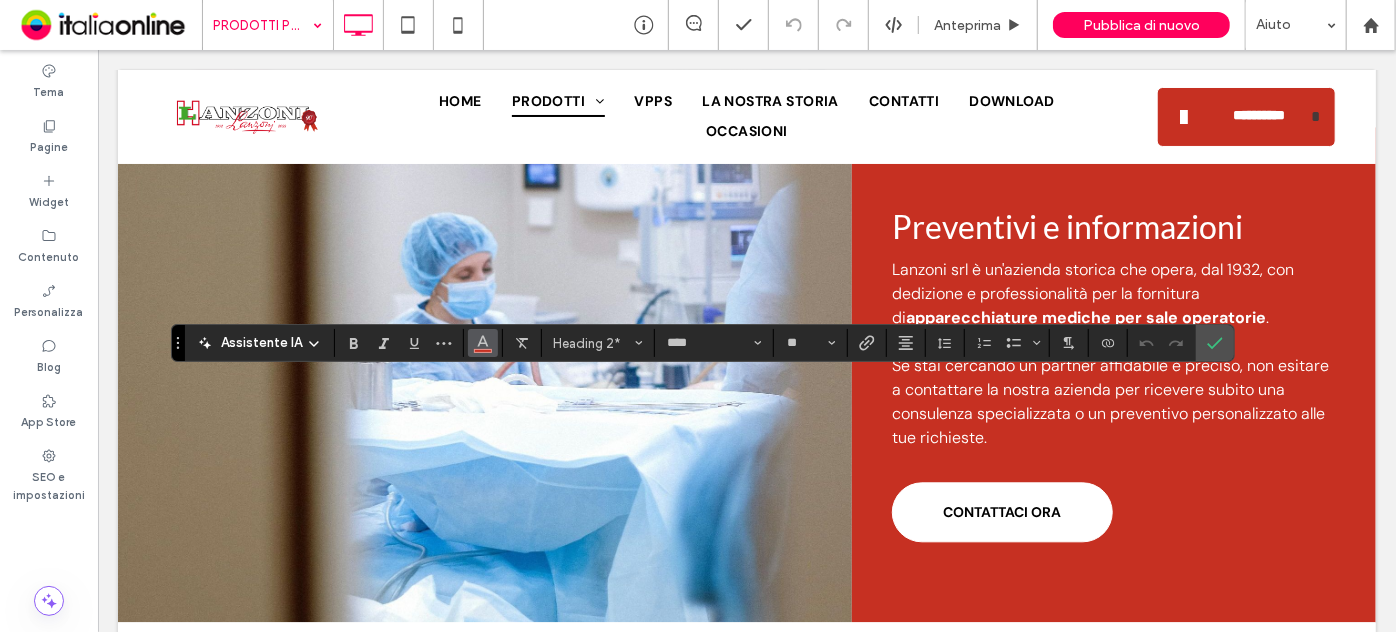 click at bounding box center [483, 343] 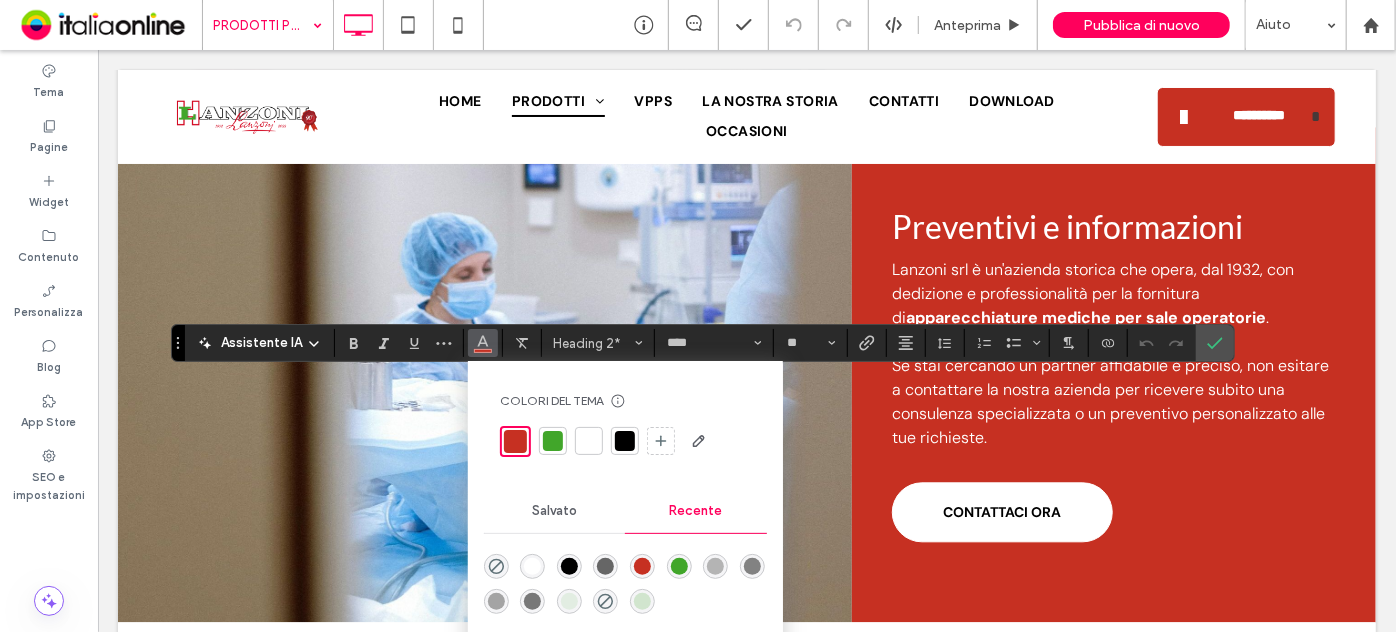 drag, startPoint x: 632, startPoint y: 433, endPoint x: 755, endPoint y: 418, distance: 123.911255 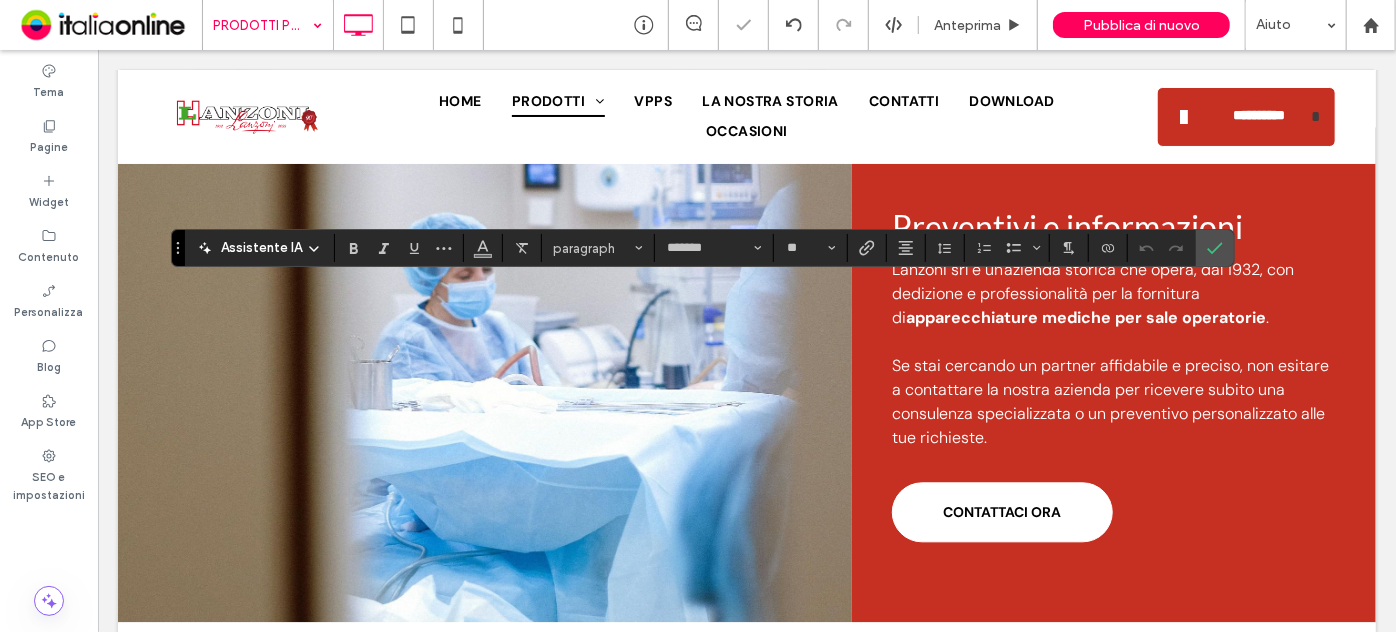 type on "*******" 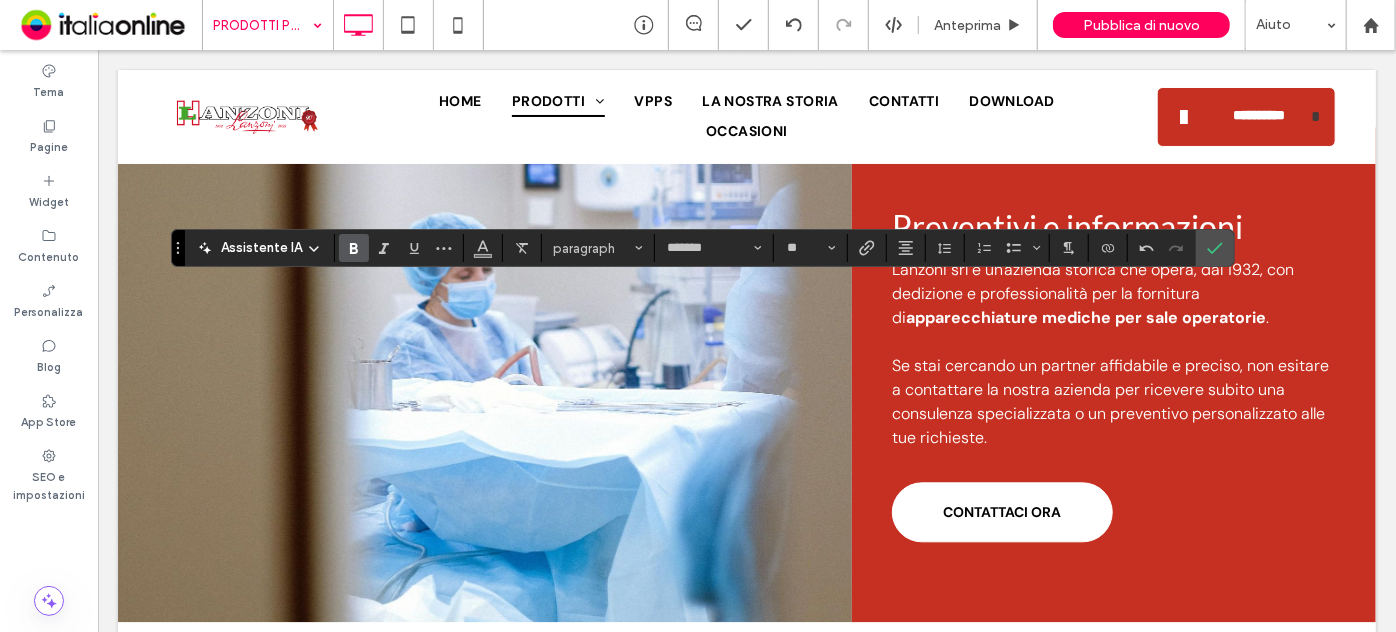 click 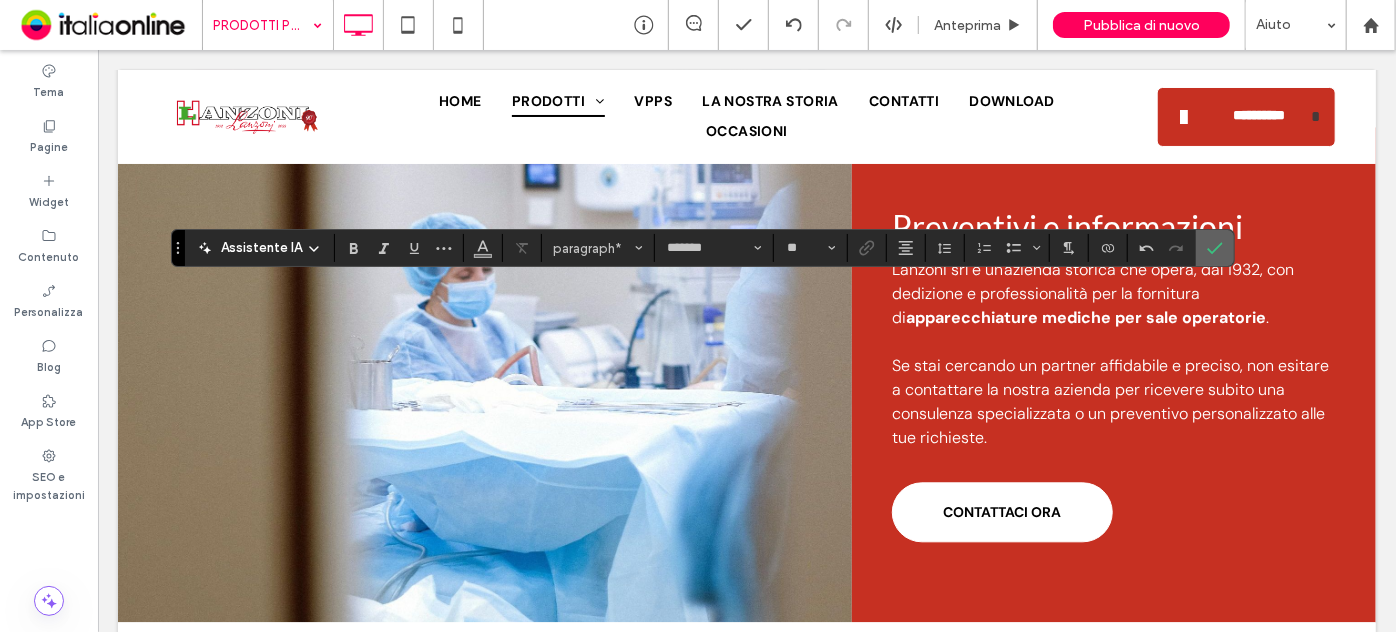 click at bounding box center [1215, 248] 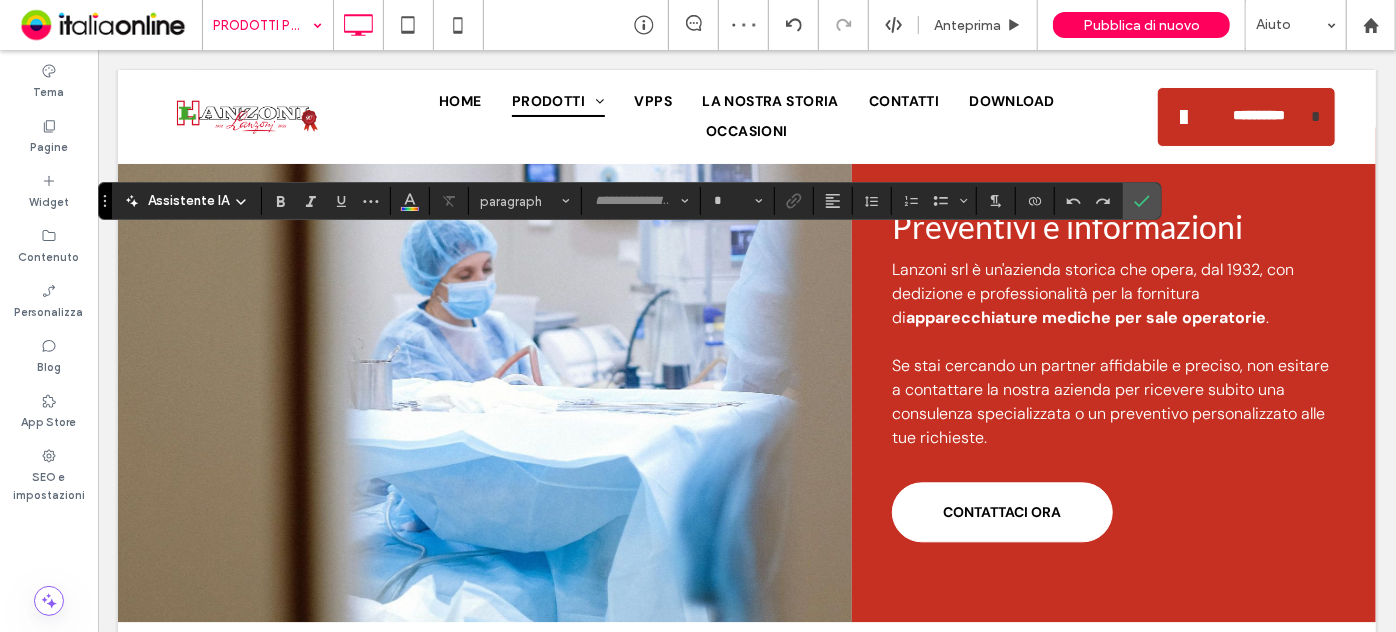 type on "****" 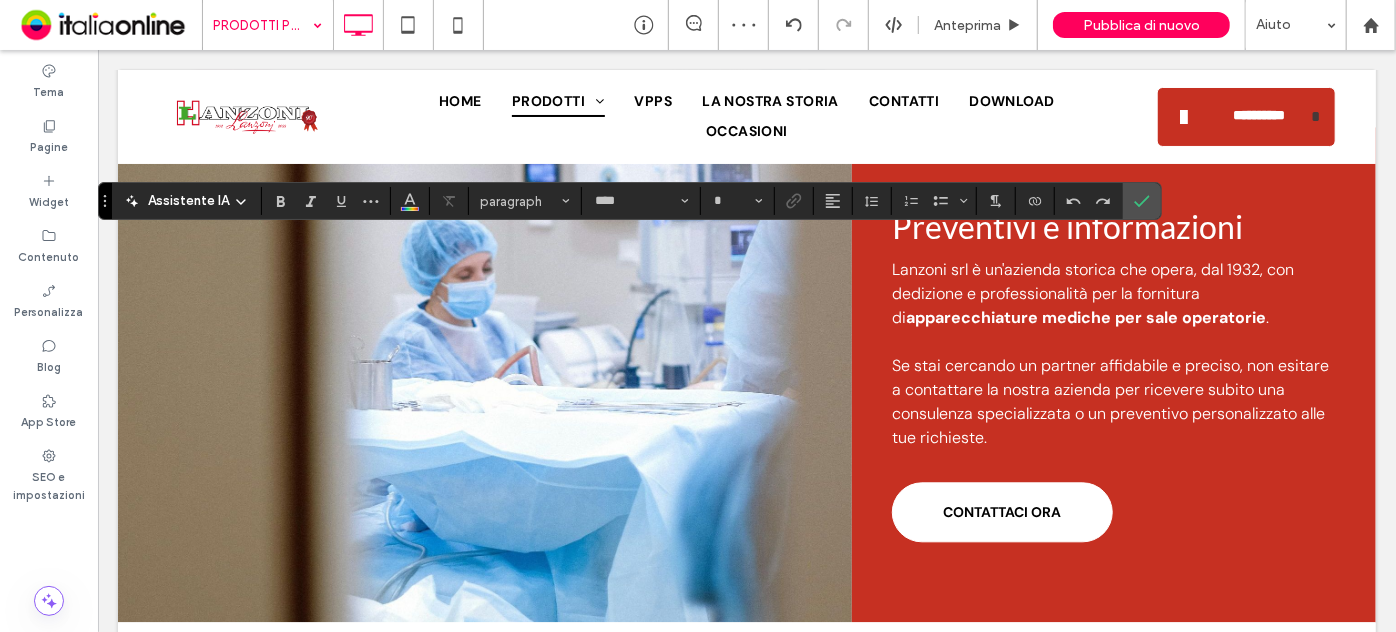 type on "**" 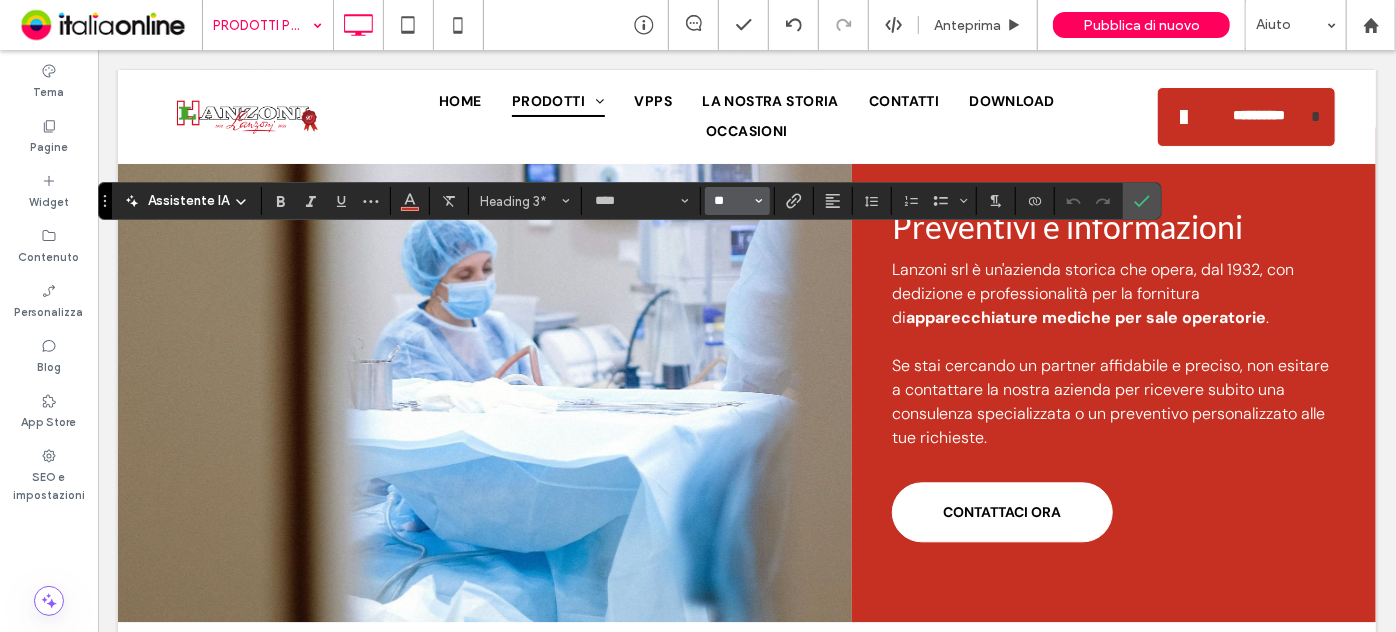 click on "**" at bounding box center [731, 201] 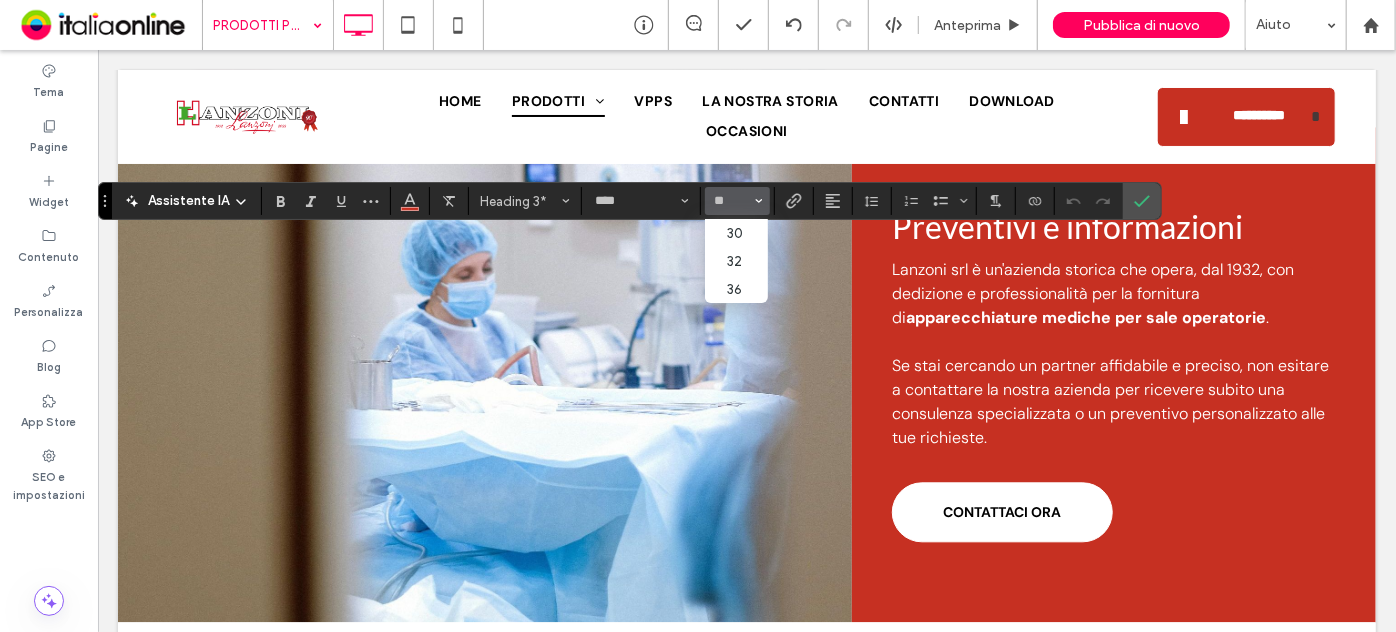 type on "**" 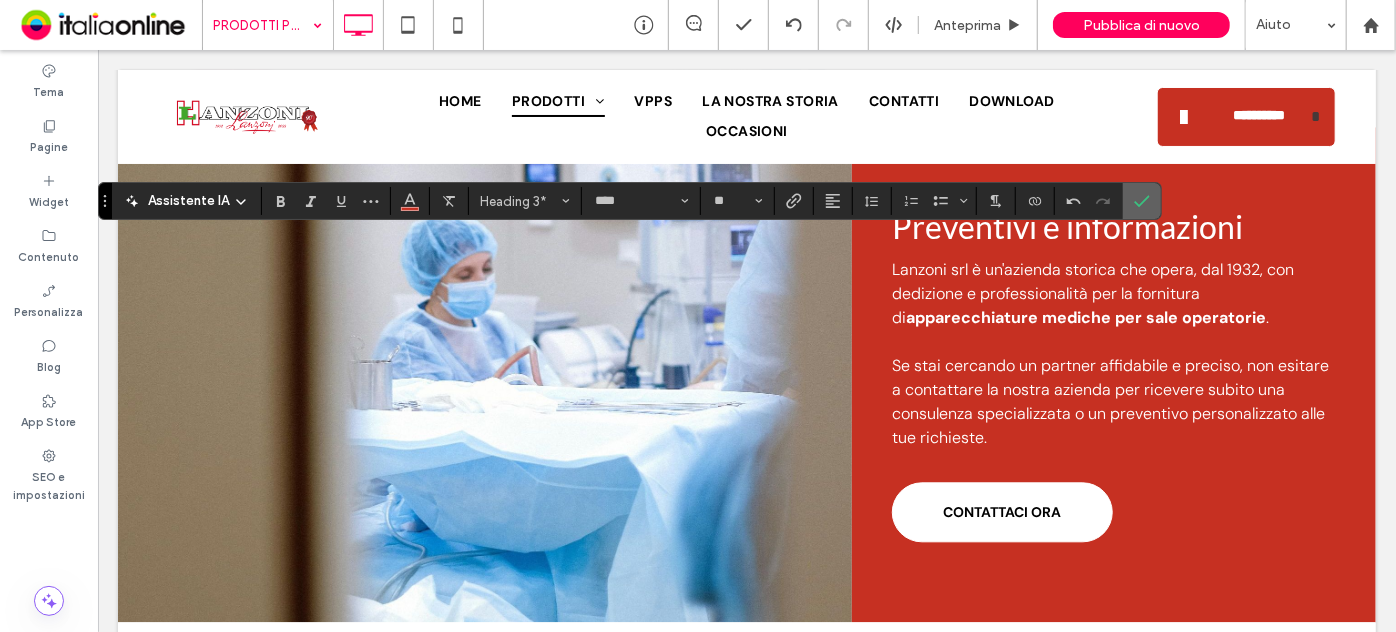 click 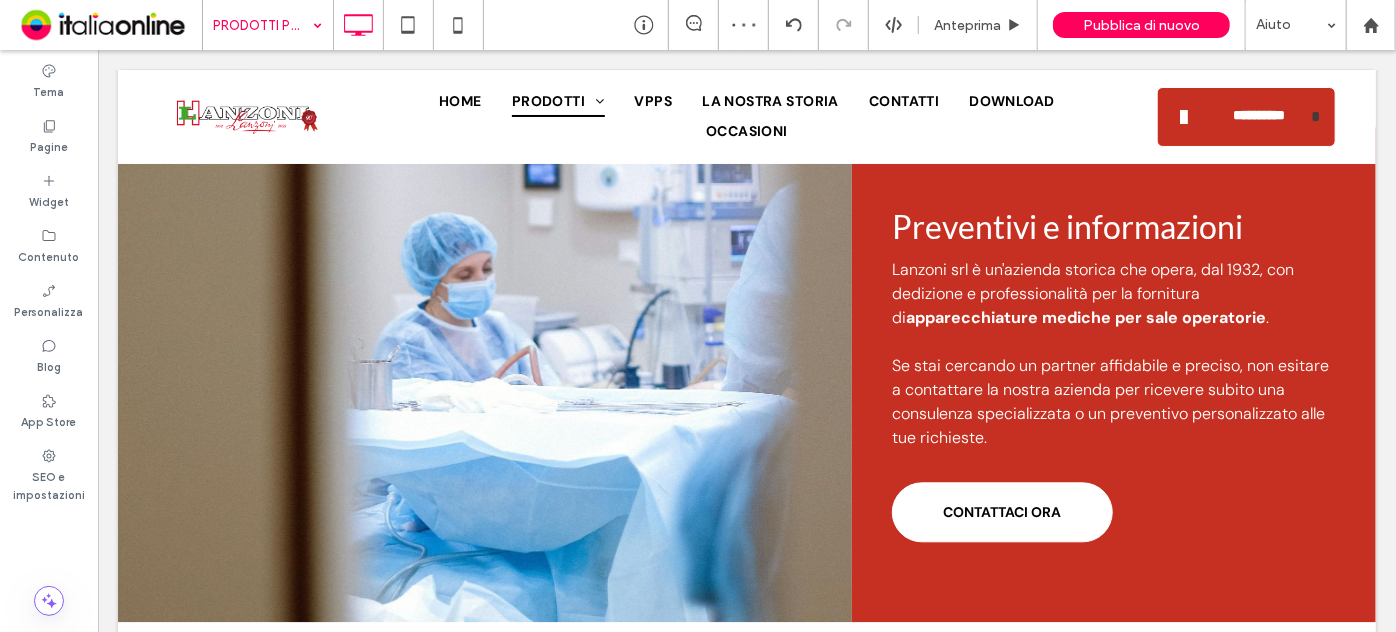 type on "*******" 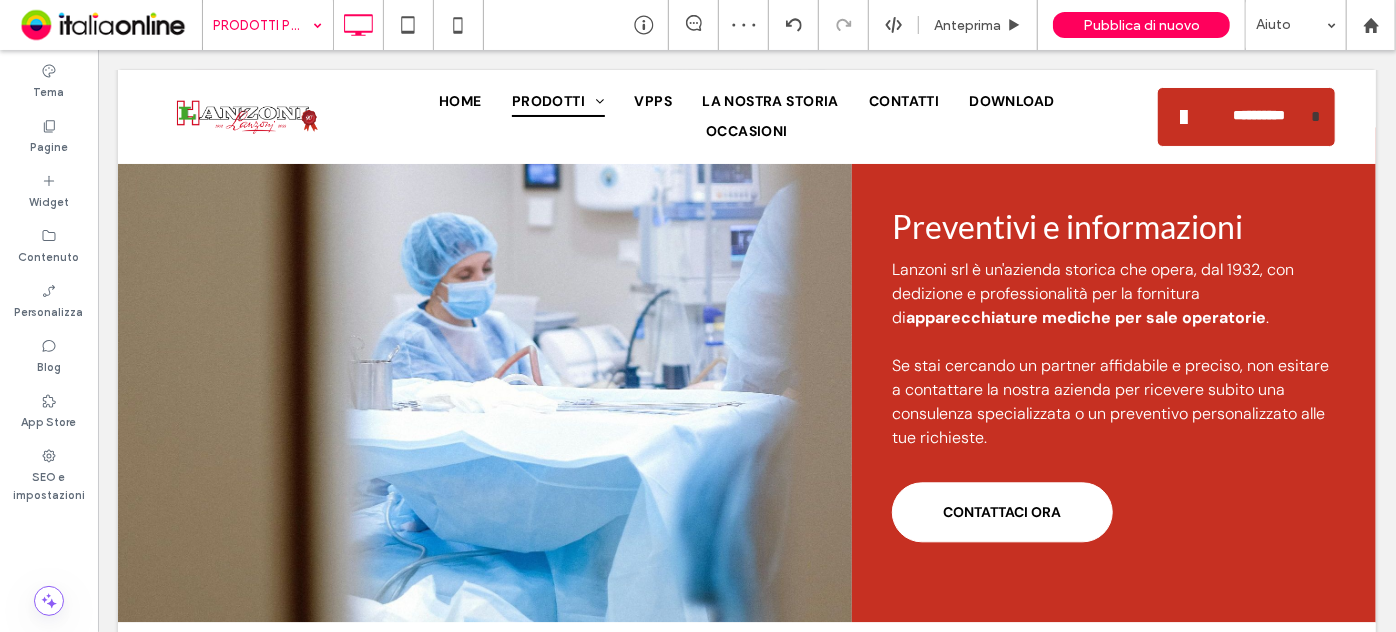 type on "**" 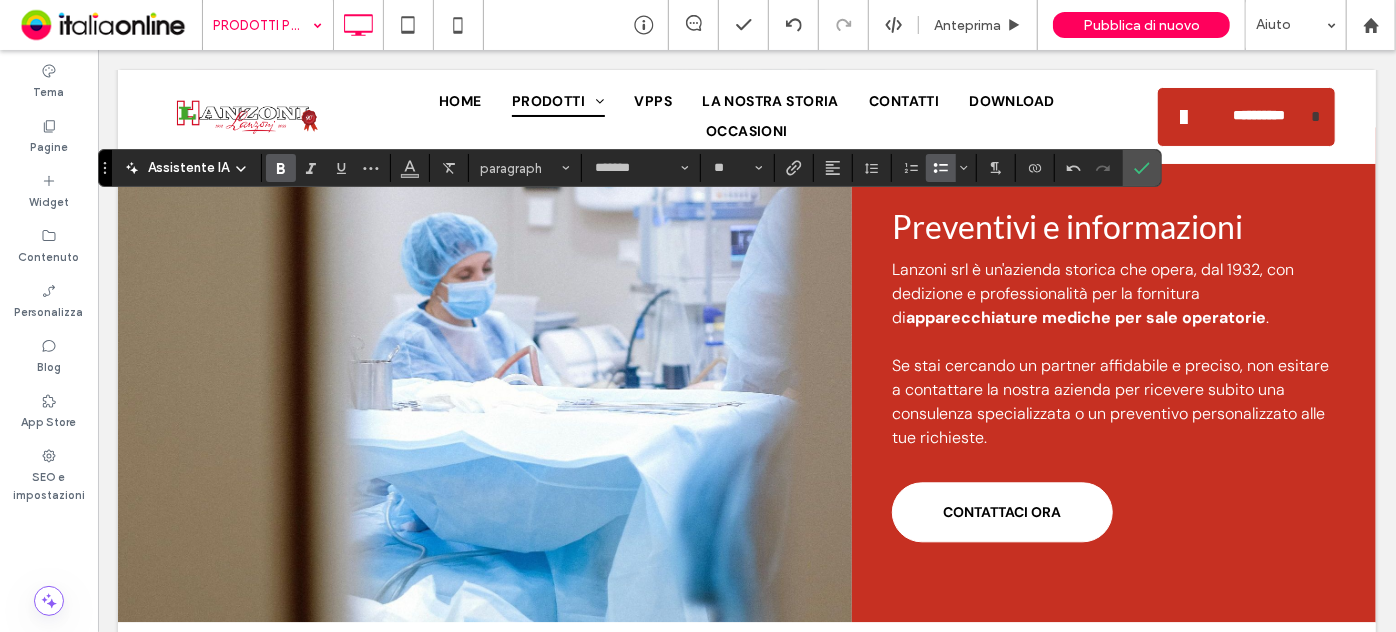 click 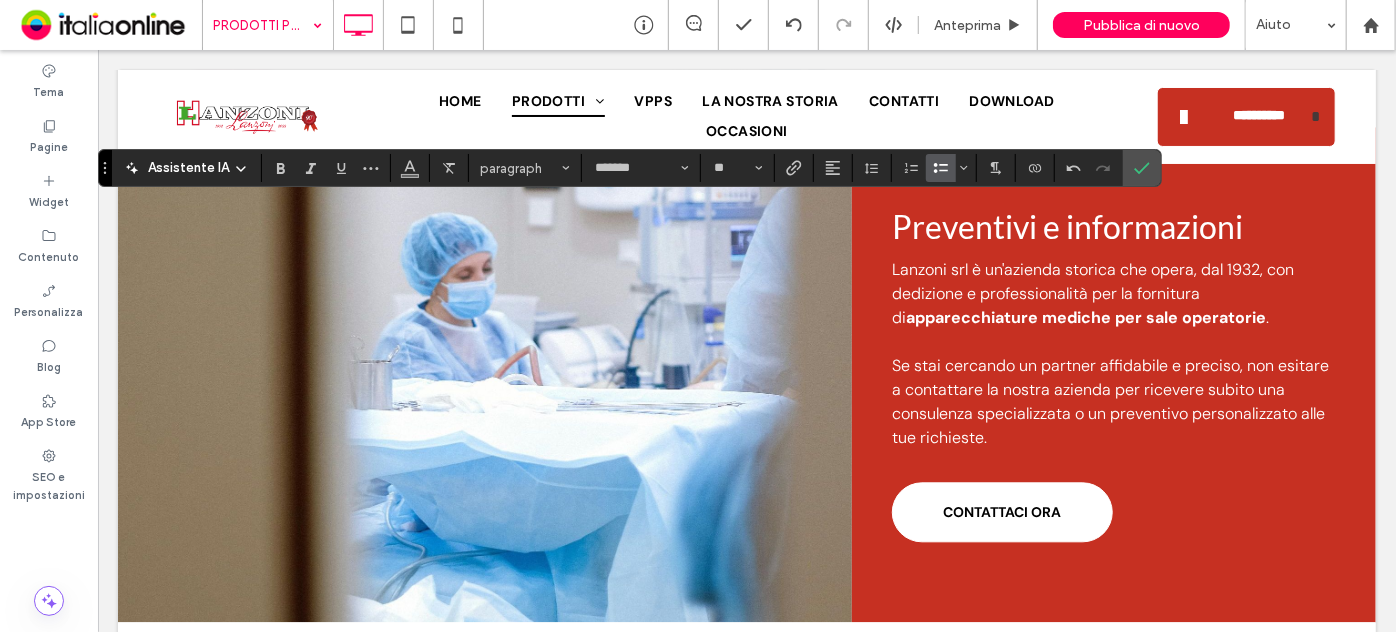 click at bounding box center (277, 168) 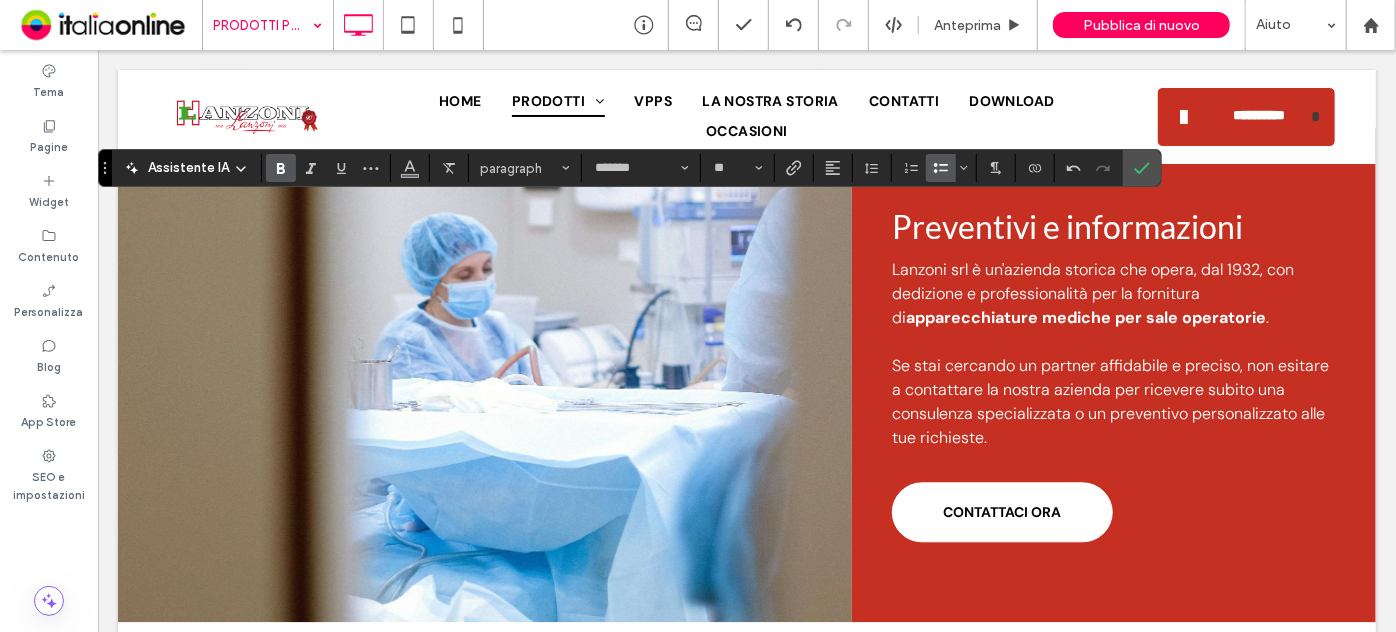 click 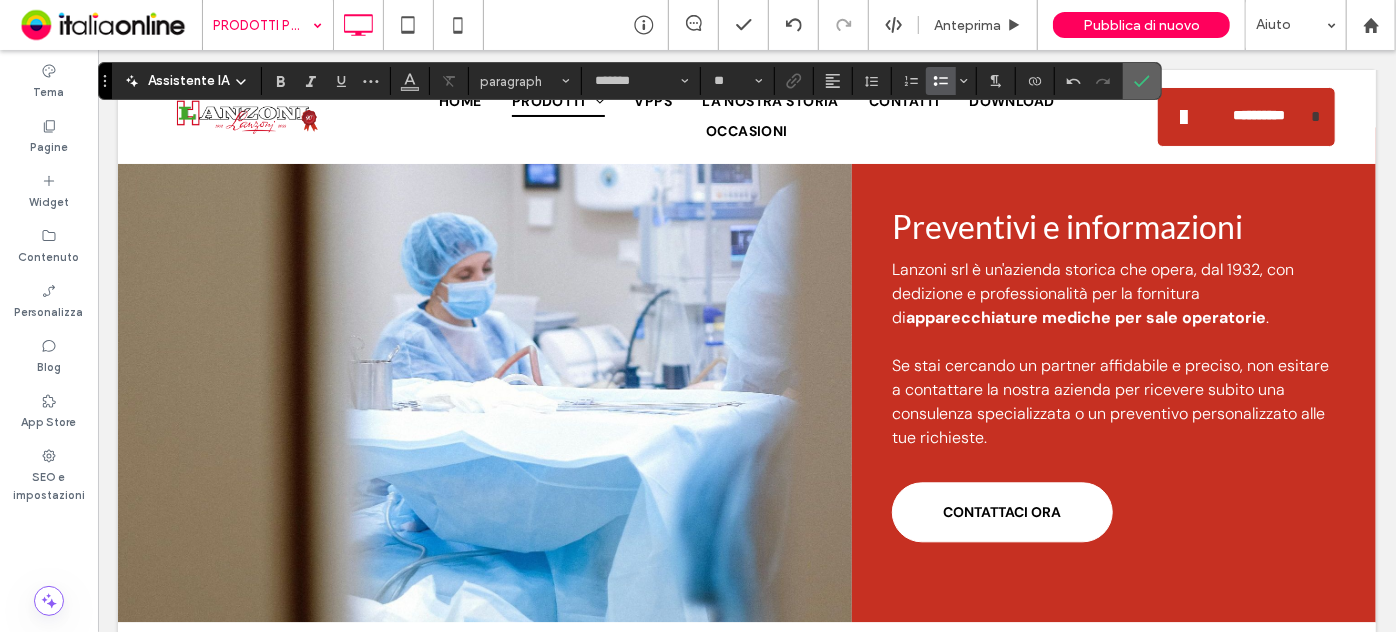 click at bounding box center [1138, 81] 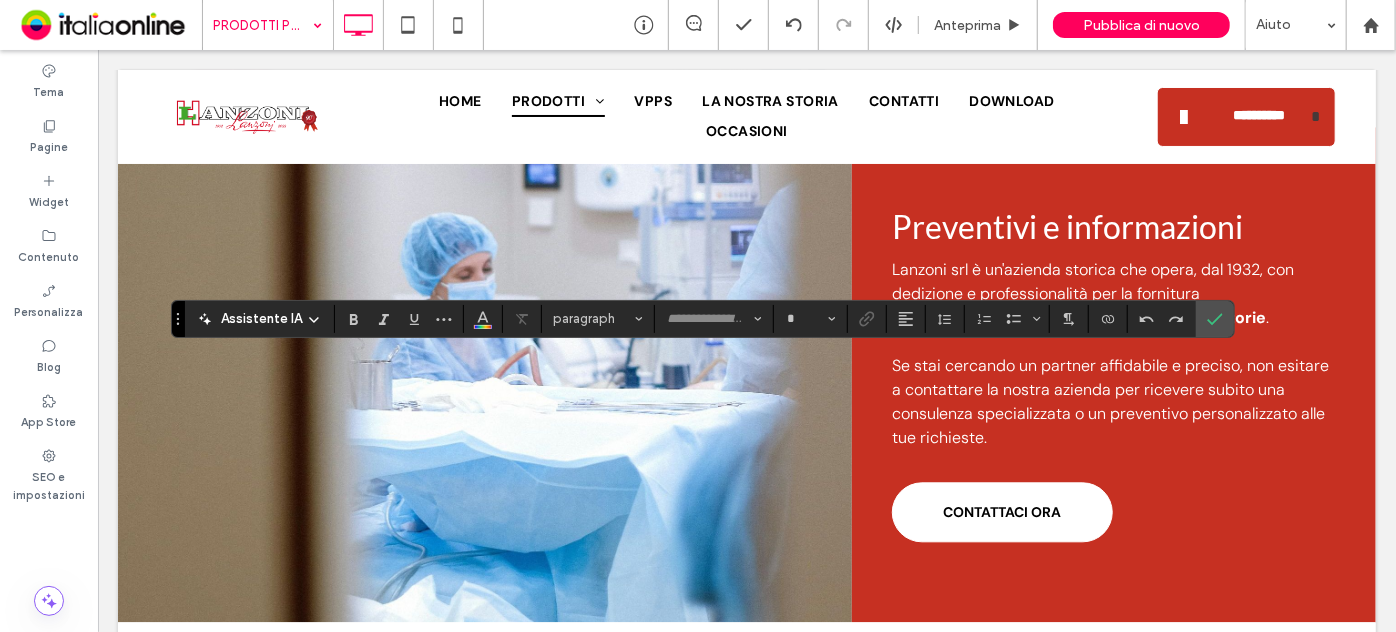 type on "****" 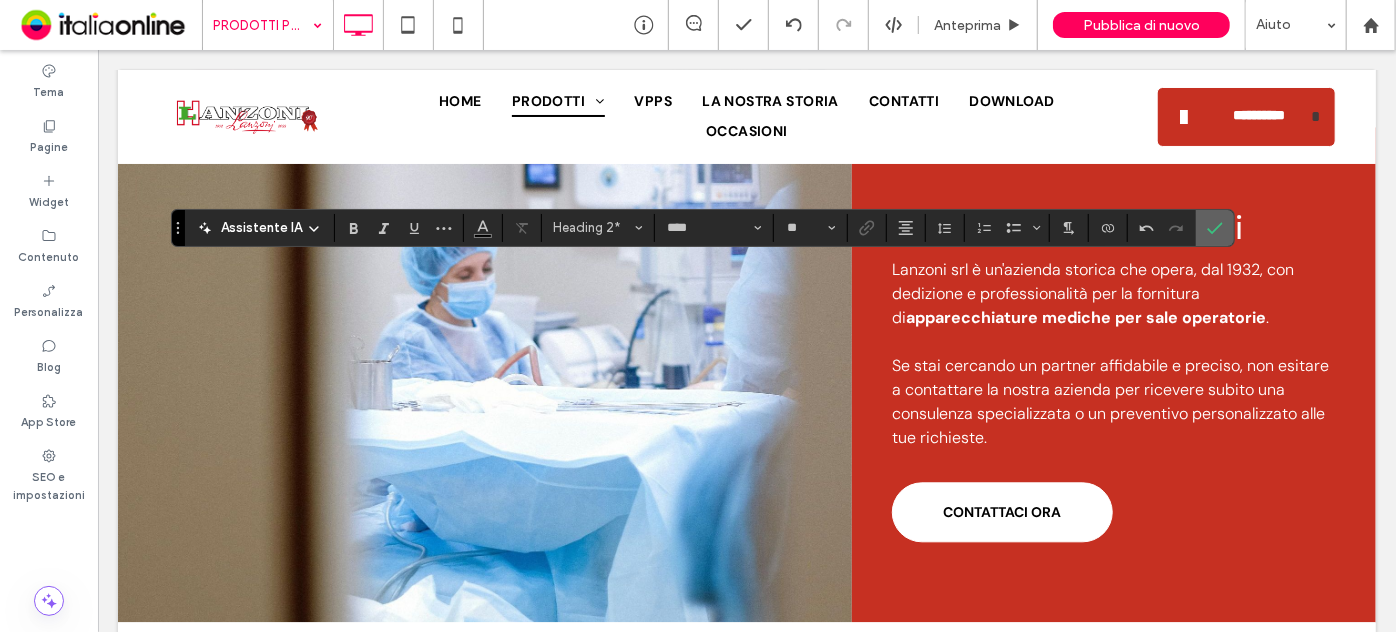 click 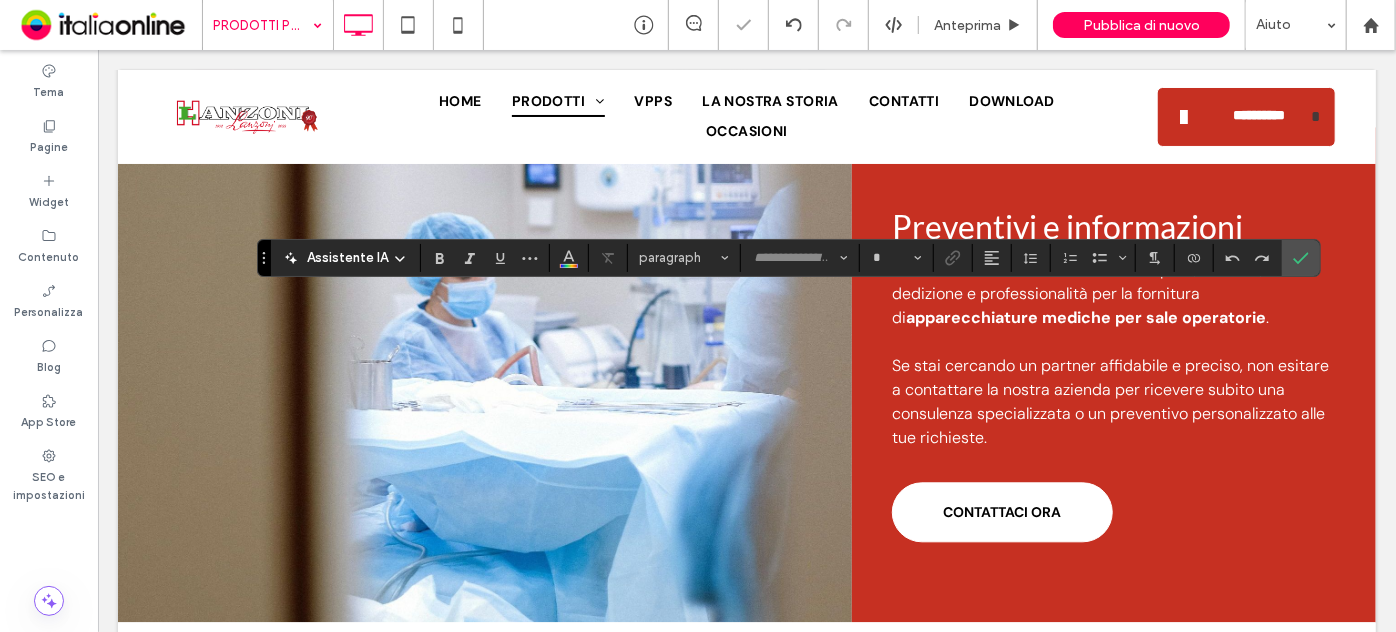 type on "****" 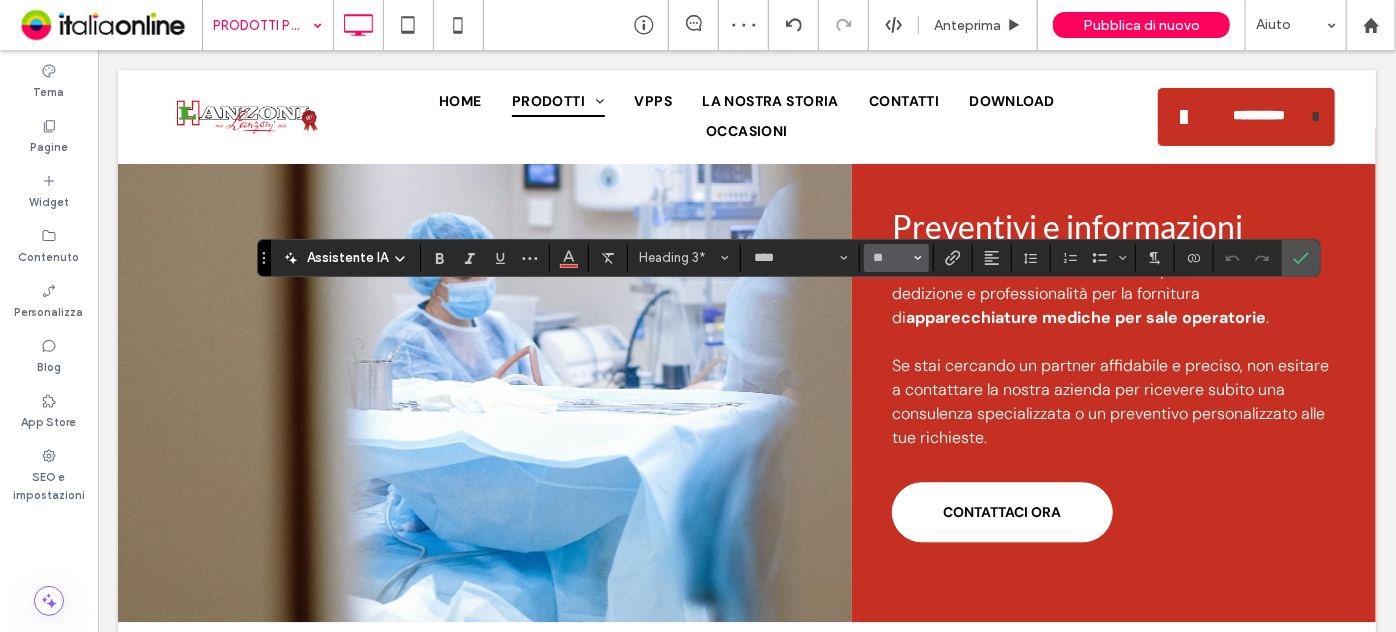 click on "**" at bounding box center [896, 258] 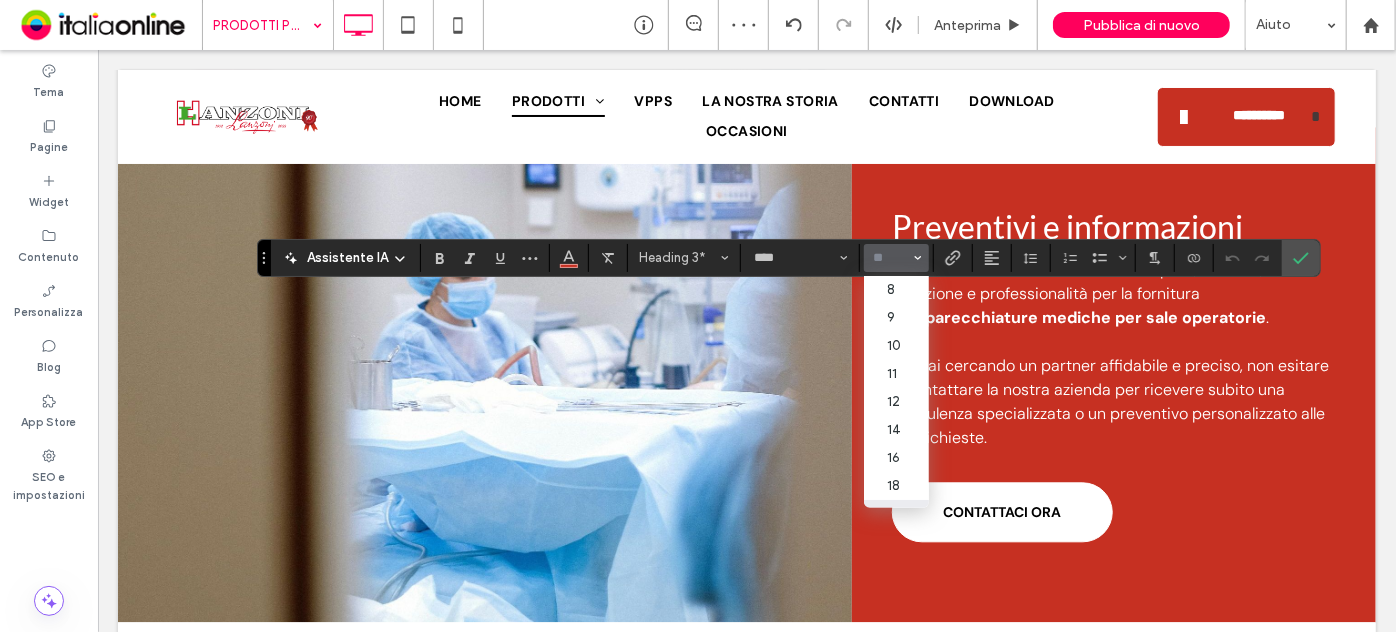 click at bounding box center (890, 258) 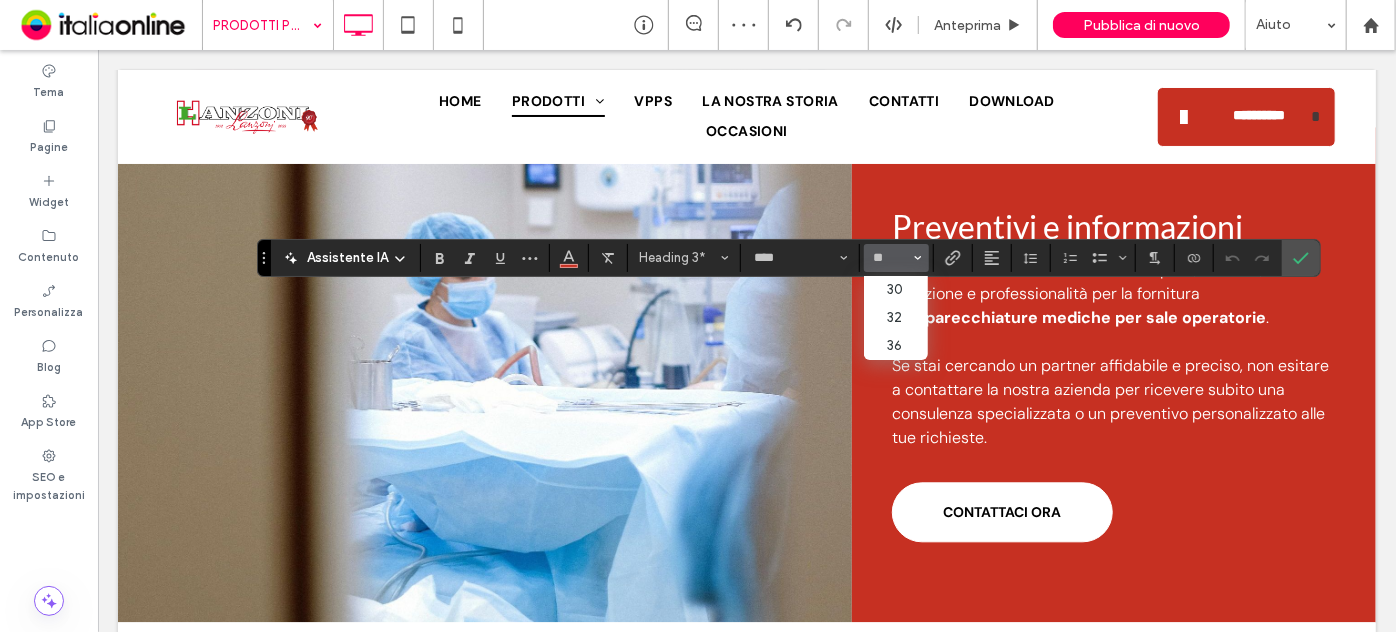 type on "**" 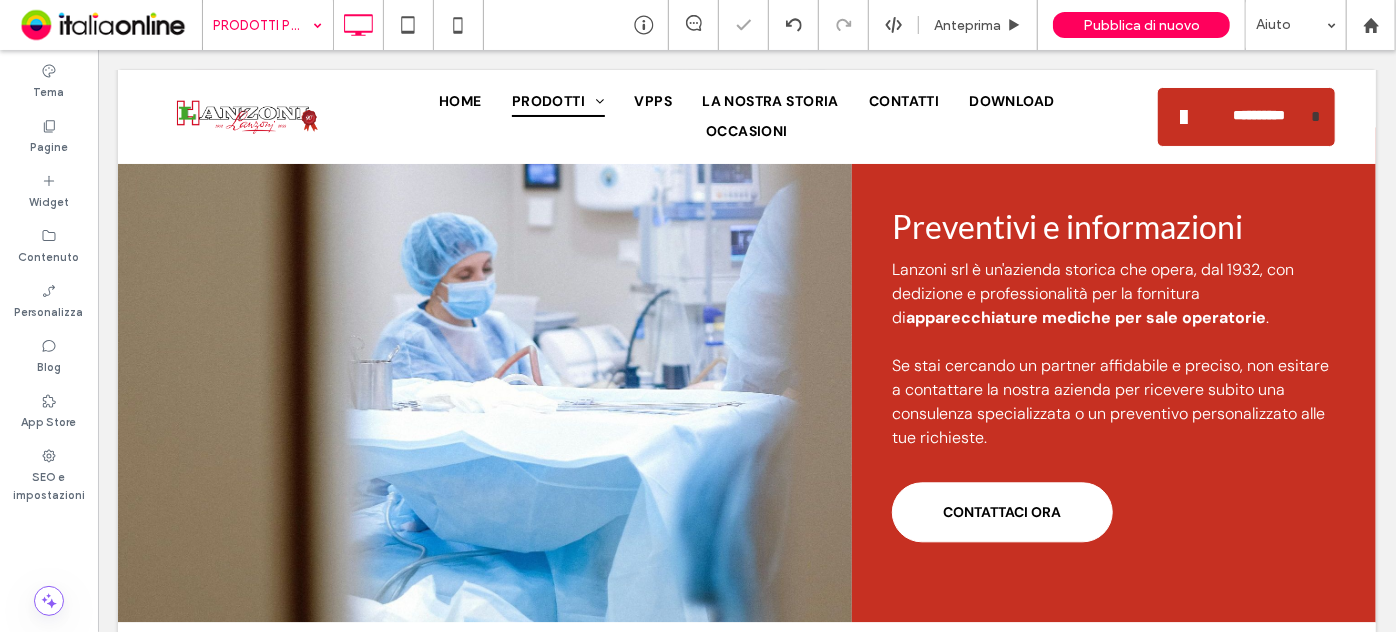 type on "****" 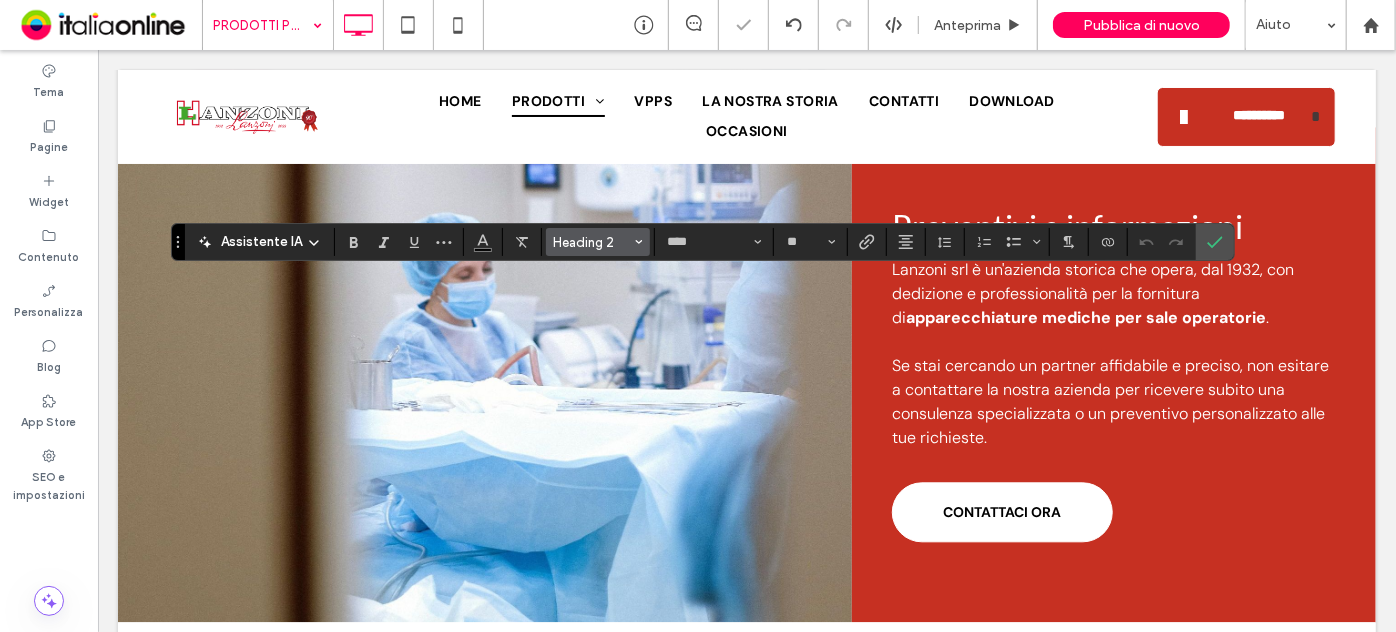 click on "Heading 2" at bounding box center (592, 242) 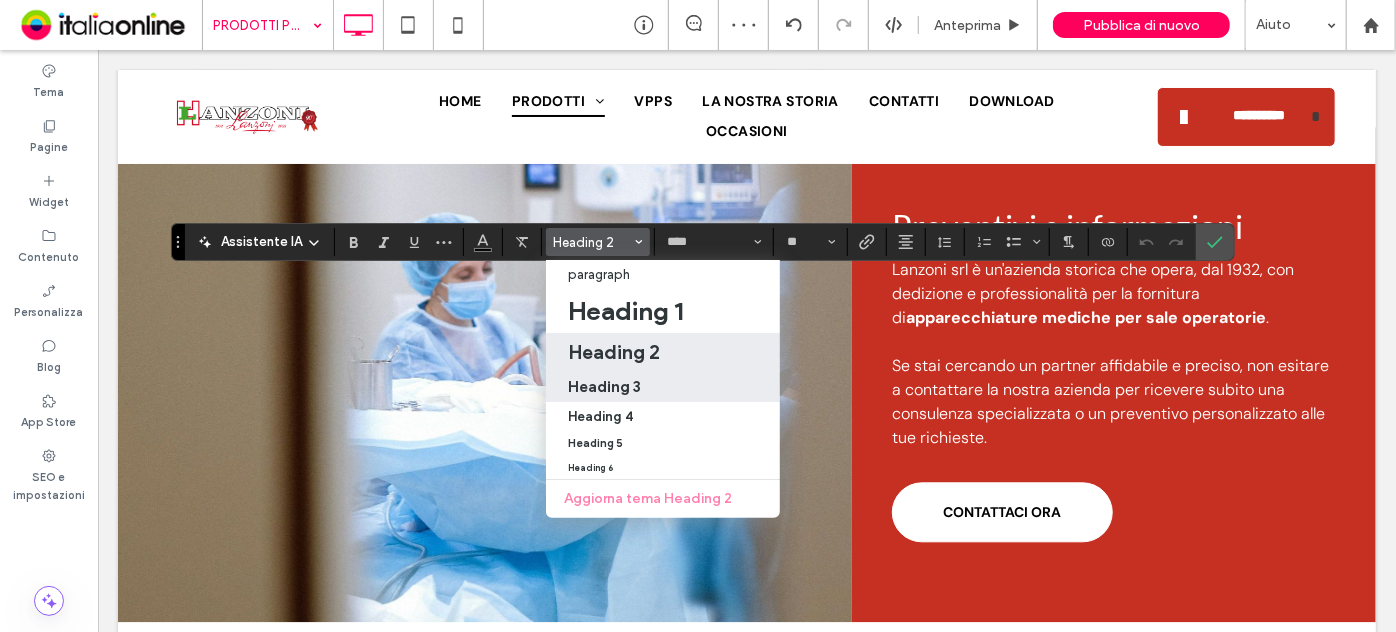 click on "Heading 3" at bounding box center [663, 386] 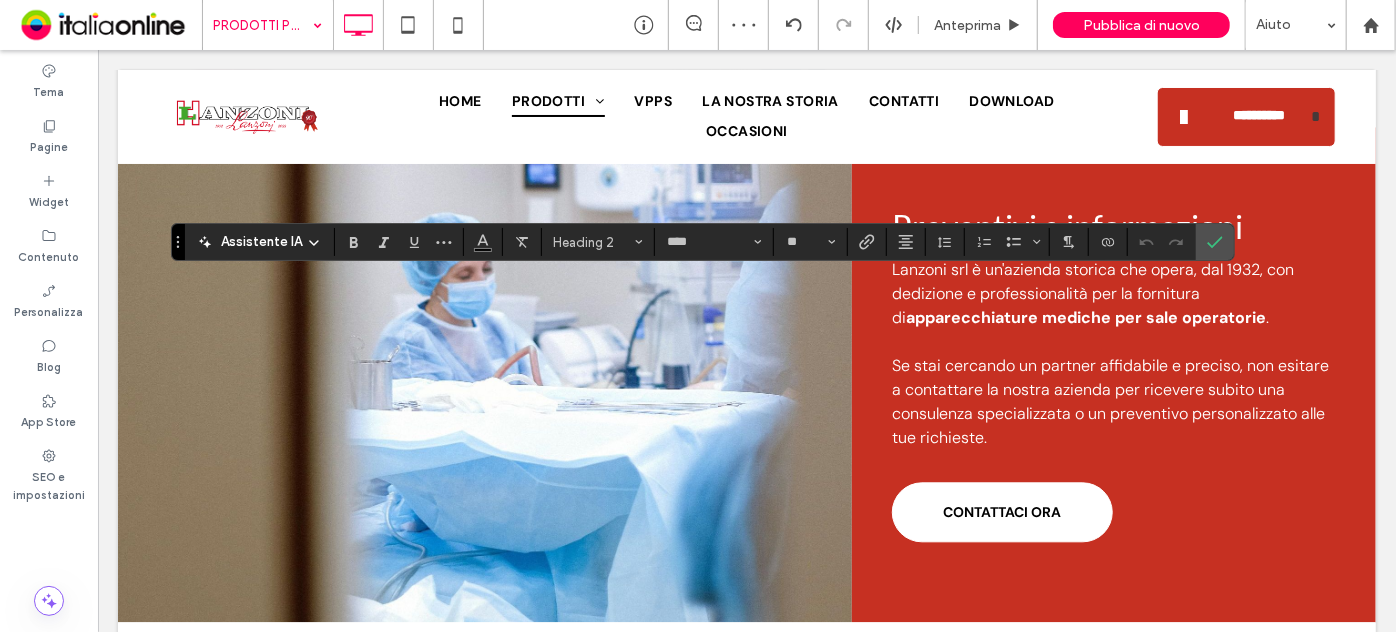 type on "**" 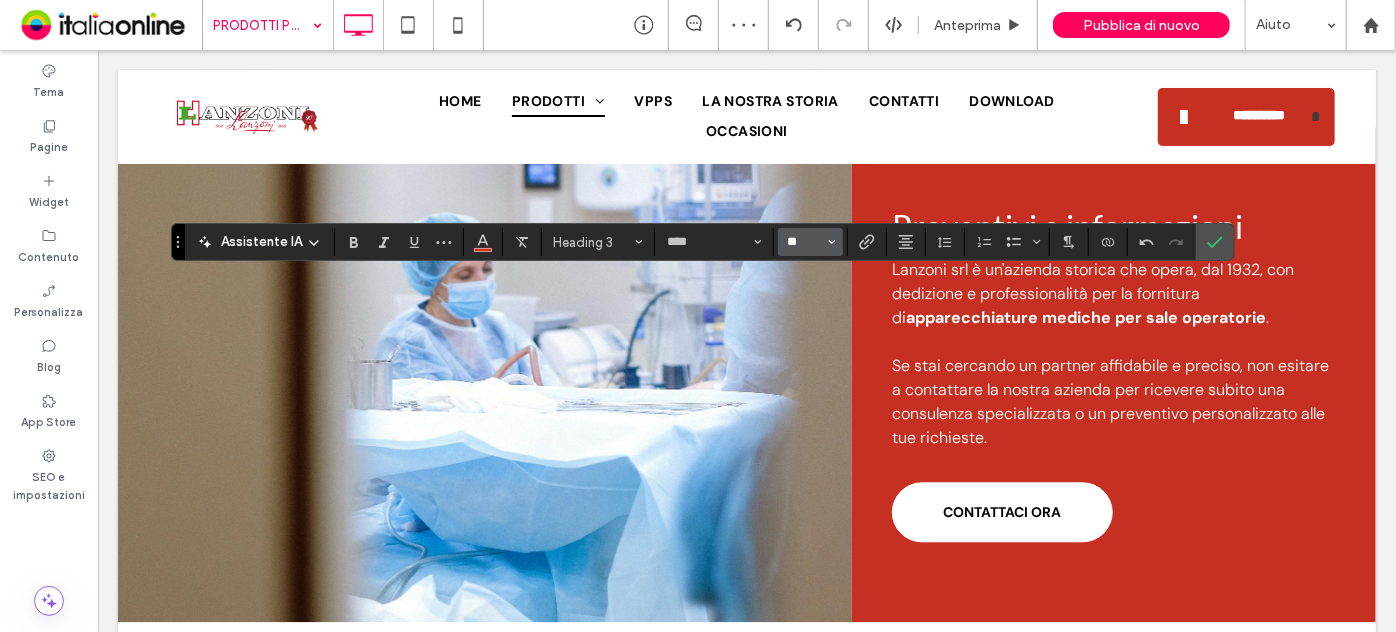 click on "**" at bounding box center (804, 242) 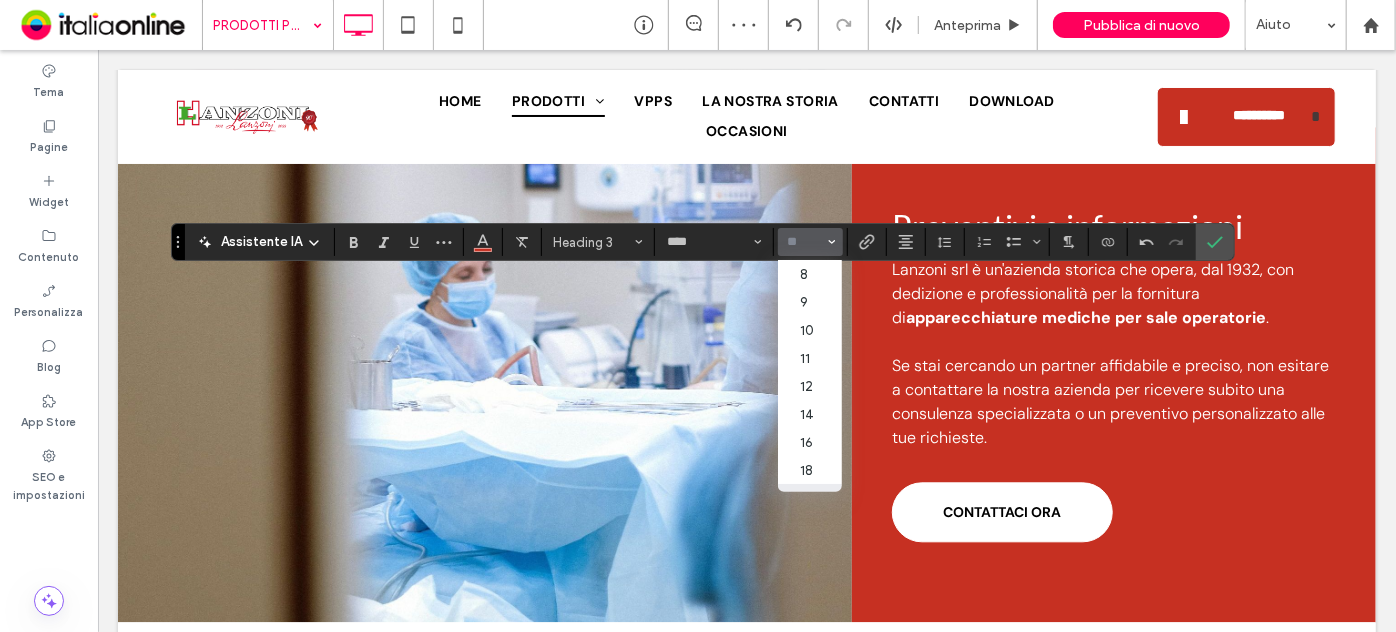 type on "*" 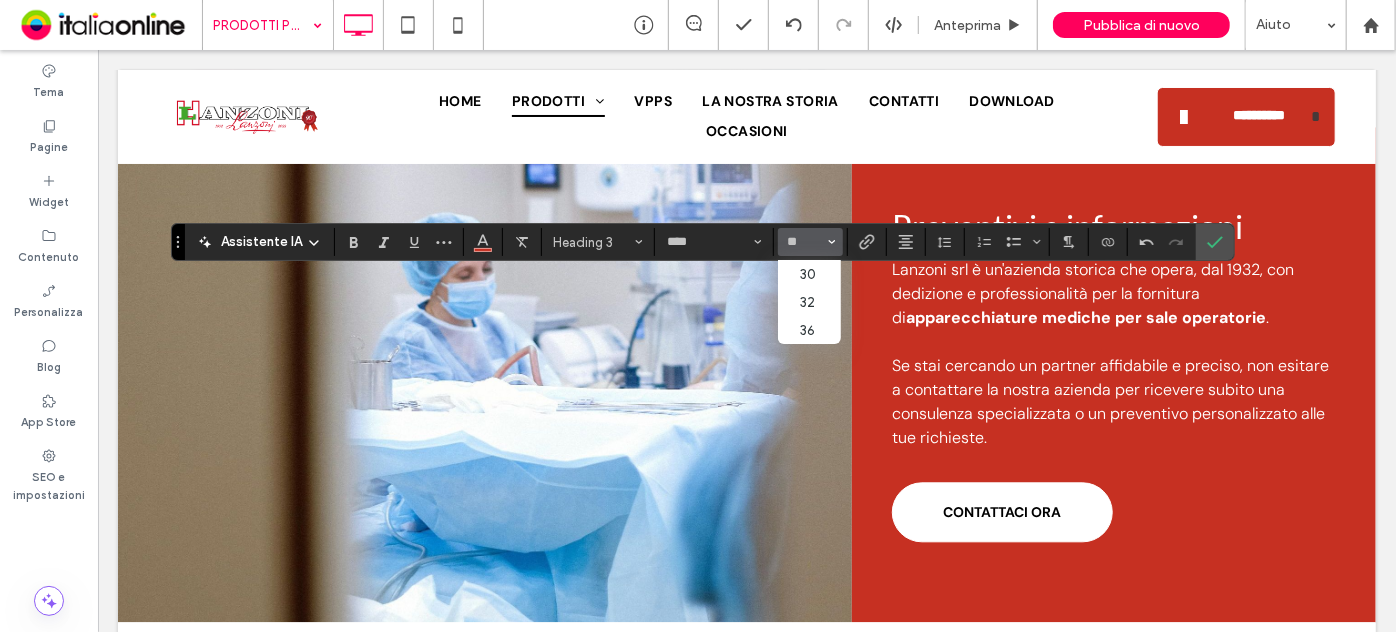 type on "**" 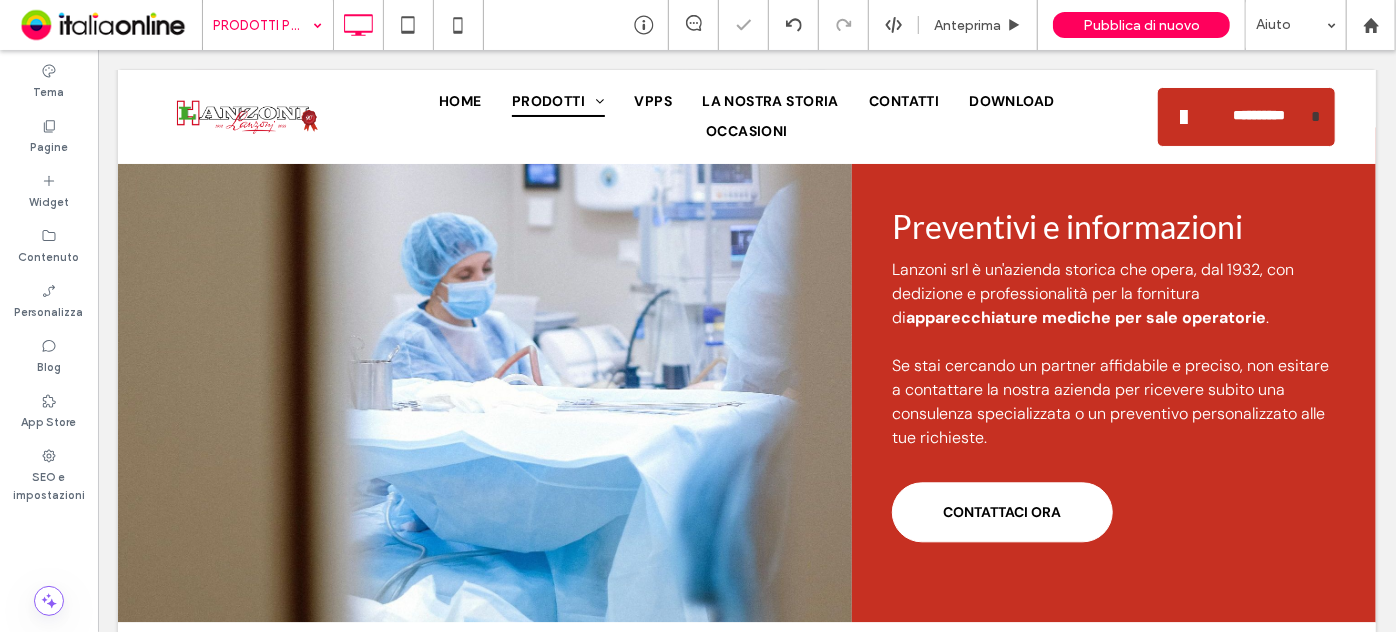 type on "****" 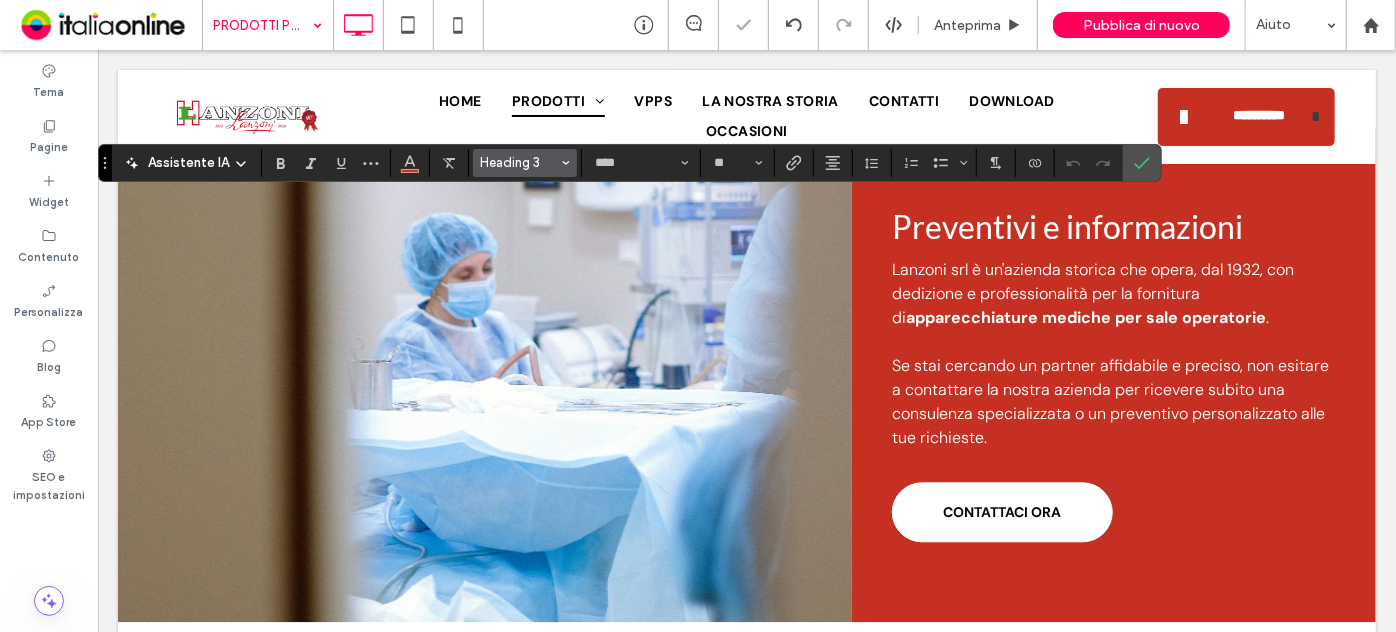 click on "Heading 3" at bounding box center (519, 162) 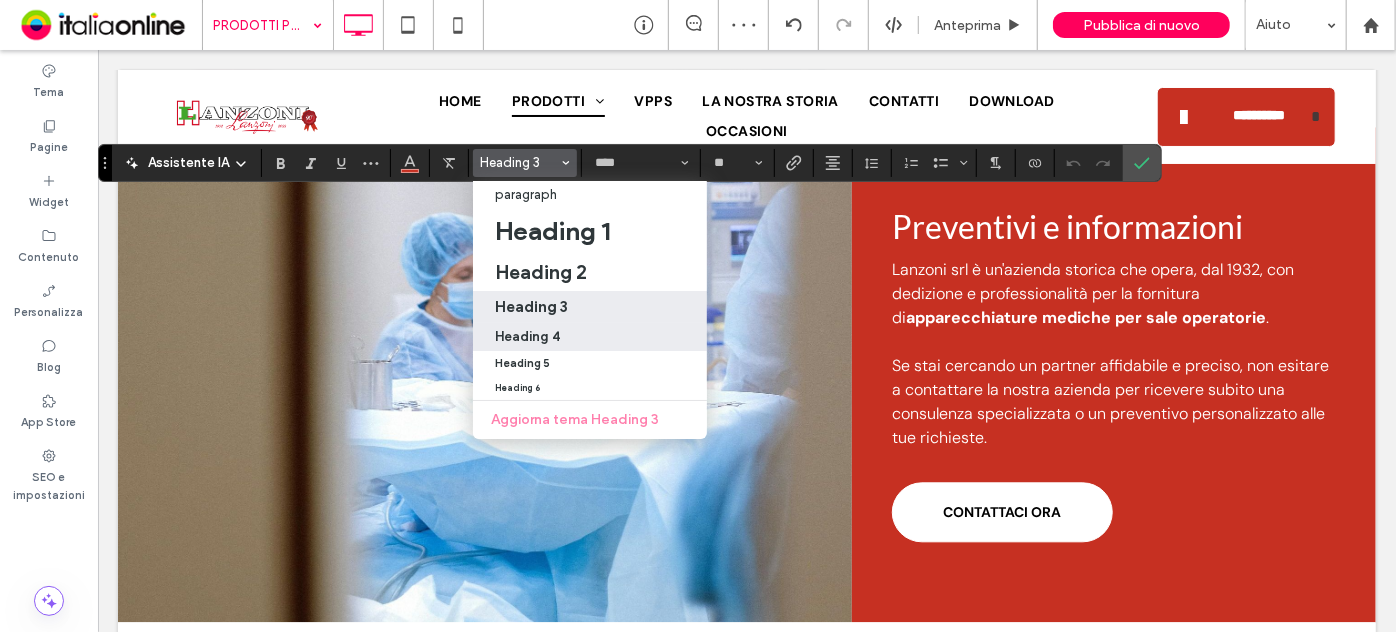 click on "Heading 4" at bounding box center (590, 337) 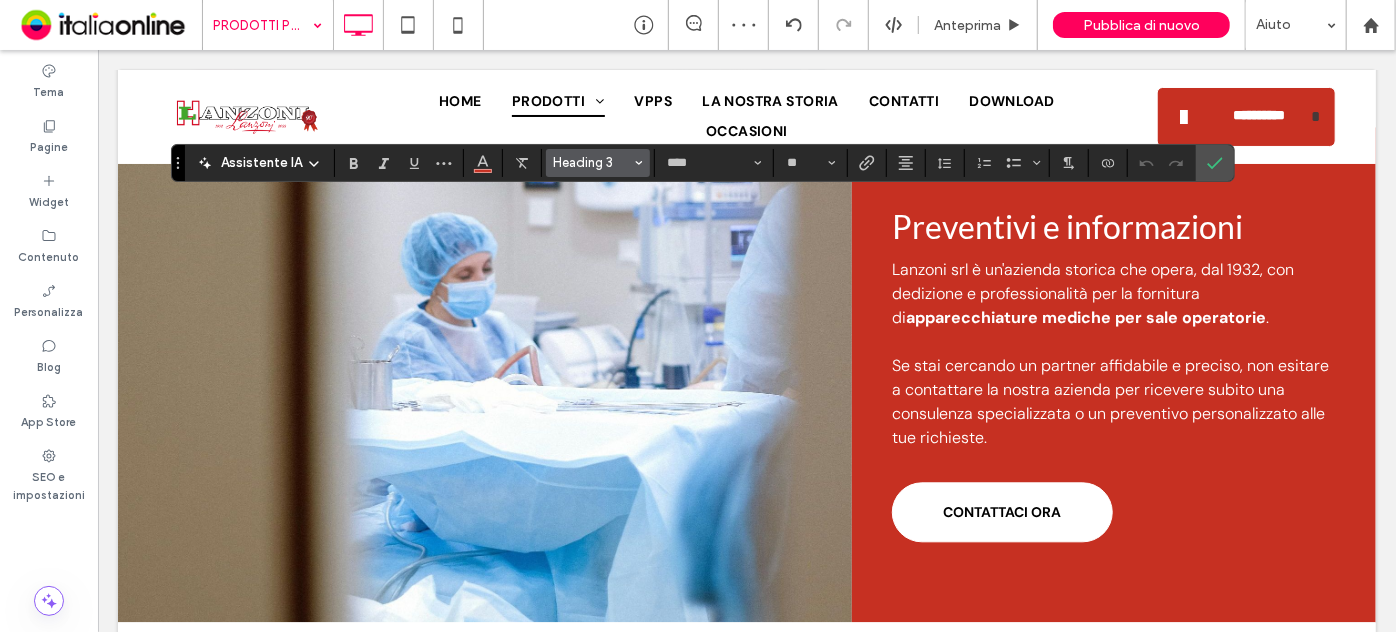 click on "Heading 3" at bounding box center [592, 162] 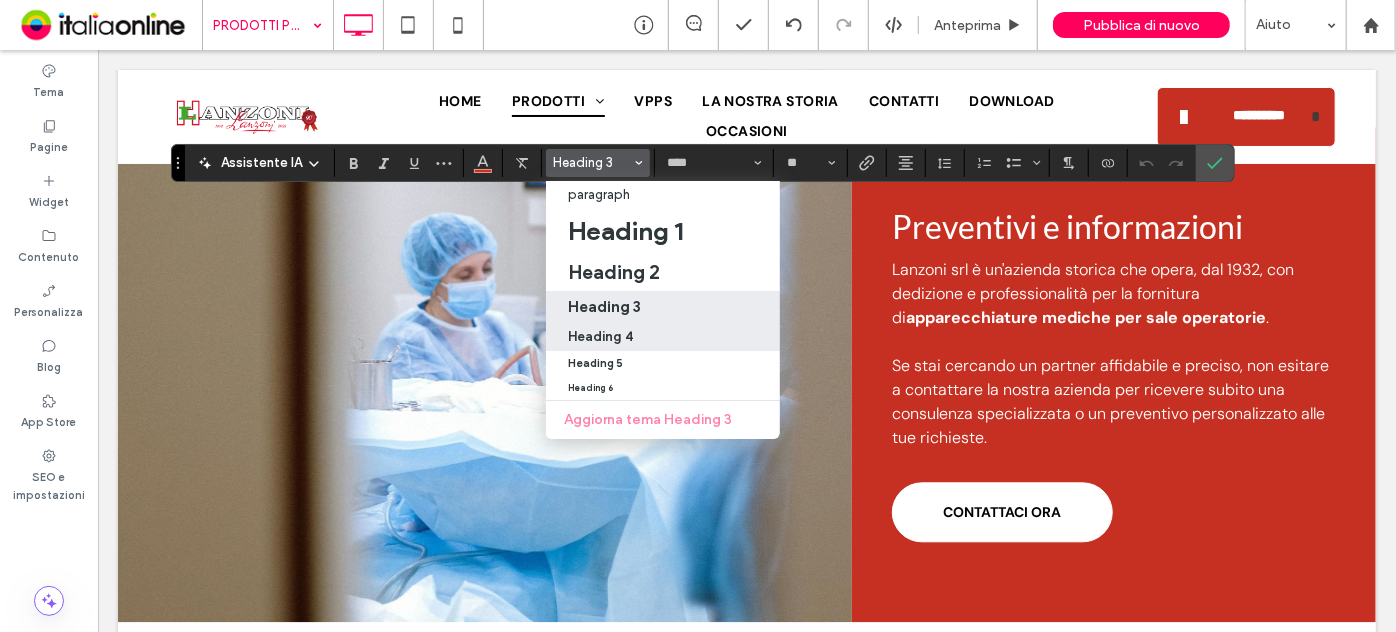 click on "Heading 4" at bounding box center [663, 337] 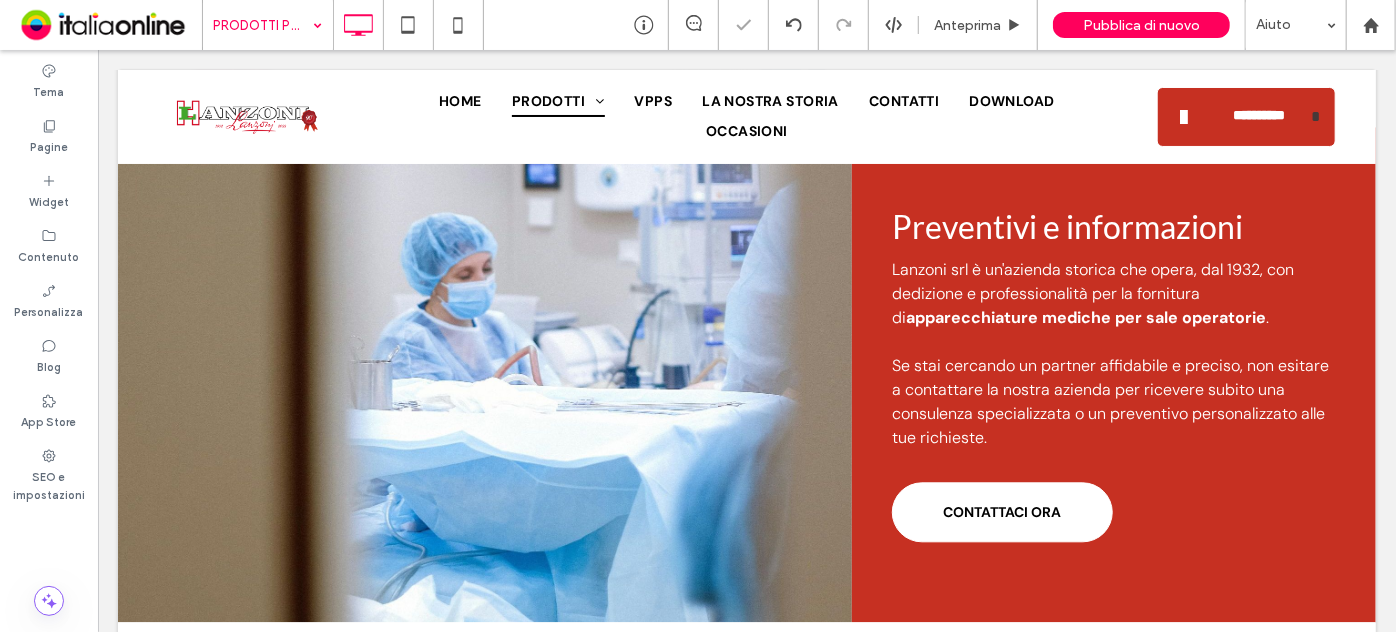 type on "****" 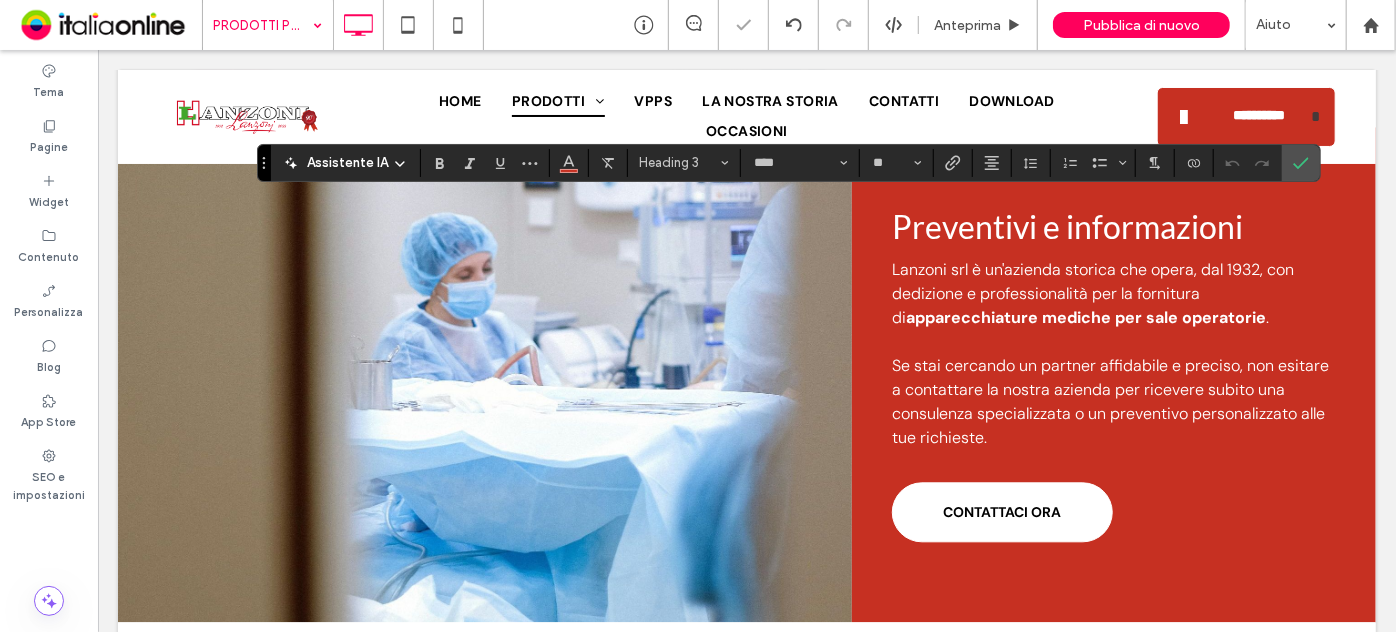 click on "Assistente IA Heading 3 **** **" at bounding box center (789, 163) 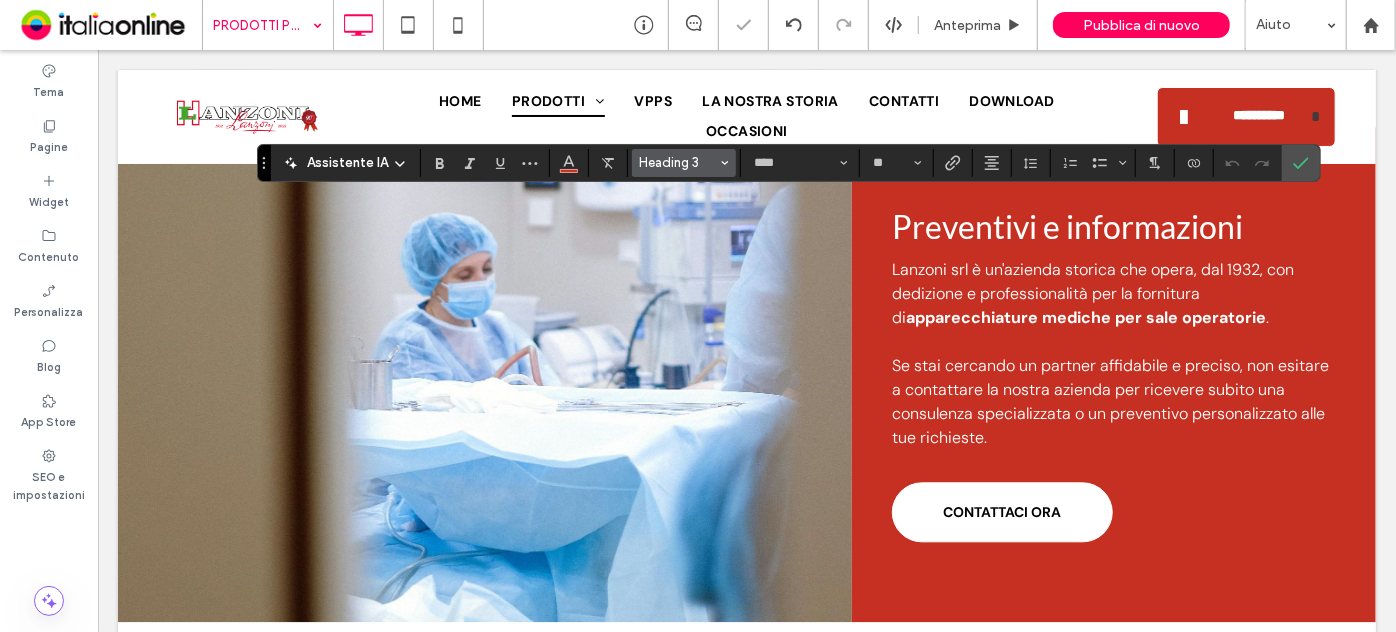 click on "Heading 3" at bounding box center (678, 162) 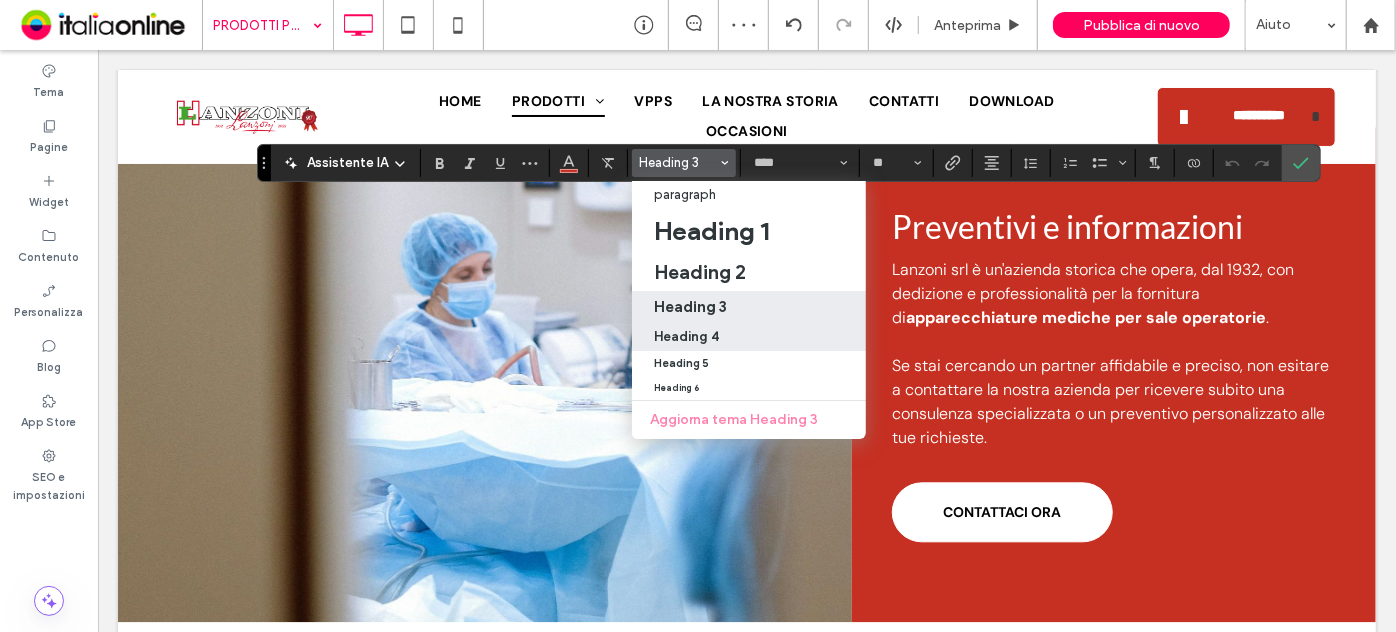 click on "Heading 4" at bounding box center [749, 337] 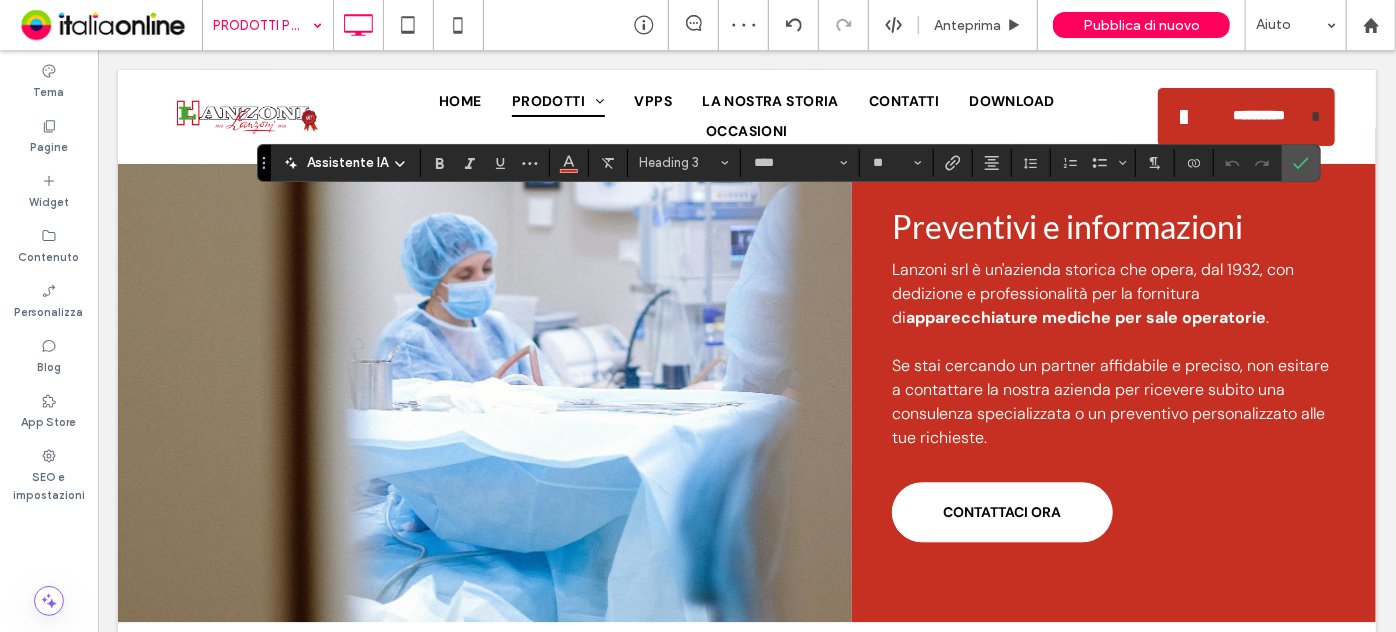 type on "*******" 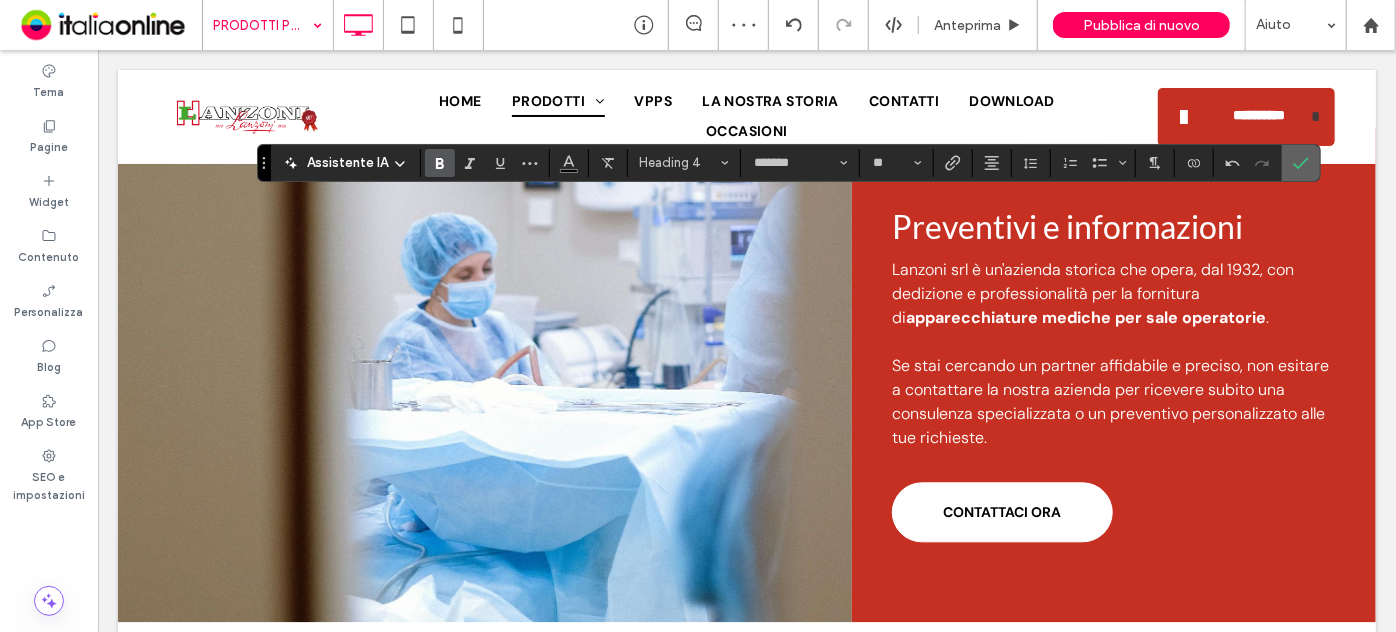 click at bounding box center [1301, 163] 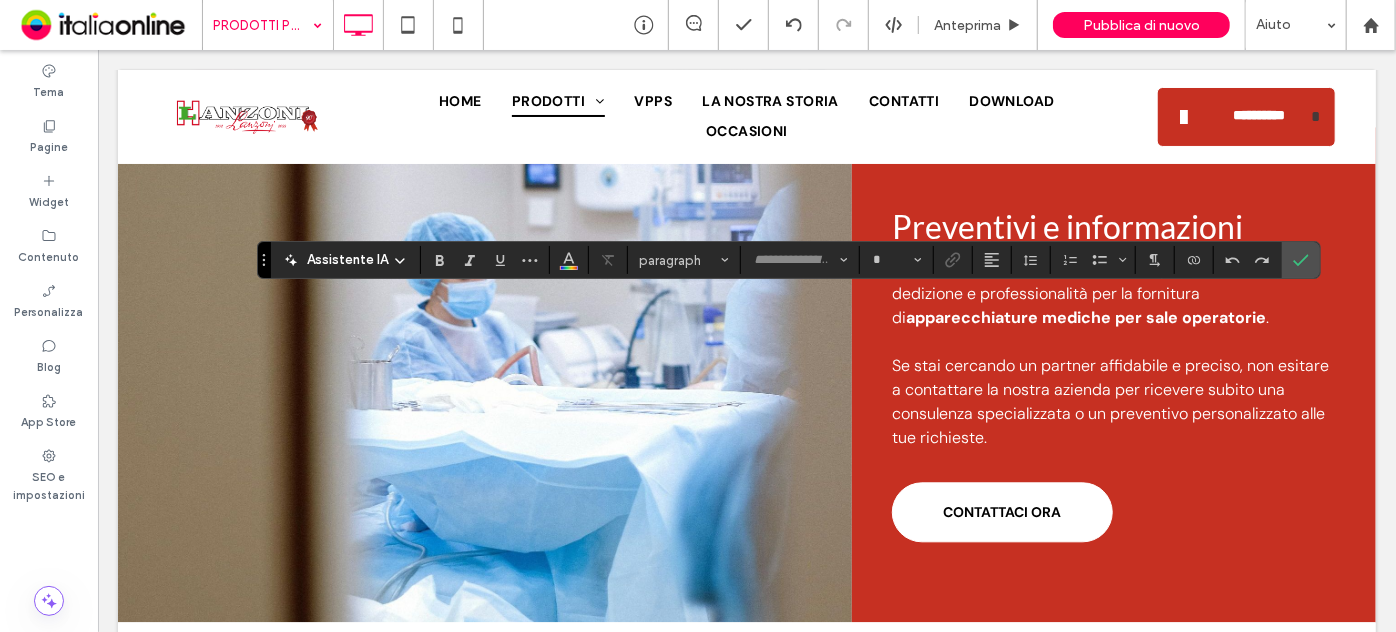 type on "*******" 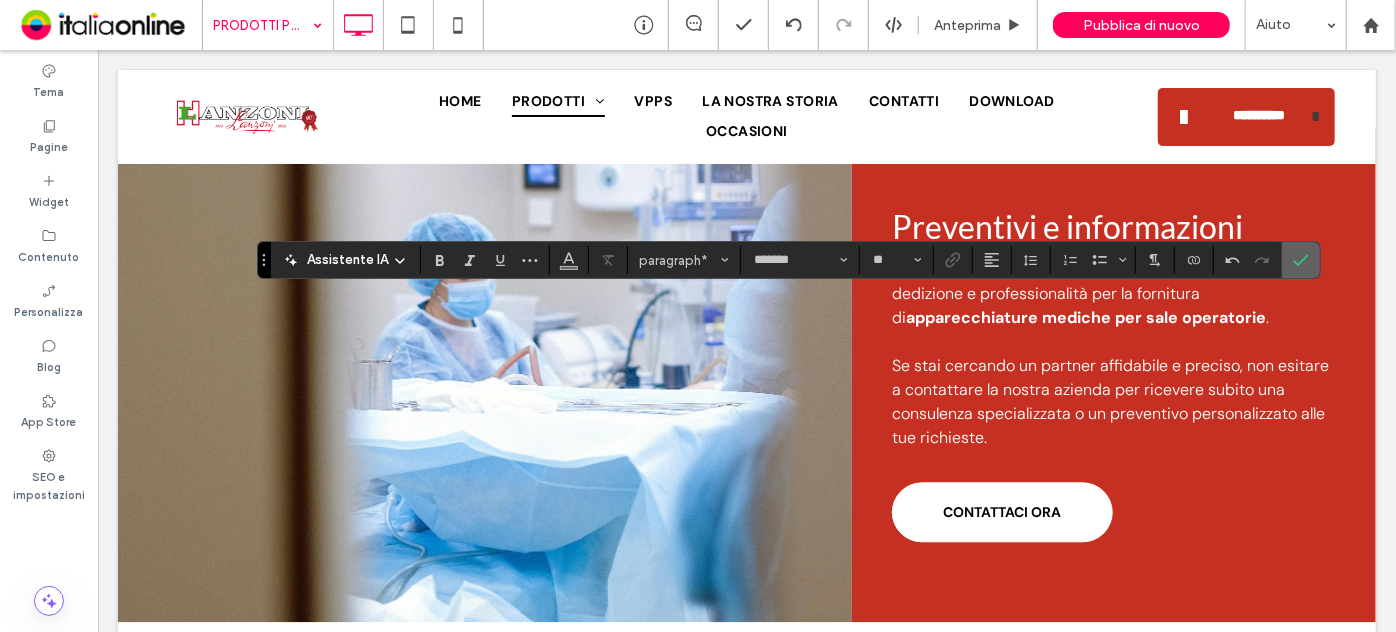 click 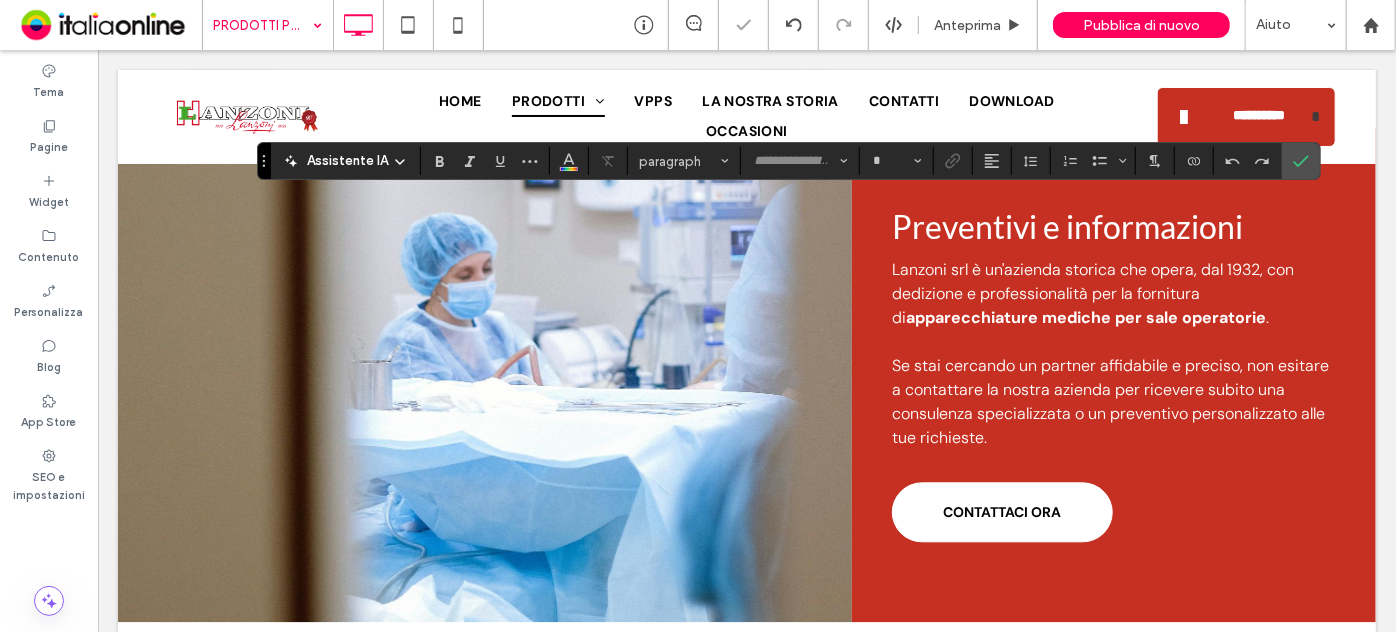 type on "****" 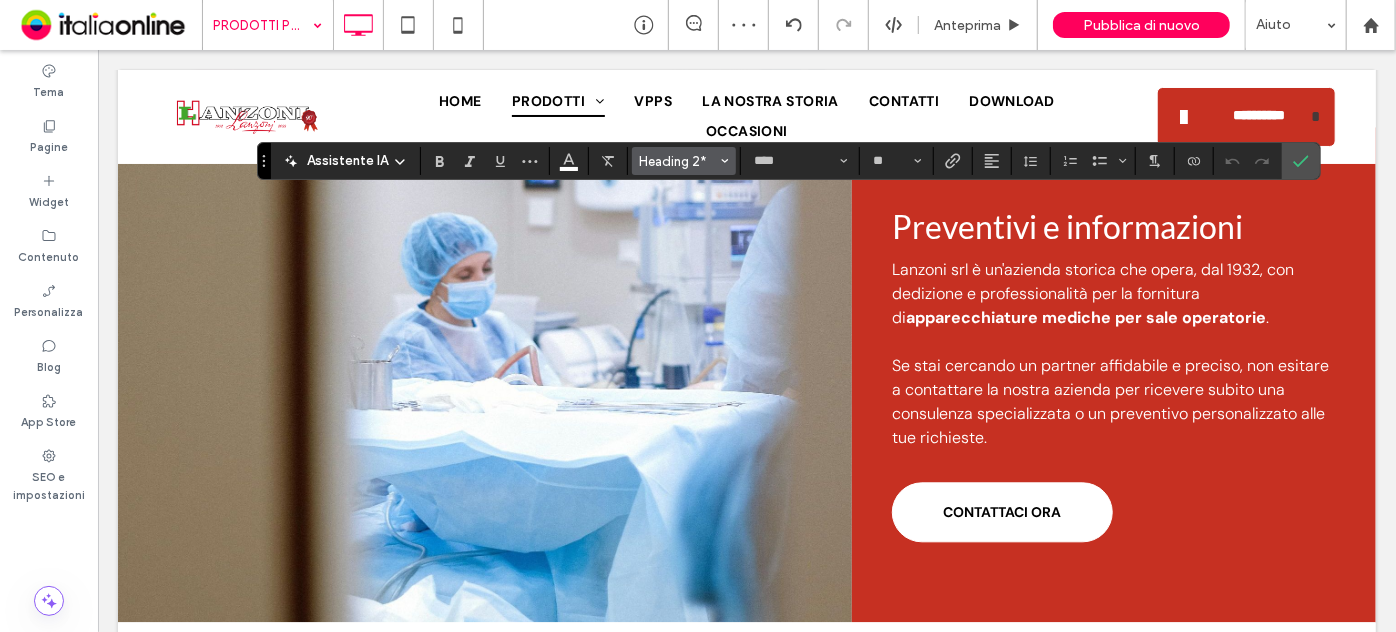 click on "Heading 2*" at bounding box center (684, 161) 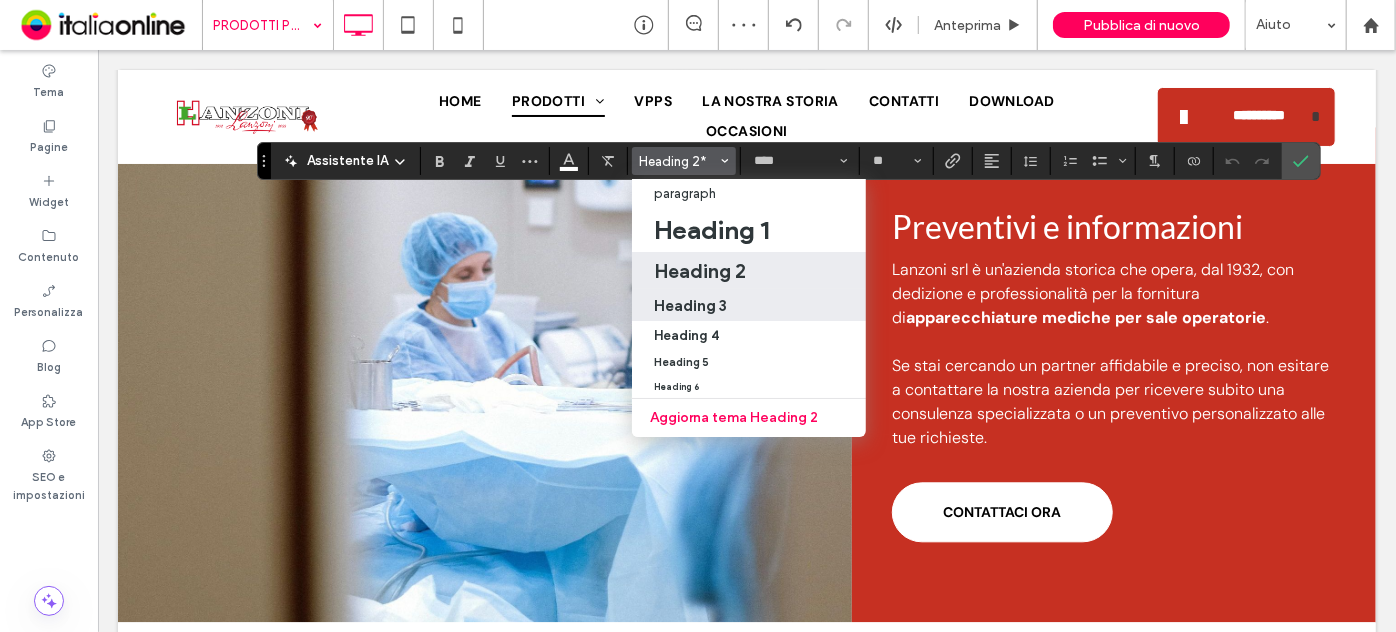 click on "Heading 3" at bounding box center [749, 305] 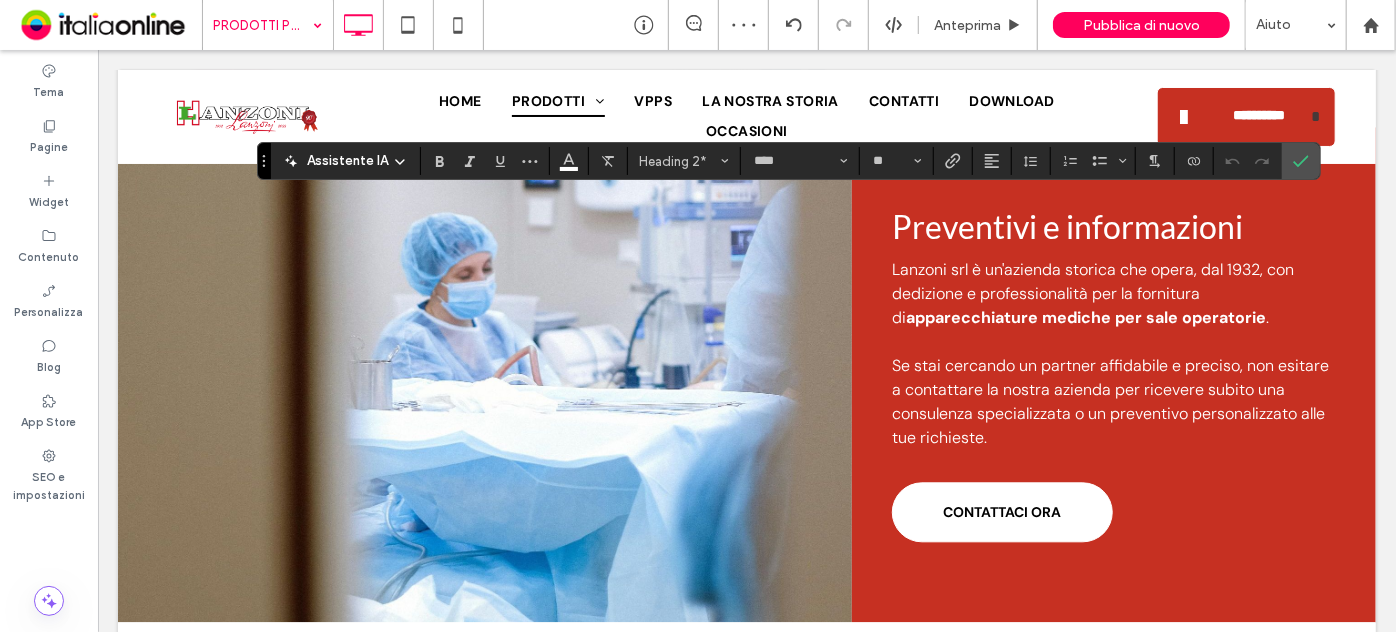 type on "**" 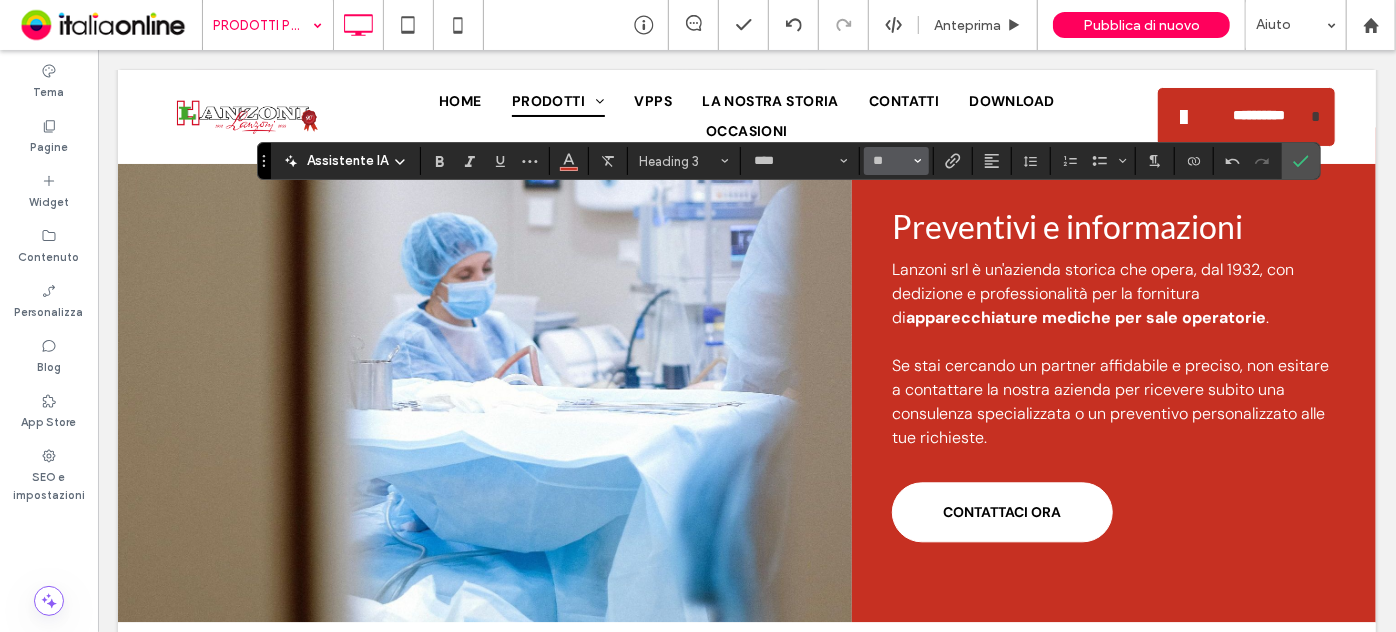 drag, startPoint x: 881, startPoint y: 170, endPoint x: 882, endPoint y: 151, distance: 19.026299 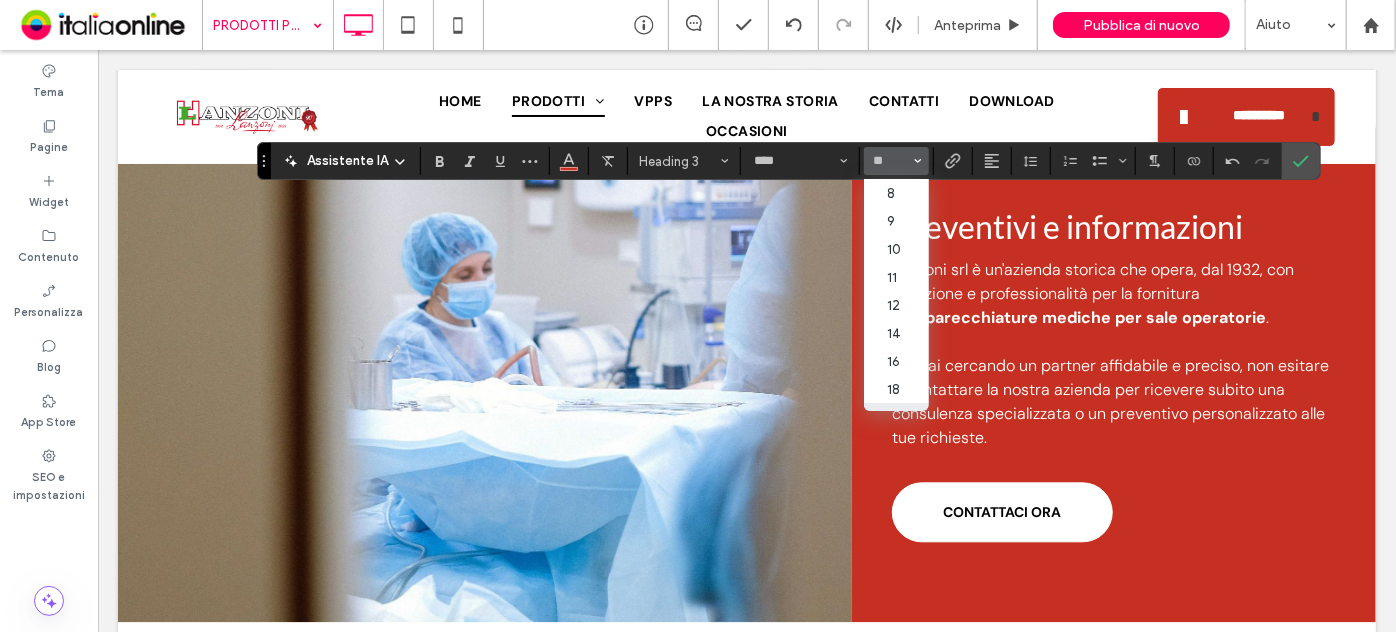 click on "**" at bounding box center (896, 161) 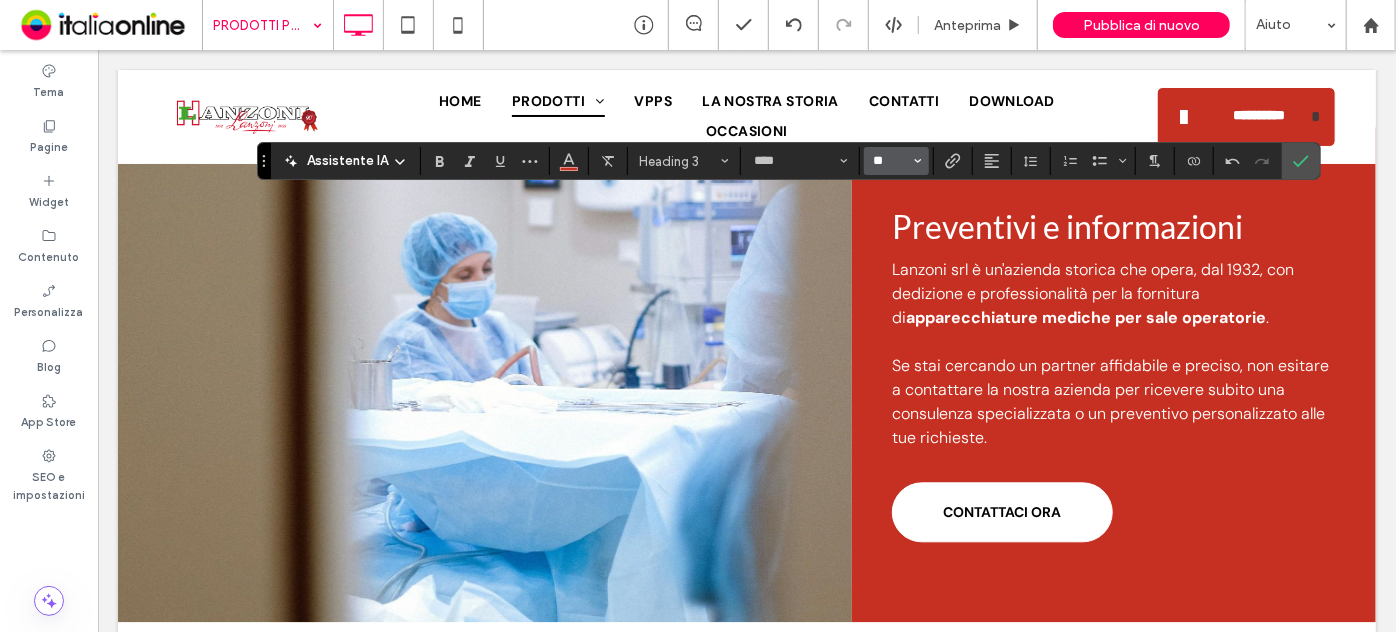 click on "**" at bounding box center (890, 161) 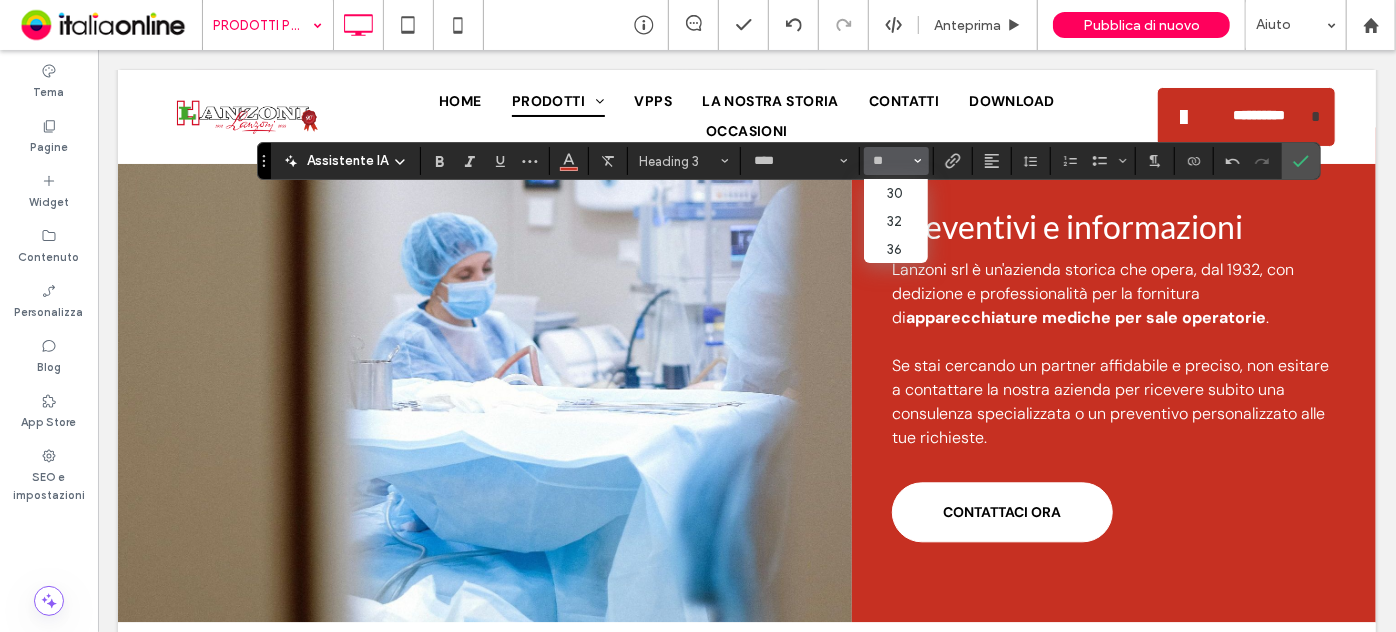 type on "**" 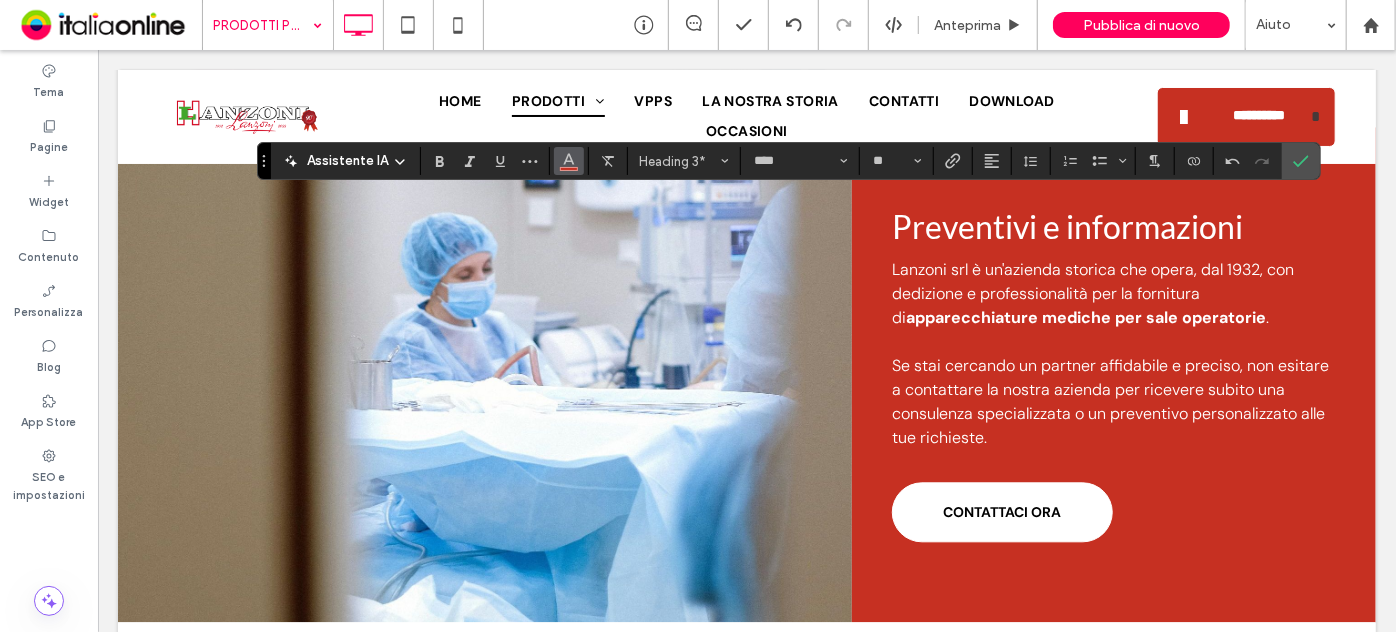click 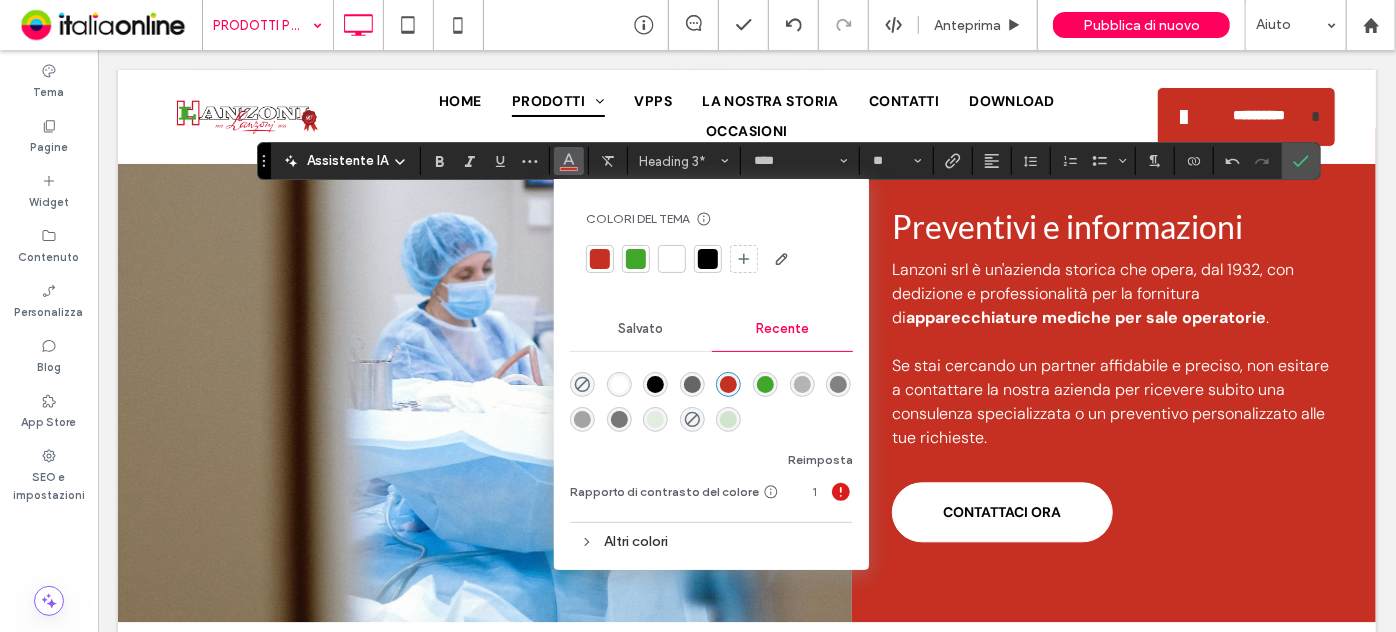 click at bounding box center (672, 259) 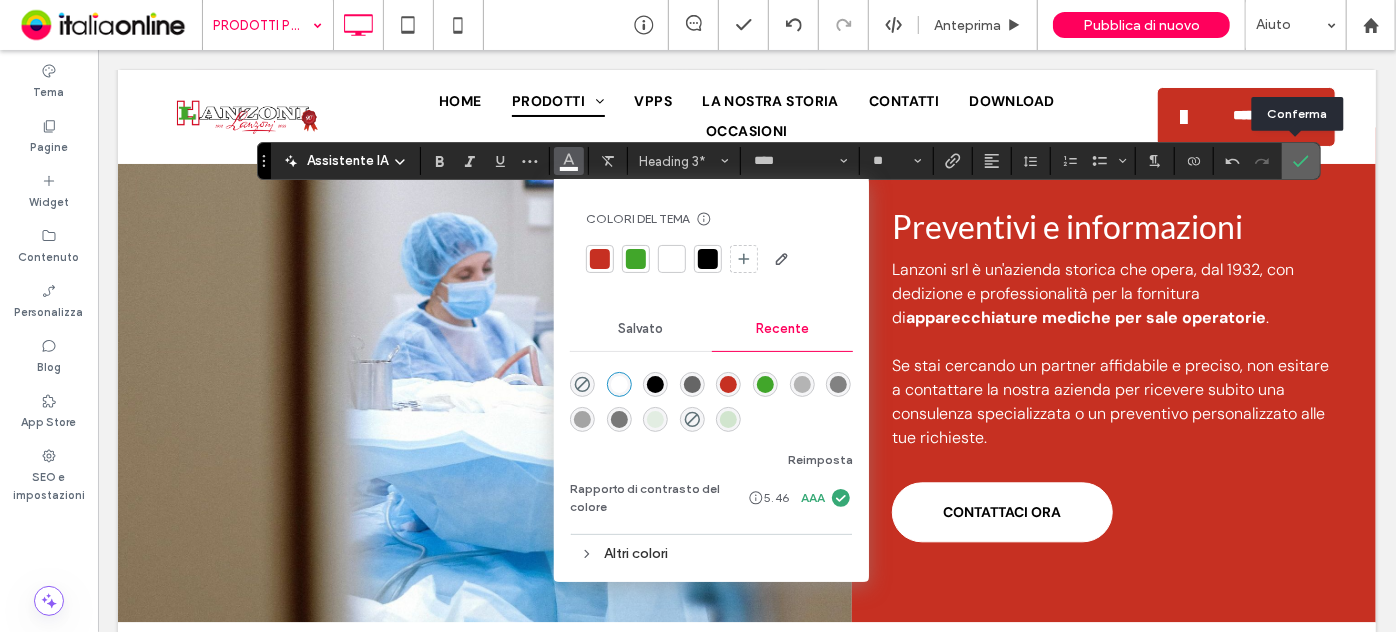 click 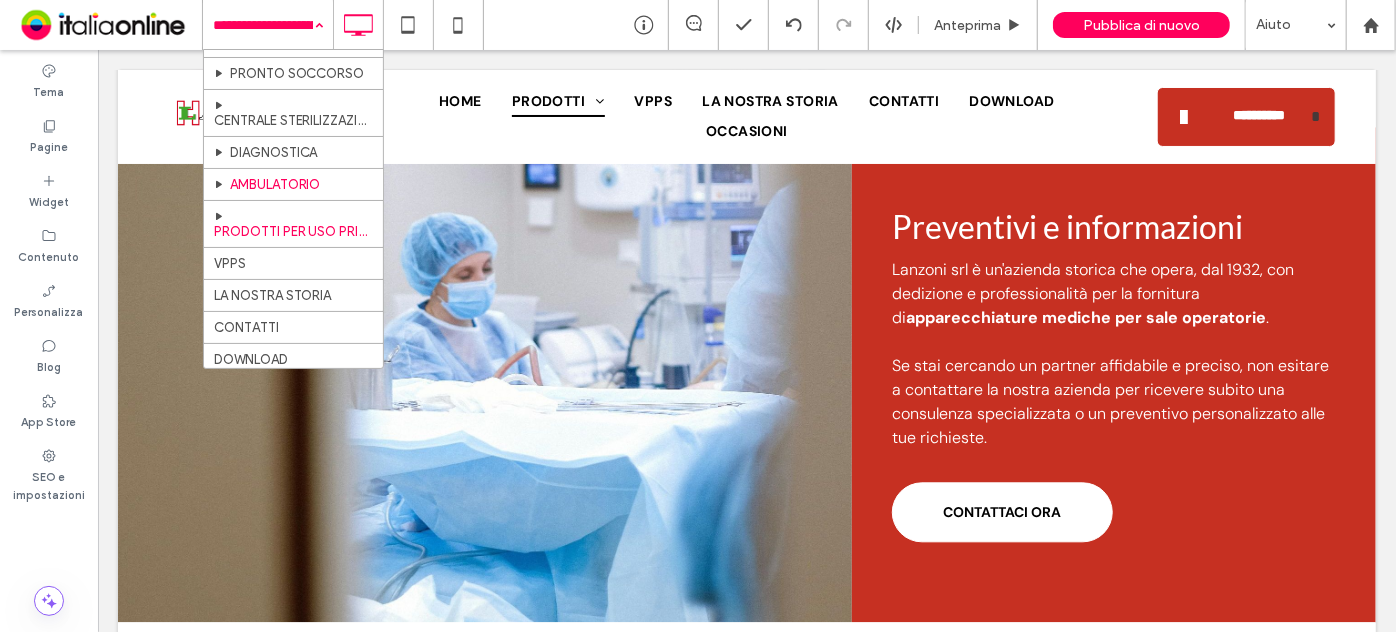 scroll, scrollTop: 152, scrollLeft: 0, axis: vertical 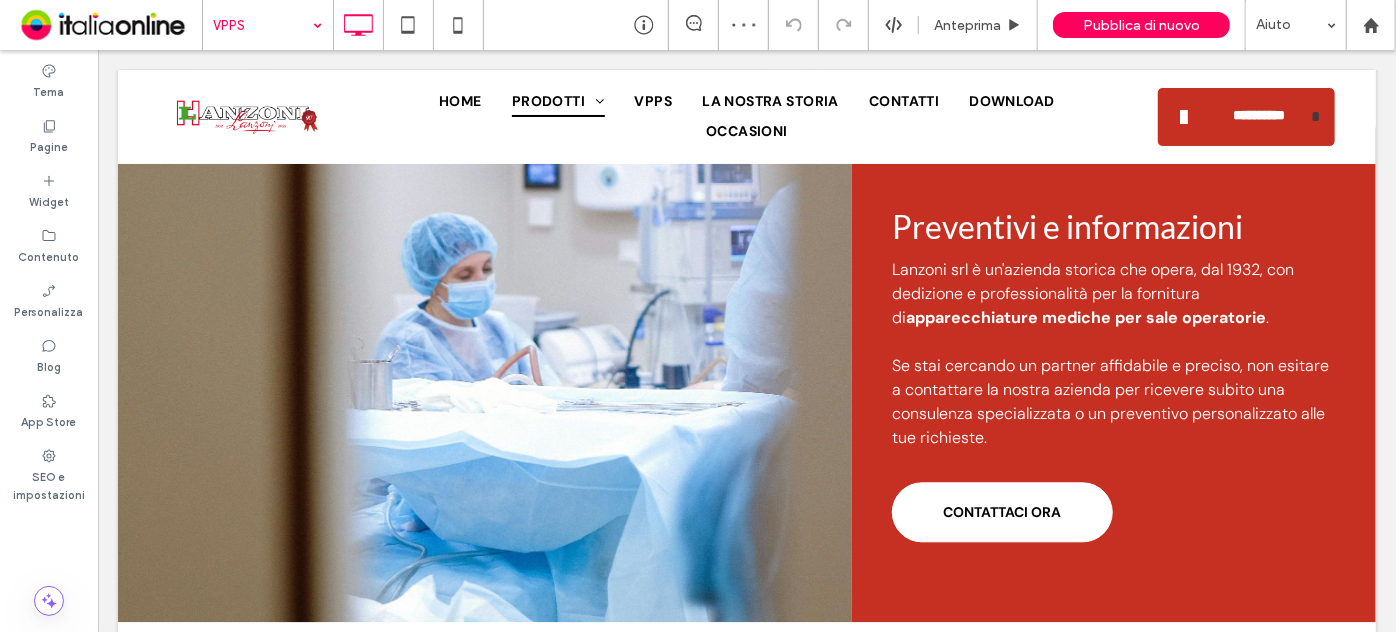 type on "****" 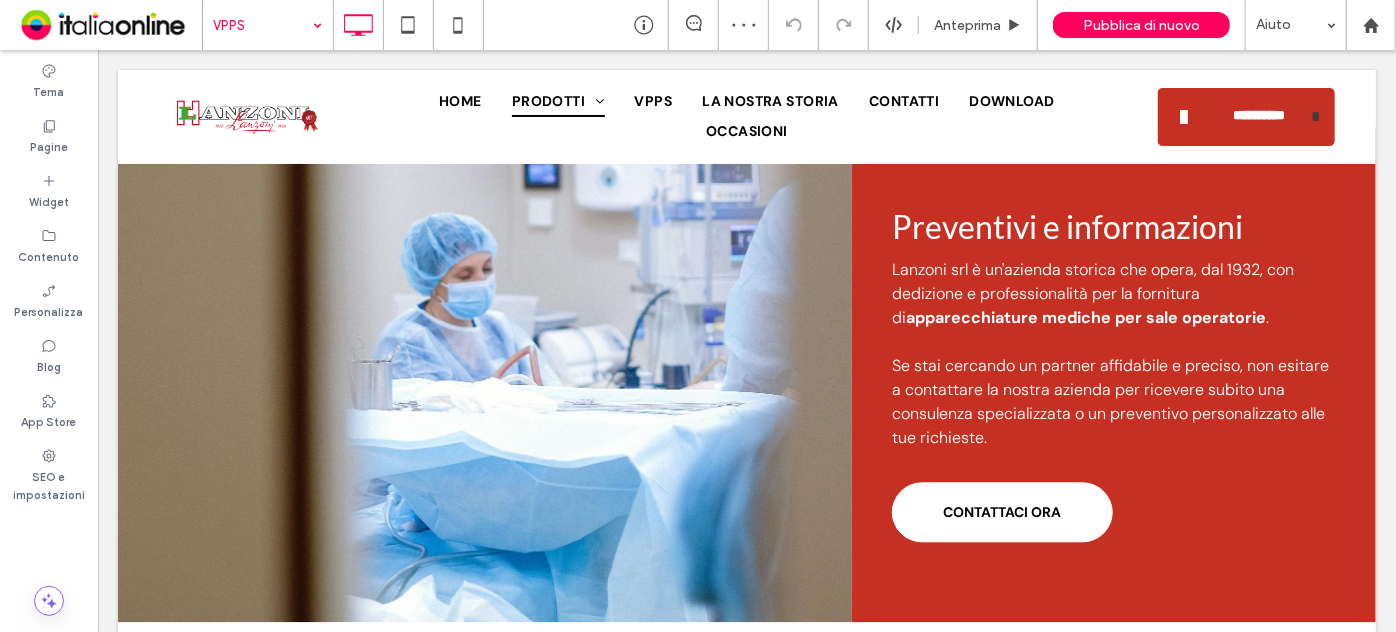type on "**" 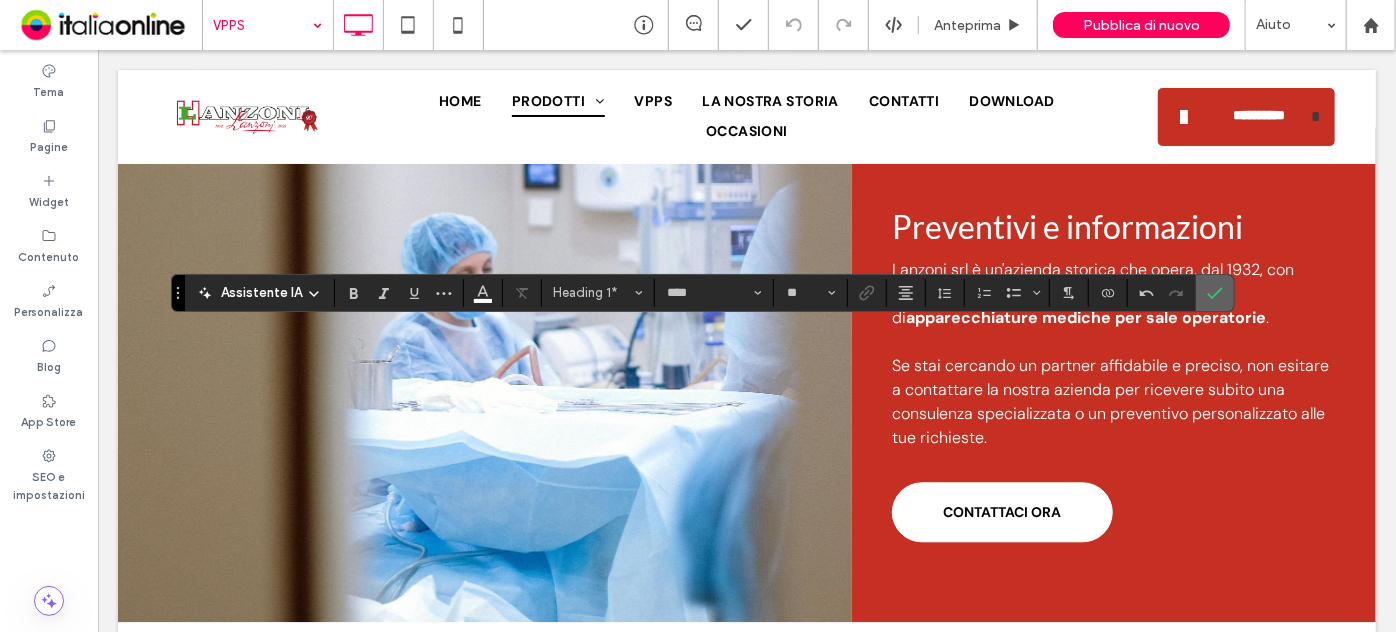 click at bounding box center [1215, 293] 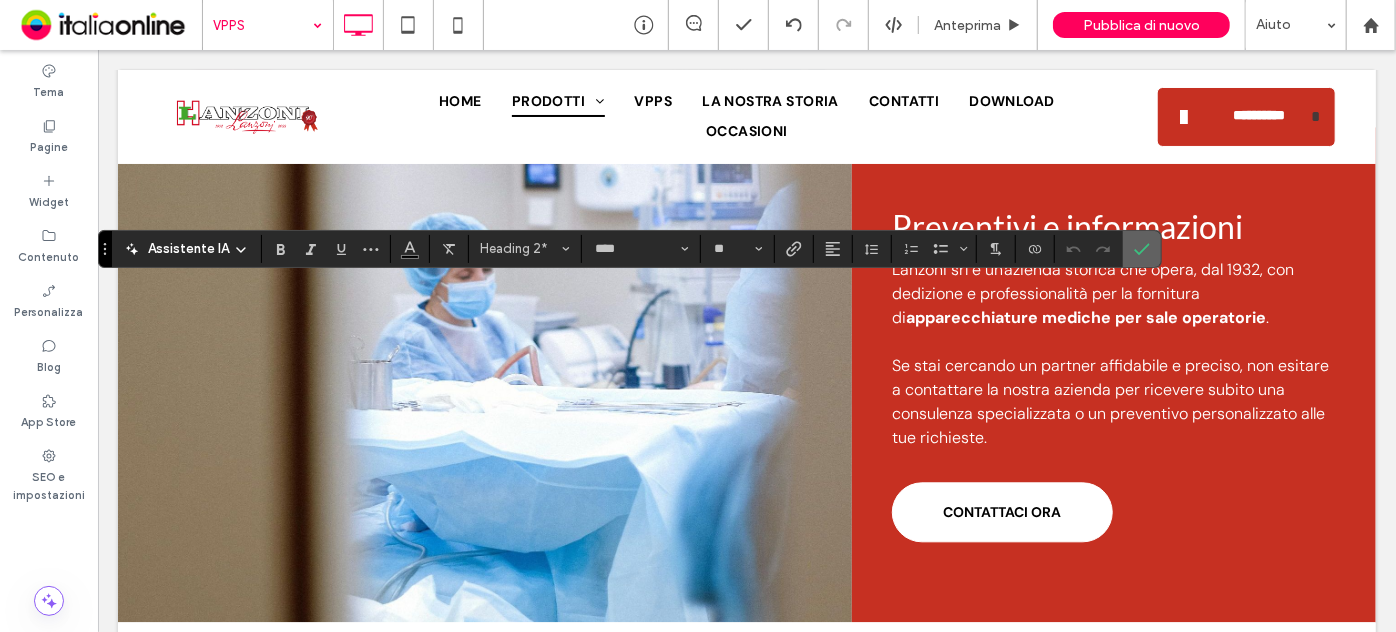 click 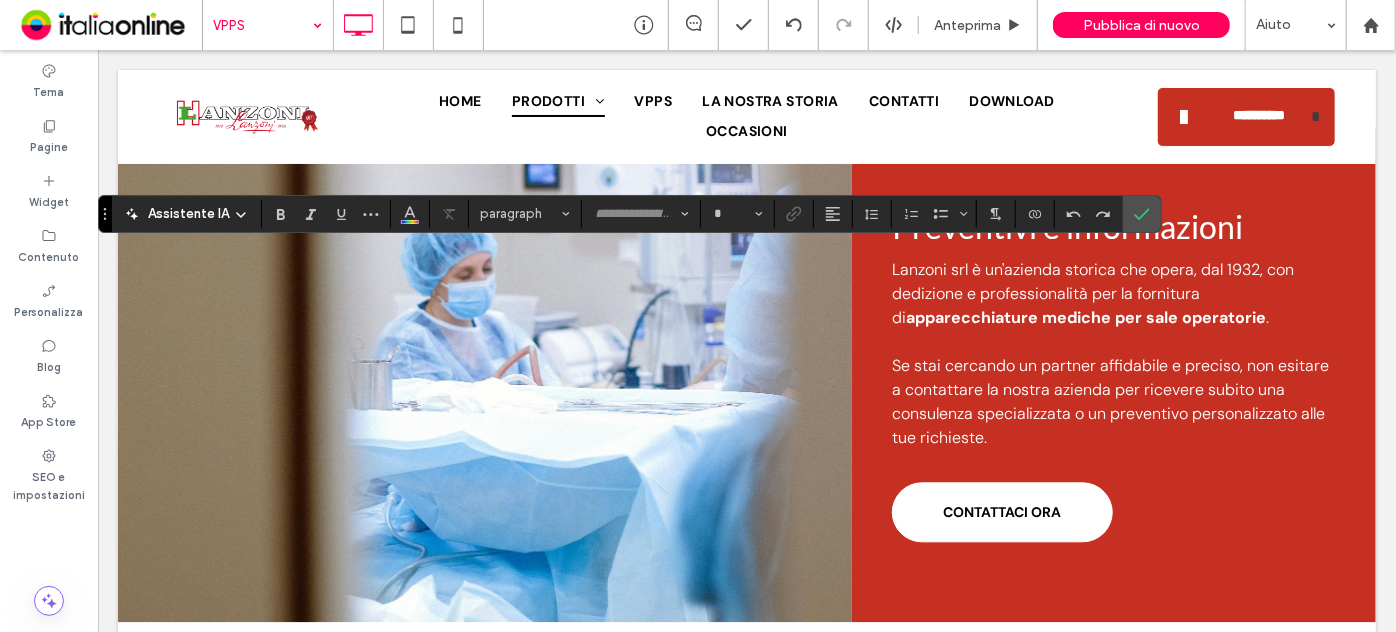 type on "****" 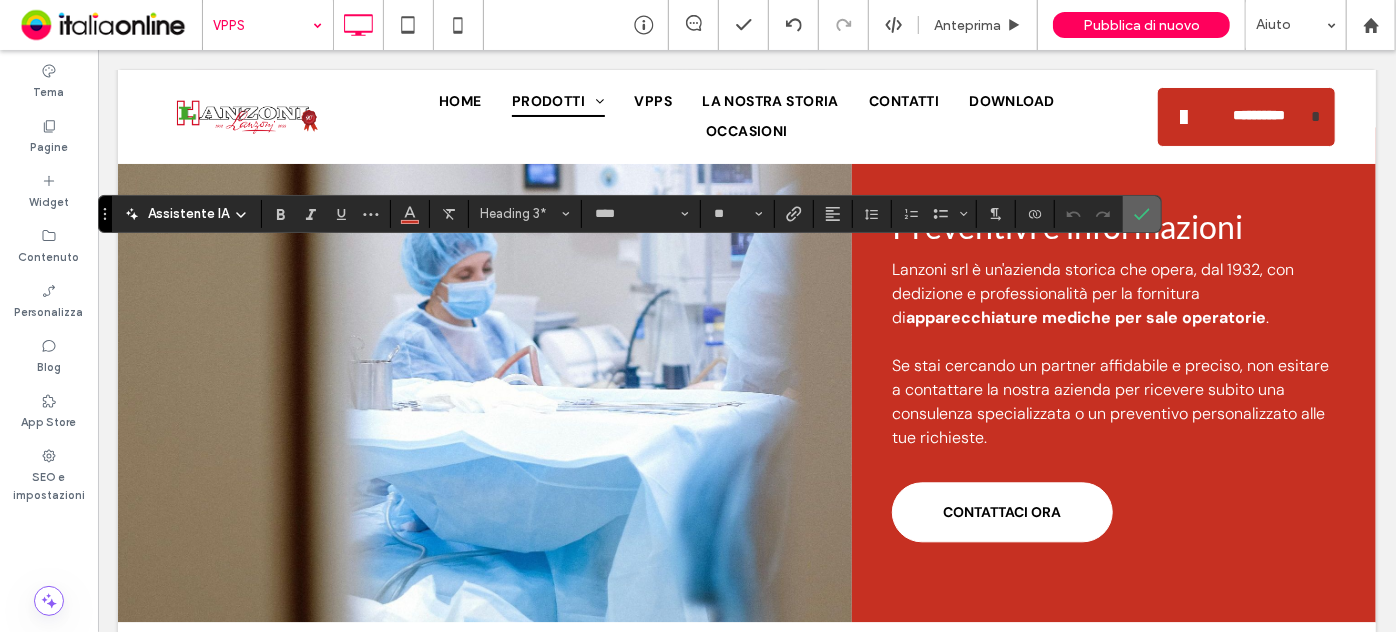 click 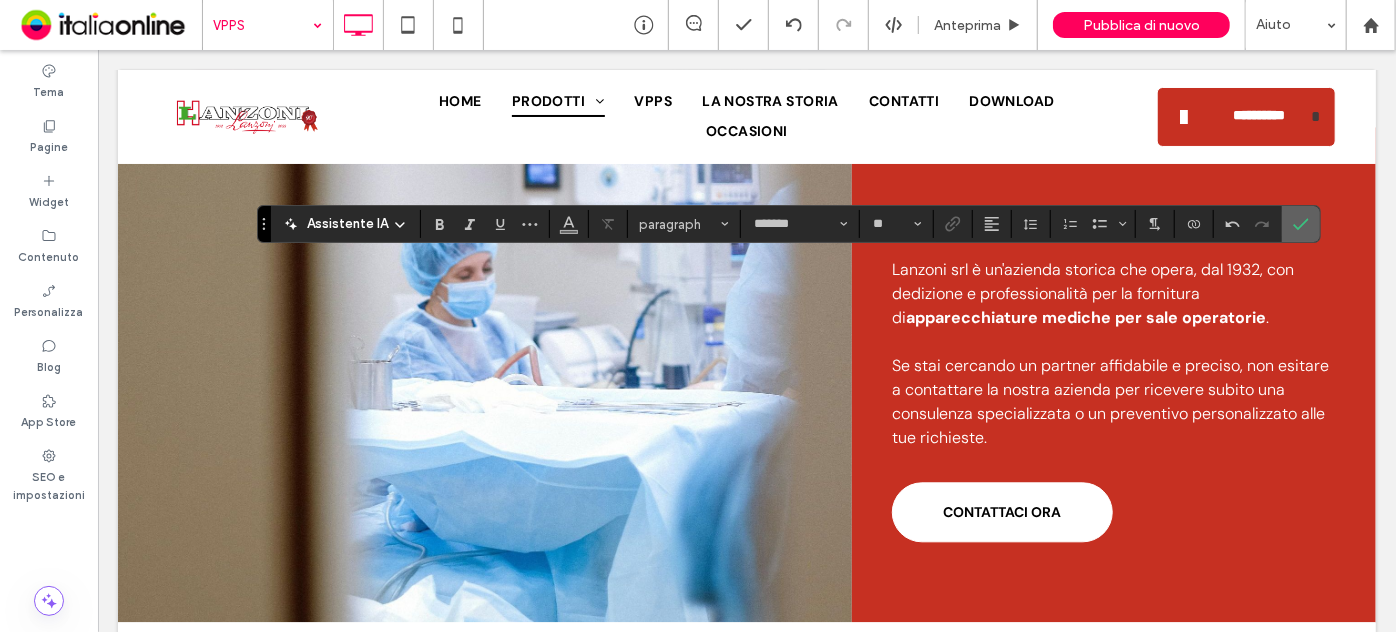 click 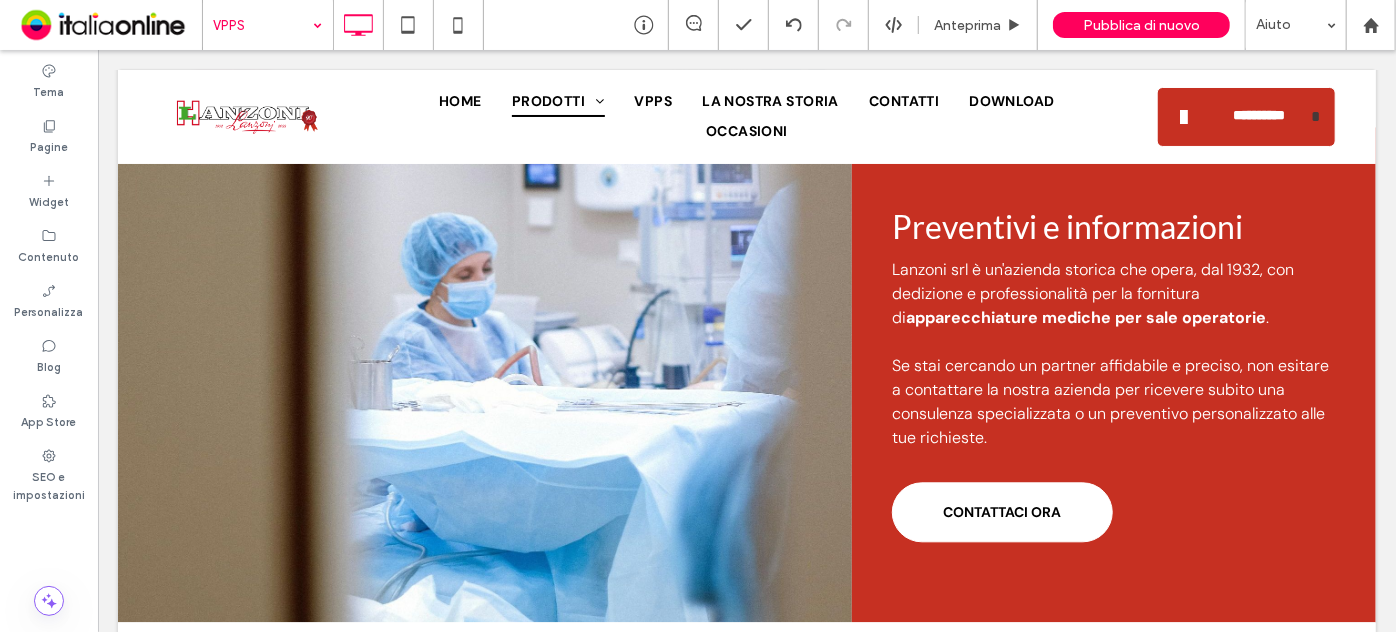 drag, startPoint x: 301, startPoint y: 36, endPoint x: 290, endPoint y: 40, distance: 11.7046995 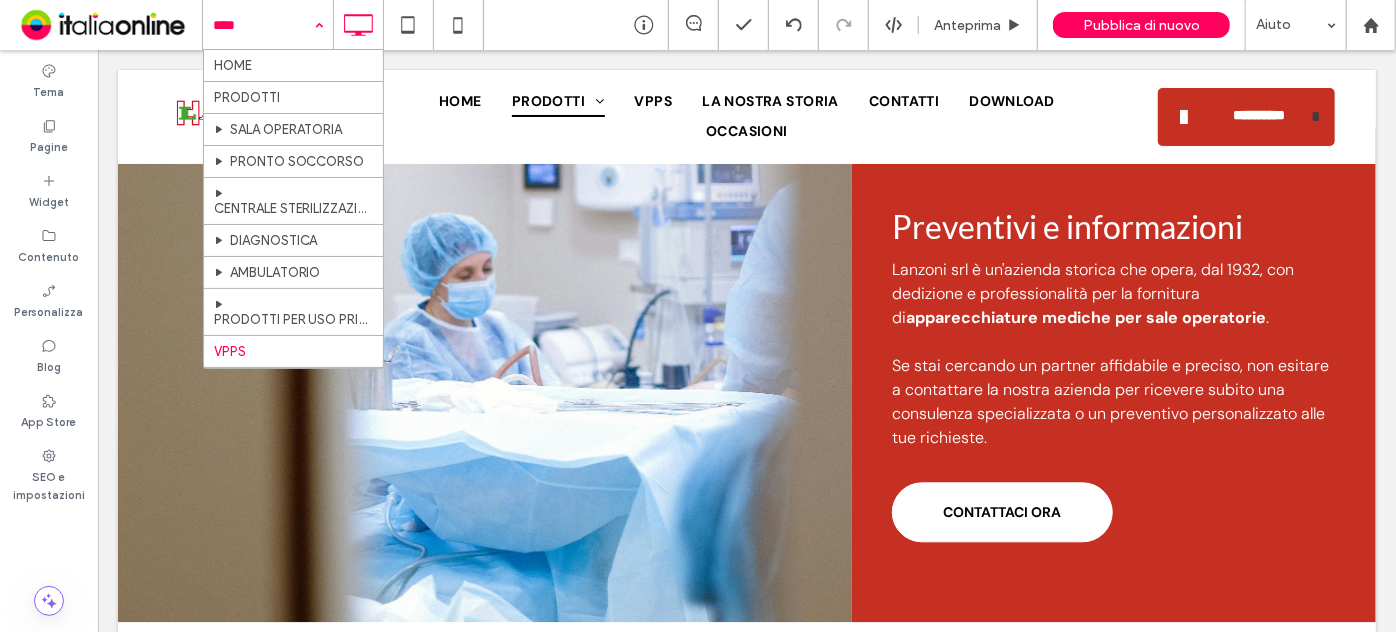 scroll, scrollTop: 152, scrollLeft: 0, axis: vertical 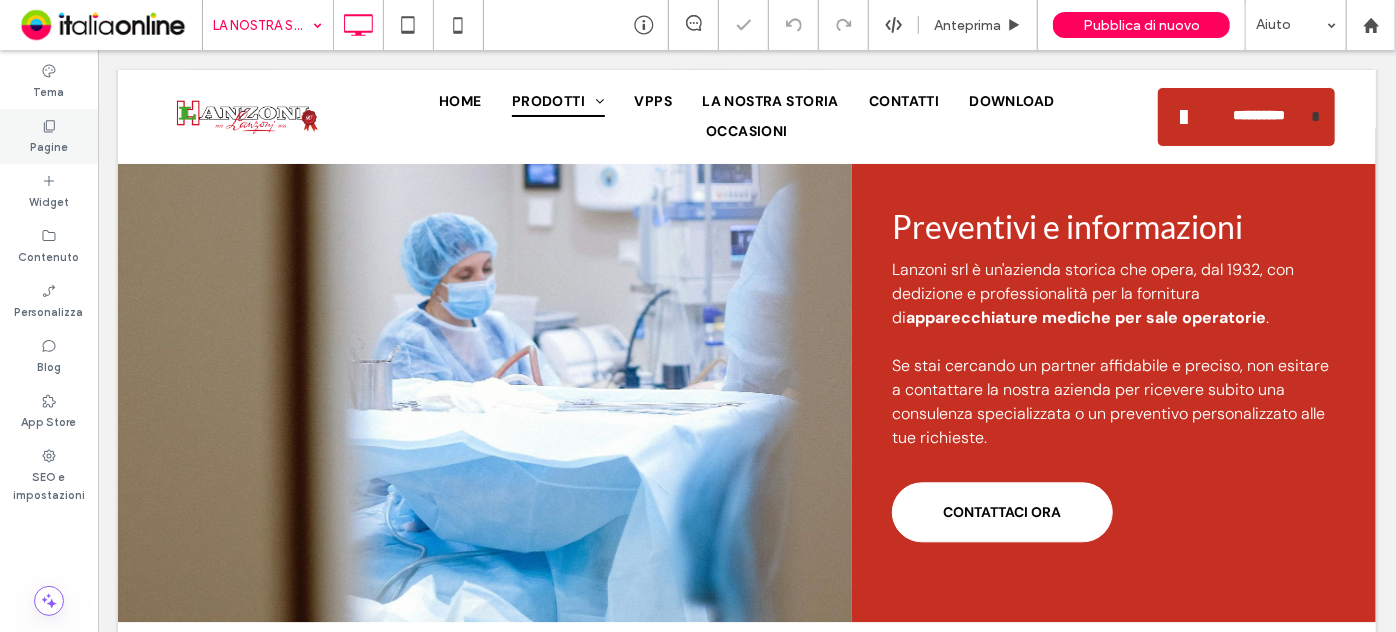 click on "Pagine" at bounding box center [49, 145] 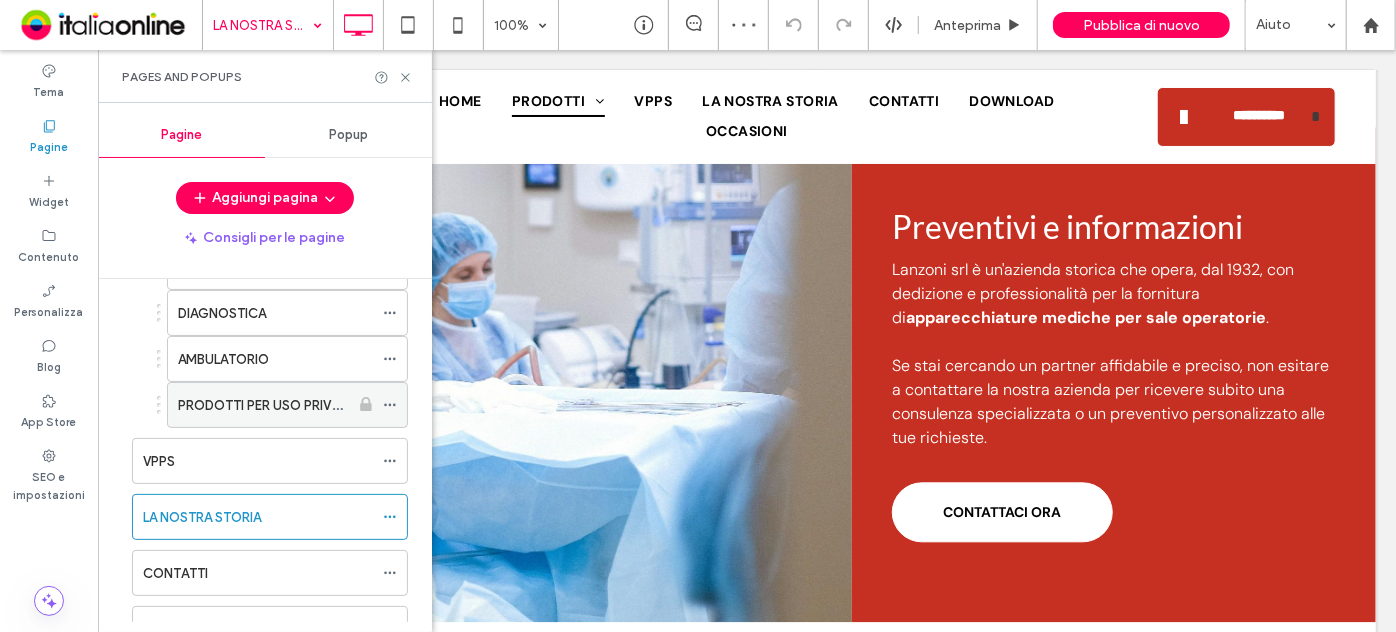 scroll, scrollTop: 272, scrollLeft: 0, axis: vertical 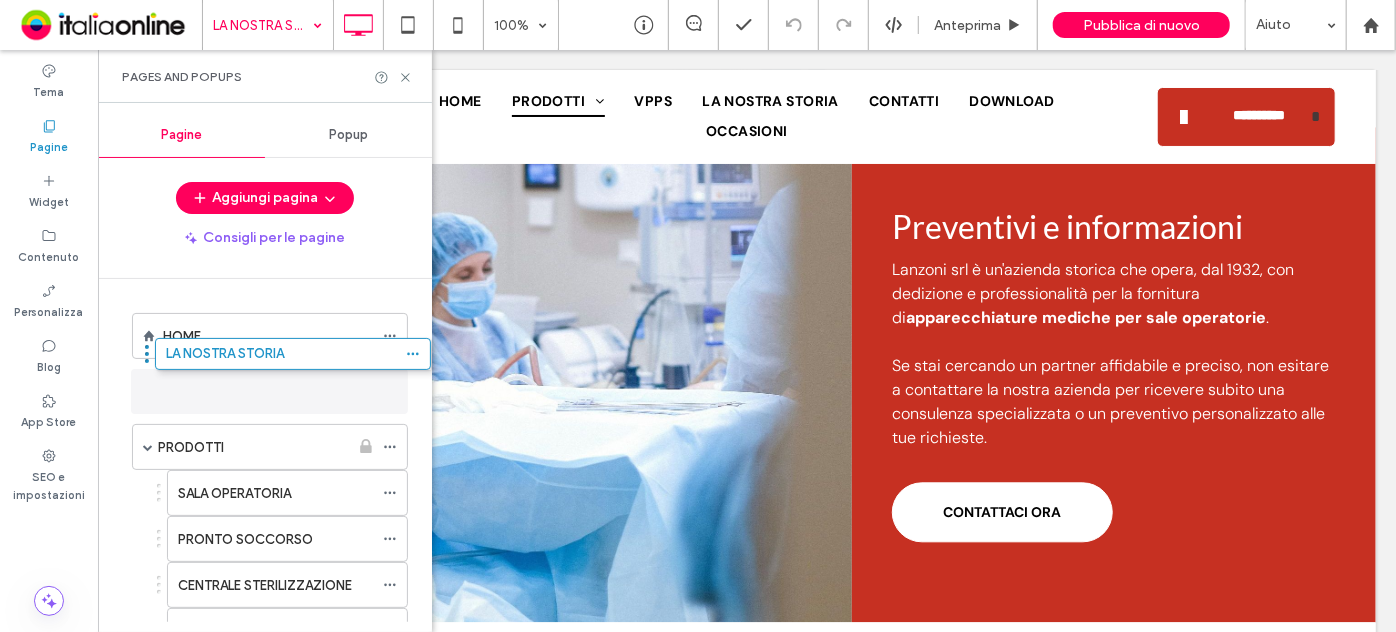 drag, startPoint x: 246, startPoint y: 513, endPoint x: 267, endPoint y: 385, distance: 129.71121 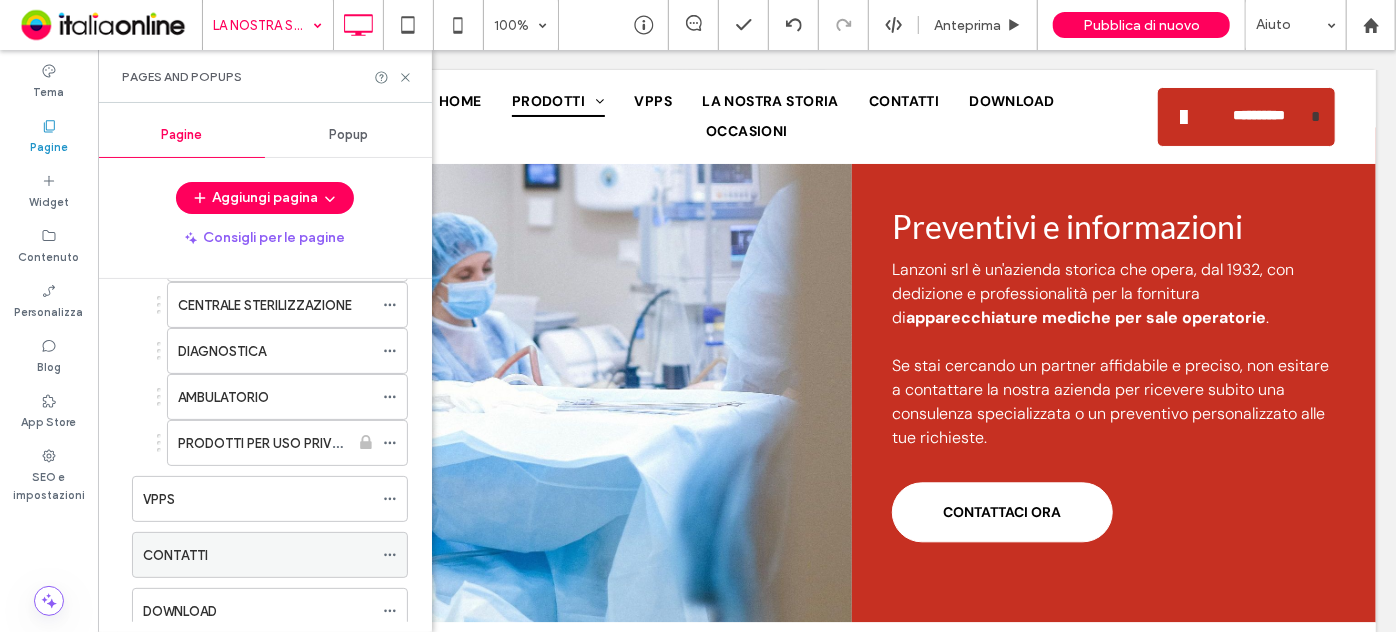 scroll, scrollTop: 363, scrollLeft: 0, axis: vertical 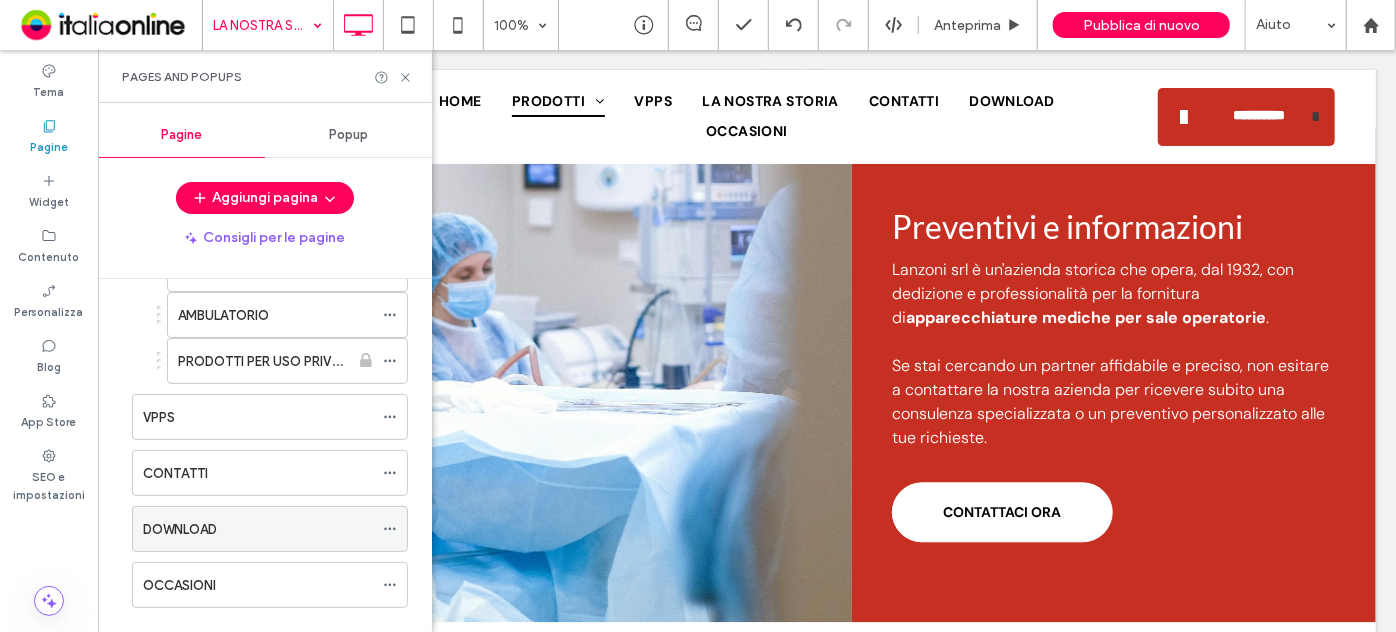 click on "DOWNLOAD" at bounding box center [258, 529] 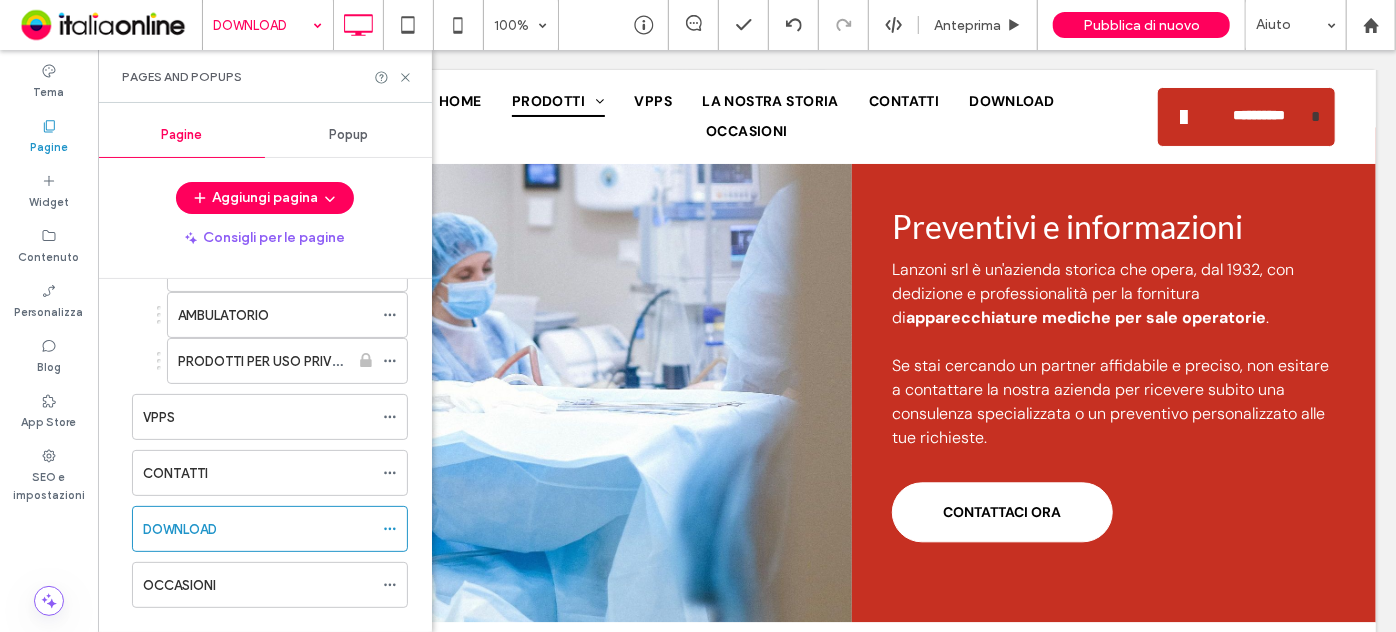 click on "DOWNLOAD 100% Anteprima Pubblica di nuovo Aiuto
Commenti sito Commenti sito Automatizza i nuovi commenti Informa immediatamente il tuo team quando qualcuno aggiunge o aggiorna un commento su un sito. Vedi gli esempi di Zap
Tema Pagine Widget Contenuto Personalizza Blog App Store SEO e impostazioni Pages and Popups Pagine Popup Aggiungi pagina Consigli per le pagine HOME LA NOSTRA STORIA PRODOTTI SALA OPERATORIA PRONTO SOCCORSO CENTRALE STERILIZZAZIONE DIAGNOSTICA AMBULATORIO PRODOTTI PER USO PRIVATO VPPS CONTATTI DOWNLOAD OCCASIONI" at bounding box center (698, 316) 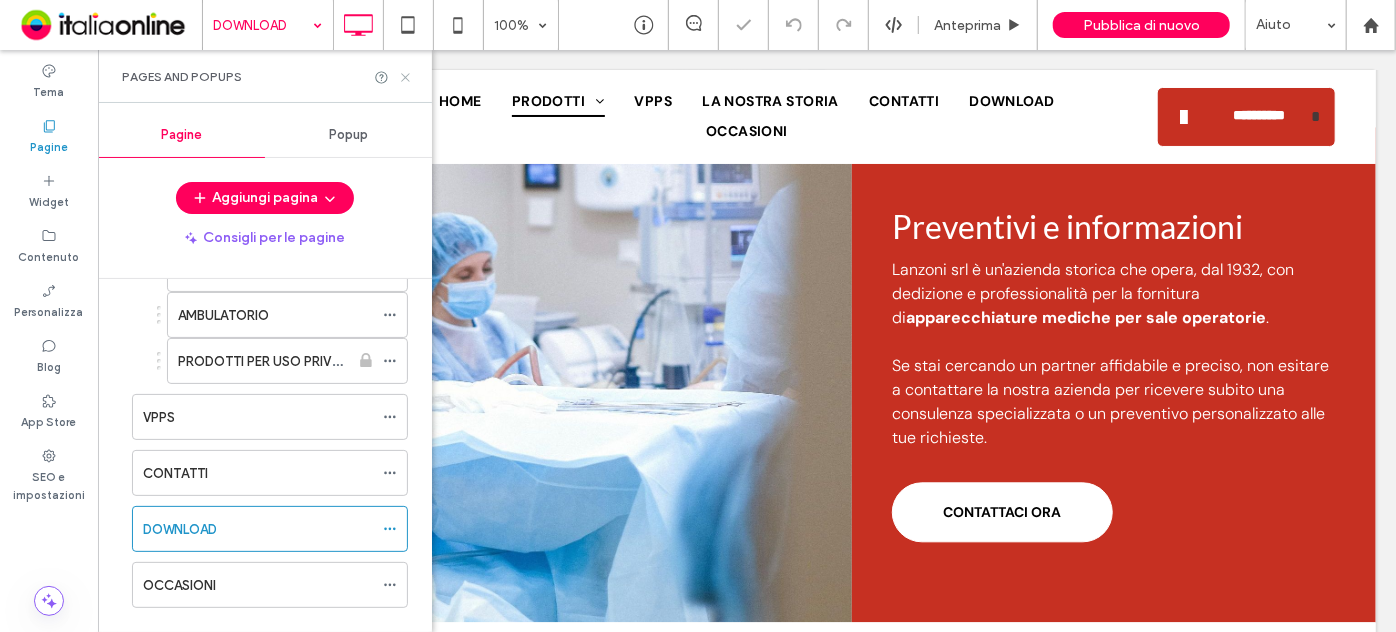 click 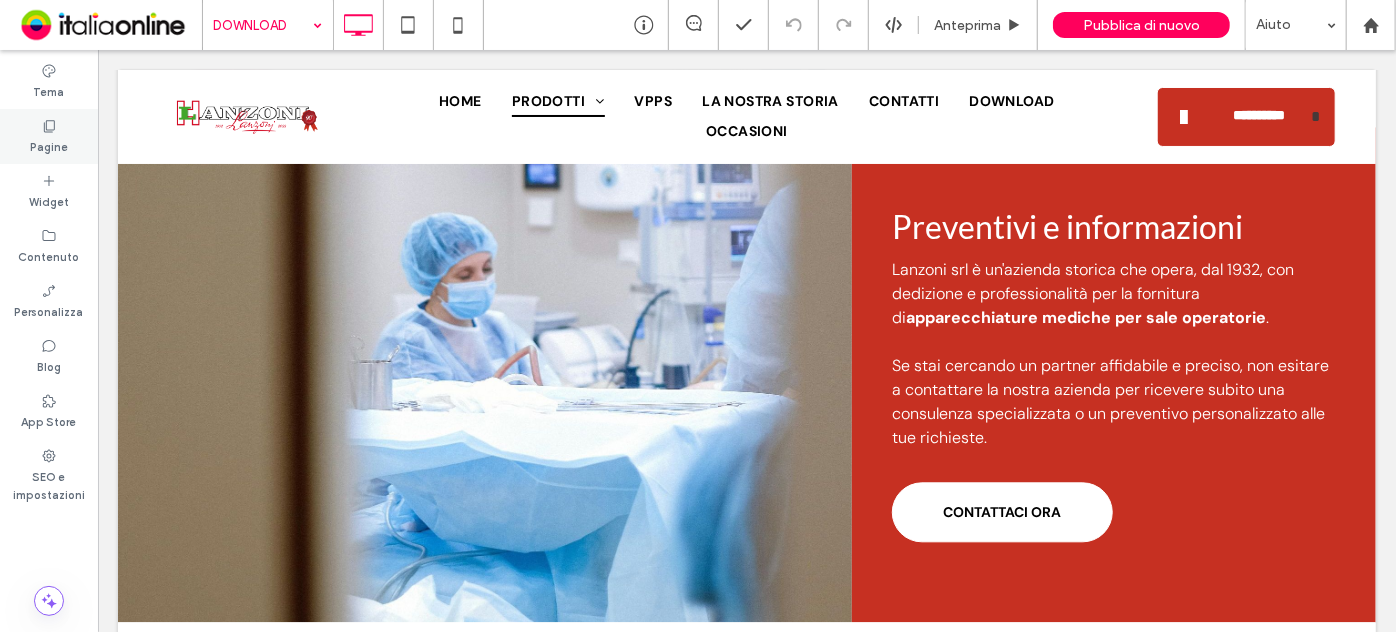 click on "Pagine" at bounding box center [49, 145] 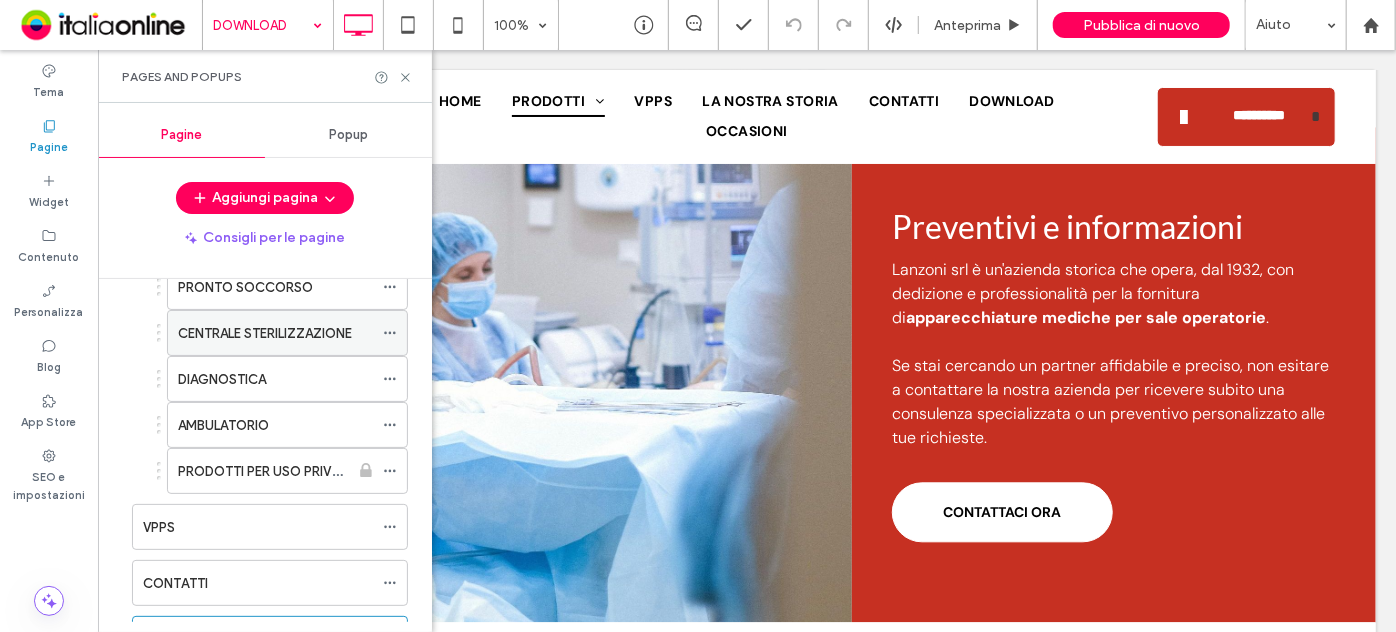 scroll, scrollTop: 363, scrollLeft: 0, axis: vertical 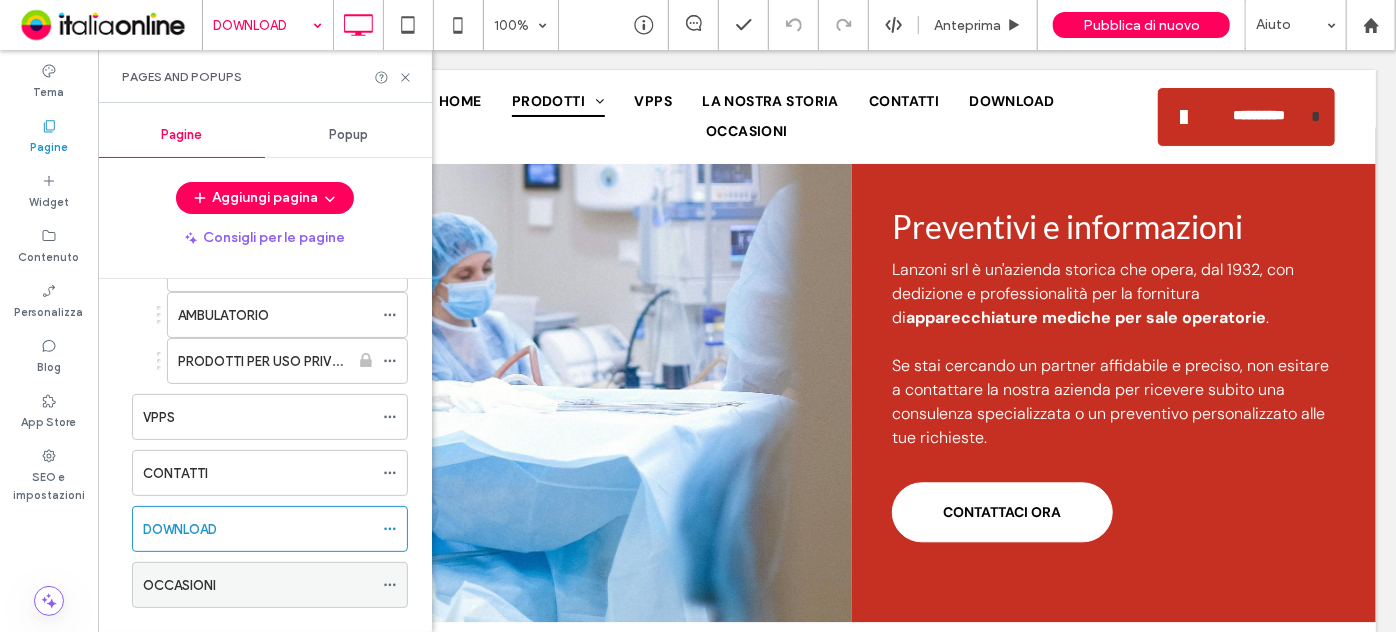 click on "OCCASIONI" at bounding box center [258, 585] 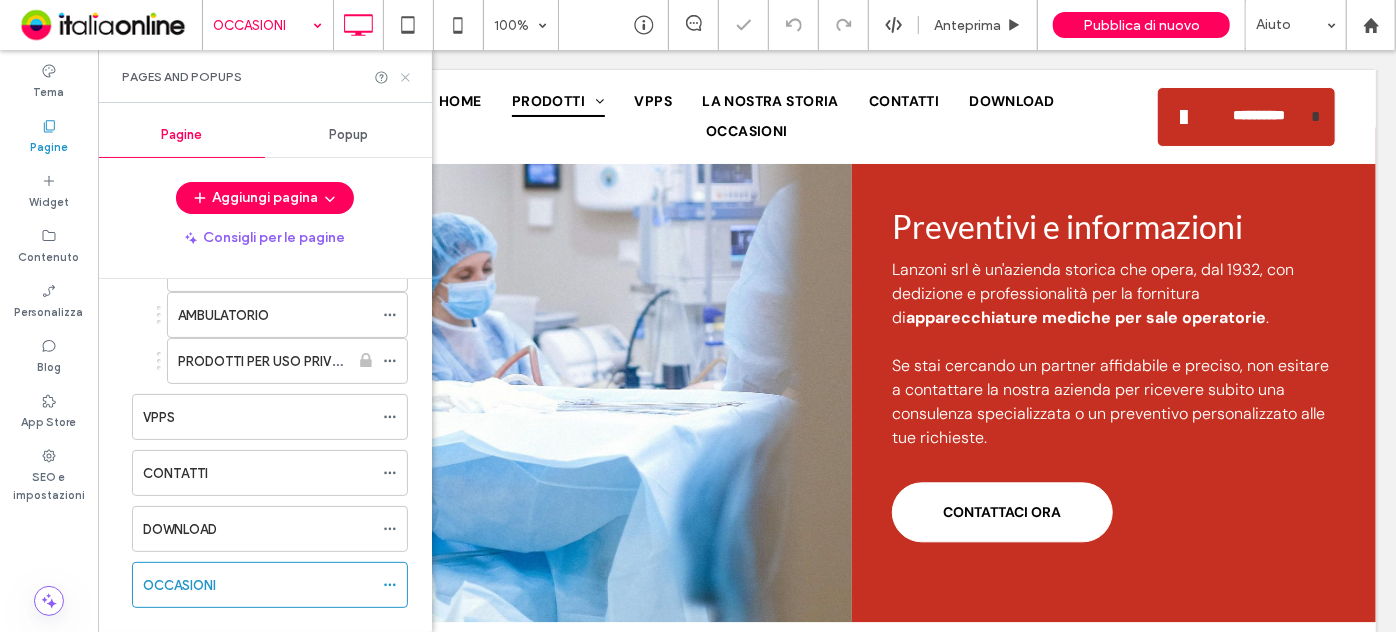 click 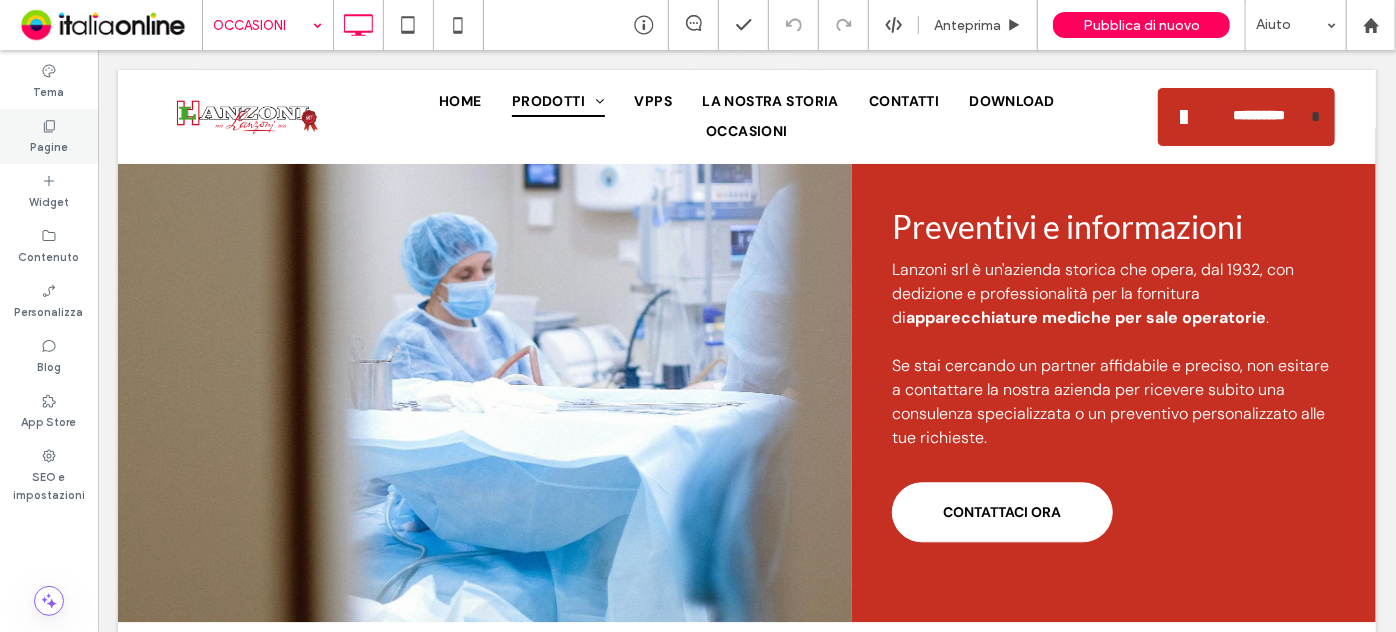 click on "Pagine" at bounding box center [49, 145] 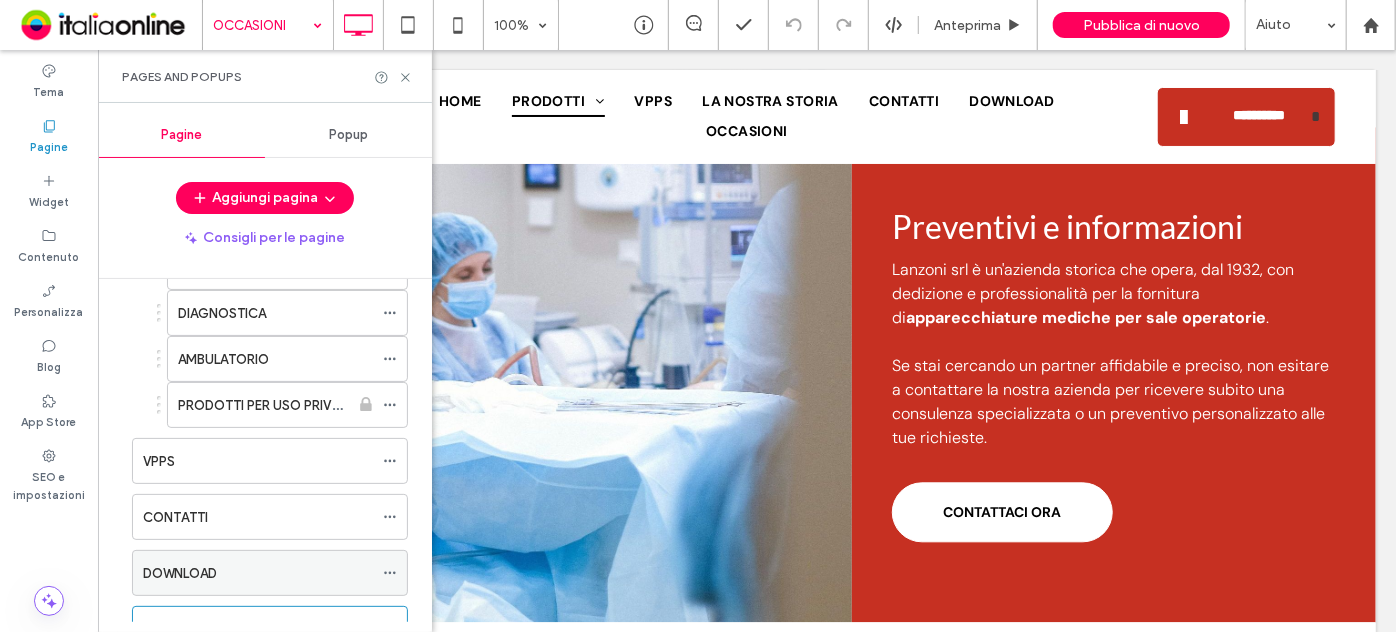 scroll, scrollTop: 391, scrollLeft: 0, axis: vertical 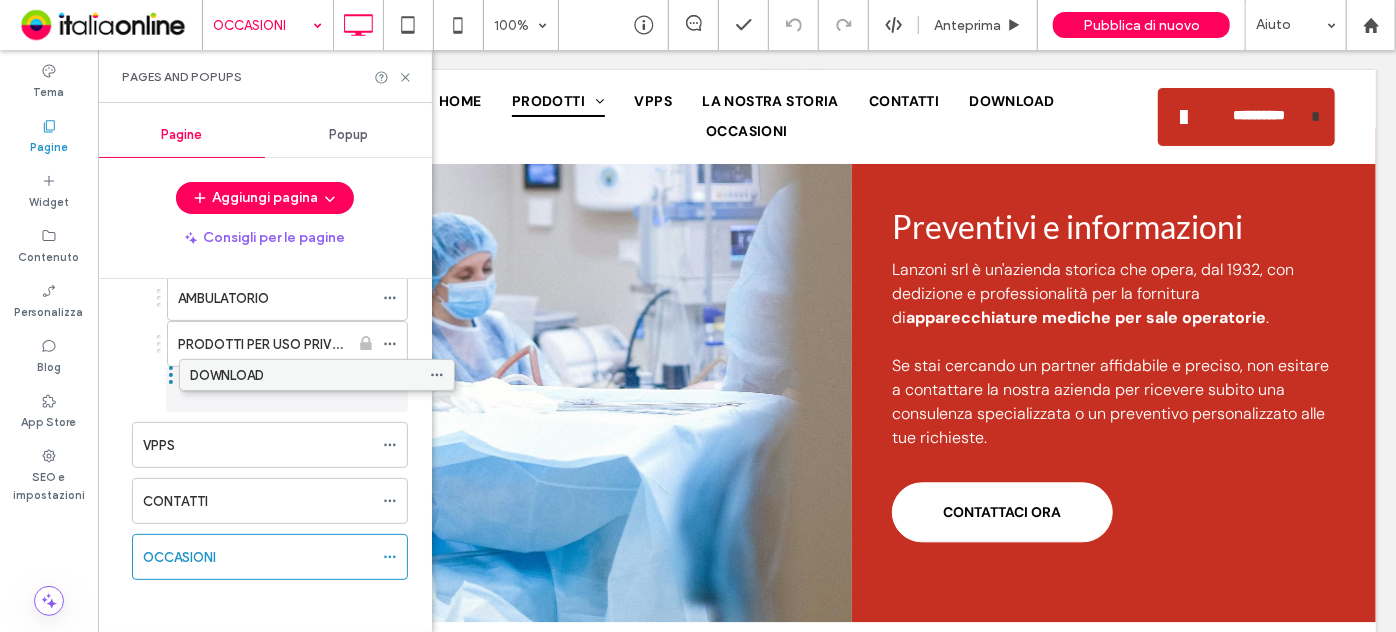 drag, startPoint x: 247, startPoint y: 490, endPoint x: 294, endPoint y: 378, distance: 121.46193 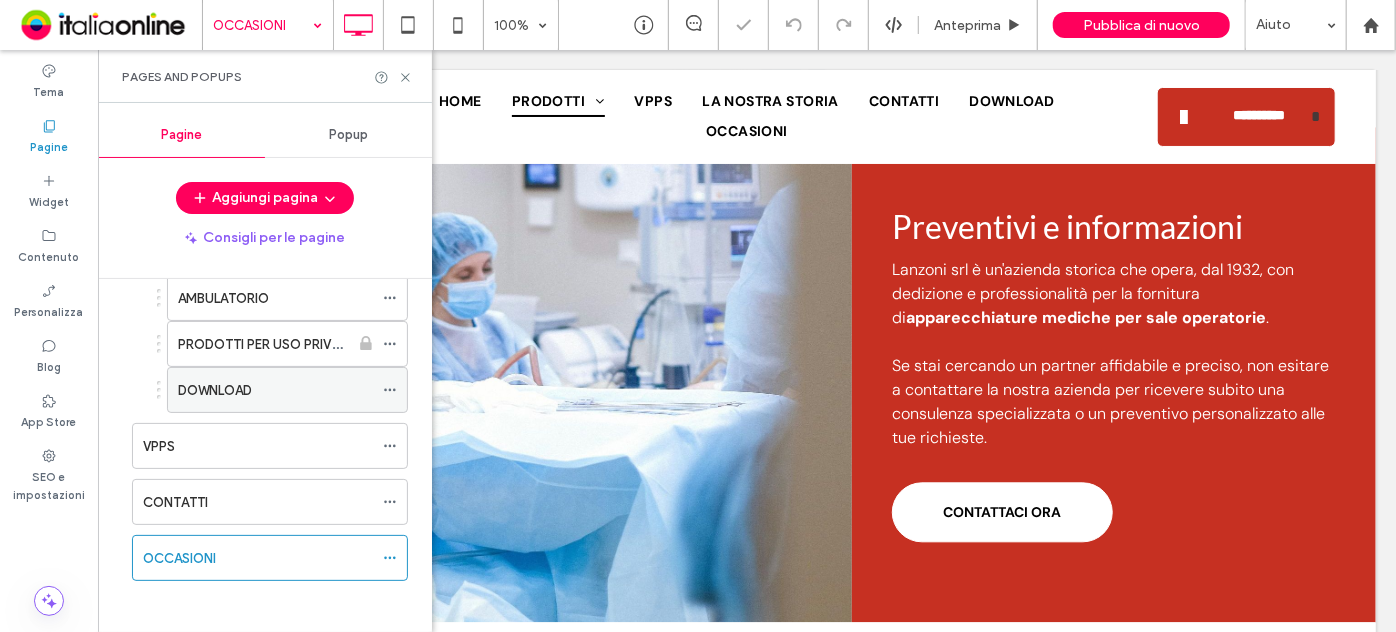 scroll, scrollTop: 381, scrollLeft: 0, axis: vertical 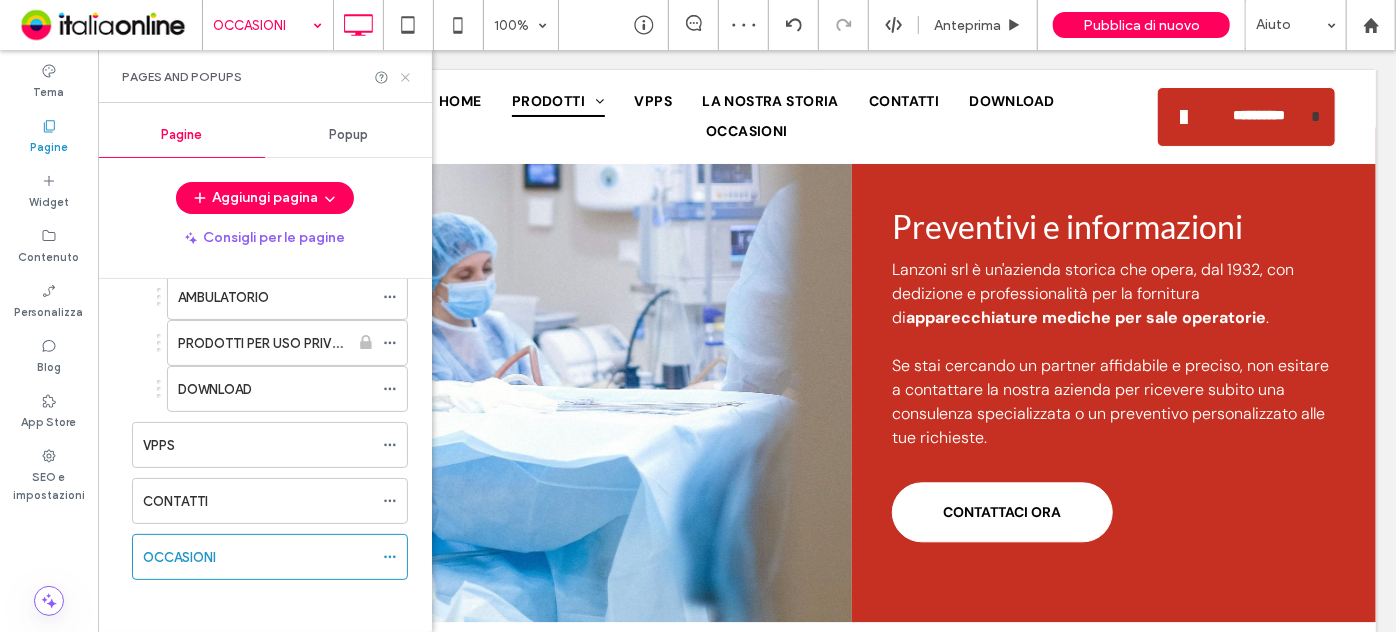 click 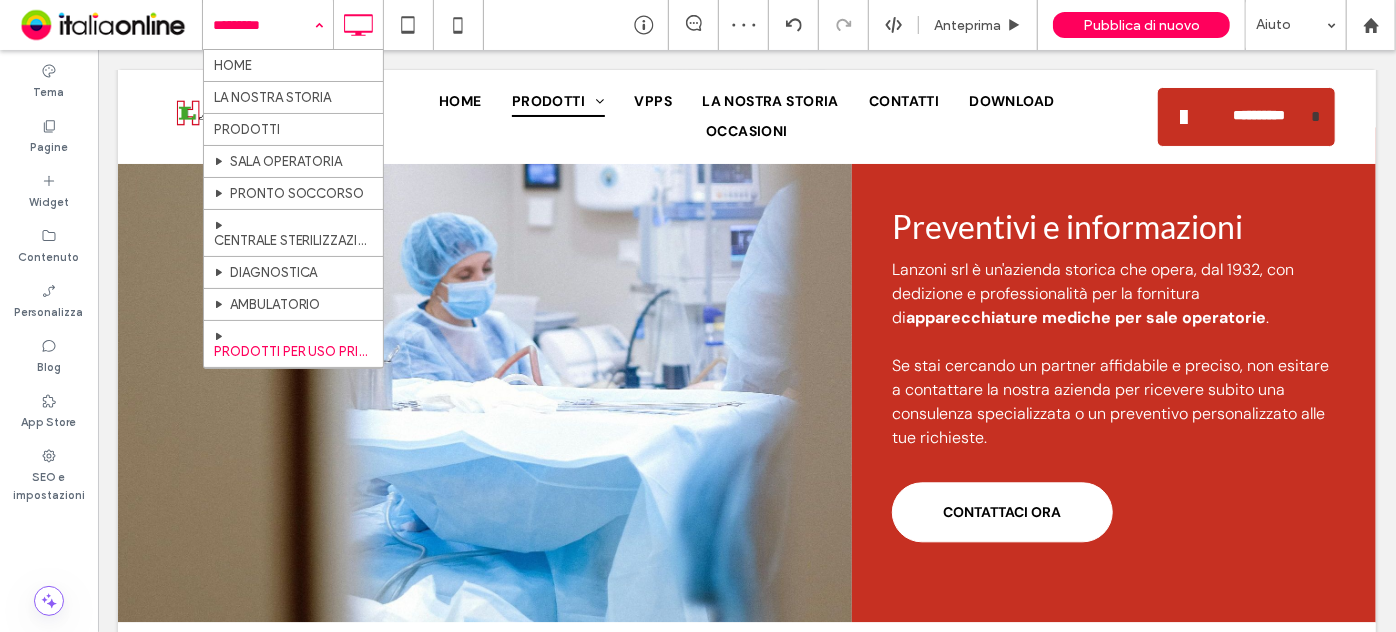 scroll, scrollTop: 152, scrollLeft: 0, axis: vertical 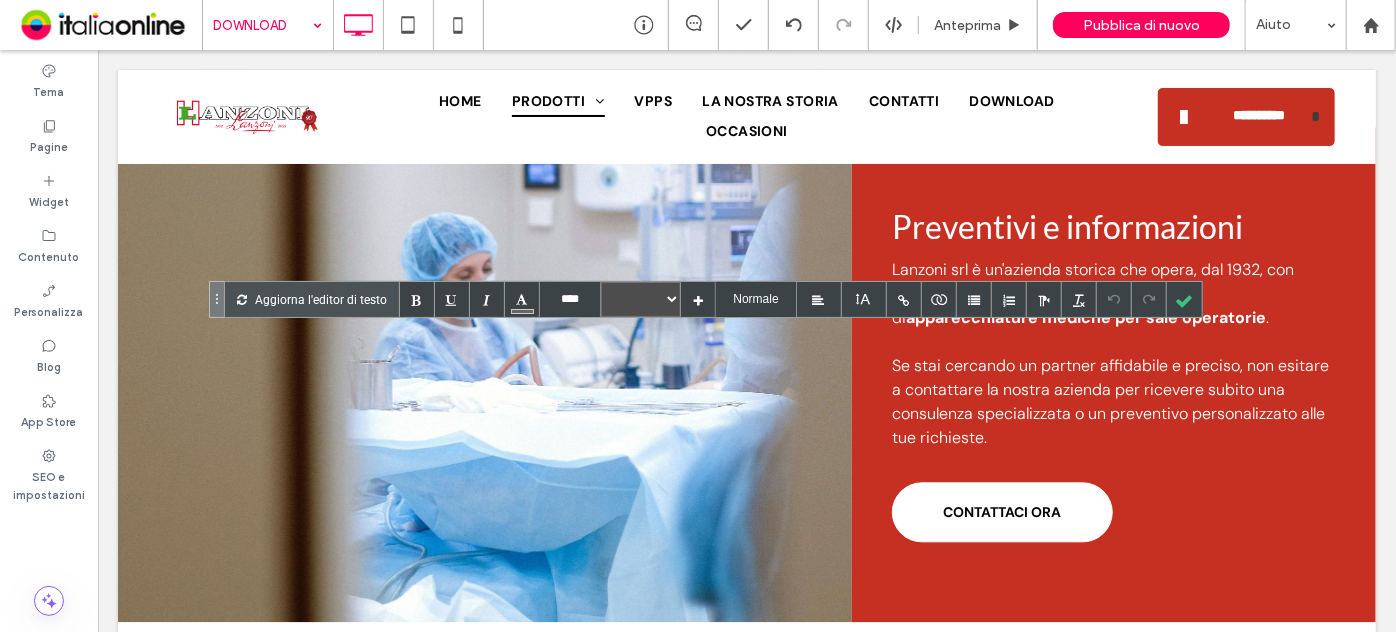 type on "****" 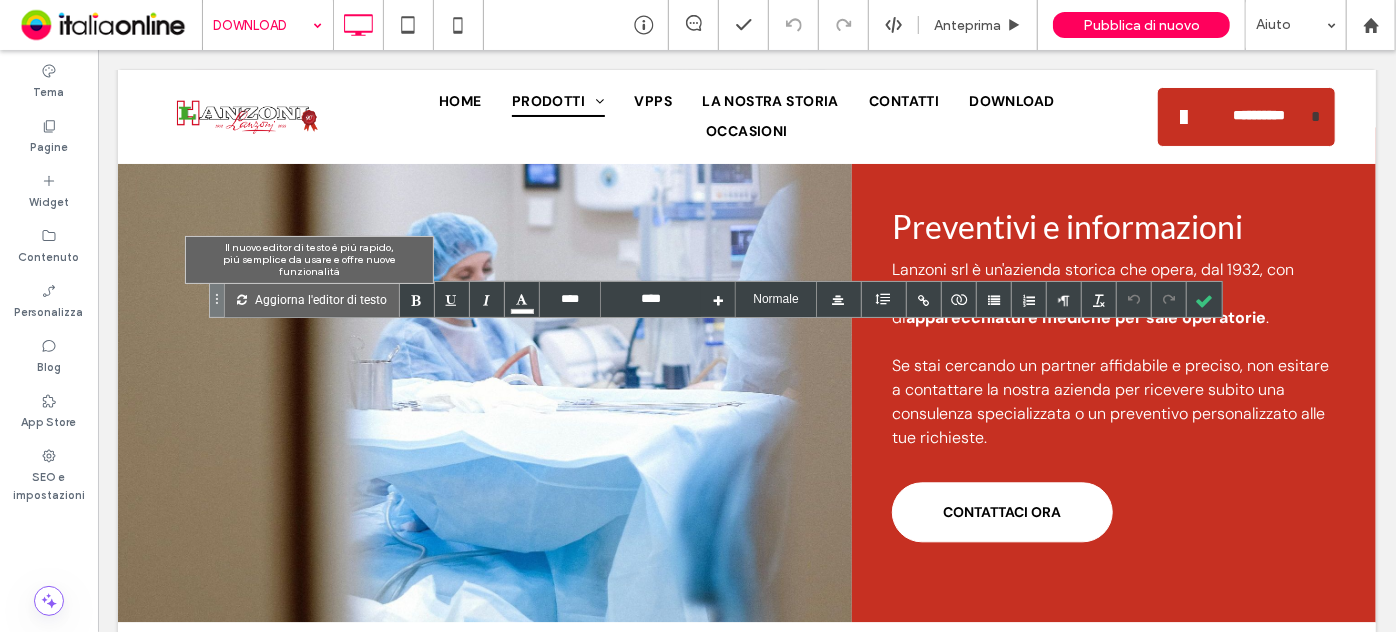 click on "Aggiorna l'editor di testo" at bounding box center (321, 299) 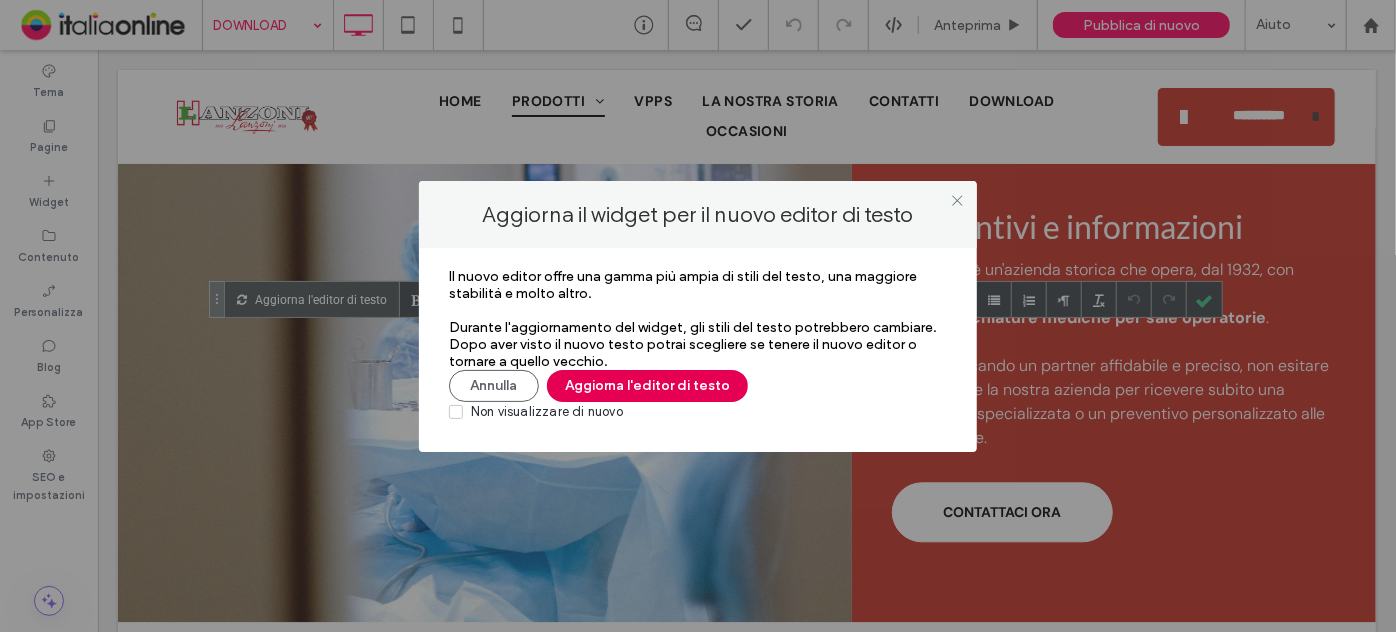 click on "Aggiorna l'editor di testo" at bounding box center (647, 386) 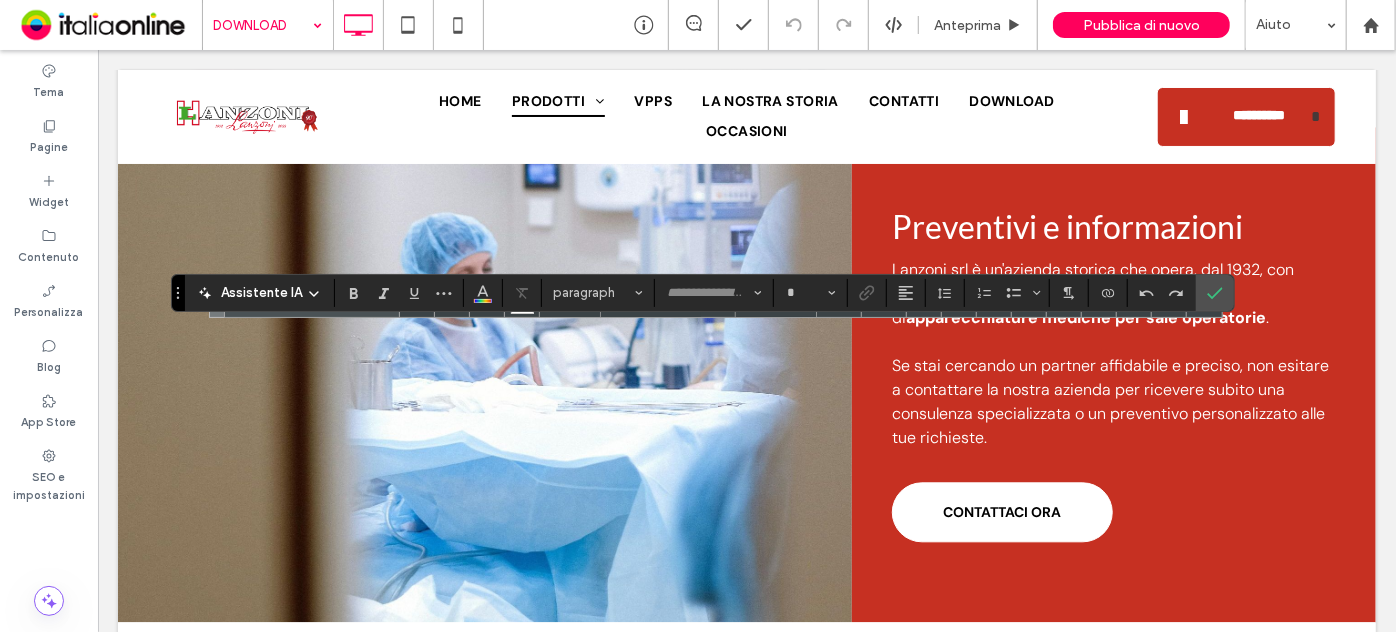 type on "****" 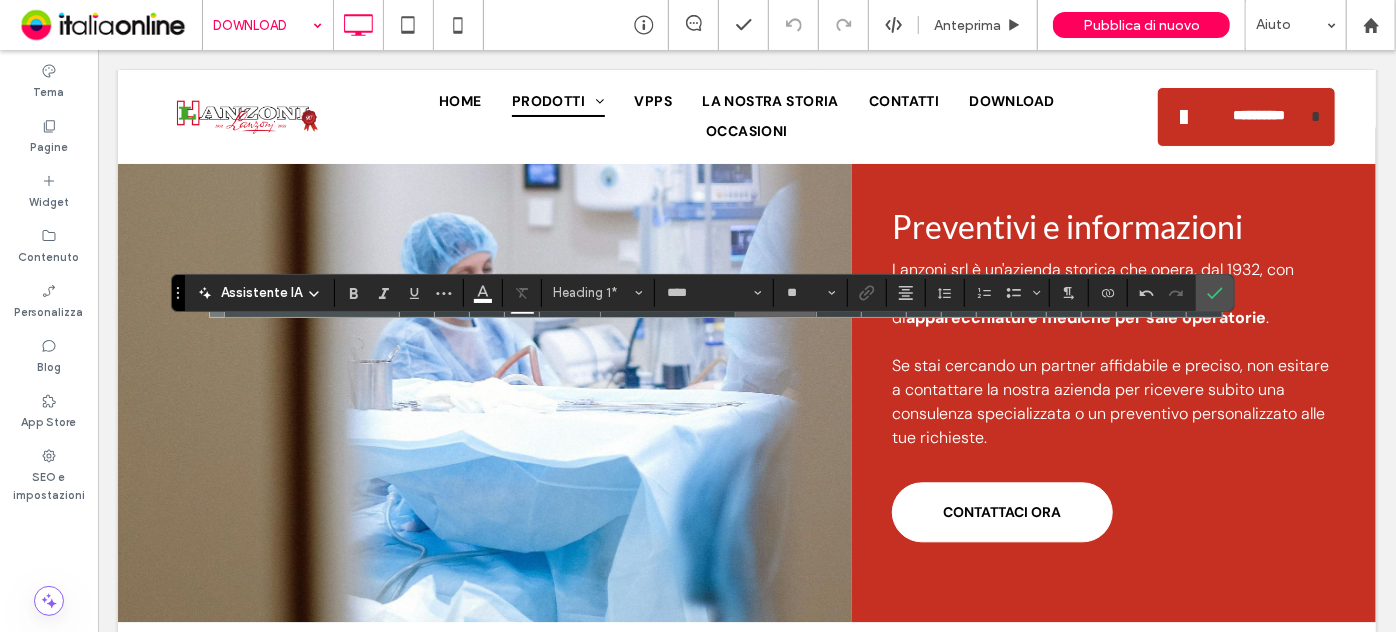 type on "****" 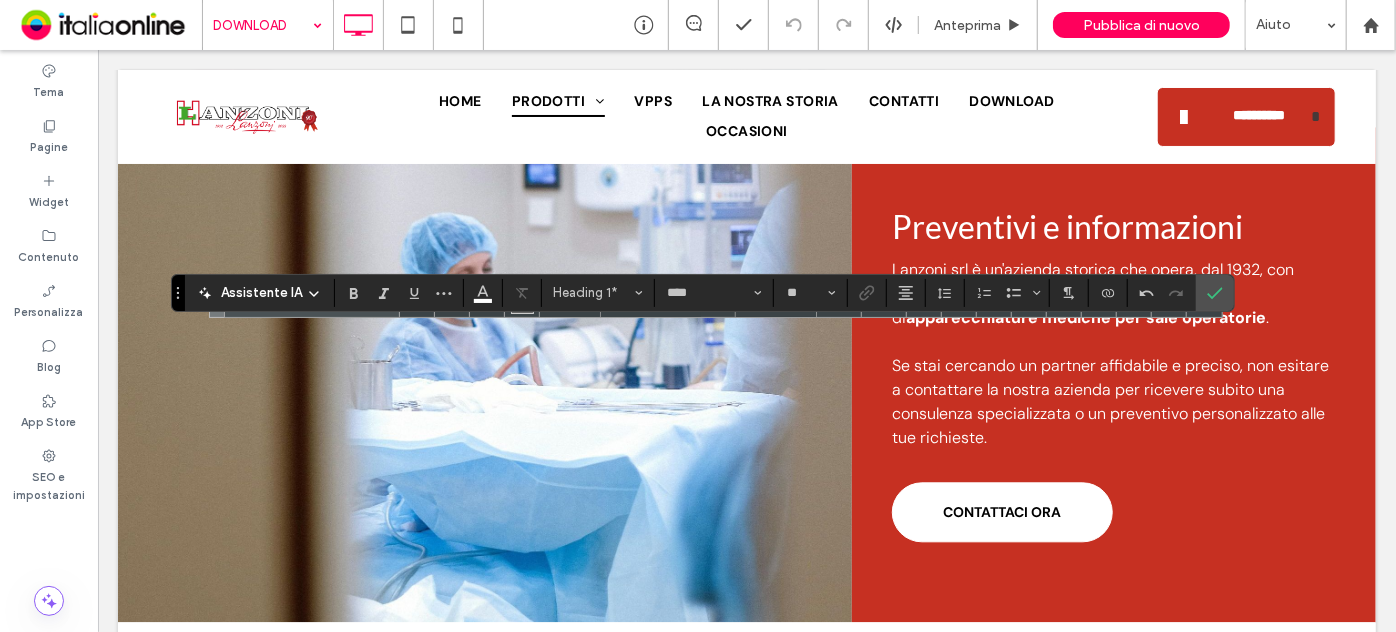 type on "****" 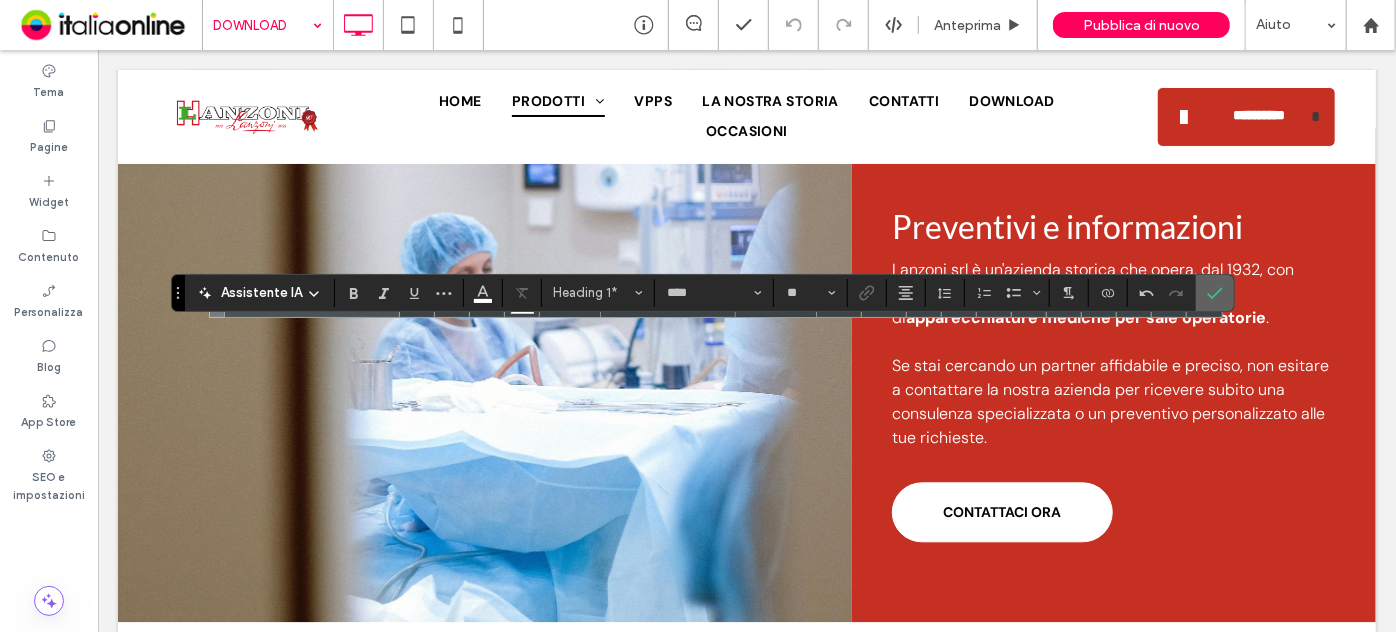 click 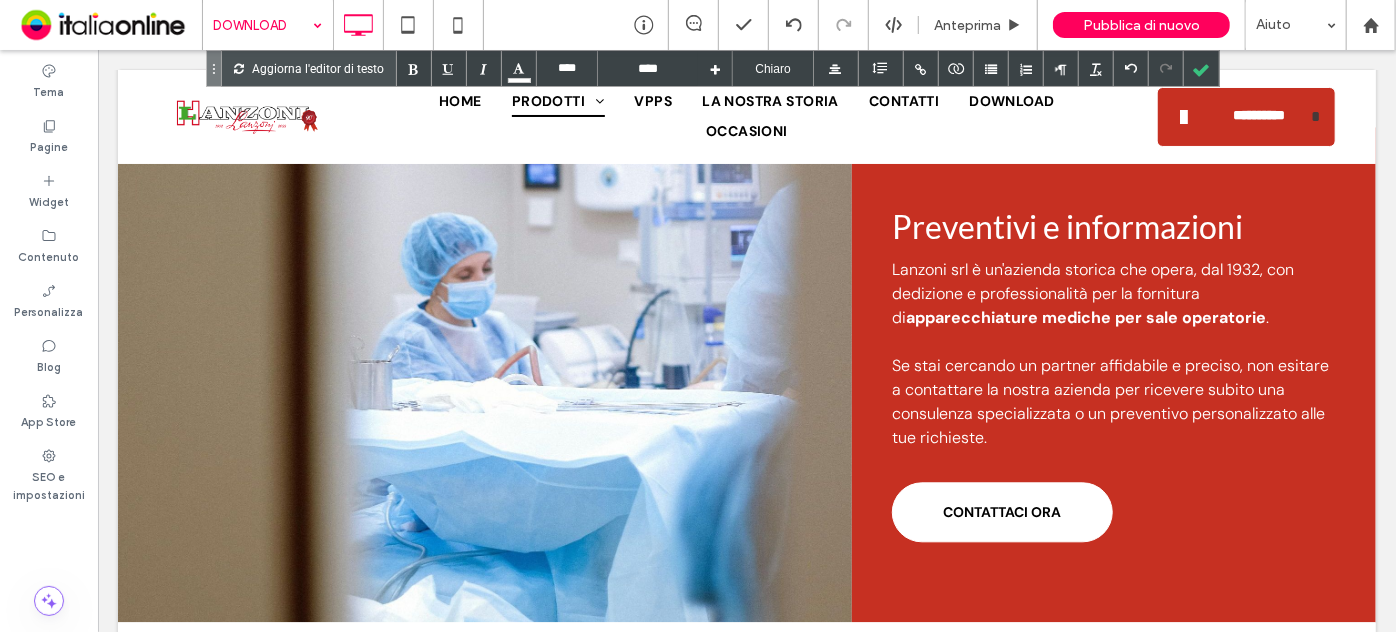 type on "****" 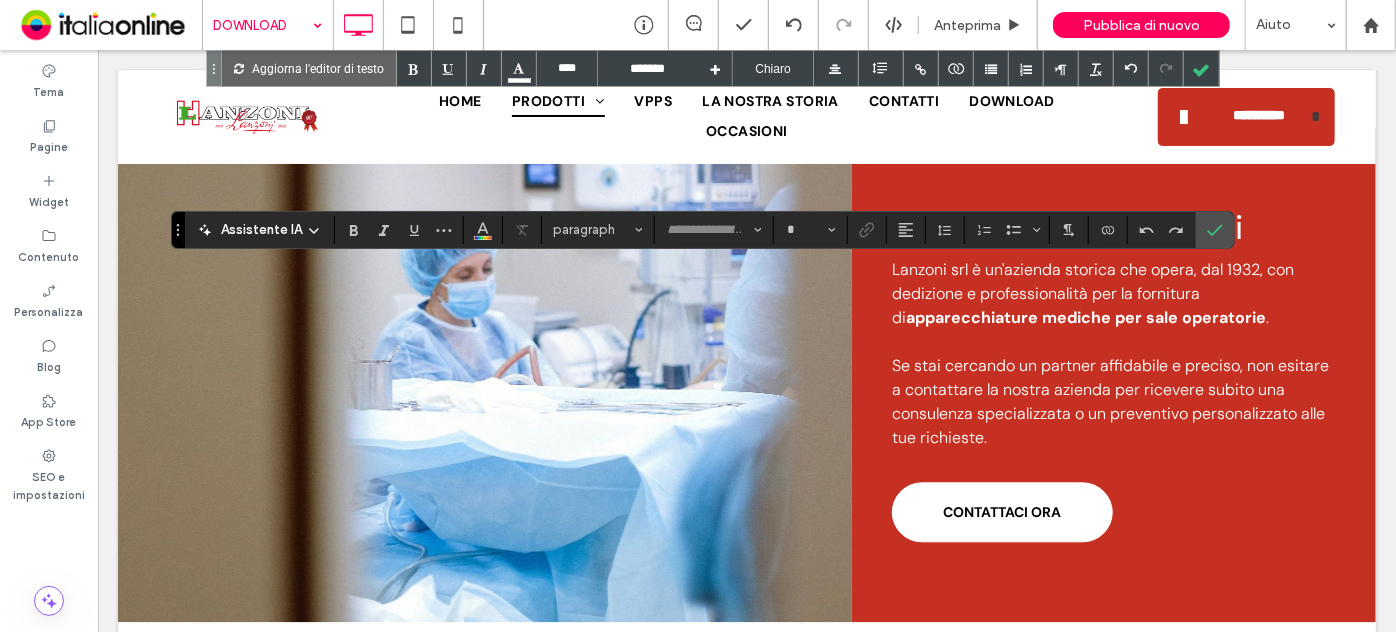 type on "*******" 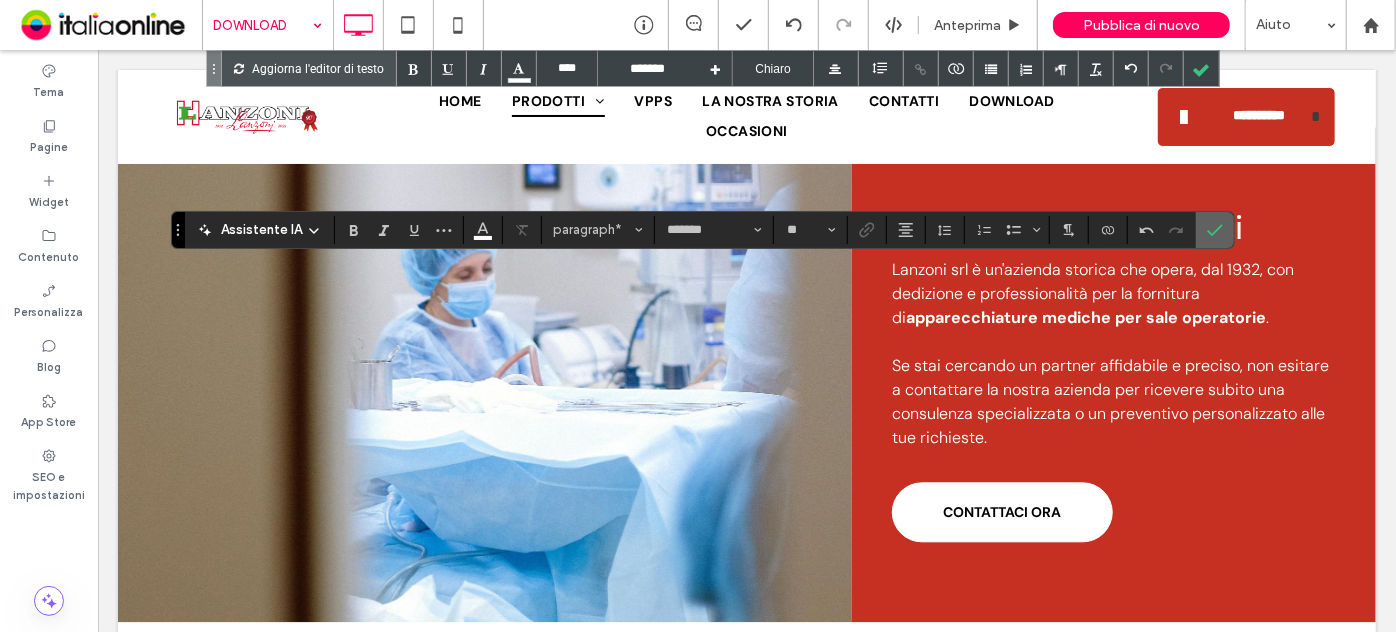 click 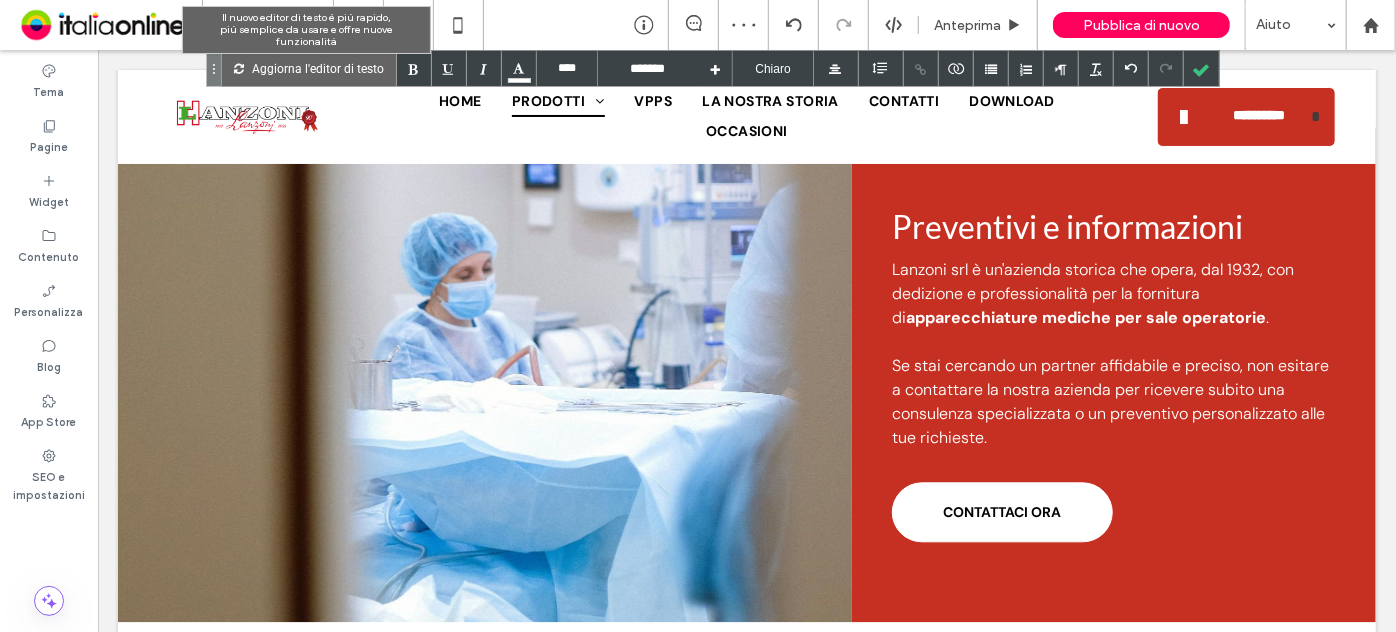 click on "Aggiorna l'editor di testo" at bounding box center [318, 68] 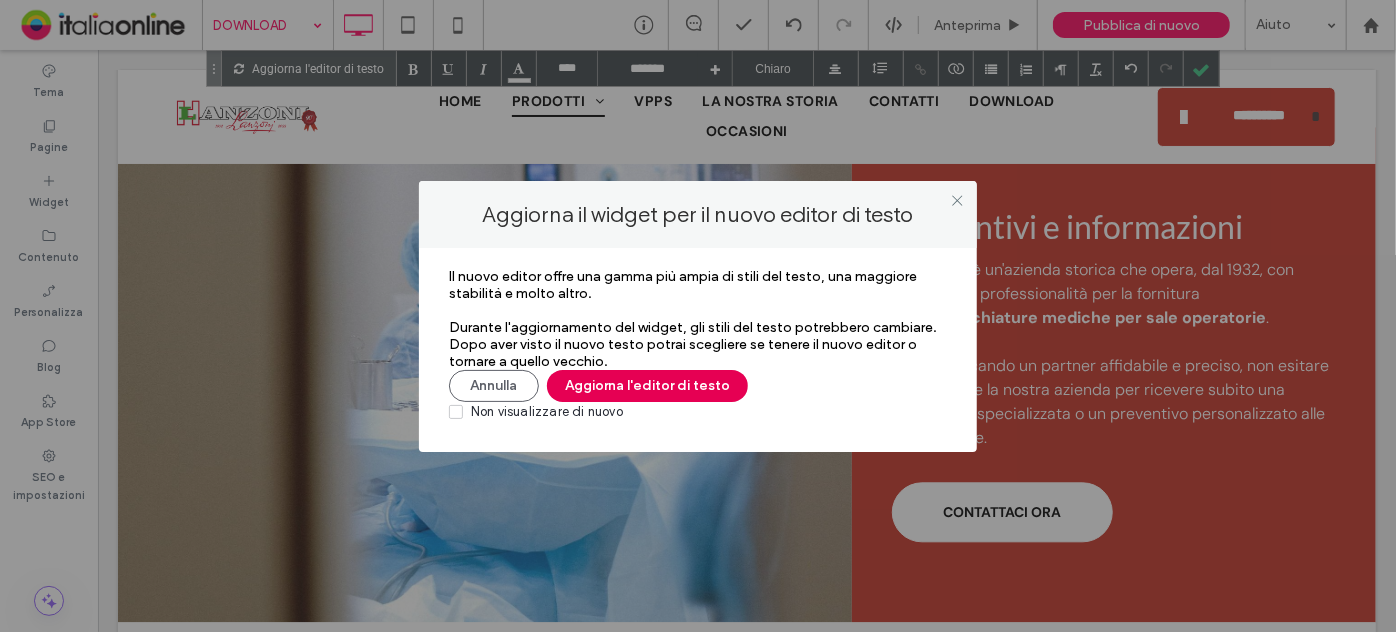 click on "Aggiorna l'editor di testo" at bounding box center (647, 386) 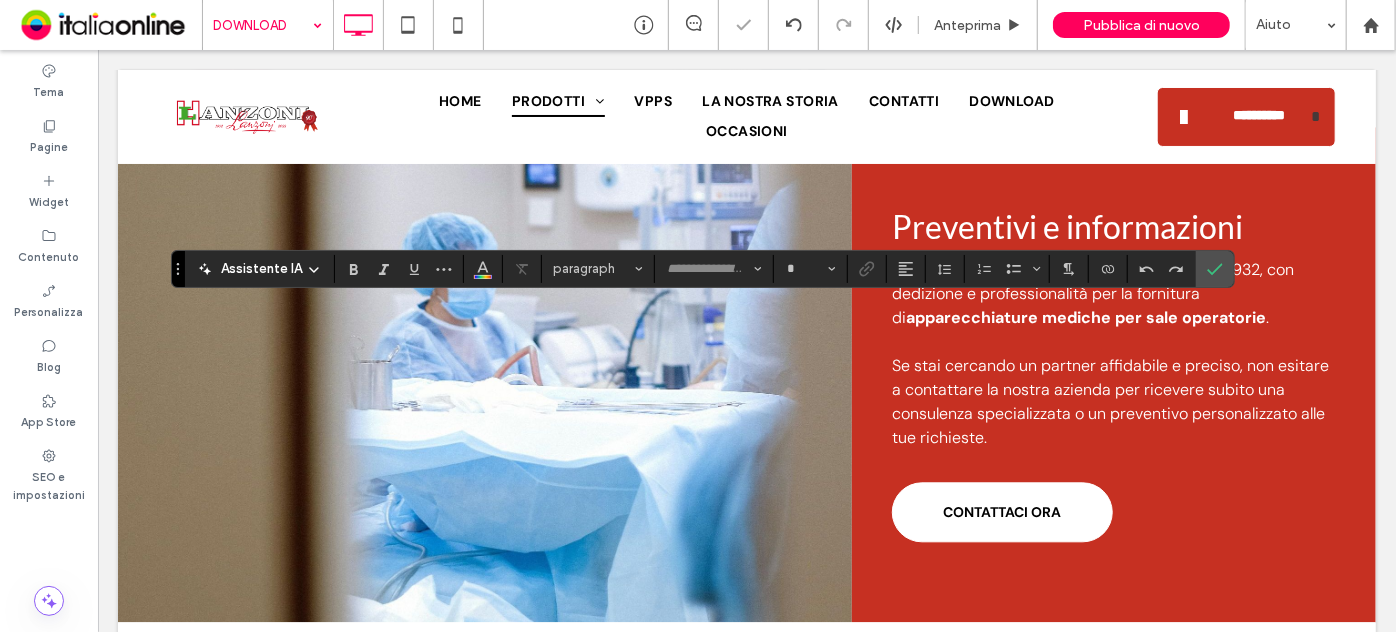 type on "*******" 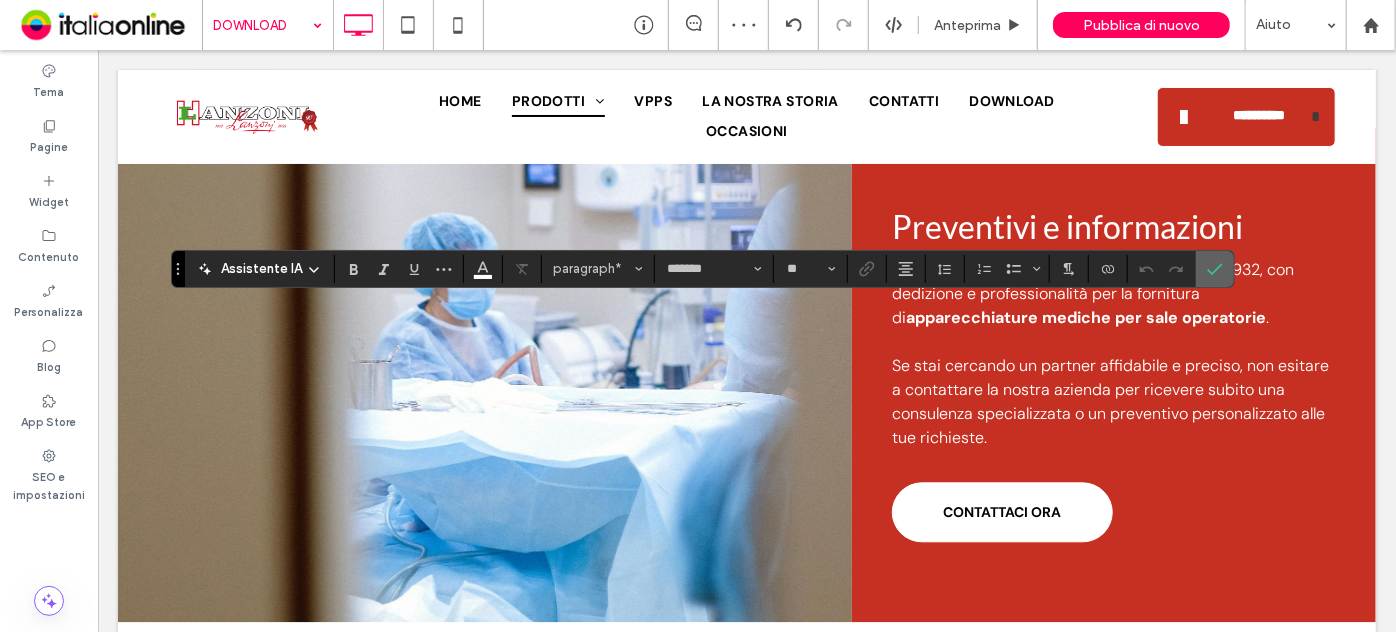 click 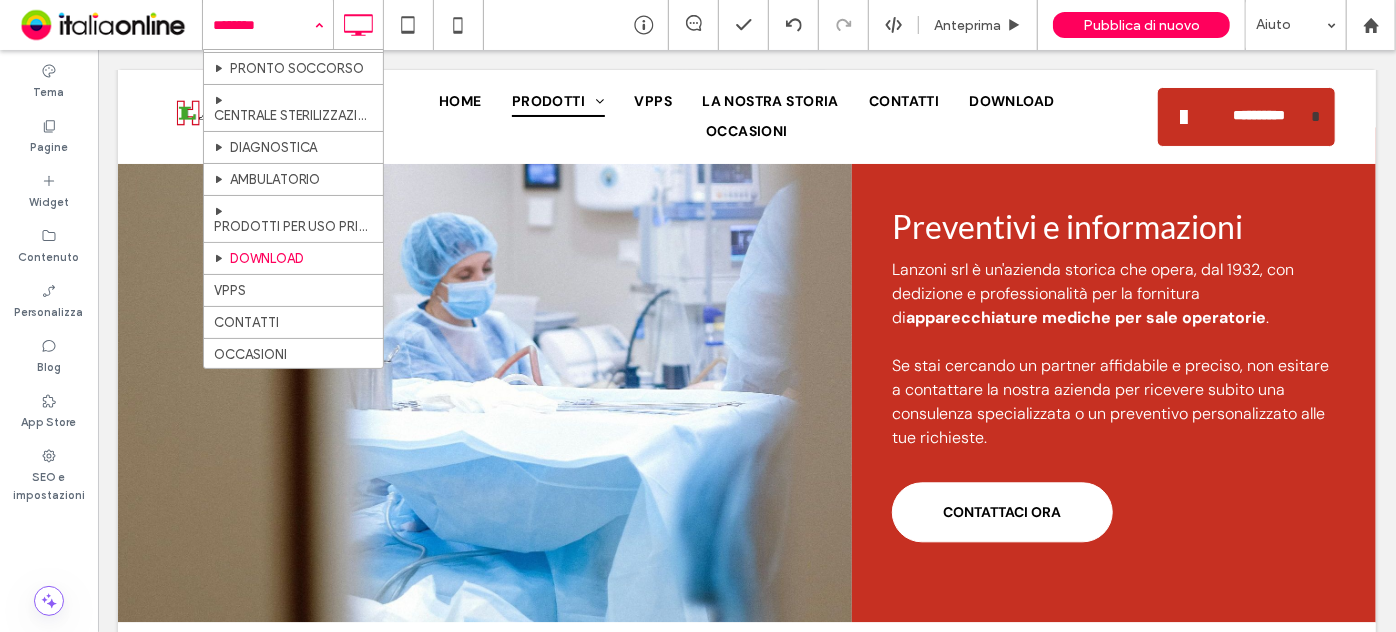 scroll, scrollTop: 0, scrollLeft: 0, axis: both 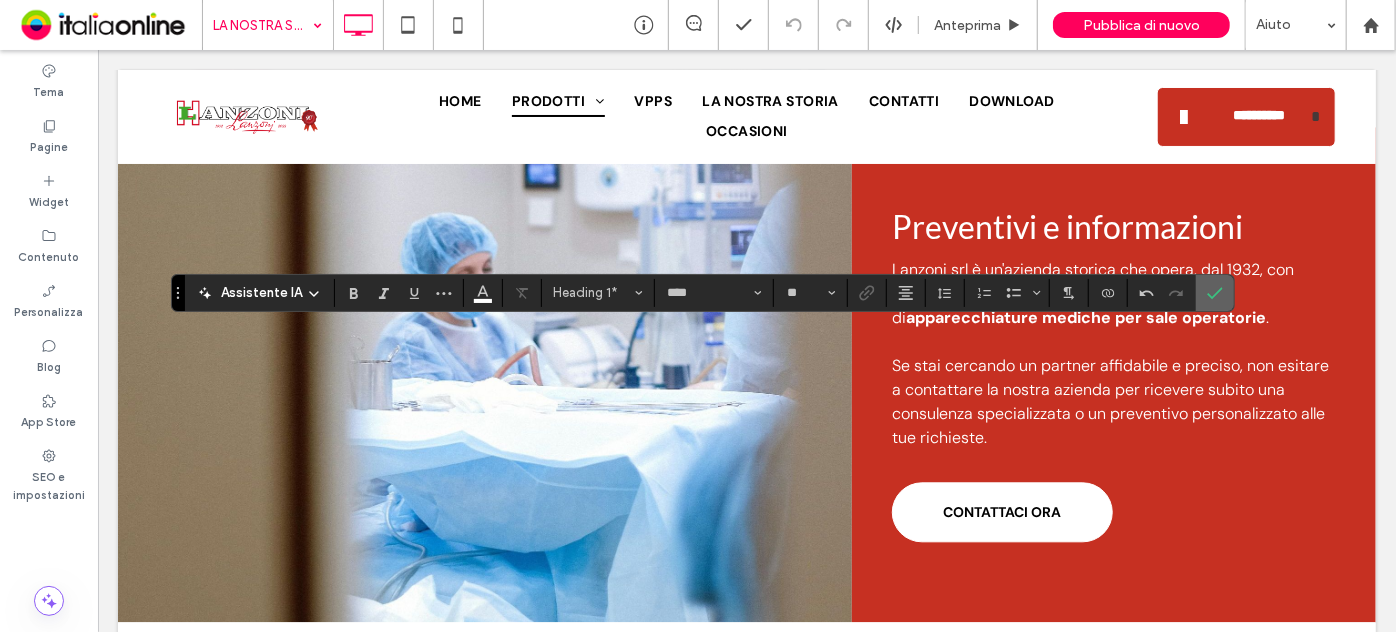 click 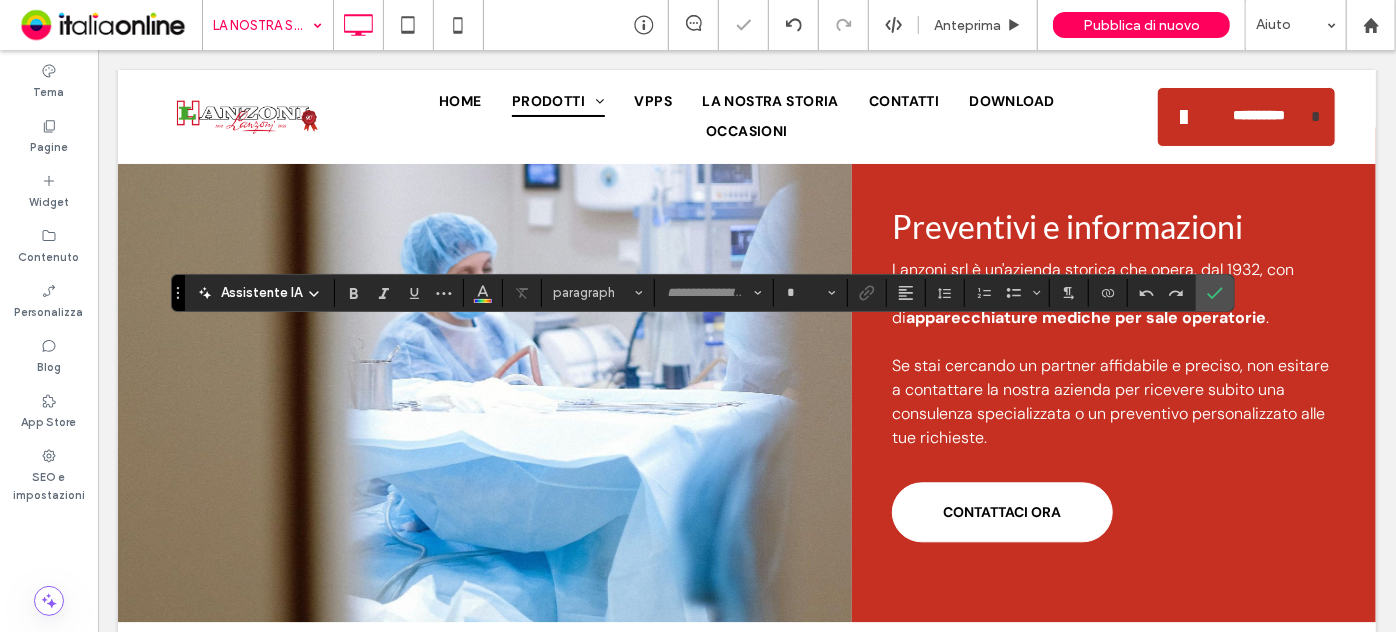 type on "****" 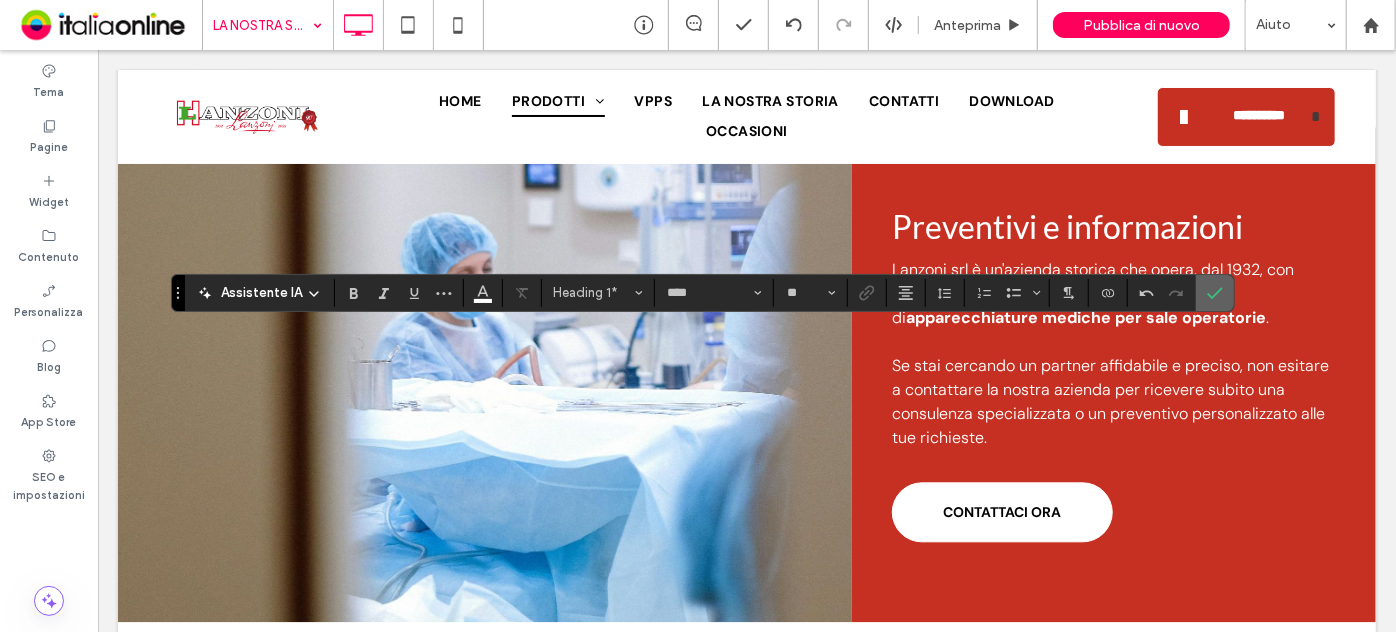 click at bounding box center [1215, 293] 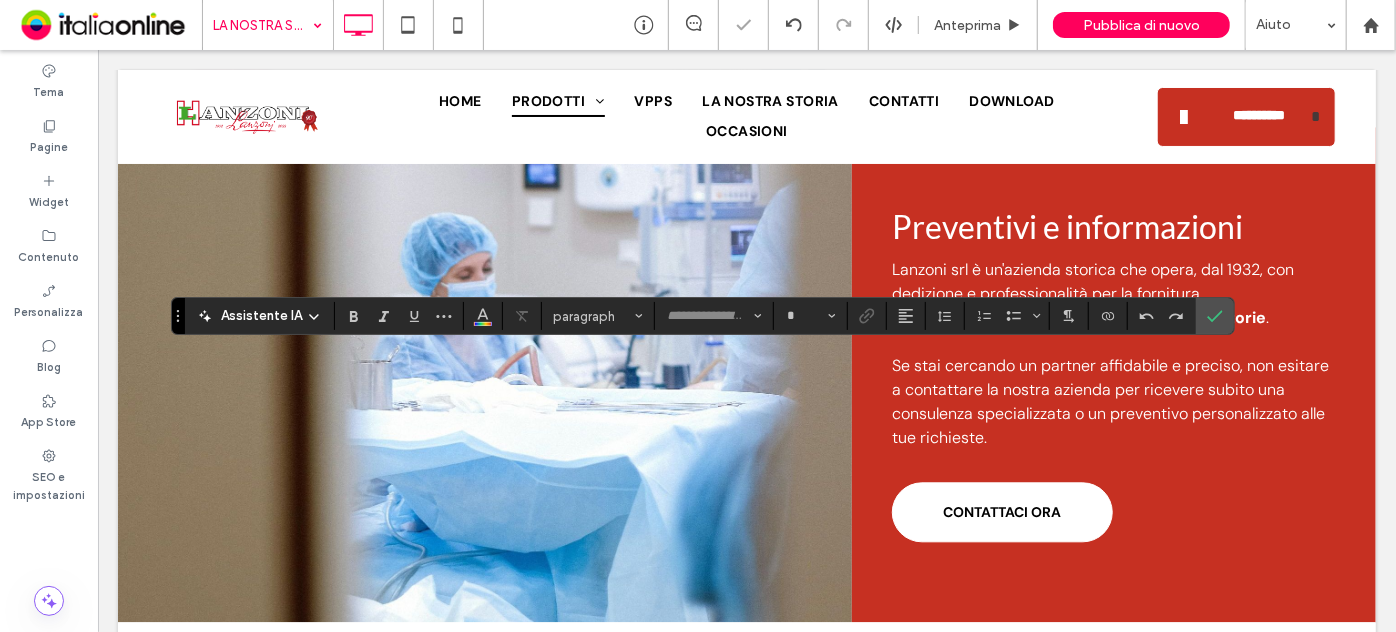 type on "****" 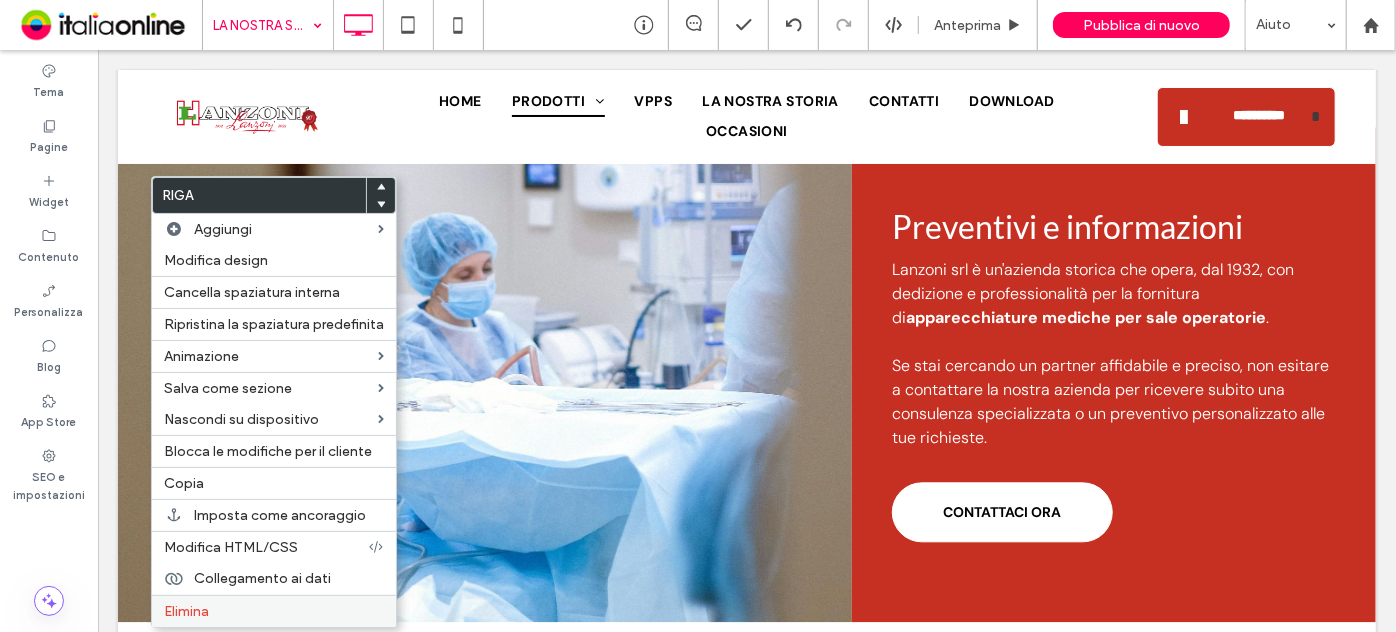 click on "Elimina" at bounding box center [274, 611] 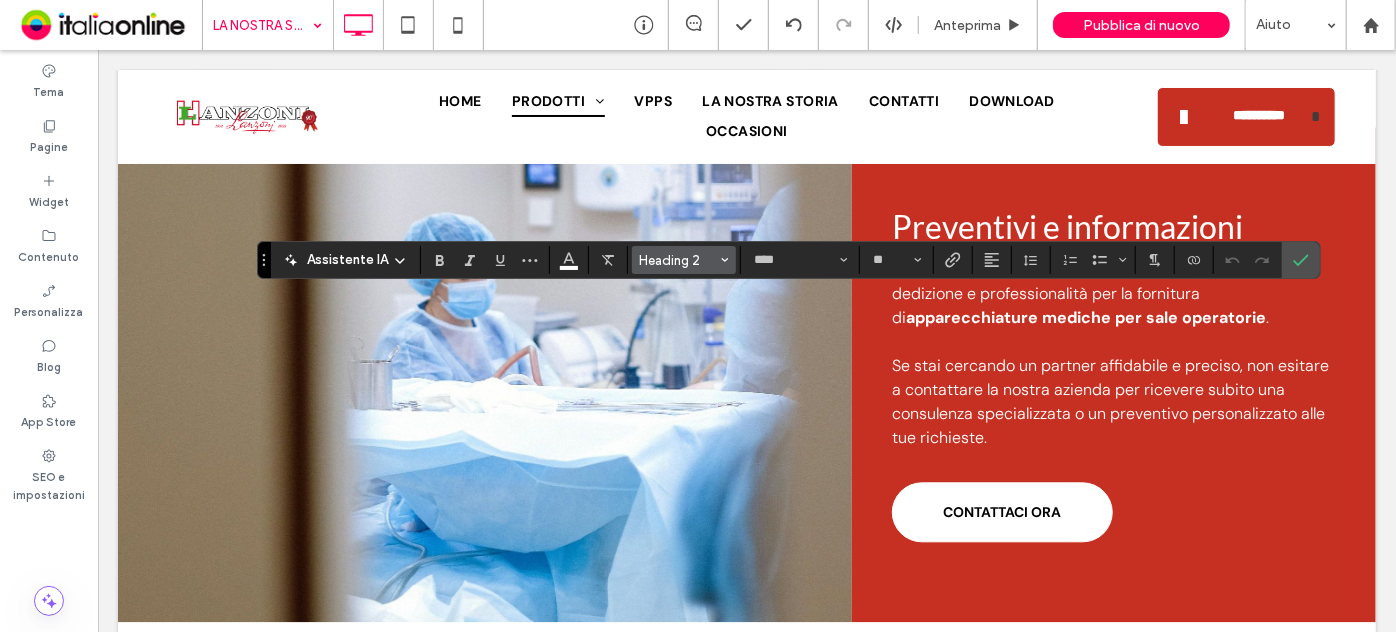 click on "Heading 2" at bounding box center (678, 260) 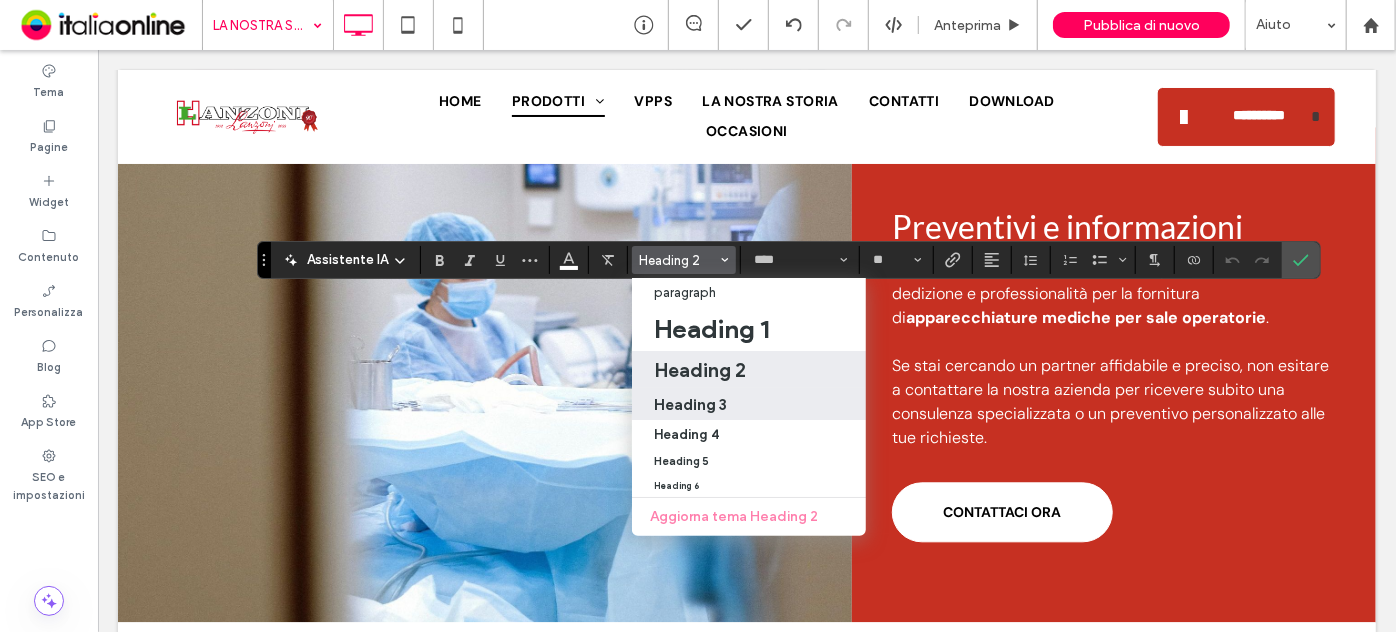 click on "Heading 3" at bounding box center (690, 404) 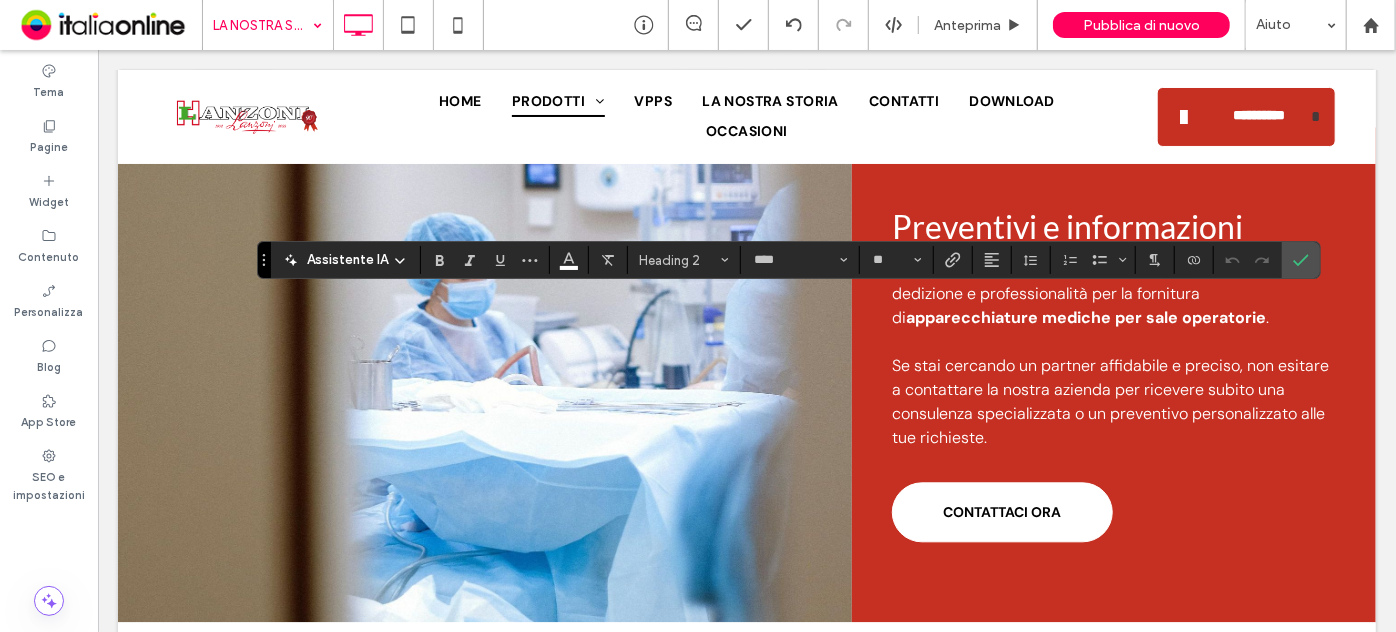 type on "**" 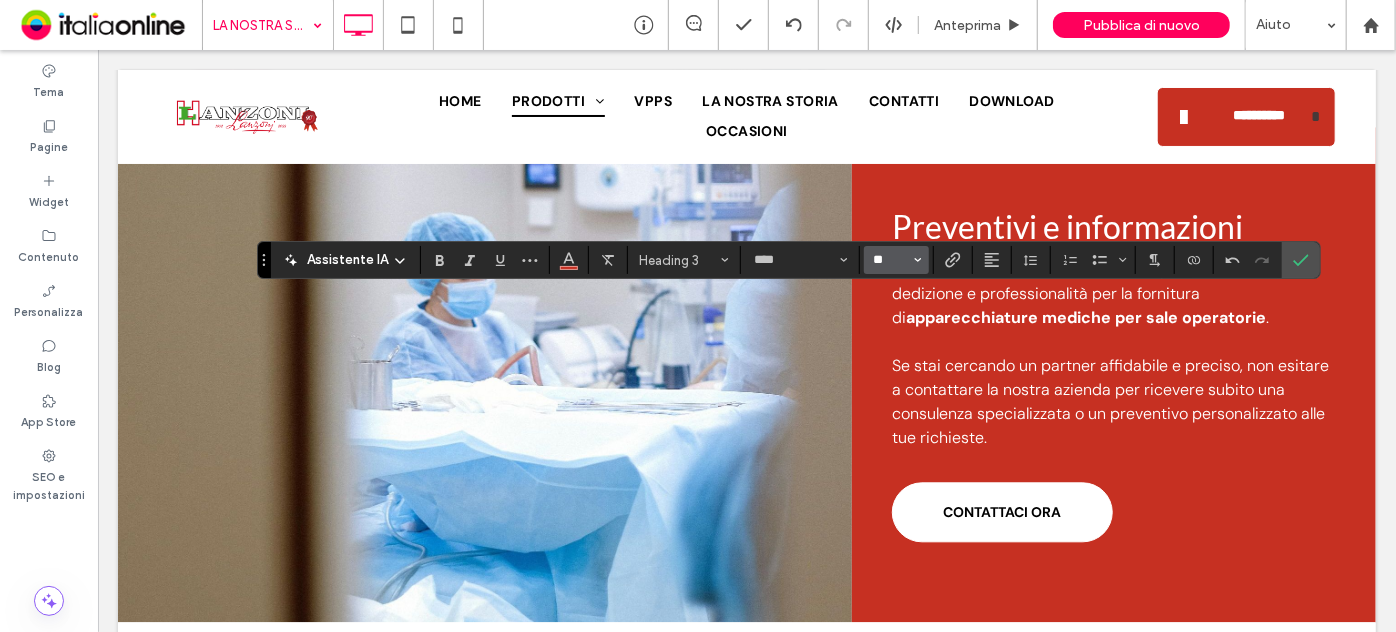 click on "**" at bounding box center (890, 260) 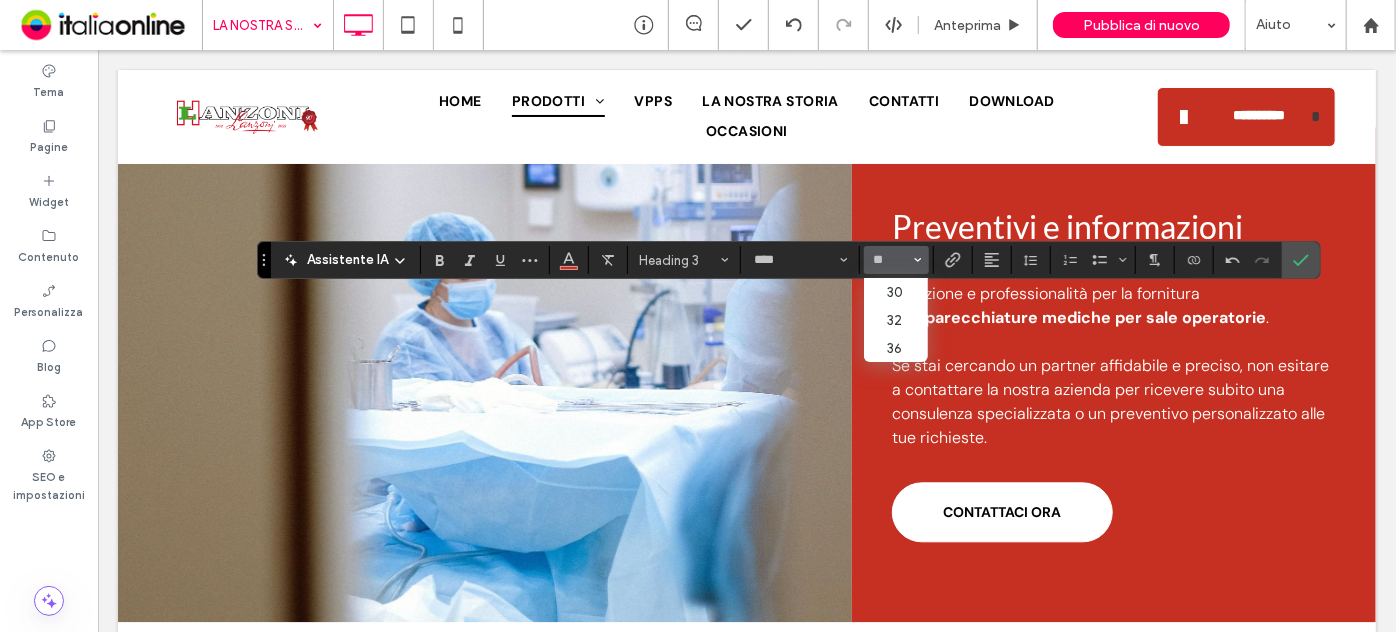type on "**" 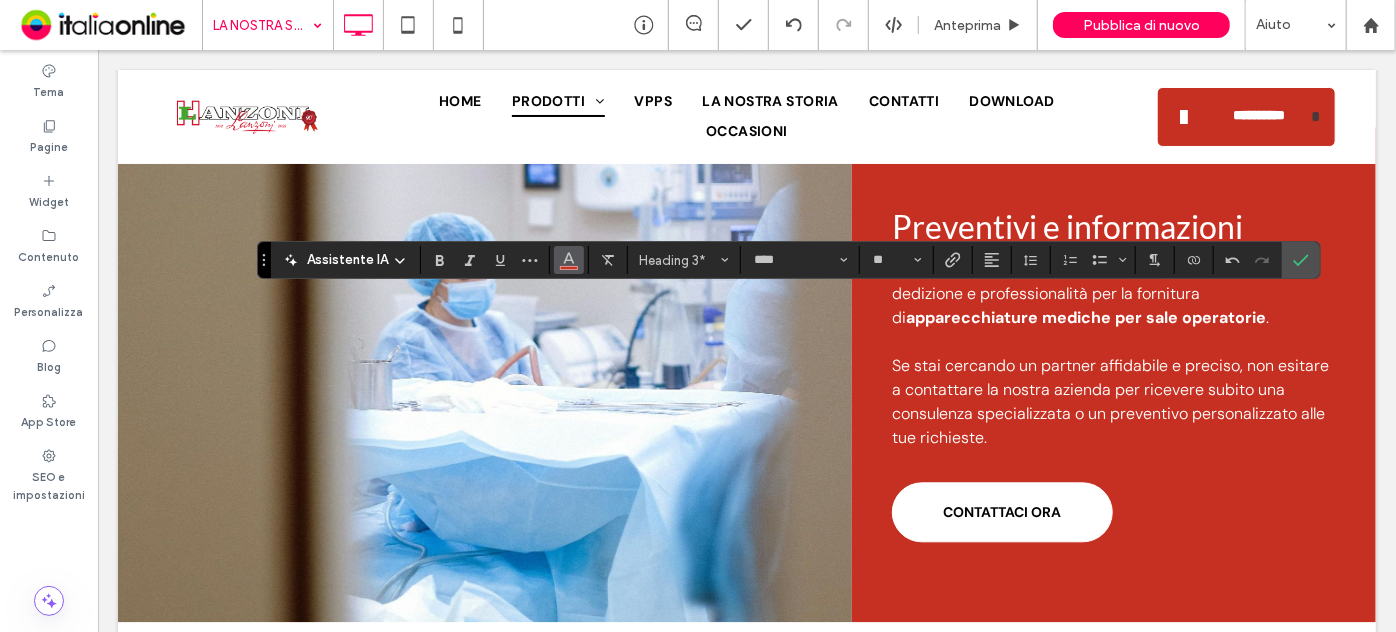 click at bounding box center [569, 260] 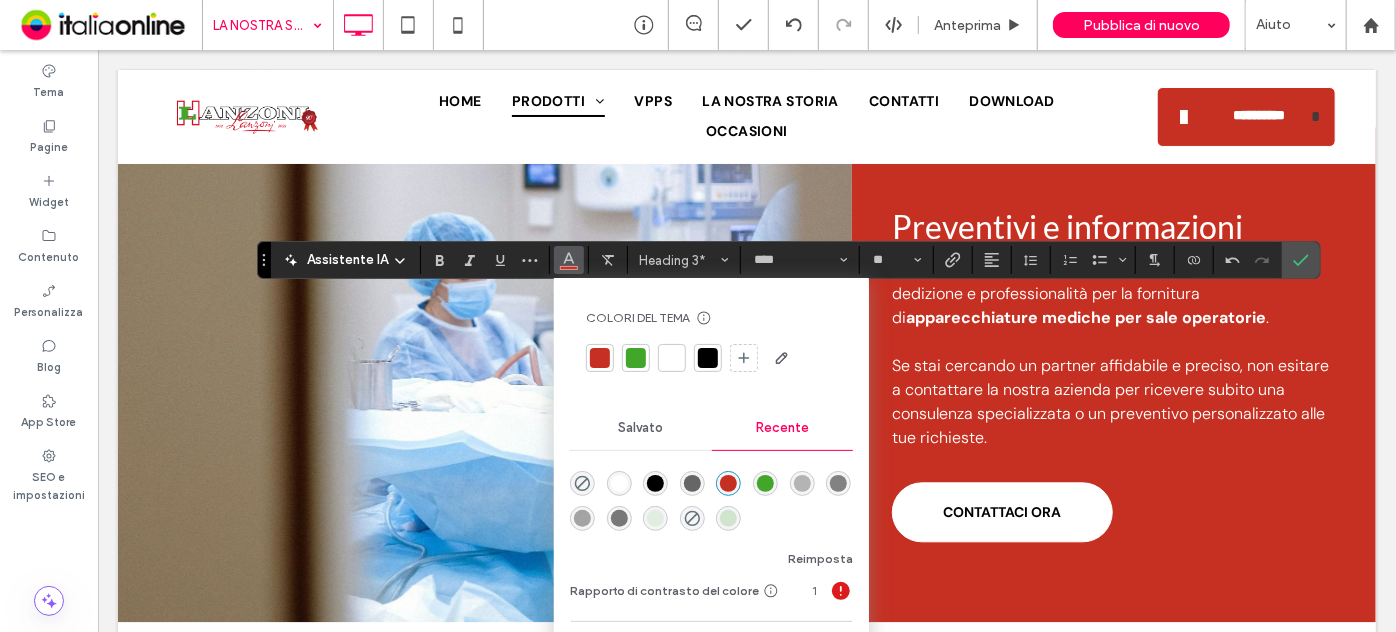 click at bounding box center [672, 358] 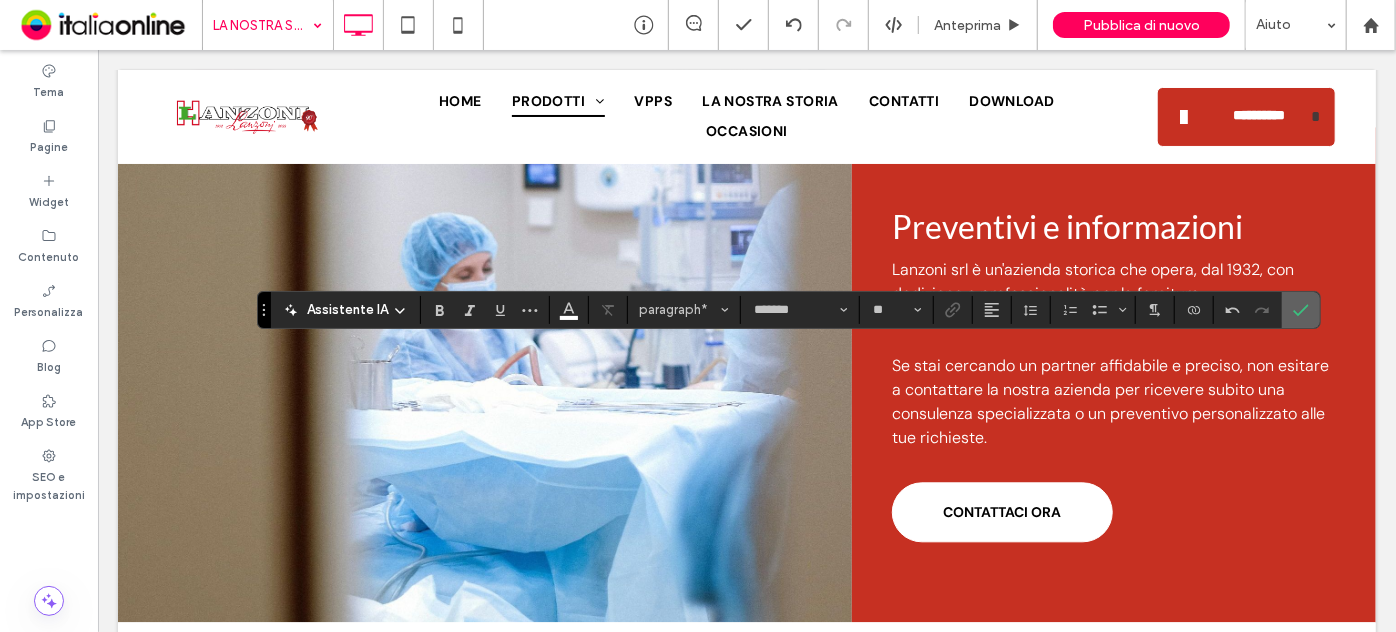 click 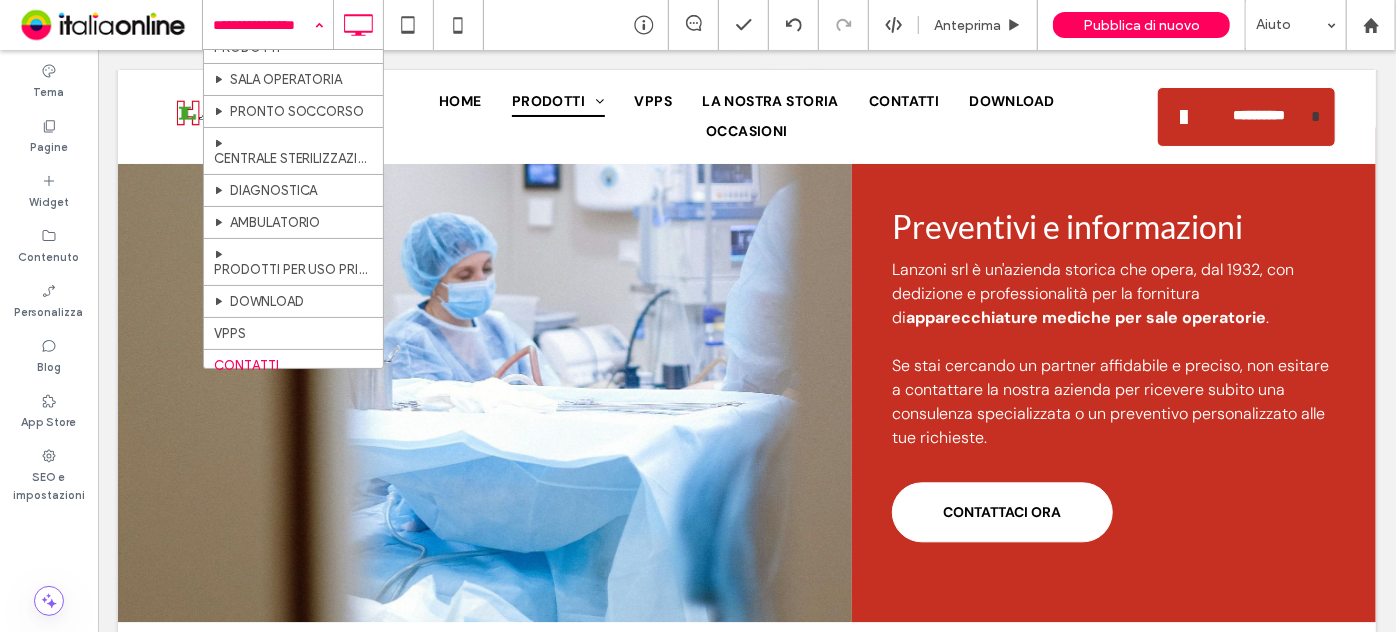 scroll, scrollTop: 152, scrollLeft: 0, axis: vertical 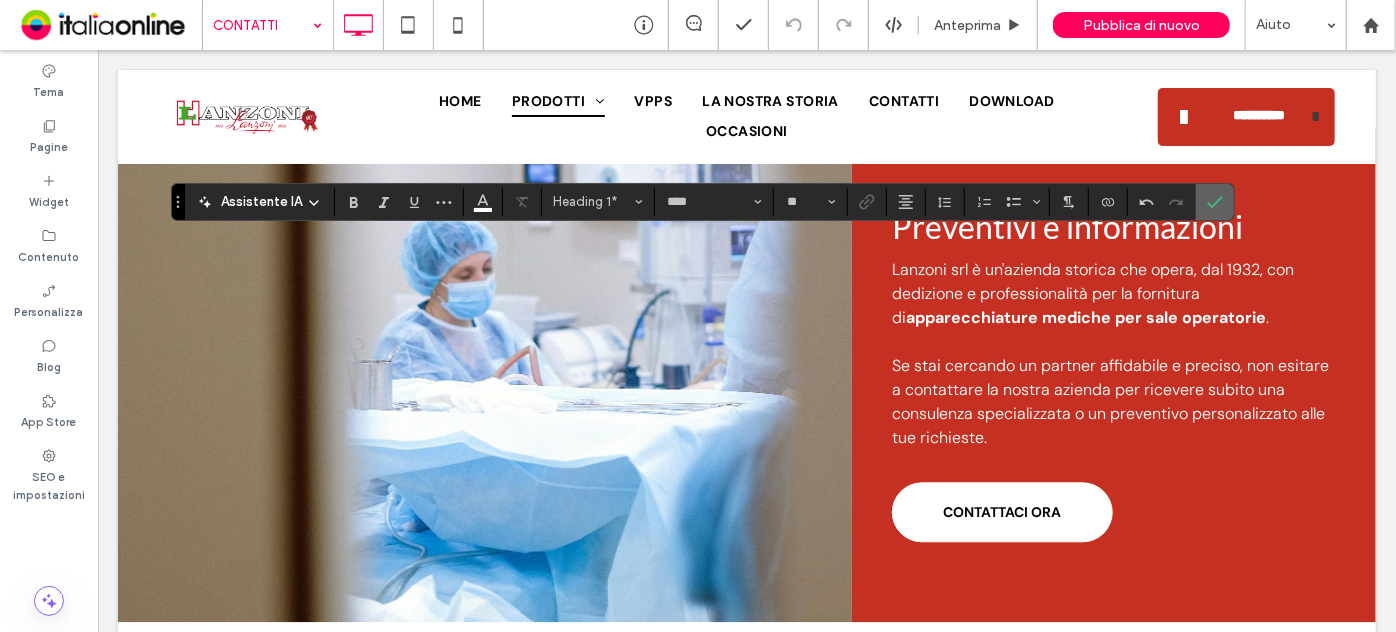 click at bounding box center [1211, 202] 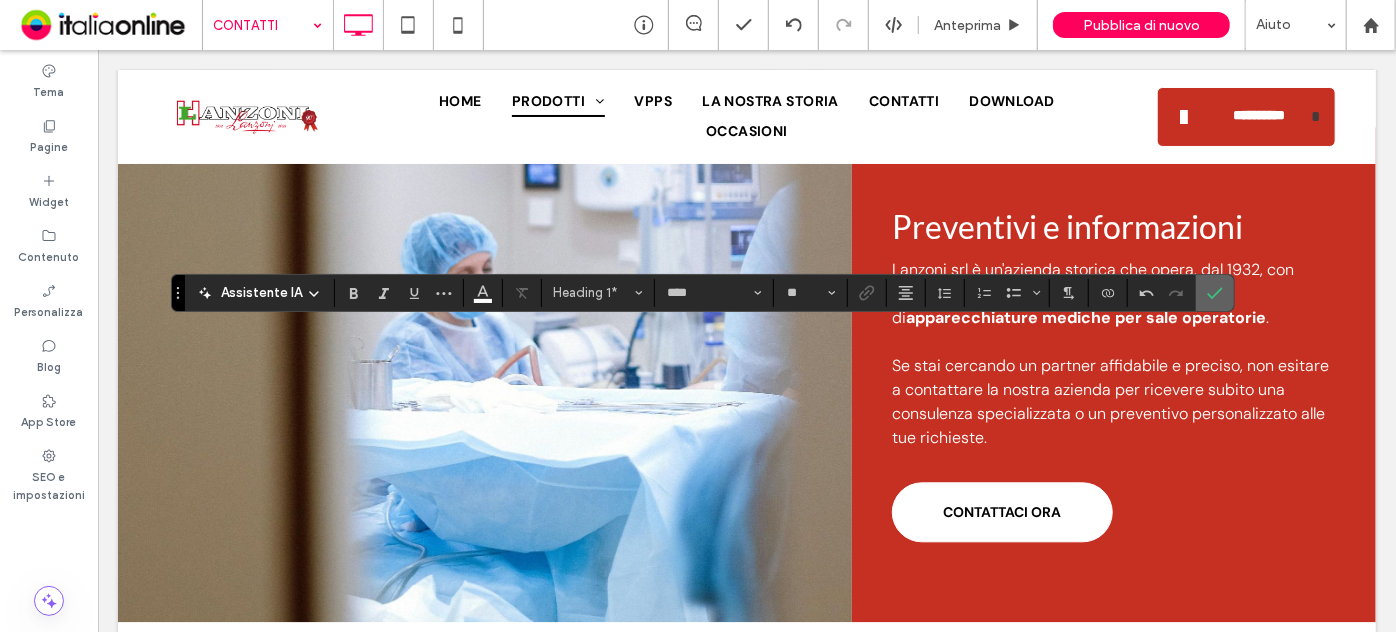 click at bounding box center [1215, 293] 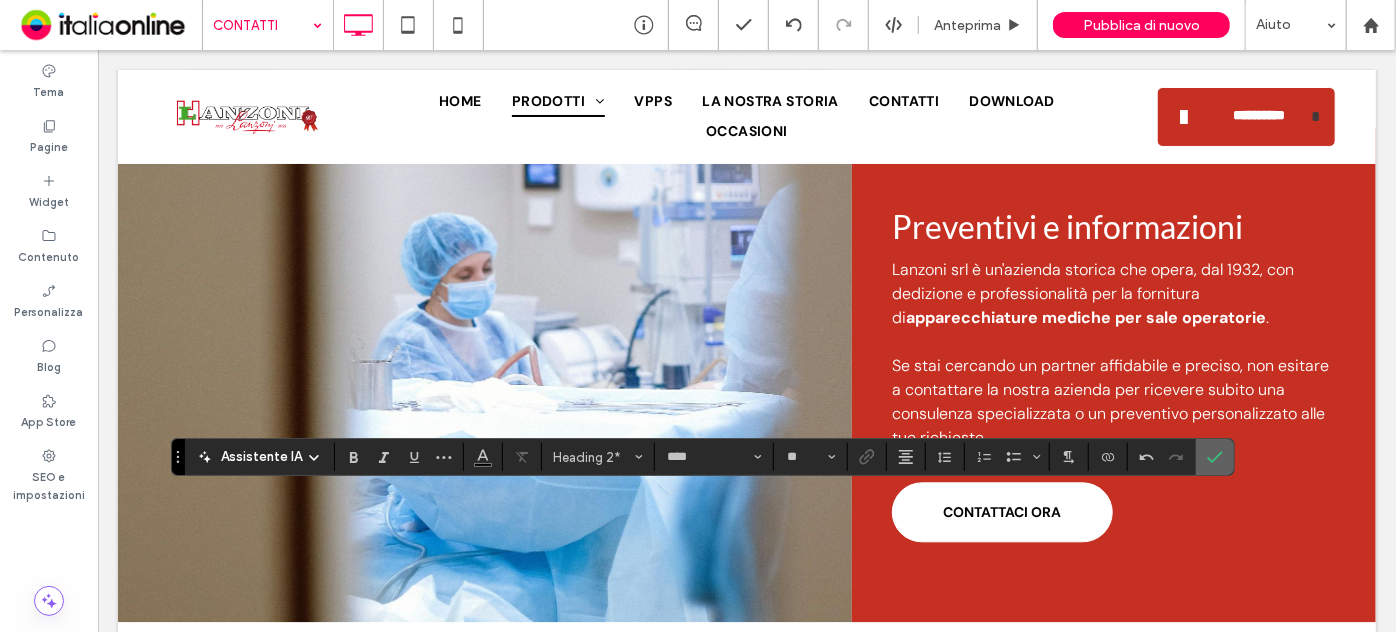 click 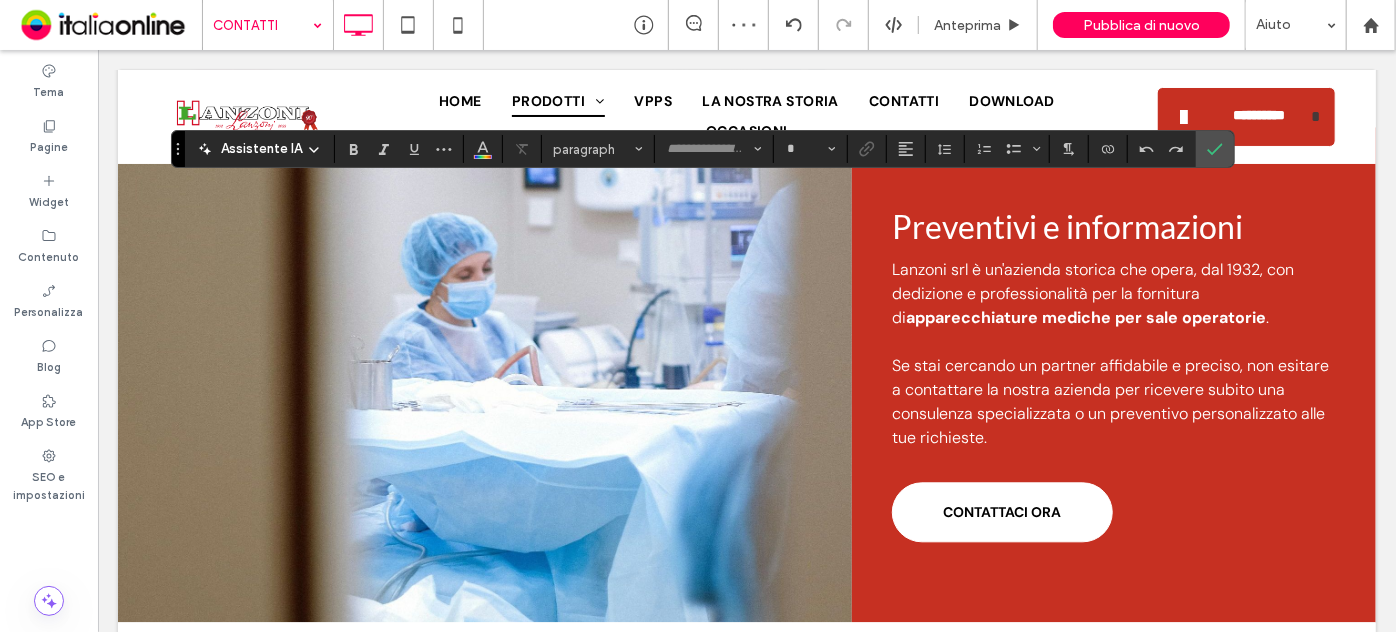 type on "*******" 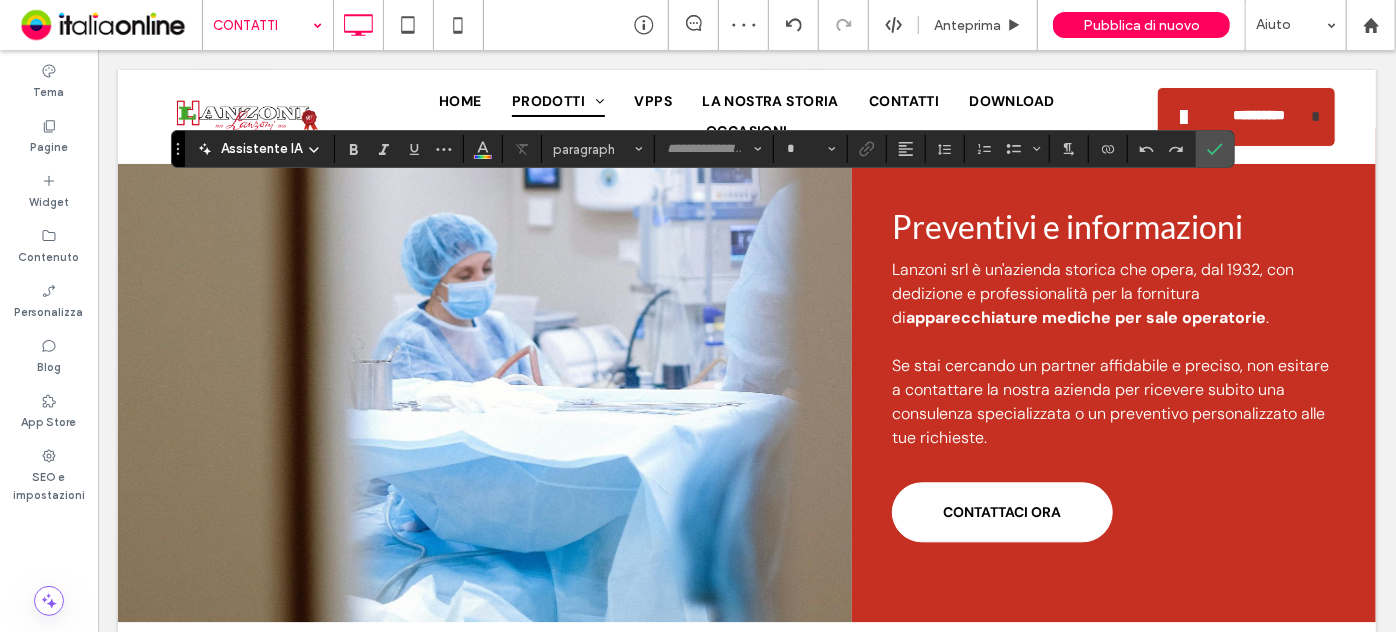type on "**" 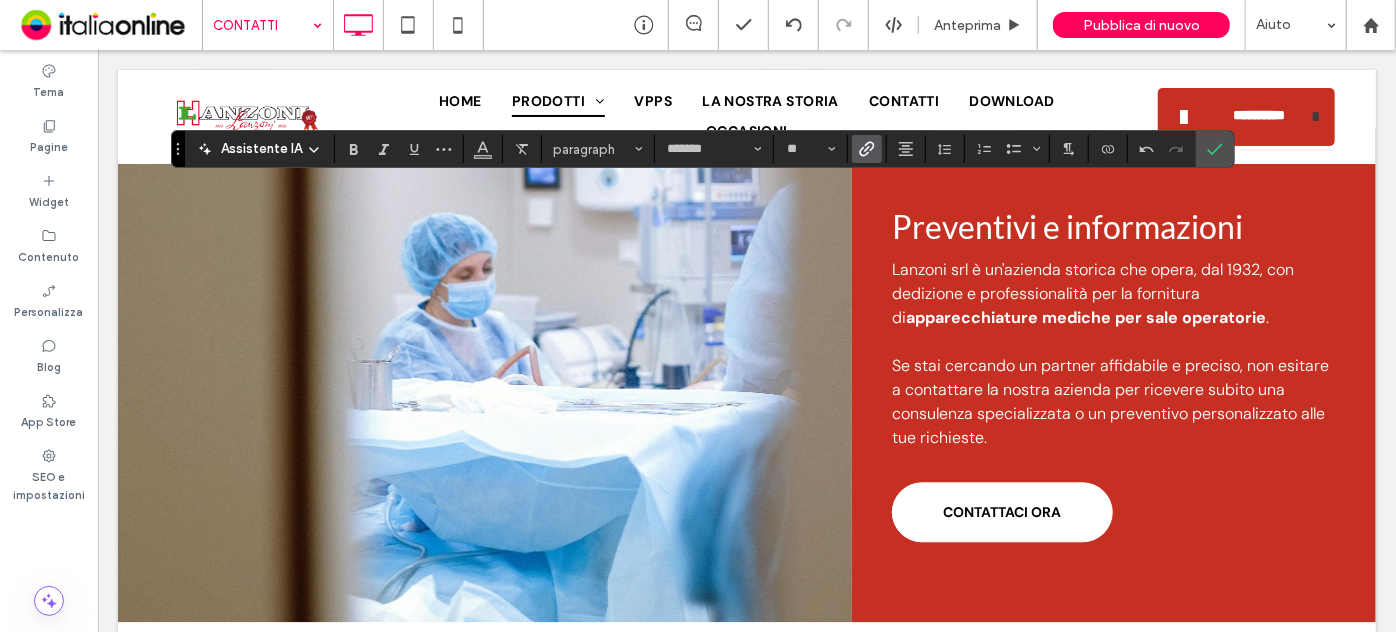 click 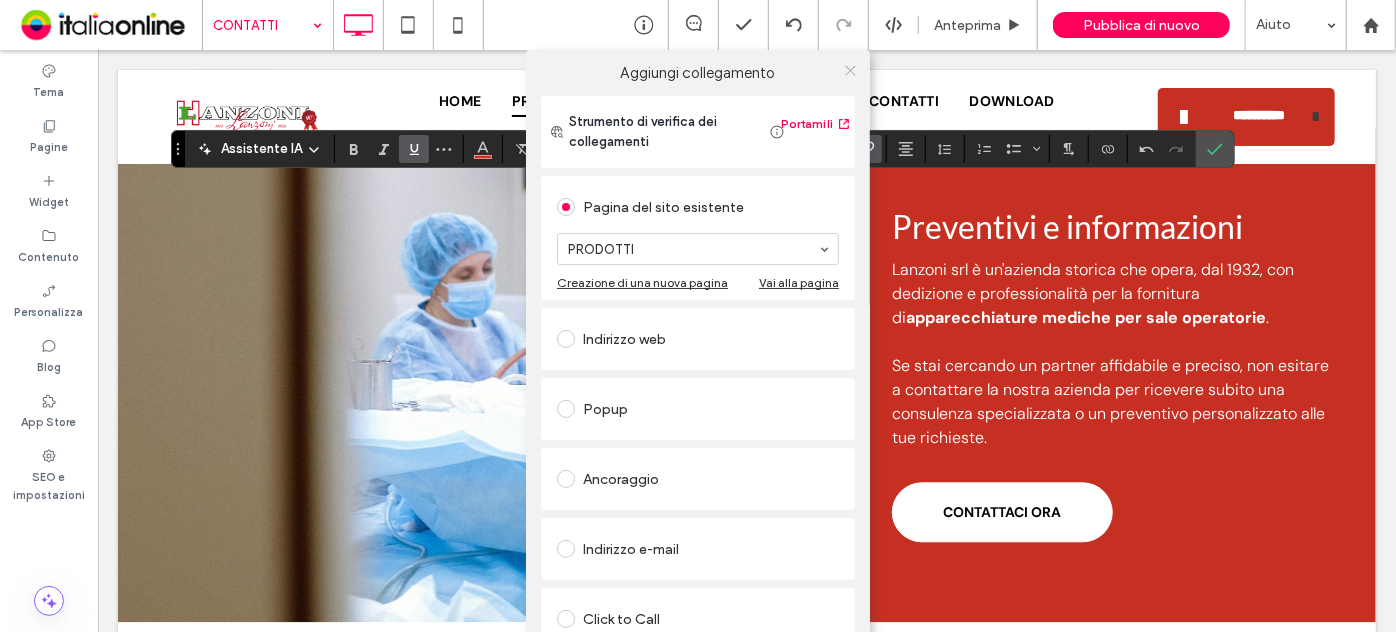 click at bounding box center [850, 70] 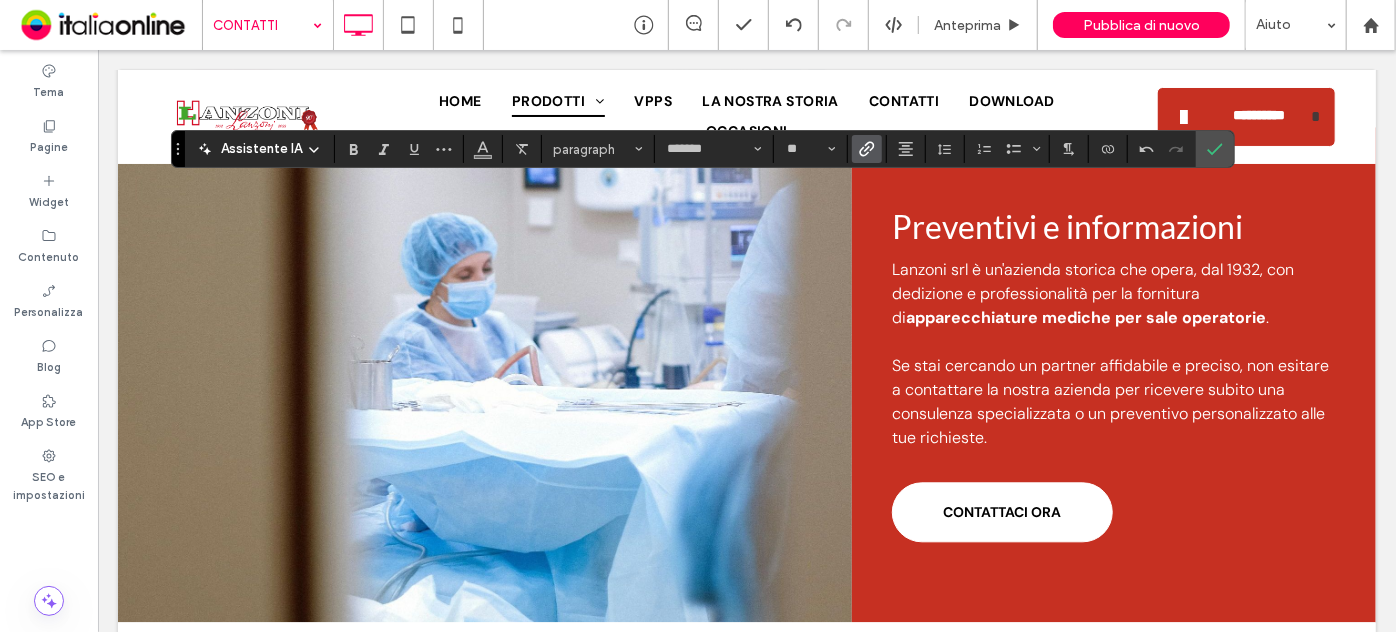 click 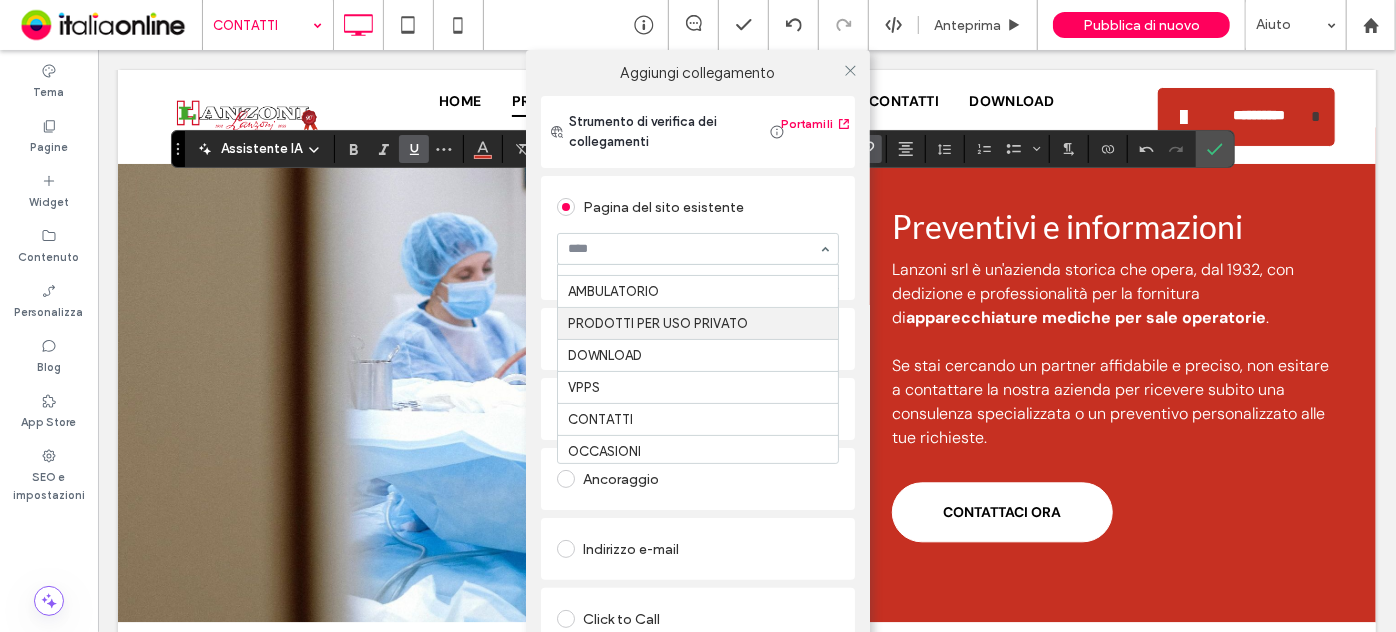 scroll, scrollTop: 226, scrollLeft: 0, axis: vertical 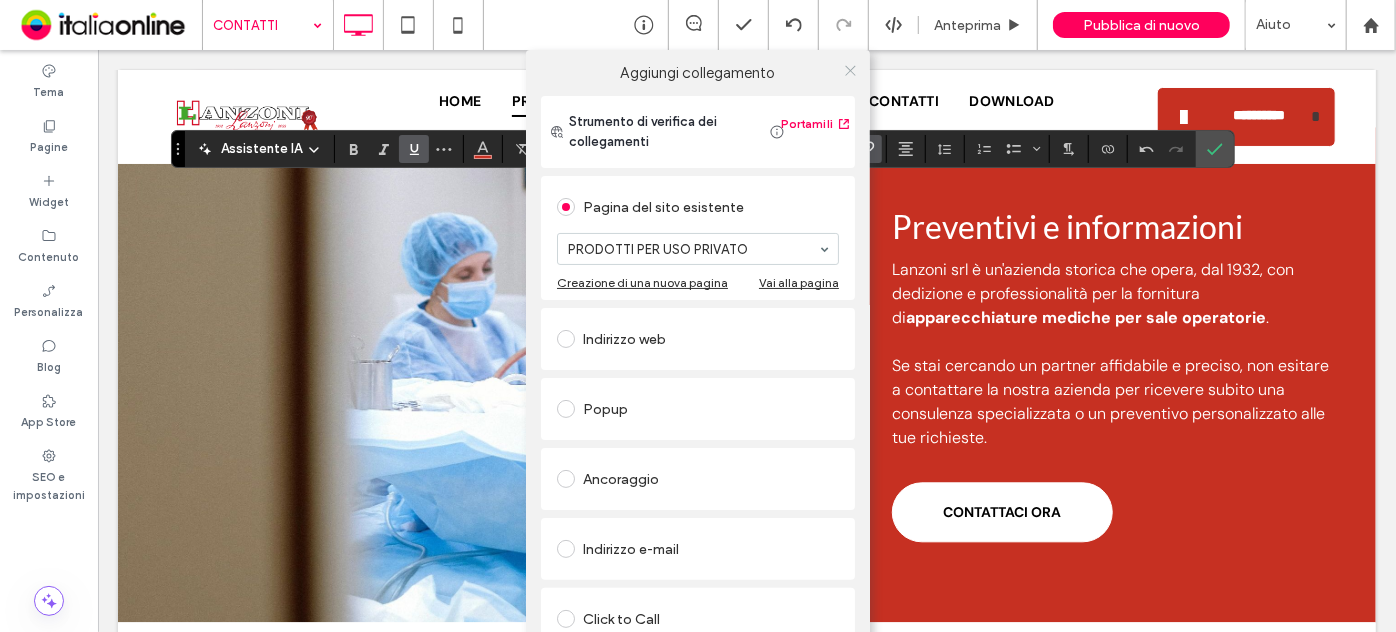 click 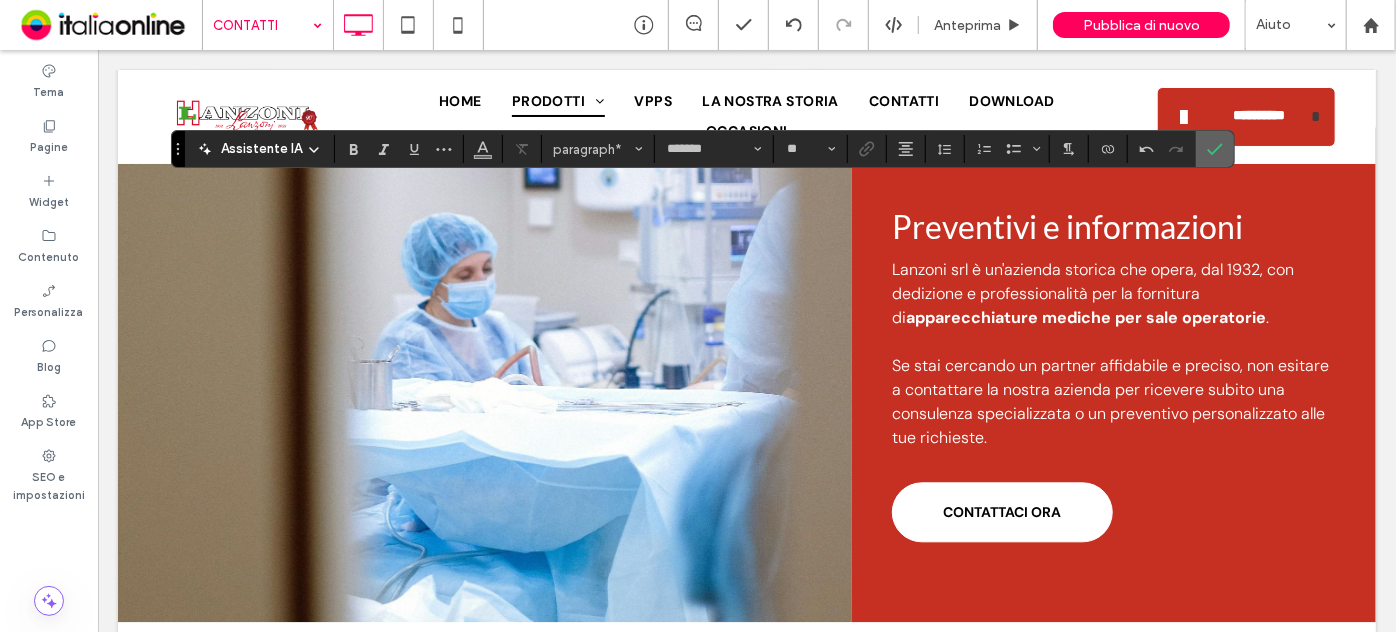 click at bounding box center (1215, 149) 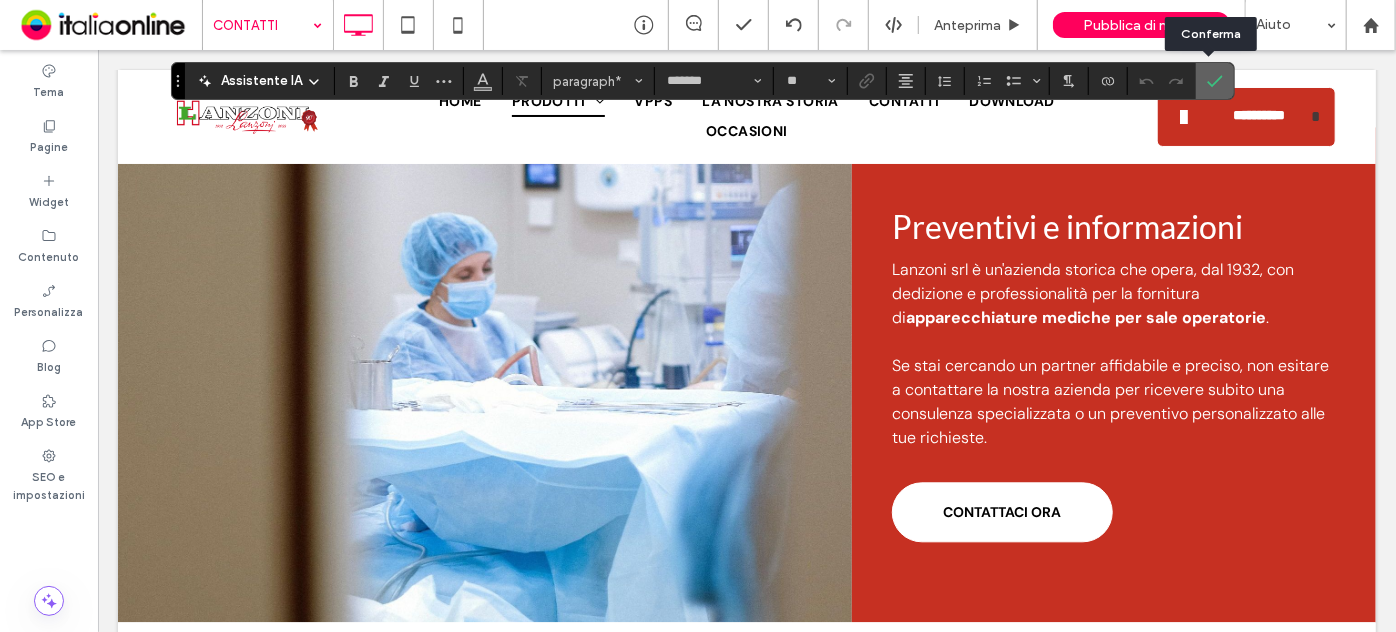 click at bounding box center [1215, 81] 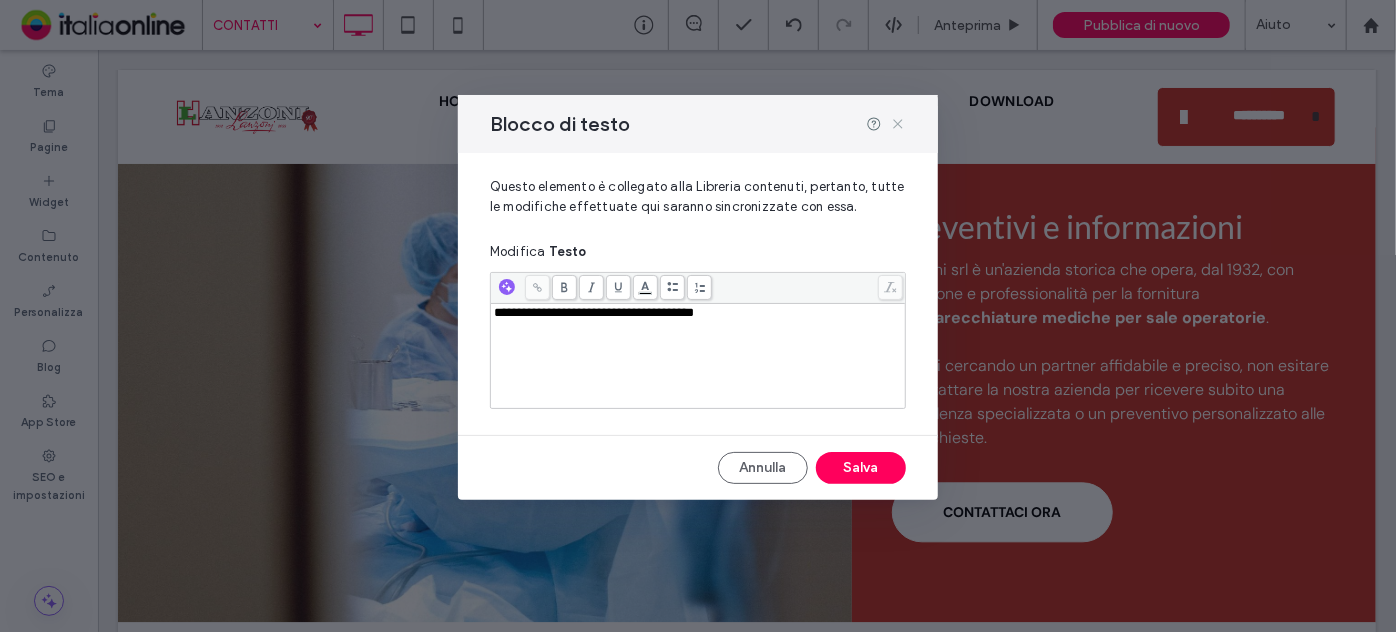 click 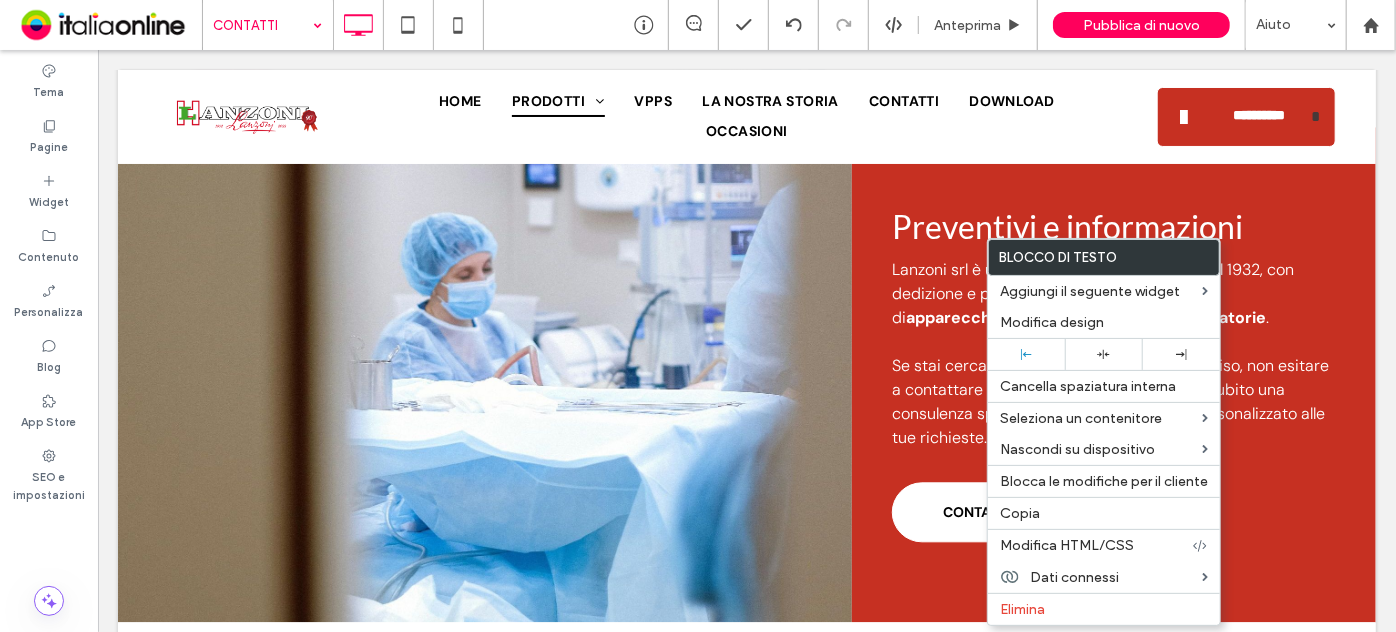 drag, startPoint x: 1047, startPoint y: 502, endPoint x: 978, endPoint y: 481, distance: 72.12489 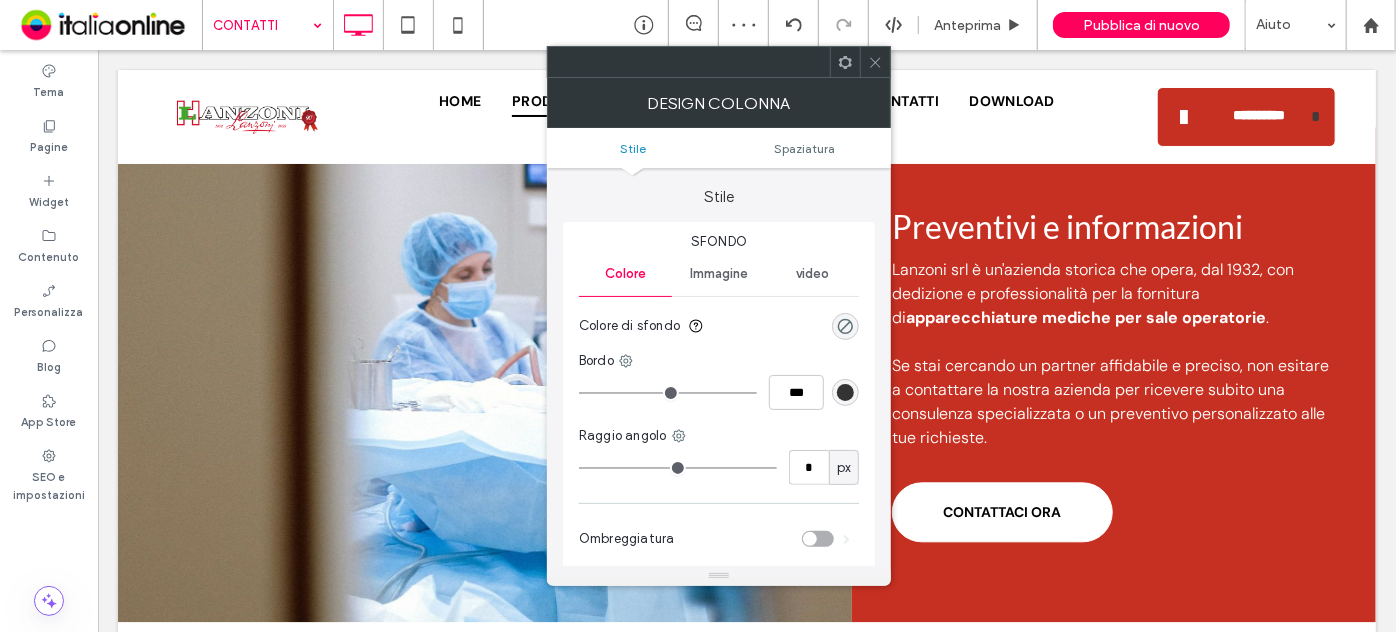 click 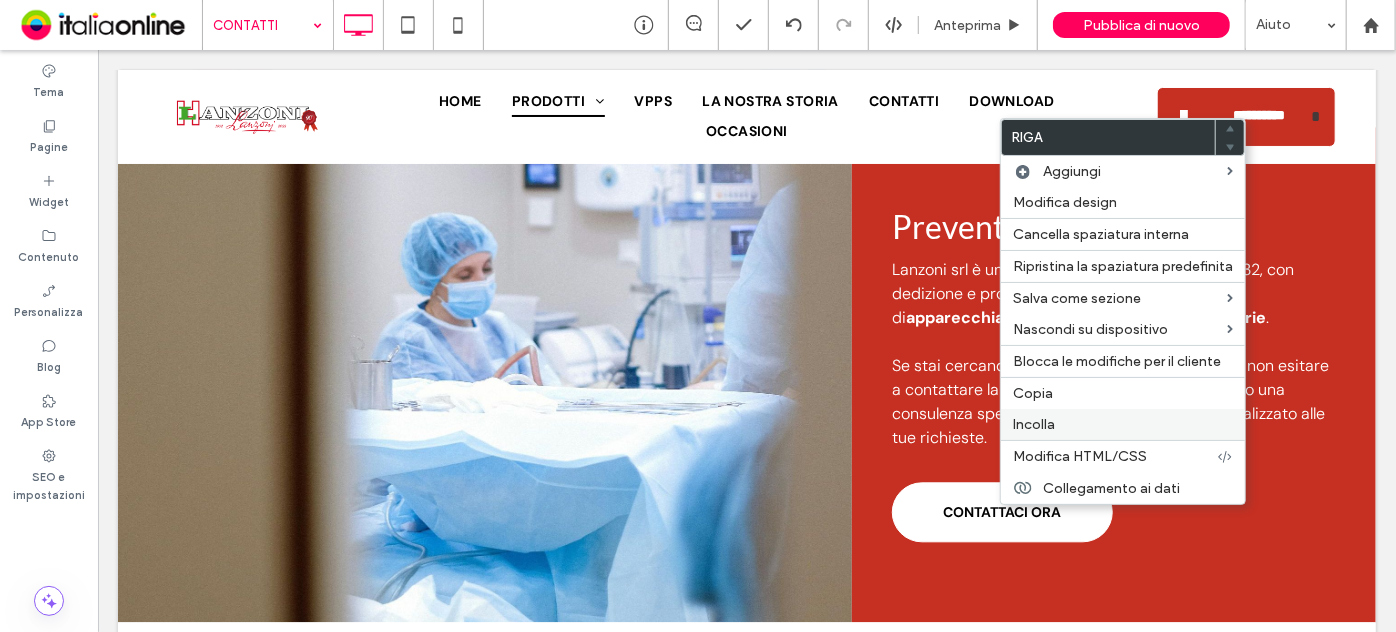 click on "Incolla" at bounding box center (1034, 424) 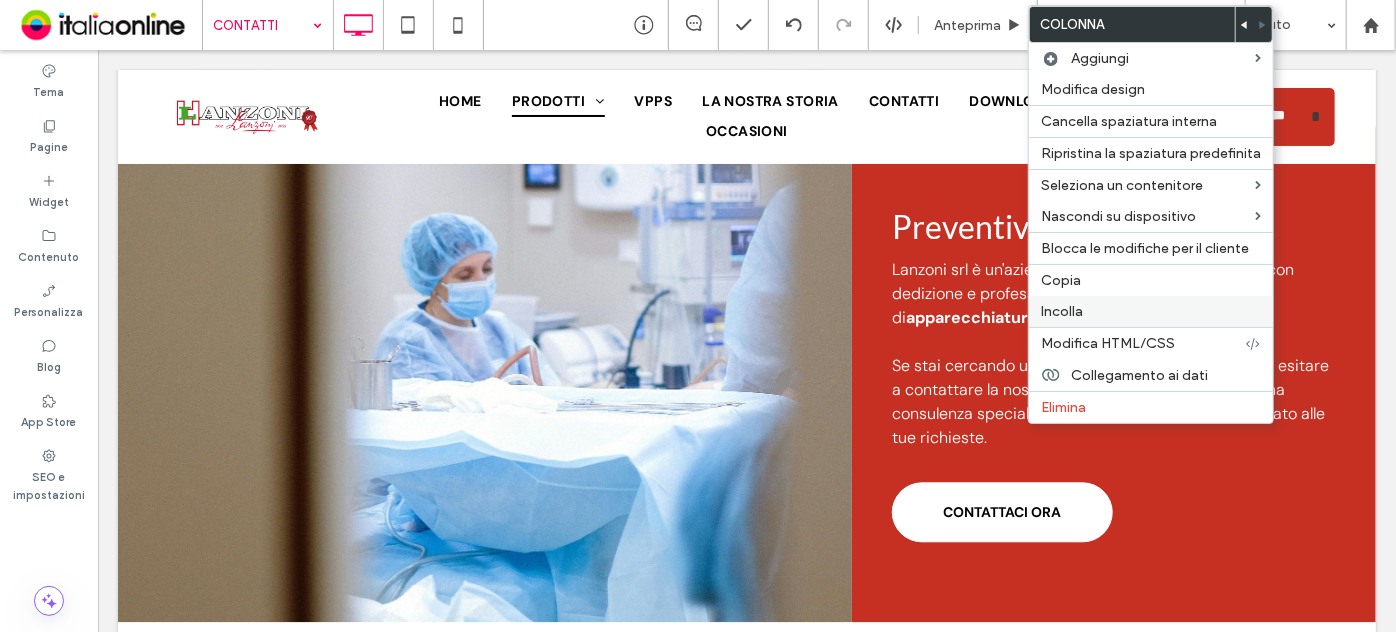 click on "Incolla" at bounding box center (1151, 311) 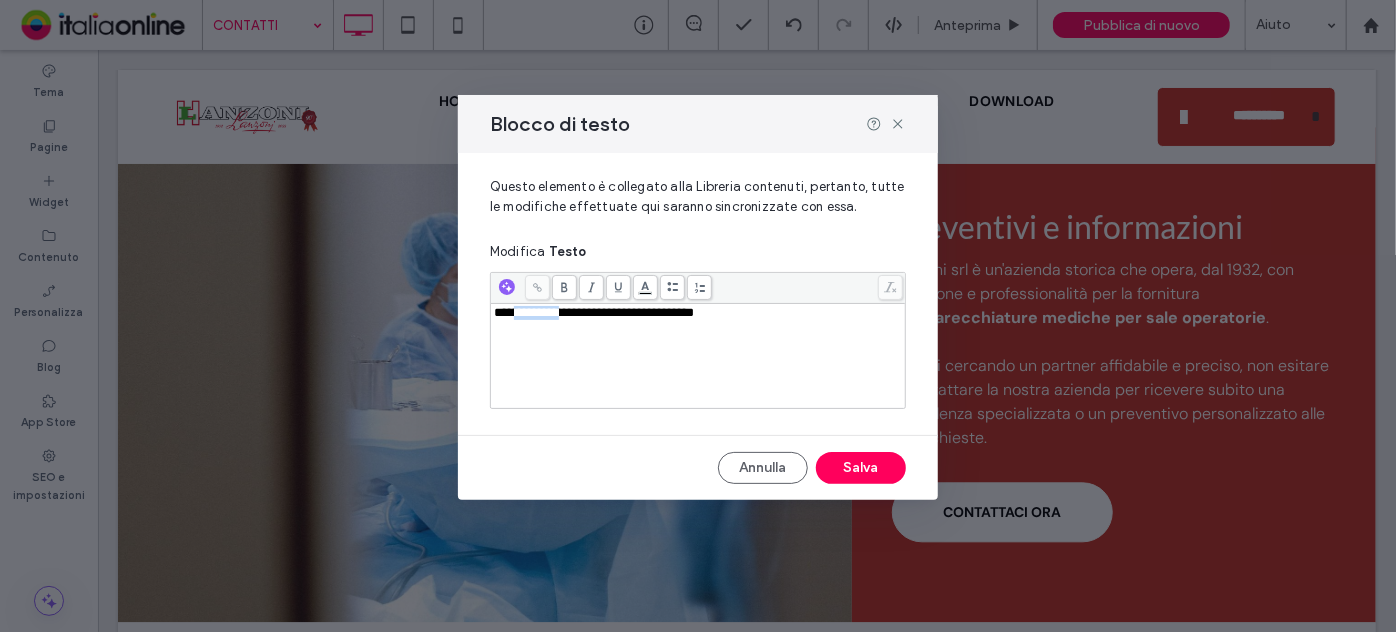 drag, startPoint x: 570, startPoint y: 316, endPoint x: 525, endPoint y: 313, distance: 45.099888 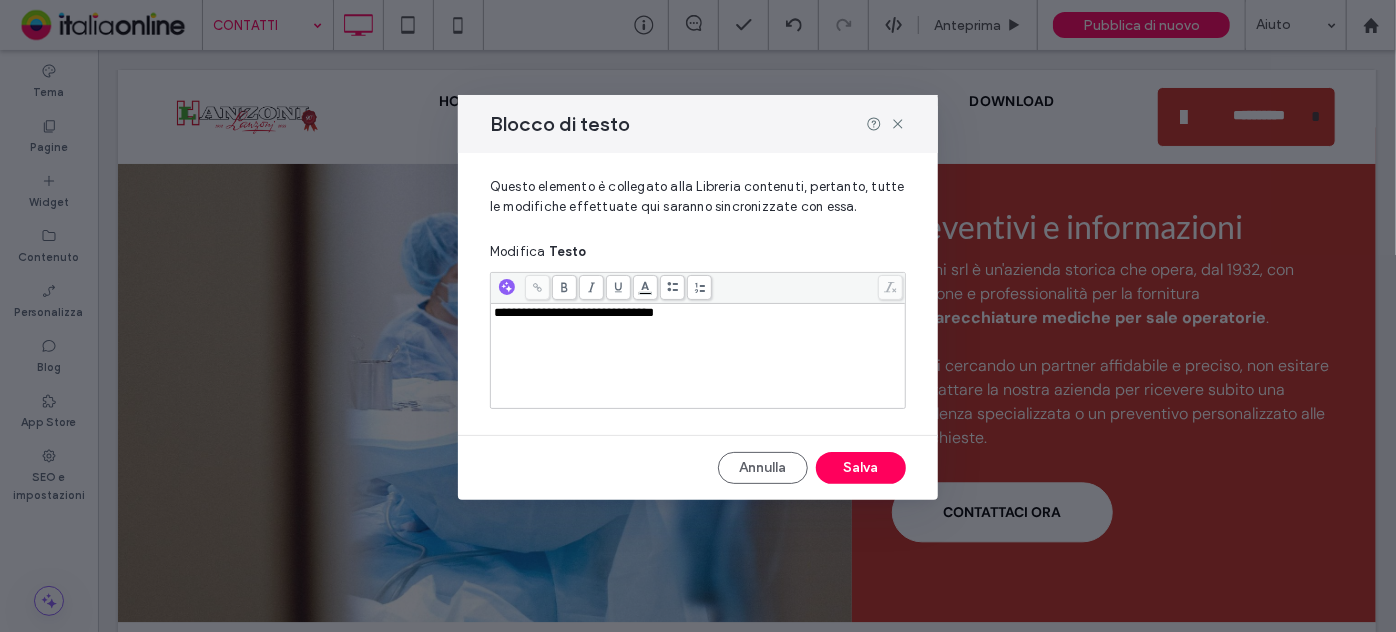 type 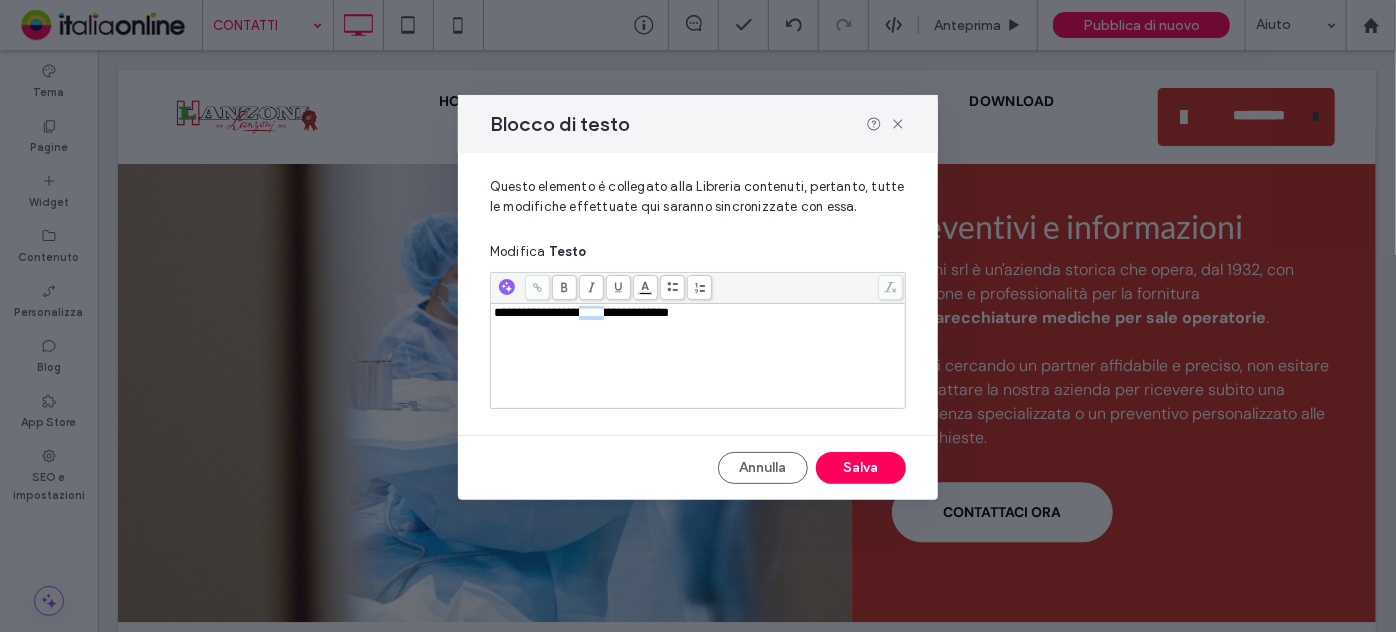 drag, startPoint x: 626, startPoint y: 312, endPoint x: 593, endPoint y: 316, distance: 33.24154 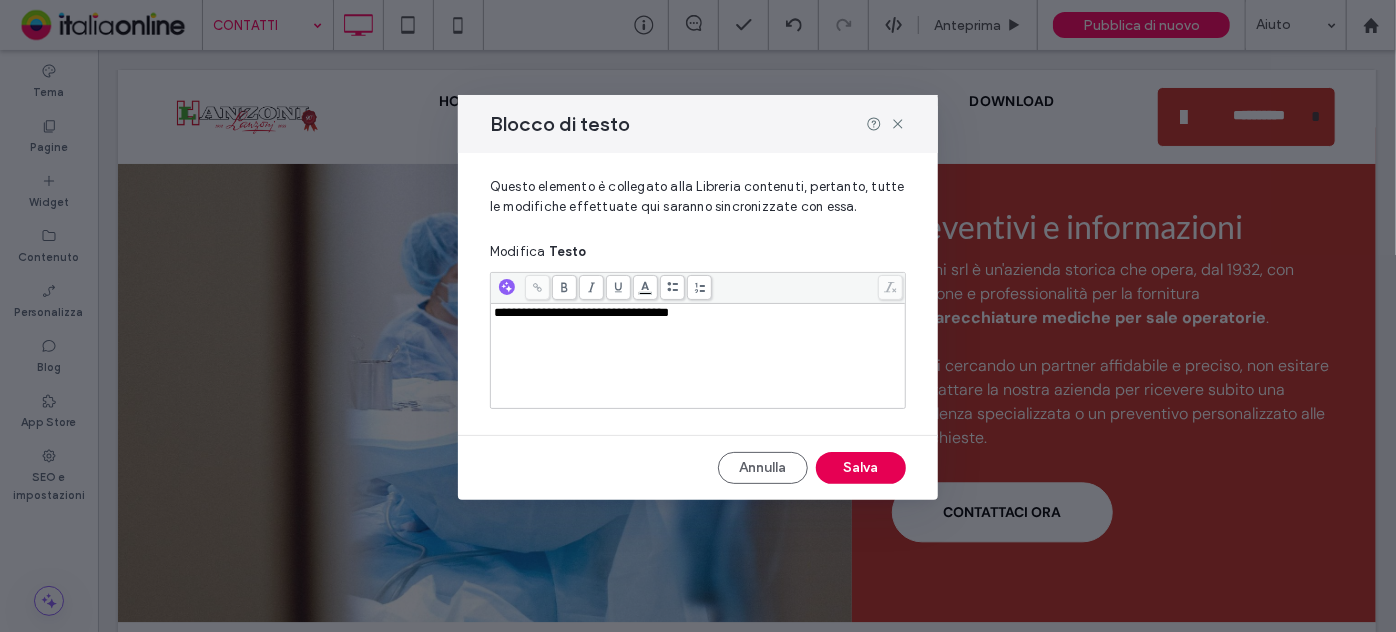 click on "Salva" at bounding box center (861, 468) 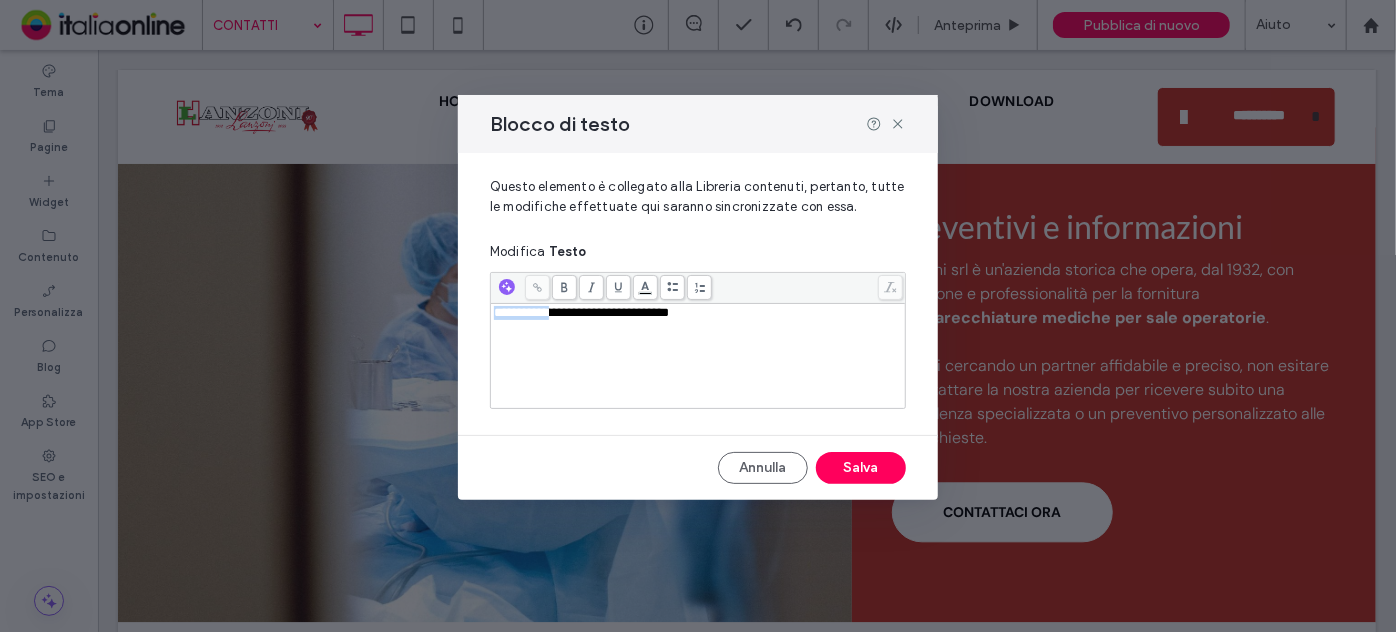 drag, startPoint x: 566, startPoint y: 316, endPoint x: 488, endPoint y: 313, distance: 78.05767 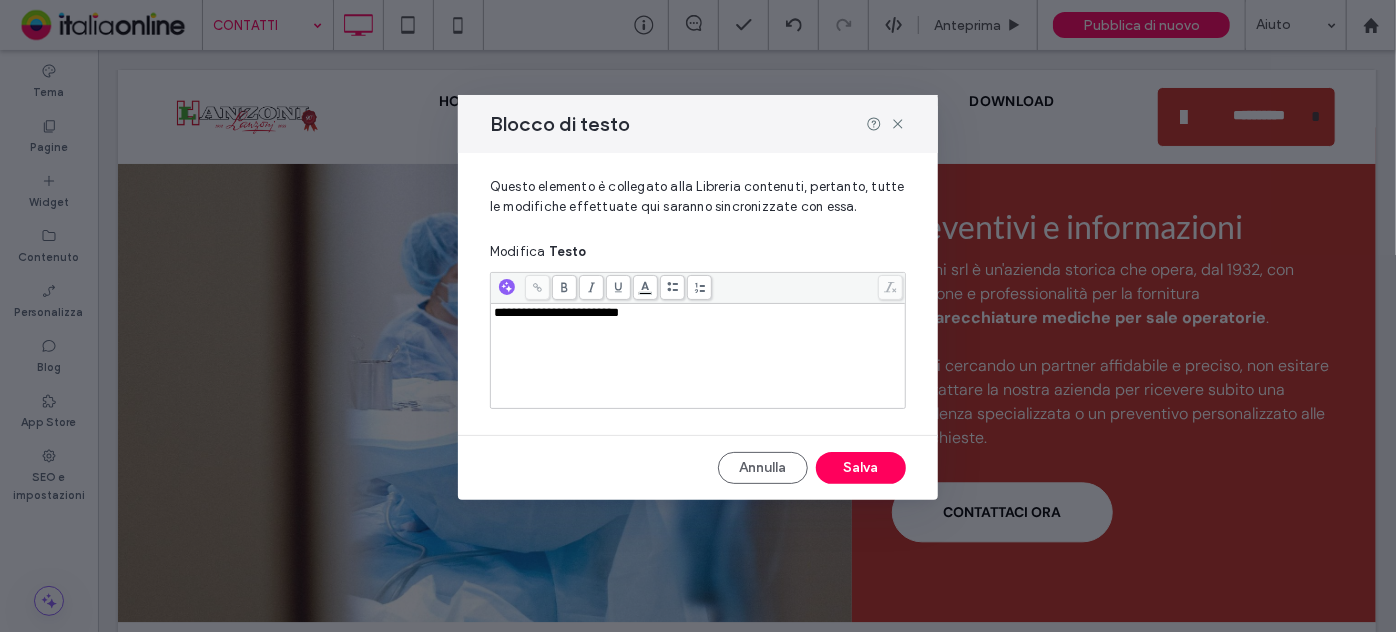 type 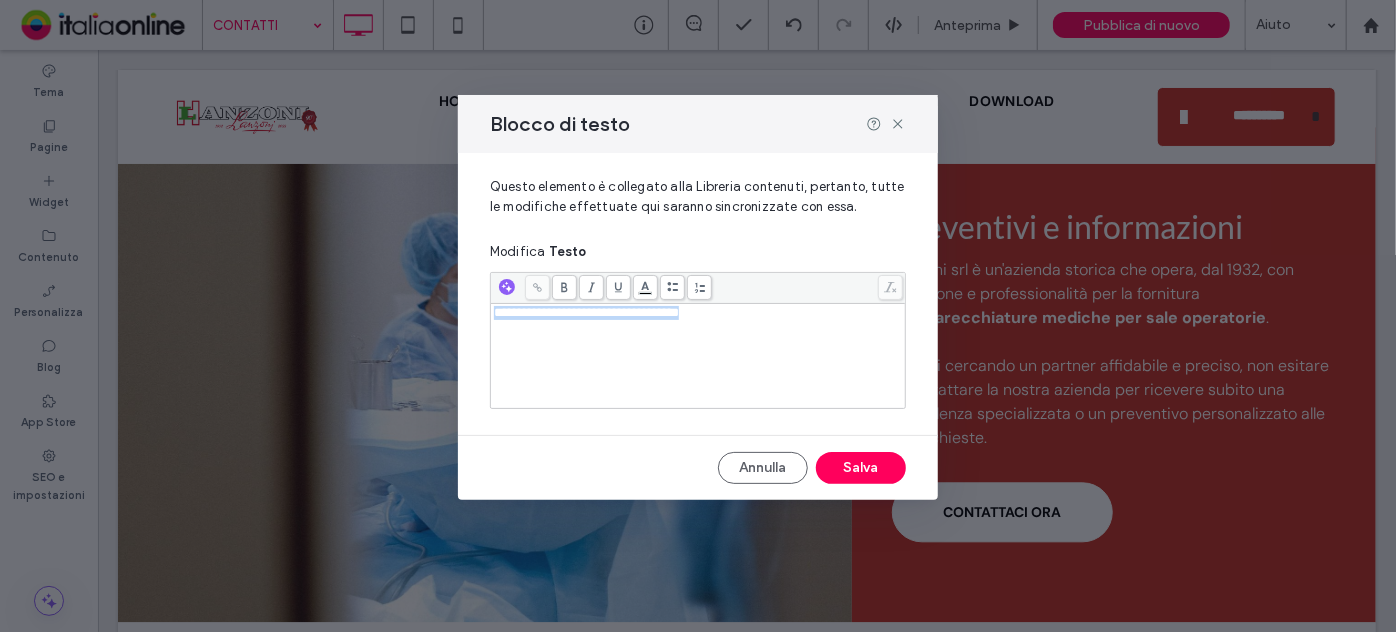 drag, startPoint x: 772, startPoint y: 329, endPoint x: 64, endPoint y: 320, distance: 708.0572 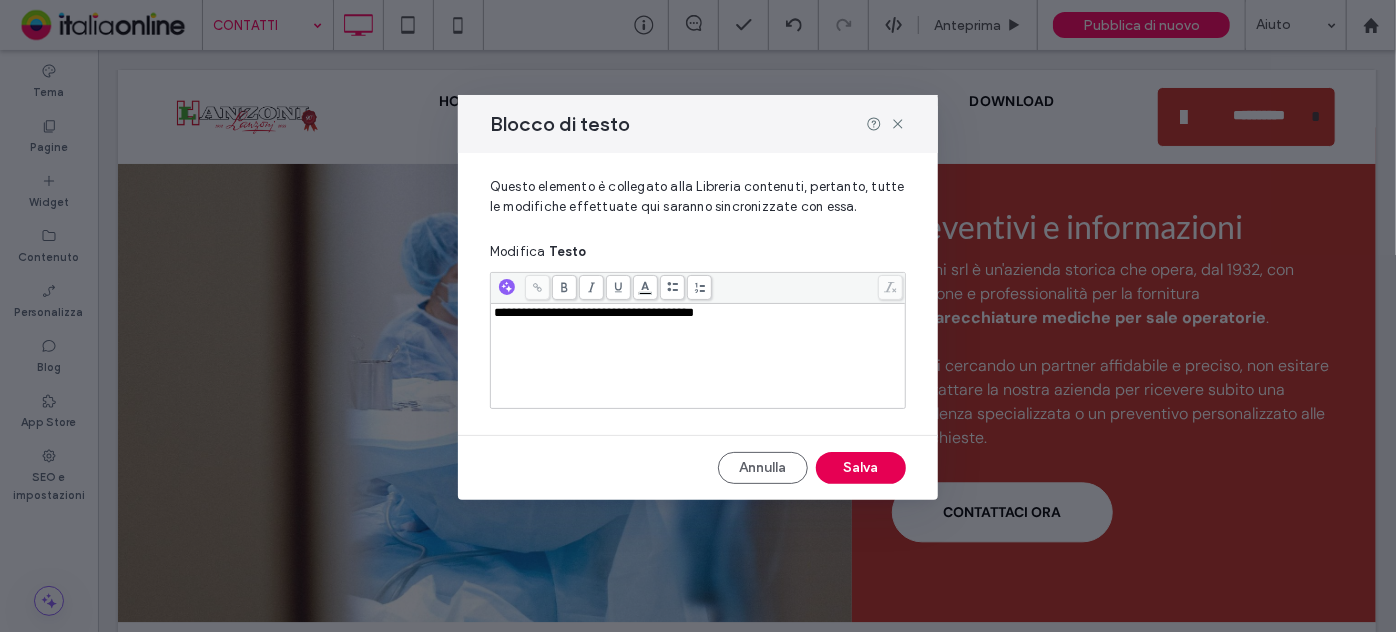 click on "Salva" at bounding box center [861, 468] 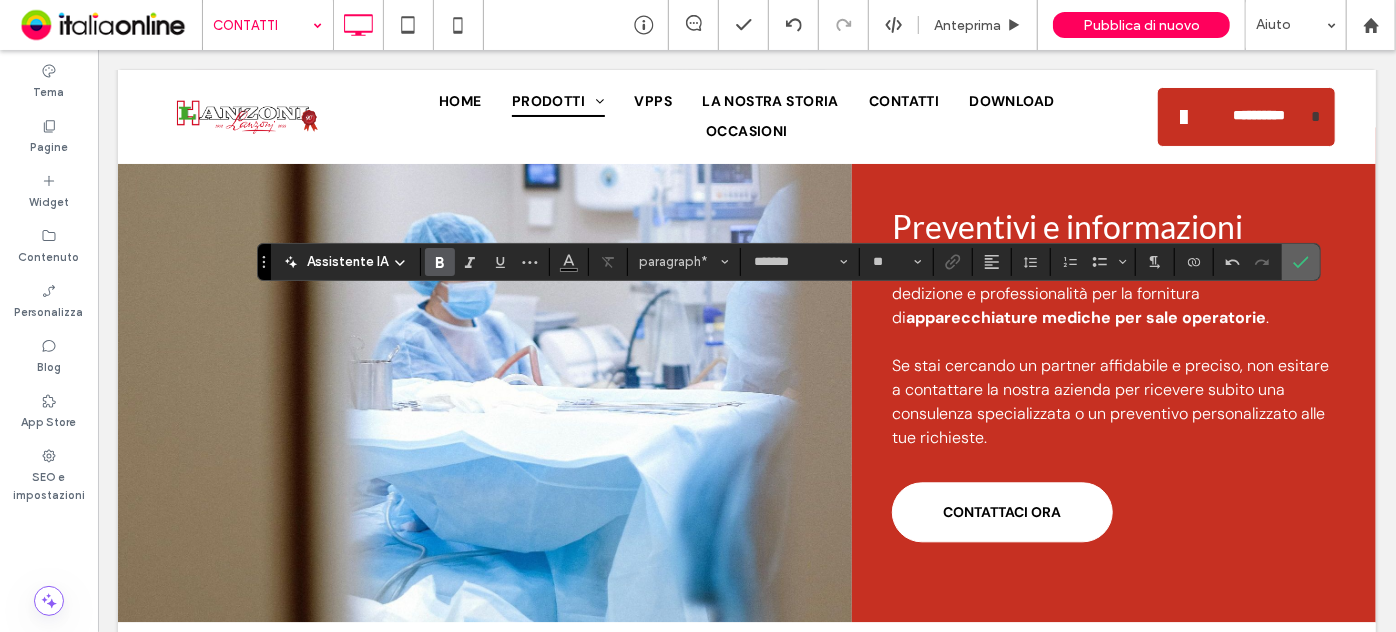 click 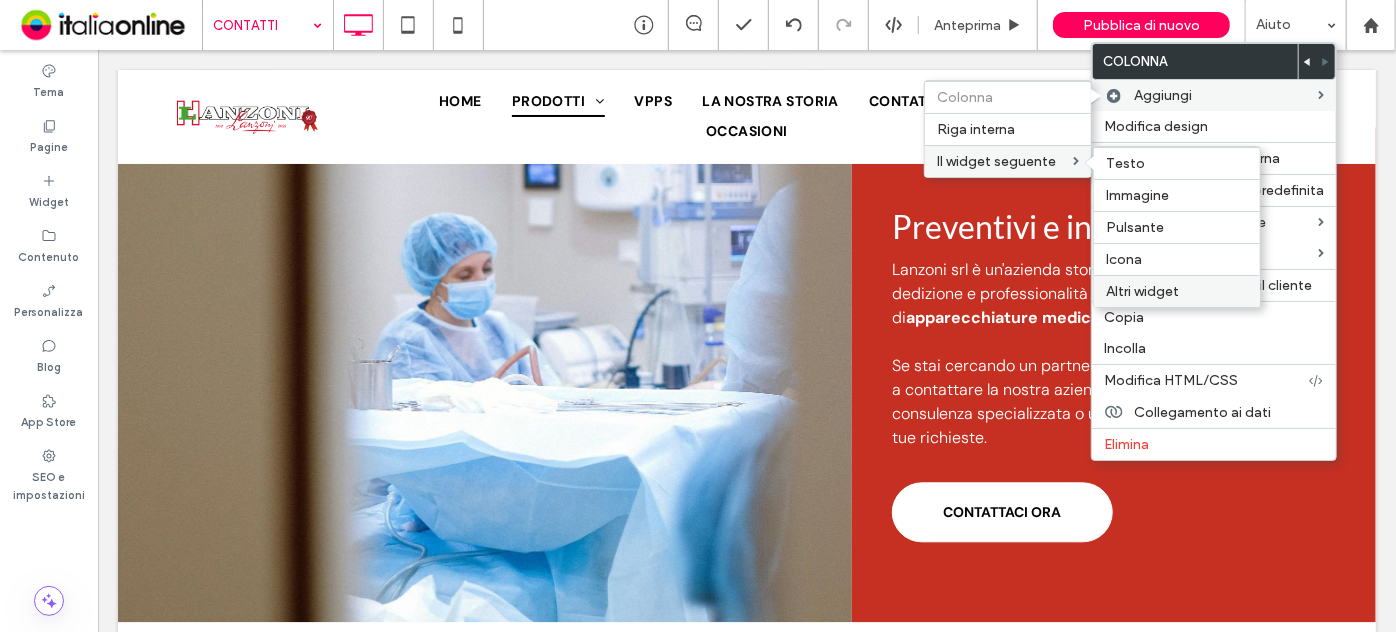 click on "Altri widget" at bounding box center (1142, 291) 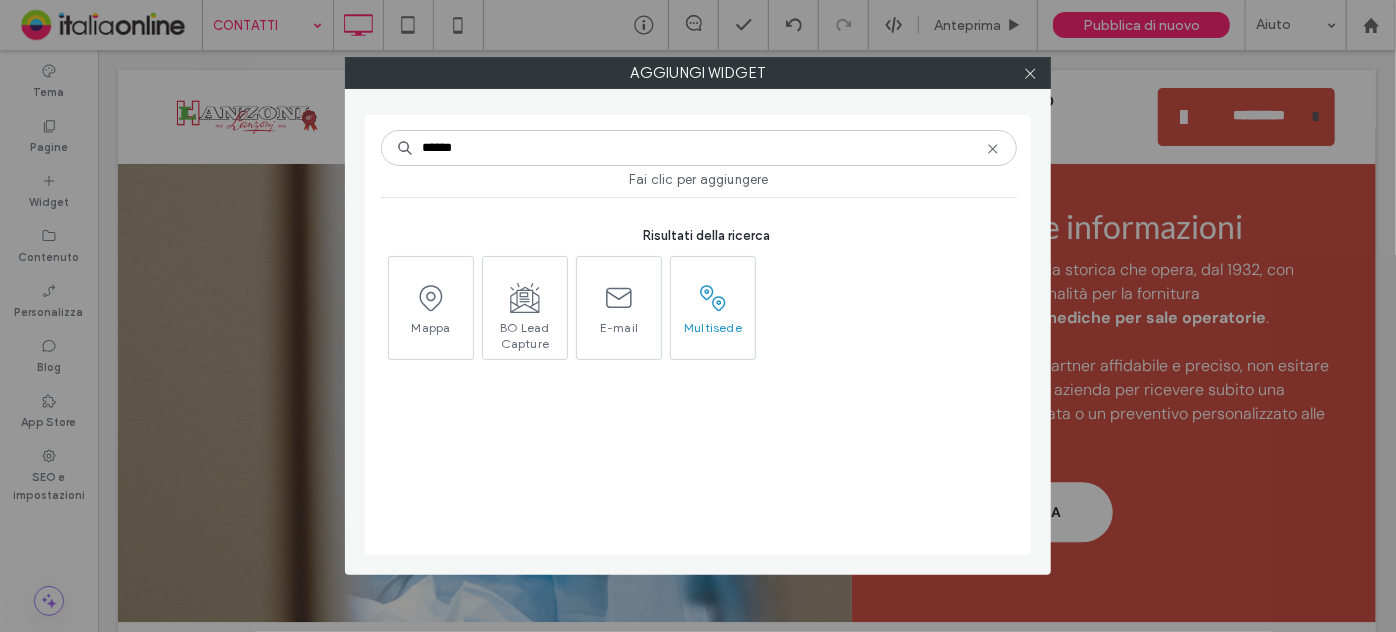 type on "******" 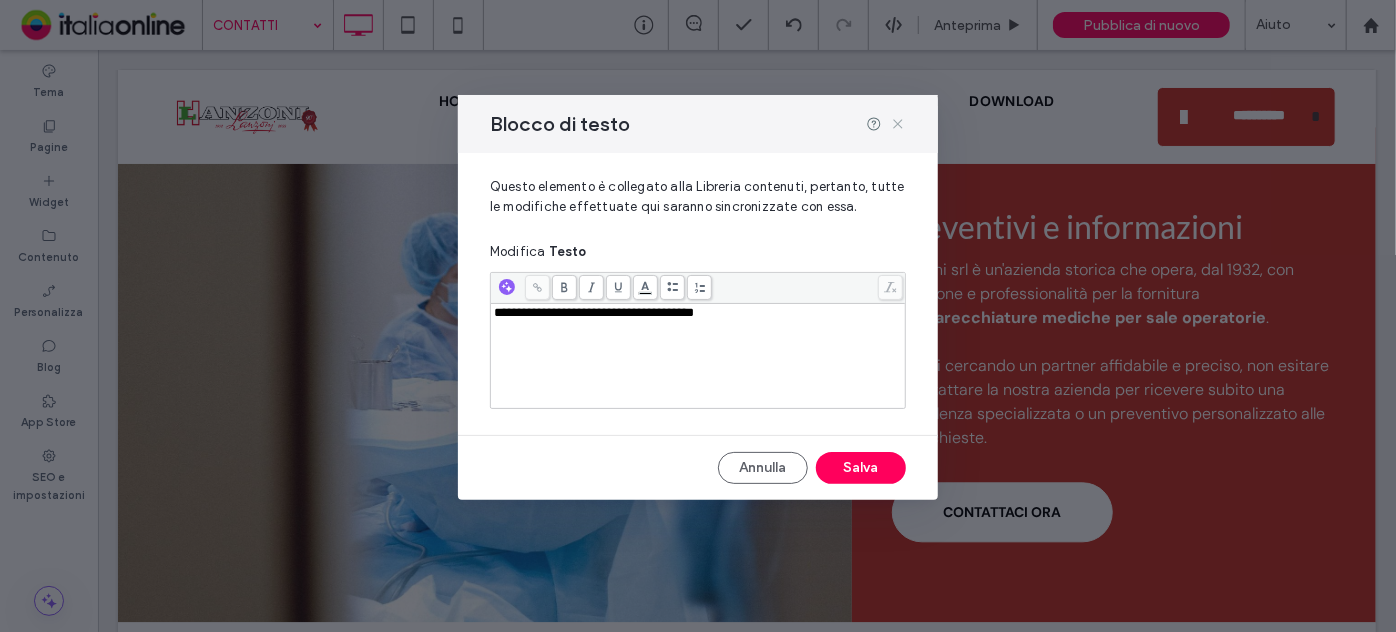 click 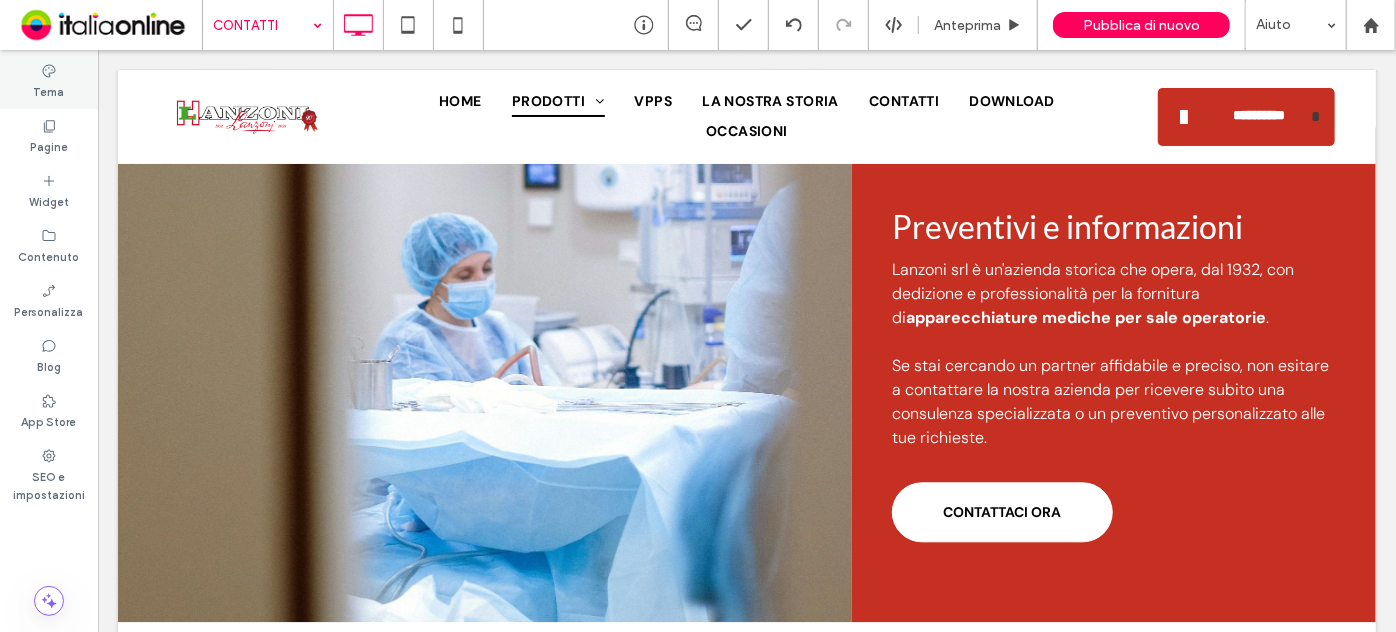 click on "Tema" at bounding box center [49, 81] 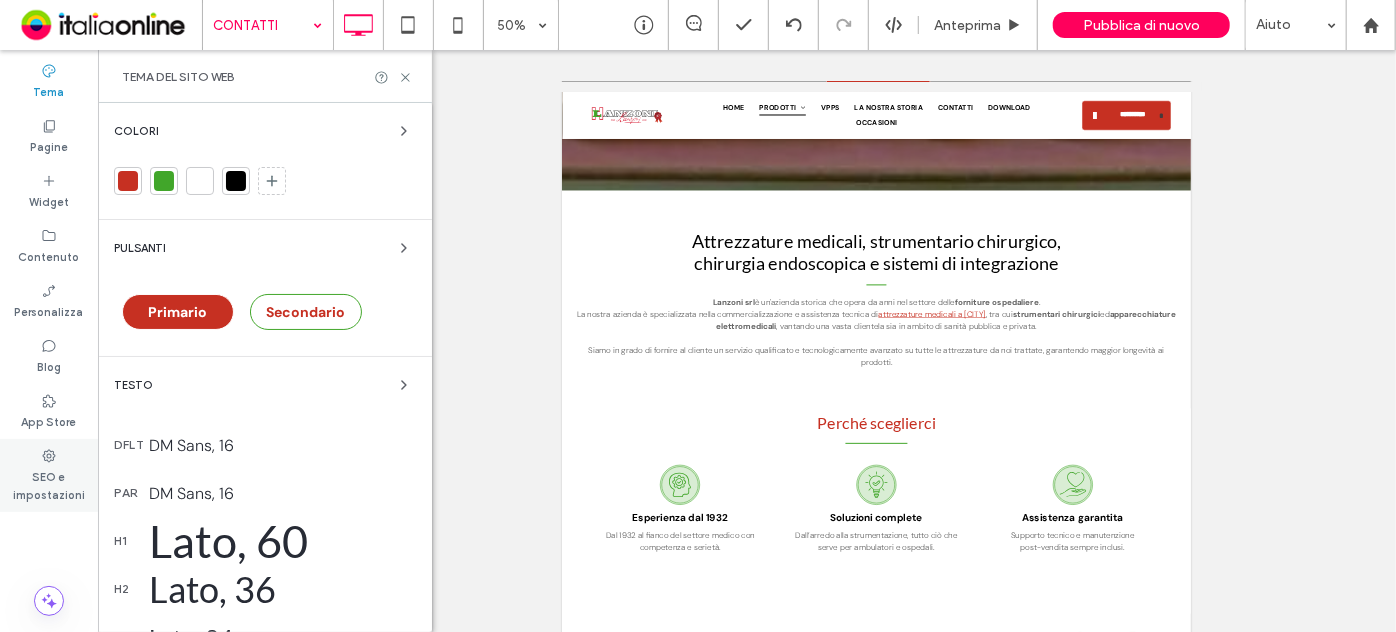 click on "SEO e impostazioni" at bounding box center [49, 484] 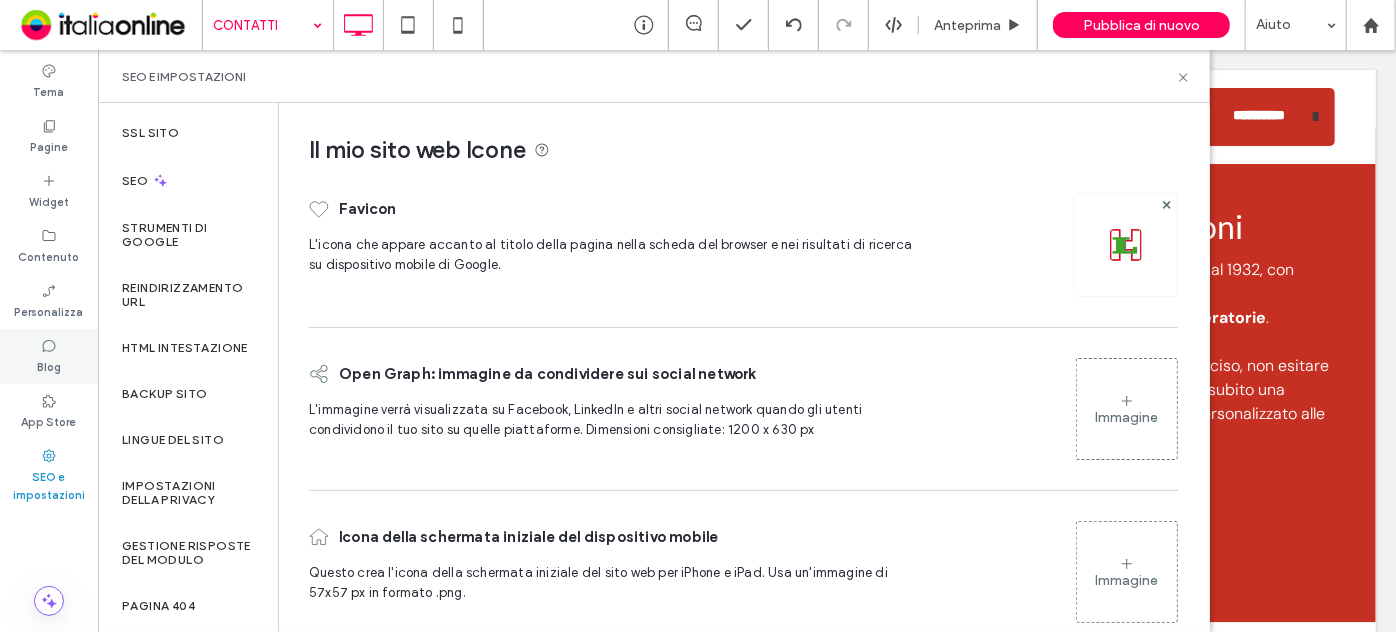 scroll, scrollTop: 0, scrollLeft: 0, axis: both 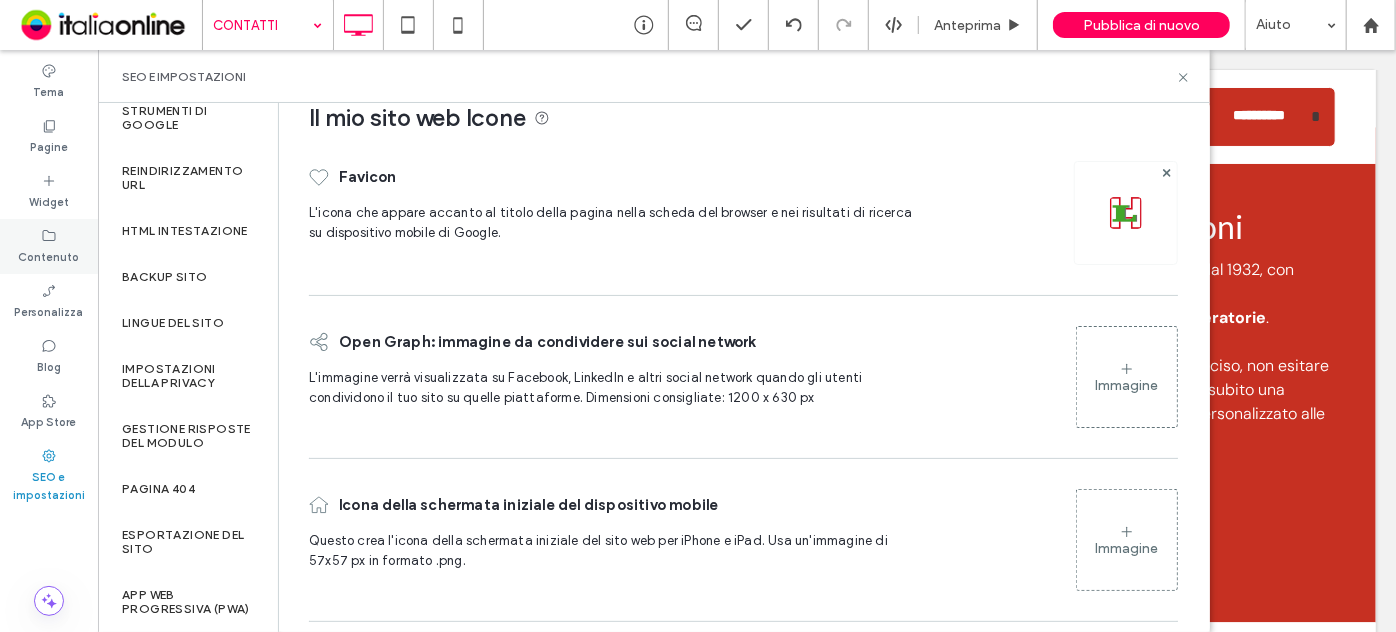 click on "Contenuto" at bounding box center (49, 255) 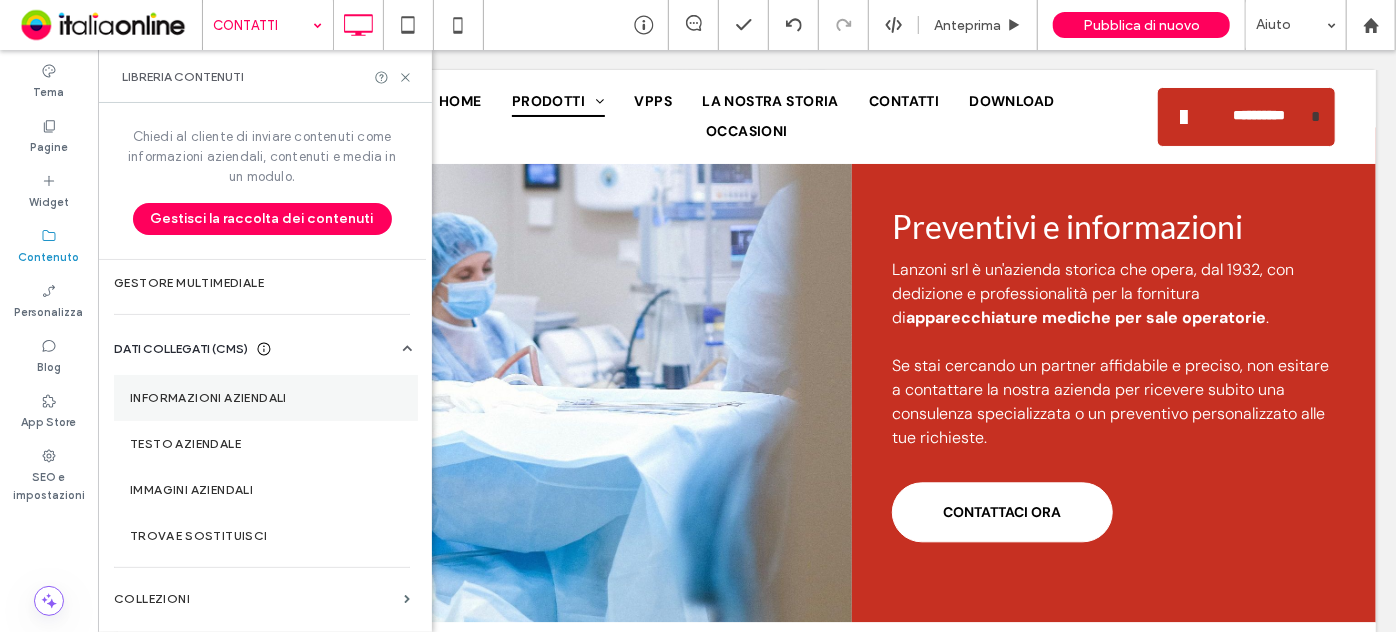 click on "Informazioni aziendali" at bounding box center [266, 398] 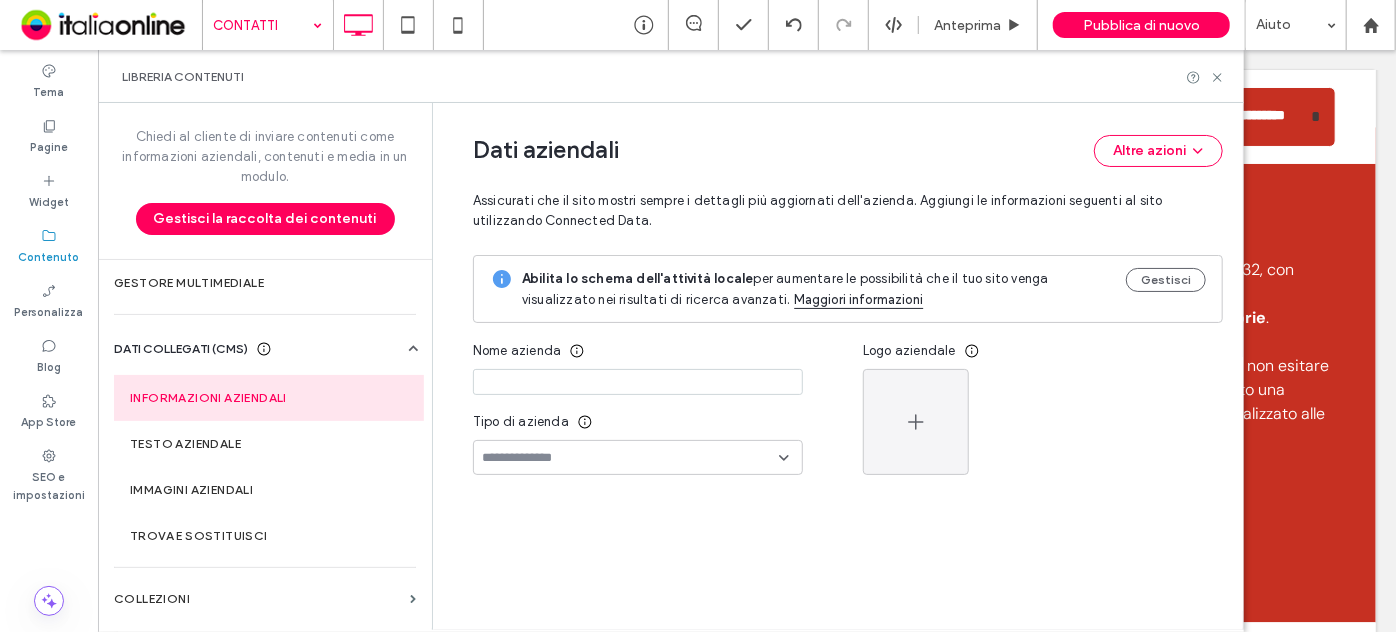 type on "*******" 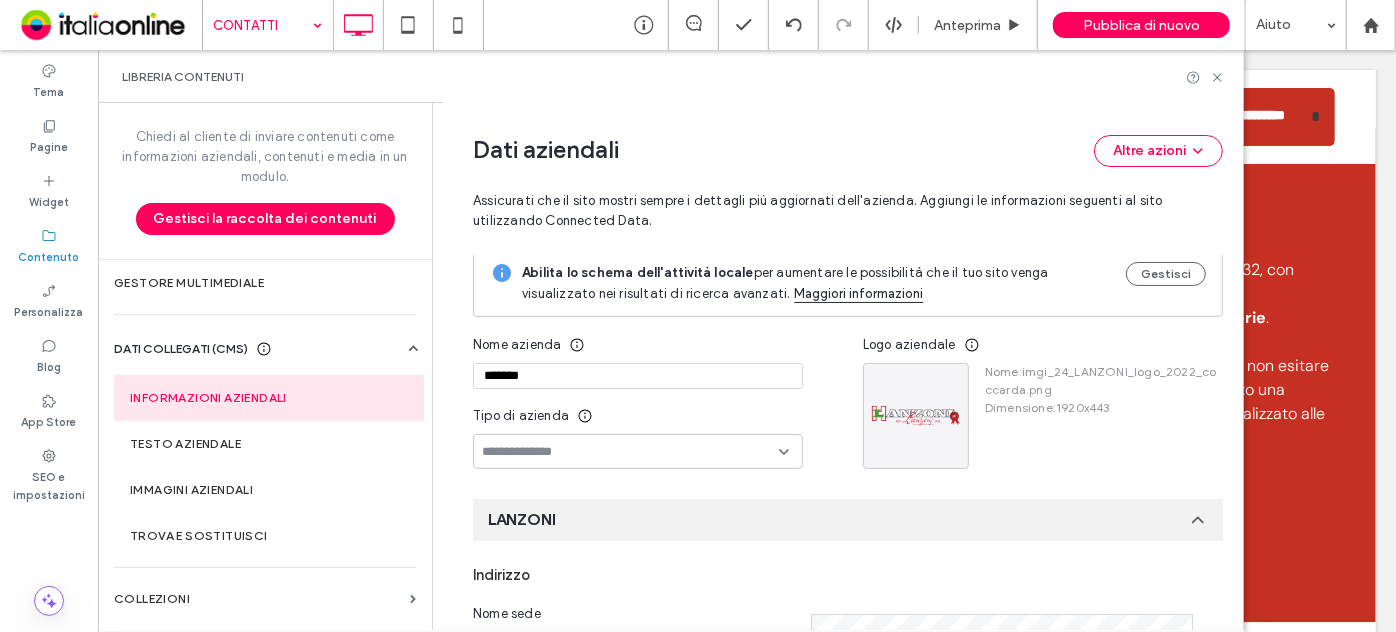 scroll, scrollTop: 0, scrollLeft: 0, axis: both 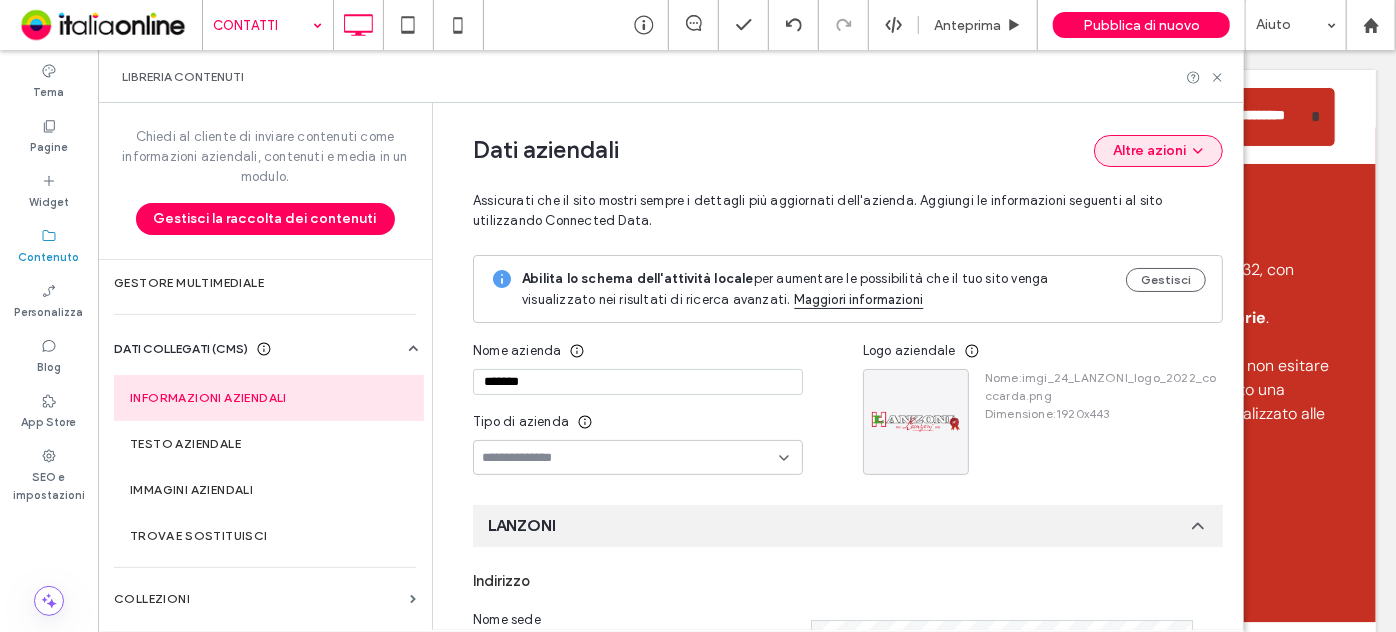 click on "Altre azioni" at bounding box center [1158, 151] 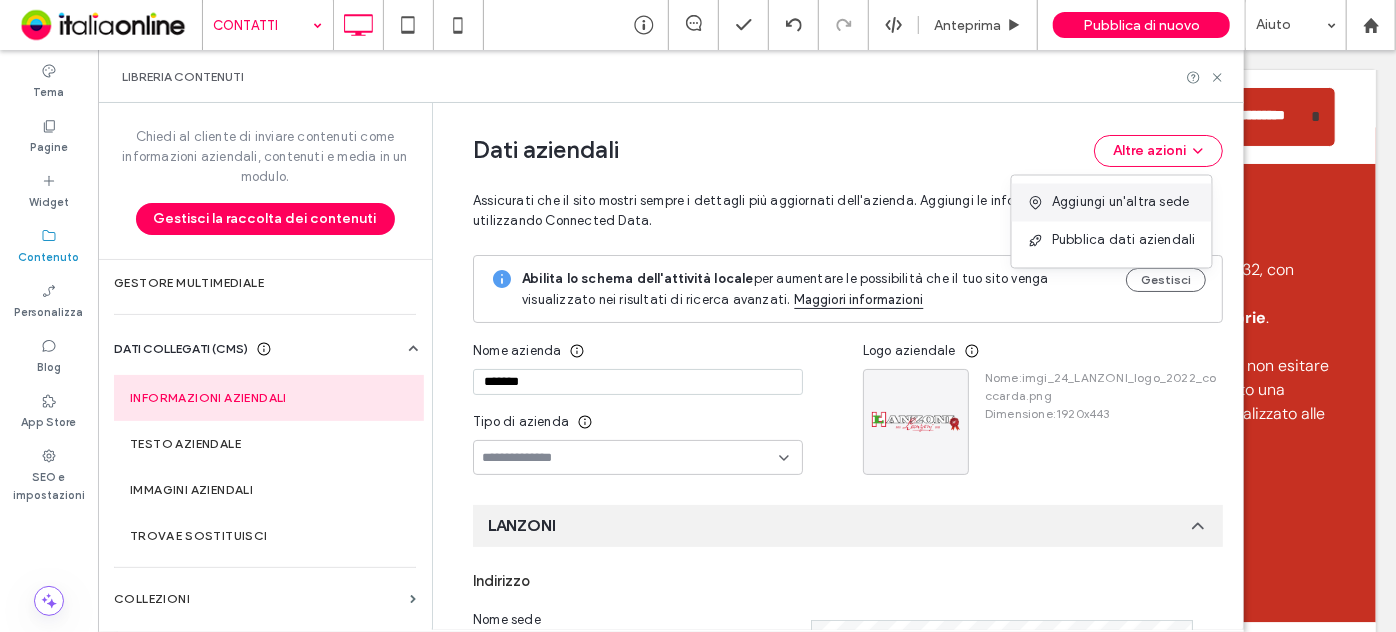click on "Aggiungi un'altra sede" at bounding box center [1120, 203] 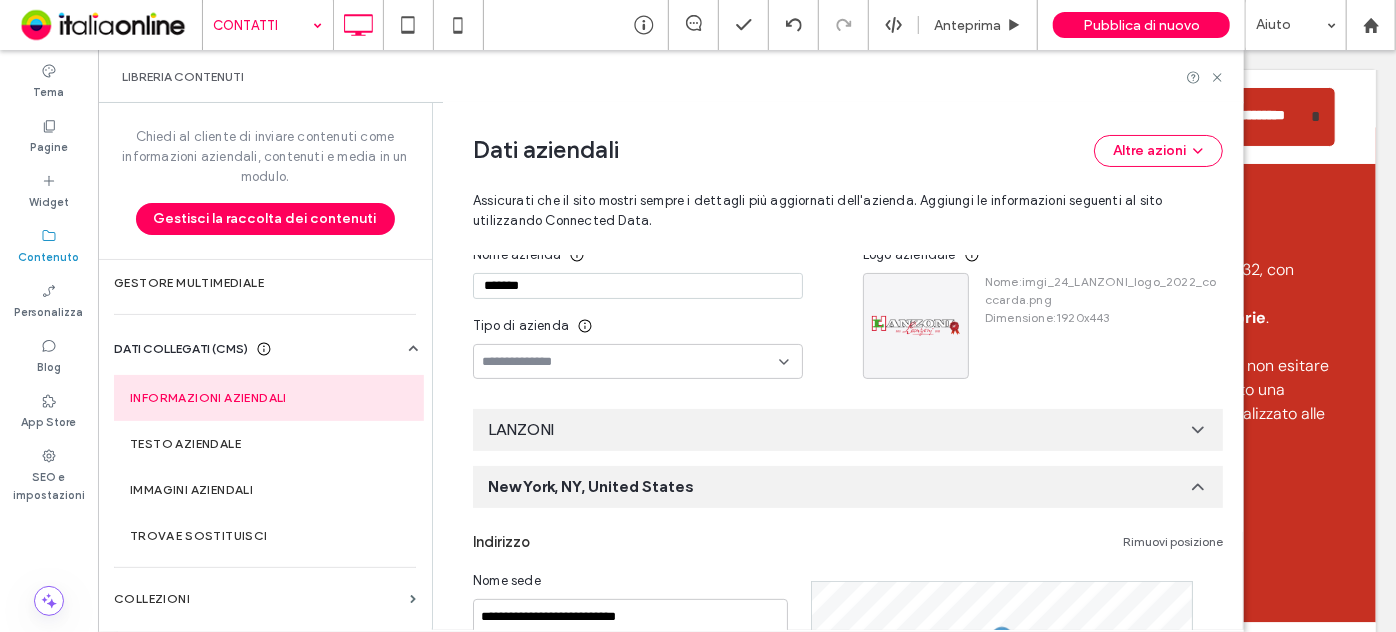 scroll, scrollTop: 272, scrollLeft: 0, axis: vertical 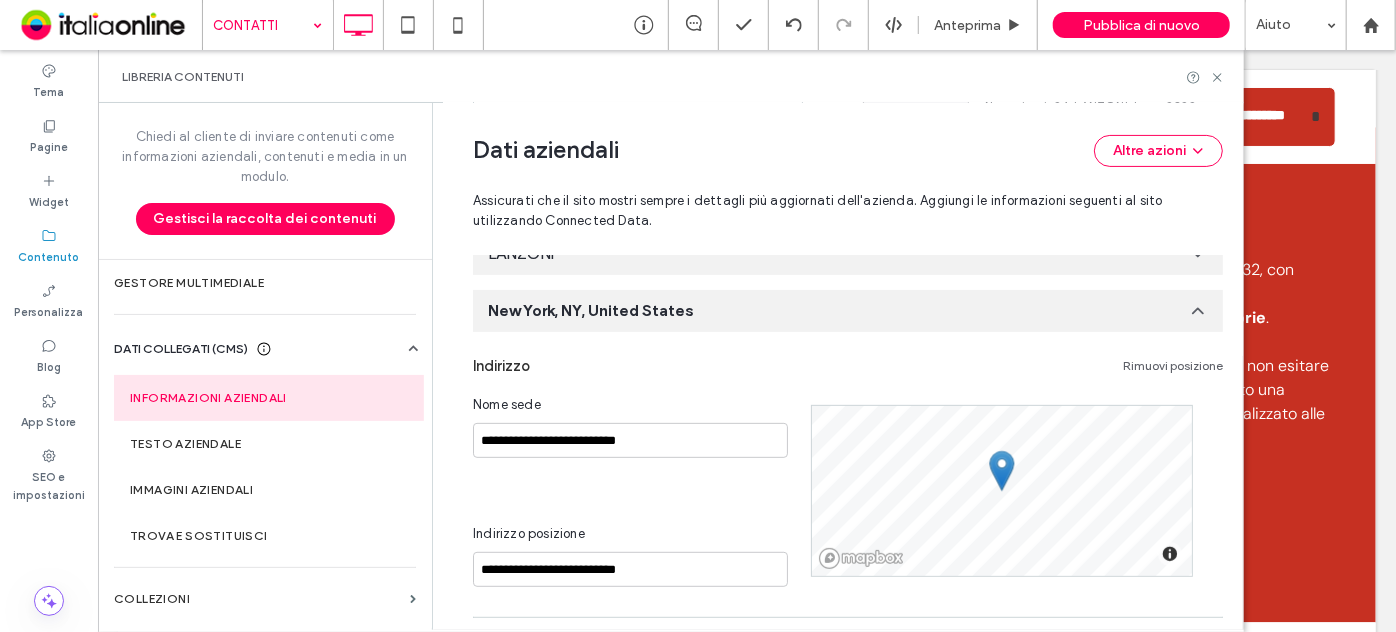 click on "New York, NY, United States" at bounding box center (591, 311) 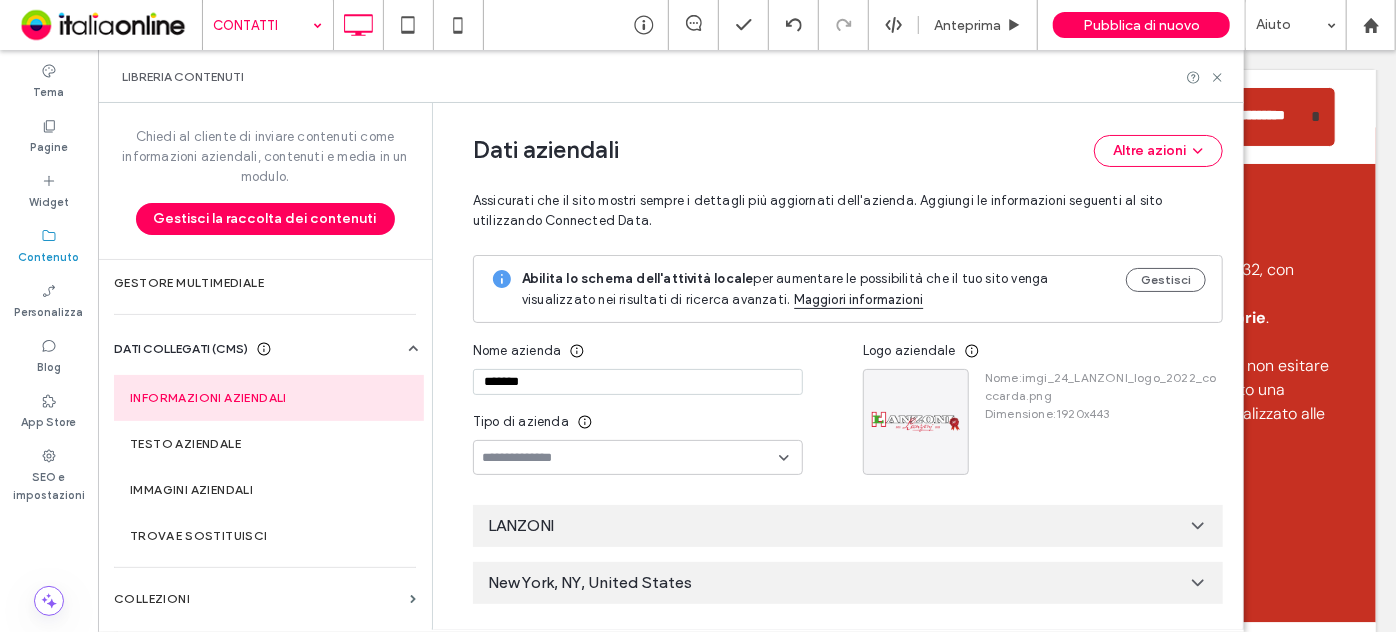 scroll, scrollTop: 0, scrollLeft: 0, axis: both 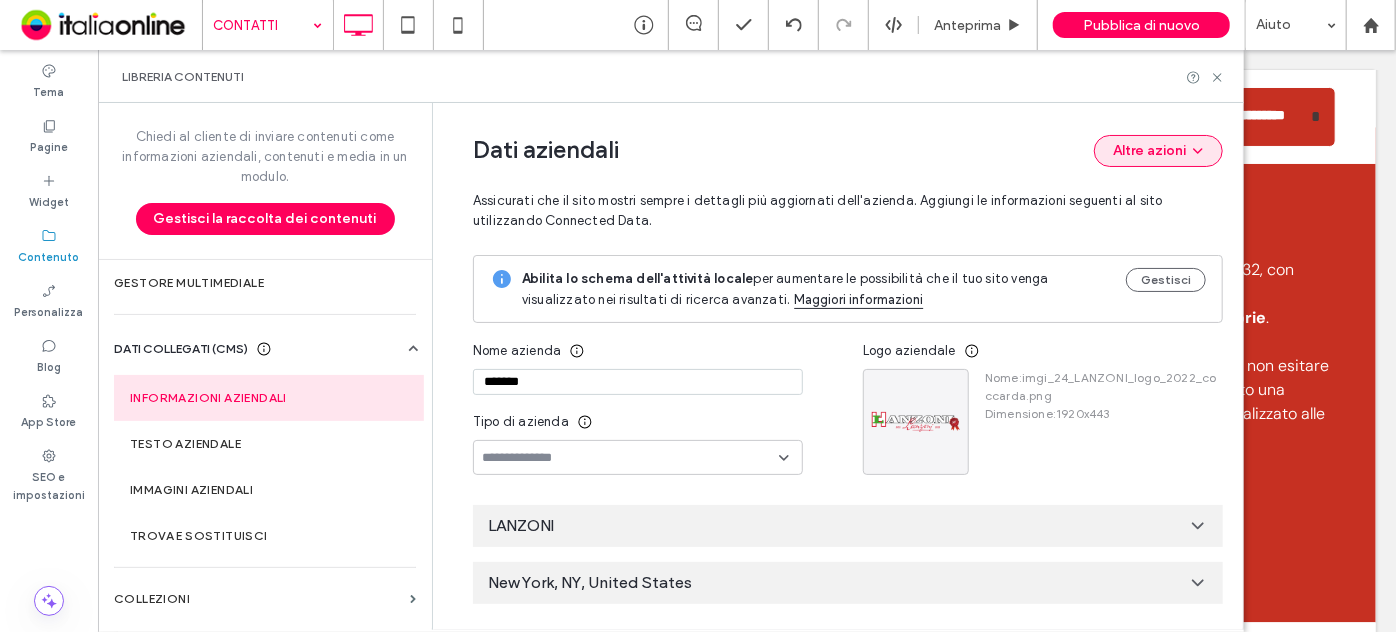 click on "Altre azioni" at bounding box center (1158, 151) 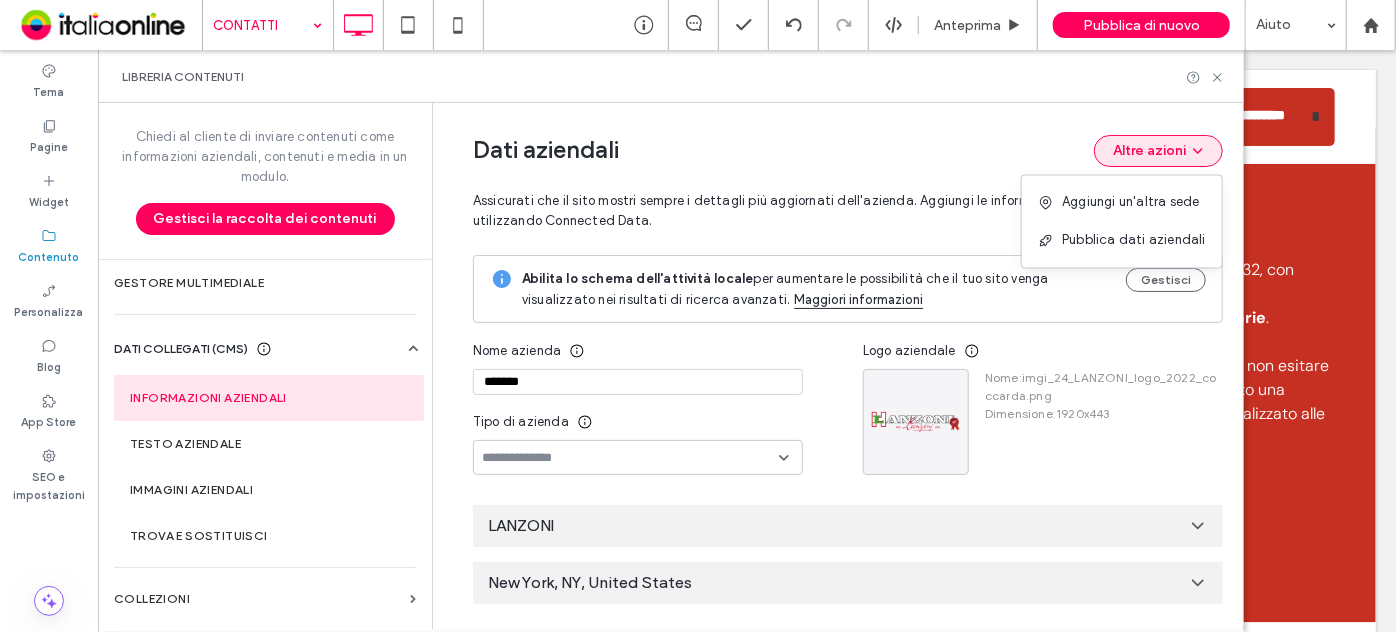 click on "Altre azioni" at bounding box center [1158, 151] 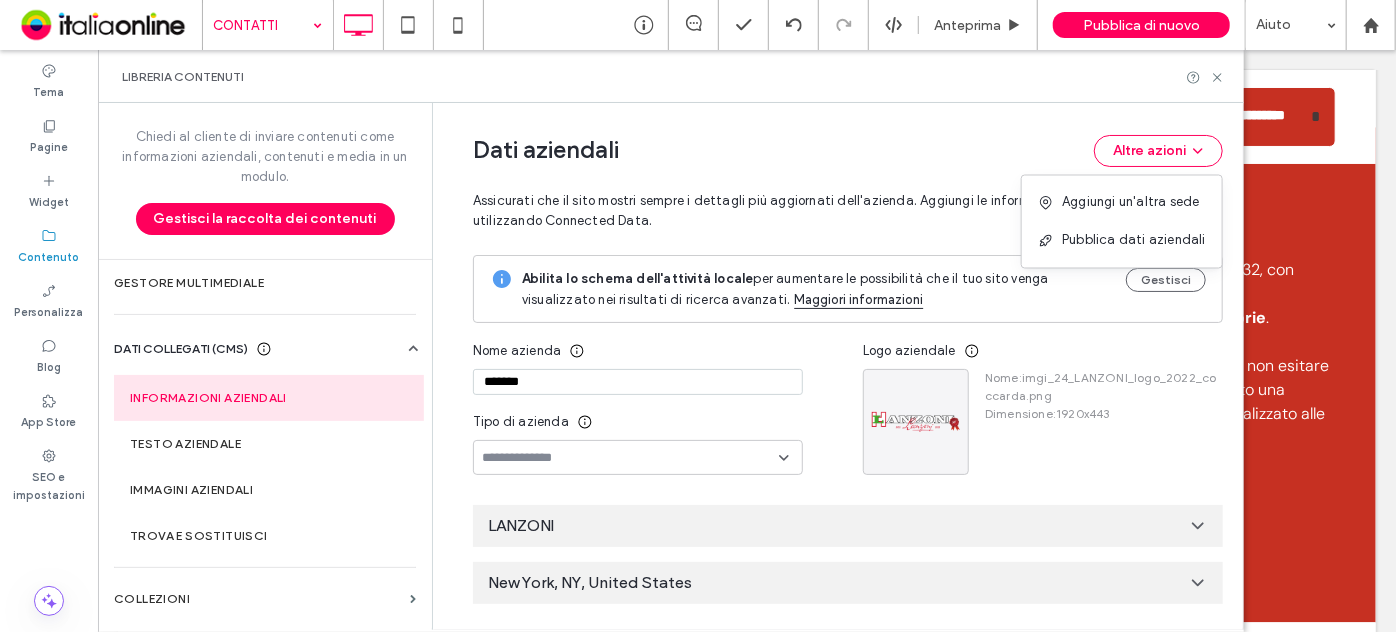 click on "Dati aziendali Altre azioni Assicurati che il sito mostri sempre i dettagli più aggiornati dell'azienda.
Aggiungi le informazioni seguenti al sito utilizzando Connected Data." at bounding box center [848, 179] 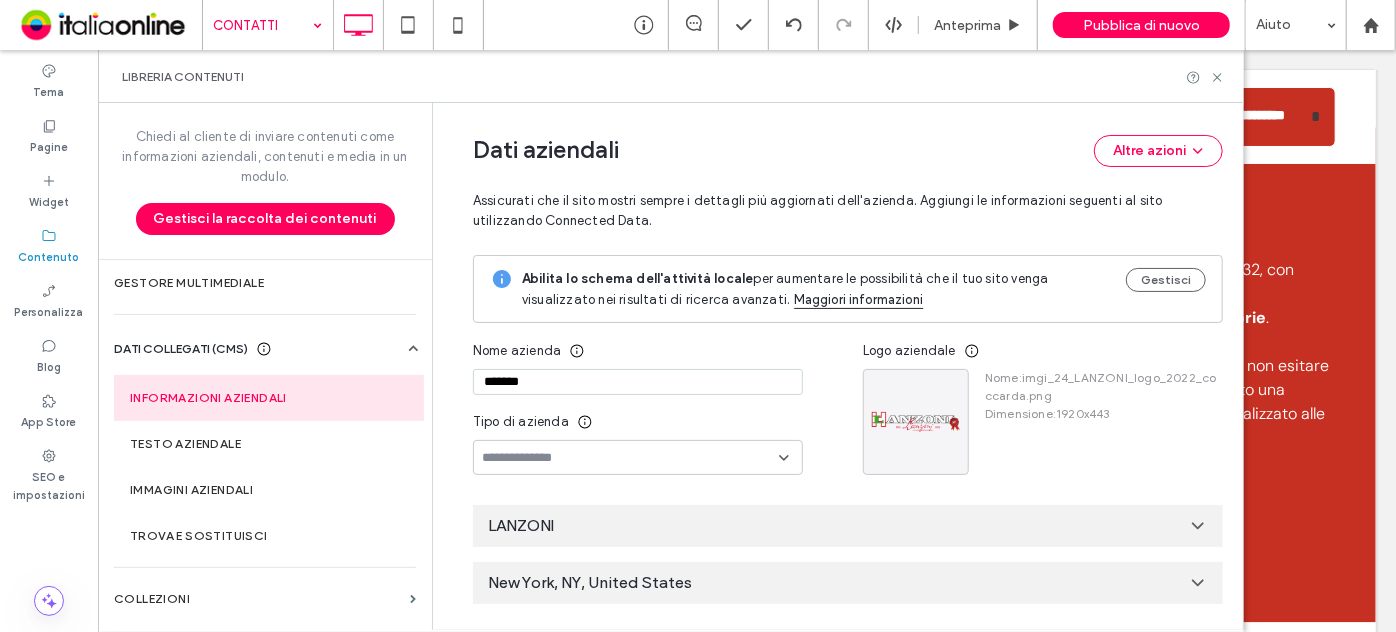 click on "DATI COLLEGATI (CMS) Informazioni aziendali Testo aziendale Immagini aziendali Trova e sostituisci" at bounding box center (265, 441) 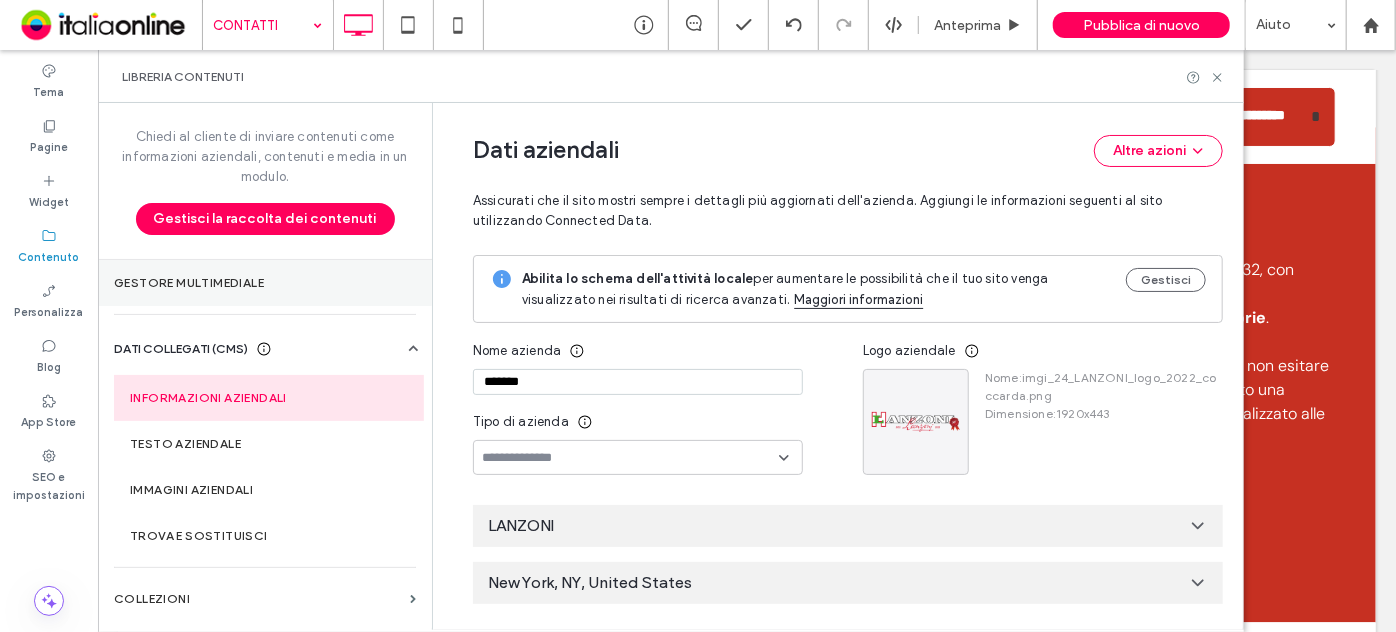 click on "Gestore multimediale" at bounding box center [265, 283] 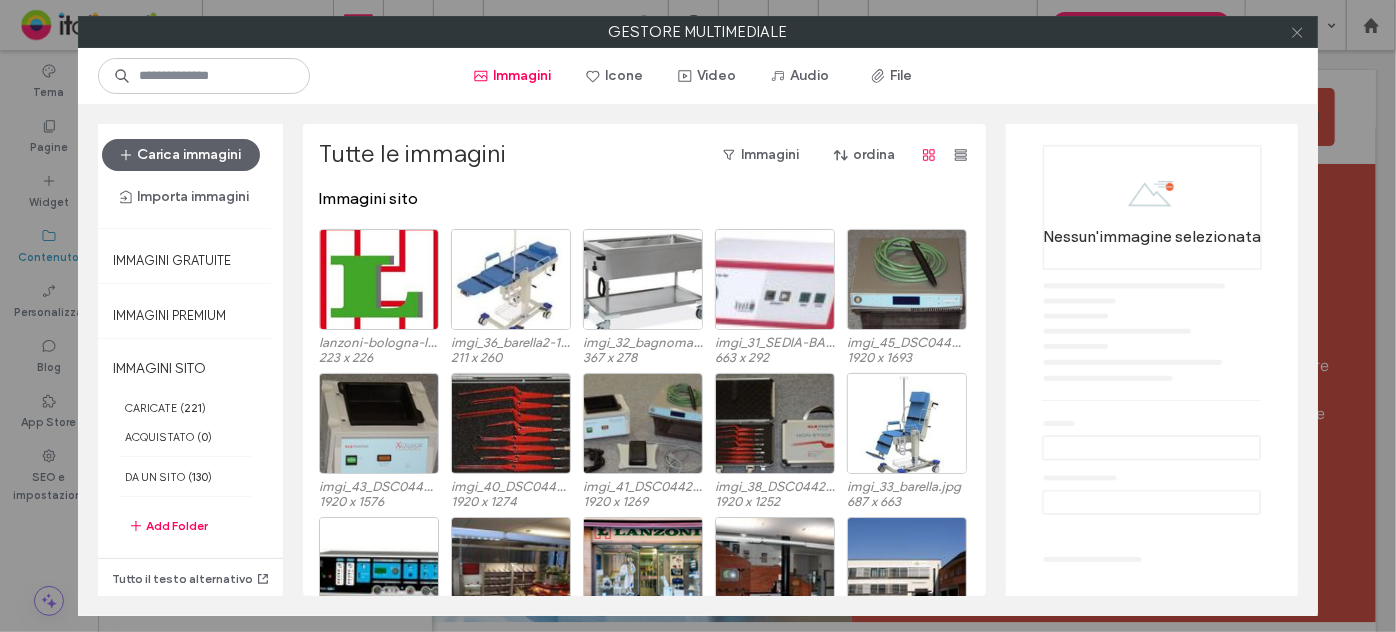click 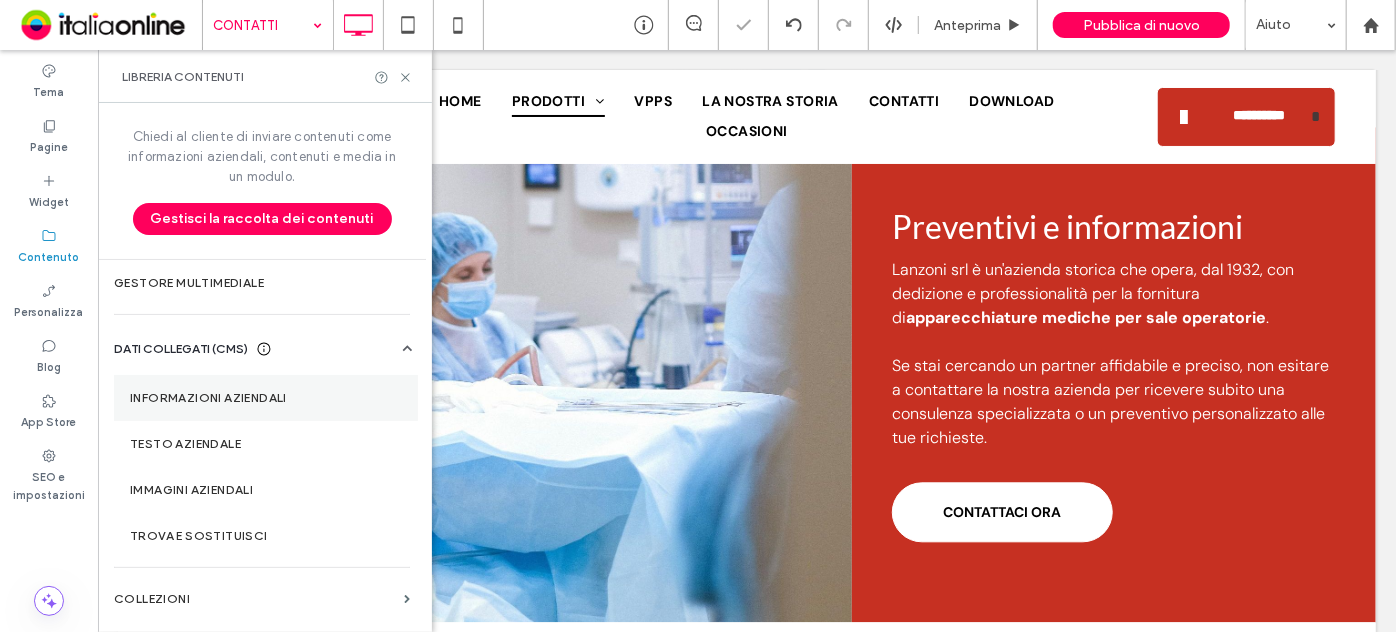 click on "Informazioni aziendali" at bounding box center (266, 398) 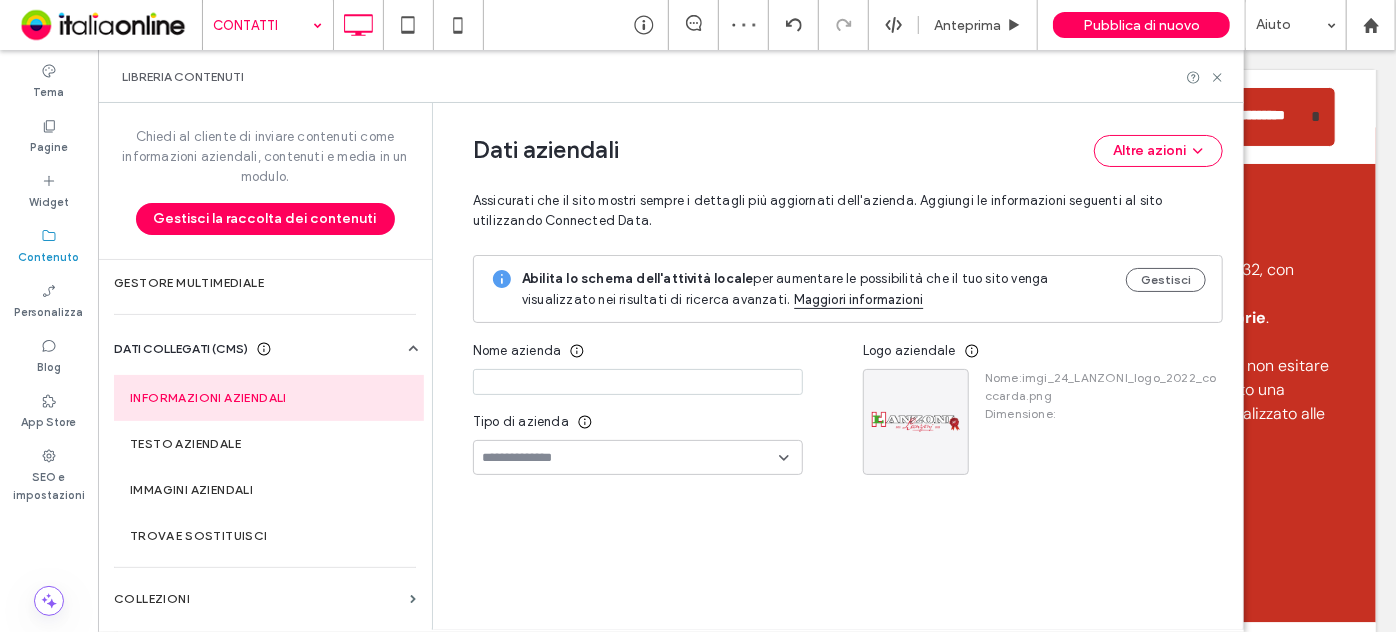 type on "*******" 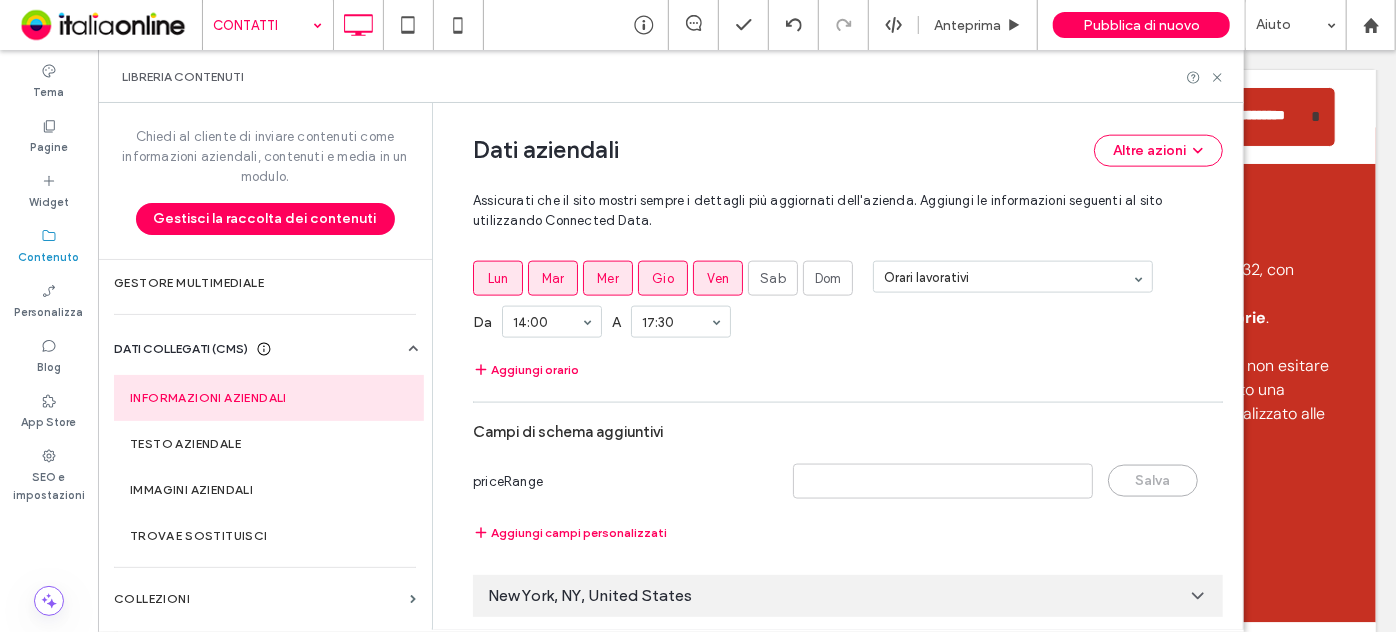 scroll, scrollTop: 1325, scrollLeft: 0, axis: vertical 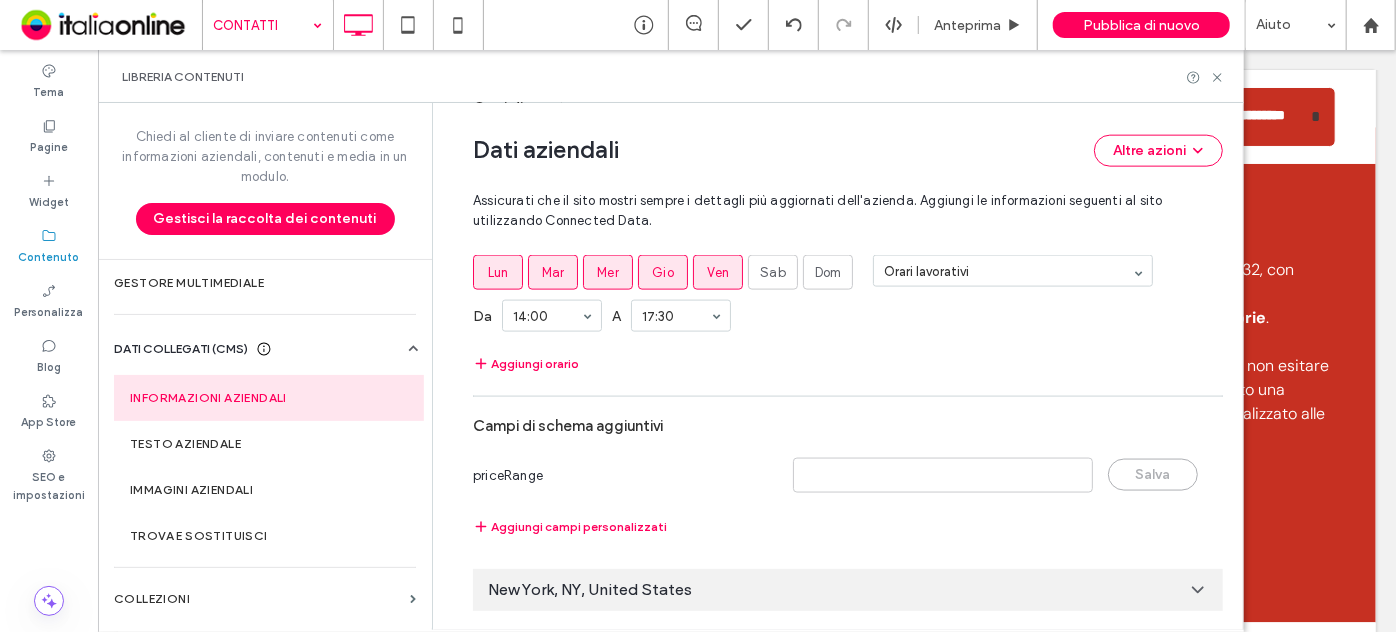 click 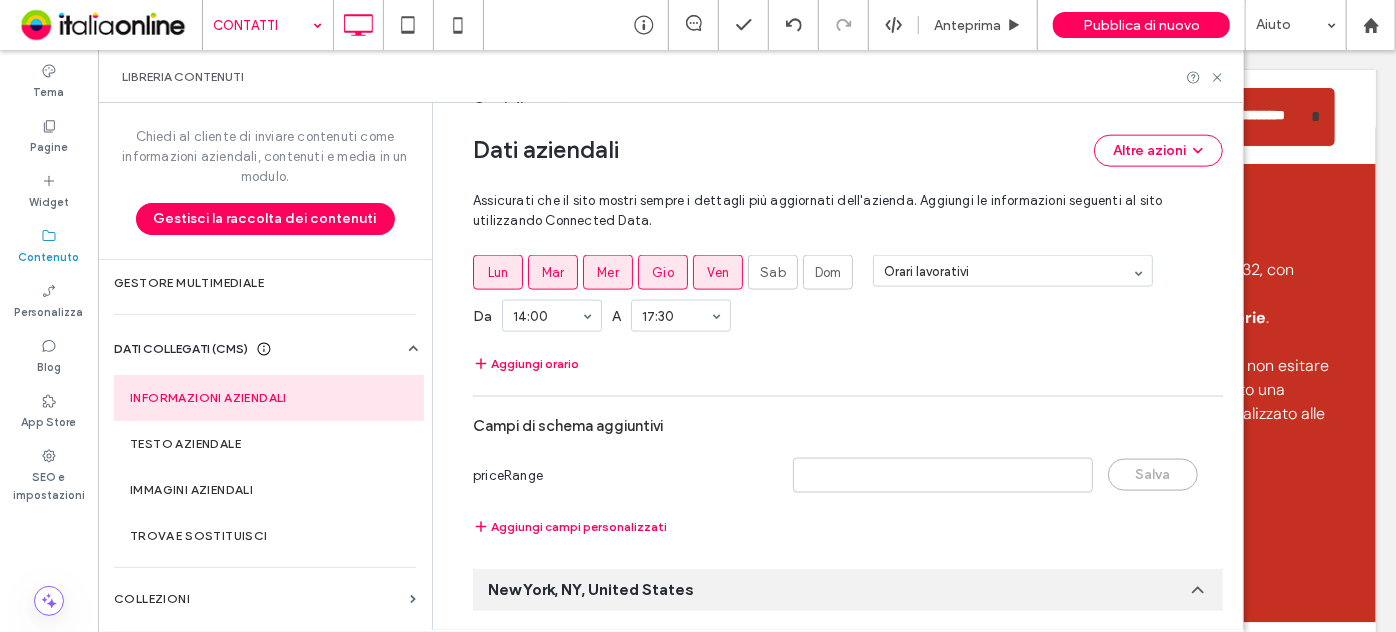 scroll, scrollTop: 0, scrollLeft: 0, axis: both 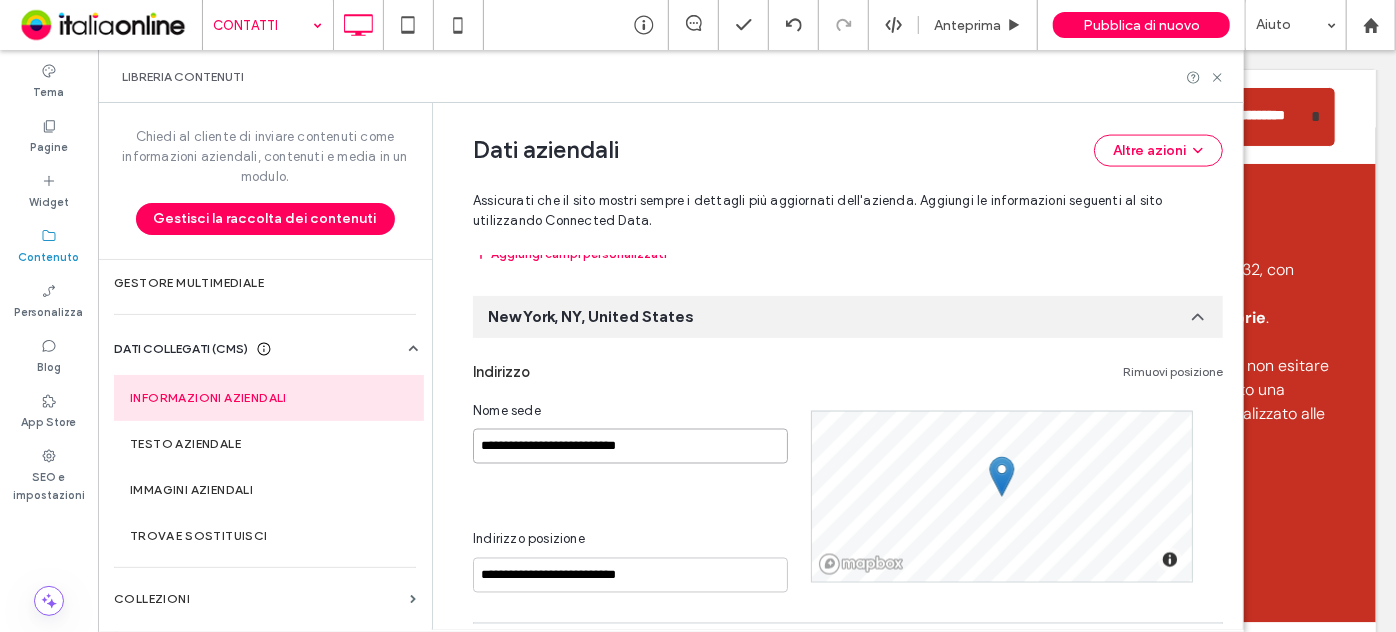 drag, startPoint x: 660, startPoint y: 444, endPoint x: 426, endPoint y: 420, distance: 235.22755 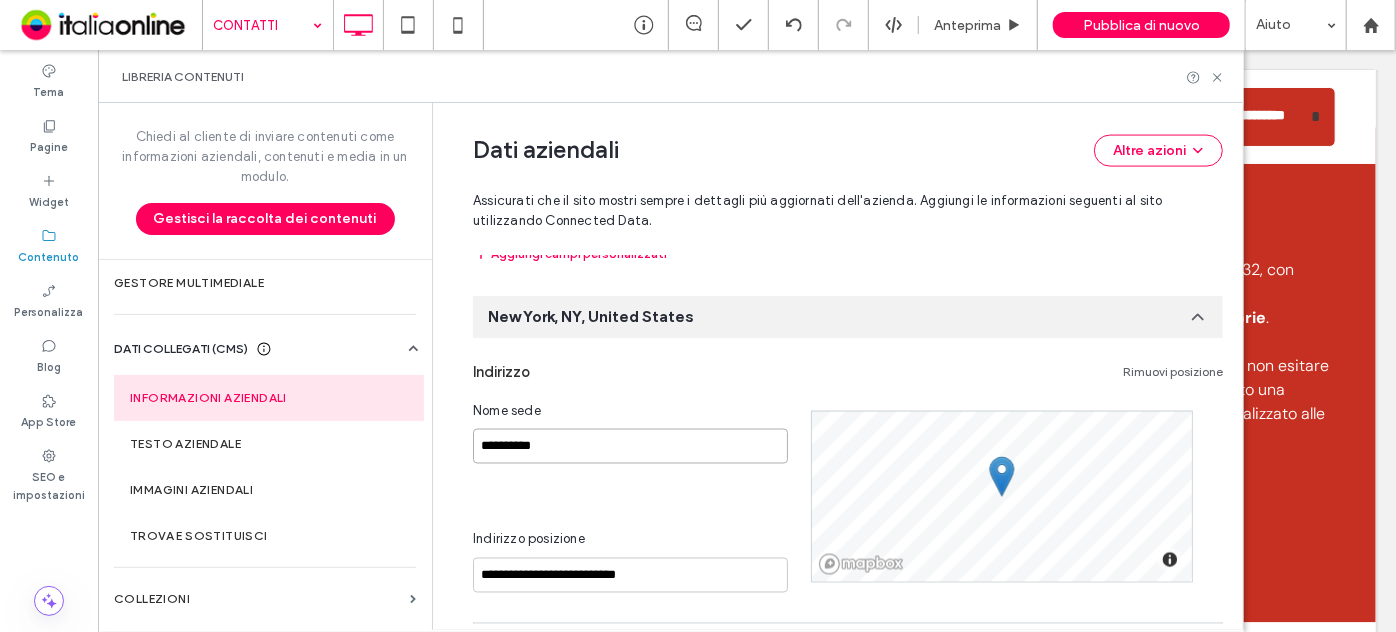 type on "**********" 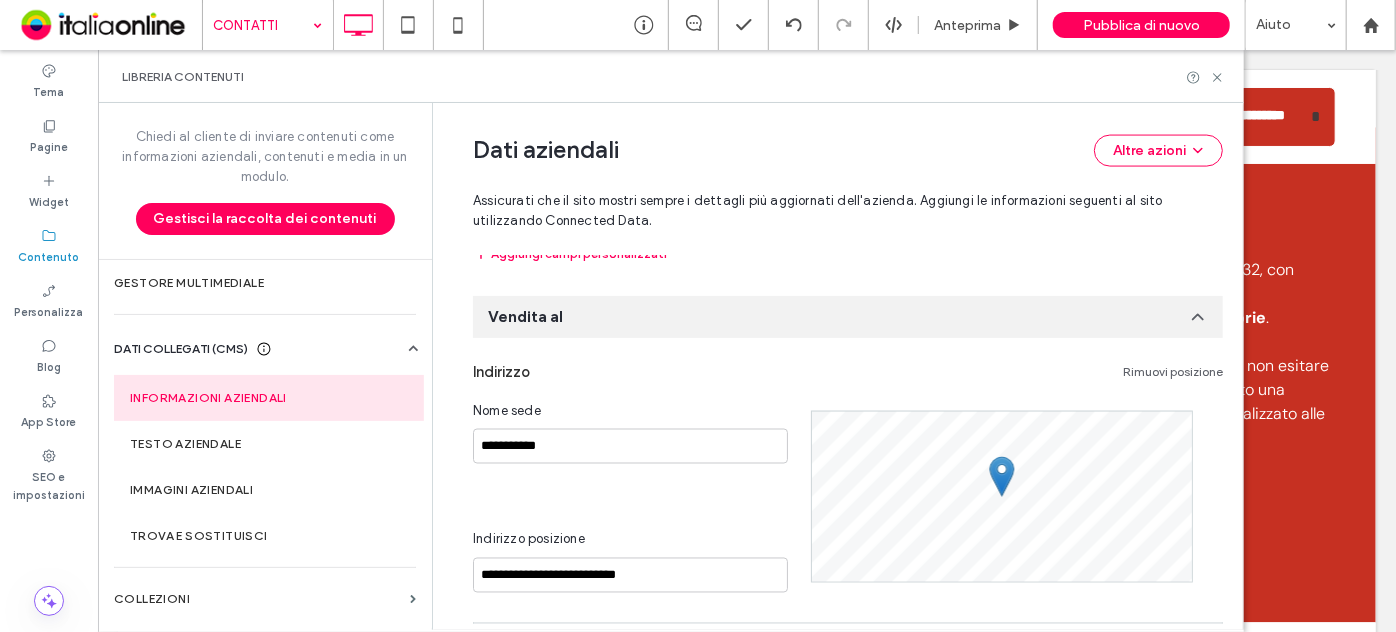 scroll, scrollTop: 1732, scrollLeft: 0, axis: vertical 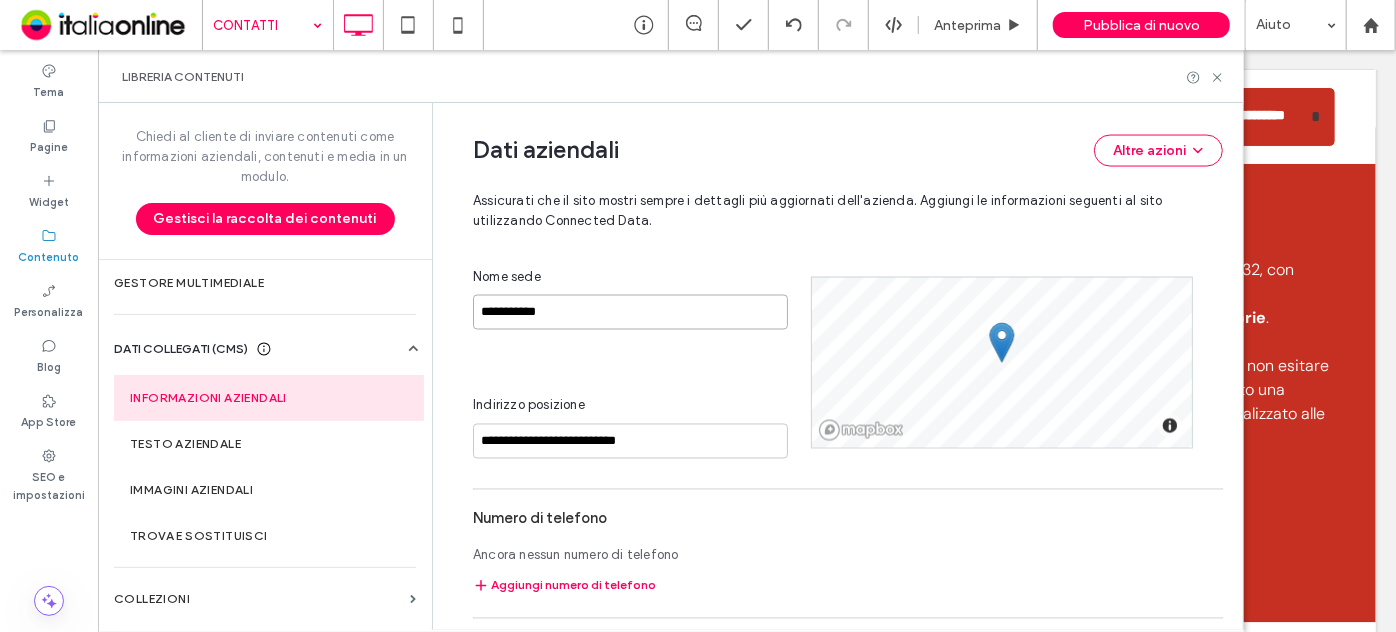 click on "**********" at bounding box center [630, 312] 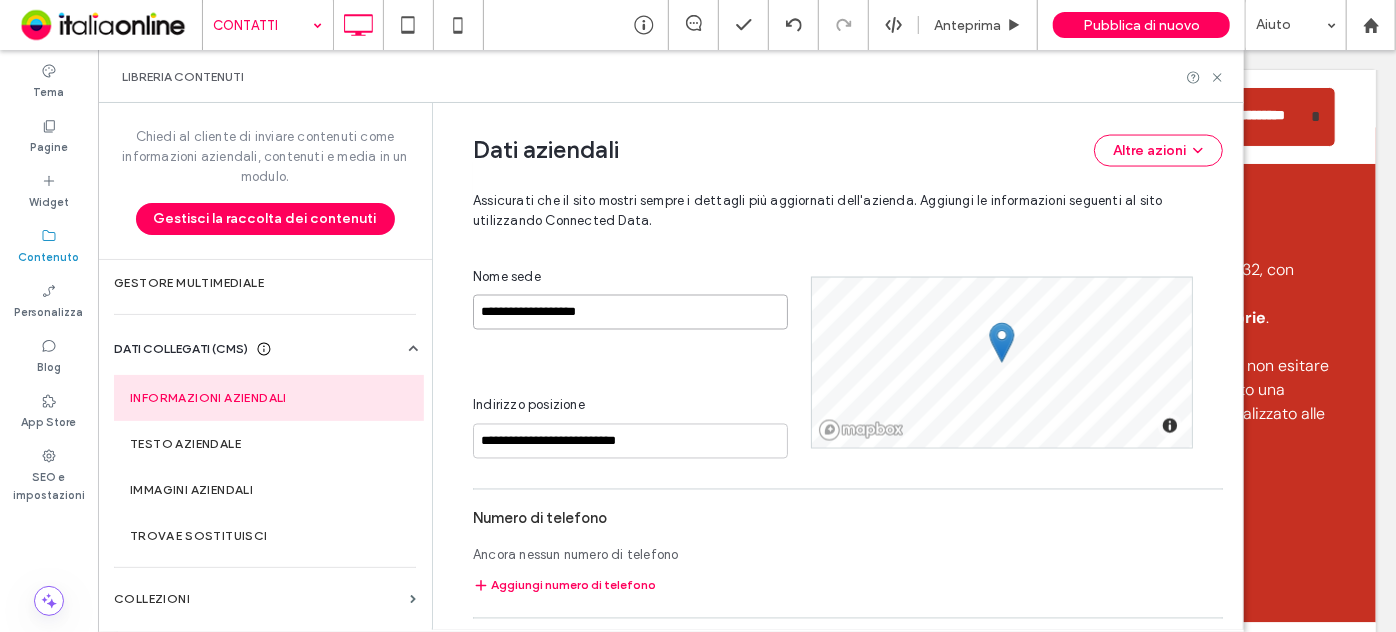 type on "**********" 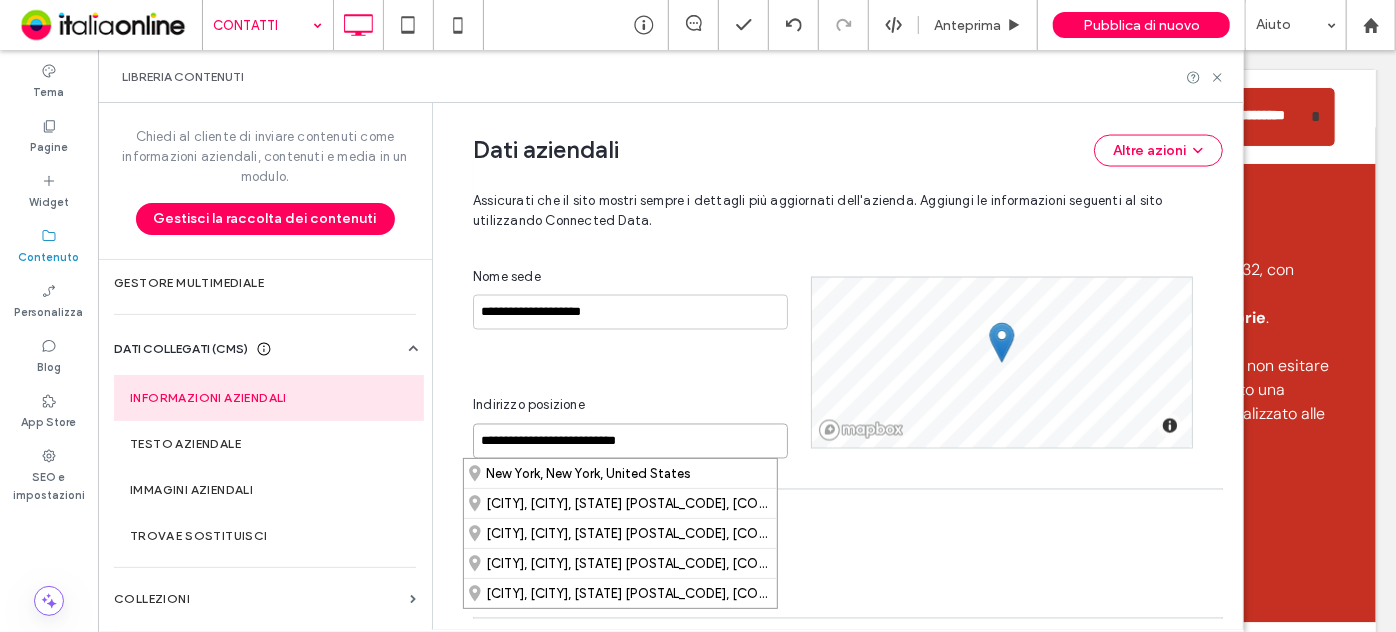 drag, startPoint x: 645, startPoint y: 436, endPoint x: 469, endPoint y: 451, distance: 176.63805 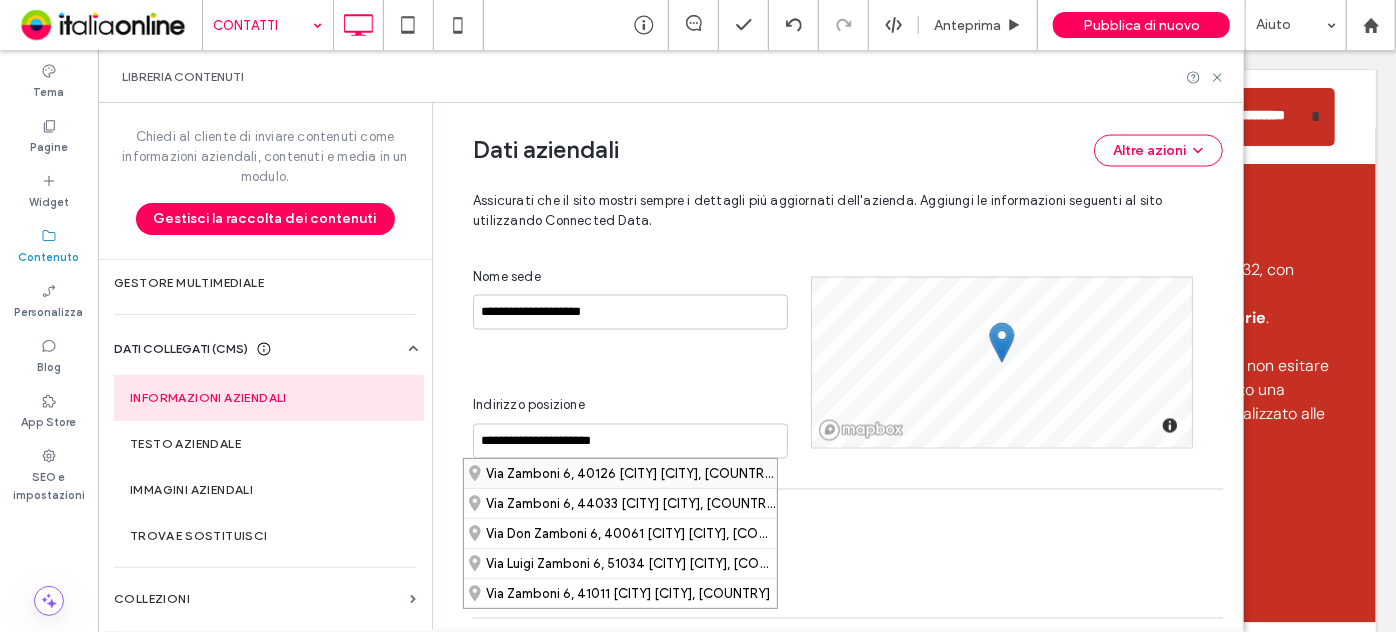click on "Via Zamboni 6, 40126 [CITY] [CITY], [COUNTRY]" at bounding box center (620, 473) 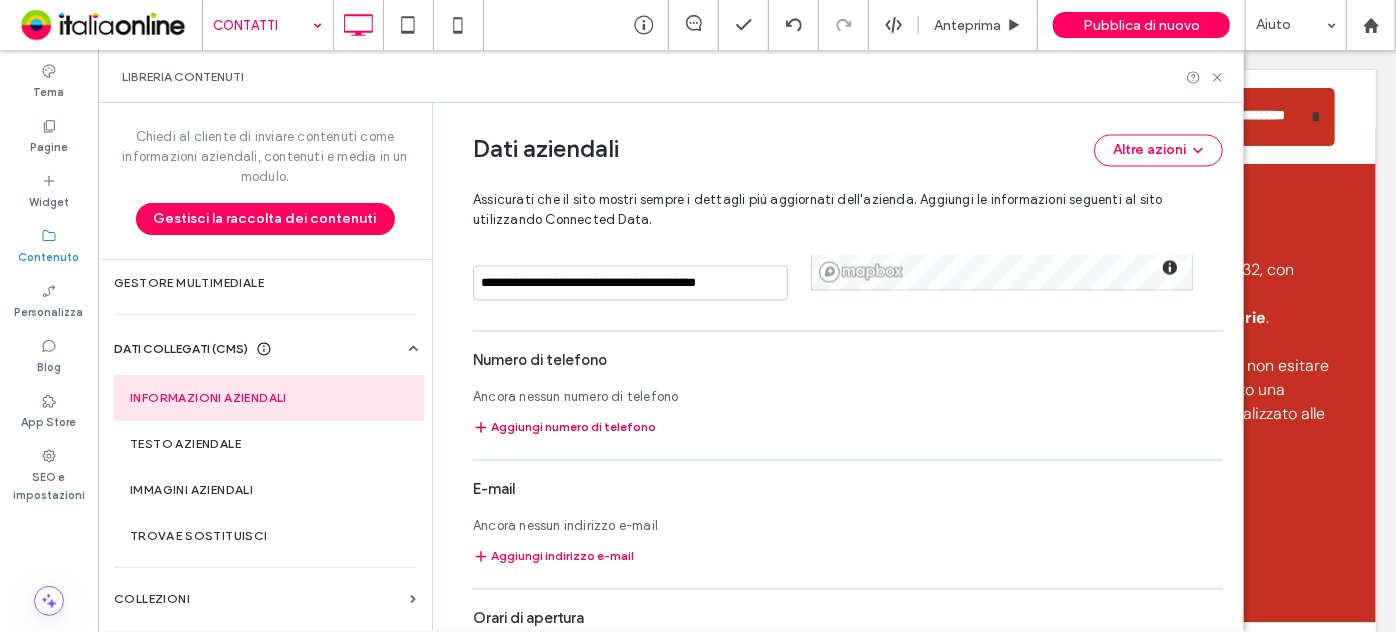 scroll, scrollTop: 1993, scrollLeft: 0, axis: vertical 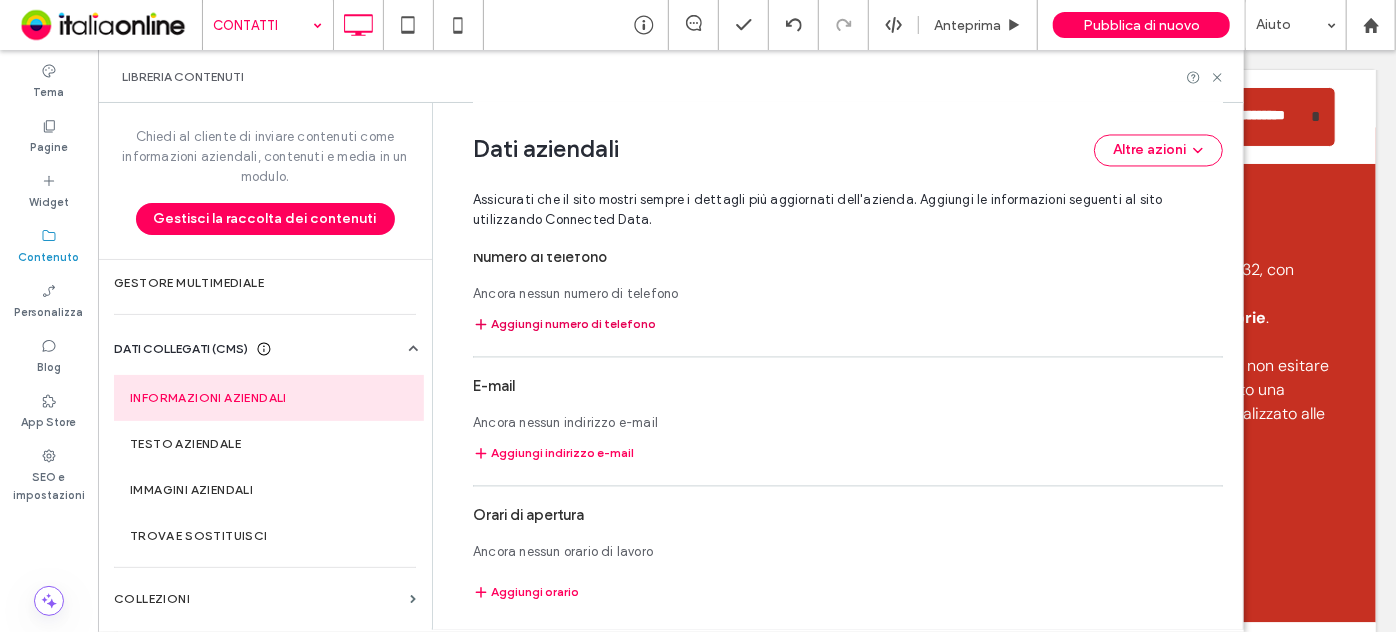 click on "Aggiungi numero di telefono" at bounding box center [564, 325] 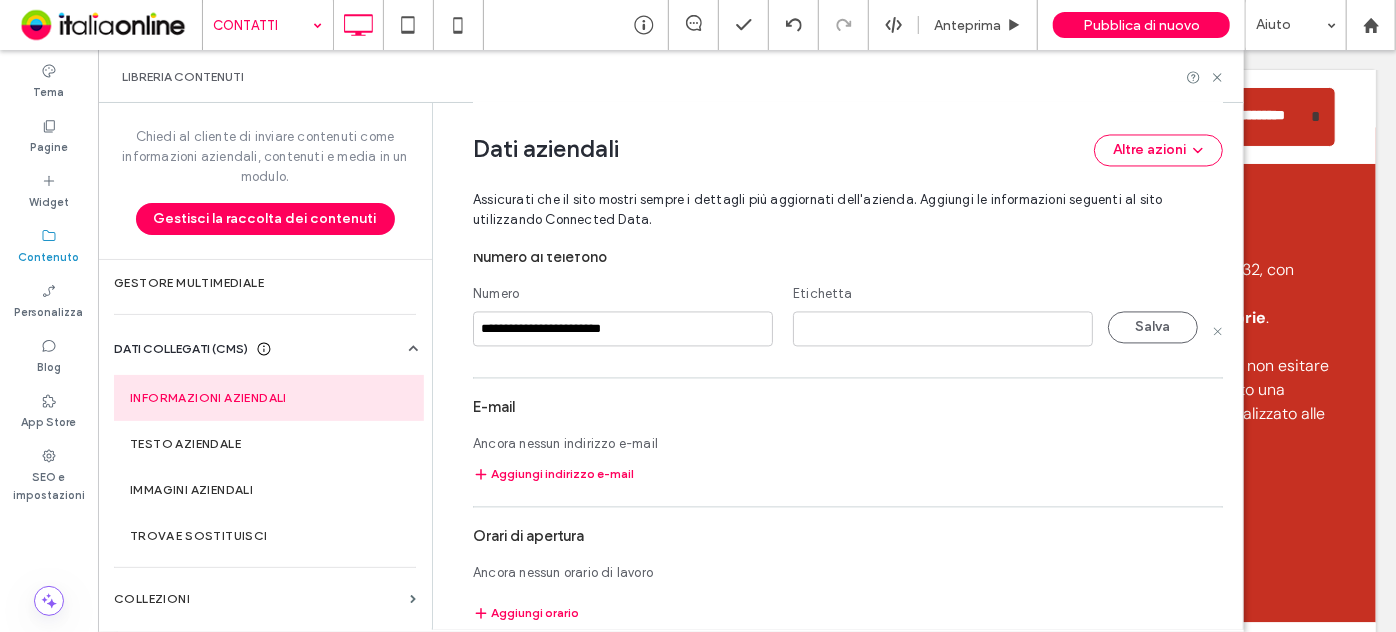 click on "**********" at bounding box center [623, 329] 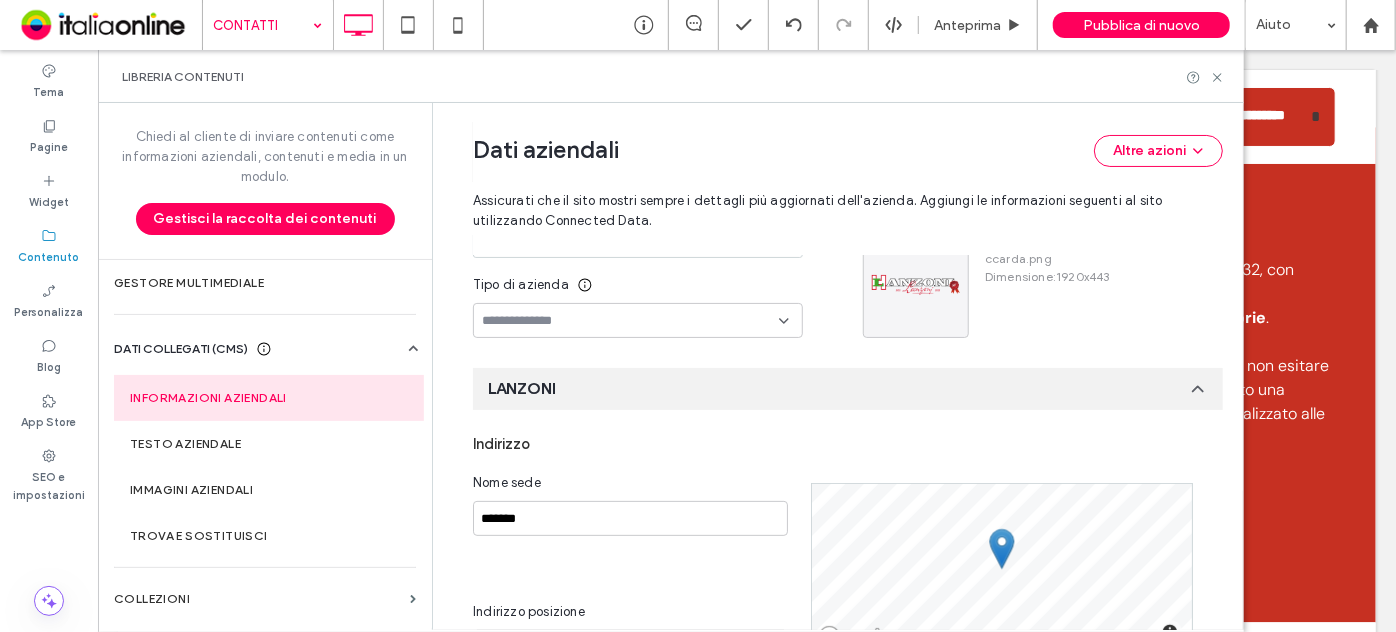 scroll, scrollTop: 105, scrollLeft: 0, axis: vertical 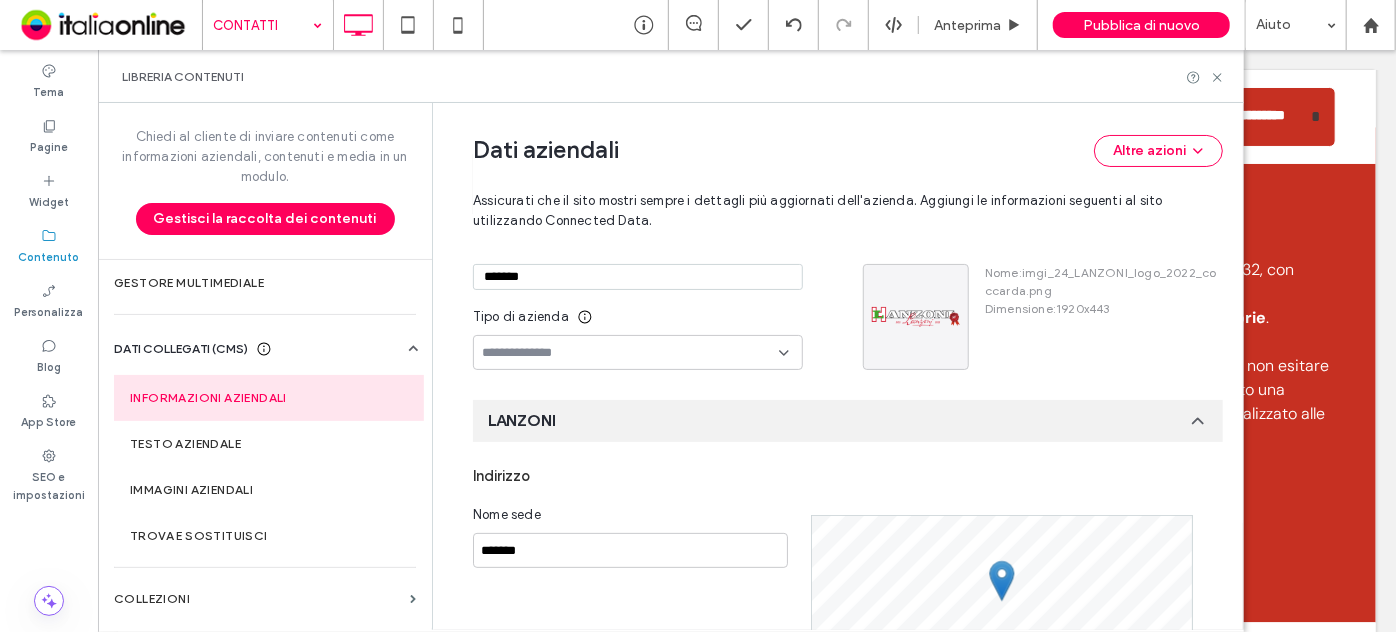 type on "**********" 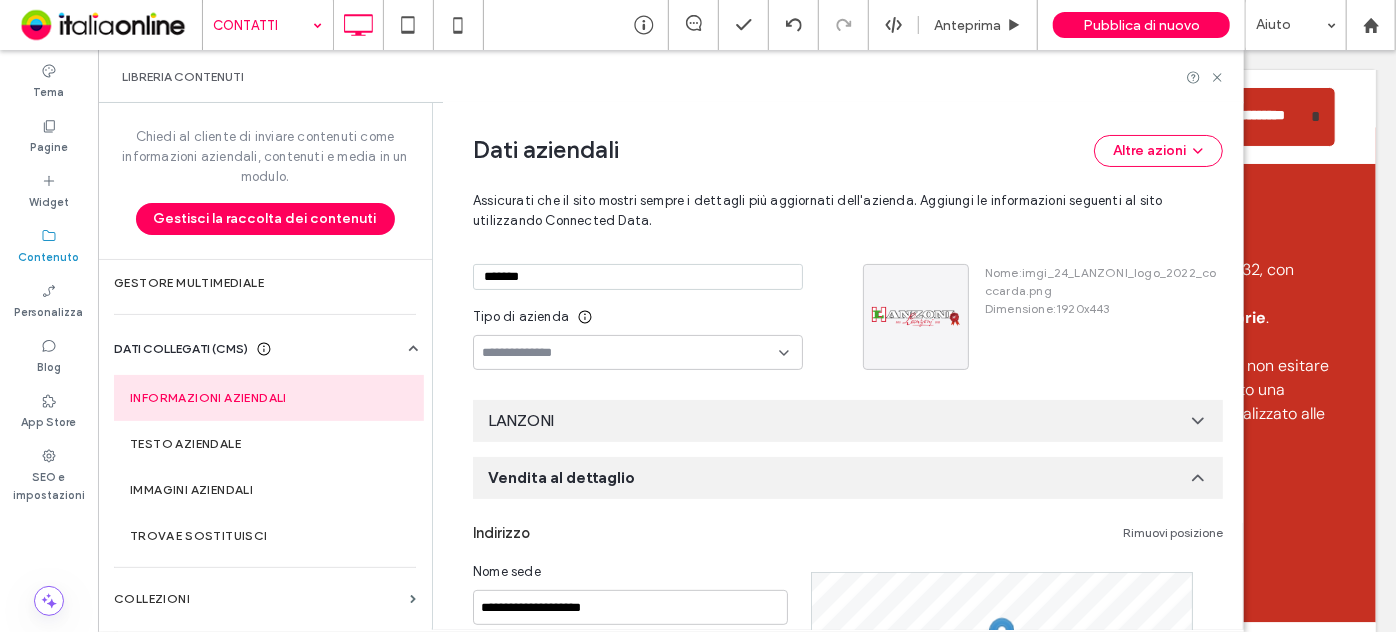 scroll, scrollTop: 196, scrollLeft: 0, axis: vertical 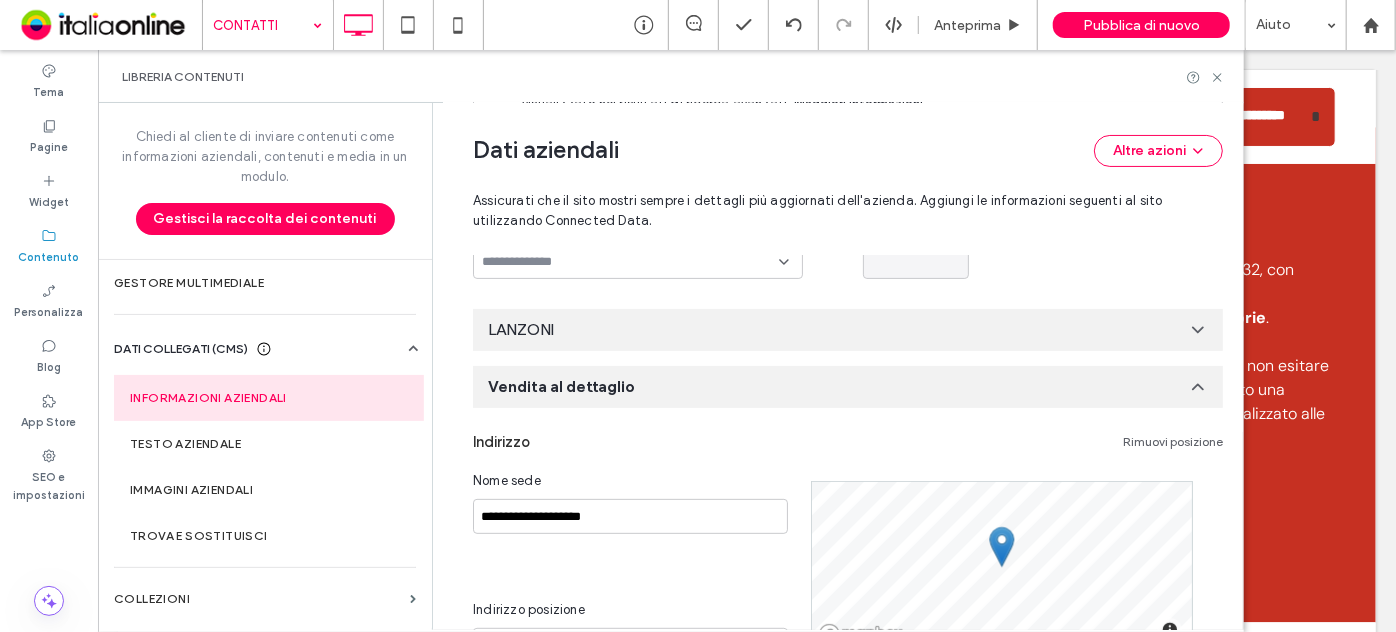 click on "LANZONI" at bounding box center [848, 330] 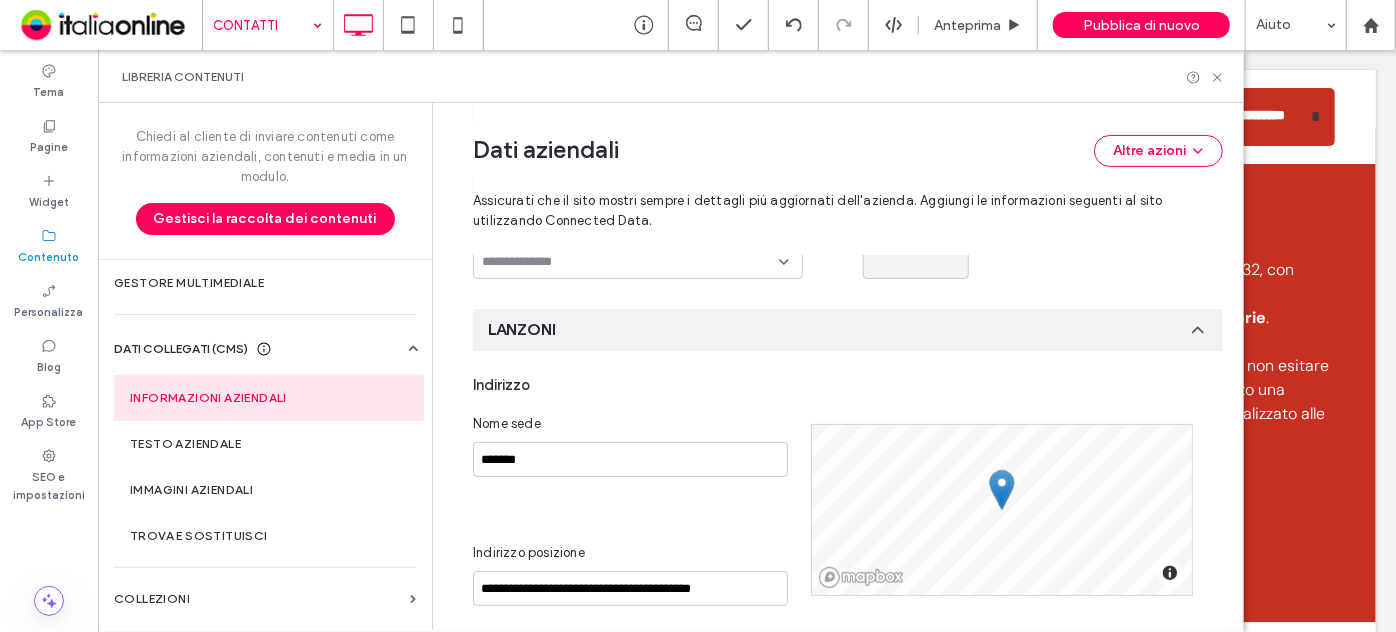 scroll, scrollTop: 0, scrollLeft: 0, axis: both 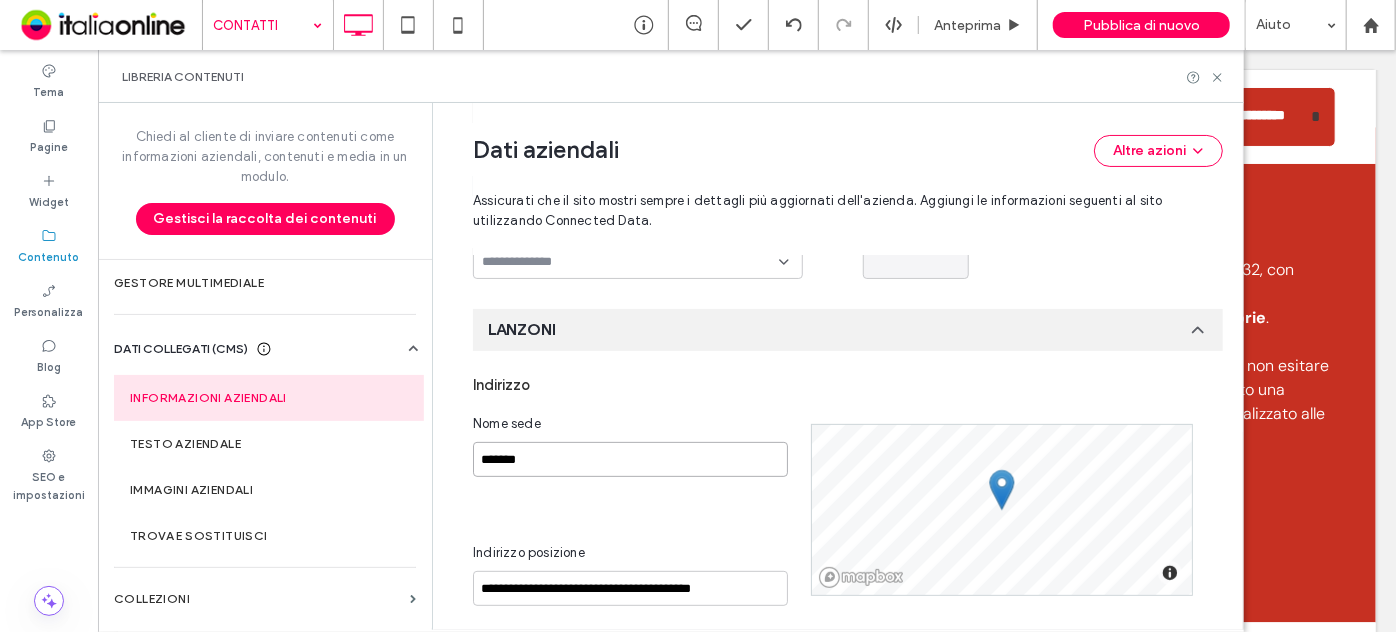 click on "*******" at bounding box center [630, 459] 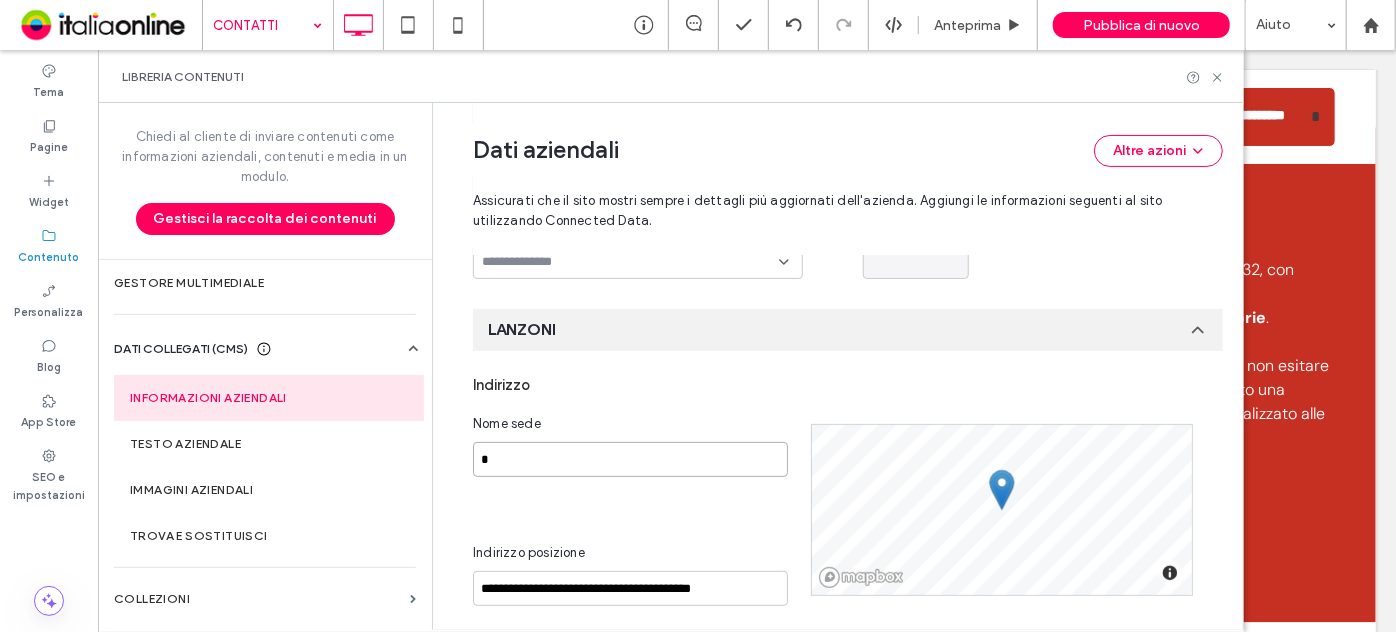 type on "**" 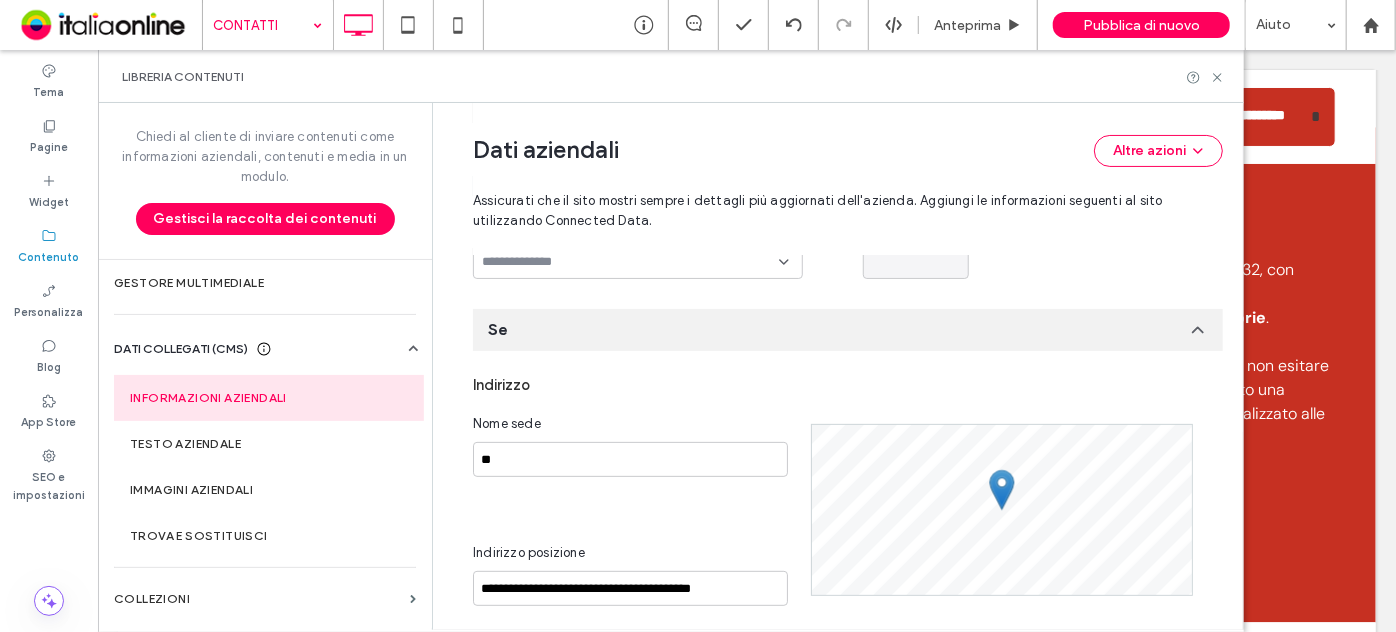 scroll, scrollTop: 343, scrollLeft: 0, axis: vertical 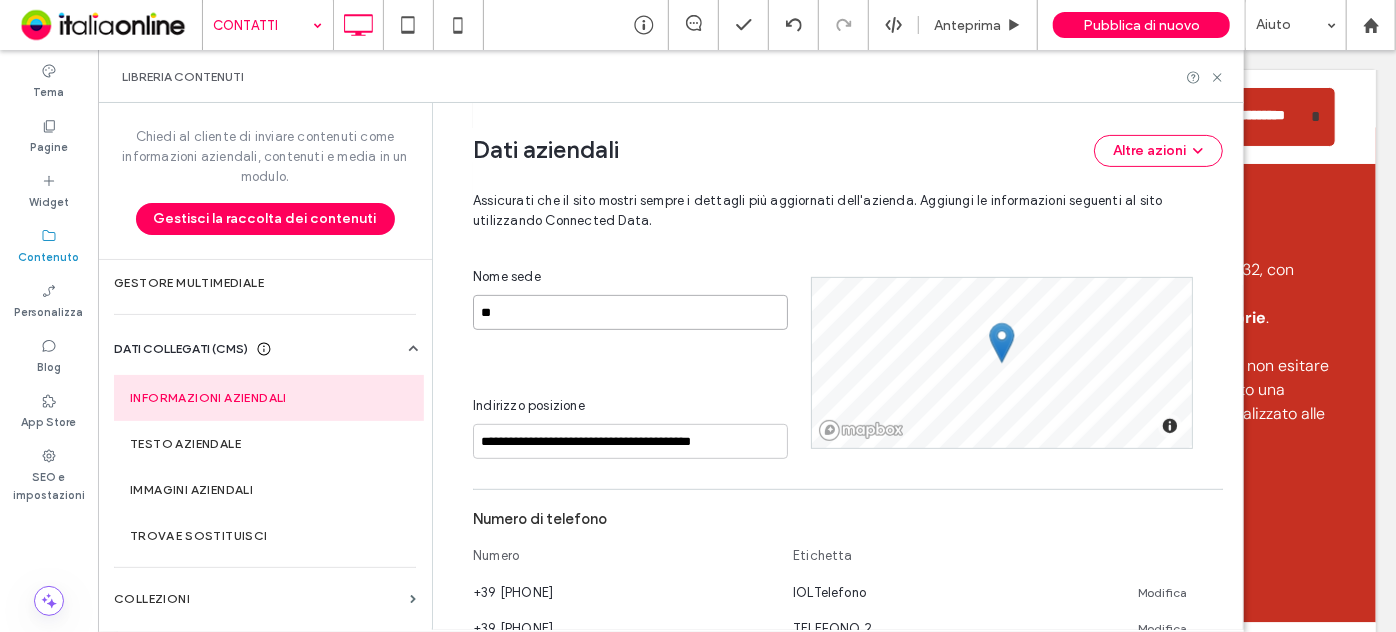 drag, startPoint x: 611, startPoint y: 308, endPoint x: 475, endPoint y: 311, distance: 136.03308 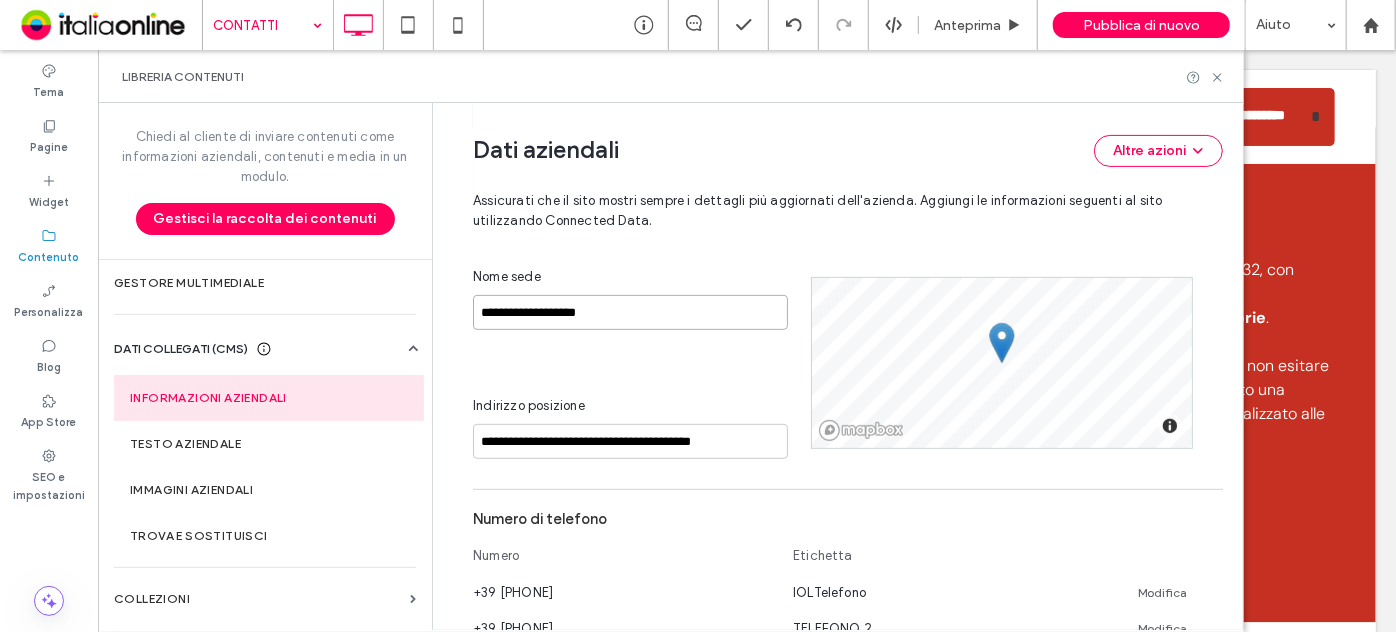 type on "**********" 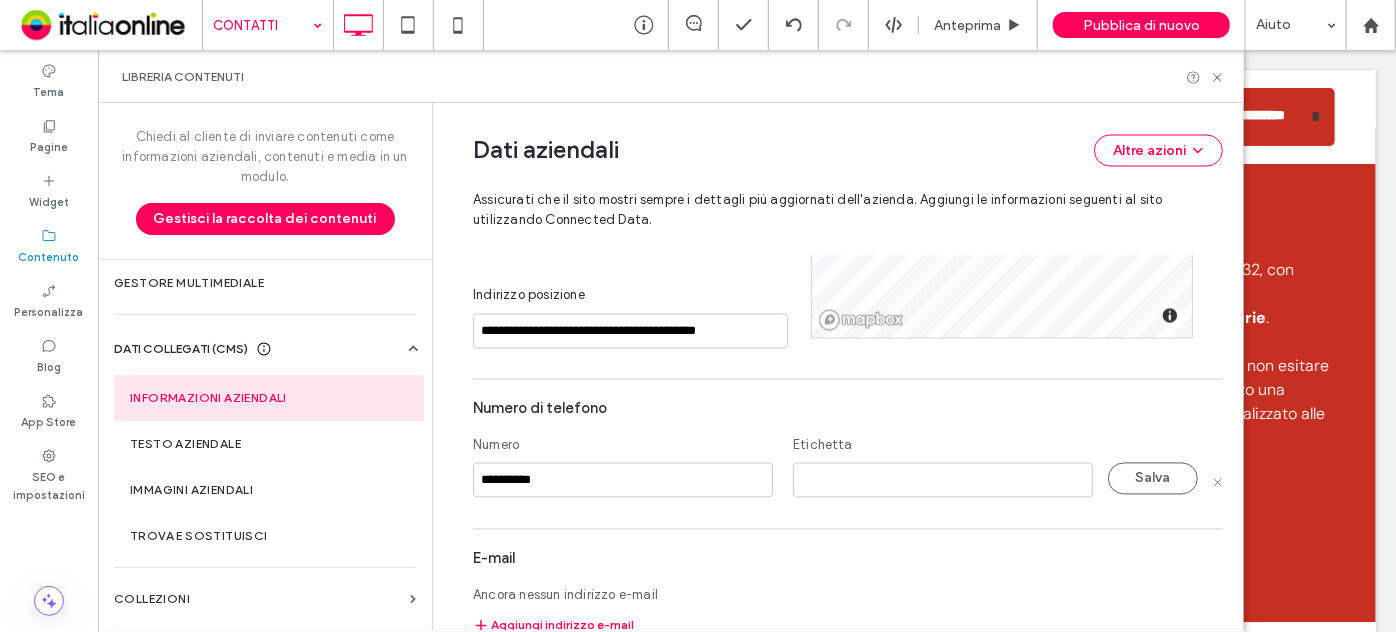 scroll, scrollTop: 1832, scrollLeft: 0, axis: vertical 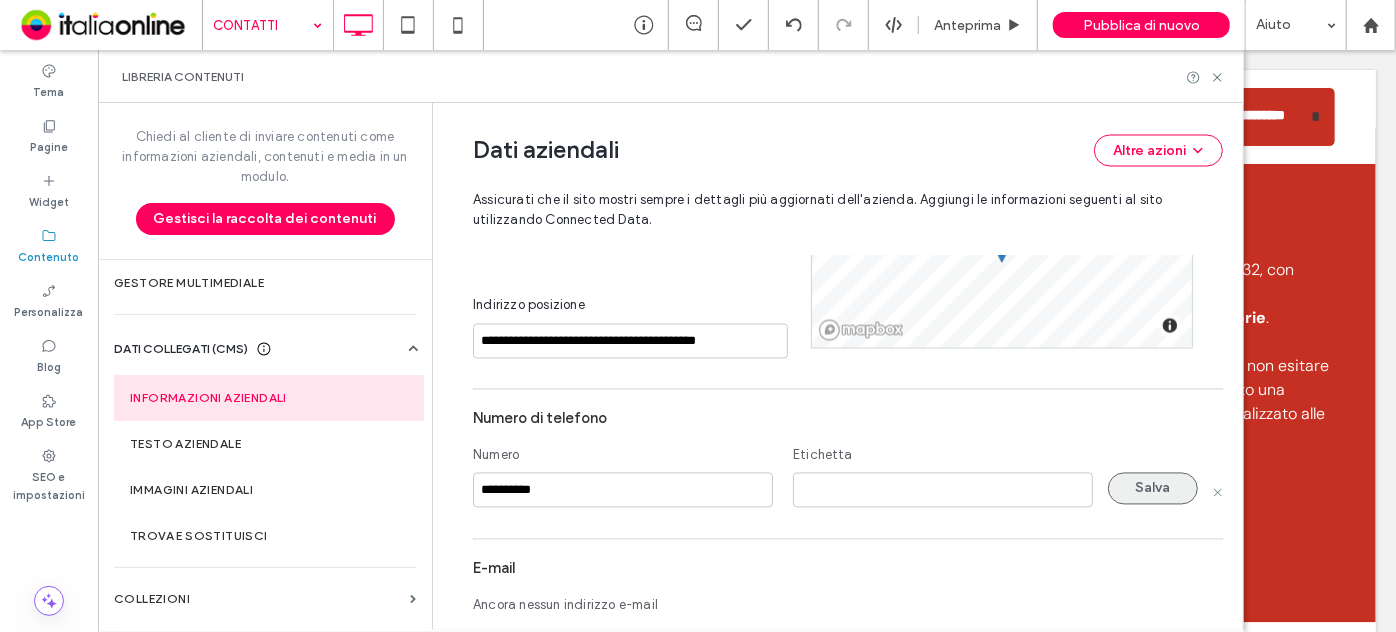 click on "Salva" at bounding box center [1153, 489] 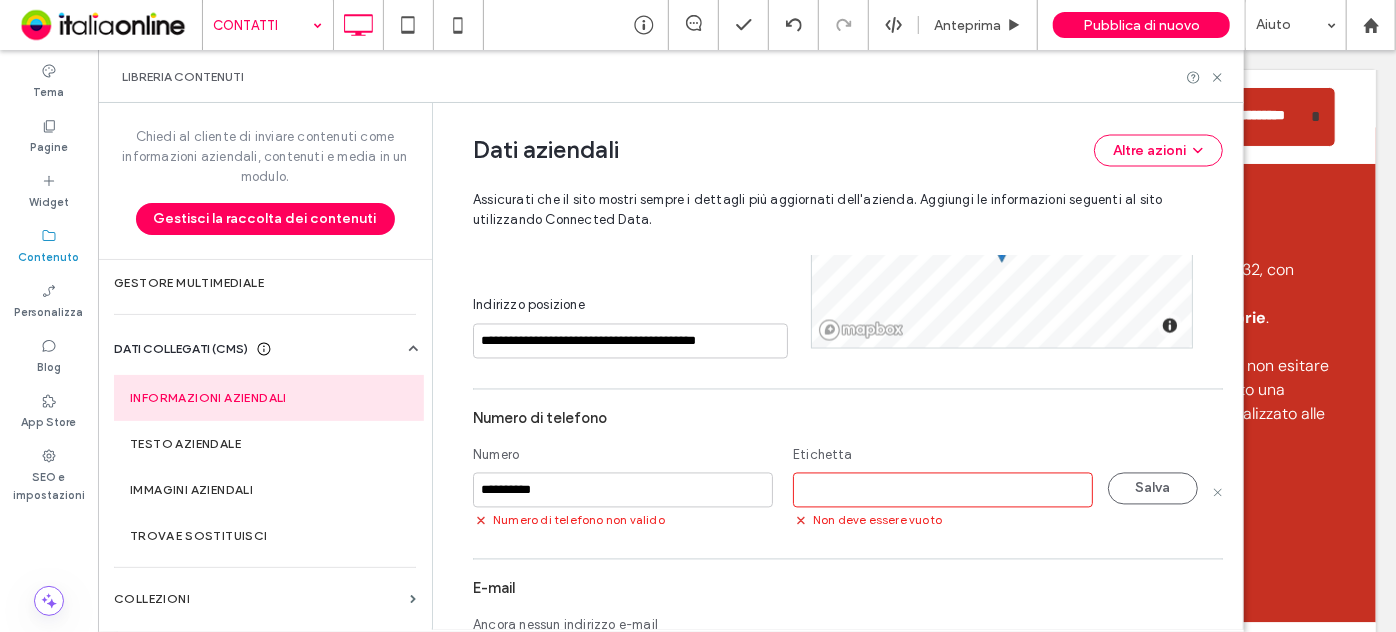 click at bounding box center (943, 490) 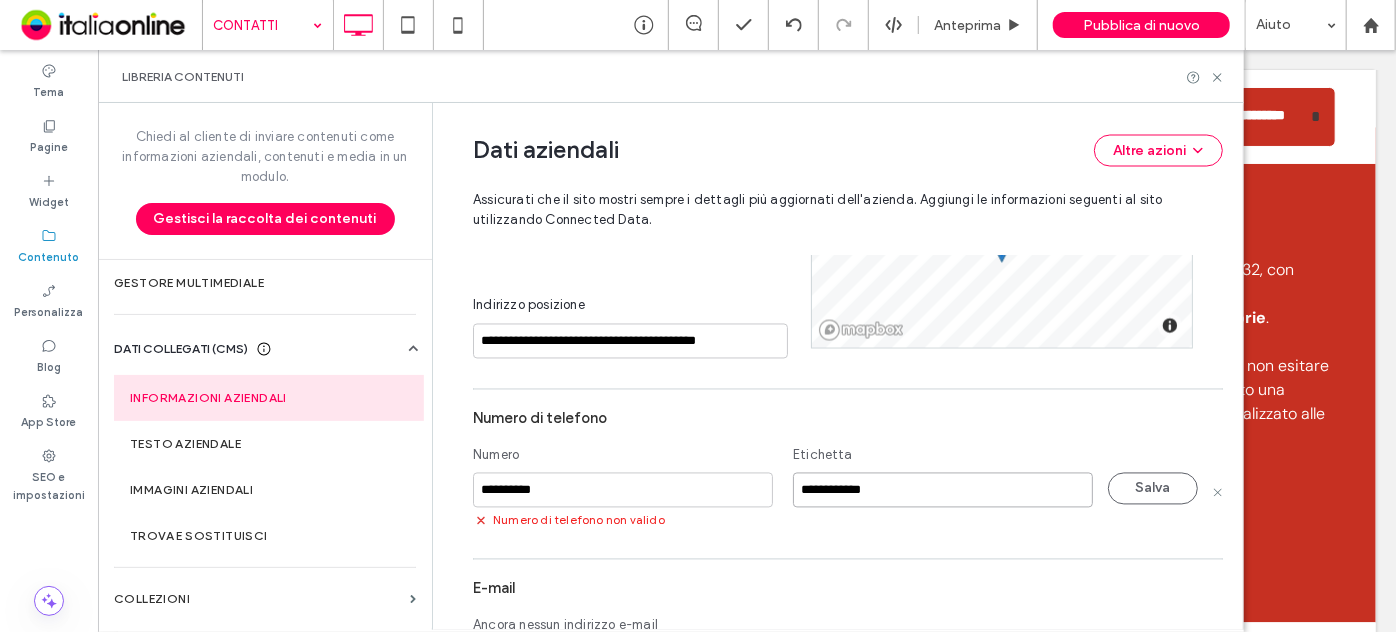 type on "**********" 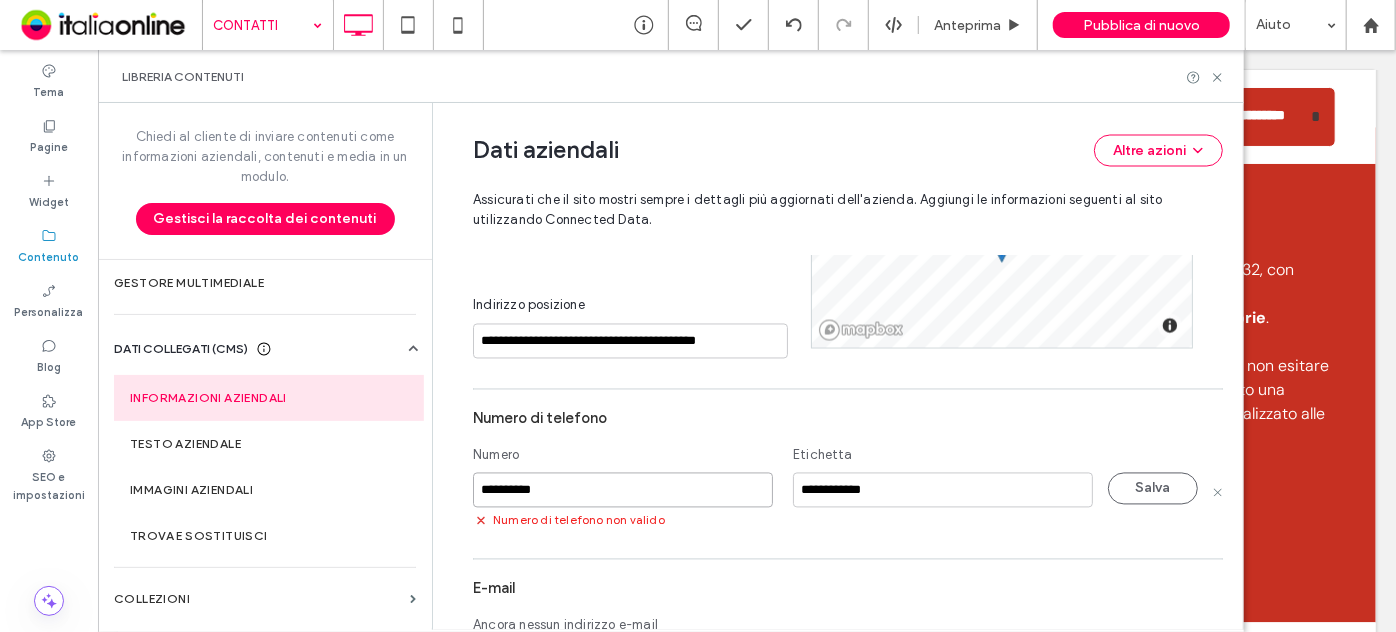 click on "**********" at bounding box center (623, 490) 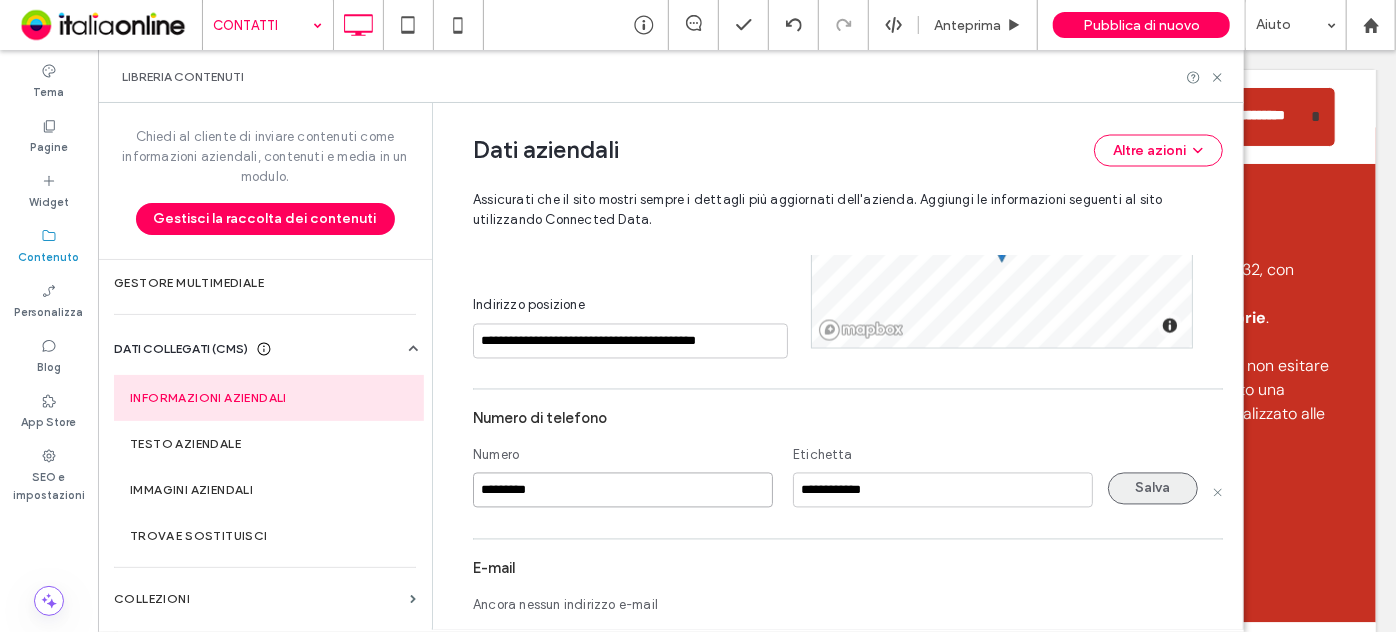 type on "*********" 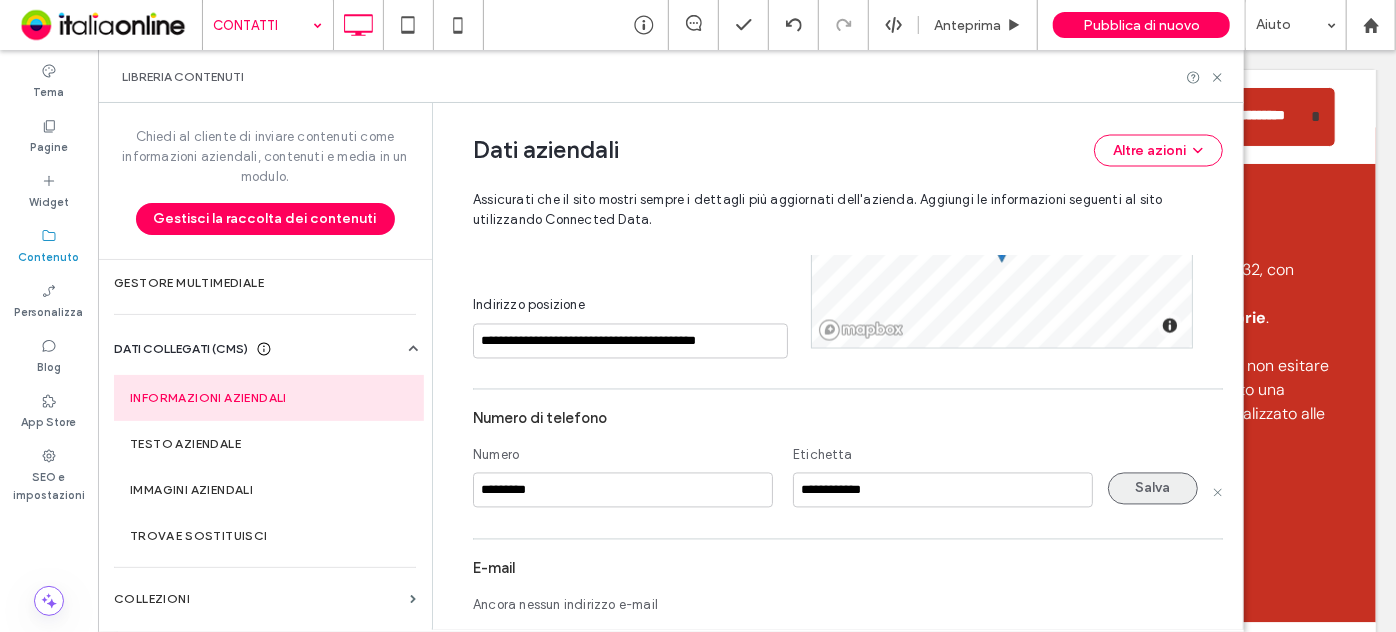 click on "Salva" at bounding box center (1153, 489) 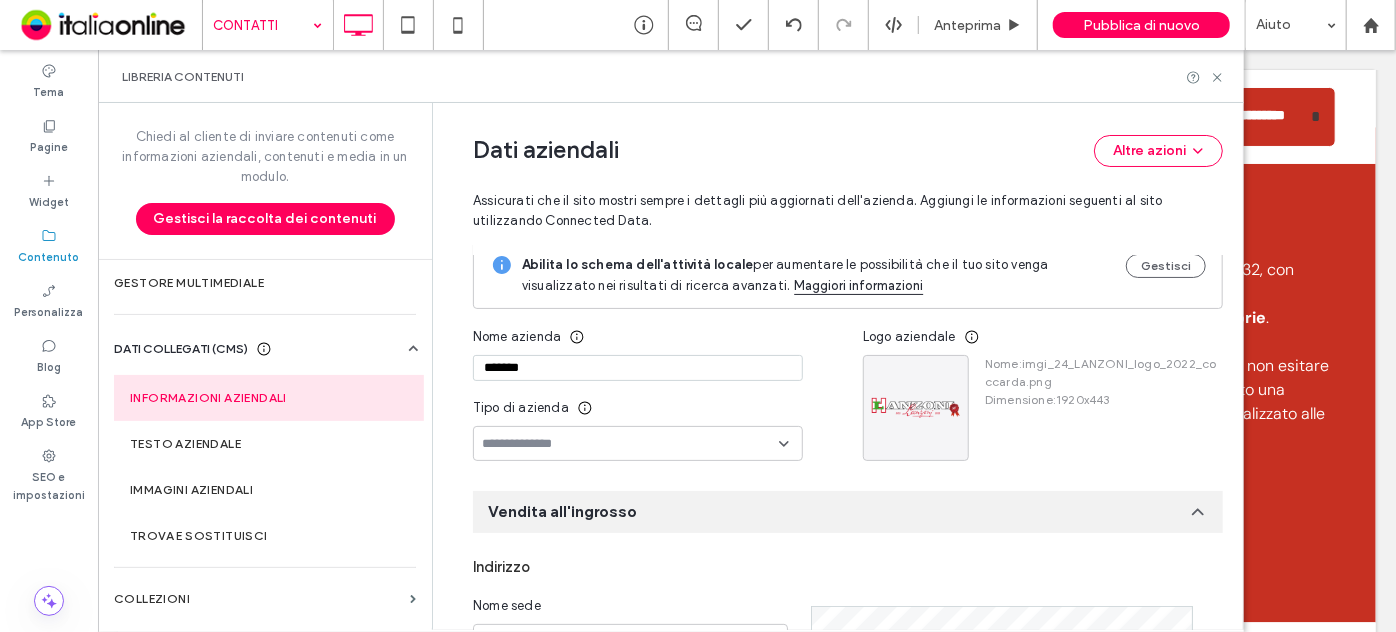 scroll, scrollTop: 0, scrollLeft: 0, axis: both 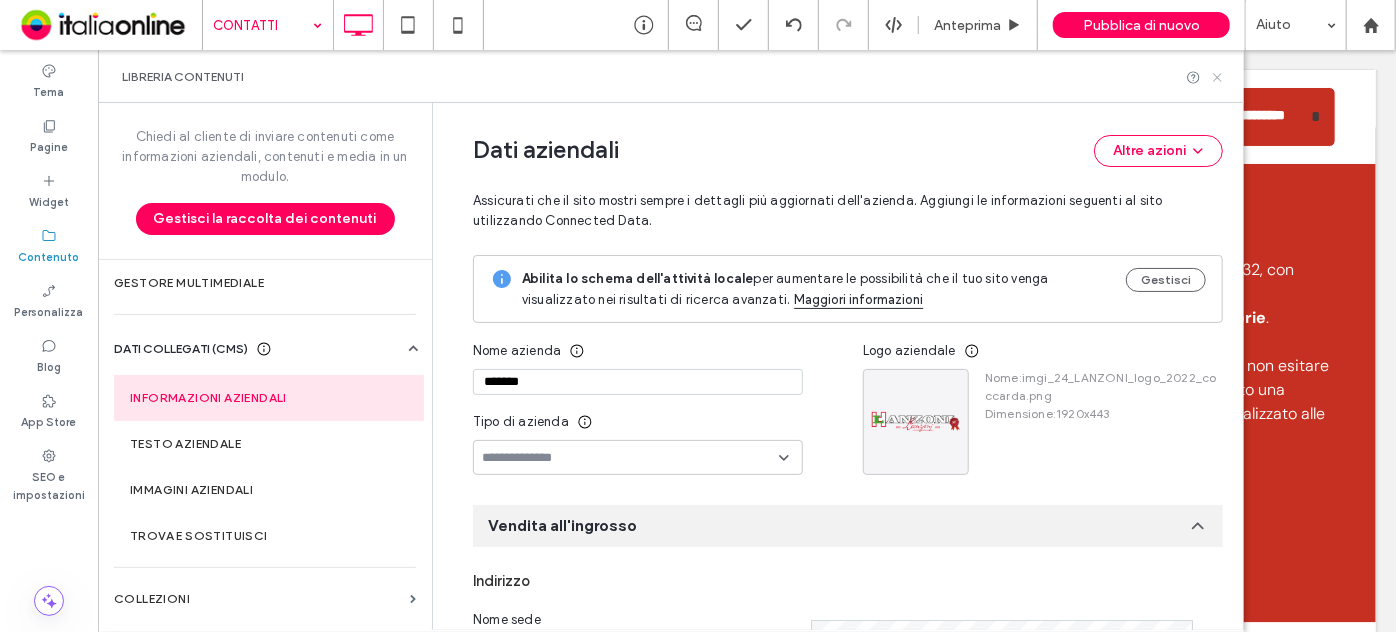 click 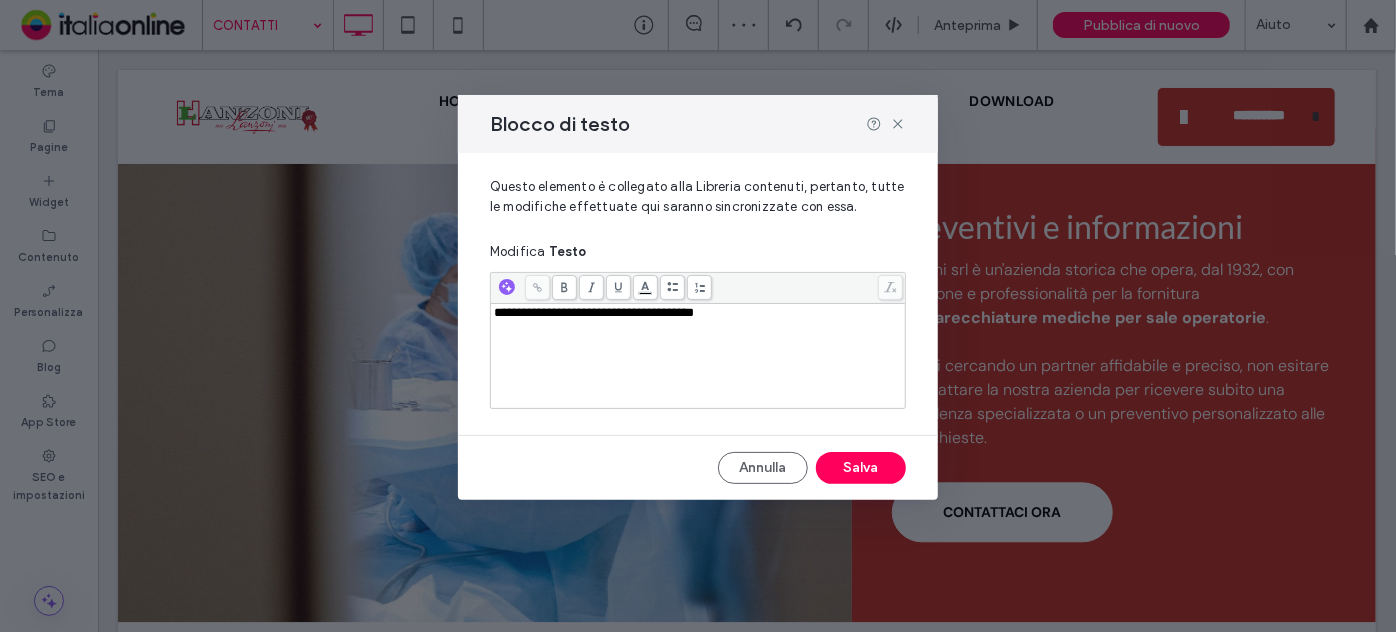 click on "**********" at bounding box center (698, 356) 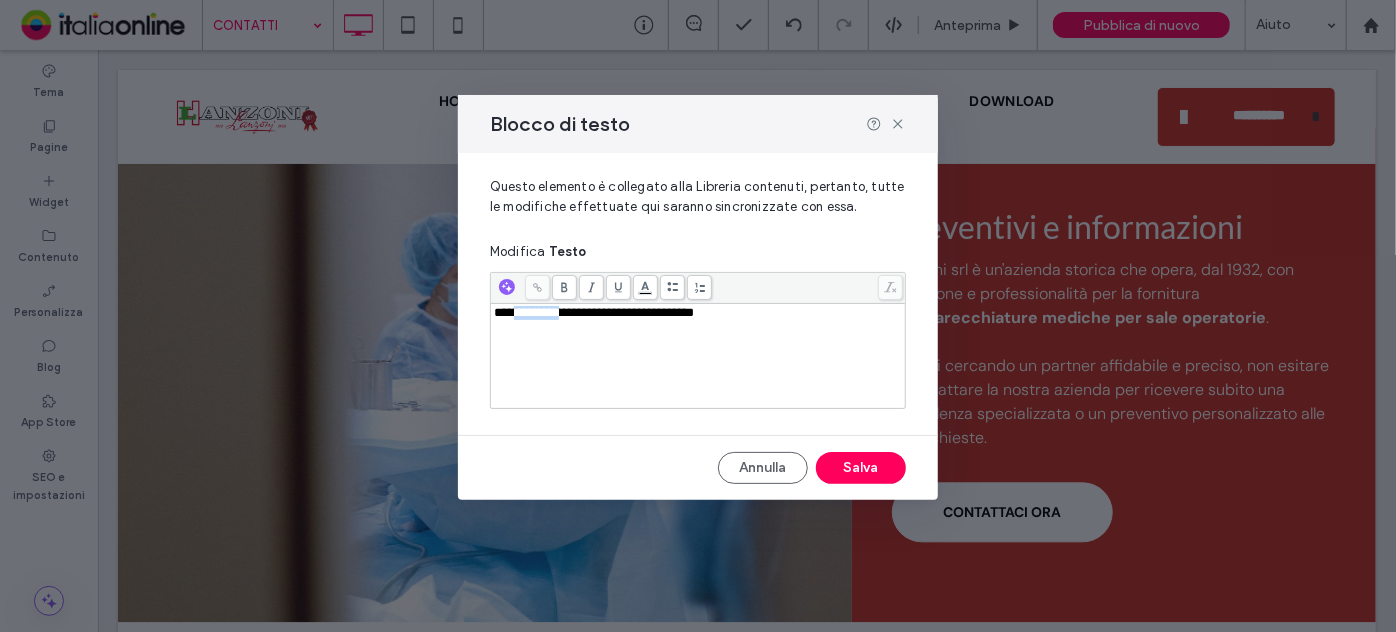 drag, startPoint x: 573, startPoint y: 309, endPoint x: 517, endPoint y: 316, distance: 56.435802 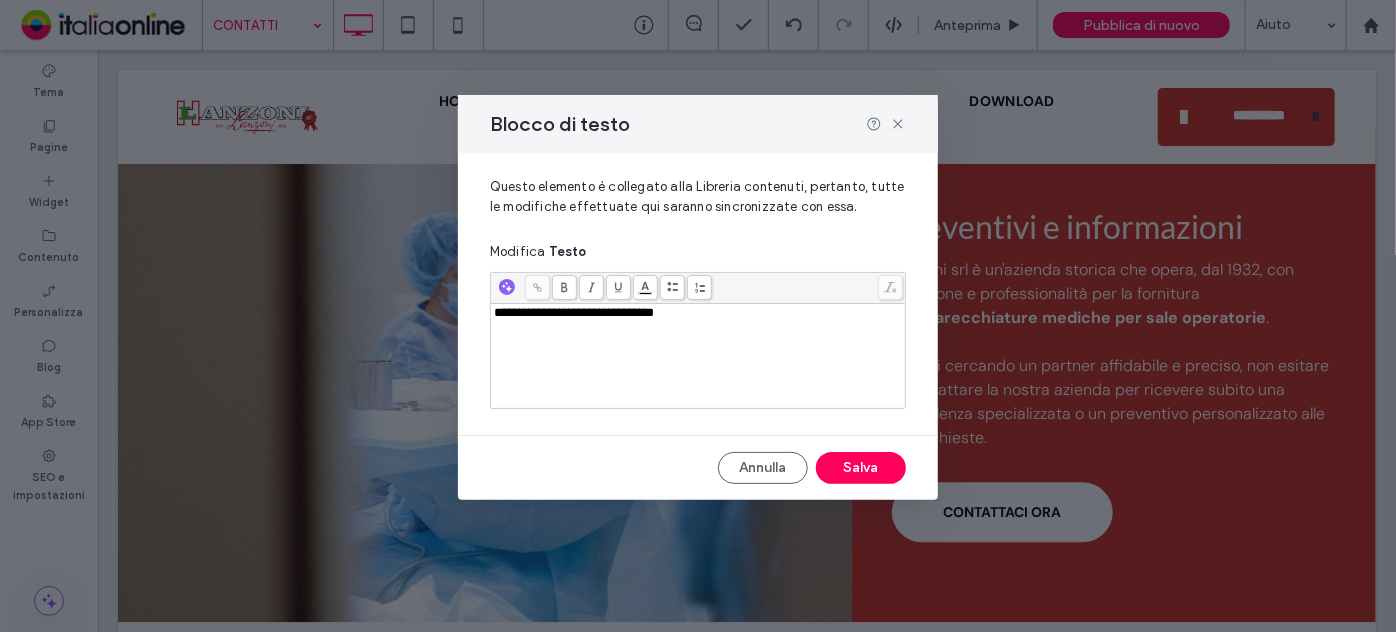 type 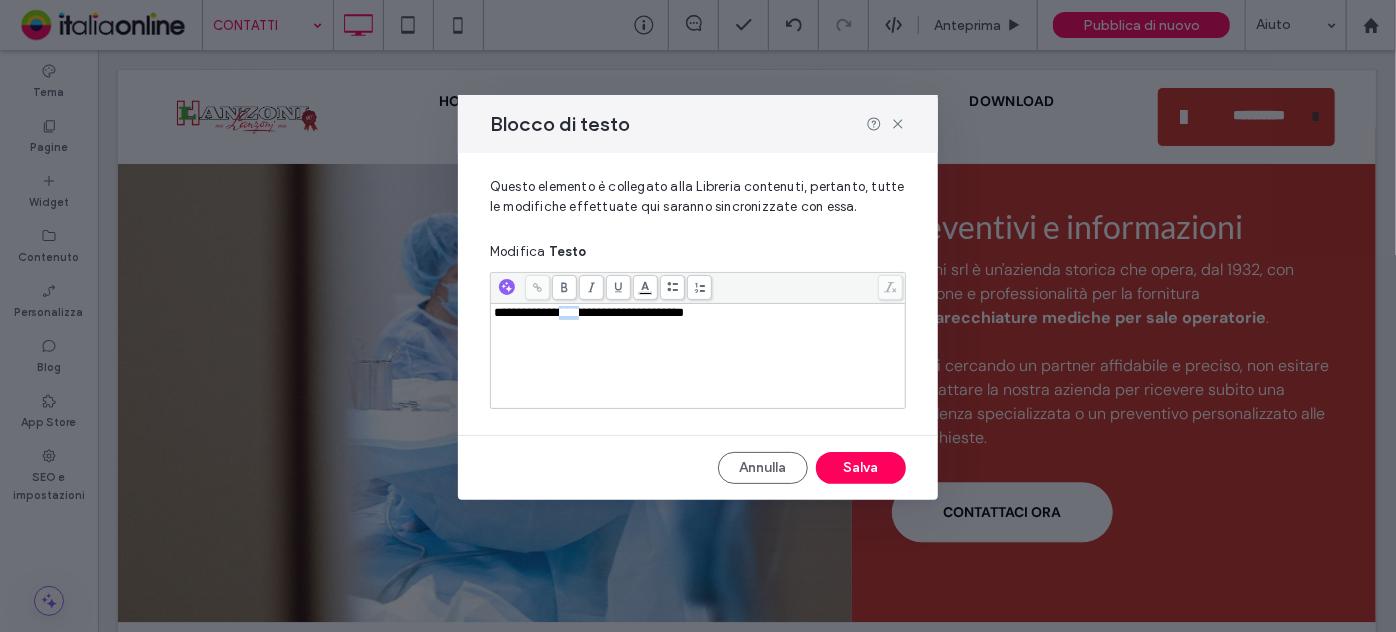 drag, startPoint x: 600, startPoint y: 321, endPoint x: 576, endPoint y: 321, distance: 24 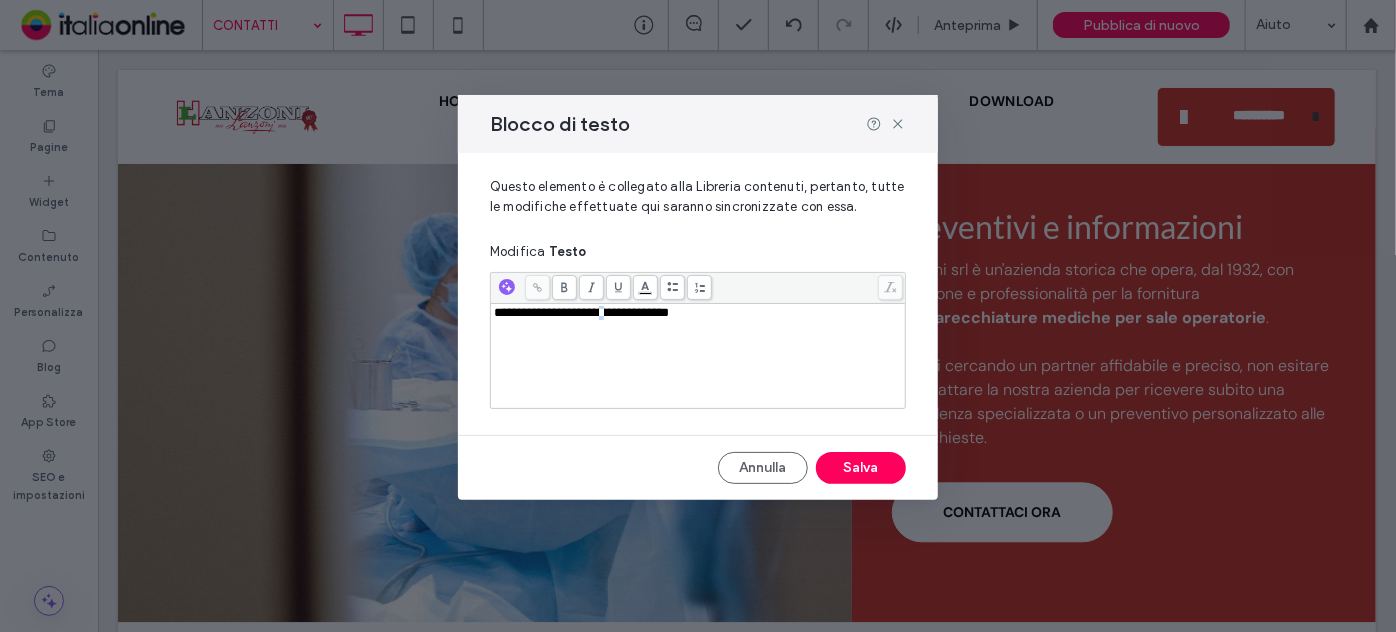 click on "**********" at bounding box center [581, 312] 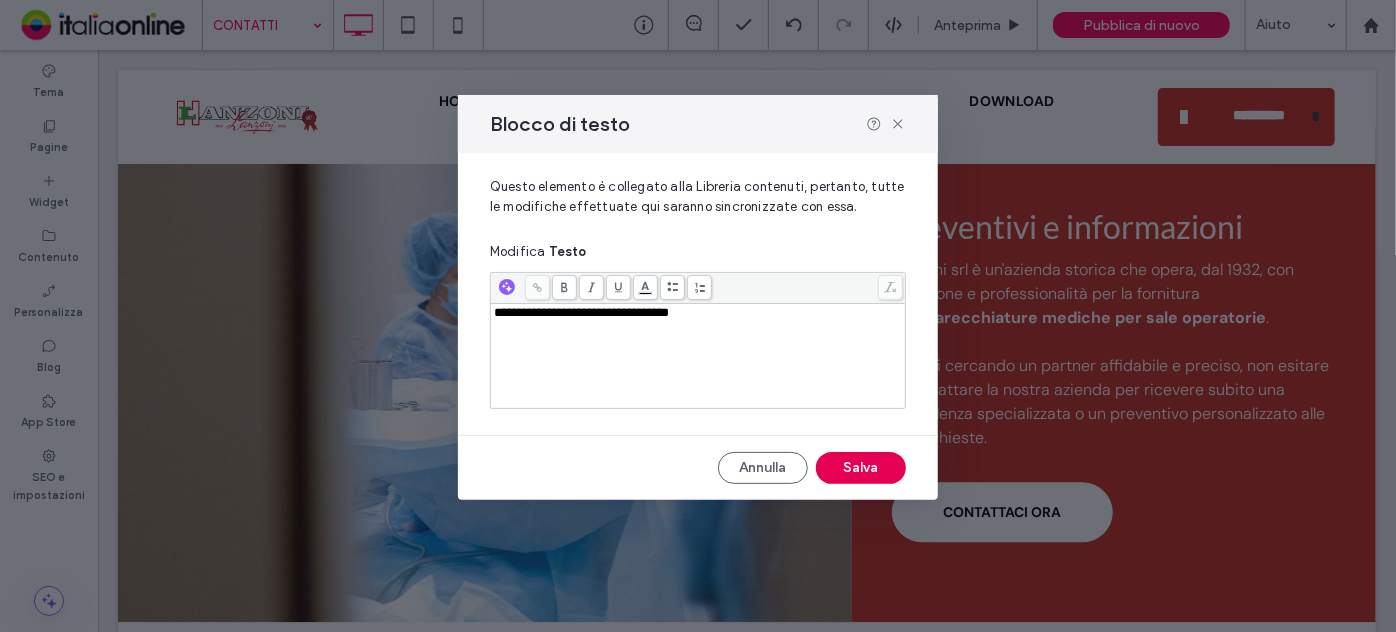 click on "Salva" at bounding box center [861, 468] 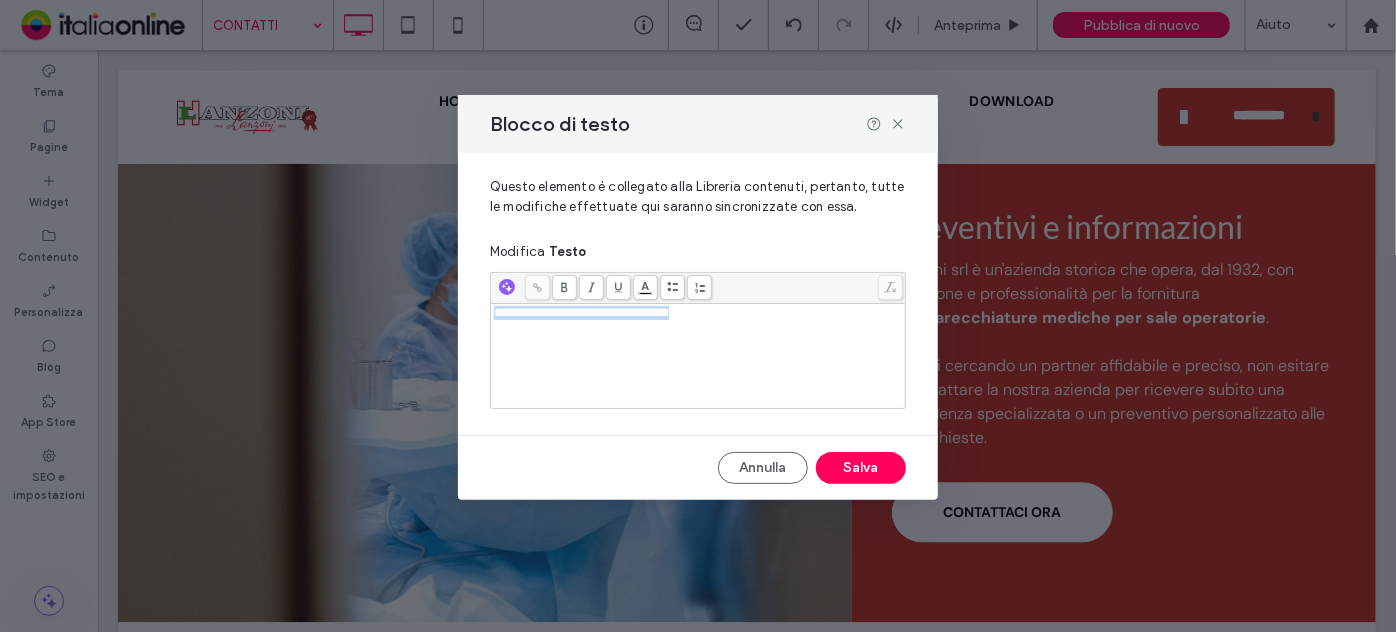 drag, startPoint x: 750, startPoint y: 310, endPoint x: 292, endPoint y: 276, distance: 459.26028 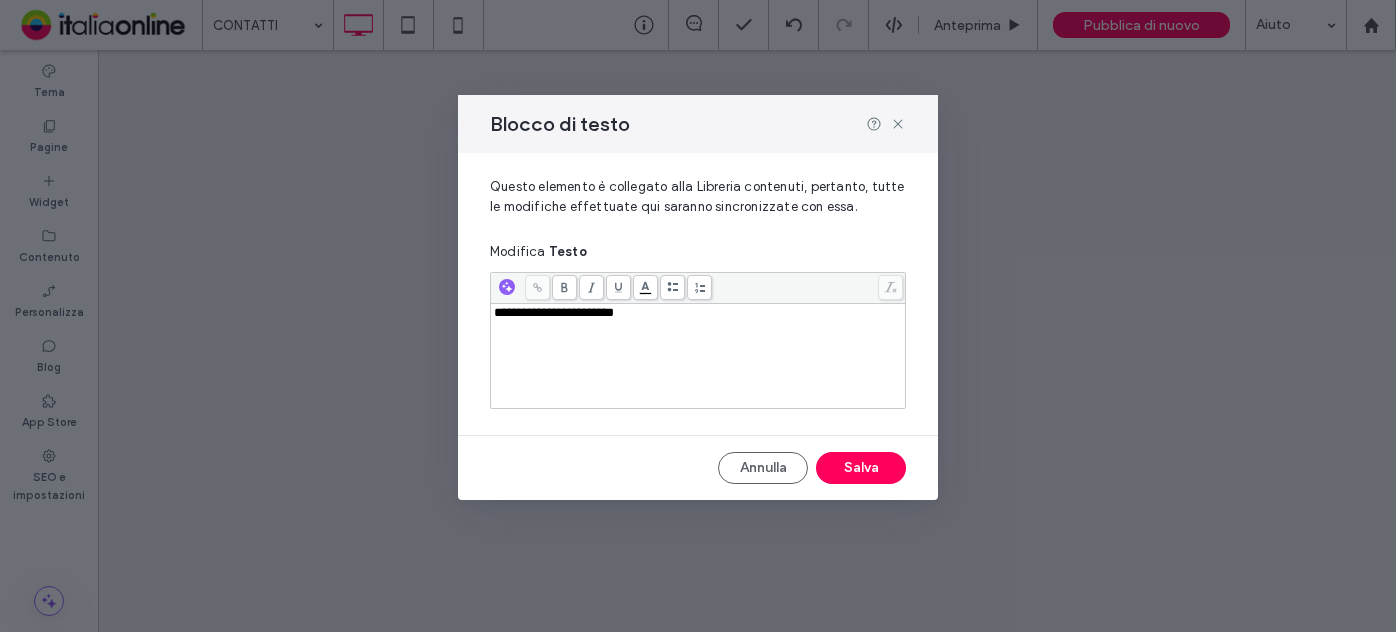 click on "**********" at bounding box center [698, 316] 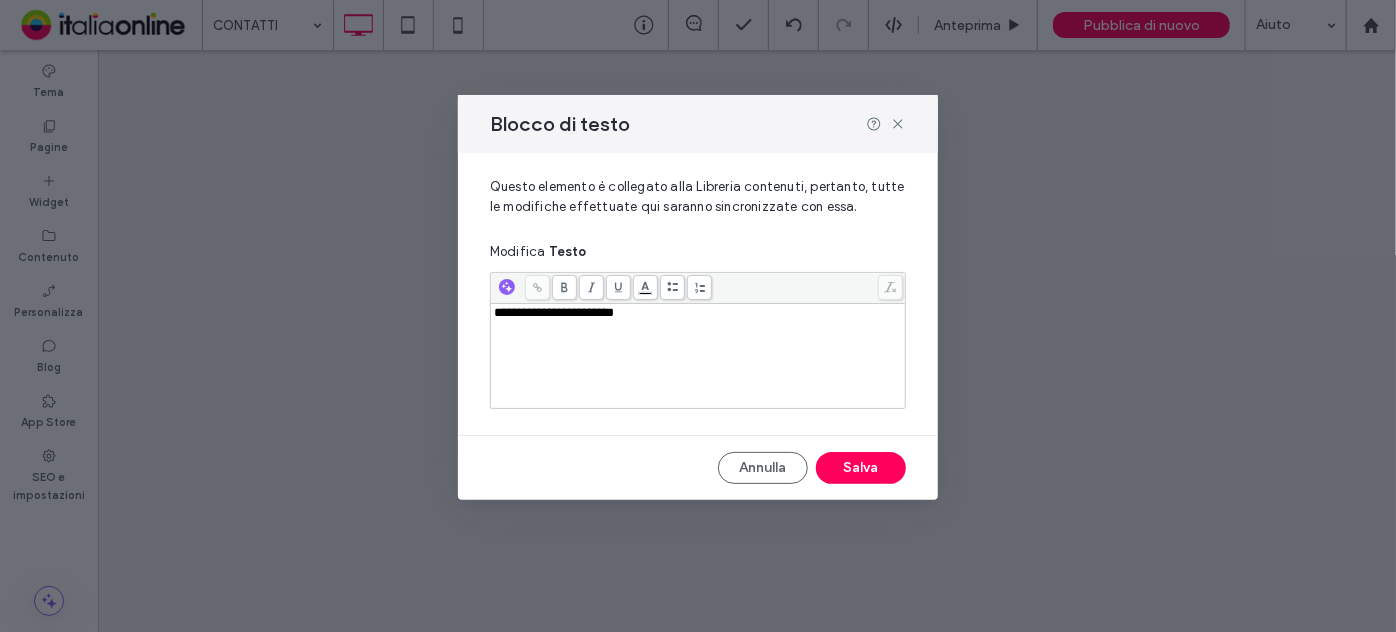 drag, startPoint x: 605, startPoint y: 304, endPoint x: 584, endPoint y: 304, distance: 21 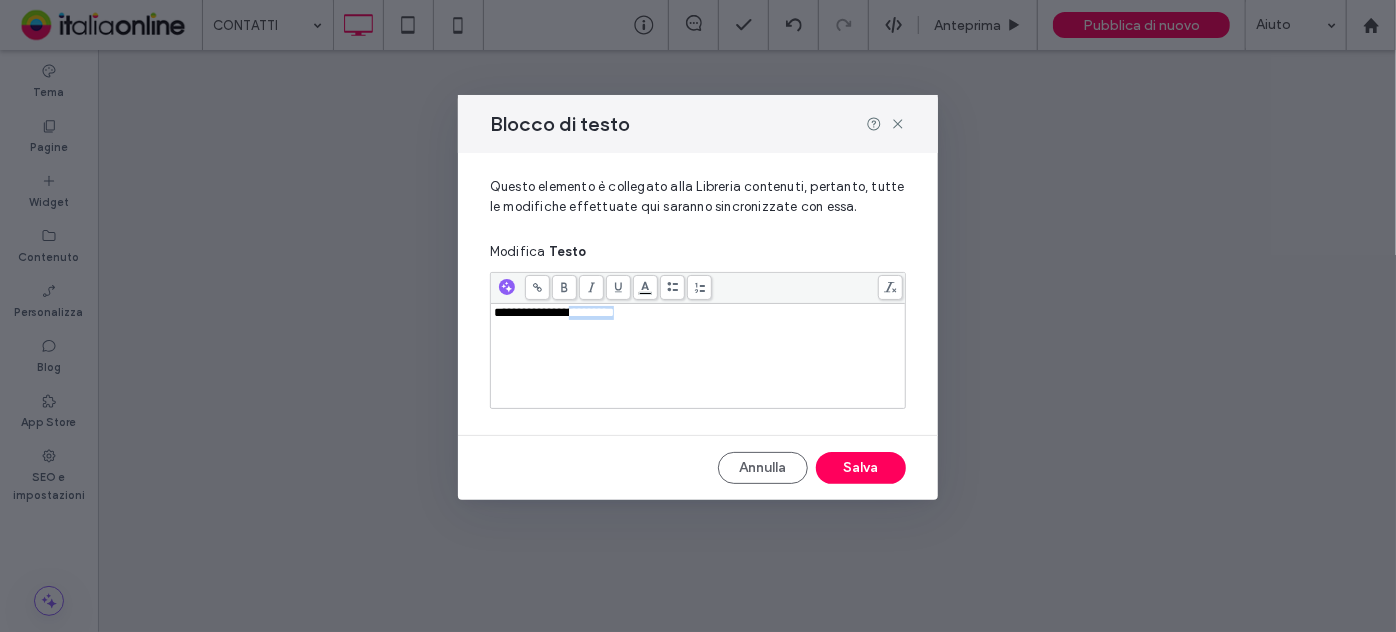 scroll, scrollTop: 0, scrollLeft: 0, axis: both 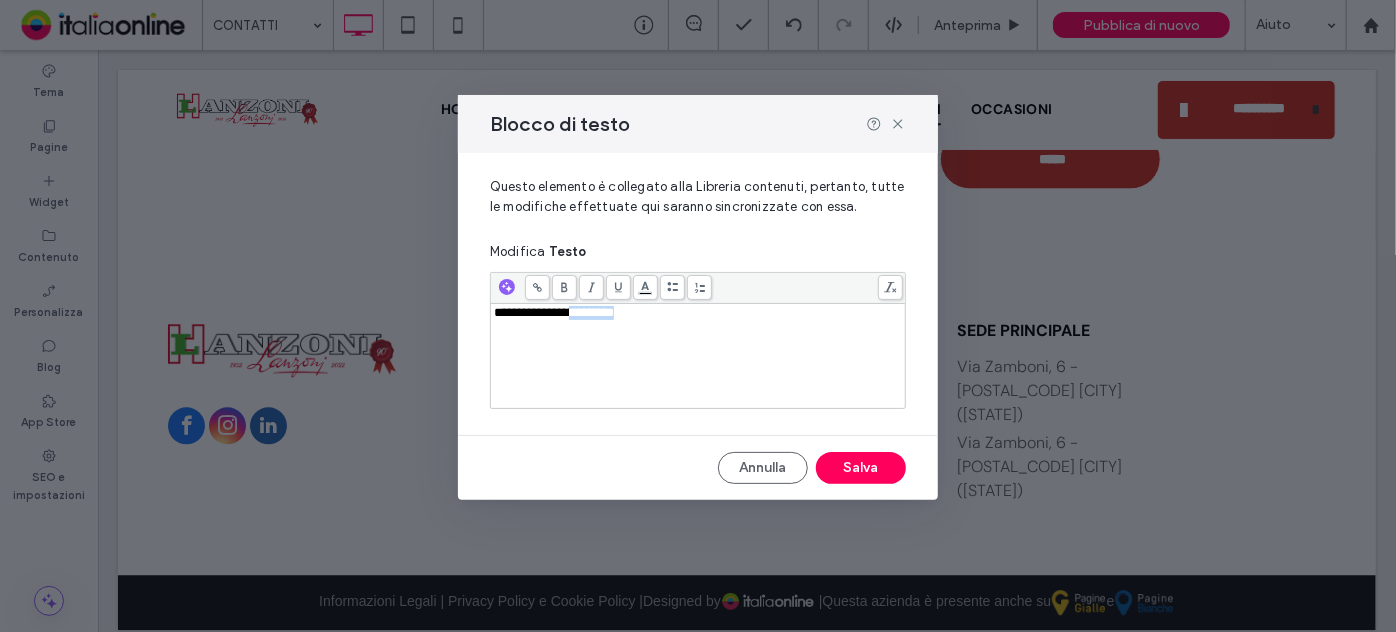 click on "**********" at bounding box center (698, 313) 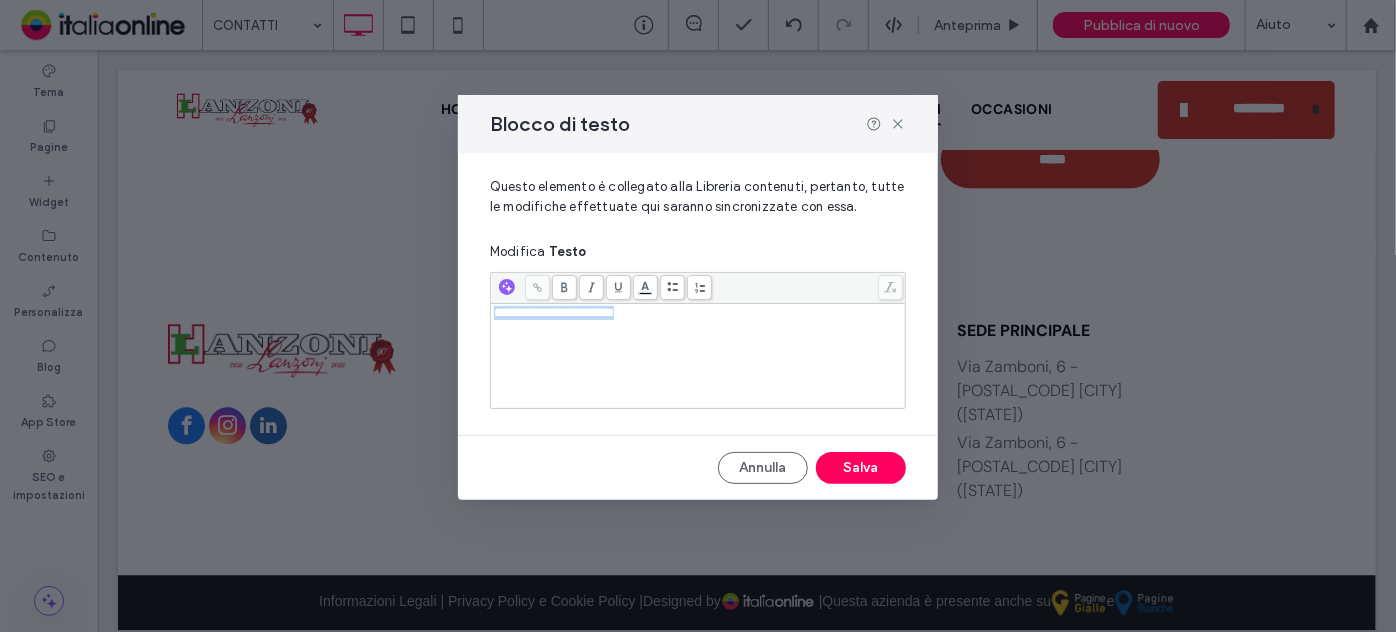 drag, startPoint x: 655, startPoint y: 315, endPoint x: 443, endPoint y: 316, distance: 212.00237 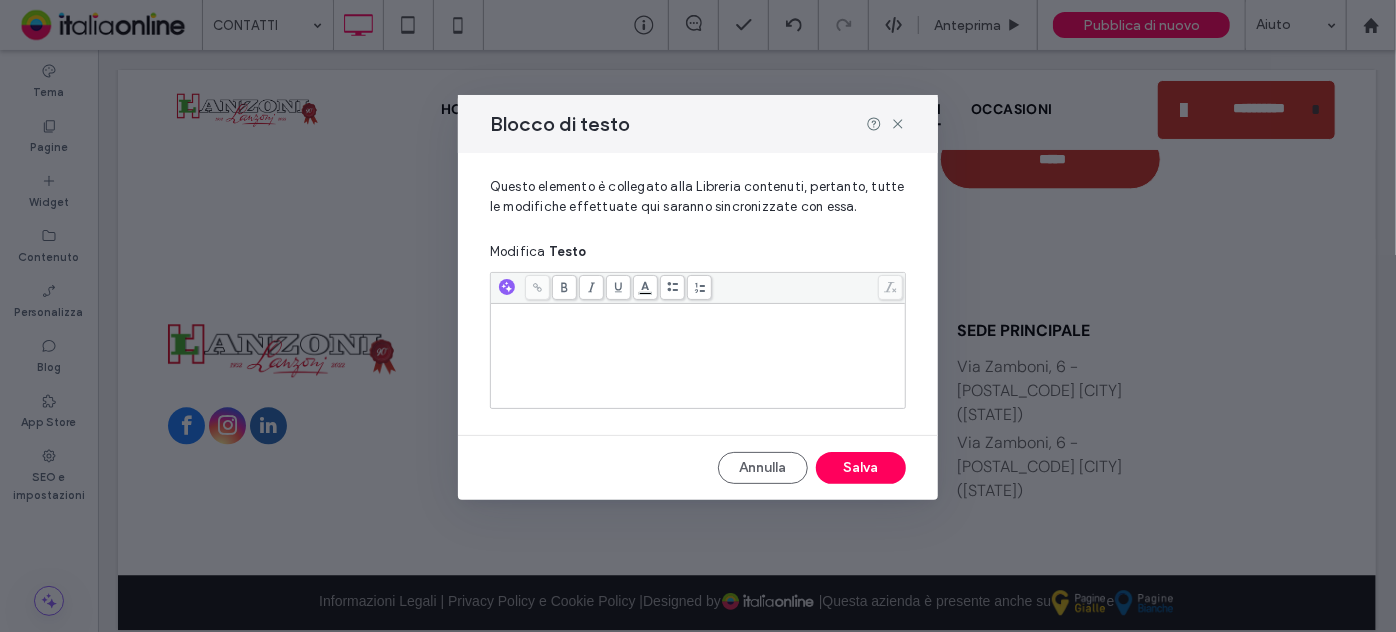 drag, startPoint x: 712, startPoint y: 368, endPoint x: 506, endPoint y: 322, distance: 211.07344 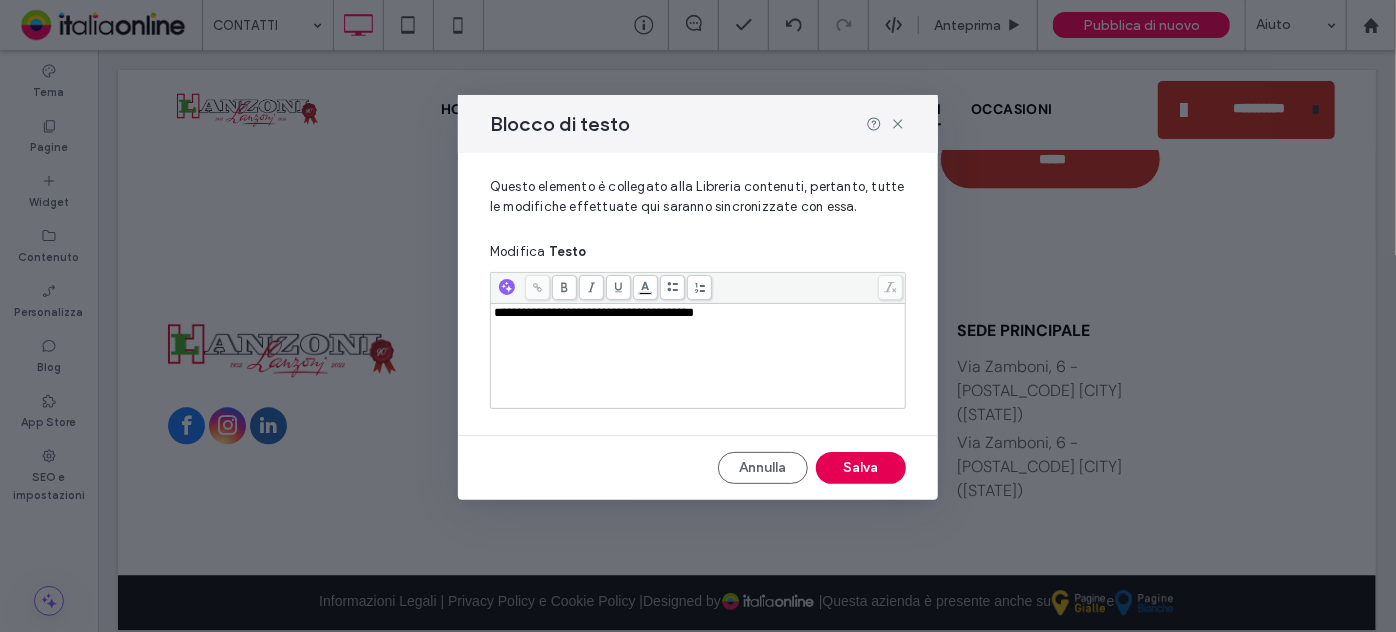 click on "Salva" at bounding box center (861, 468) 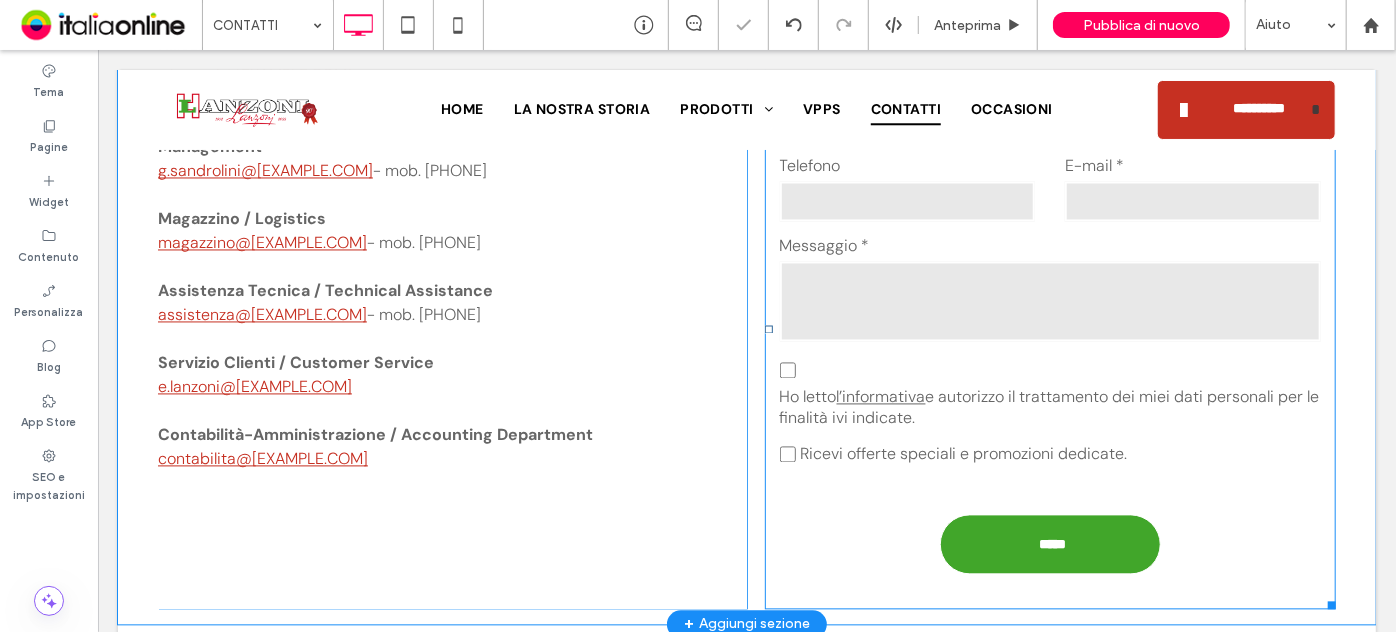 scroll, scrollTop: 2295, scrollLeft: 0, axis: vertical 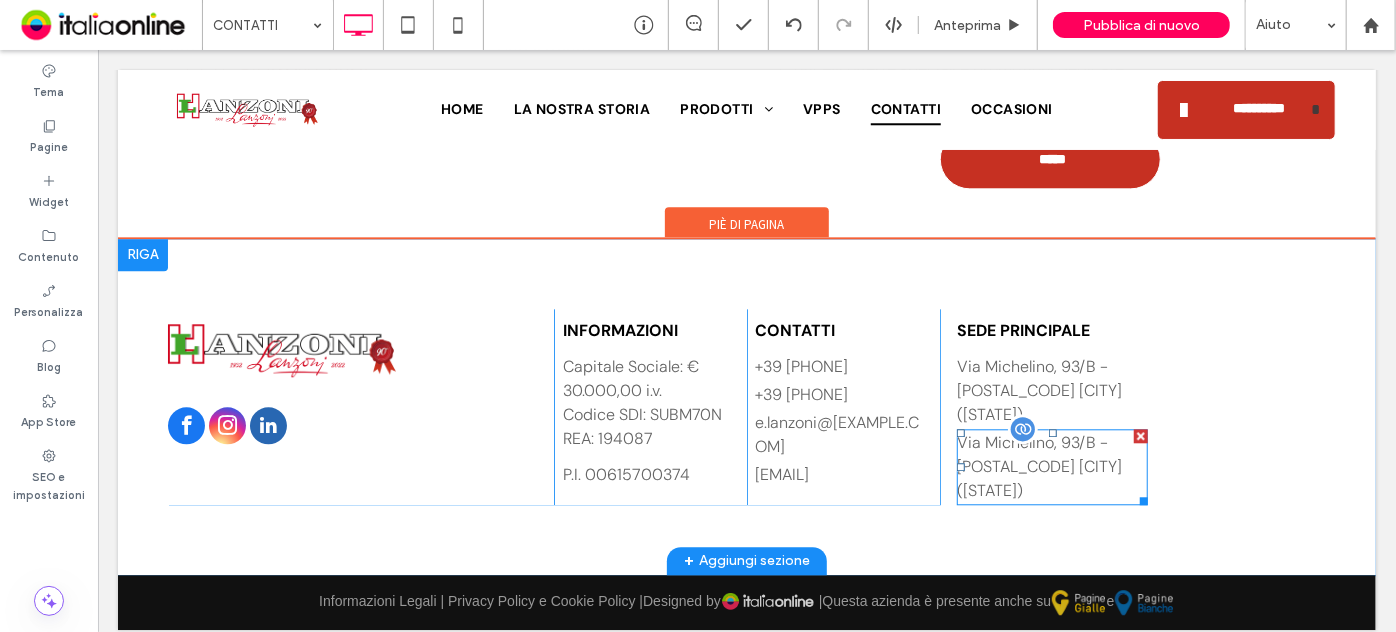 click at bounding box center [1140, 435] 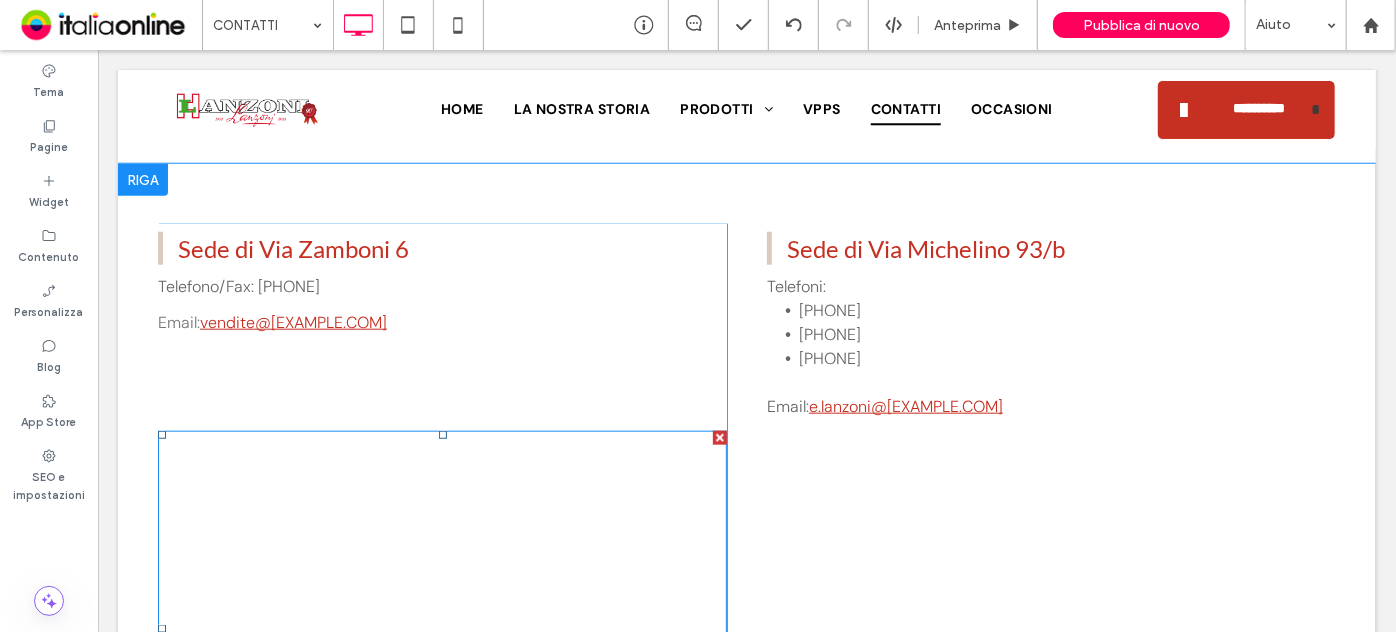 scroll, scrollTop: 840, scrollLeft: 0, axis: vertical 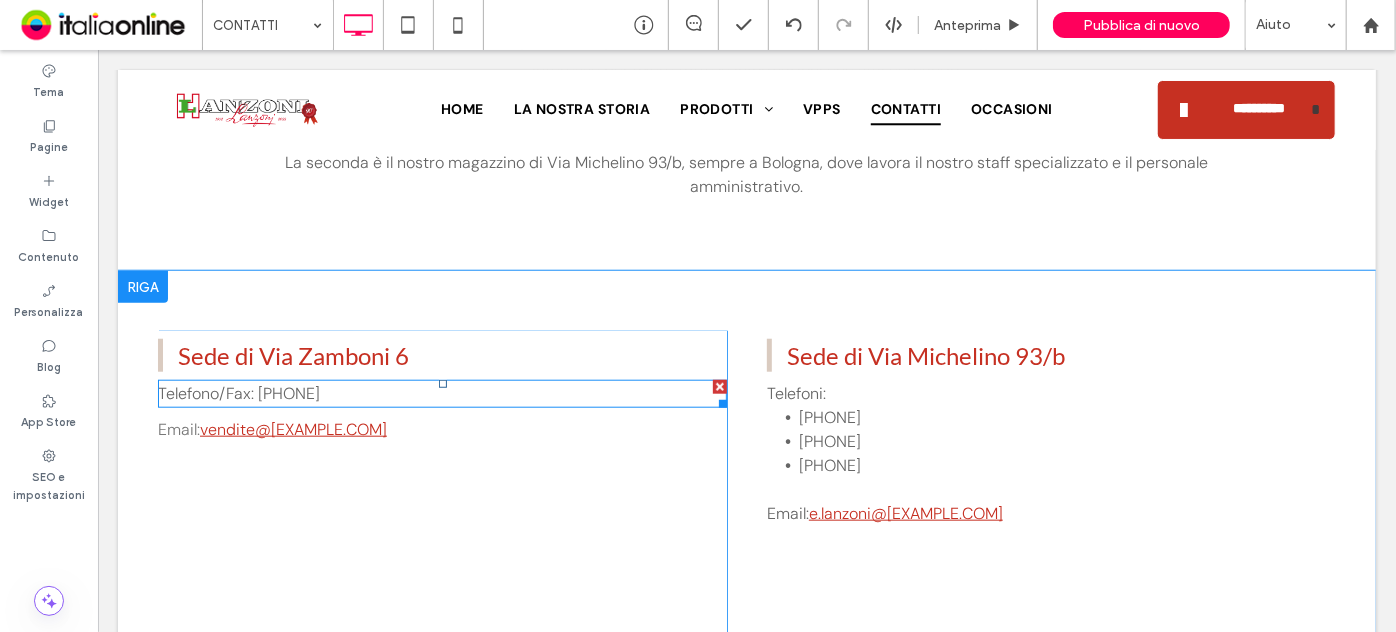 click on "Telefono/Fax: 051 222456" at bounding box center (238, 392) 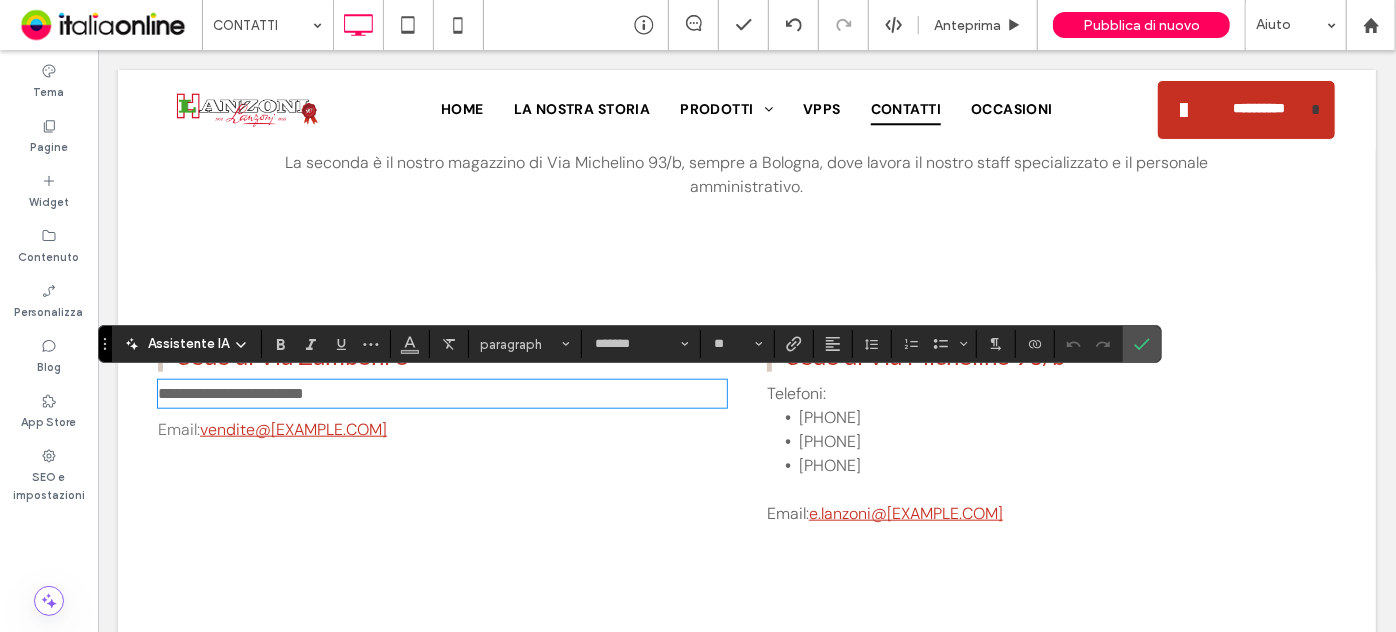 click on "**********" at bounding box center (230, 392) 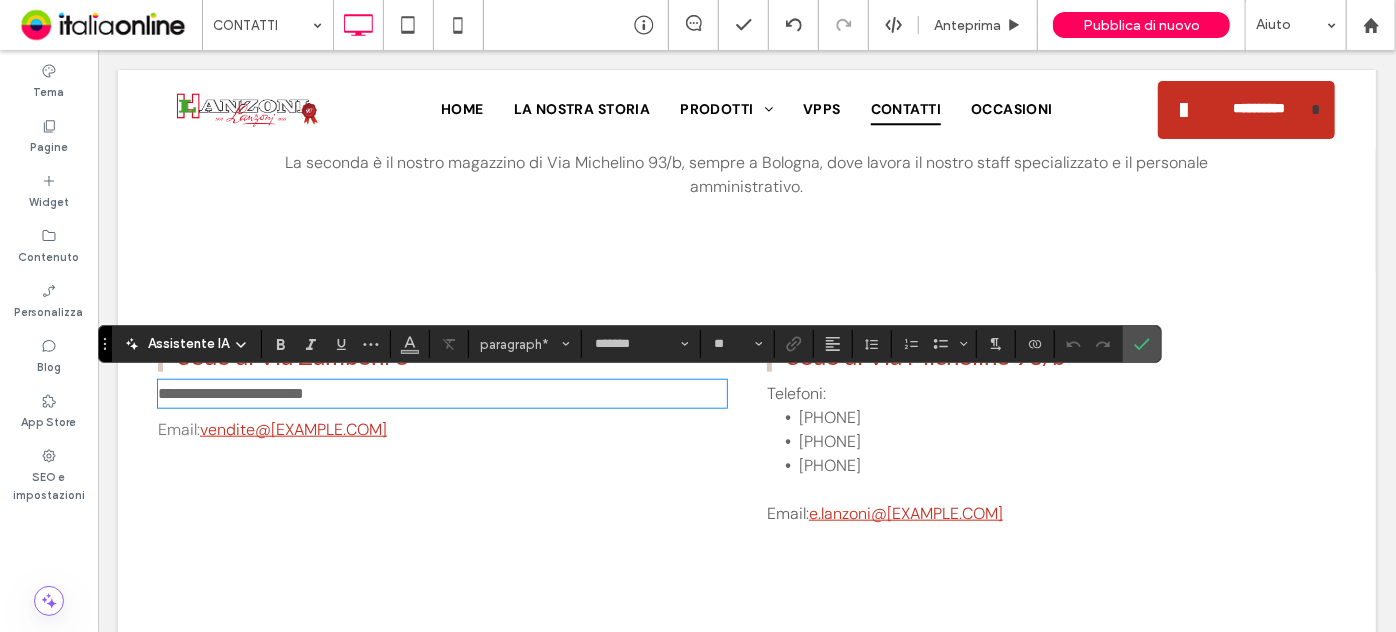 click on "**********" at bounding box center [230, 392] 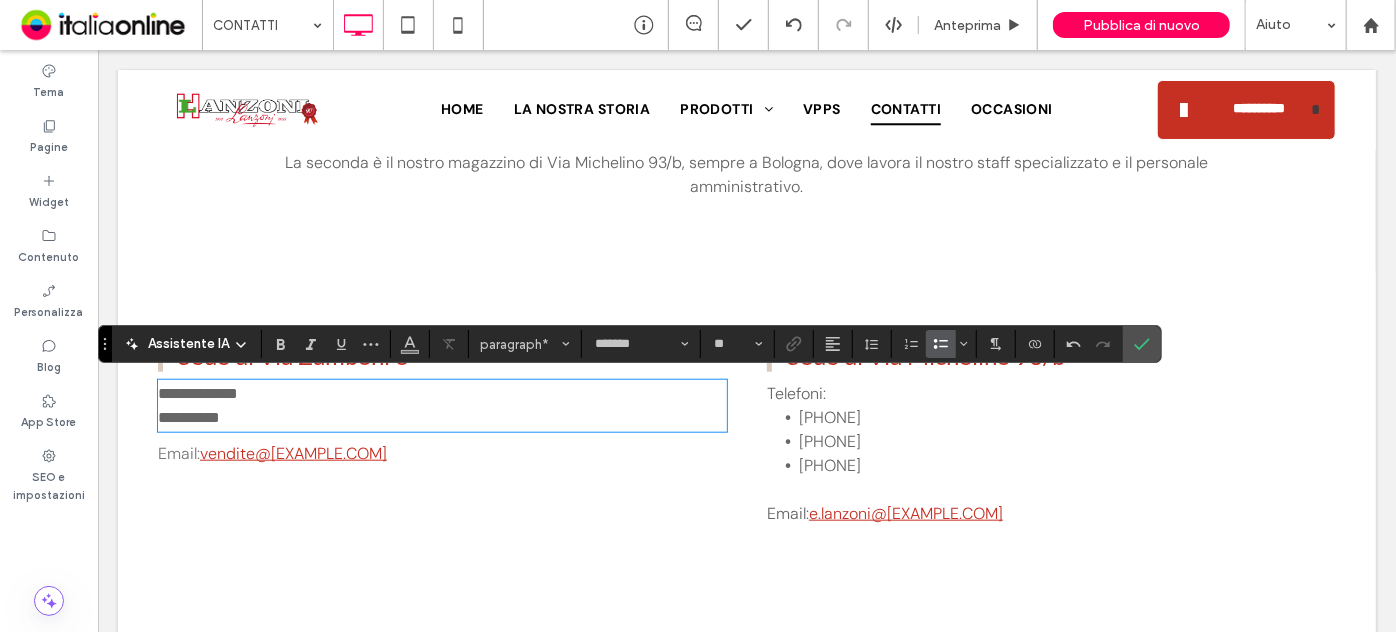 click 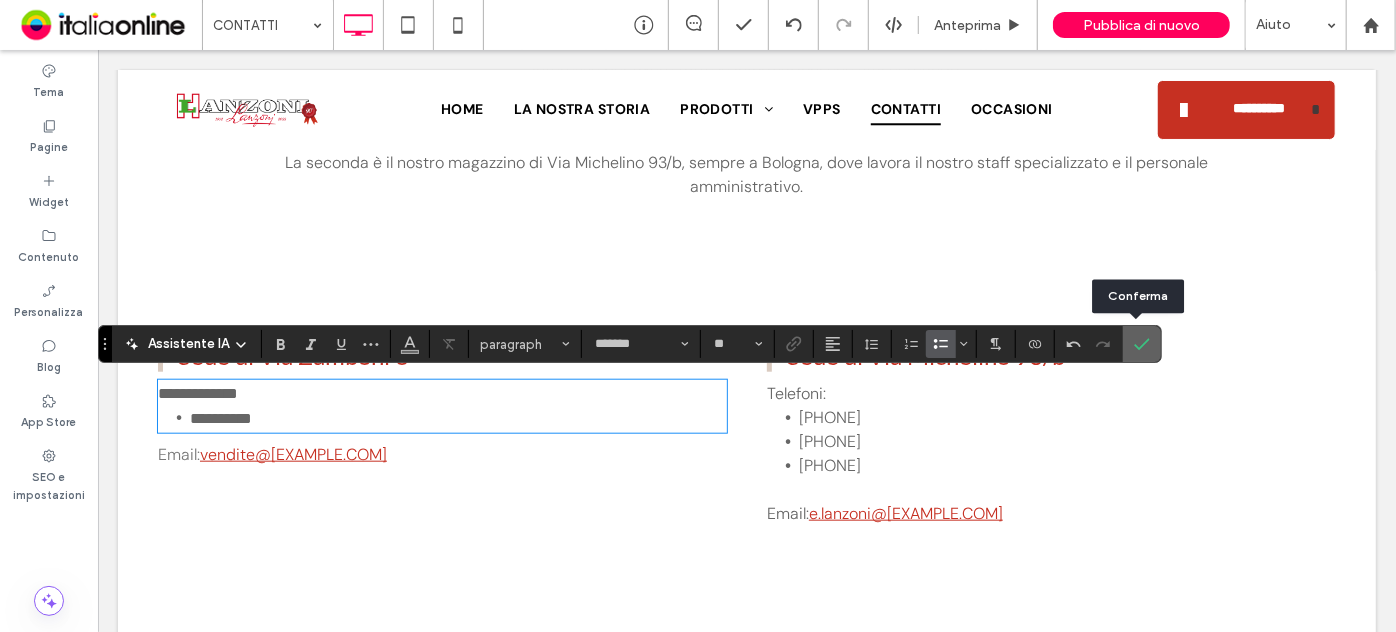 click at bounding box center [1138, 344] 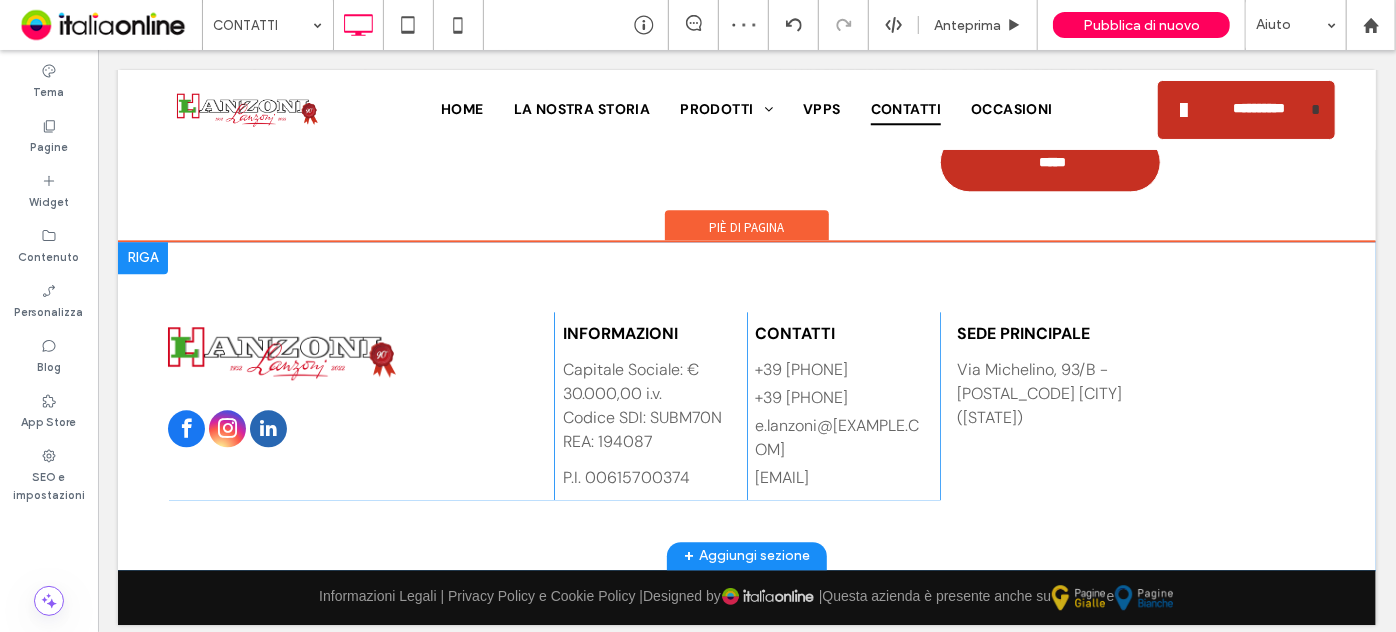 scroll, scrollTop: 2319, scrollLeft: 0, axis: vertical 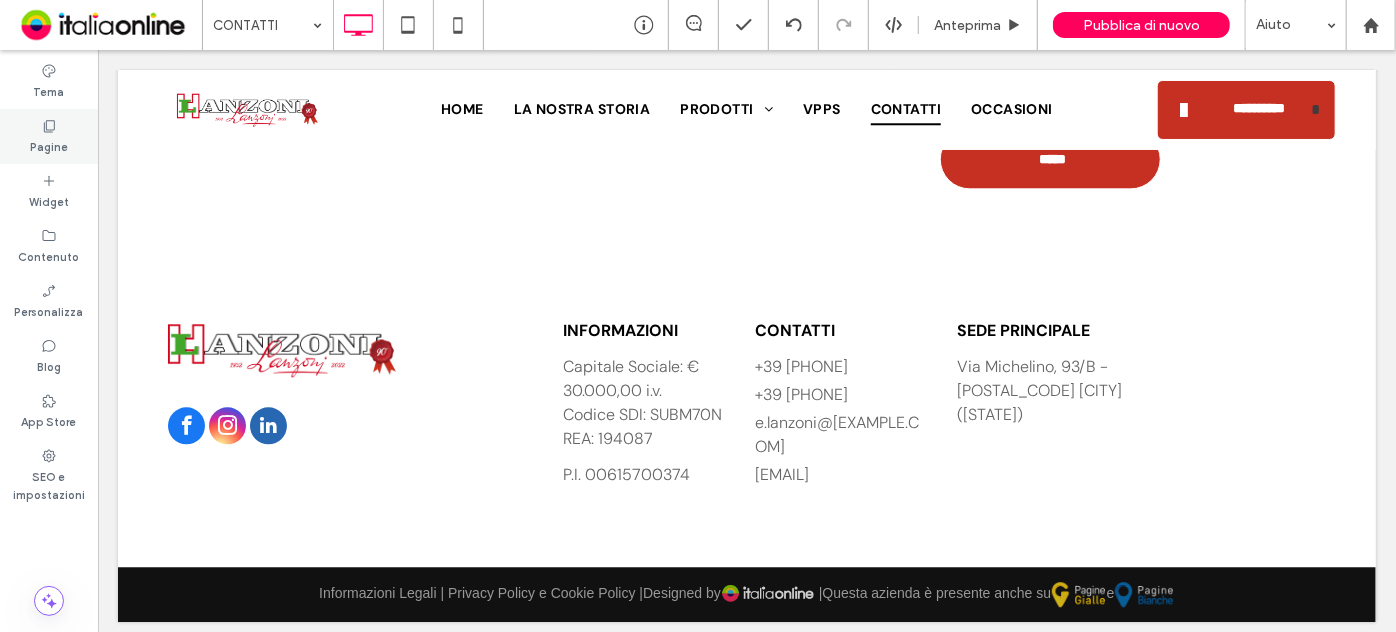 click on "Pagine" at bounding box center (49, 136) 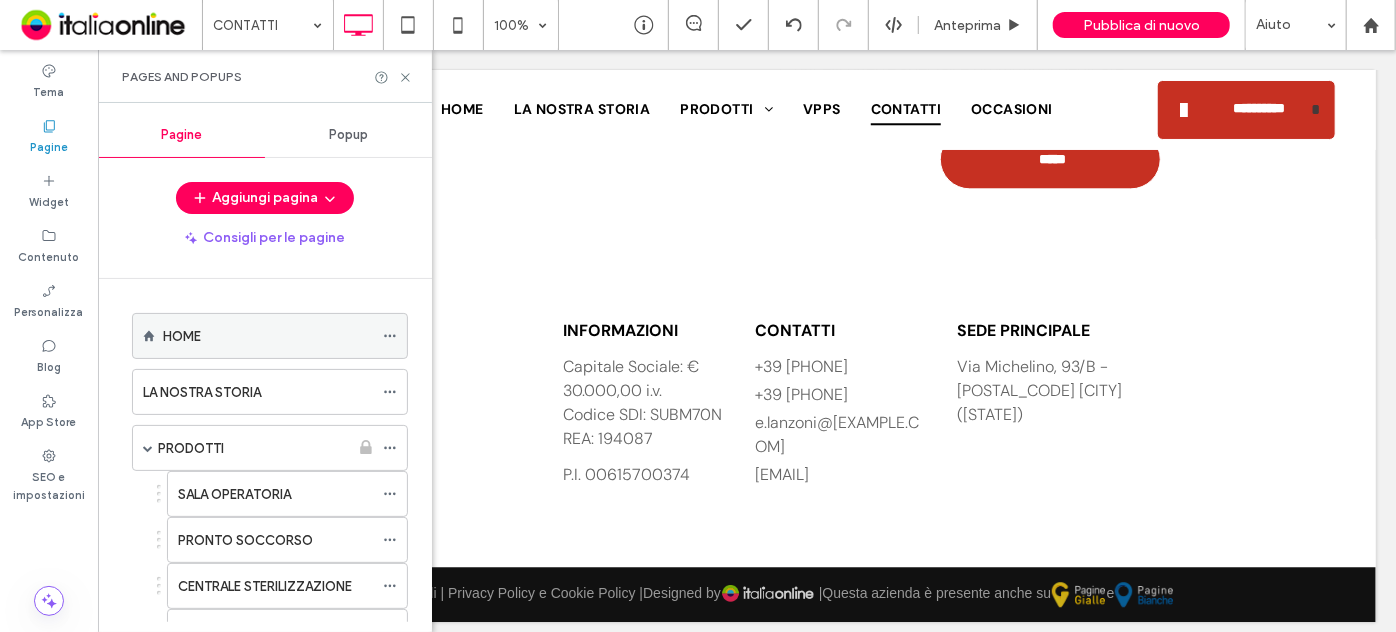 click 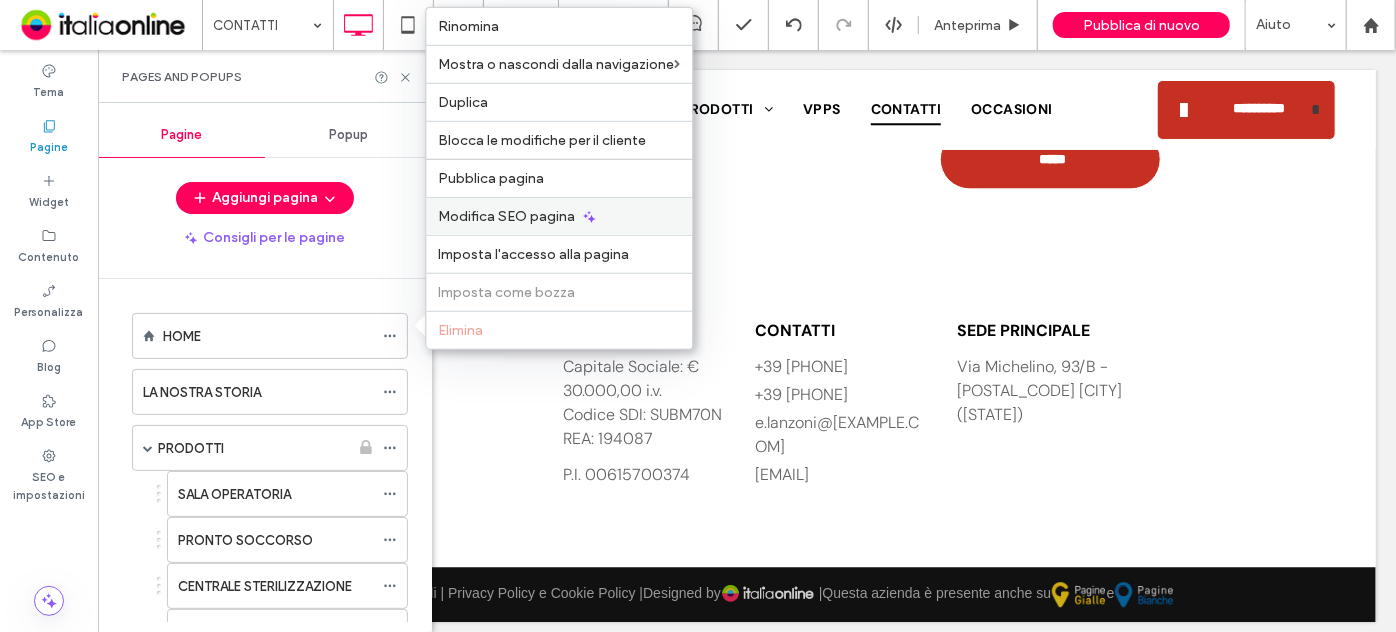 click on "Modifica SEO pagina" at bounding box center [506, 216] 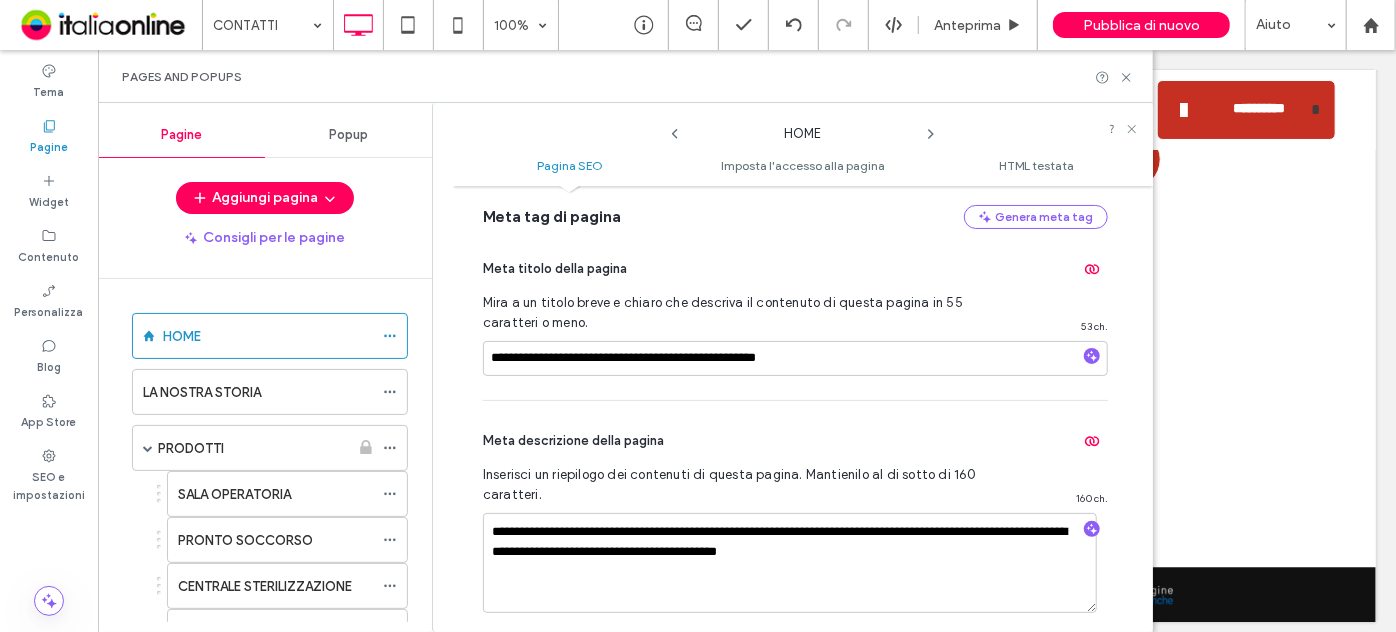 scroll, scrollTop: 282, scrollLeft: 0, axis: vertical 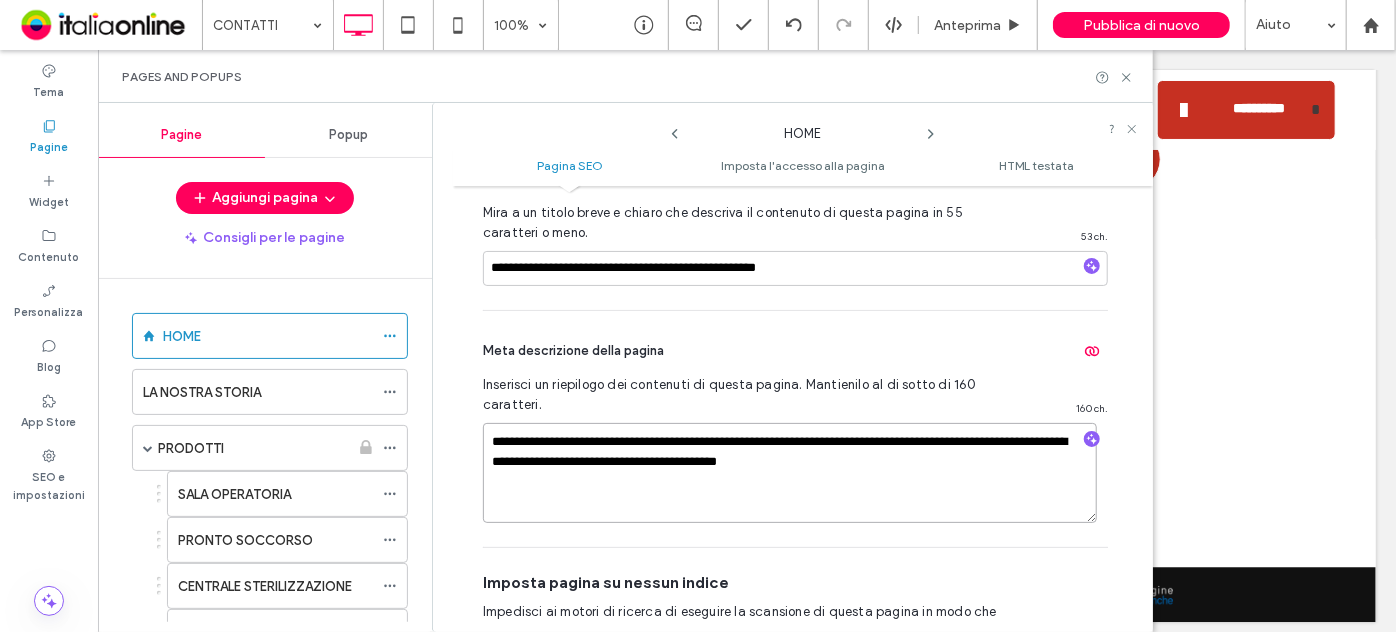 drag, startPoint x: 724, startPoint y: 436, endPoint x: 714, endPoint y: 437, distance: 10.049875 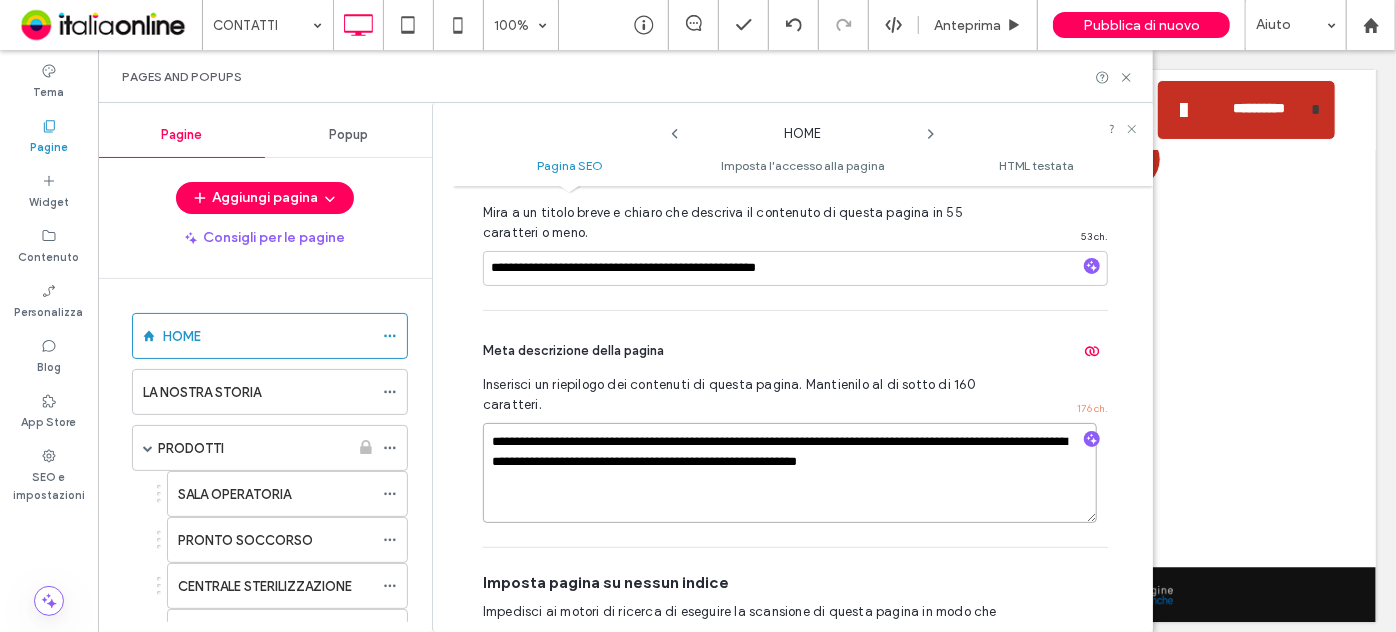 drag, startPoint x: 768, startPoint y: 459, endPoint x: 687, endPoint y: 451, distance: 81.394104 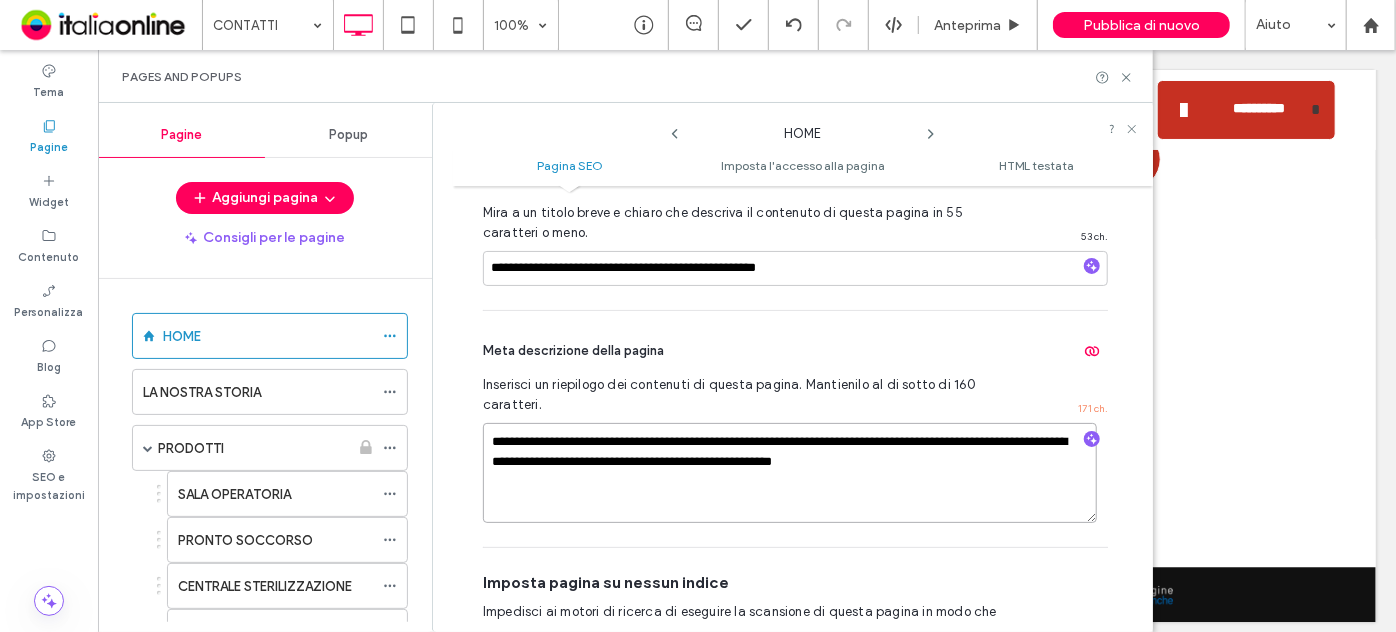 drag, startPoint x: 966, startPoint y: 452, endPoint x: 809, endPoint y: 463, distance: 157.38487 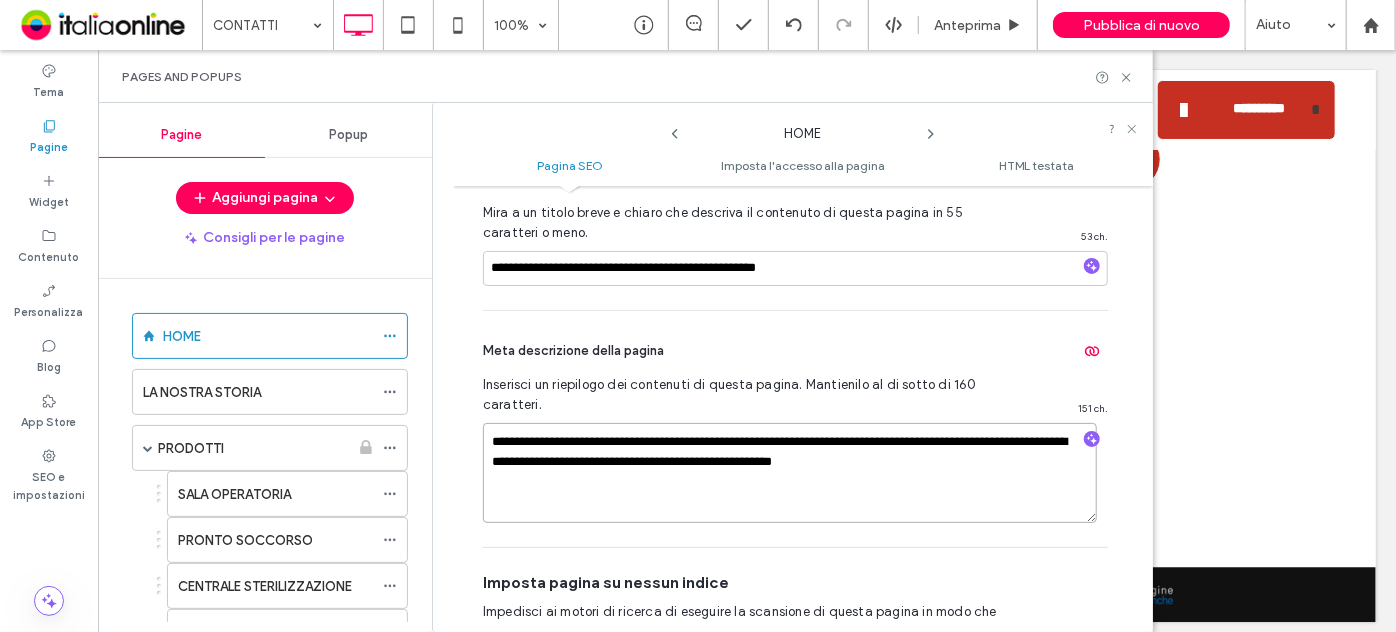 type on "**********" 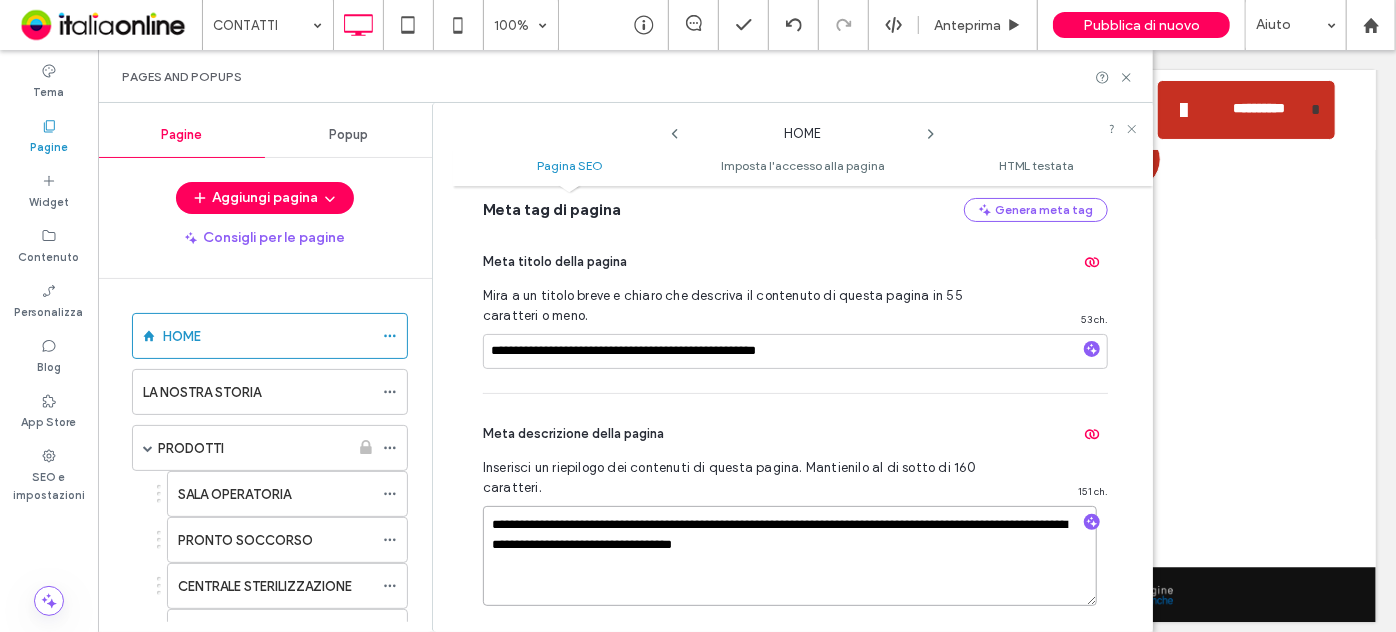 scroll, scrollTop: 192, scrollLeft: 0, axis: vertical 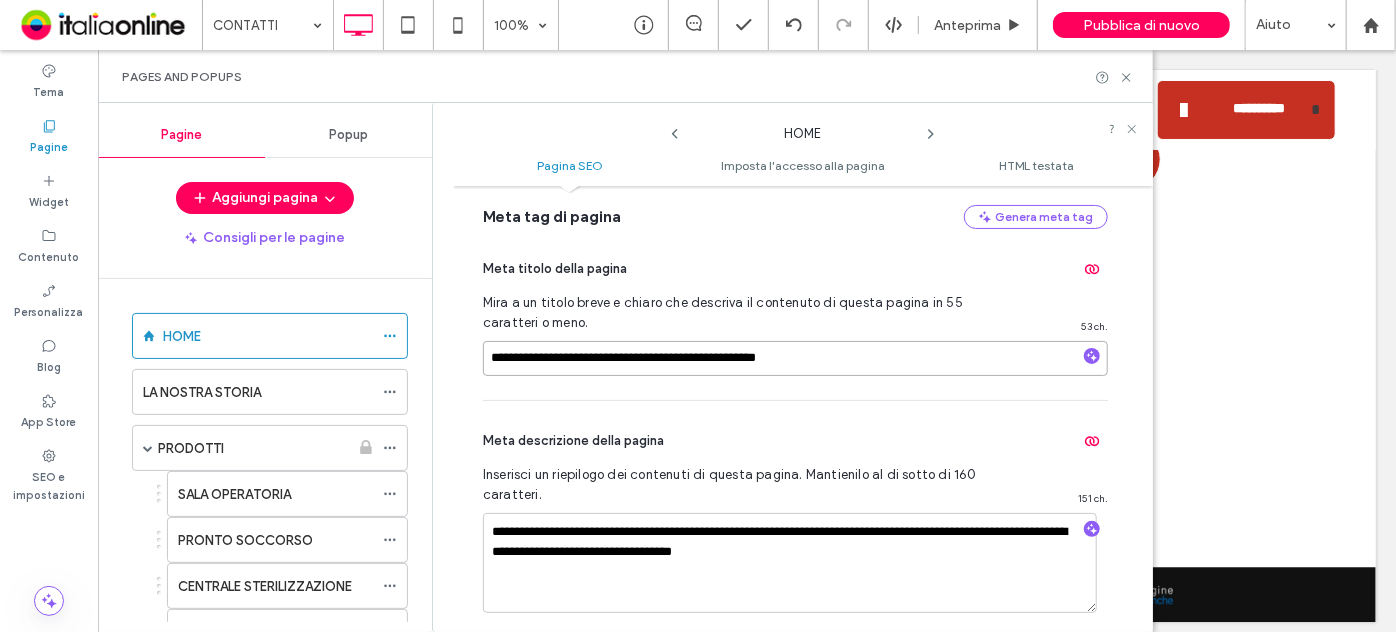 click on "**********" at bounding box center [795, 358] 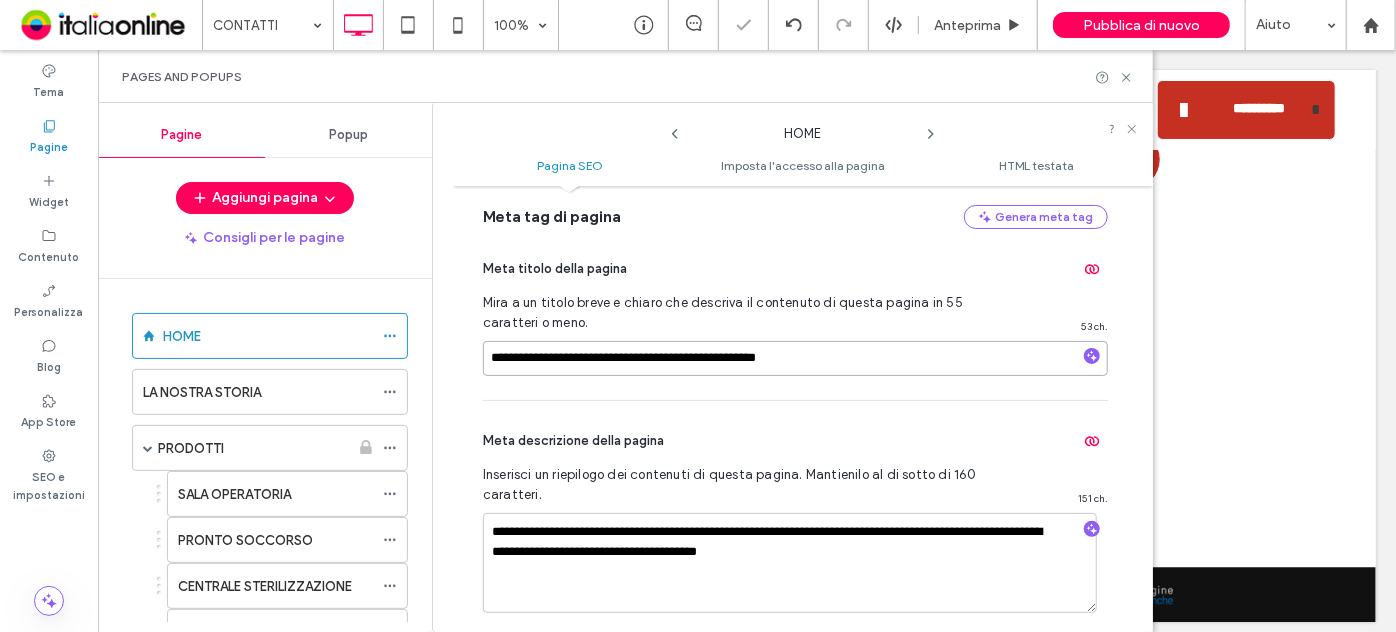 click on "**********" at bounding box center [795, 358] 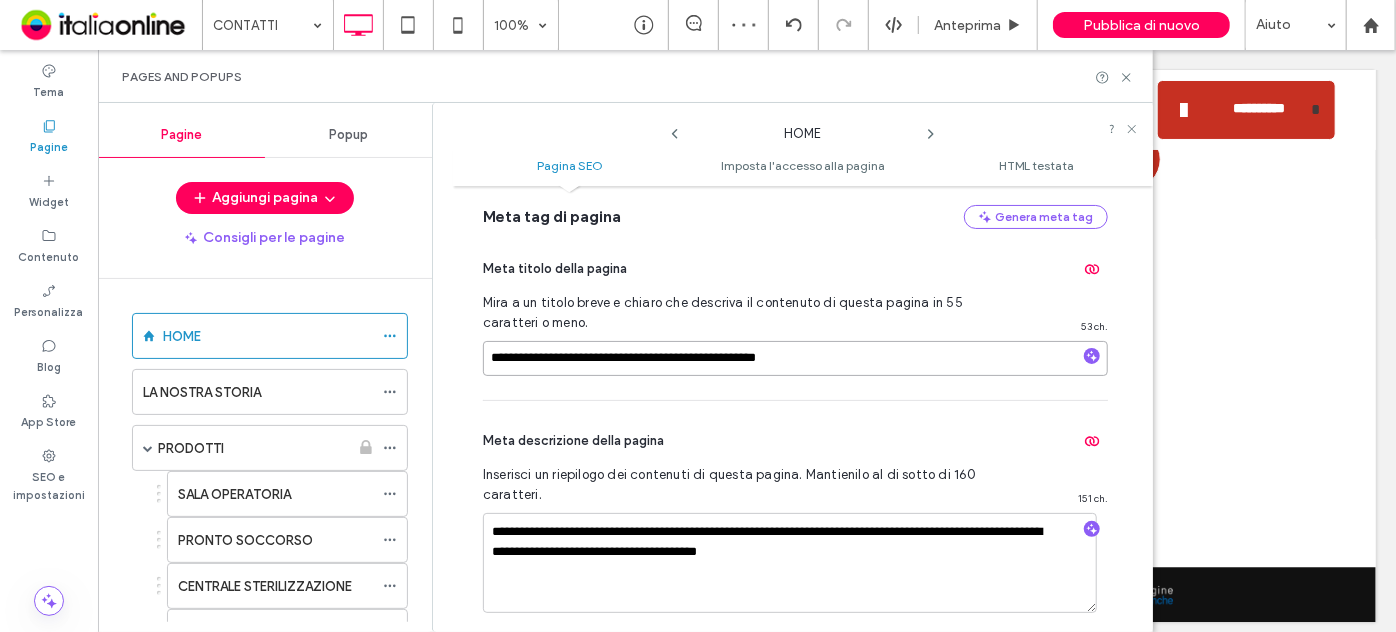 drag, startPoint x: 629, startPoint y: 354, endPoint x: 554, endPoint y: 354, distance: 75 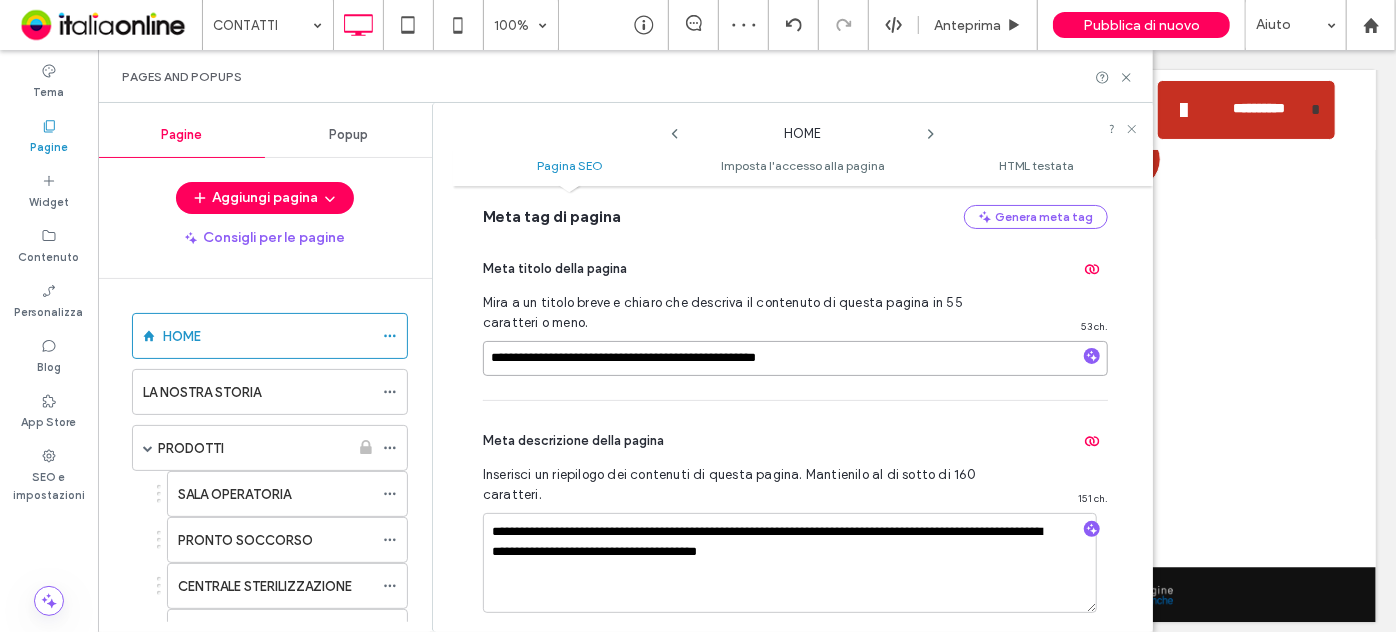 click on "**********" at bounding box center (795, 358) 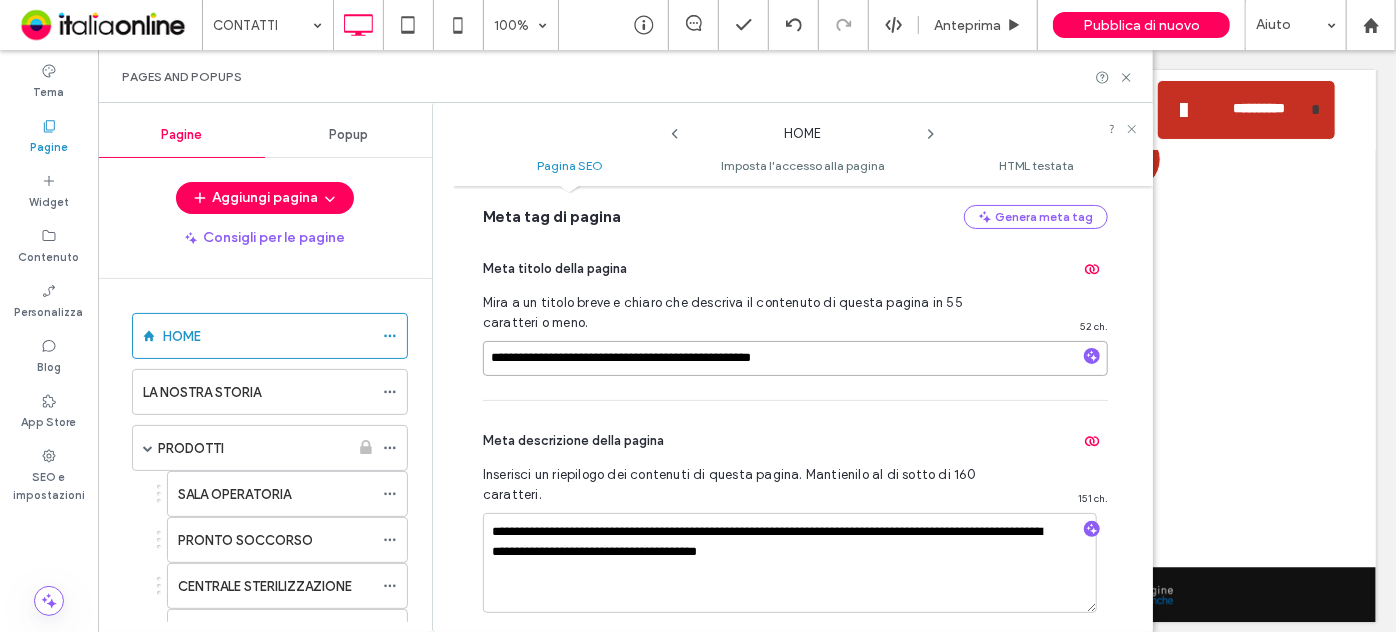 type on "**********" 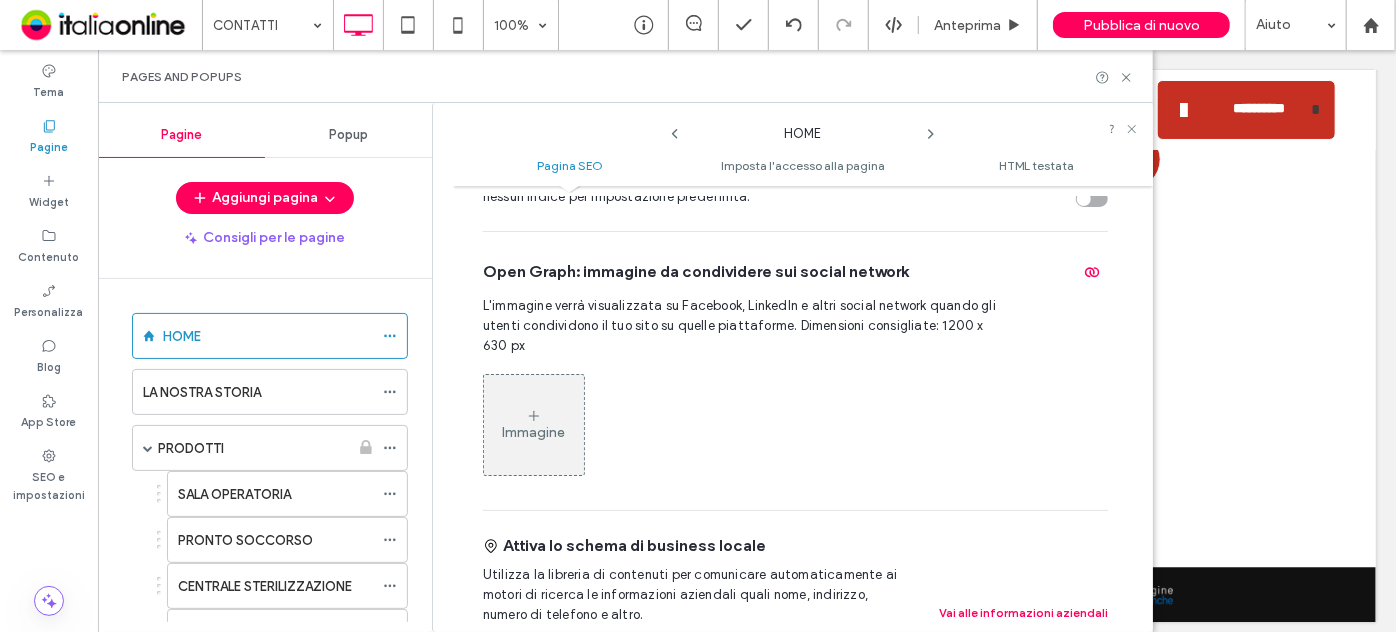 scroll, scrollTop: 1010, scrollLeft: 0, axis: vertical 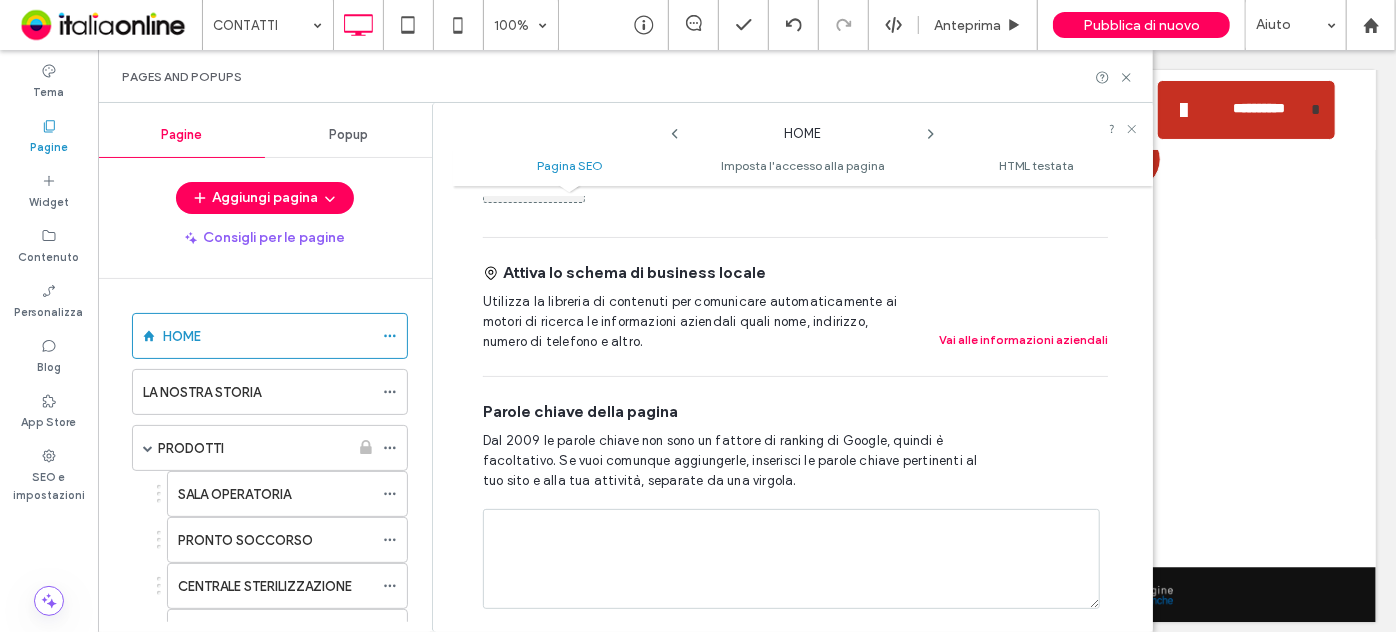 click 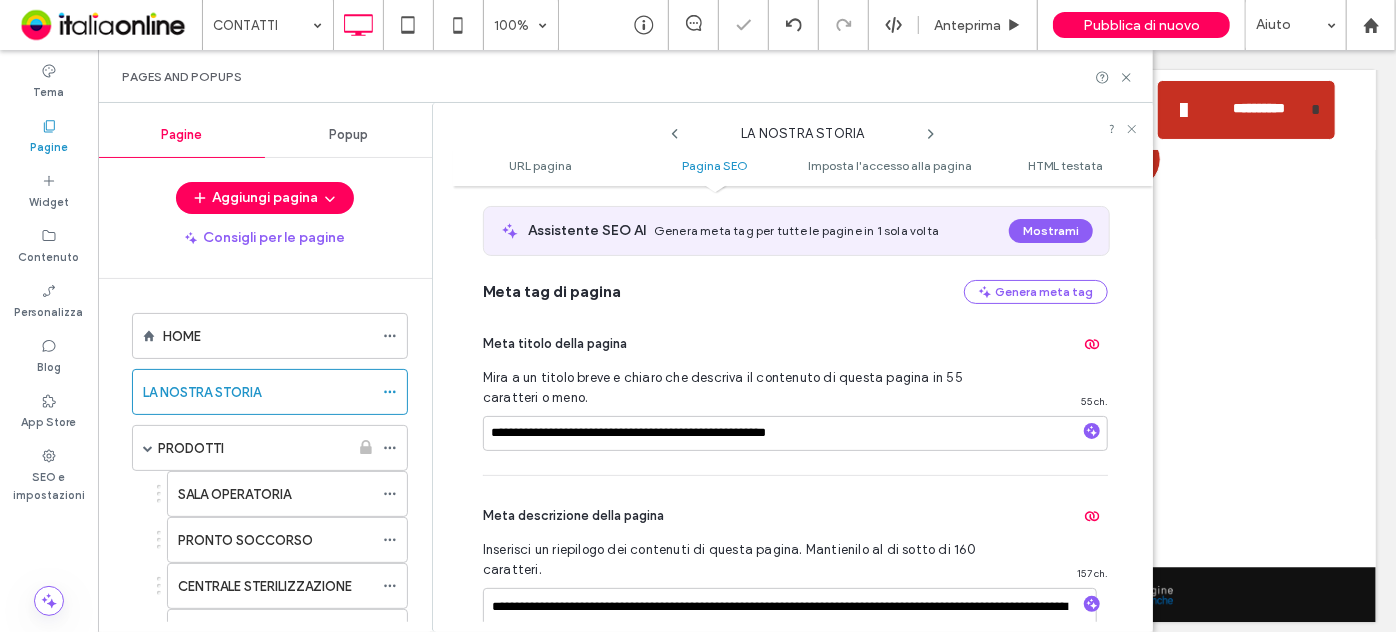 scroll, scrollTop: 456, scrollLeft: 0, axis: vertical 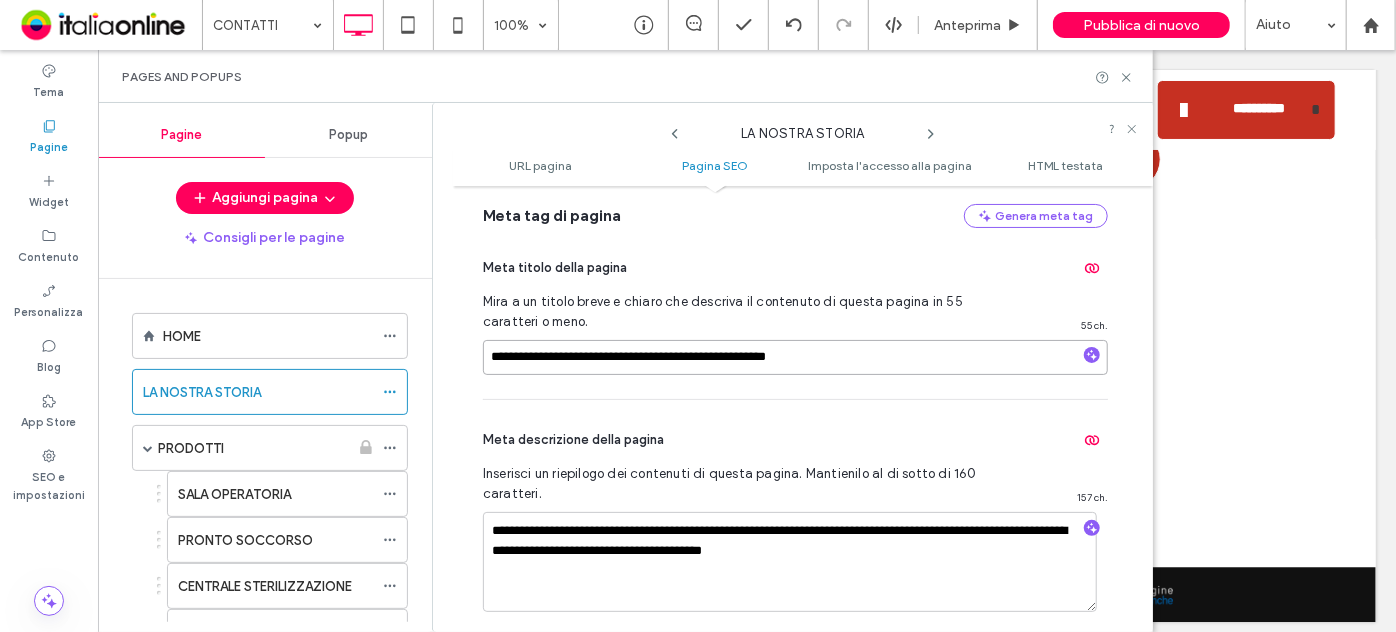 drag, startPoint x: 746, startPoint y: 356, endPoint x: 427, endPoint y: 349, distance: 319.07678 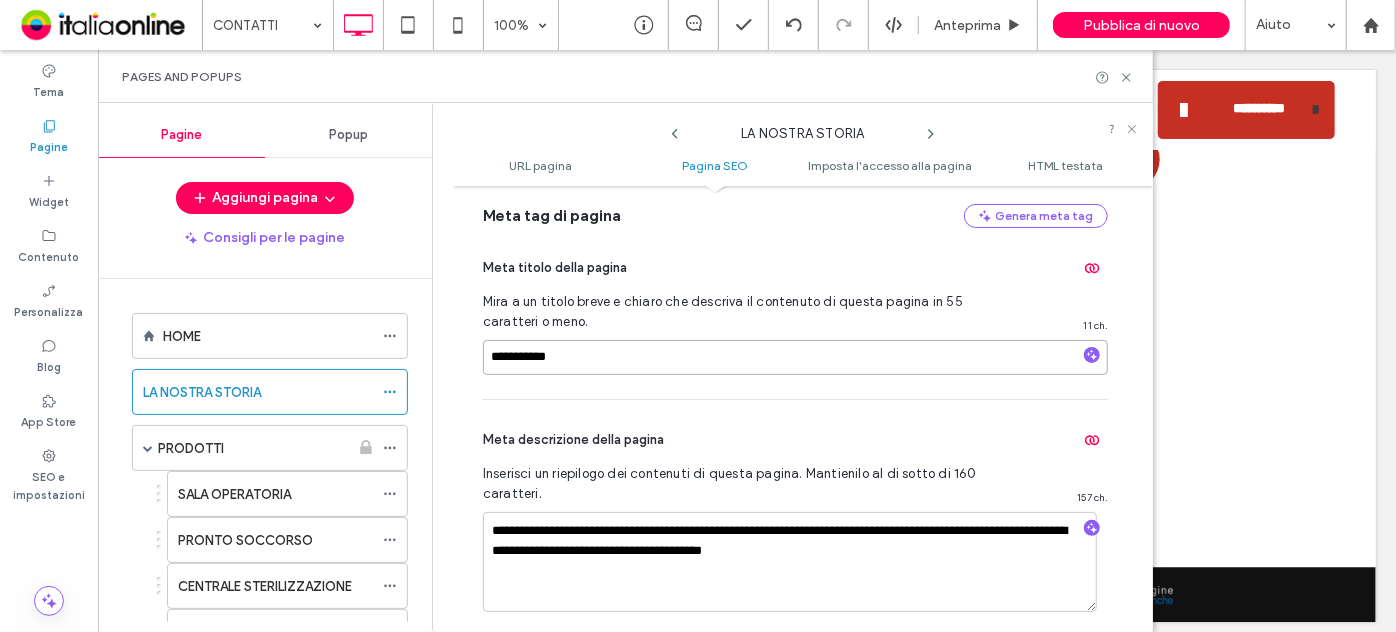 click on "**********" at bounding box center (795, 357) 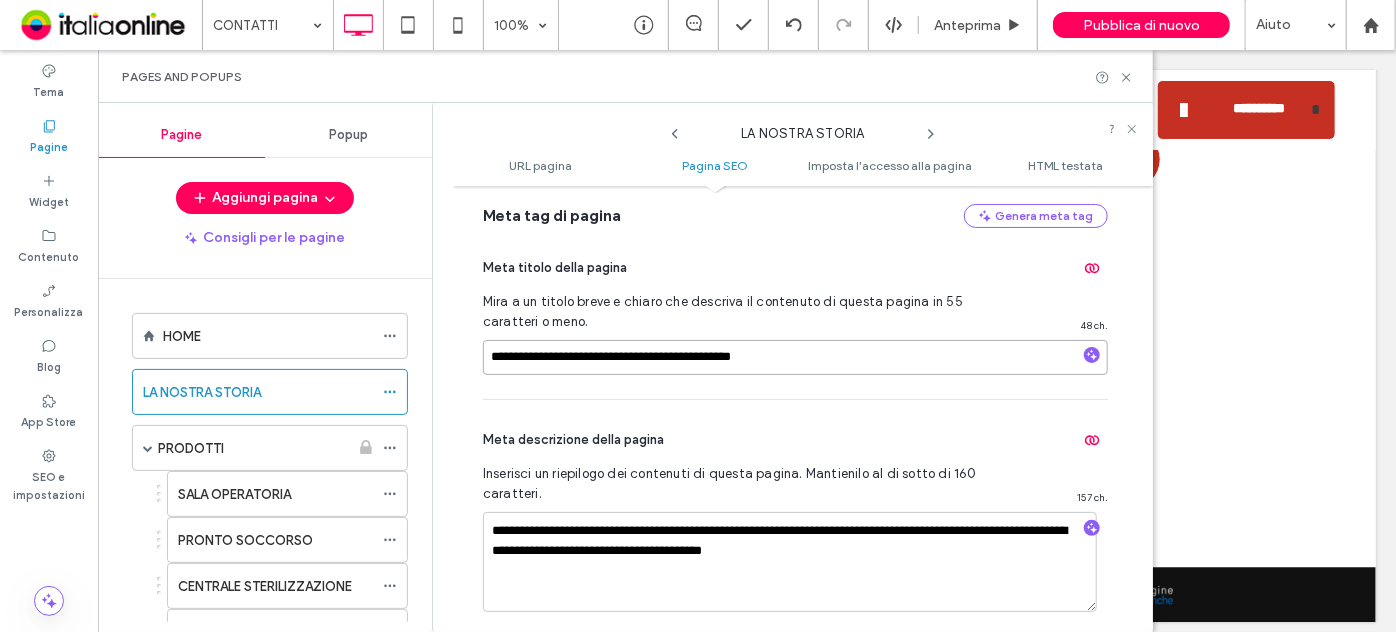 type on "**********" 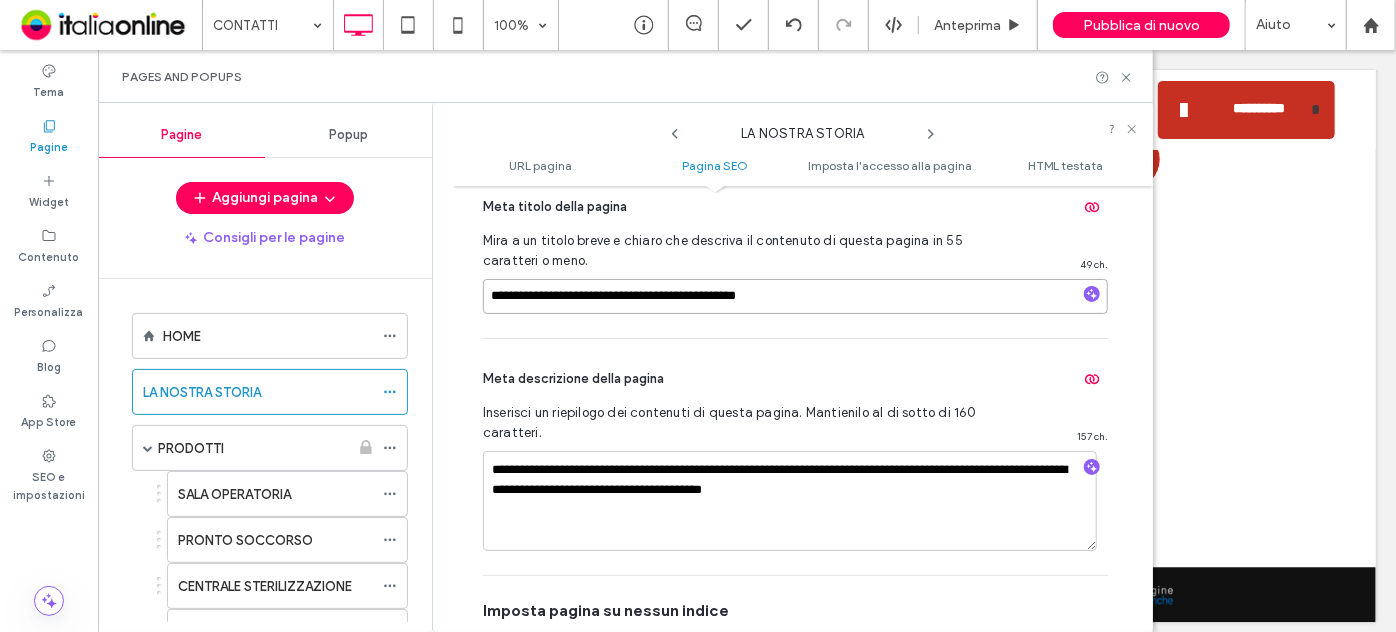 scroll, scrollTop: 547, scrollLeft: 0, axis: vertical 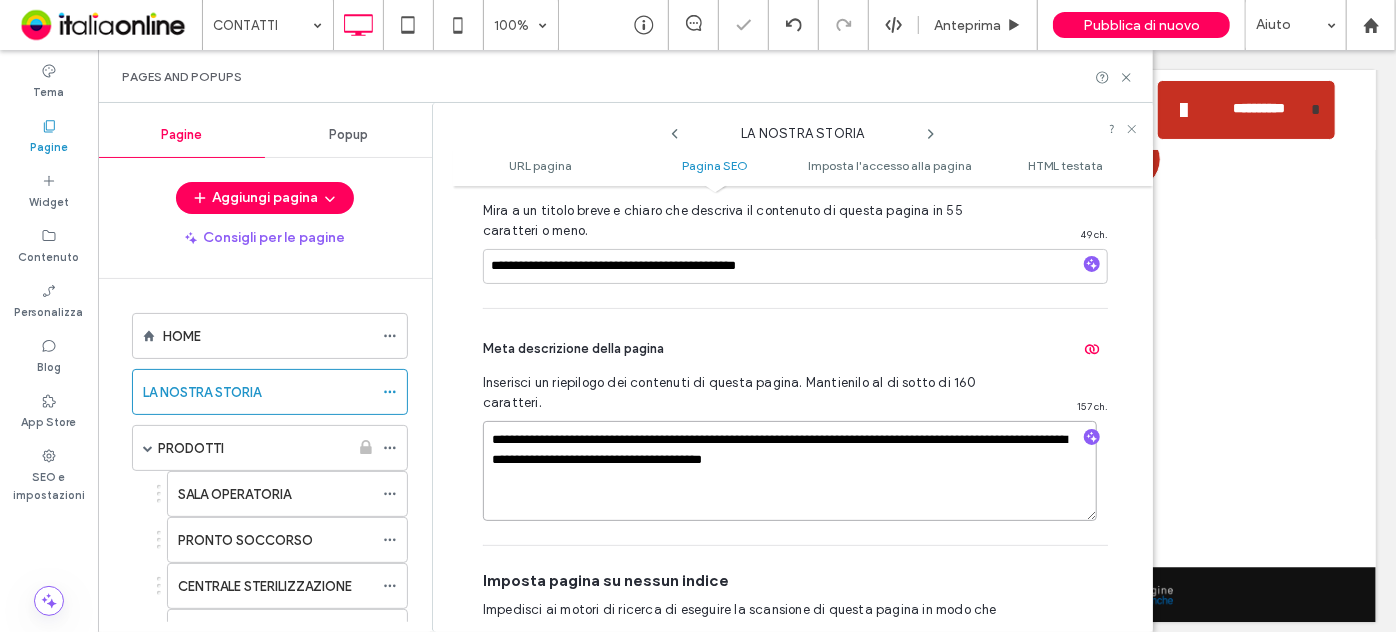 click on "**********" at bounding box center (790, 471) 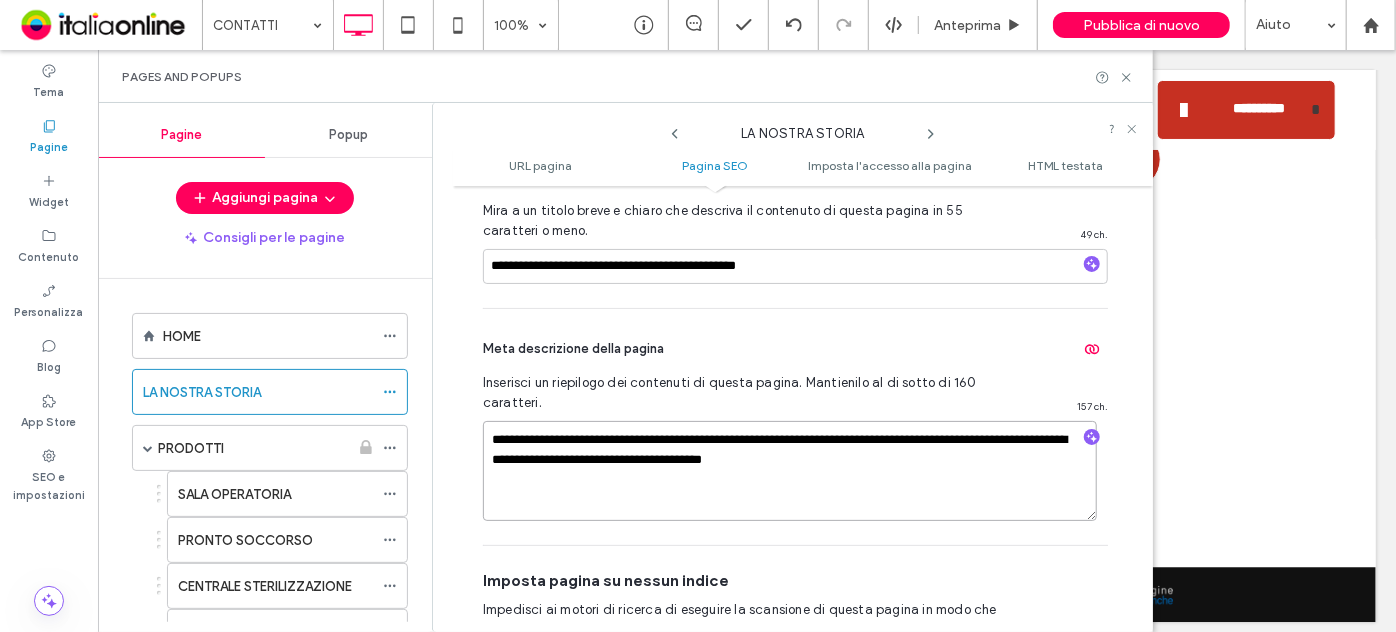 drag, startPoint x: 911, startPoint y: 438, endPoint x: 742, endPoint y: 446, distance: 169.18924 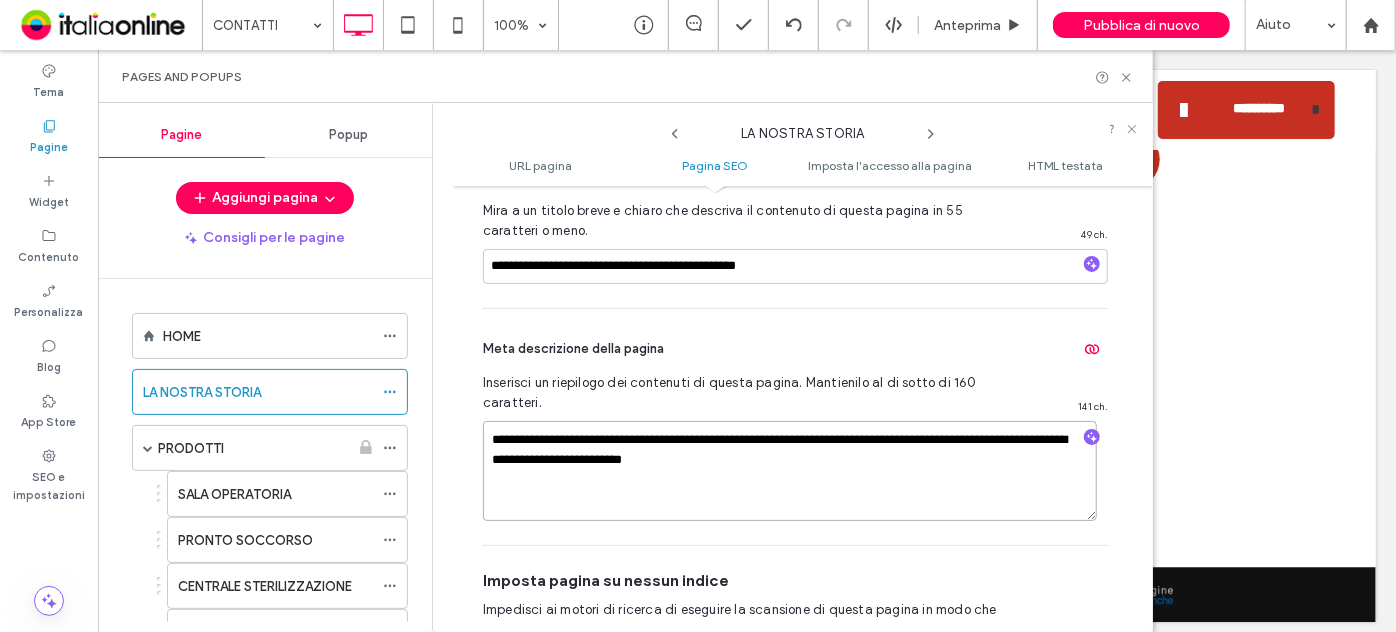 click on "**********" at bounding box center (790, 471) 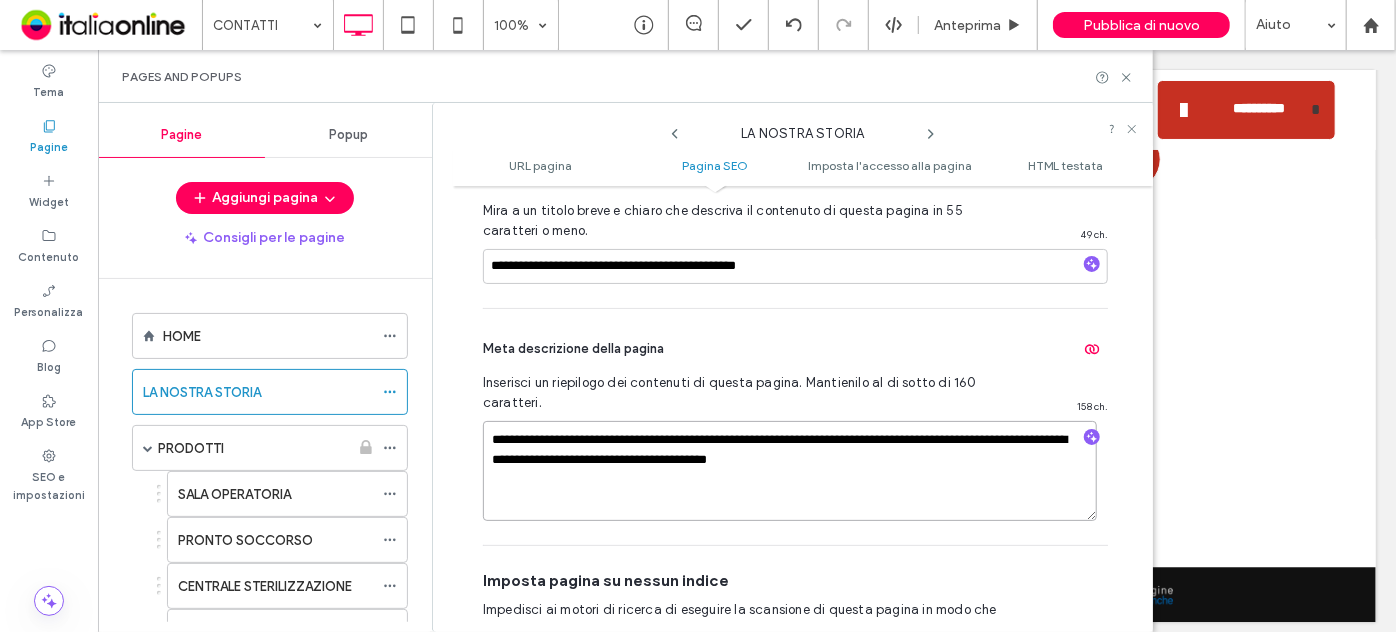 drag, startPoint x: 936, startPoint y: 459, endPoint x: 640, endPoint y: 456, distance: 296.0152 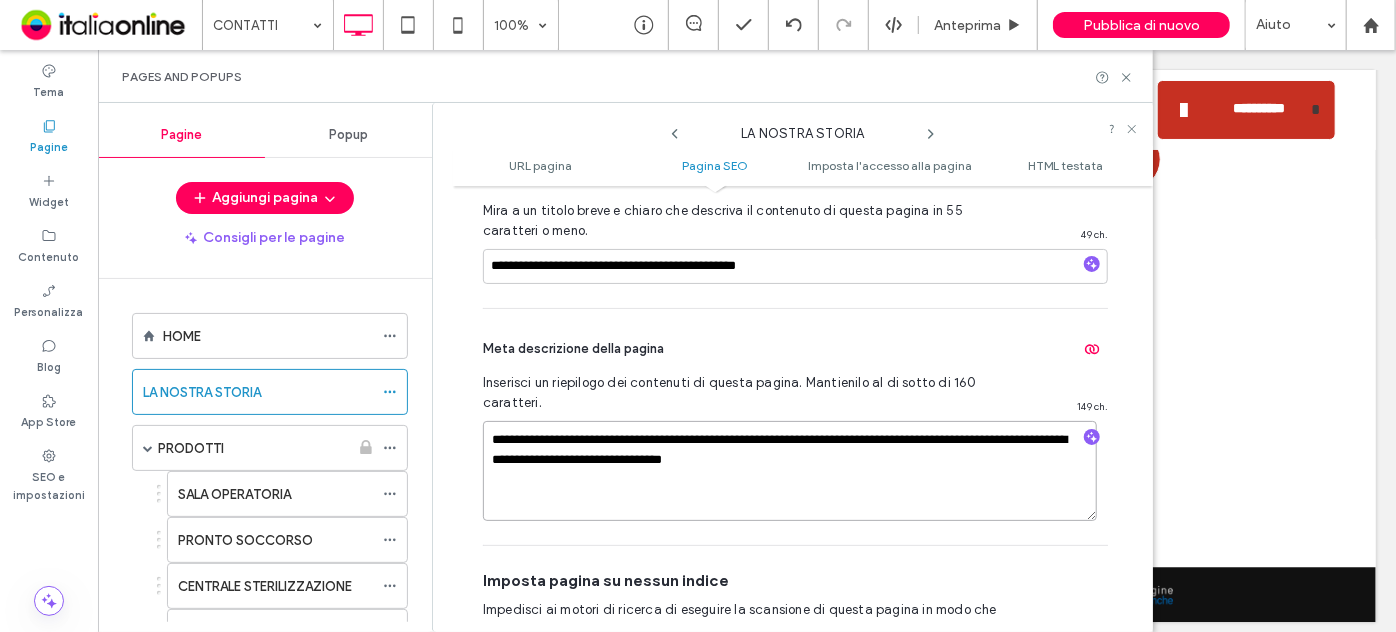 type on "**********" 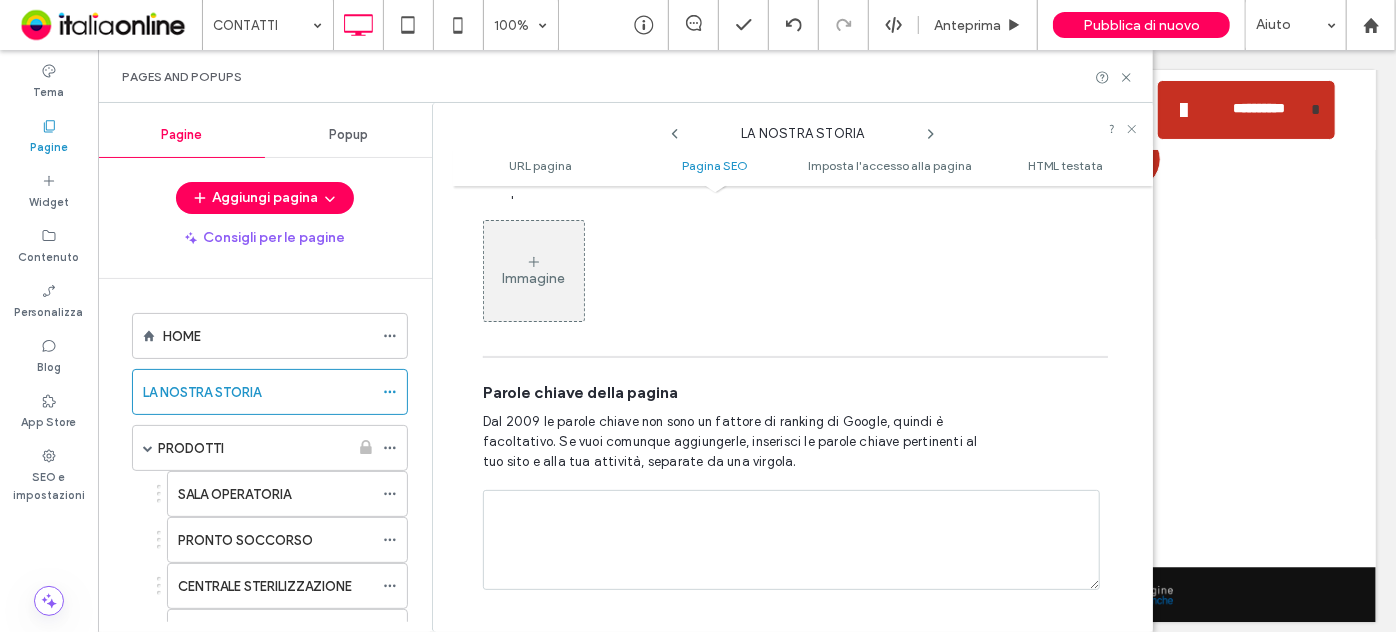 scroll, scrollTop: 1274, scrollLeft: 0, axis: vertical 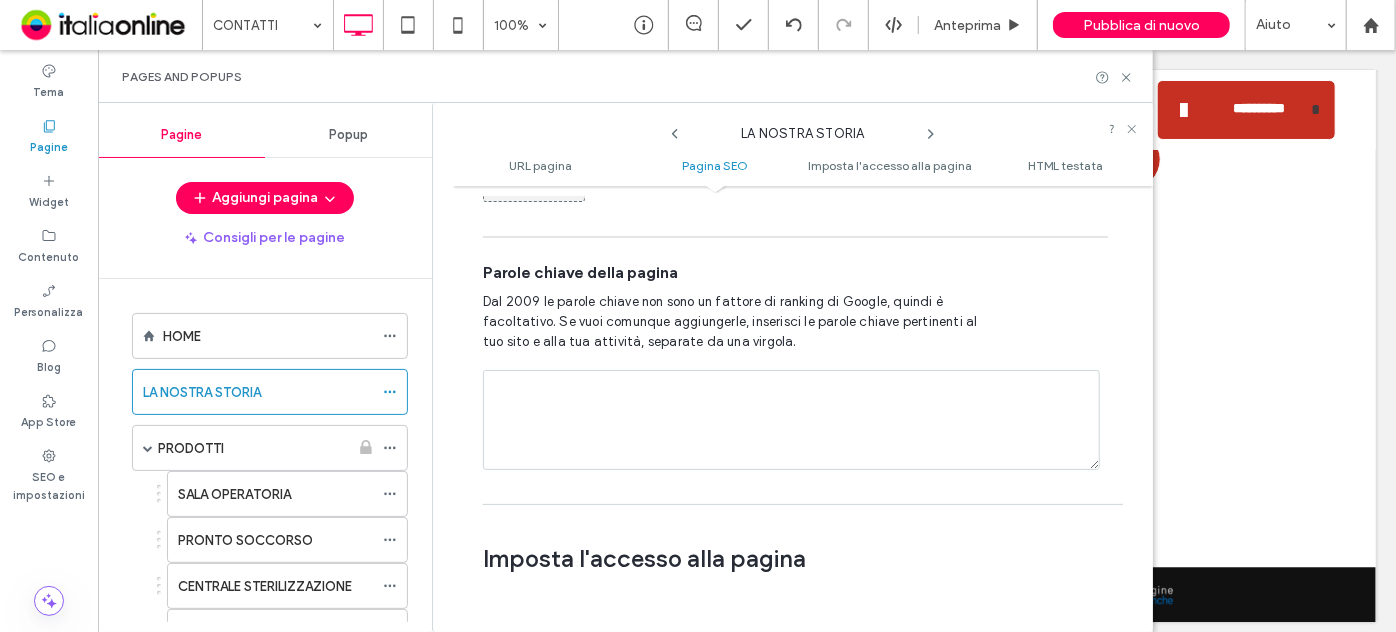 click 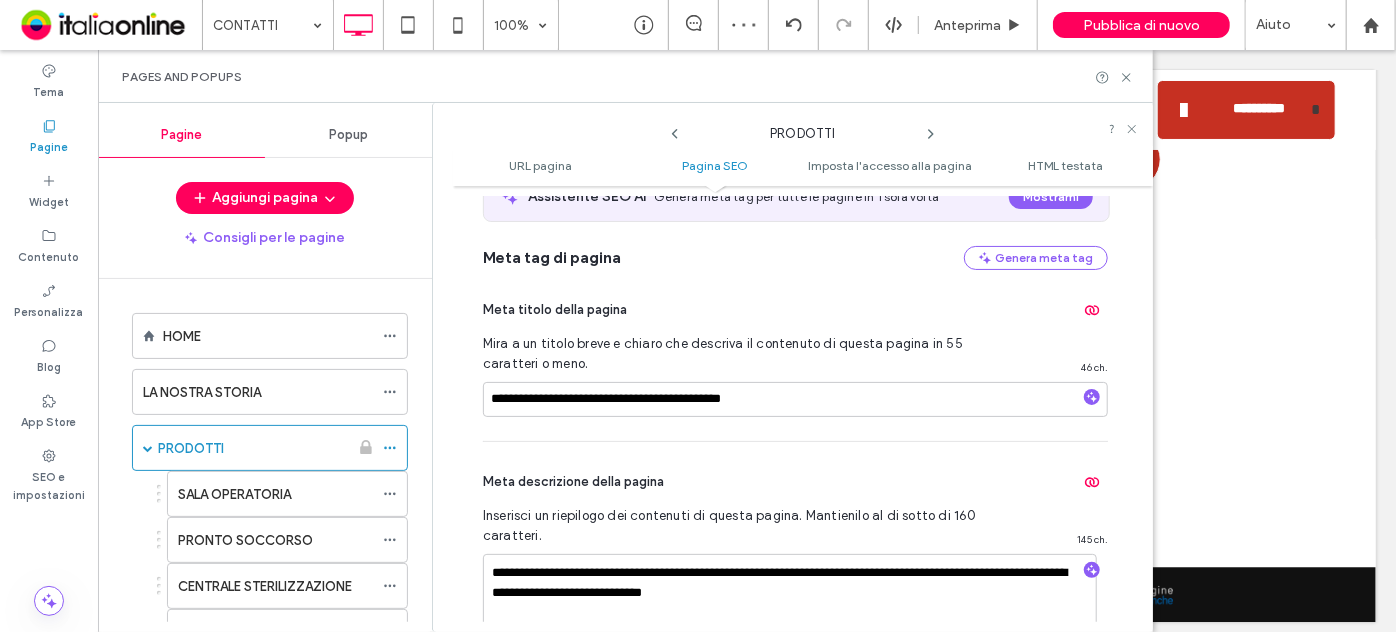 scroll, scrollTop: 456, scrollLeft: 0, axis: vertical 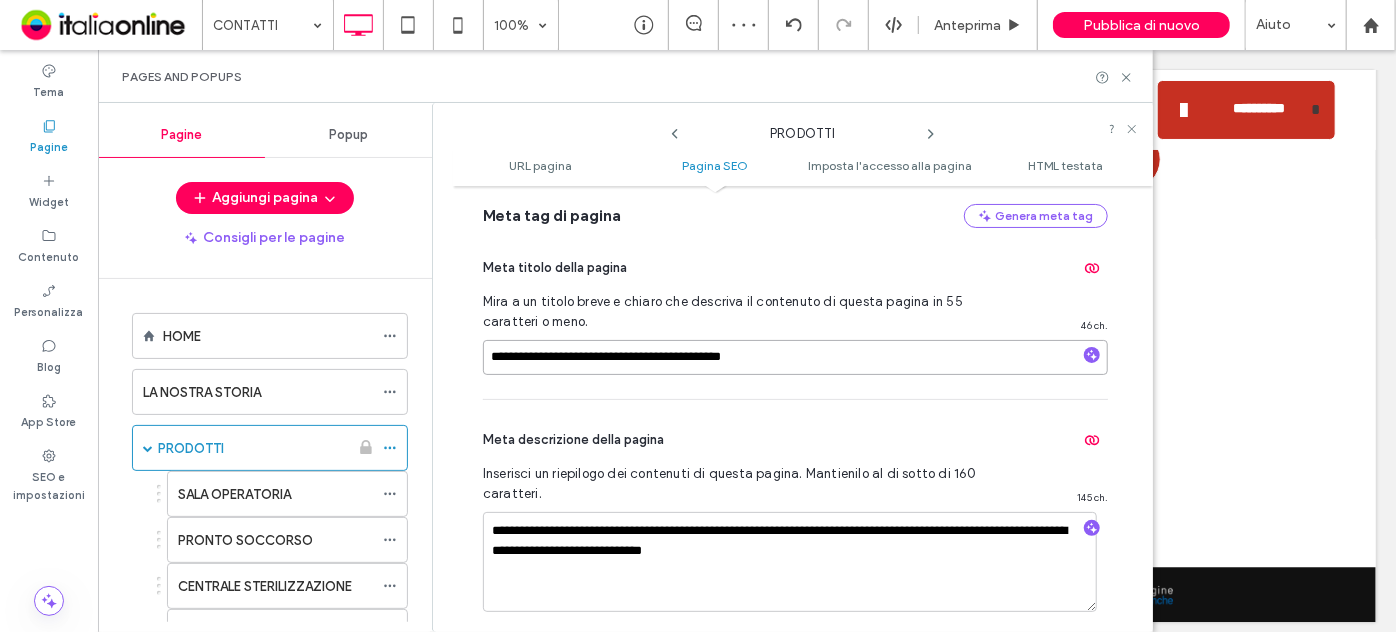 click on "**********" at bounding box center [795, 357] 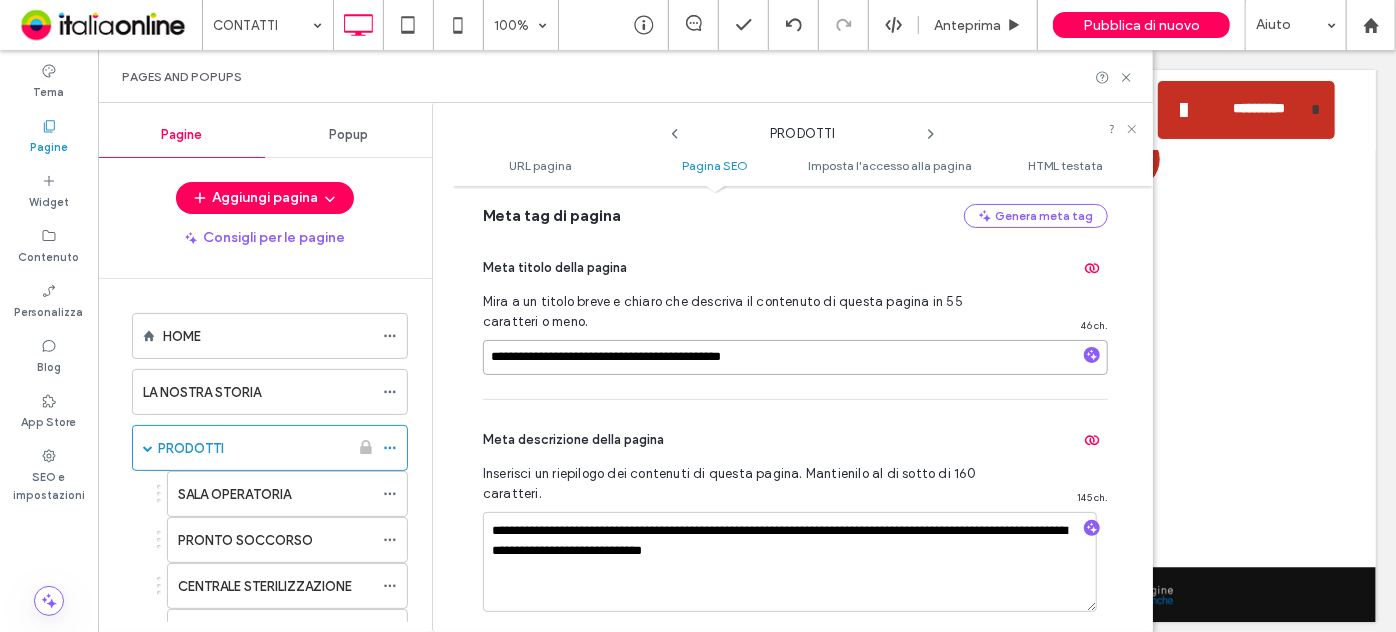 type on "**********" 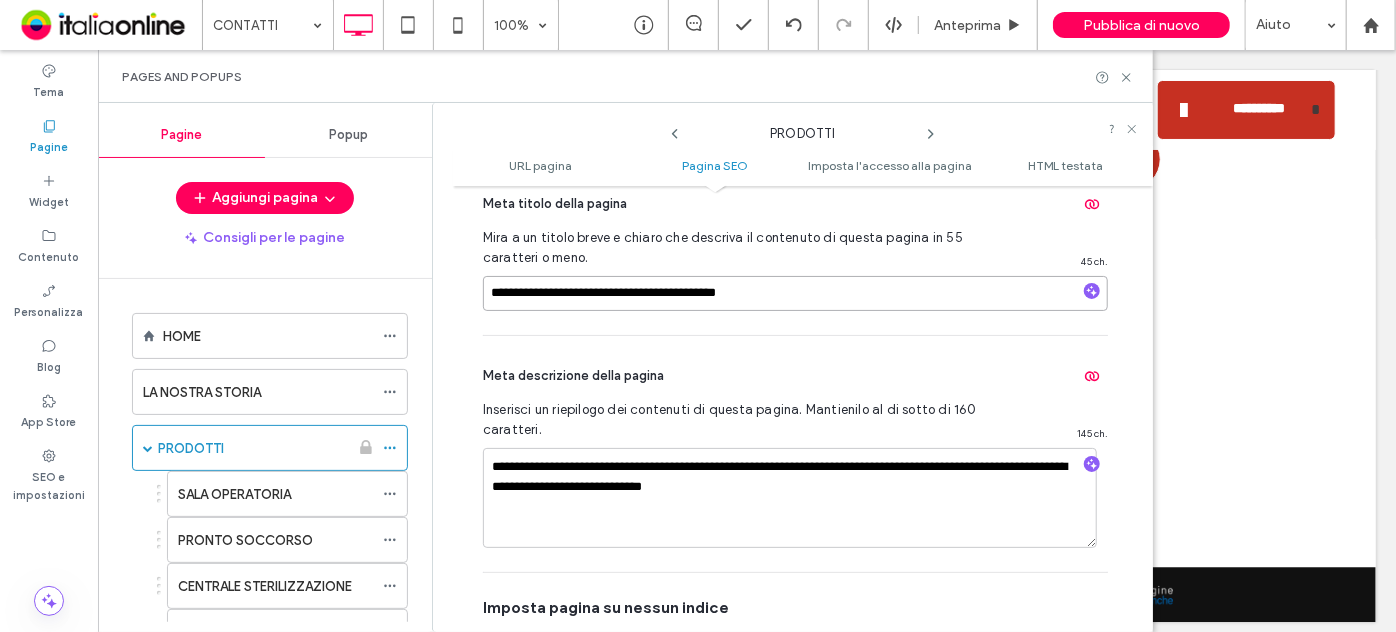 scroll, scrollTop: 547, scrollLeft: 0, axis: vertical 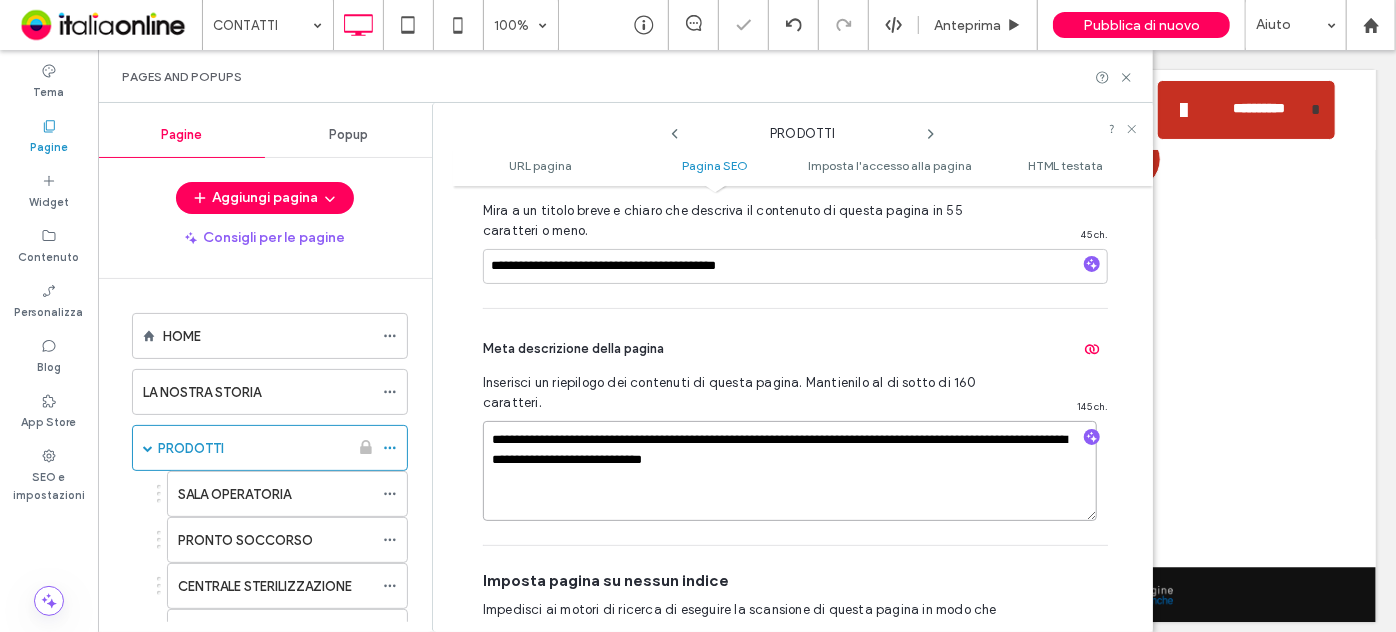 drag, startPoint x: 887, startPoint y: 442, endPoint x: 487, endPoint y: 426, distance: 400.3199 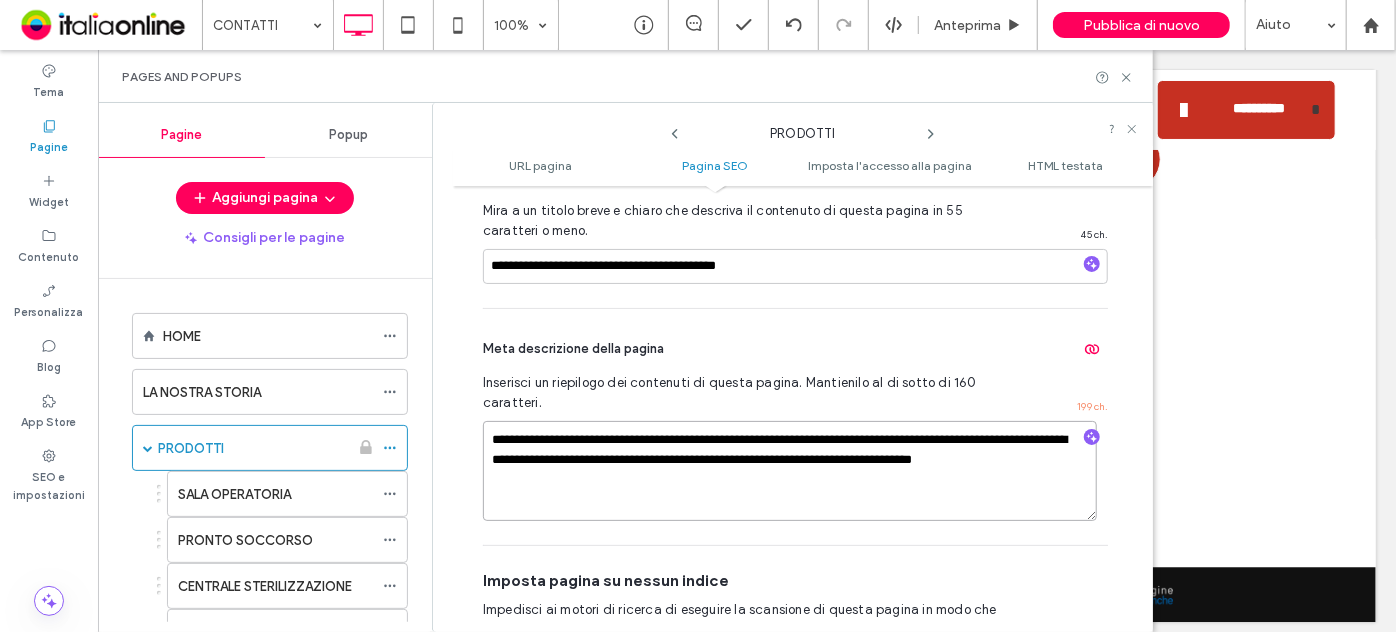 drag, startPoint x: 908, startPoint y: 461, endPoint x: 973, endPoint y: 508, distance: 80.21222 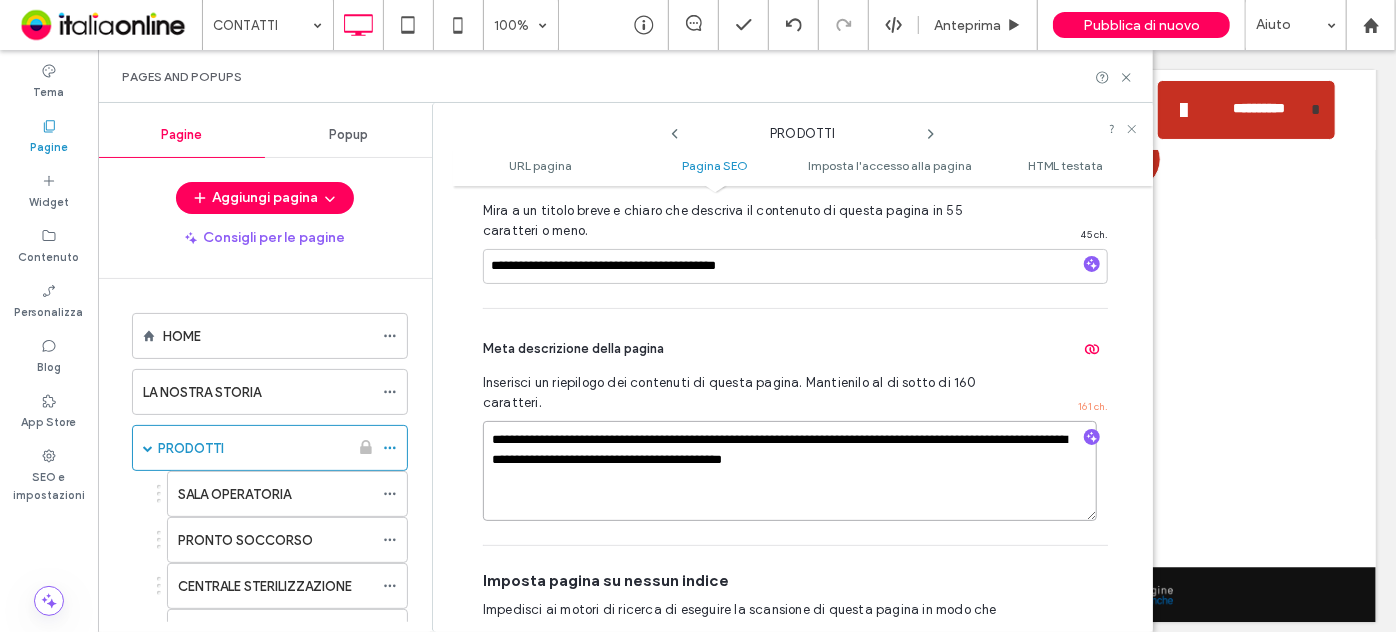 click on "**********" at bounding box center [790, 471] 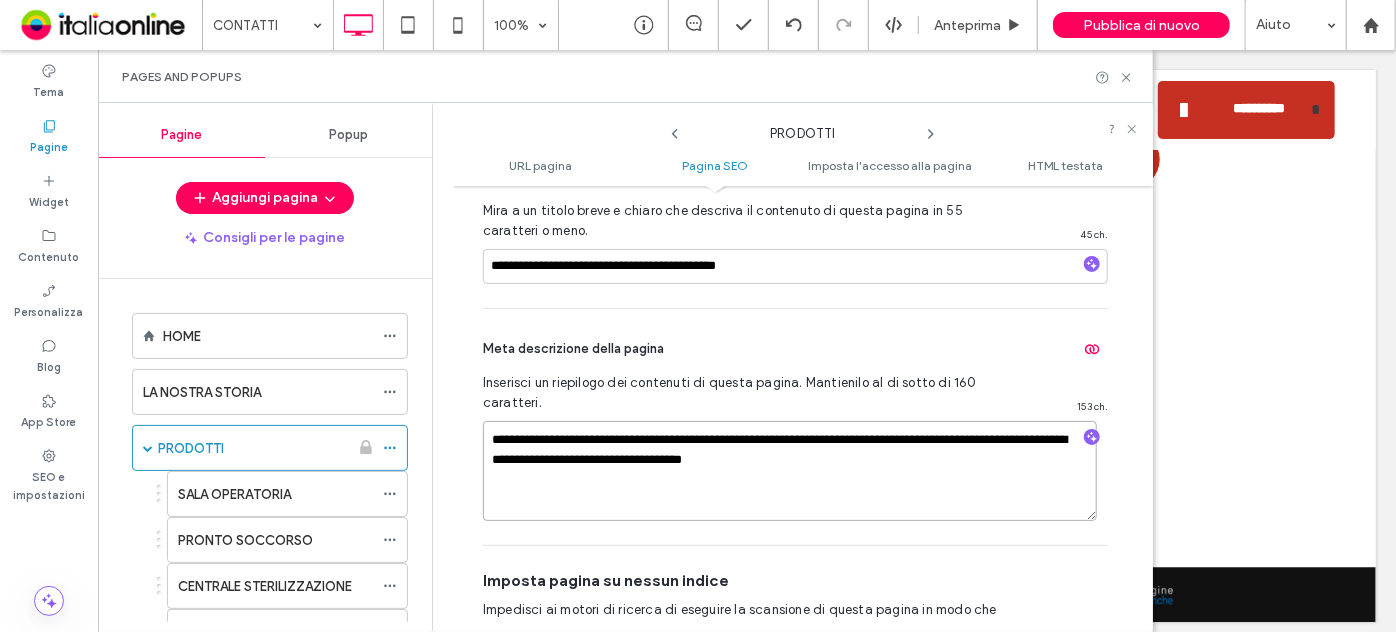 type on "**********" 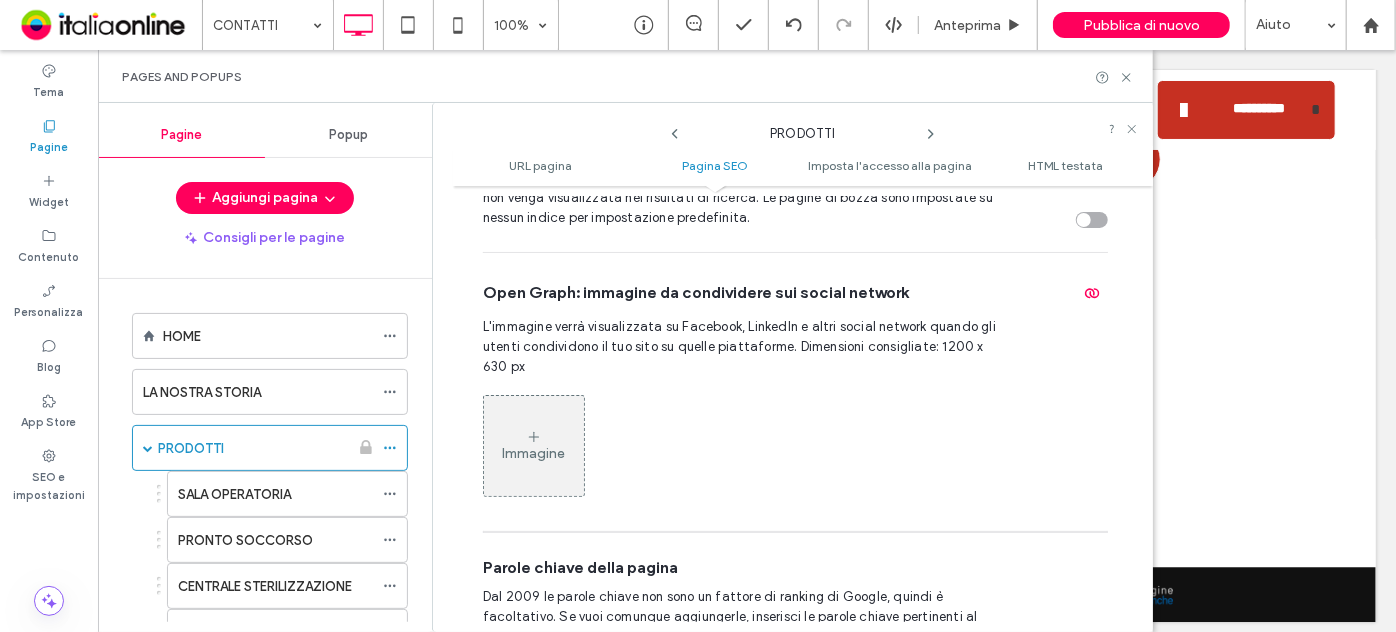 scroll, scrollTop: 1093, scrollLeft: 0, axis: vertical 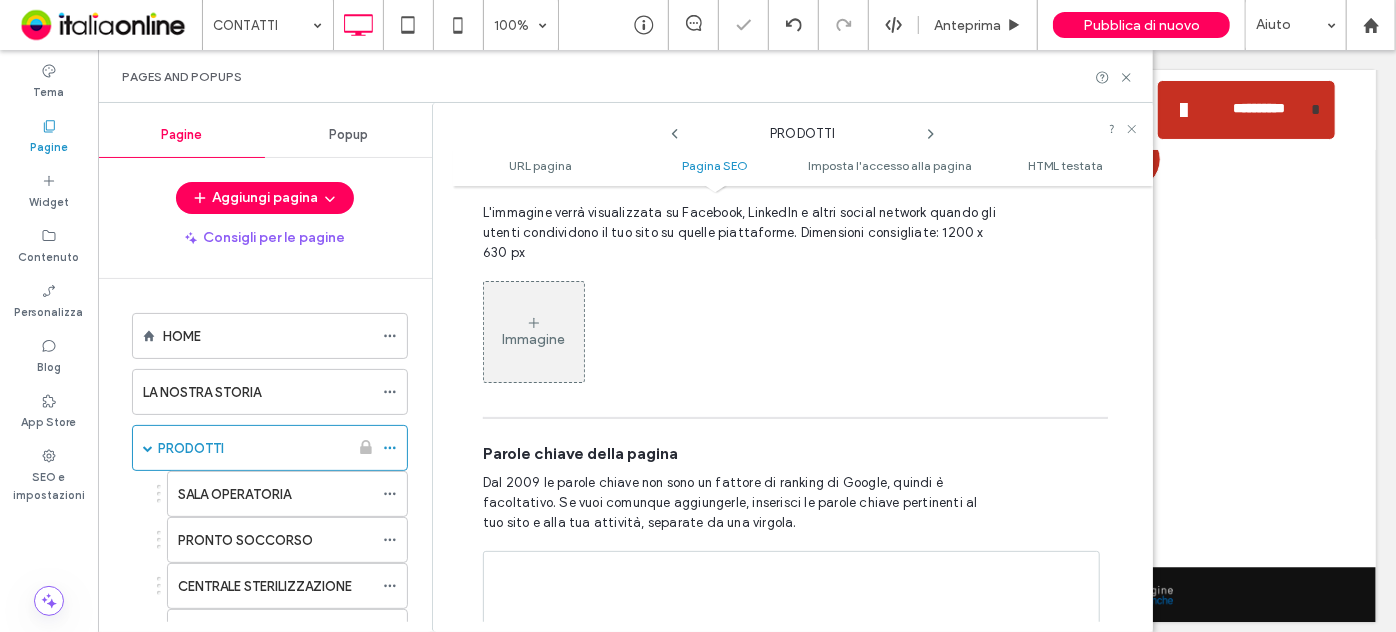 click 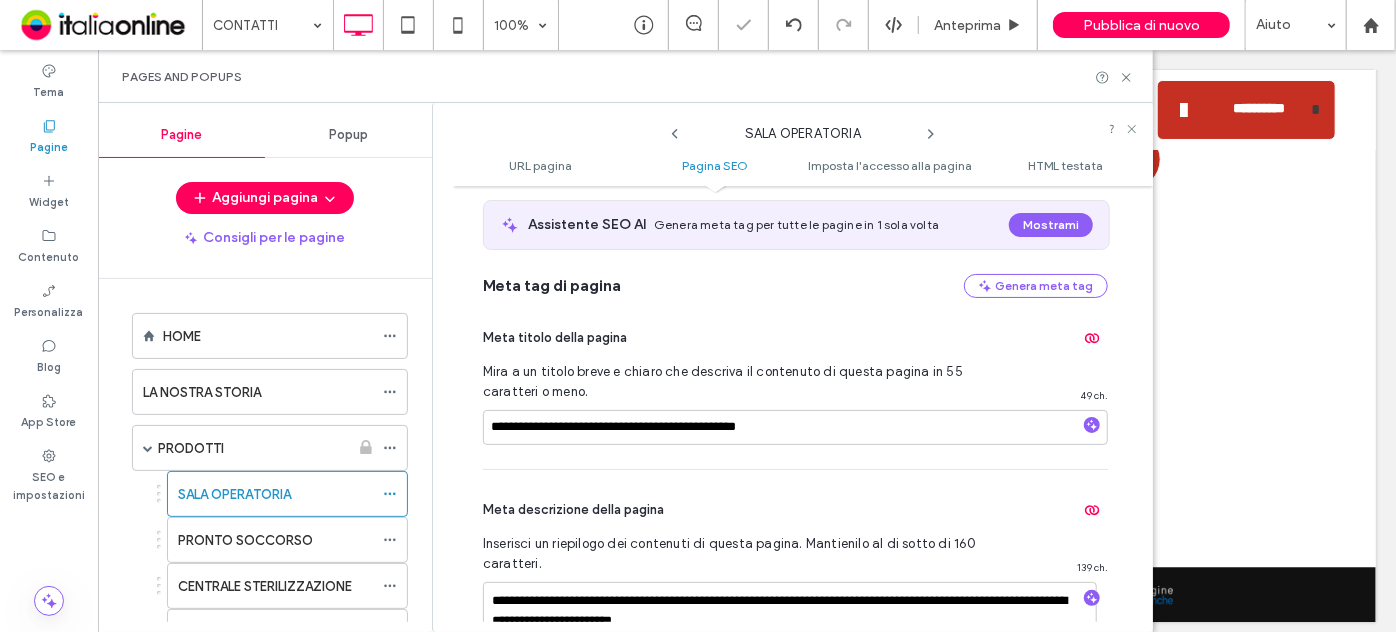 scroll, scrollTop: 456, scrollLeft: 0, axis: vertical 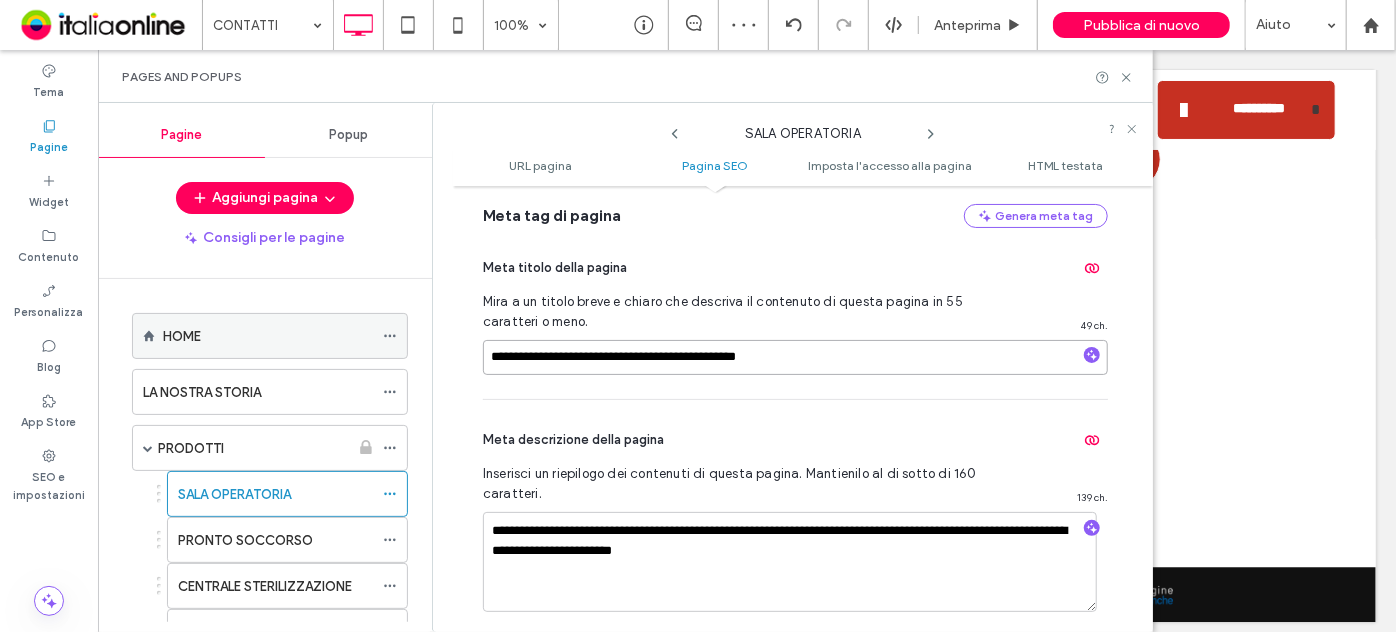 drag, startPoint x: 641, startPoint y: 356, endPoint x: 398, endPoint y: 338, distance: 243.66576 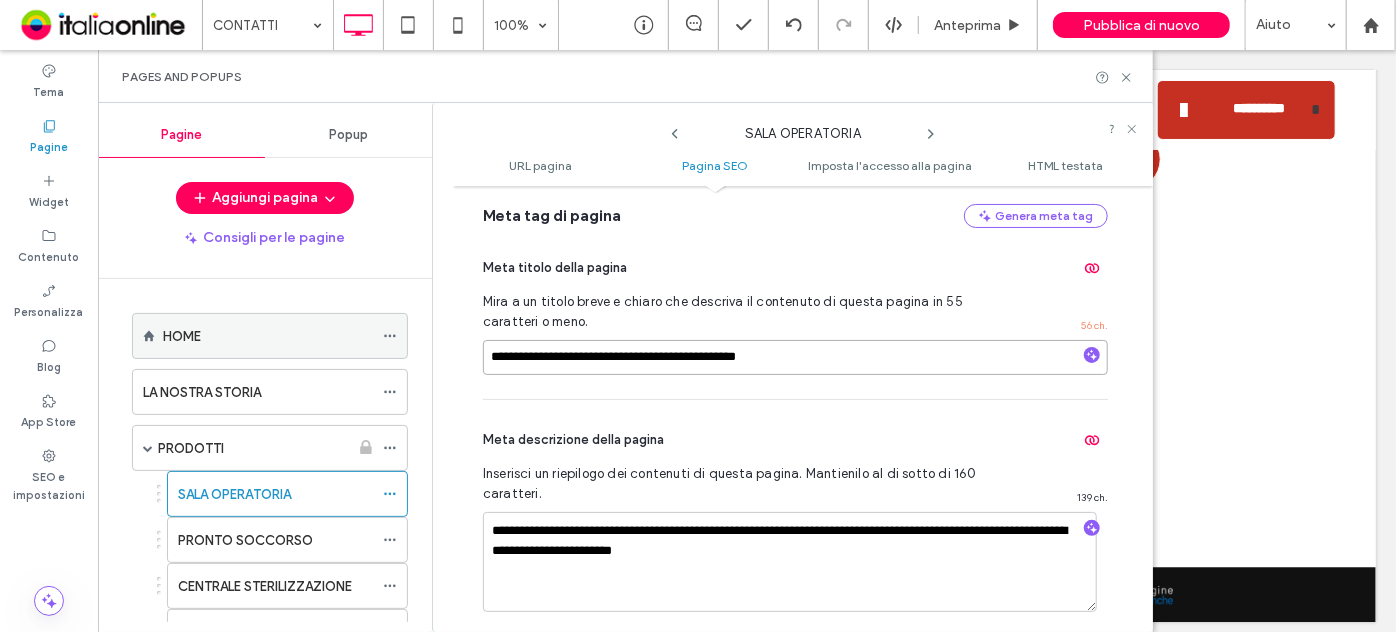 type on "**********" 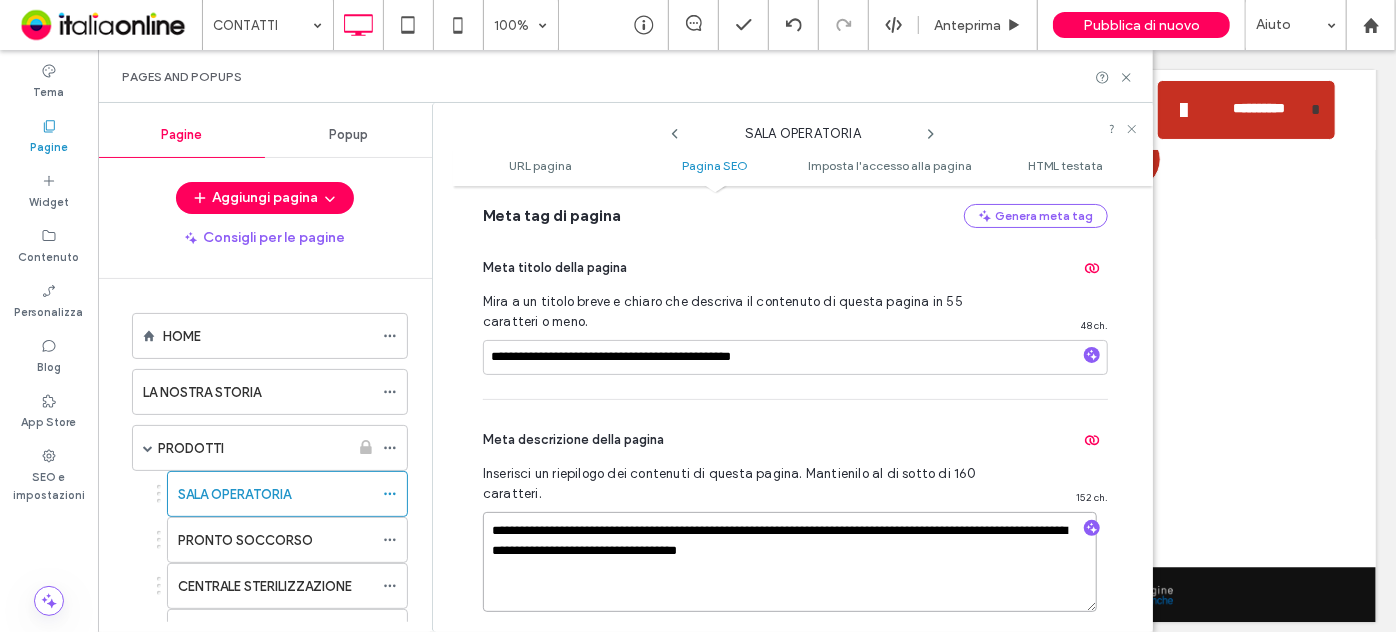 type on "**********" 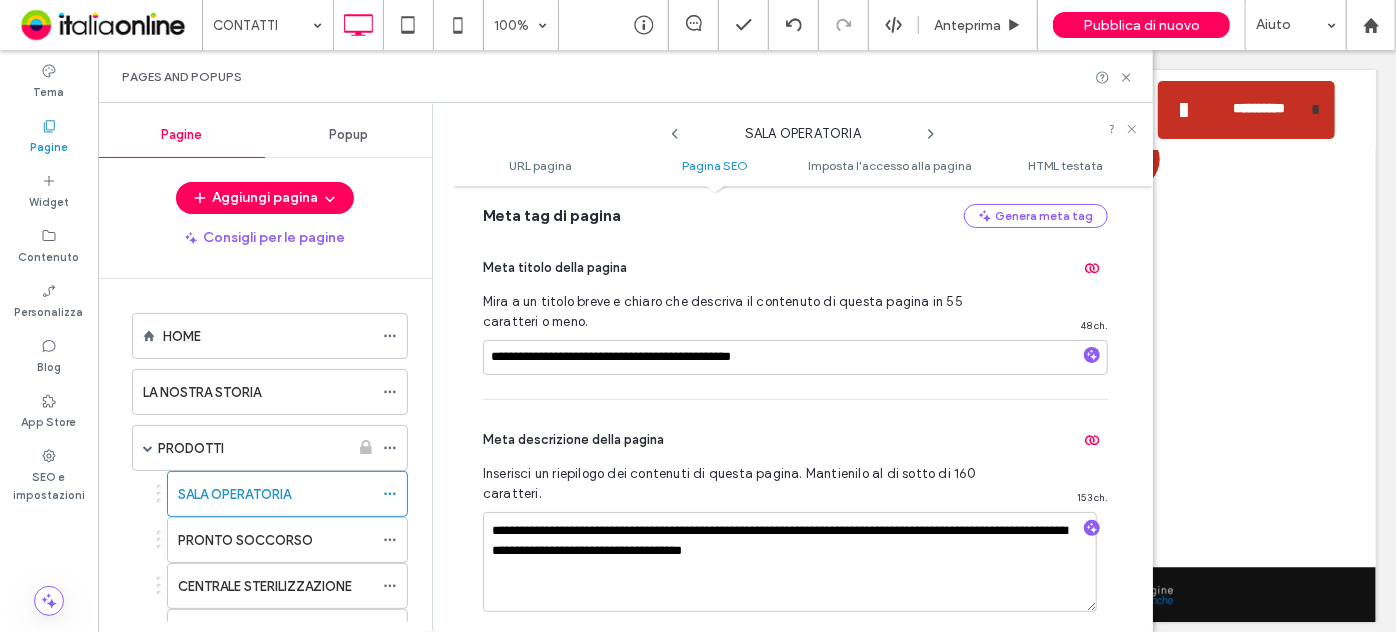 click 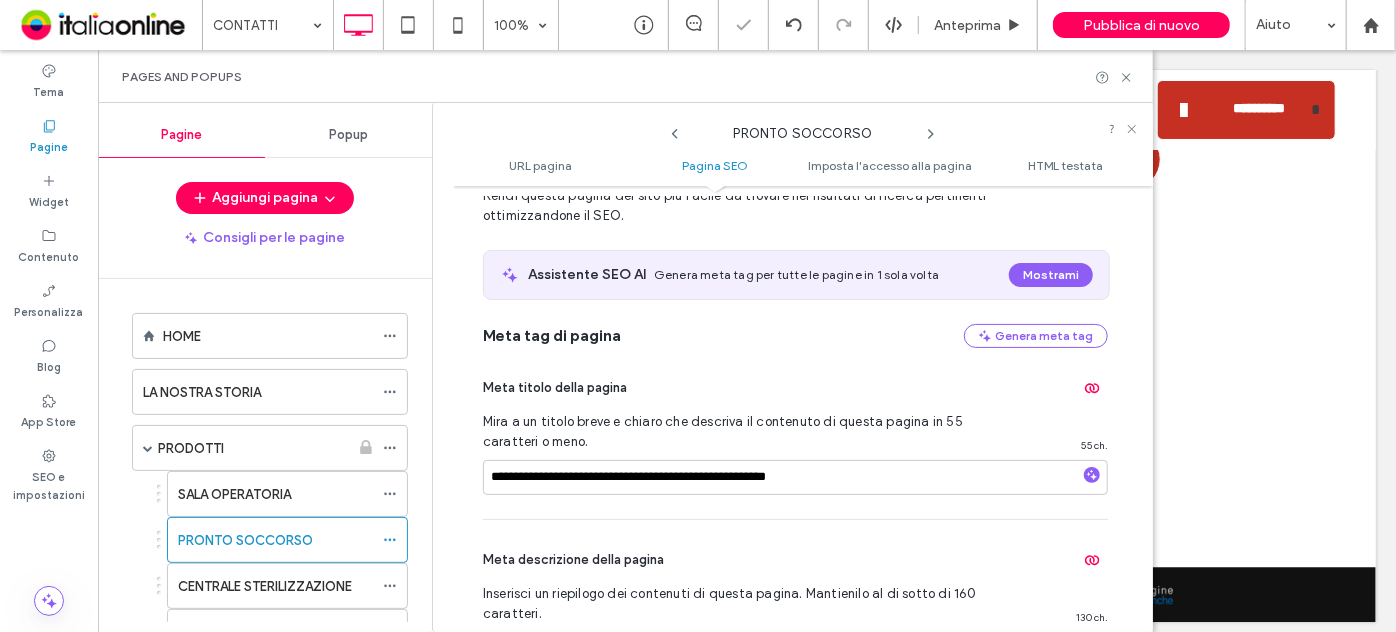 scroll, scrollTop: 365, scrollLeft: 0, axis: vertical 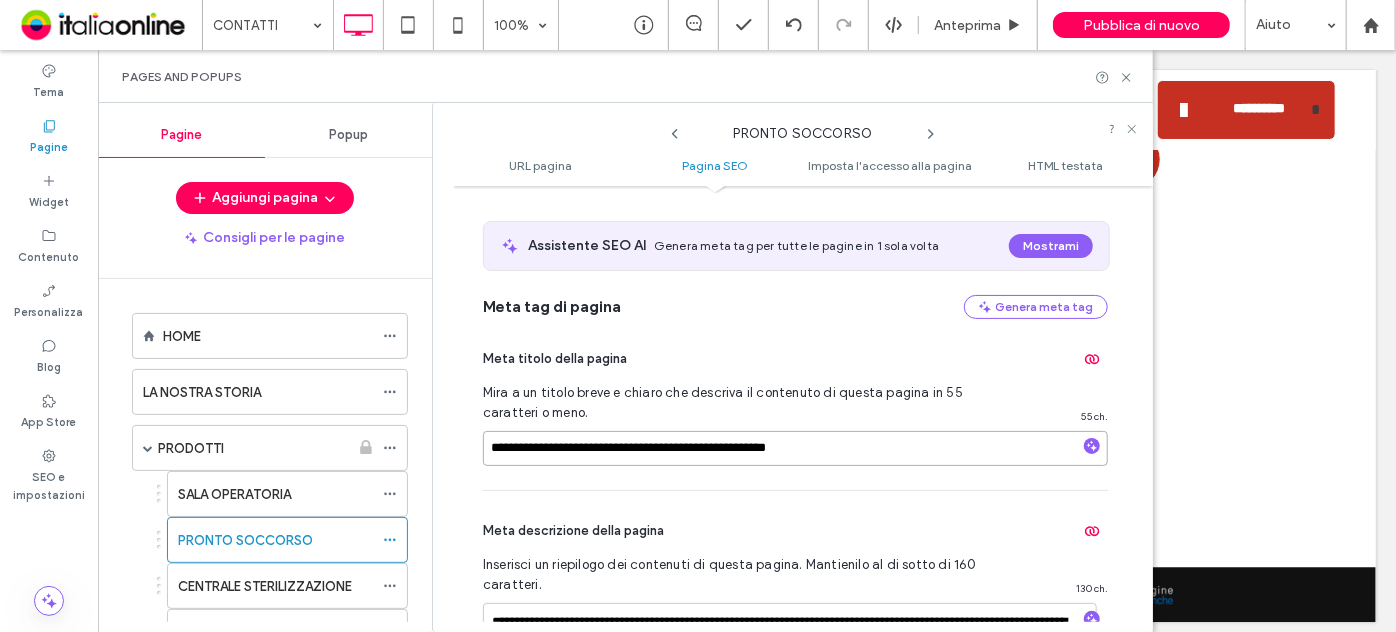 drag, startPoint x: 829, startPoint y: 436, endPoint x: 788, endPoint y: 442, distance: 41.4367 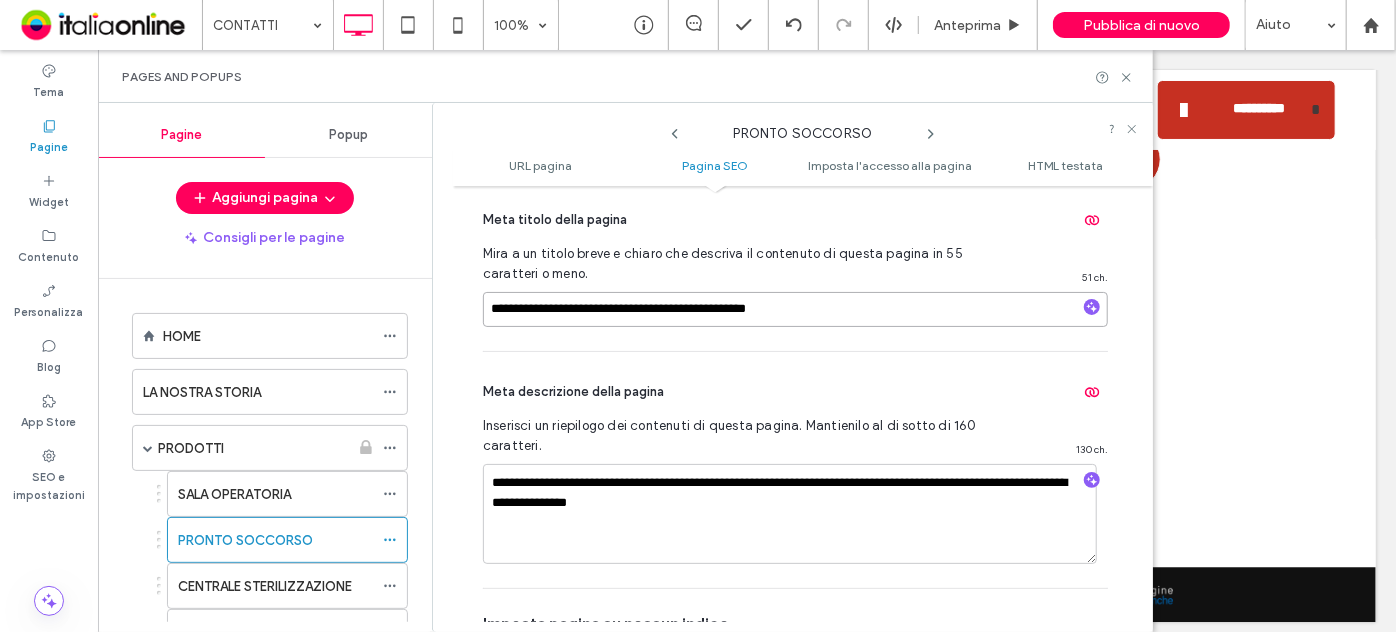 scroll, scrollTop: 547, scrollLeft: 0, axis: vertical 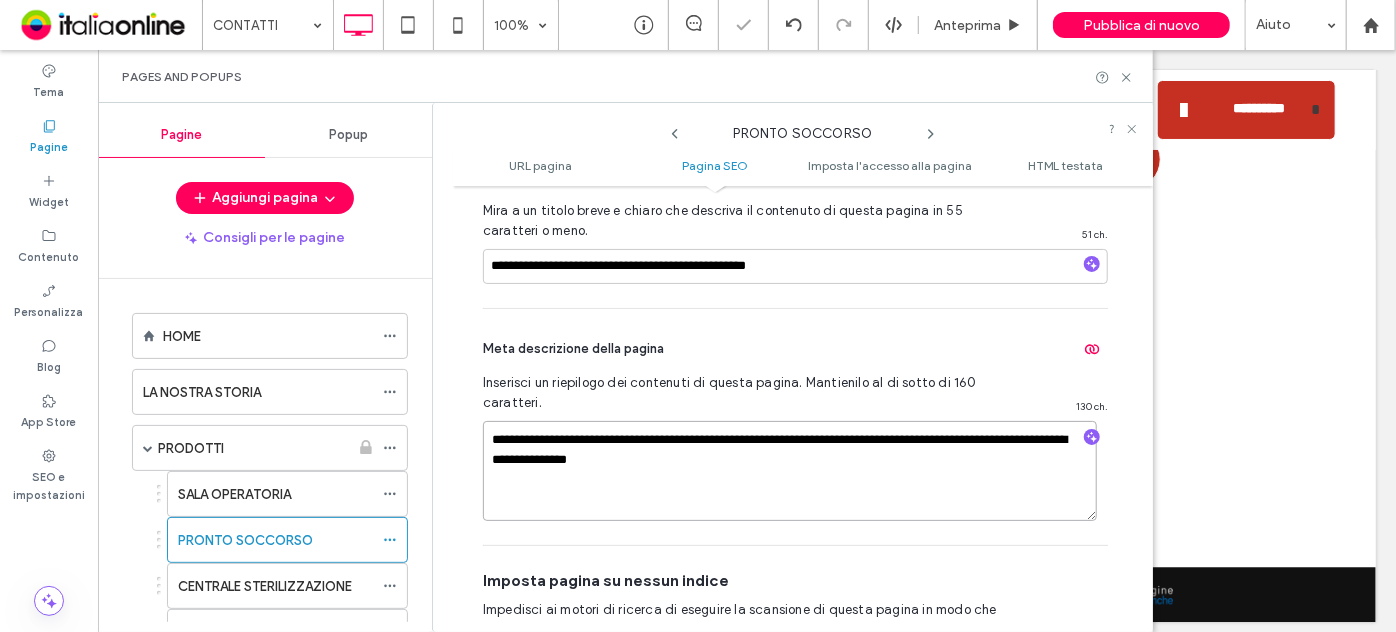 click on "**********" at bounding box center (790, 471) 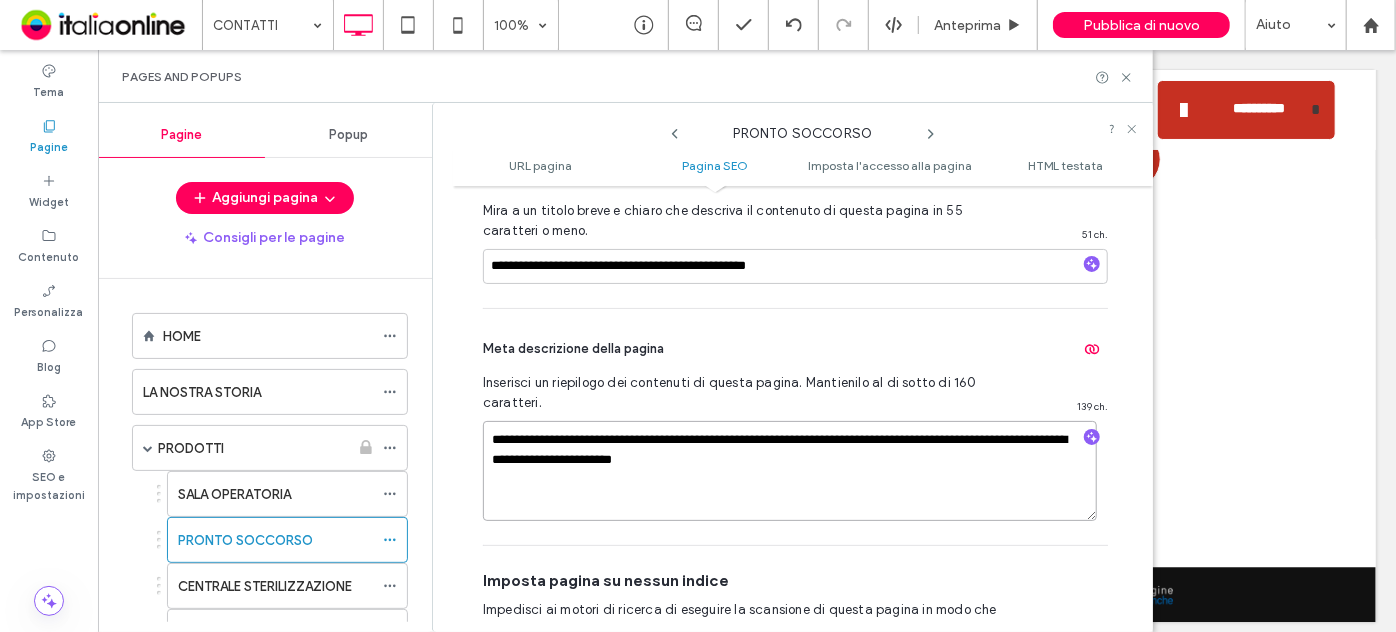 click on "**********" at bounding box center [790, 471] 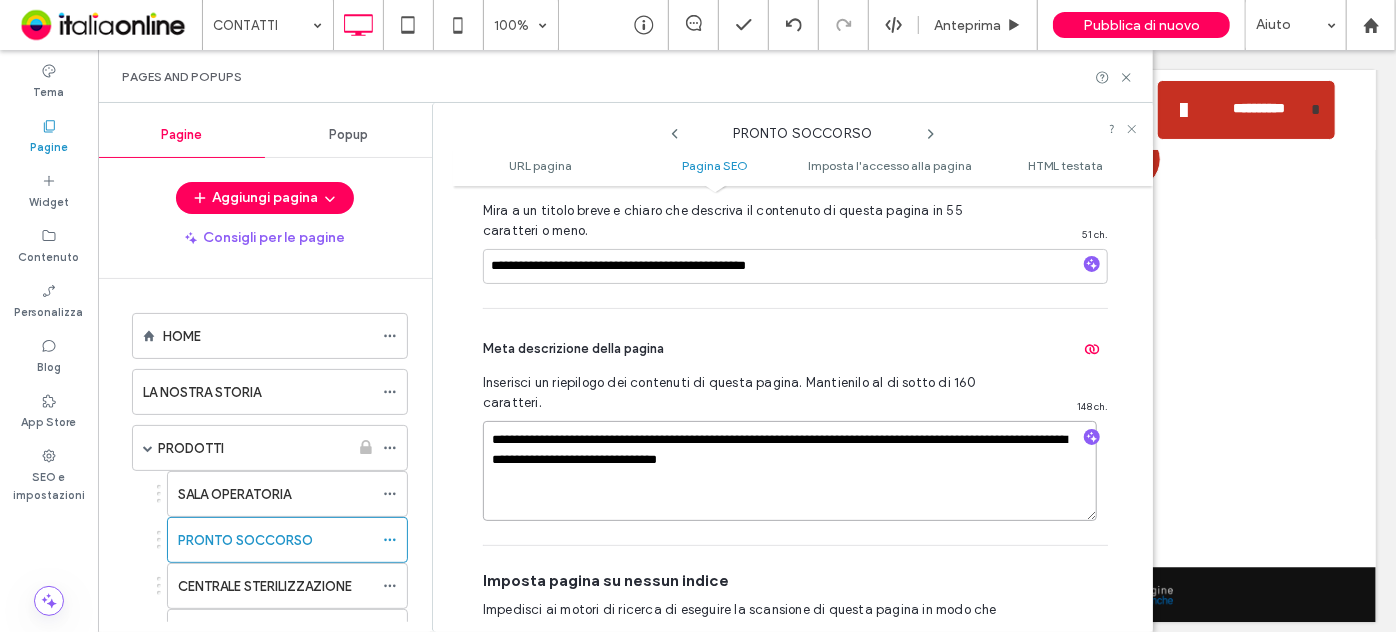 type on "**********" 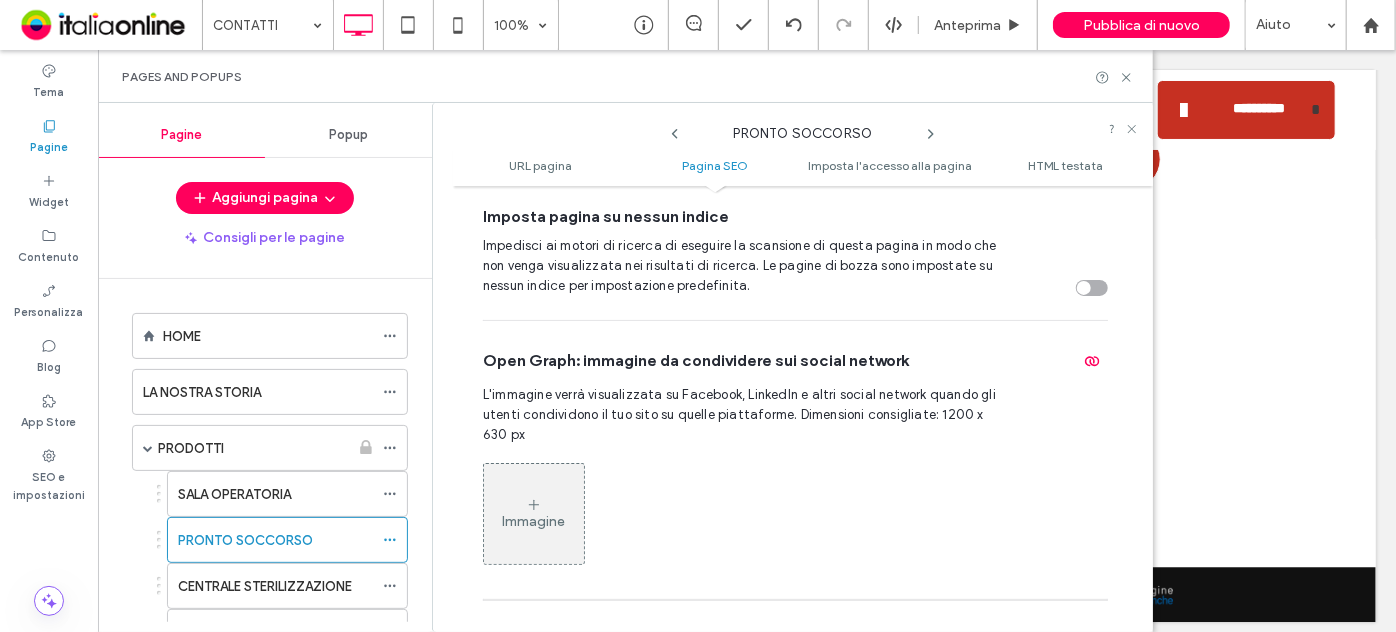scroll, scrollTop: 1274, scrollLeft: 0, axis: vertical 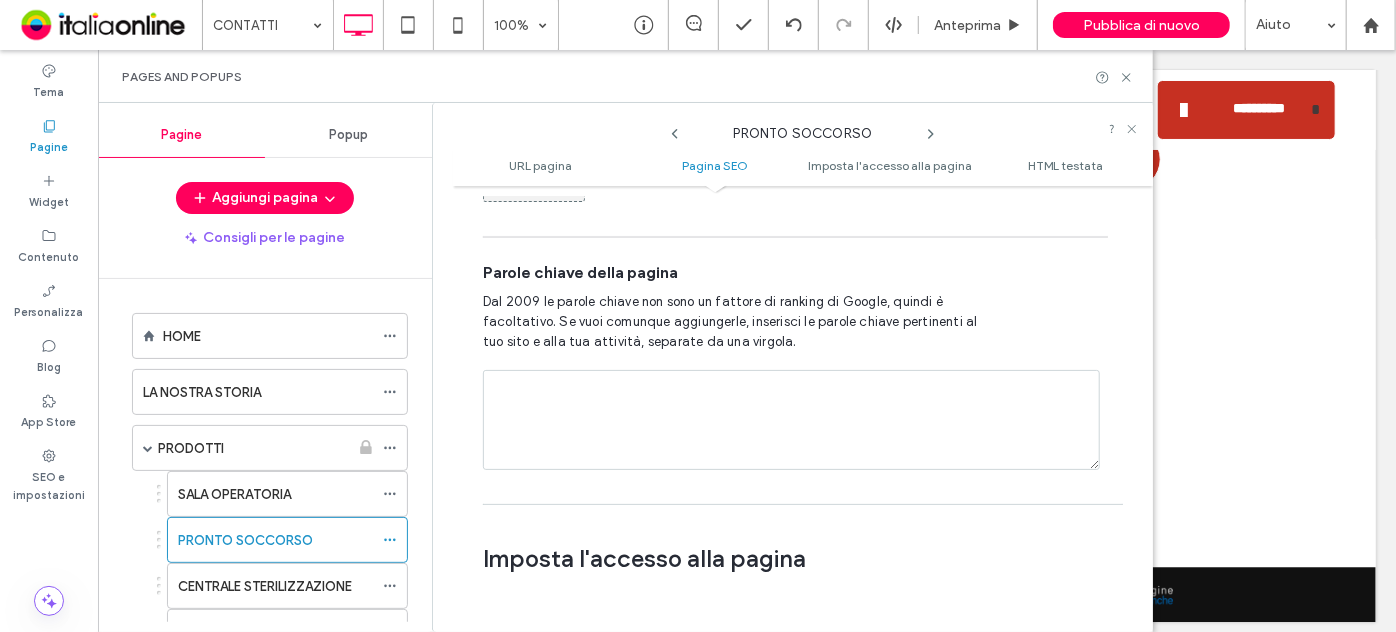 click 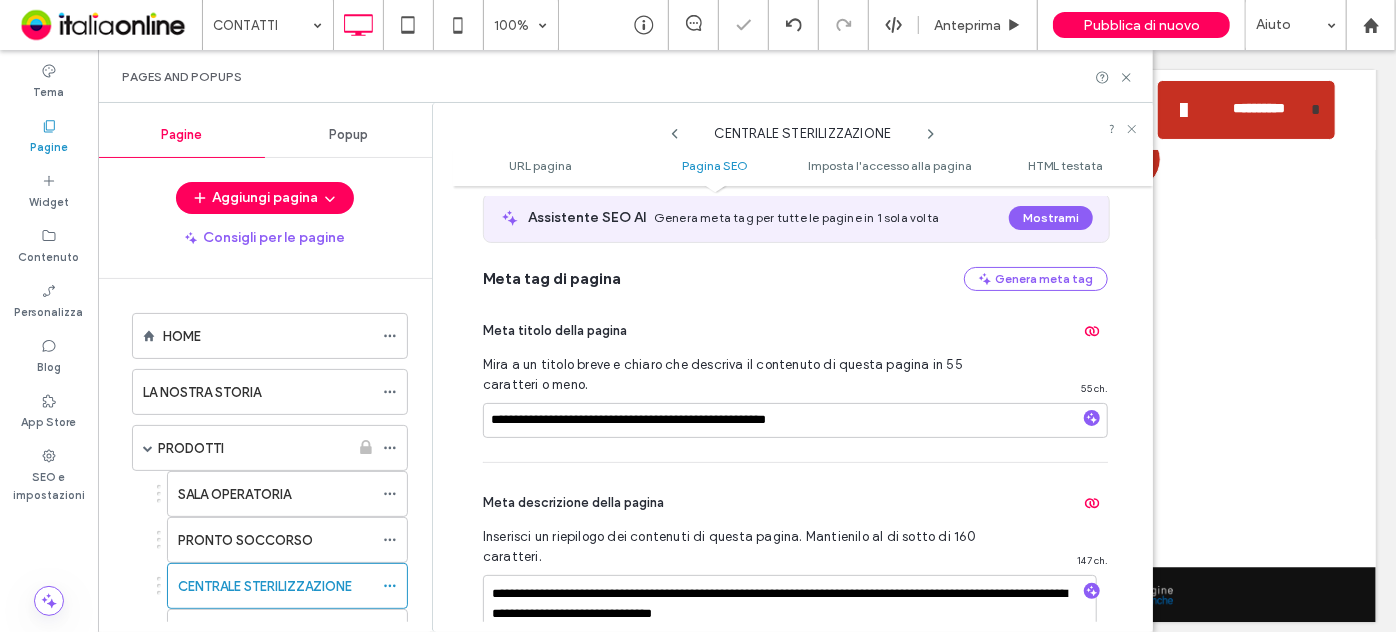scroll, scrollTop: 434, scrollLeft: 0, axis: vertical 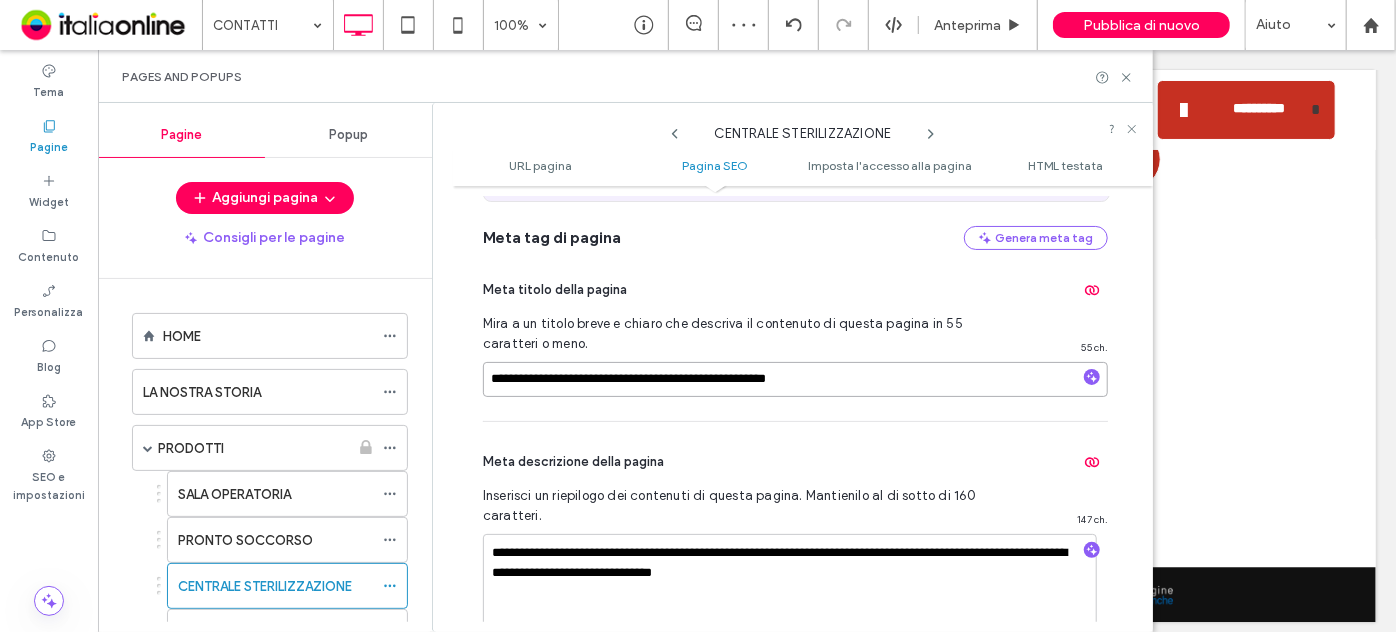 click on "**********" at bounding box center (795, 379) 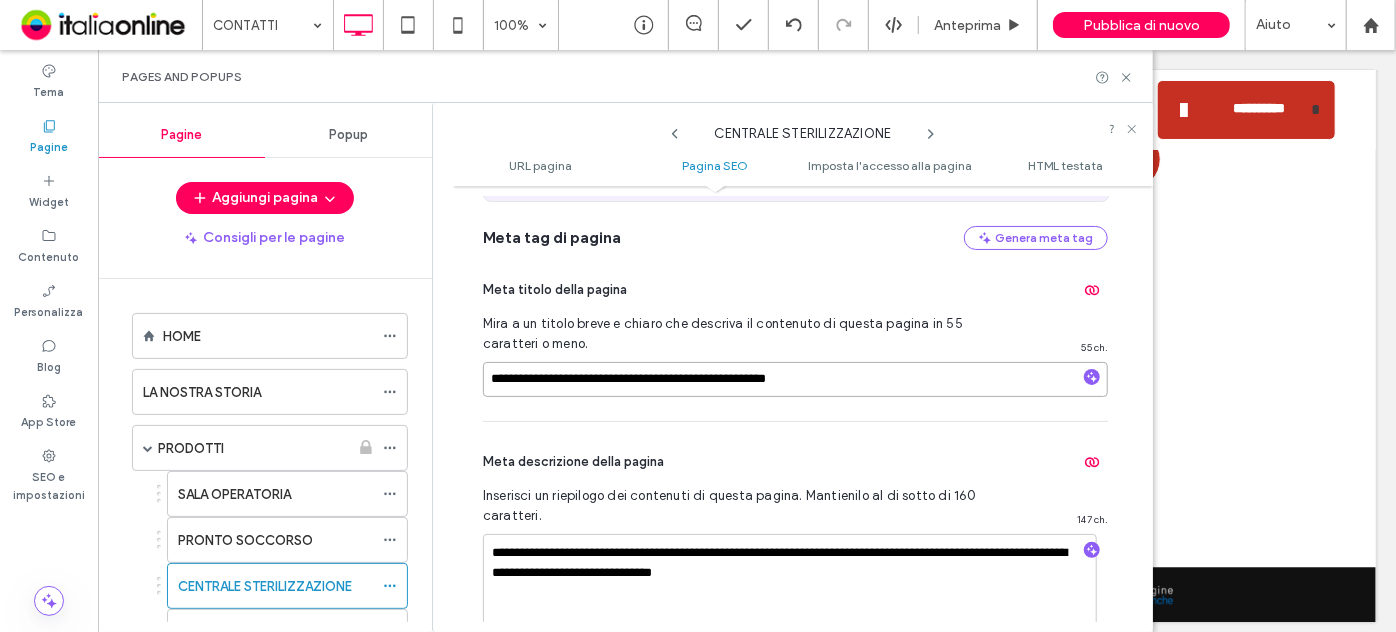 drag, startPoint x: 813, startPoint y: 369, endPoint x: 746, endPoint y: 368, distance: 67.00746 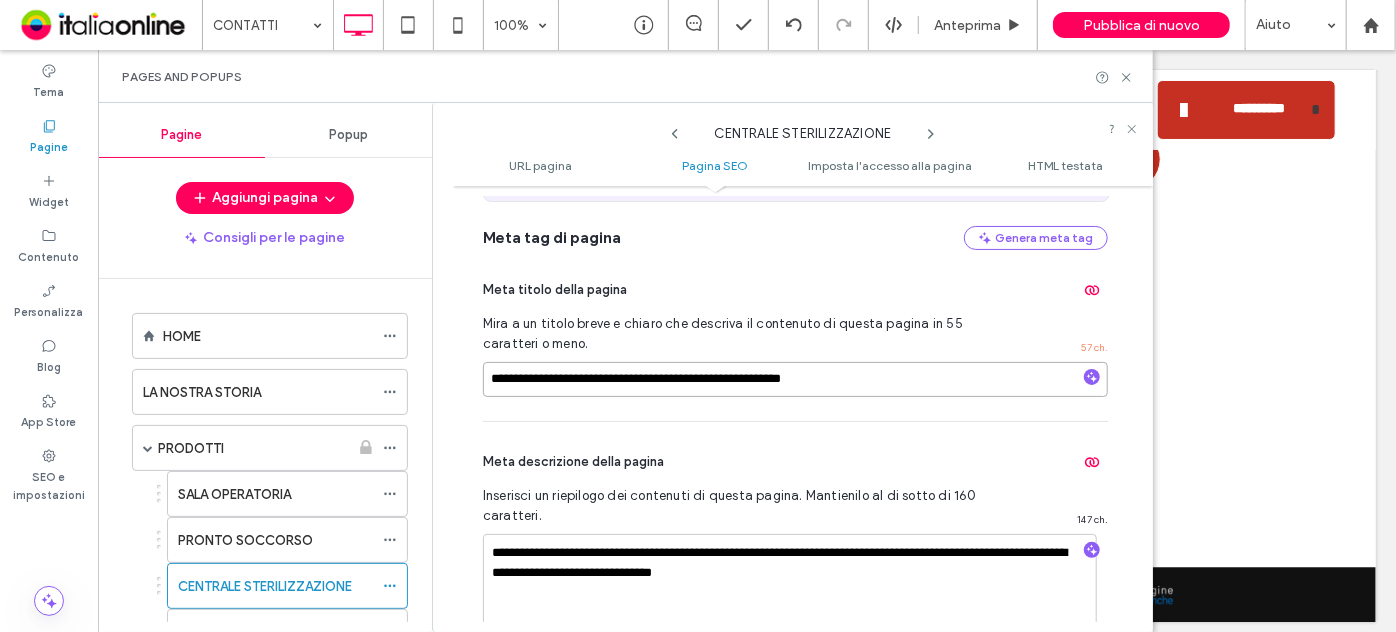 type on "**********" 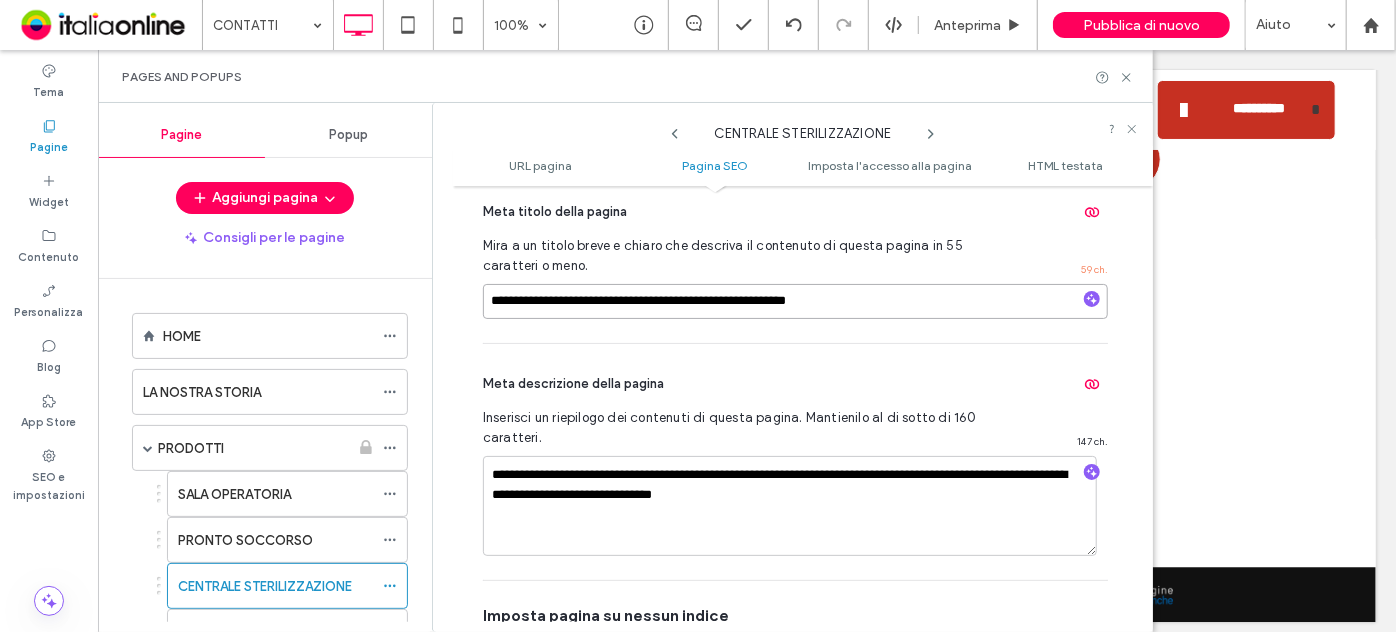 scroll, scrollTop: 616, scrollLeft: 0, axis: vertical 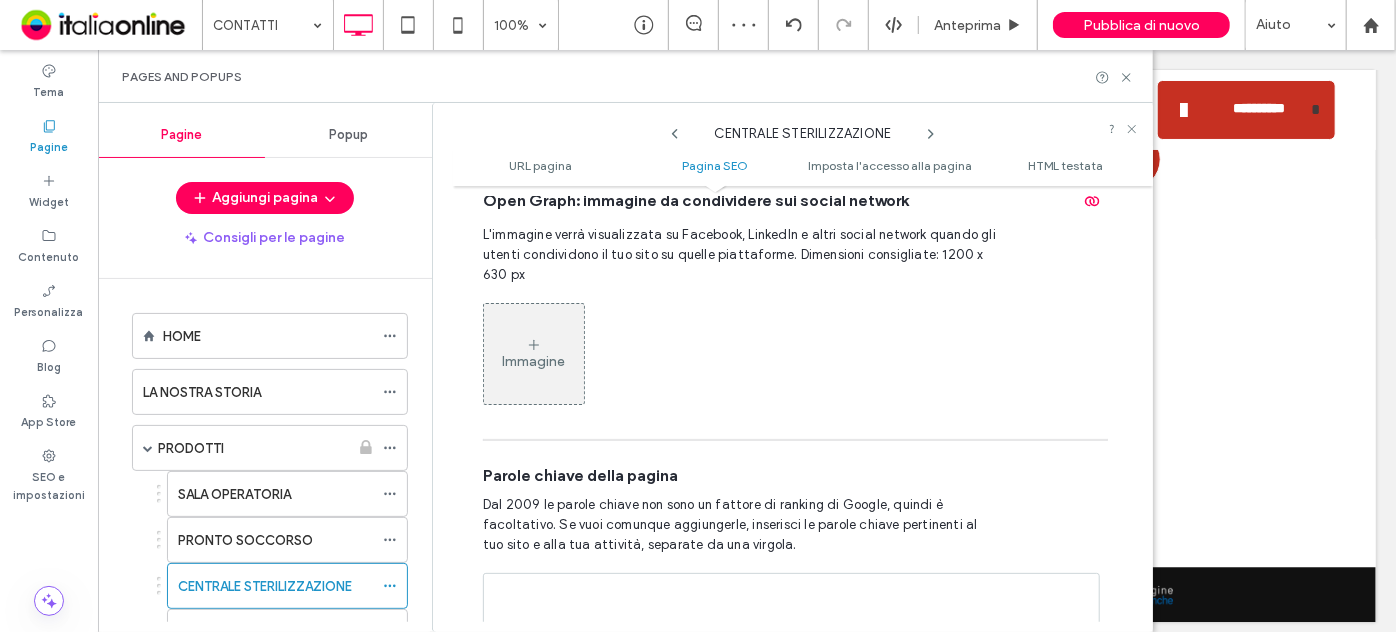 click 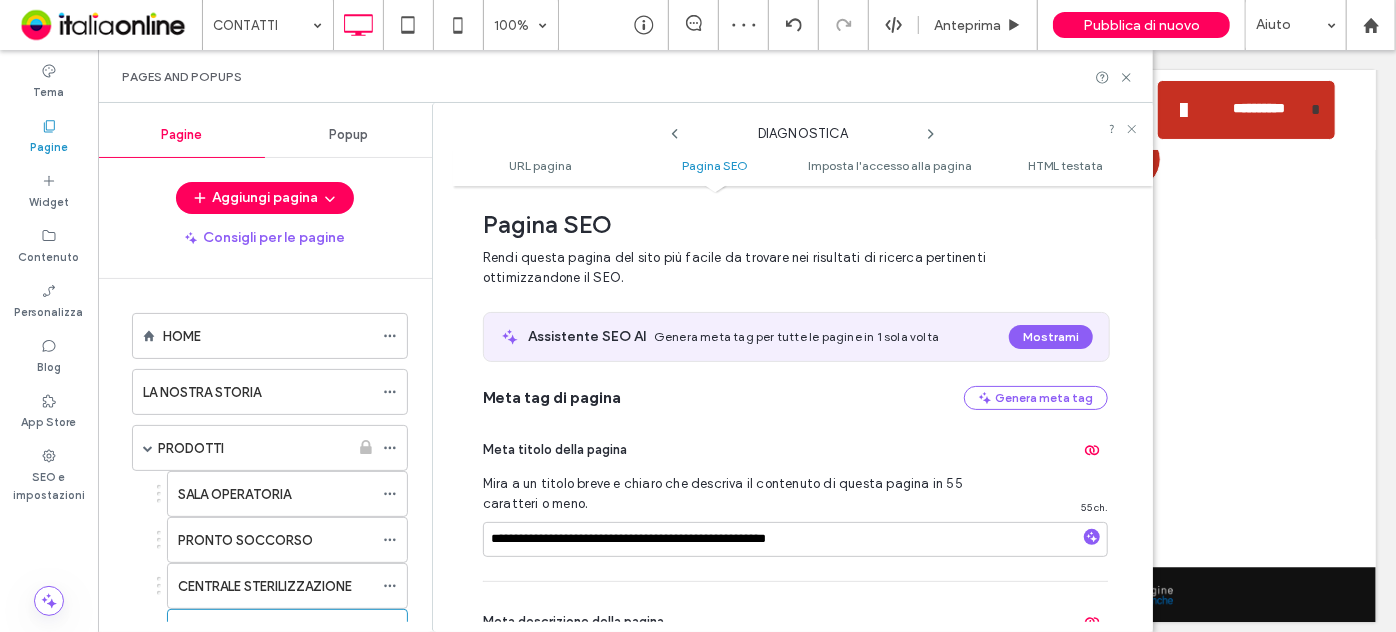 scroll, scrollTop: 456, scrollLeft: 0, axis: vertical 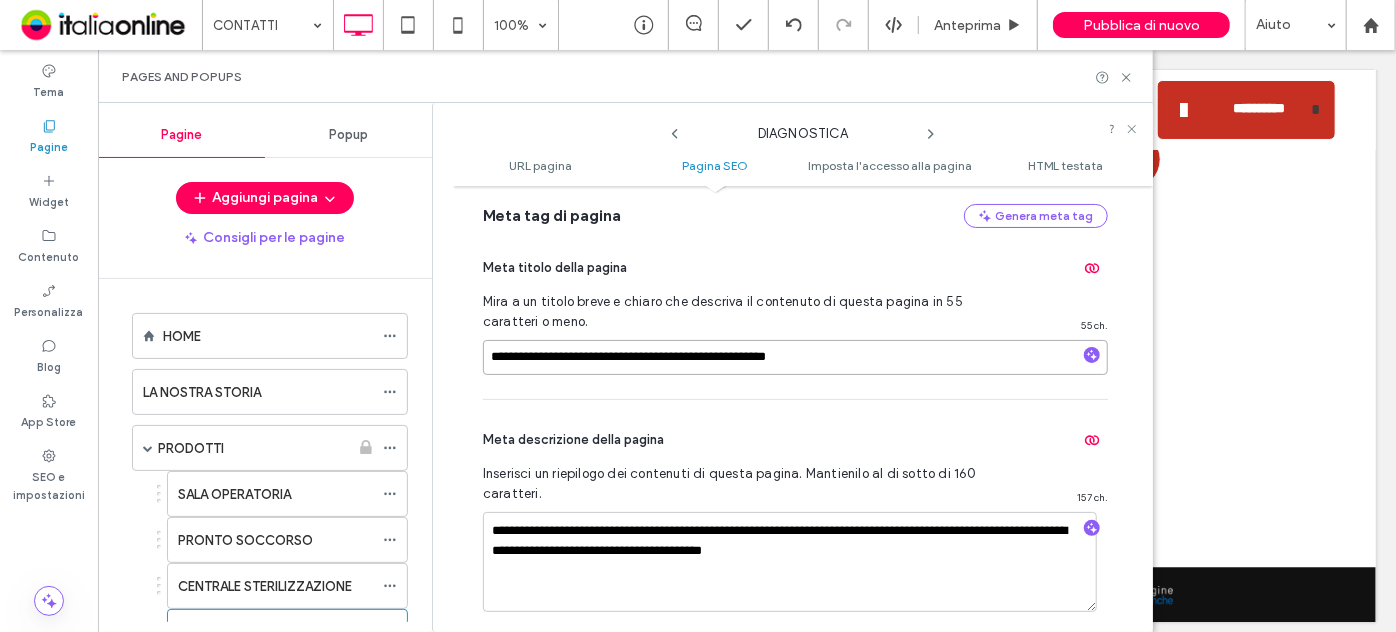 click on "**********" at bounding box center [795, 357] 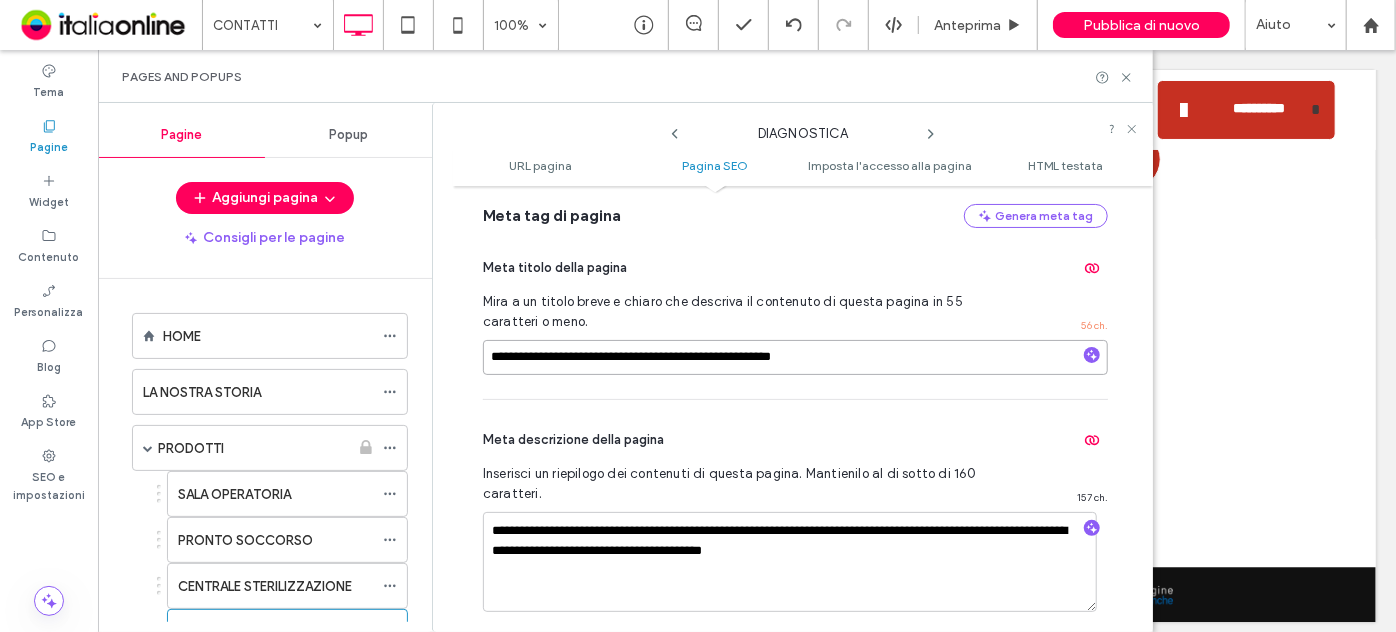 click on "**********" at bounding box center (795, 357) 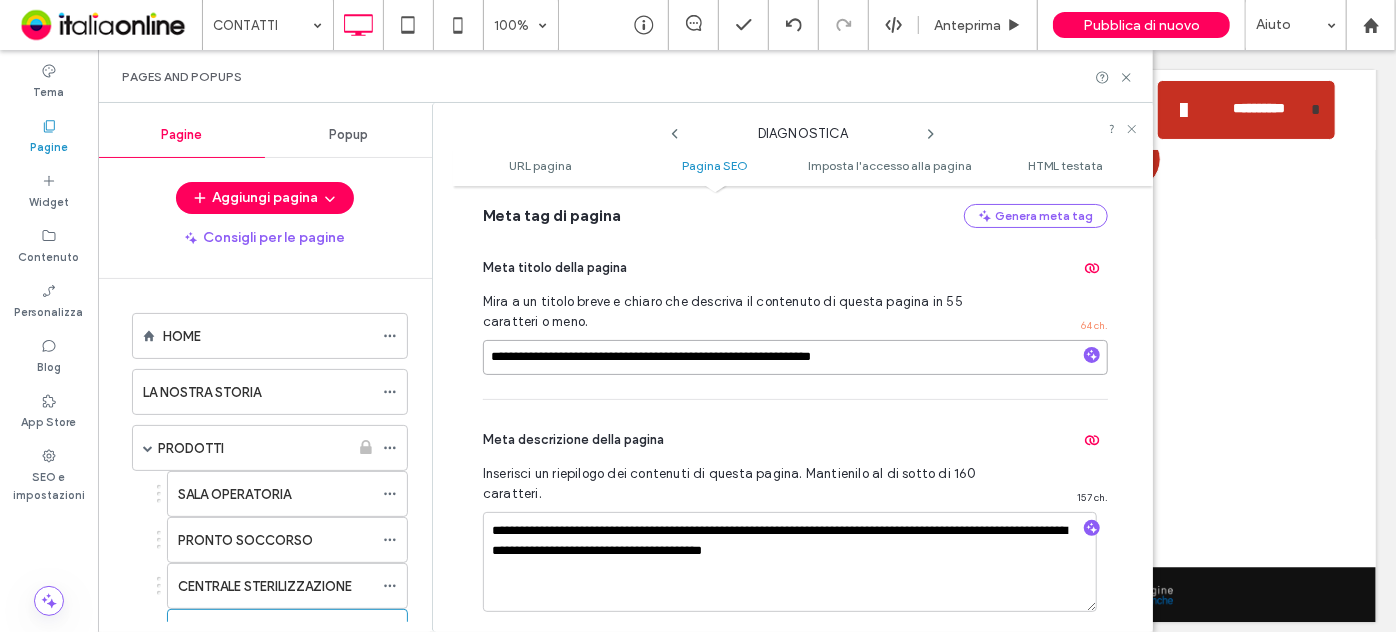 click on "**********" at bounding box center [795, 357] 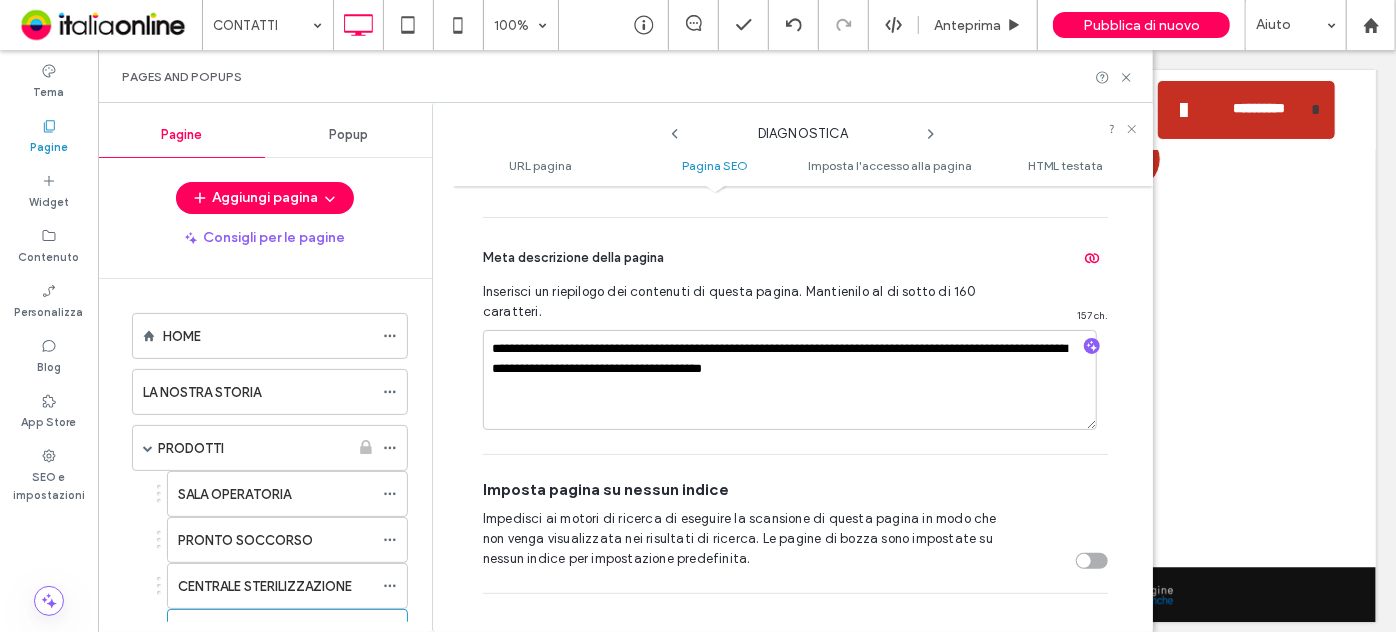 scroll, scrollTop: 456, scrollLeft: 0, axis: vertical 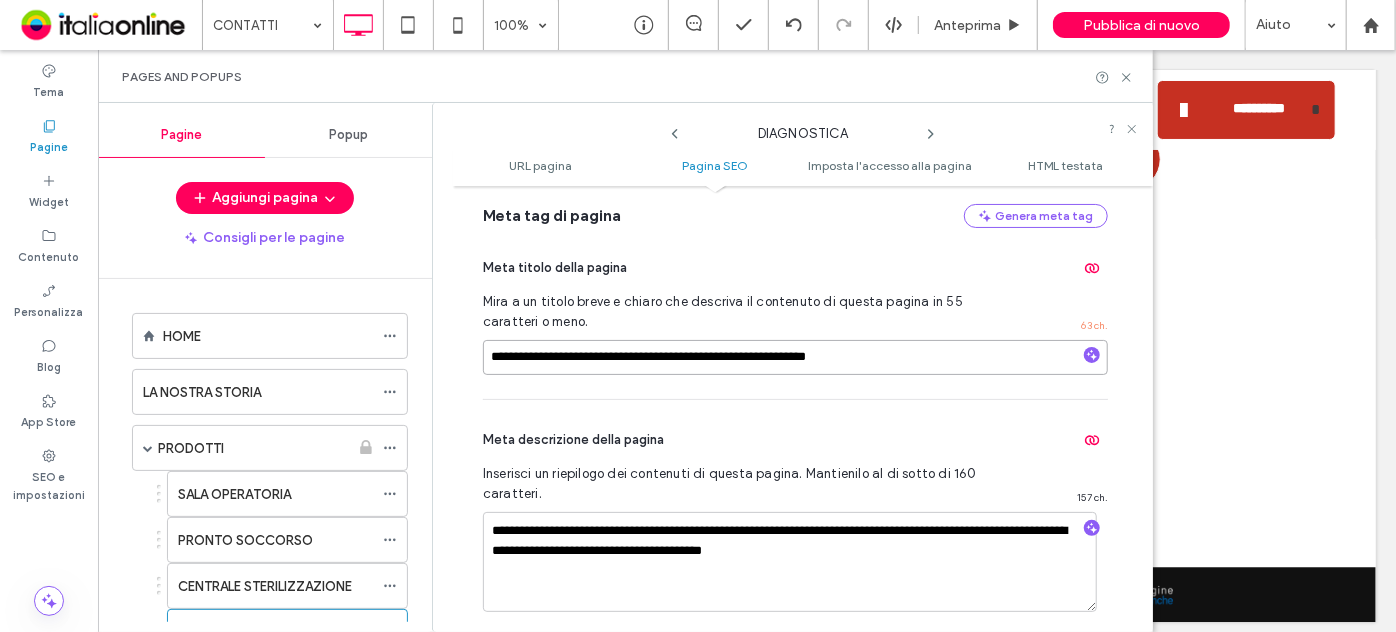 drag, startPoint x: 882, startPoint y: 361, endPoint x: 817, endPoint y: 370, distance: 65.62012 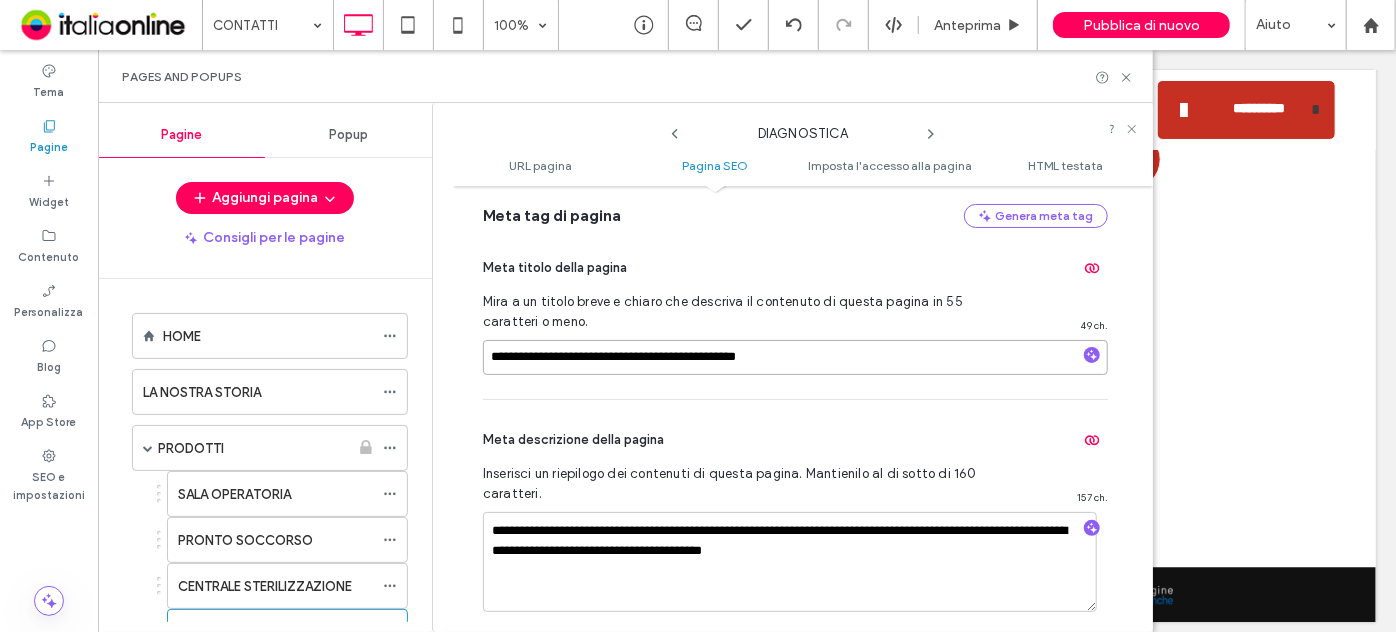 drag, startPoint x: 800, startPoint y: 346, endPoint x: 801, endPoint y: 359, distance: 13.038404 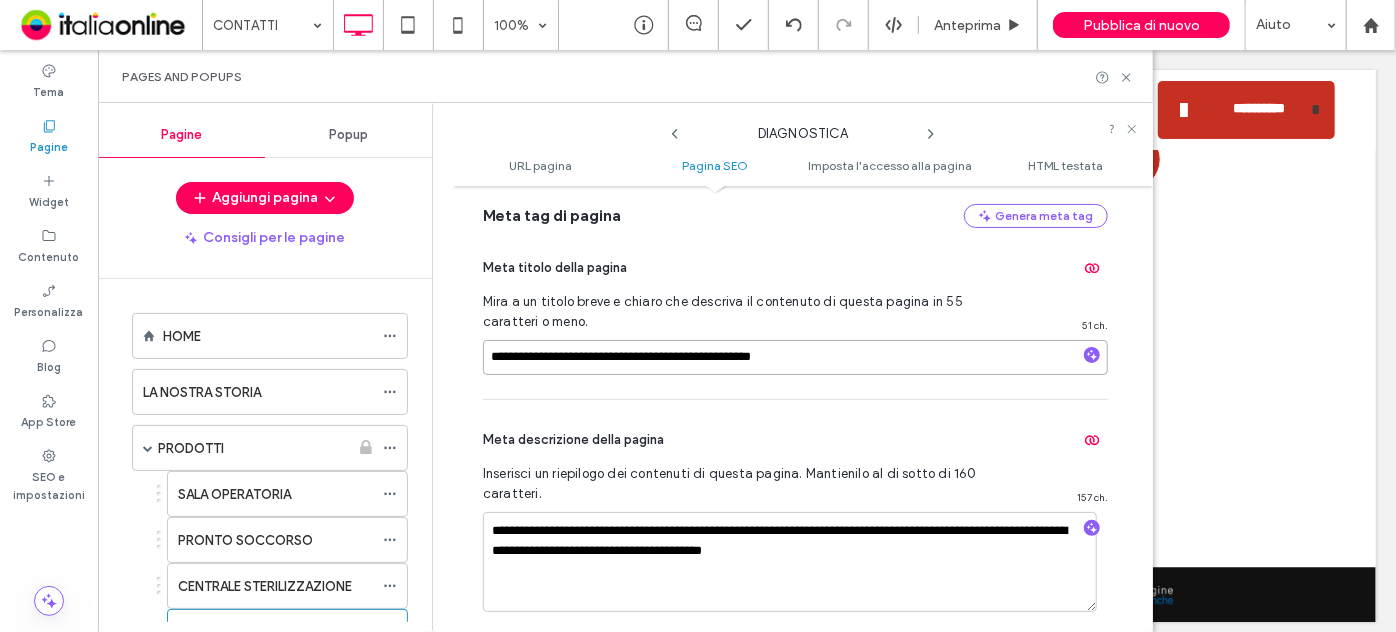 type on "**********" 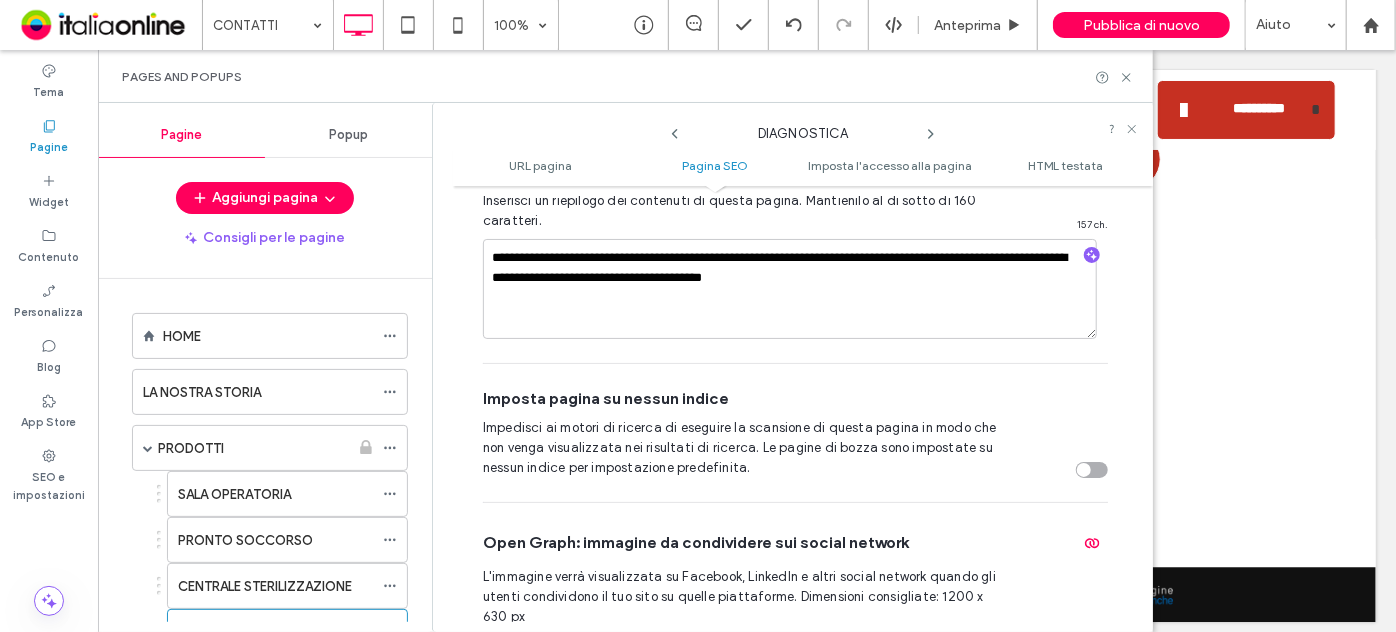 scroll, scrollTop: 547, scrollLeft: 0, axis: vertical 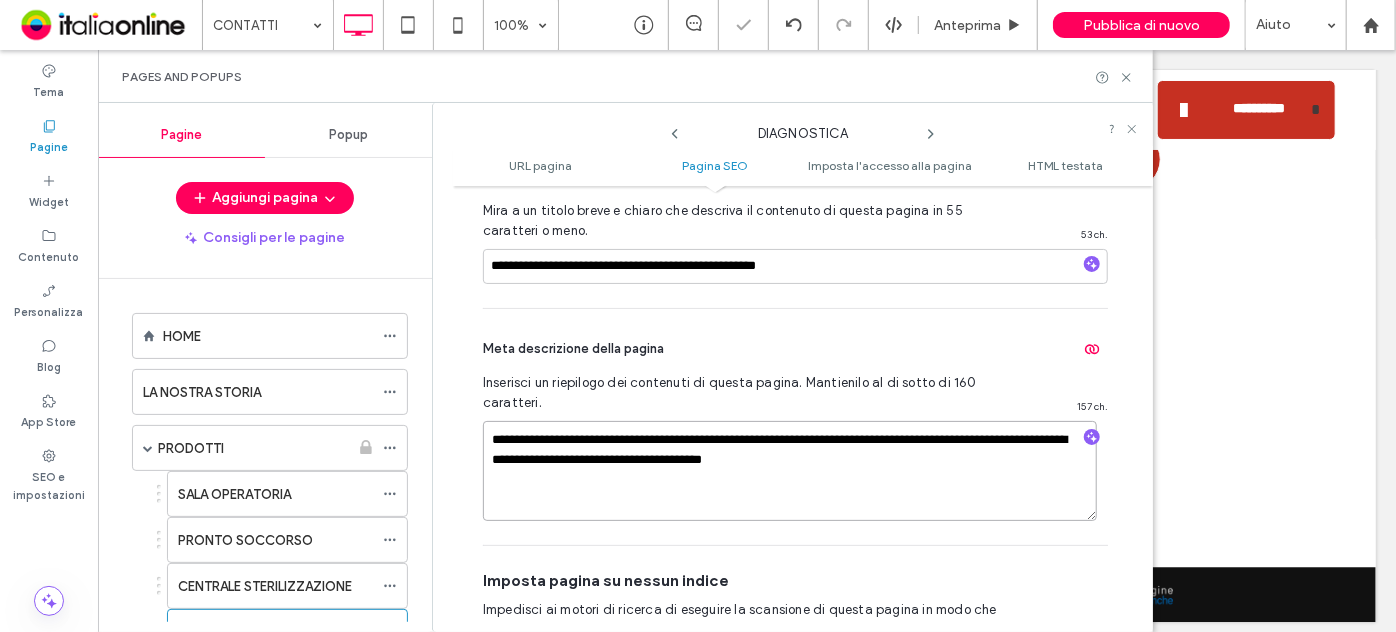 drag, startPoint x: 726, startPoint y: 460, endPoint x: 674, endPoint y: 460, distance: 52 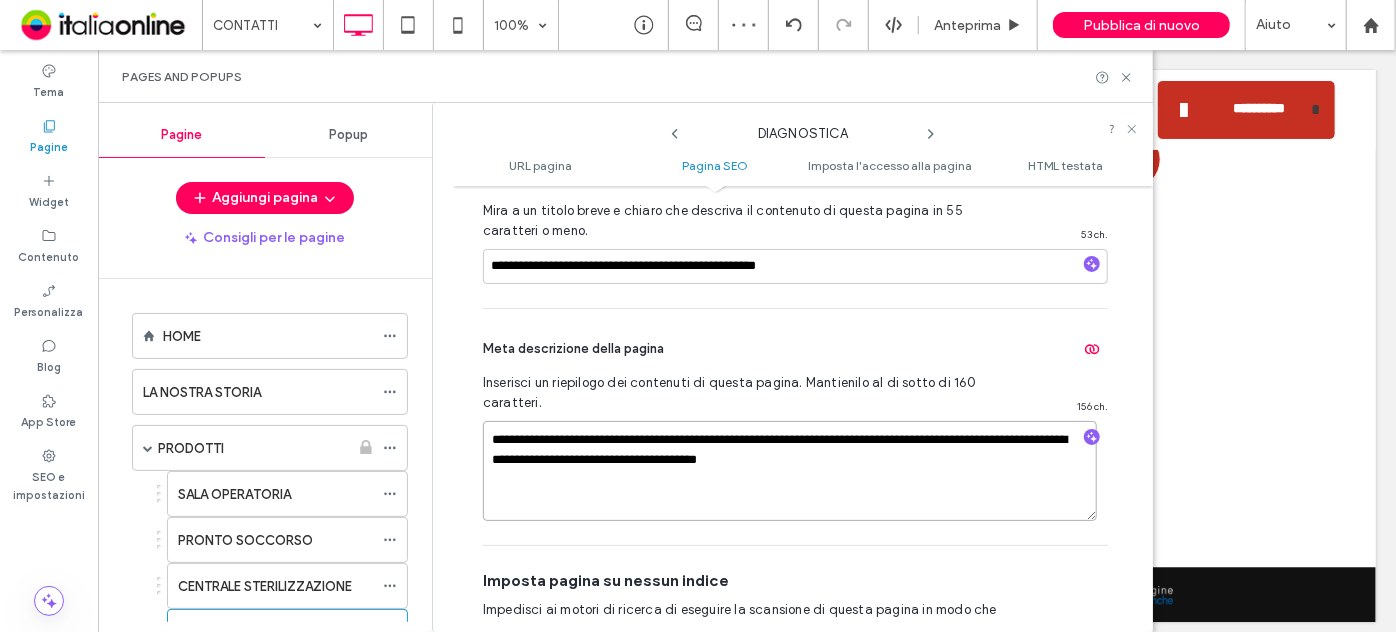 type on "**********" 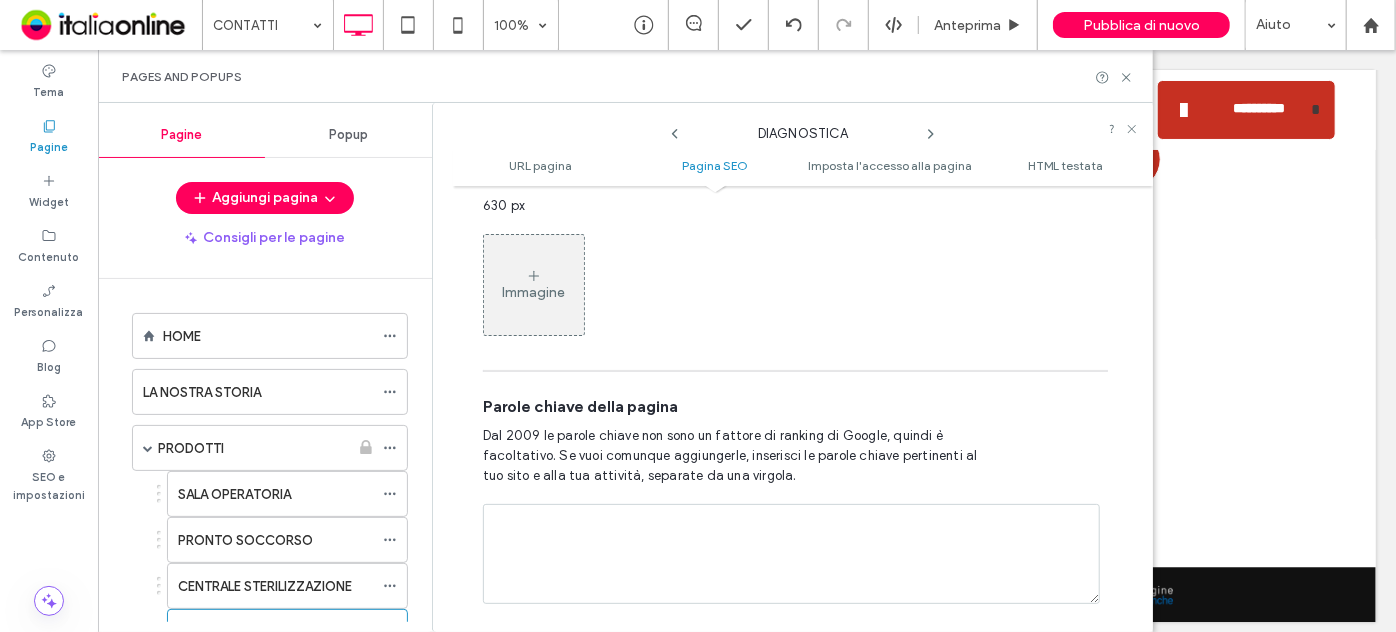 scroll, scrollTop: 1184, scrollLeft: 0, axis: vertical 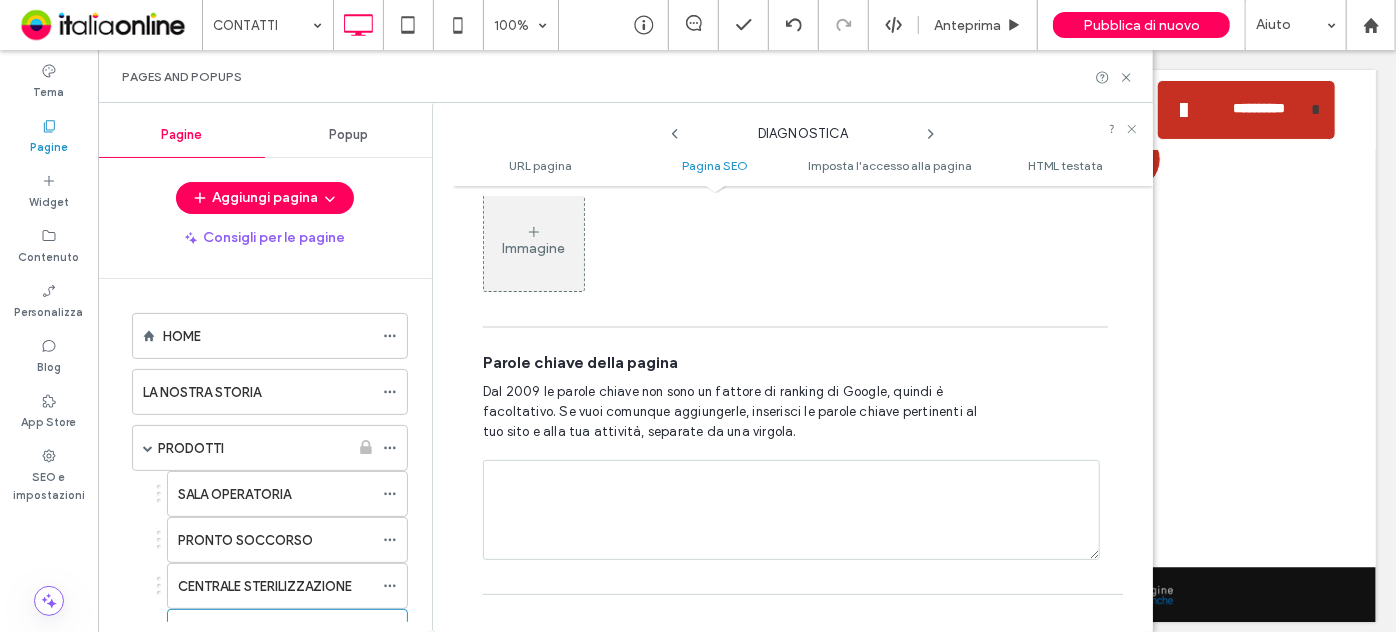 click 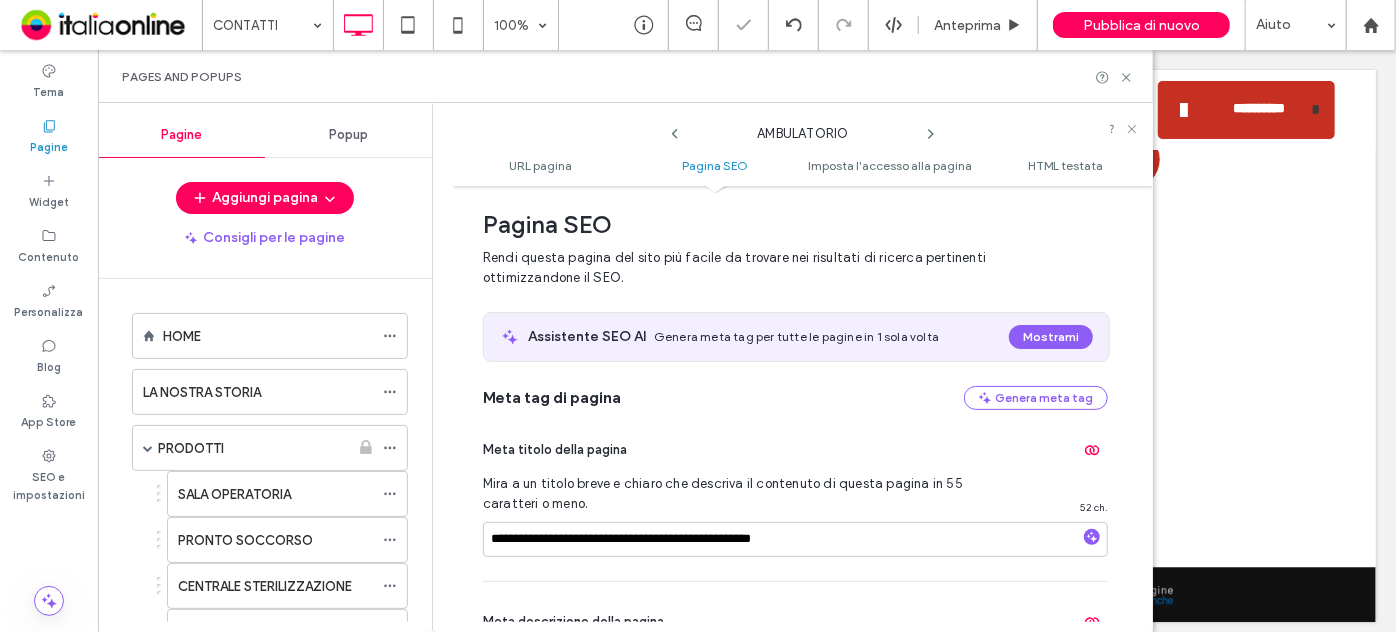 scroll, scrollTop: 365, scrollLeft: 0, axis: vertical 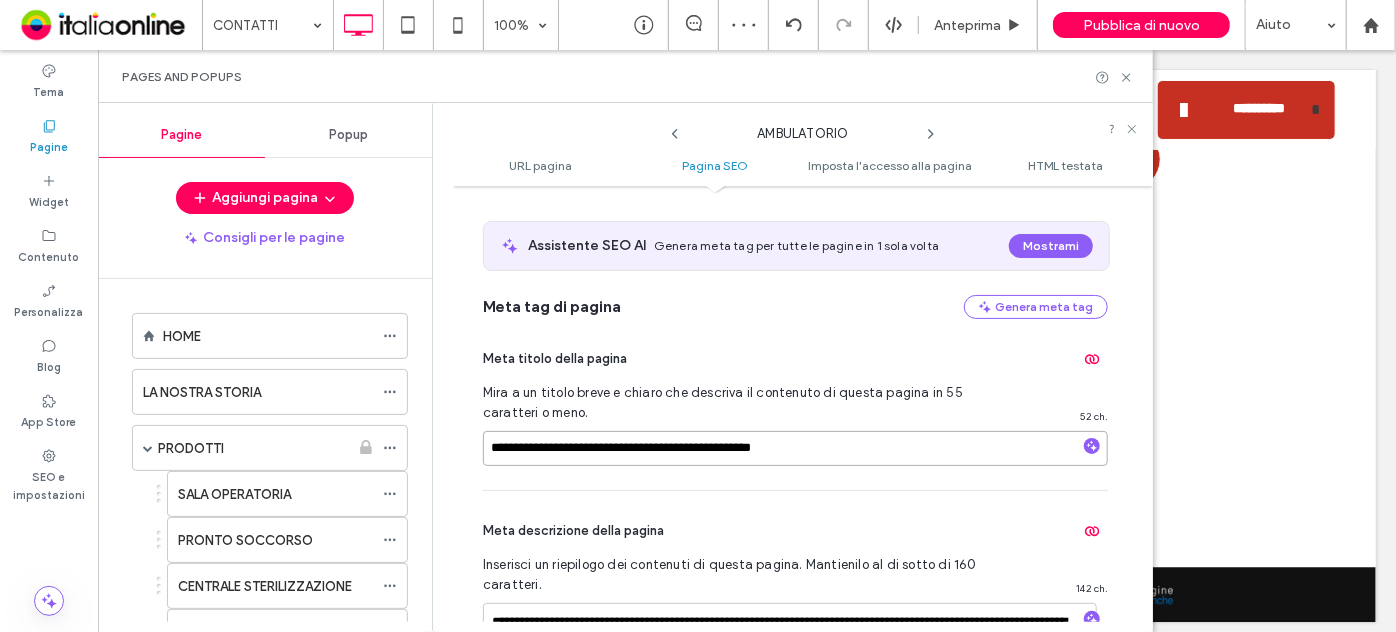 click on "**********" at bounding box center [795, 448] 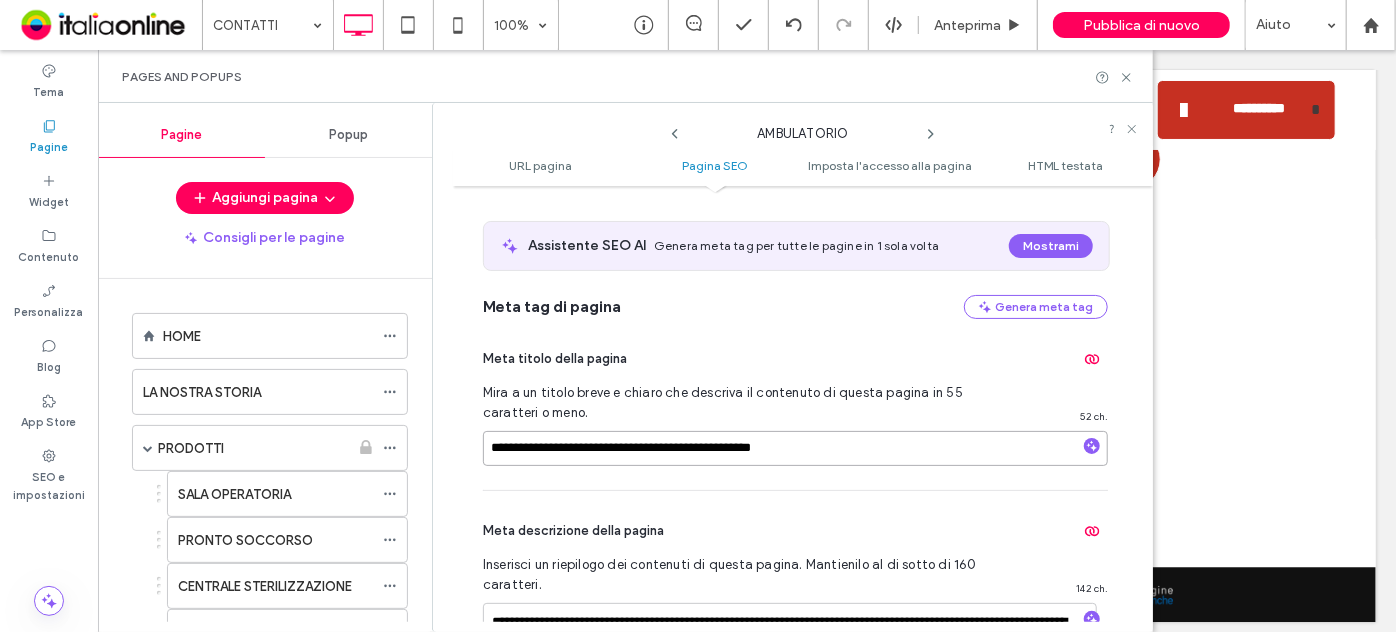 click on "**********" at bounding box center [795, 448] 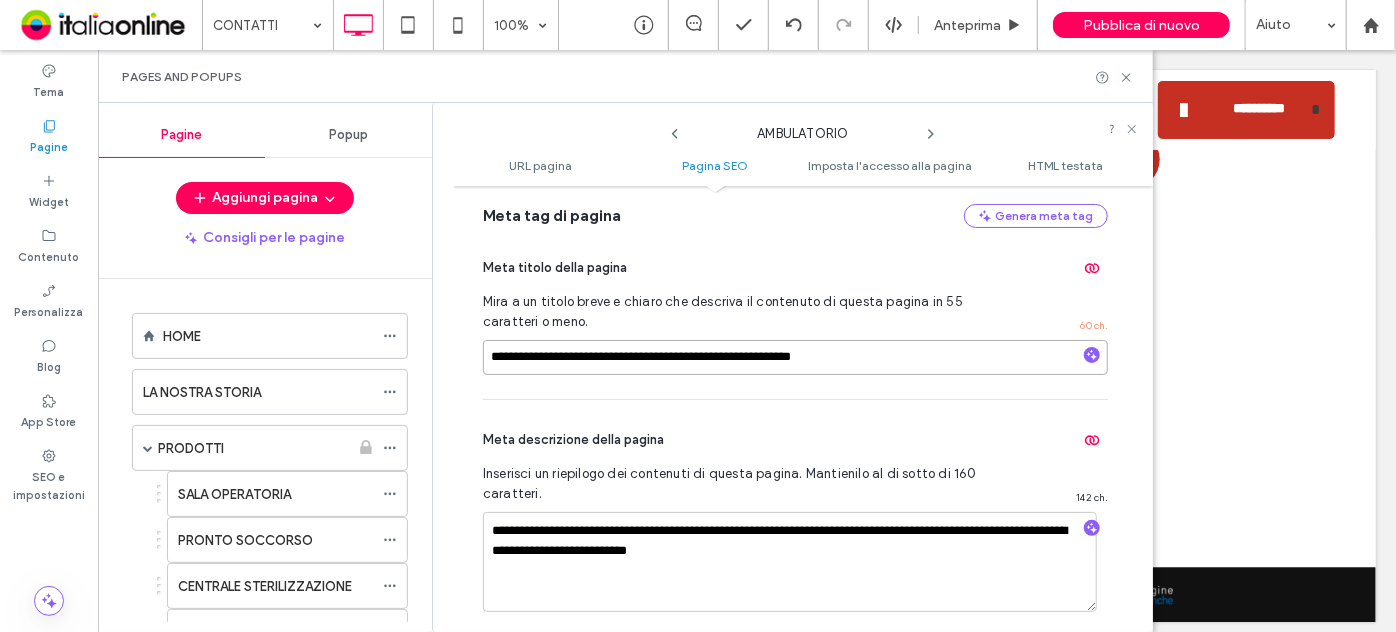 scroll, scrollTop: 547, scrollLeft: 0, axis: vertical 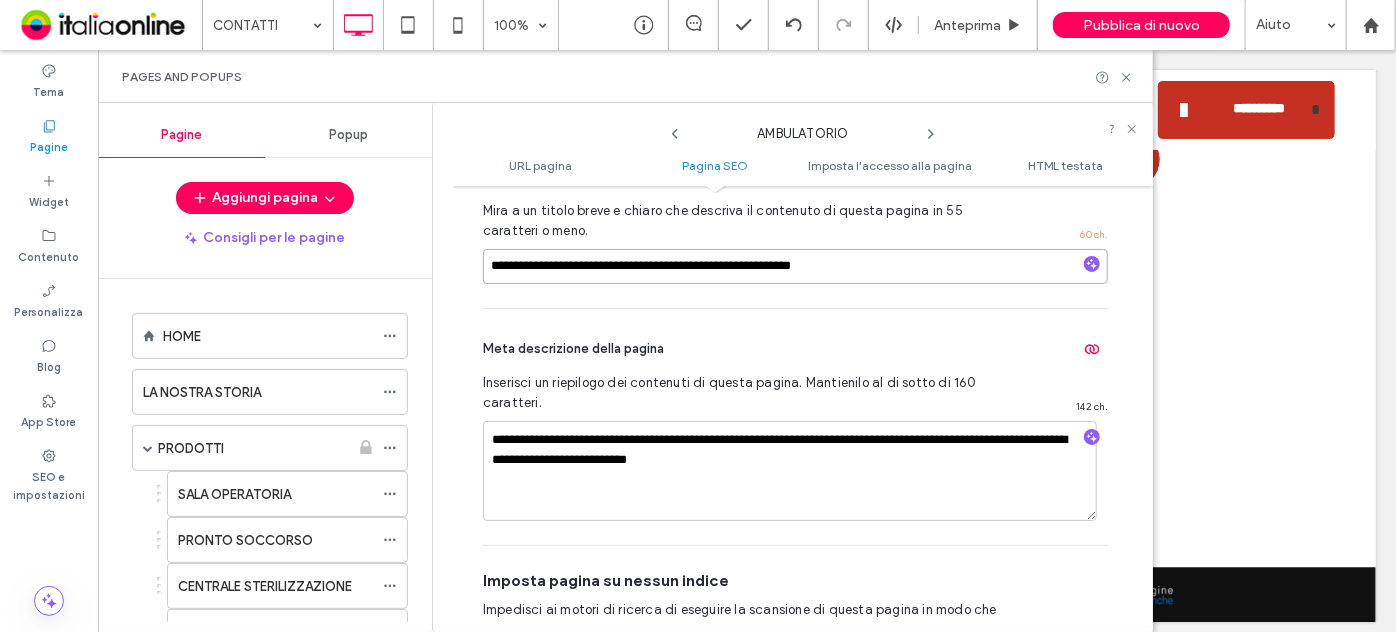 drag, startPoint x: 776, startPoint y: 261, endPoint x: 710, endPoint y: 261, distance: 66 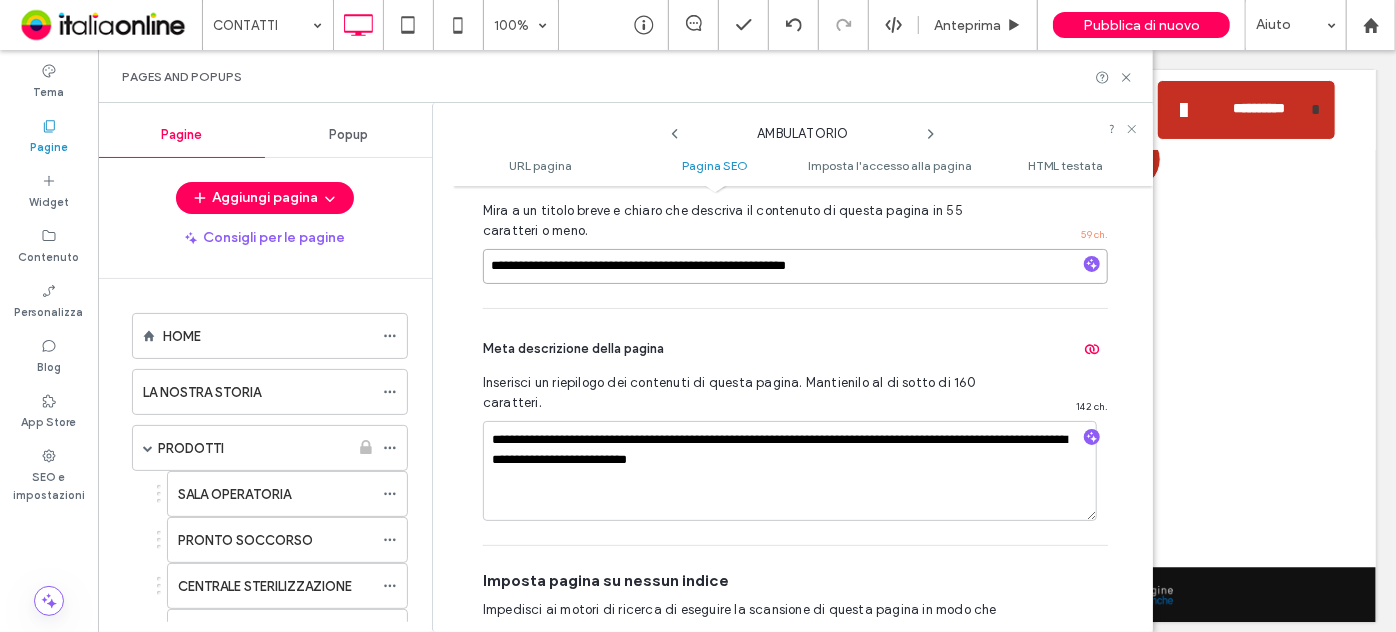type on "**********" 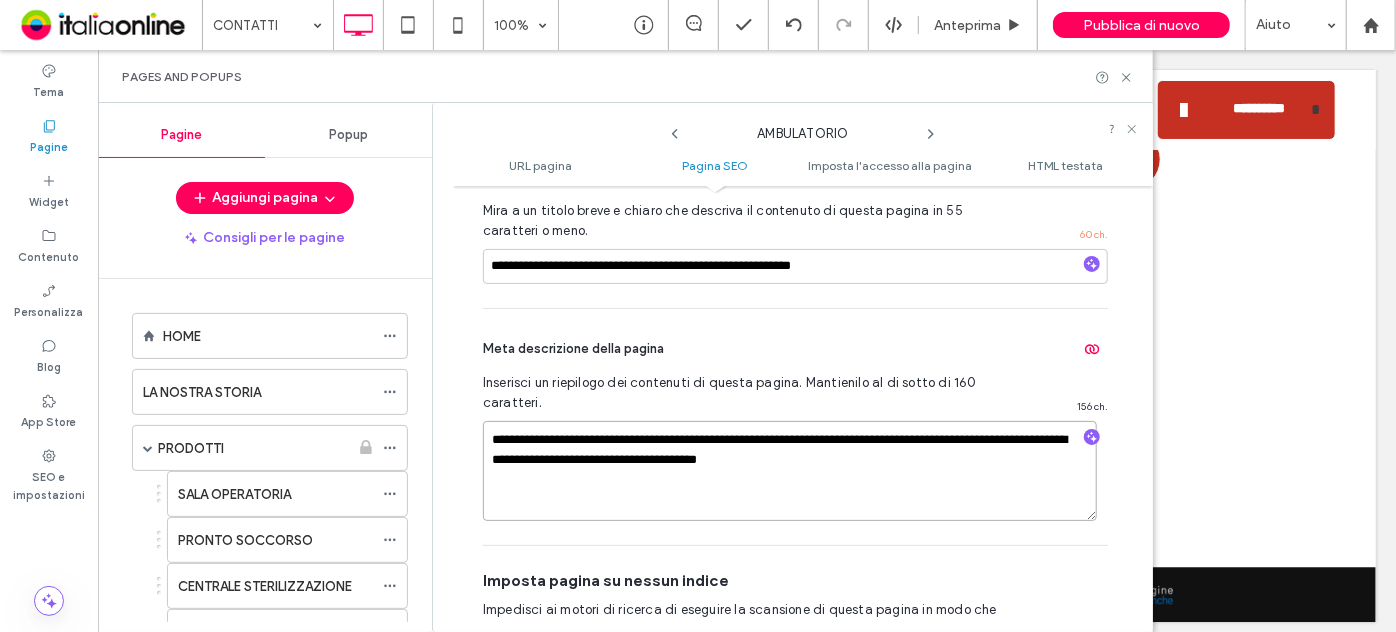 drag, startPoint x: 823, startPoint y: 455, endPoint x: 771, endPoint y: 461, distance: 52.34501 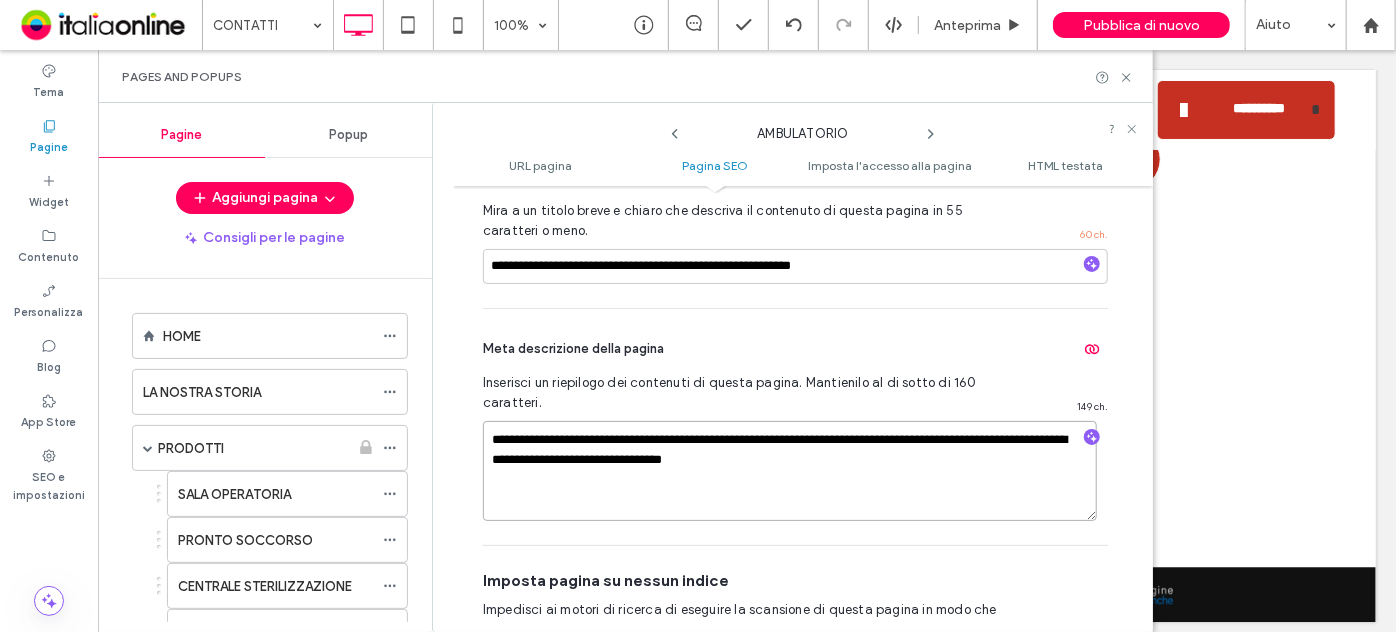 type on "**********" 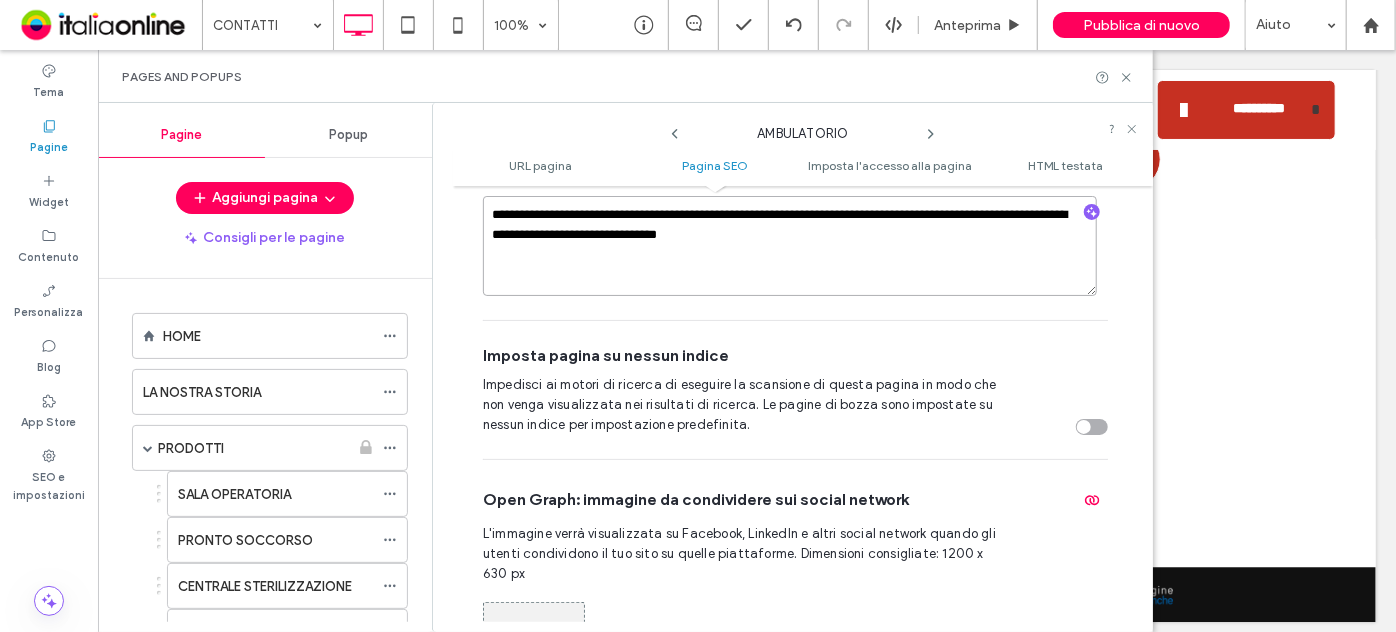 scroll, scrollTop: 1093, scrollLeft: 0, axis: vertical 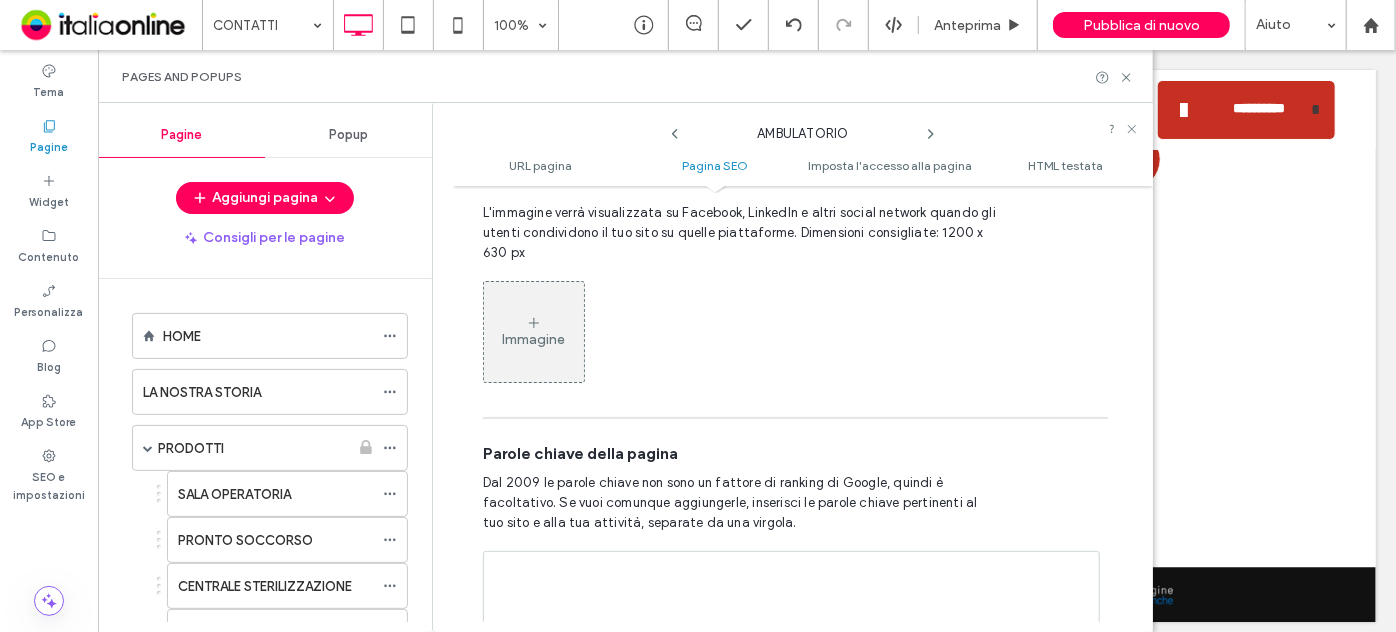 click 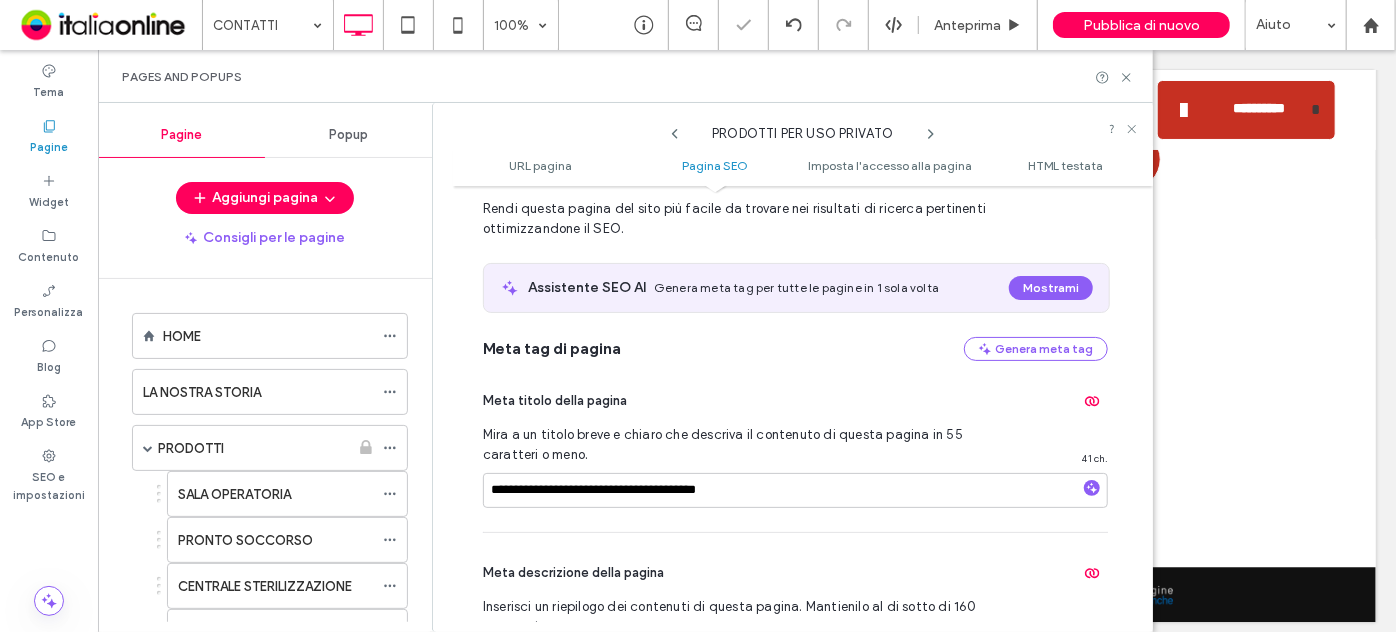 scroll, scrollTop: 365, scrollLeft: 0, axis: vertical 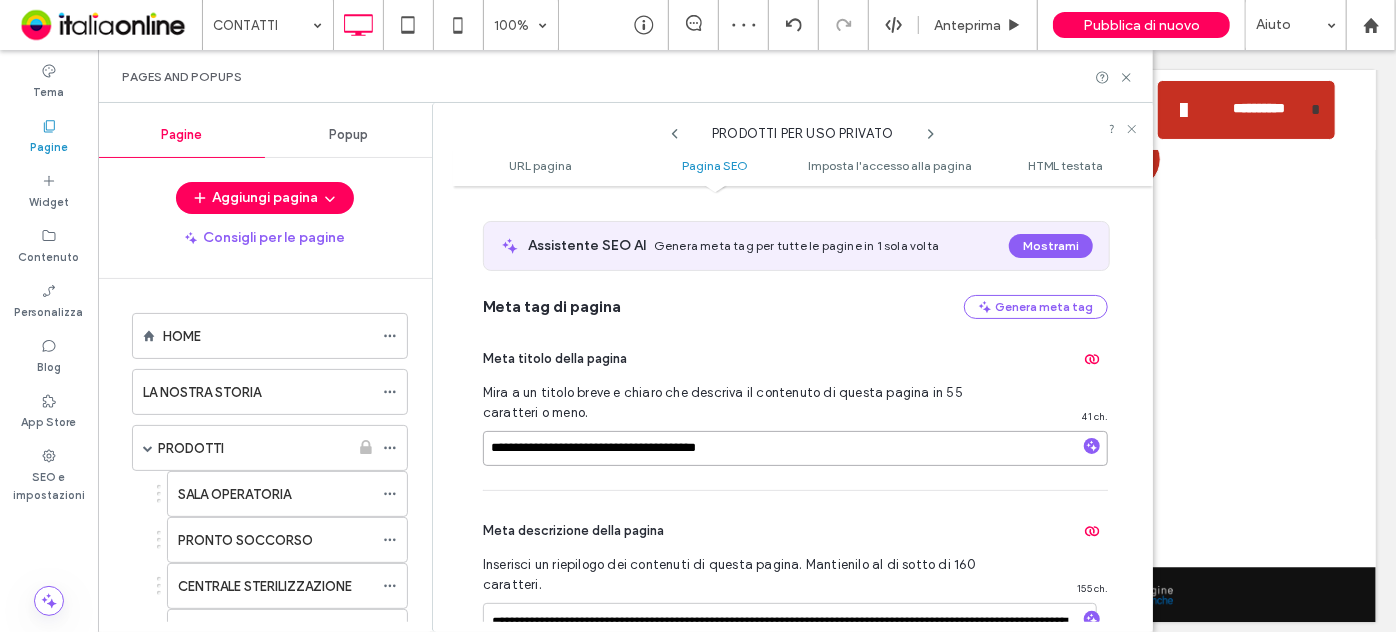 click on "**********" at bounding box center (795, 448) 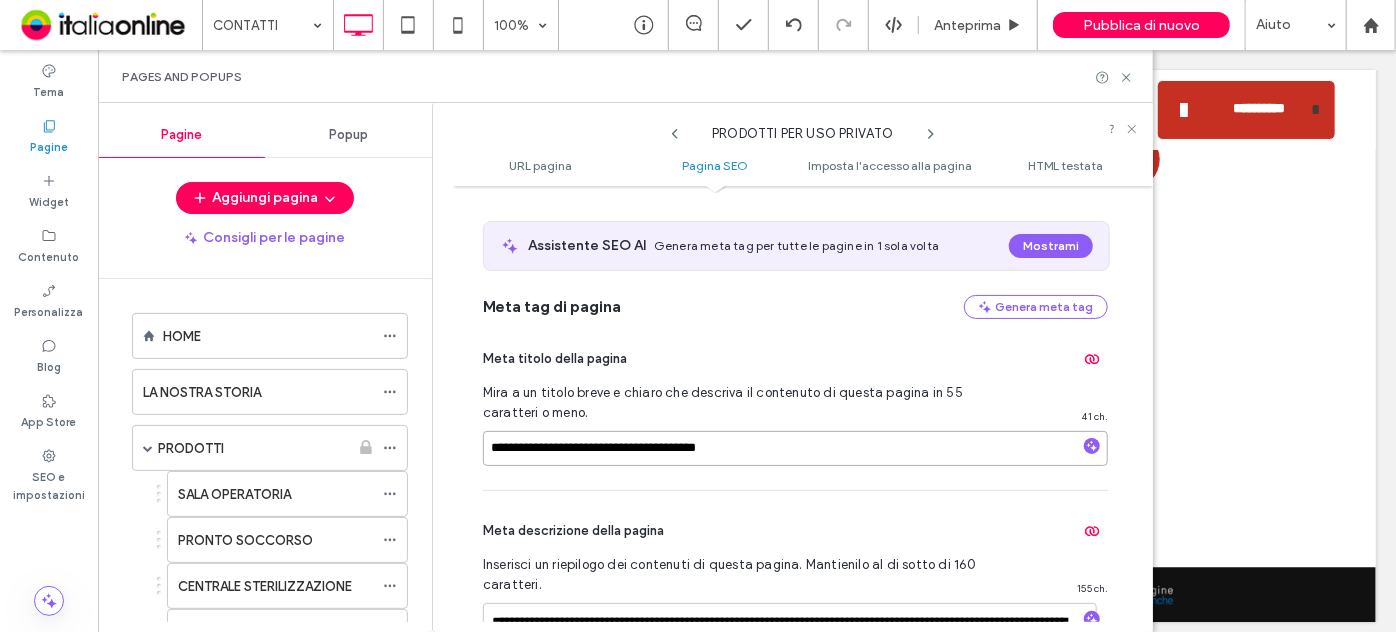 click on "**********" at bounding box center [795, 448] 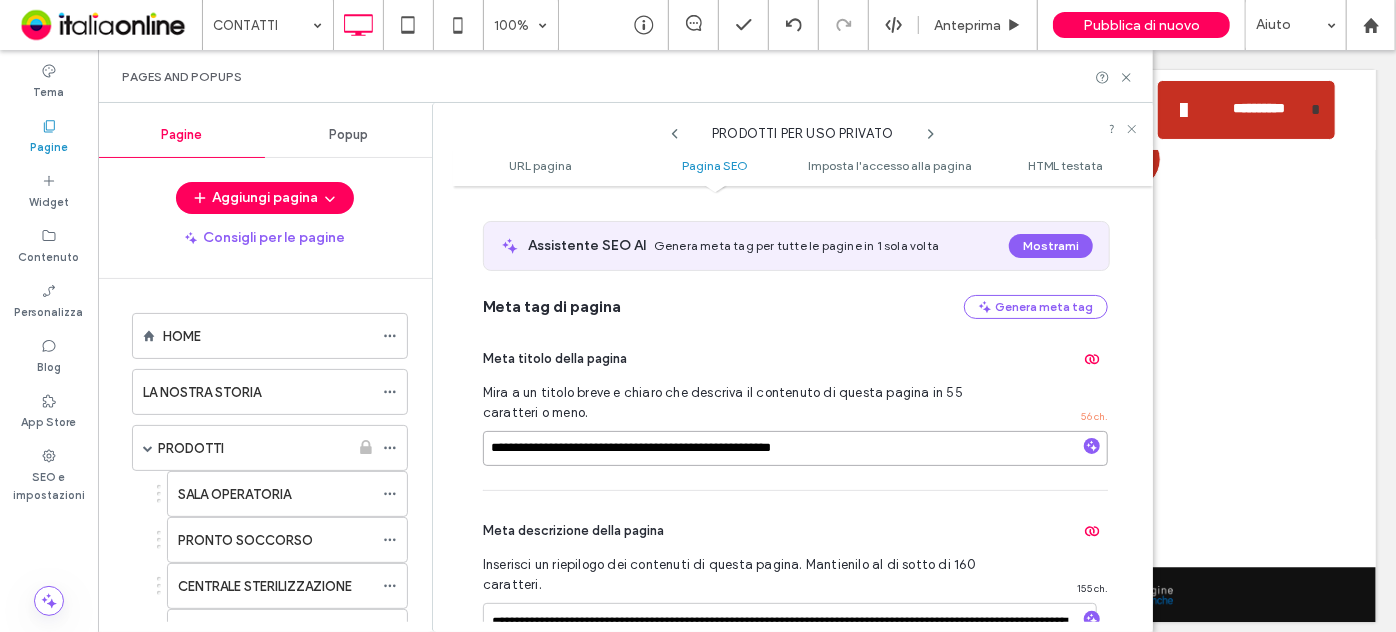 type on "**********" 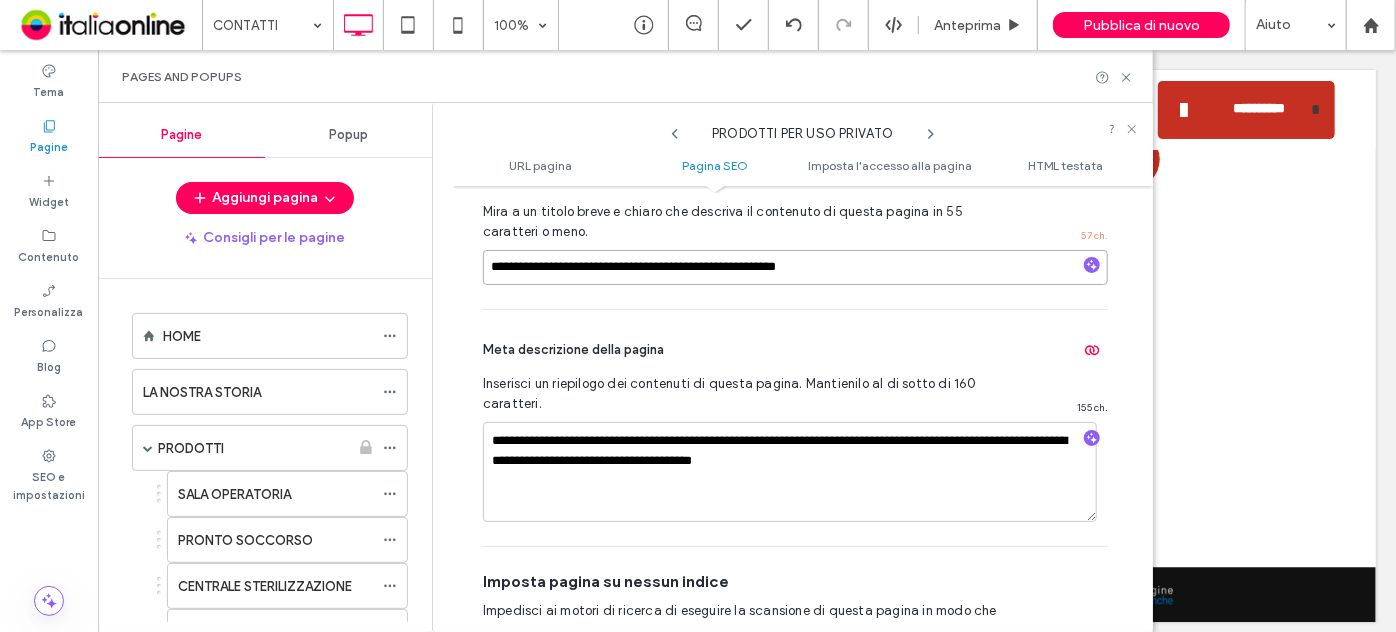 scroll, scrollTop: 547, scrollLeft: 0, axis: vertical 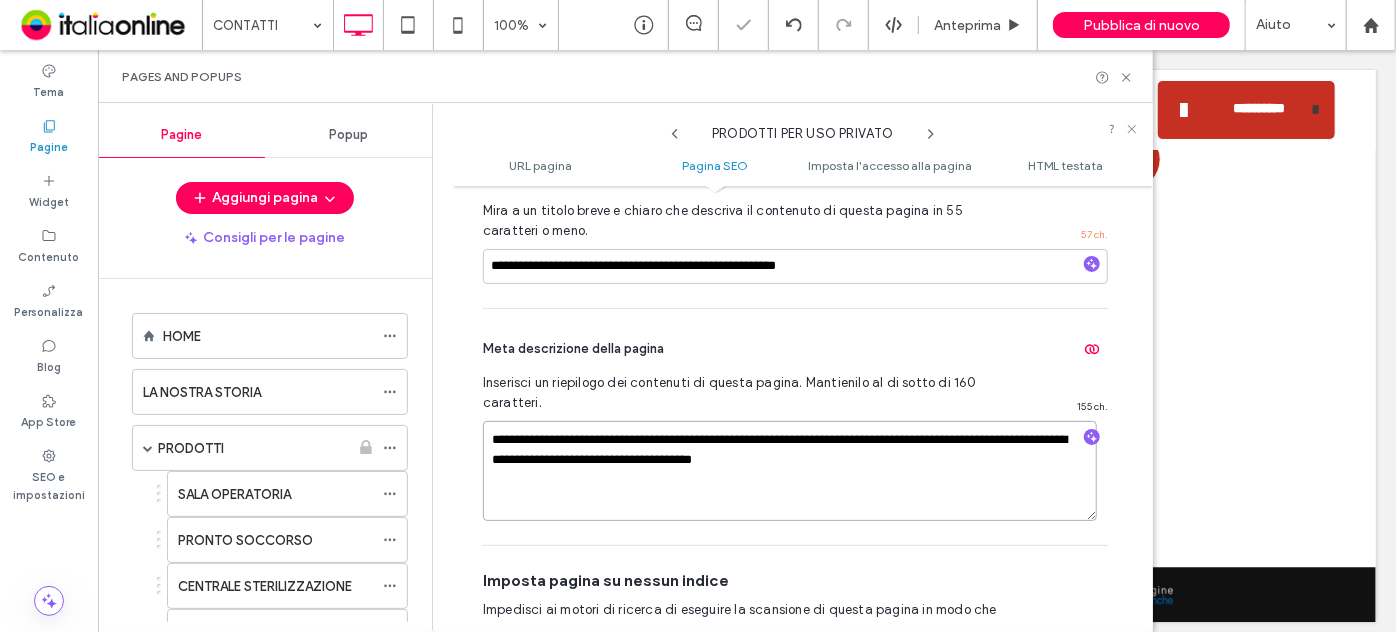 drag, startPoint x: 584, startPoint y: 442, endPoint x: 409, endPoint y: 428, distance: 175.55911 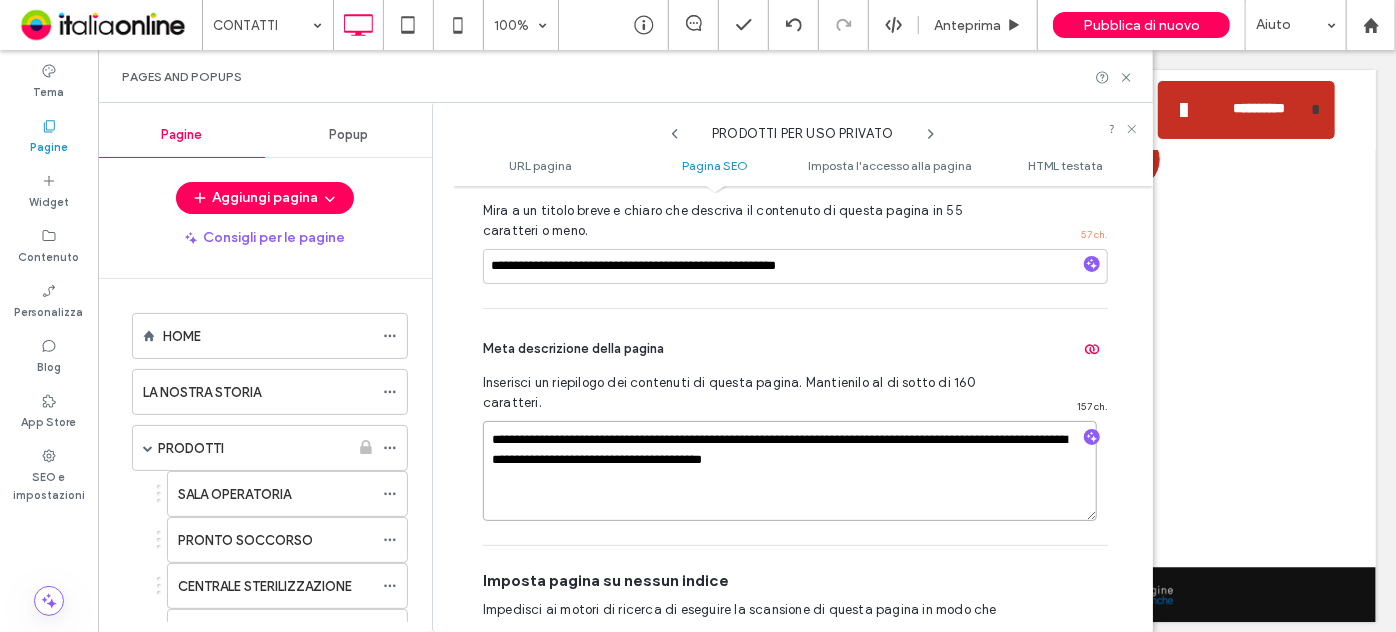 click on "**********" at bounding box center [790, 471] 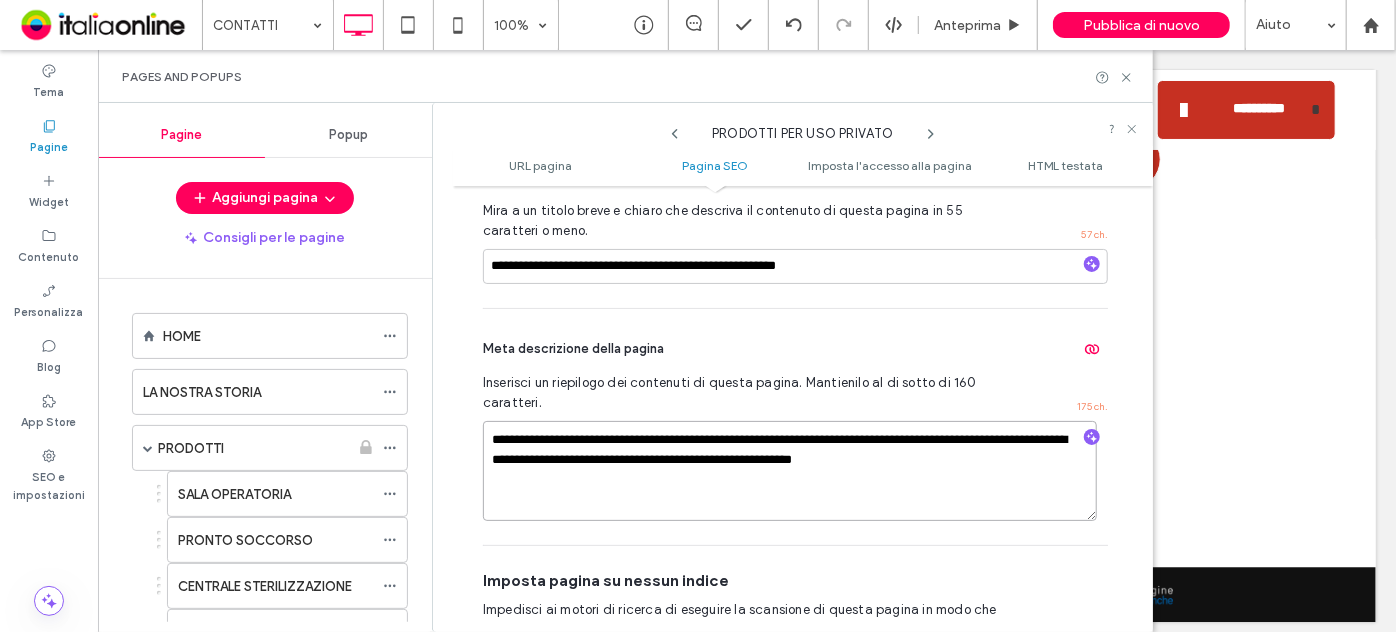 click on "**********" at bounding box center (790, 471) 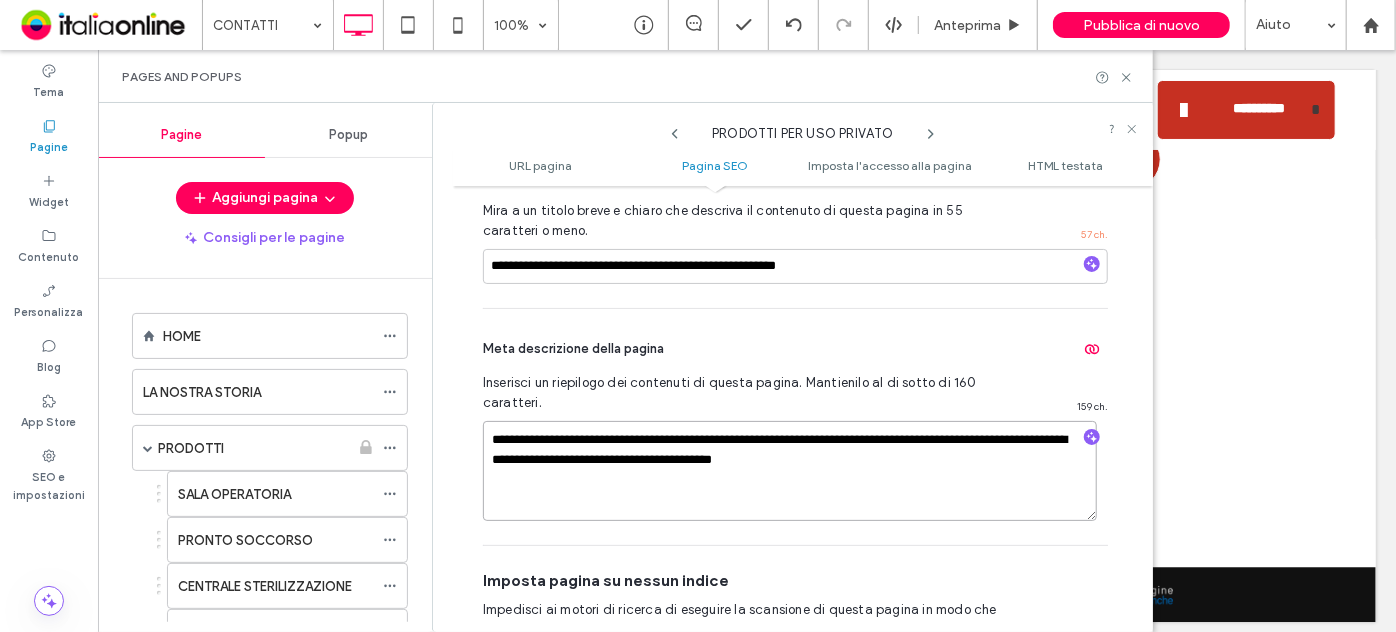click on "**********" at bounding box center [790, 471] 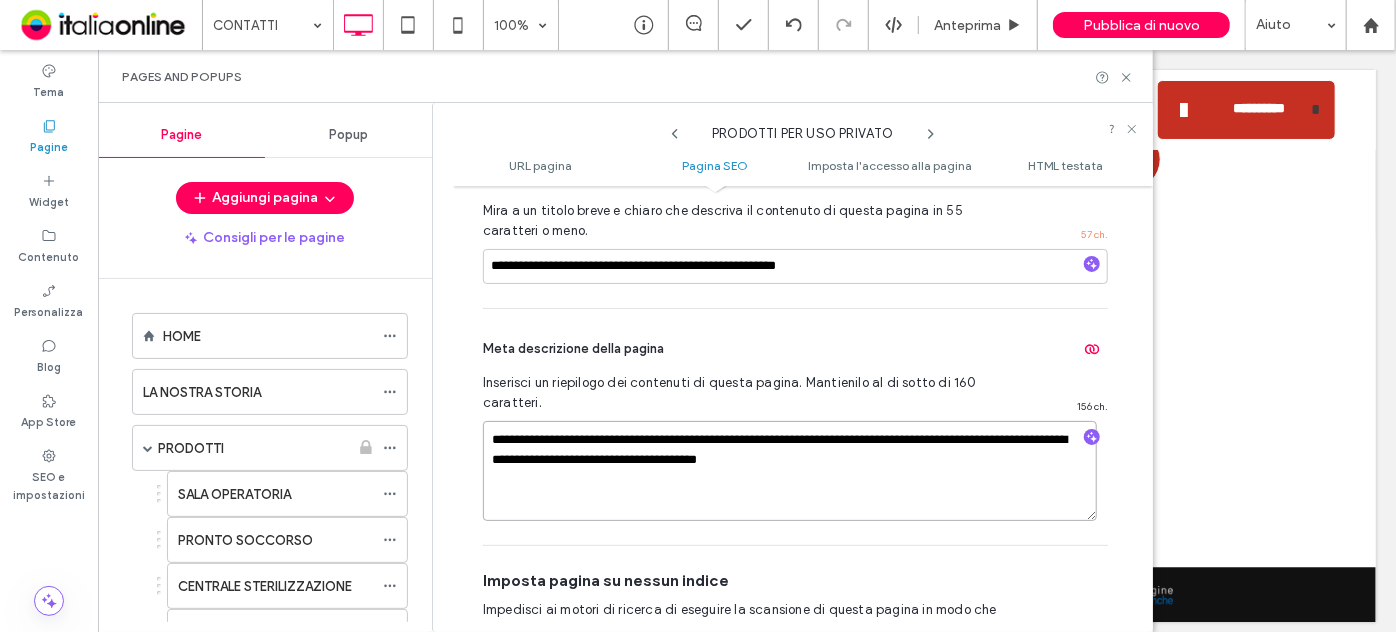 type on "**********" 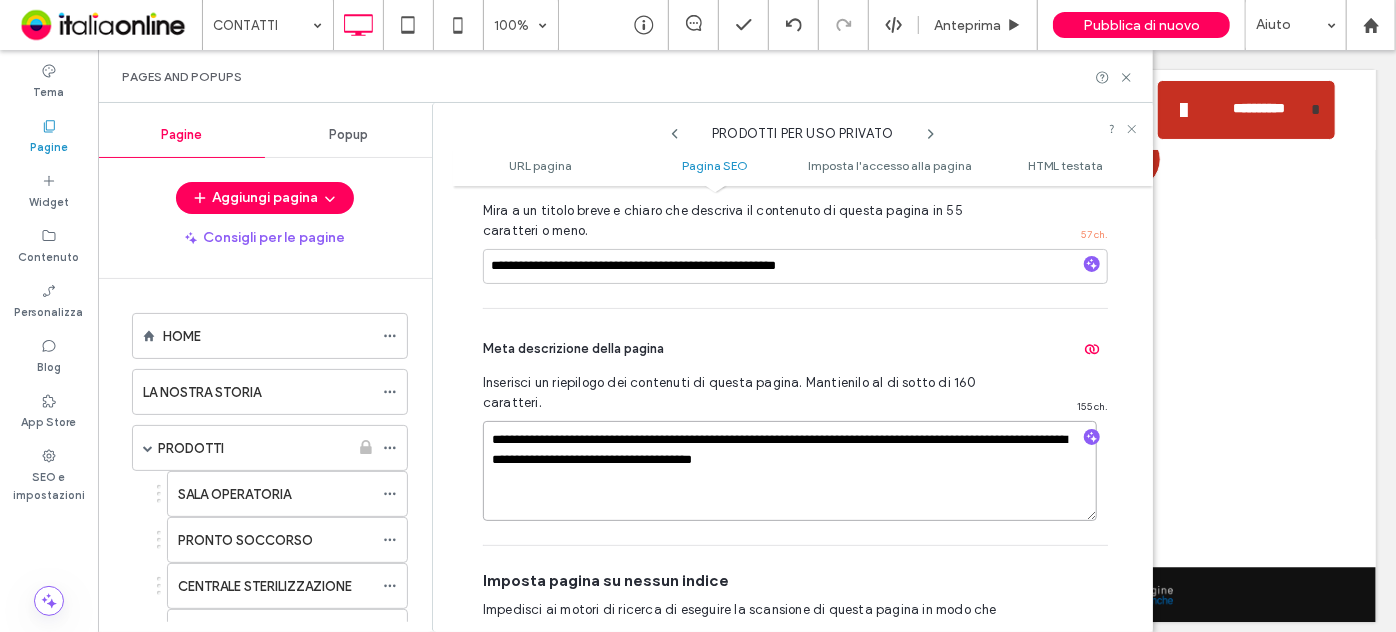 click on "**********" at bounding box center (790, 471) 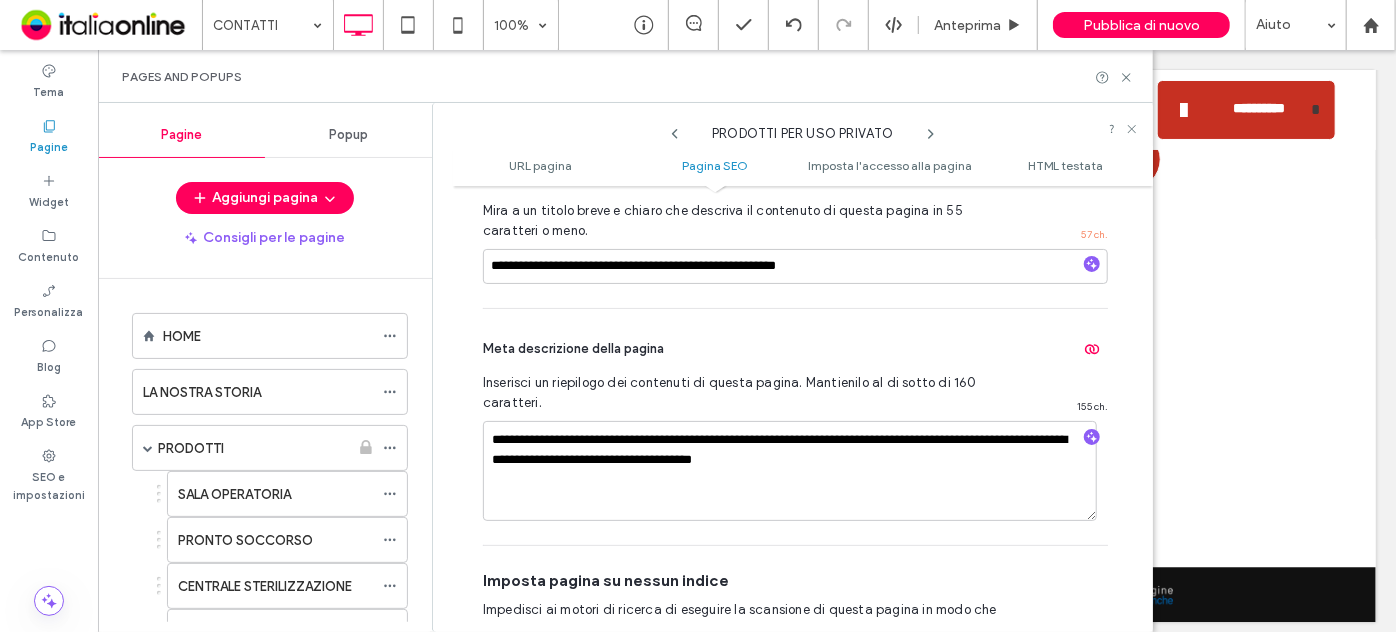 click 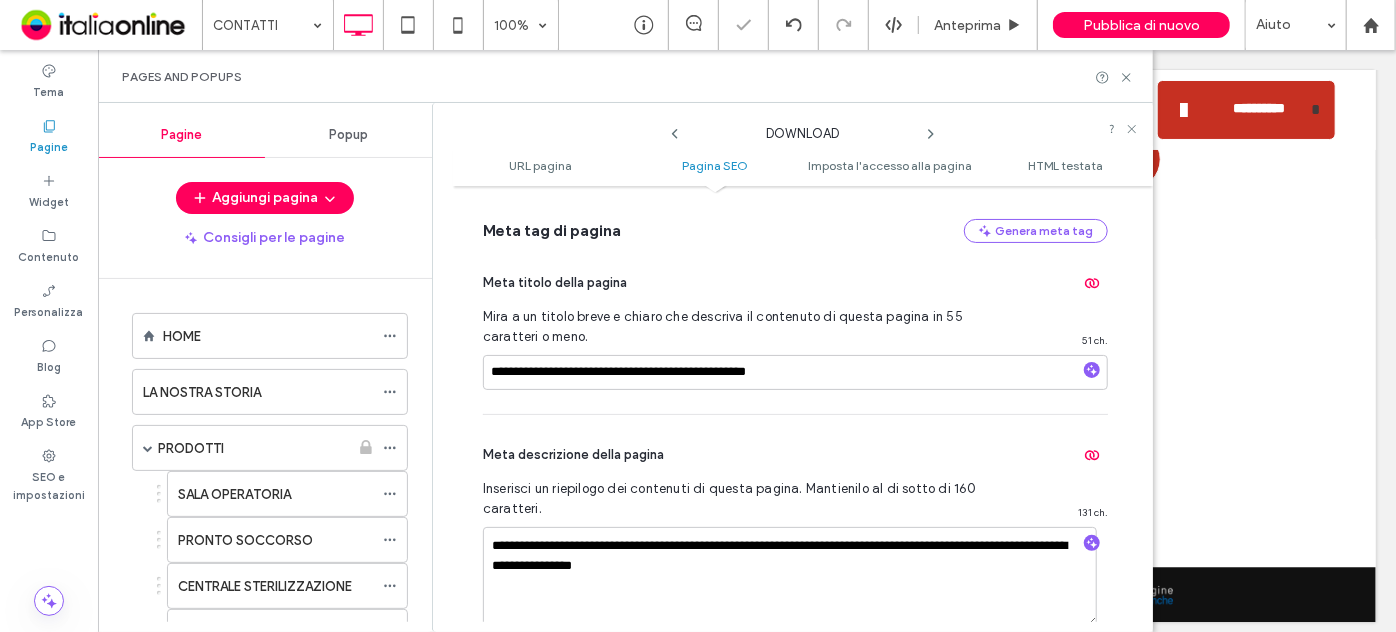 scroll, scrollTop: 456, scrollLeft: 0, axis: vertical 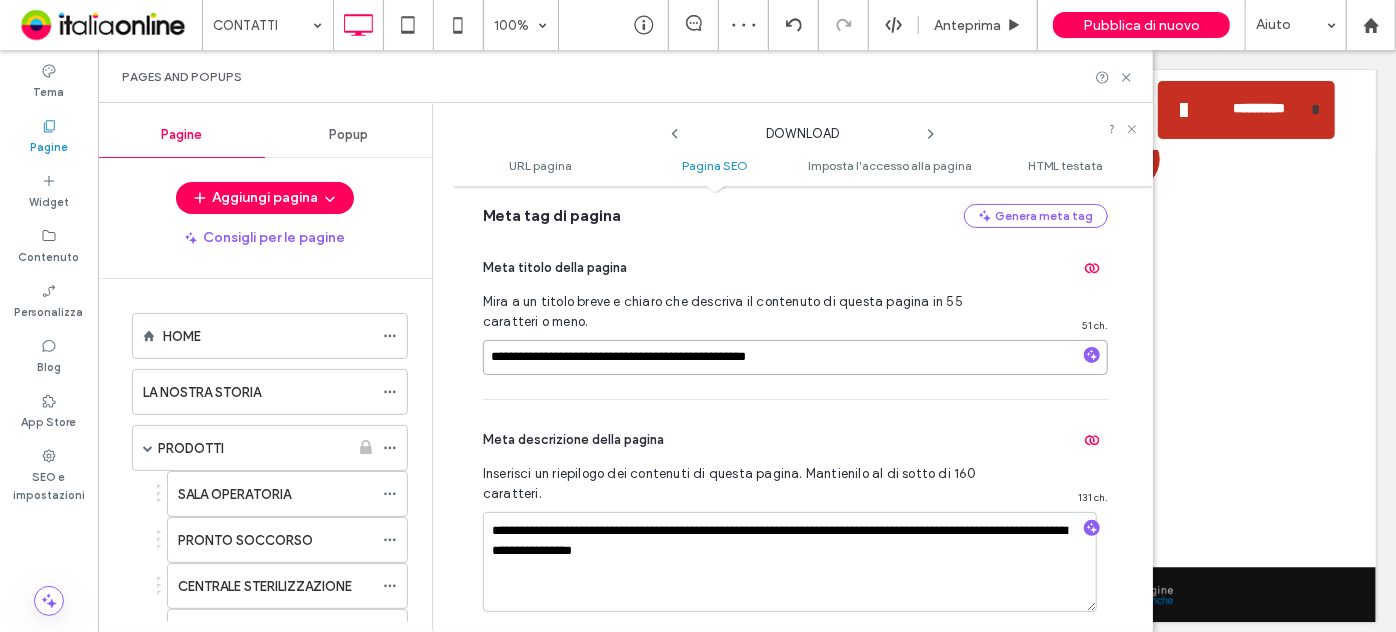 click on "**********" at bounding box center (795, 357) 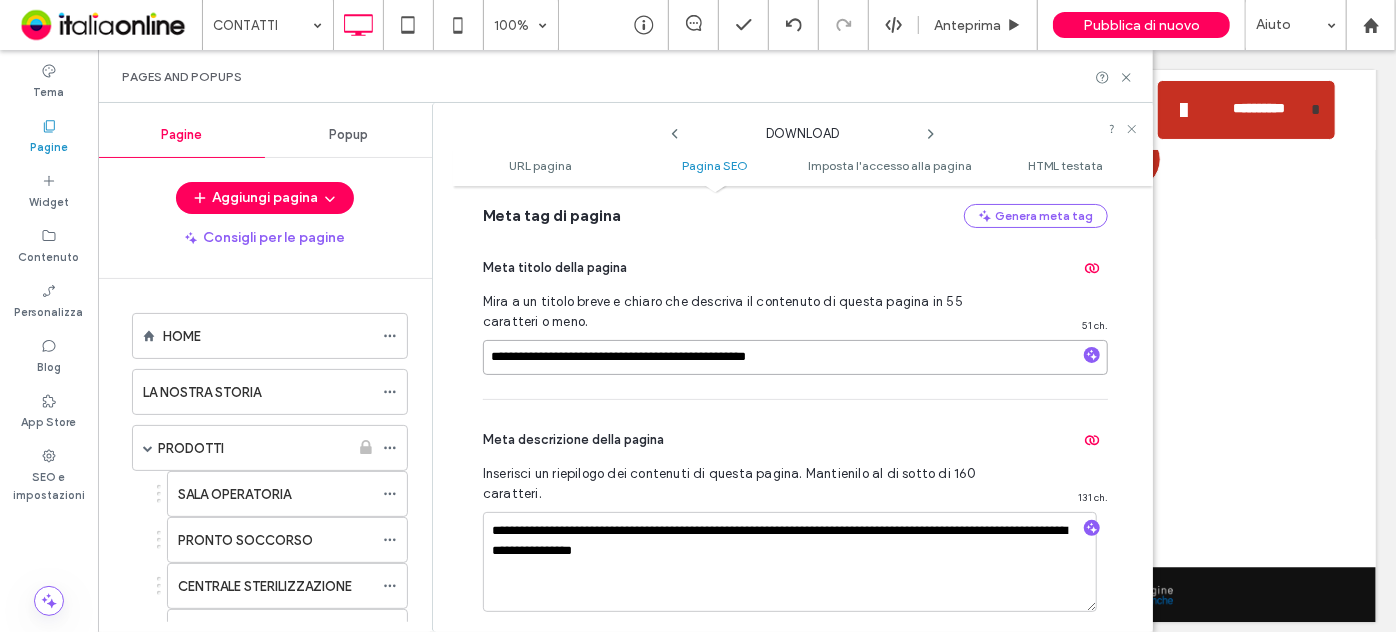 drag, startPoint x: 662, startPoint y: 360, endPoint x: 717, endPoint y: 359, distance: 55.00909 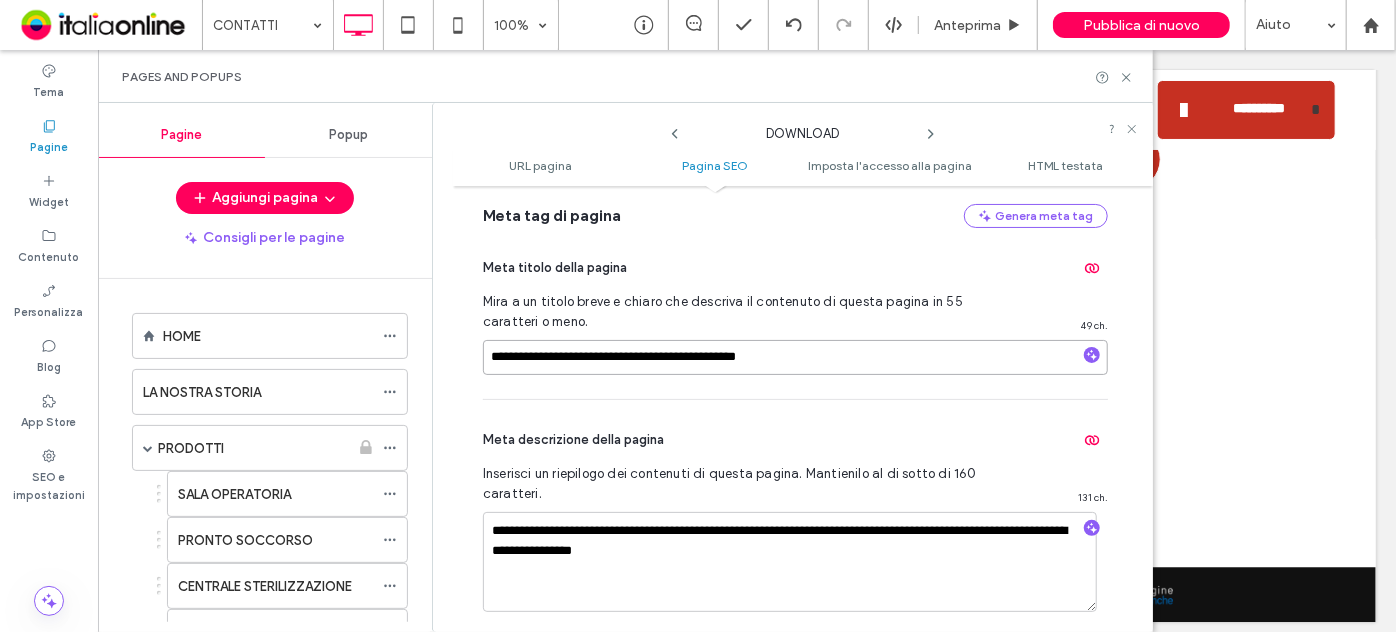 type on "**********" 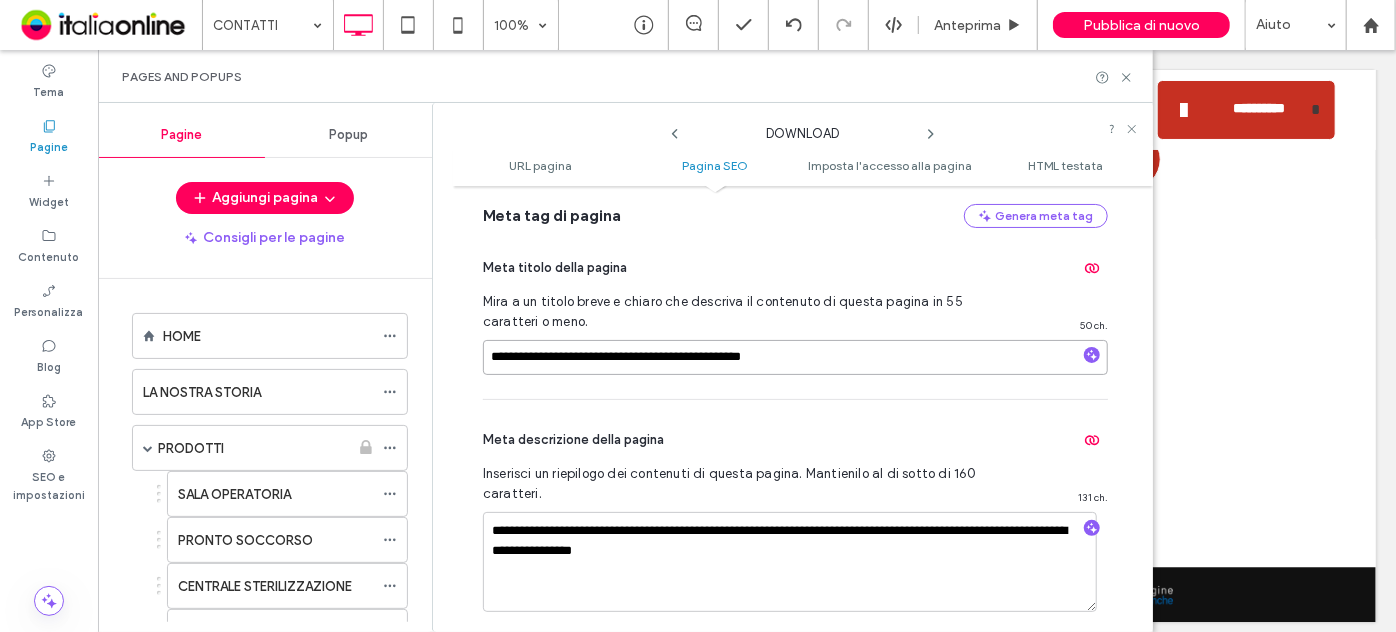scroll, scrollTop: 547, scrollLeft: 0, axis: vertical 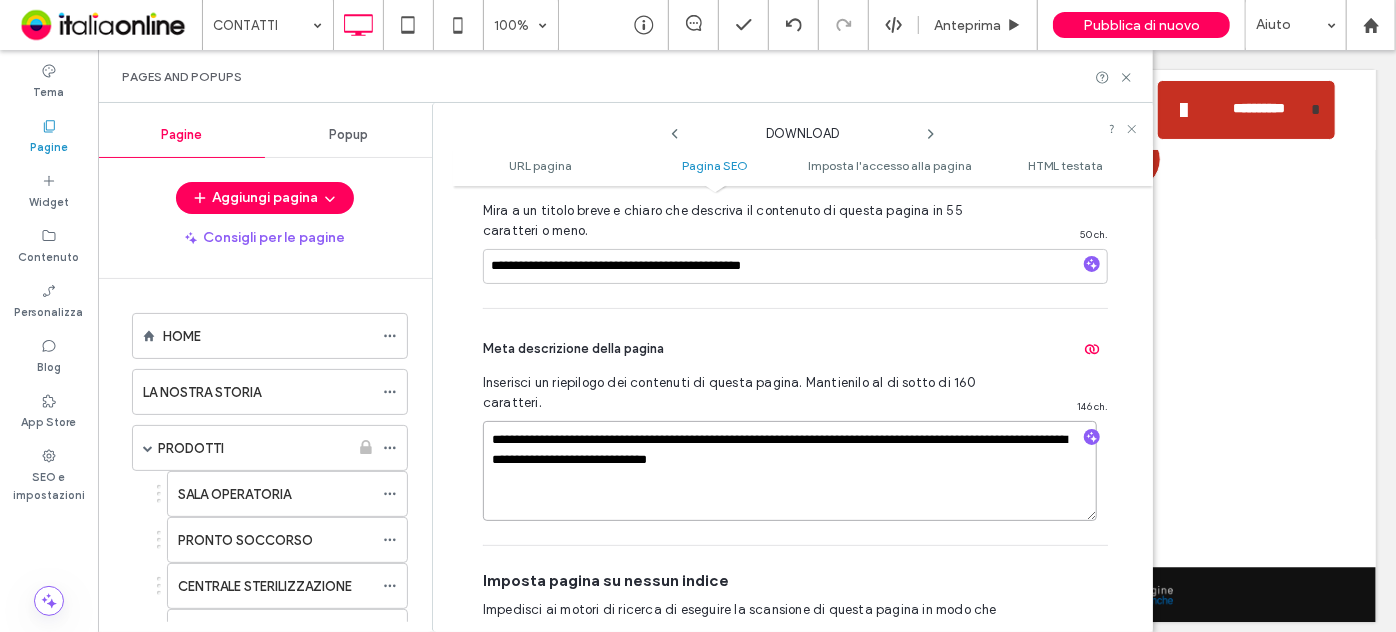 type on "**********" 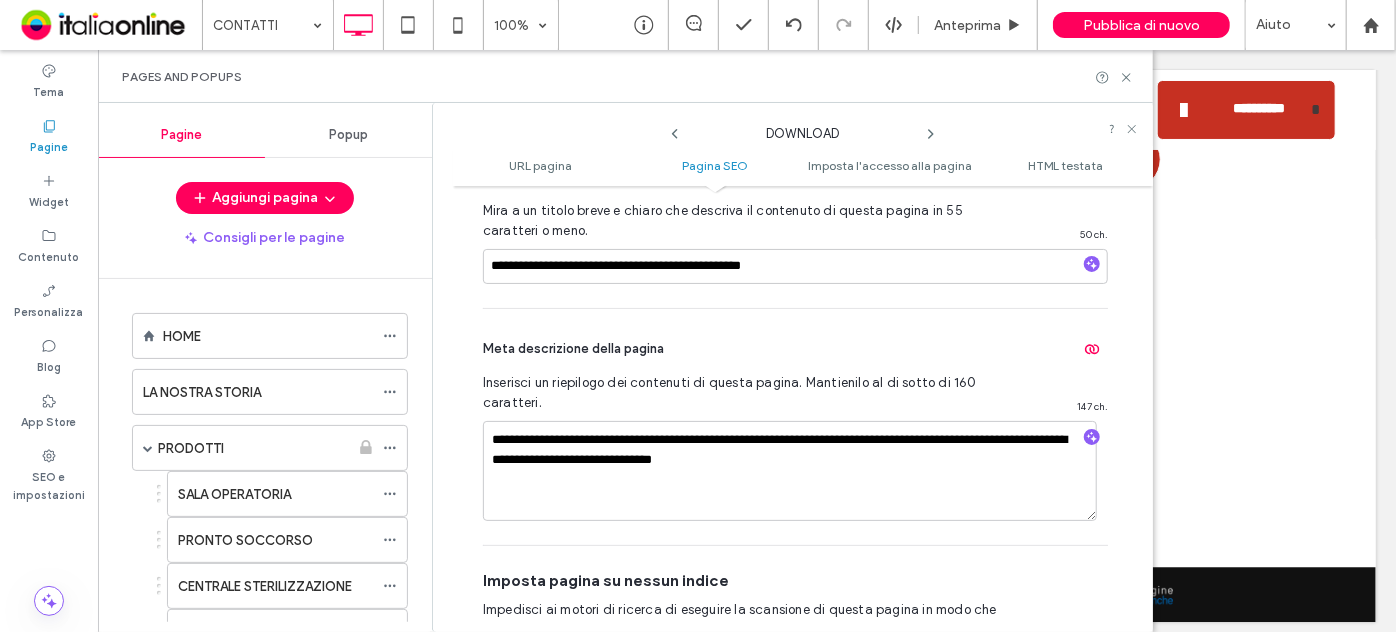 click on "DOWNLOAD" at bounding box center (803, 129) 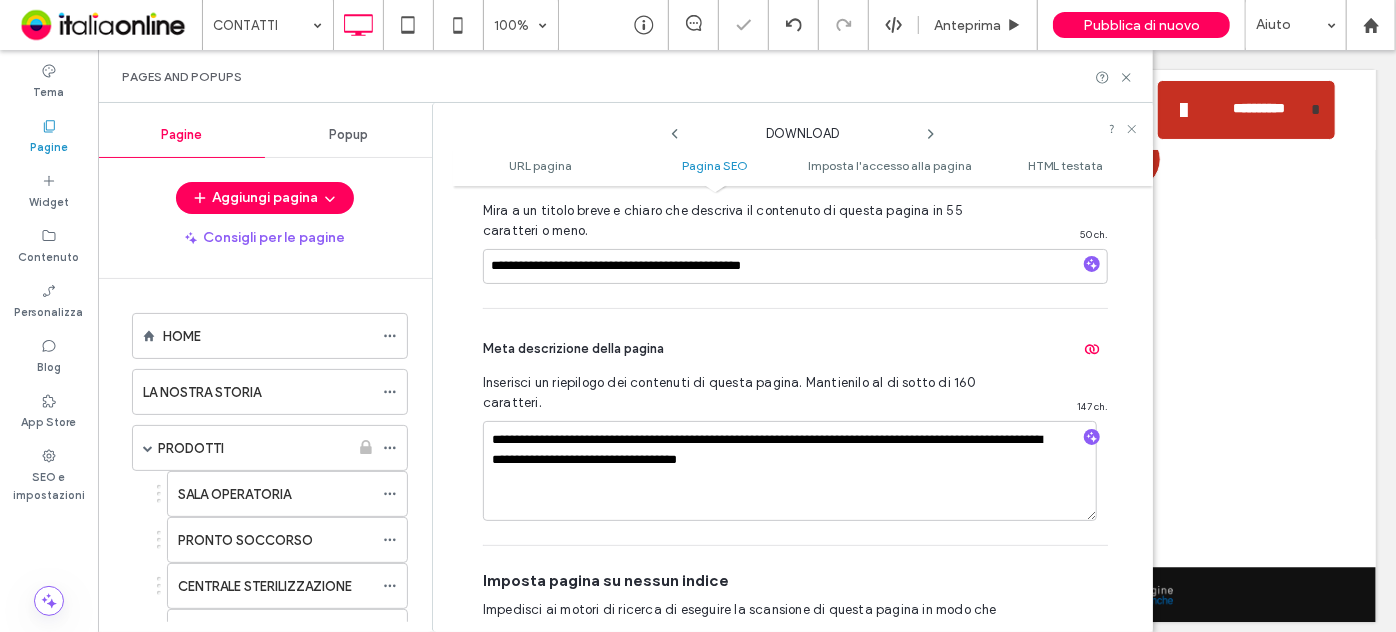 click 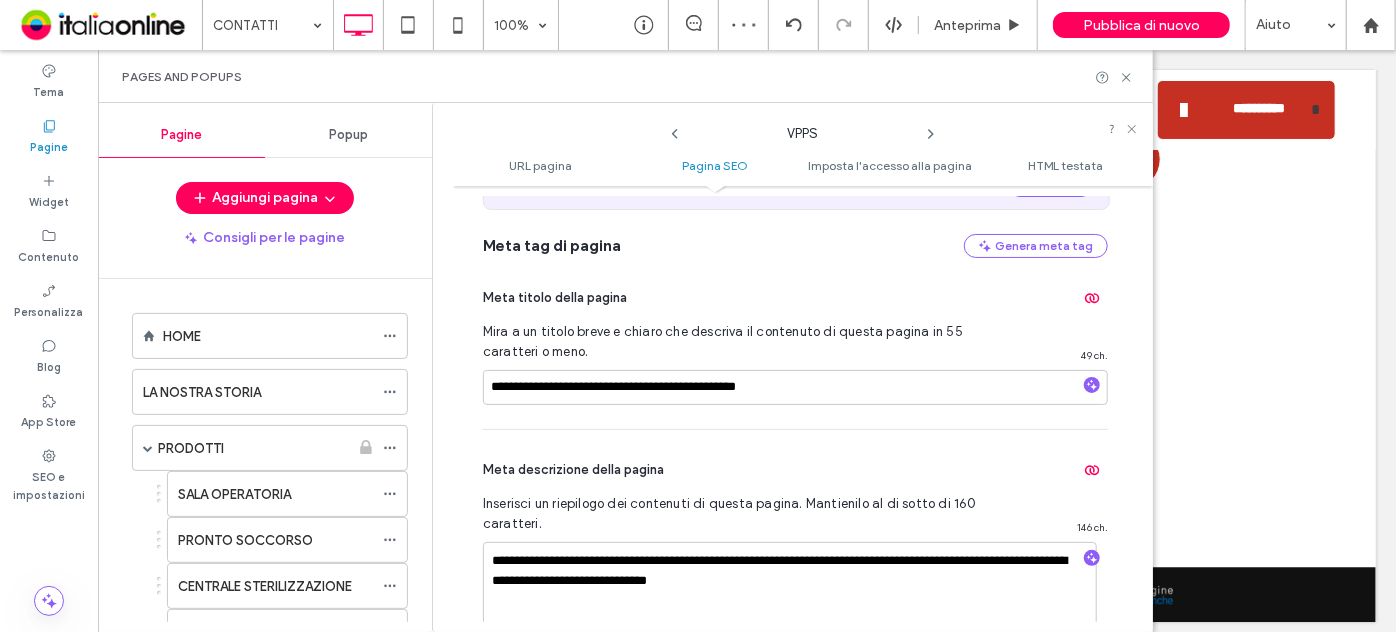 scroll, scrollTop: 456, scrollLeft: 0, axis: vertical 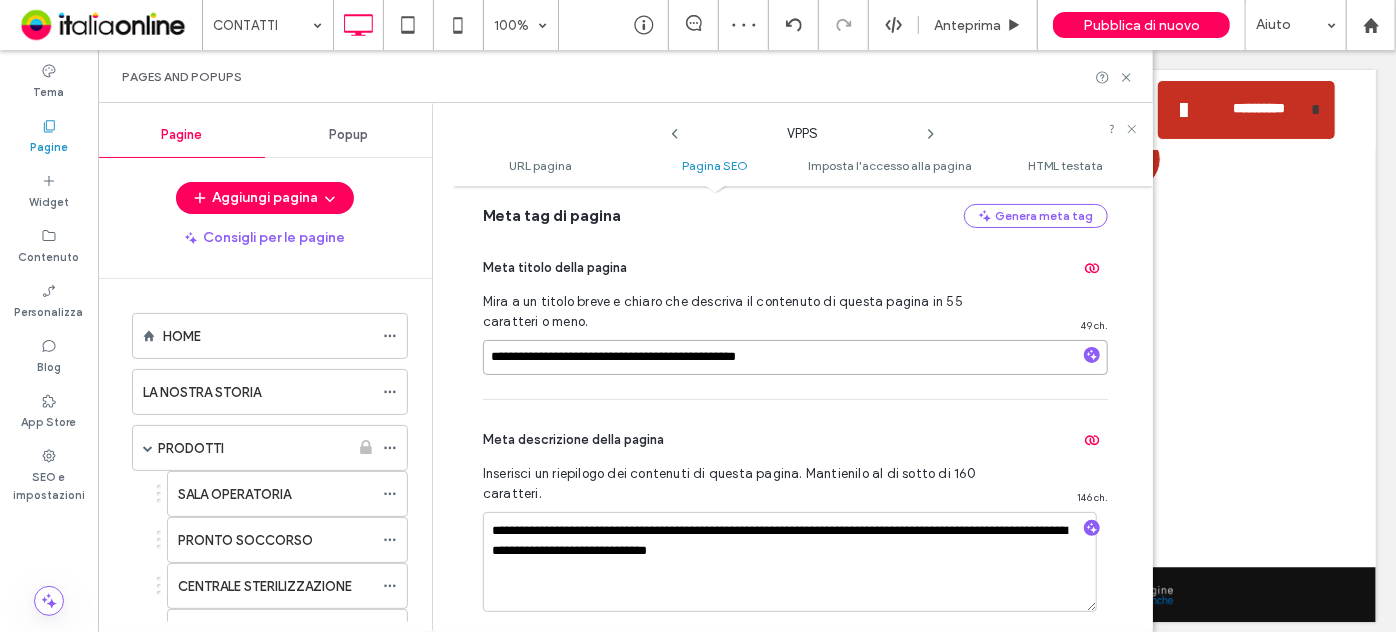 click on "**********" at bounding box center [795, 357] 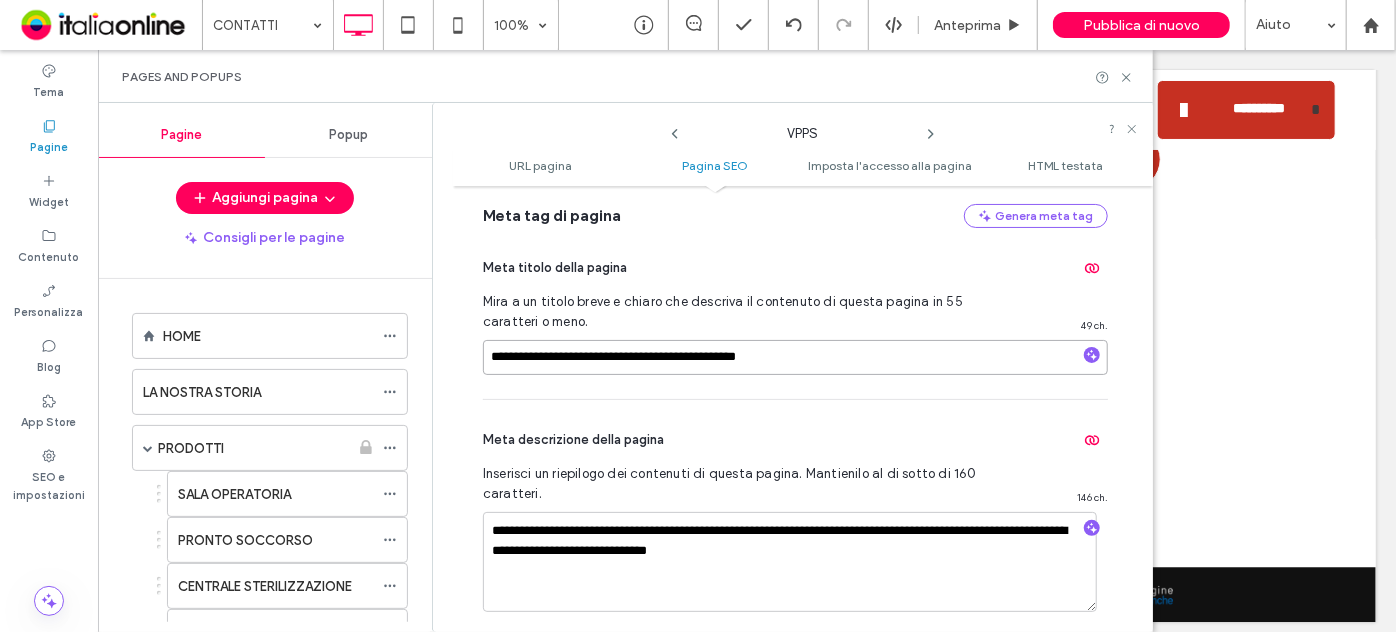 drag, startPoint x: 722, startPoint y: 356, endPoint x: 654, endPoint y: 364, distance: 68.46897 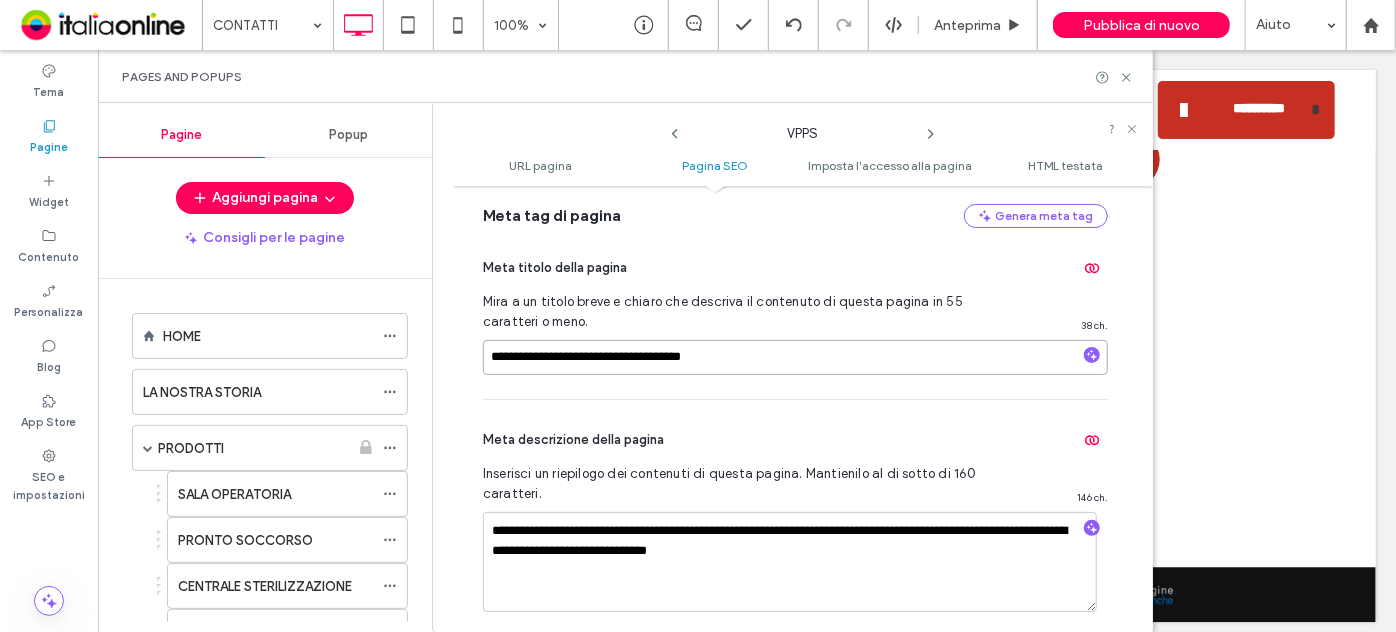 type on "**********" 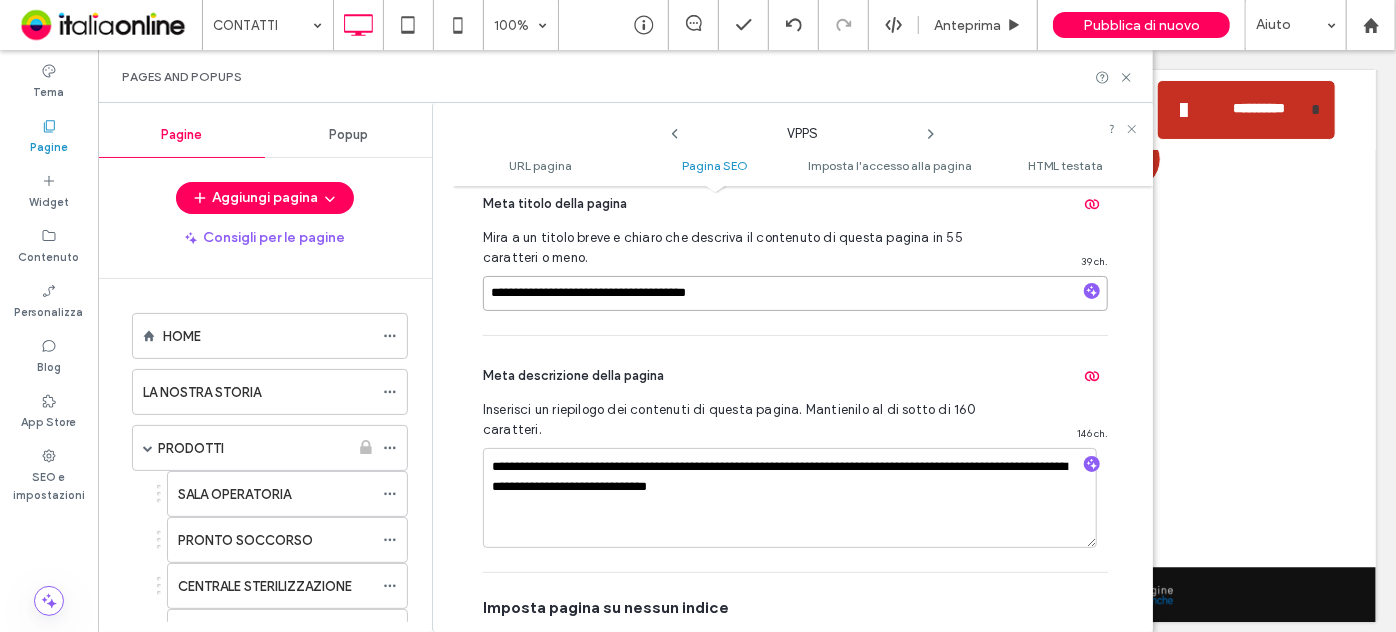 scroll, scrollTop: 547, scrollLeft: 0, axis: vertical 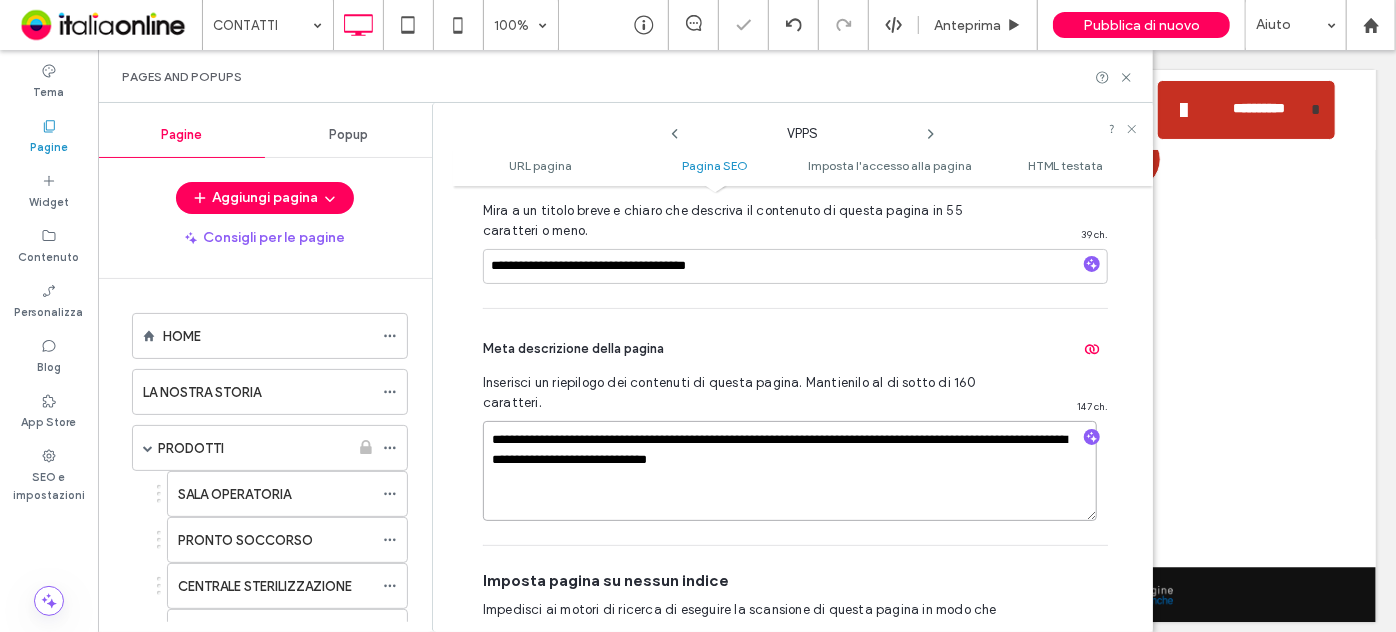 type on "**********" 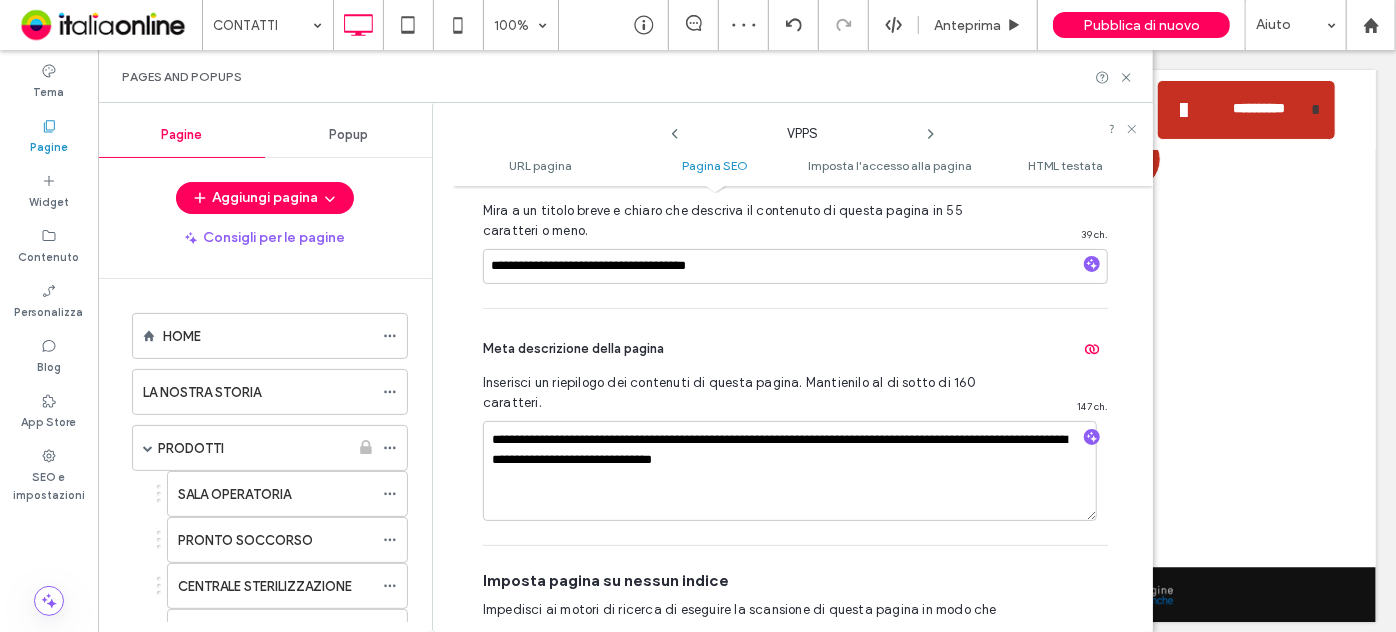 click 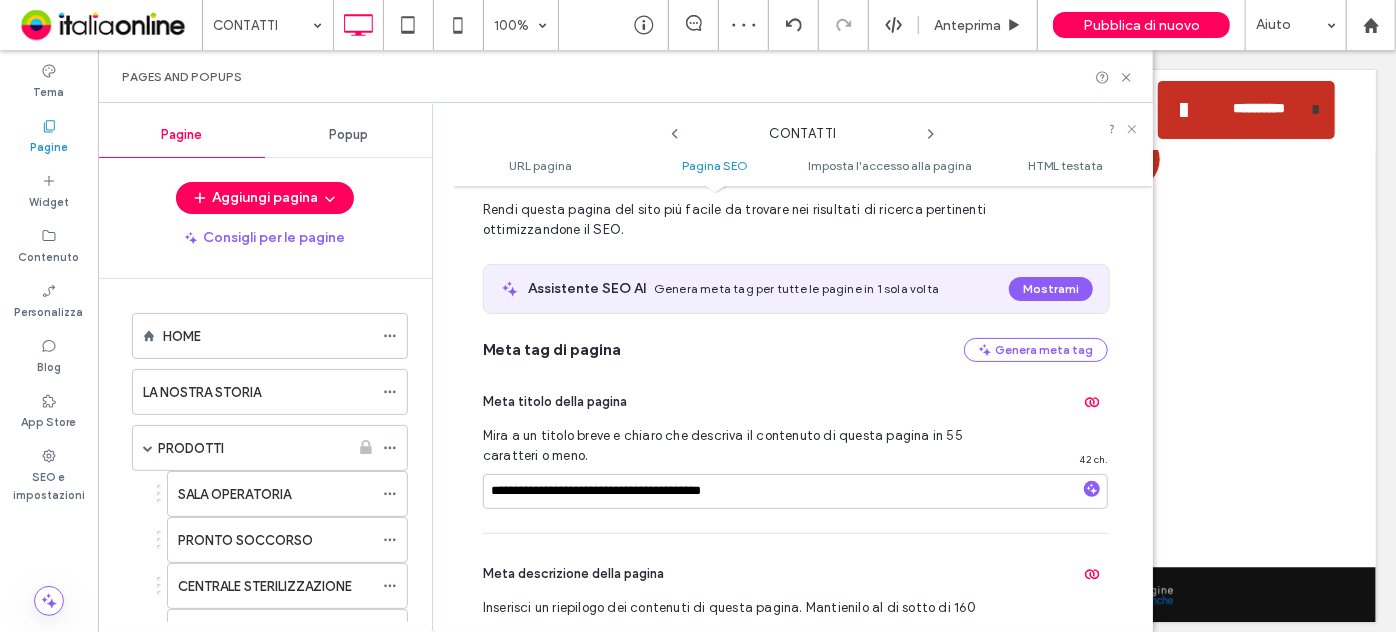 scroll, scrollTop: 365, scrollLeft: 0, axis: vertical 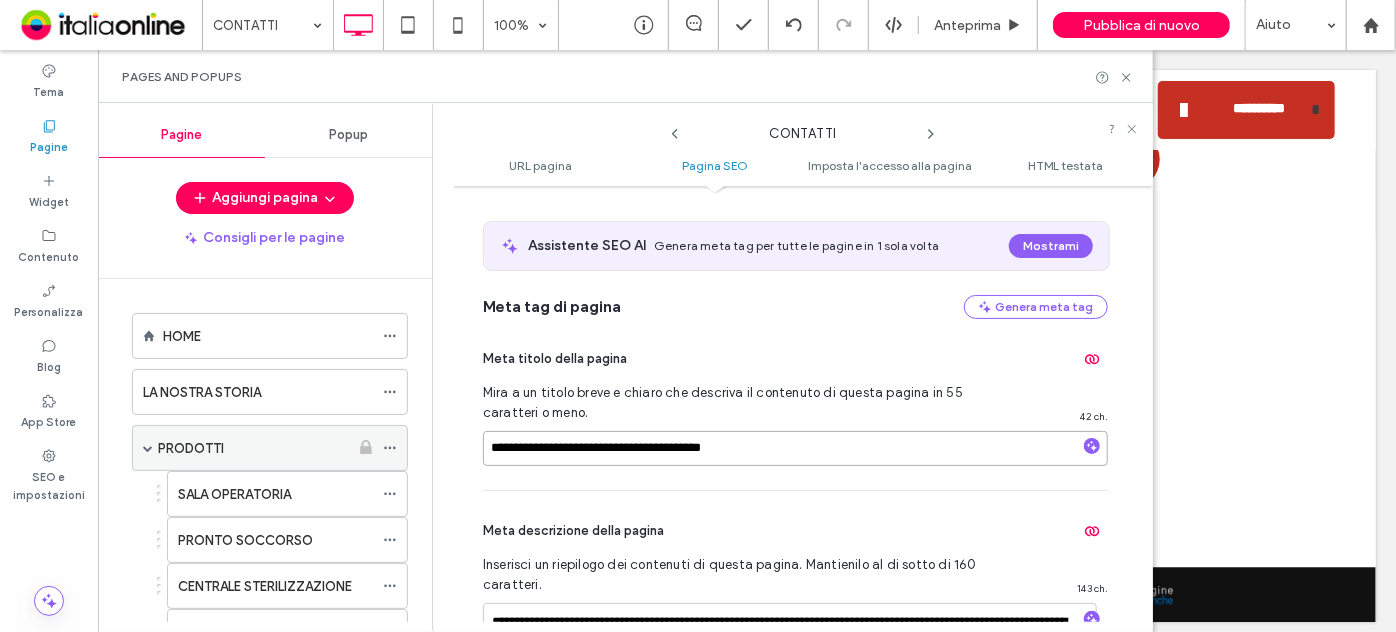 drag, startPoint x: 660, startPoint y: 450, endPoint x: 386, endPoint y: 443, distance: 274.08942 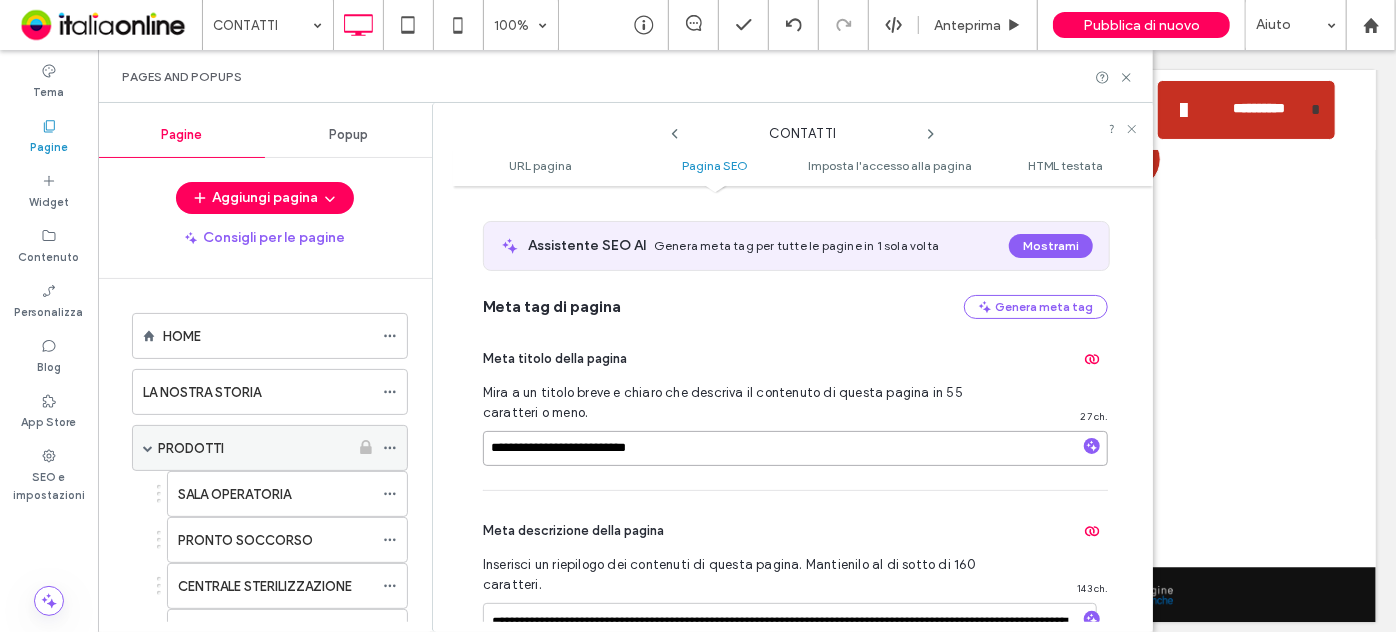 type on "**********" 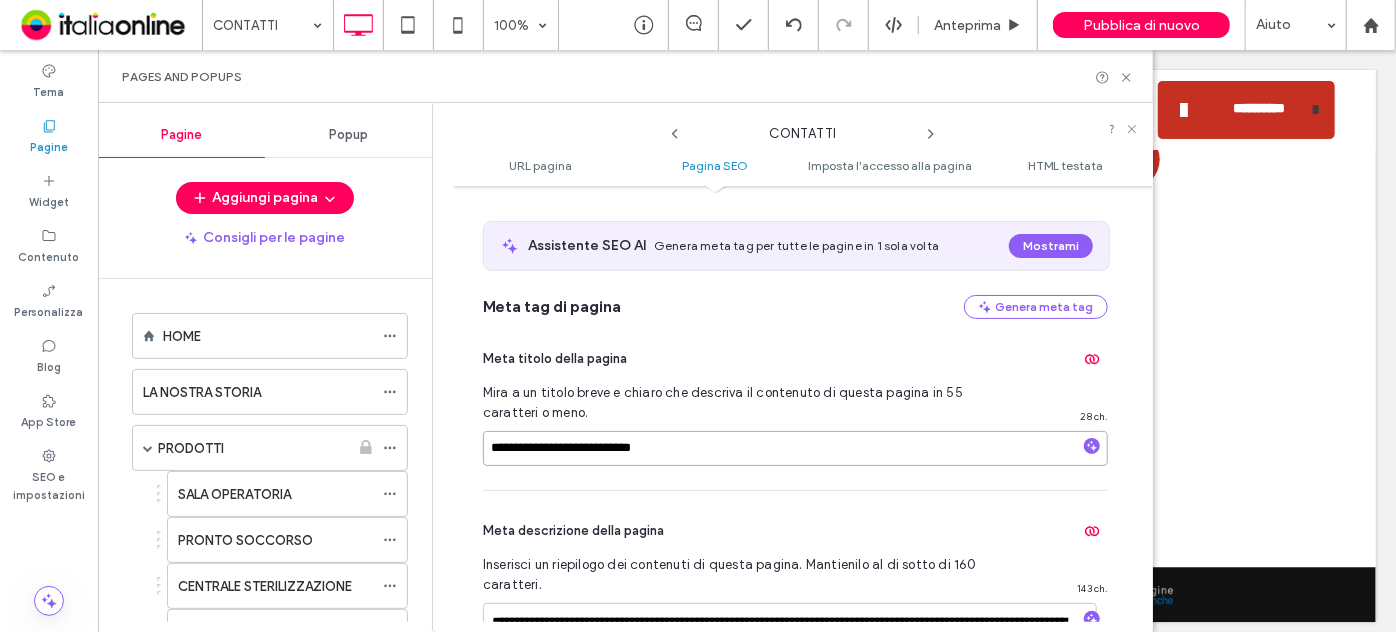 scroll, scrollTop: 547, scrollLeft: 0, axis: vertical 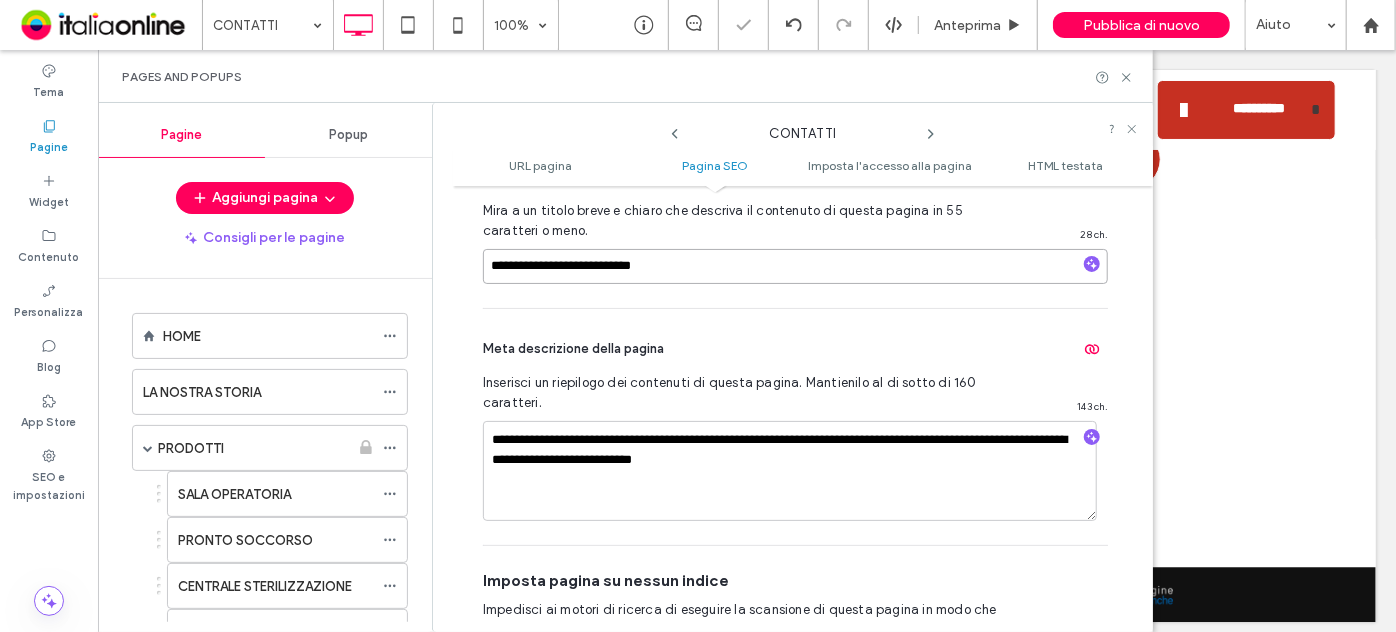 click on "**********" at bounding box center (795, 266) 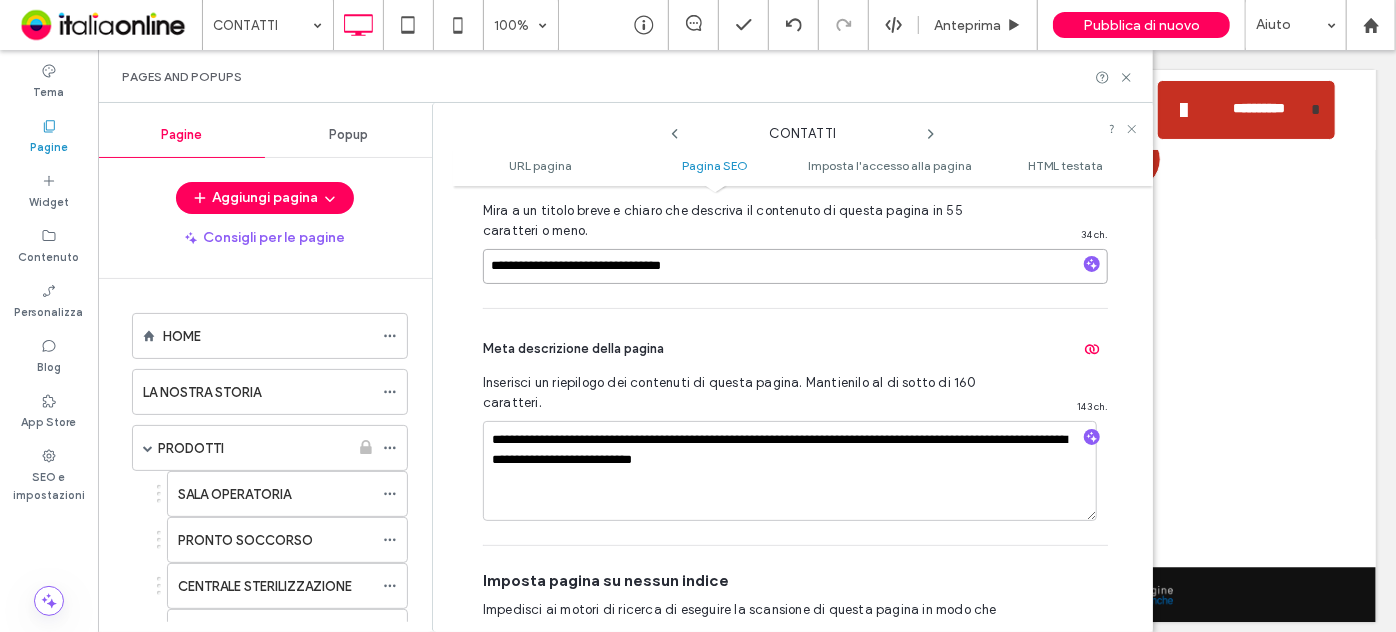 click on "**********" at bounding box center [795, 266] 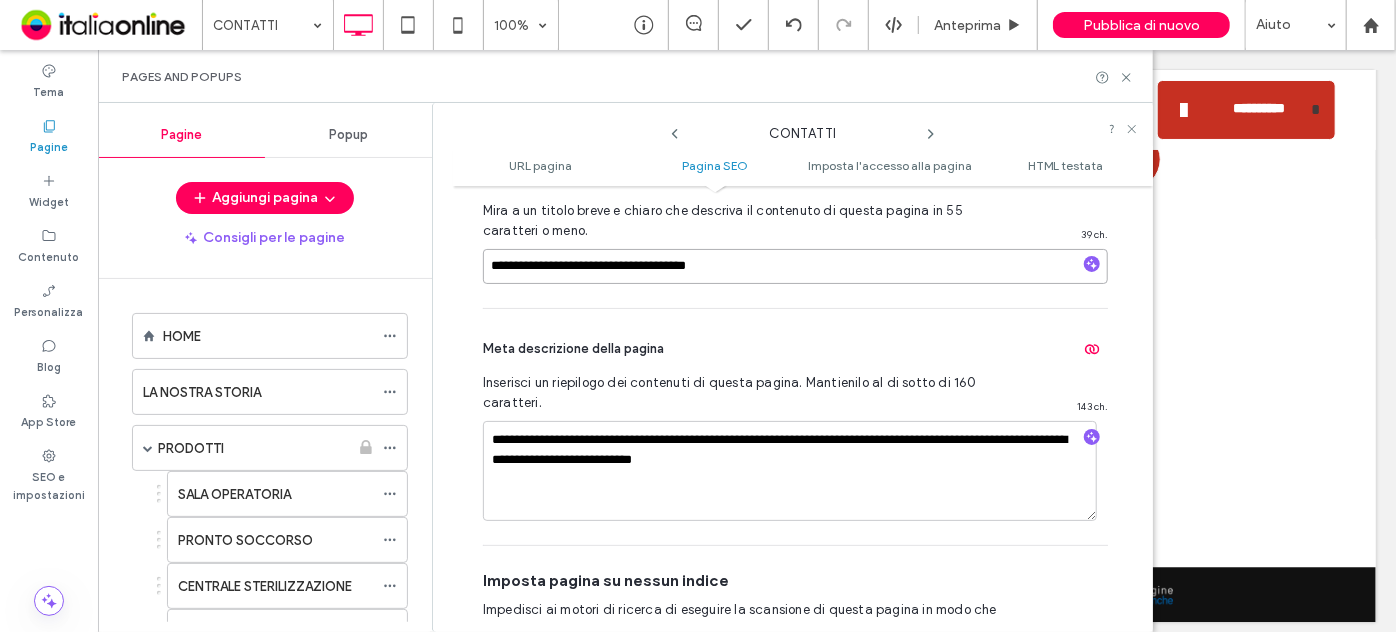 type on "**********" 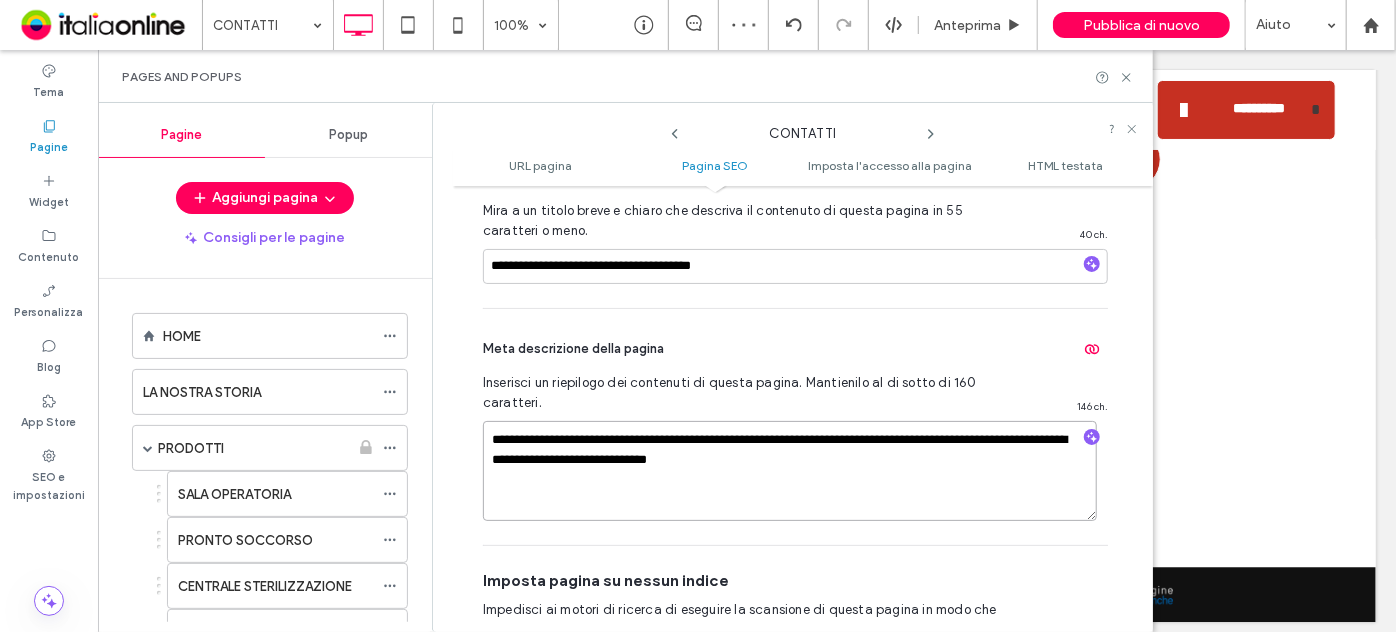 type on "**********" 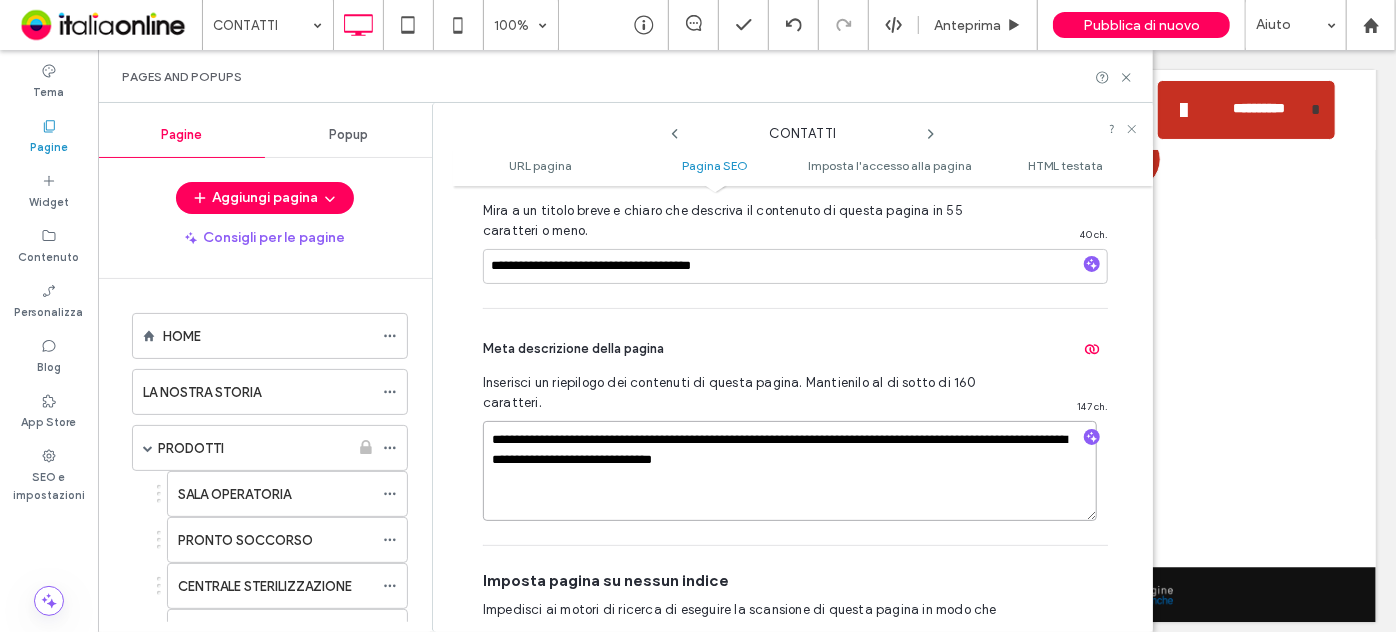 scroll, scrollTop: 729, scrollLeft: 0, axis: vertical 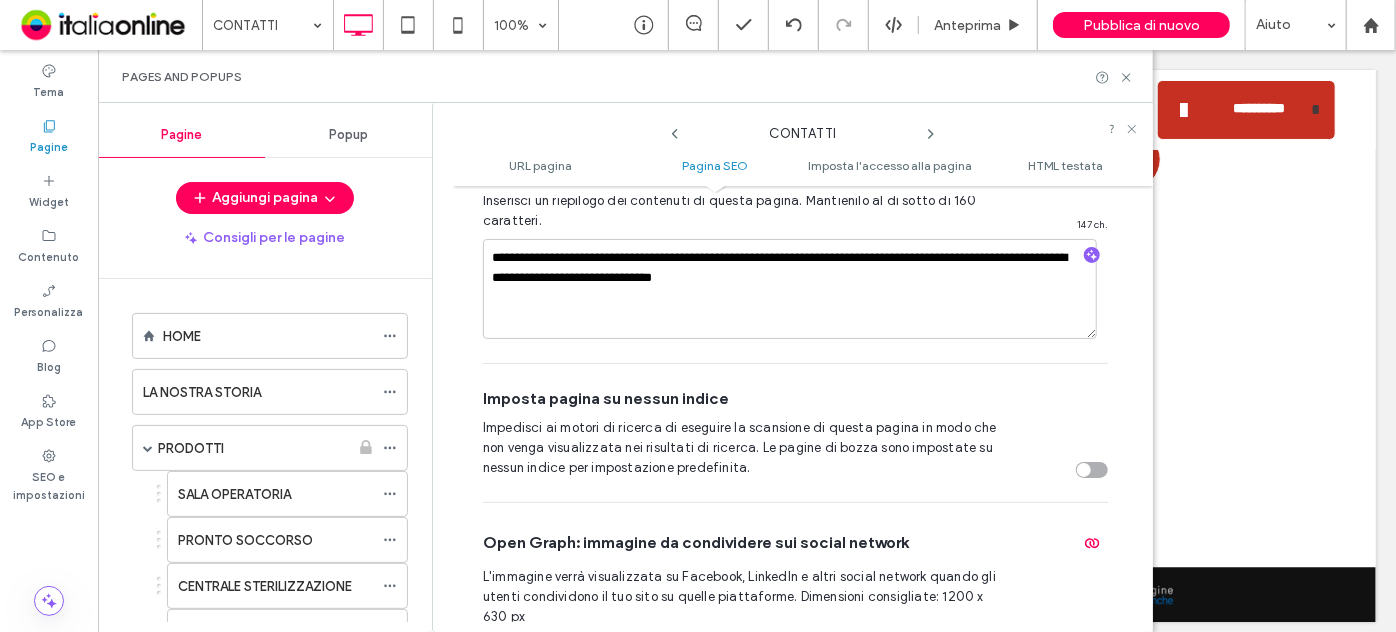 click 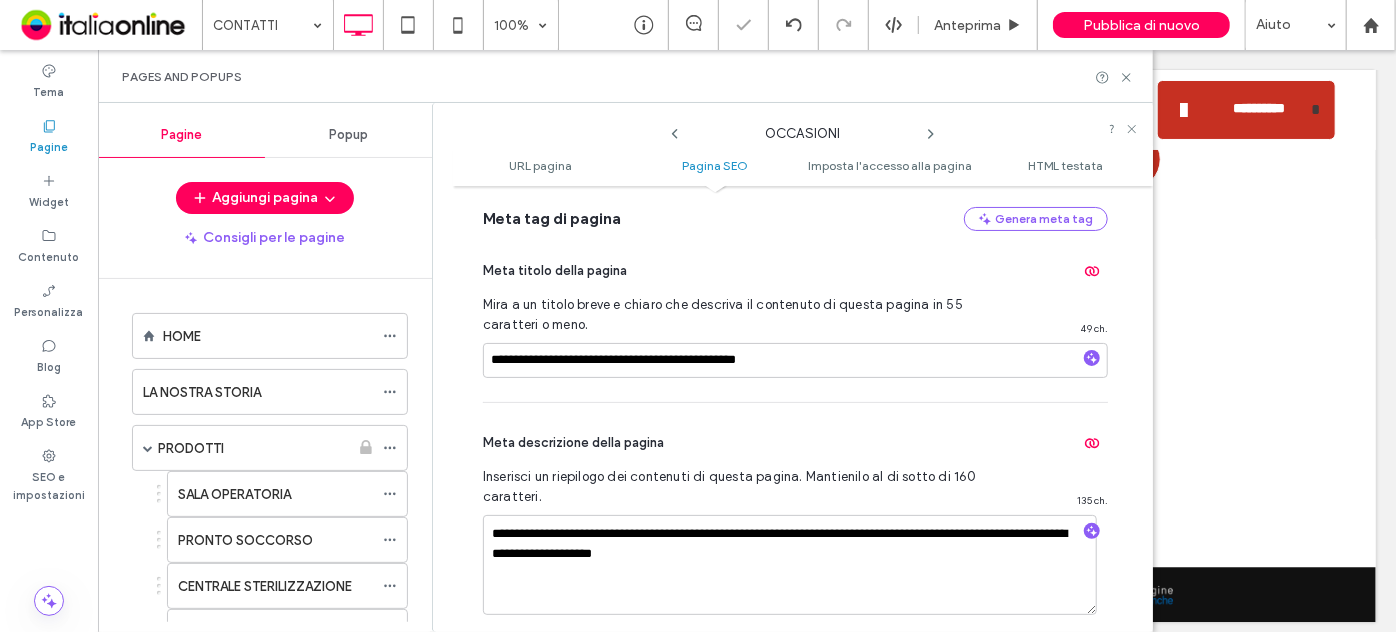 scroll, scrollTop: 456, scrollLeft: 0, axis: vertical 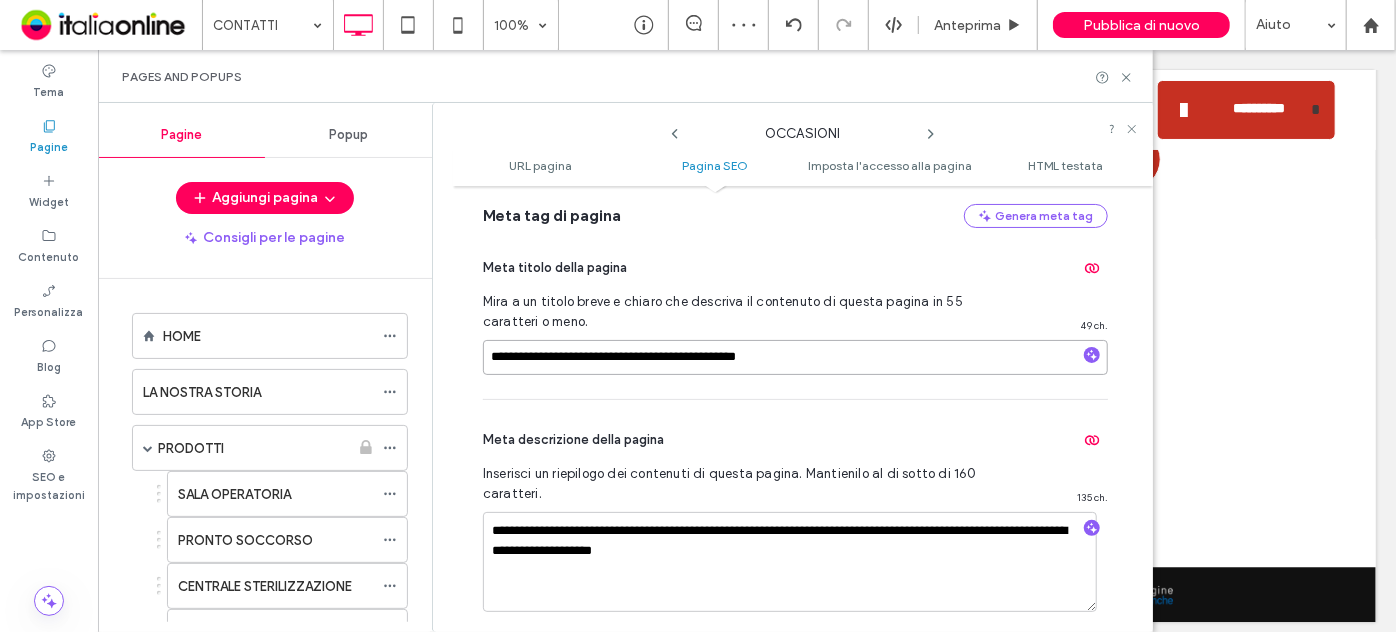 drag, startPoint x: 721, startPoint y: 355, endPoint x: 418, endPoint y: 355, distance: 303 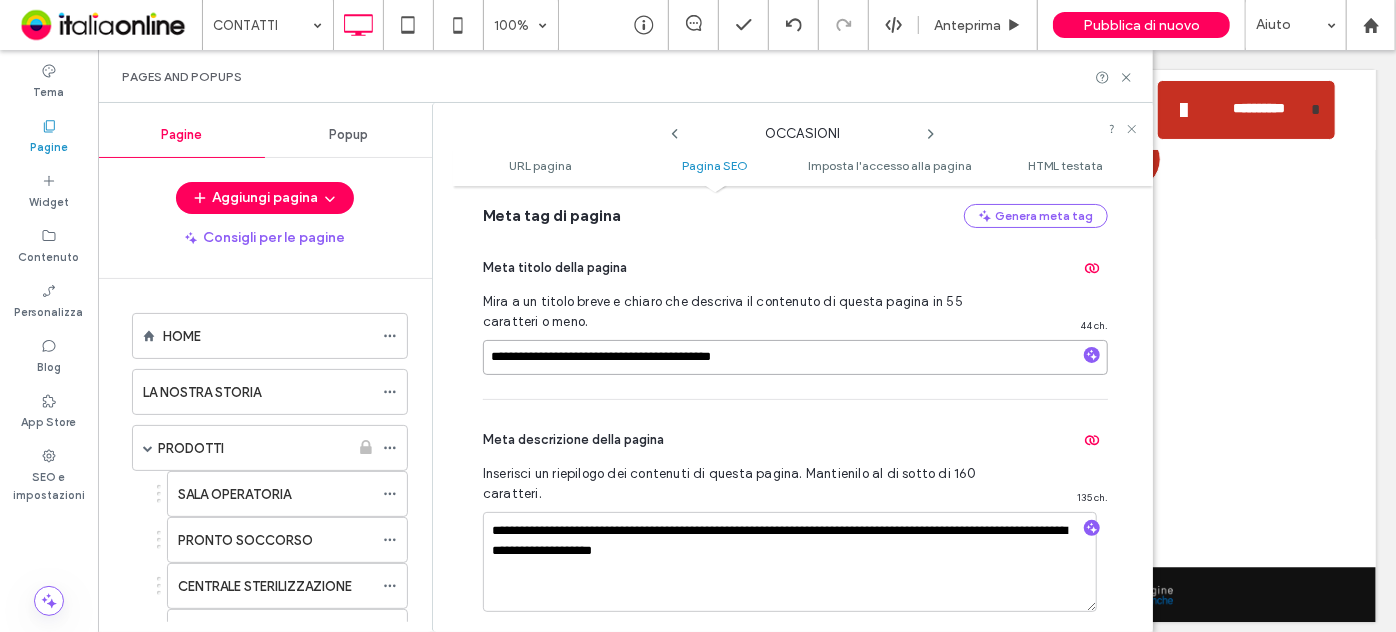 type on "**********" 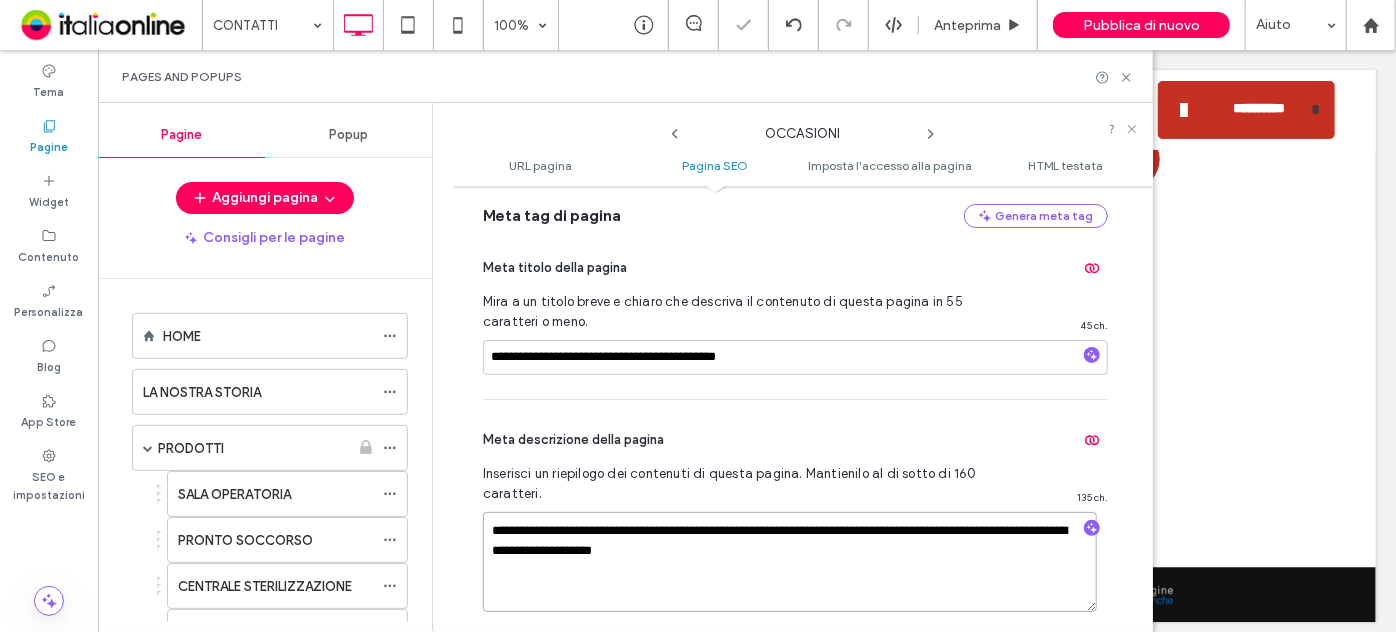 drag, startPoint x: 756, startPoint y: 548, endPoint x: 438, endPoint y: 507, distance: 320.6322 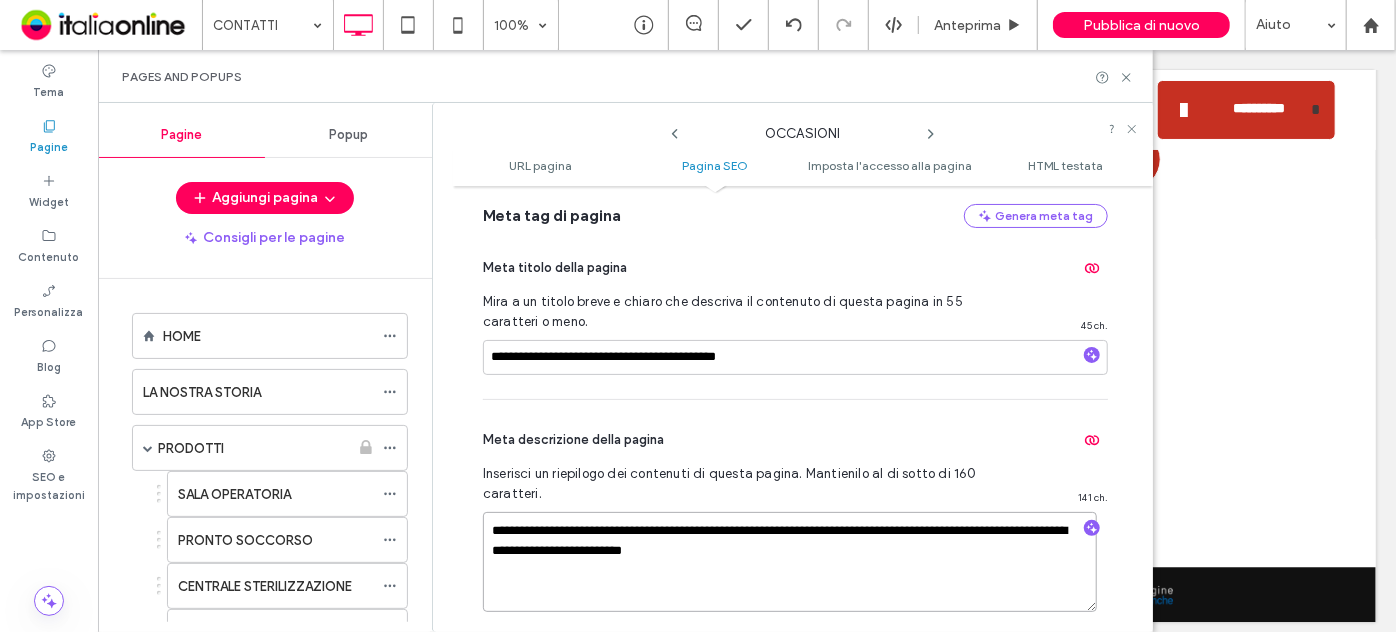 drag, startPoint x: 771, startPoint y: 540, endPoint x: 481, endPoint y: 525, distance: 290.38766 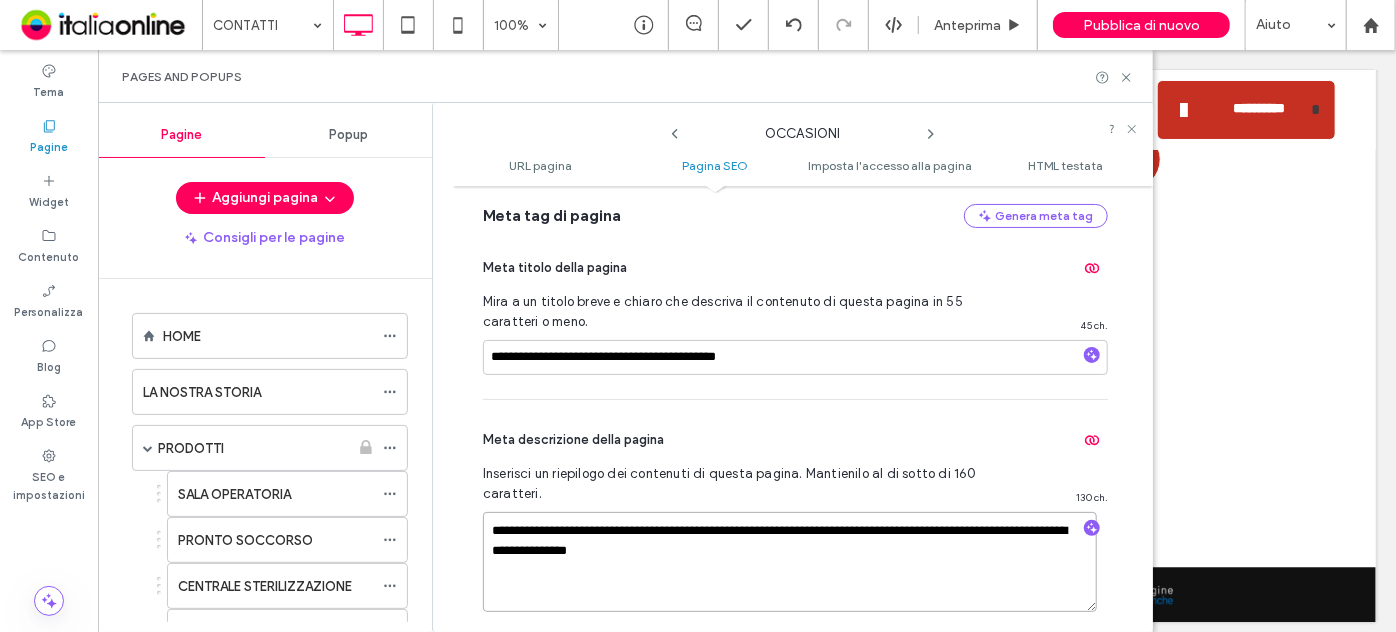 click on "**********" at bounding box center [790, 562] 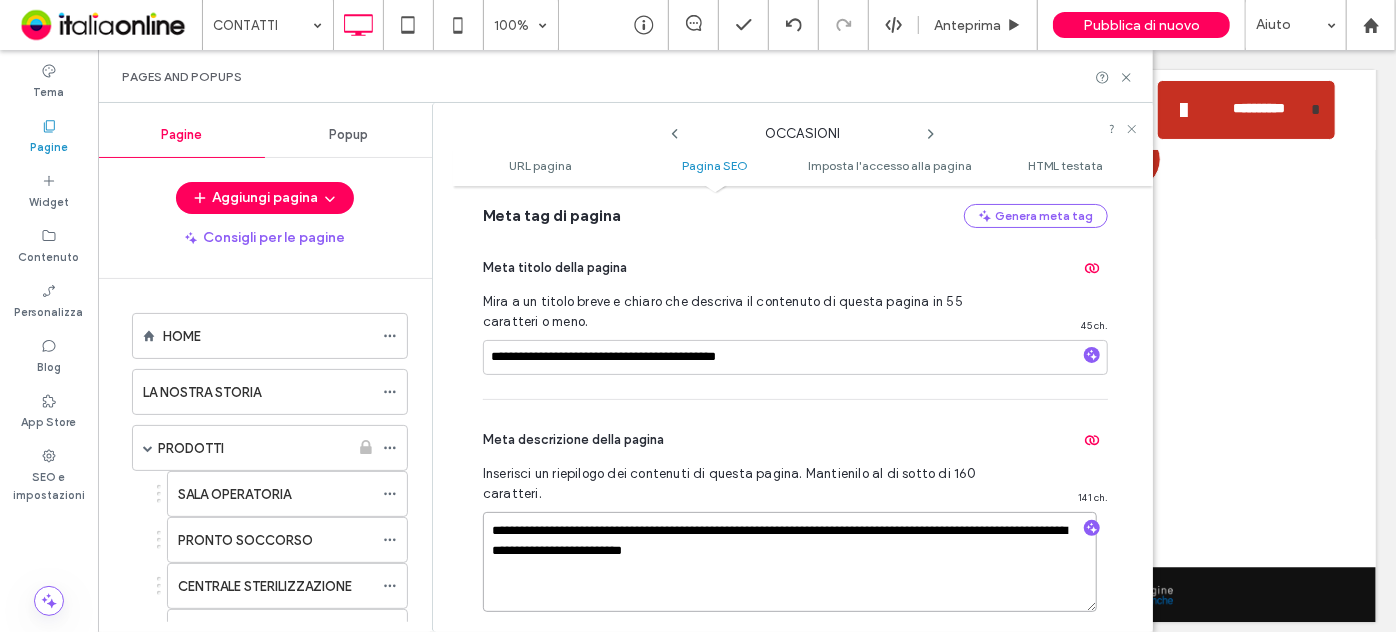 click on "**********" at bounding box center (790, 562) 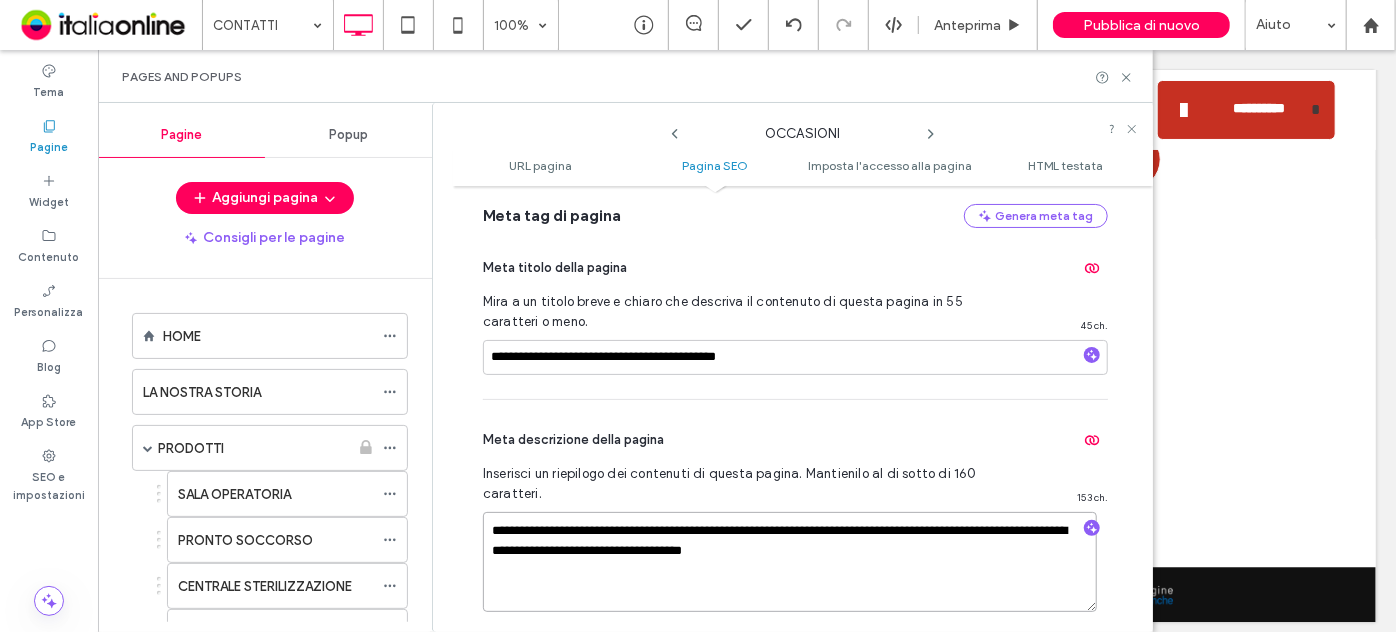 type on "**********" 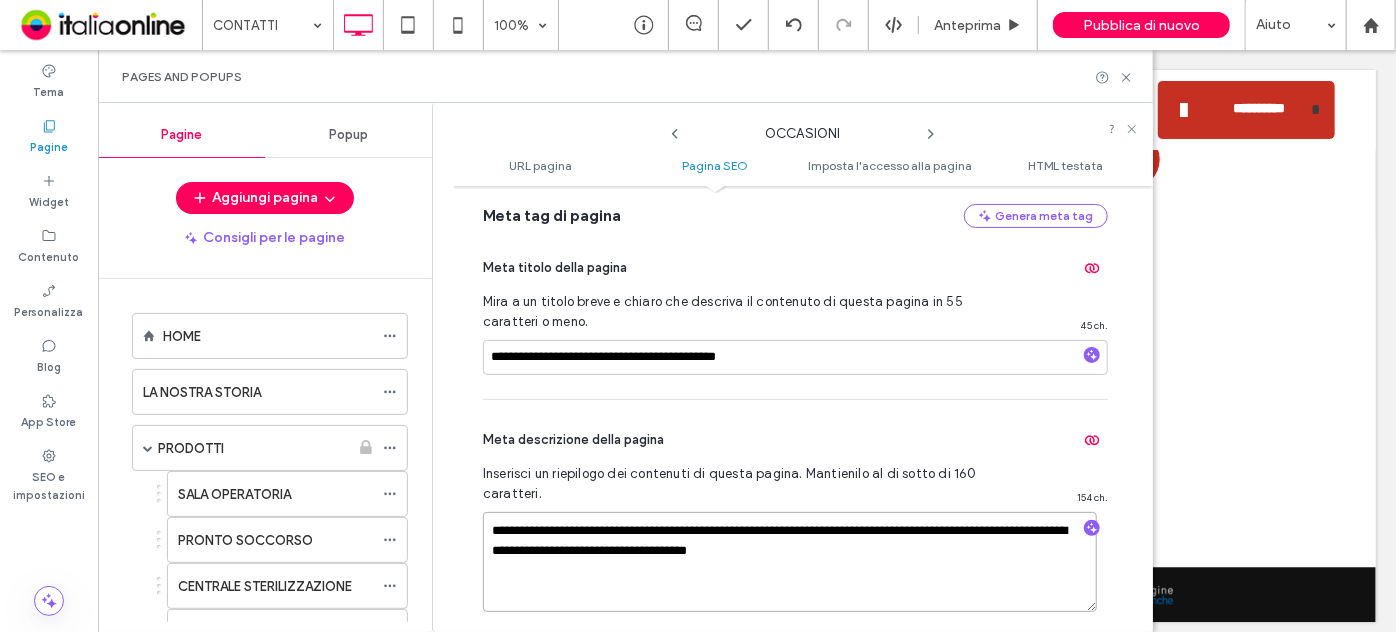 scroll, scrollTop: 820, scrollLeft: 0, axis: vertical 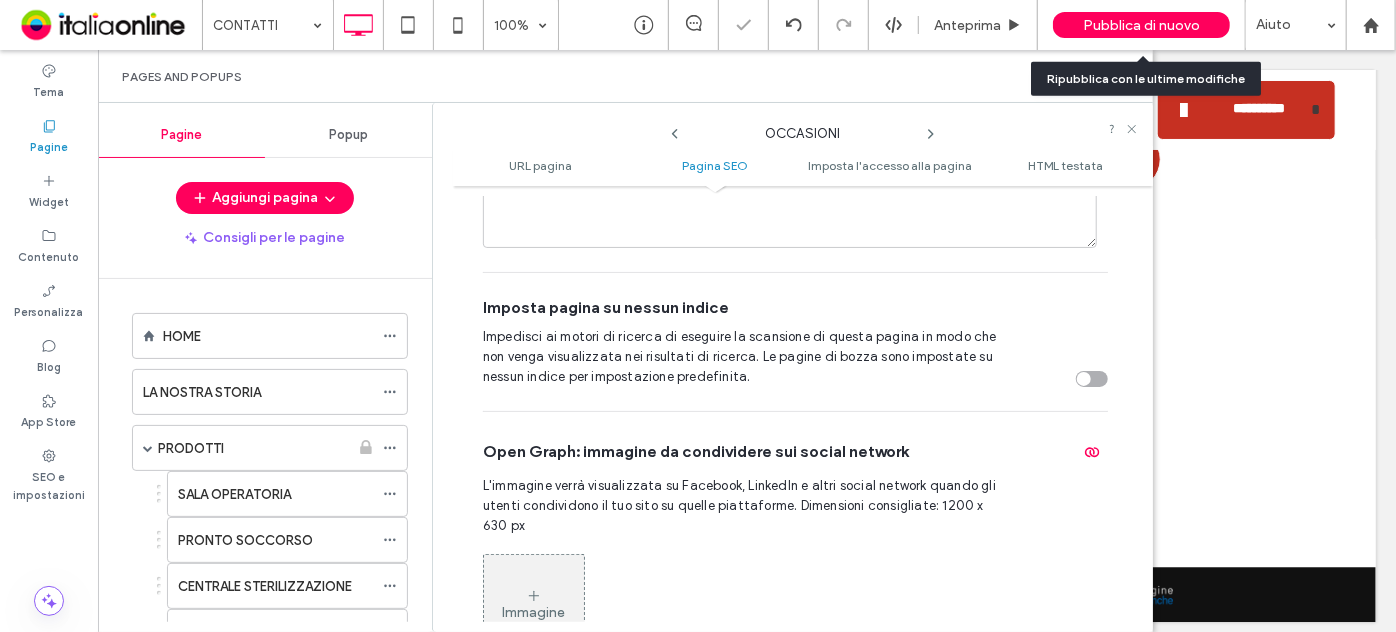 click on "Pubblica di nuovo" at bounding box center [1141, 25] 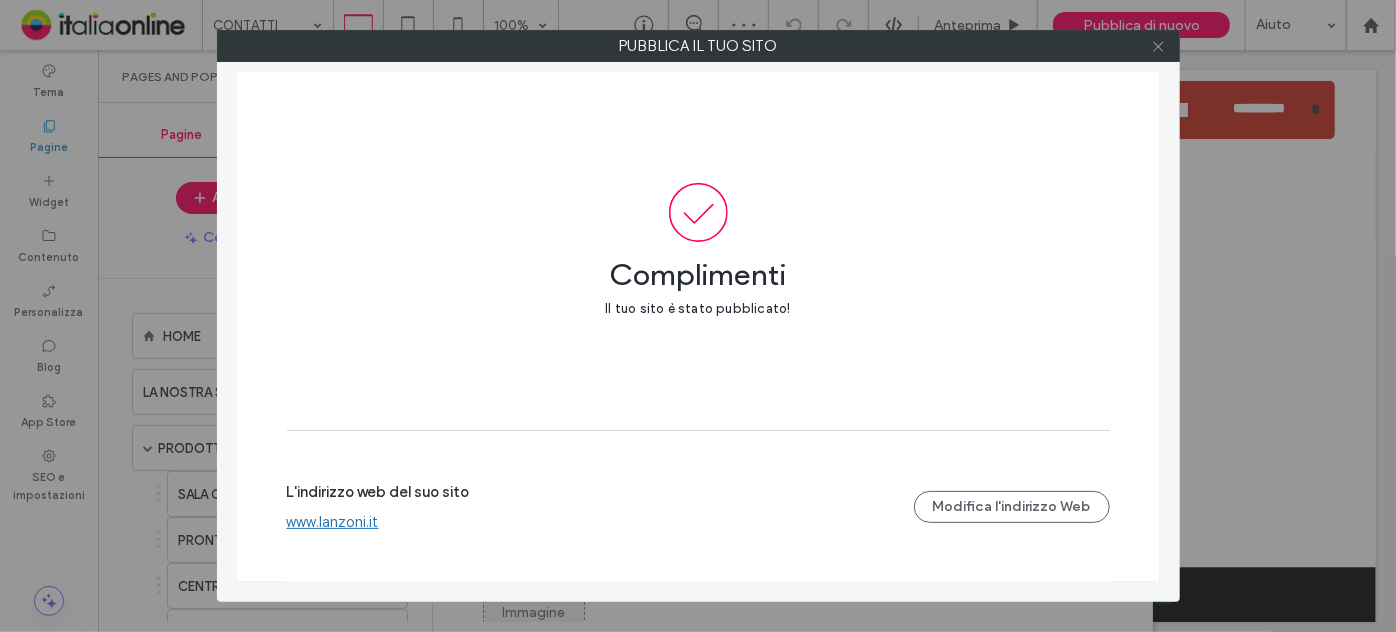 click 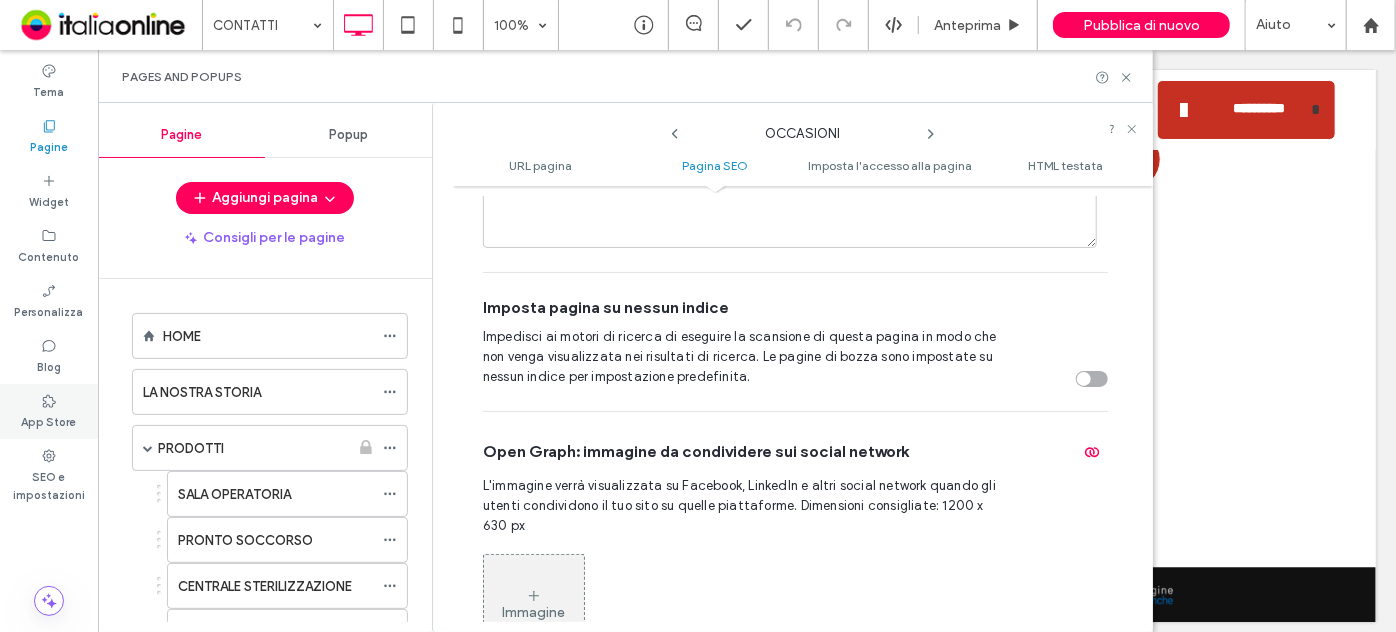 drag, startPoint x: 48, startPoint y: 444, endPoint x: 82, endPoint y: 388, distance: 65.51336 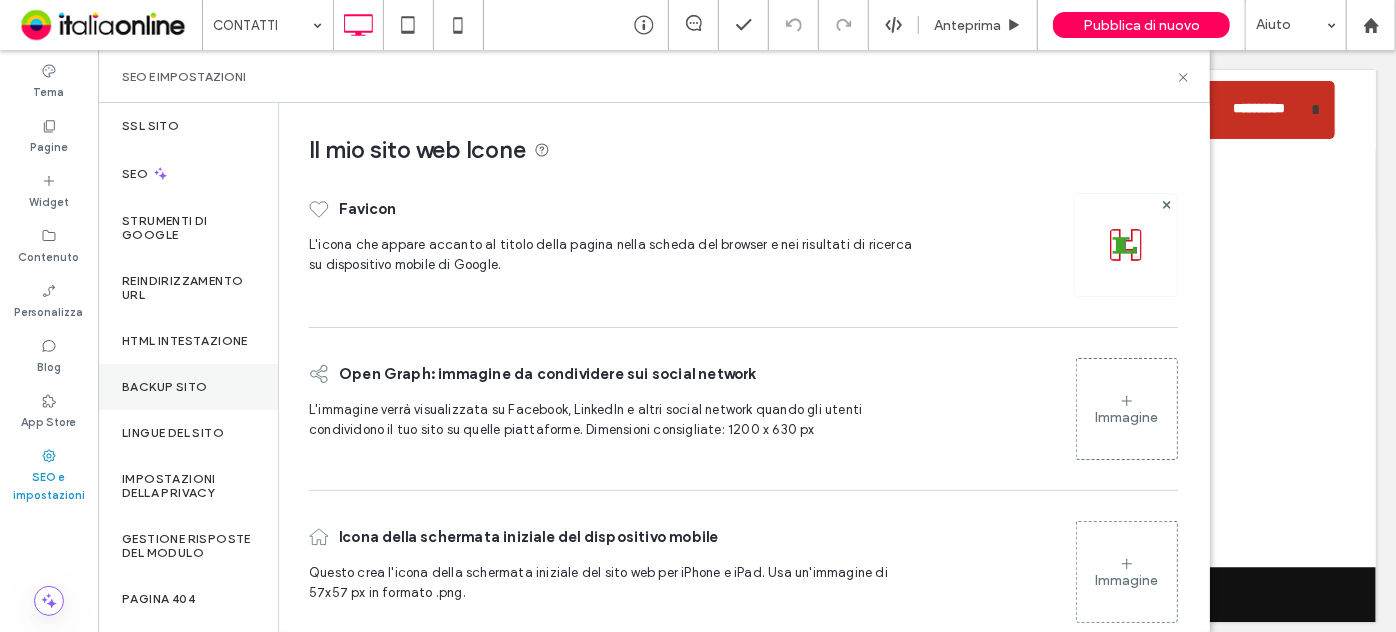 scroll, scrollTop: 75, scrollLeft: 0, axis: vertical 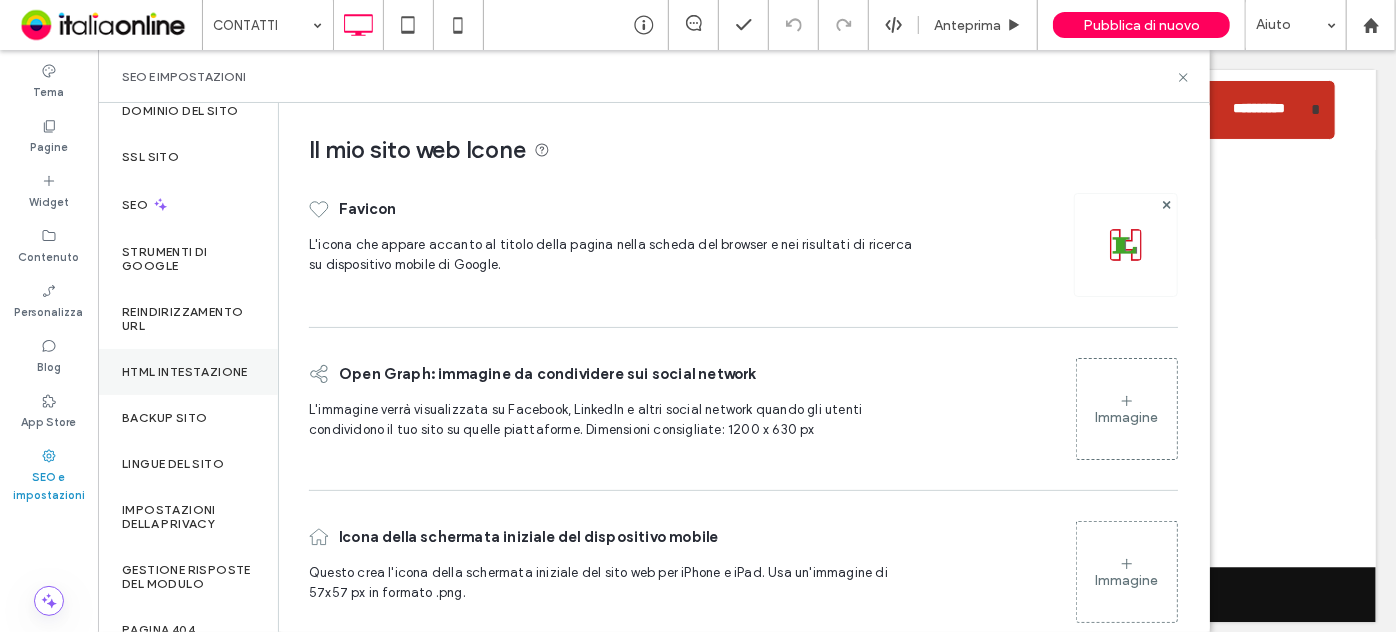 click on "HTML intestazione" at bounding box center [185, 372] 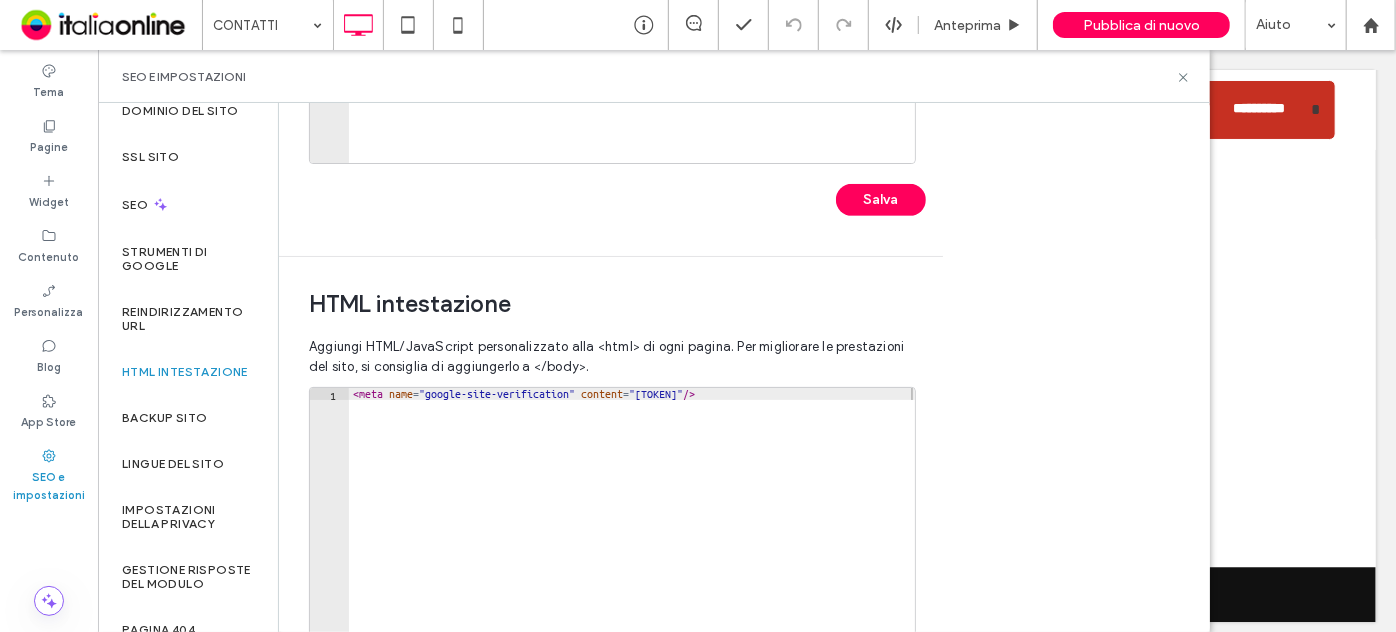 scroll, scrollTop: 636, scrollLeft: 0, axis: vertical 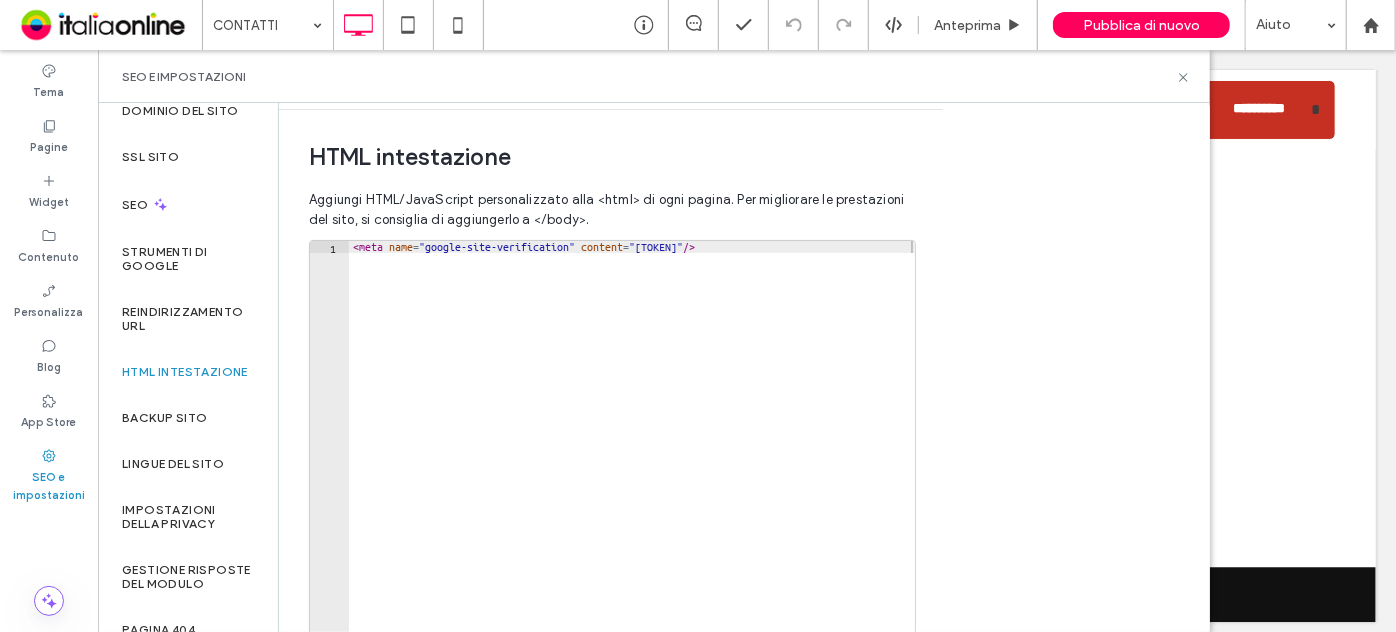 type on "**********" 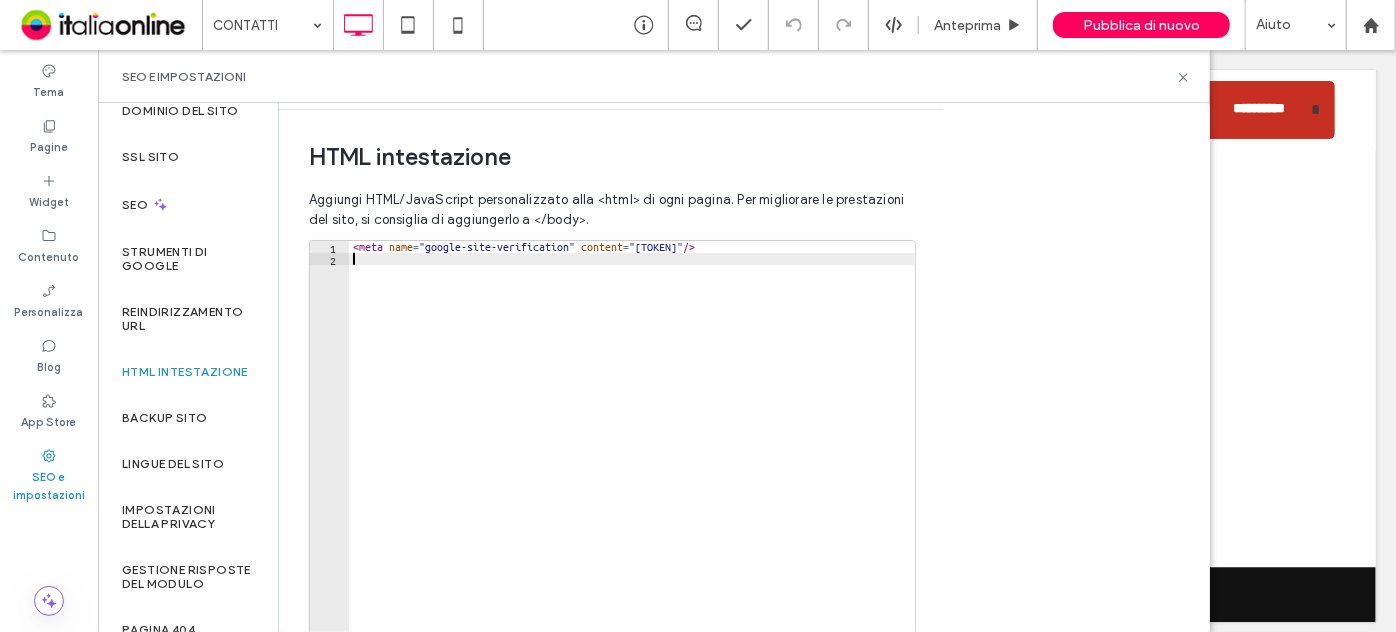 paste on "**********" 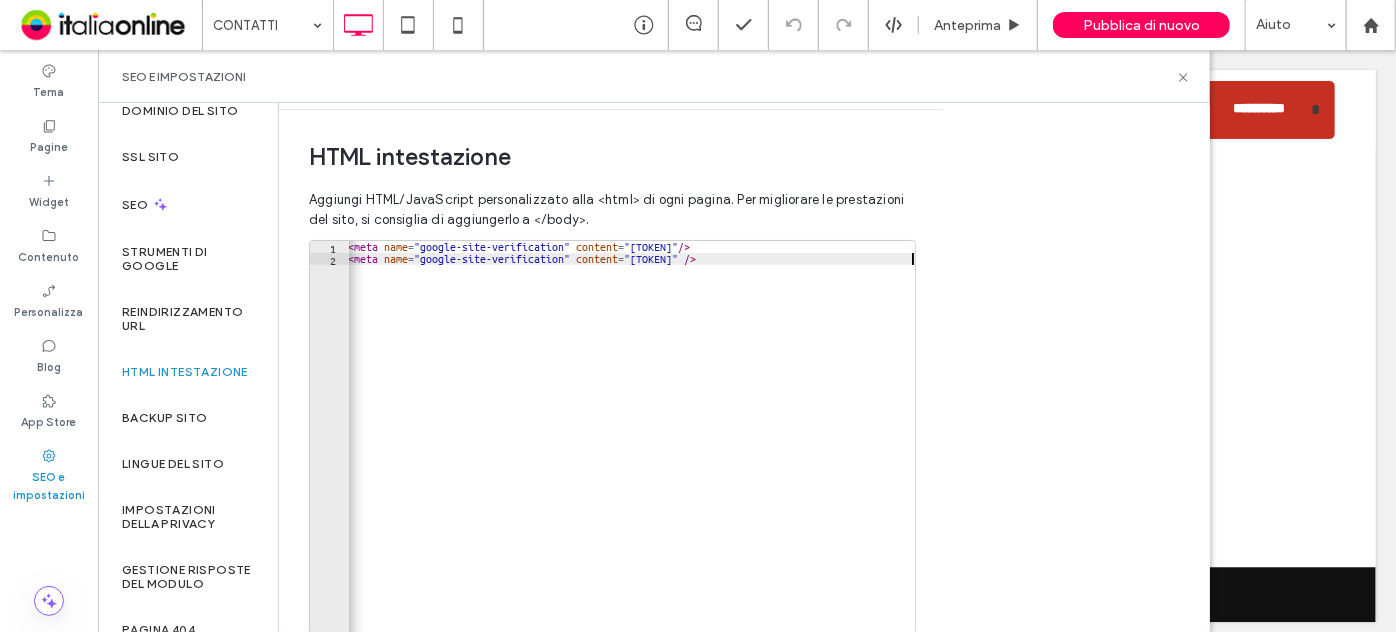 scroll, scrollTop: 0, scrollLeft: 5, axis: horizontal 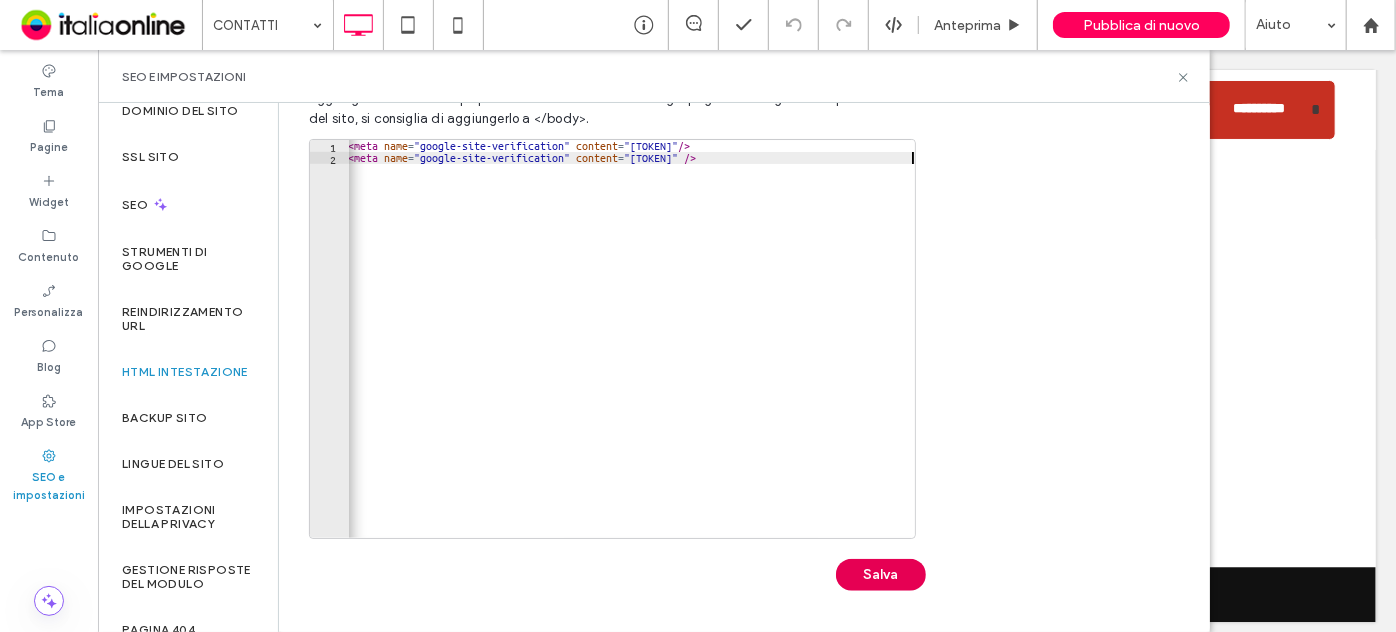type on "**********" 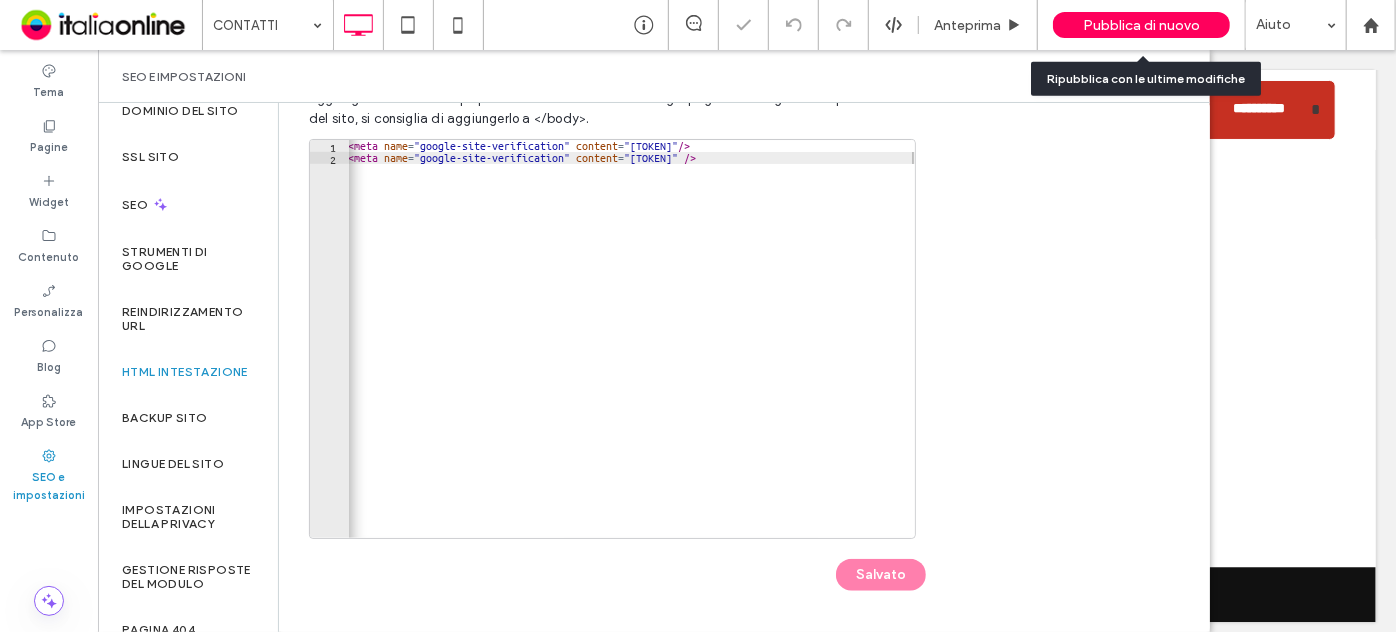 click on "Pubblica di nuovo" at bounding box center (1141, 25) 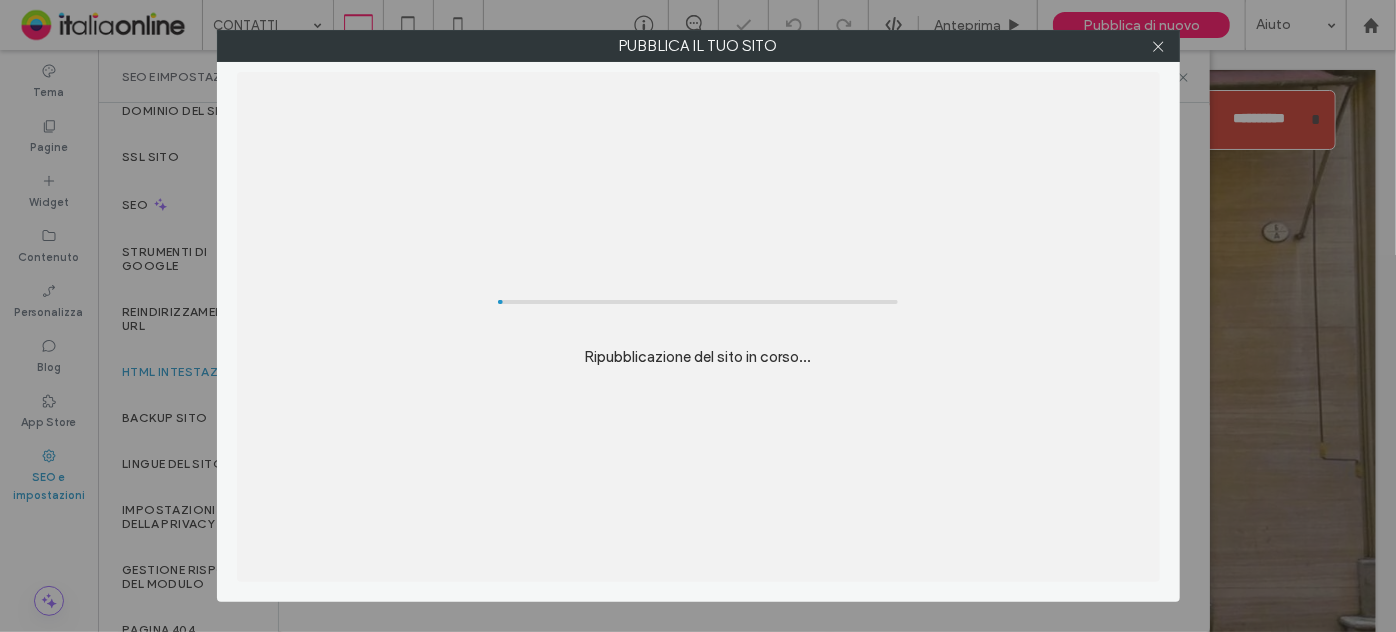 scroll, scrollTop: 0, scrollLeft: 0, axis: both 